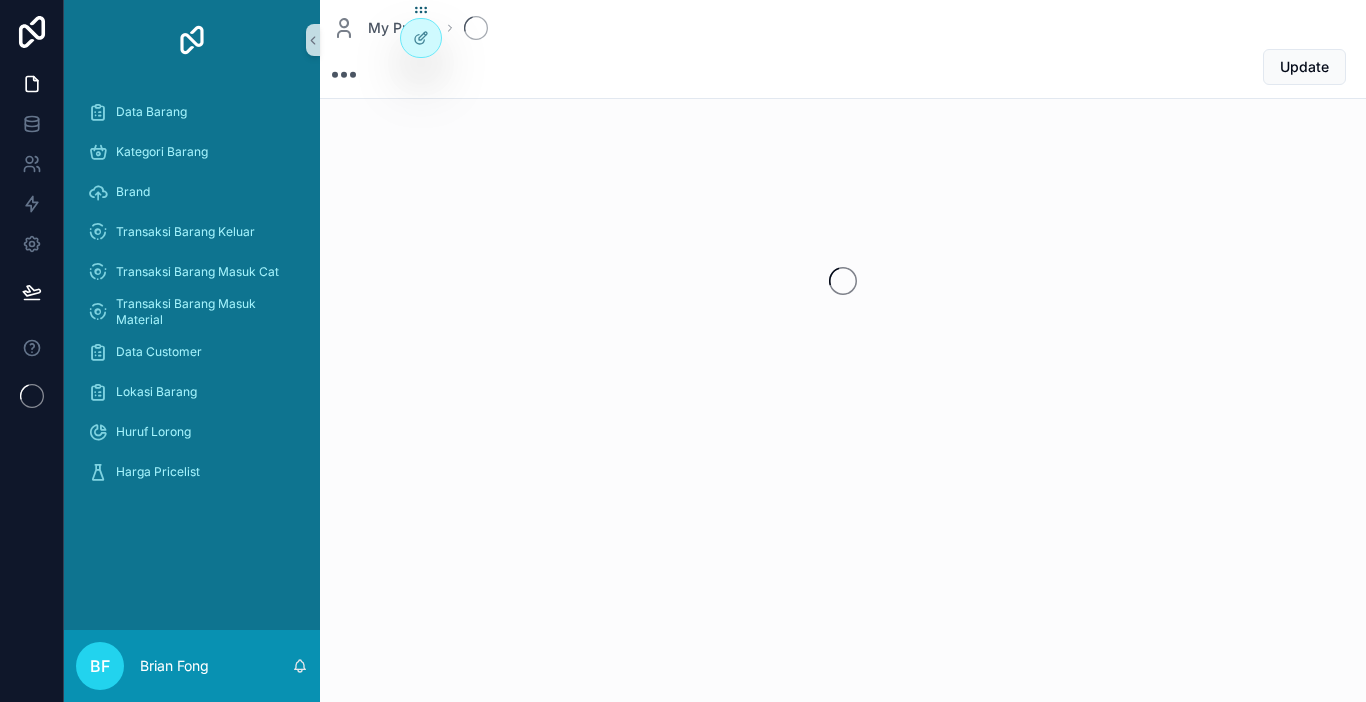 scroll, scrollTop: 0, scrollLeft: 0, axis: both 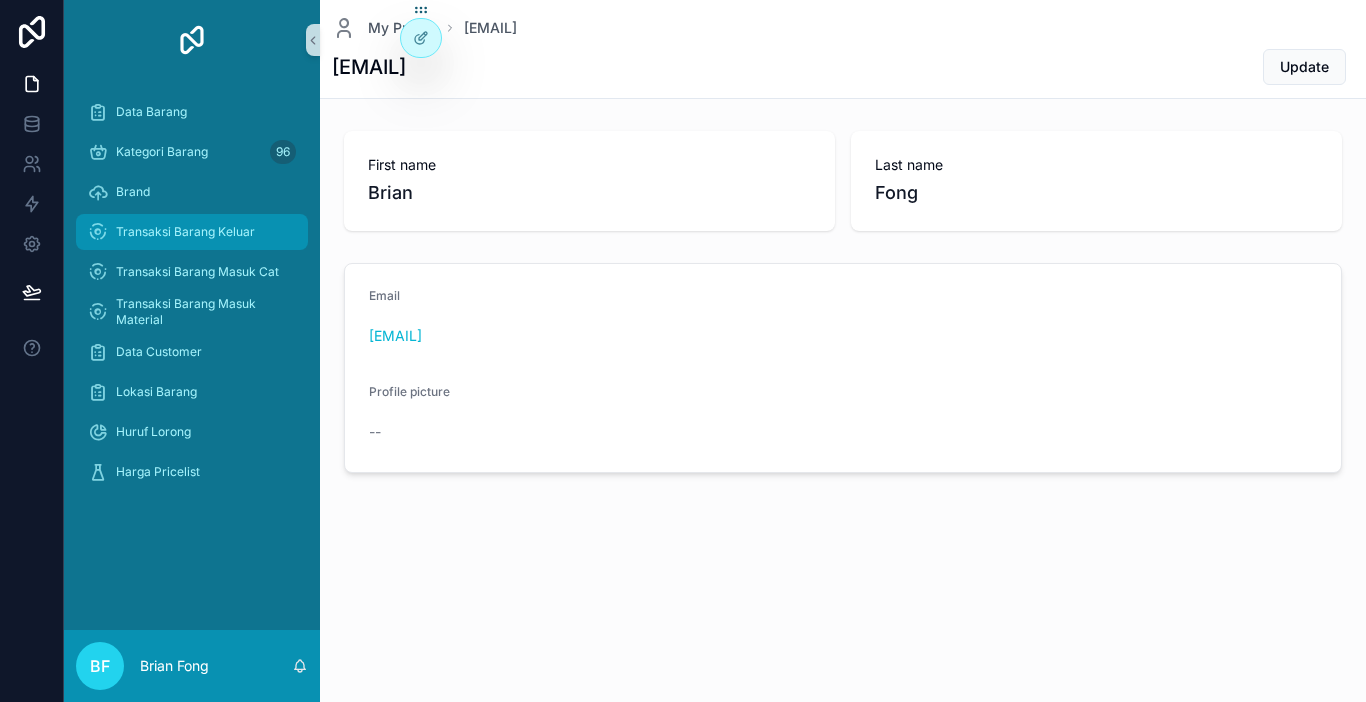 click on "Transaksi Barang Keluar" at bounding box center [192, 232] 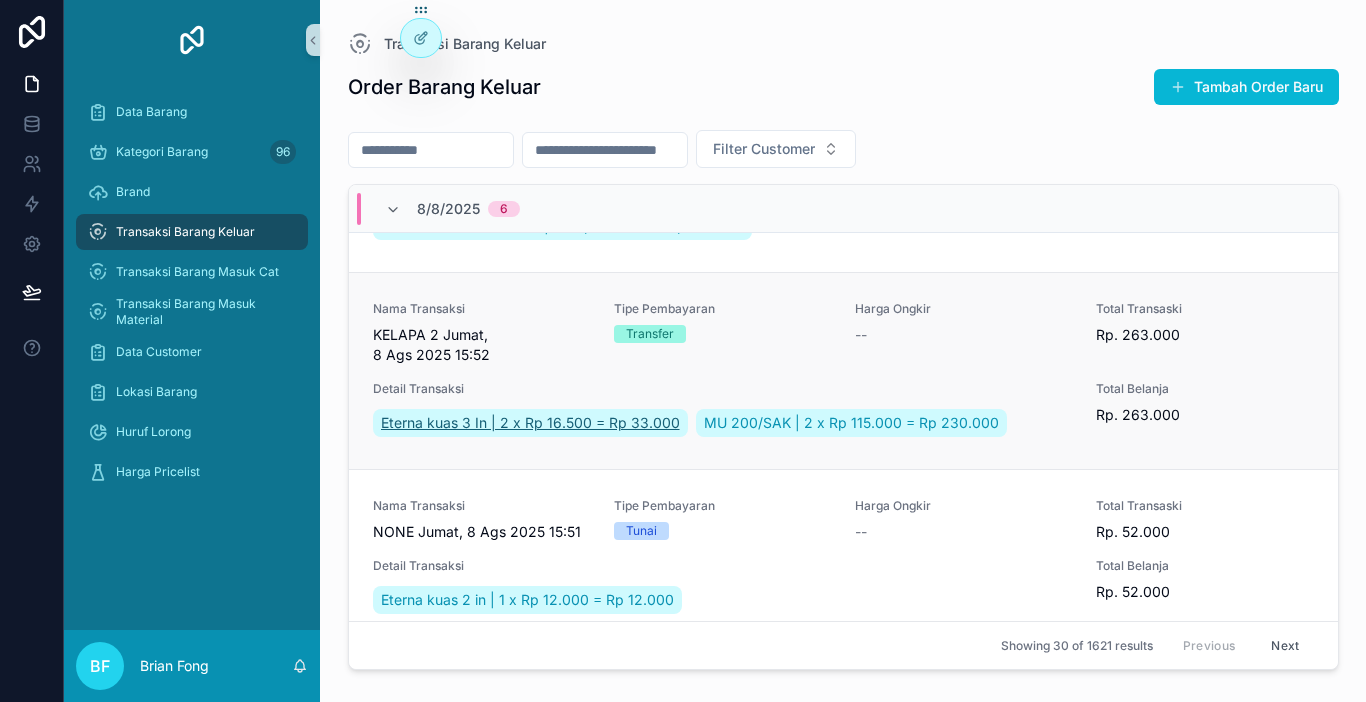 scroll, scrollTop: 300, scrollLeft: 0, axis: vertical 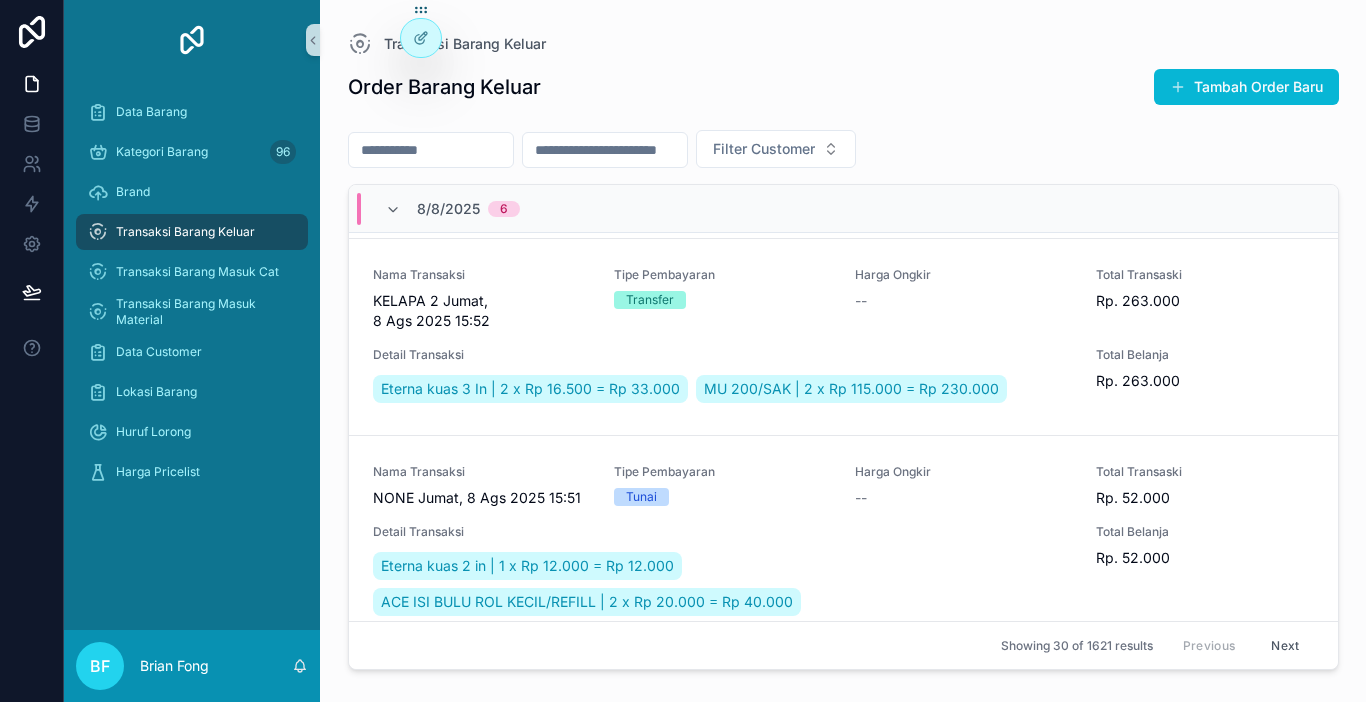 click on "Transaksi Barang Keluar" at bounding box center (192, 232) 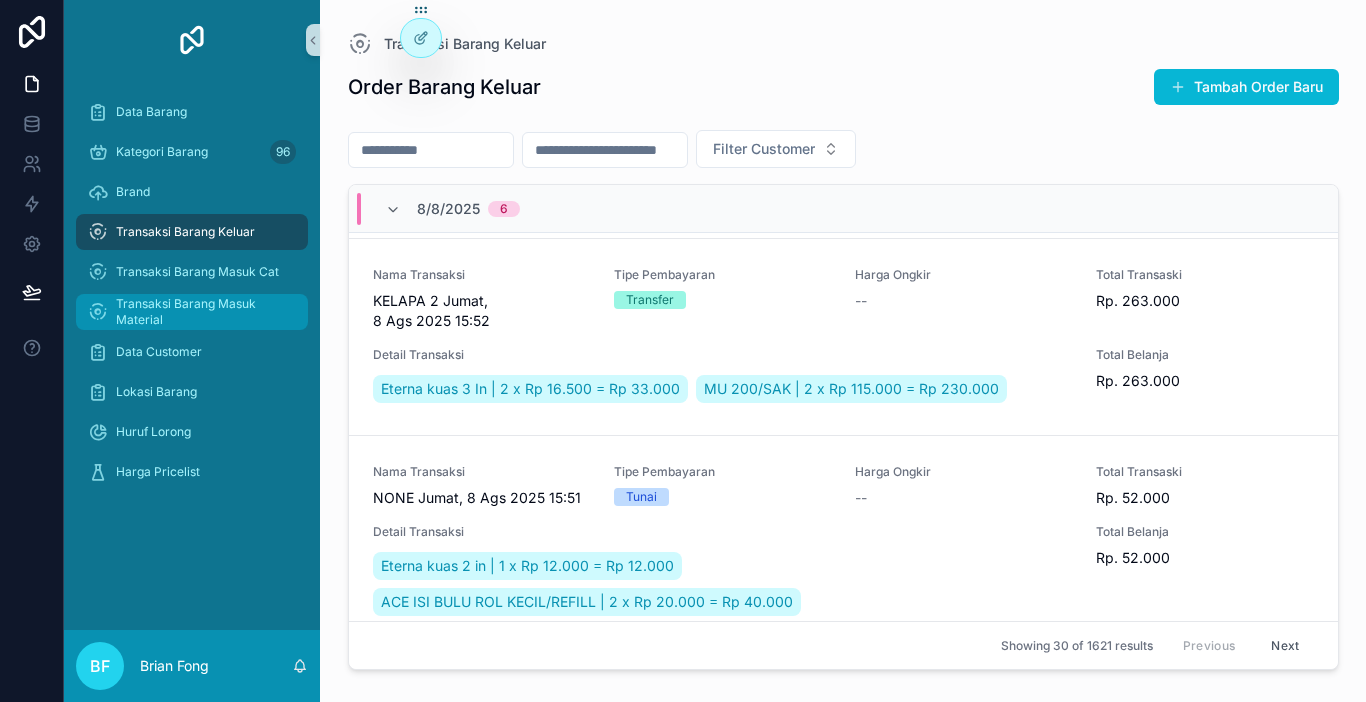 click on "Transaksi Barang Masuk Material" at bounding box center [192, 312] 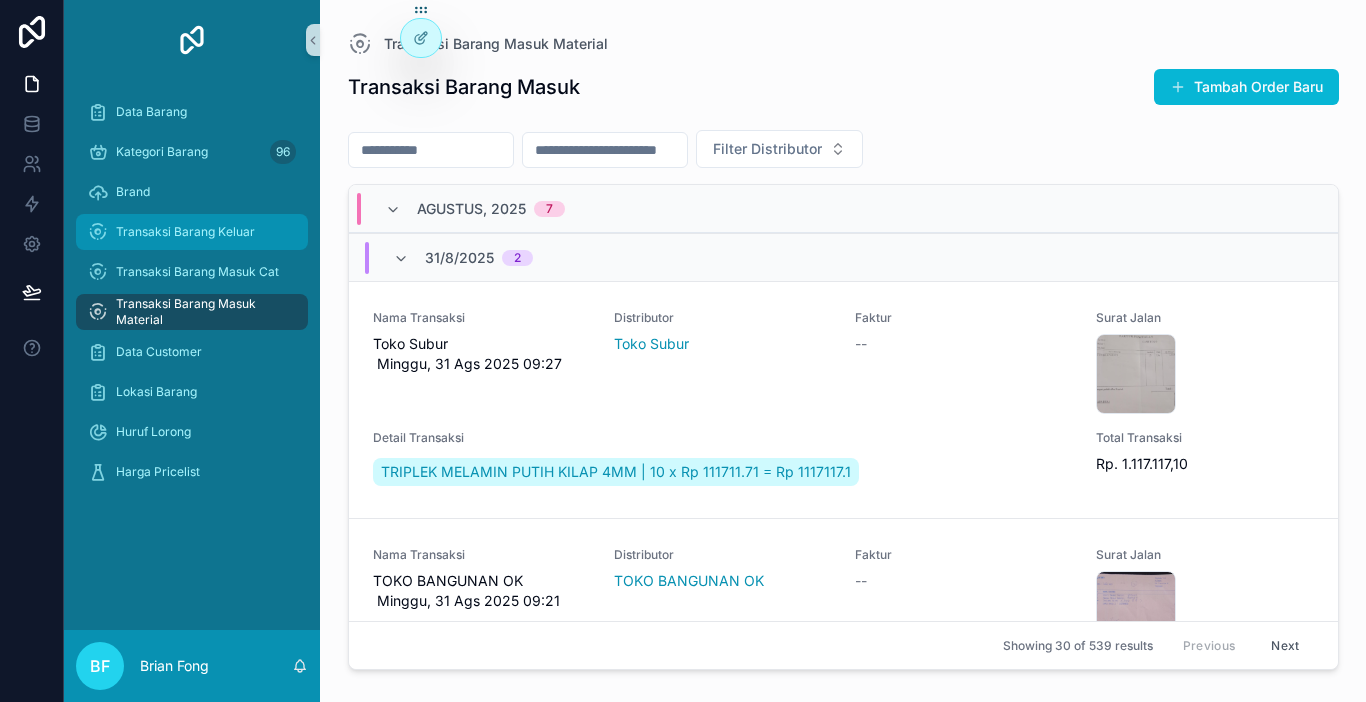 click on "Transaksi Barang Keluar" at bounding box center (185, 232) 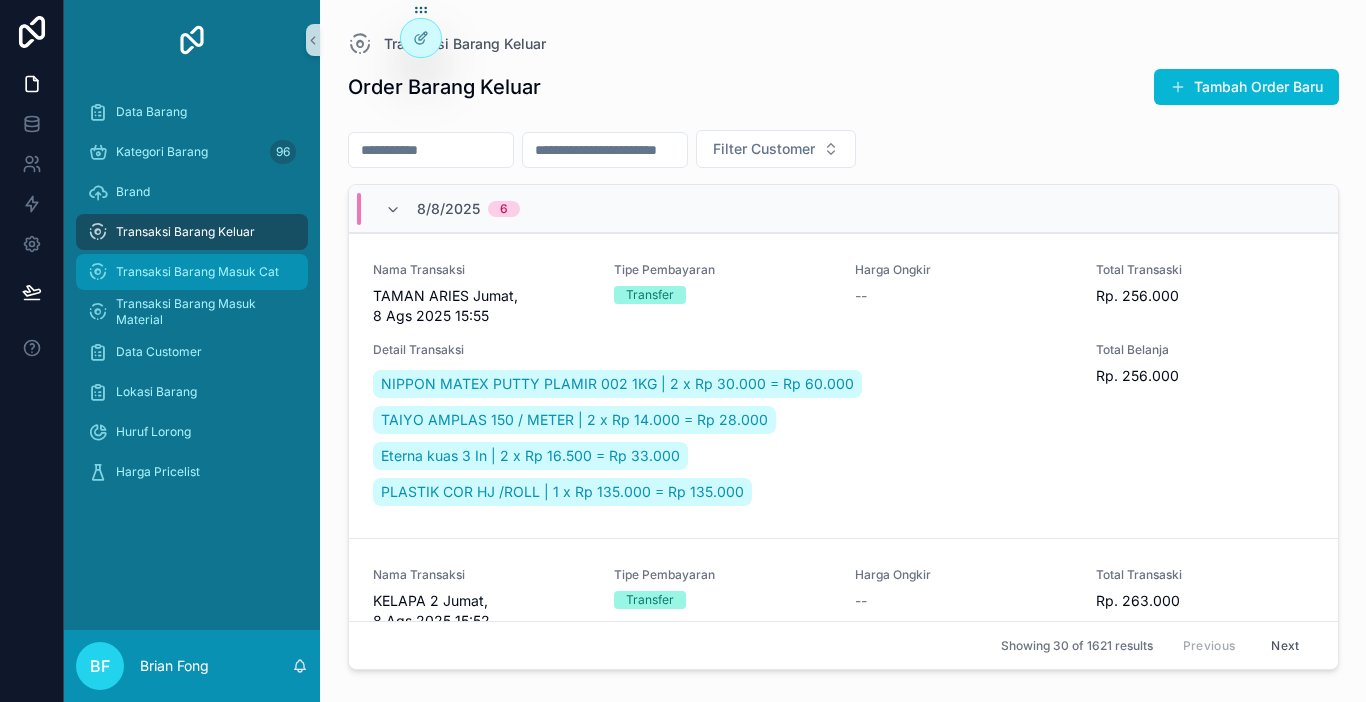 click on "Transaksi Barang Masuk Cat" at bounding box center [192, 272] 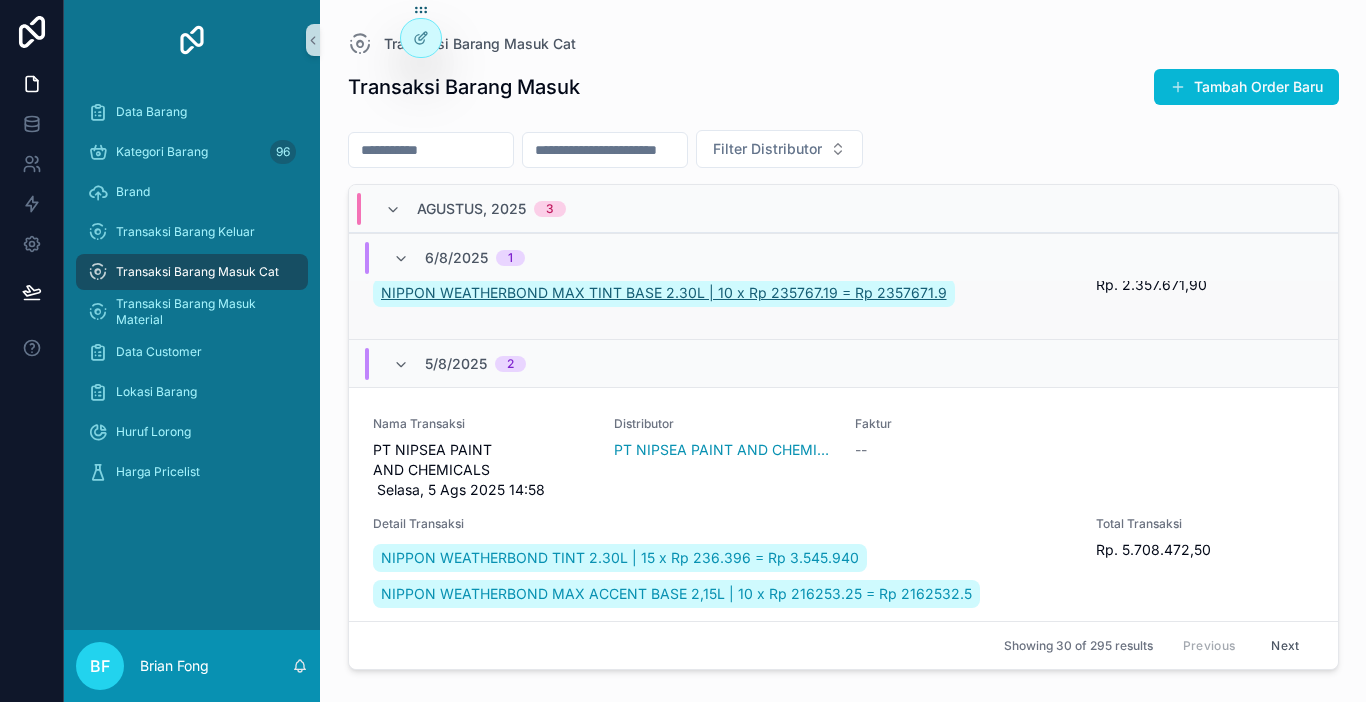 scroll, scrollTop: 200, scrollLeft: 0, axis: vertical 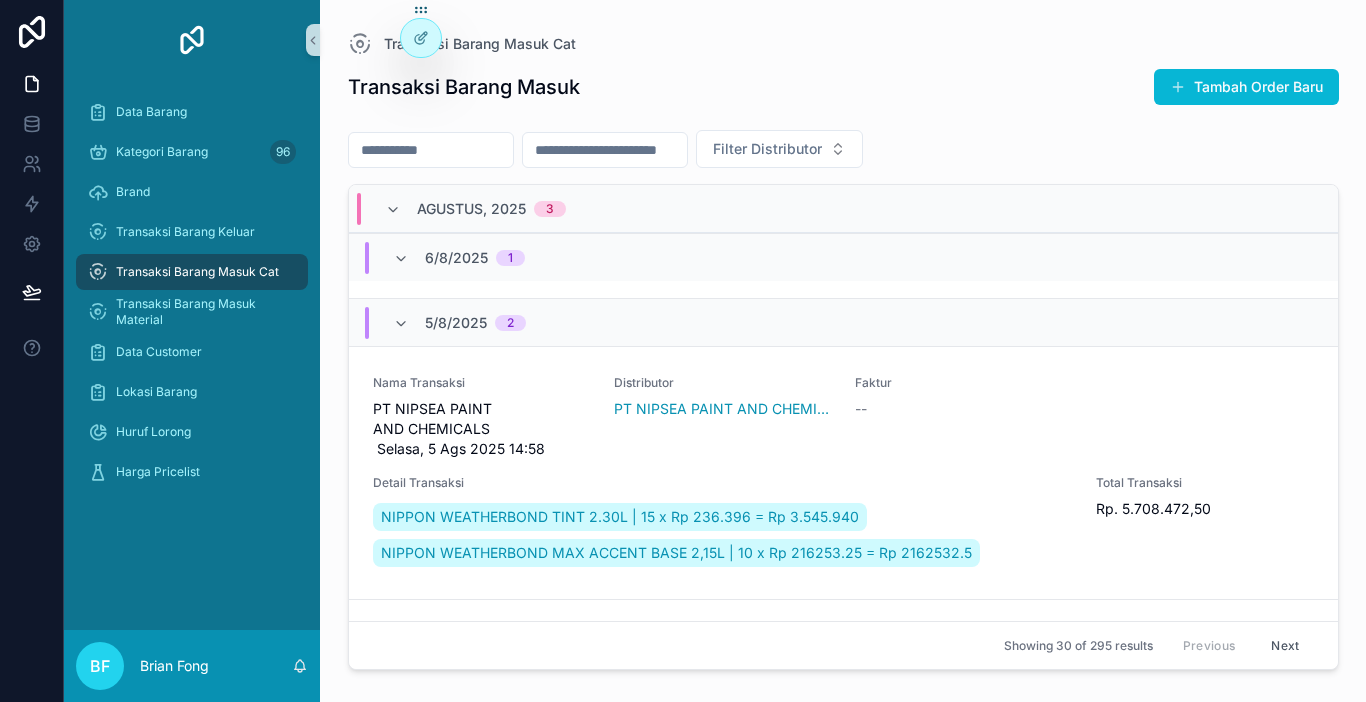 click on "Transaksi Barang Masuk Cat" at bounding box center [197, 272] 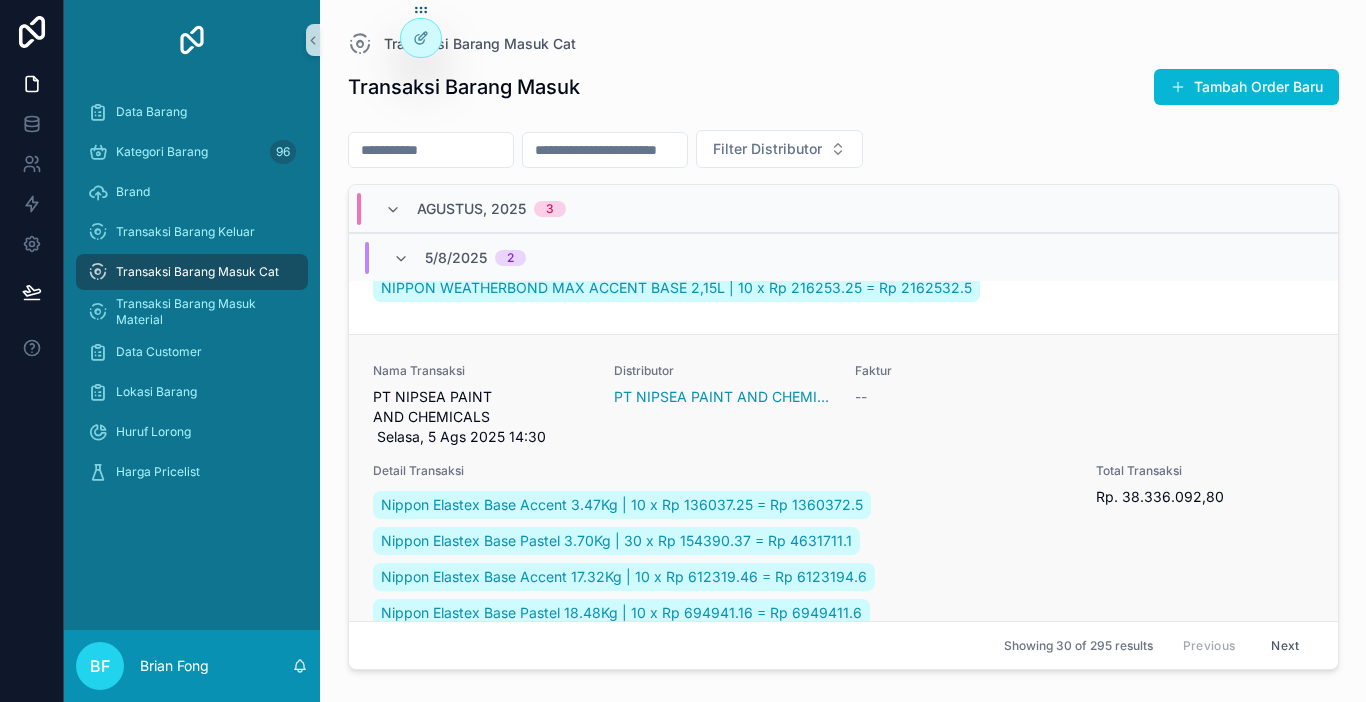 scroll, scrollTop: 500, scrollLeft: 0, axis: vertical 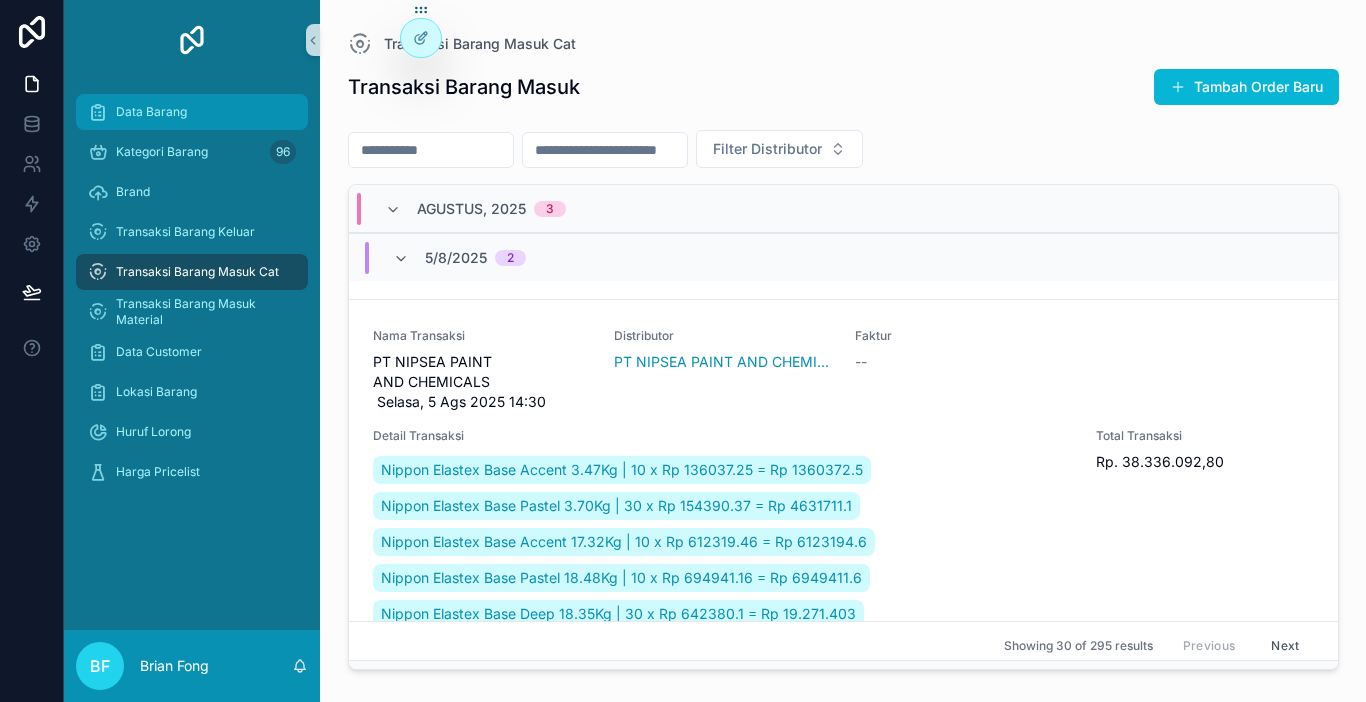 click on "Data Barang" at bounding box center (192, 112) 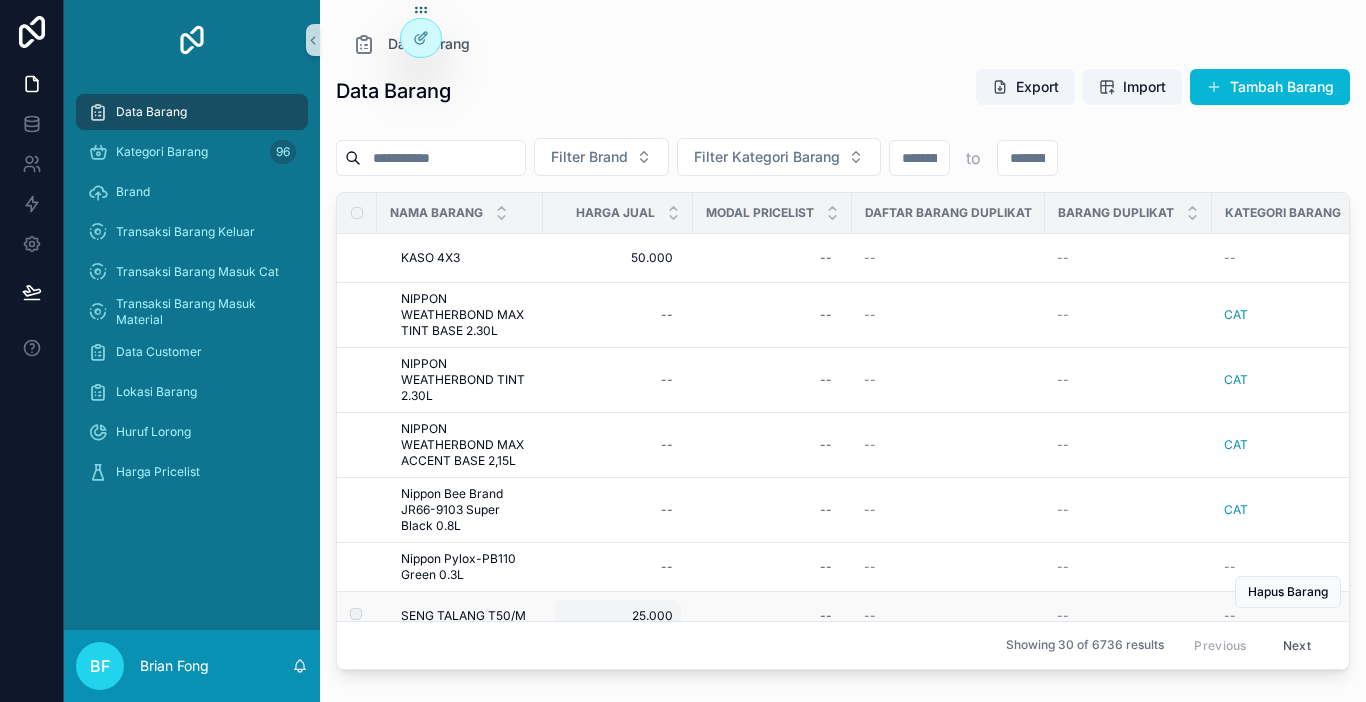 scroll, scrollTop: 100, scrollLeft: 0, axis: vertical 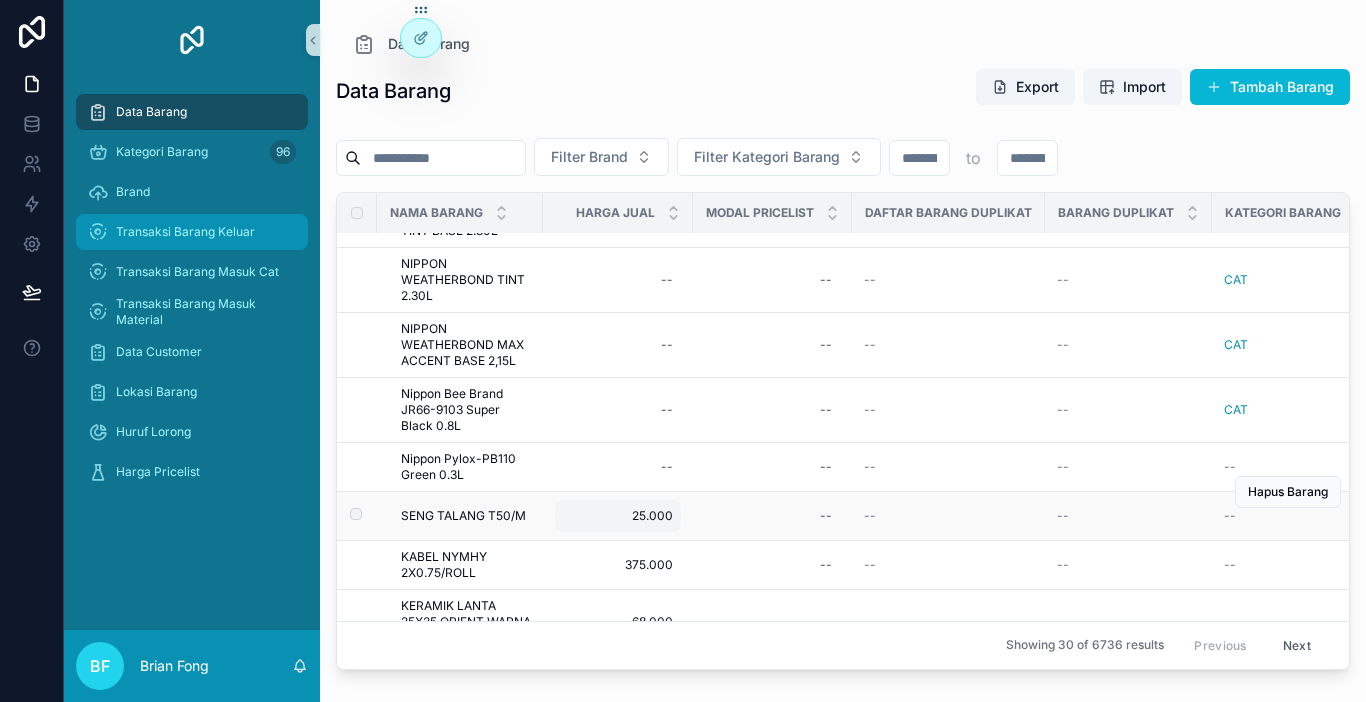 click on "Transaksi Barang Keluar" at bounding box center (185, 232) 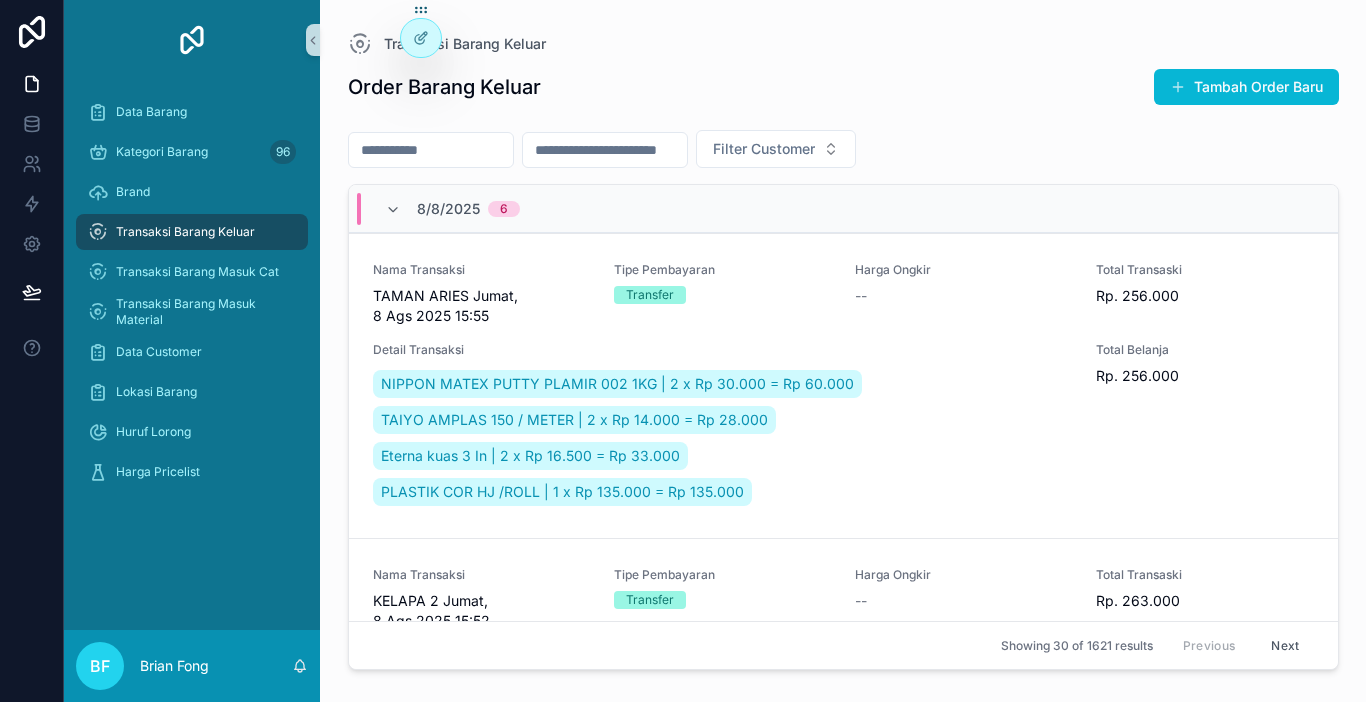 click at bounding box center (431, 150) 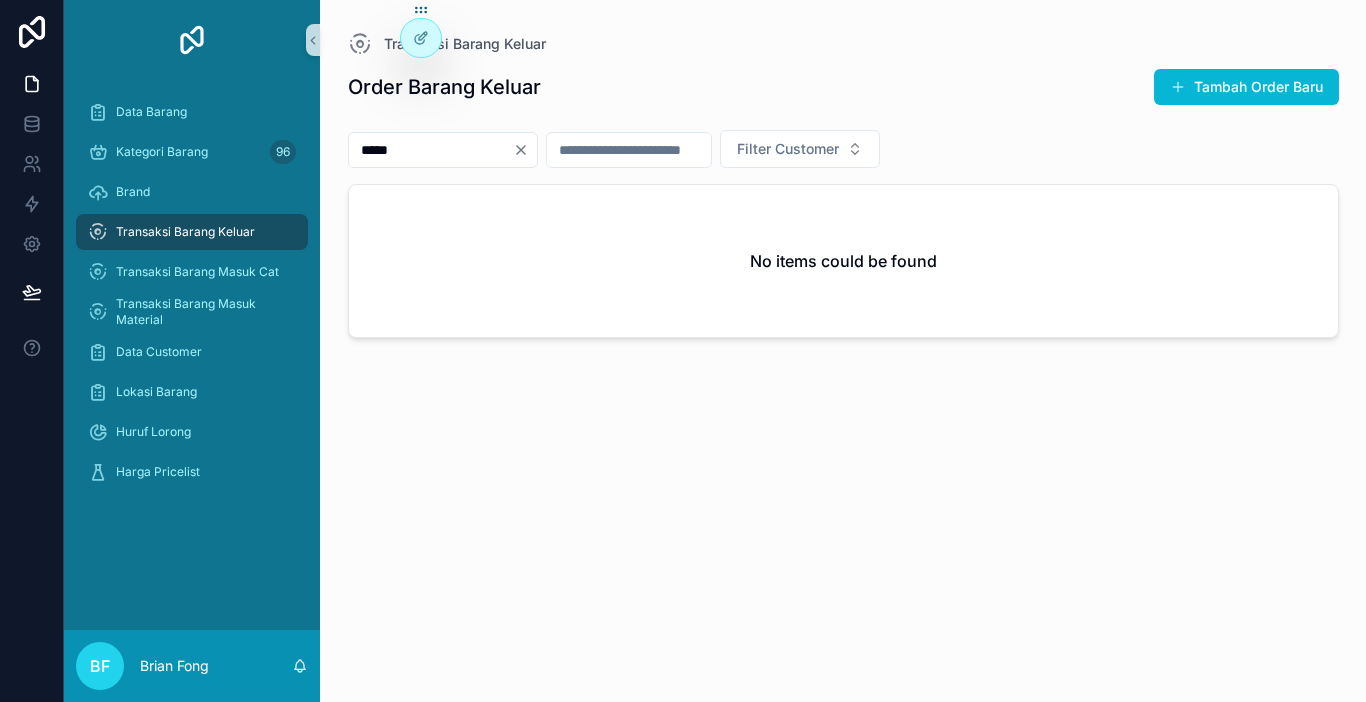 type on "*****" 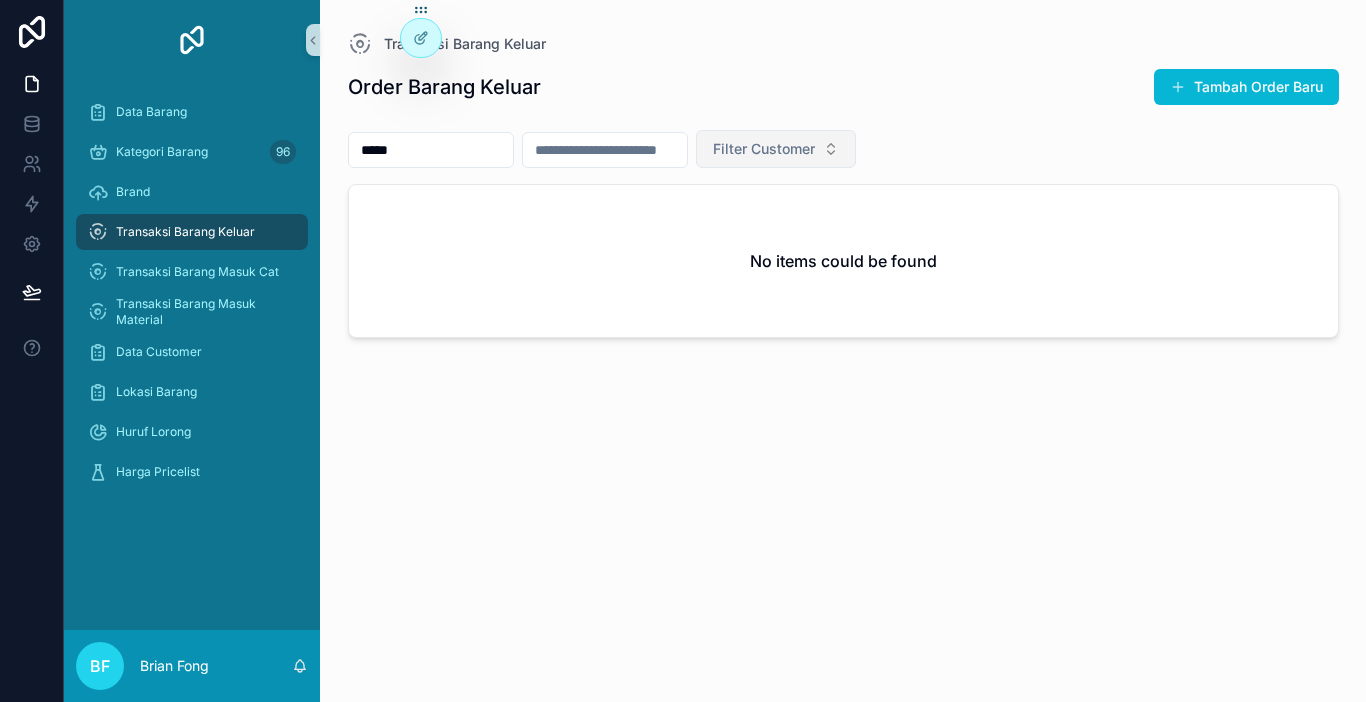 click on "Filter Customer" at bounding box center [764, 149] 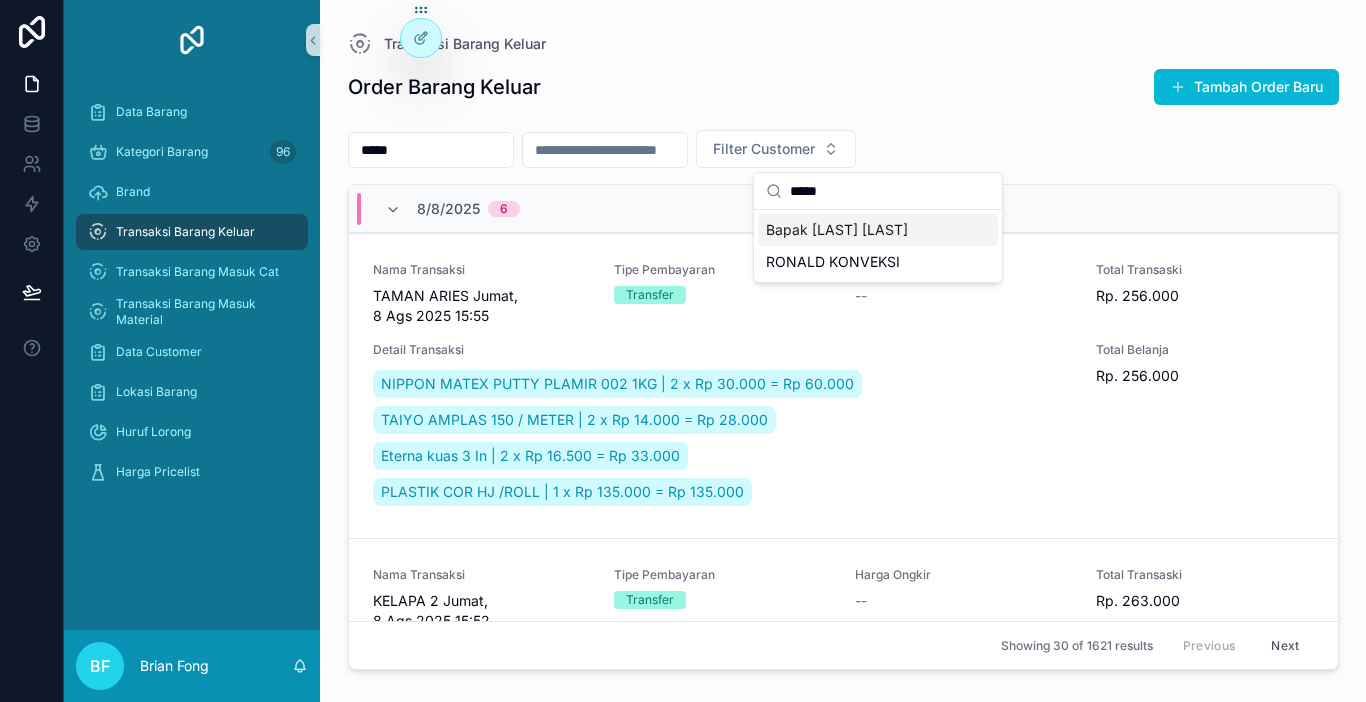 type on "*****" 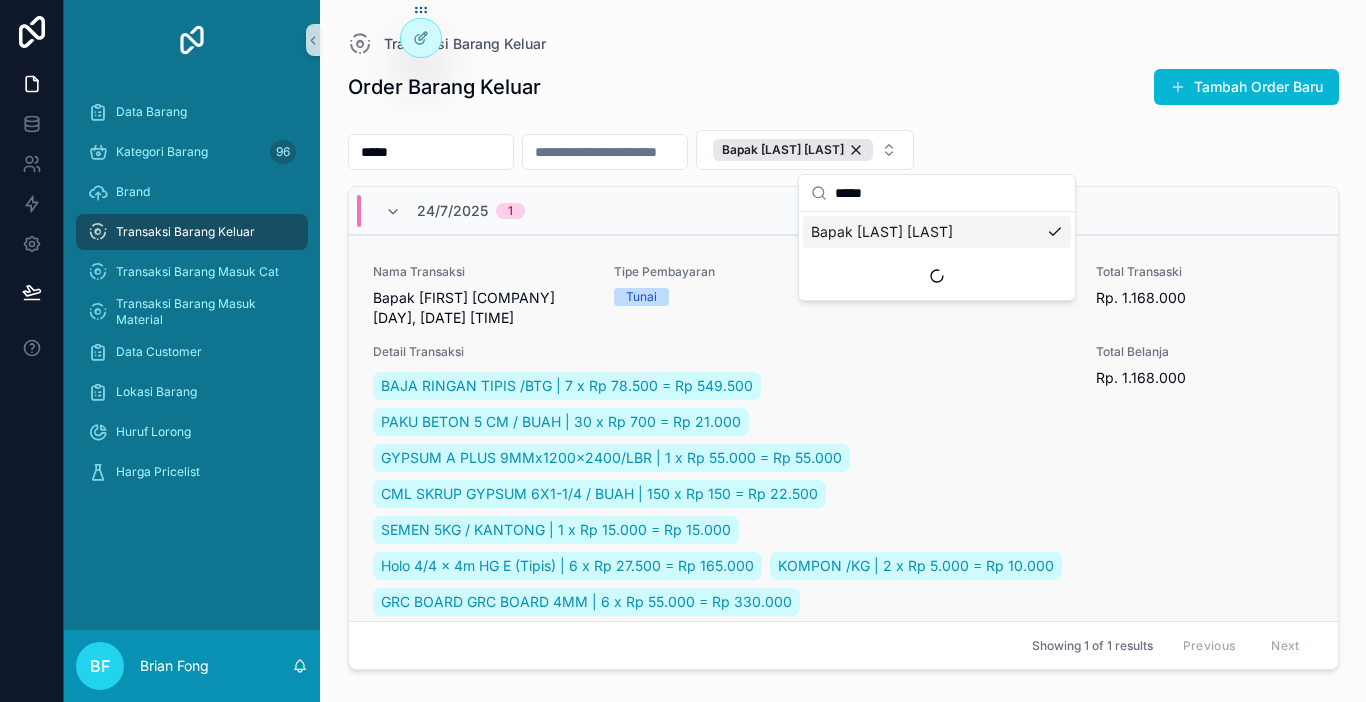 scroll, scrollTop: 63, scrollLeft: 0, axis: vertical 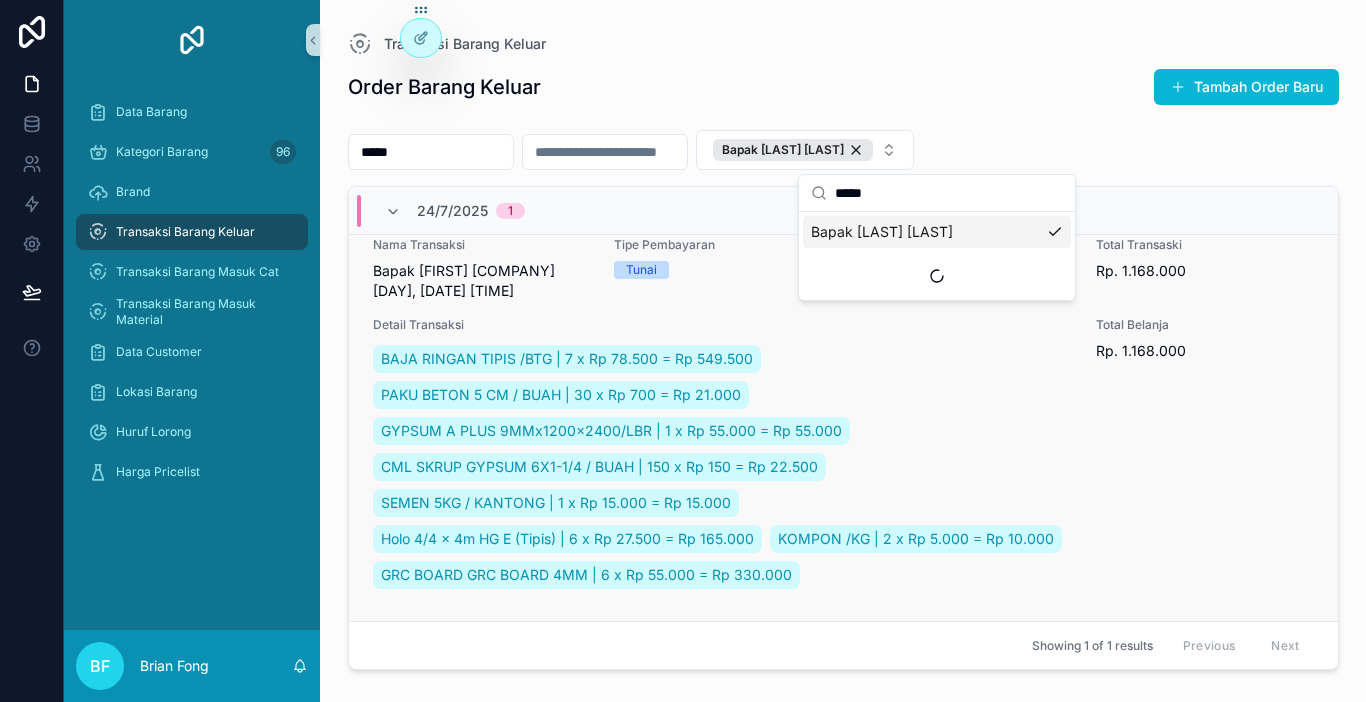 click on "BAJA RINGAN TIPIS /BTG | 7 x Rp 78.500 = Rp 549.500 PAKU BETON 5 CM  / BUAH | 30 x Rp 700 = Rp 21.000 GYPSUM A PLUS 9MMx1200x2400/LBR | 1 x Rp 55.000 = Rp 55.000 CML SKRUP GYPSUM 6X1-1/4  / BUAH | 150 x Rp 150 = Rp 22.500 SEMEN 5KG / KANTONG | 1 x Rp 15.000 = Rp 15.000 Holo 4/4 x 4m HG E (Tipis) | 6 x Rp 27.500 = Rp 165.000 KOMPON /KG  | 2 x Rp 5.000 = Rp 10.000 GRC BOARD GRC BOARD 4MM | 6 x Rp 55.000 = Rp 330.000" at bounding box center (723, 467) 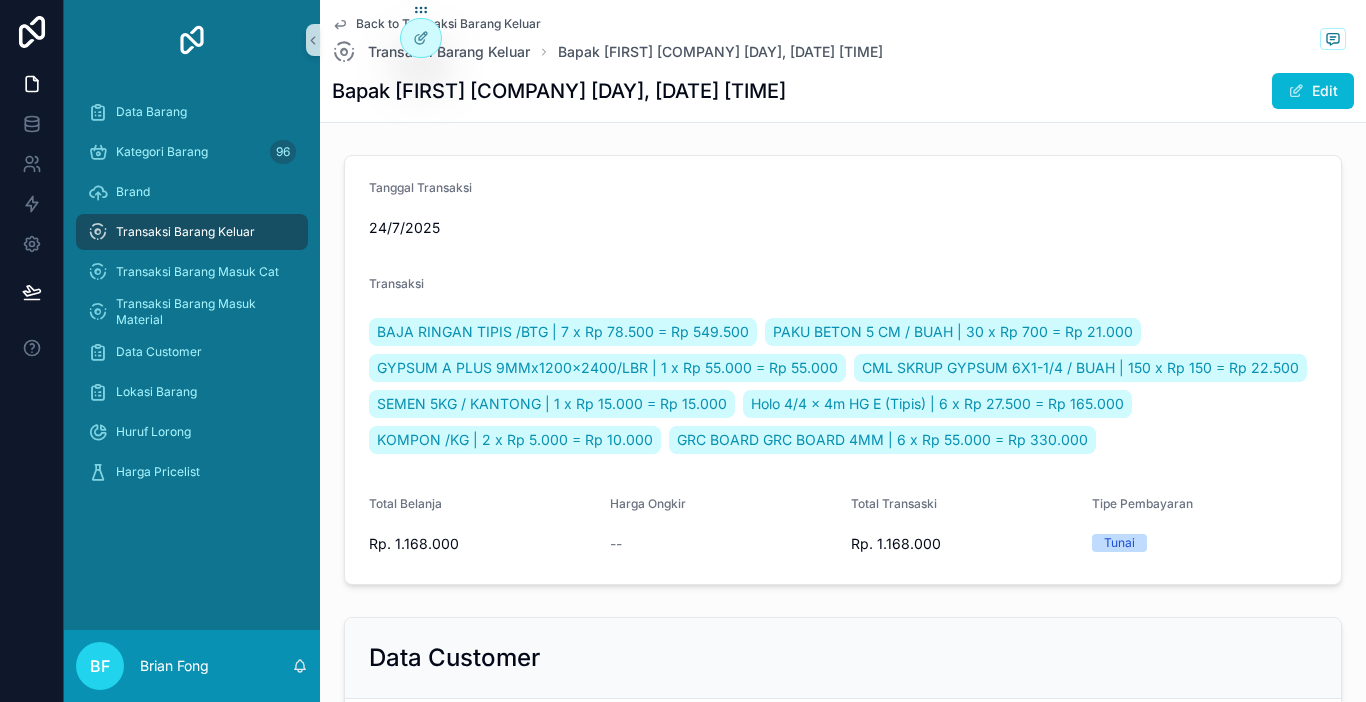 click on "Transaksi Barang Keluar" at bounding box center [185, 232] 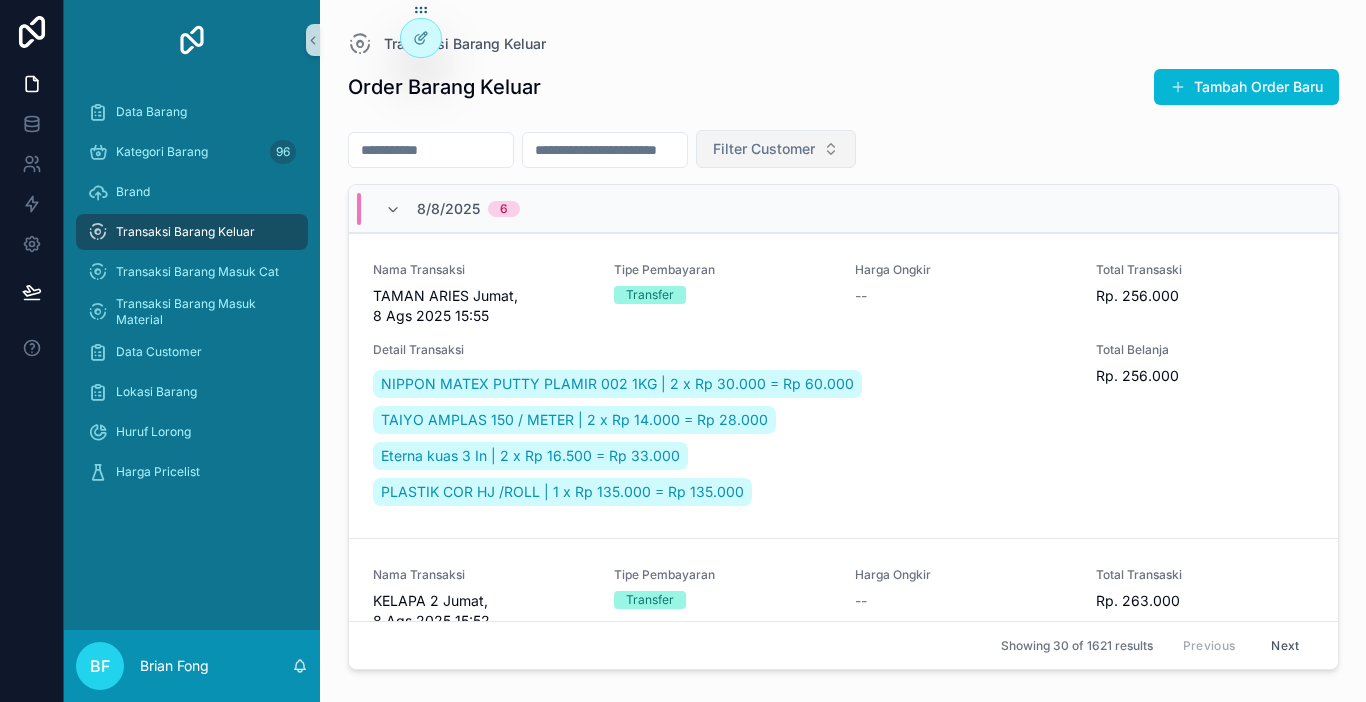click on "Filter Customer" at bounding box center [764, 149] 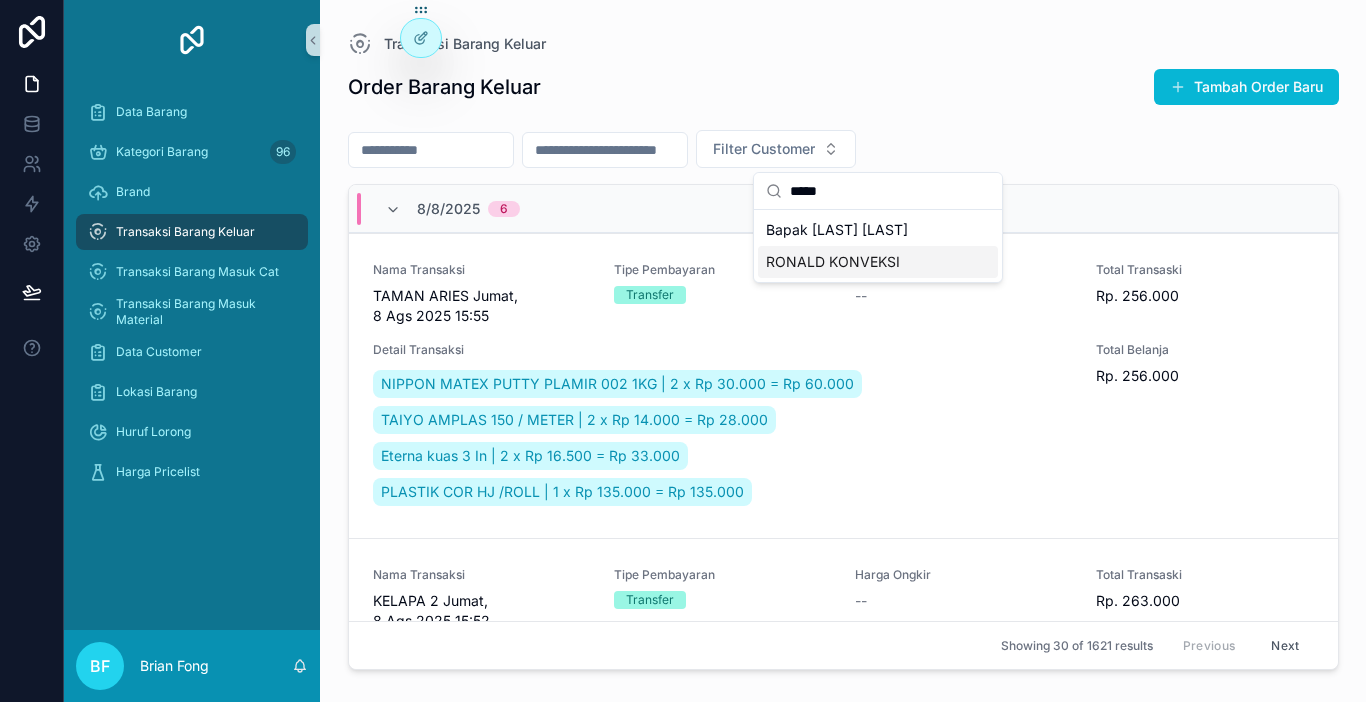 click on "RONALD KONVEKSI" at bounding box center [833, 262] 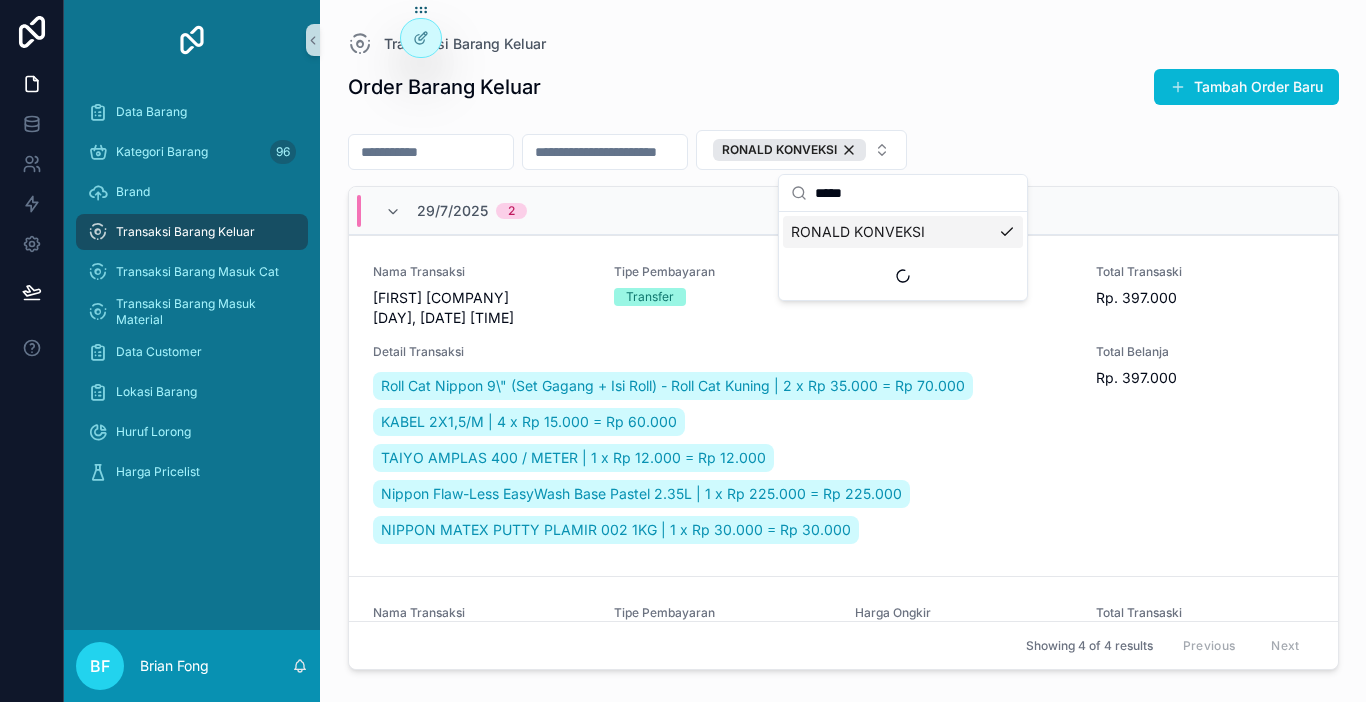 click on "*****" at bounding box center (915, 193) 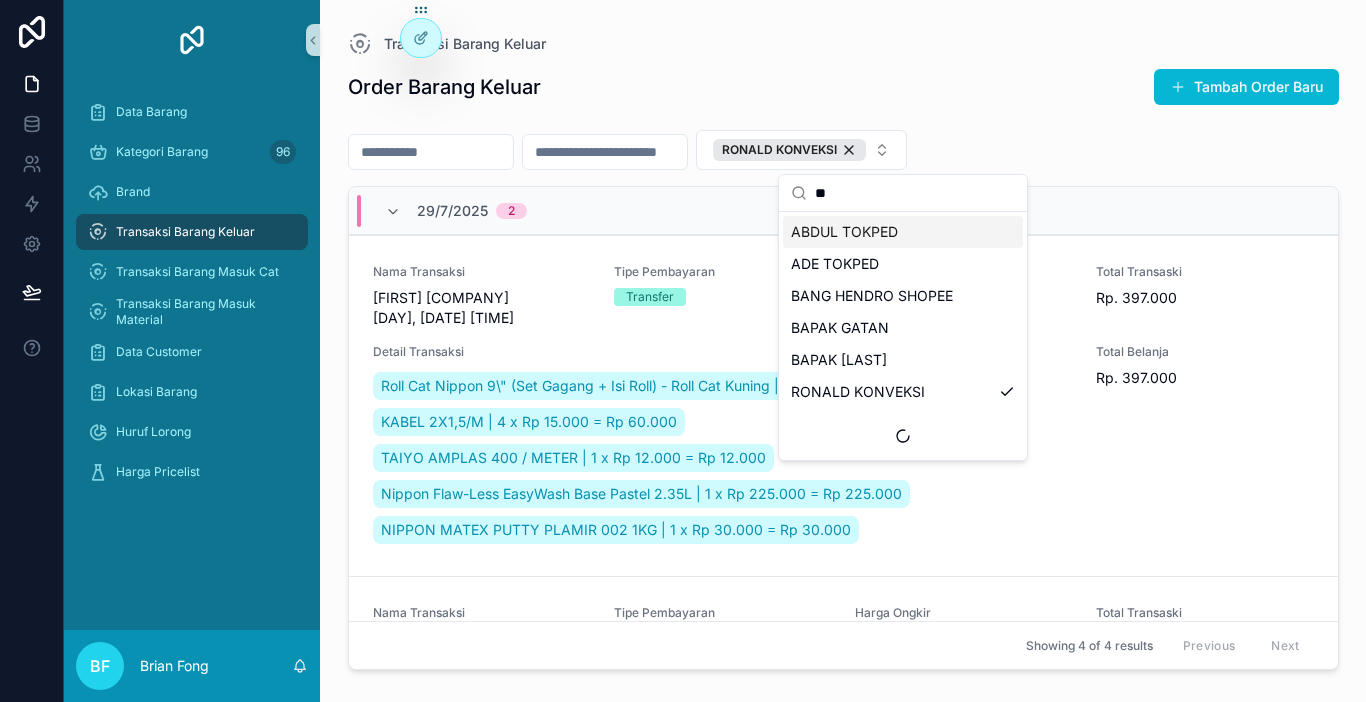 scroll, scrollTop: 0, scrollLeft: 0, axis: both 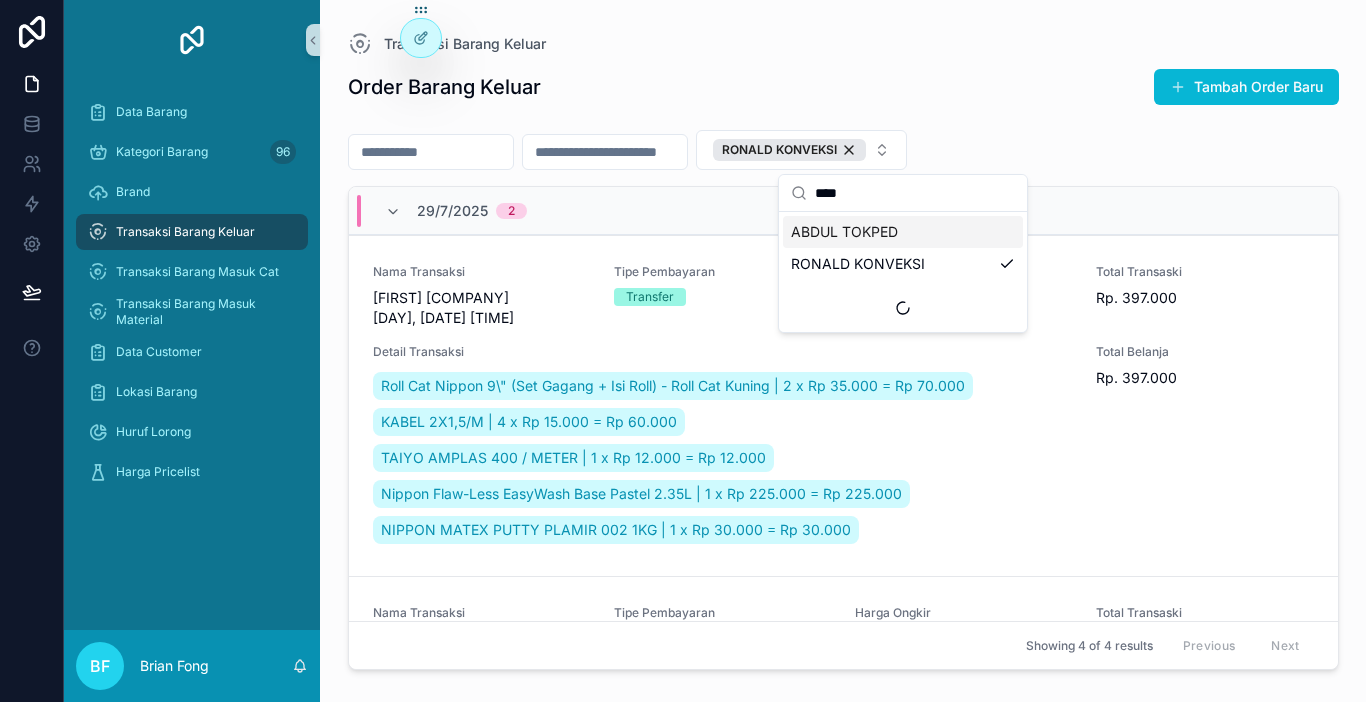 type on "*****" 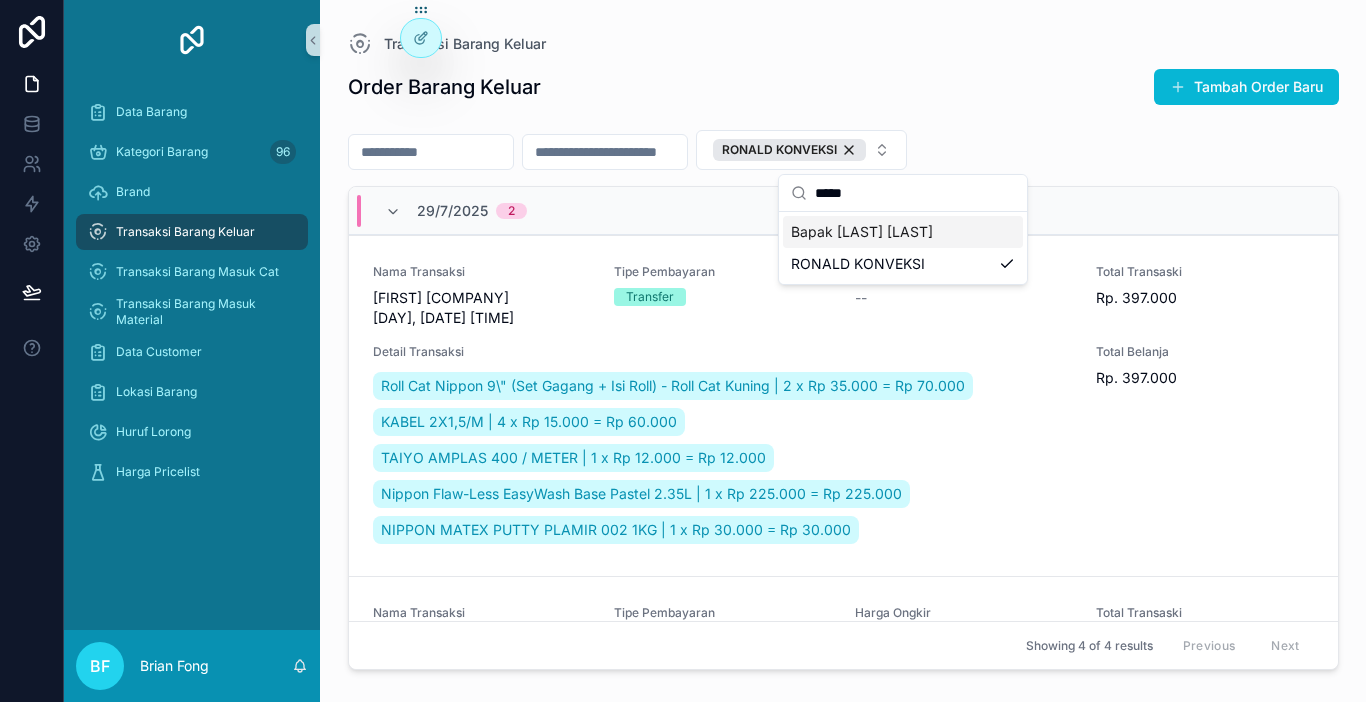 click on "Bapak Ronald Konveksi Padang" at bounding box center [862, 232] 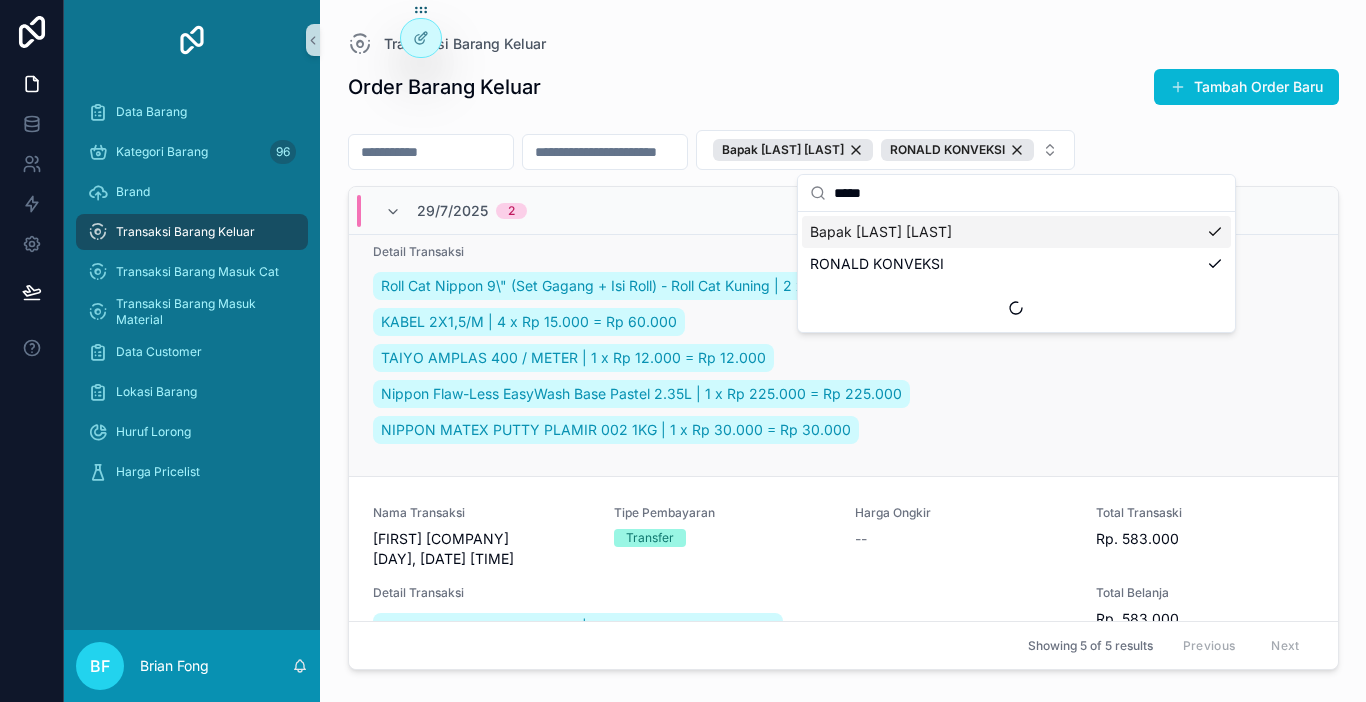 scroll, scrollTop: 0, scrollLeft: 0, axis: both 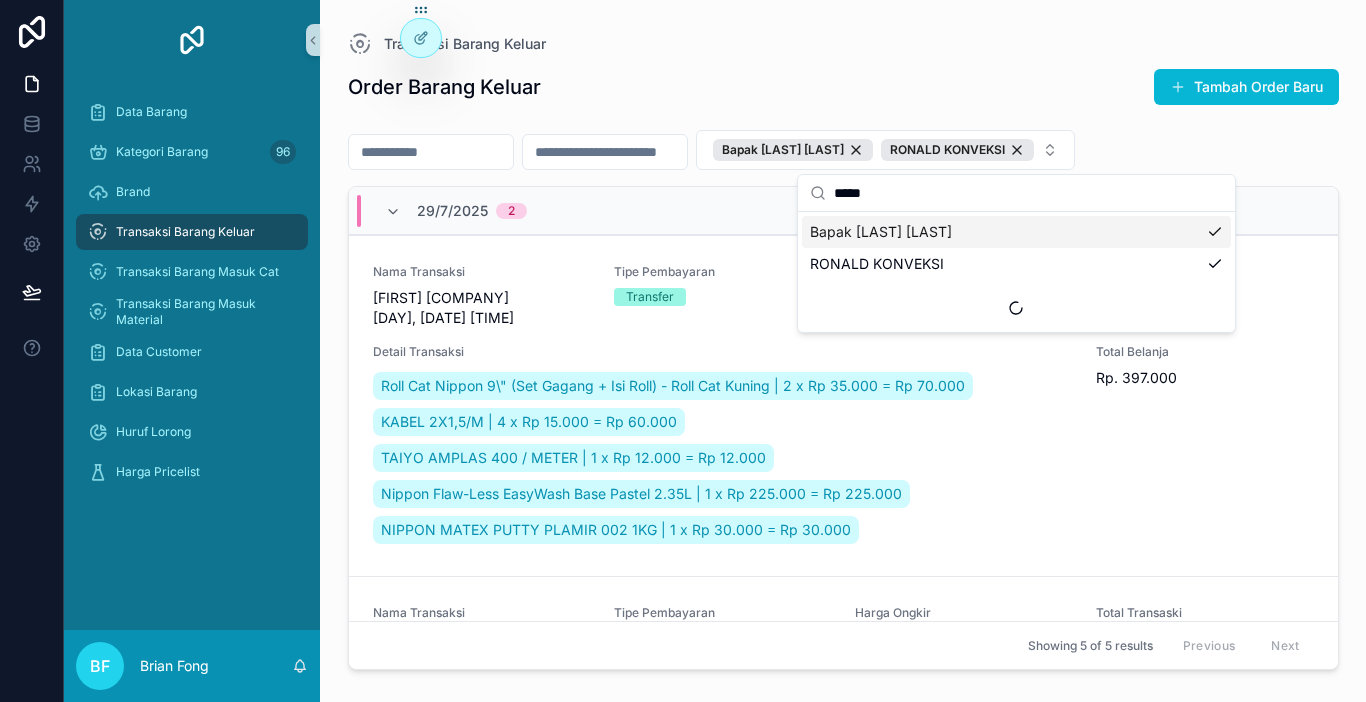 click on "Order Barang Keluar Tambah Order Baru" at bounding box center [843, 87] 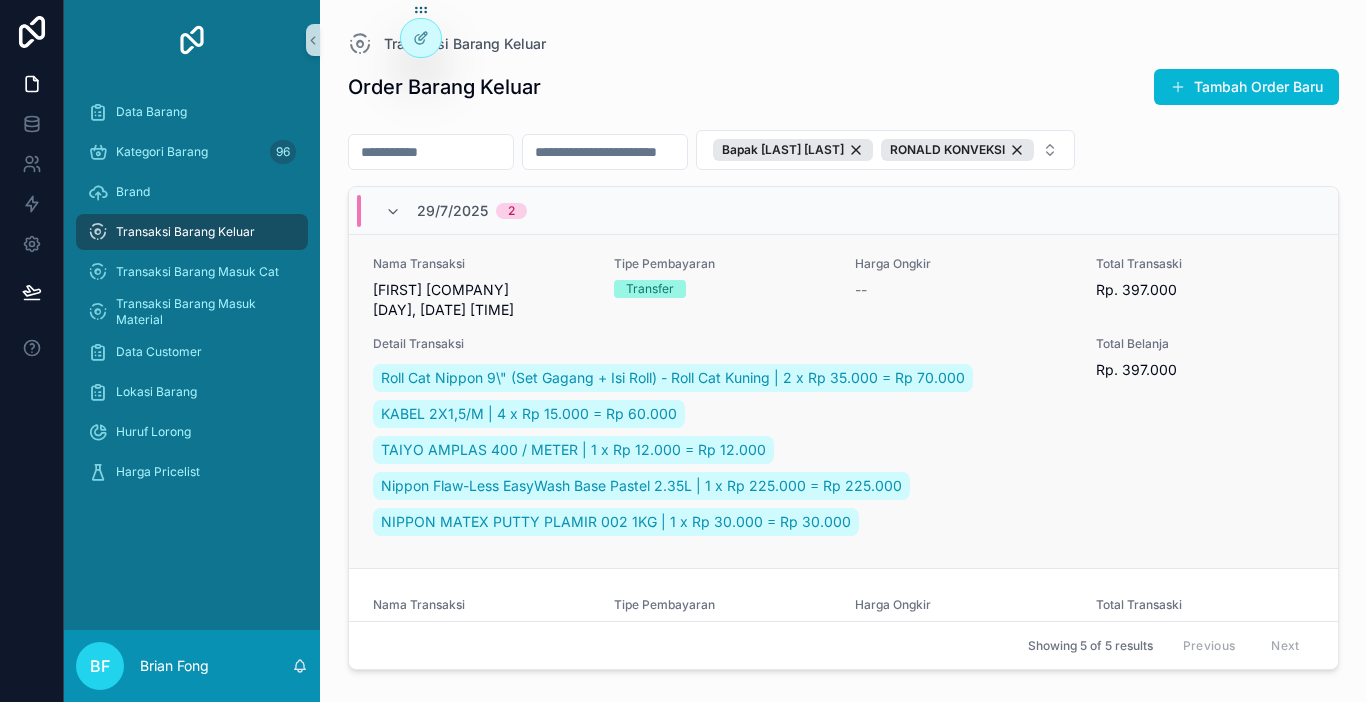 scroll, scrollTop: 0, scrollLeft: 0, axis: both 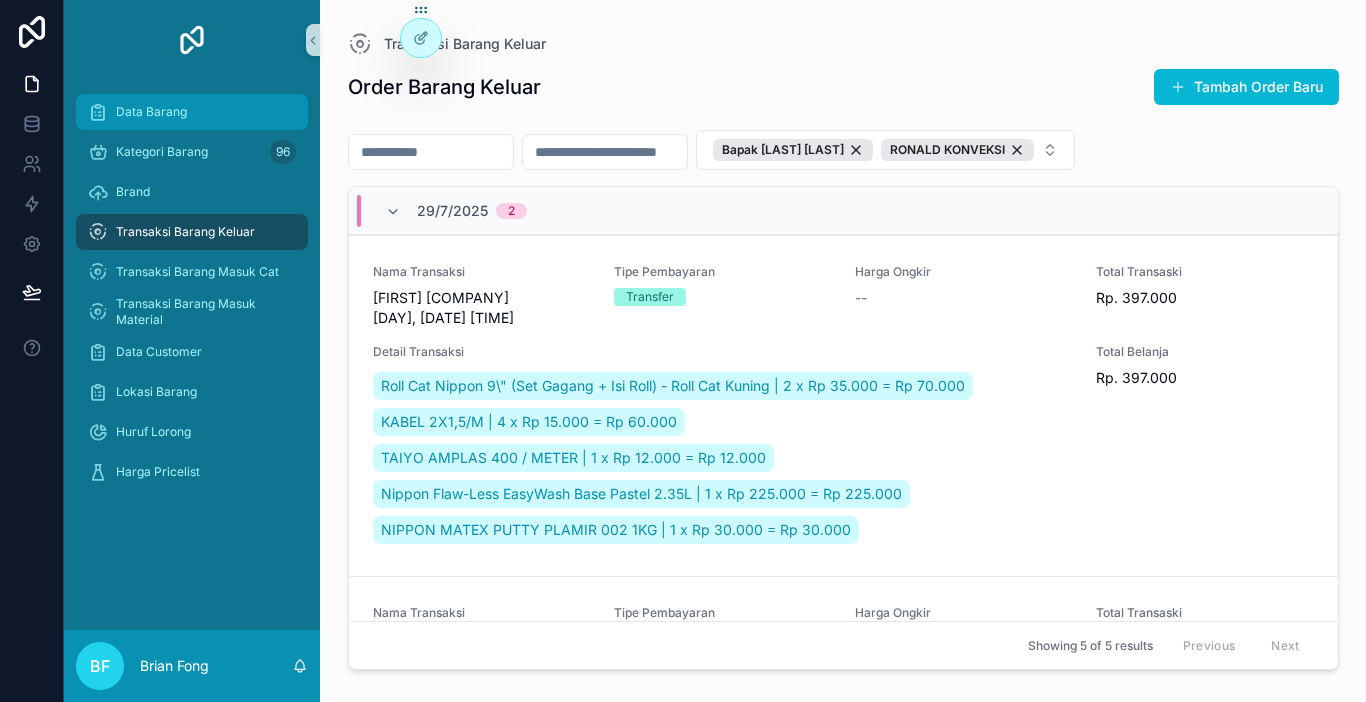 click on "Data Barang" at bounding box center [192, 112] 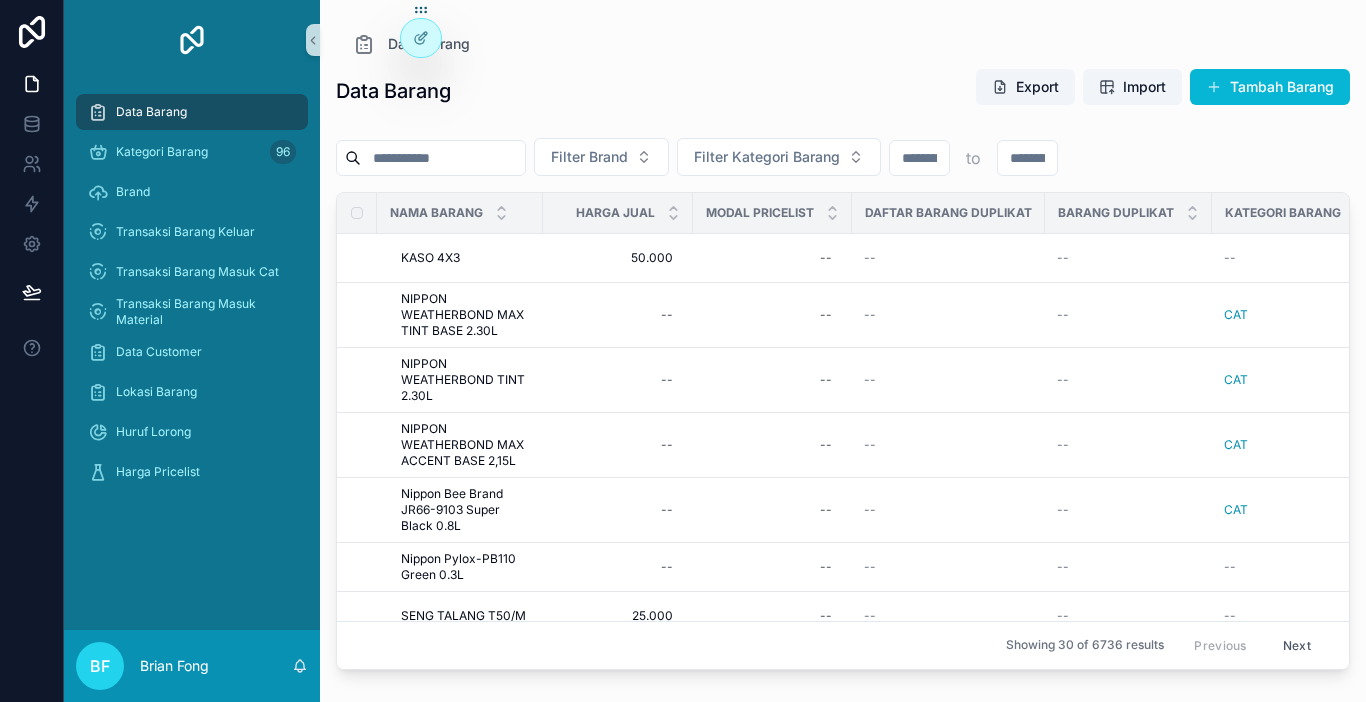 click at bounding box center (443, 158) 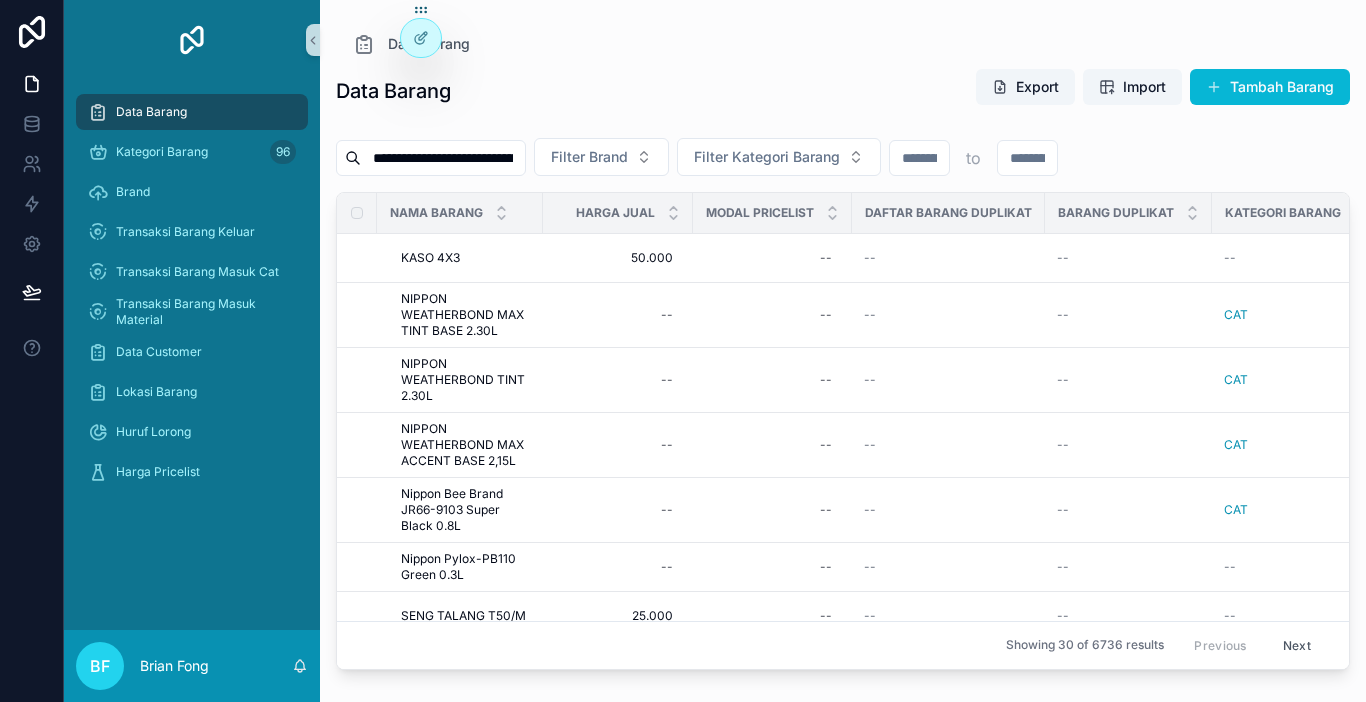 scroll, scrollTop: 0, scrollLeft: 5, axis: horizontal 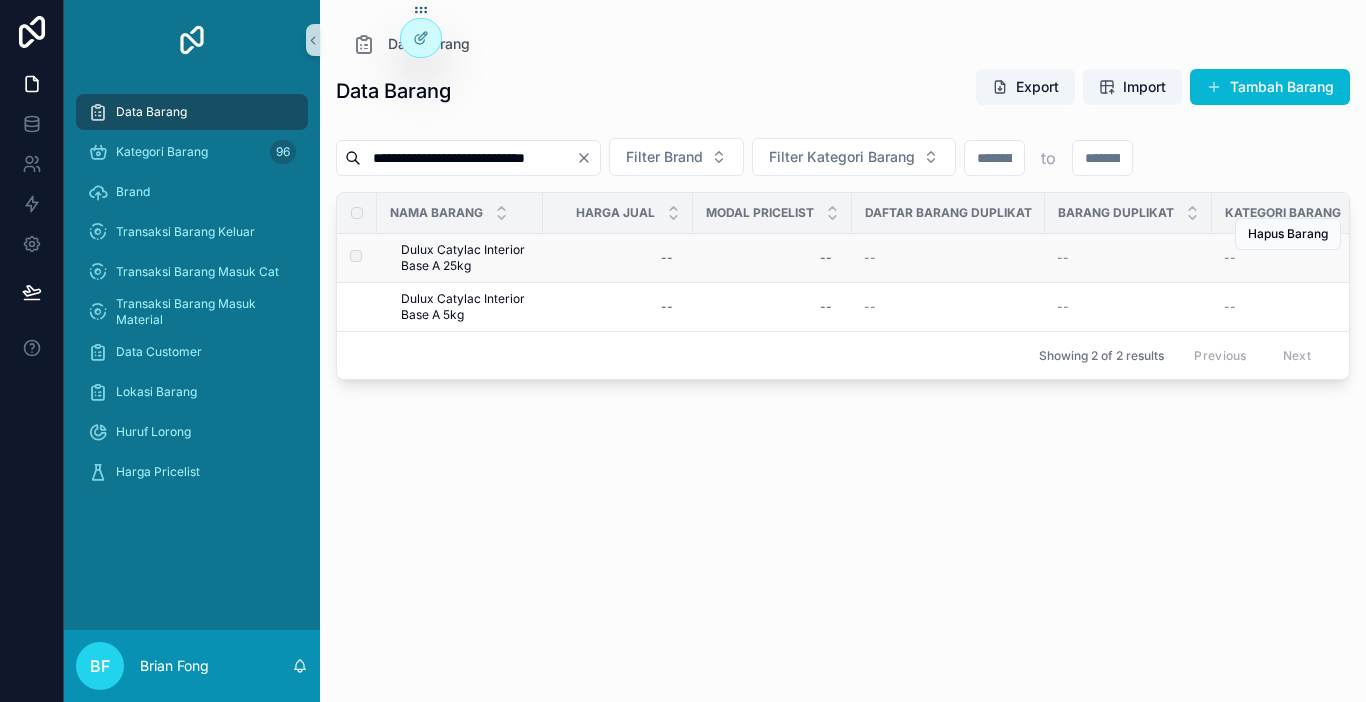 type on "**********" 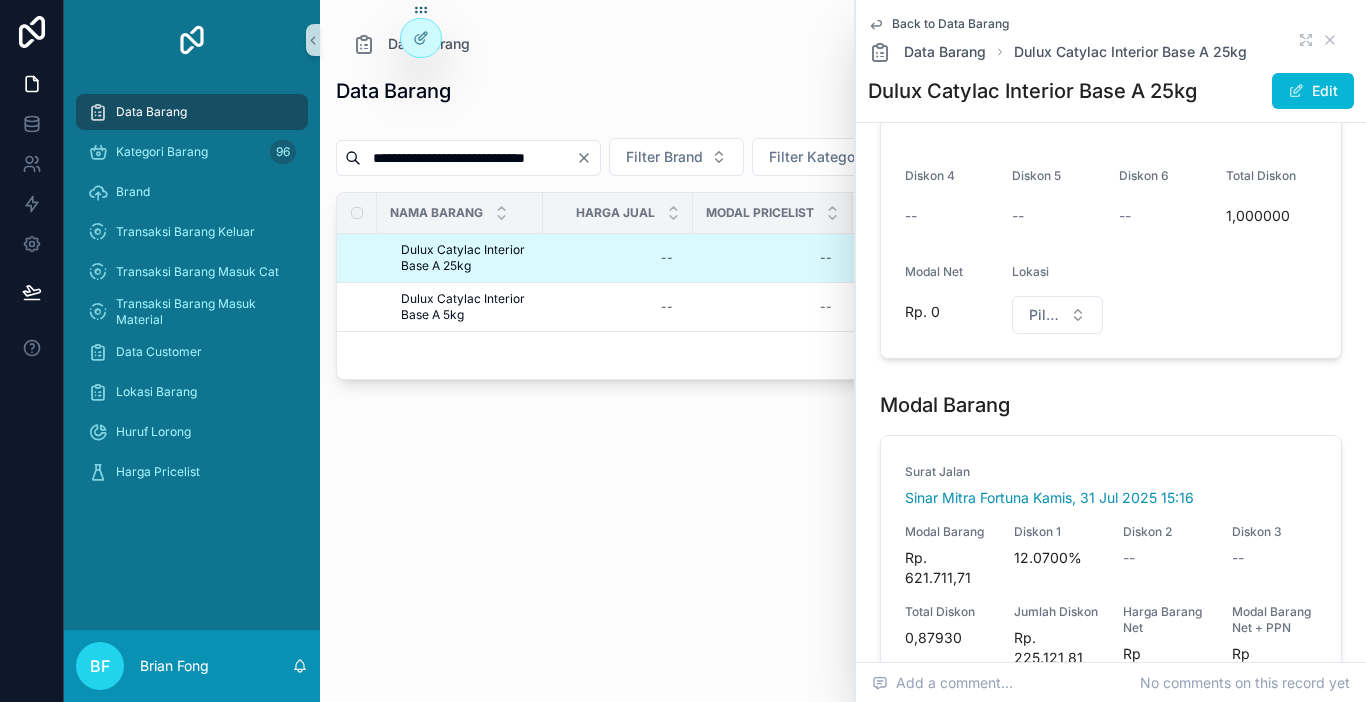 scroll, scrollTop: 400, scrollLeft: 0, axis: vertical 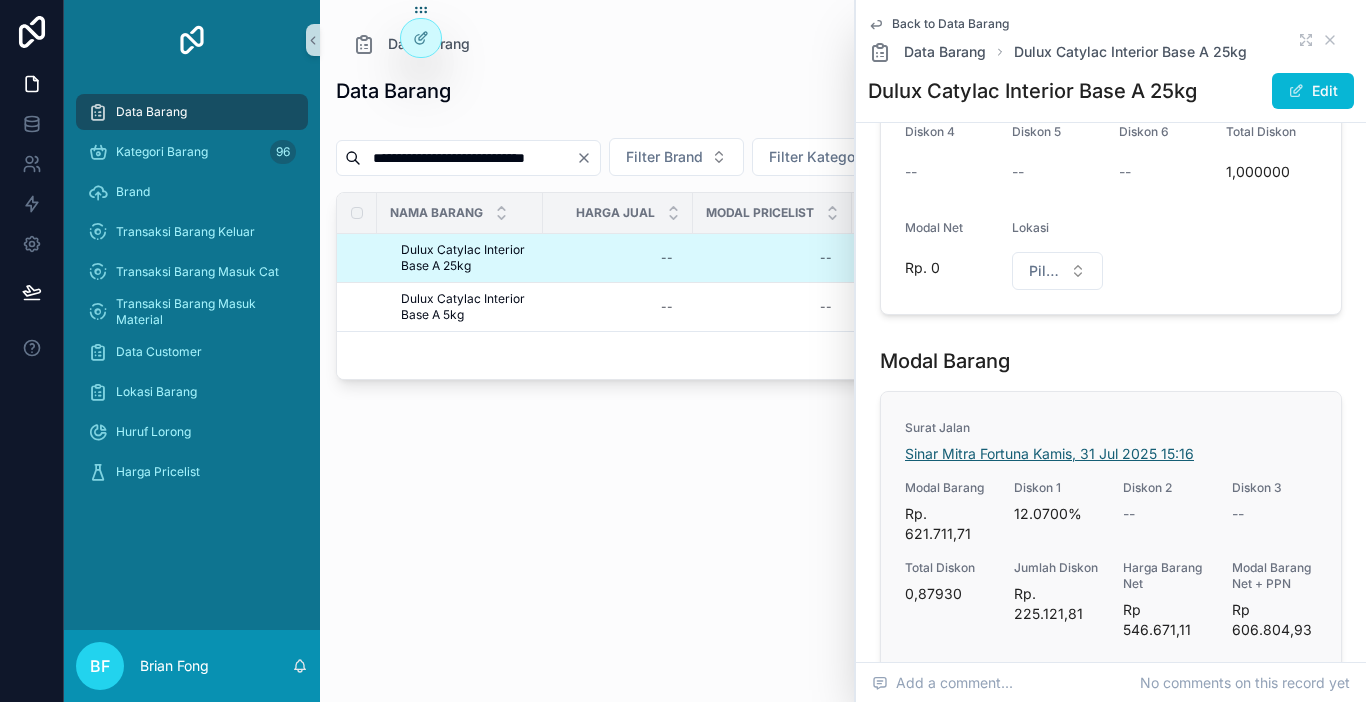 click on "Sinar Mitra Fortuna Kamis, 31 Jul 2025 15:16" at bounding box center (1049, 454) 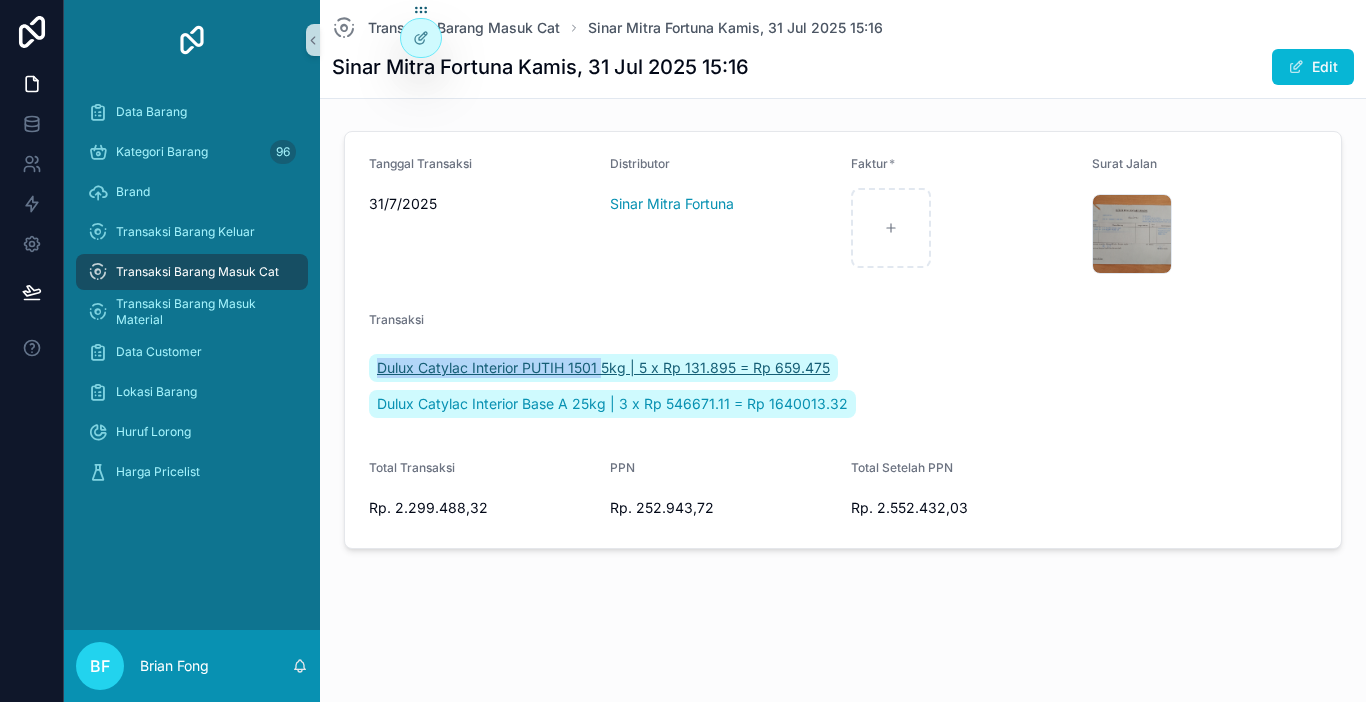 drag, startPoint x: 375, startPoint y: 352, endPoint x: 605, endPoint y: 354, distance: 230.0087 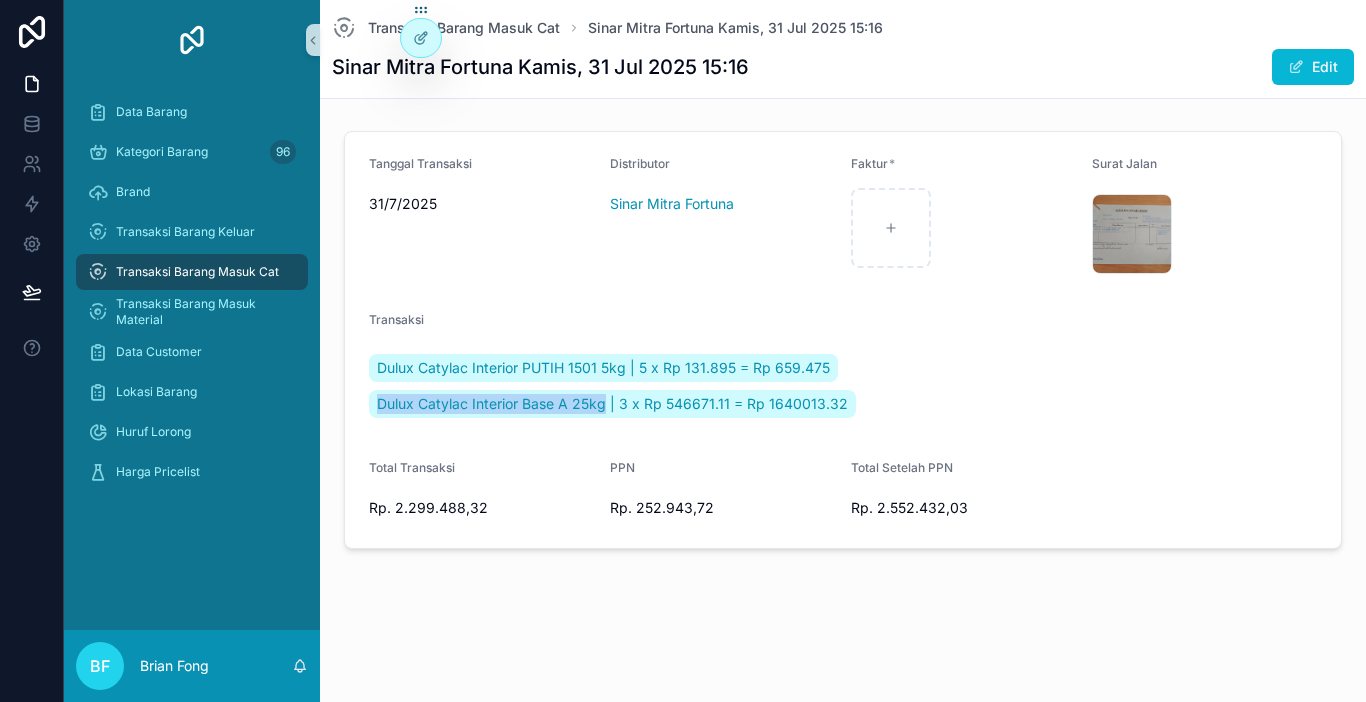 drag, startPoint x: 377, startPoint y: 387, endPoint x: 604, endPoint y: 420, distance: 229.38614 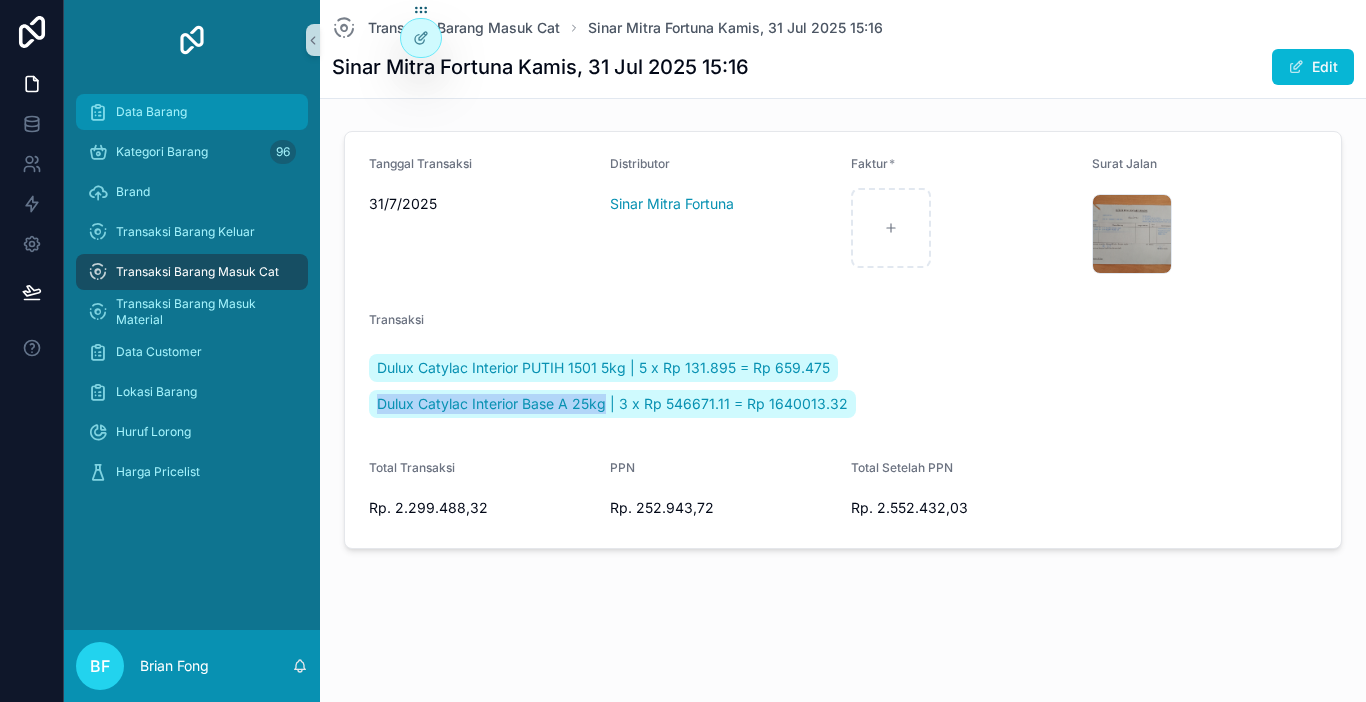 click on "Data Barang" at bounding box center (192, 112) 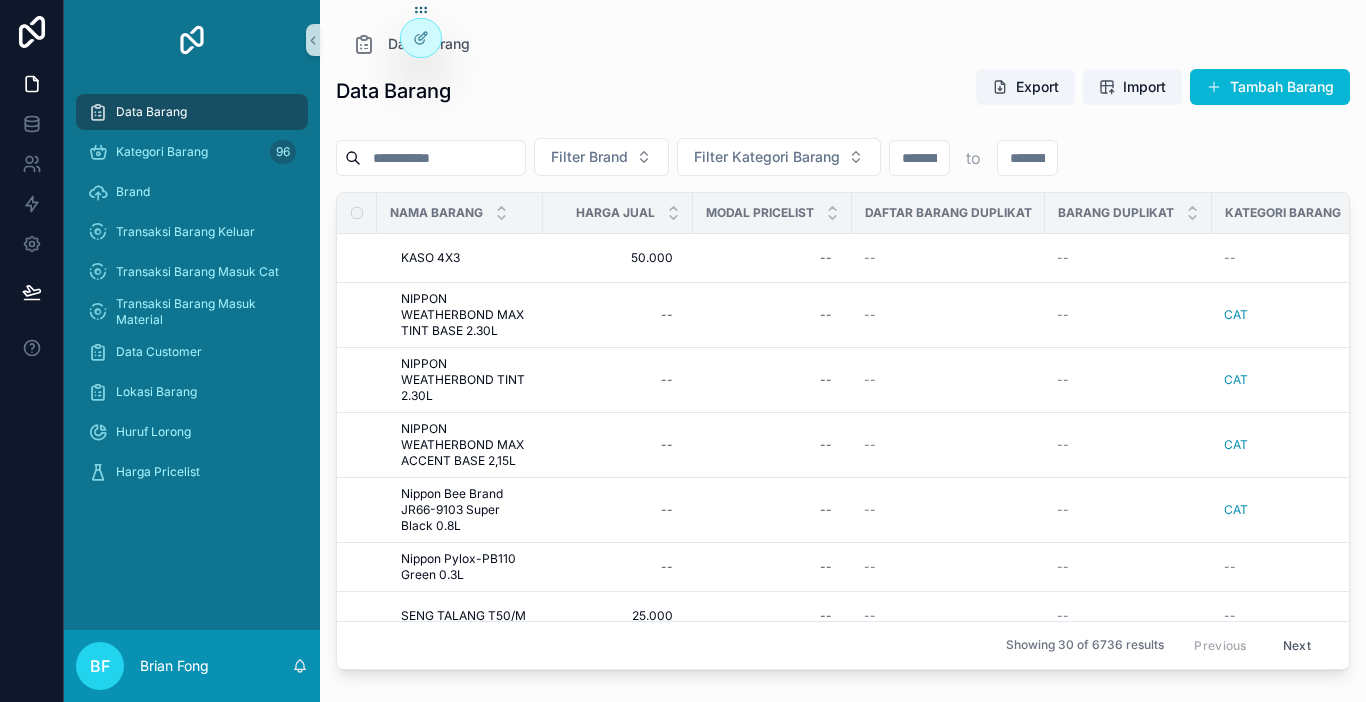 click at bounding box center [443, 158] 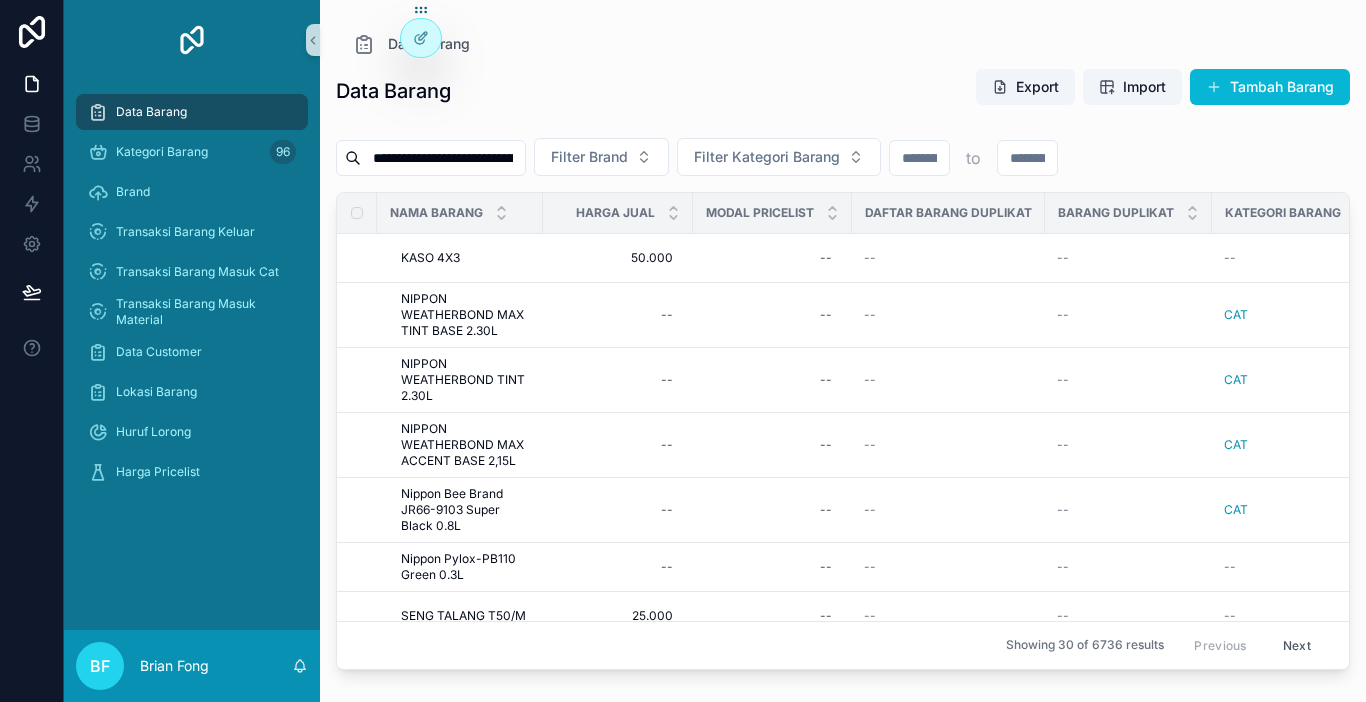 scroll, scrollTop: 0, scrollLeft: 38, axis: horizontal 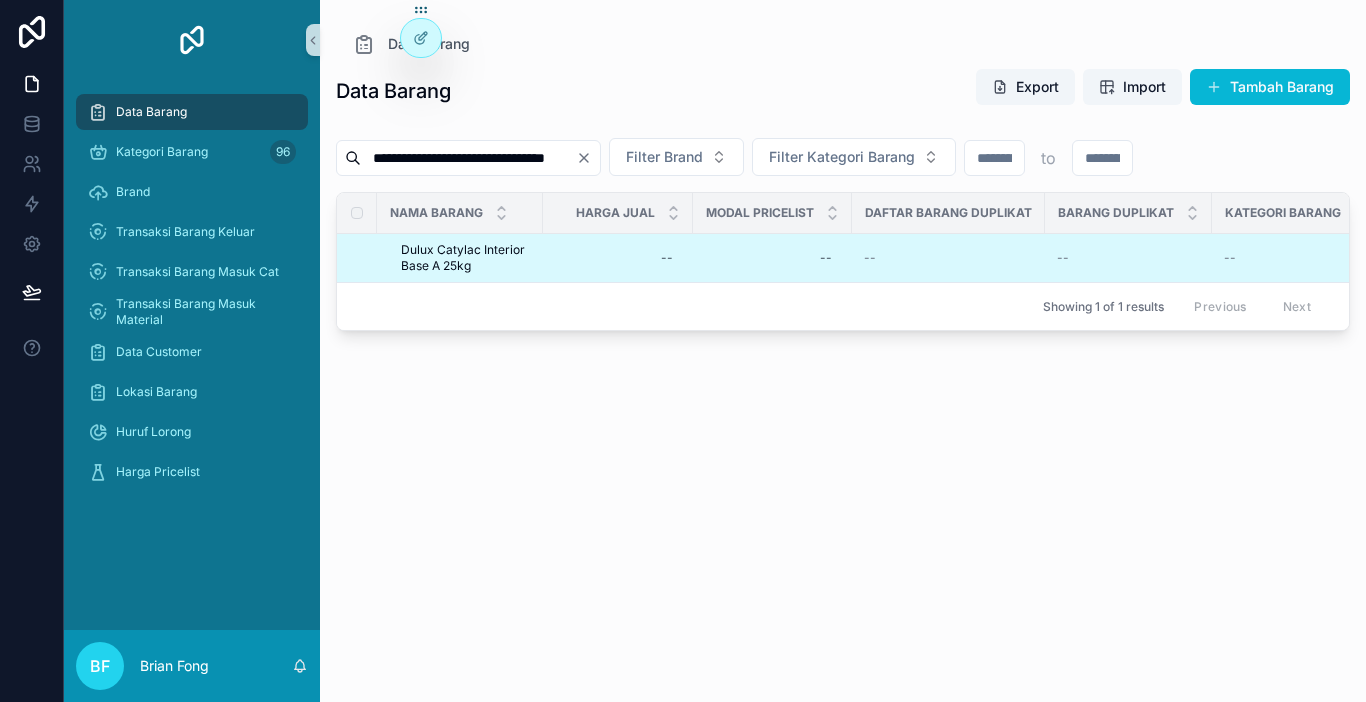 drag, startPoint x: 531, startPoint y: 158, endPoint x: 585, endPoint y: 163, distance: 54.230988 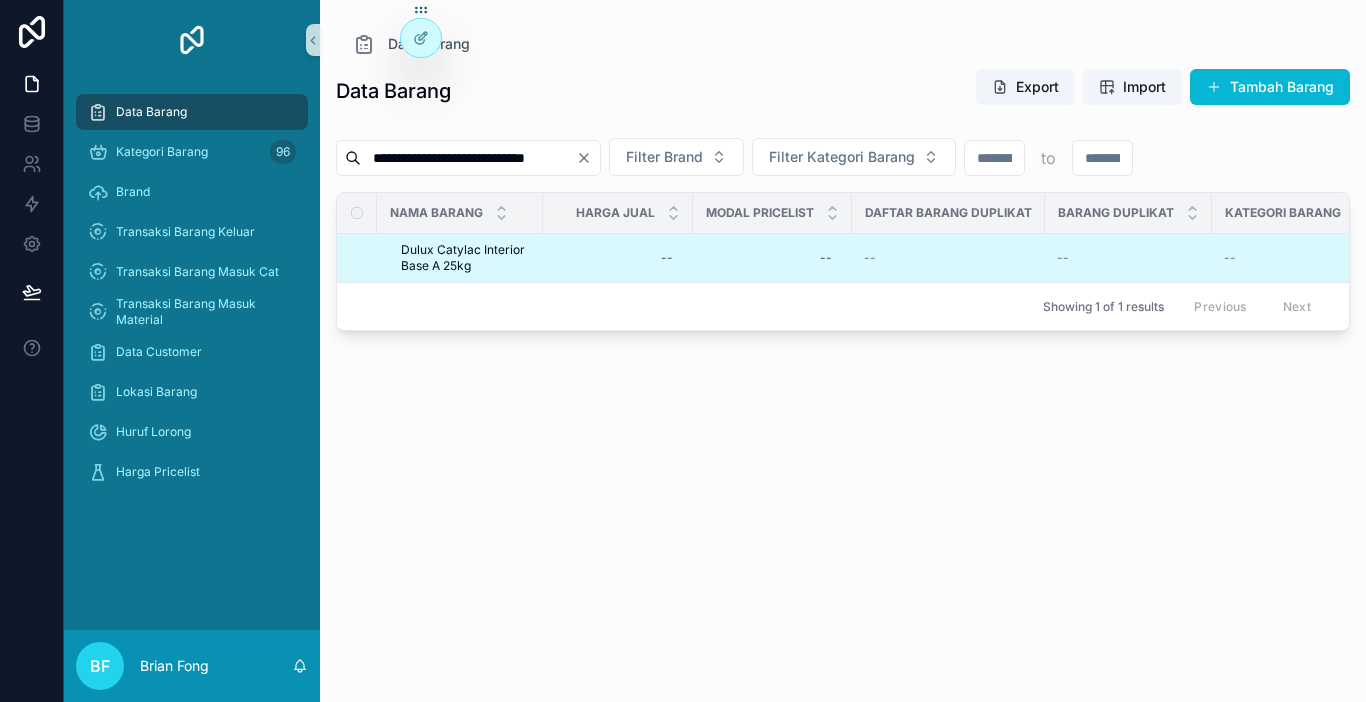 scroll, scrollTop: 0, scrollLeft: 6, axis: horizontal 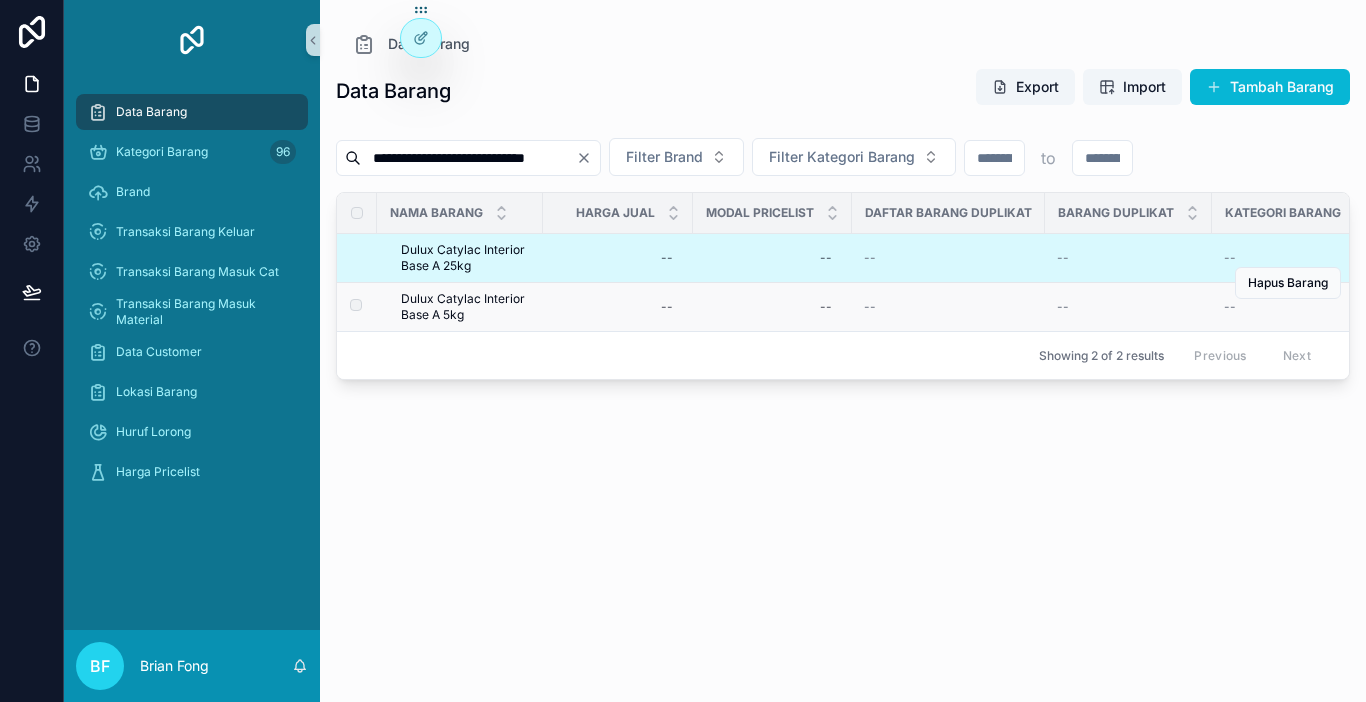 type on "**********" 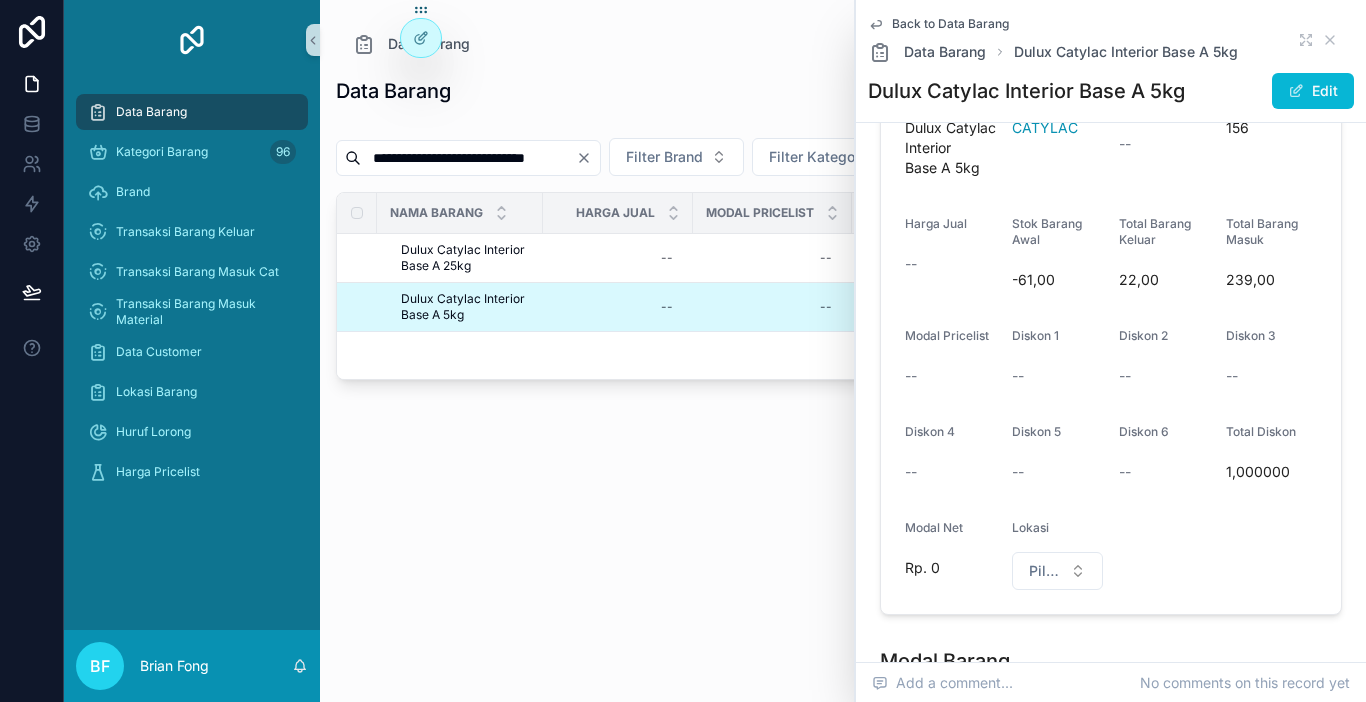 scroll, scrollTop: 0, scrollLeft: 0, axis: both 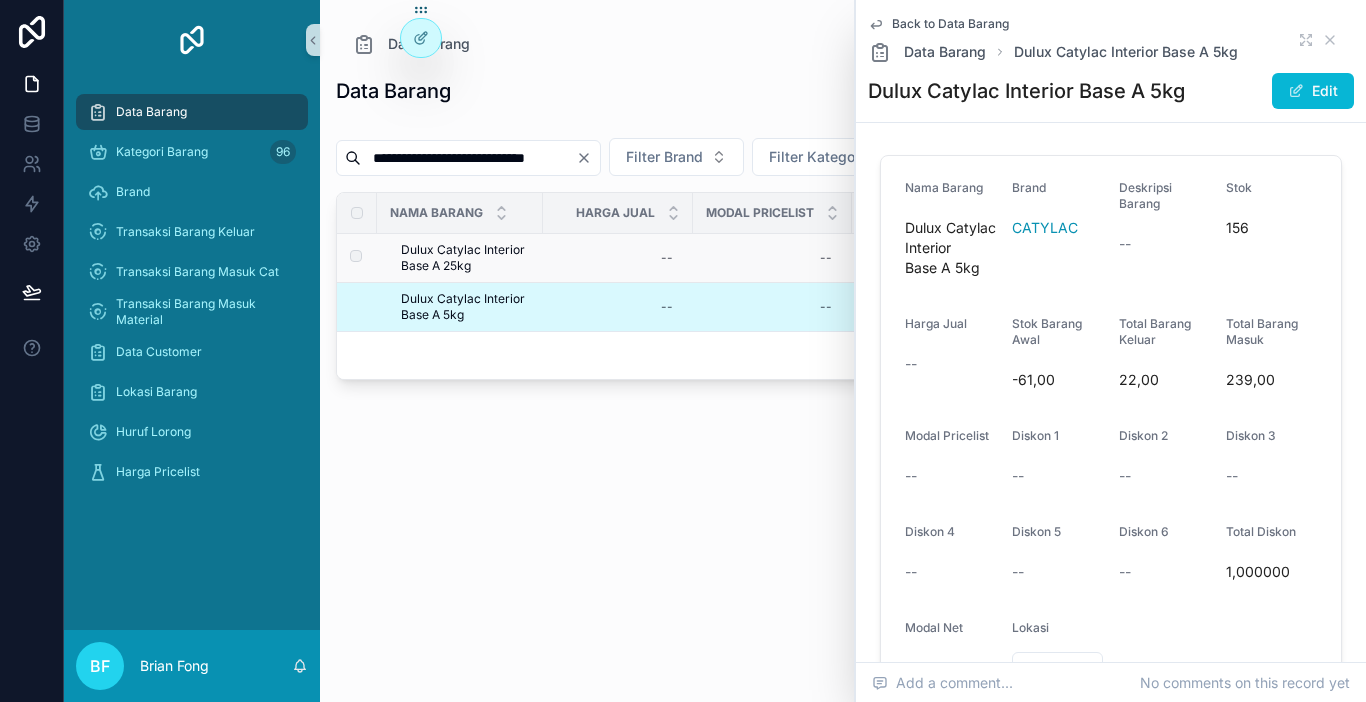 click on "Dulux Catylac Interior Base A 25kg" at bounding box center [466, 258] 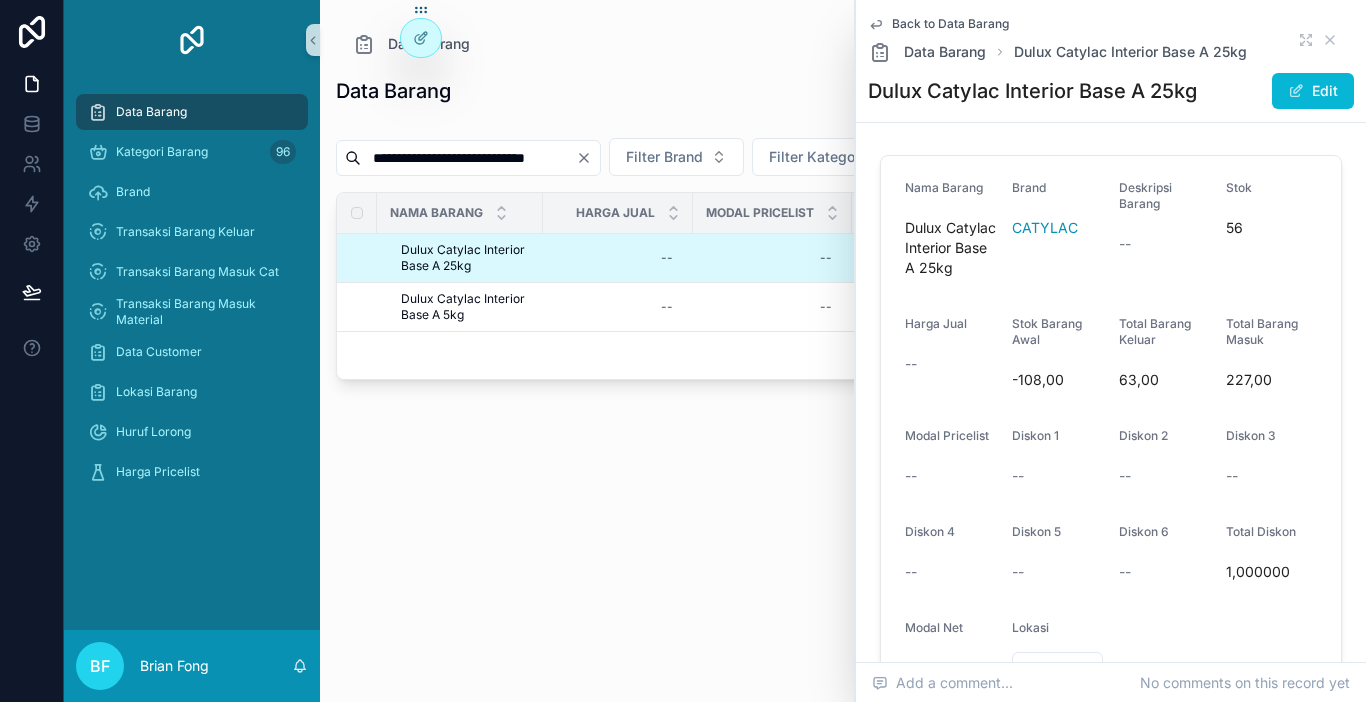 click on "Dulux Catylac Interior Base A 5kg" at bounding box center (466, 307) 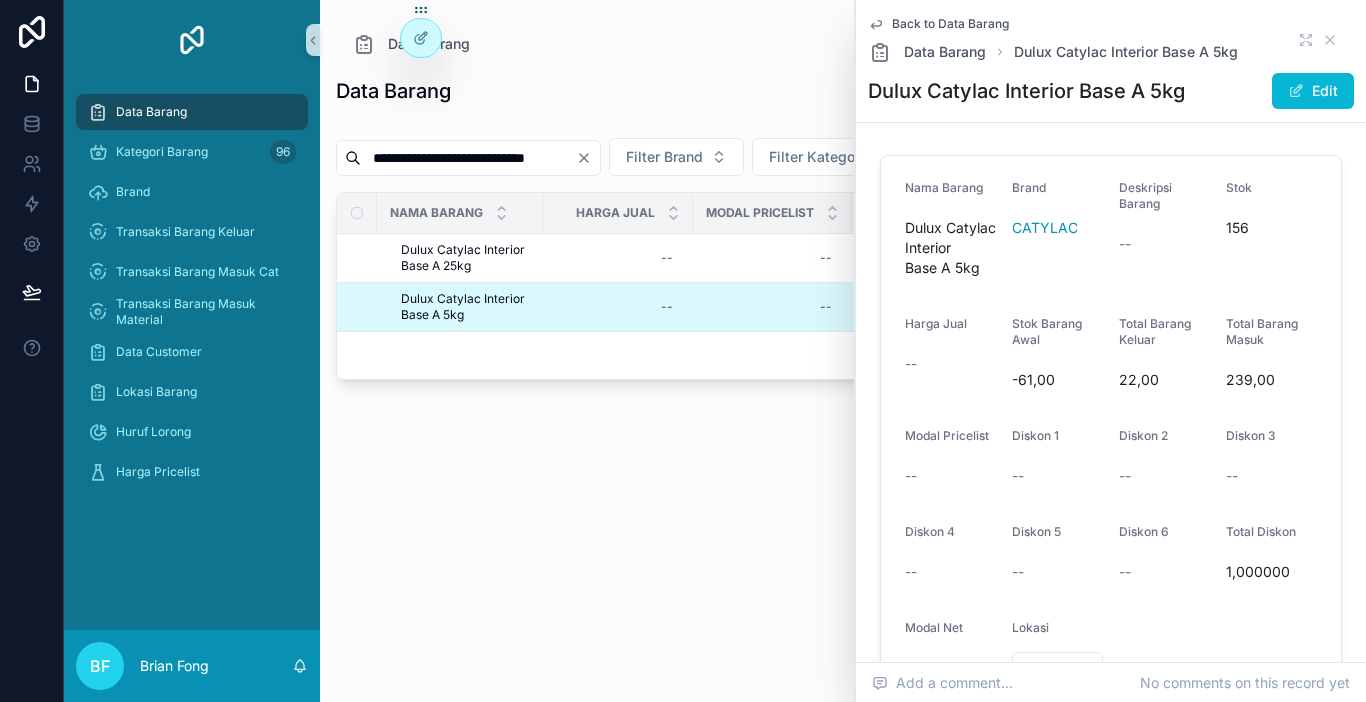 click 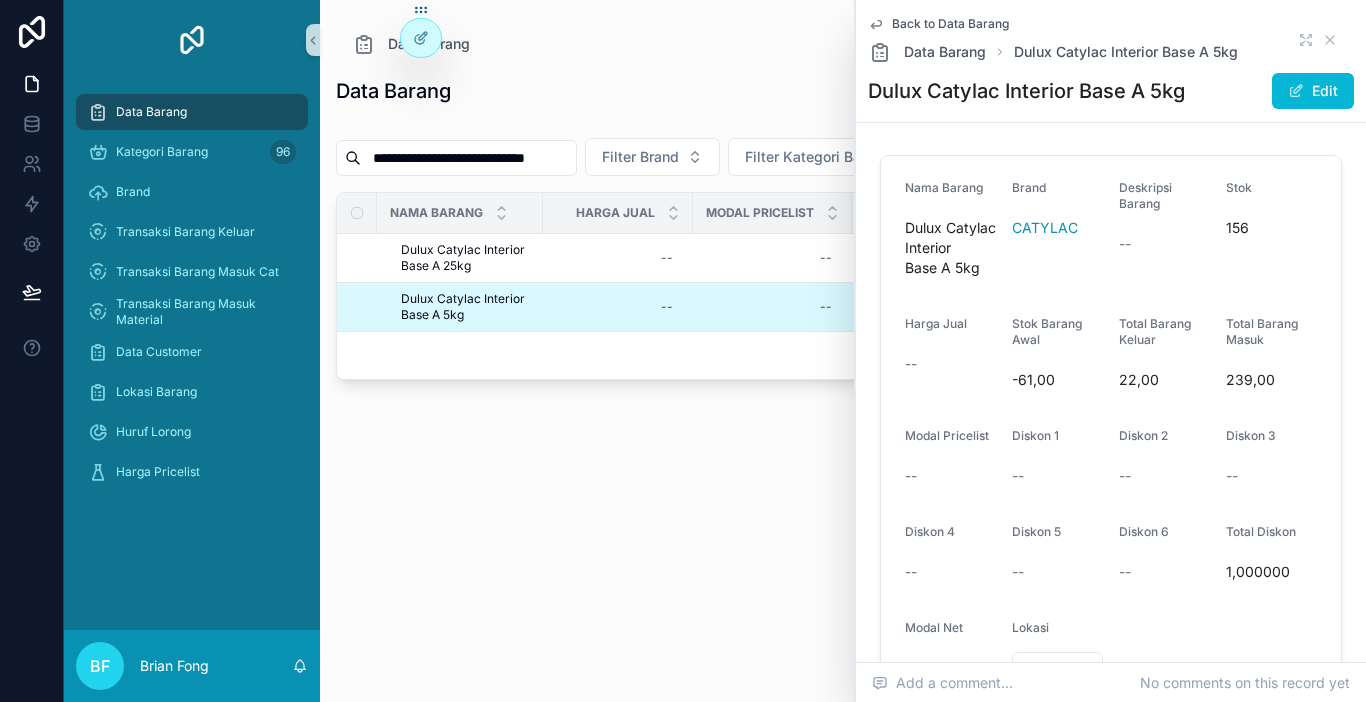 click on "**********" at bounding box center [468, 158] 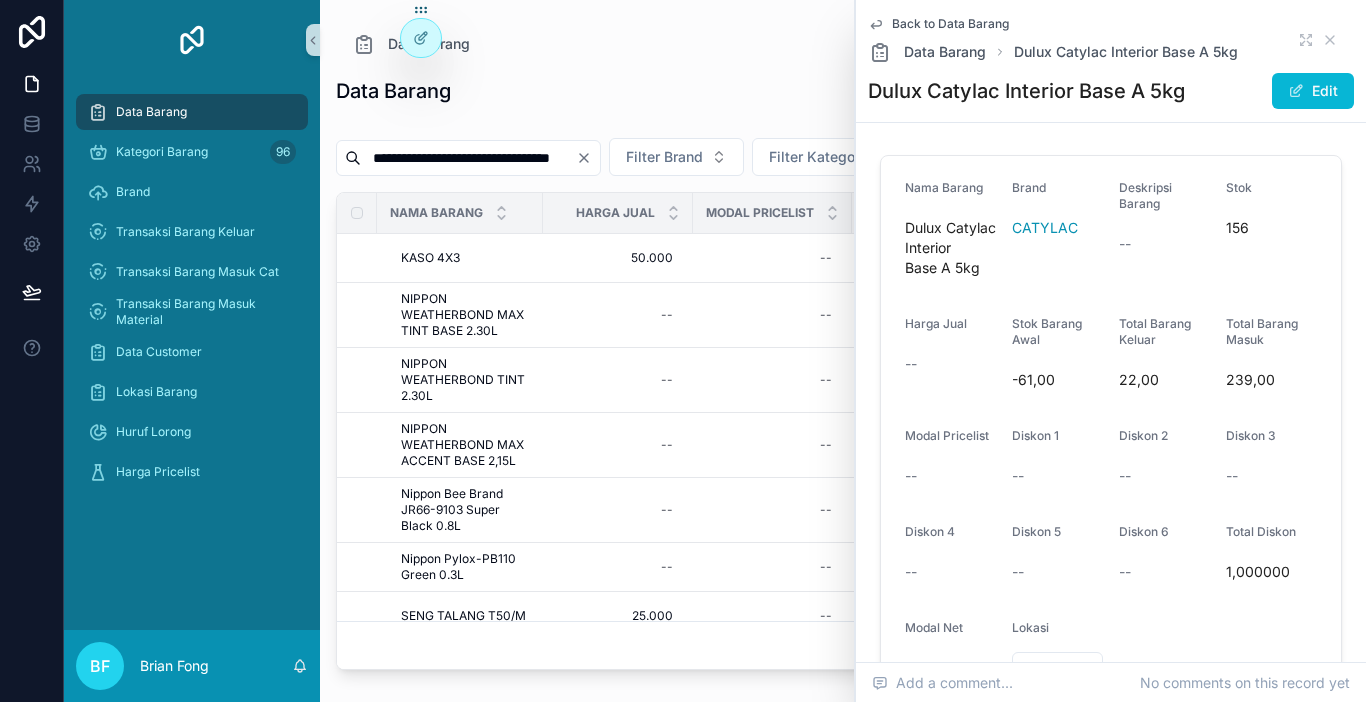 scroll, scrollTop: 0, scrollLeft: 95, axis: horizontal 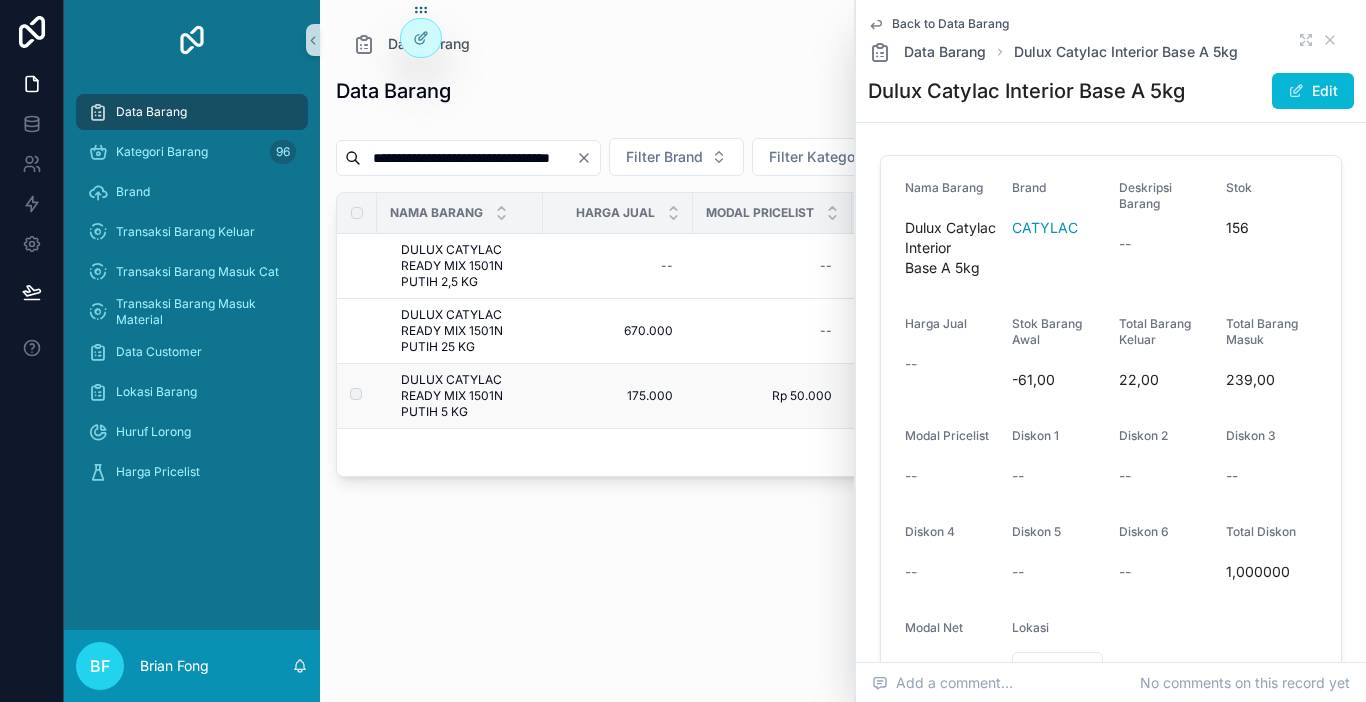 type on "**********" 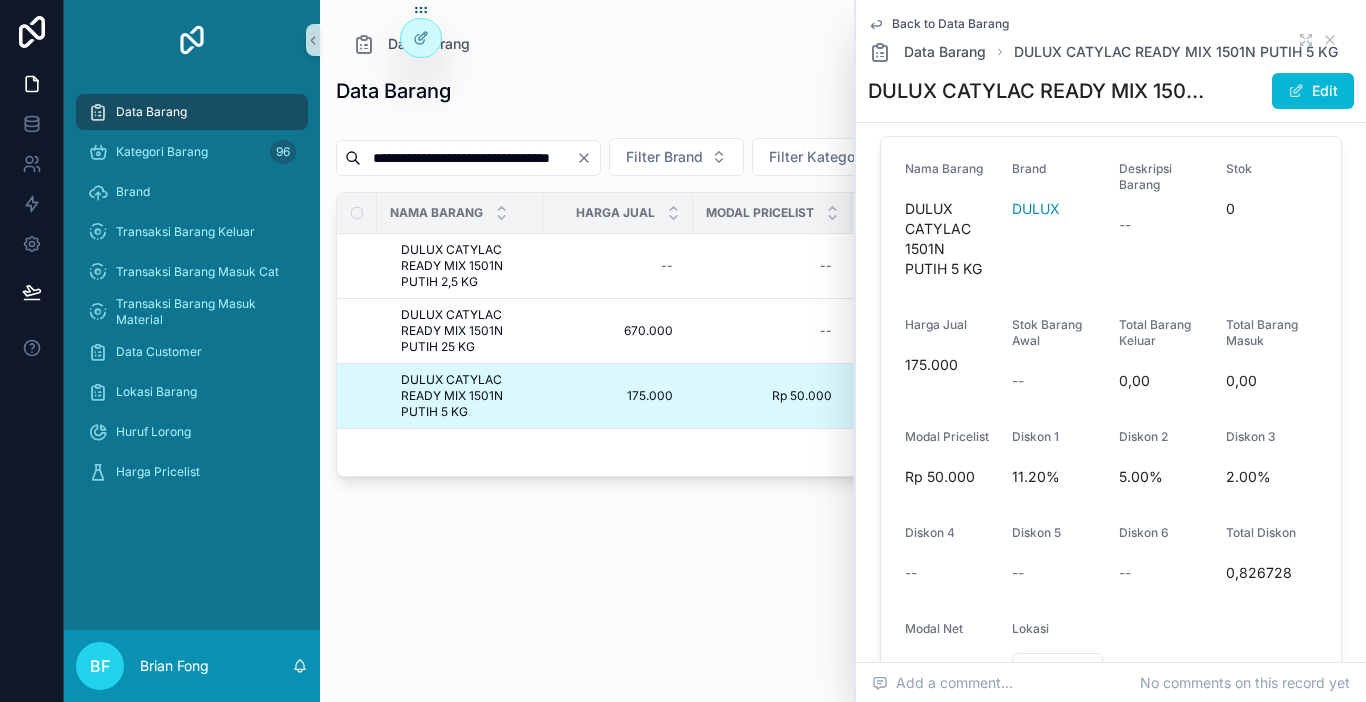scroll, scrollTop: 0, scrollLeft: 0, axis: both 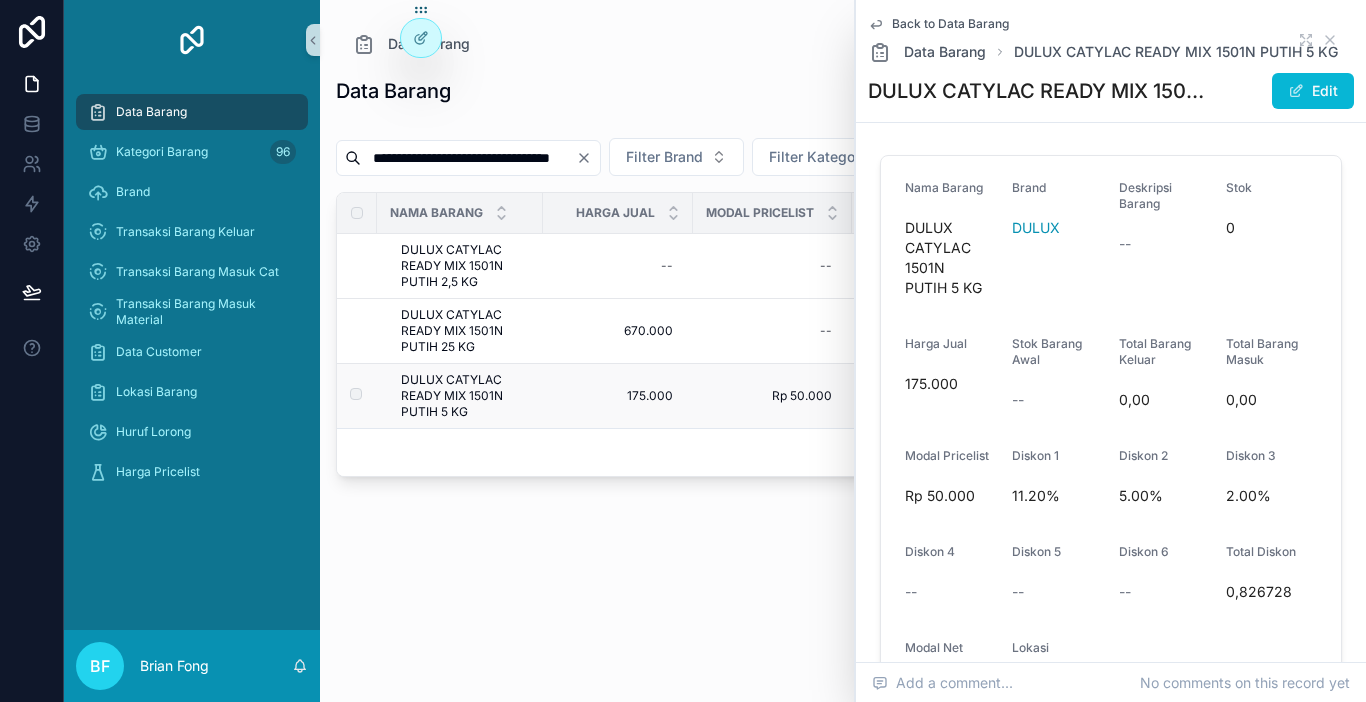 drag, startPoint x: 403, startPoint y: 363, endPoint x: 482, endPoint y: 407, distance: 90.426765 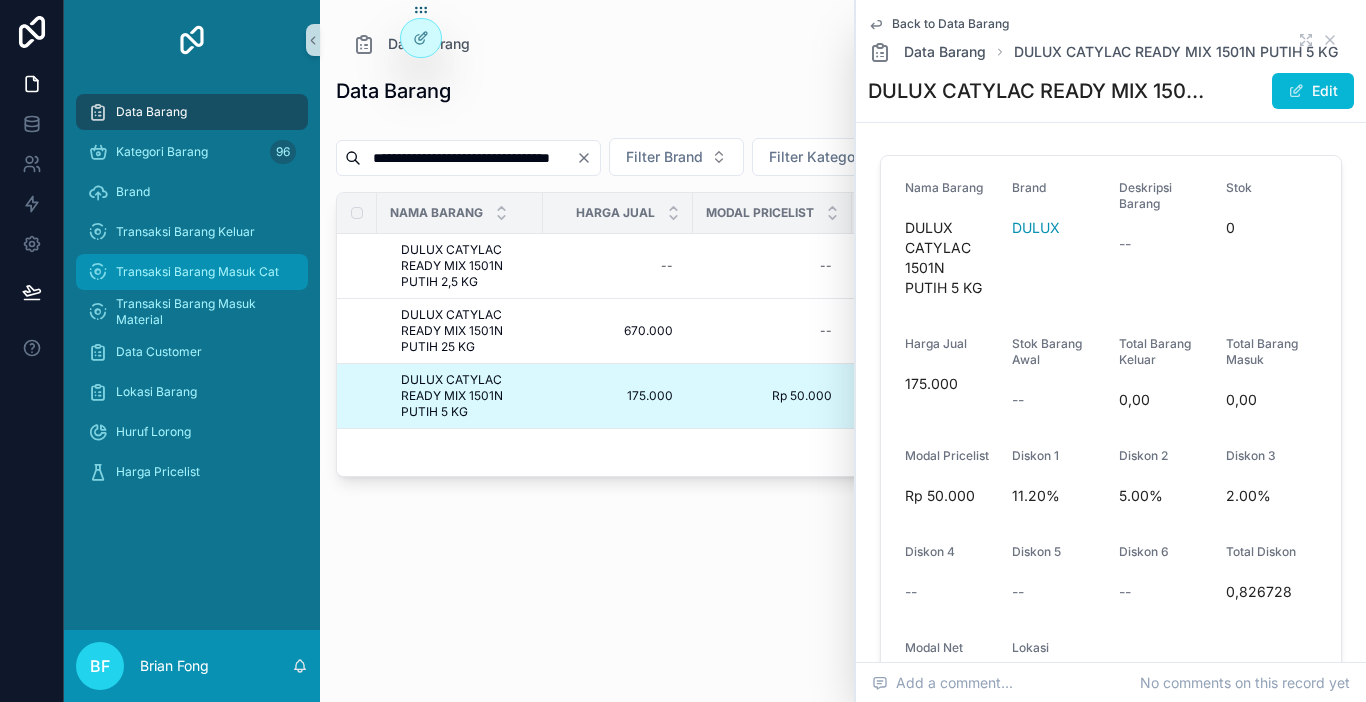 click on "Transaksi Barang Masuk Cat" at bounding box center [192, 272] 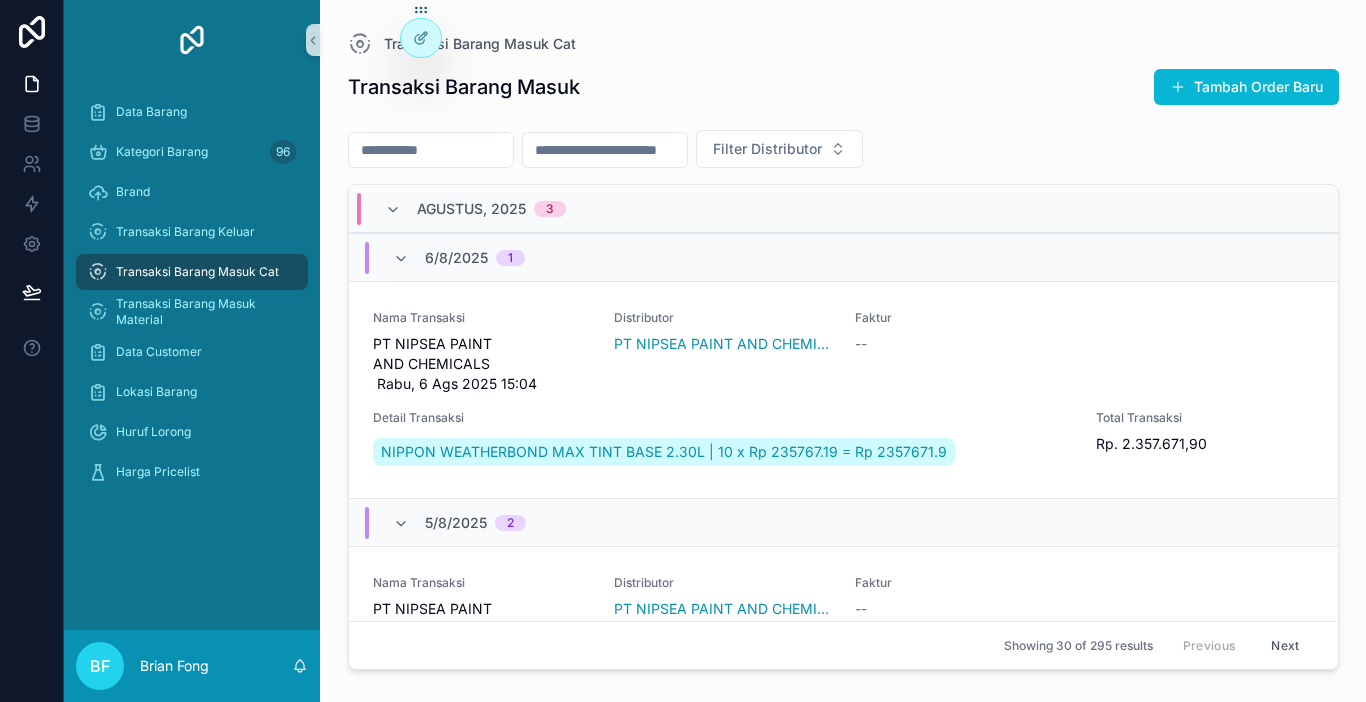click at bounding box center [431, 150] 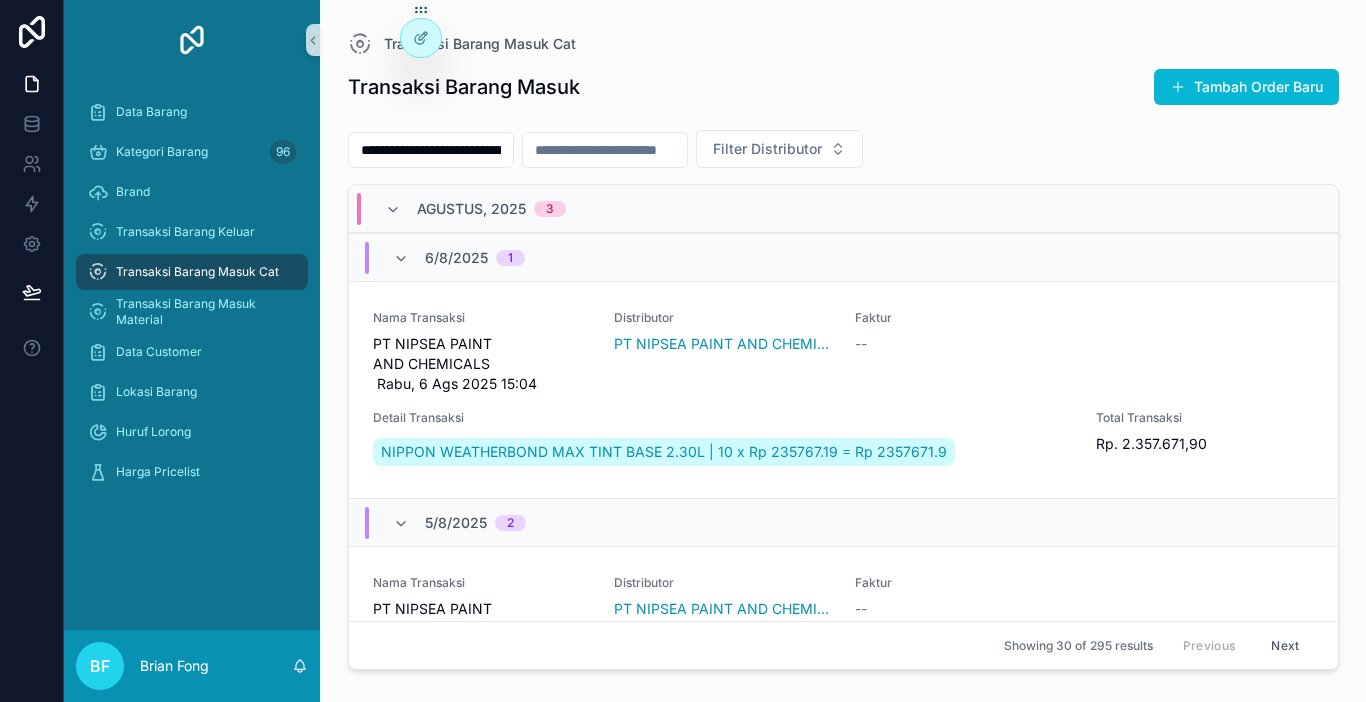 scroll, scrollTop: 0, scrollLeft: 135, axis: horizontal 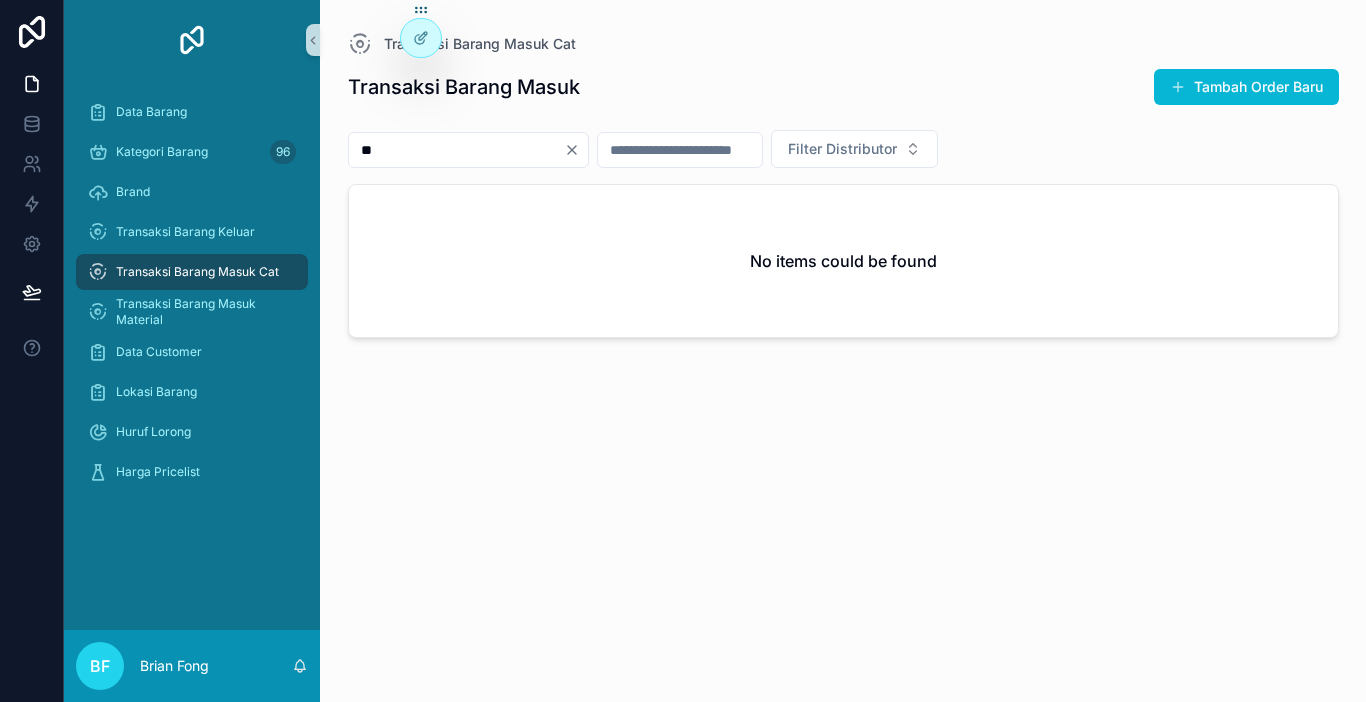 type on "*" 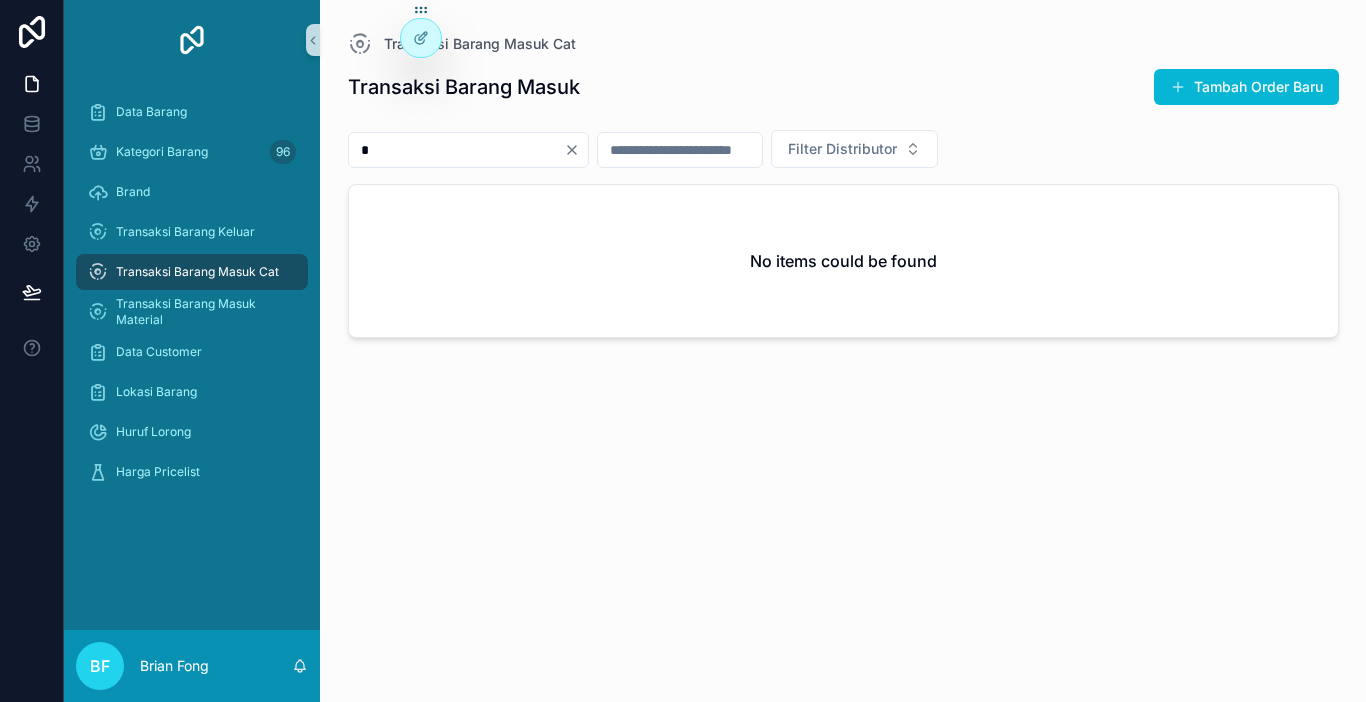 type 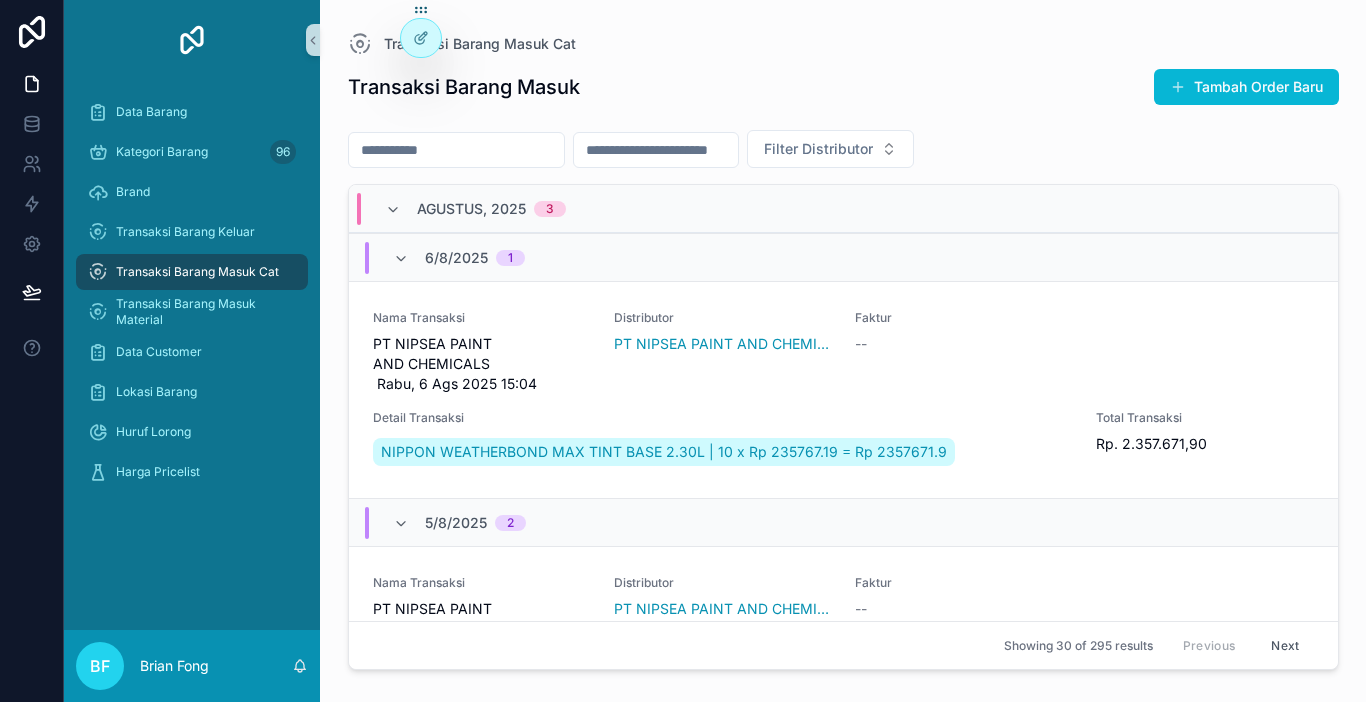 click on "Transaksi Barang Masuk Cat" at bounding box center [197, 272] 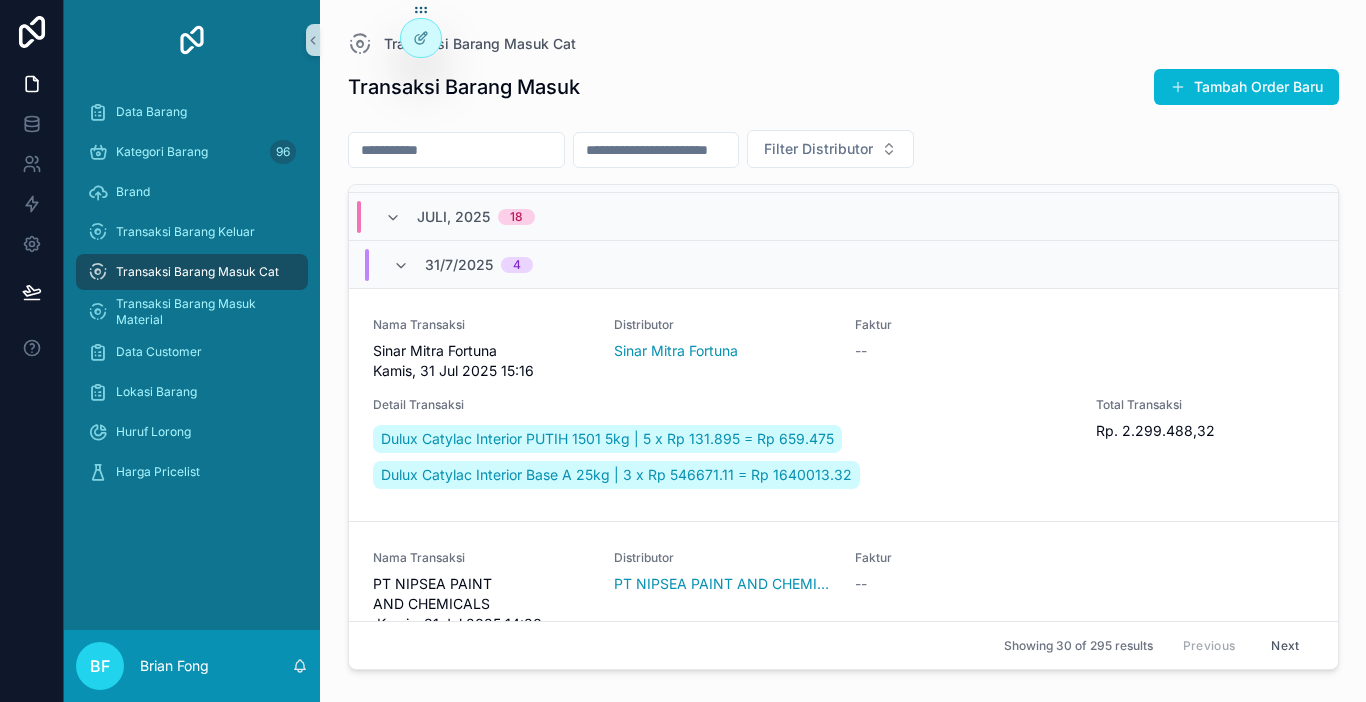 scroll, scrollTop: 1000, scrollLeft: 0, axis: vertical 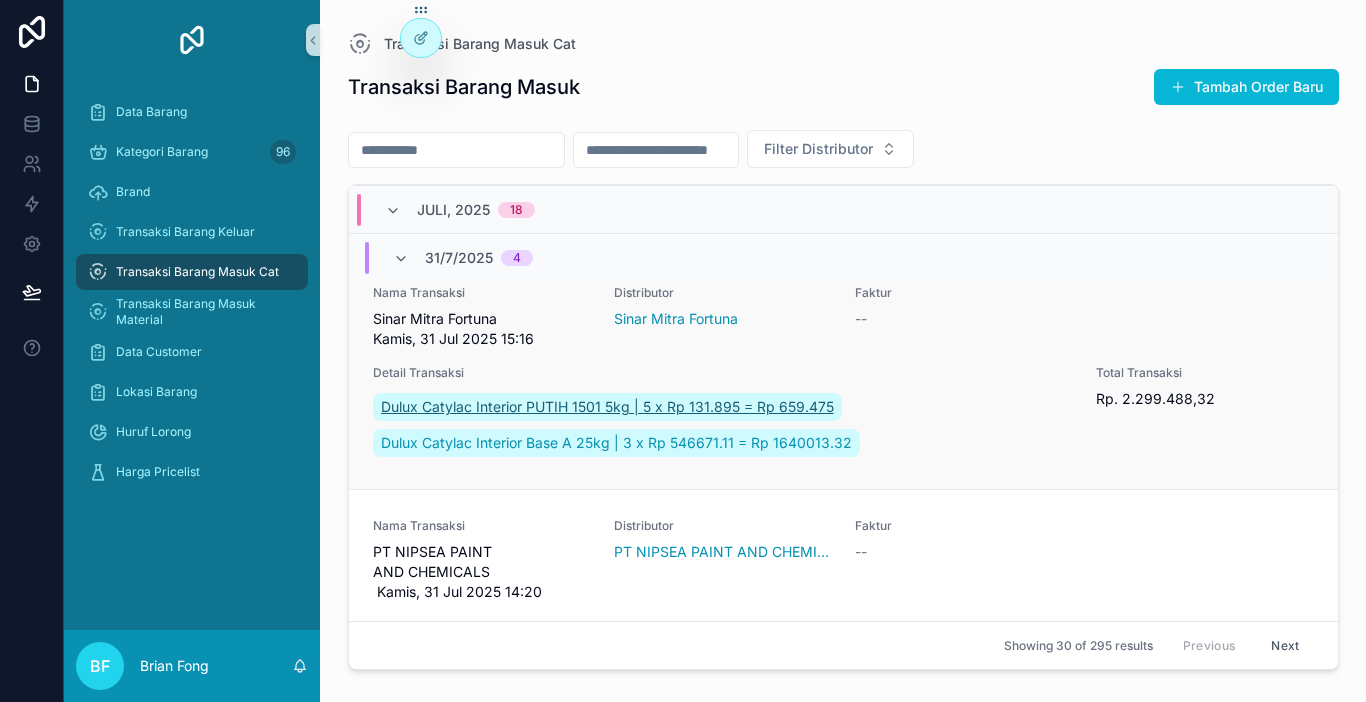 click on "Dulux Catylac Interior PUTIH 1501 5kg | 5 x Rp 131.895 = Rp 659.475" at bounding box center [607, 407] 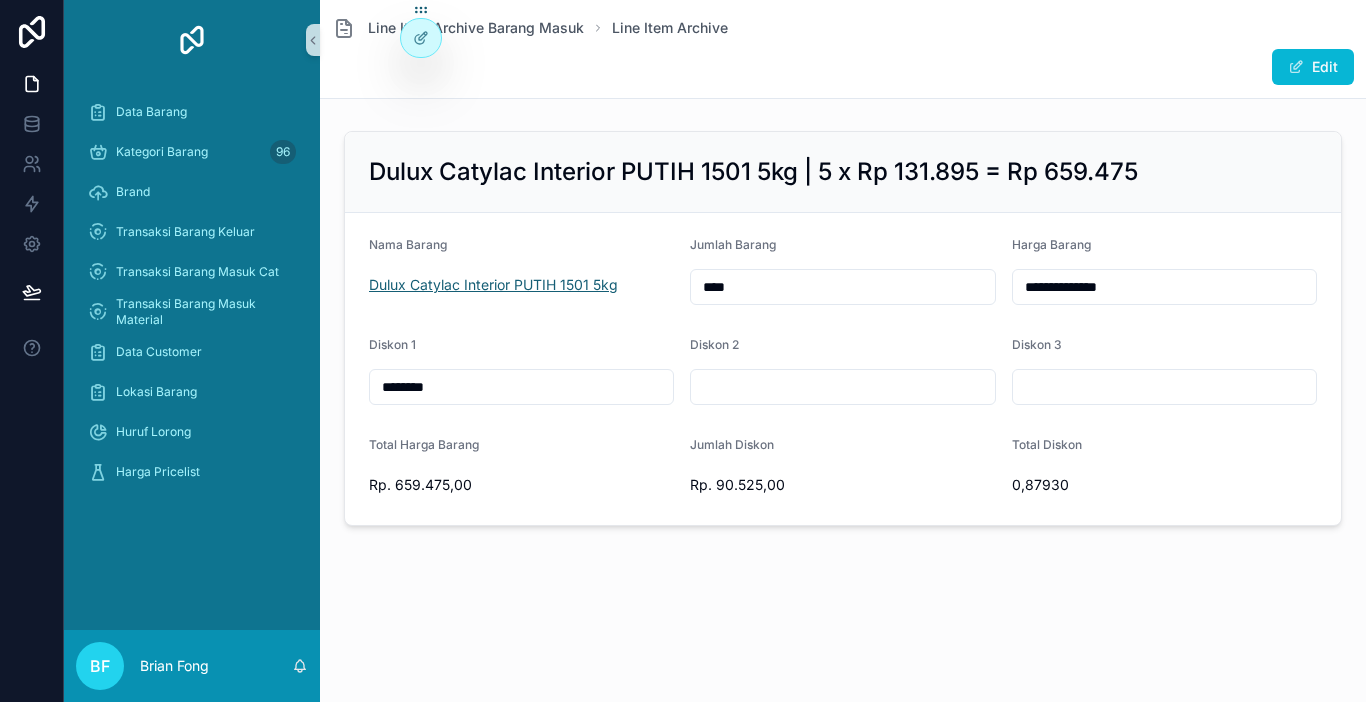 click on "Dulux Catylac Interior PUTIH 1501 5kg" at bounding box center (493, 285) 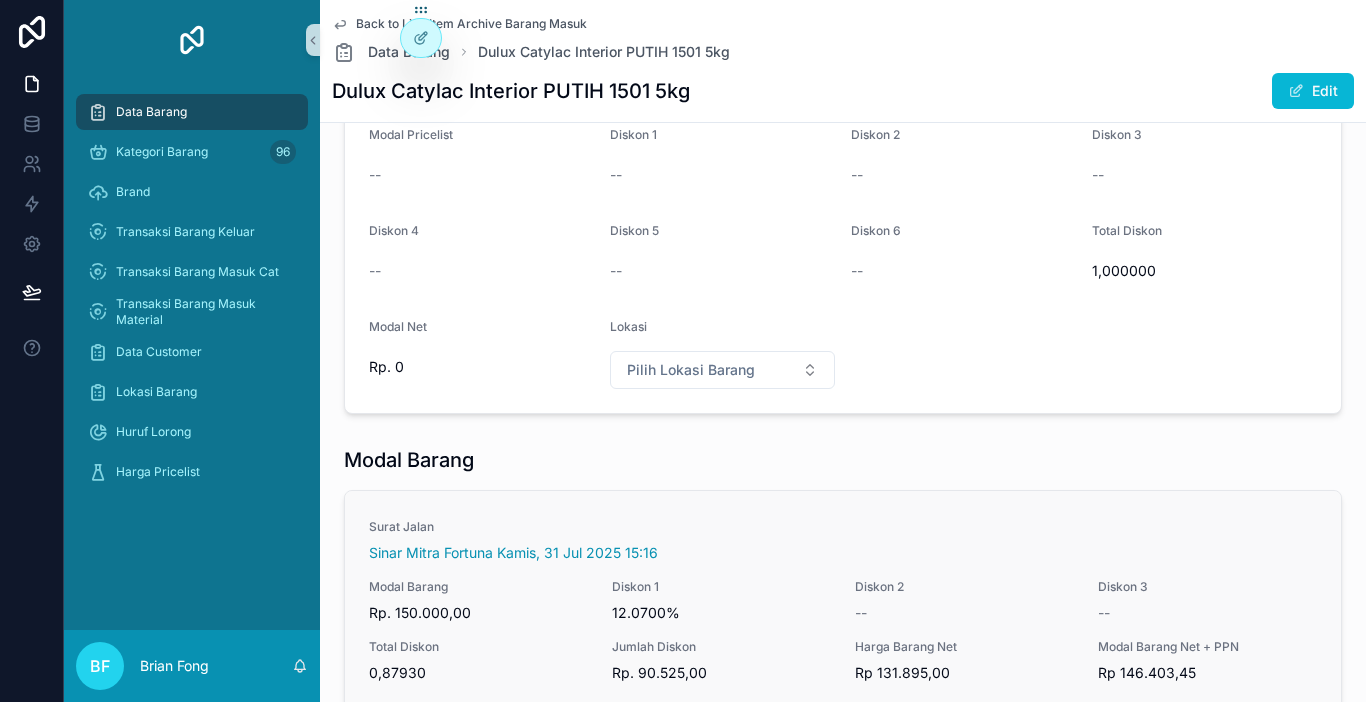 scroll, scrollTop: 300, scrollLeft: 0, axis: vertical 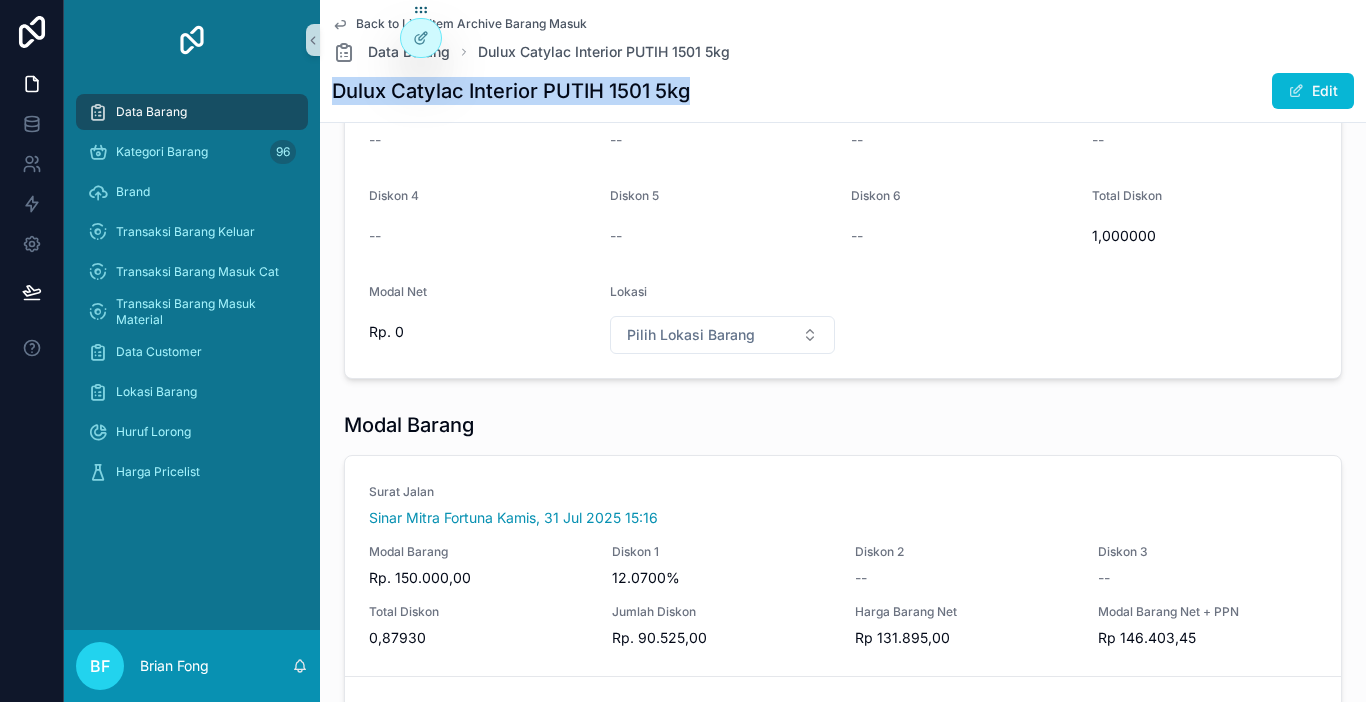 drag, startPoint x: 326, startPoint y: 87, endPoint x: 691, endPoint y: 98, distance: 365.1657 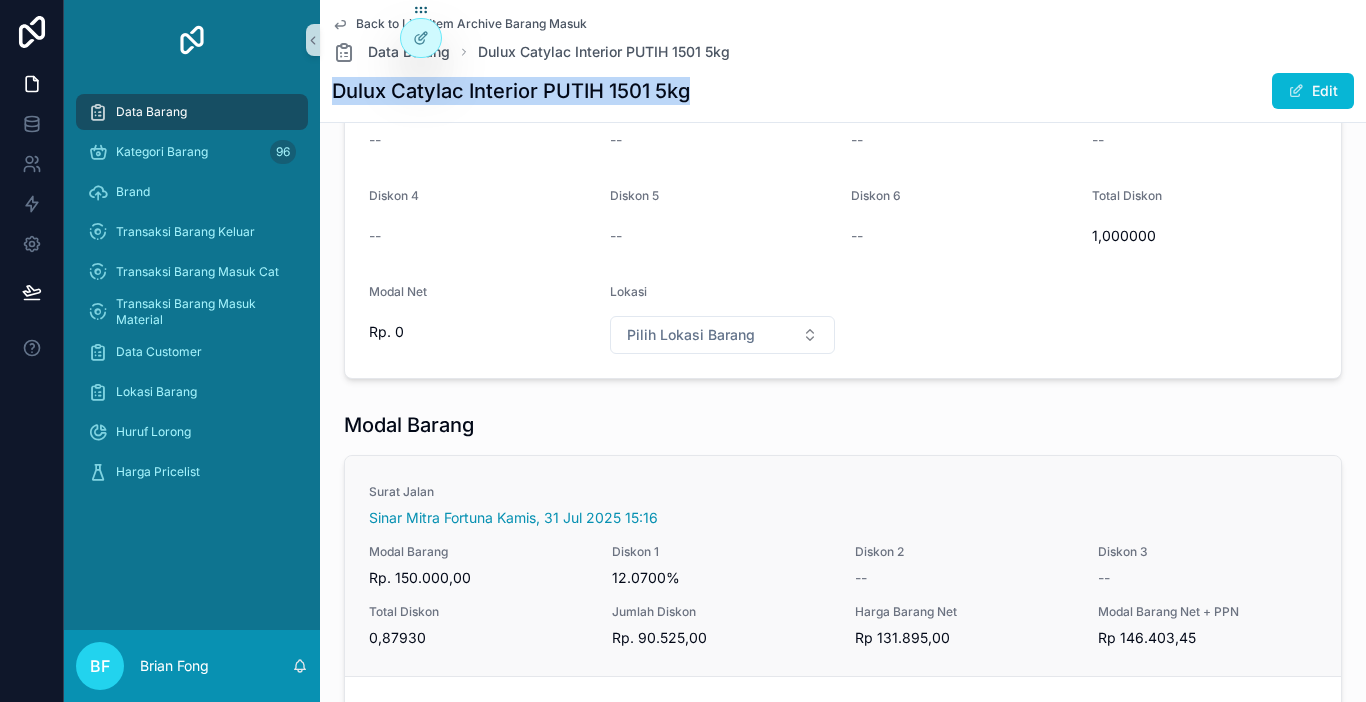 copy on "Dulux Catylac Interior PUTIH 1501 5kg" 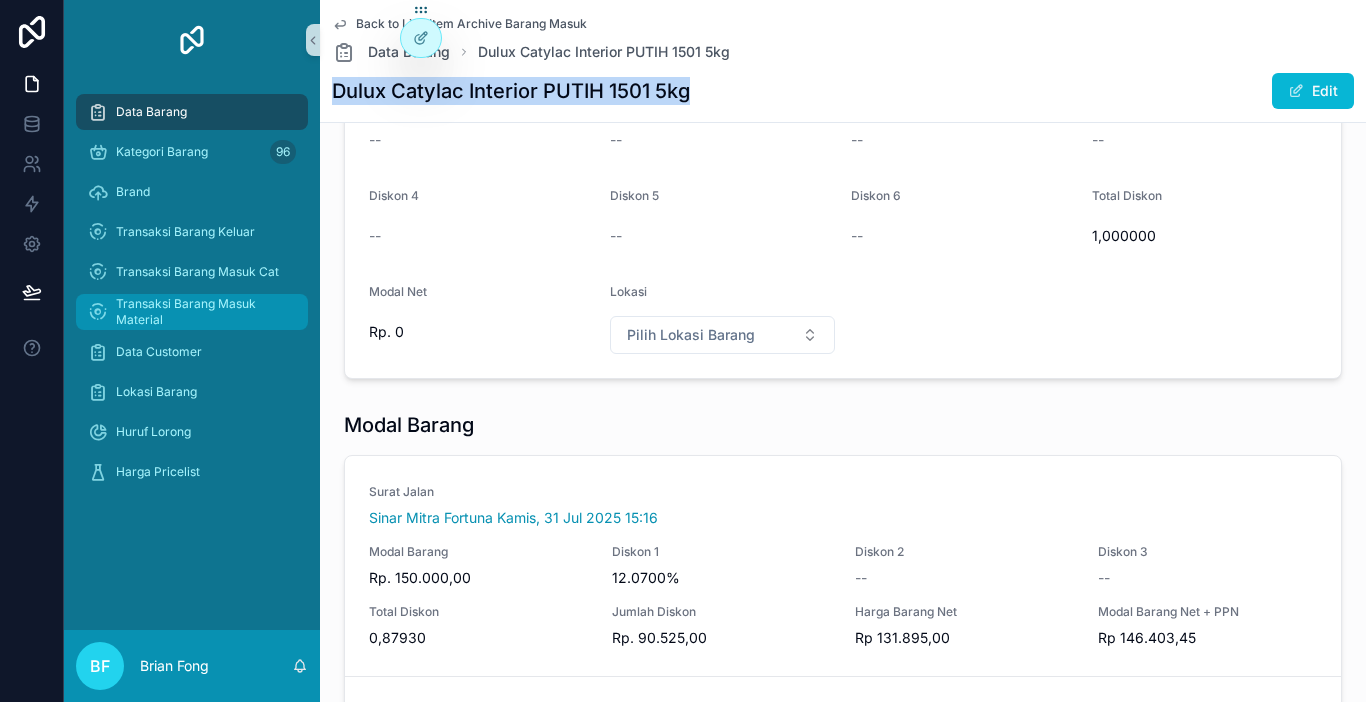 click on "Transaksi Barang Masuk Material" at bounding box center [202, 312] 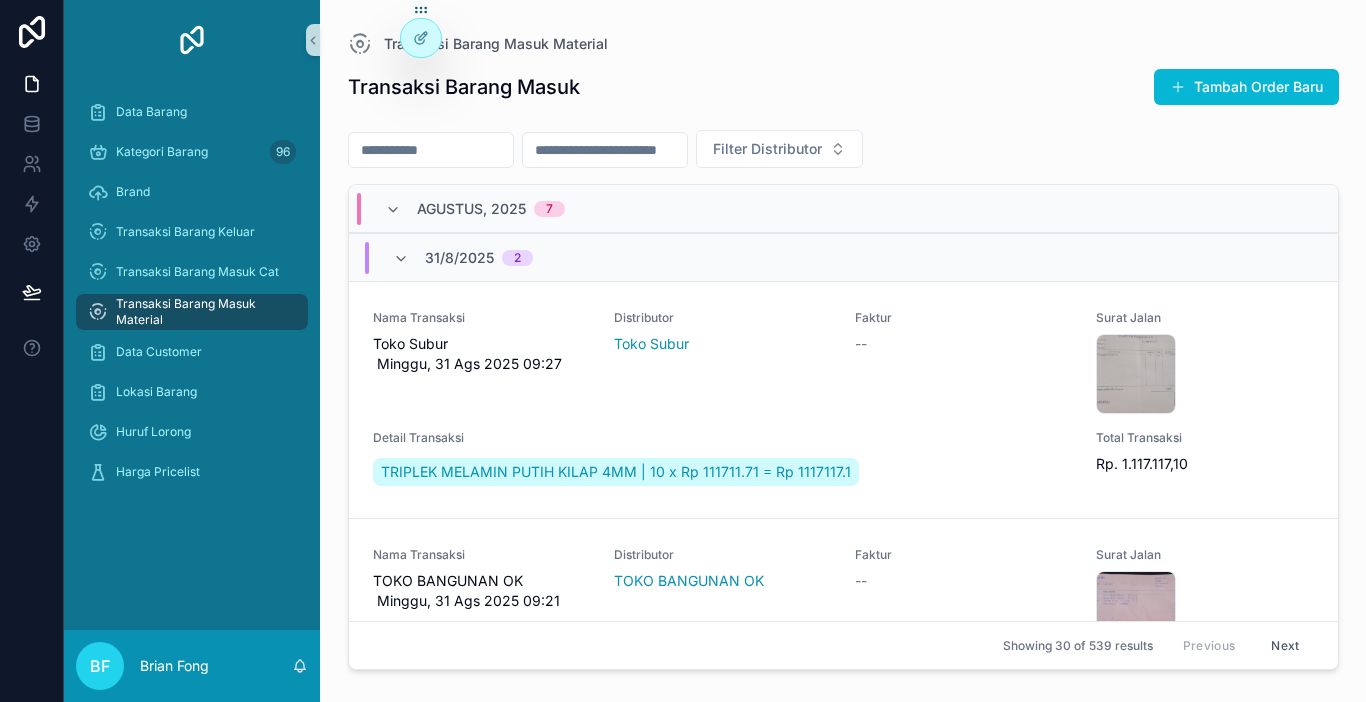 scroll, scrollTop: 0, scrollLeft: 0, axis: both 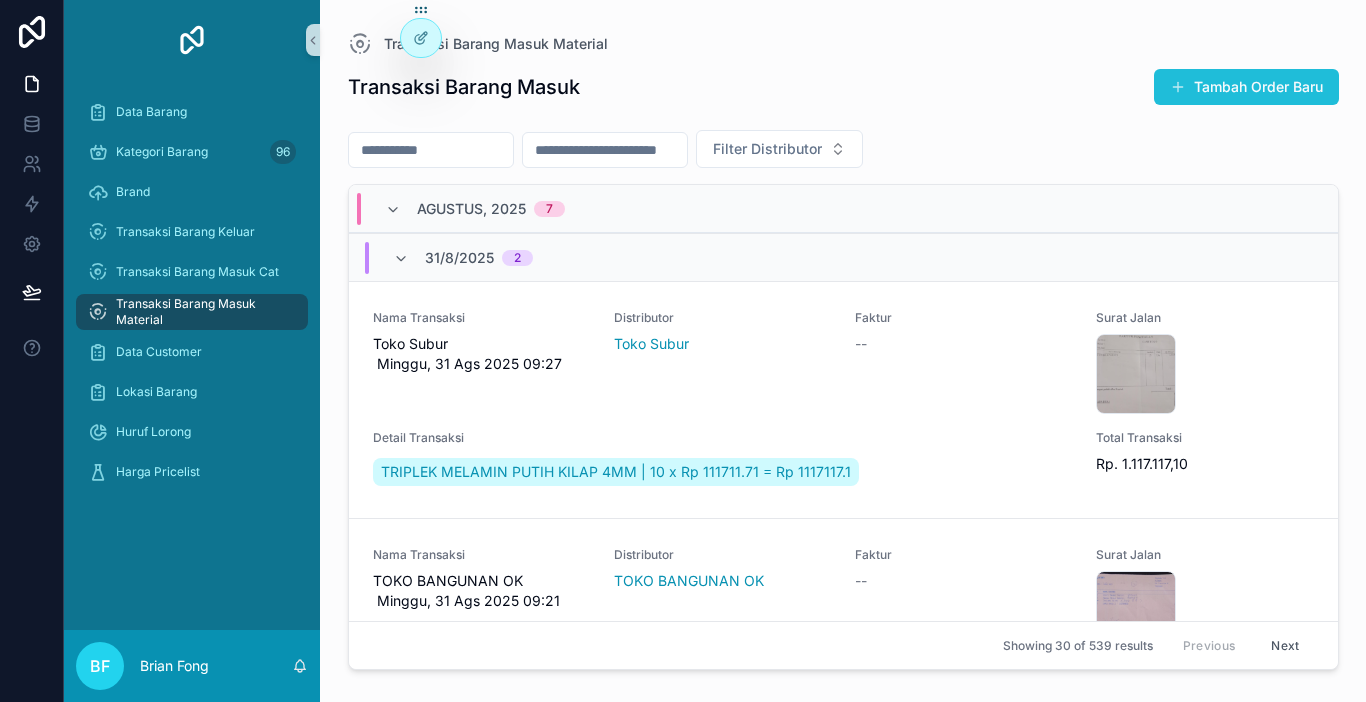 click on "Tambah Order Baru" at bounding box center (1246, 87) 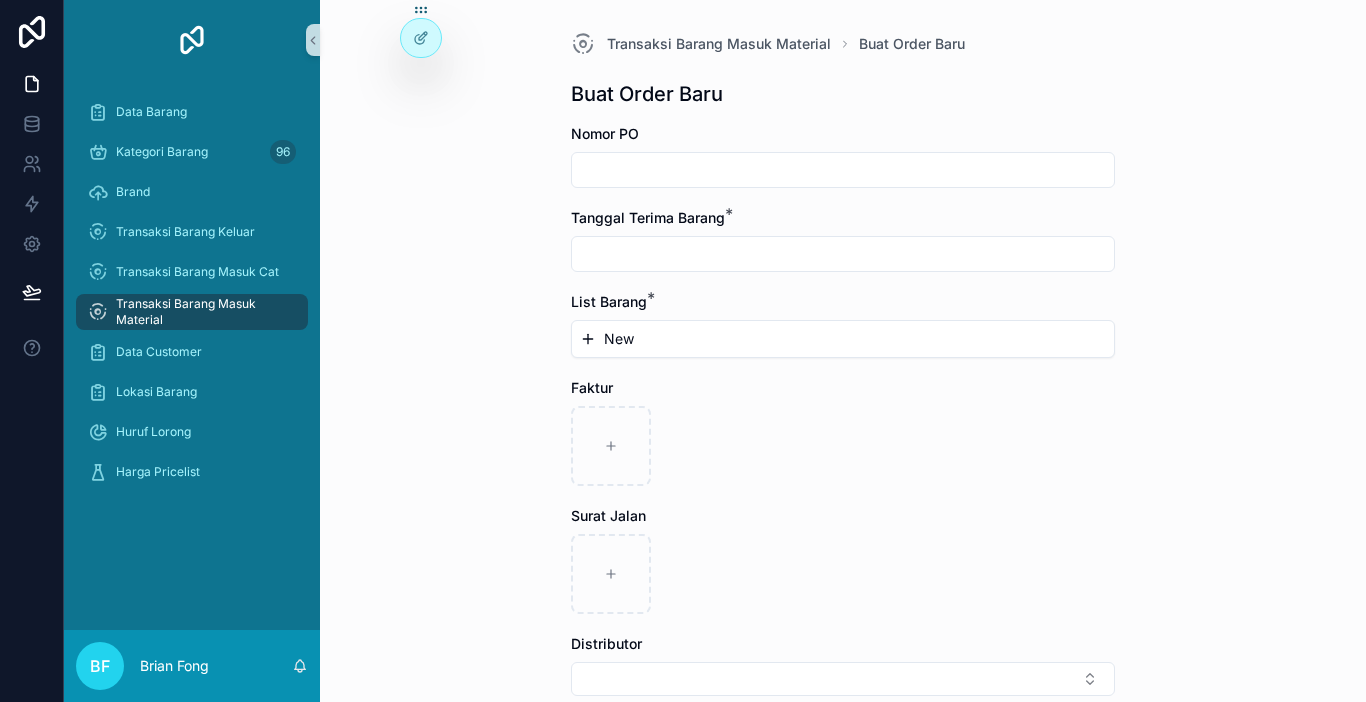 click at bounding box center [843, 170] 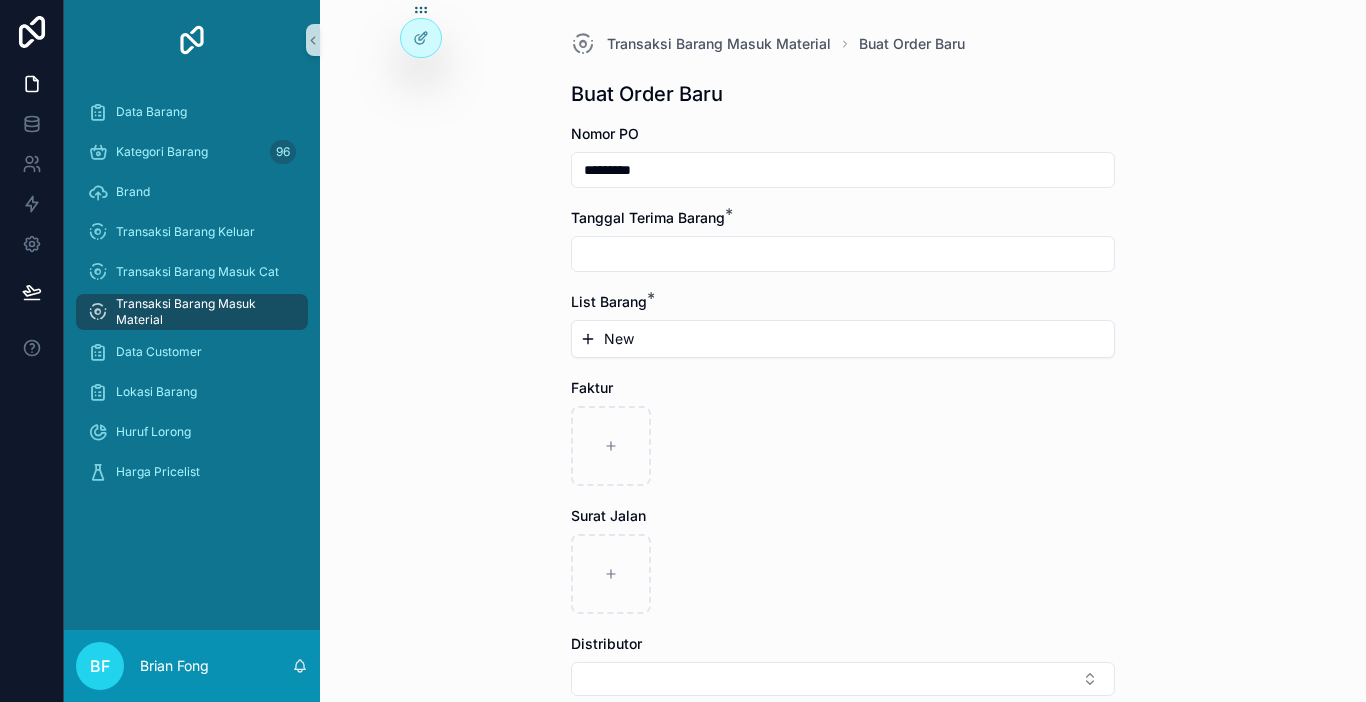 type on "*********" 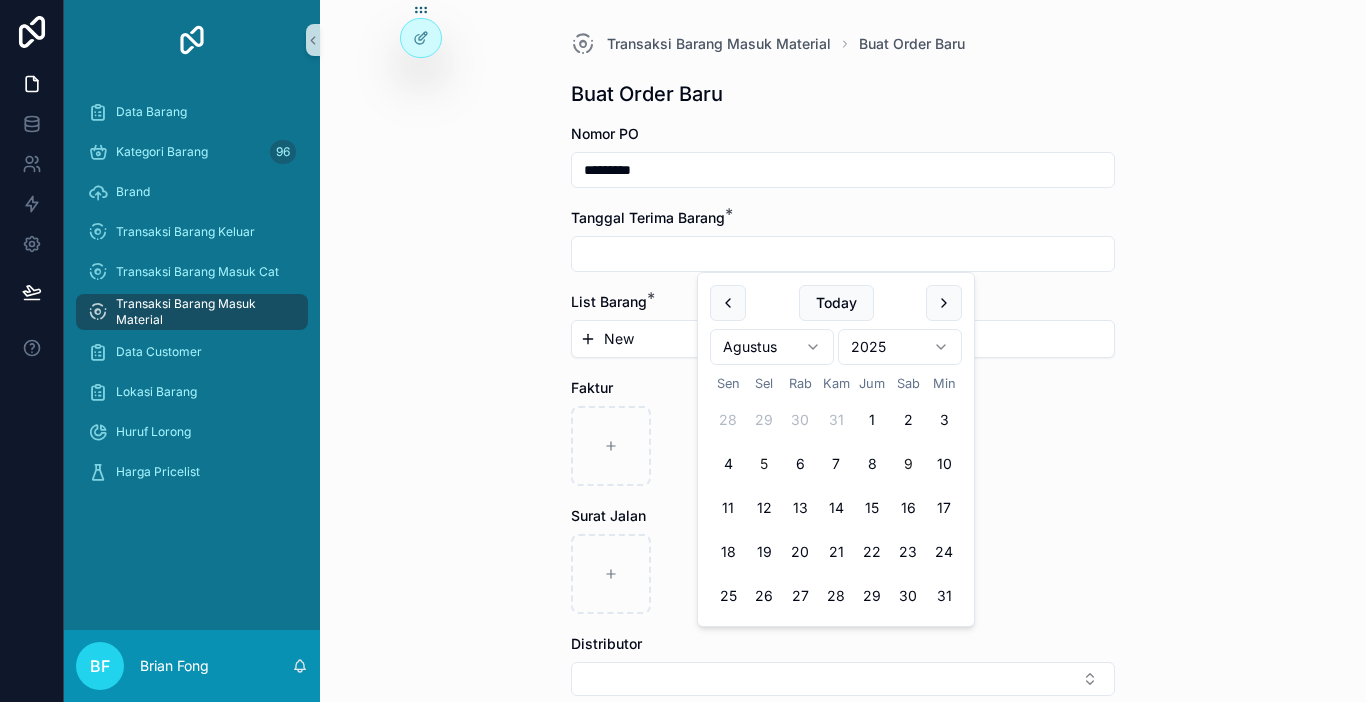 click on "5" at bounding box center (764, 464) 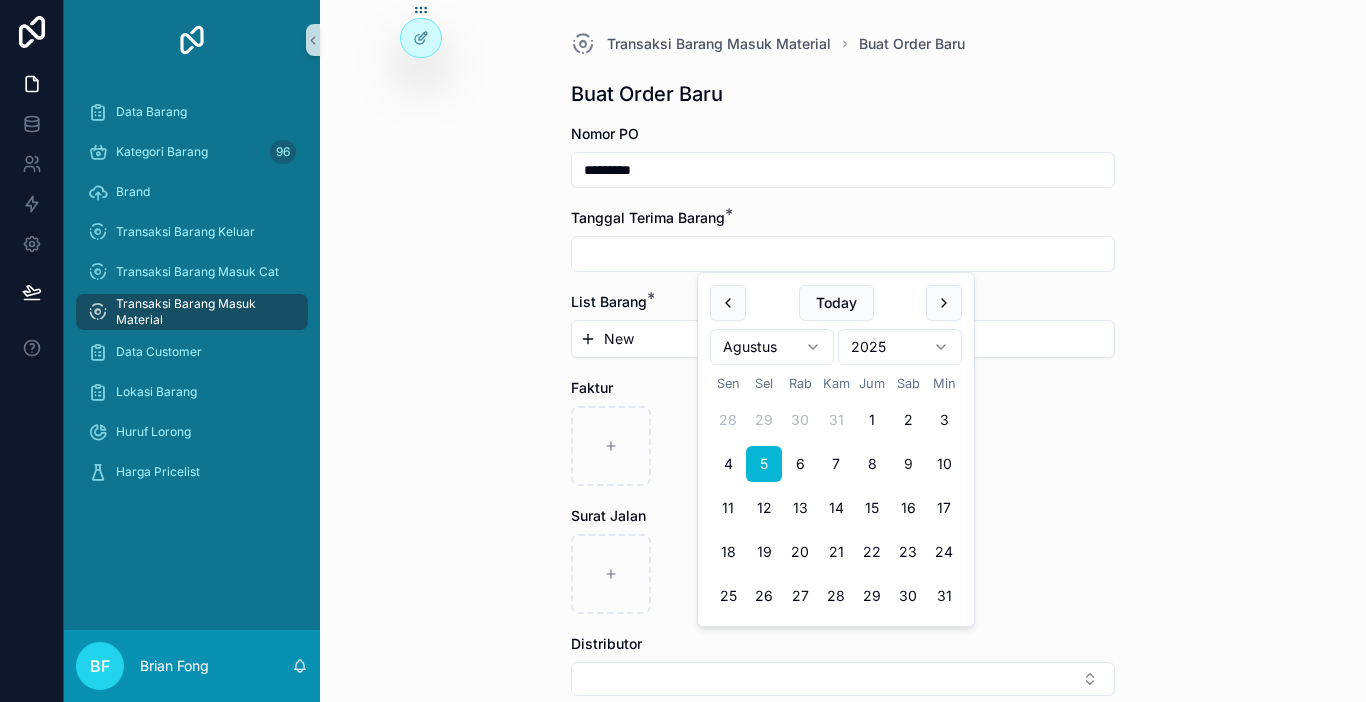 type on "********" 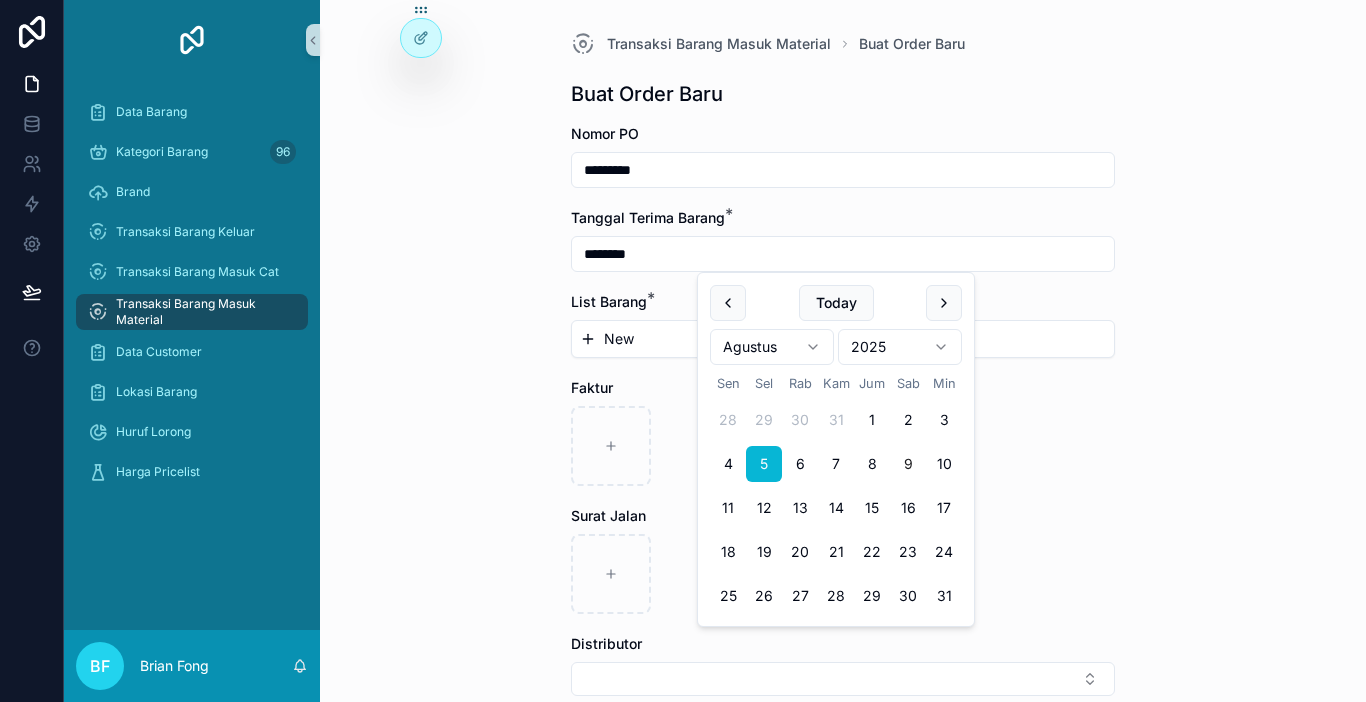 click on "New" at bounding box center (843, 339) 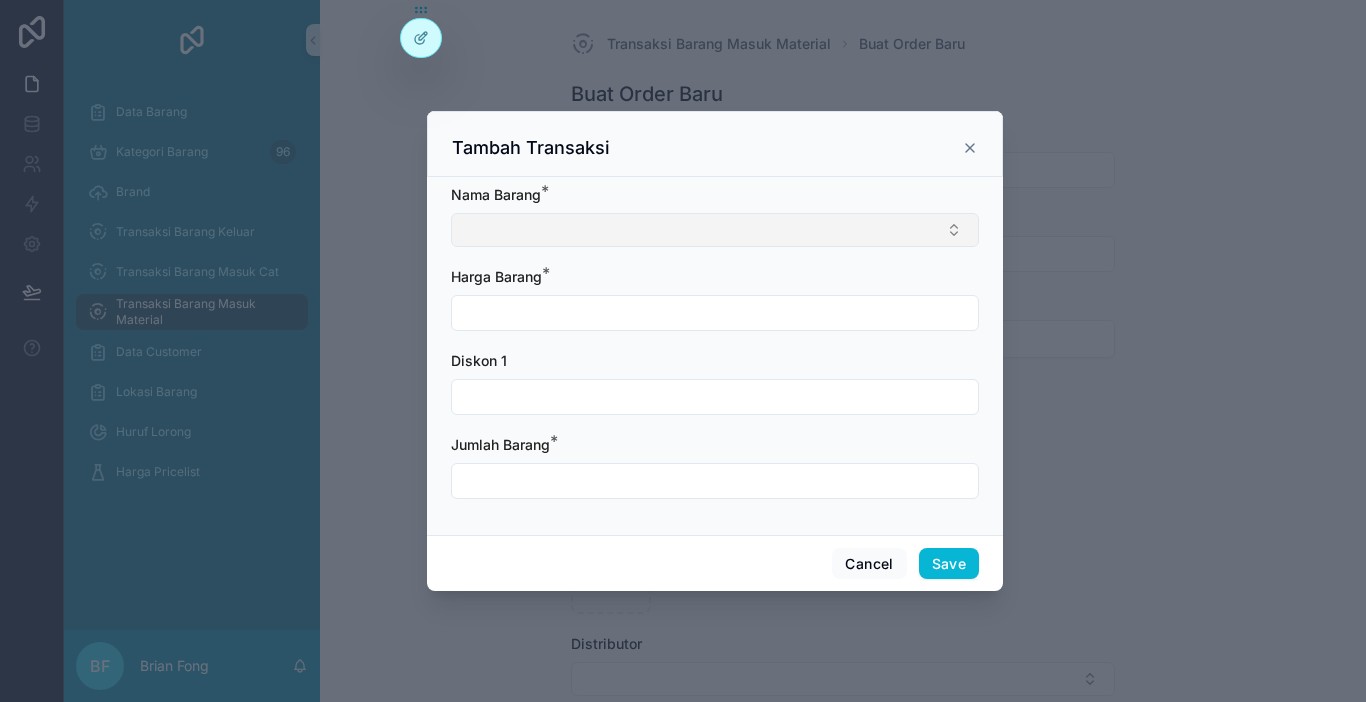 click at bounding box center [715, 230] 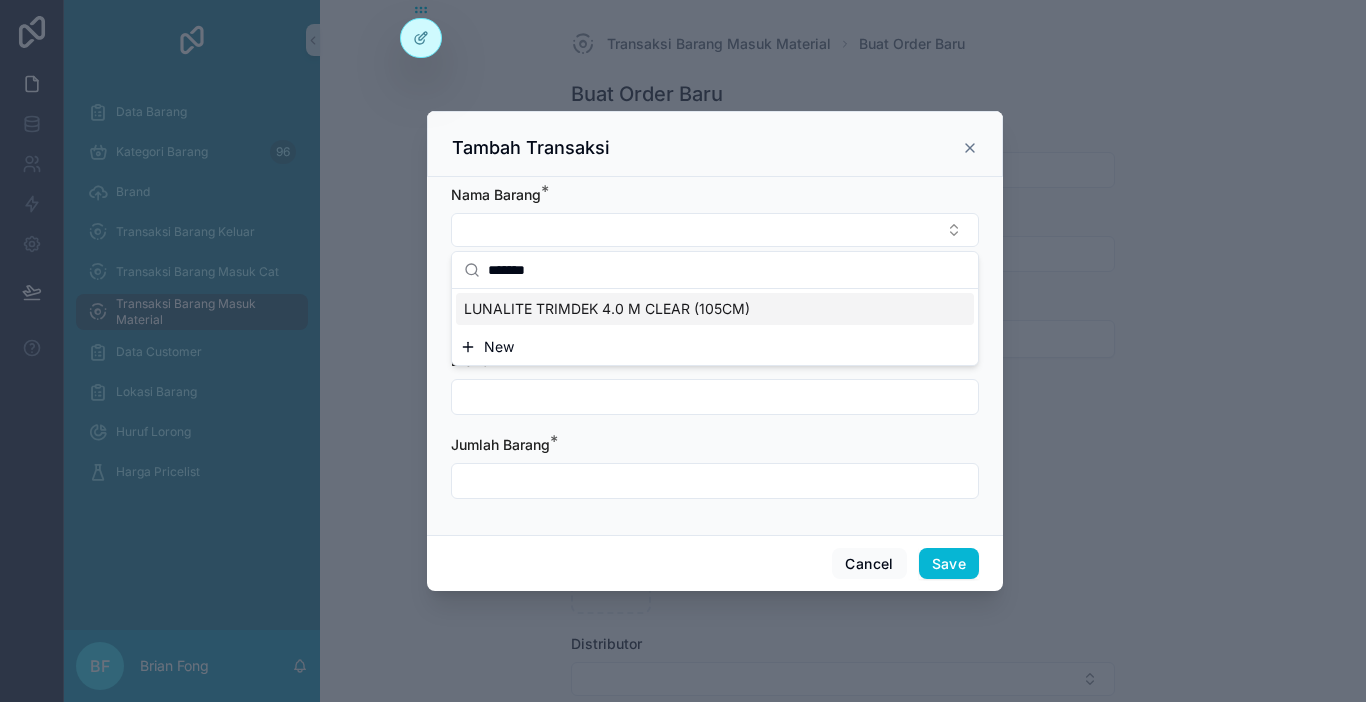 type on "*******" 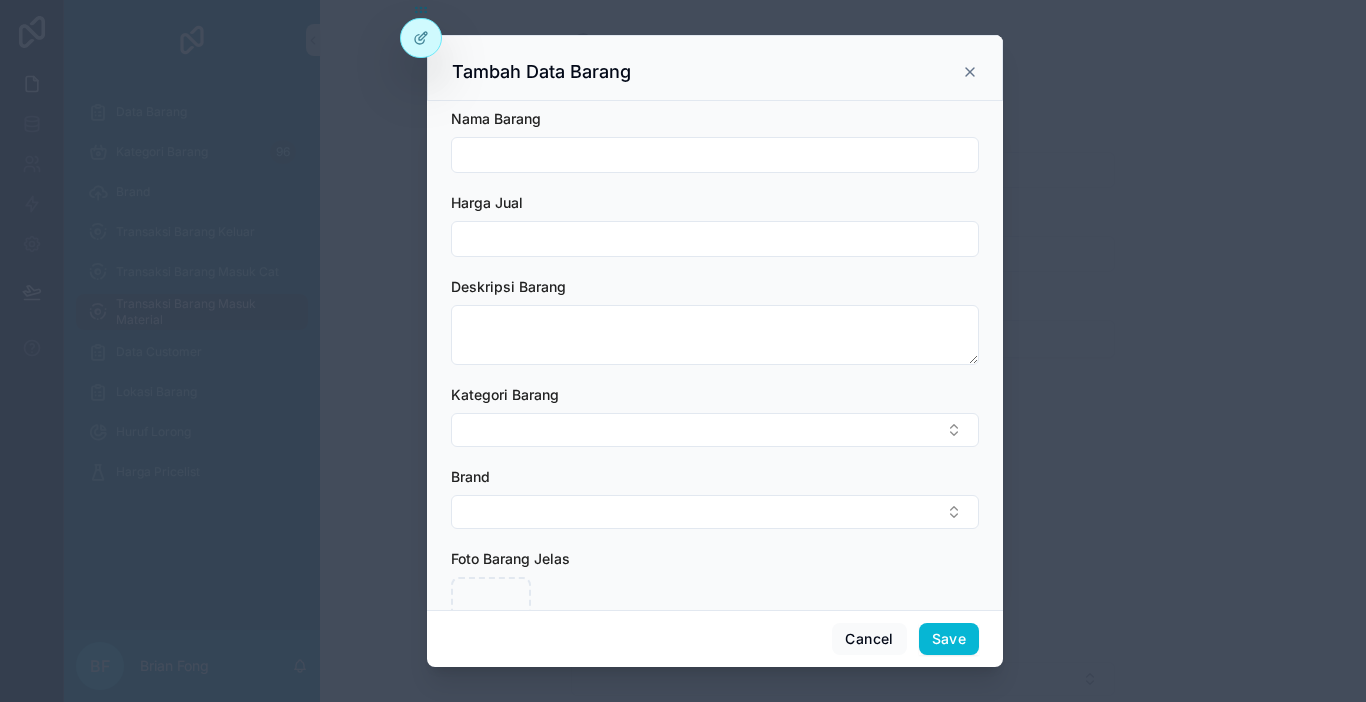 click at bounding box center [715, 155] 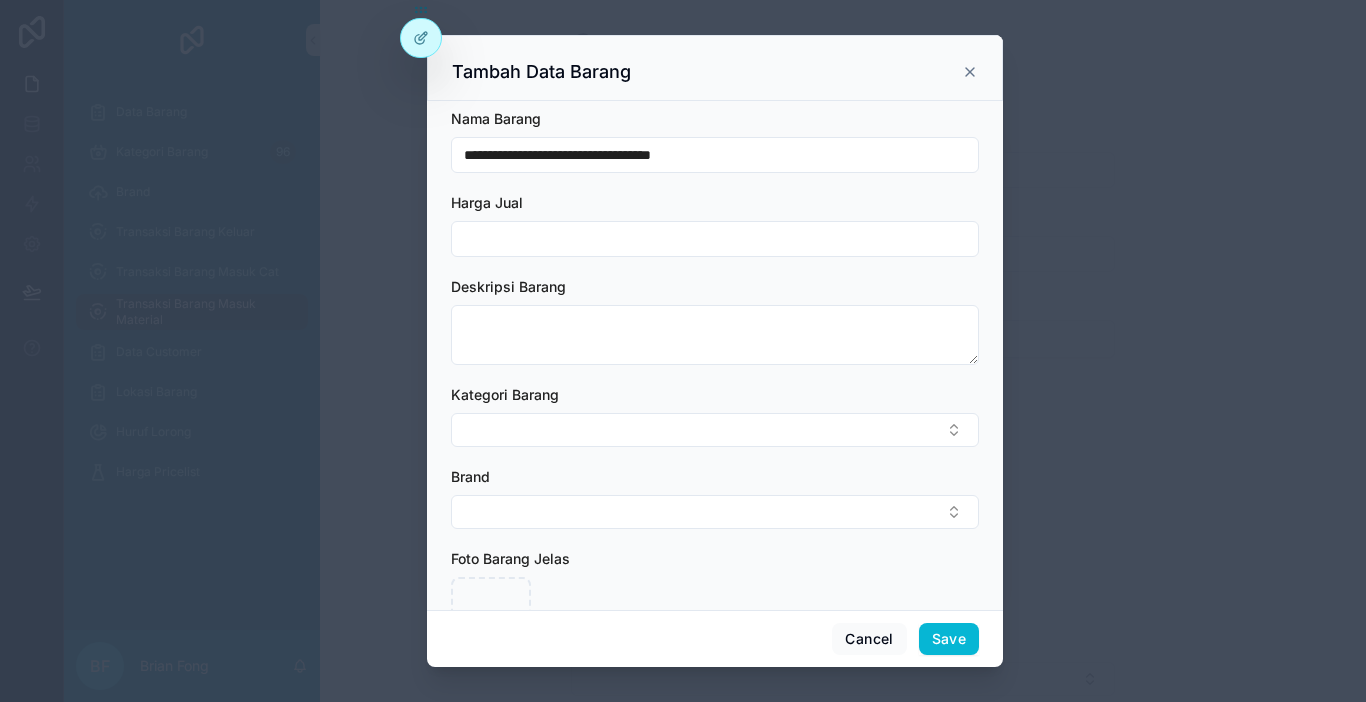 type on "**********" 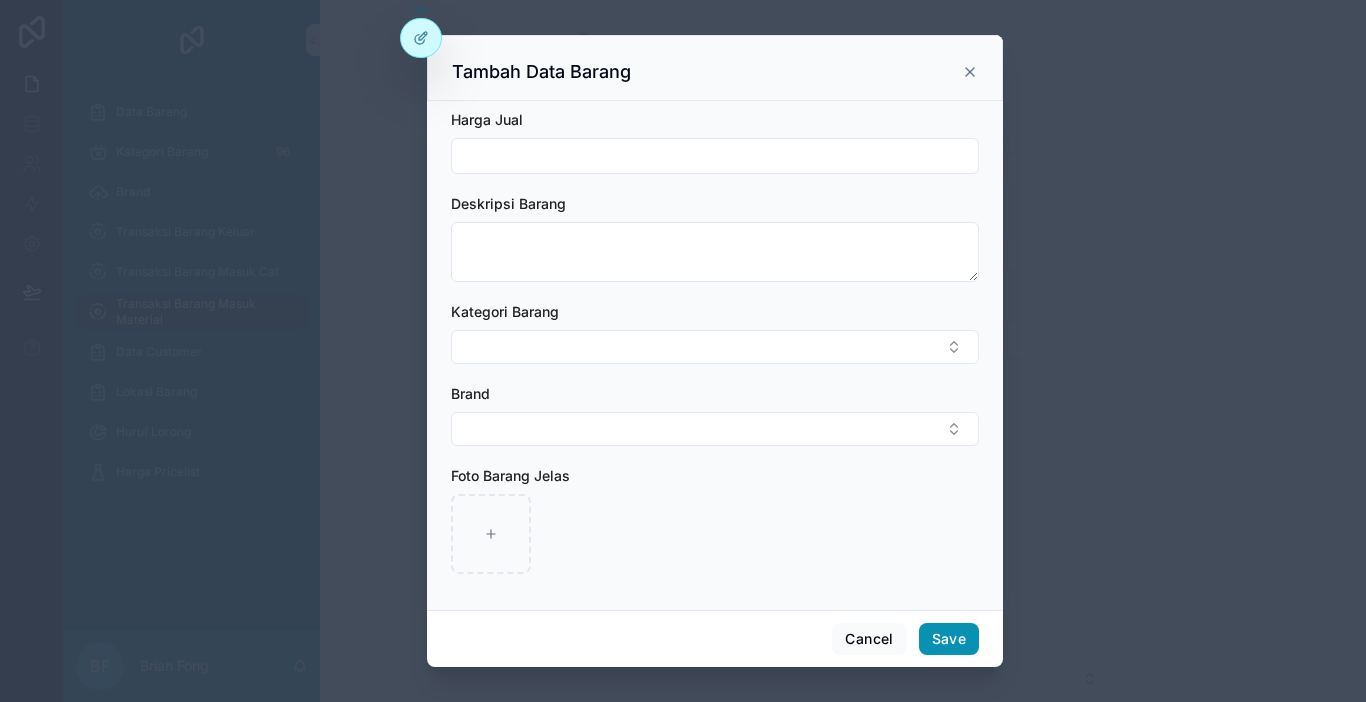 click on "Save" at bounding box center (949, 639) 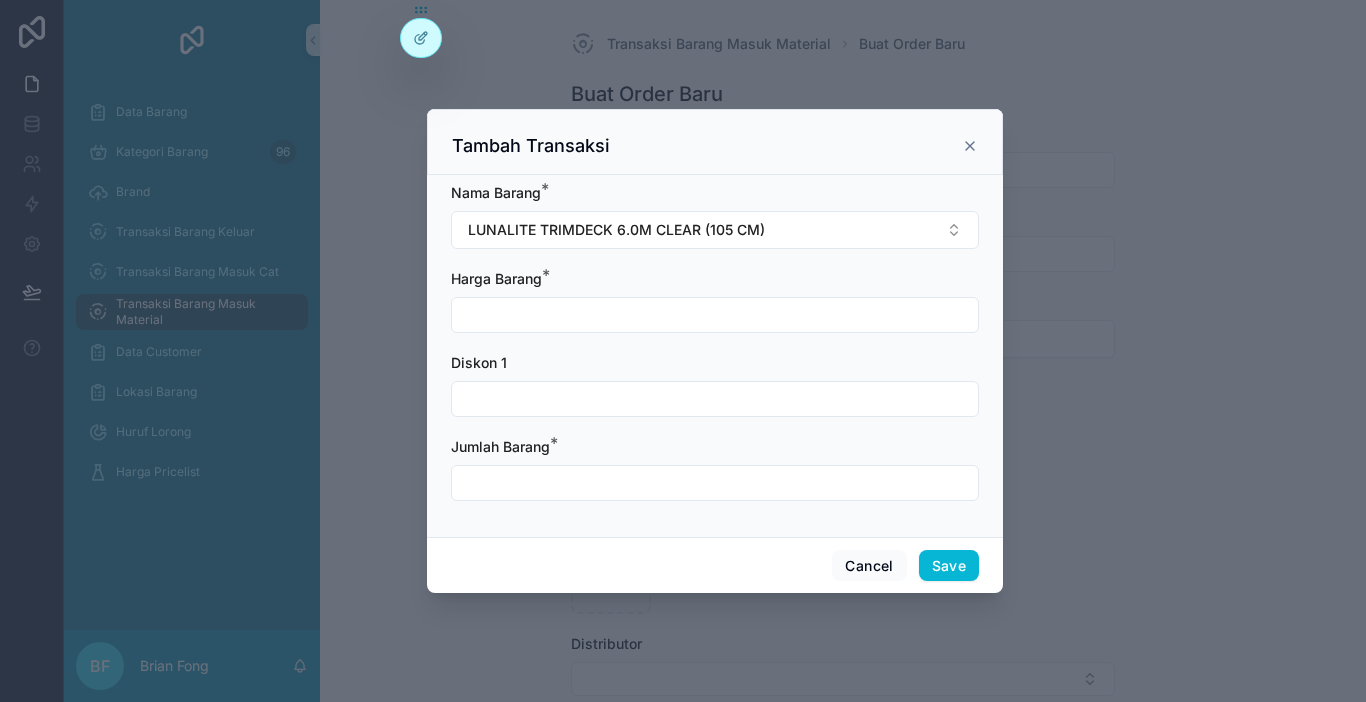 click at bounding box center [715, 315] 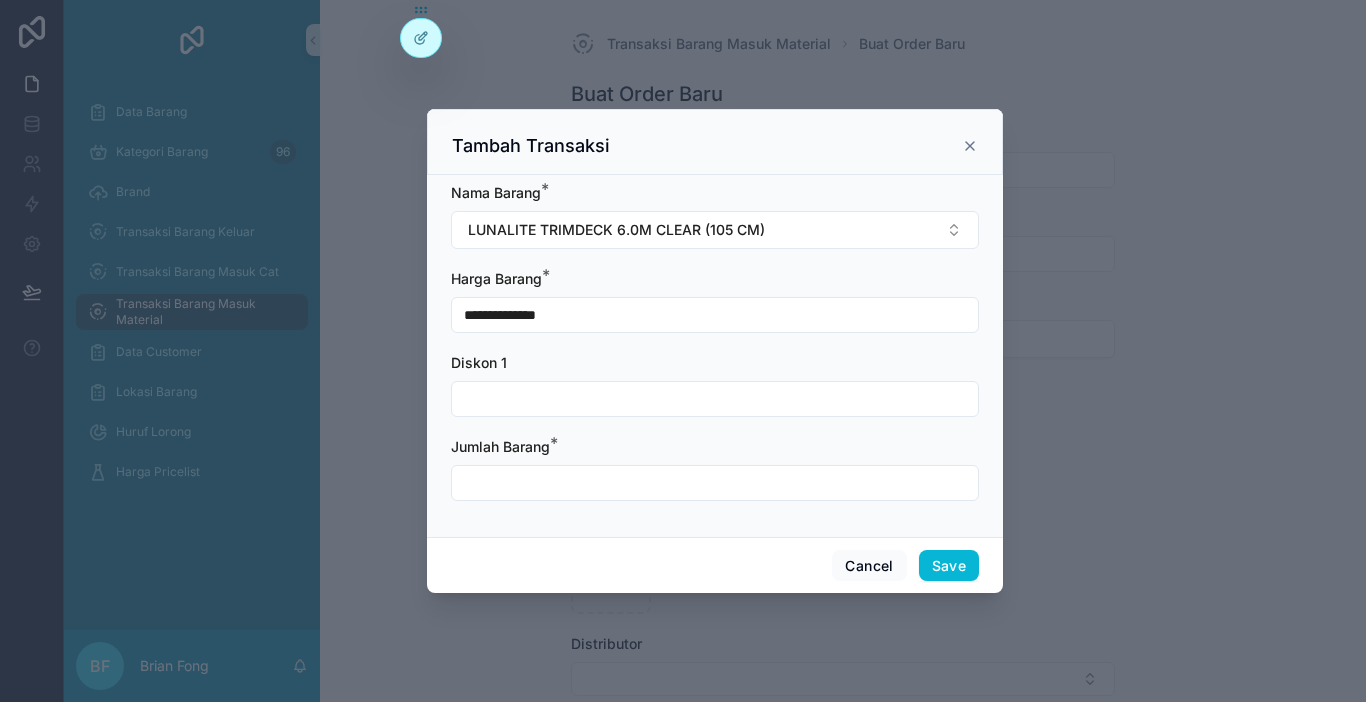 click on "**********" at bounding box center [715, 315] 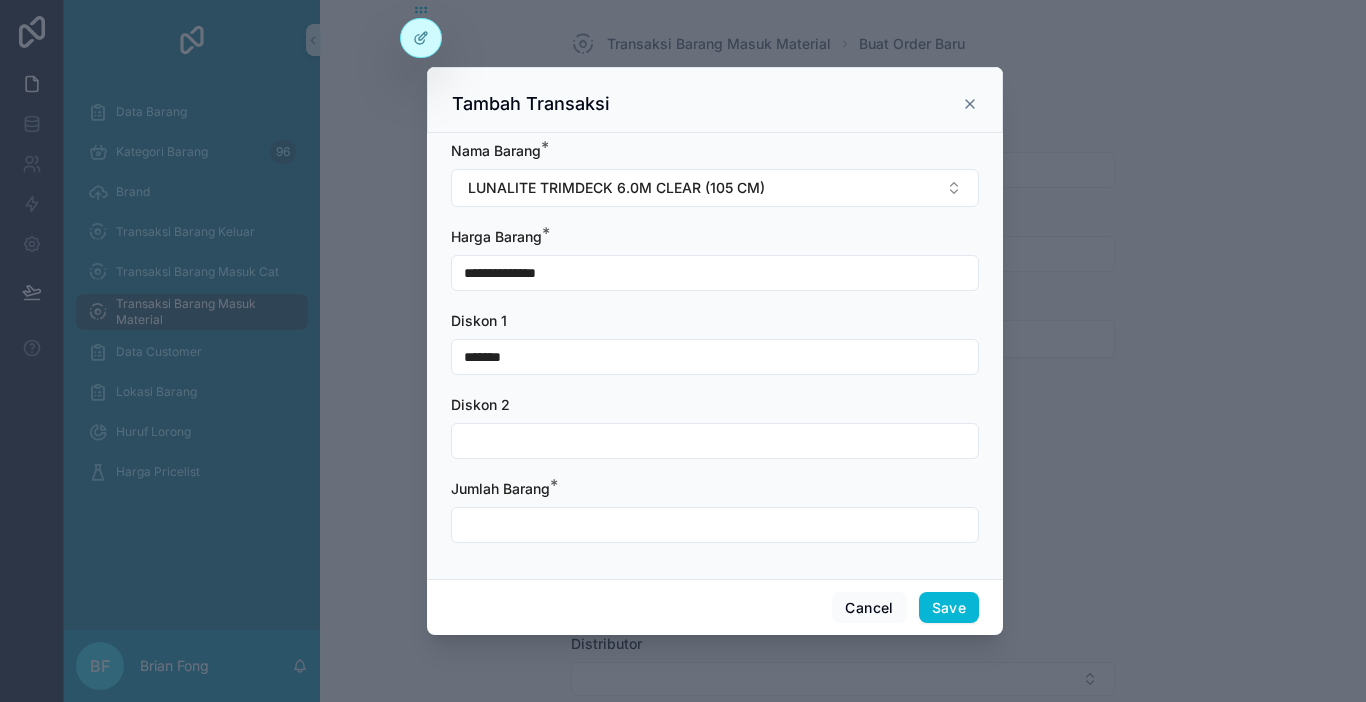 type on "*******" 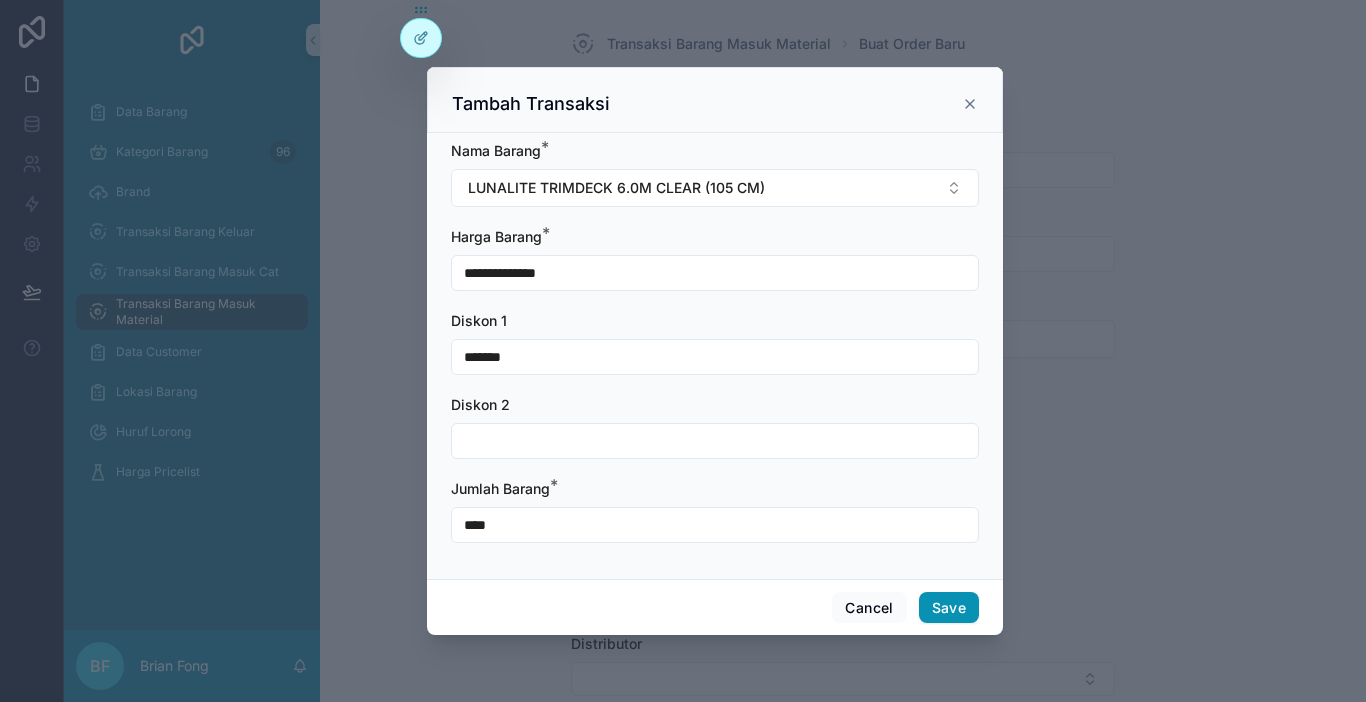 type on "****" 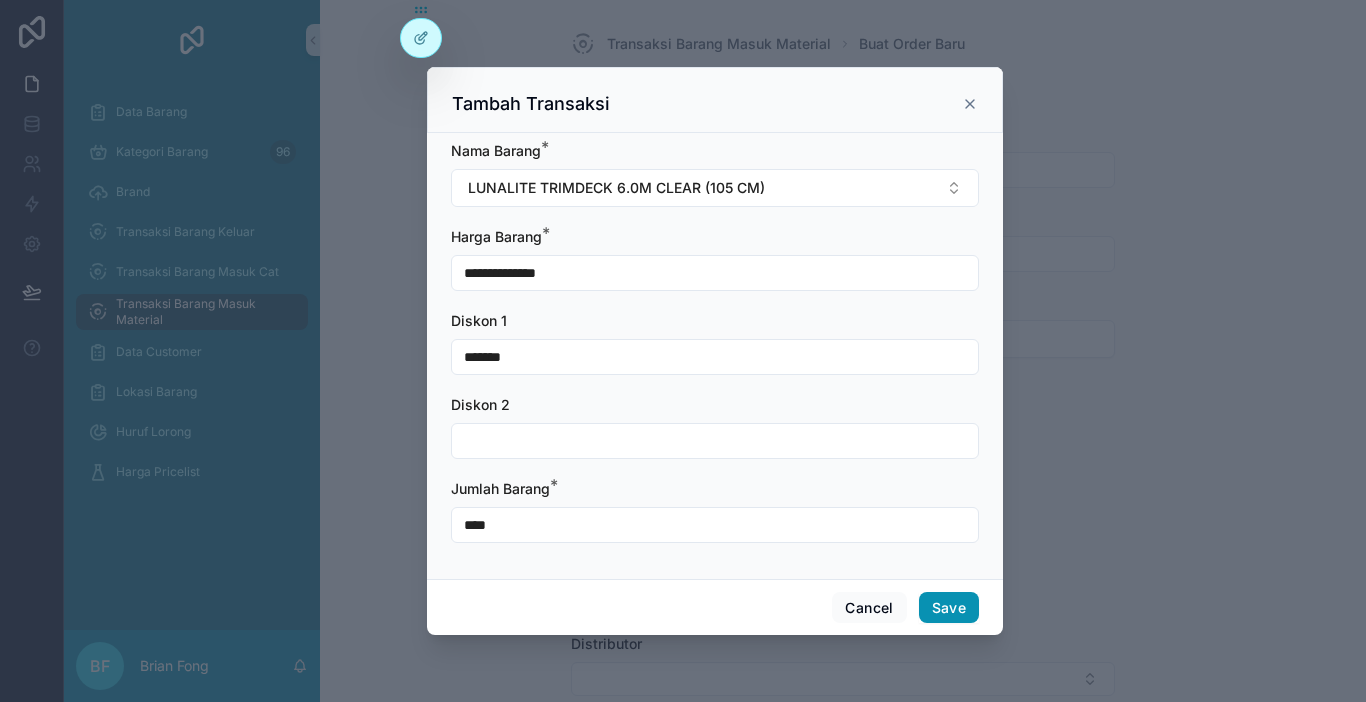 click on "Save" at bounding box center (949, 608) 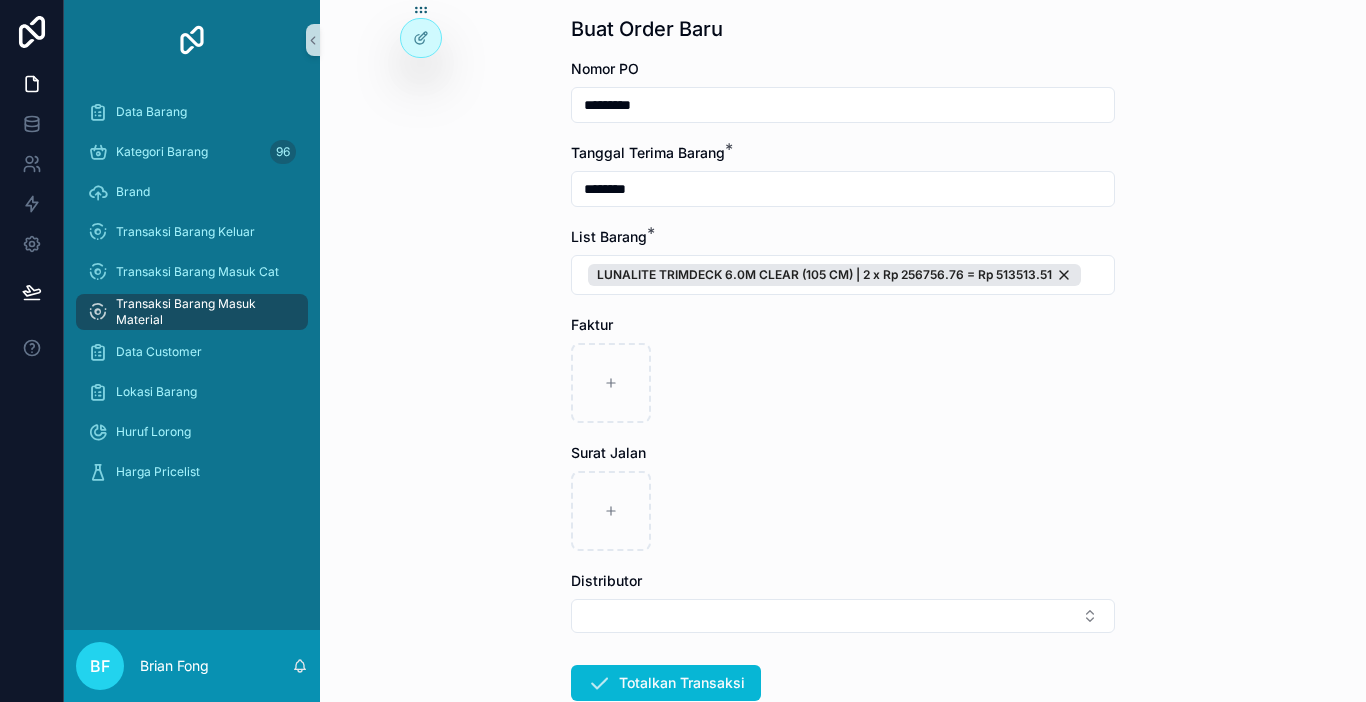 scroll, scrollTop: 100, scrollLeft: 0, axis: vertical 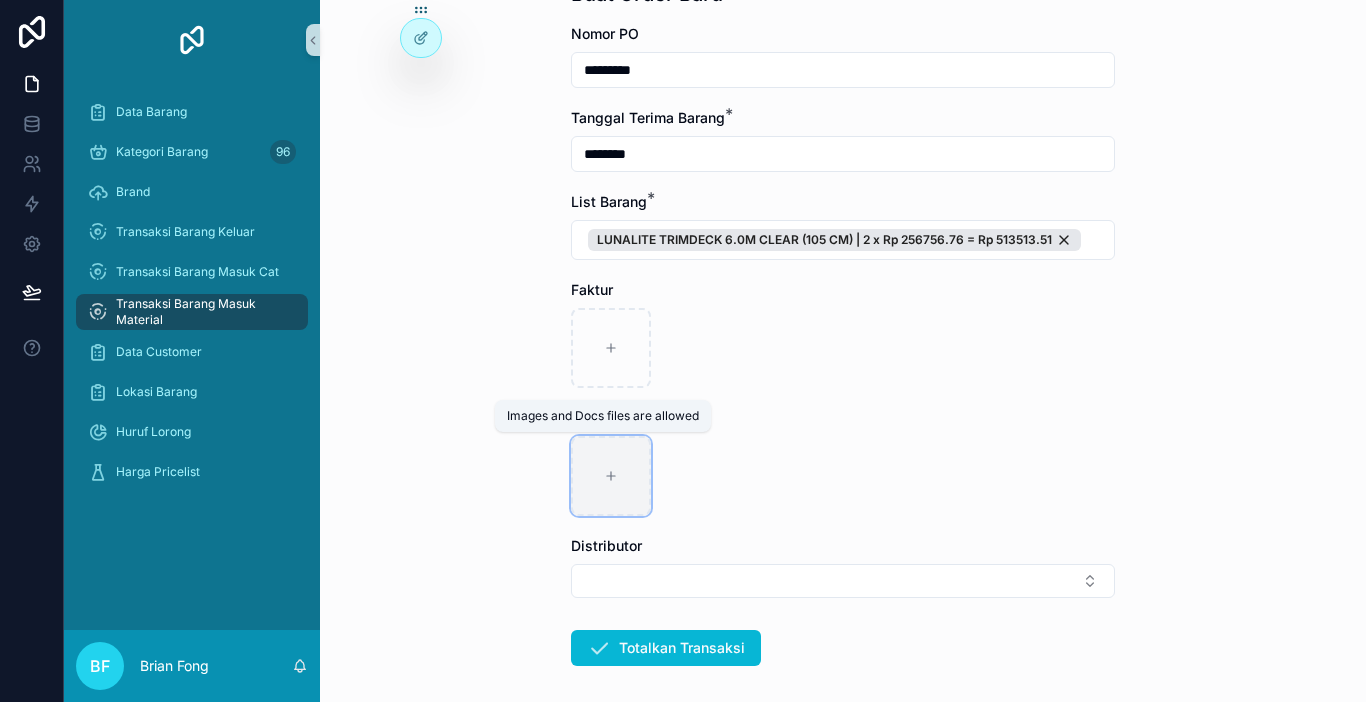 click 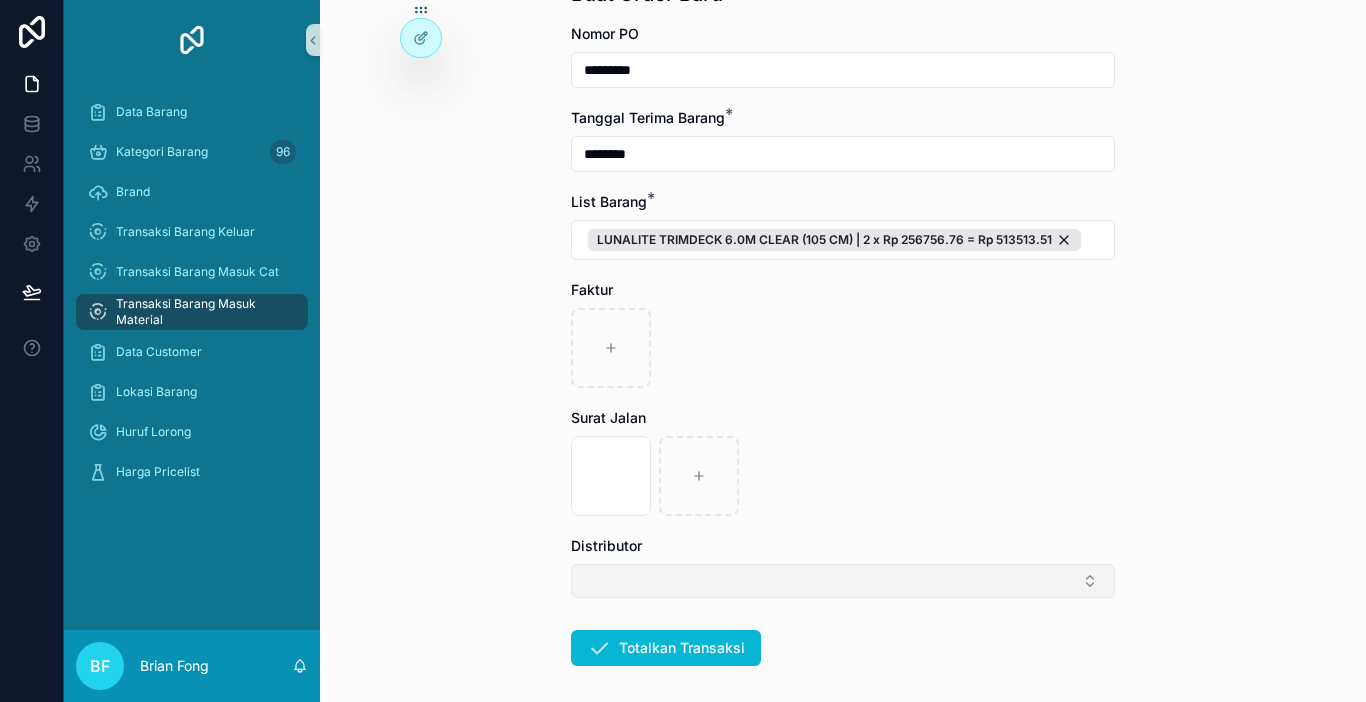 click at bounding box center (843, 581) 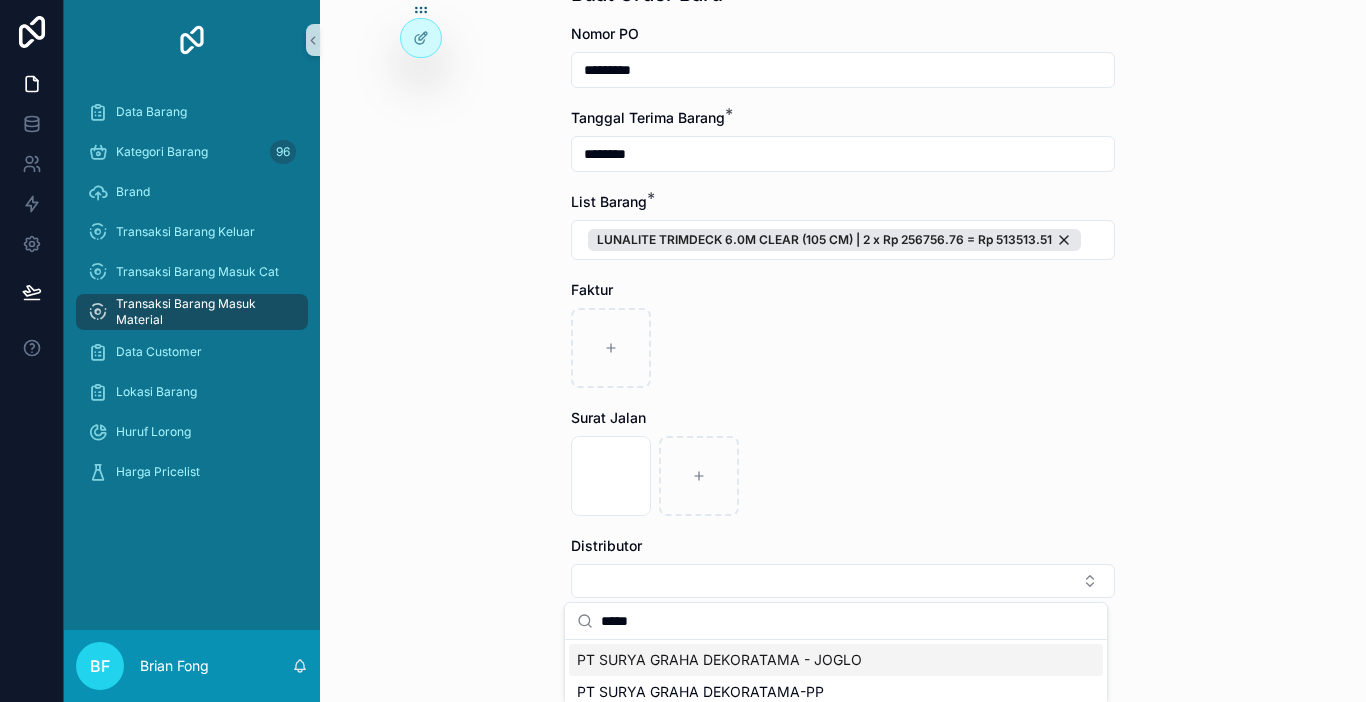 type on "*****" 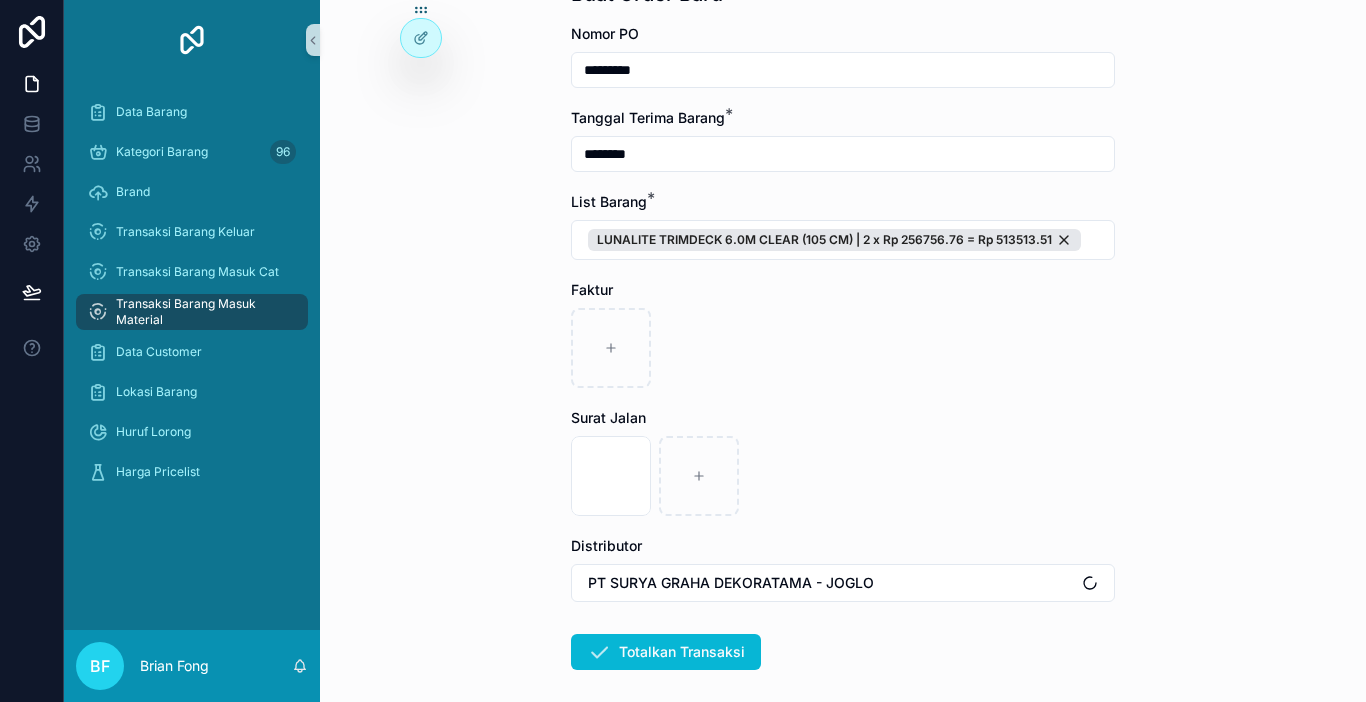click on "Totalkan Transaksi" at bounding box center (666, 652) 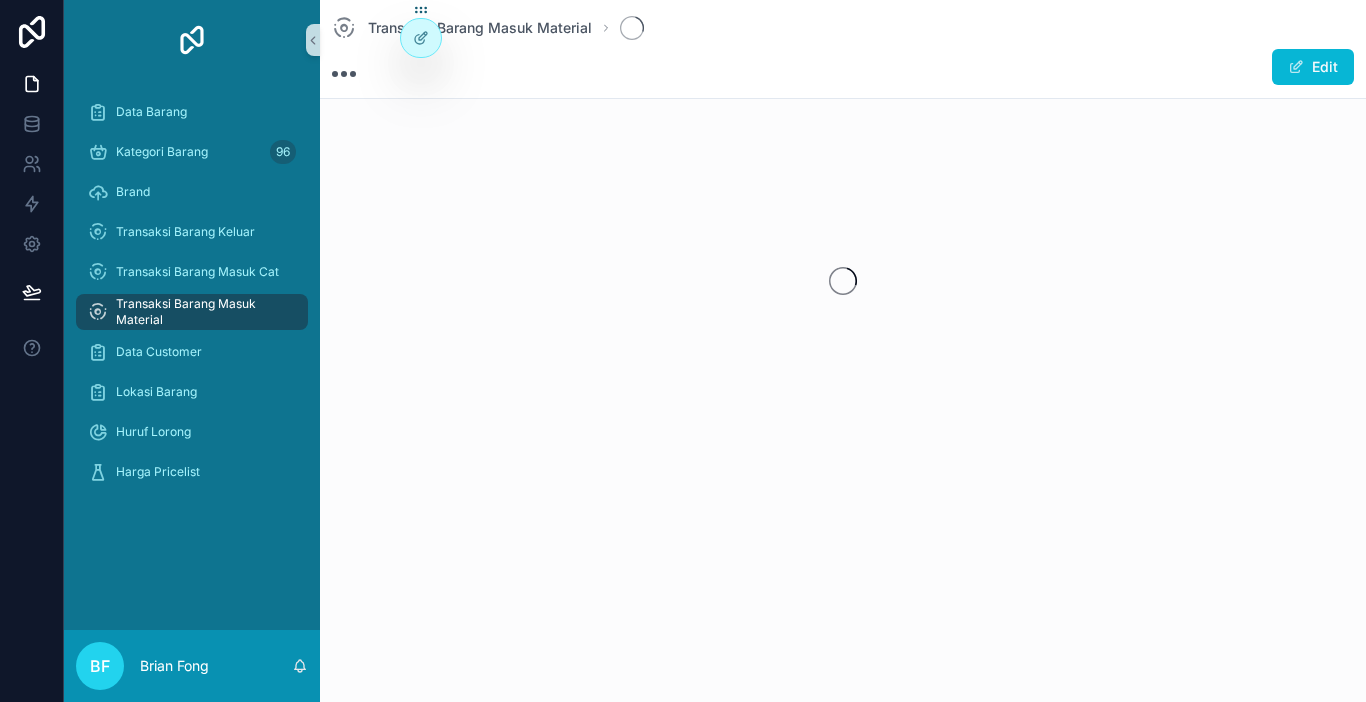 scroll, scrollTop: 0, scrollLeft: 0, axis: both 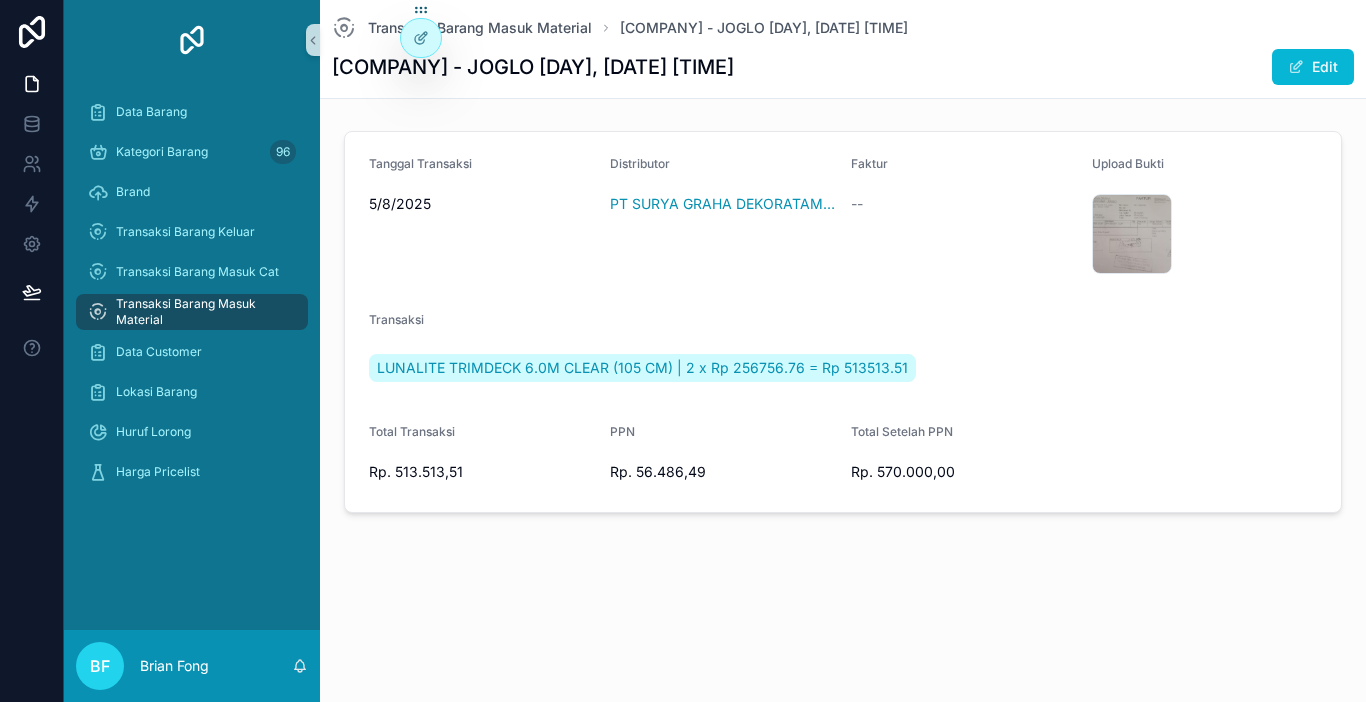 click on "Transaksi Barang Masuk Material" at bounding box center (202, 312) 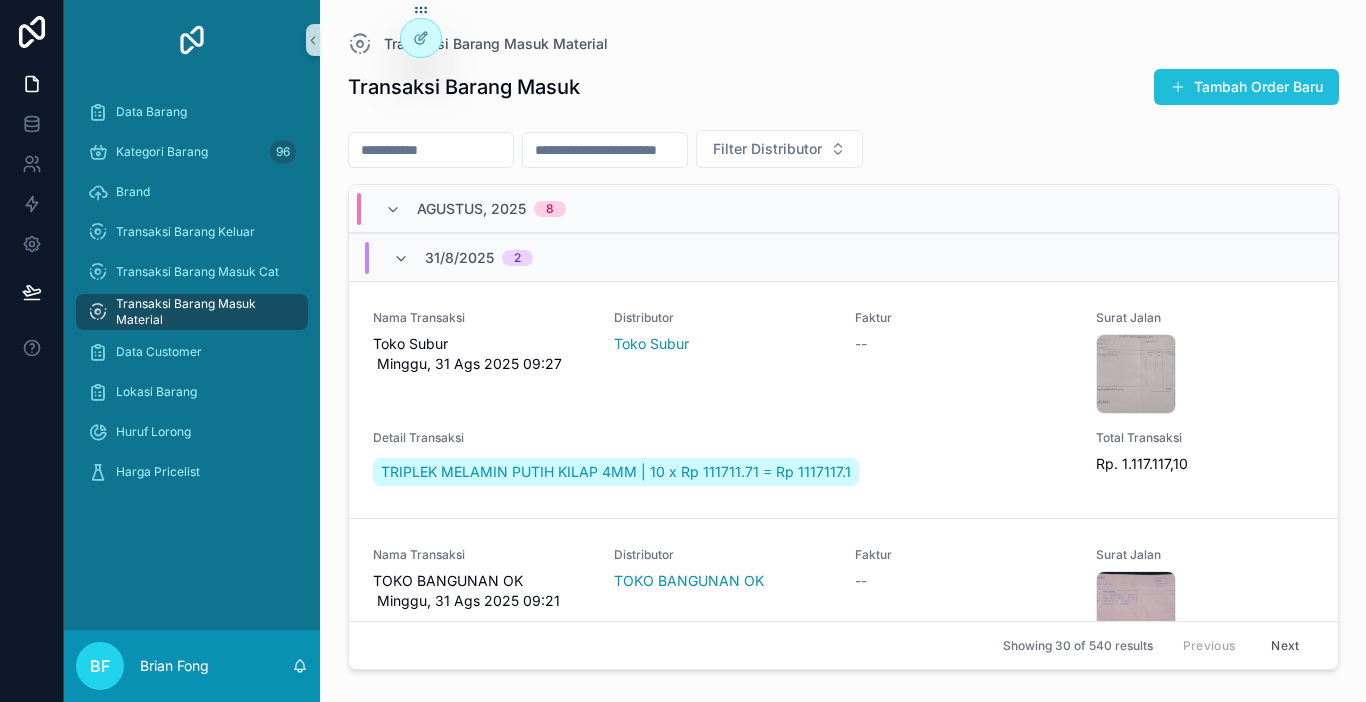 click on "Tambah Order Baru" at bounding box center (1246, 87) 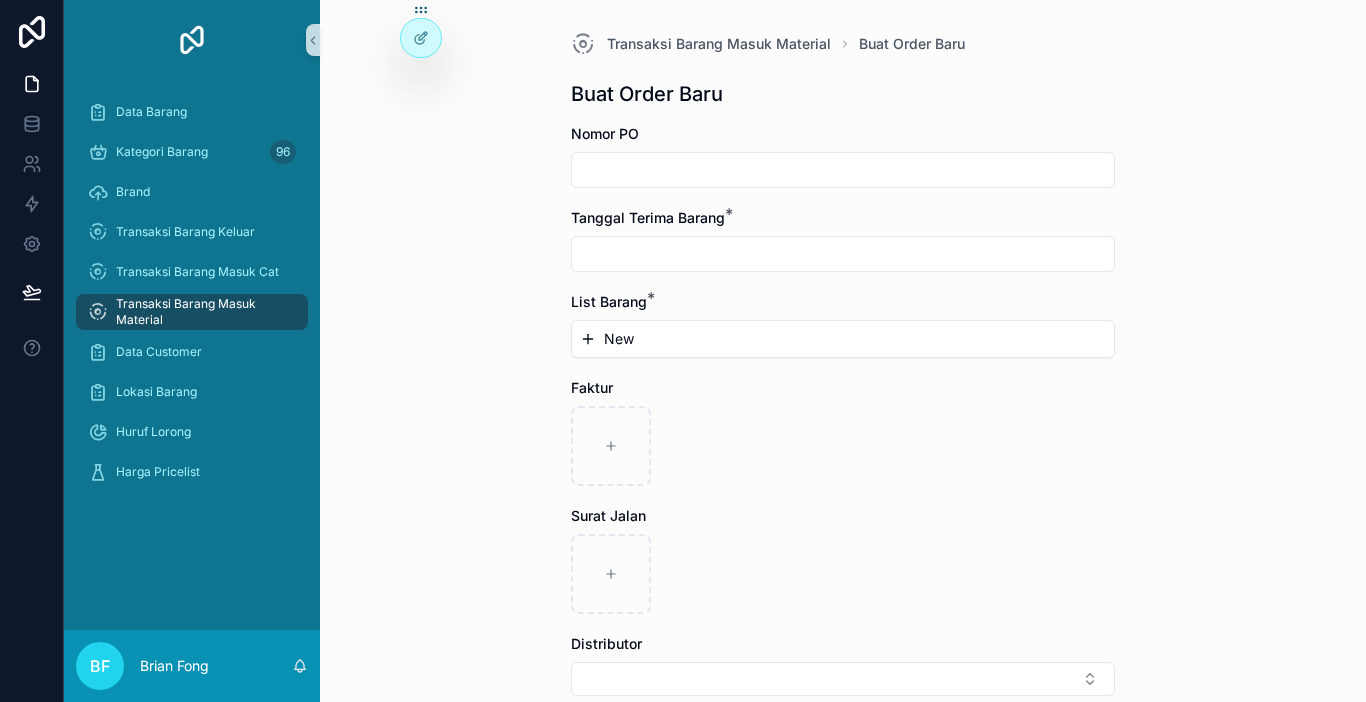click at bounding box center [843, 170] 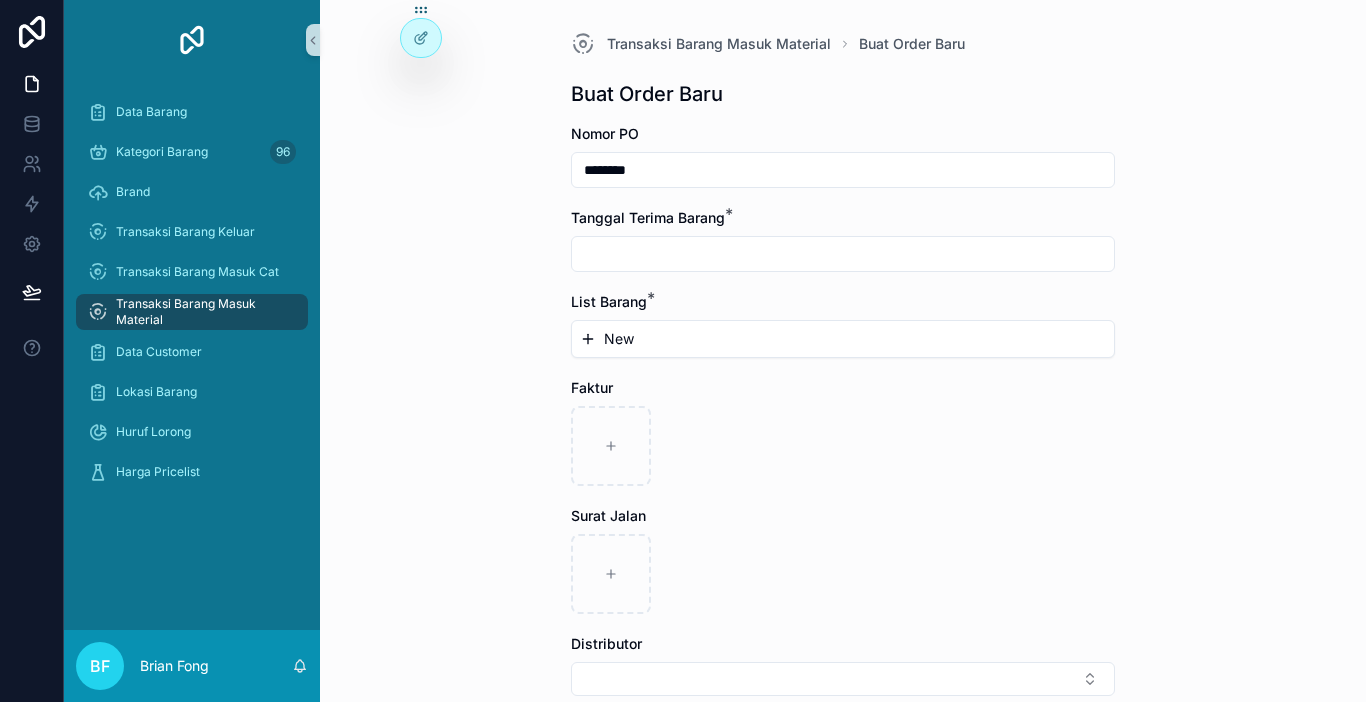 type on "********" 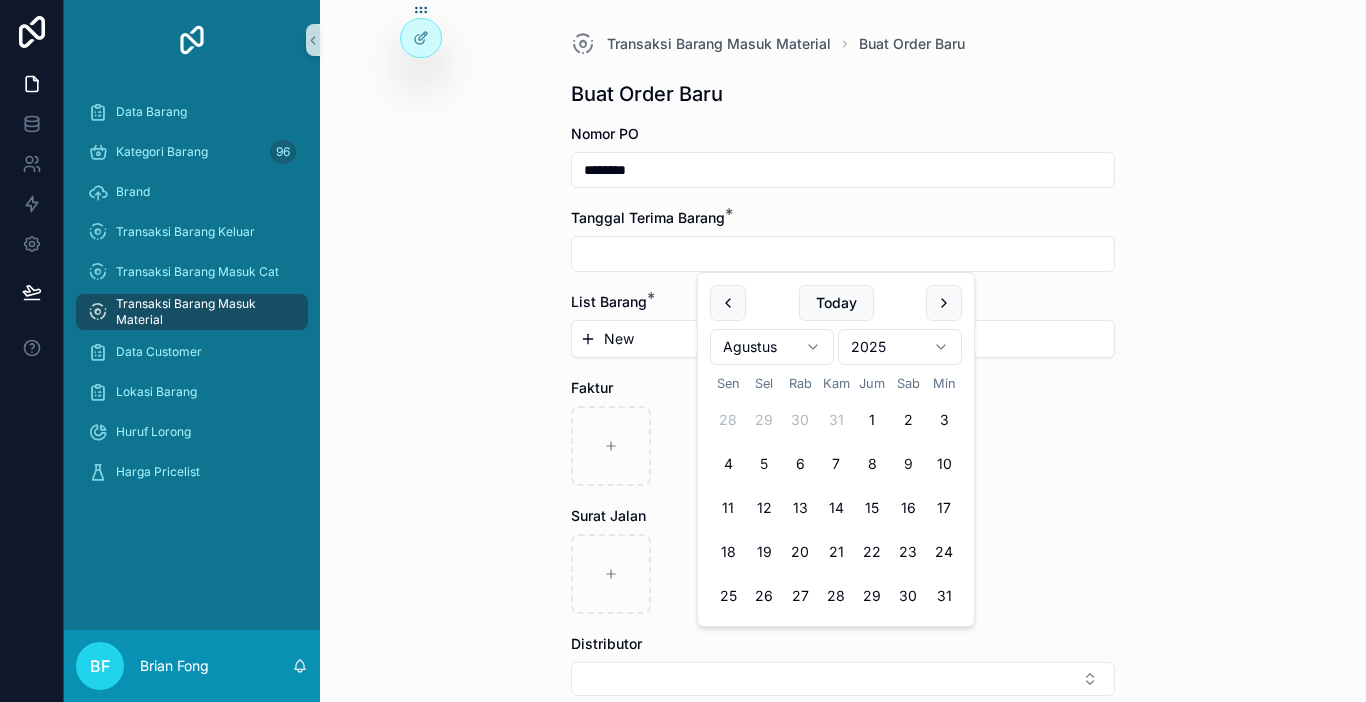 click on "5" at bounding box center (764, 464) 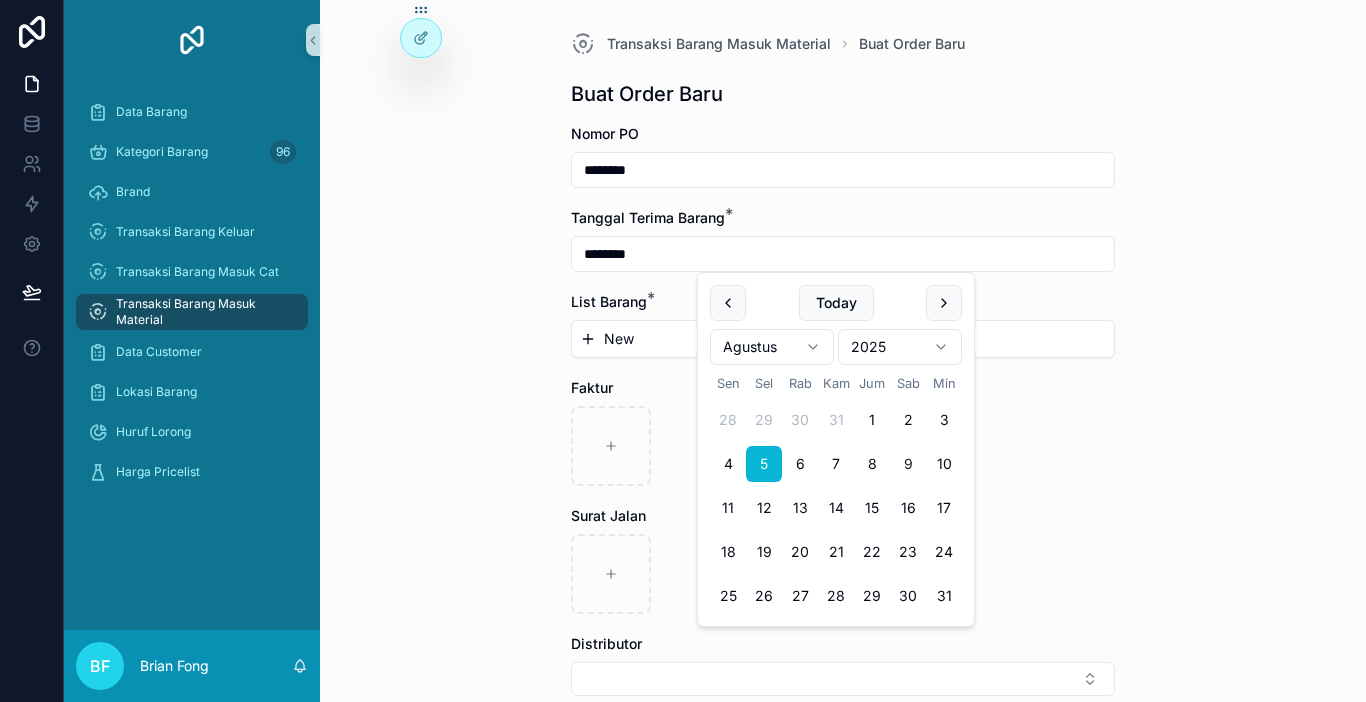 click on "New" at bounding box center (843, 339) 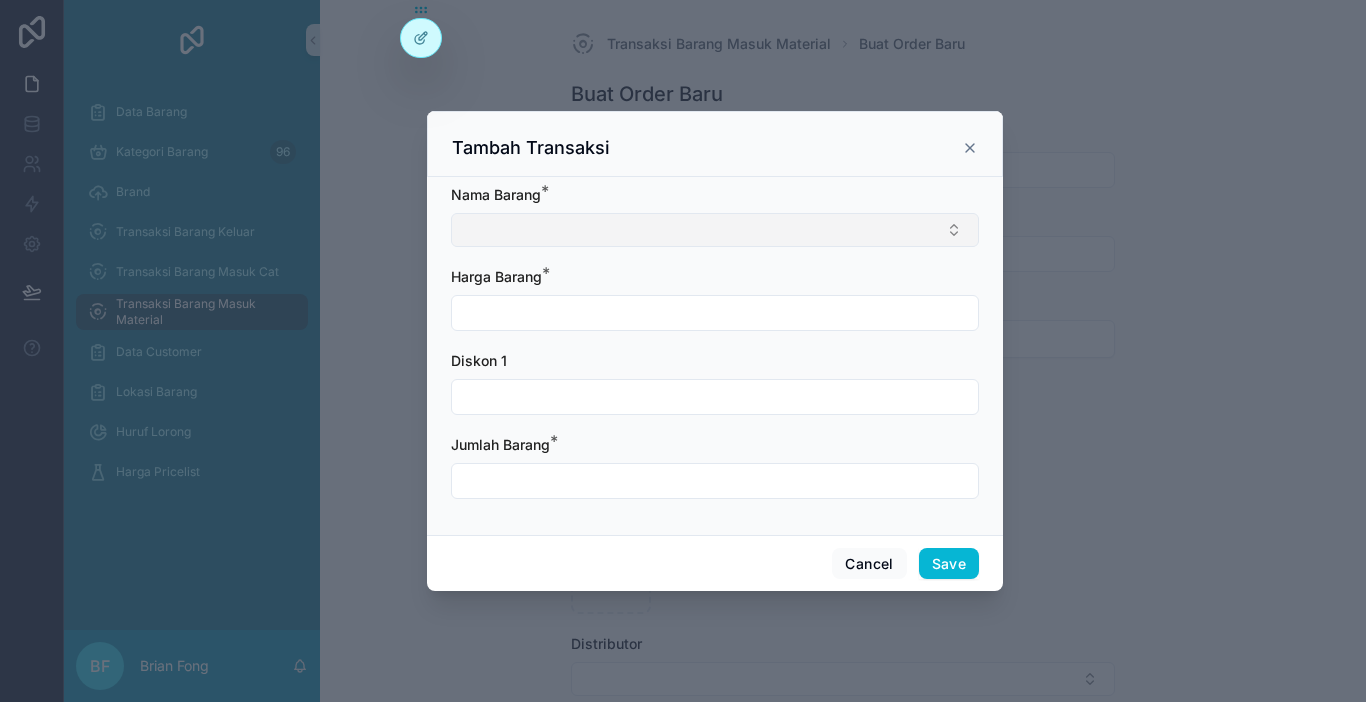 click at bounding box center (715, 230) 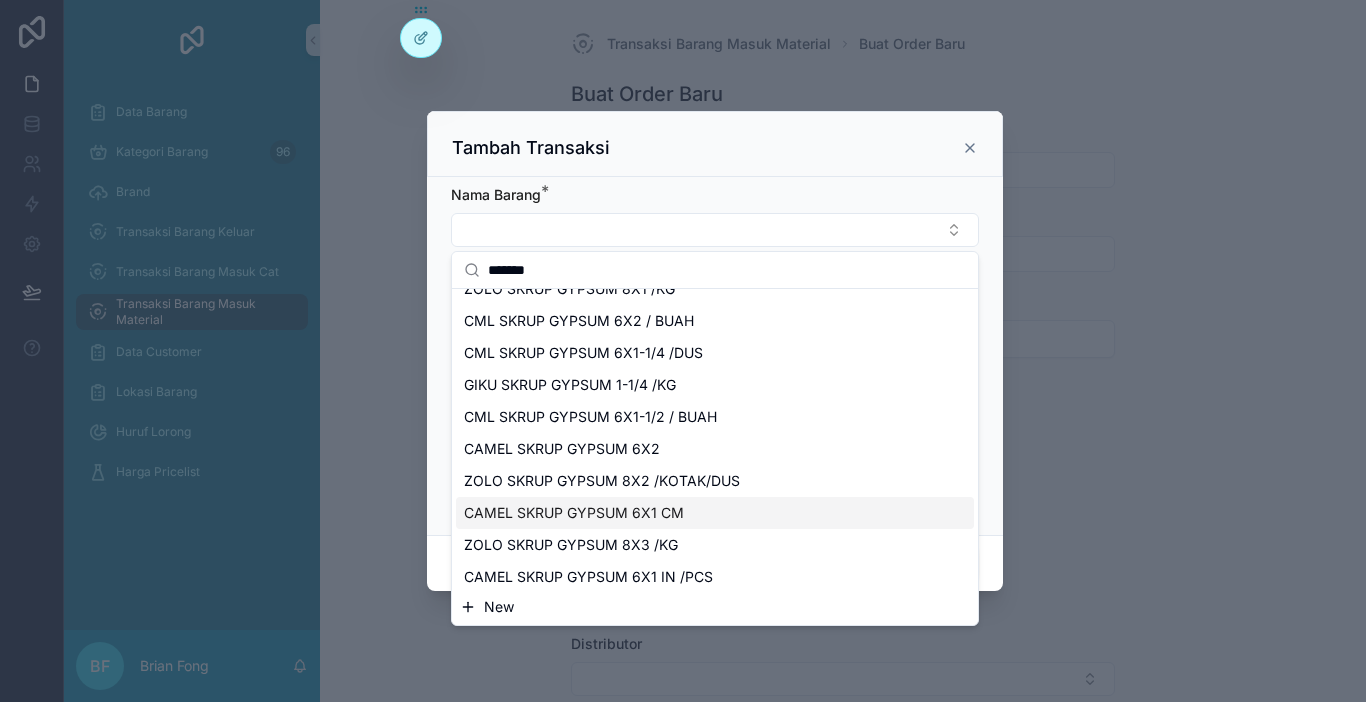 scroll, scrollTop: 540, scrollLeft: 0, axis: vertical 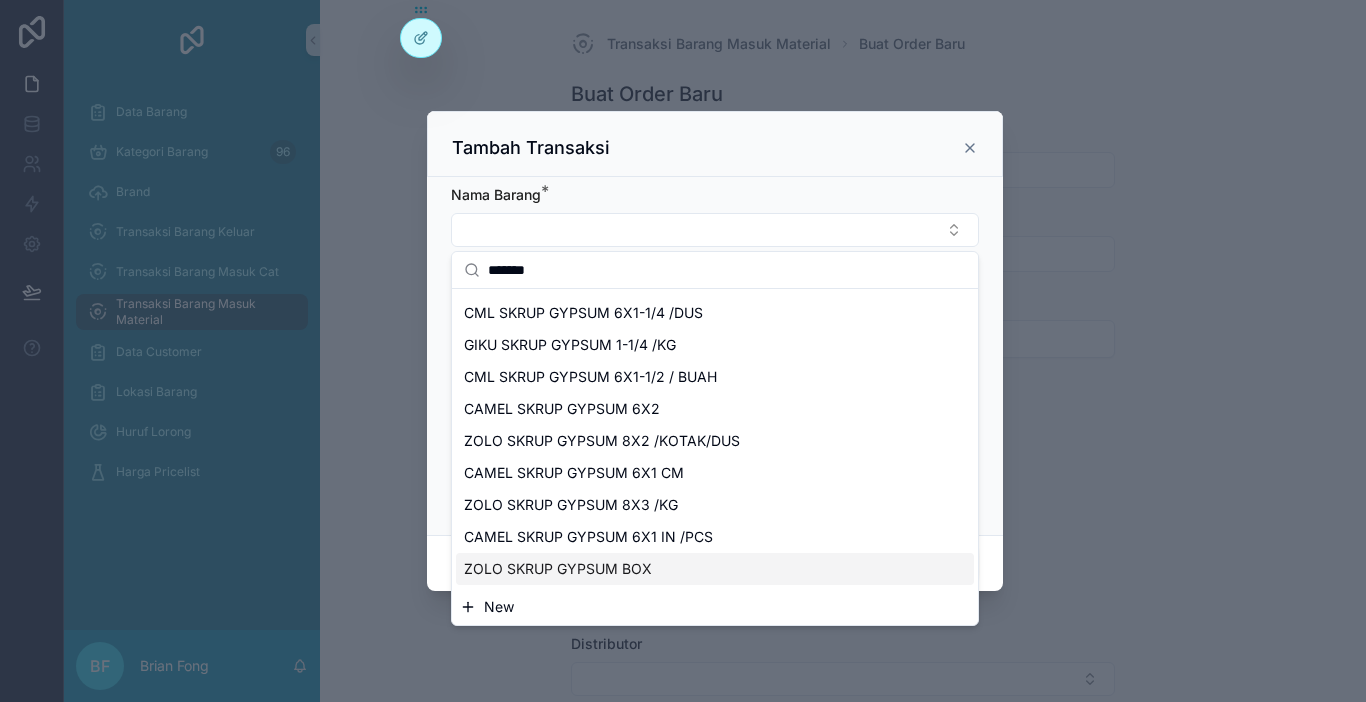 type on "*******" 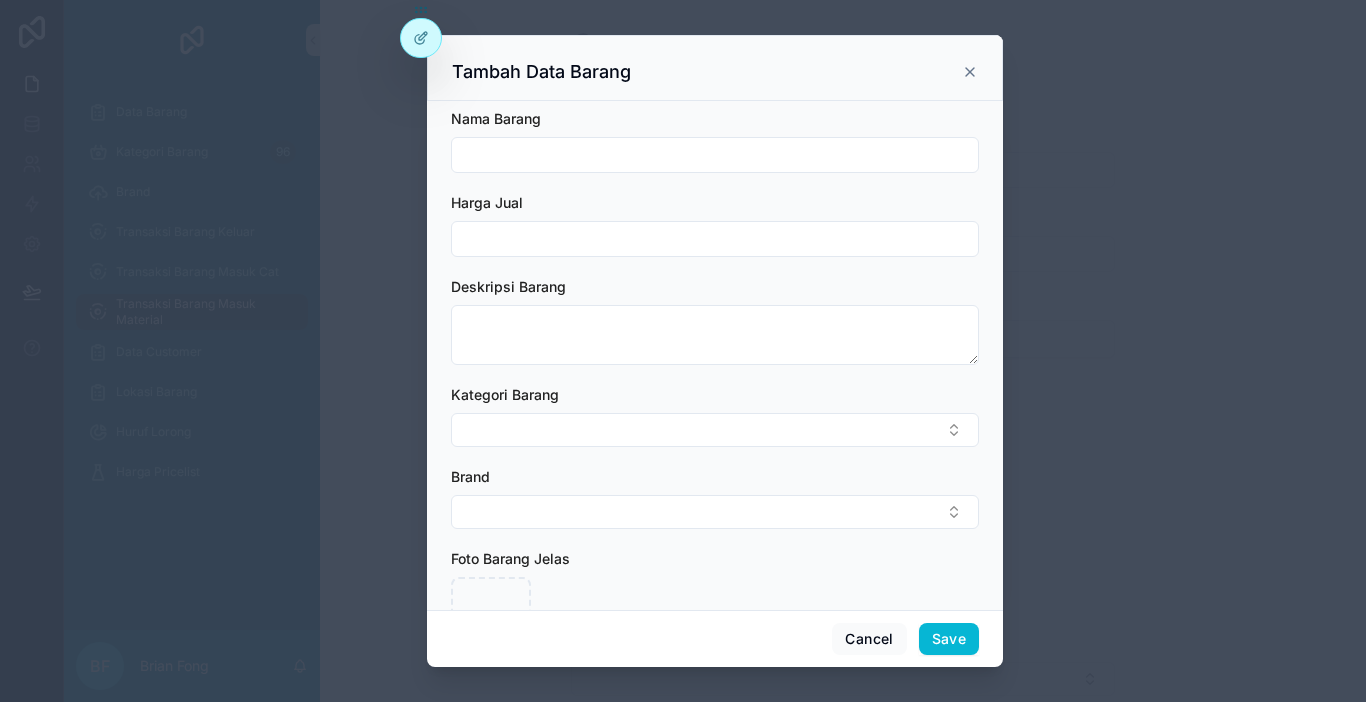 scroll, scrollTop: 0, scrollLeft: 0, axis: both 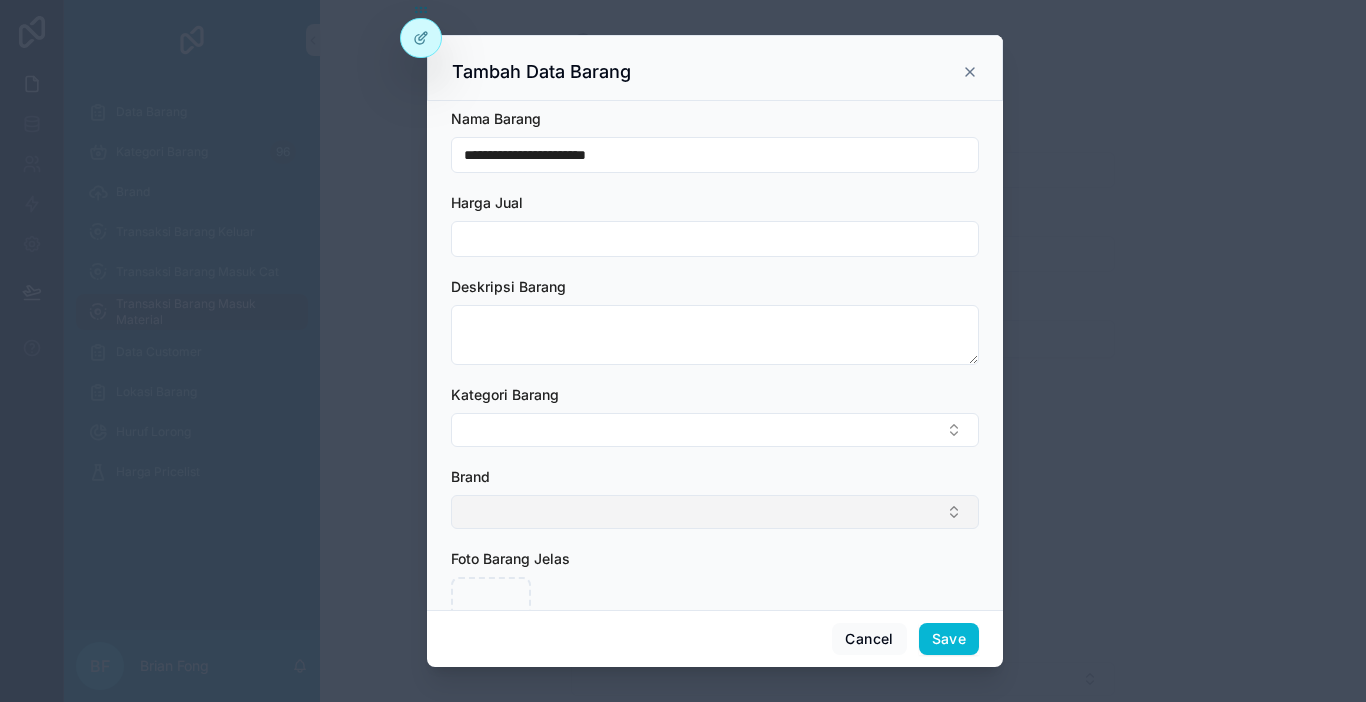type on "**********" 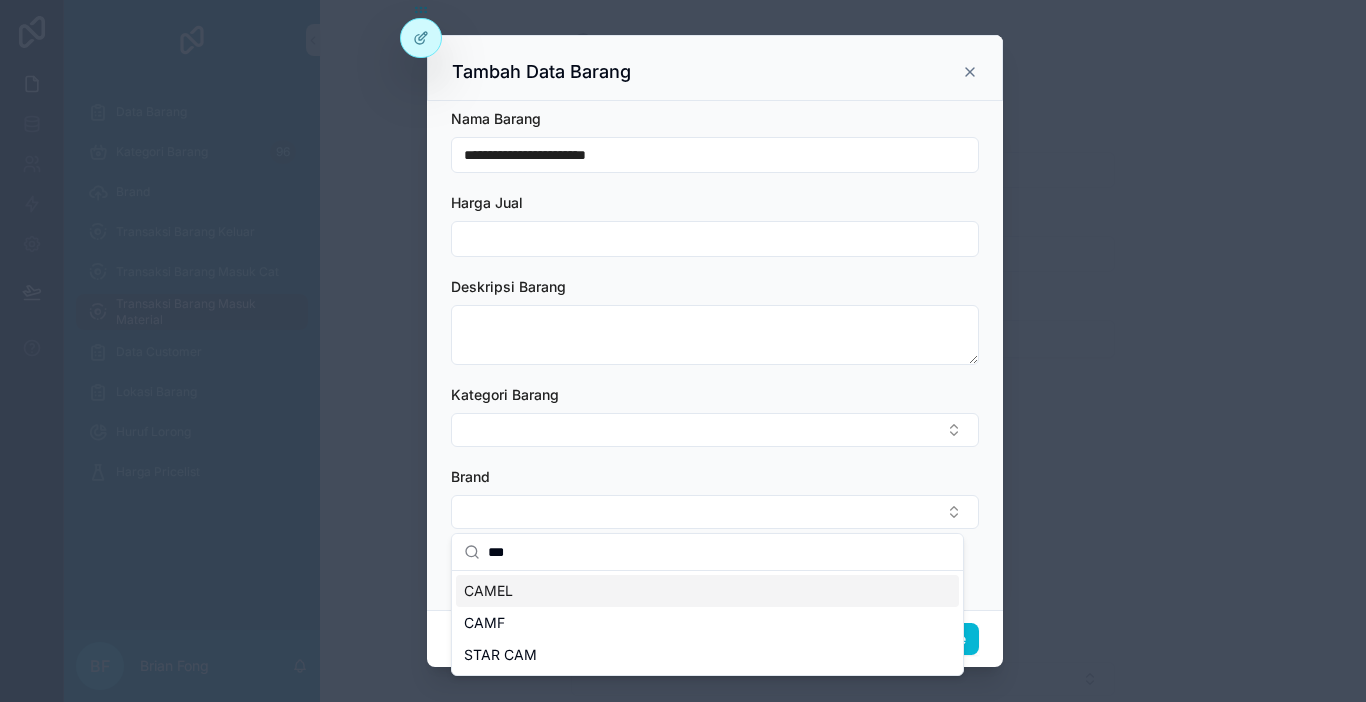 type on "***" 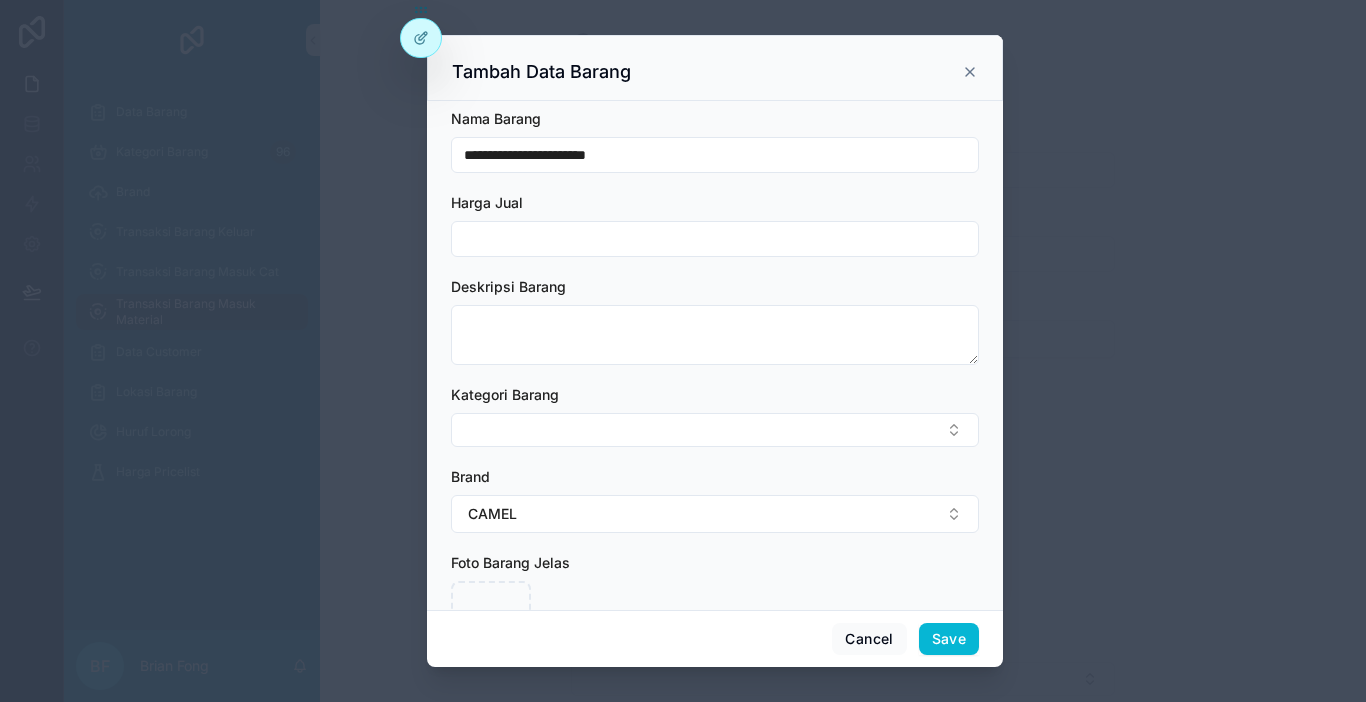 click on "**********" at bounding box center [715, 155] 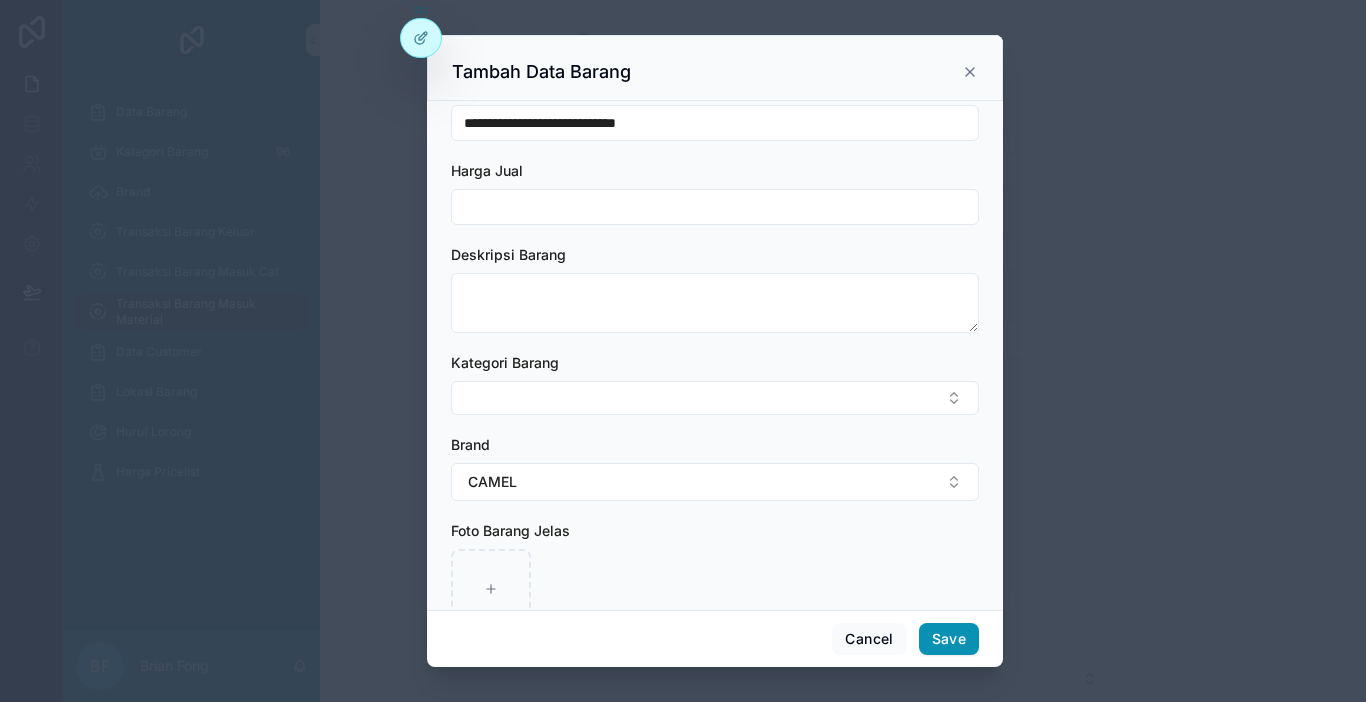 scroll, scrollTop: 87, scrollLeft: 0, axis: vertical 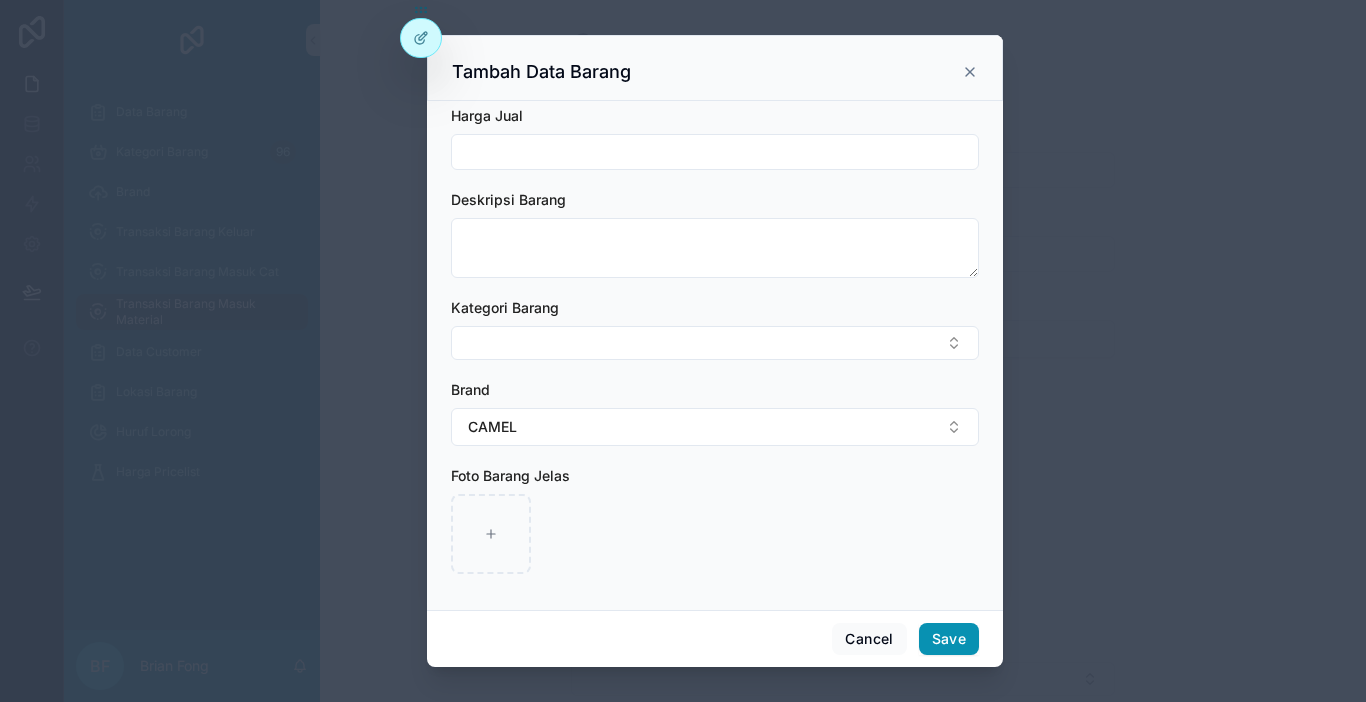 type on "**********" 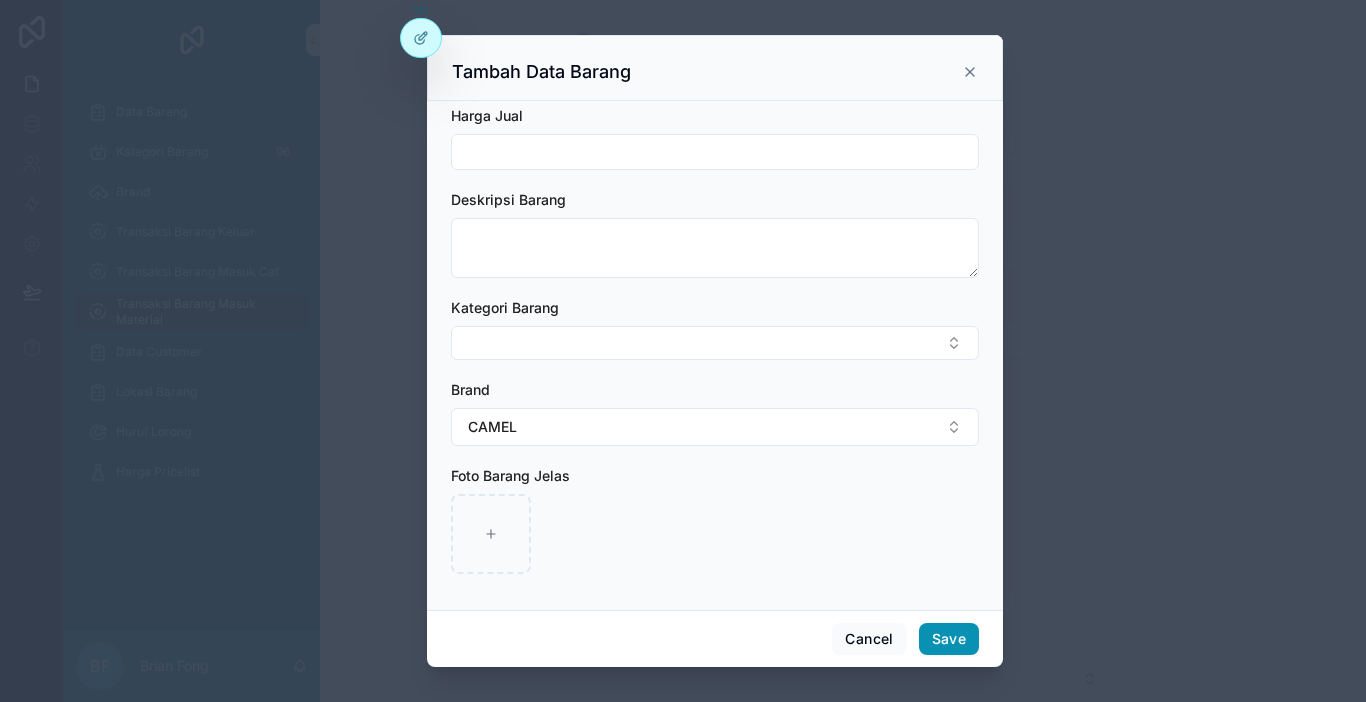 click on "Save" at bounding box center (949, 639) 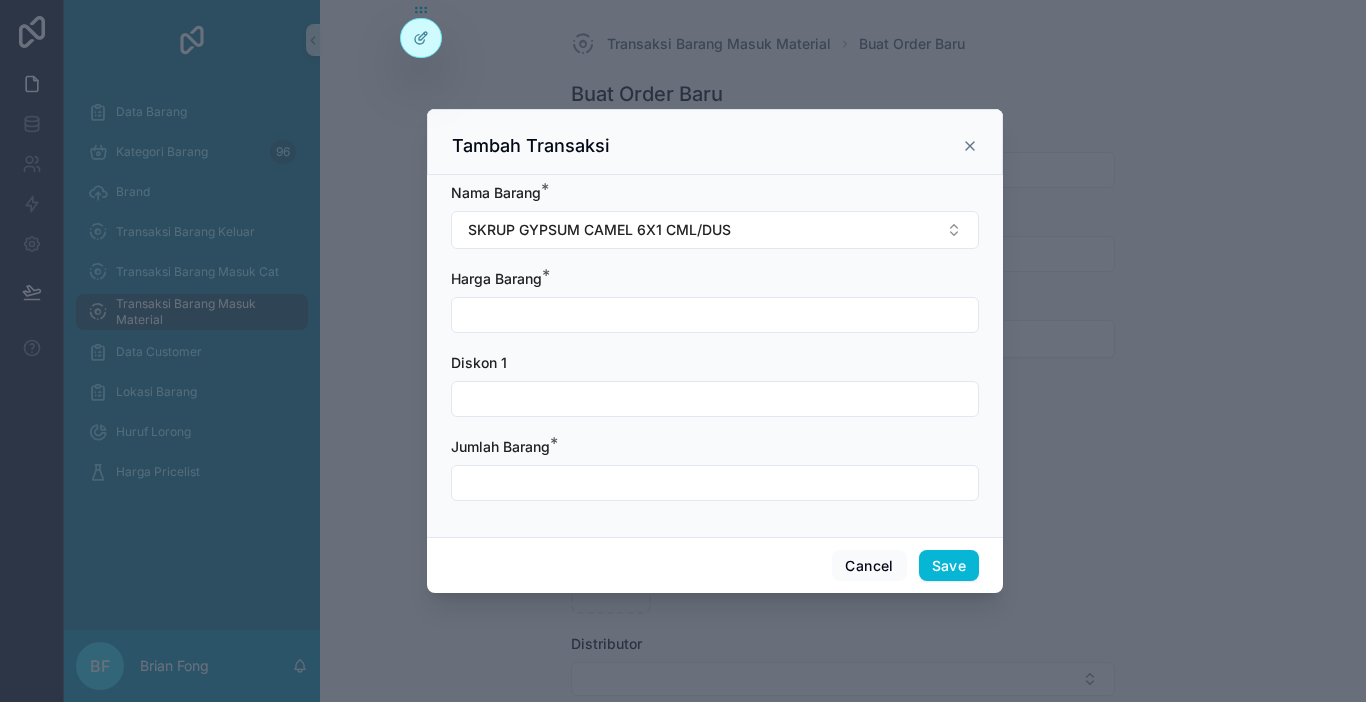 click at bounding box center [715, 315] 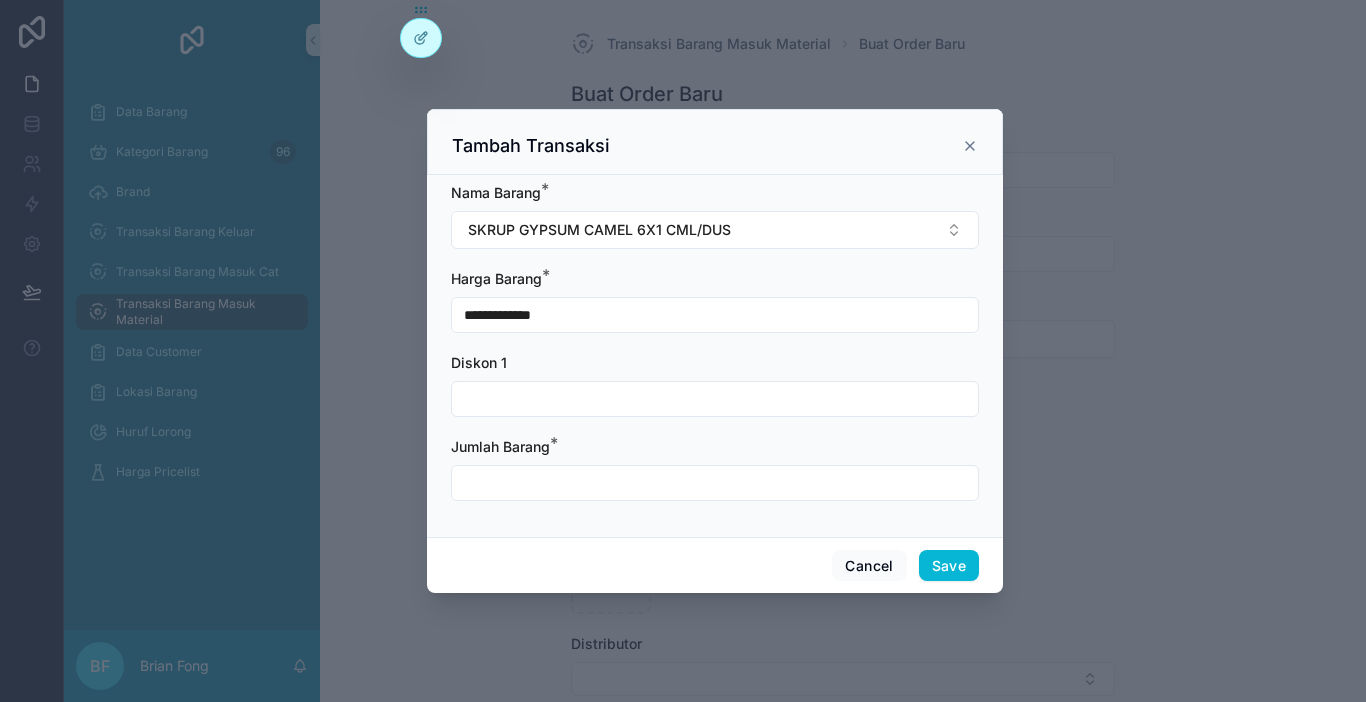 type on "**********" 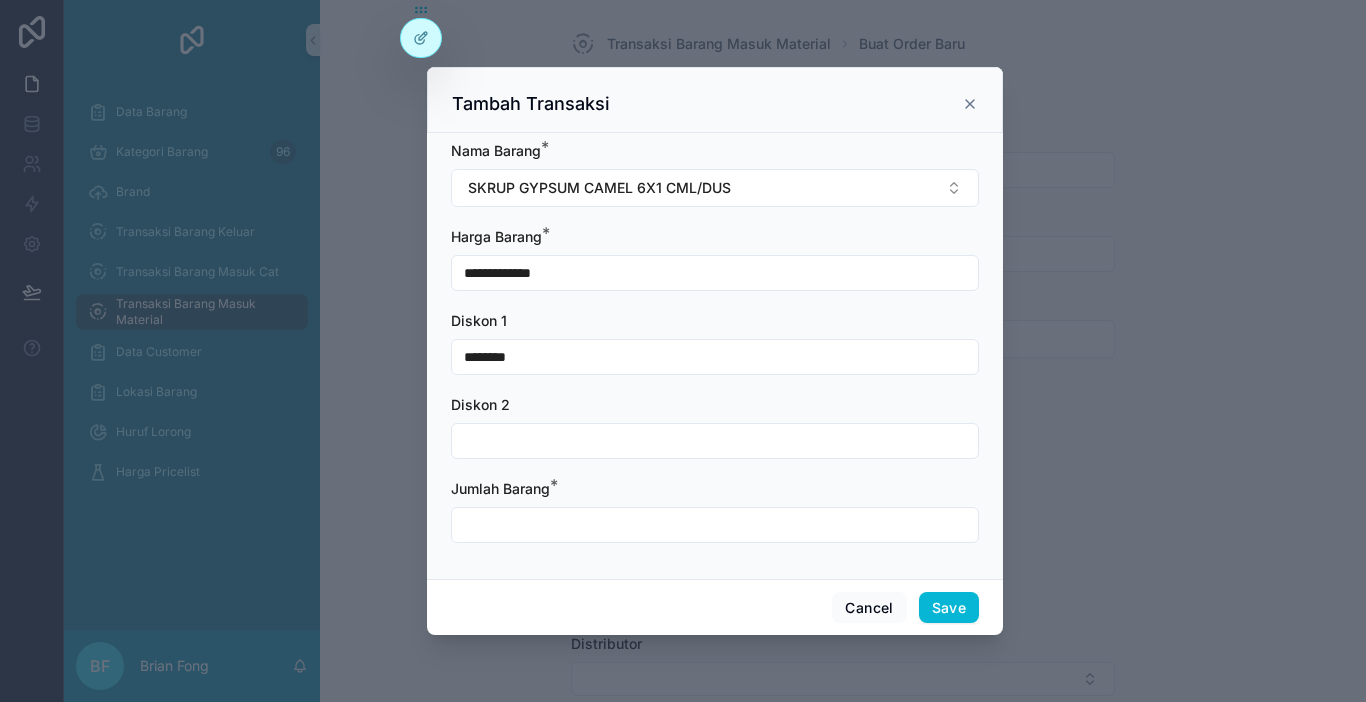 click on "********" at bounding box center (715, 357) 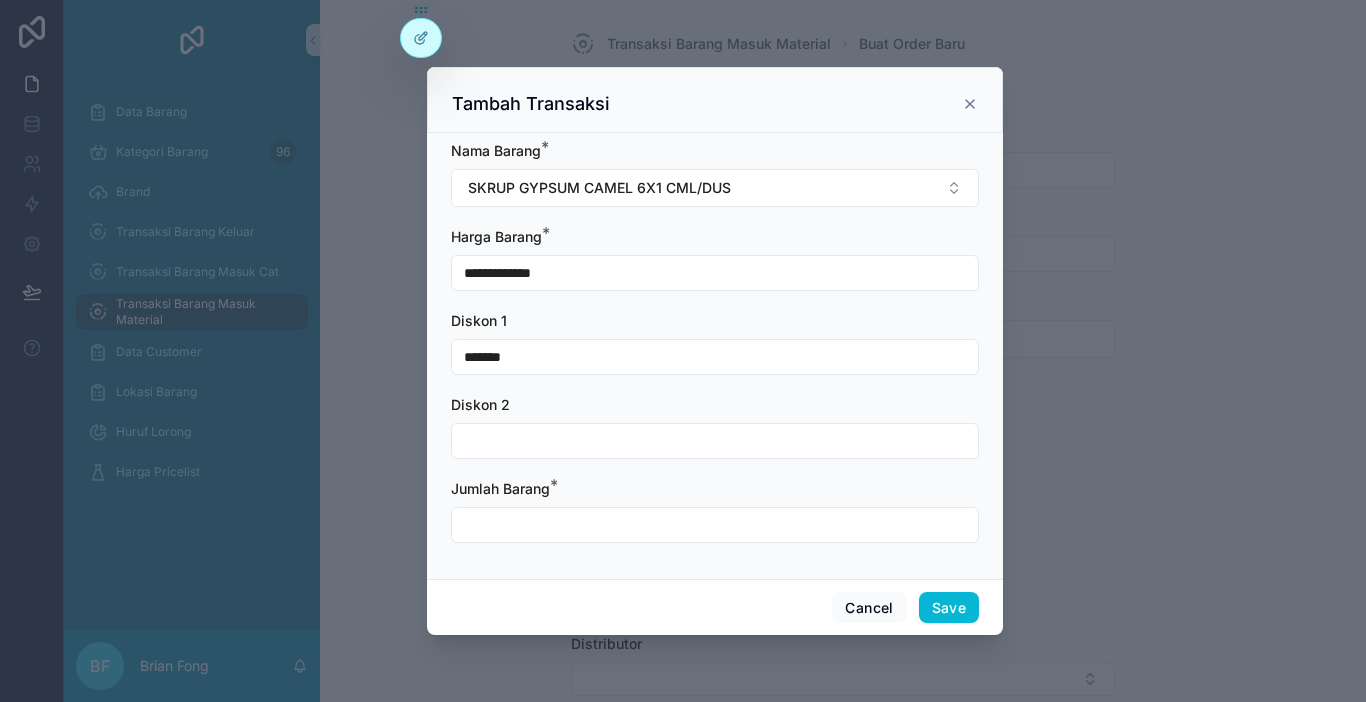 type on "*******" 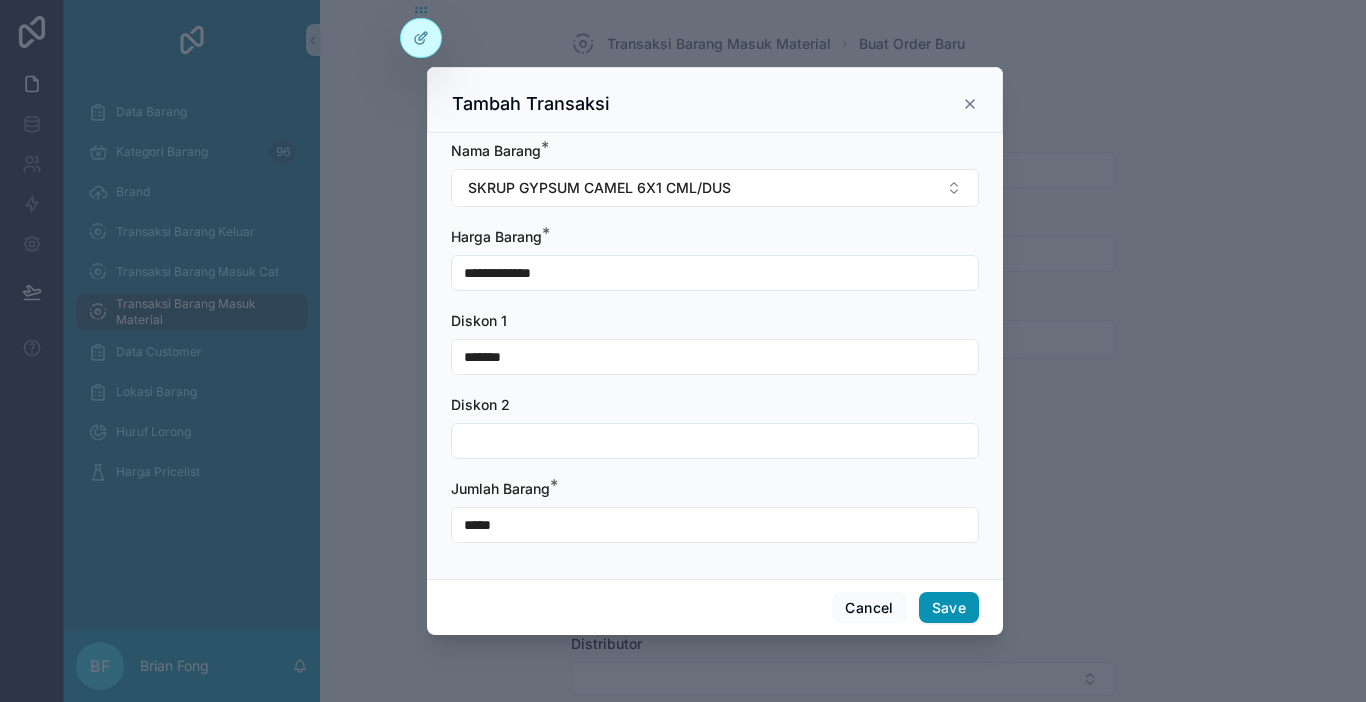 type on "*****" 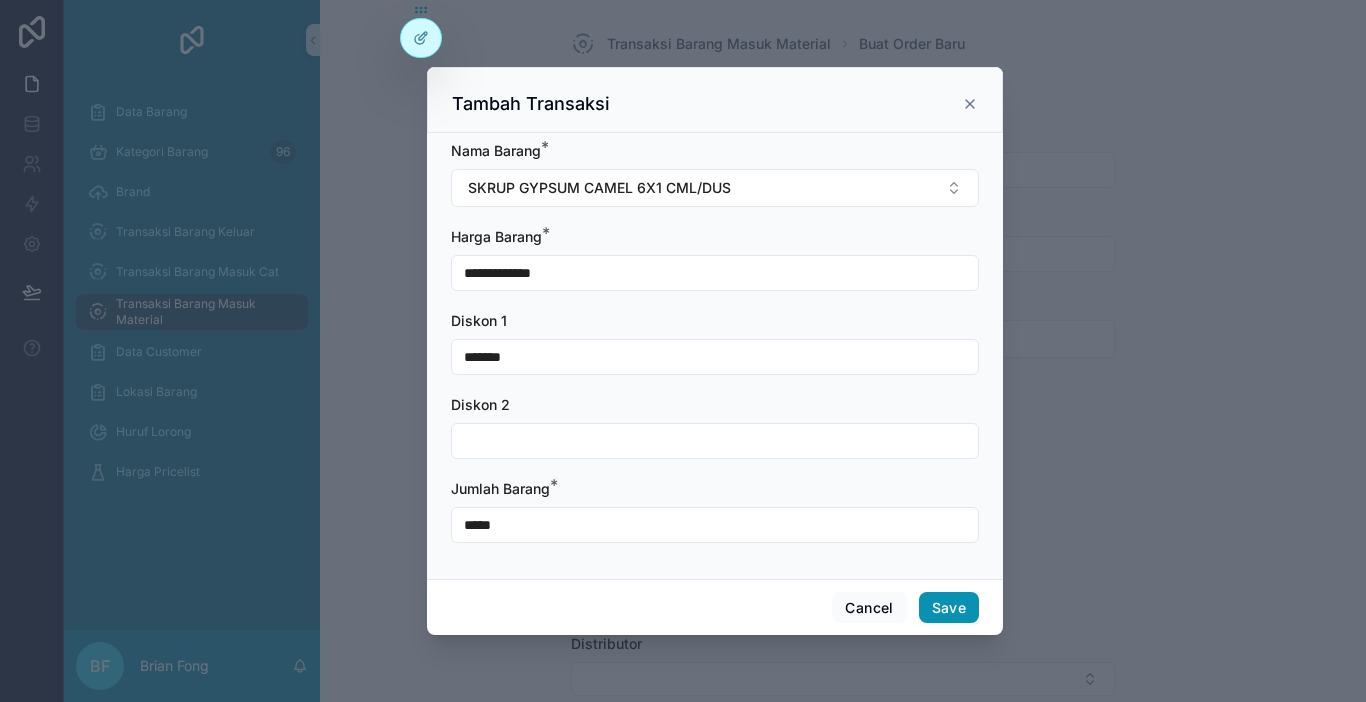 click on "Save" at bounding box center [949, 608] 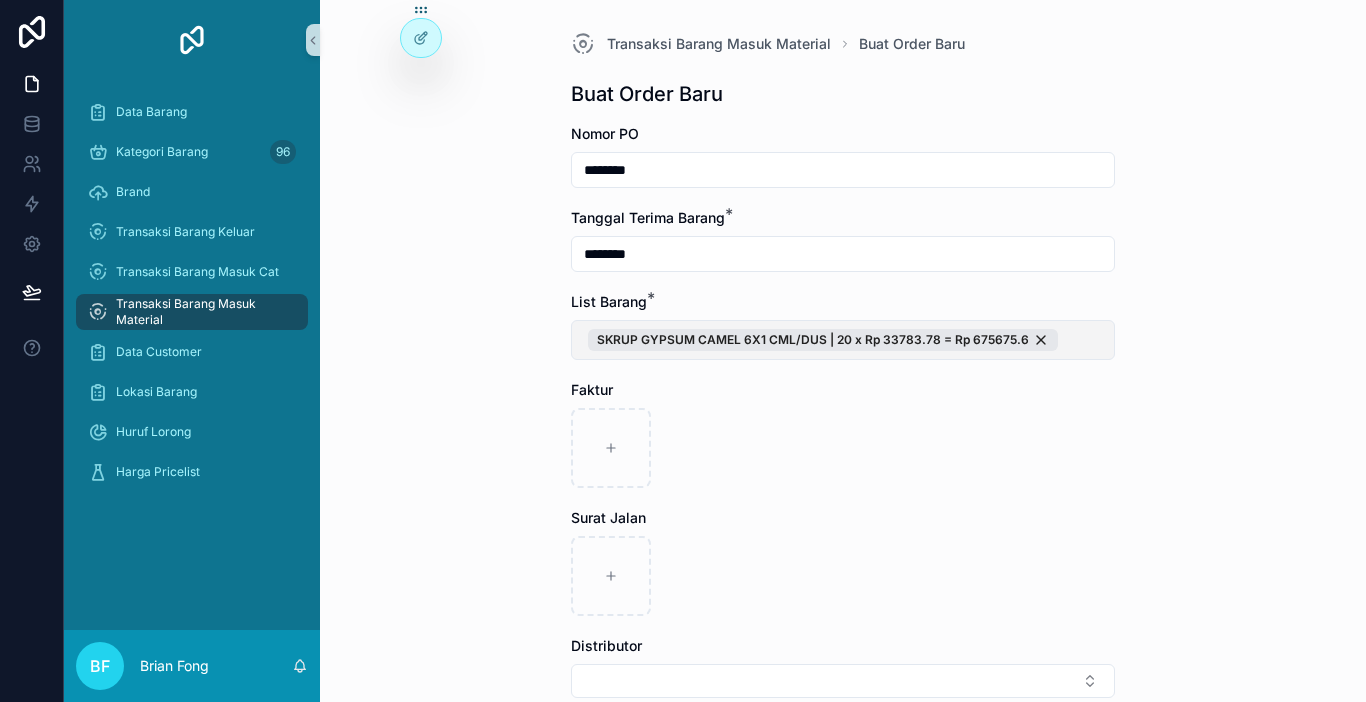click on "SKRUP GYPSUM CAMEL 6X1 CML/DUS | 20 x Rp 33783.78 = Rp 675675.6" at bounding box center [843, 340] 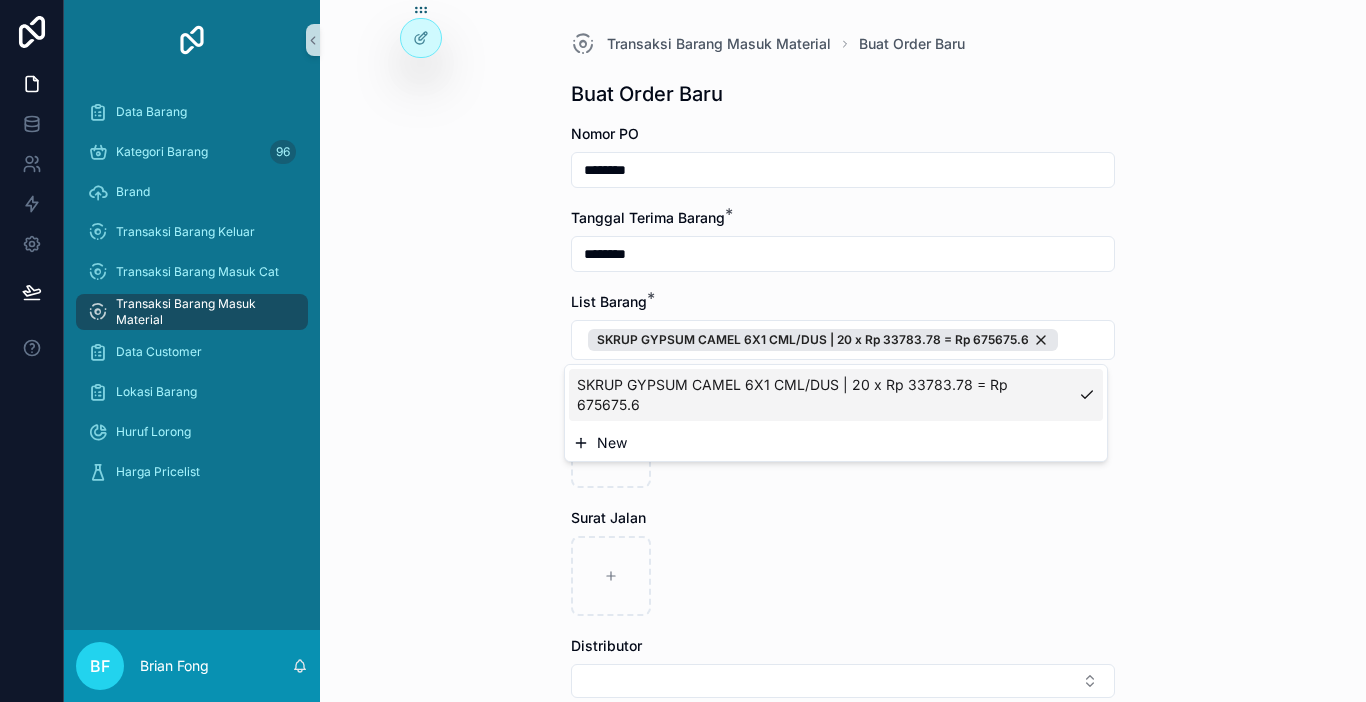 click on "New" at bounding box center (836, 443) 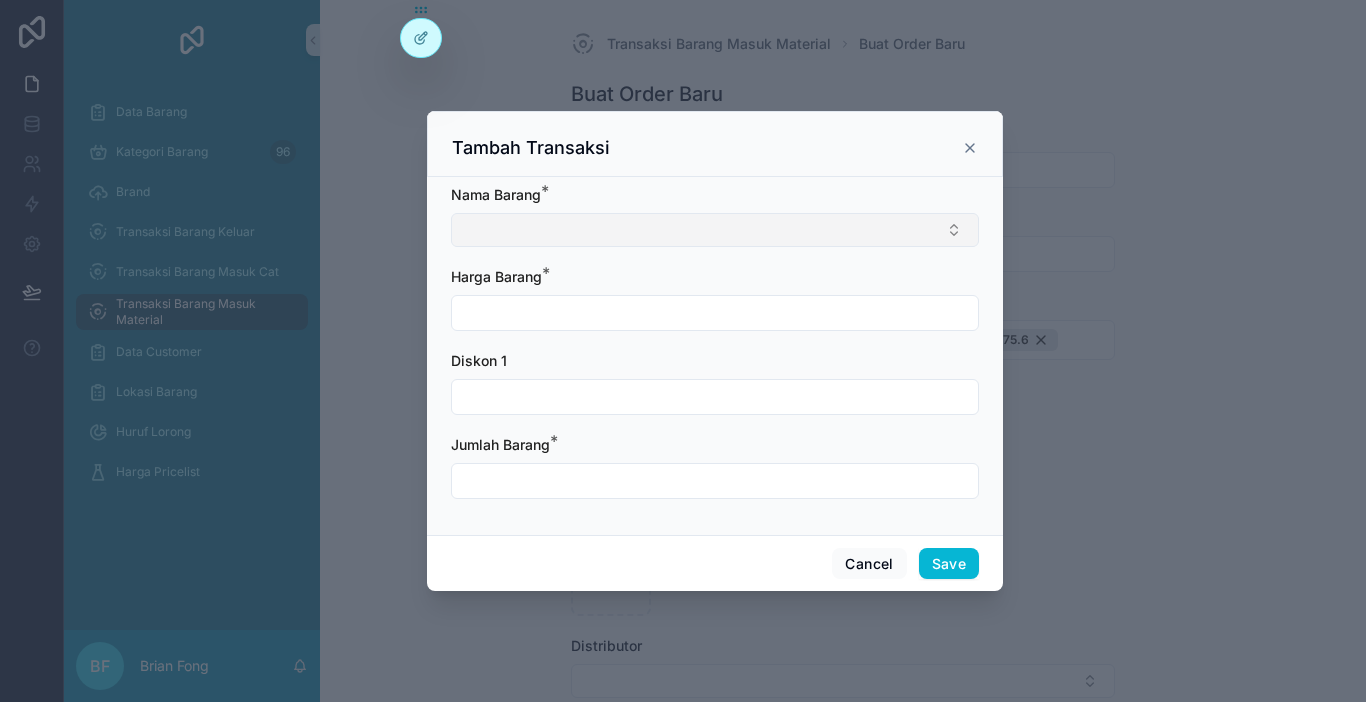 click at bounding box center [715, 230] 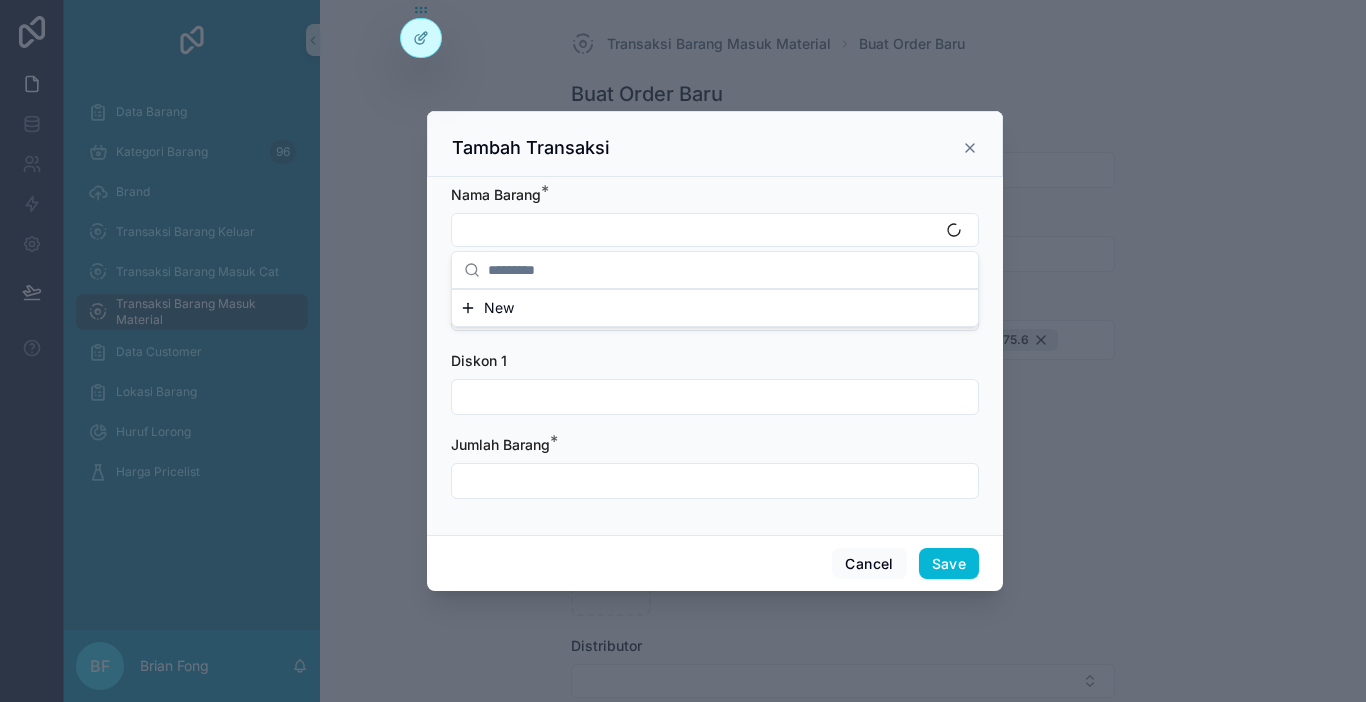 click on "New" at bounding box center (715, 308) 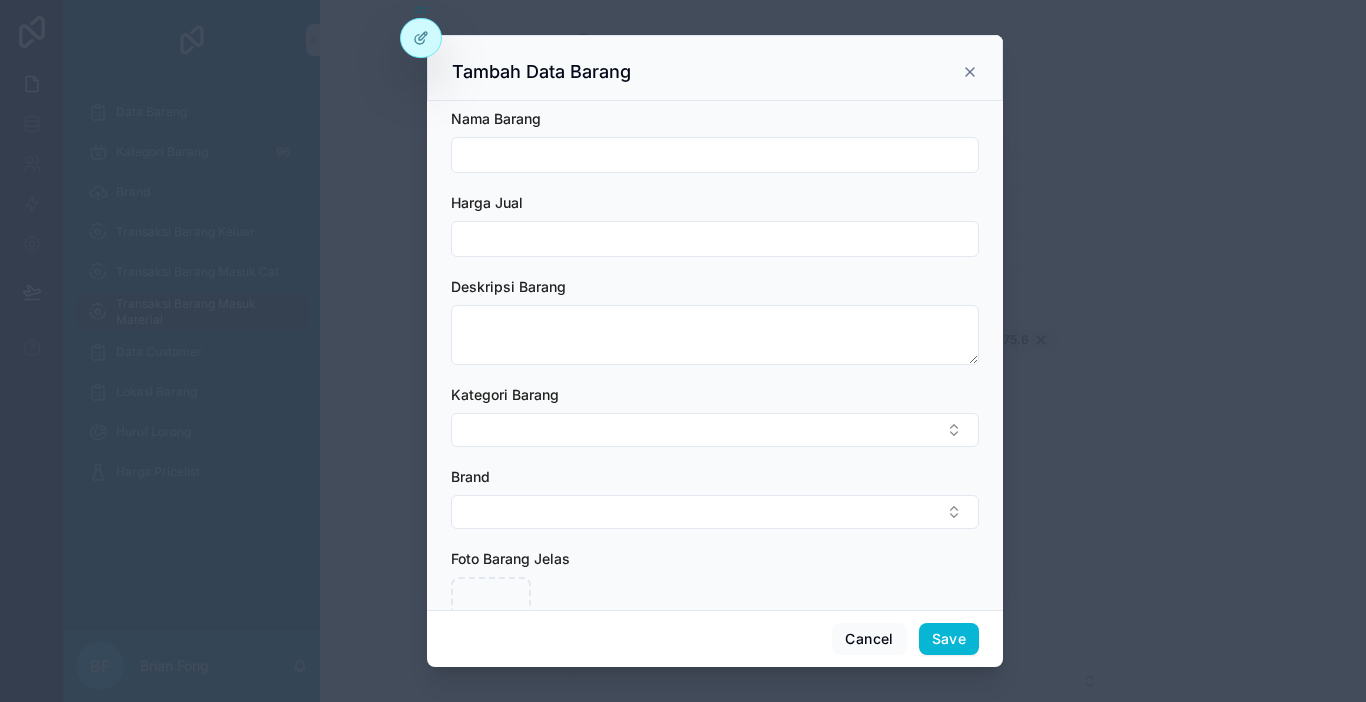 click at bounding box center [715, 155] 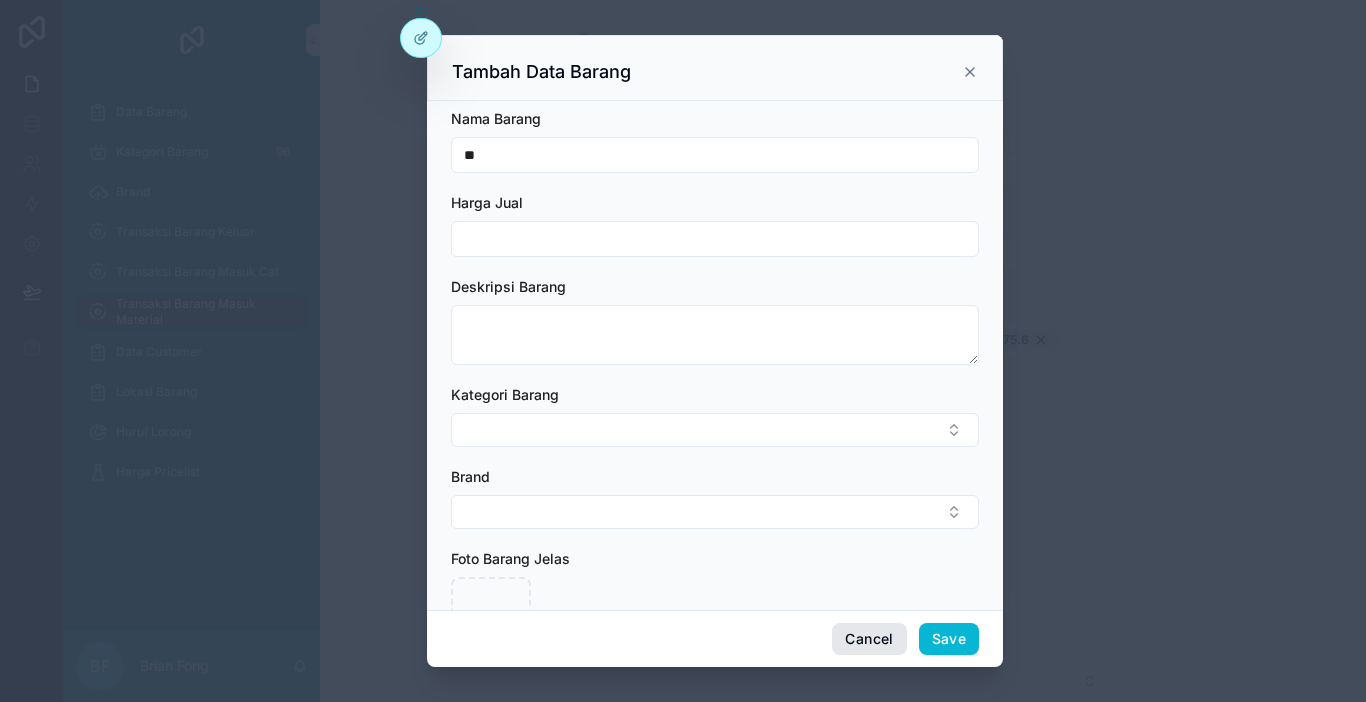 type on "**" 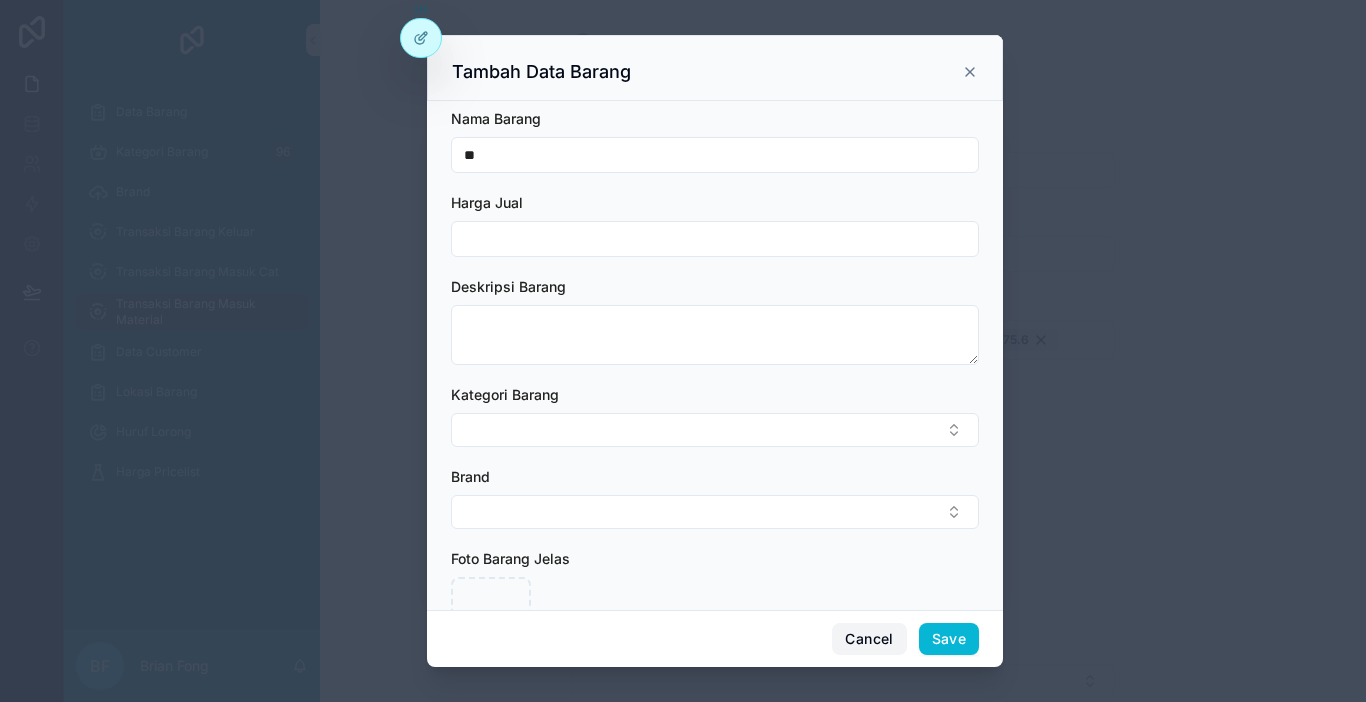 click on "Cancel" at bounding box center [869, 639] 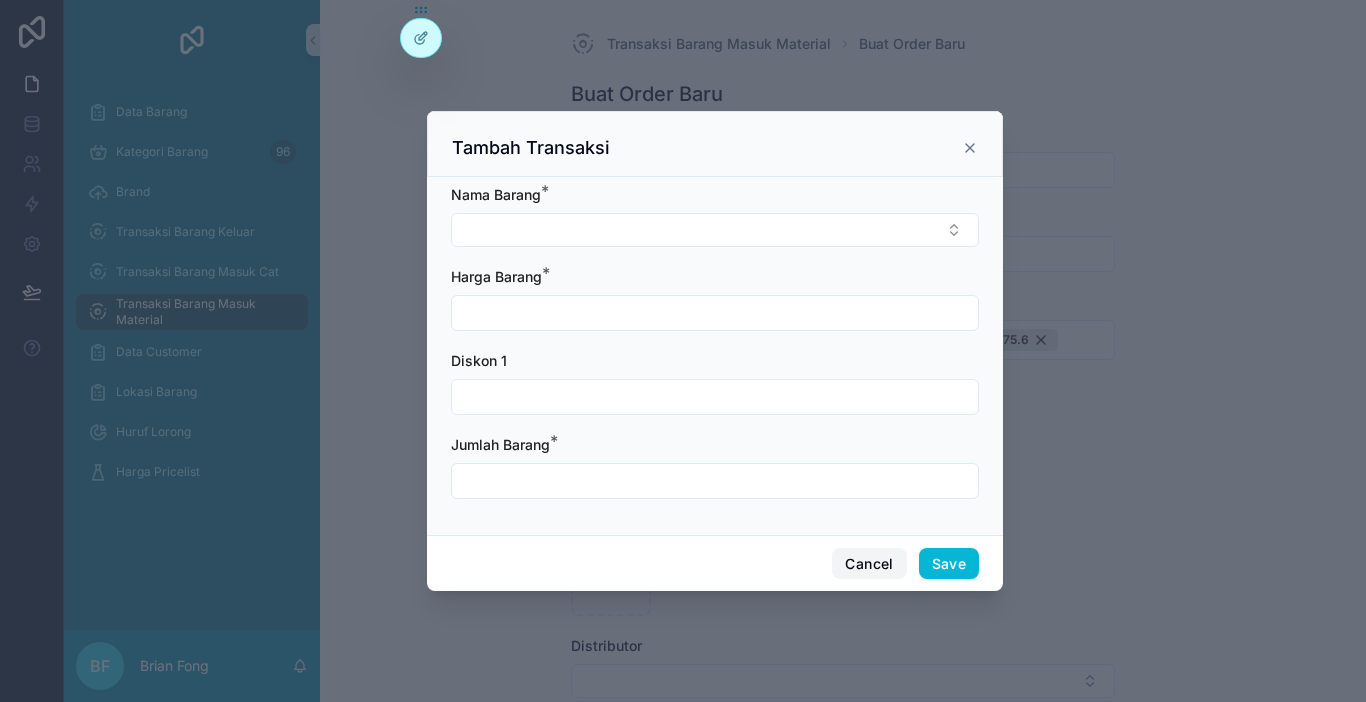 click on "Cancel" at bounding box center (869, 564) 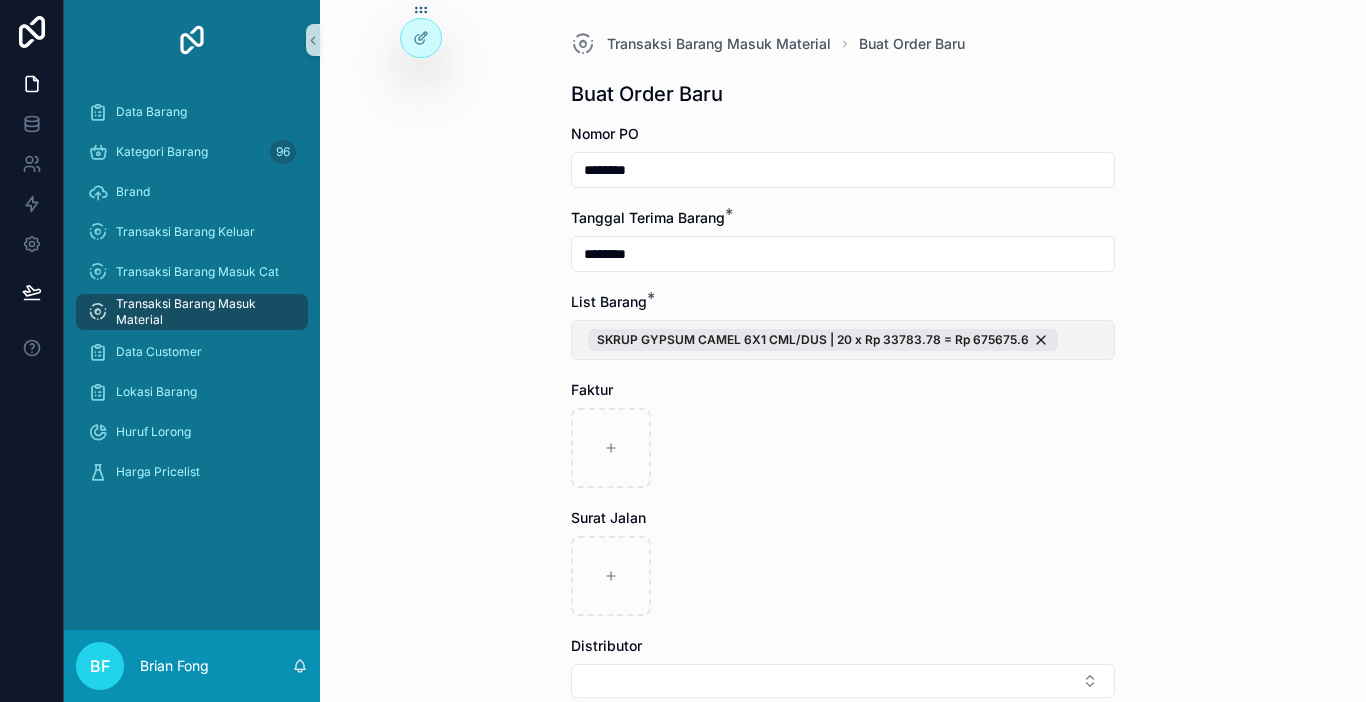 click on "SKRUP GYPSUM CAMEL 6X1 CML/DUS | 20 x Rp 33783.78 = Rp 675675.6" at bounding box center [843, 340] 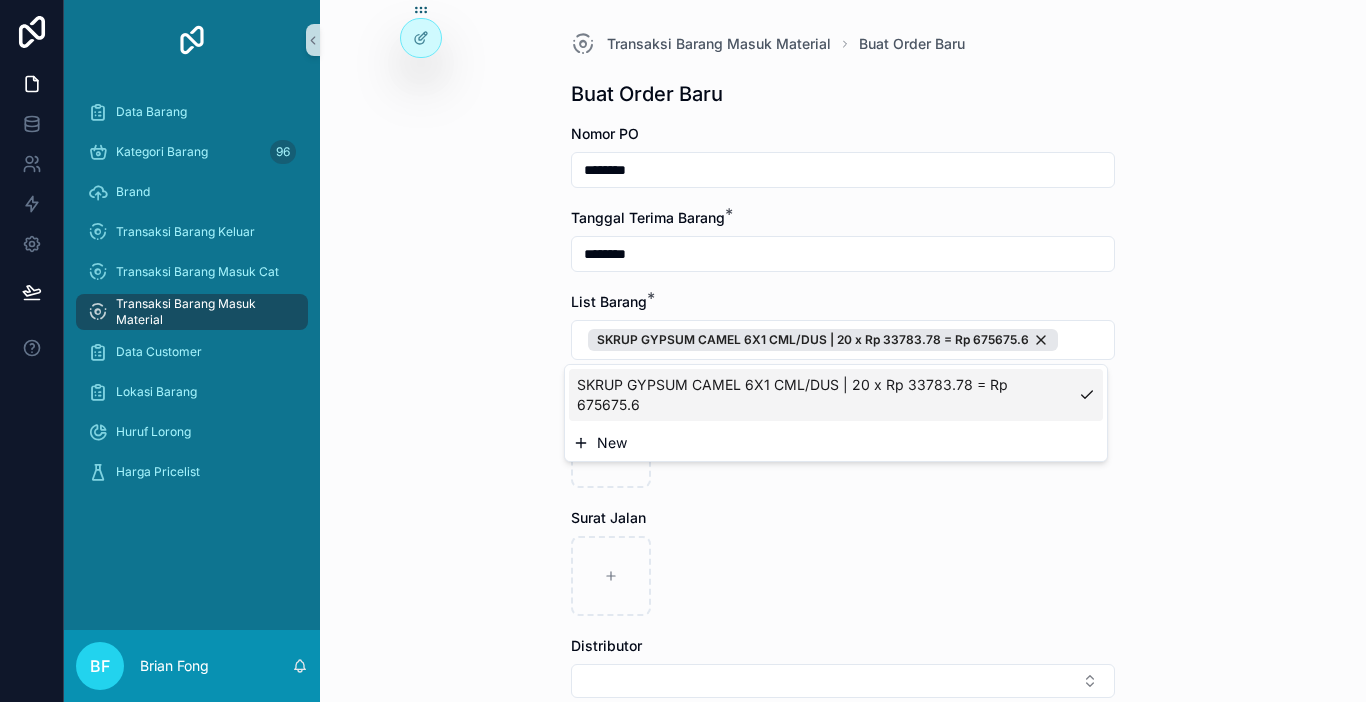 click on "New" at bounding box center (836, 443) 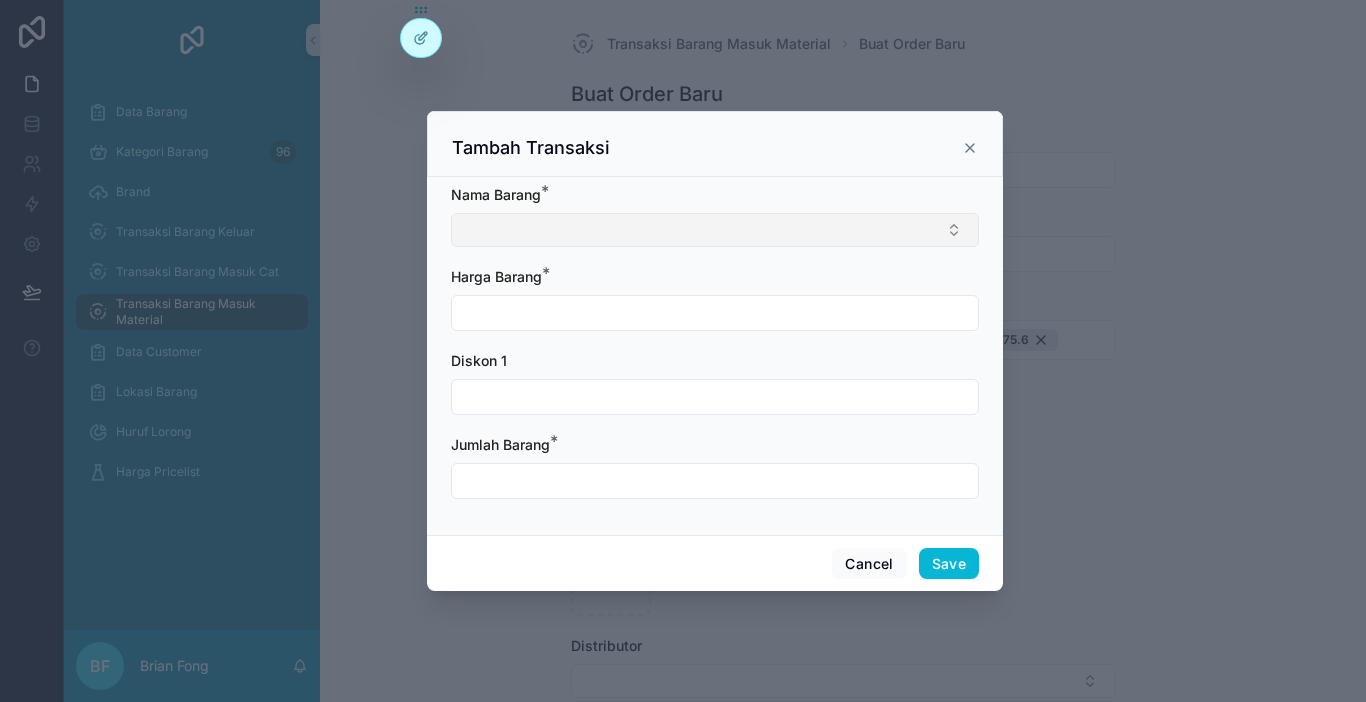 click at bounding box center [715, 230] 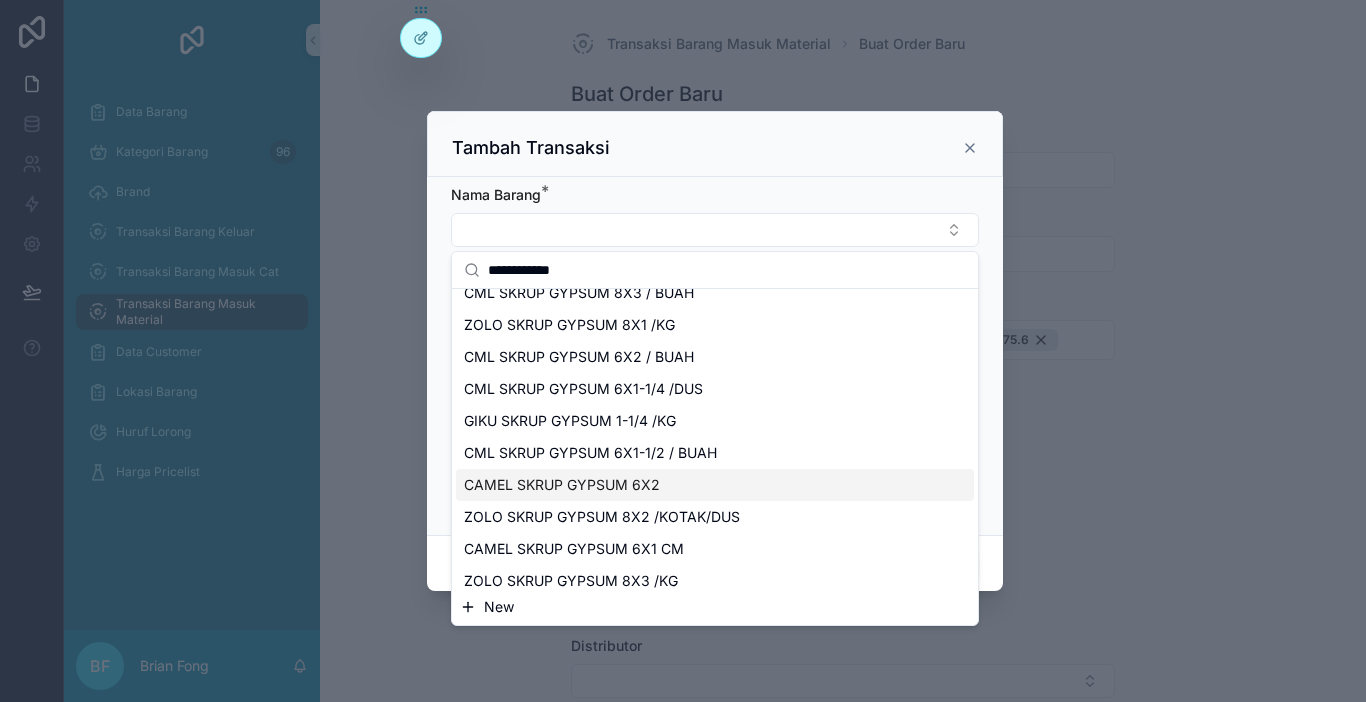 scroll, scrollTop: 476, scrollLeft: 0, axis: vertical 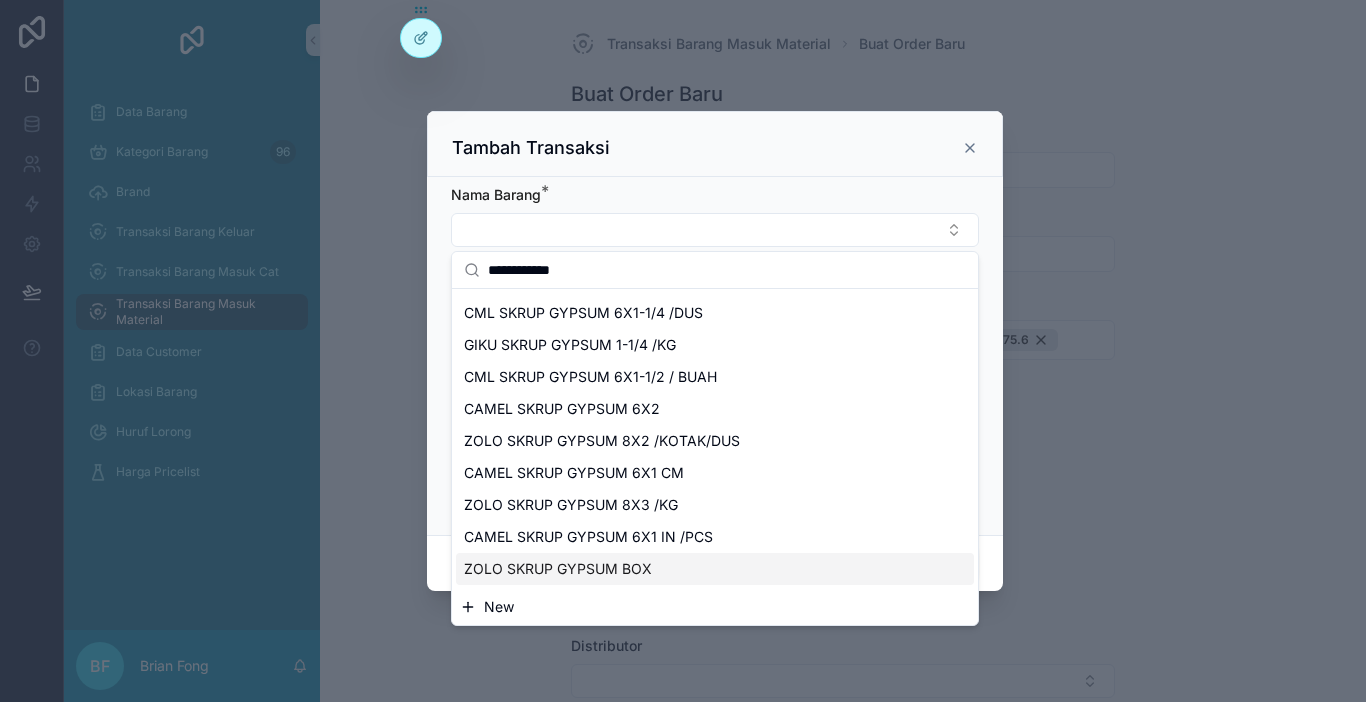 type on "**********" 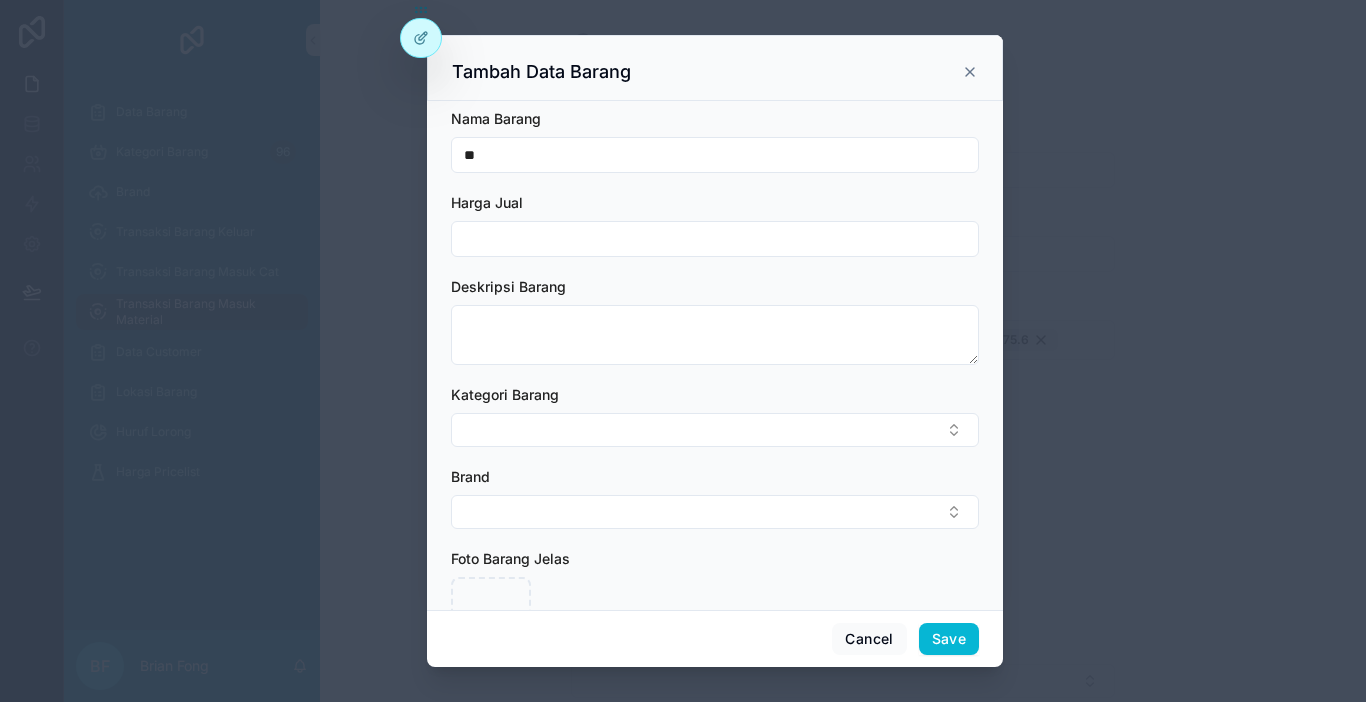 scroll, scrollTop: 0, scrollLeft: 0, axis: both 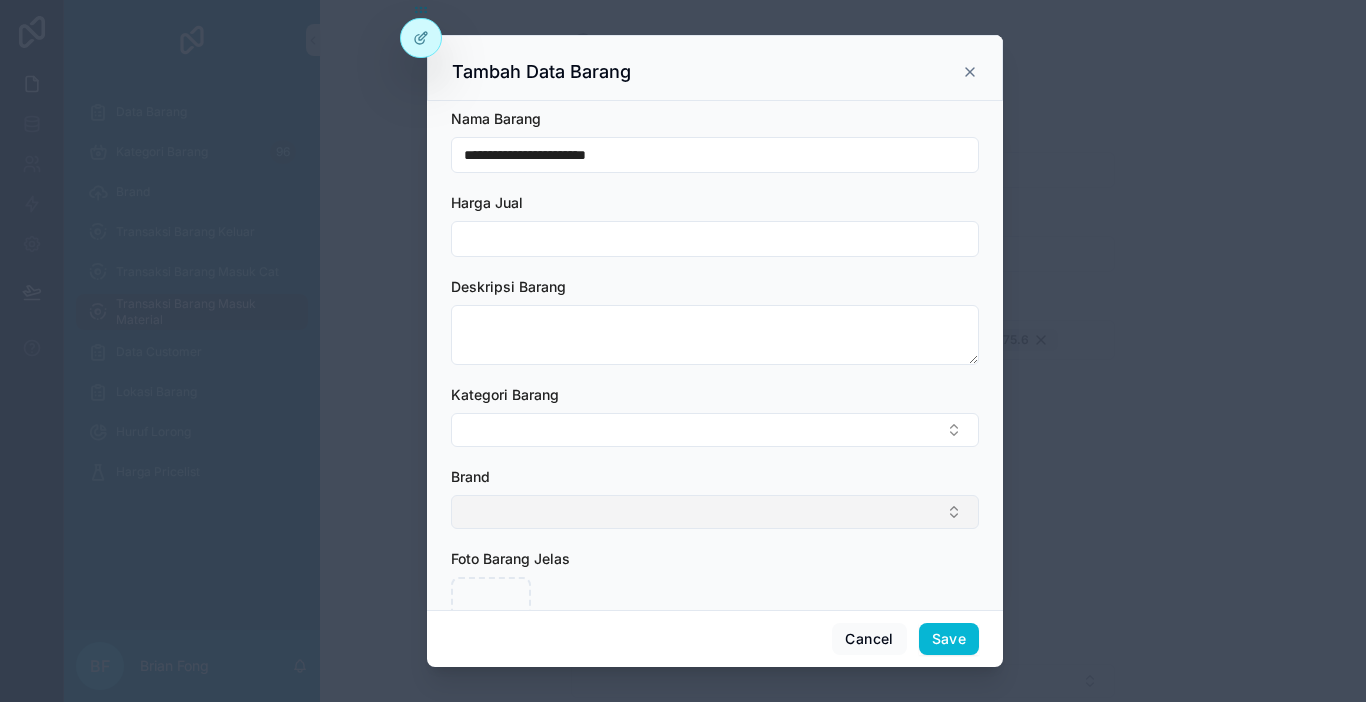 type on "**********" 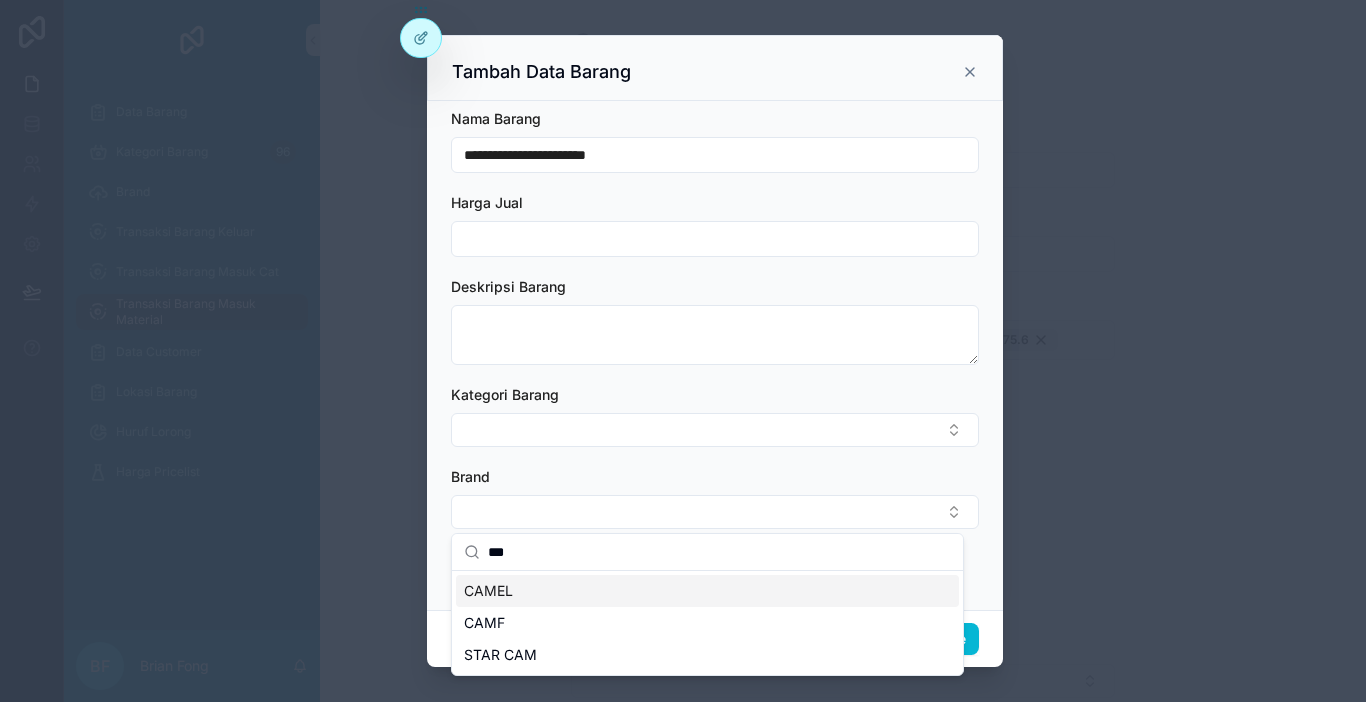 type on "***" 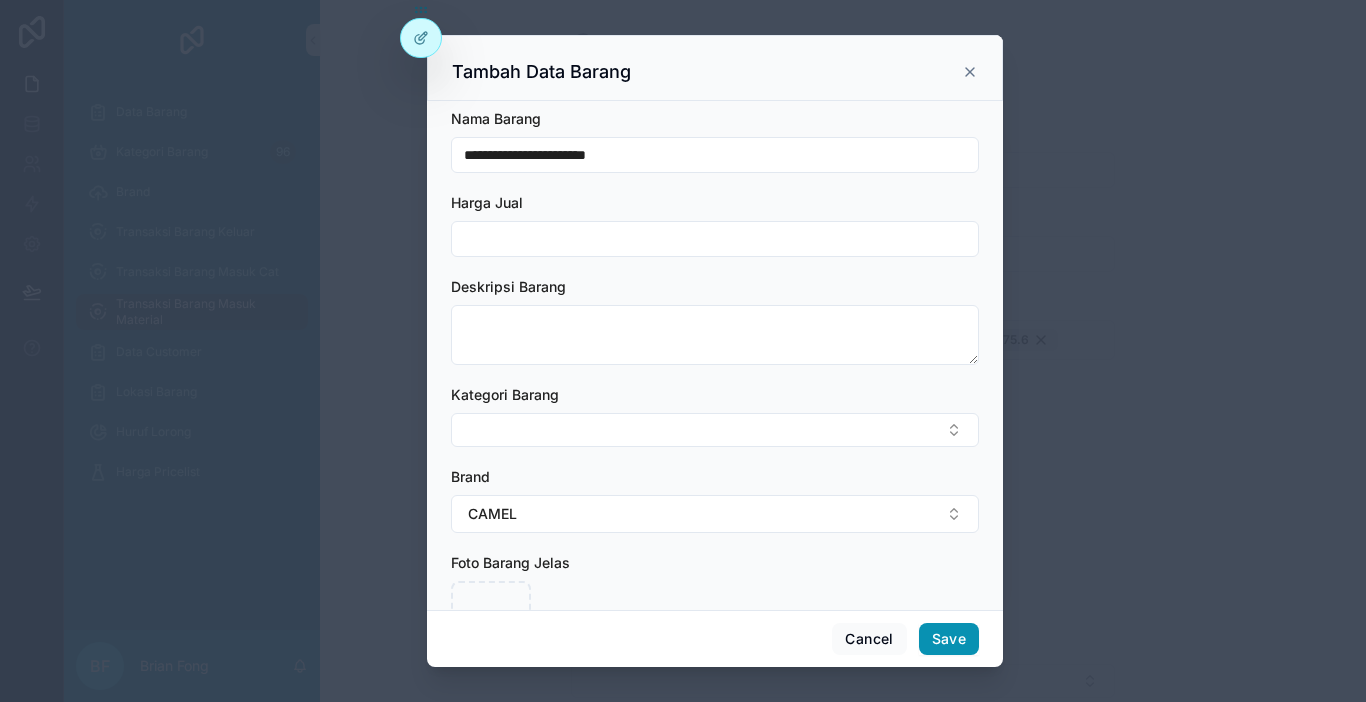 click on "Save" at bounding box center (949, 639) 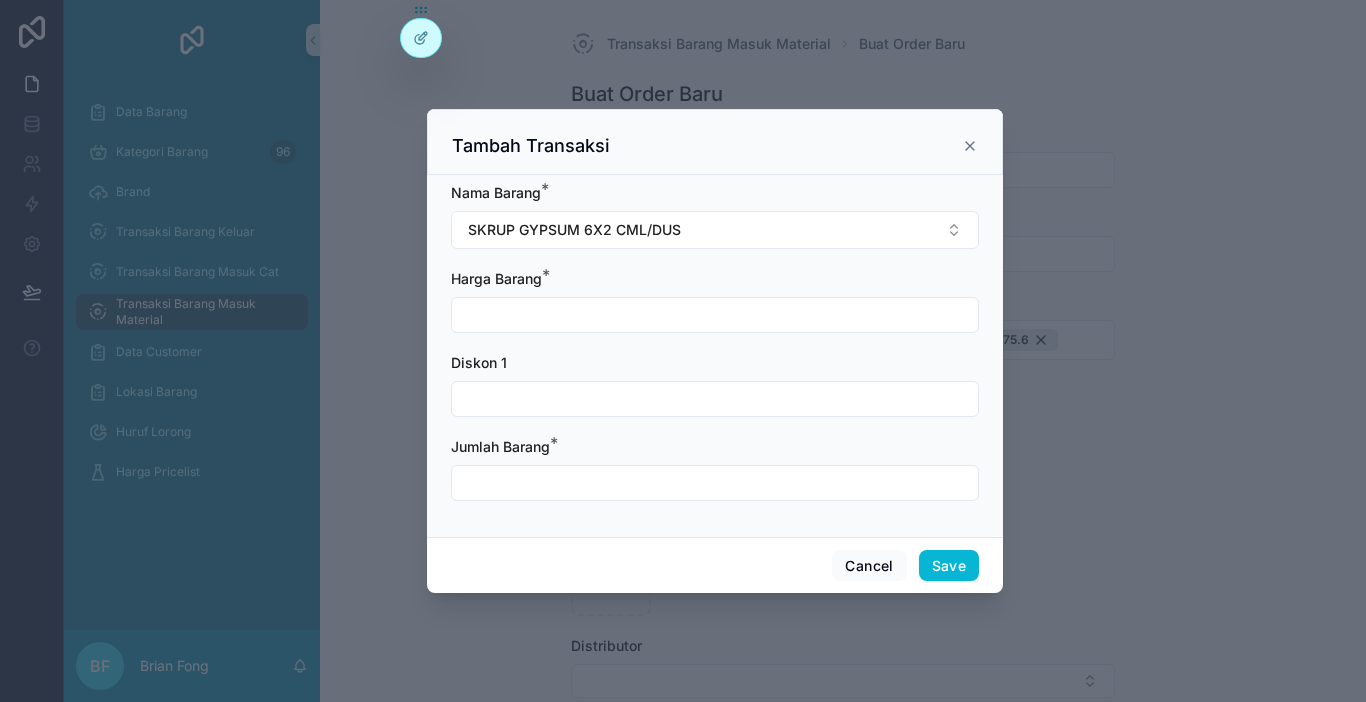 click at bounding box center (715, 315) 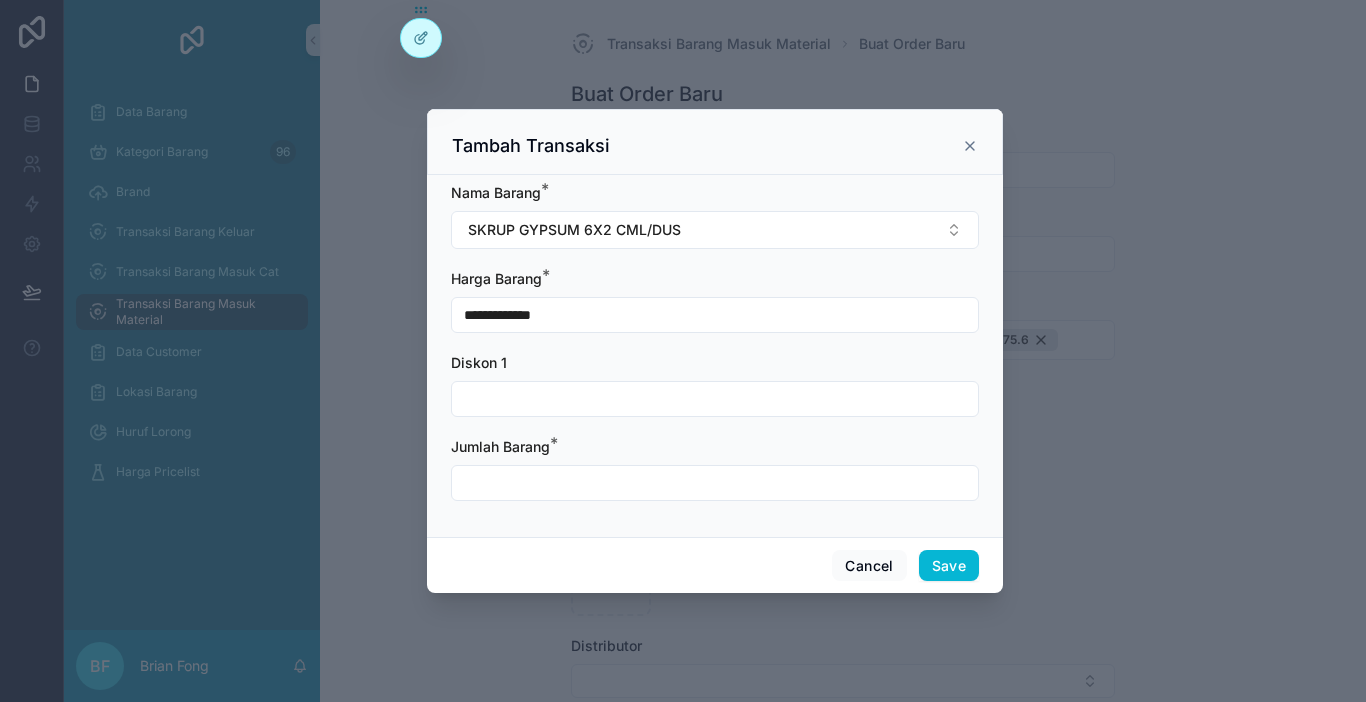 type on "**********" 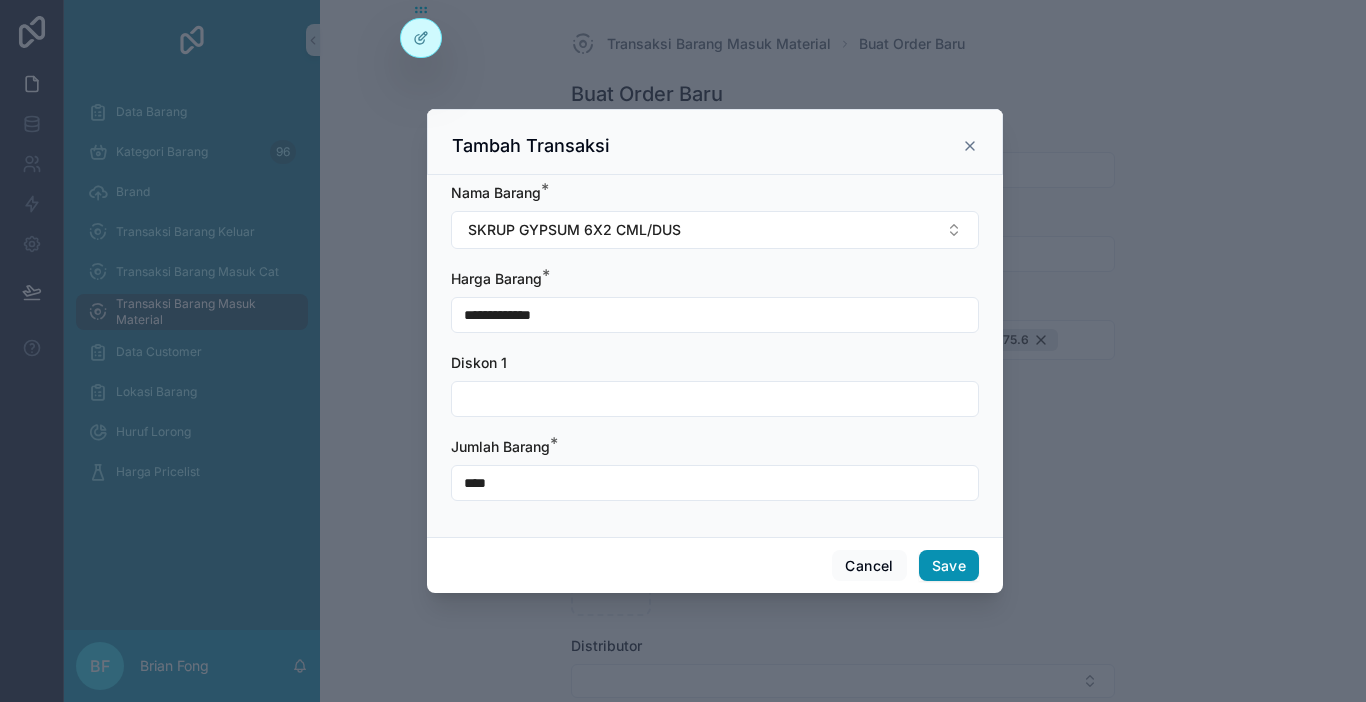 type on "****" 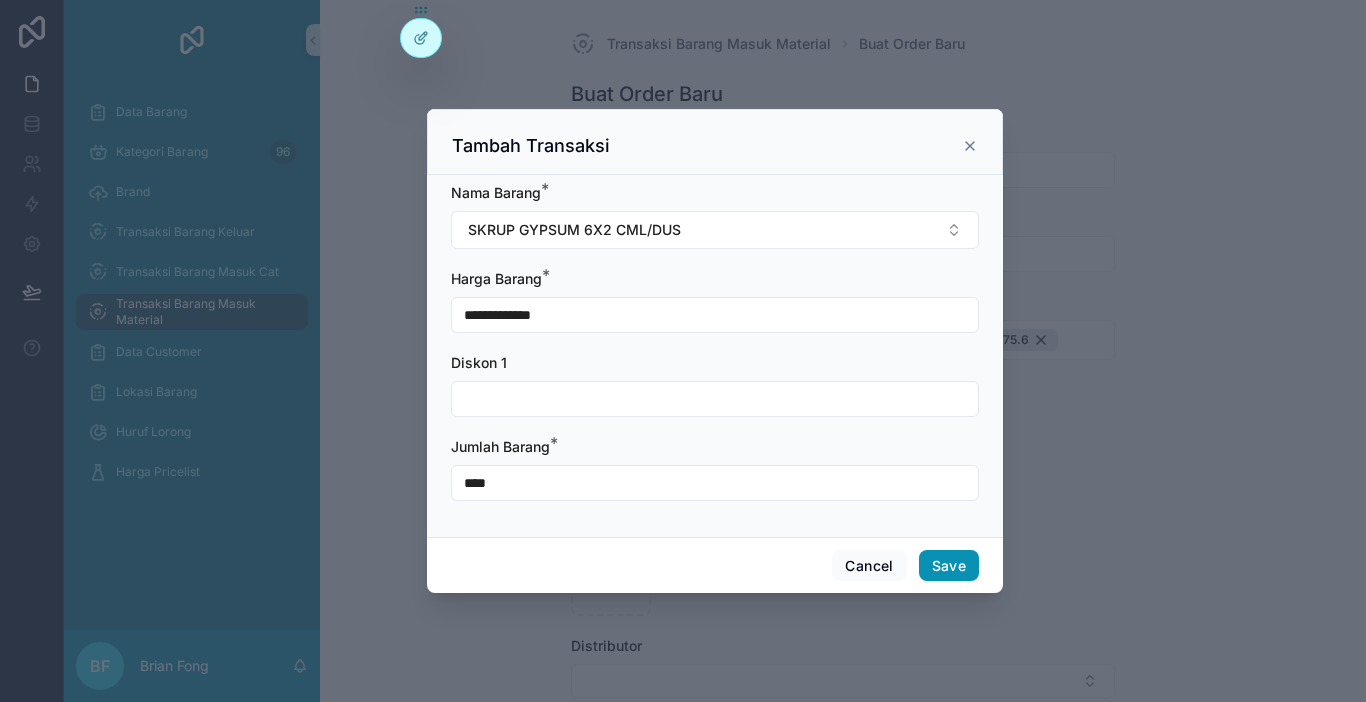 click on "Save" at bounding box center (949, 566) 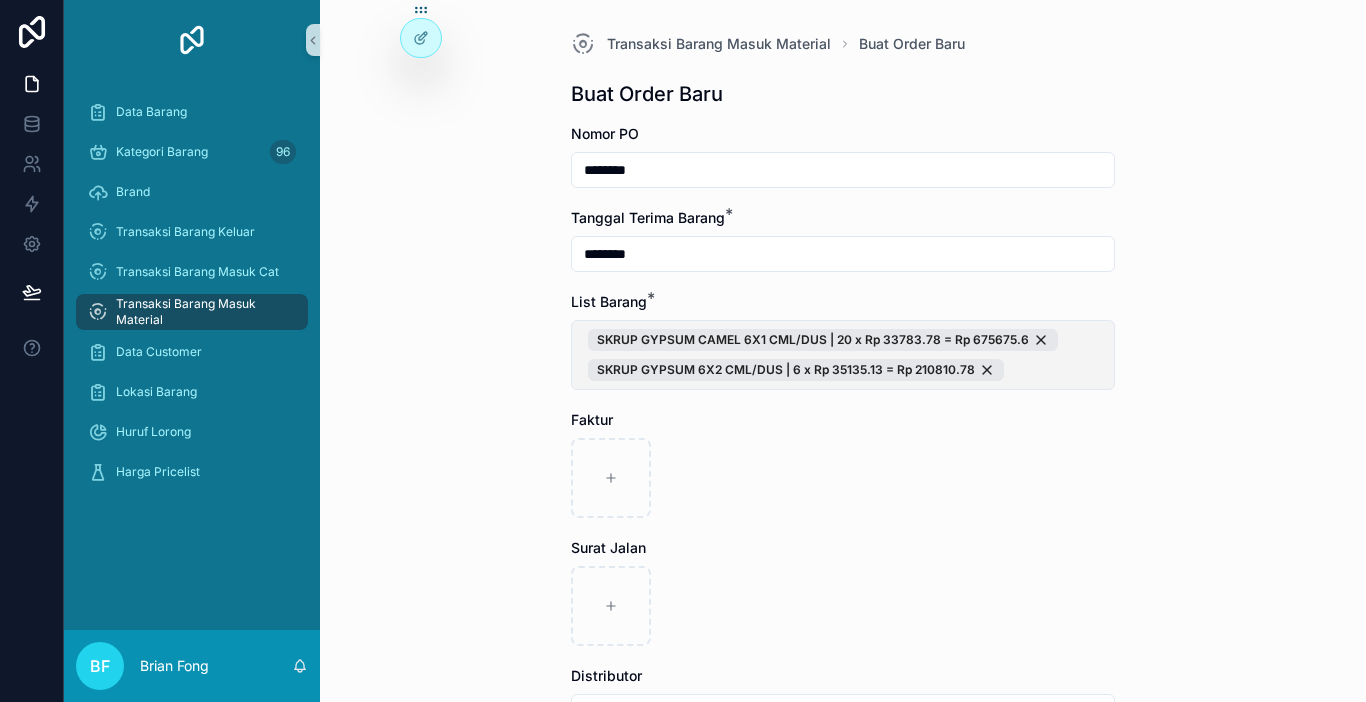 click on "SKRUP GYPSUM CAMEL 6X1 CML/DUS | 20 x Rp 33783.78 = Rp 675675.6 SKRUP GYPSUM 6X2 CML/DUS | 6 x Rp 35135.13 = Rp 210810.78" at bounding box center [843, 355] 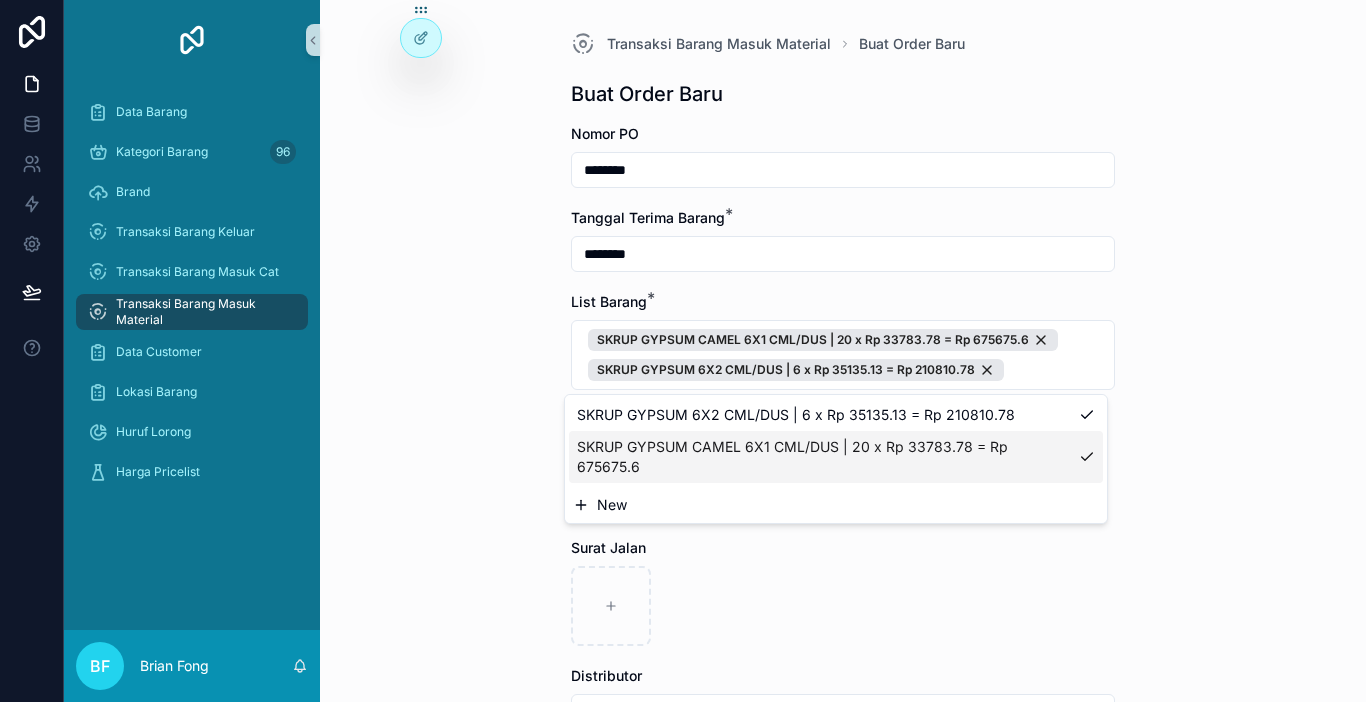 click on "New" at bounding box center [836, 505] 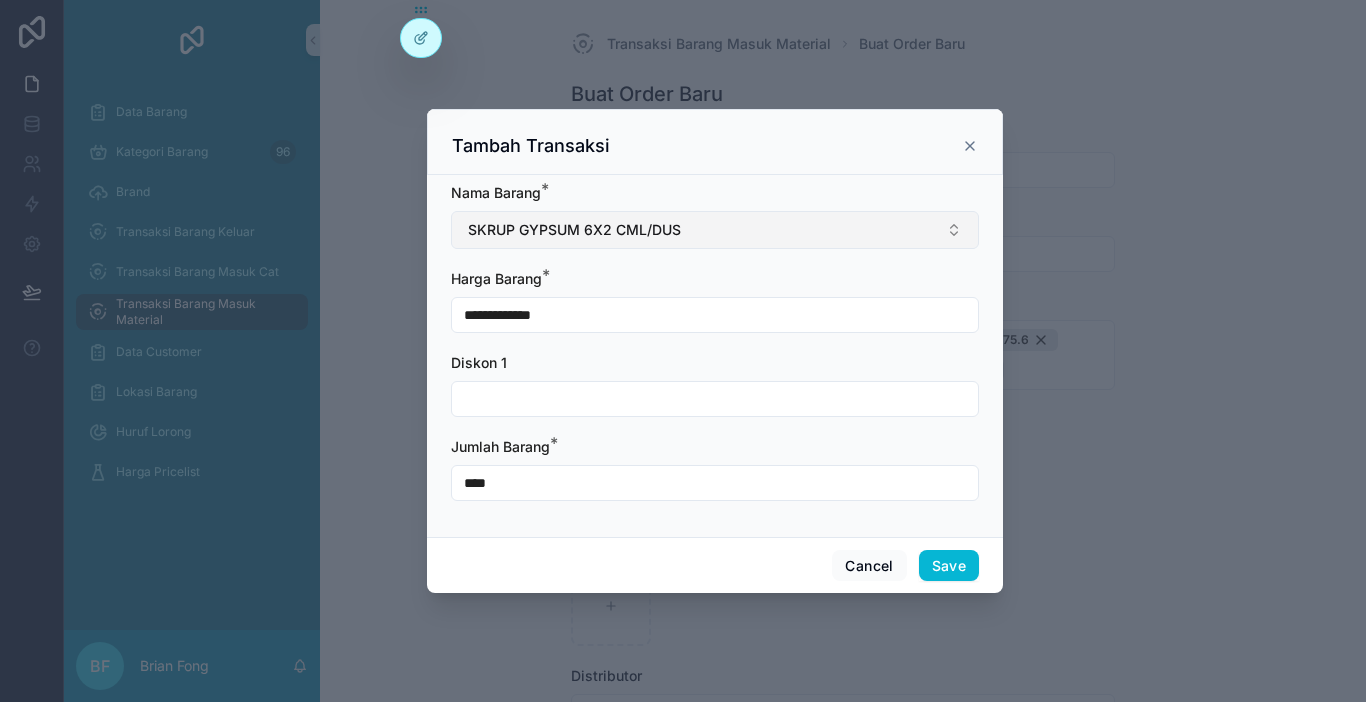 click on "**********" at bounding box center [715, 352] 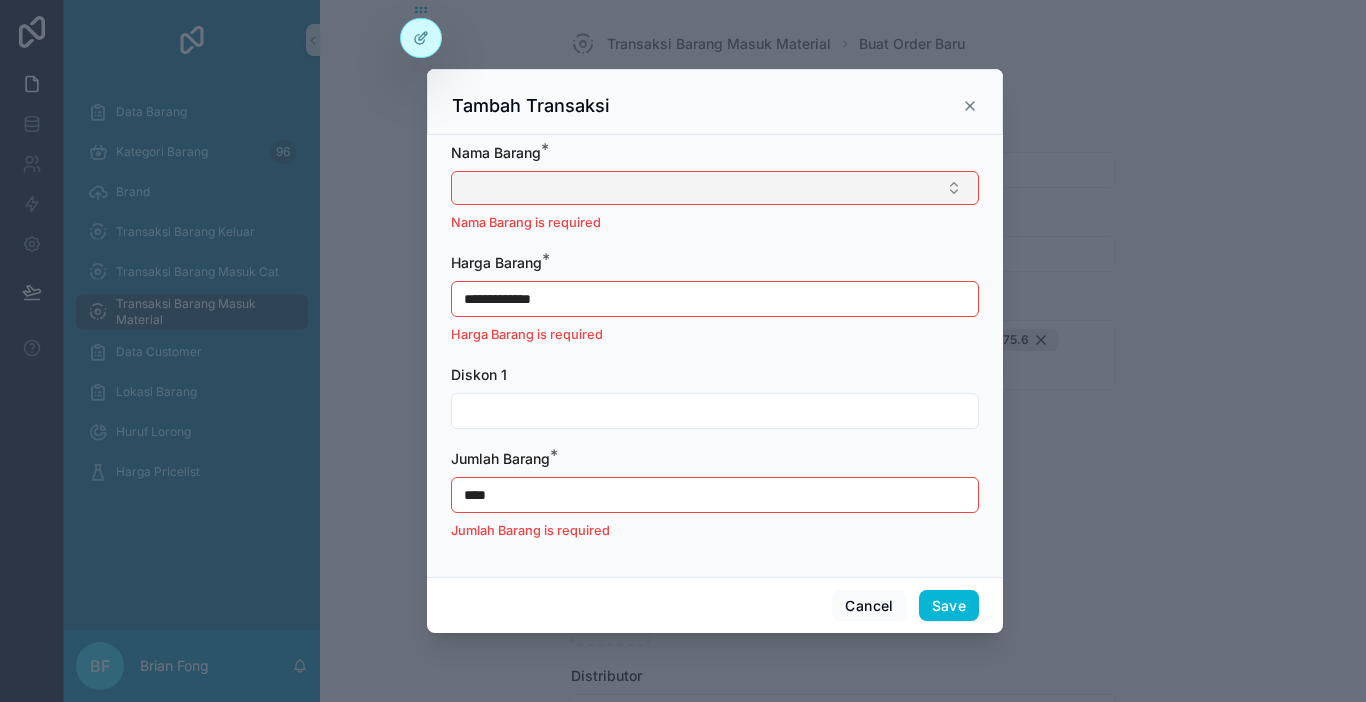 type 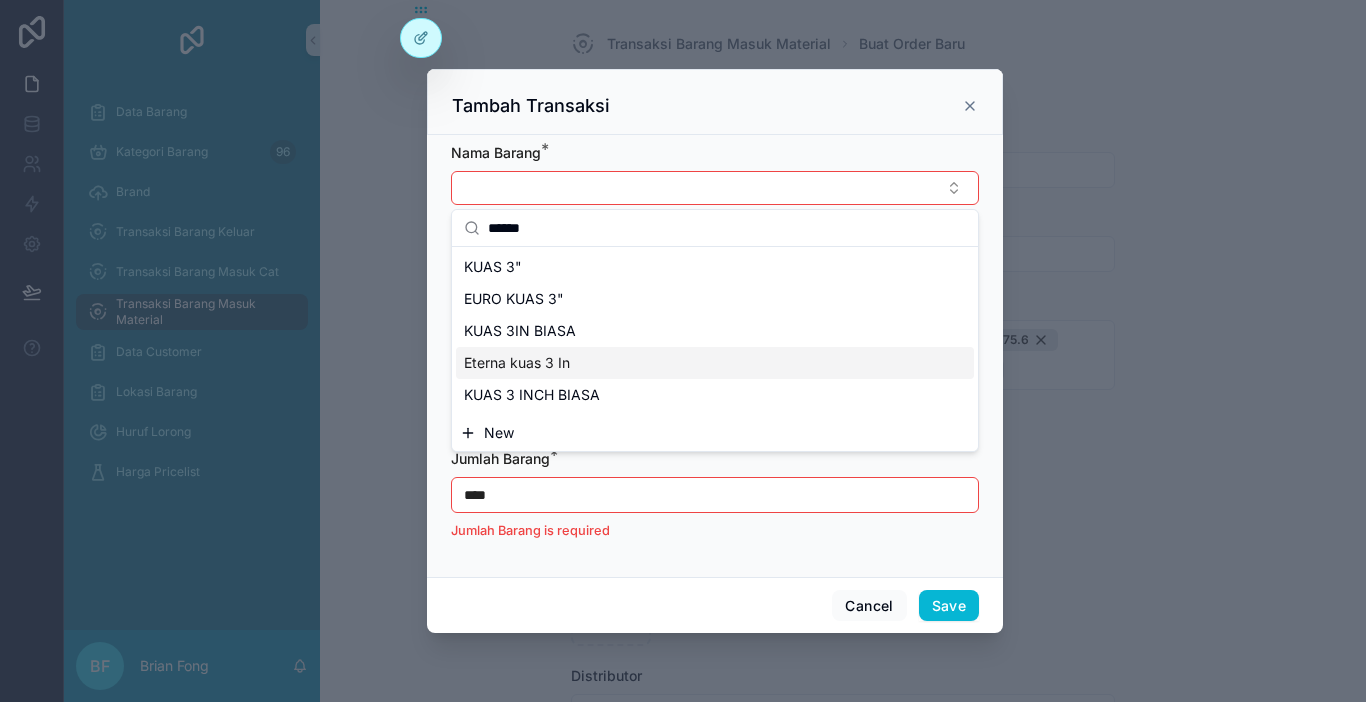 type on "******" 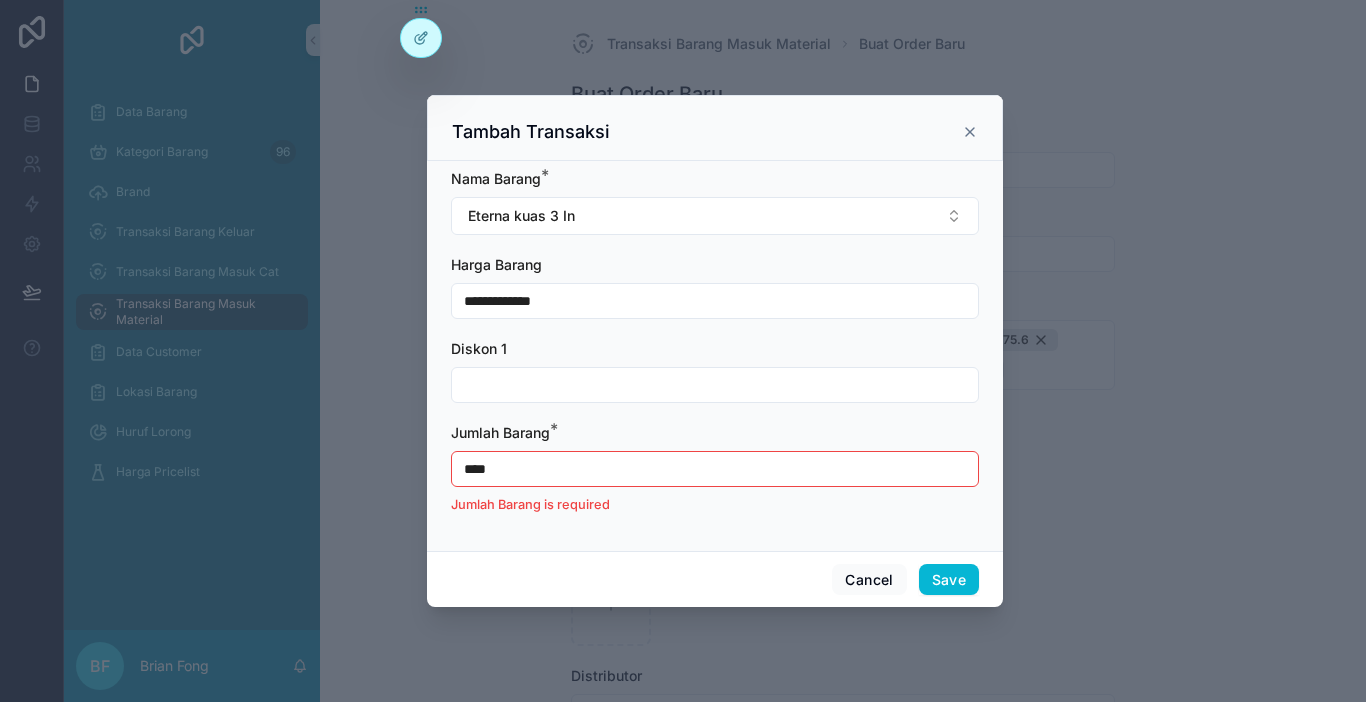click on "**********" at bounding box center [715, 301] 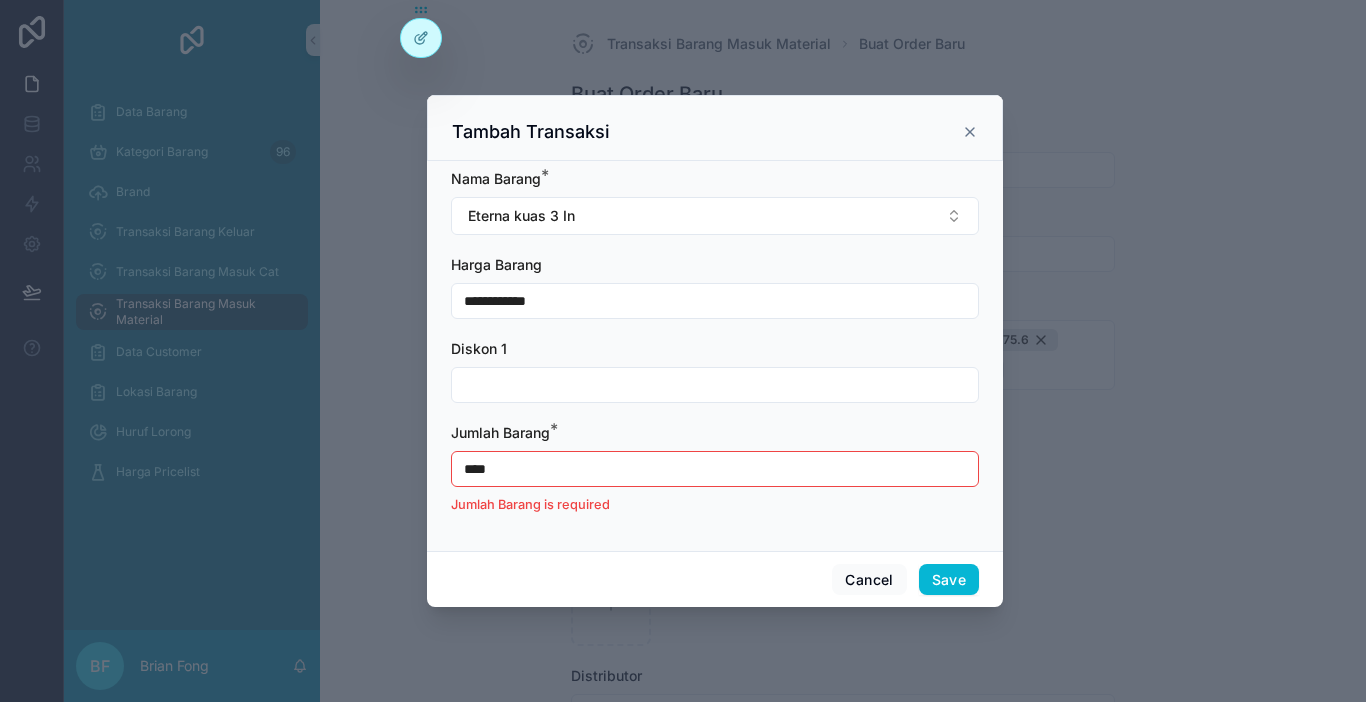 type on "**********" 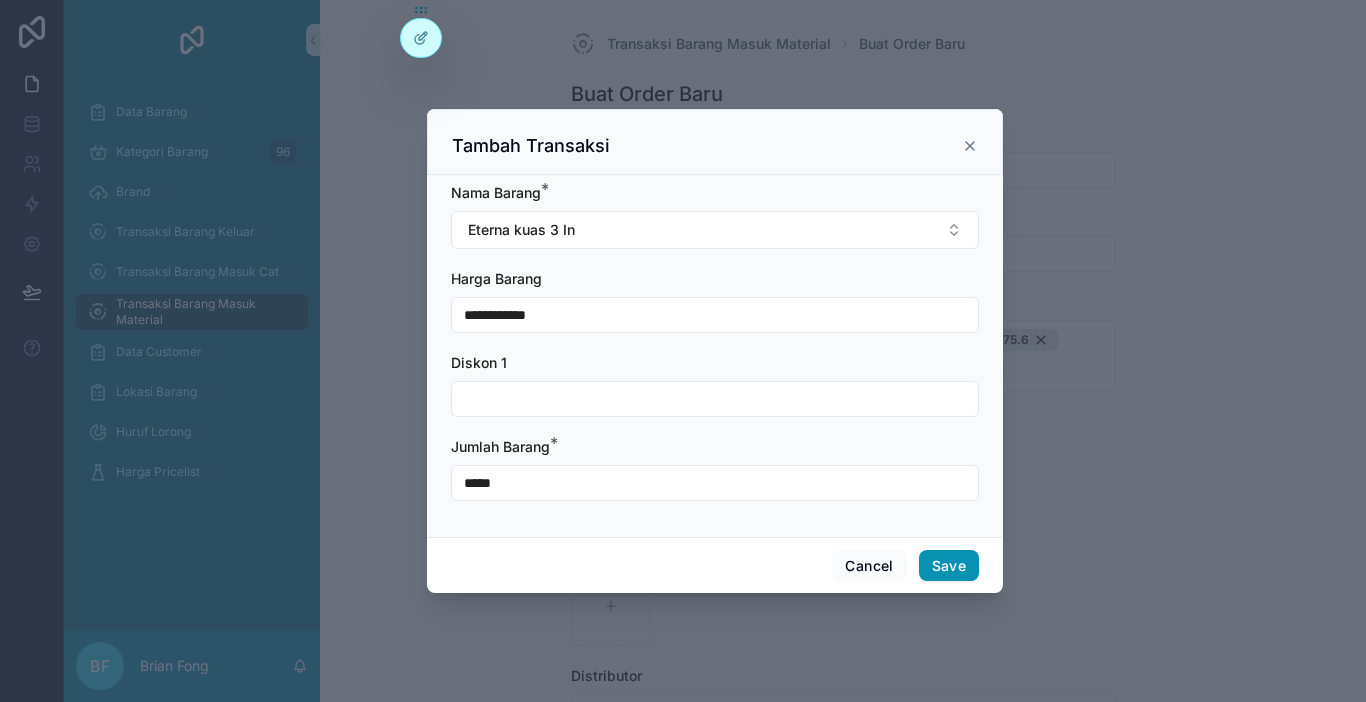 type on "*****" 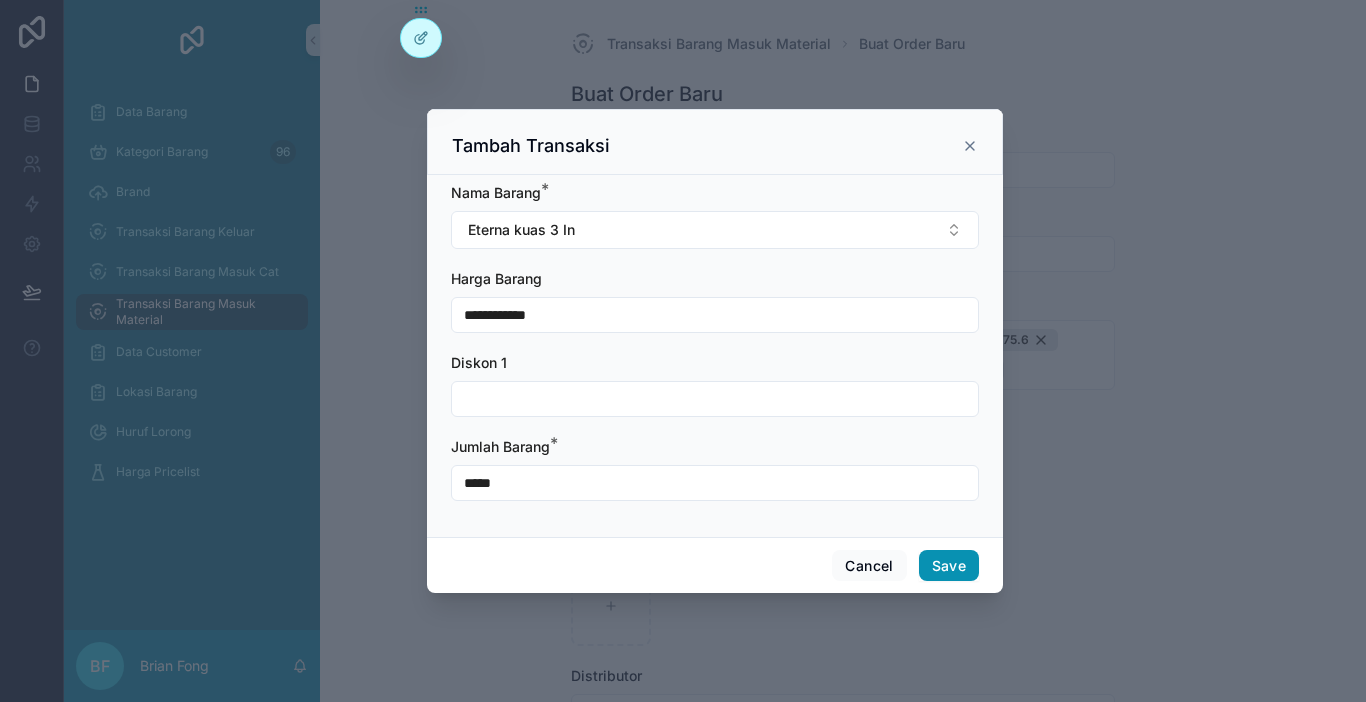 click on "Save" at bounding box center (949, 566) 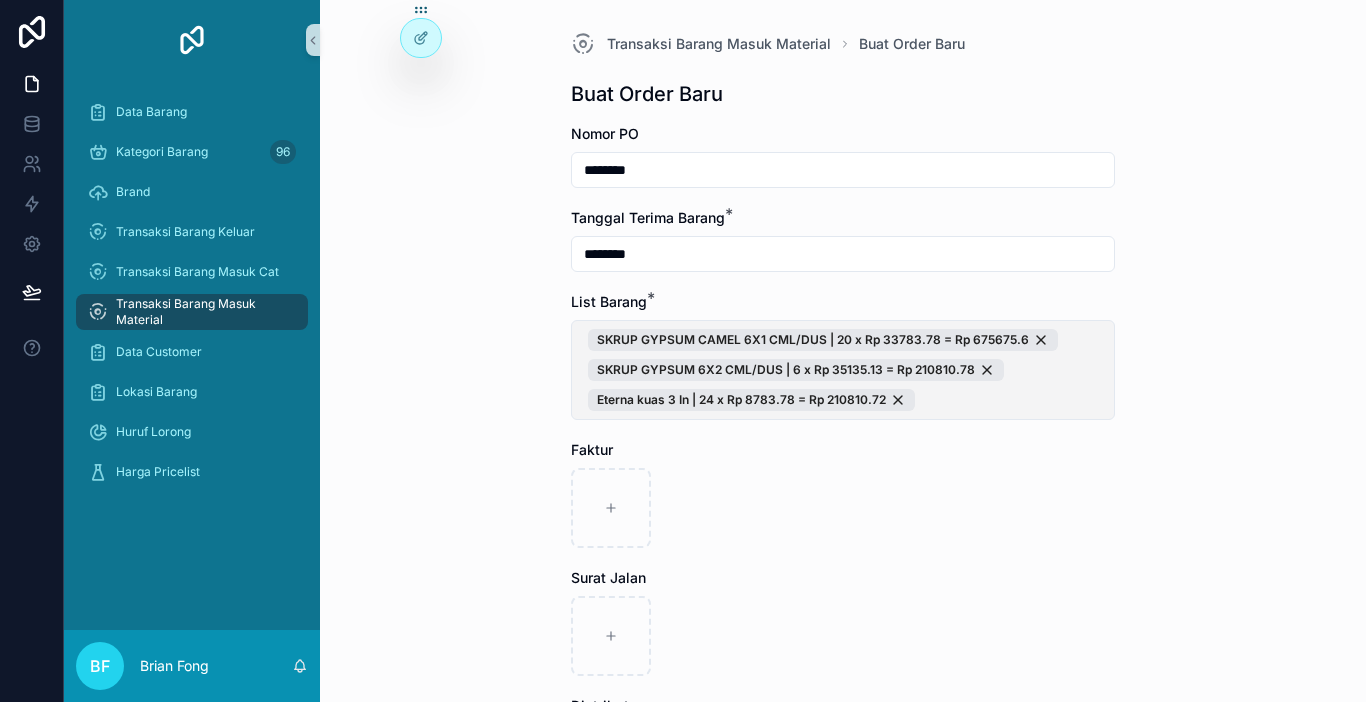 click on "SKRUP GYPSUM CAMEL 6X1 CML/DUS | 20 x Rp 33783.78 = Rp 675675.6 SKRUP GYPSUM 6X2 CML/DUS | 6 x Rp 35135.13 = Rp 210810.78 Eterna kuas 3 In | 24 x Rp 8783.78 = Rp 210810.72" at bounding box center [843, 370] 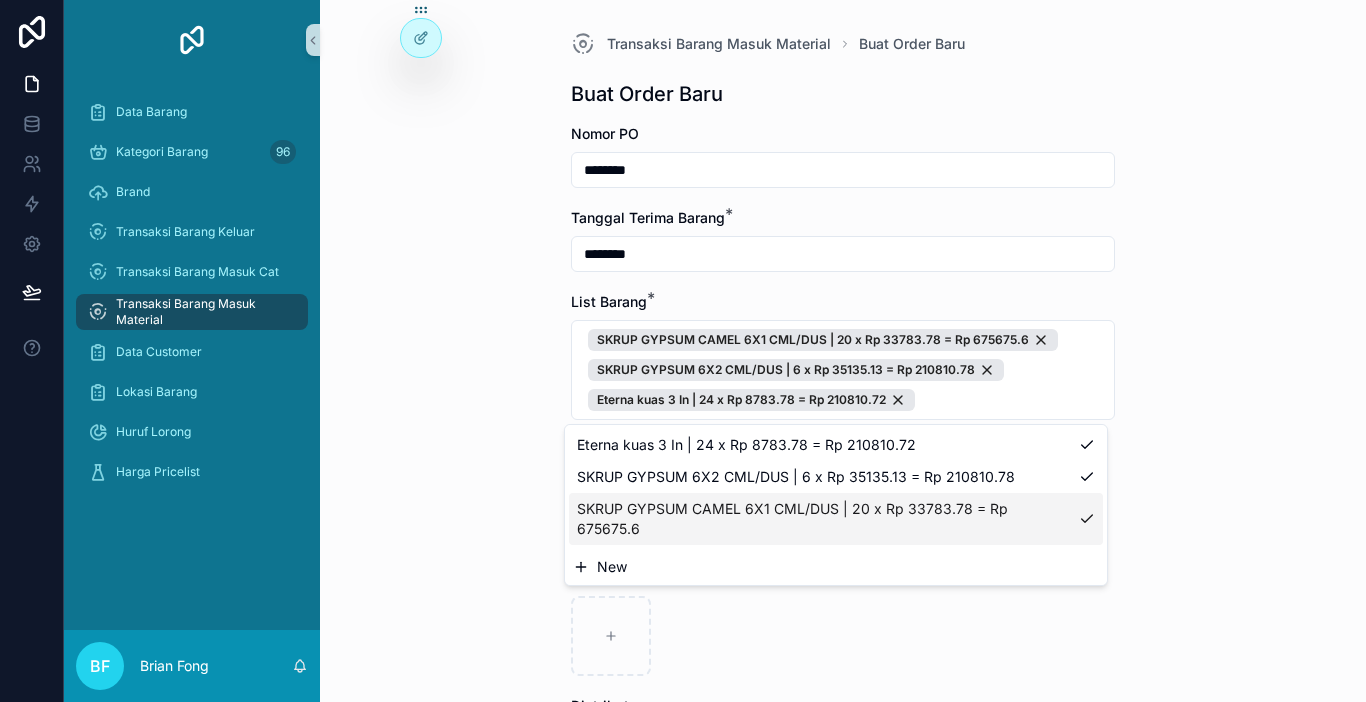 click on "New" at bounding box center (836, 567) 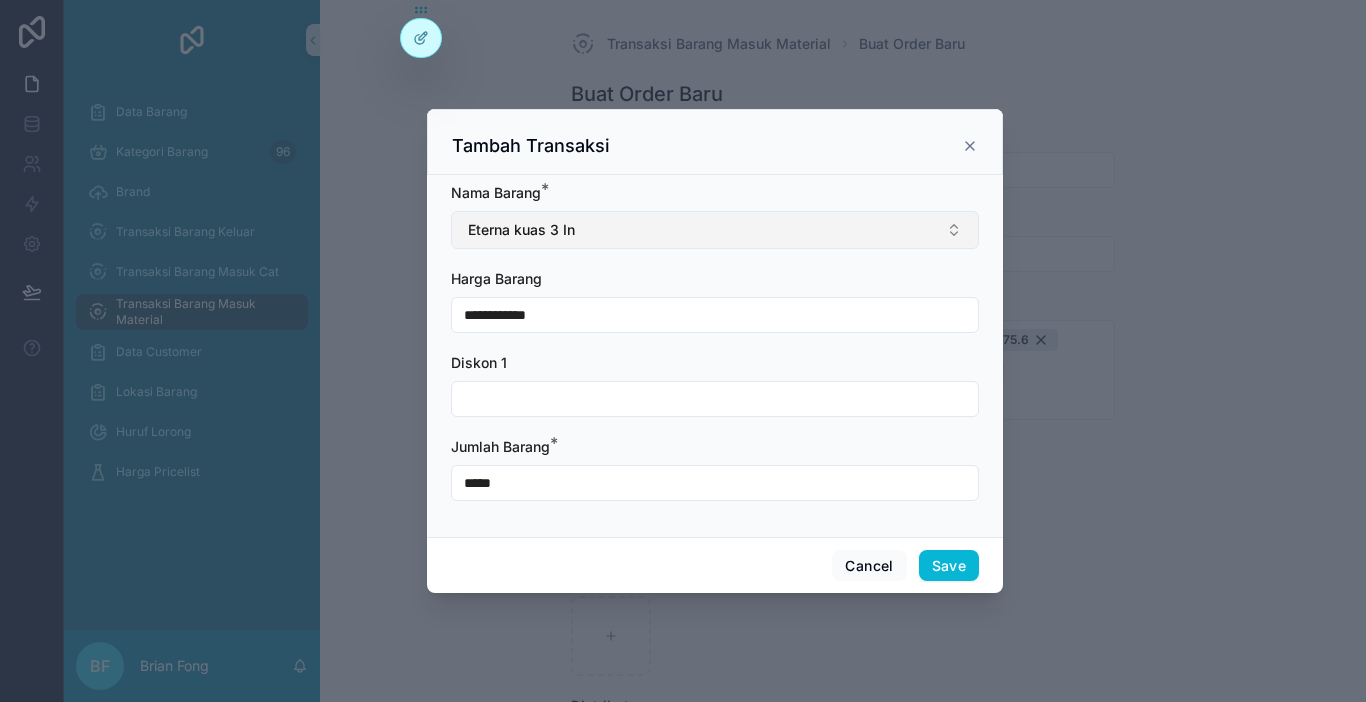click on "Eterna kuas 3 In" at bounding box center [715, 230] 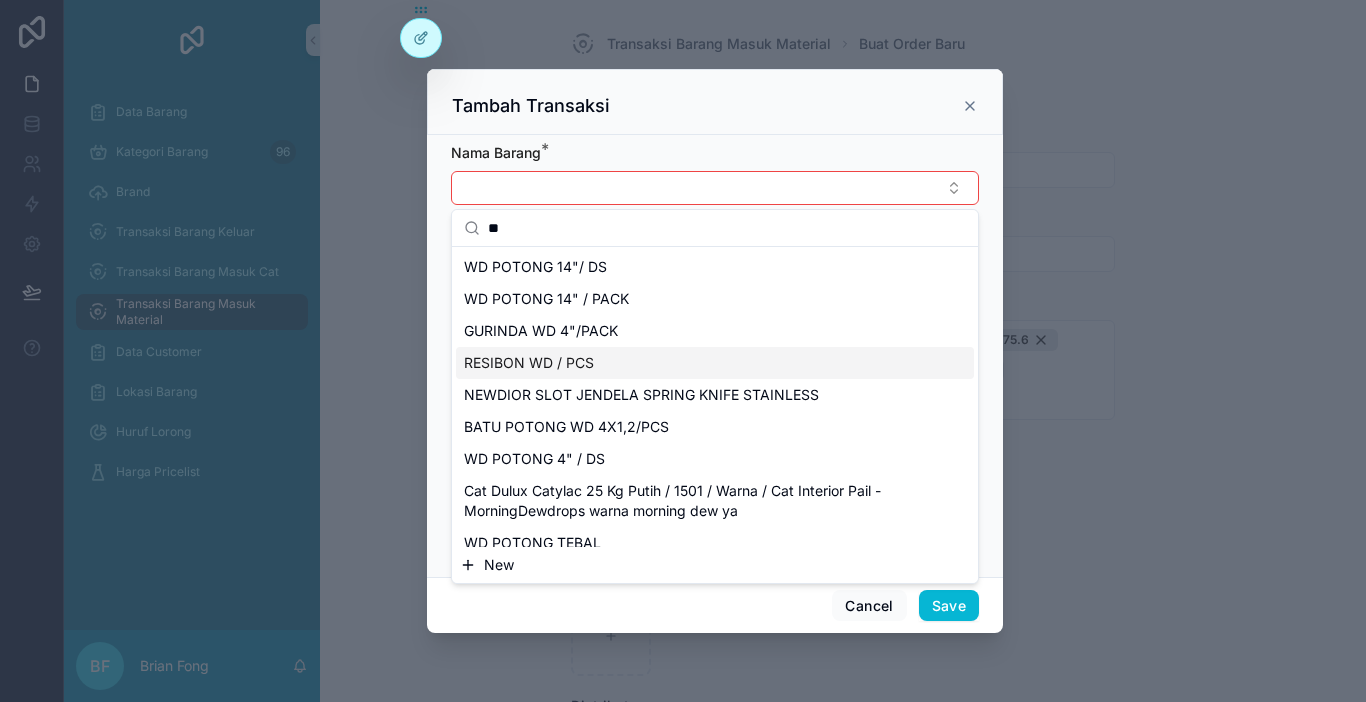 type on "**" 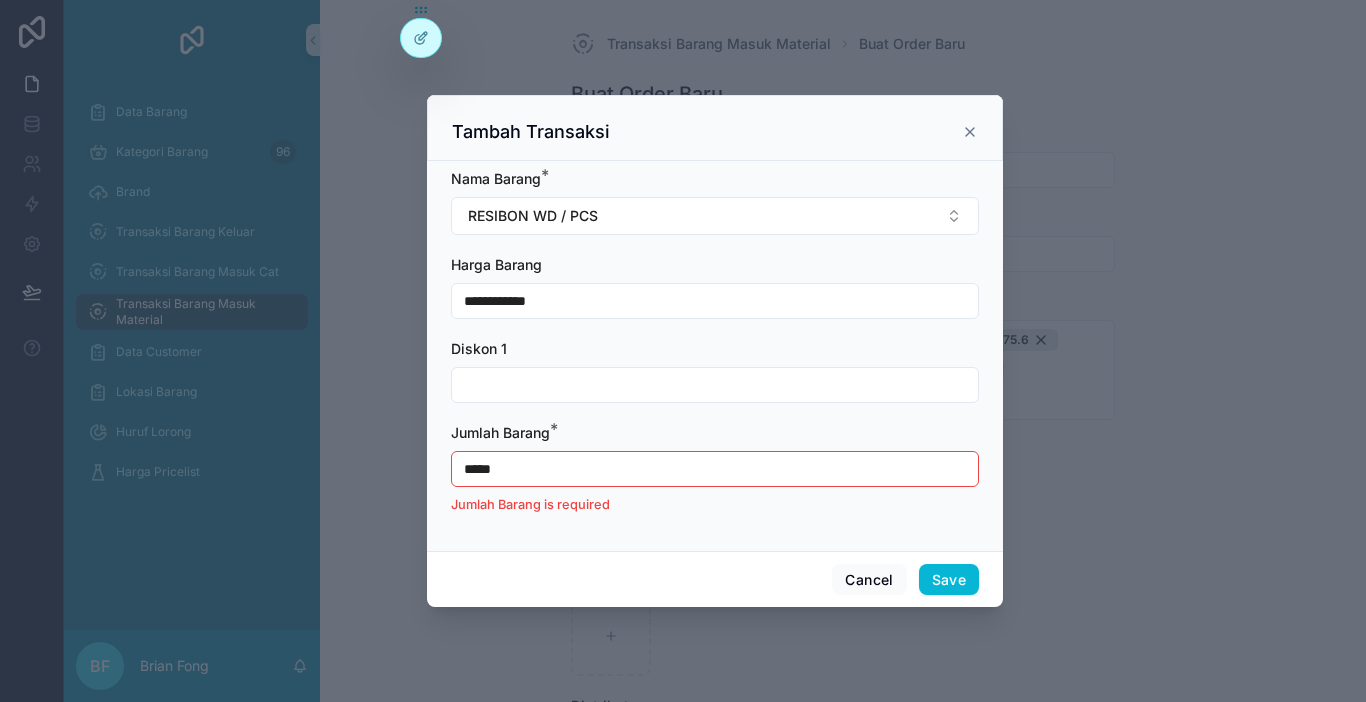 click on "**********" at bounding box center (715, 301) 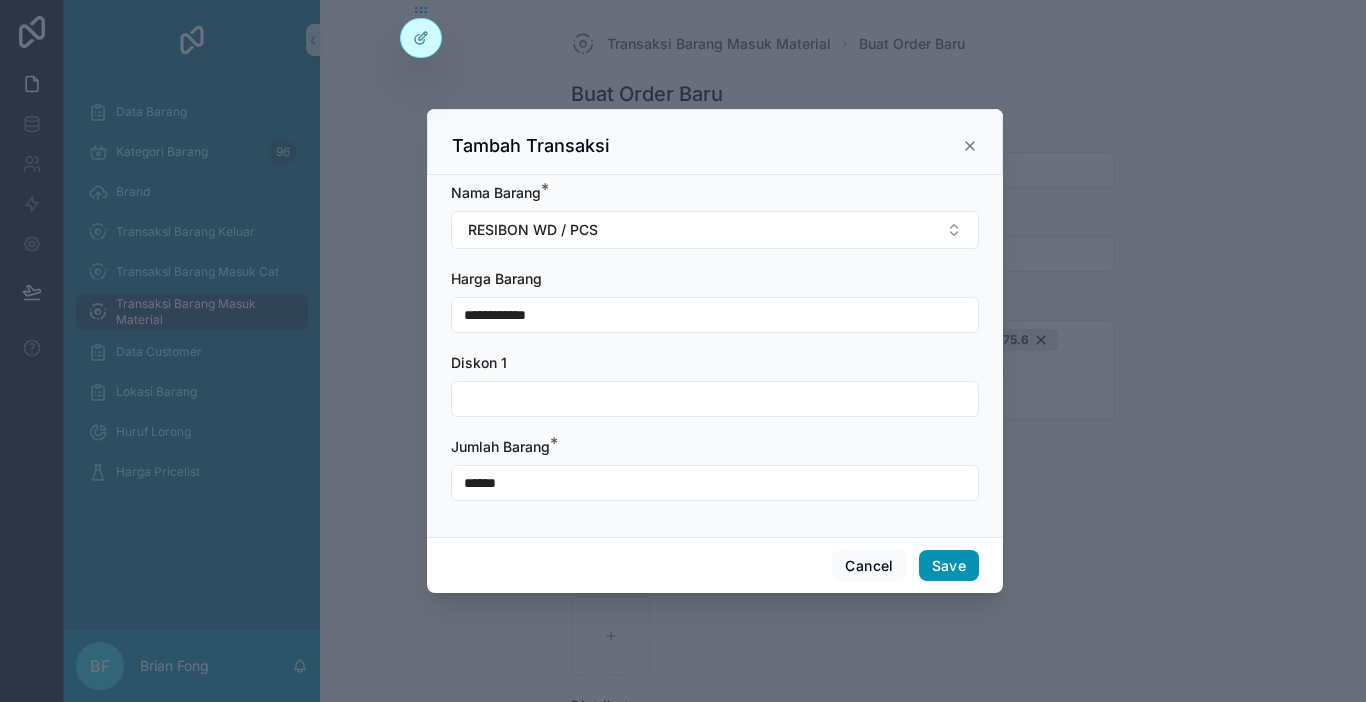 type on "******" 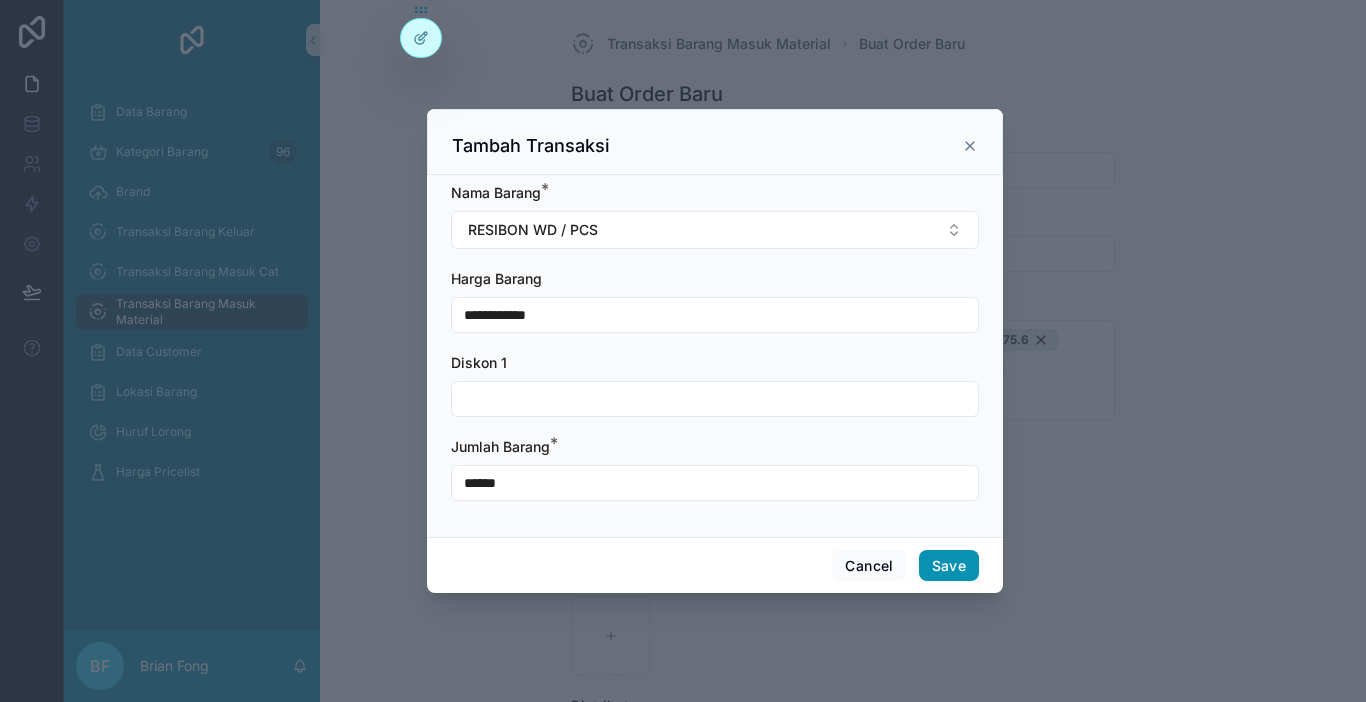 click on "Save" at bounding box center (949, 566) 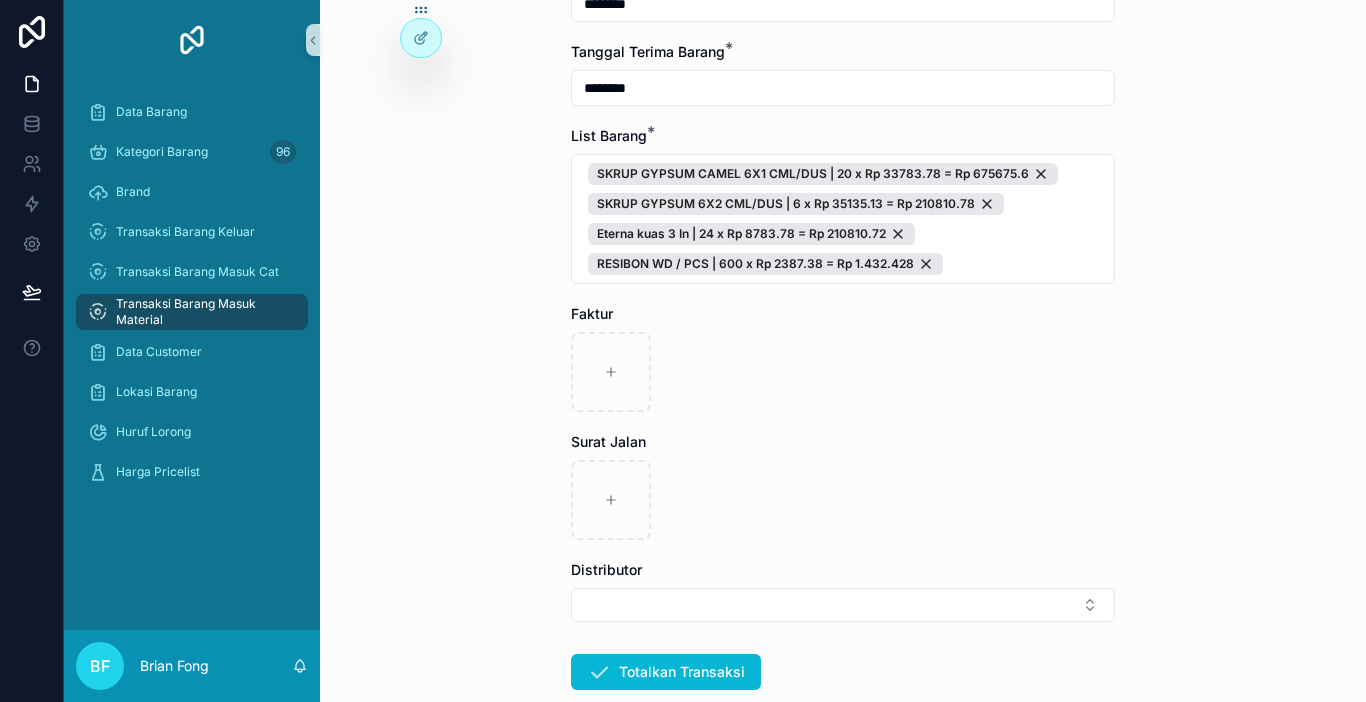 scroll, scrollTop: 200, scrollLeft: 0, axis: vertical 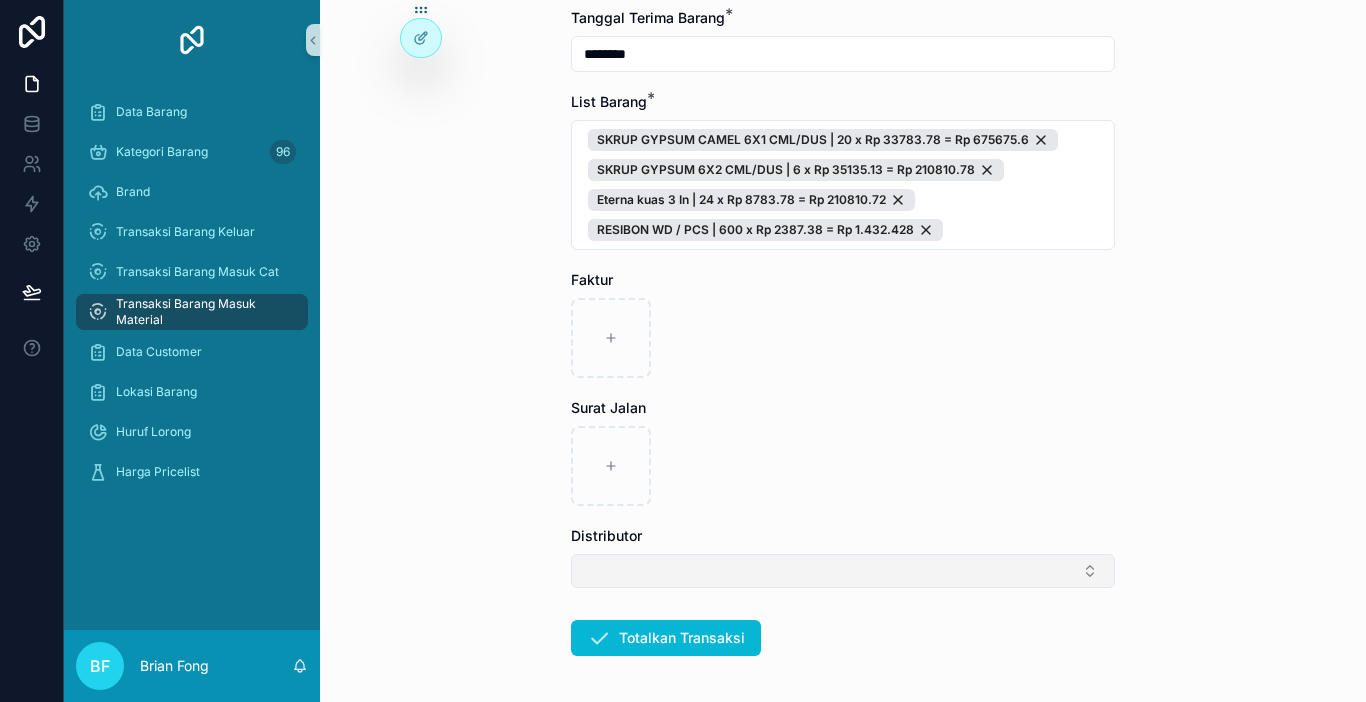 click at bounding box center [843, 571] 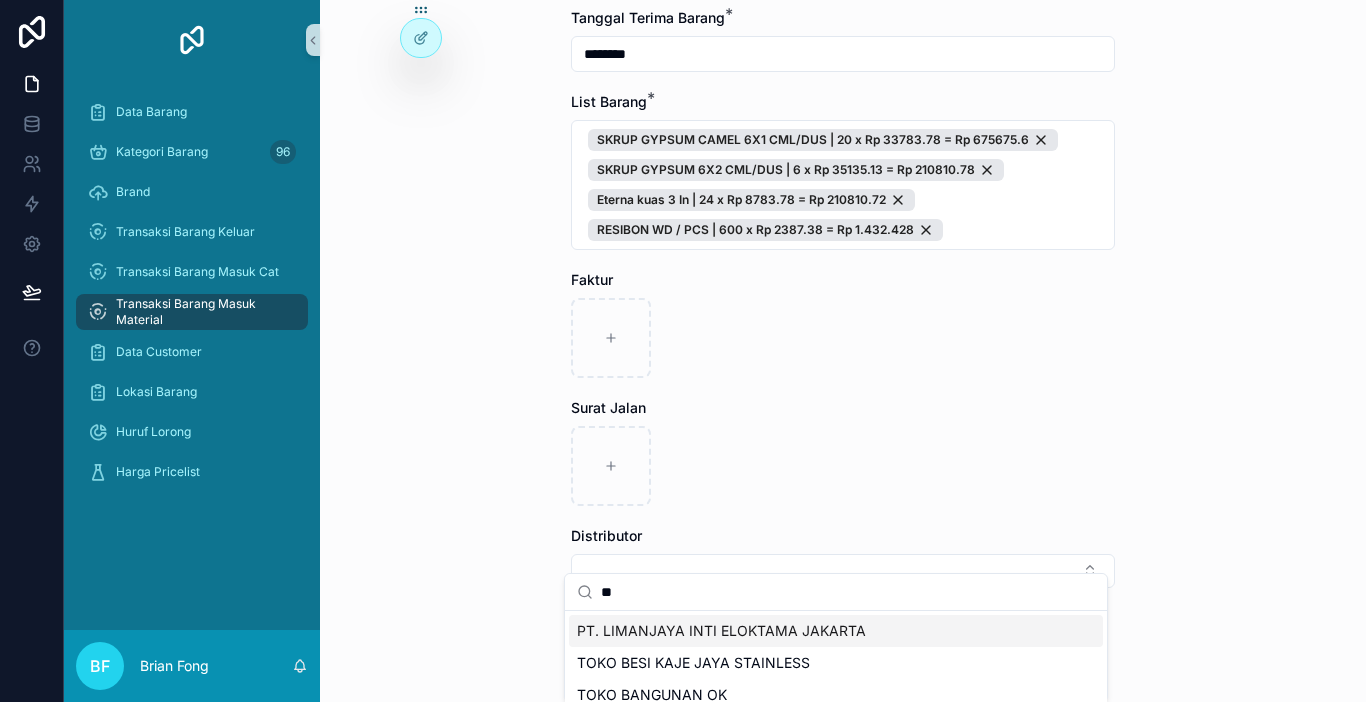 scroll, scrollTop: 282, scrollLeft: 0, axis: vertical 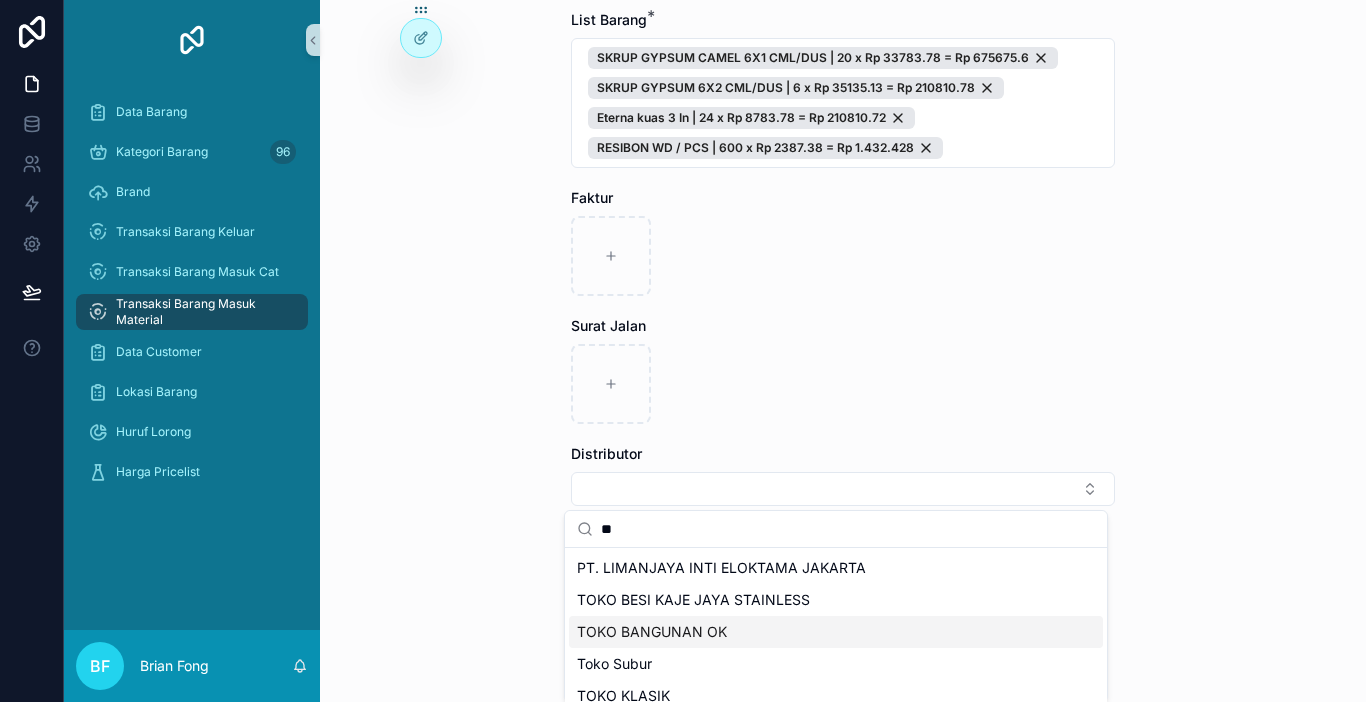 type on "**" 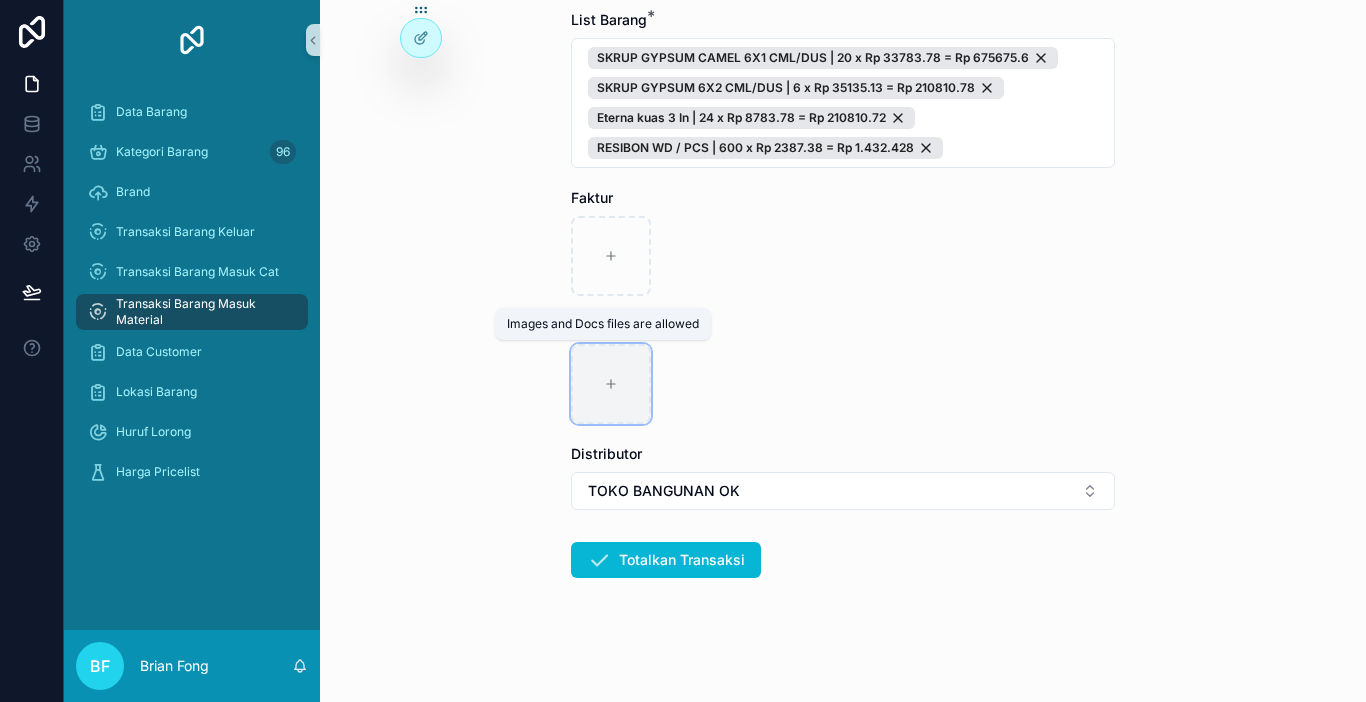 click at bounding box center [611, 384] 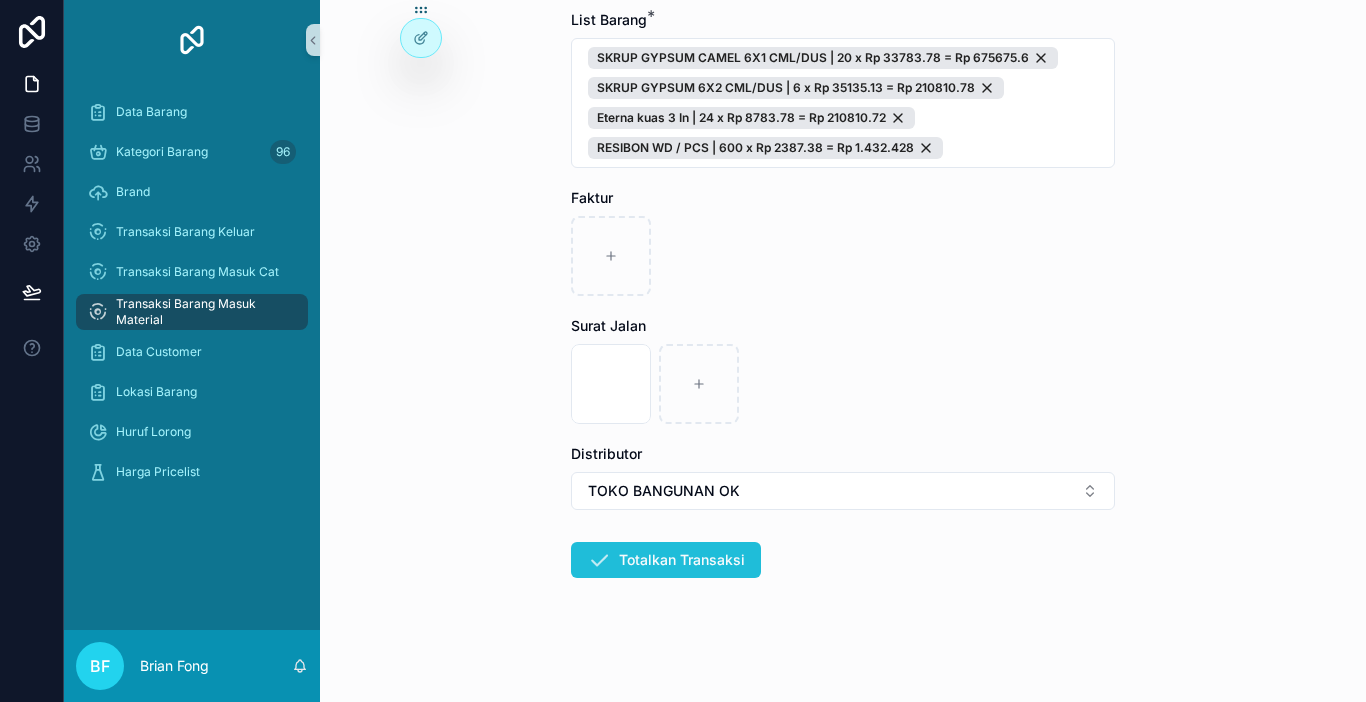 click on "Totalkan Transaksi" at bounding box center (666, 560) 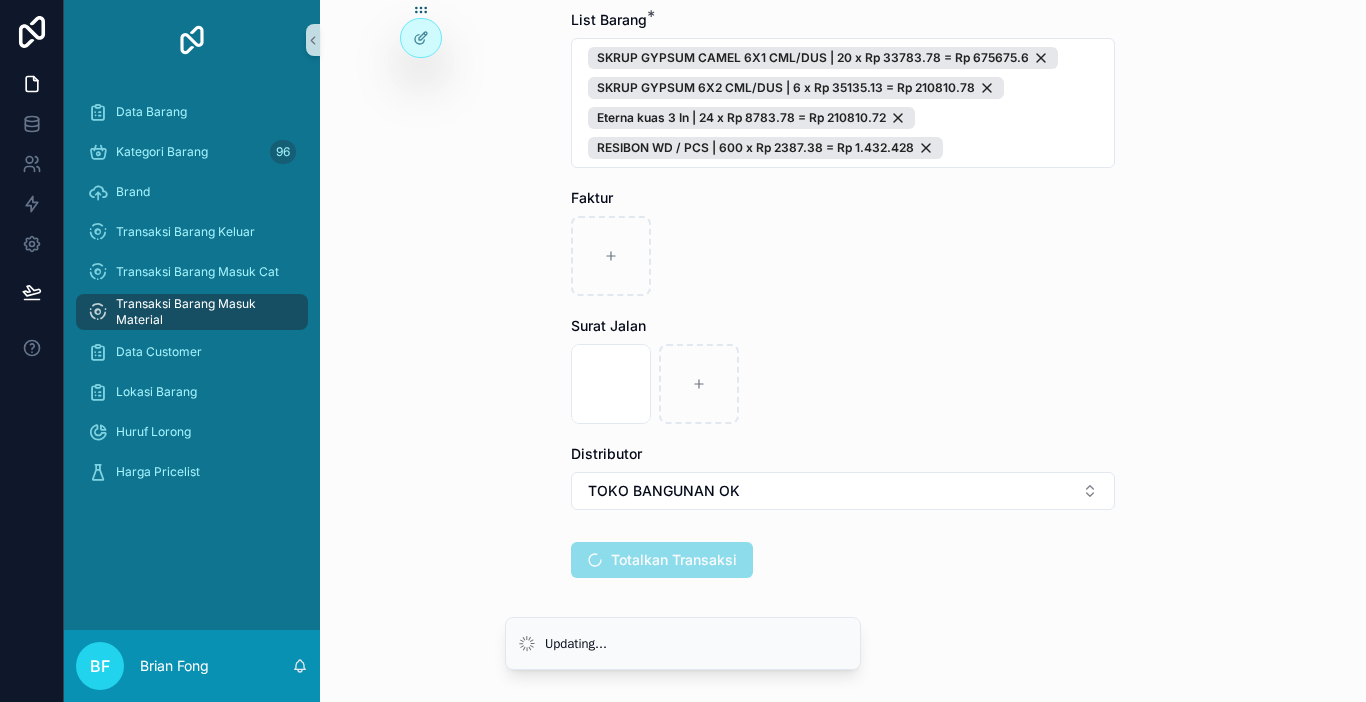 scroll, scrollTop: 0, scrollLeft: 0, axis: both 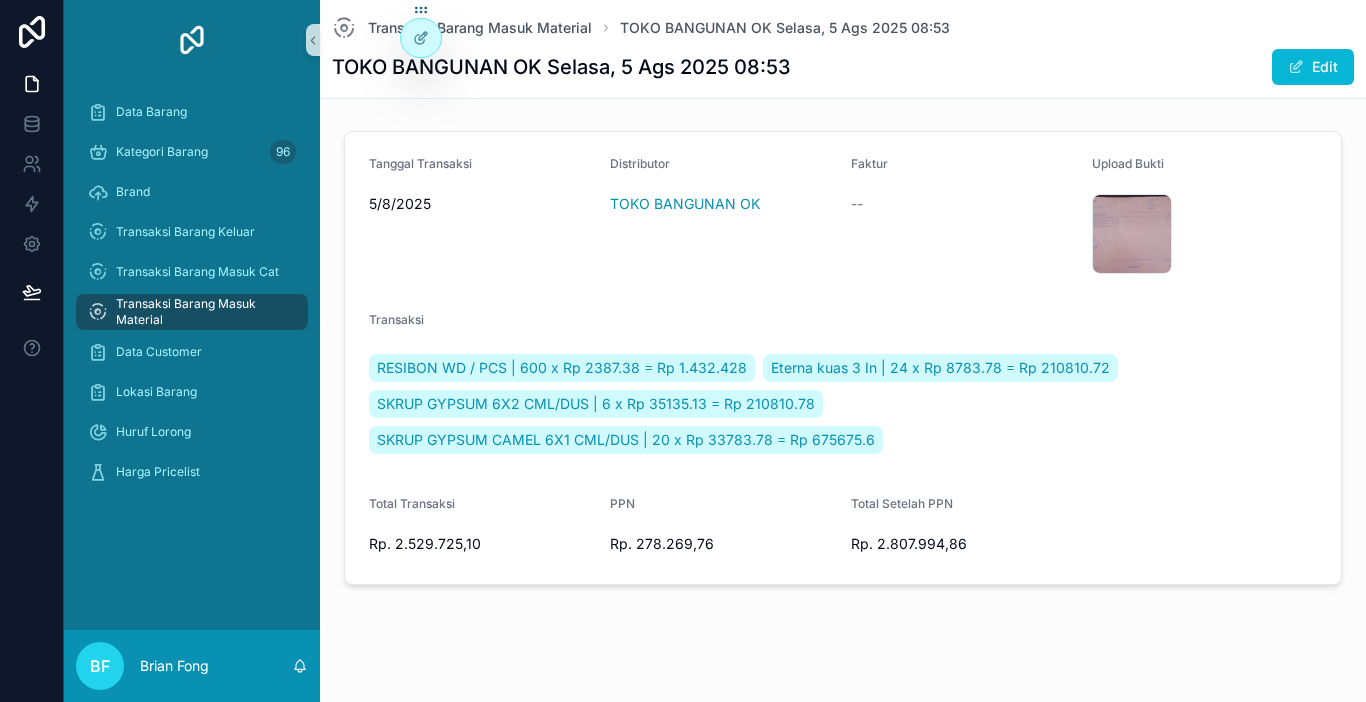 click on "Transaksi Barang Masuk Material" at bounding box center [202, 312] 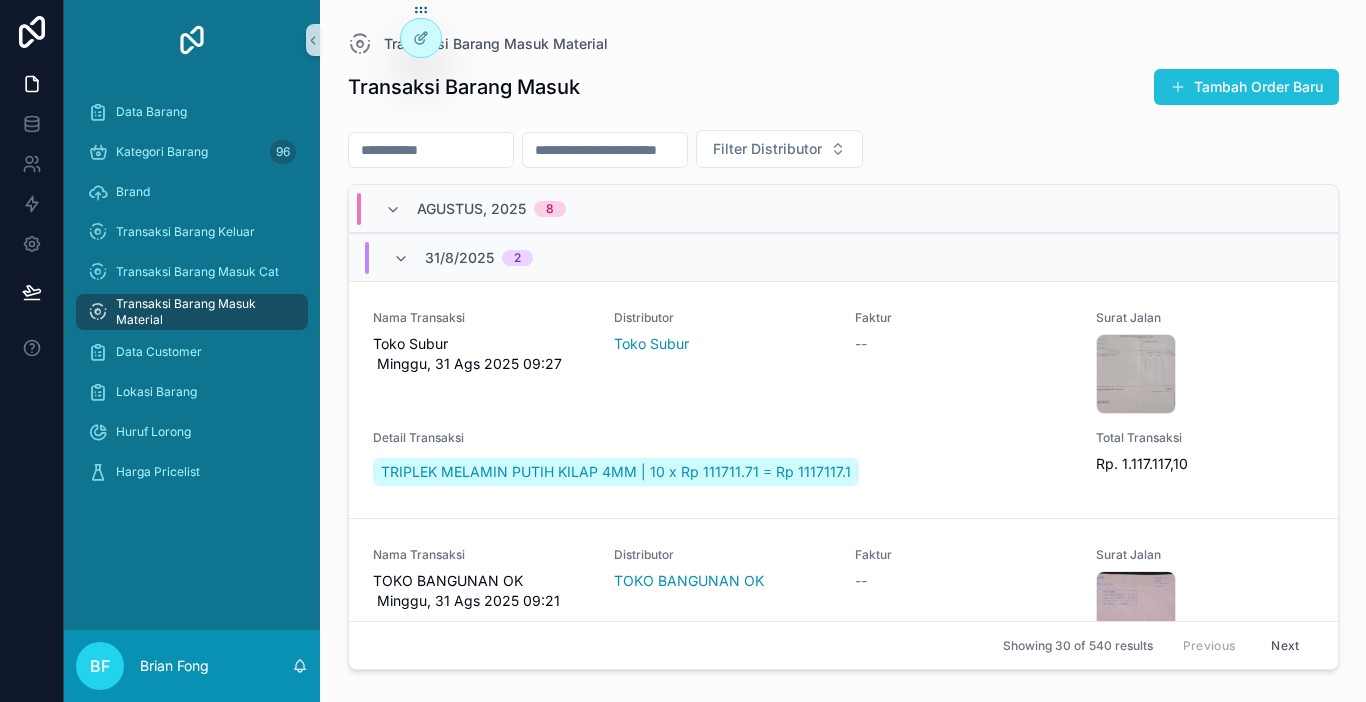 click on "Tambah Order Baru" at bounding box center [1246, 87] 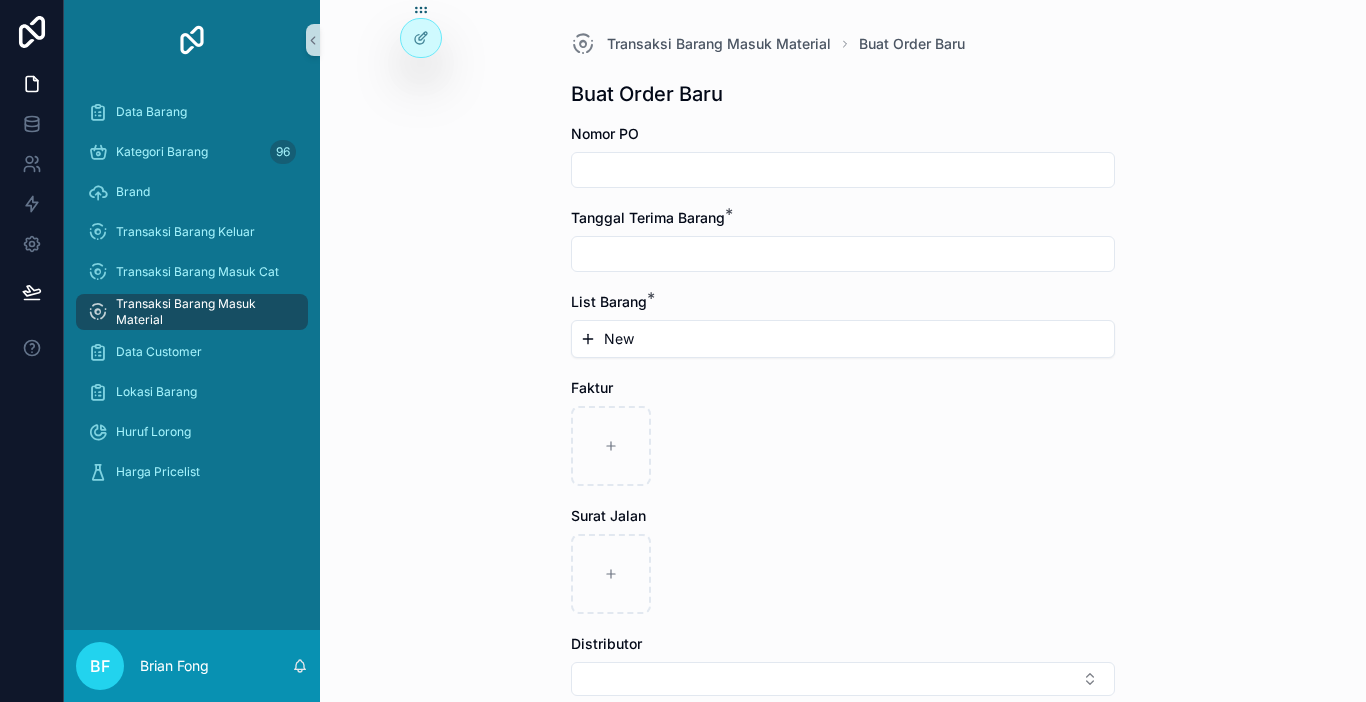 click at bounding box center (843, 170) 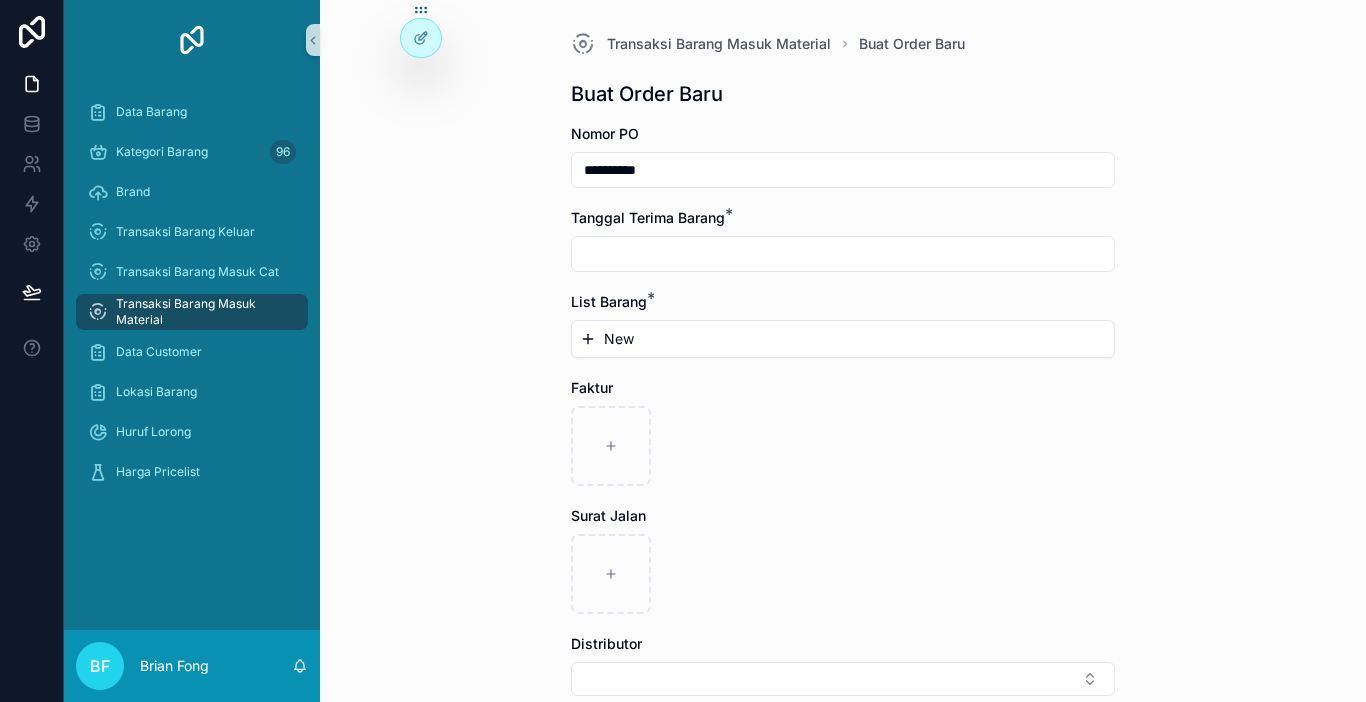 type on "**********" 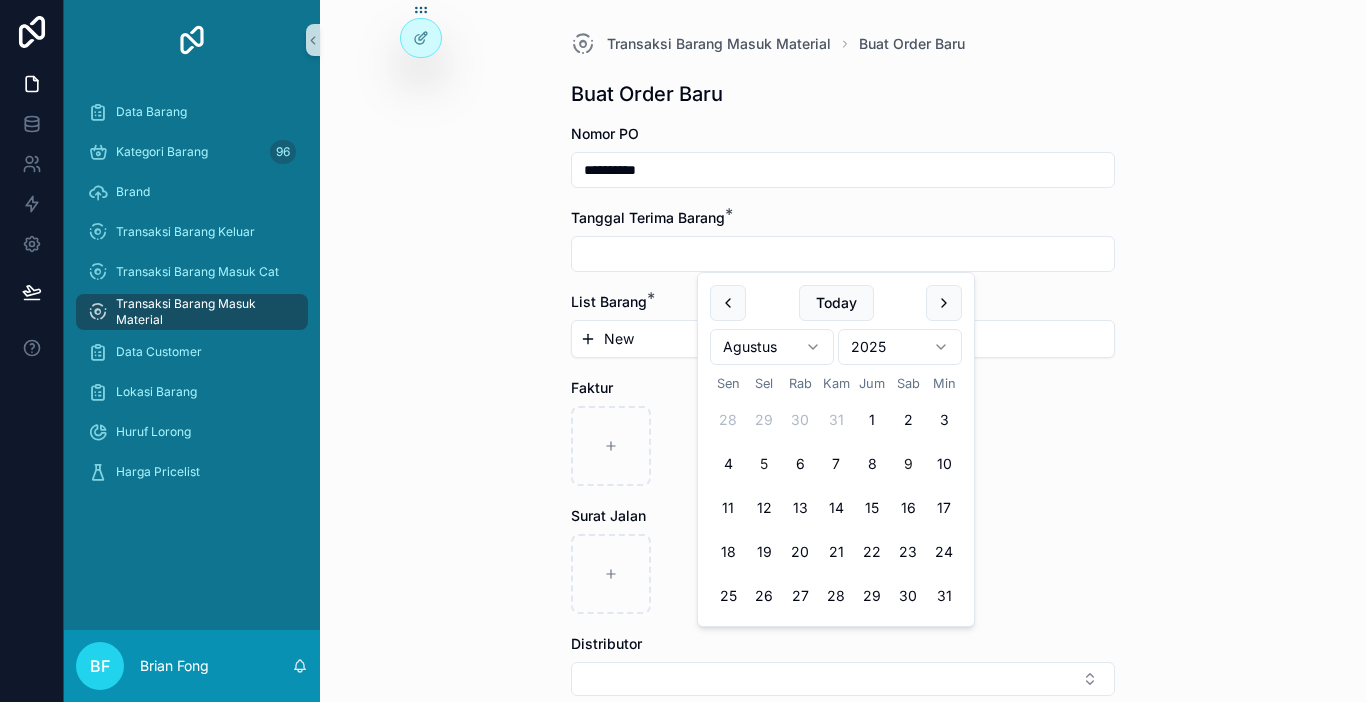 click on "5" at bounding box center [764, 464] 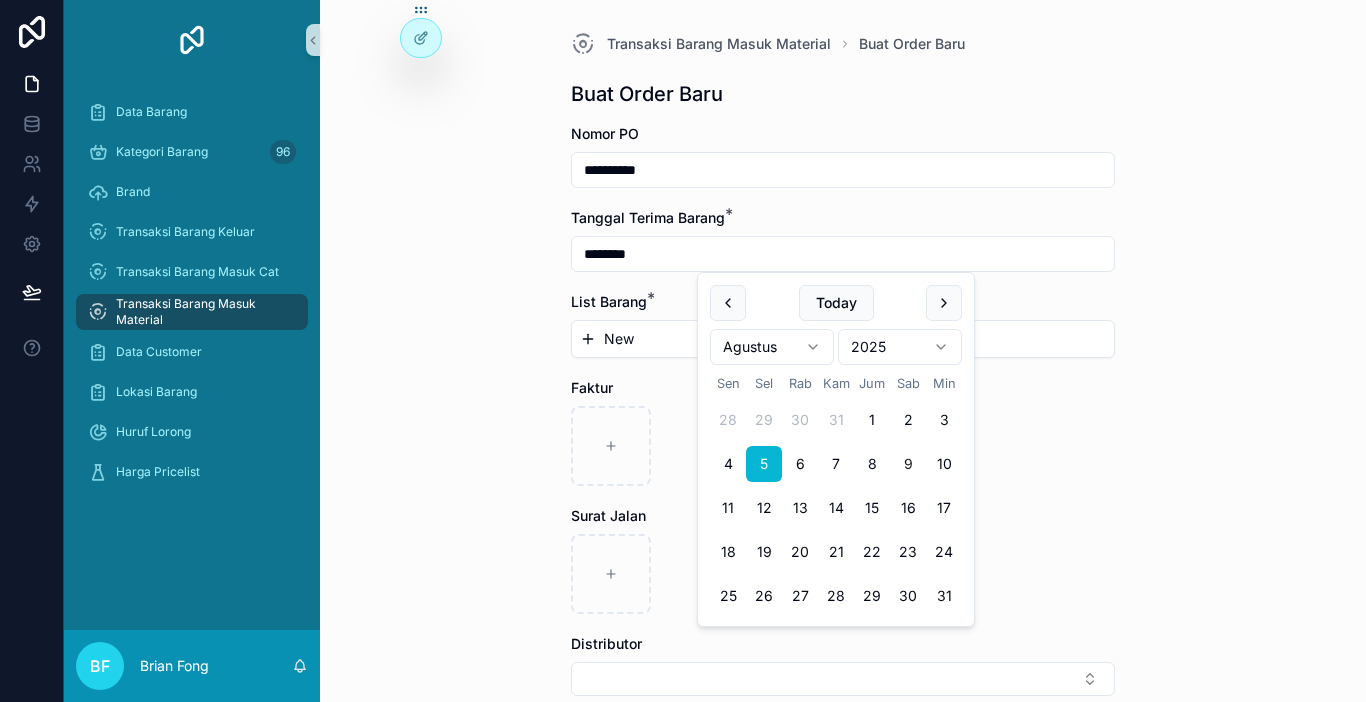 type on "********" 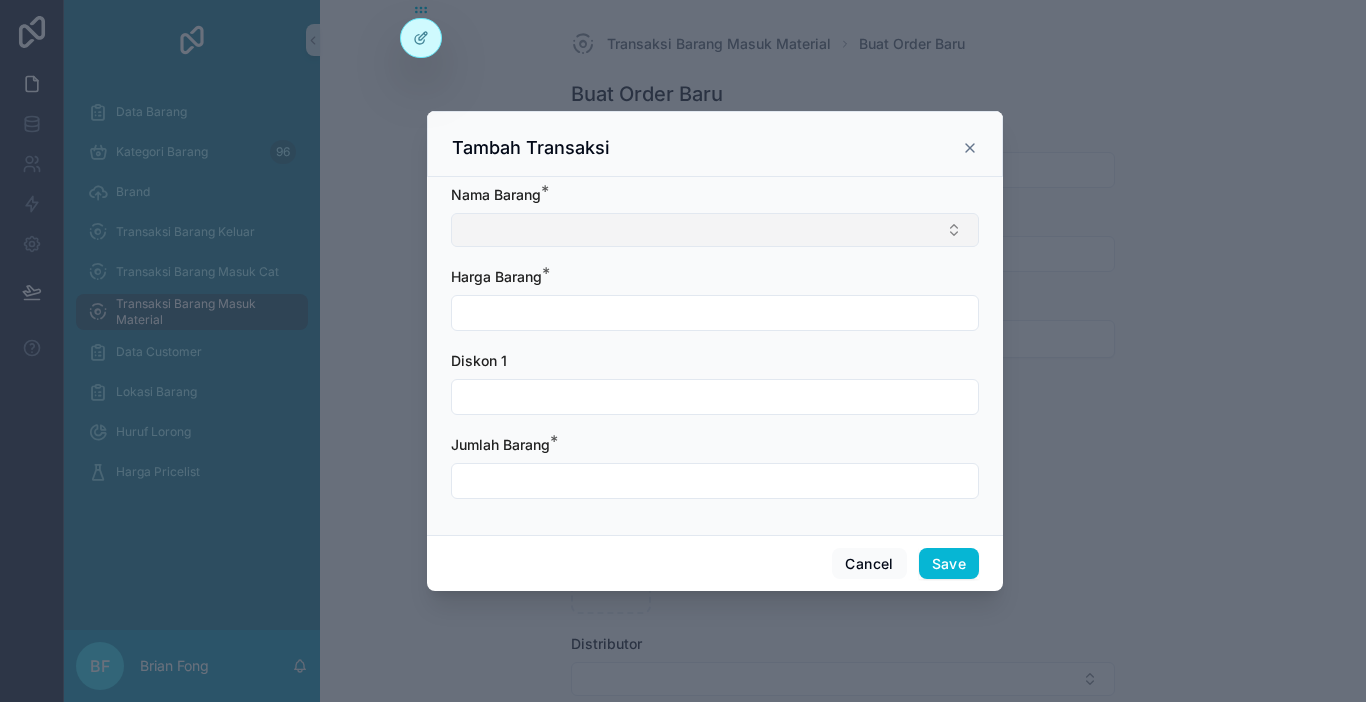 click at bounding box center [715, 230] 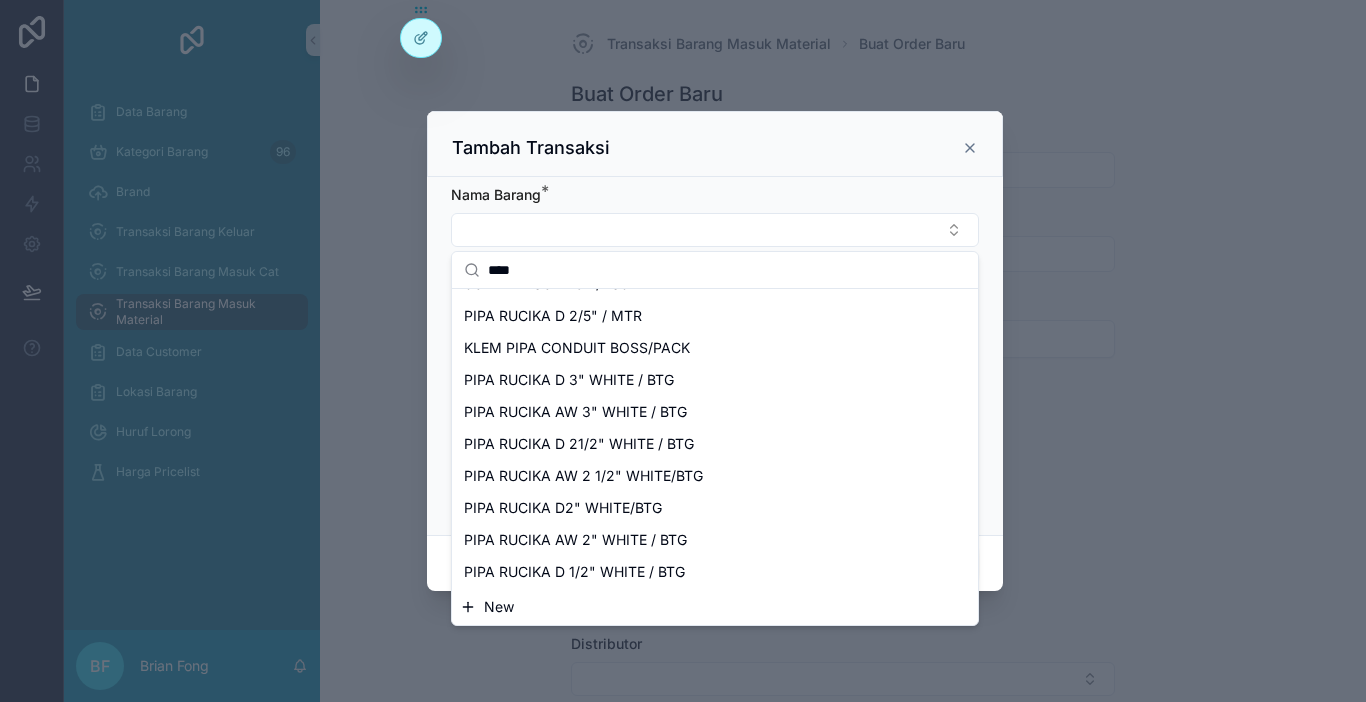 scroll, scrollTop: 700, scrollLeft: 0, axis: vertical 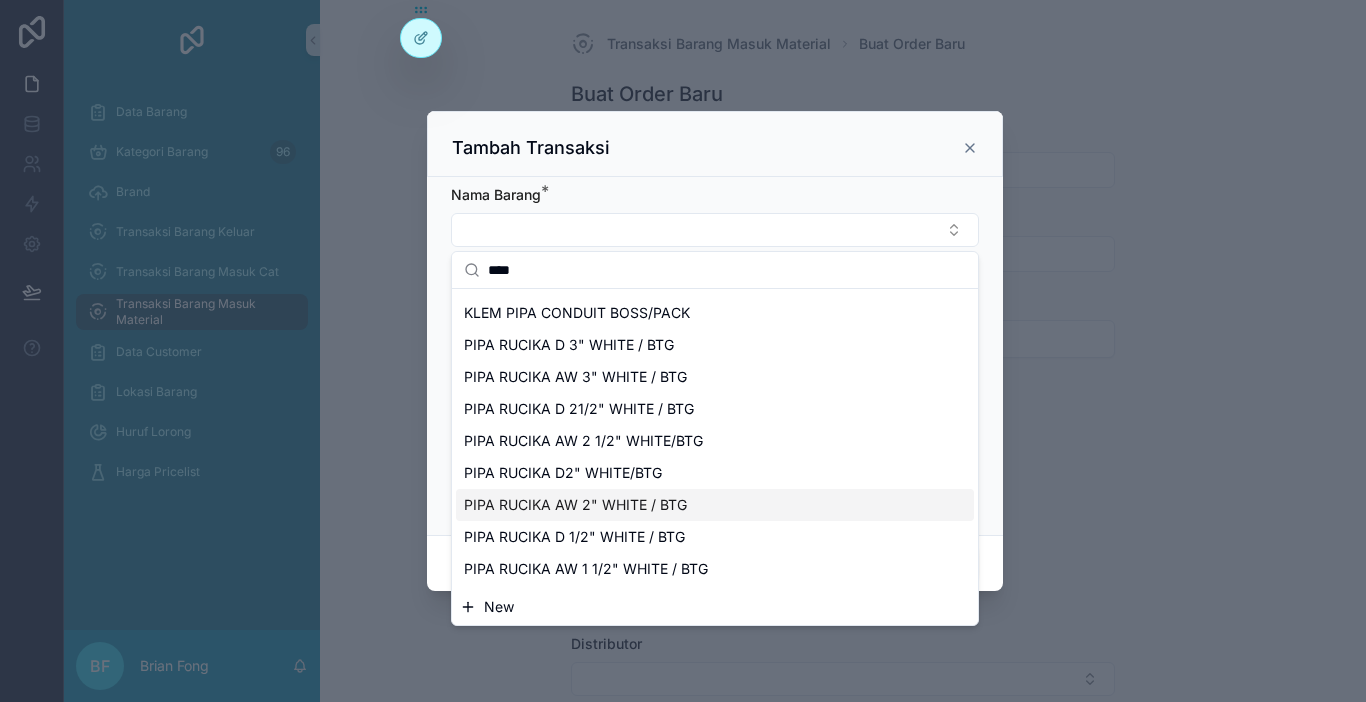 type on "****" 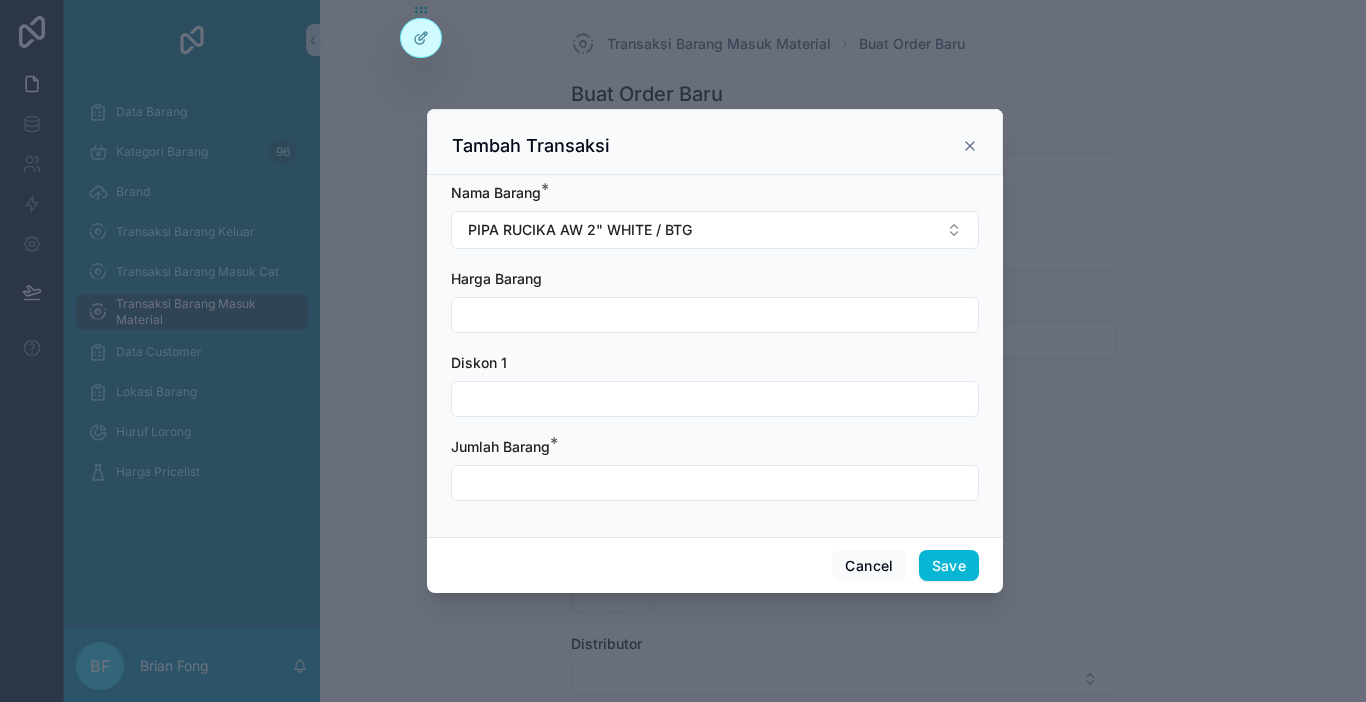 click at bounding box center [715, 315] 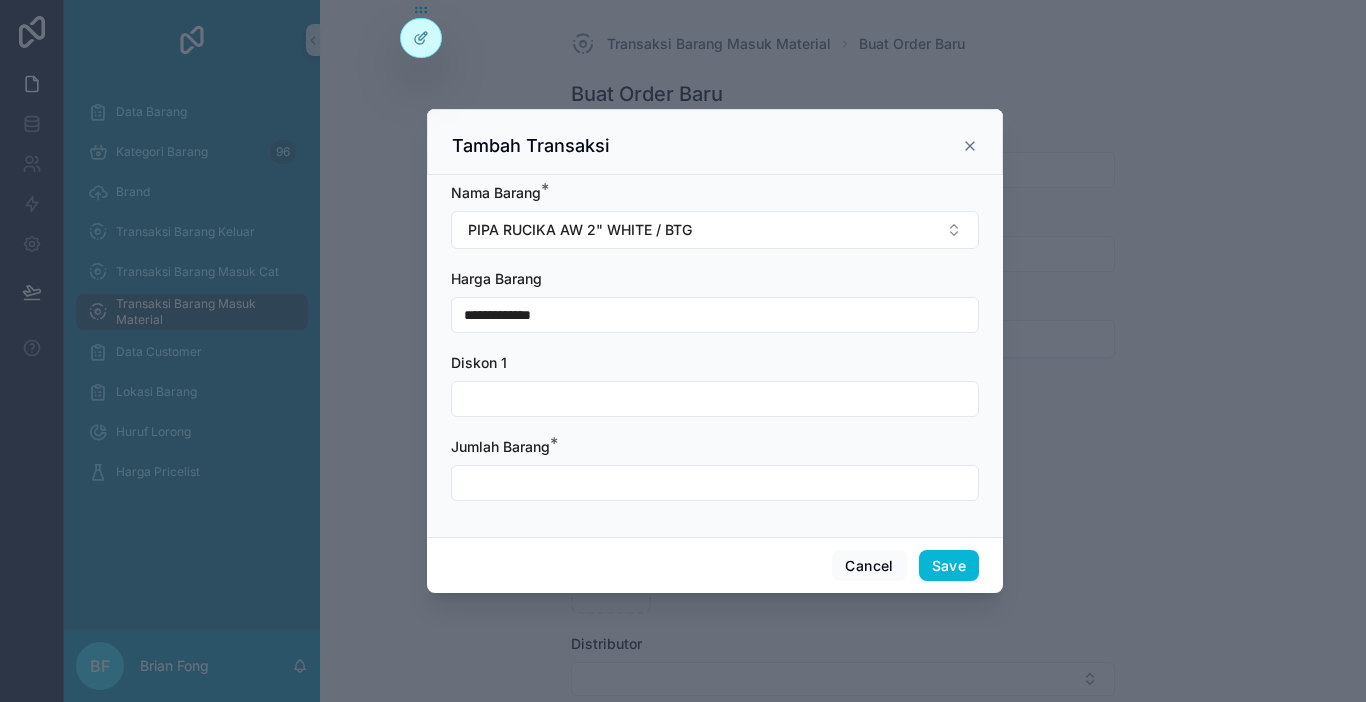 type on "**********" 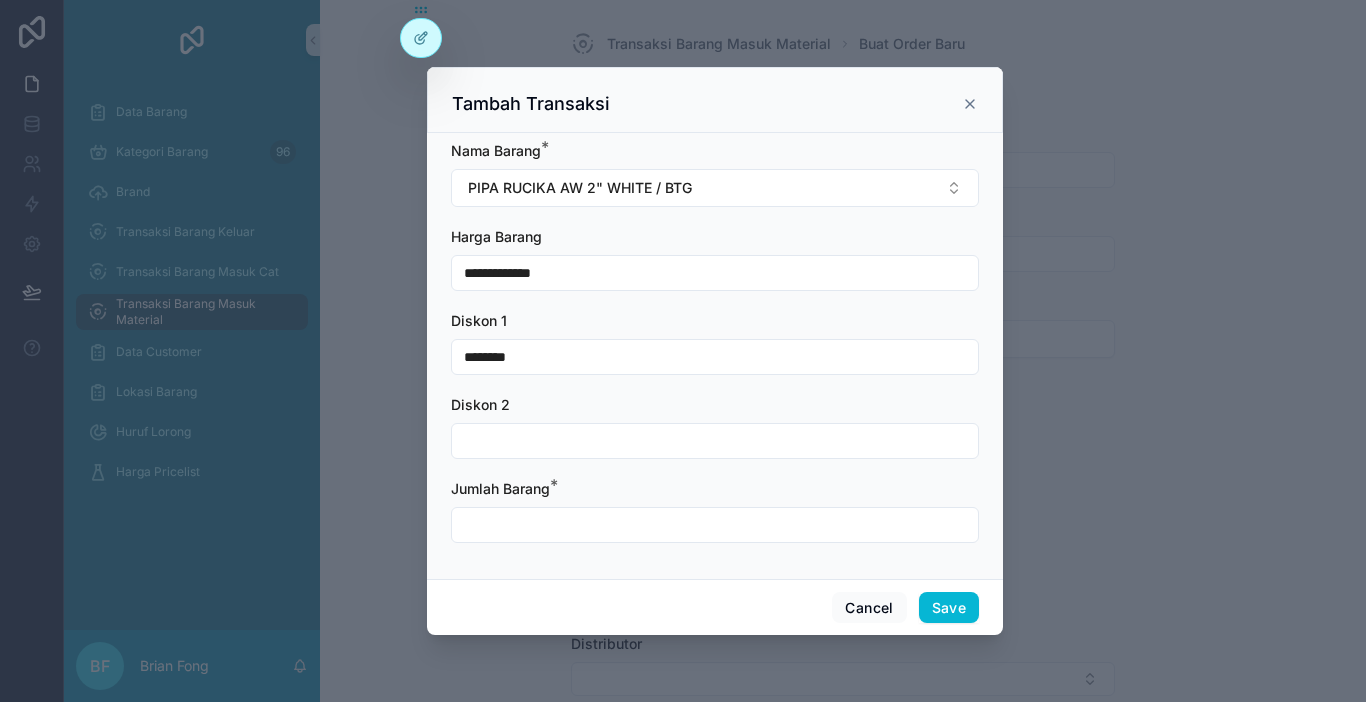 type on "********" 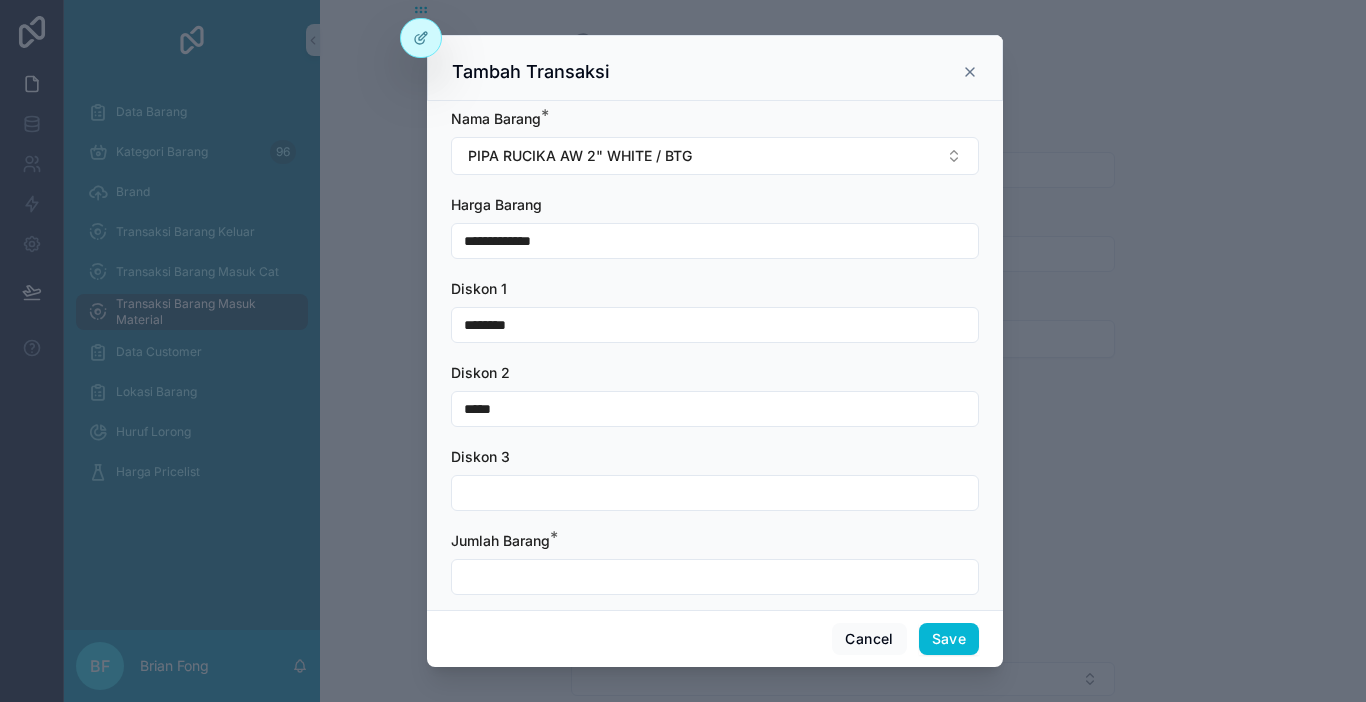 type on "*****" 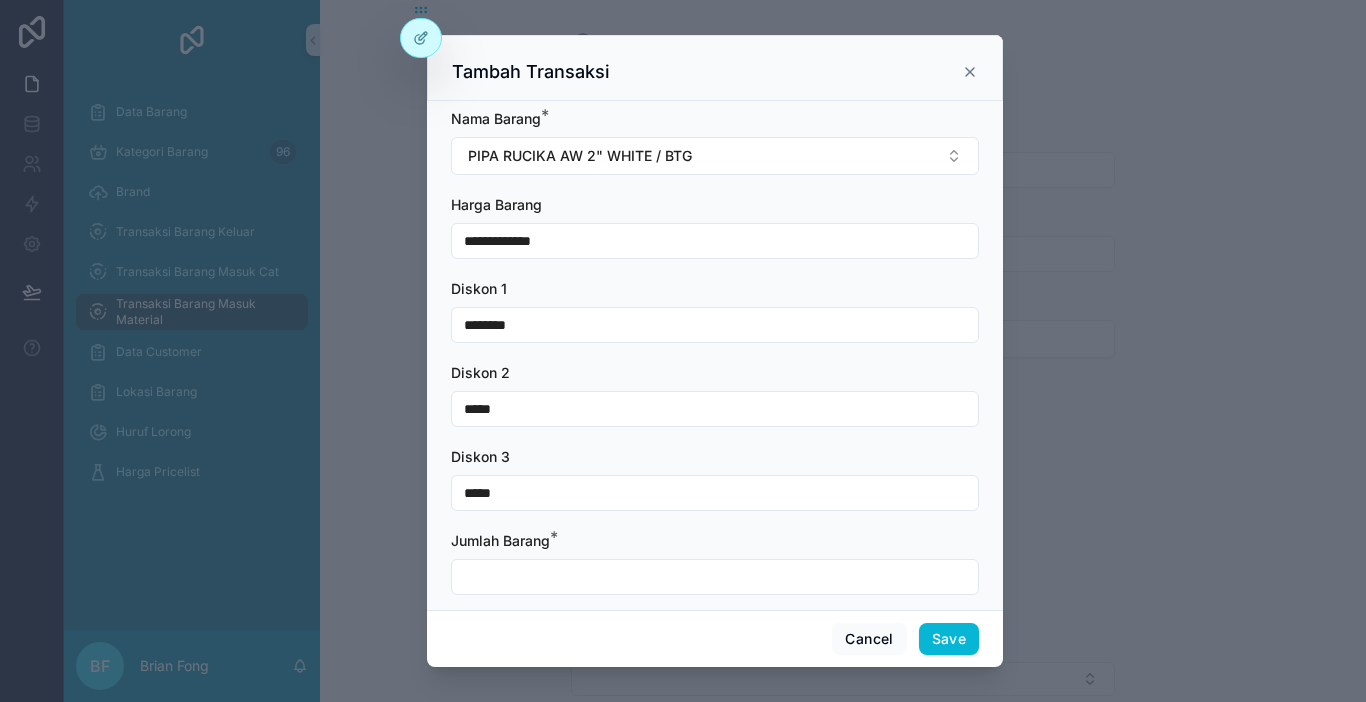 type on "*****" 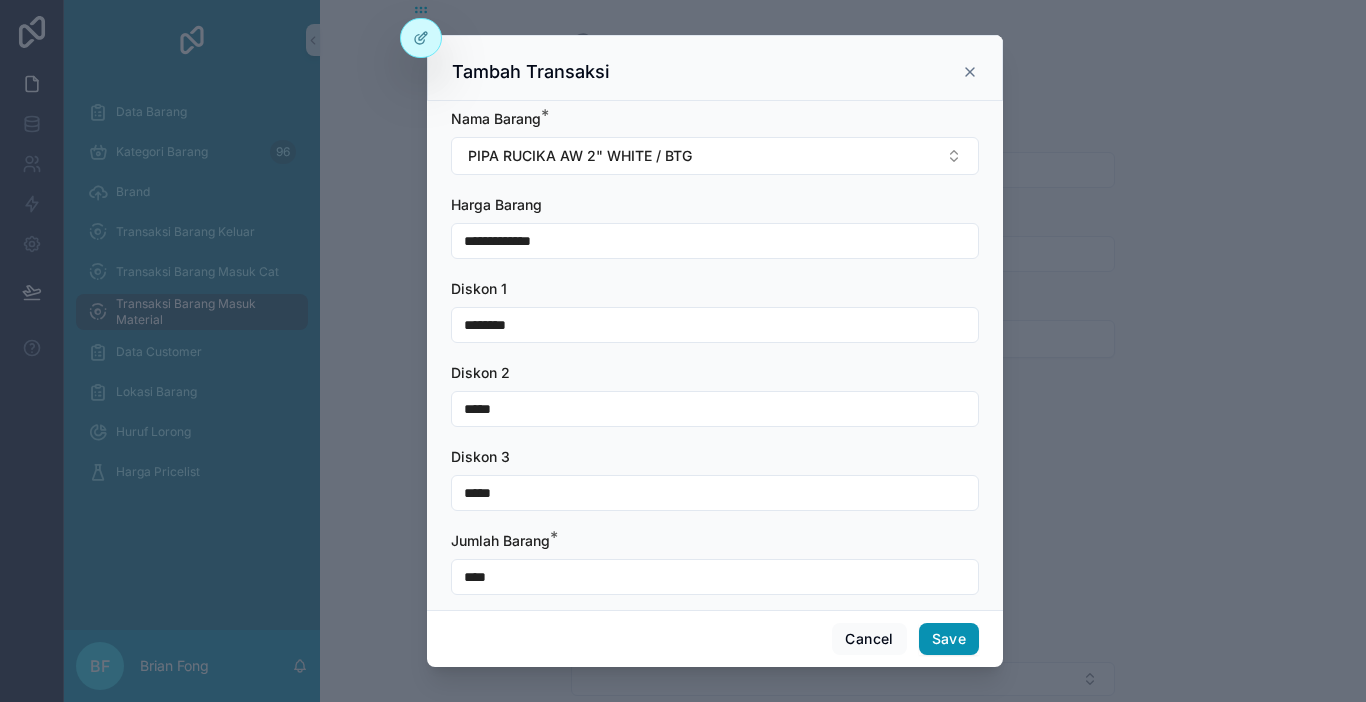 type on "****" 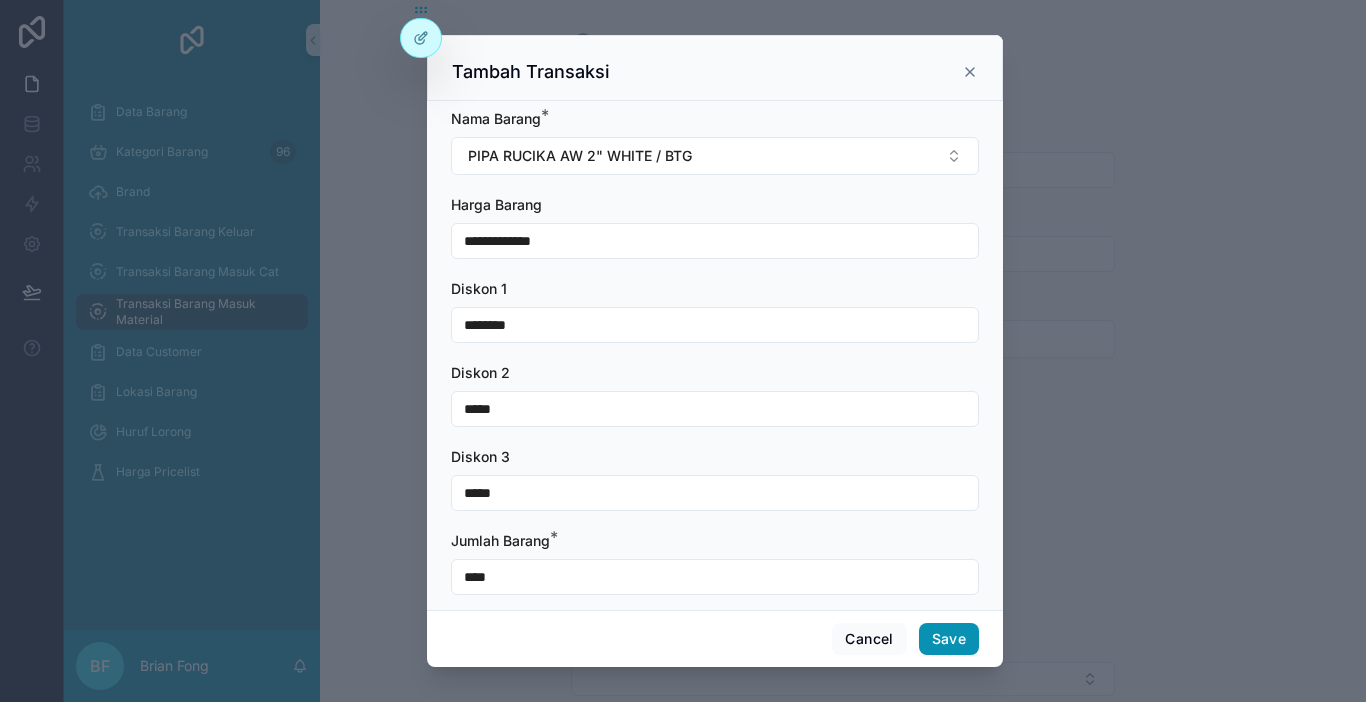 click on "Save" at bounding box center (949, 639) 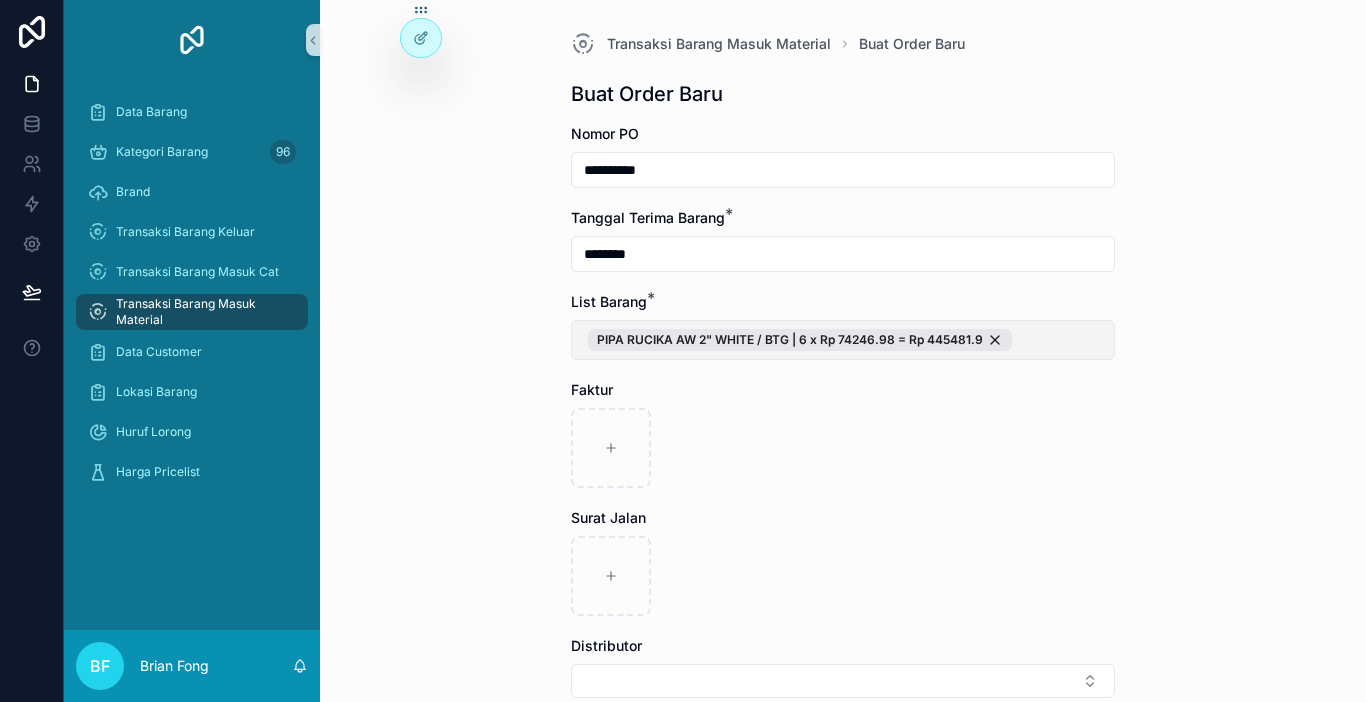 click on "PIPA RUCIKA AW 2" WHITE / BTG | 6 x Rp 74246.98 = Rp 445481.9" at bounding box center (843, 340) 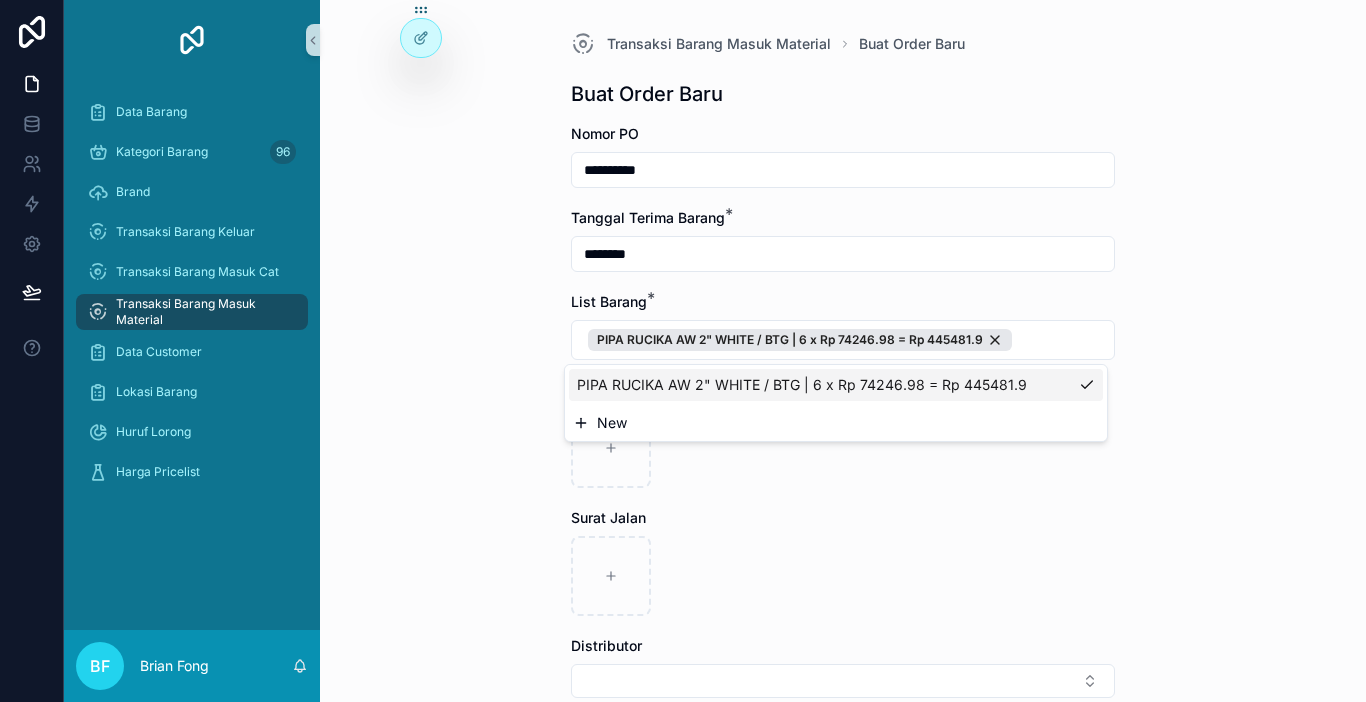 click on "New" at bounding box center [836, 423] 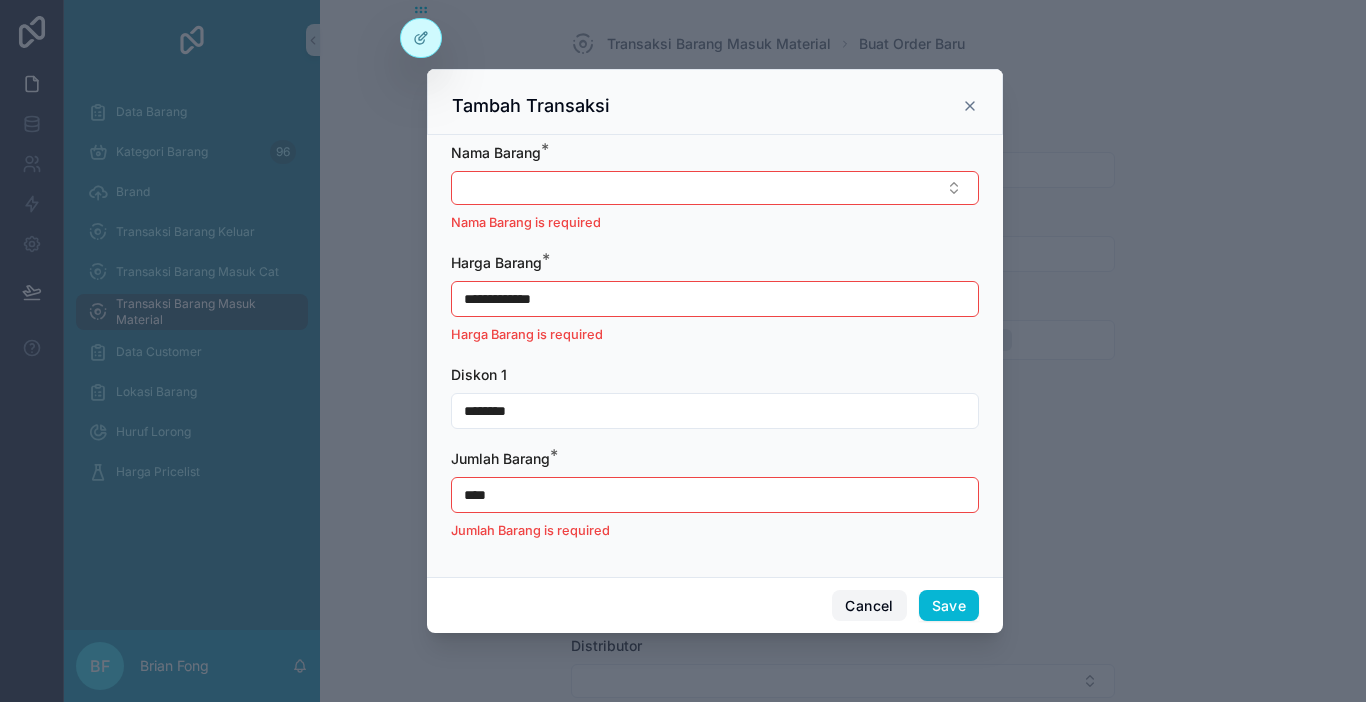 click on "Cancel" at bounding box center [869, 606] 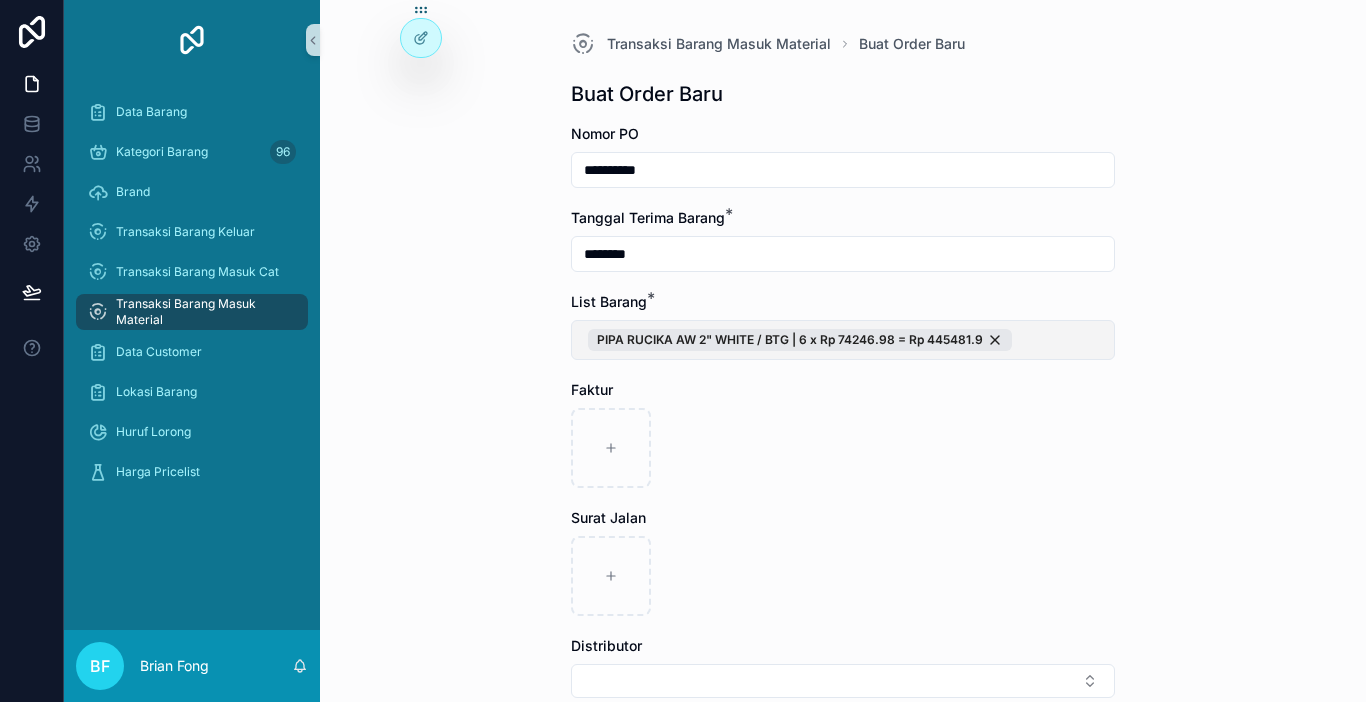 click on "PIPA RUCIKA AW 2" WHITE / BTG | 6 x Rp 74246.98 = Rp 445481.9" at bounding box center [843, 340] 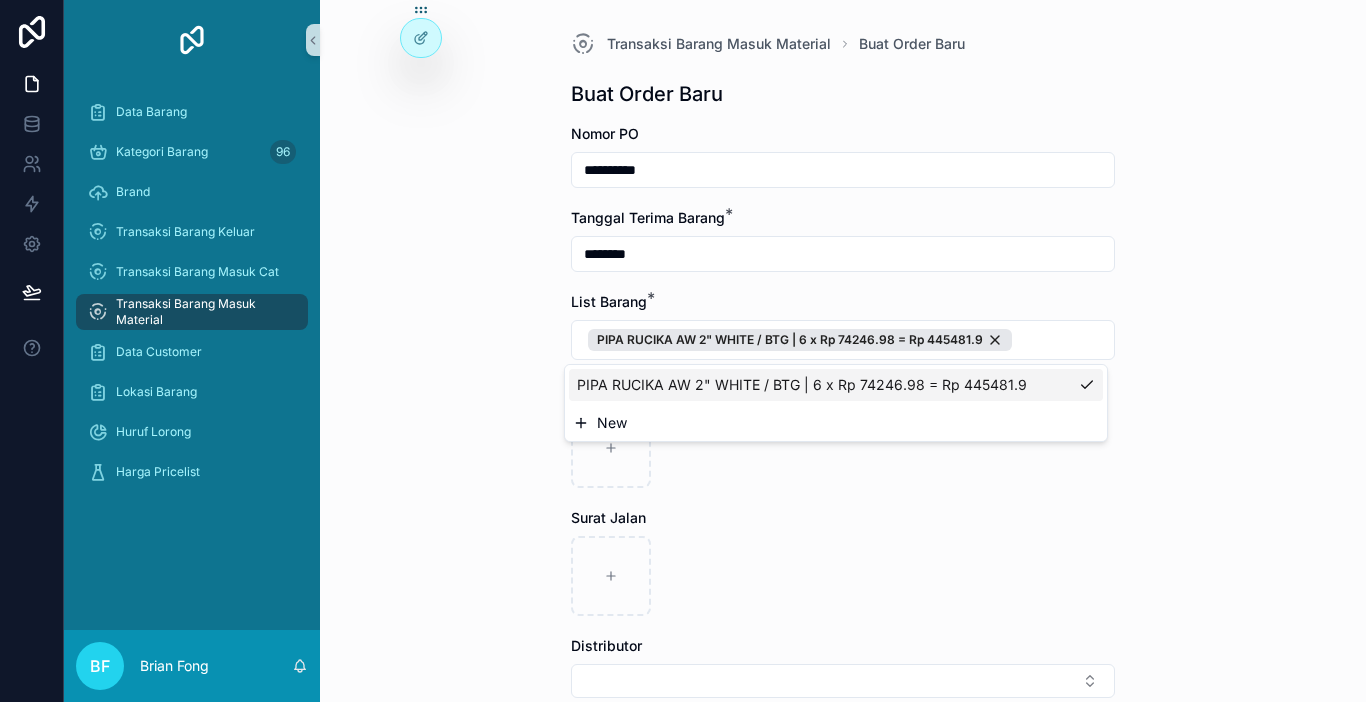 click on "New" at bounding box center [836, 423] 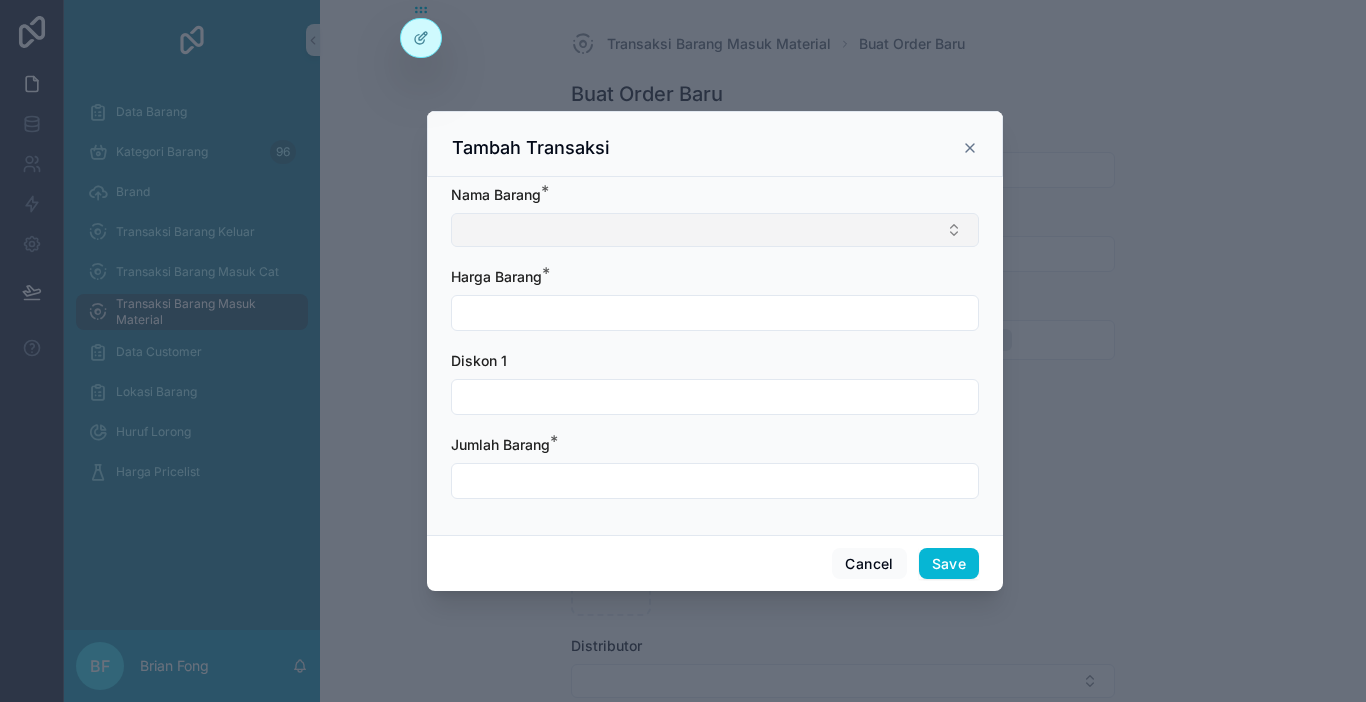 click at bounding box center [715, 230] 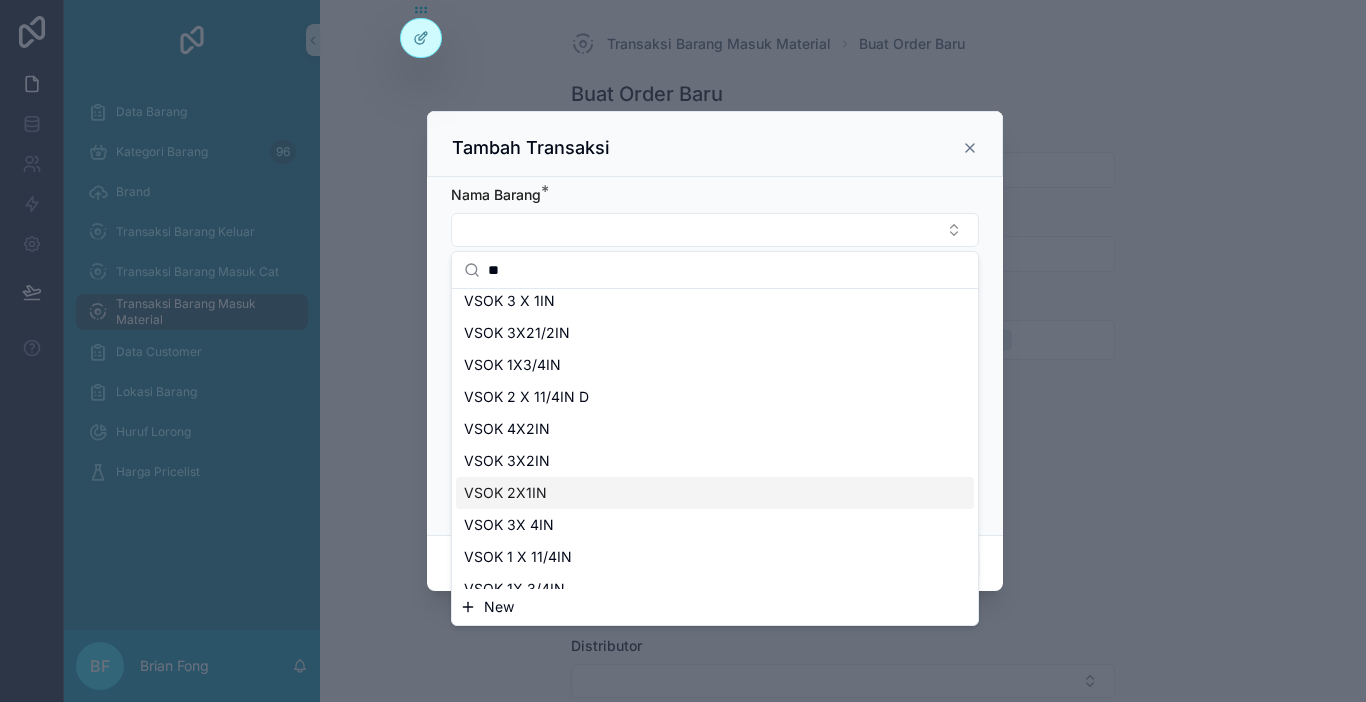 scroll, scrollTop: 600, scrollLeft: 0, axis: vertical 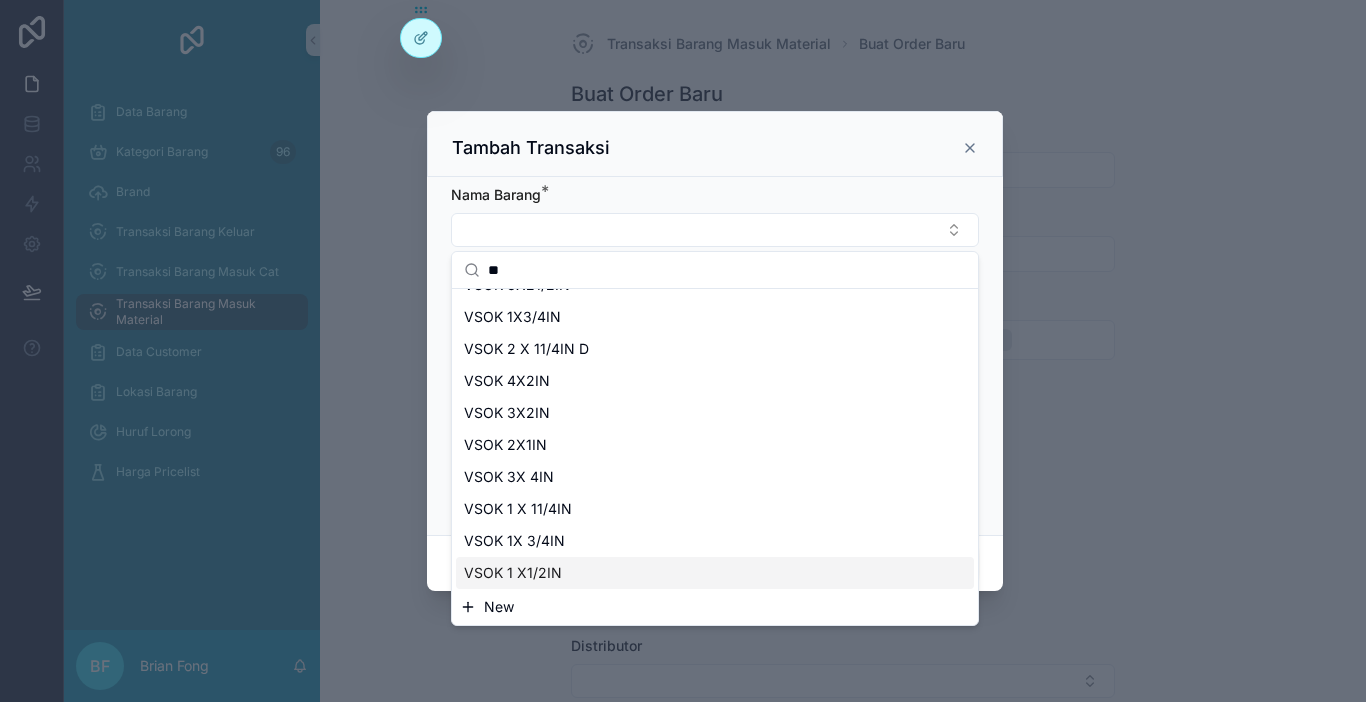 type on "**" 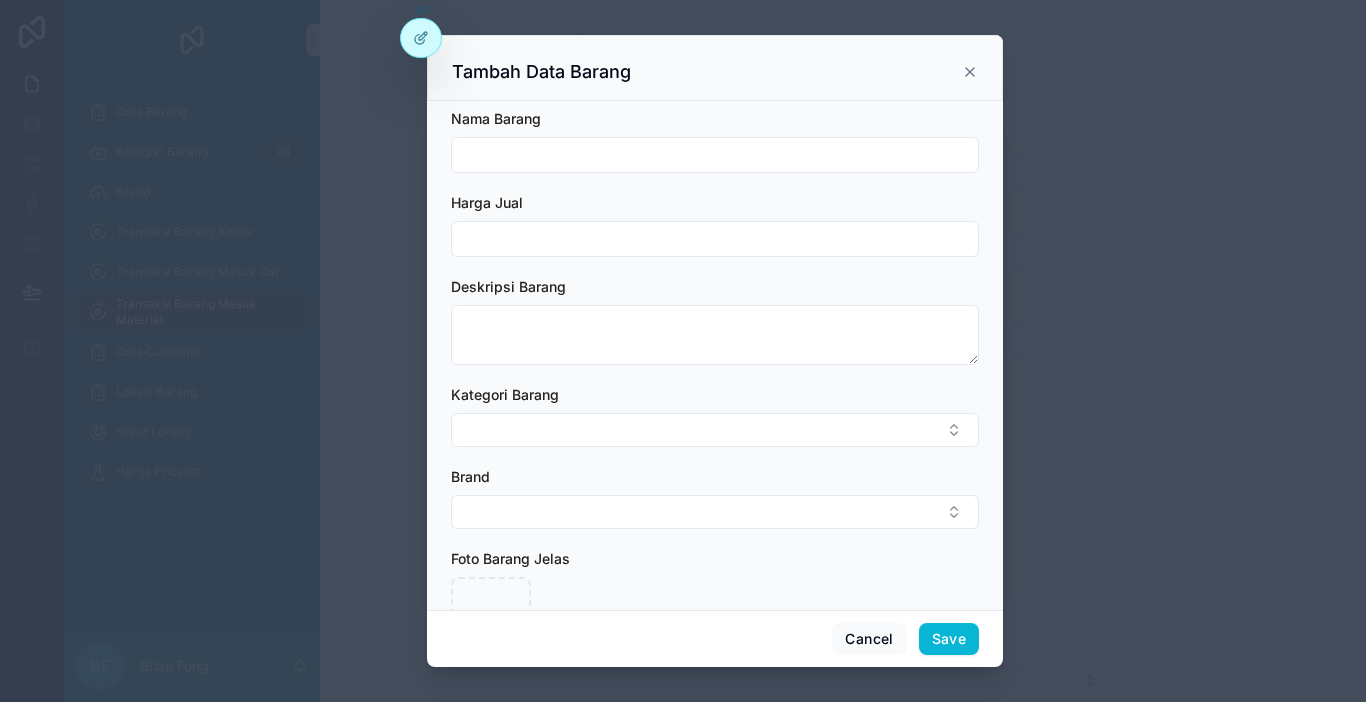 scroll, scrollTop: 0, scrollLeft: 0, axis: both 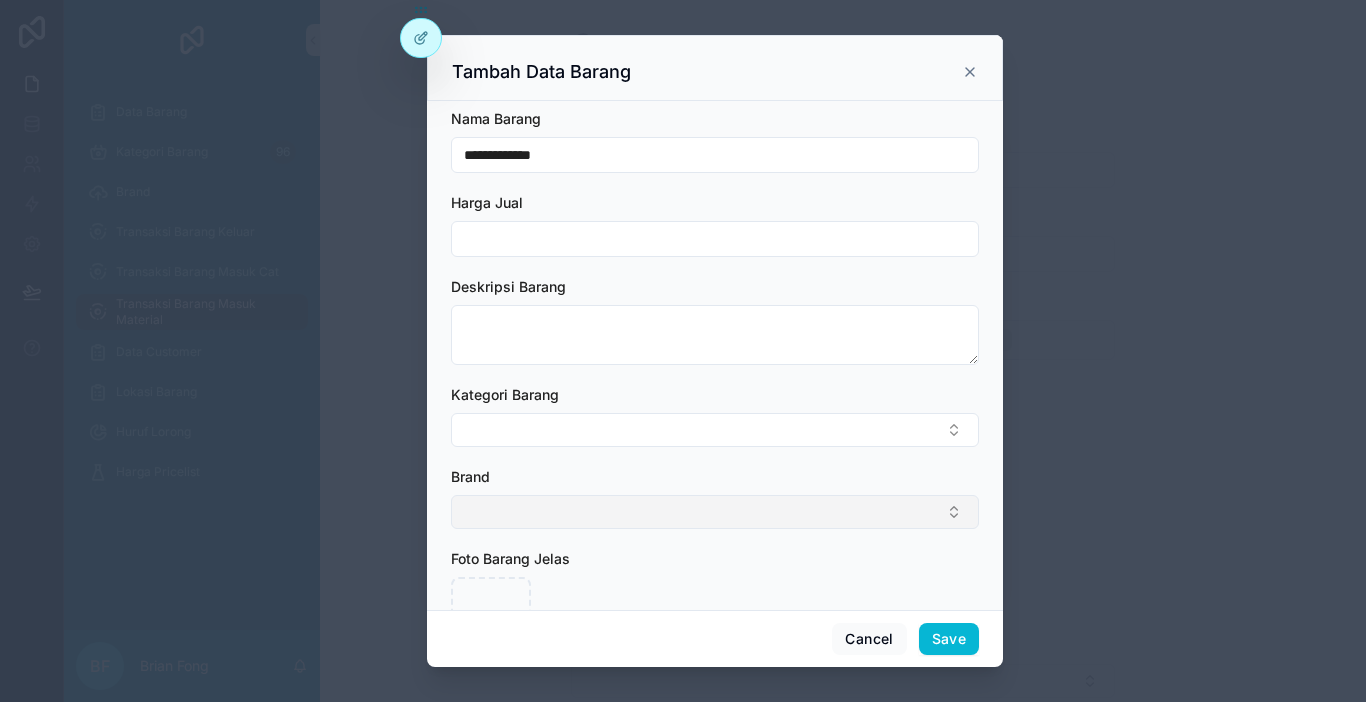 type on "**********" 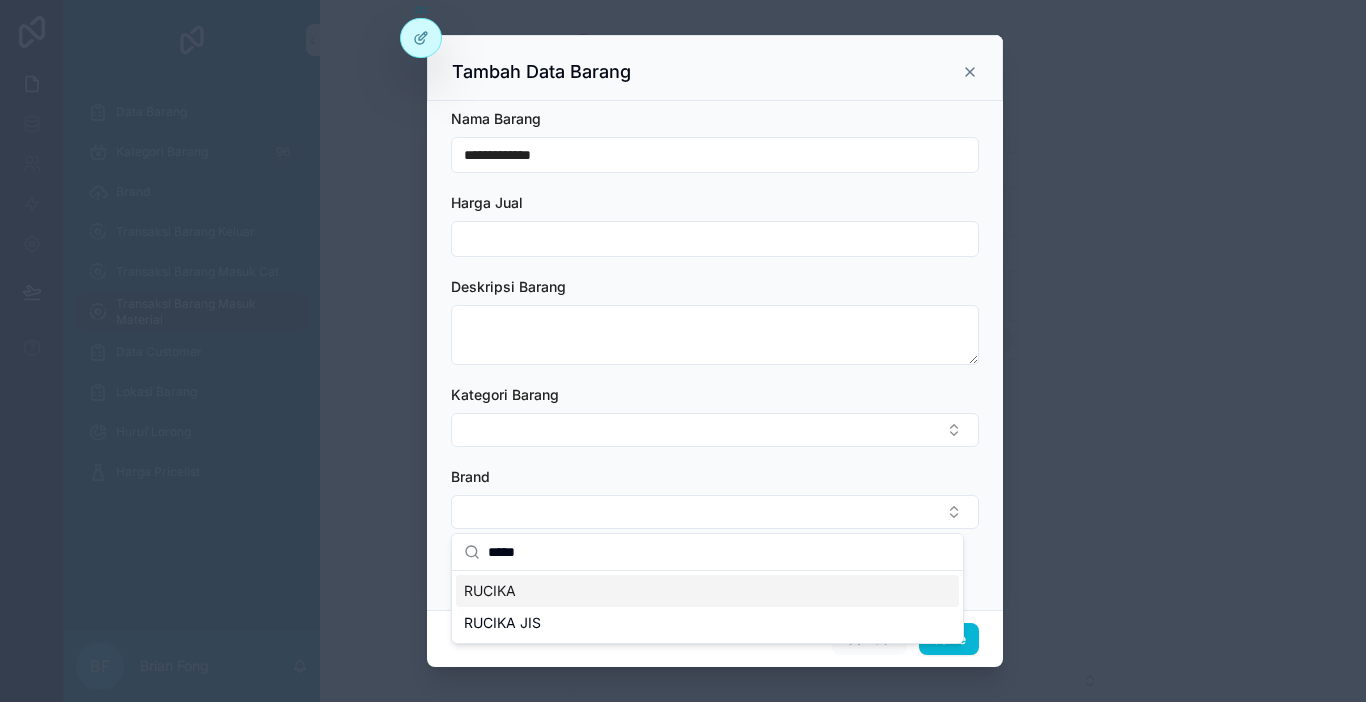 type on "*****" 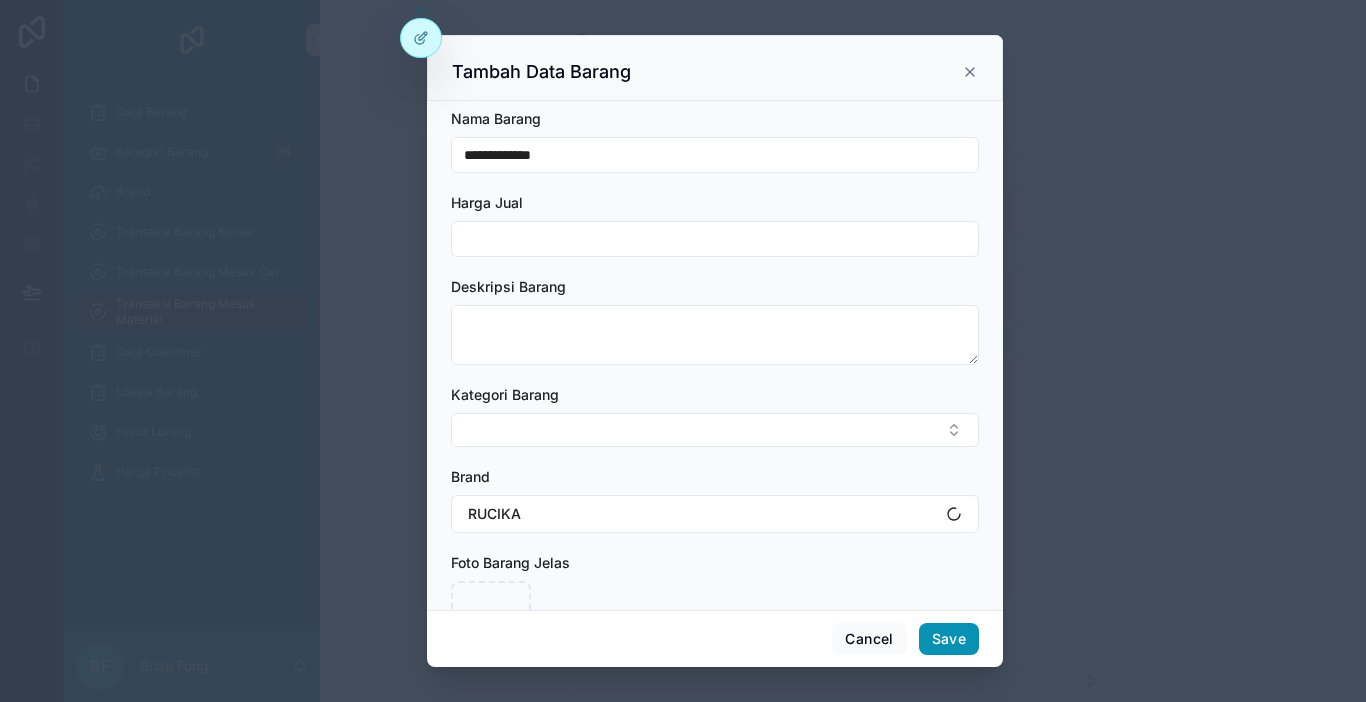 click on "Save" at bounding box center [949, 639] 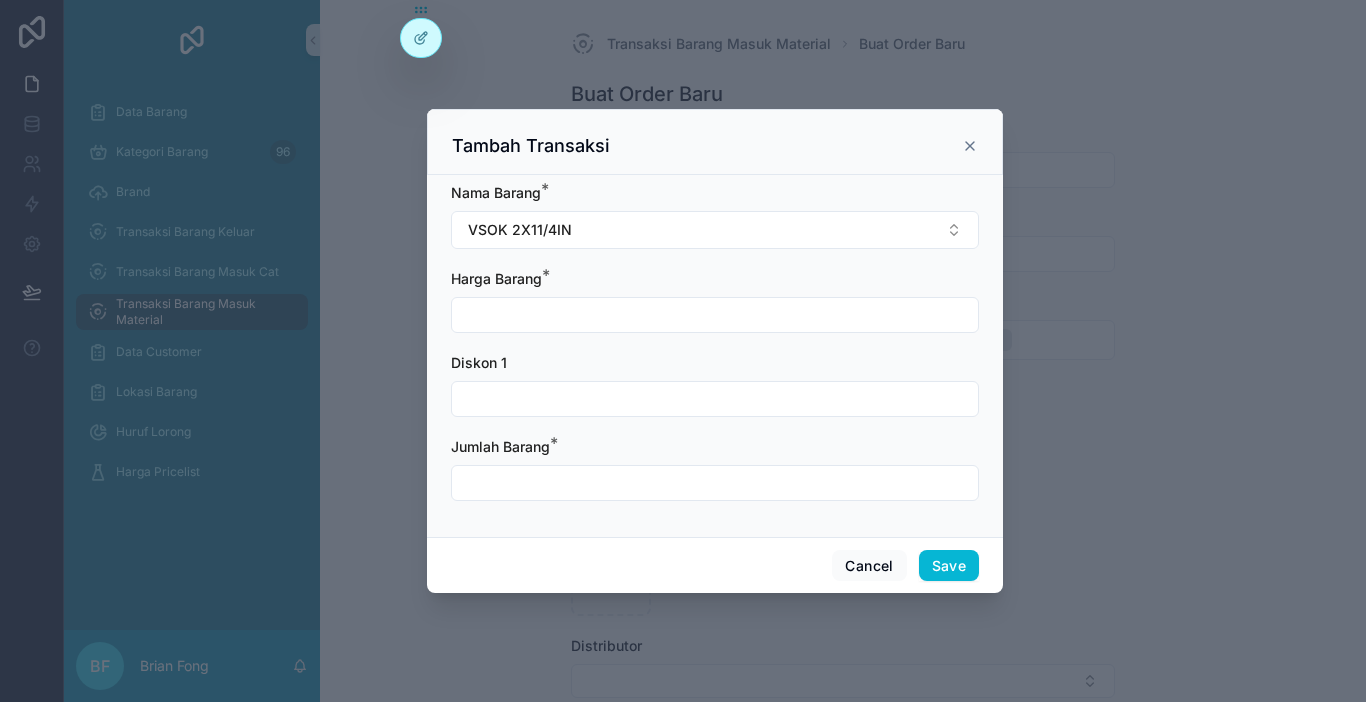click at bounding box center [715, 315] 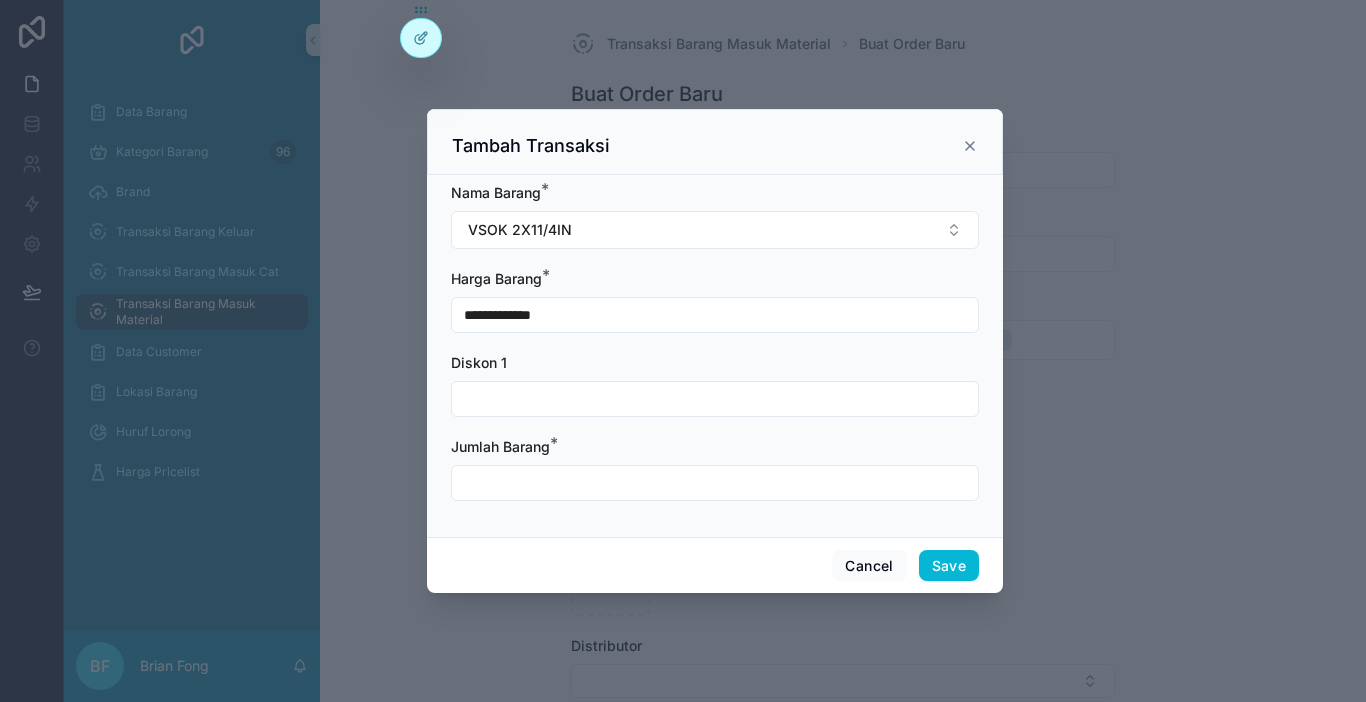 type on "**********" 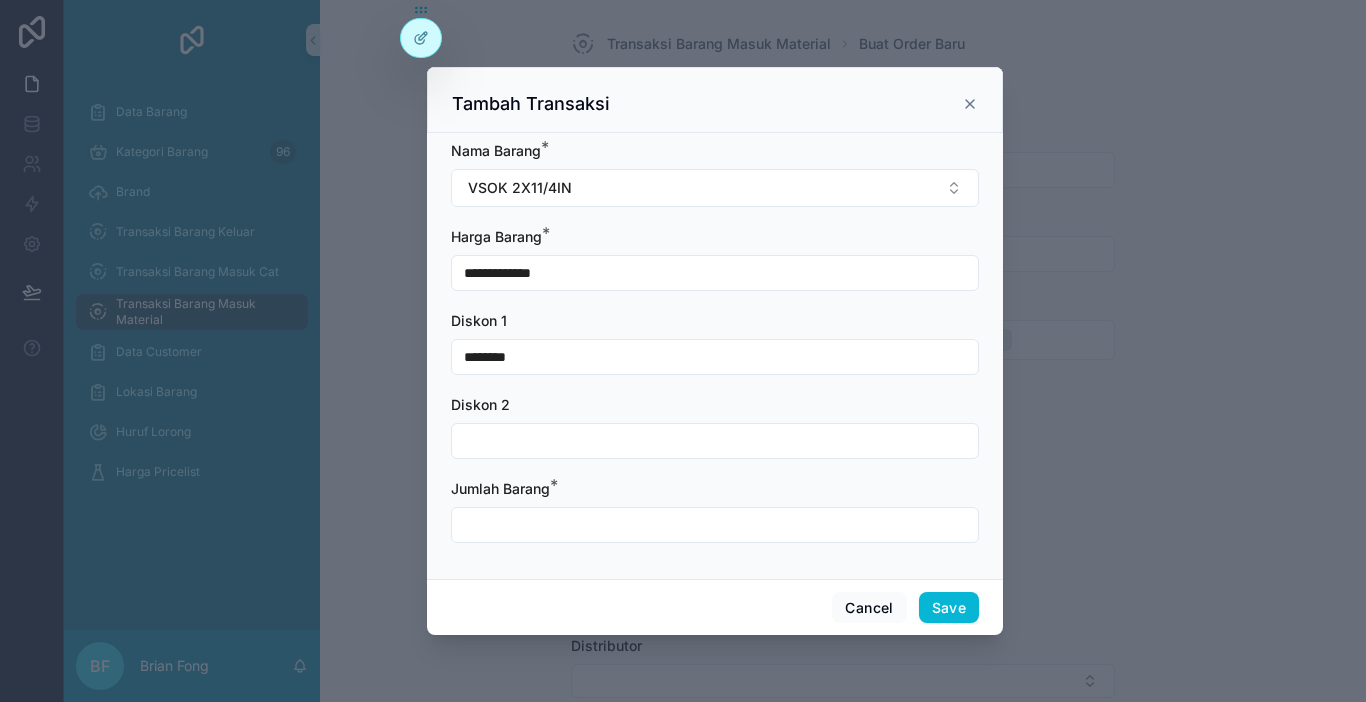type on "********" 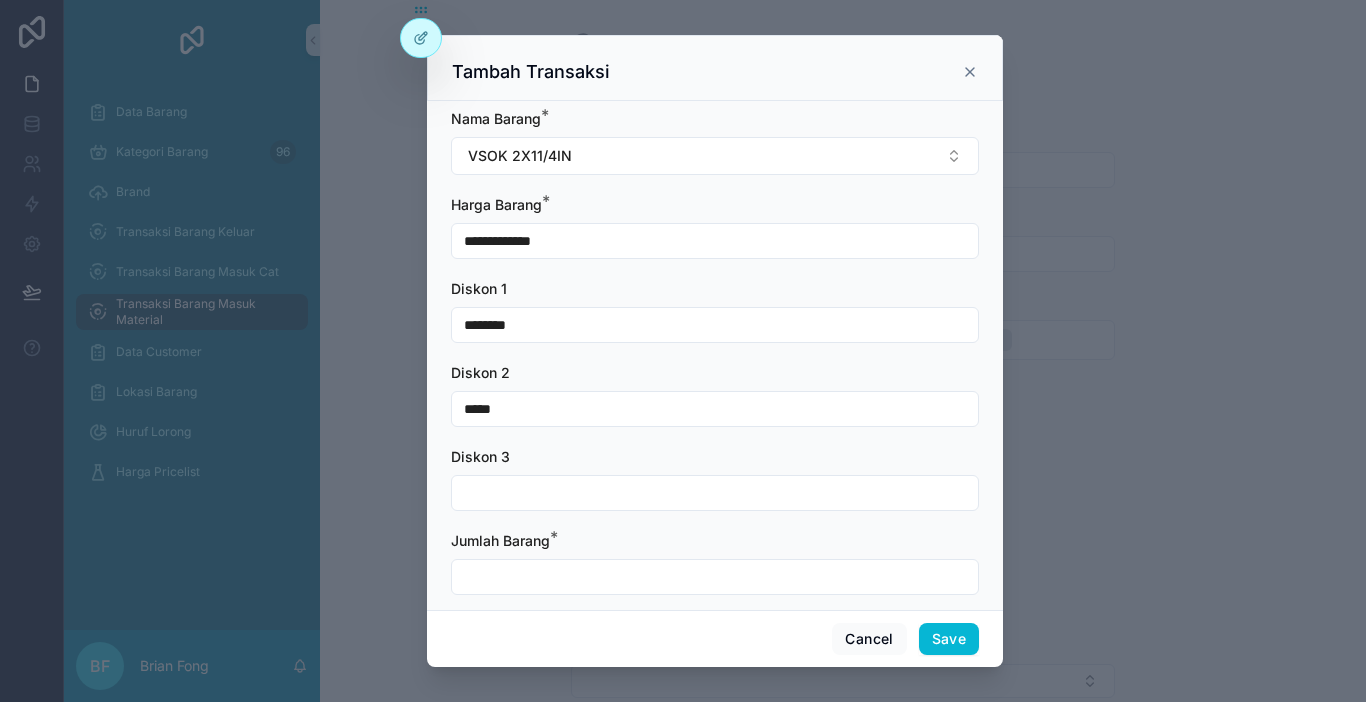 type on "*****" 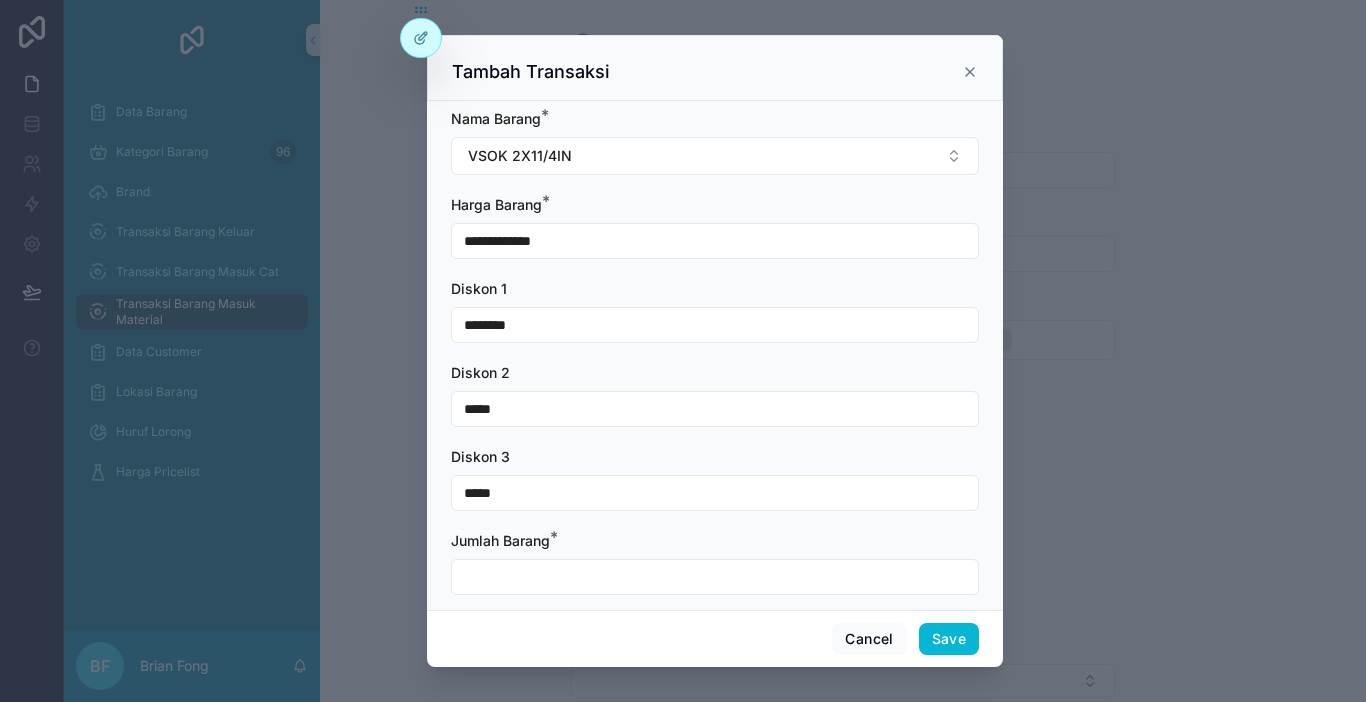 type on "*****" 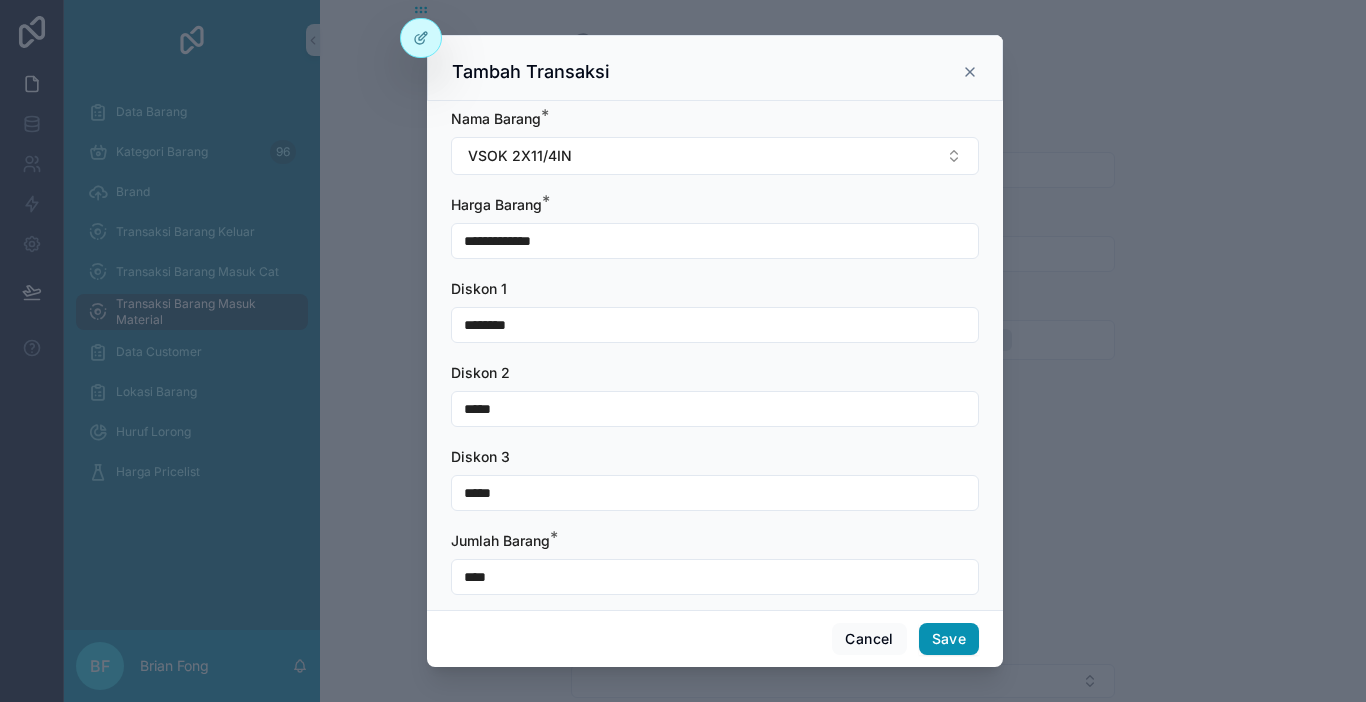 type on "****" 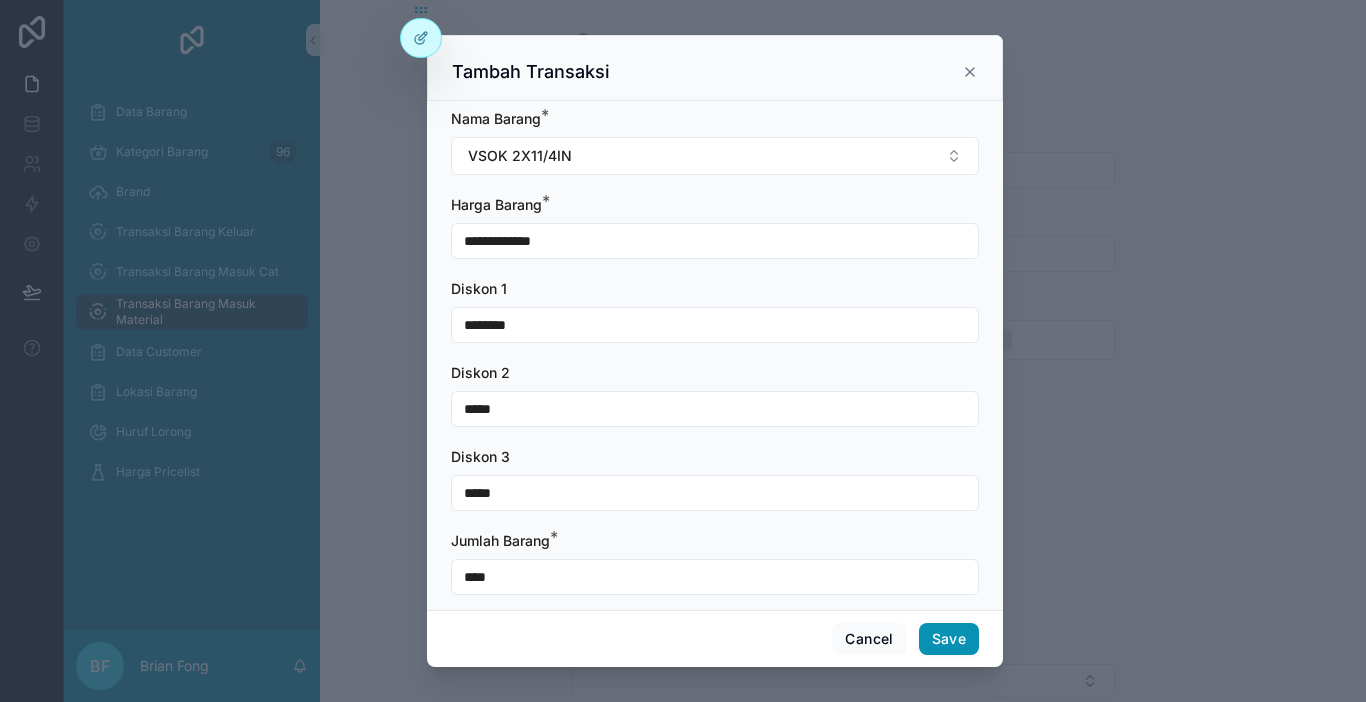click on "Save" at bounding box center (949, 639) 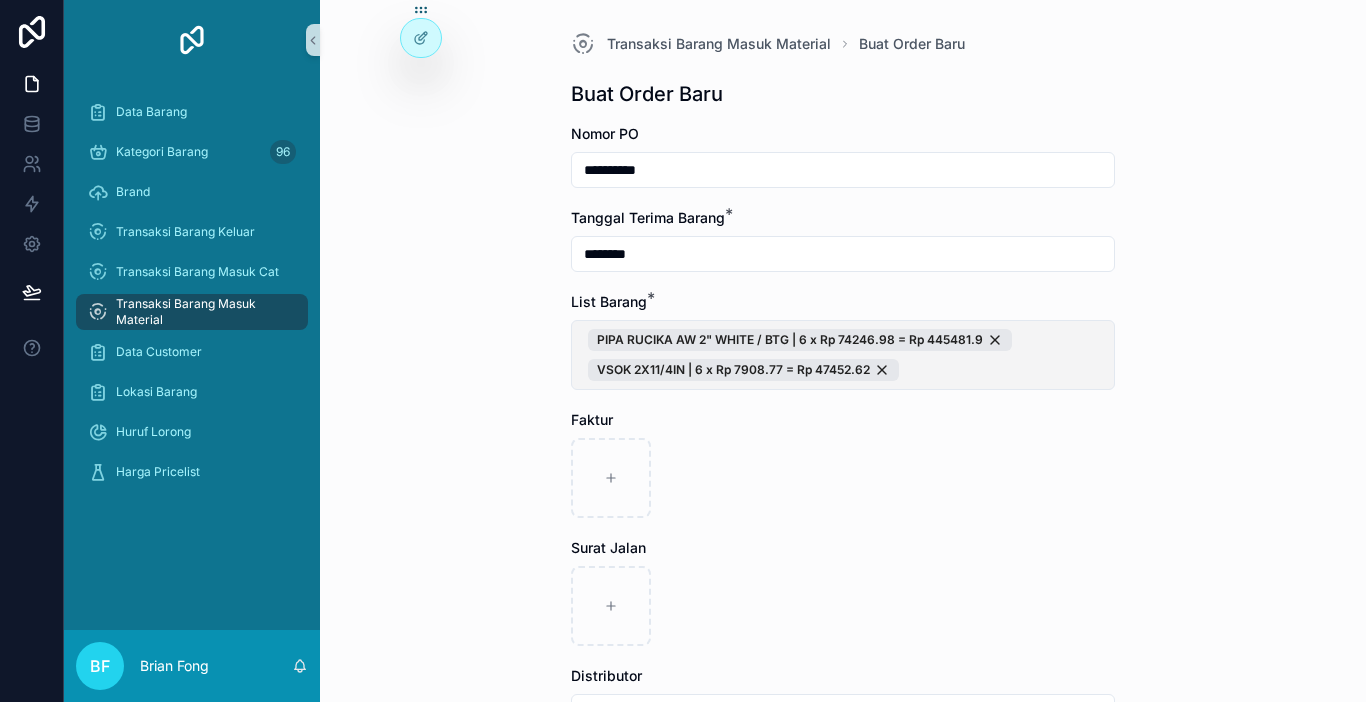 click on "PIPA RUCIKA AW 2" WHITE / BTG | 6 x Rp 74246.98 = Rp 445481.9 VSOK 2X11/4IN | 6 x Rp 7908.77 = Rp 47452.62" at bounding box center [843, 355] 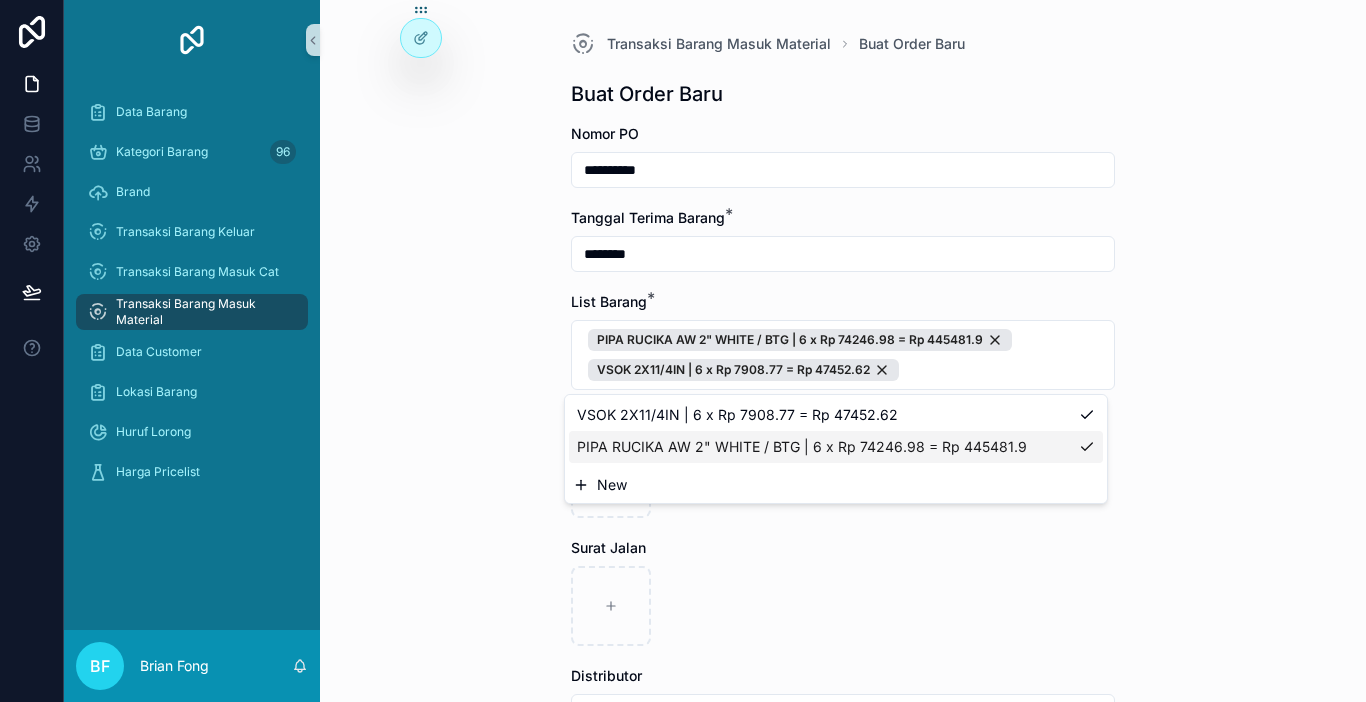 click on "New" at bounding box center (836, 485) 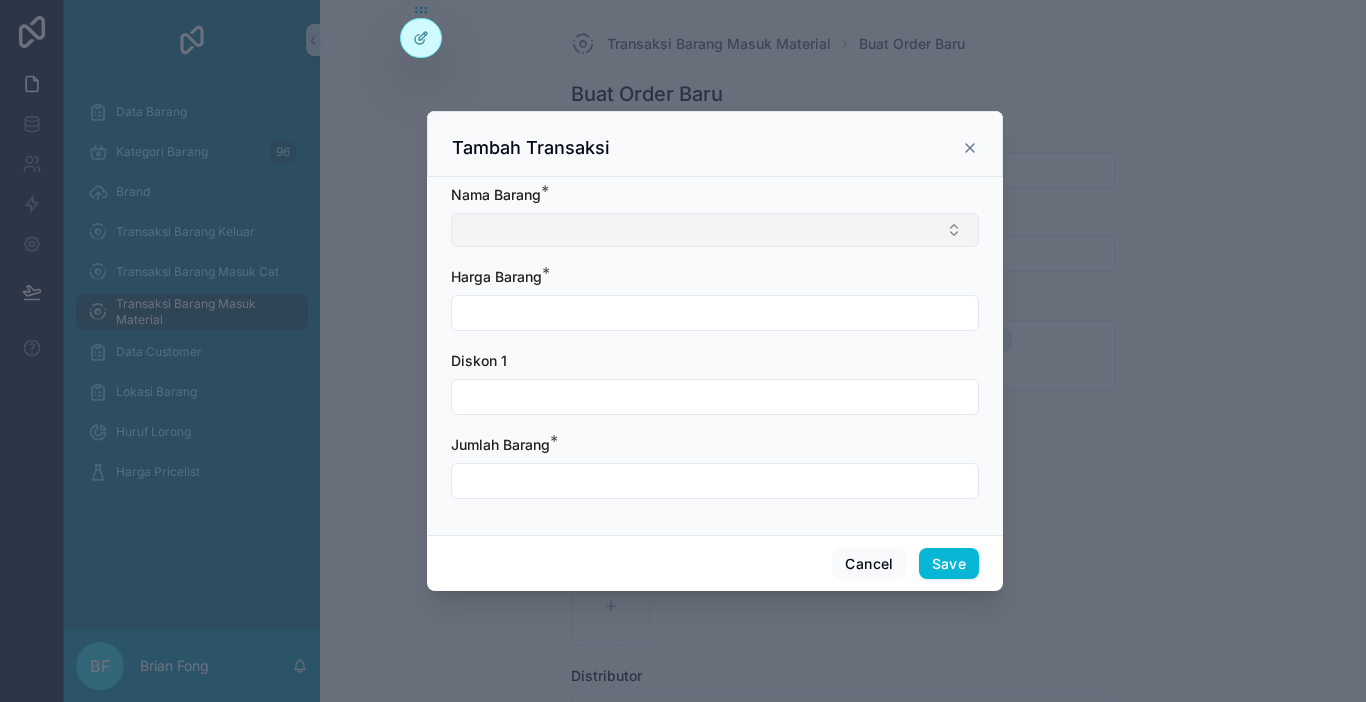 click at bounding box center [715, 230] 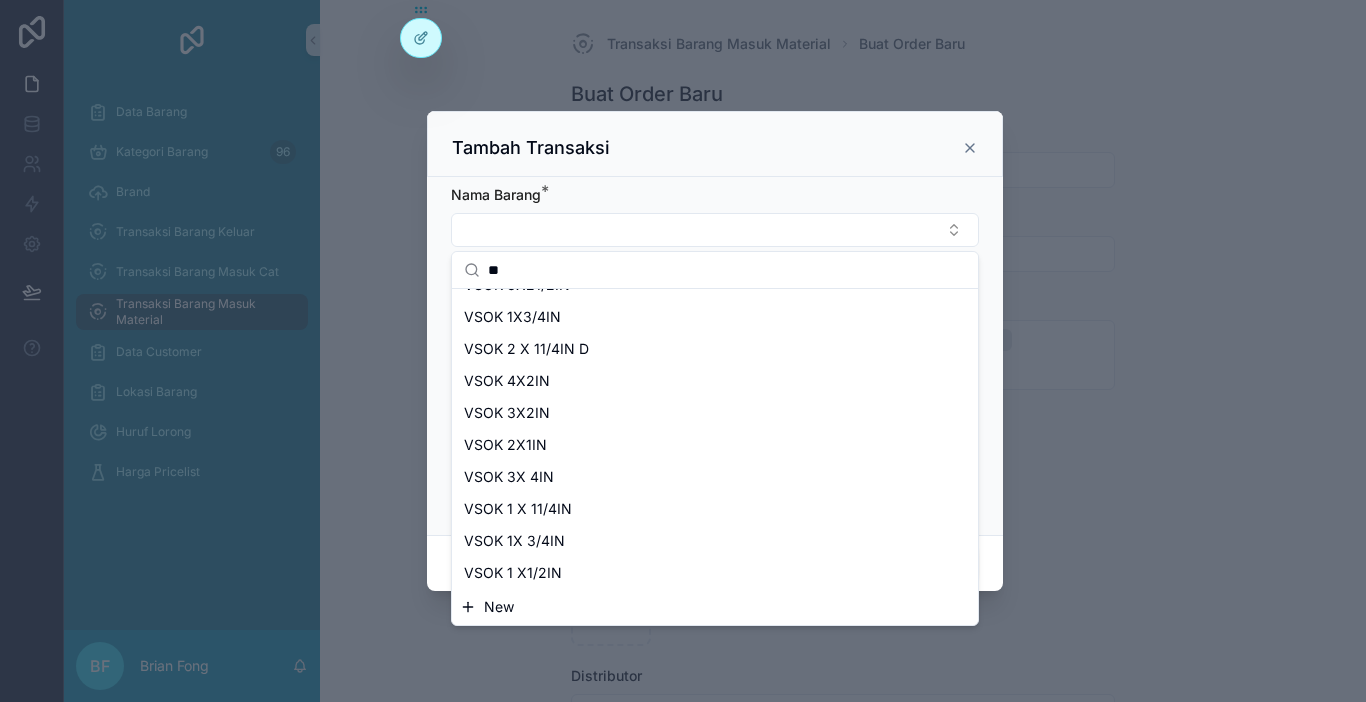 scroll, scrollTop: 604, scrollLeft: 0, axis: vertical 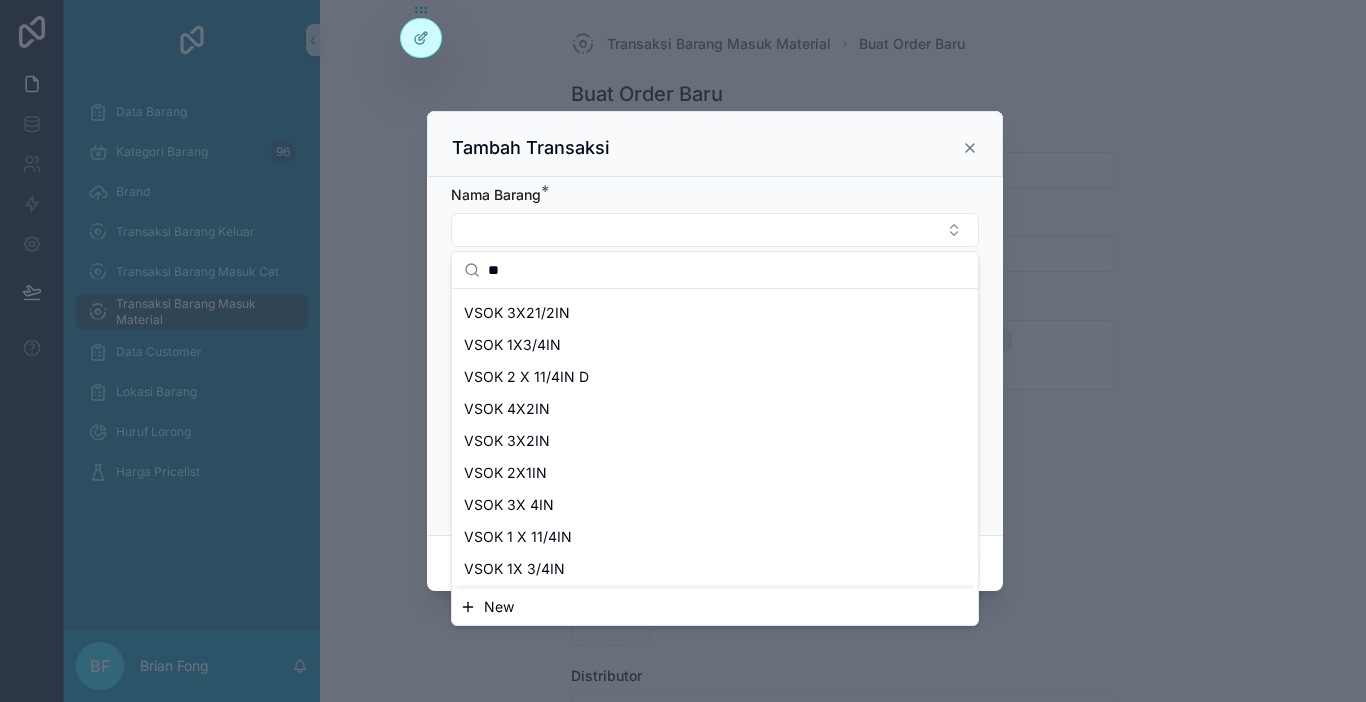 type on "**" 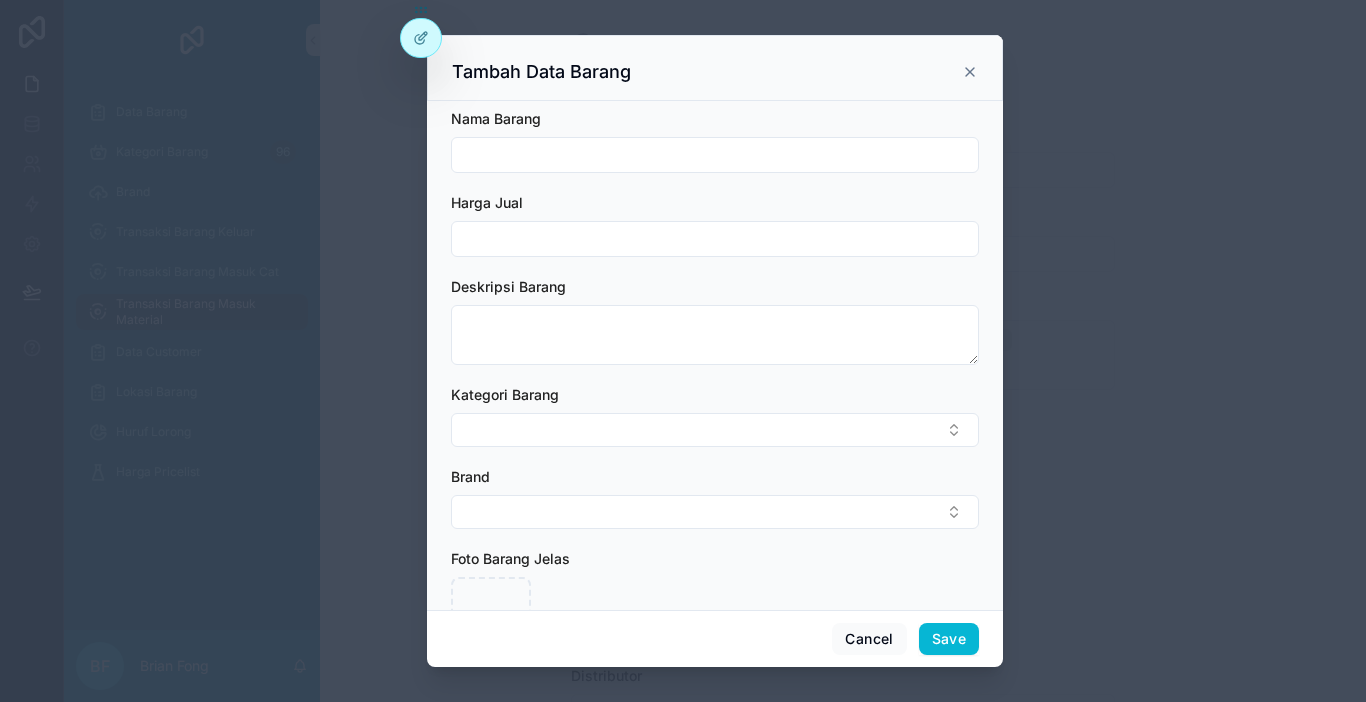 scroll, scrollTop: 0, scrollLeft: 0, axis: both 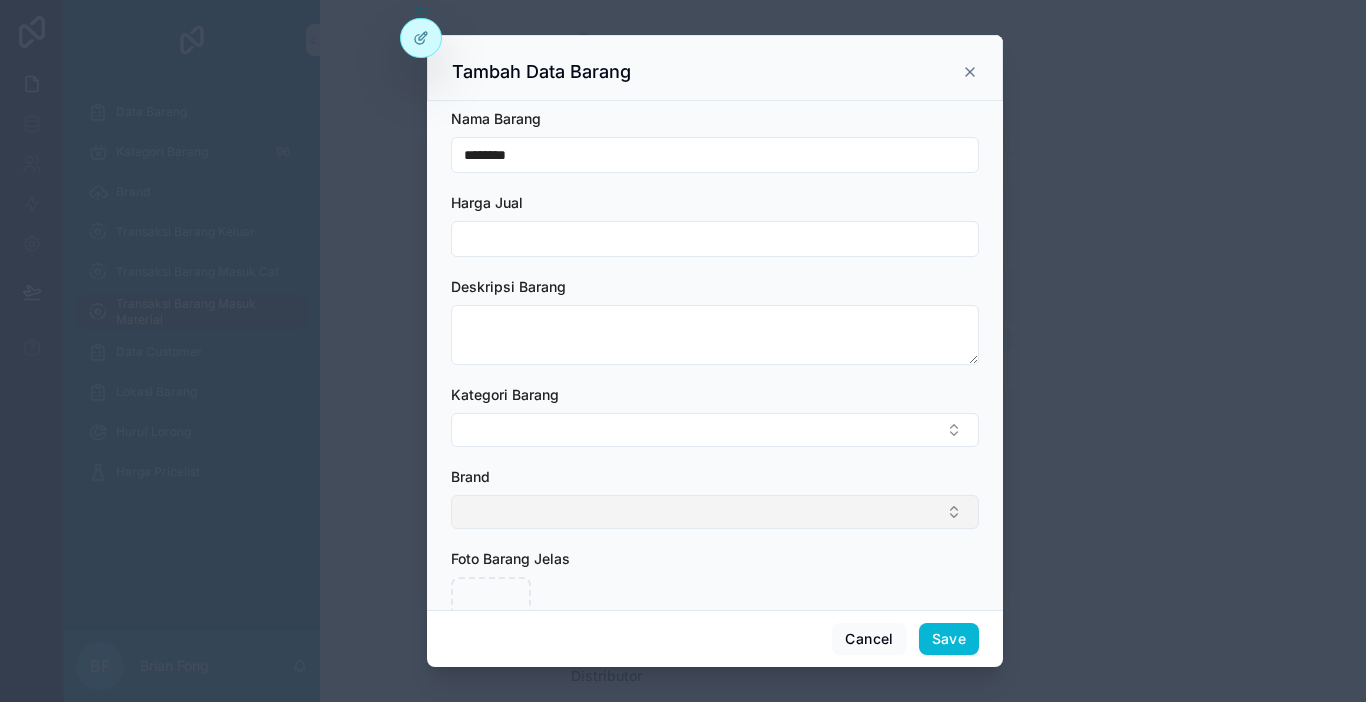 type on "********" 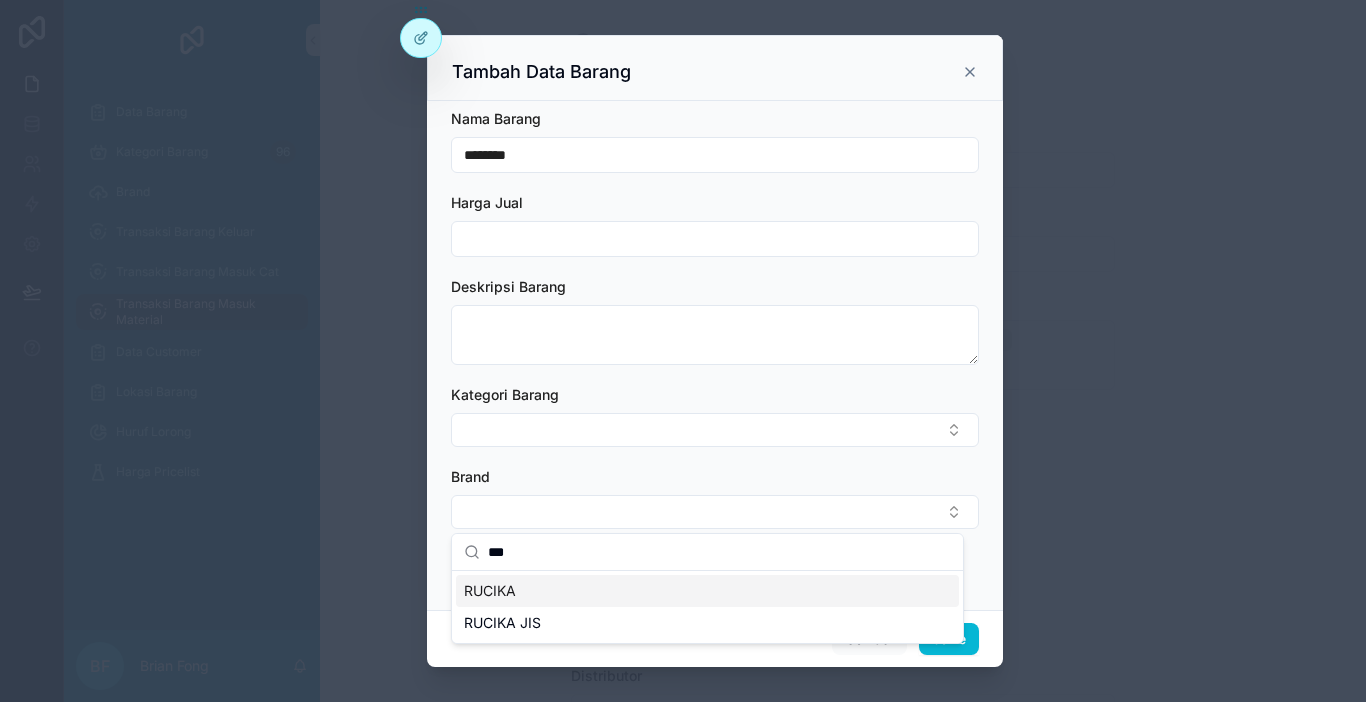 type on "***" 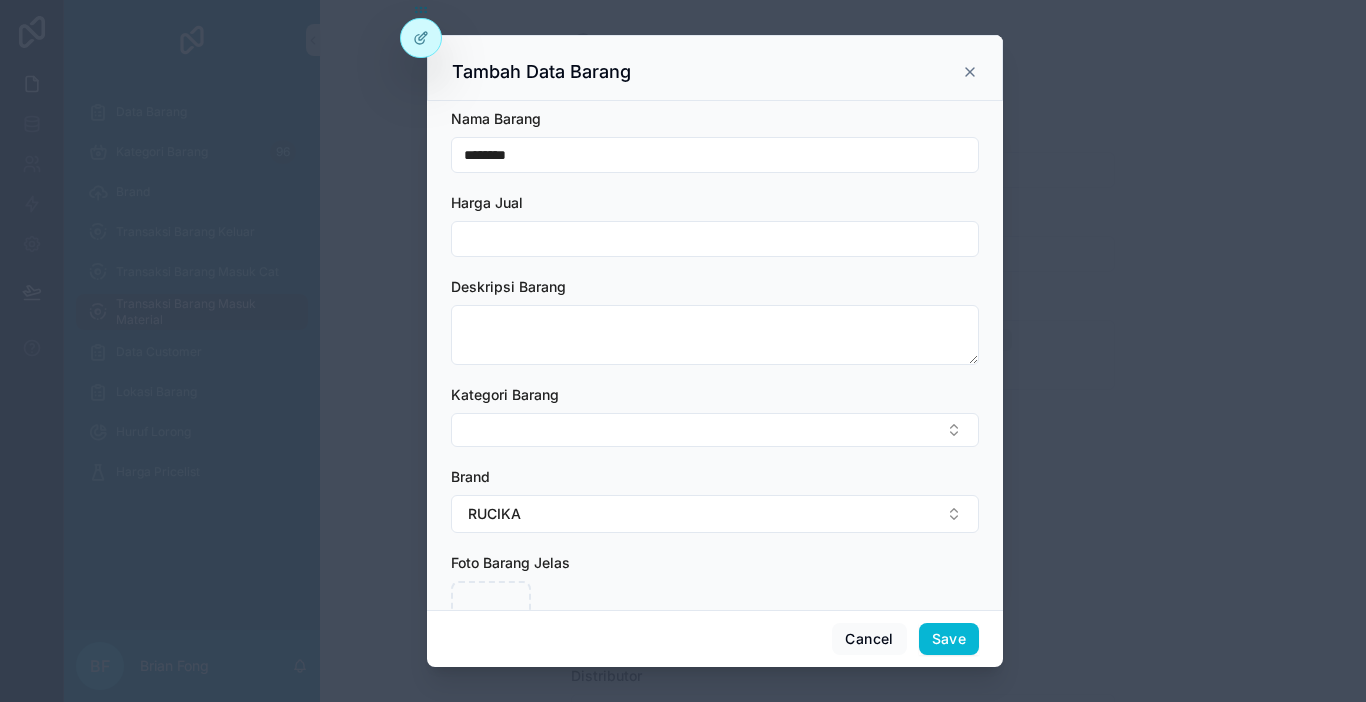 click at bounding box center [683, 351] 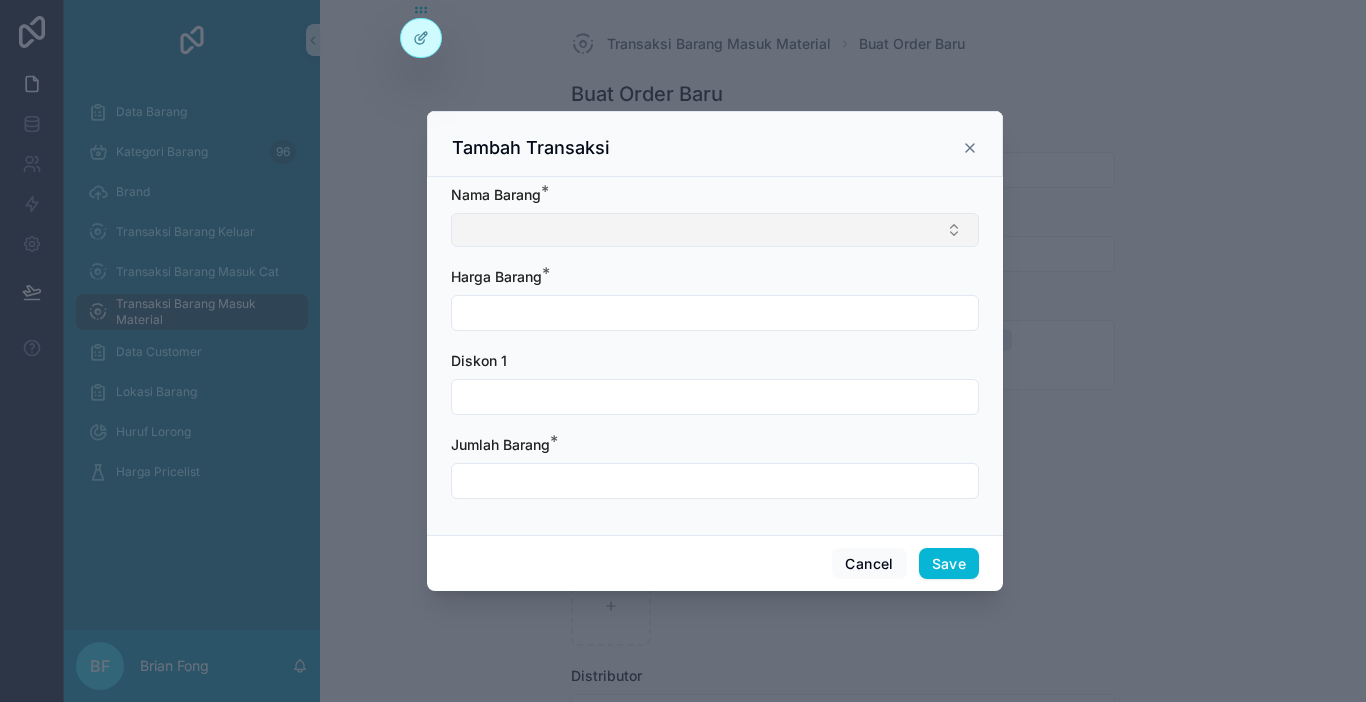 click at bounding box center [715, 230] 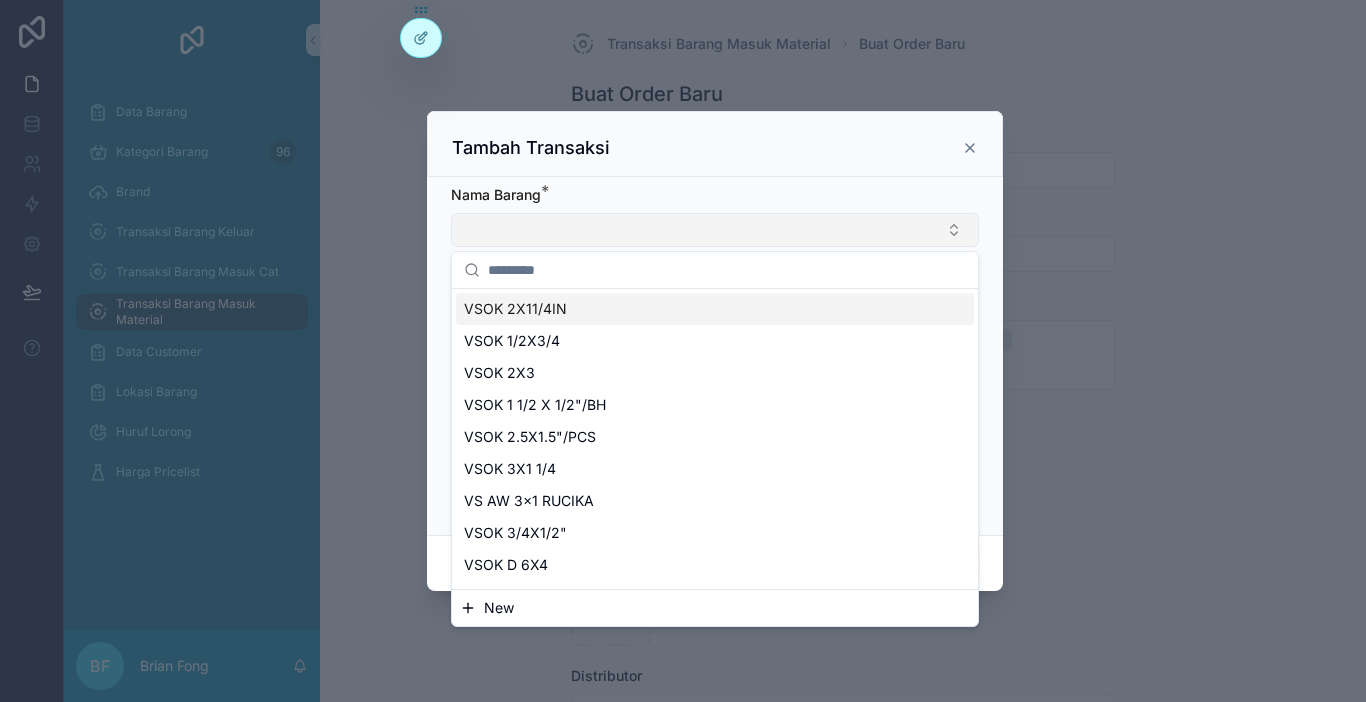 click at bounding box center [715, 230] 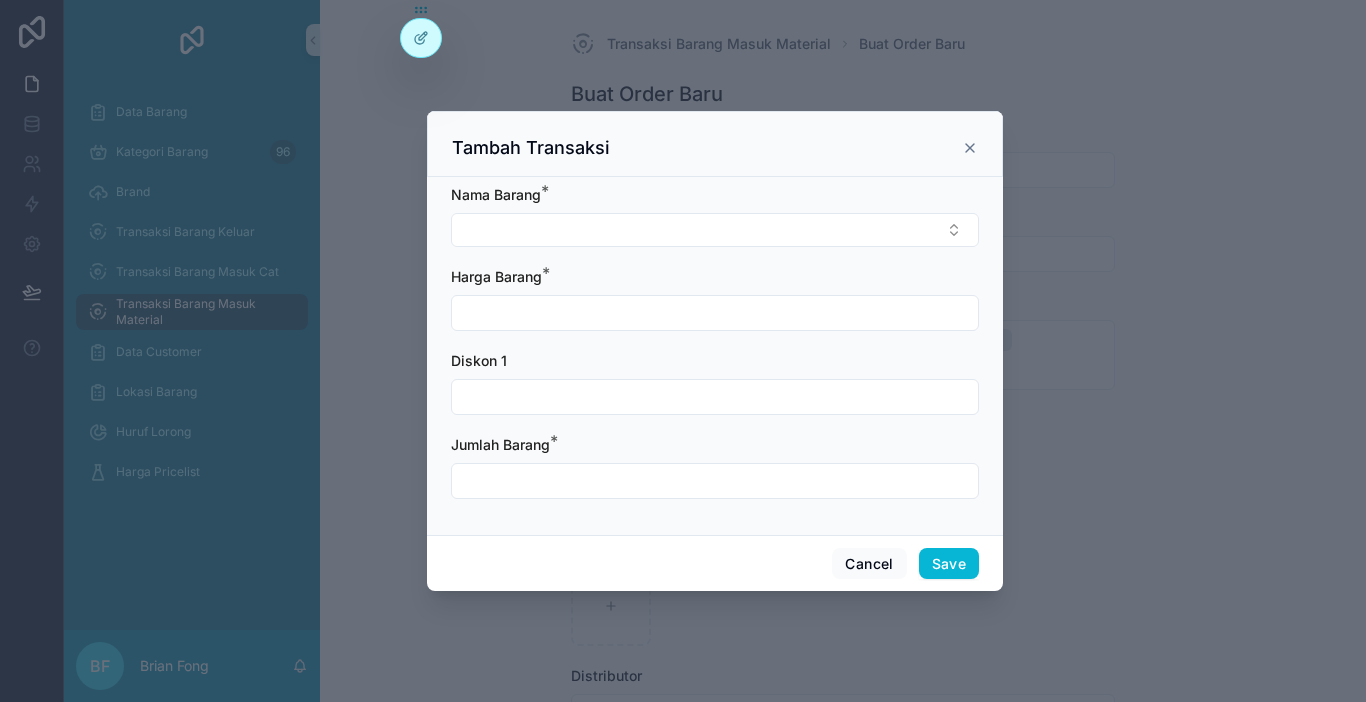 click 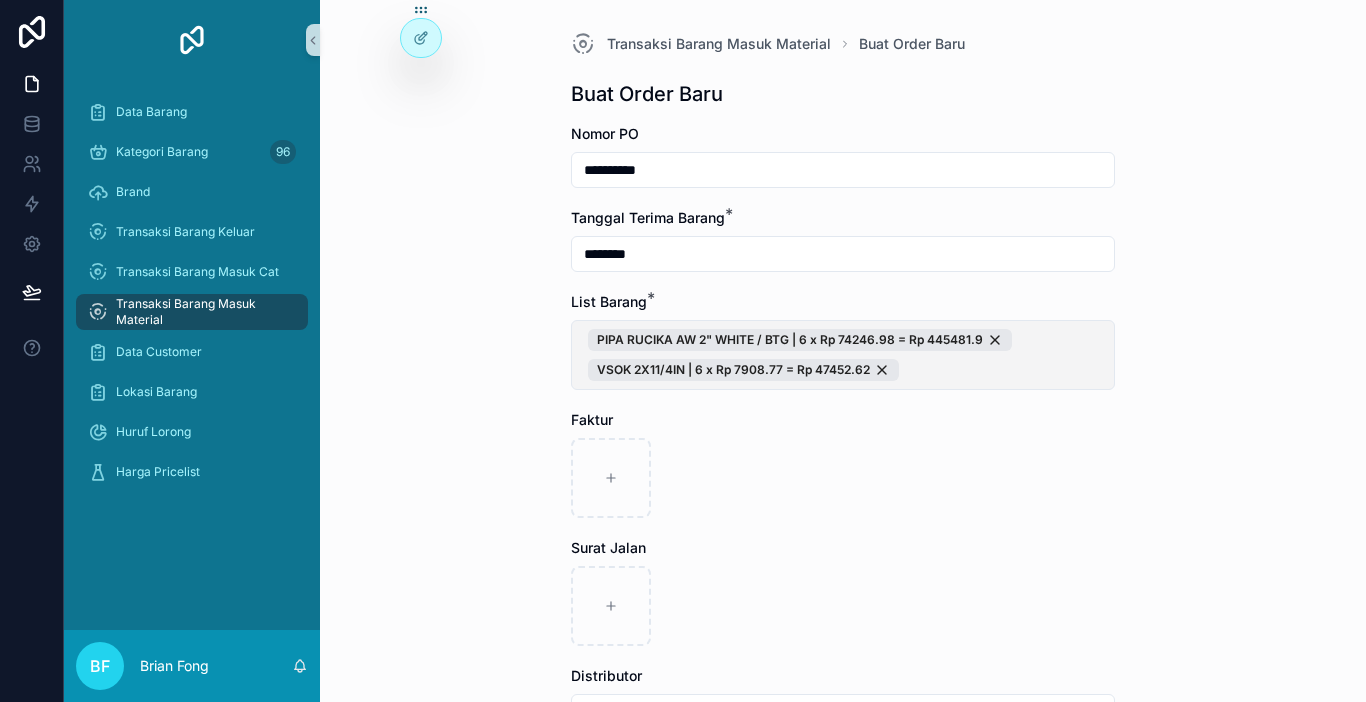 click on "PIPA RUCIKA AW 2" WHITE / BTG | 6 x Rp 74246.98 = Rp 445481.9 VSOK 2X11/4IN | 6 x Rp 7908.77 = Rp 47452.62" at bounding box center (843, 355) 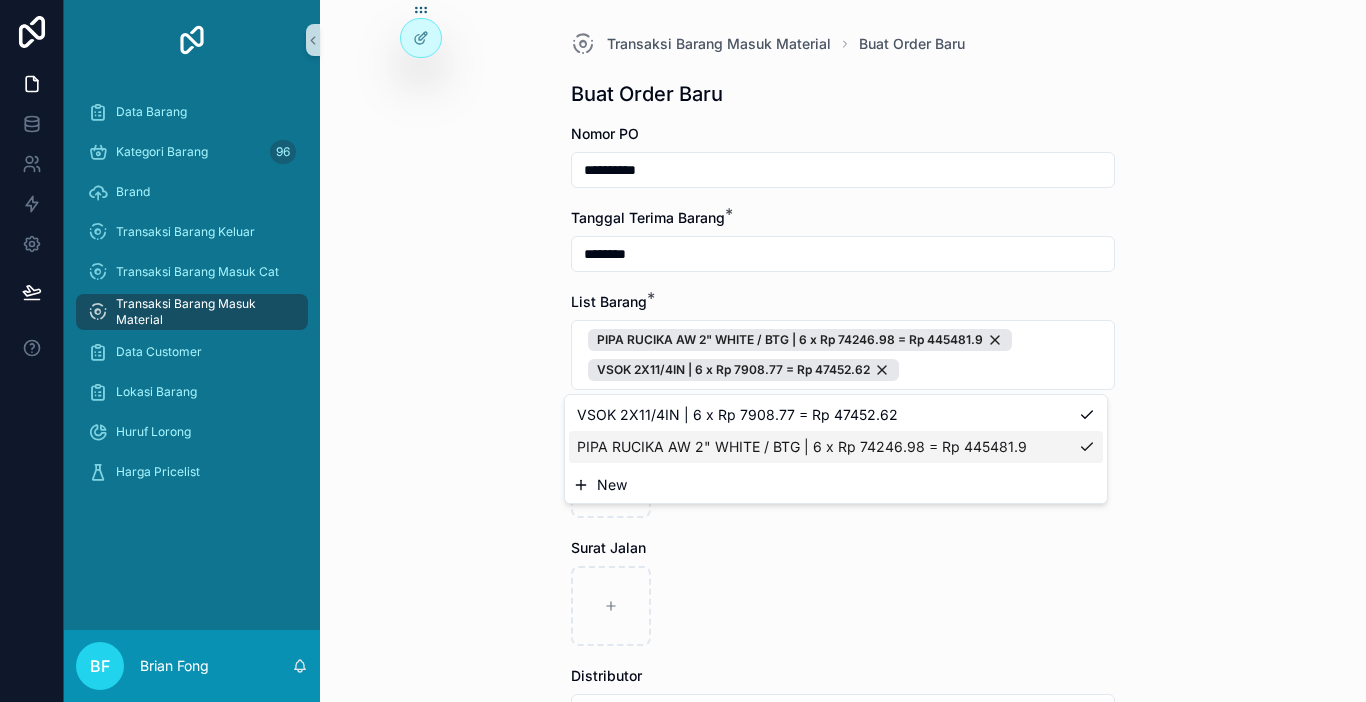 click on "New" at bounding box center [836, 485] 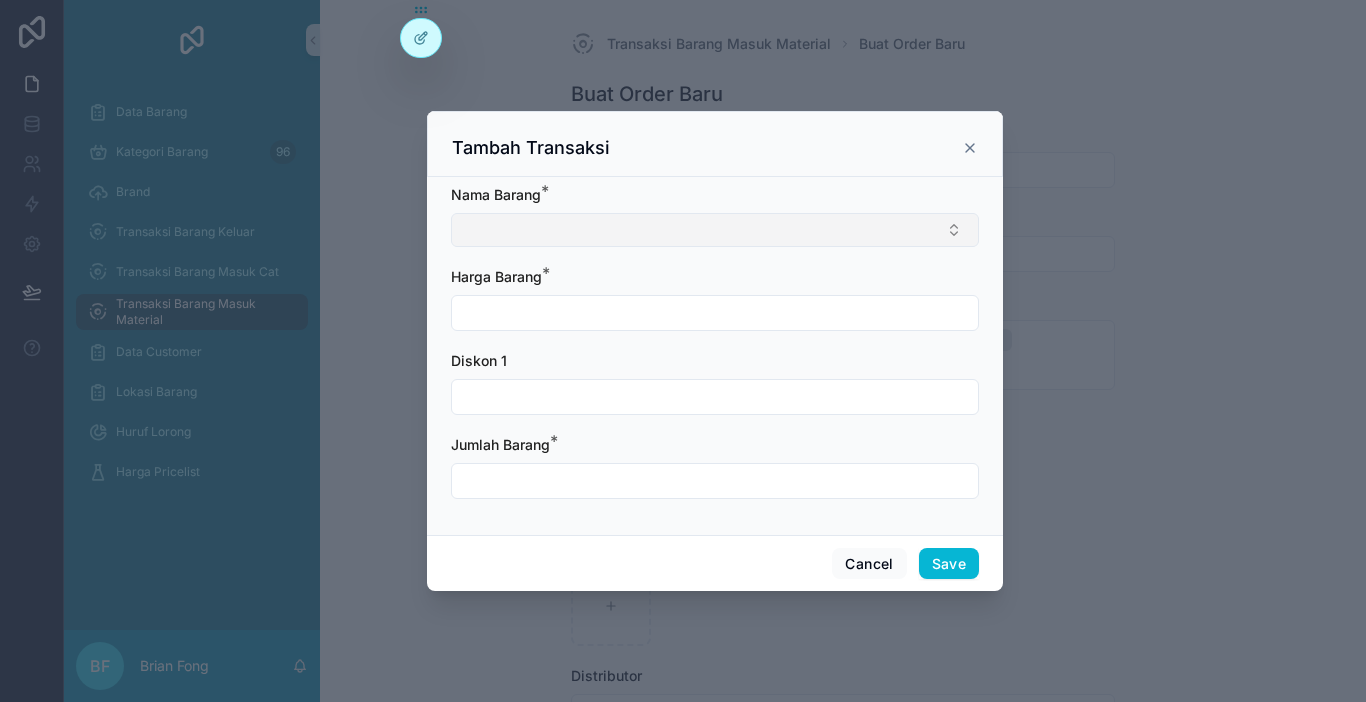 click at bounding box center [715, 230] 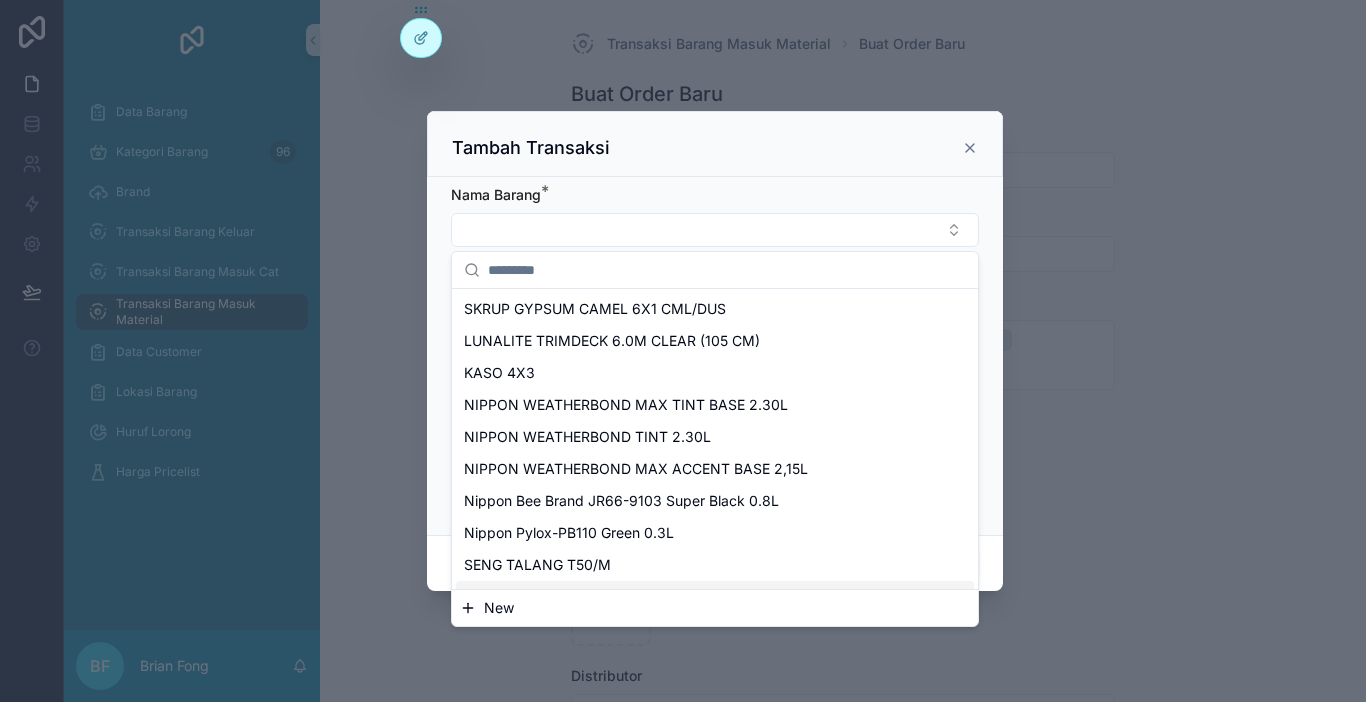 click on "New" at bounding box center (499, 608) 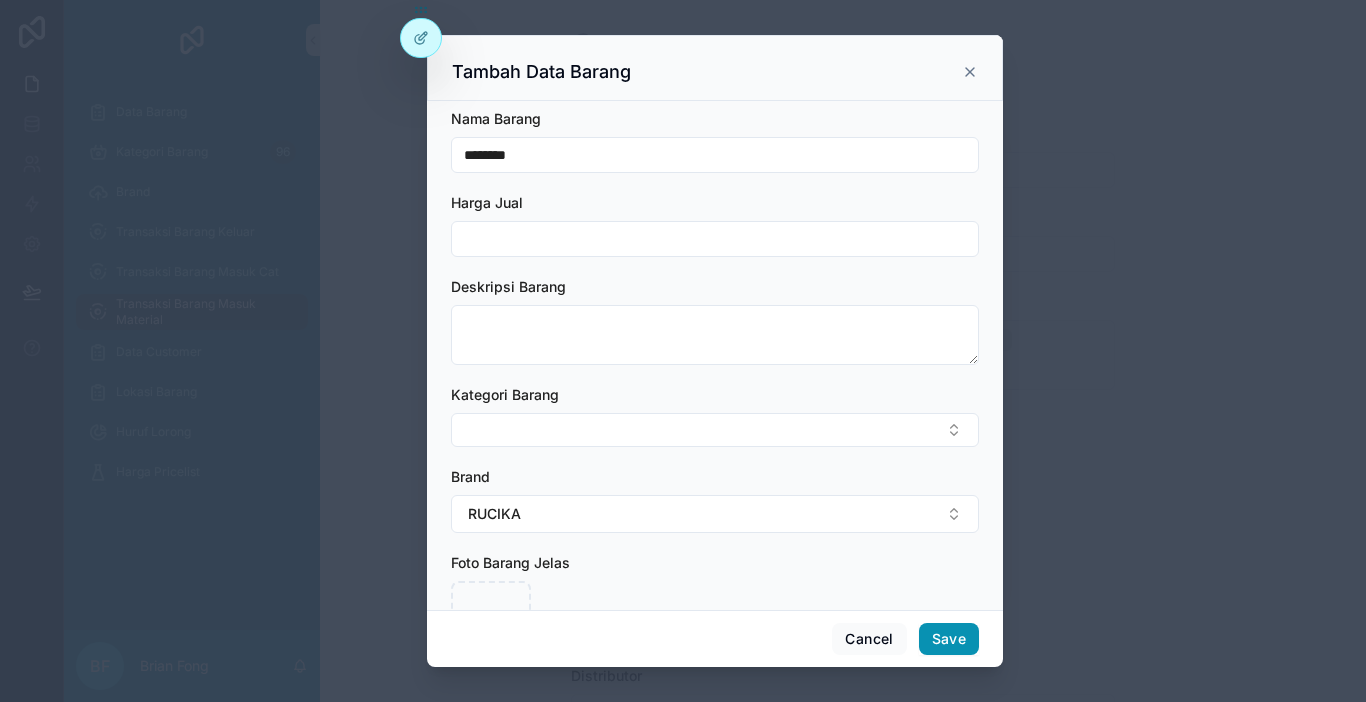 click on "Save" at bounding box center [949, 639] 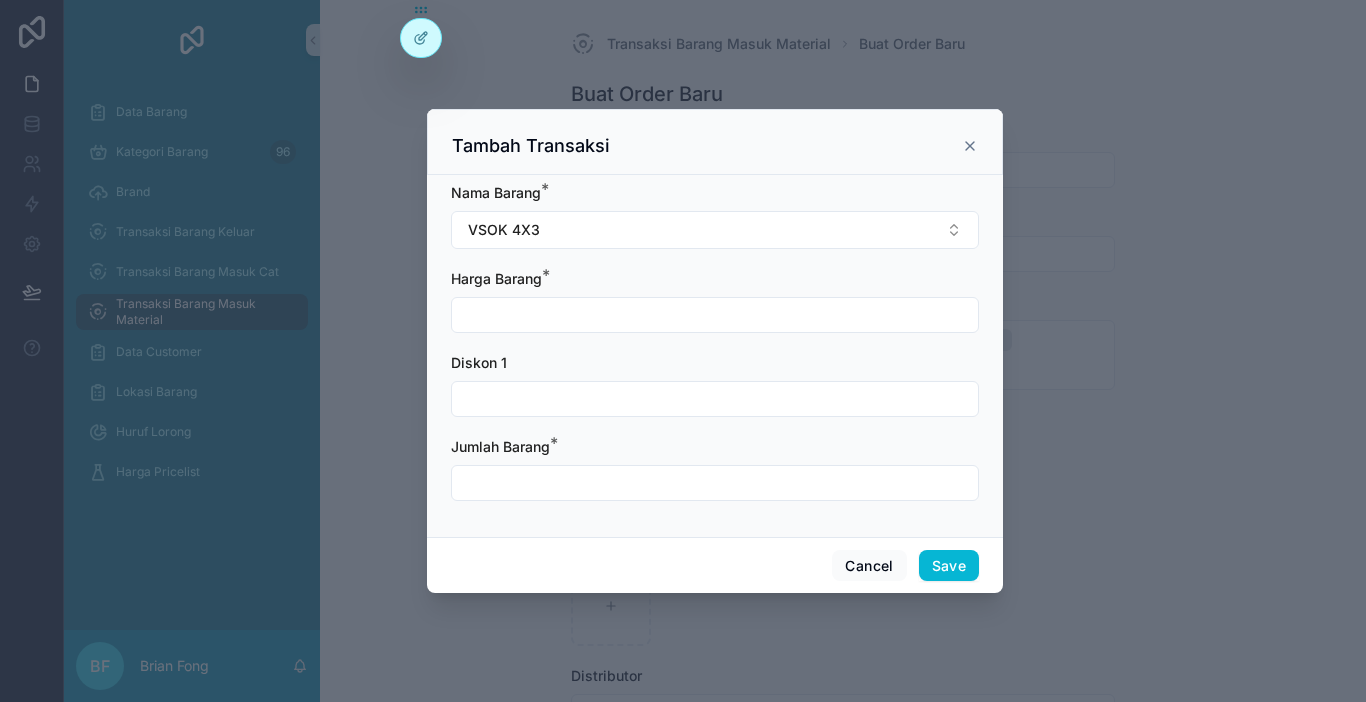 click at bounding box center [715, 315] 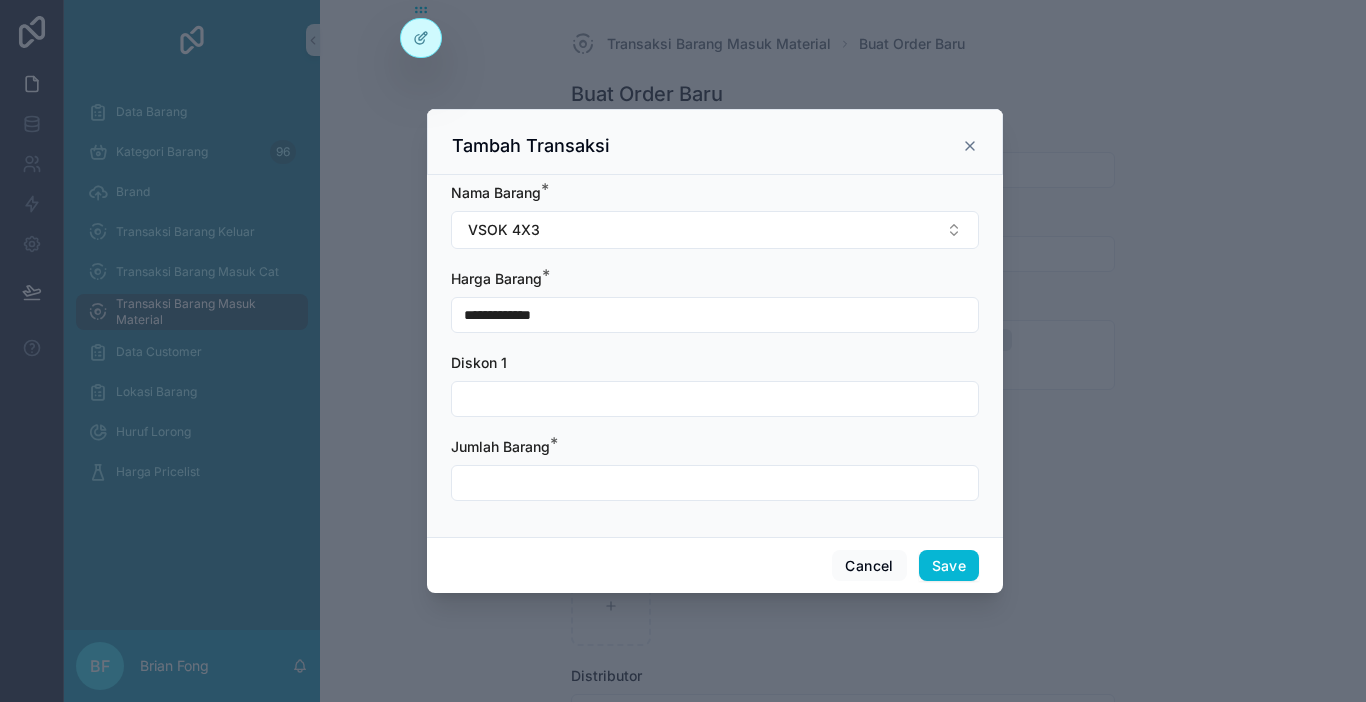 type on "**********" 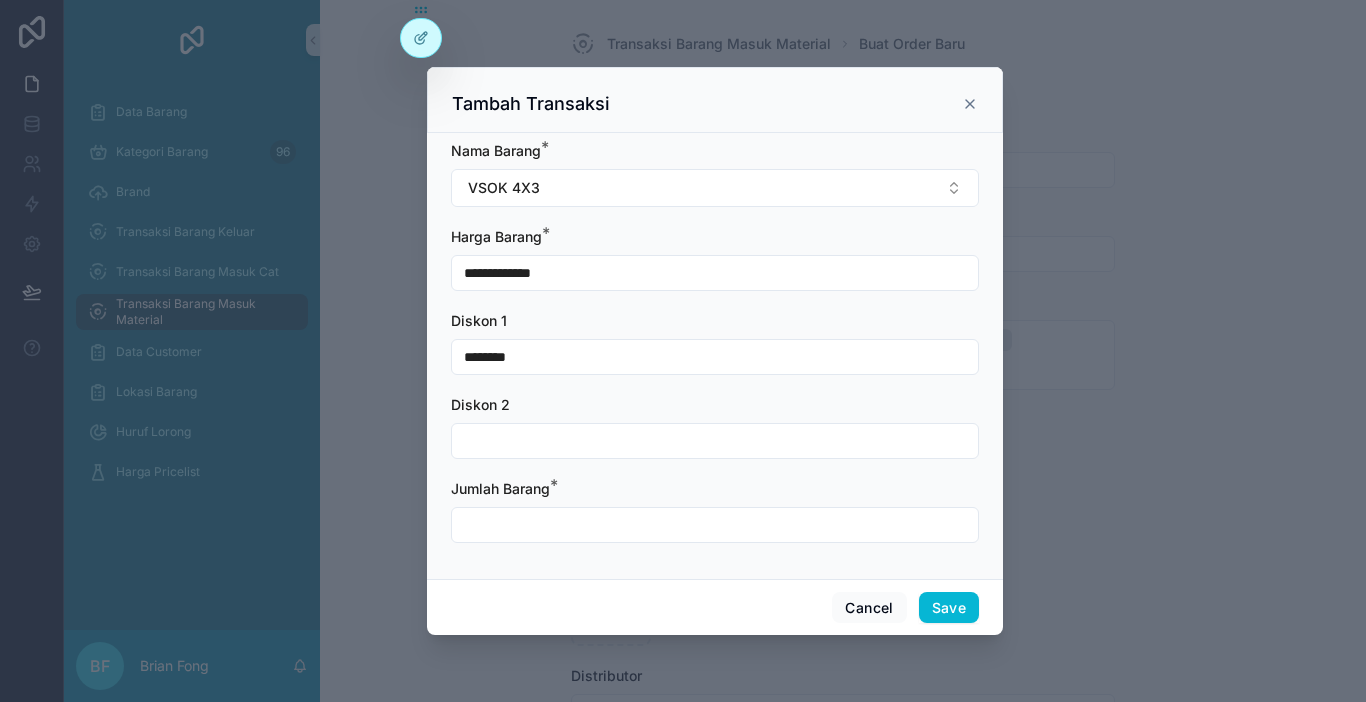type on "********" 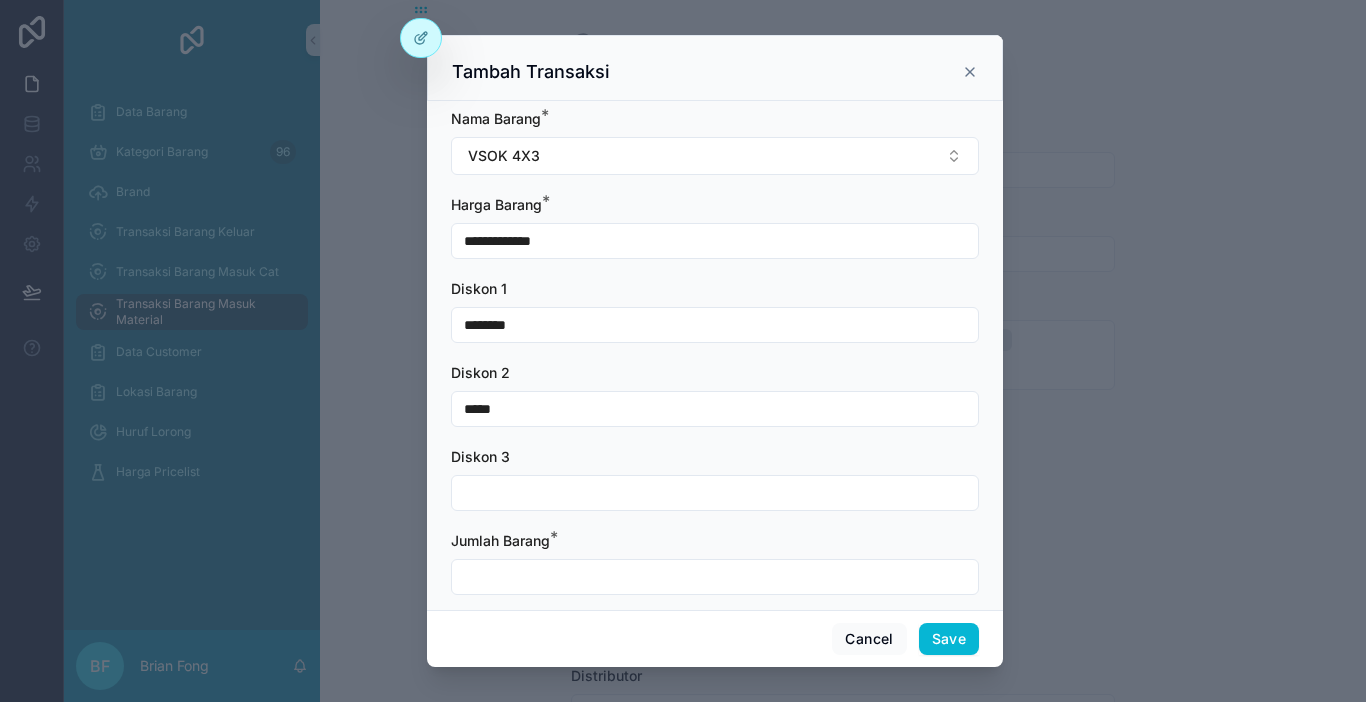 type on "*****" 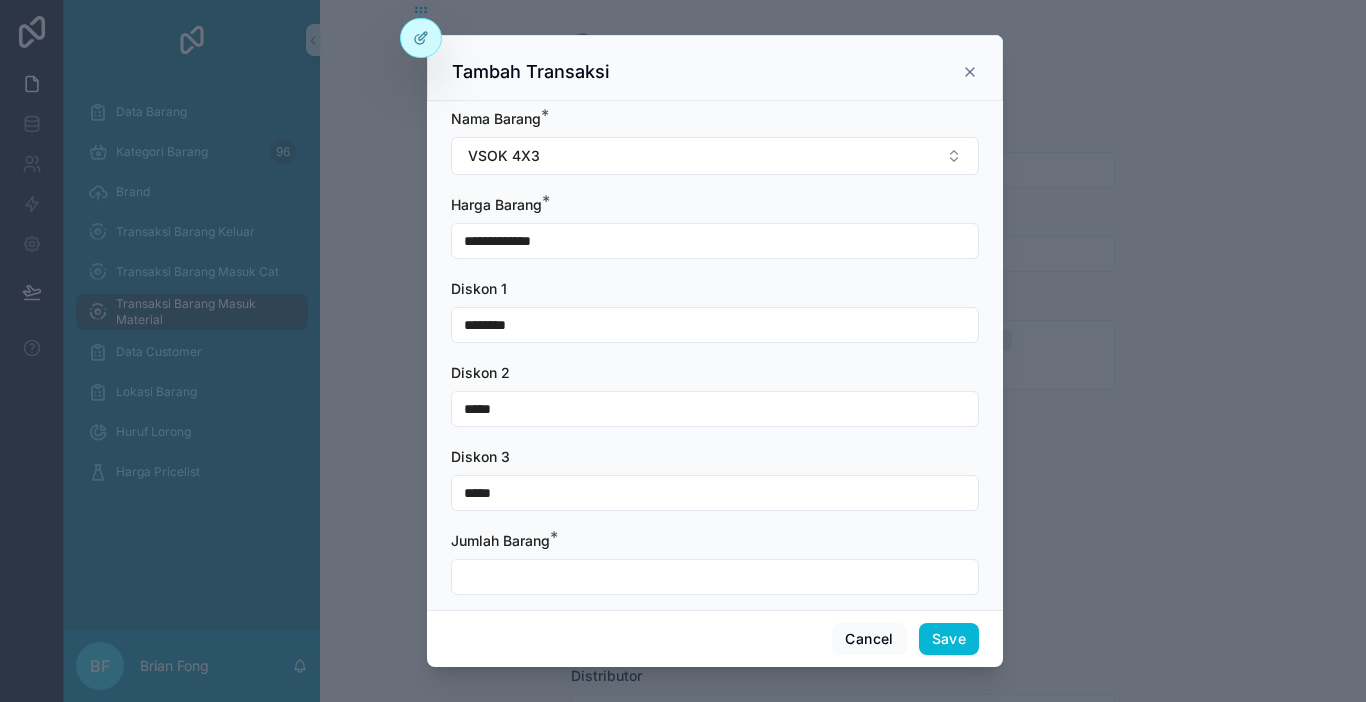 type on "*****" 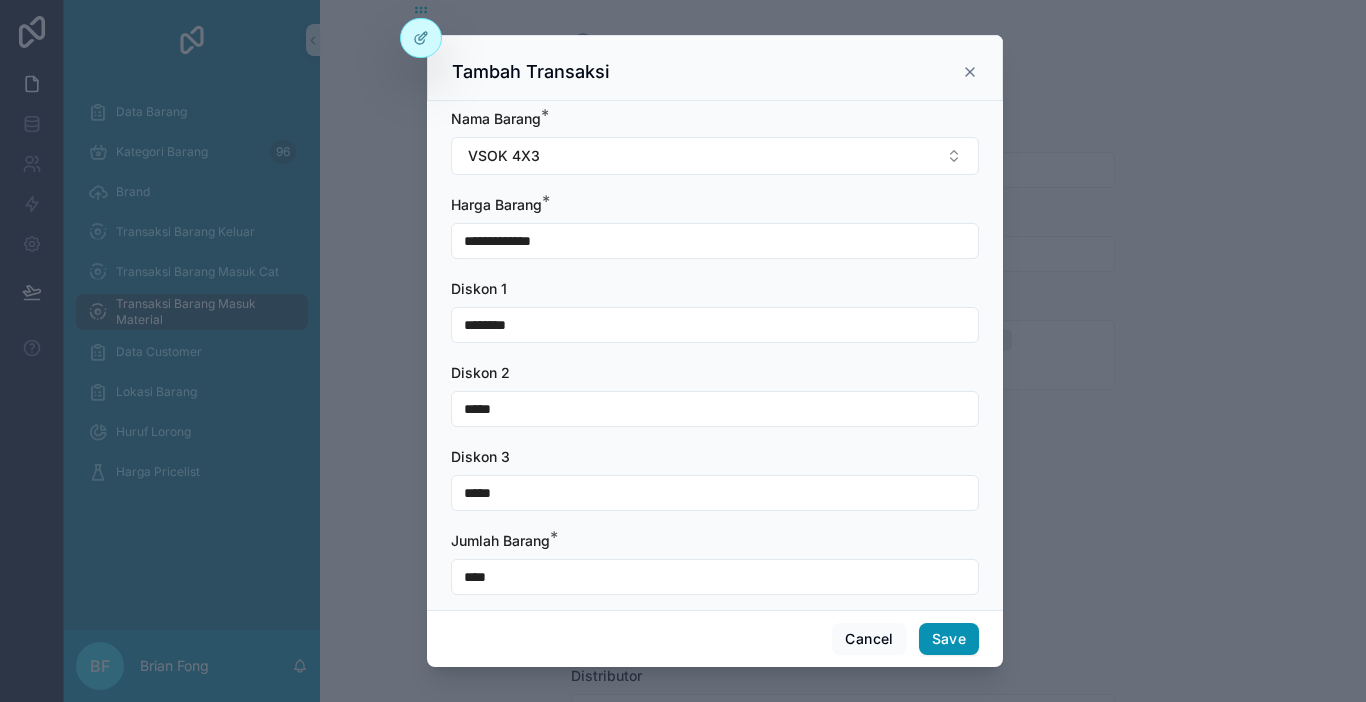 type on "****" 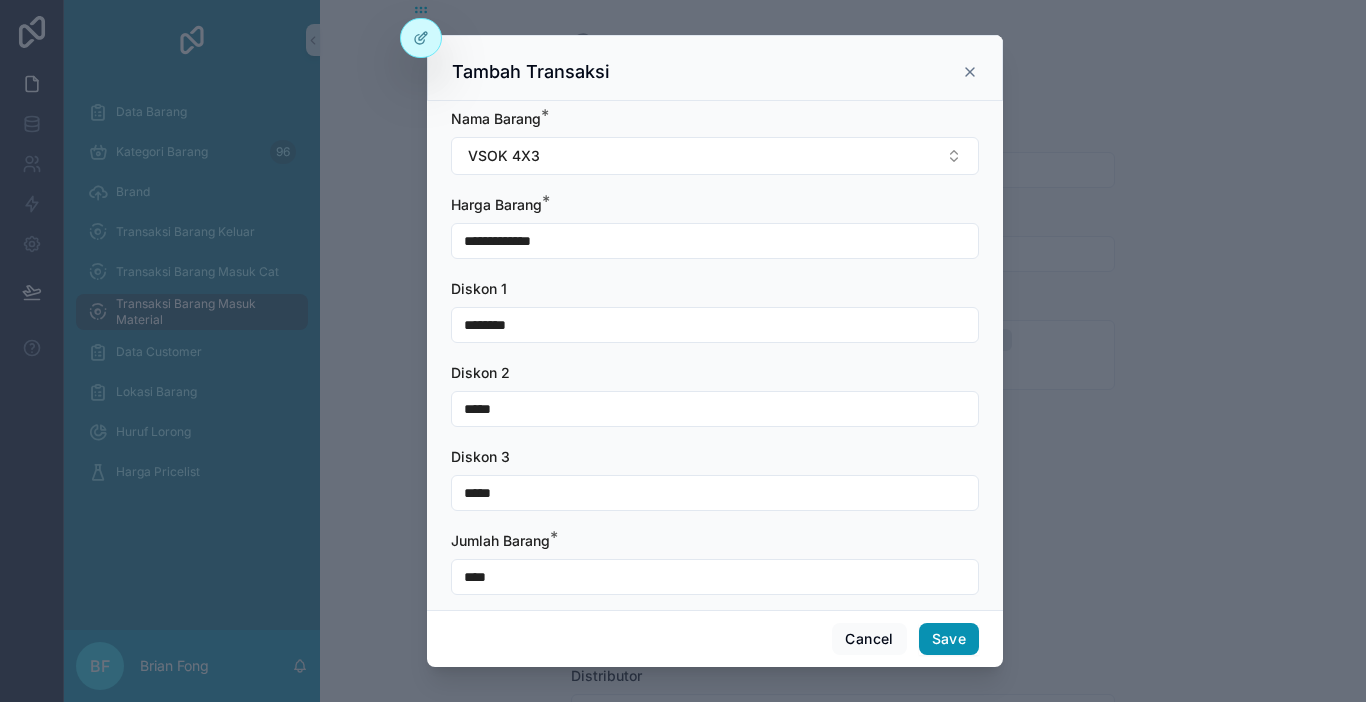 click on "Save" at bounding box center [949, 639] 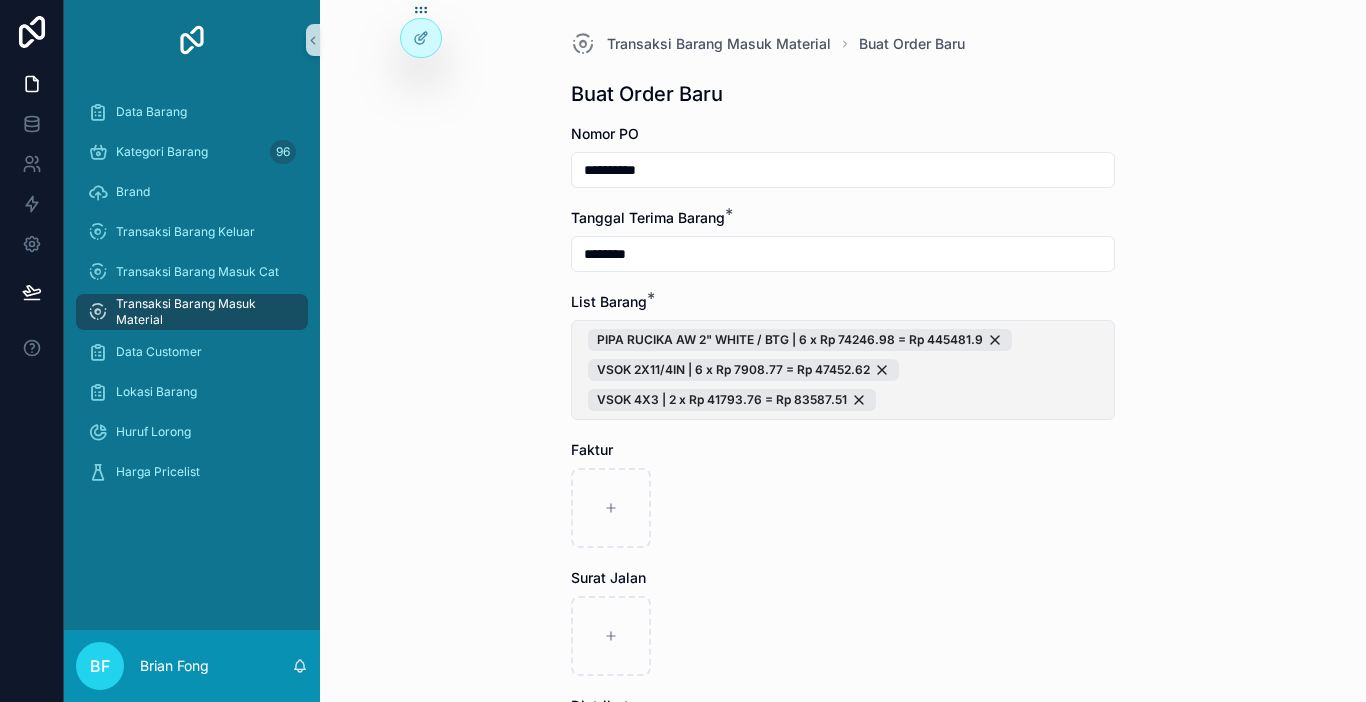 click on "PIPA RUCIKA AW 2" WHITE / BTG | 6 x Rp 74246.98 = Rp 445481.9 VSOK 2X11/4IN | 6 x Rp 7908.77 = Rp 47452.62 VSOK 4X3 | 2 x Rp 41793.76 = Rp 83587.51" at bounding box center [843, 370] 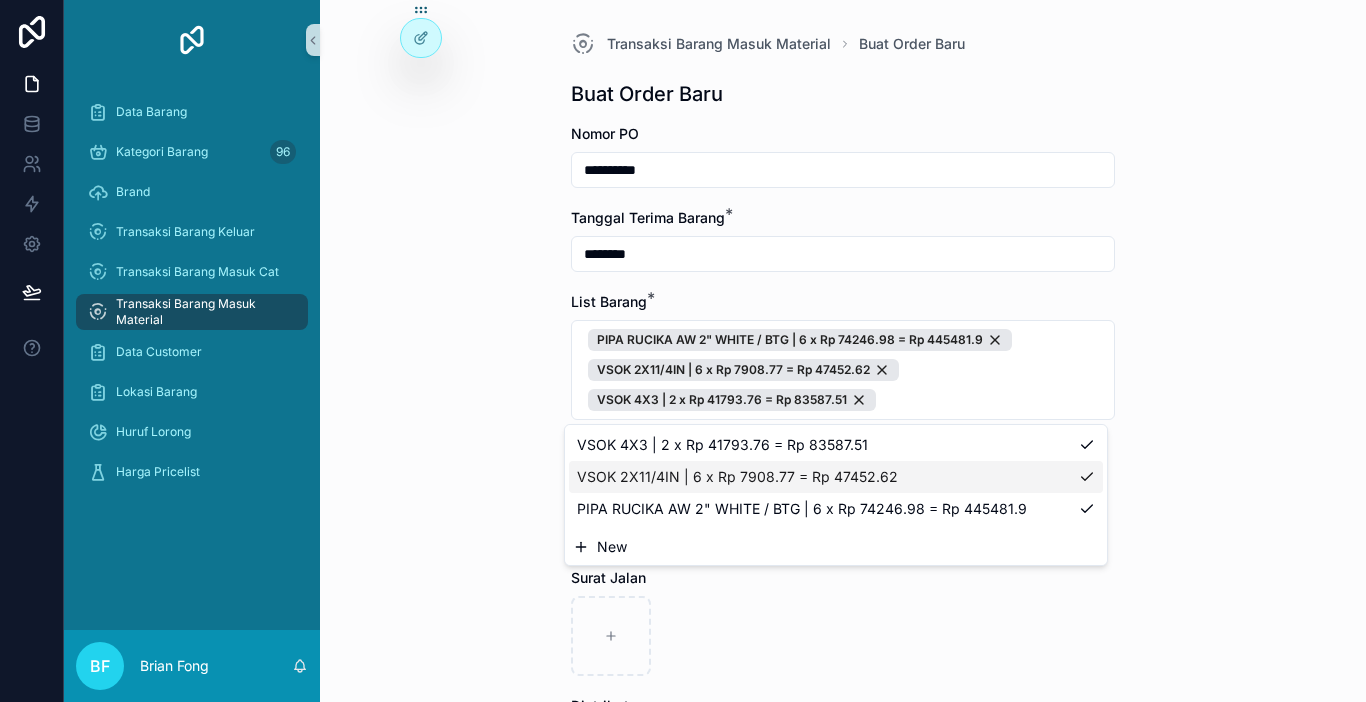 click on "New" at bounding box center [836, 547] 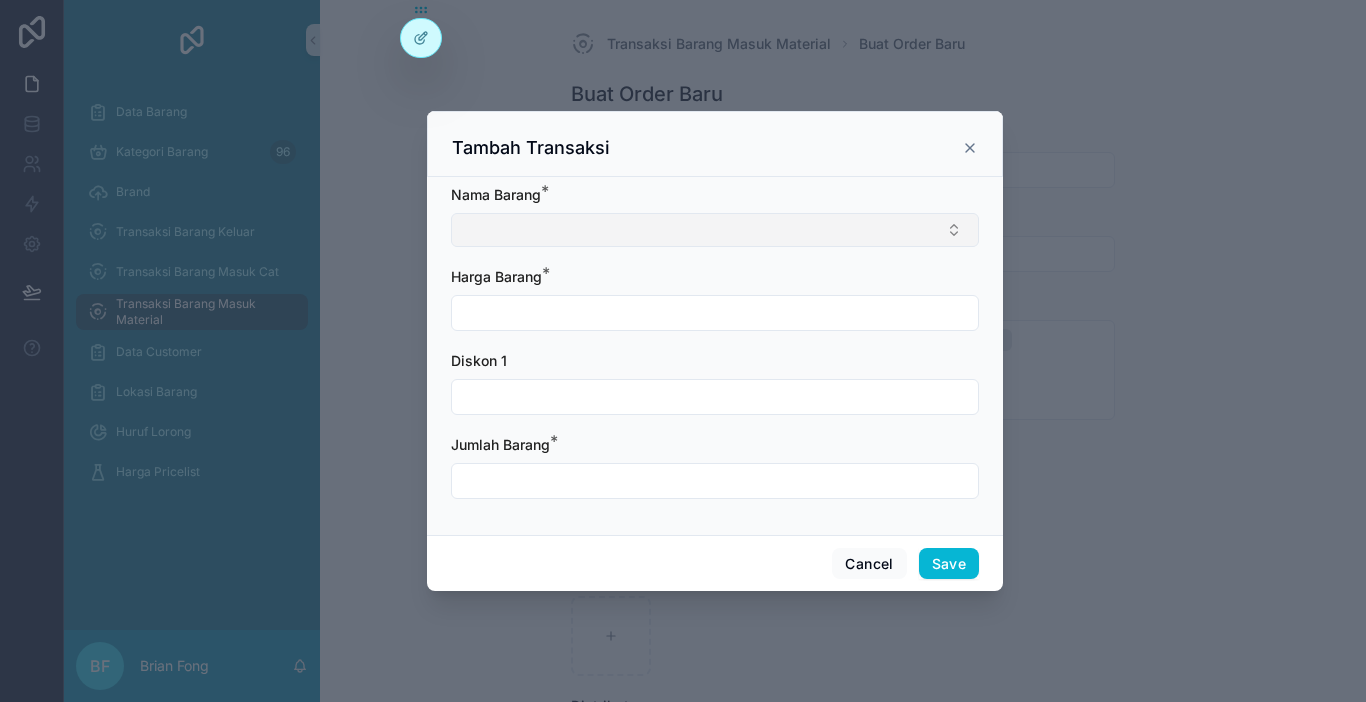 click at bounding box center [715, 230] 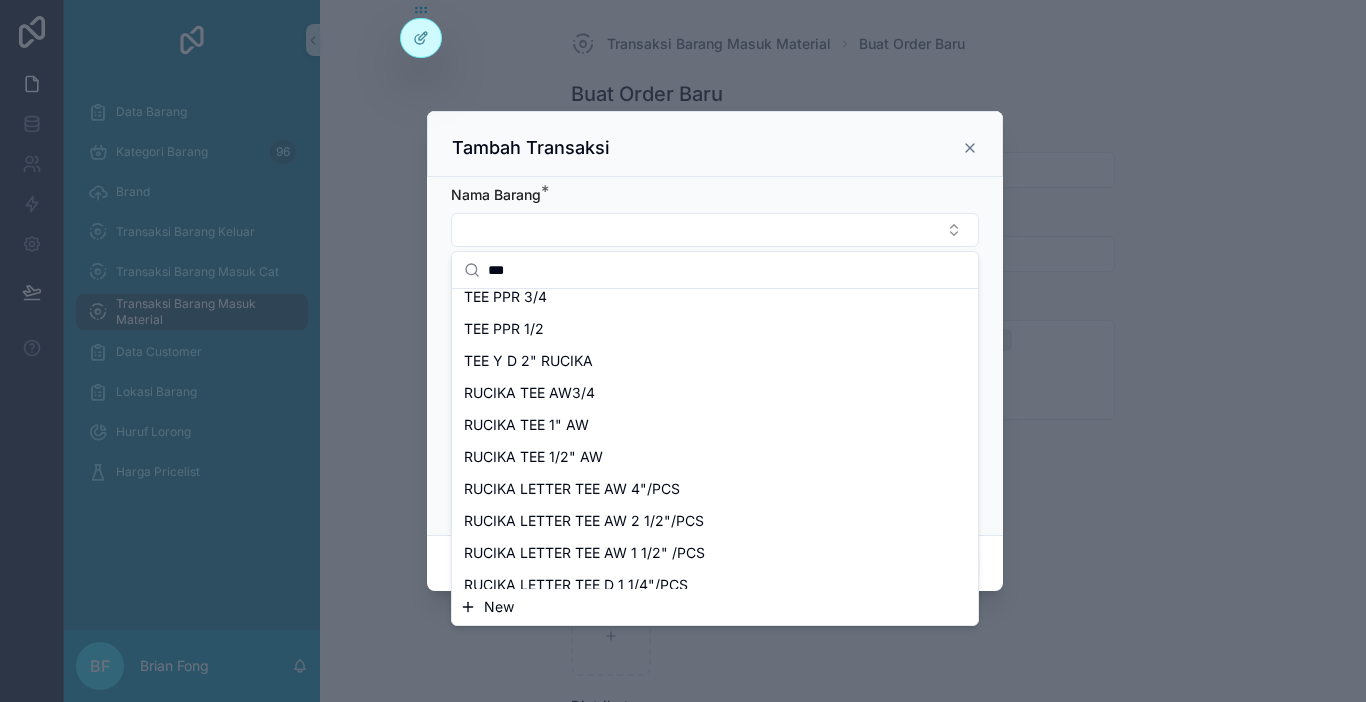 scroll, scrollTop: 400, scrollLeft: 0, axis: vertical 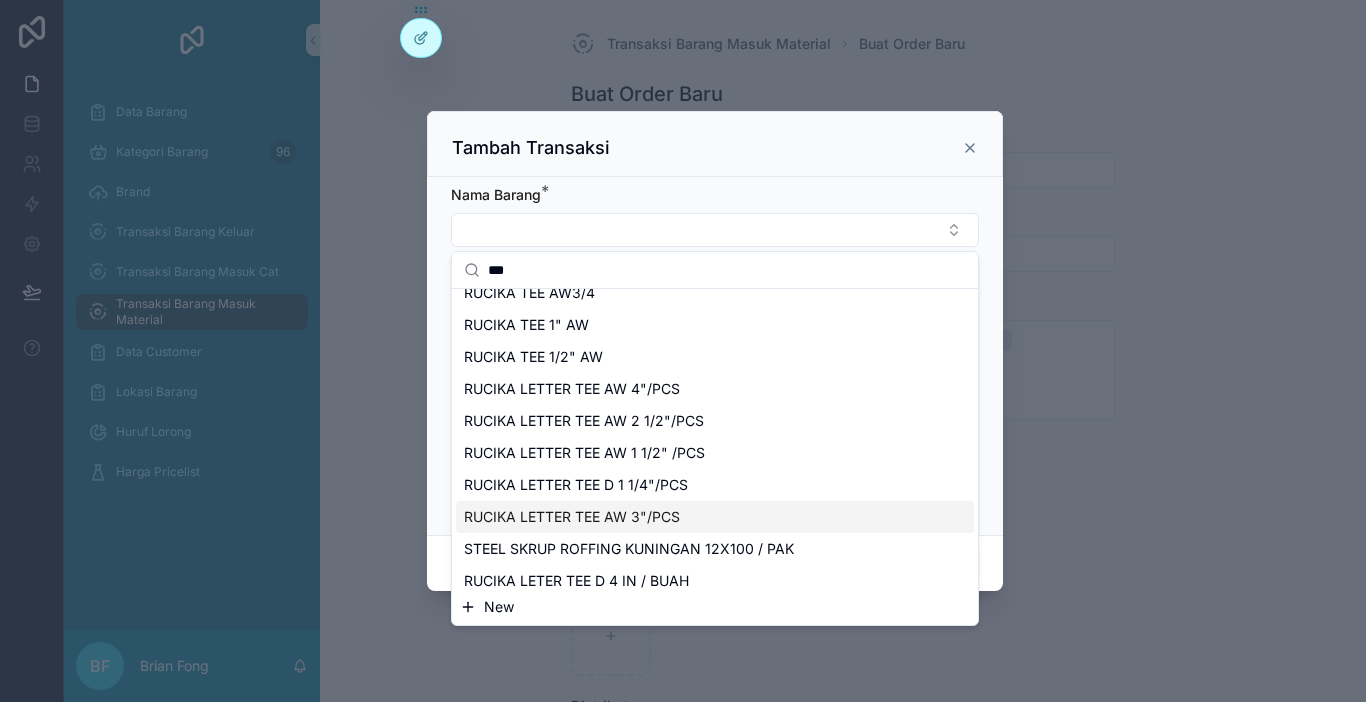 type on "***" 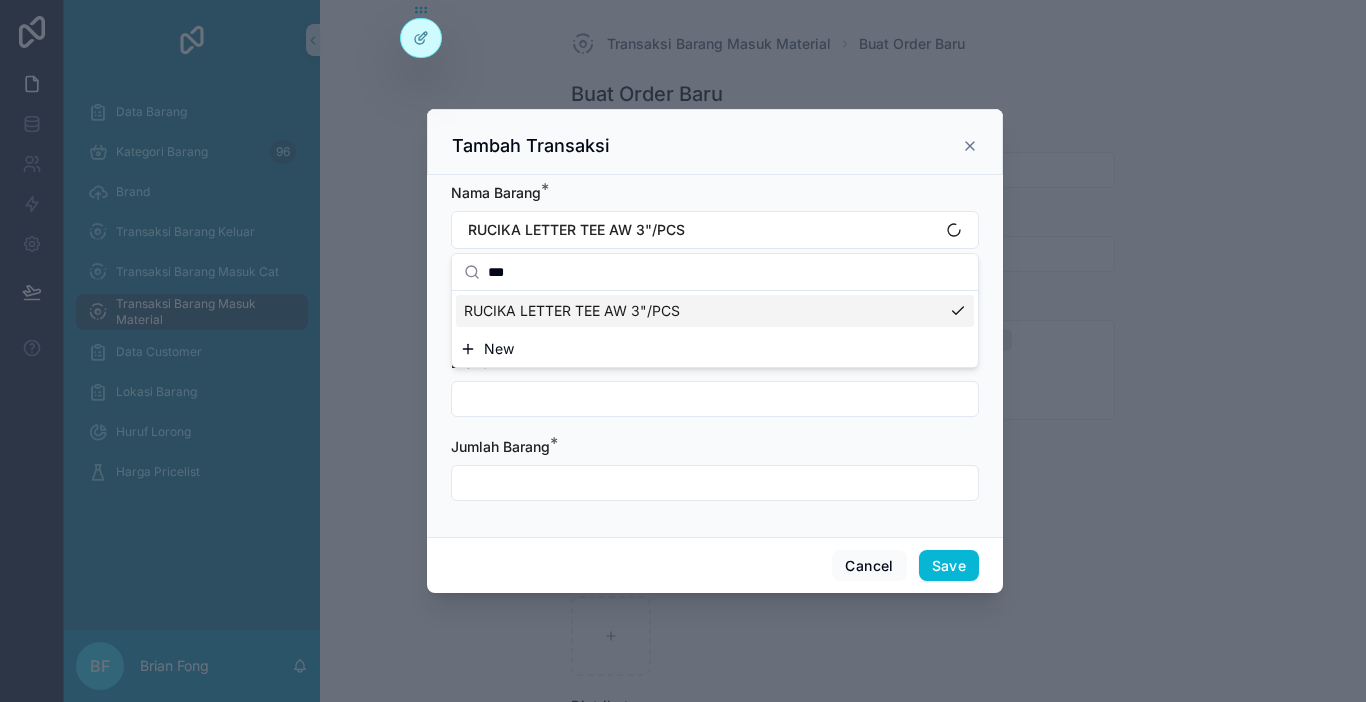 scroll, scrollTop: 0, scrollLeft: 0, axis: both 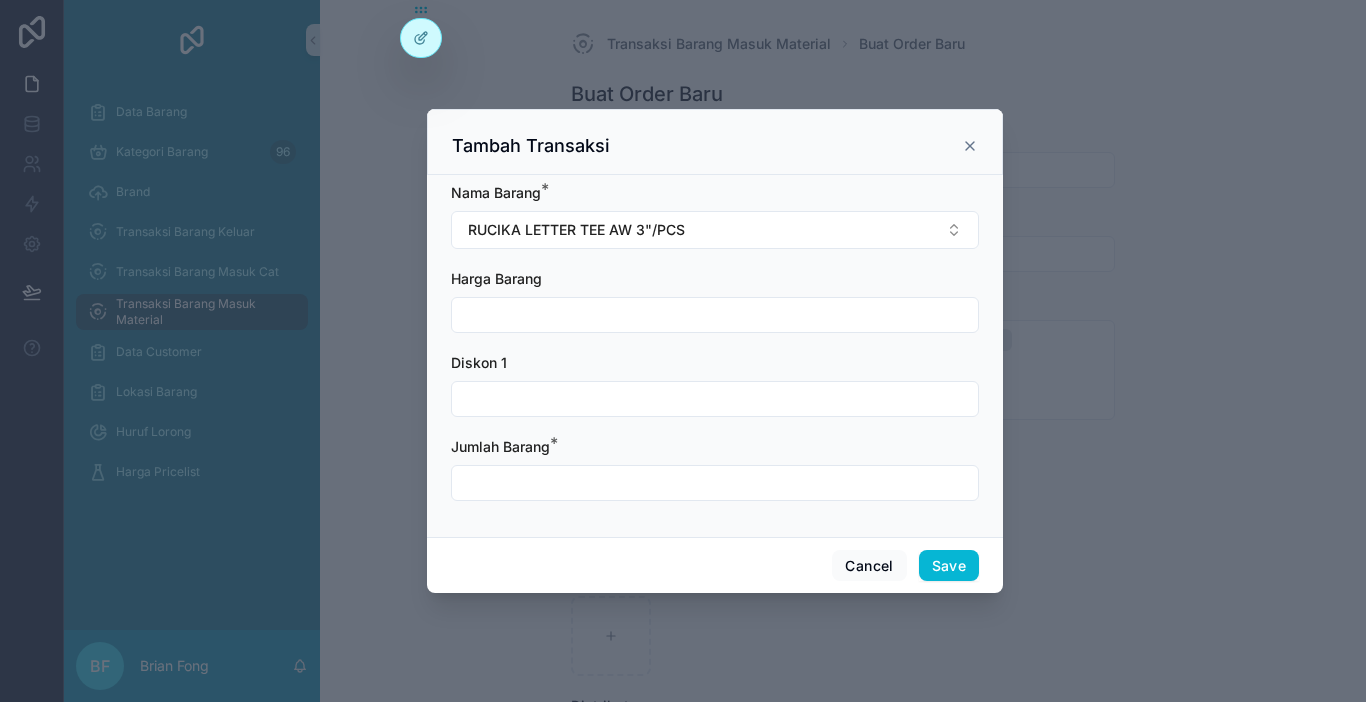 click at bounding box center [715, 315] 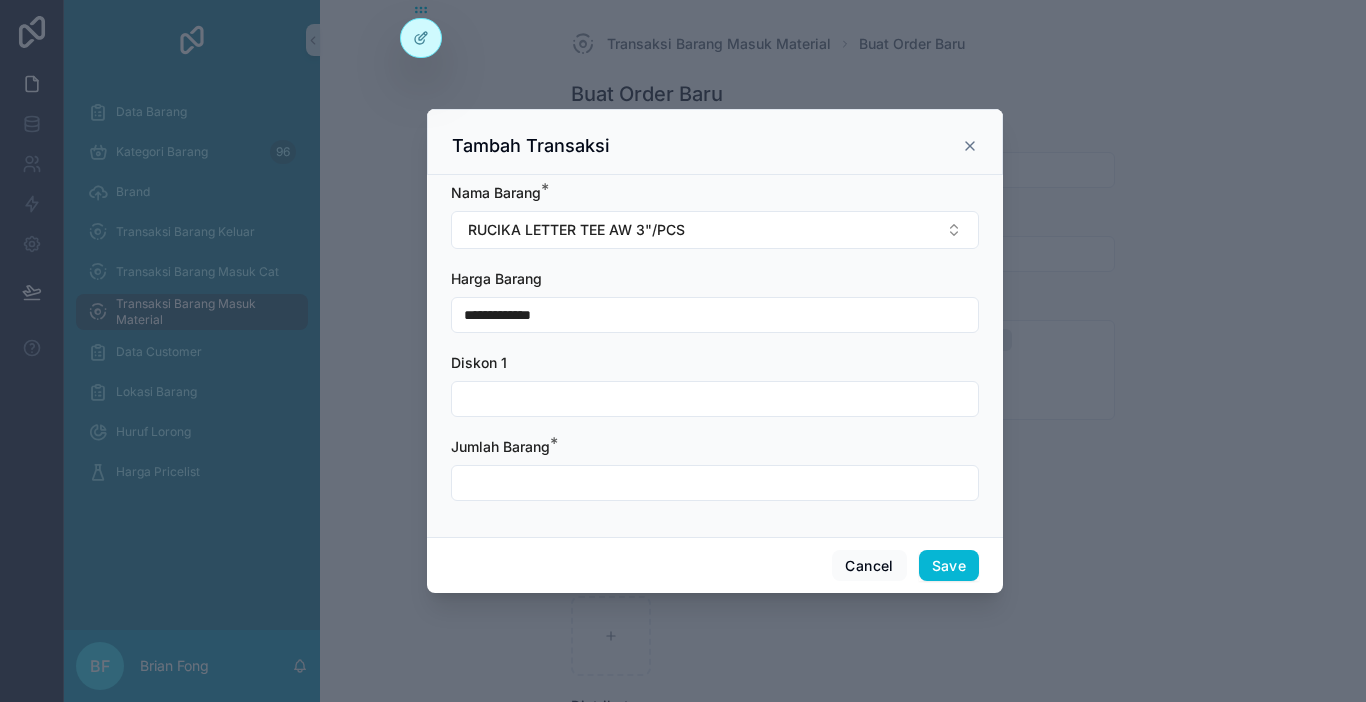 type on "**********" 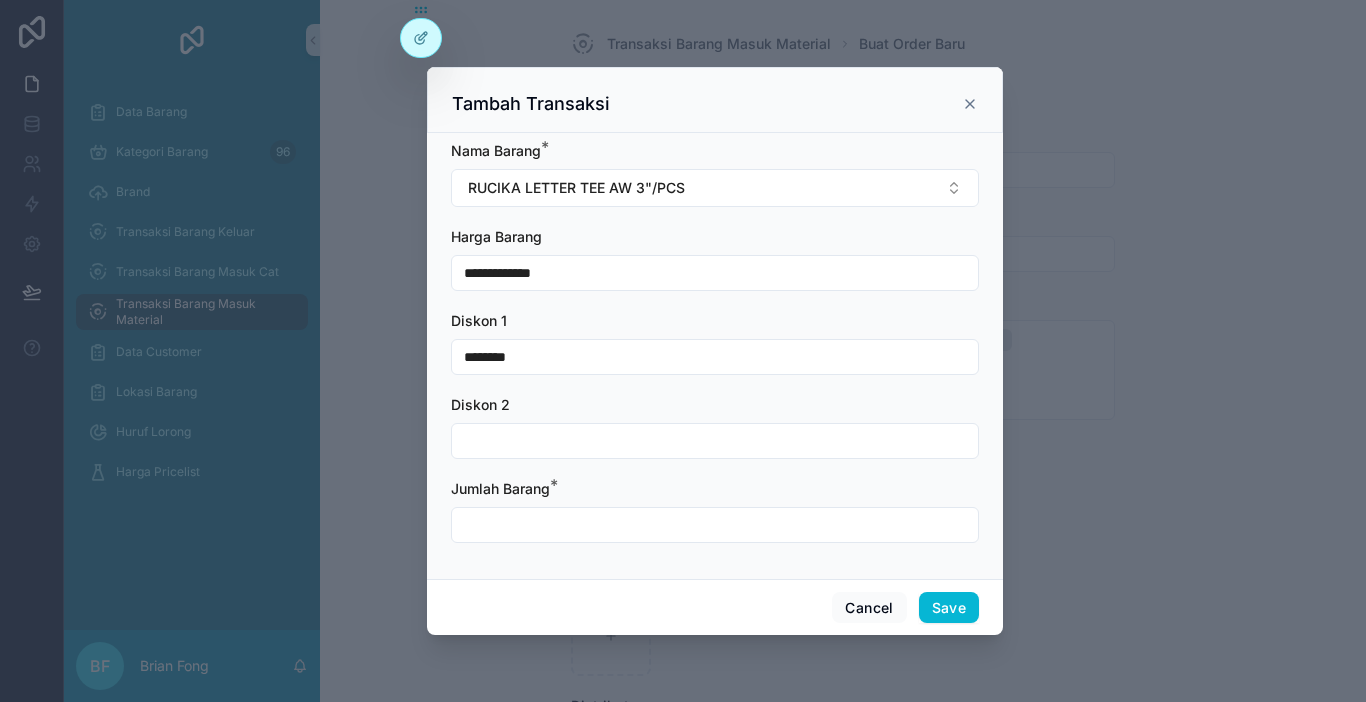 type on "********" 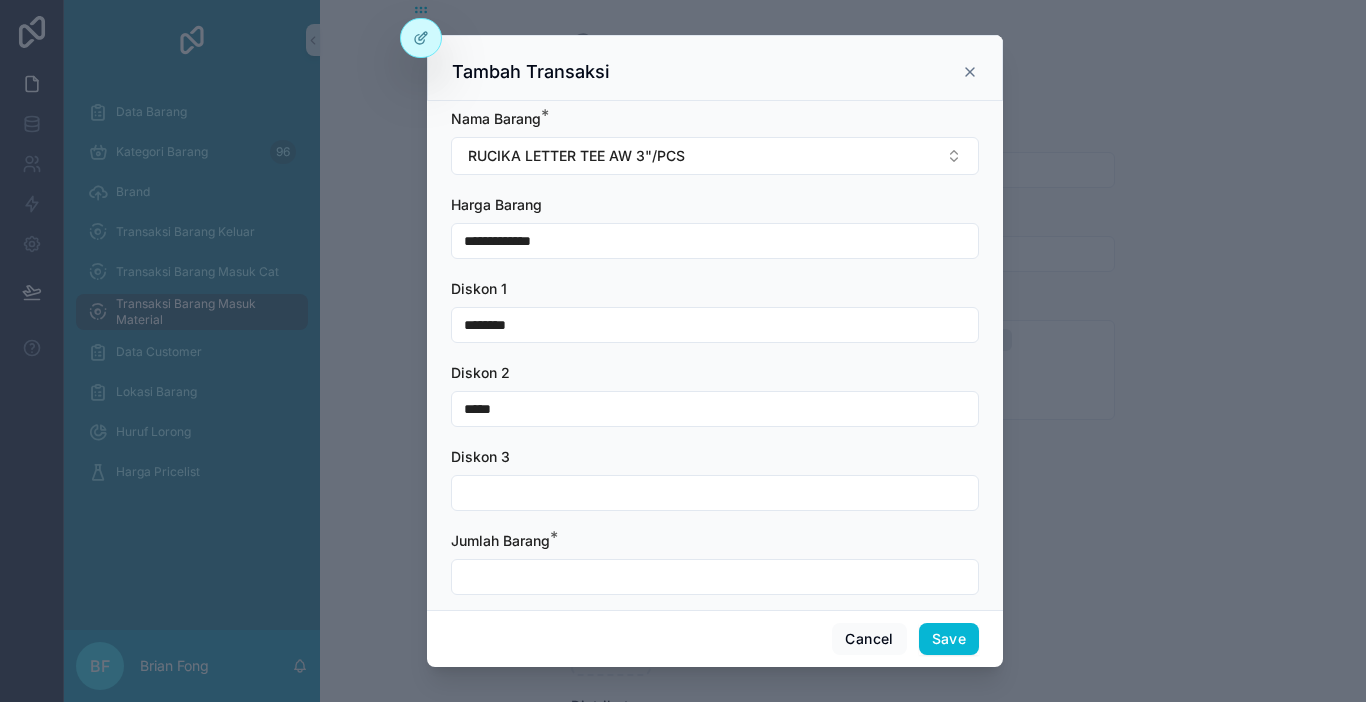 type on "*****" 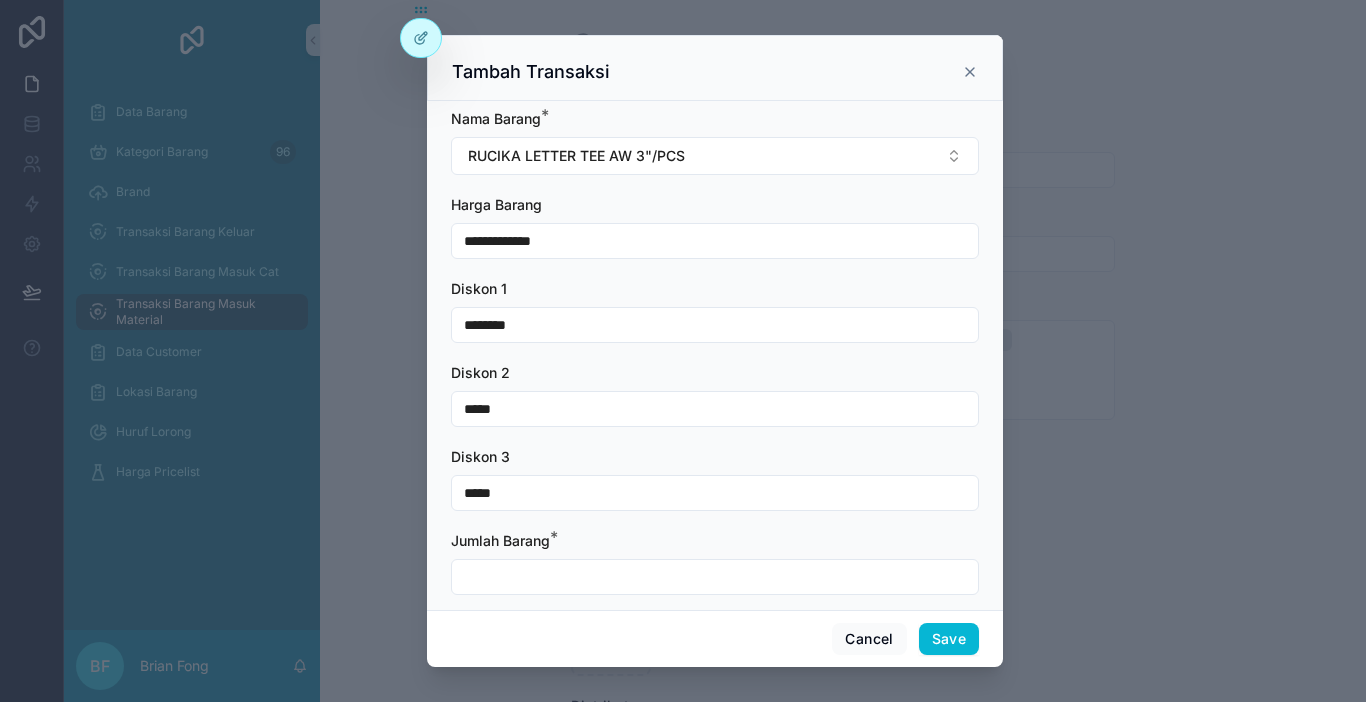 type on "*****" 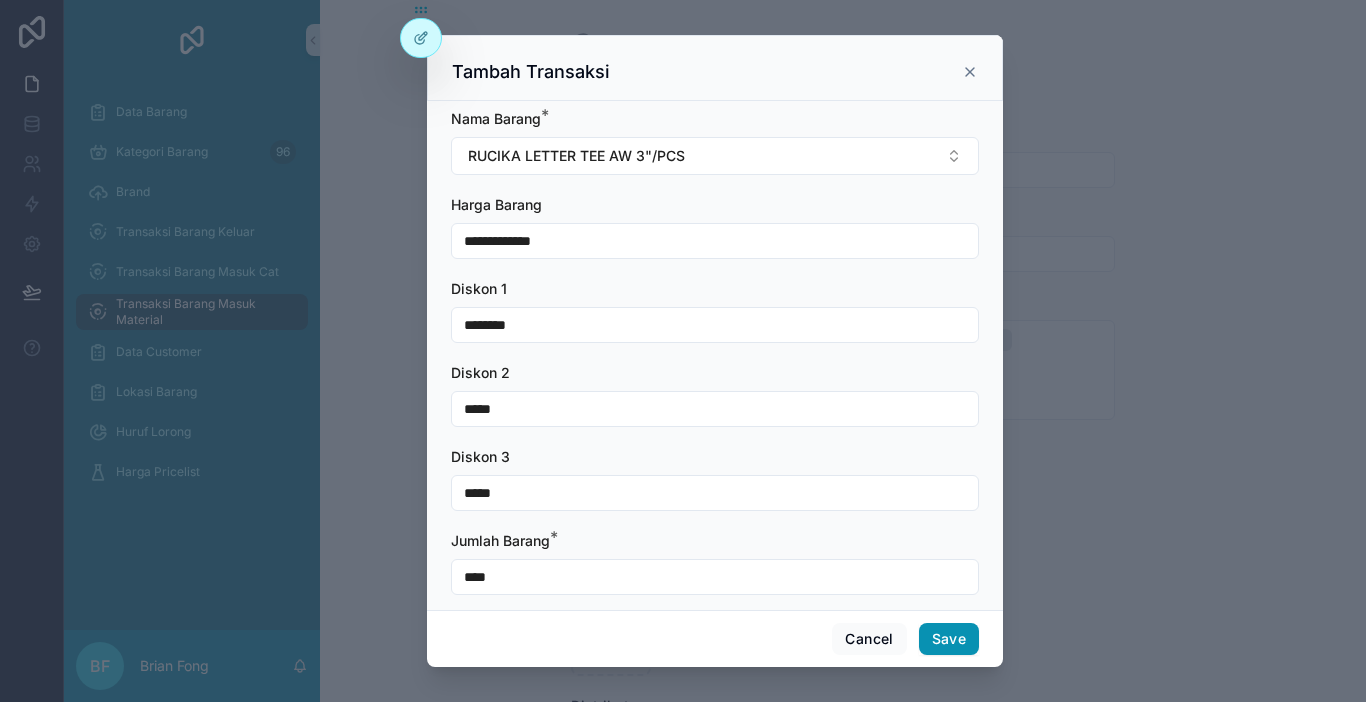 type on "****" 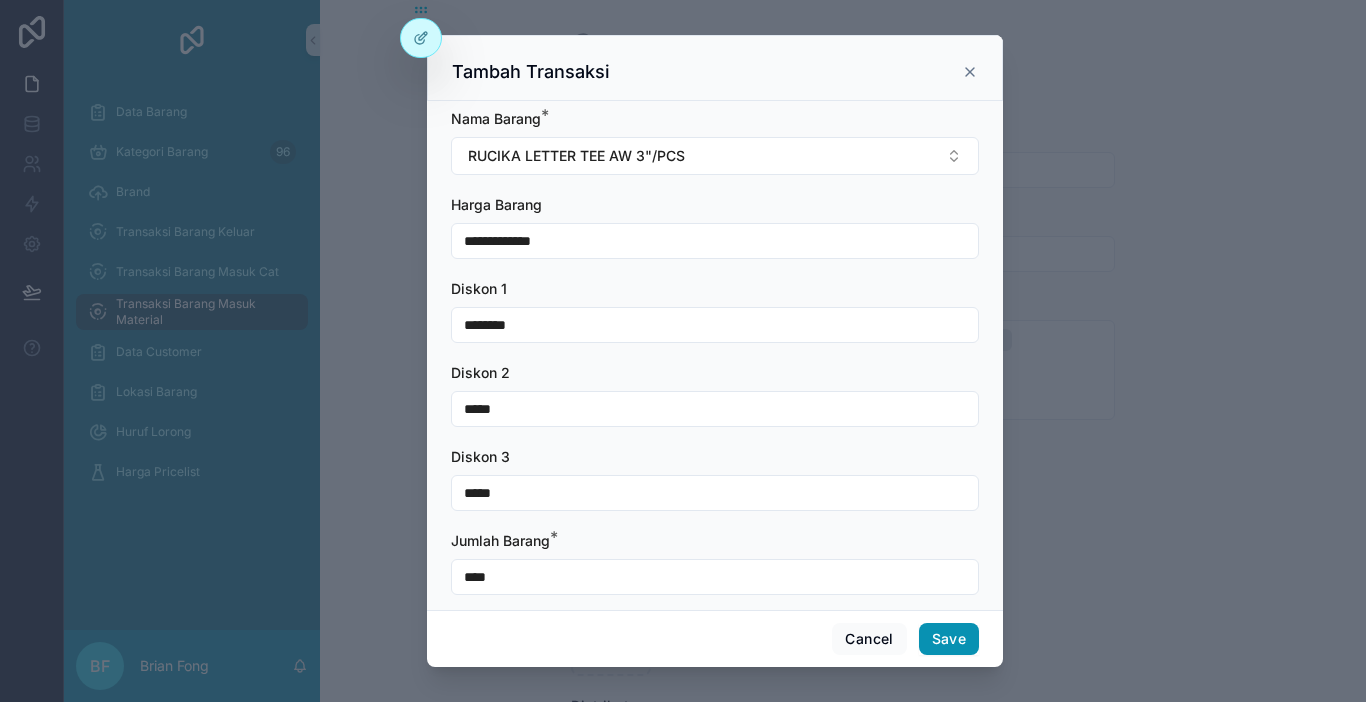 click on "Save" at bounding box center [949, 639] 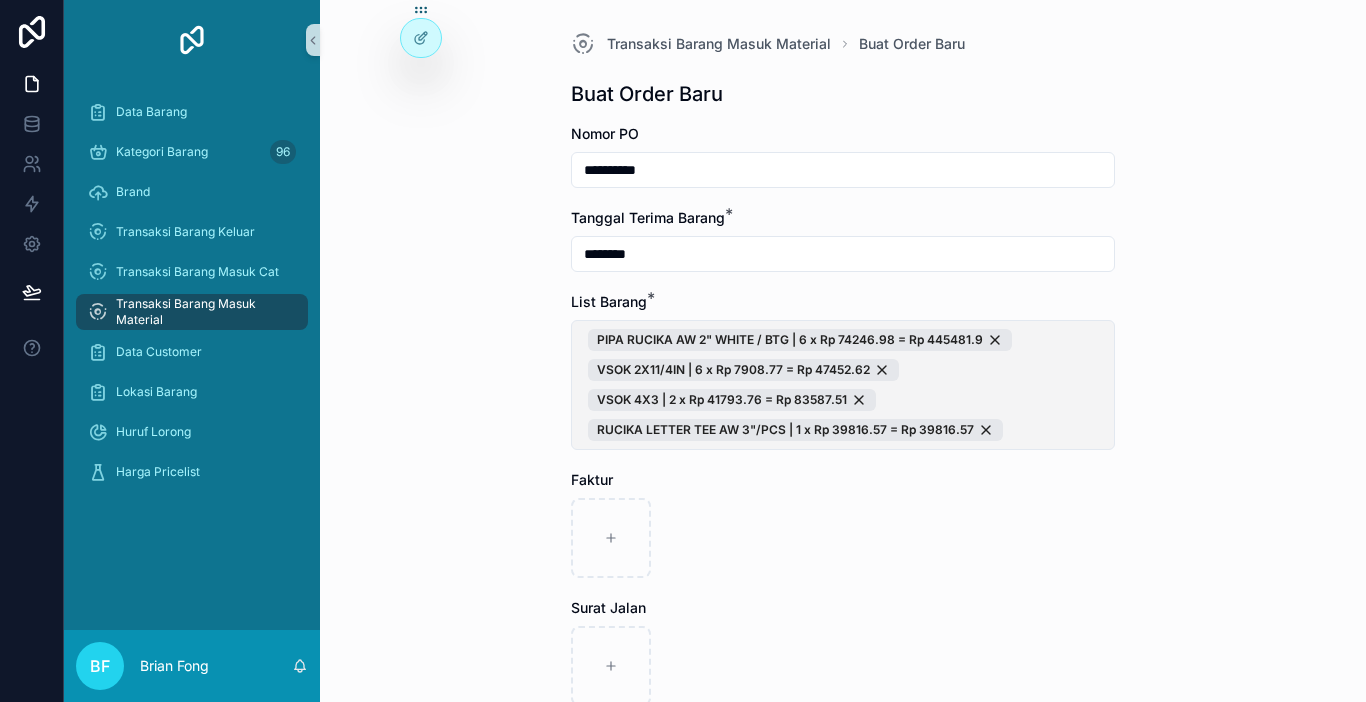 click on "PIPA RUCIKA AW 2" WHITE / BTG | 6 x Rp 74246.98 = Rp 445481.9 VSOK 2X11/4IN | 6 x Rp 7908.77 = Rp 47452.62 VSOK 4X3 | 2 x Rp 41793.76 = Rp 83587.51 RUCIKA LETTER TEE AW 3"/PCS | 1 x Rp 39816.57 = Rp 39816.57" at bounding box center (843, 385) 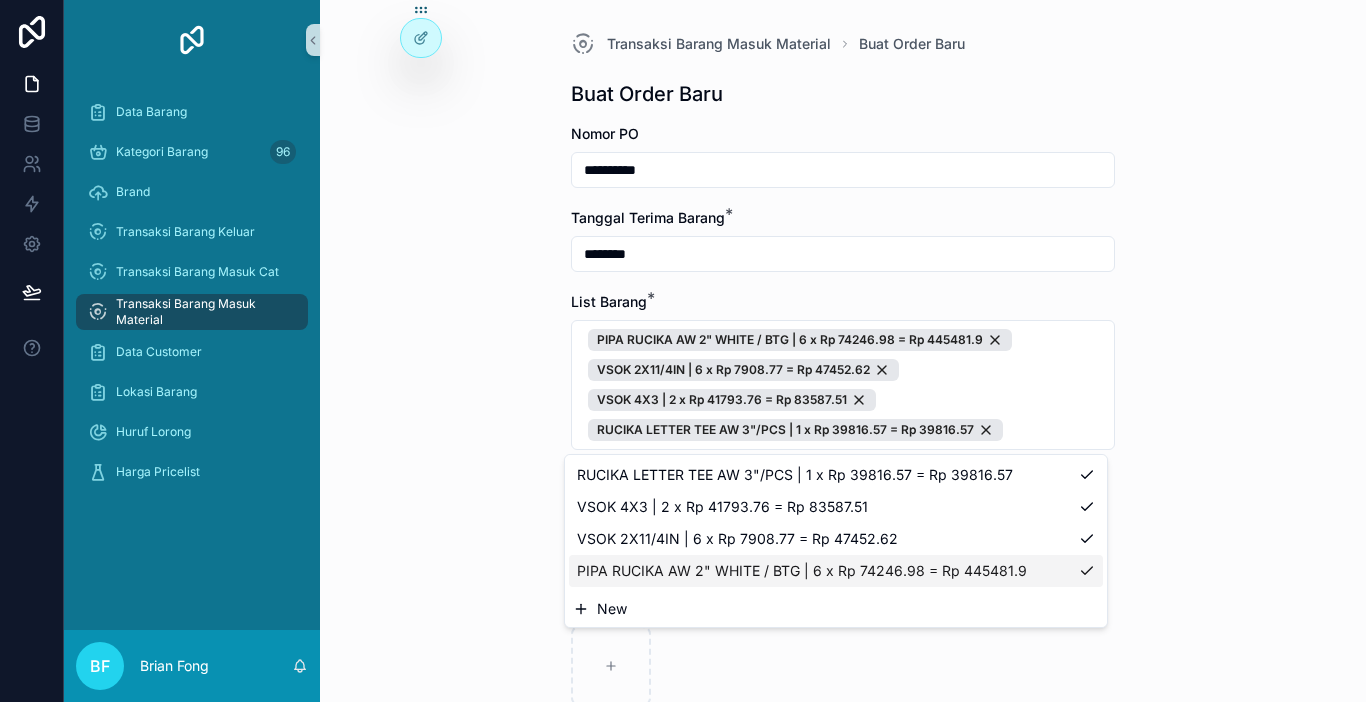 click on "New" at bounding box center [836, 609] 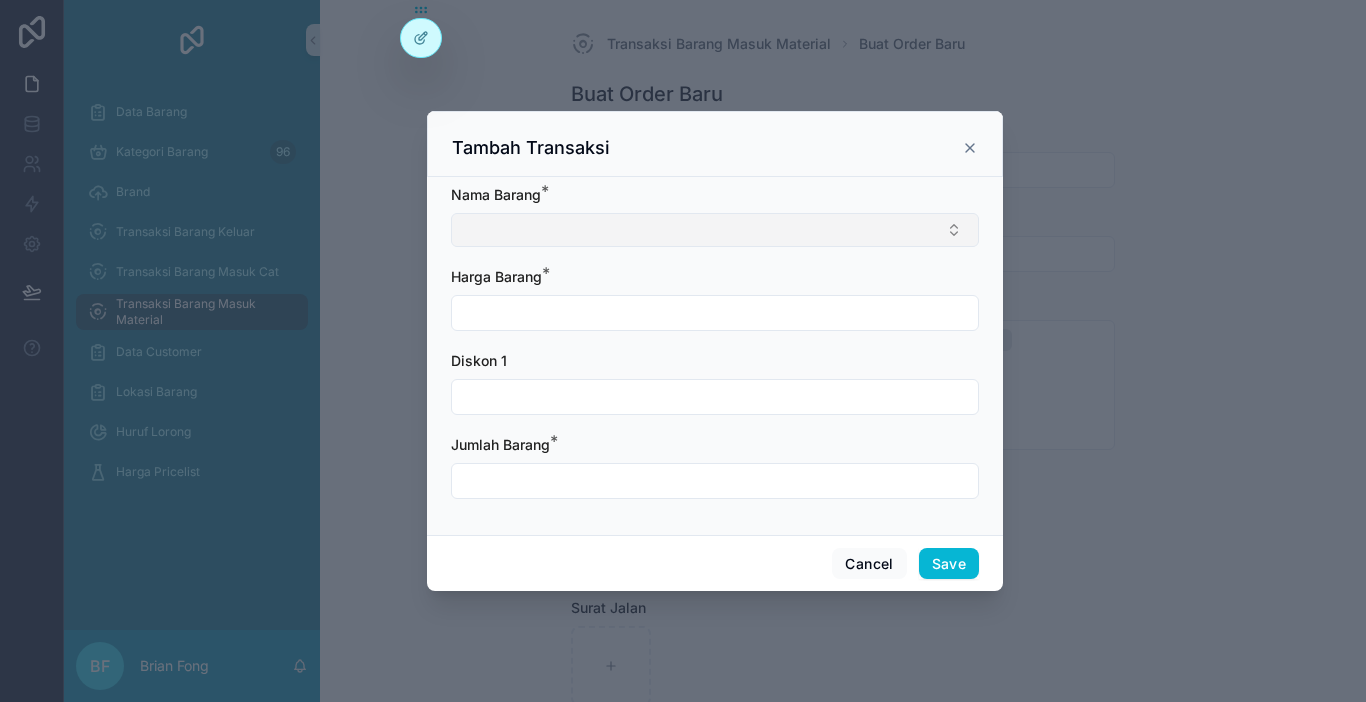 click at bounding box center (715, 230) 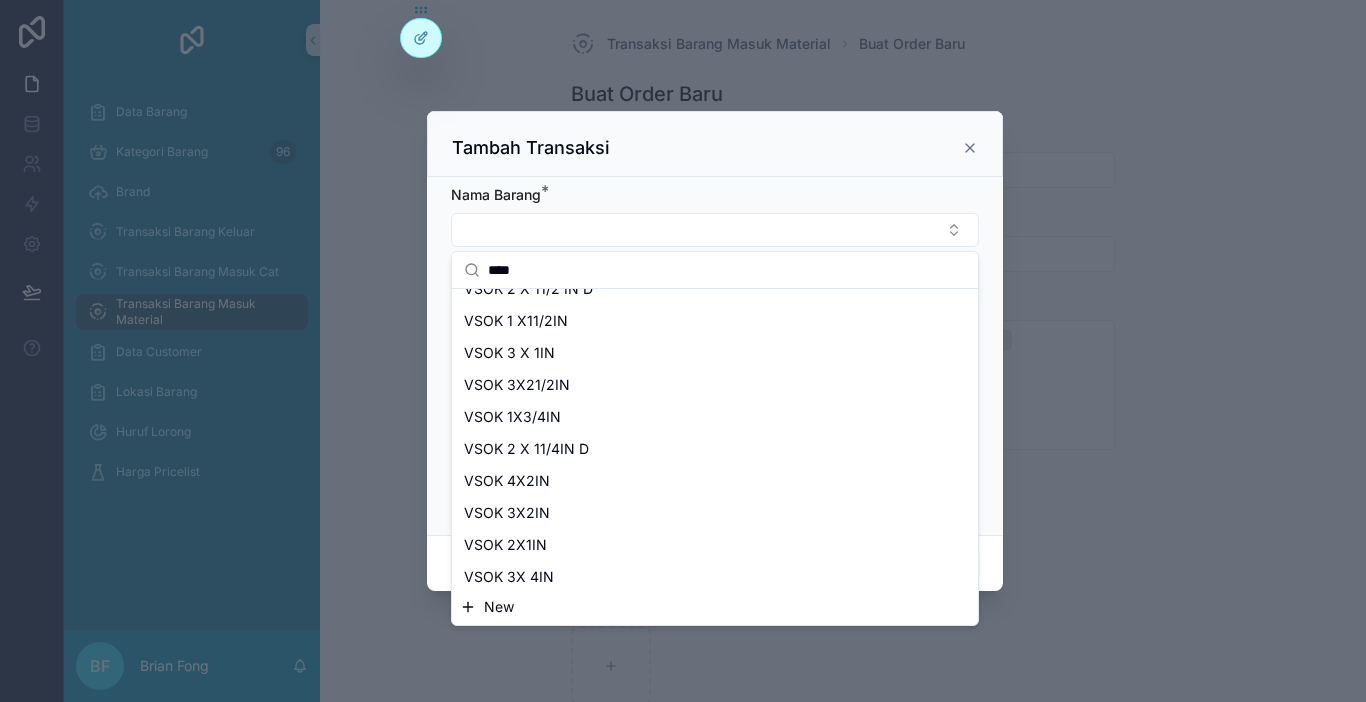 scroll, scrollTop: 600, scrollLeft: 0, axis: vertical 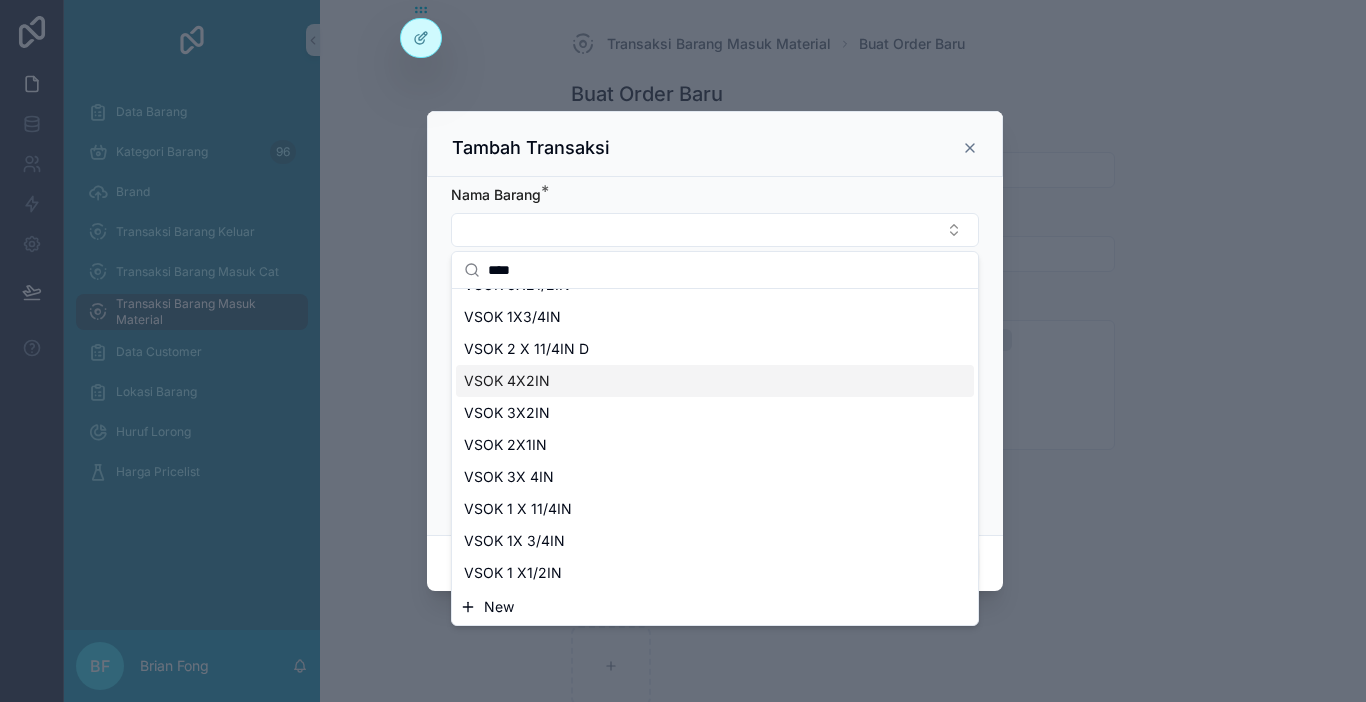 type on "****" 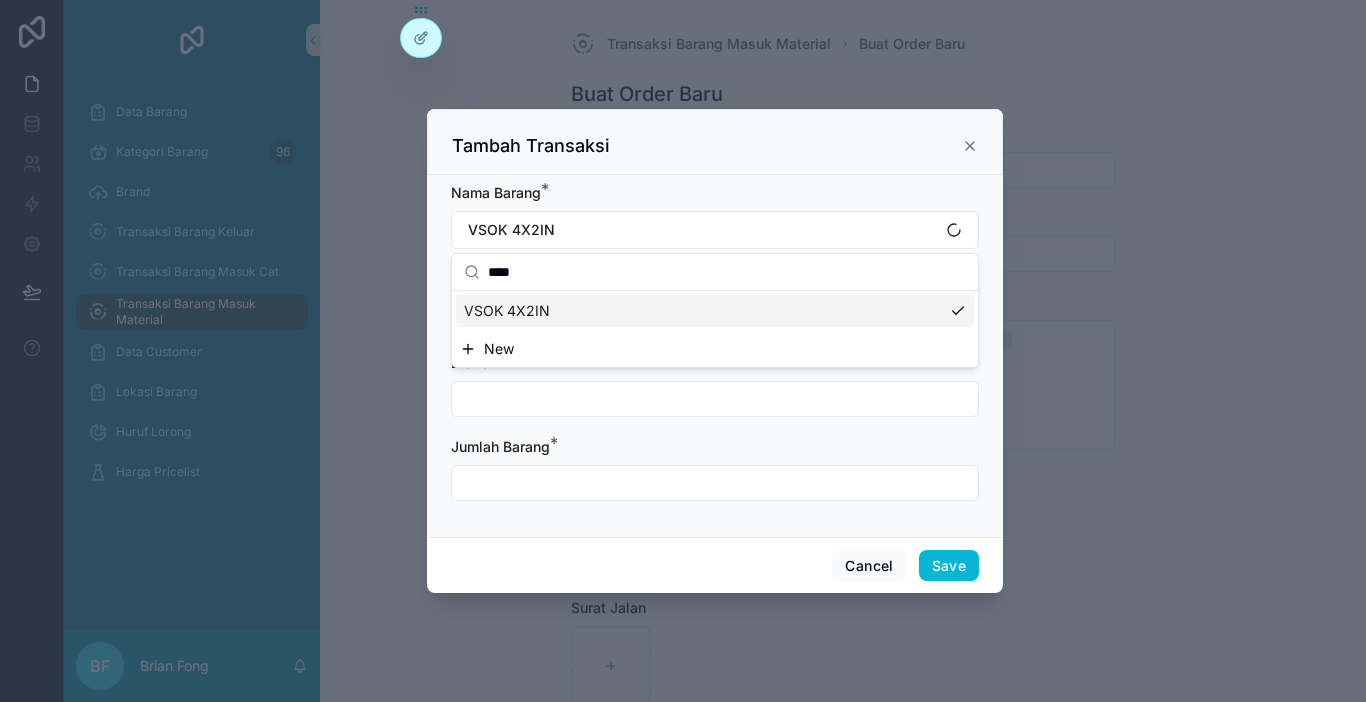 scroll, scrollTop: 0, scrollLeft: 0, axis: both 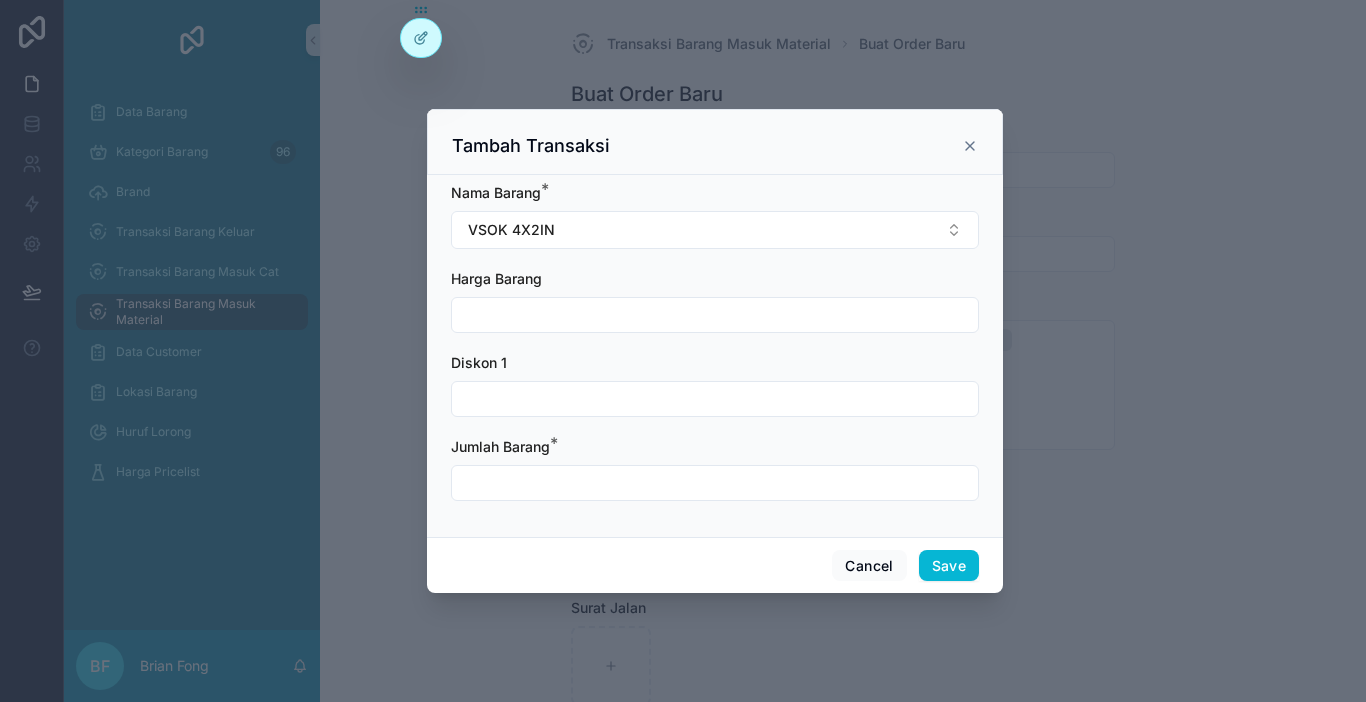 click at bounding box center (715, 315) 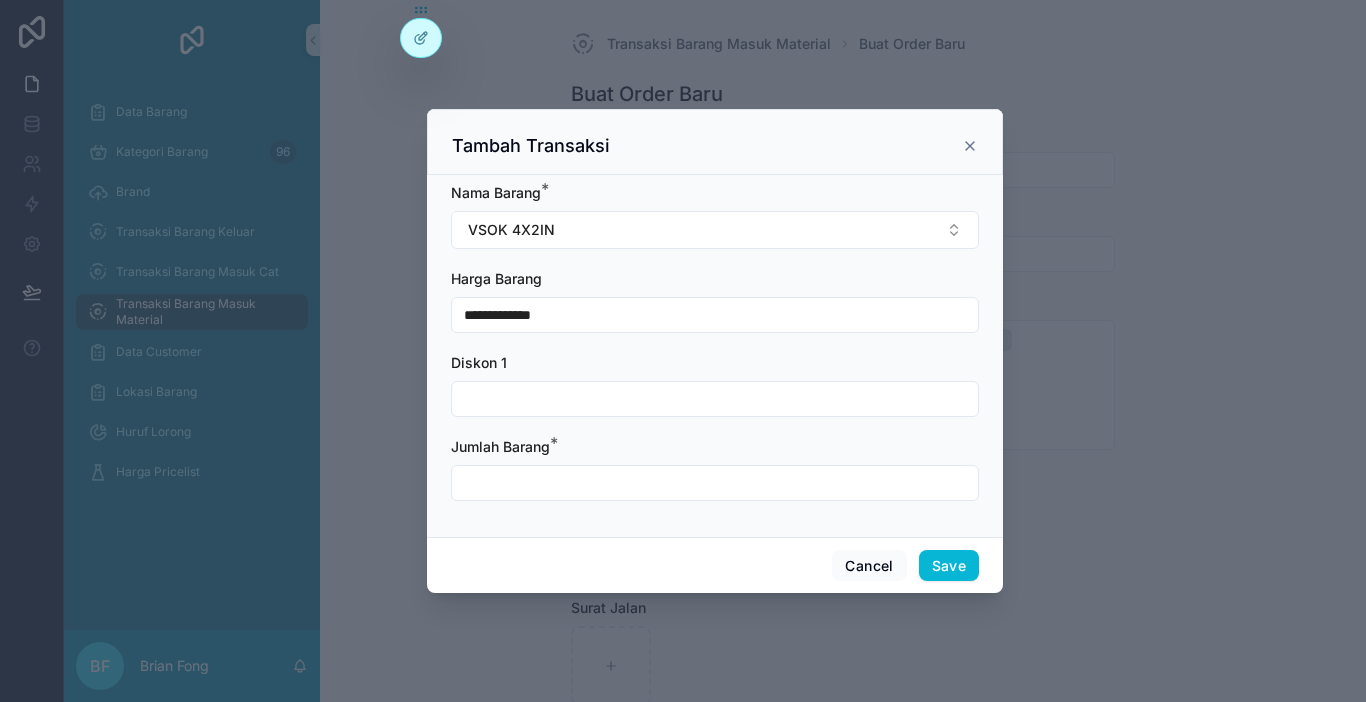 type on "**********" 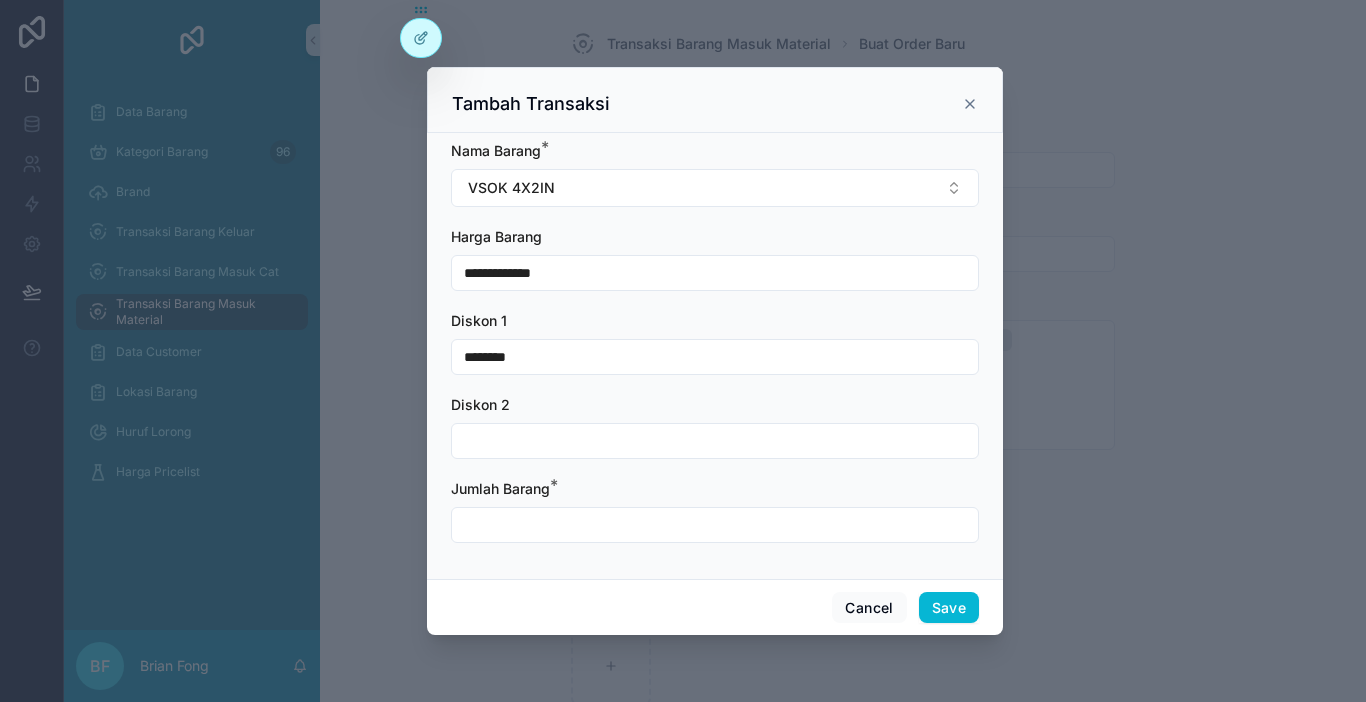type on "********" 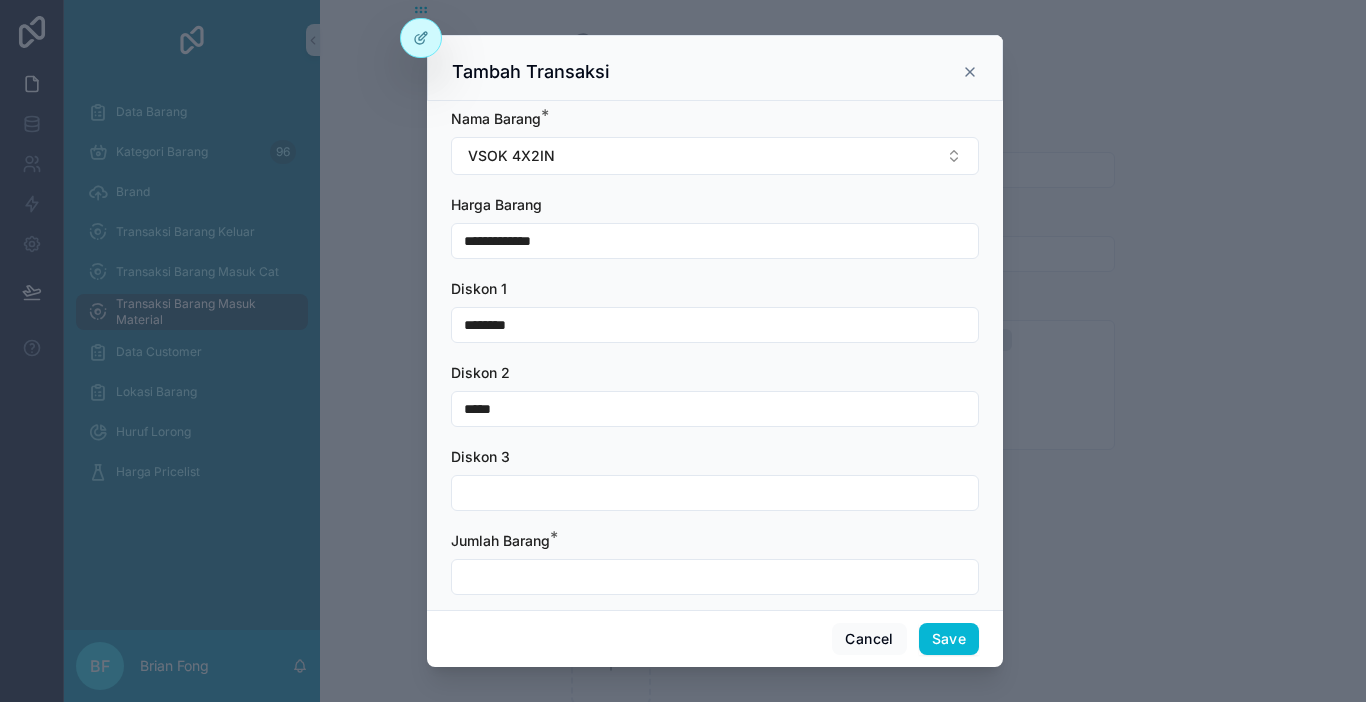 type on "*****" 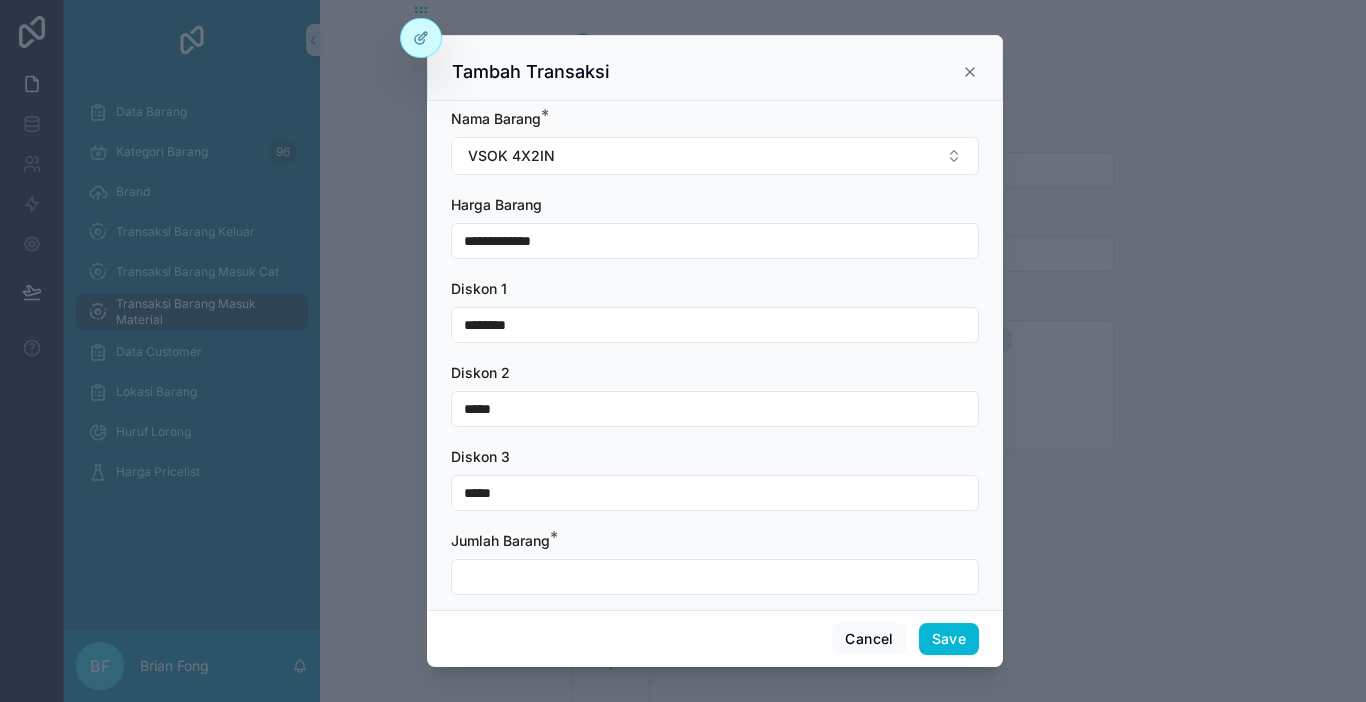 type on "*****" 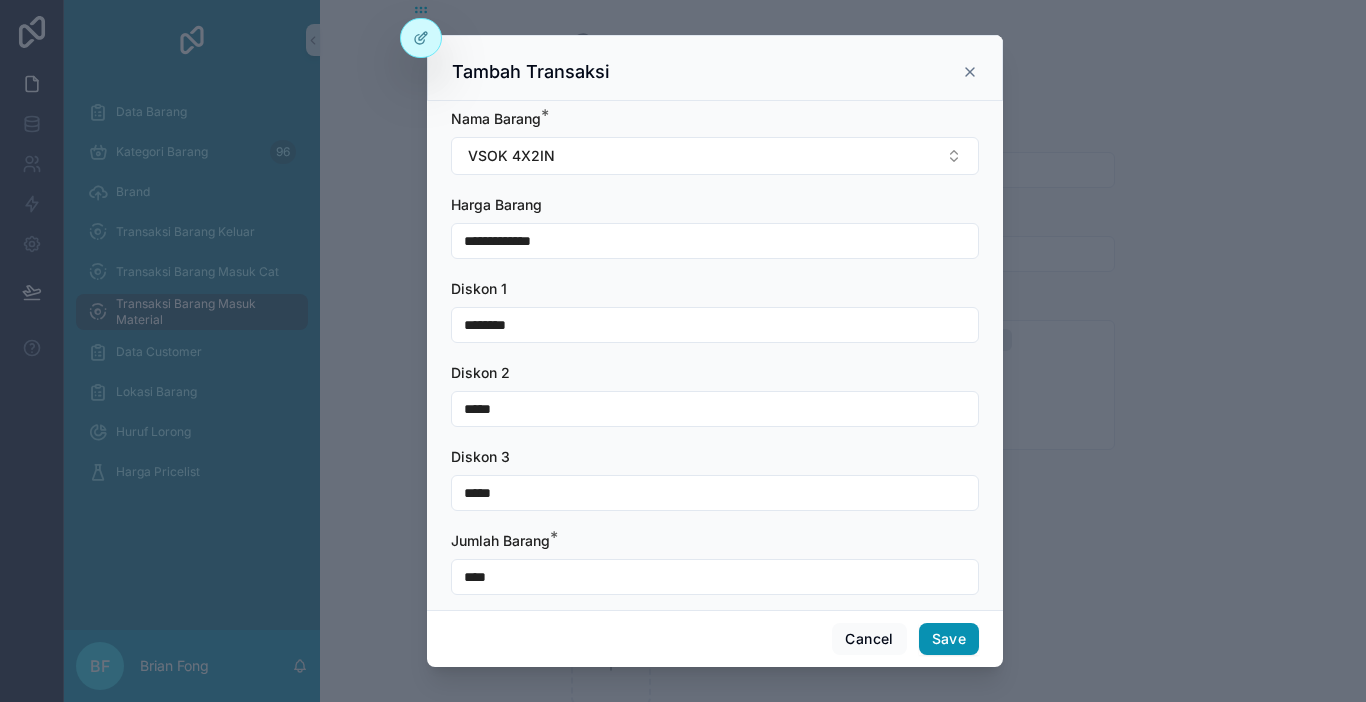 type on "****" 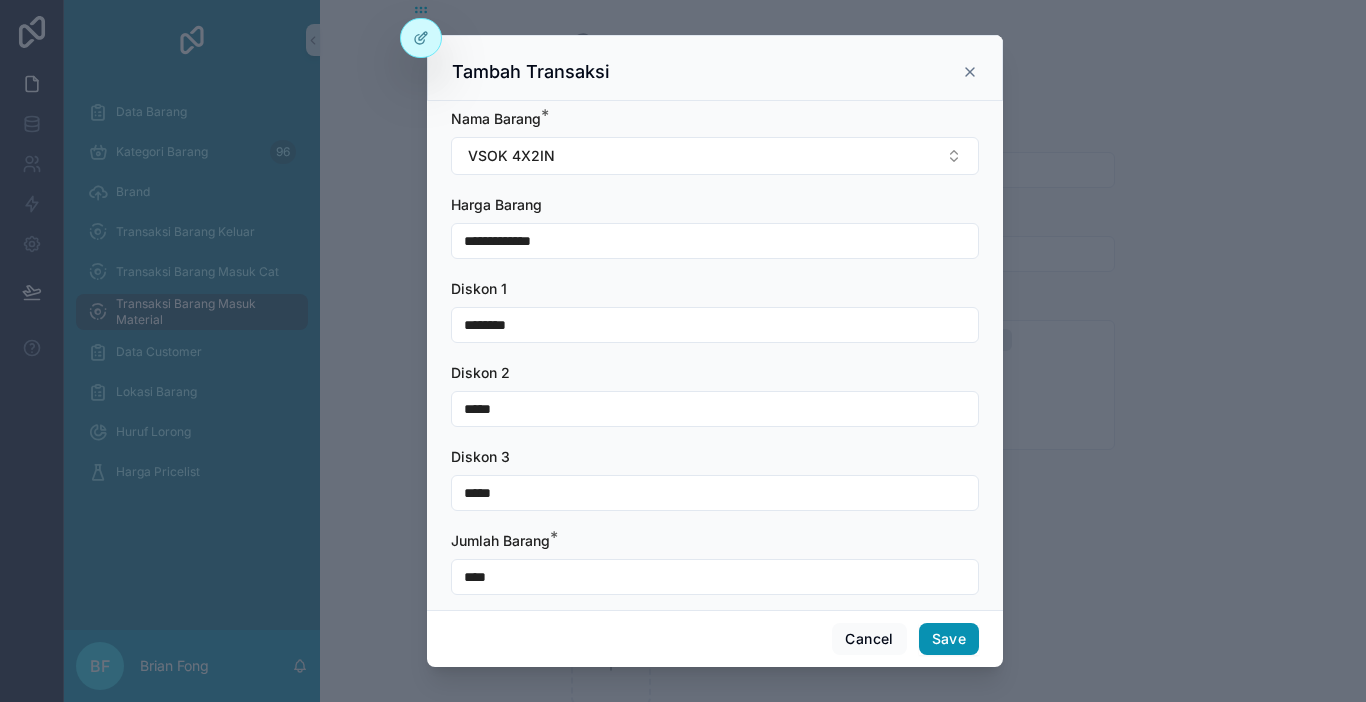 click on "Save" at bounding box center [949, 639] 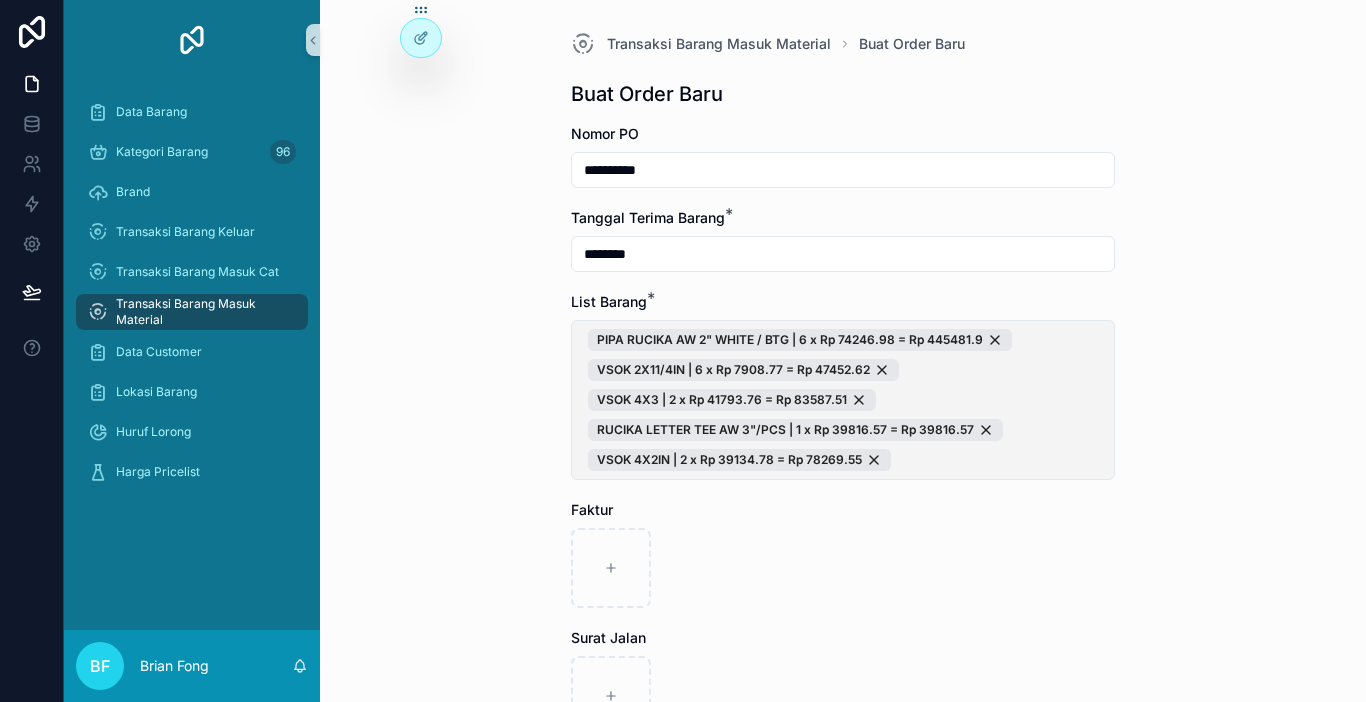 click on "PIPA RUCIKA AW 2" WHITE / BTG | 6 x Rp 74246.98 = Rp 445481.9 VSOK 2X11/4IN | 6 x Rp 7908.77 = Rp 47452.62 VSOK 4X3 | 2 x Rp 41793.76 = Rp 83587.51 RUCIKA LETTER TEE AW 3"/PCS | 1 x Rp 39816.57 = Rp 39816.57 VSOK 4X2IN | 2 x Rp 39134.78 = Rp 78269.55" at bounding box center (843, 400) 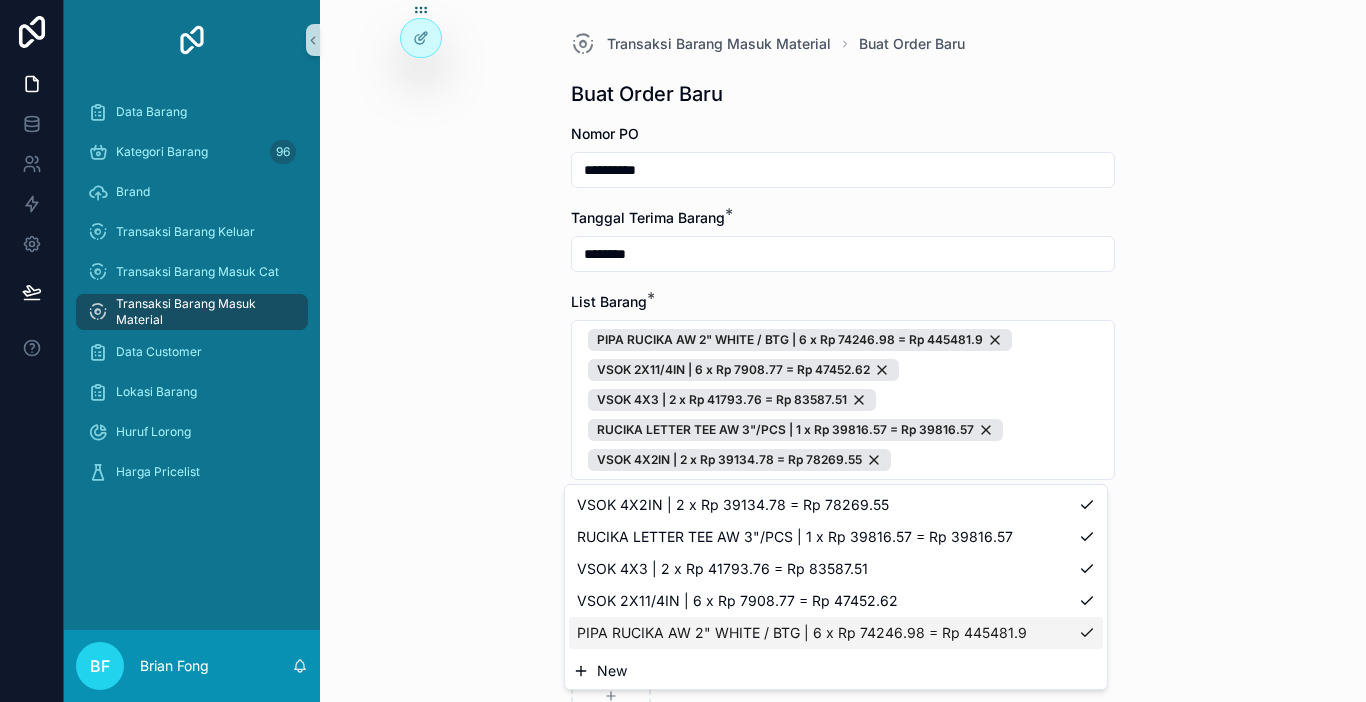 click on "New" at bounding box center [836, 671] 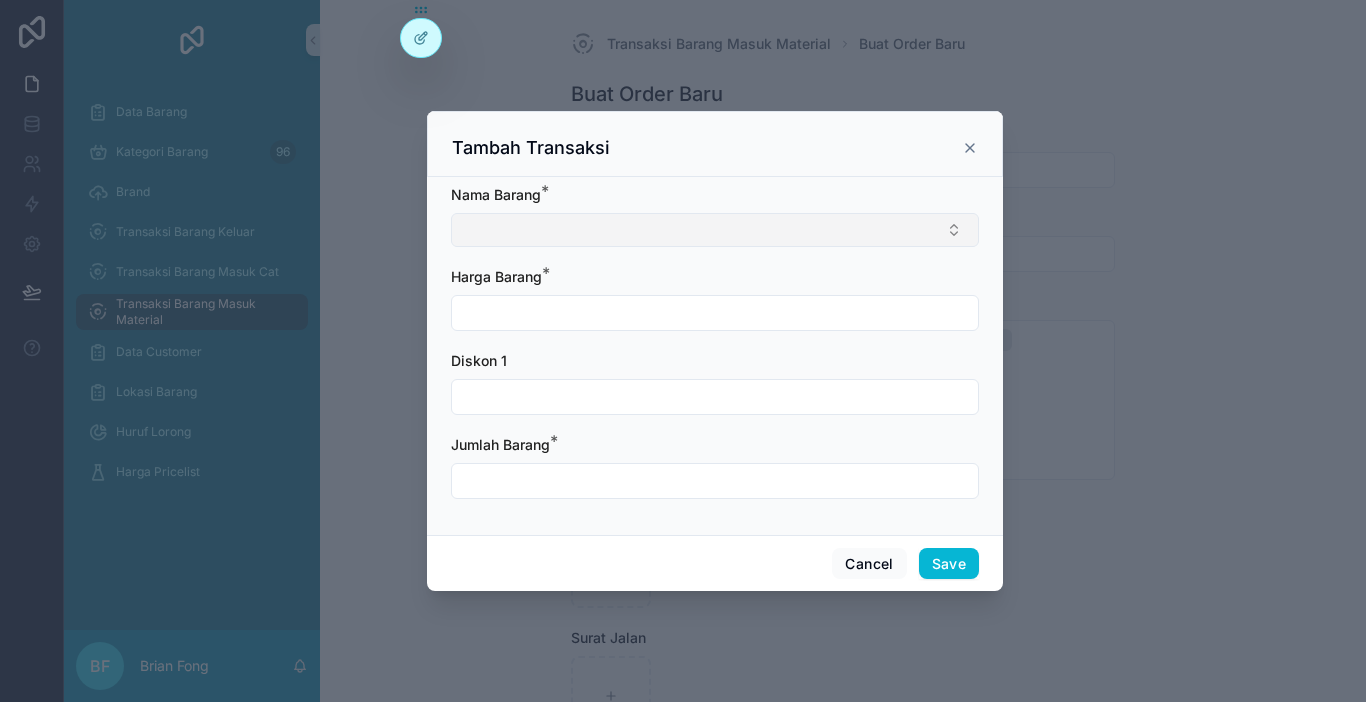click at bounding box center (715, 230) 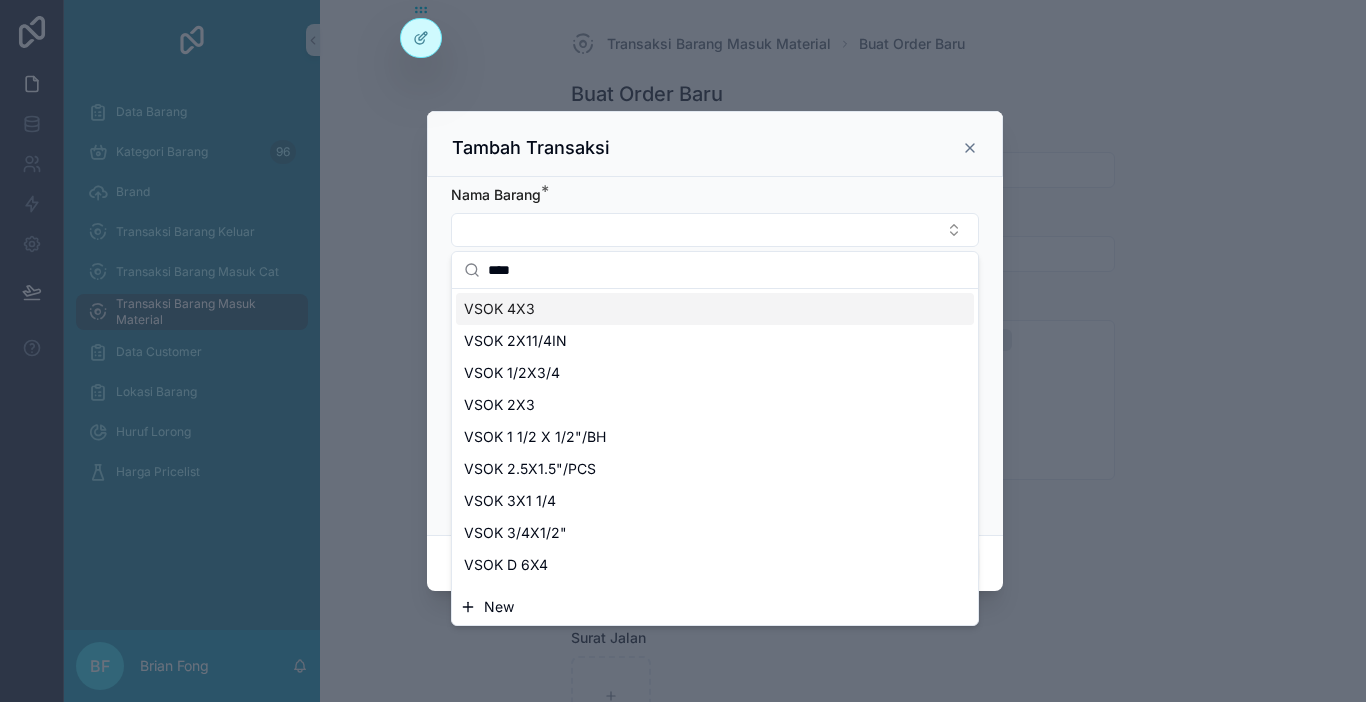 type on "****" 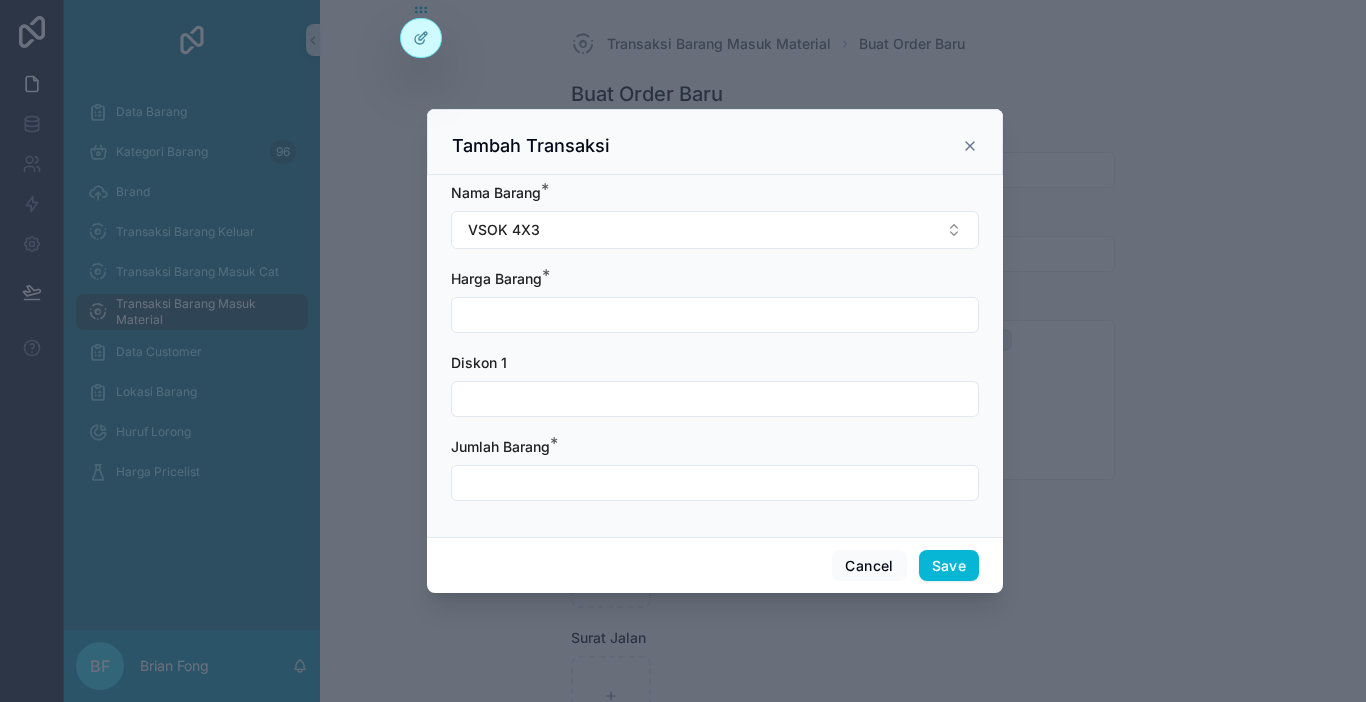 click at bounding box center (715, 315) 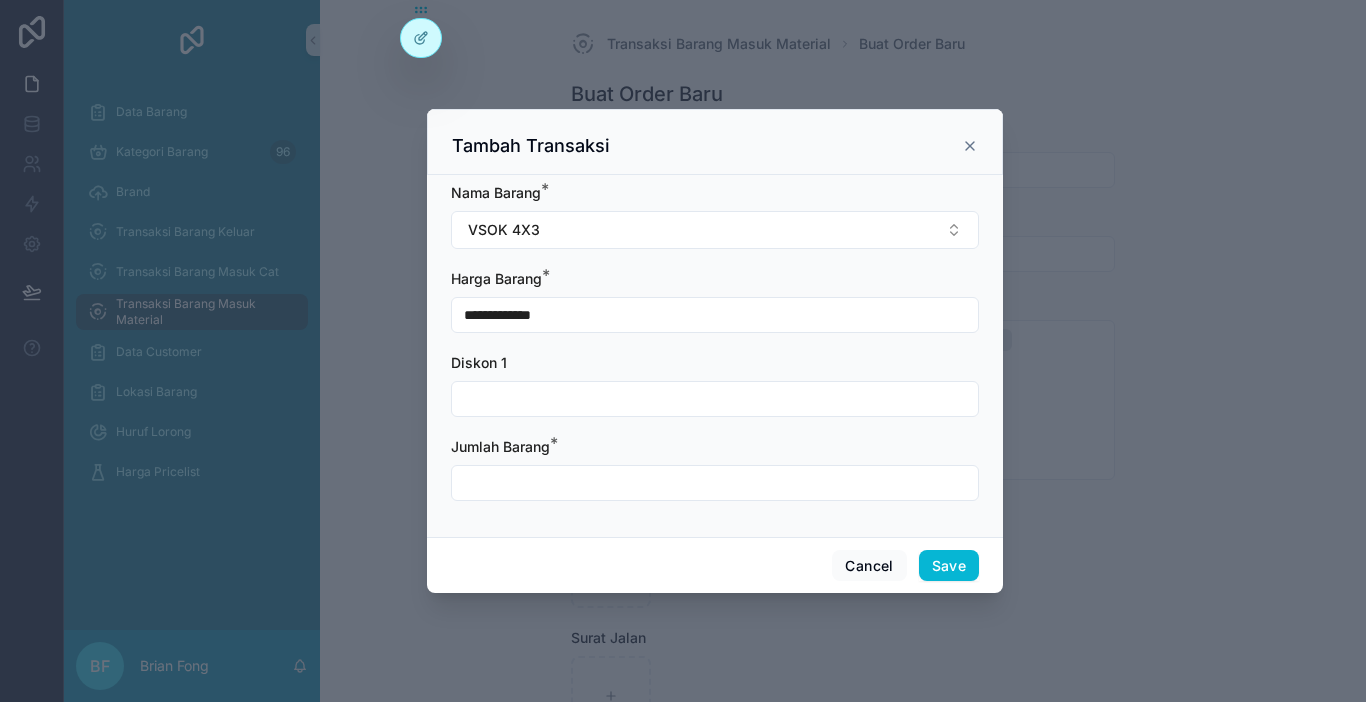 type on "**********" 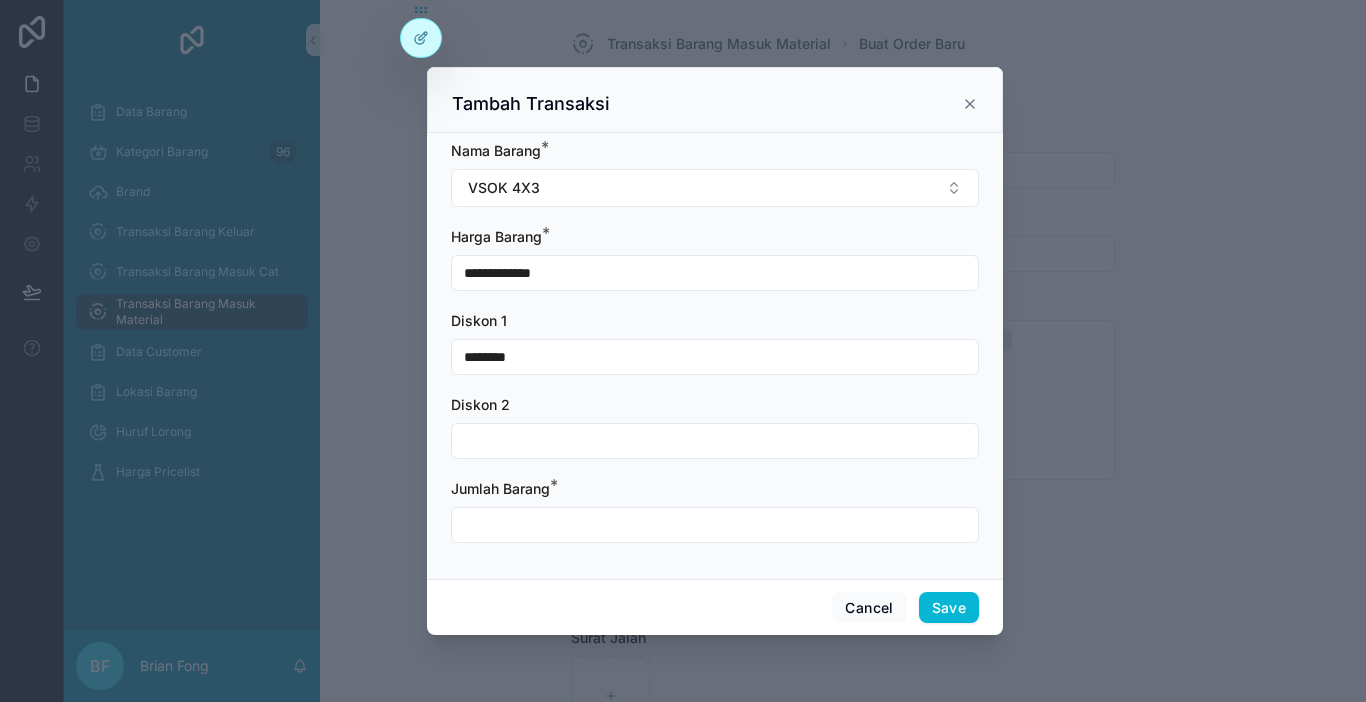 type on "********" 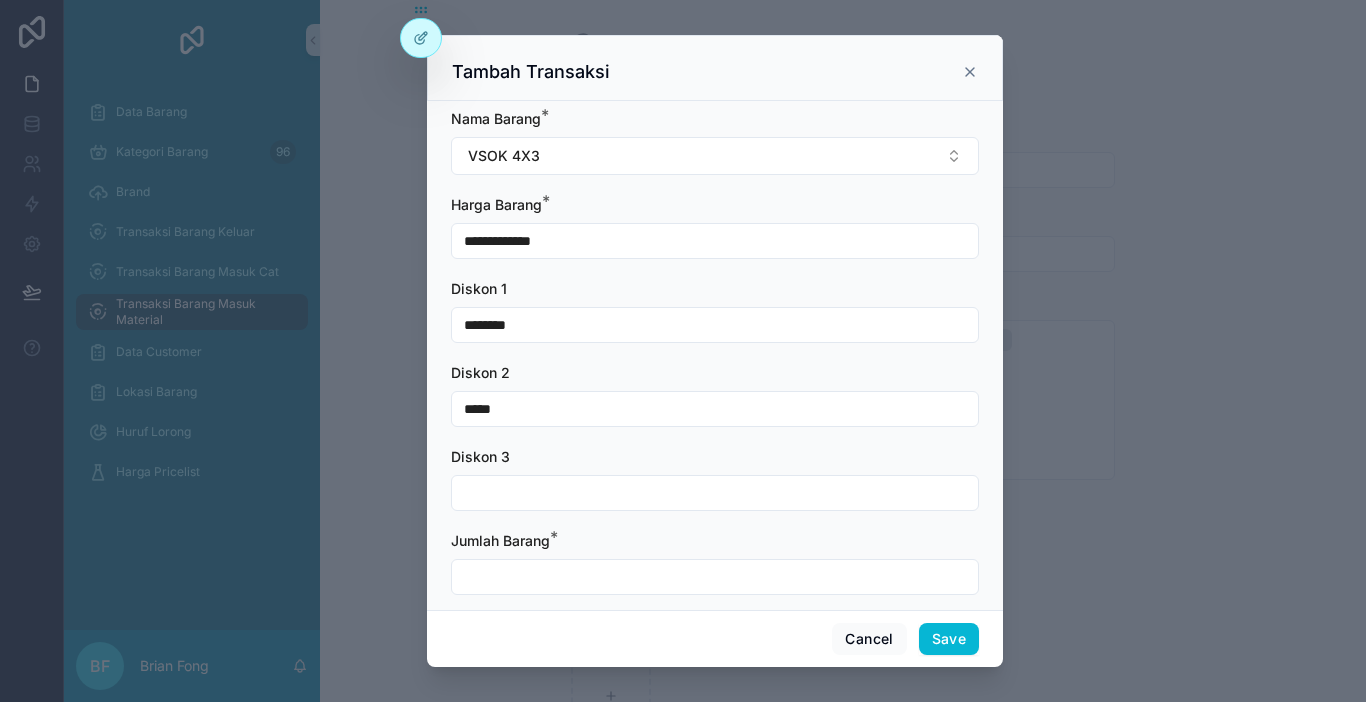 type on "*****" 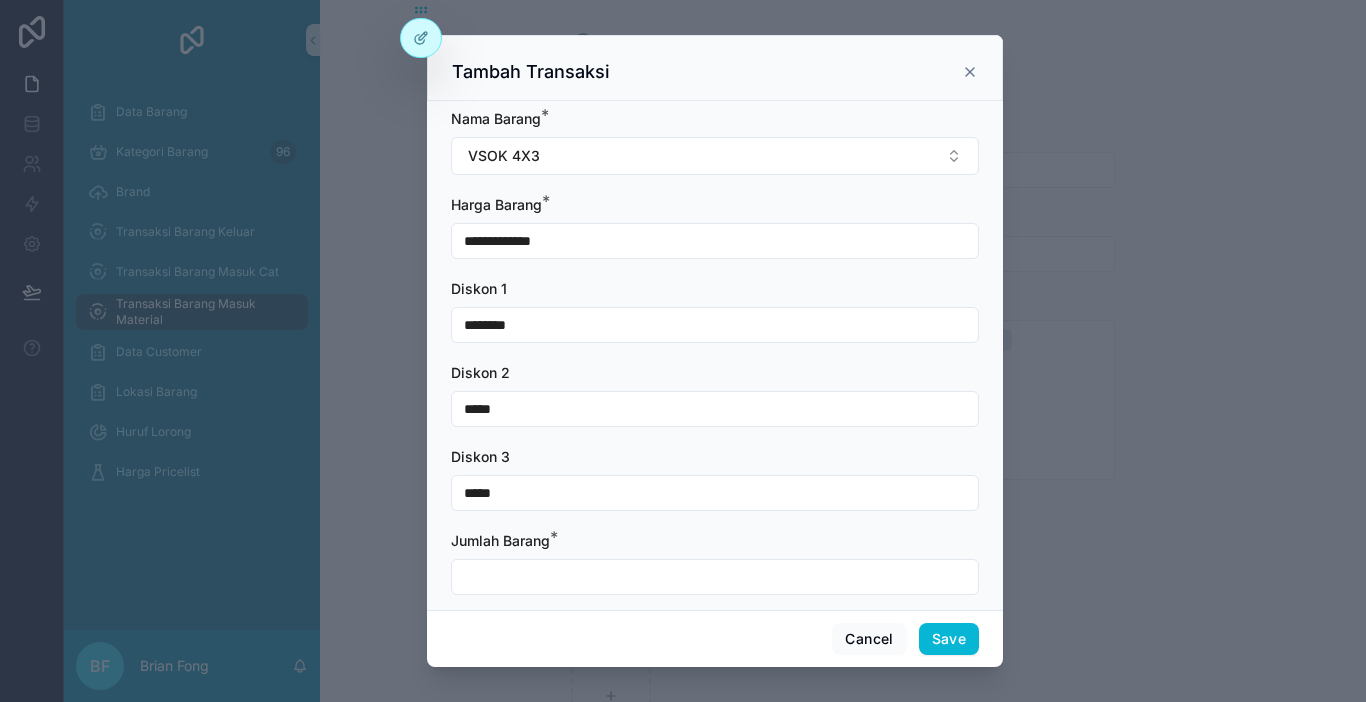 type on "*****" 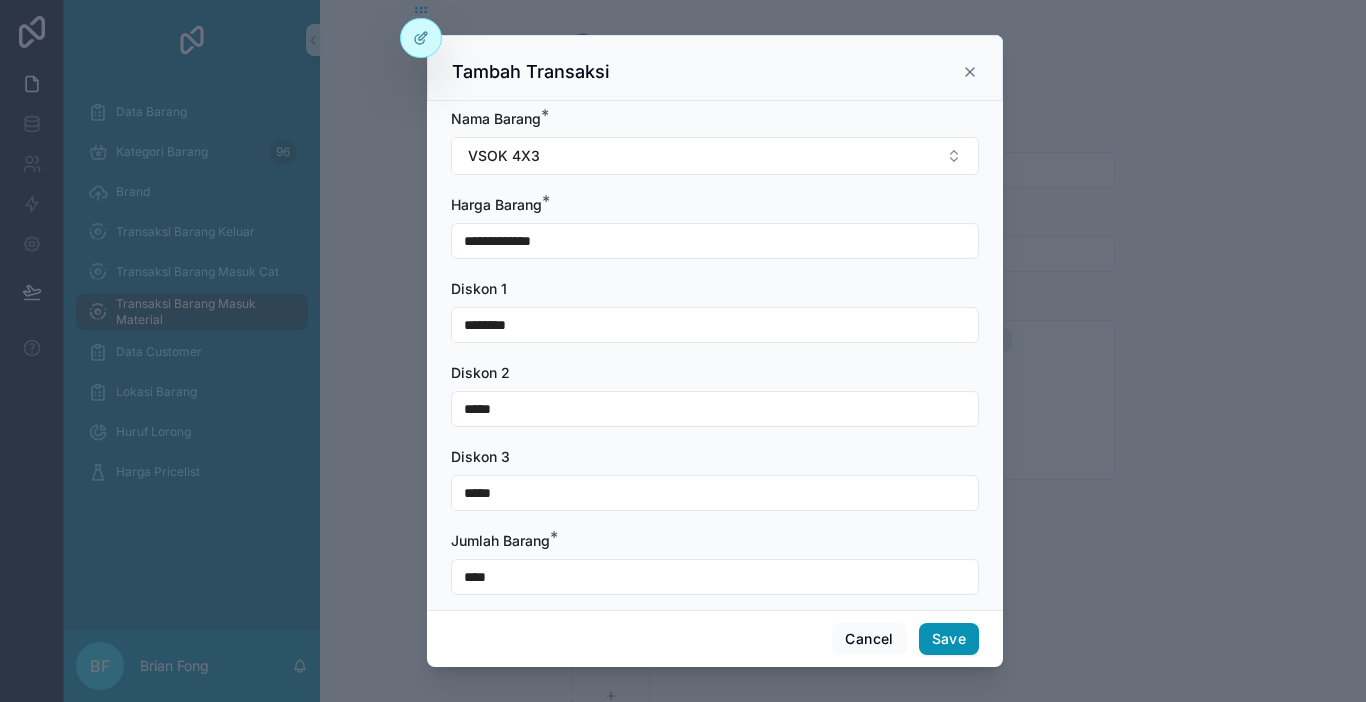 type on "****" 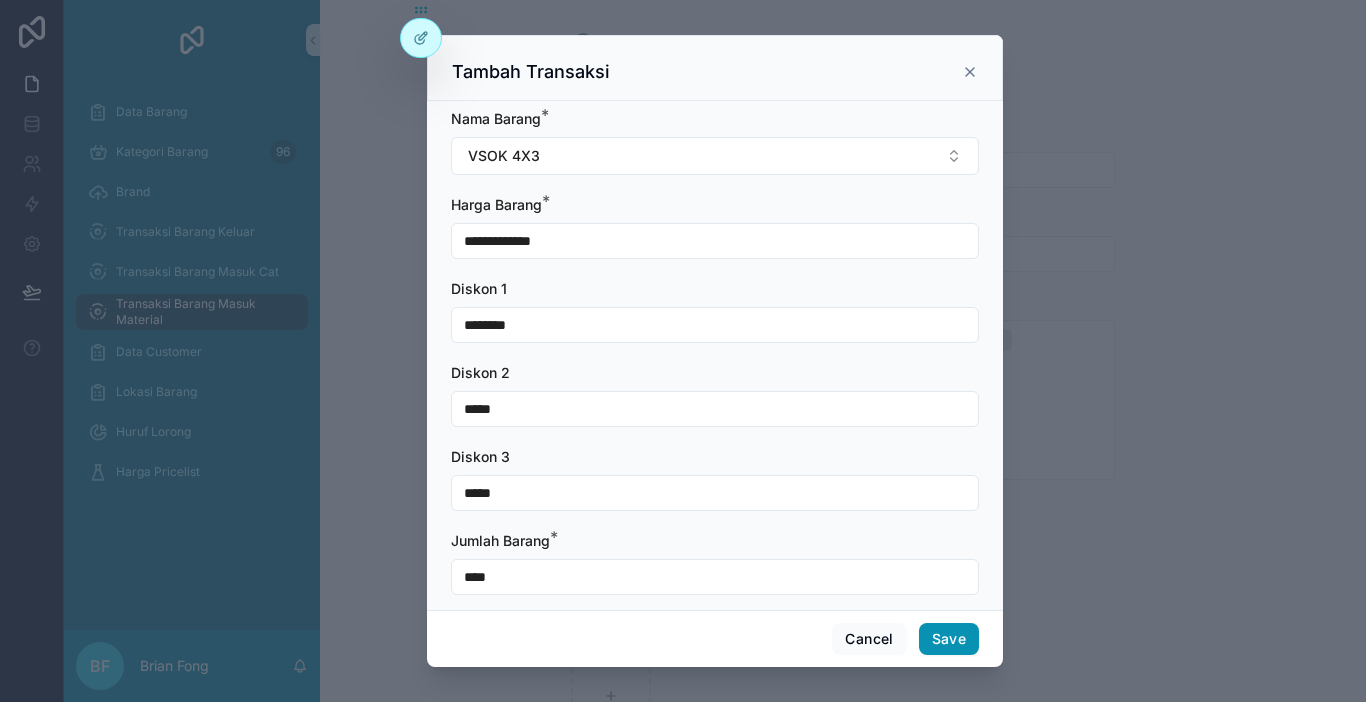 click on "Save" at bounding box center [949, 639] 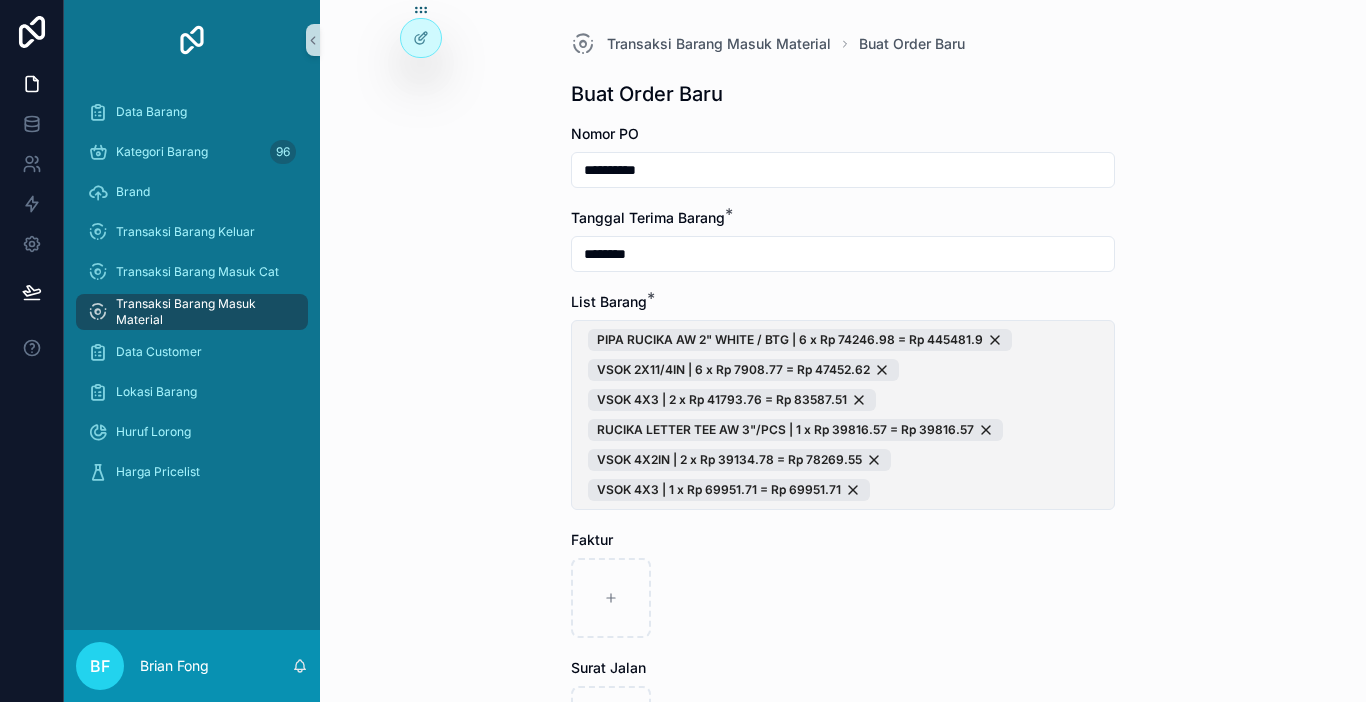 click on "PIPA RUCIKA AW 2" WHITE / BTG | 6 x Rp 74246.98 = Rp 445481.9 VSOK 2X11/4IN | 6 x Rp 7908.77 = Rp 47452.62 VSOK 4X3 | 2 x Rp 41793.76 = Rp 83587.51 RUCIKA LETTER TEE AW 3"/PCS | 1 x Rp 39816.57 = Rp 39816.57 VSOK 4X2IN | 2 x Rp 39134.78 = Rp 78269.55 VSOK 4X3 | 1 x Rp 69951.71 = Rp 69951.71" at bounding box center (843, 415) 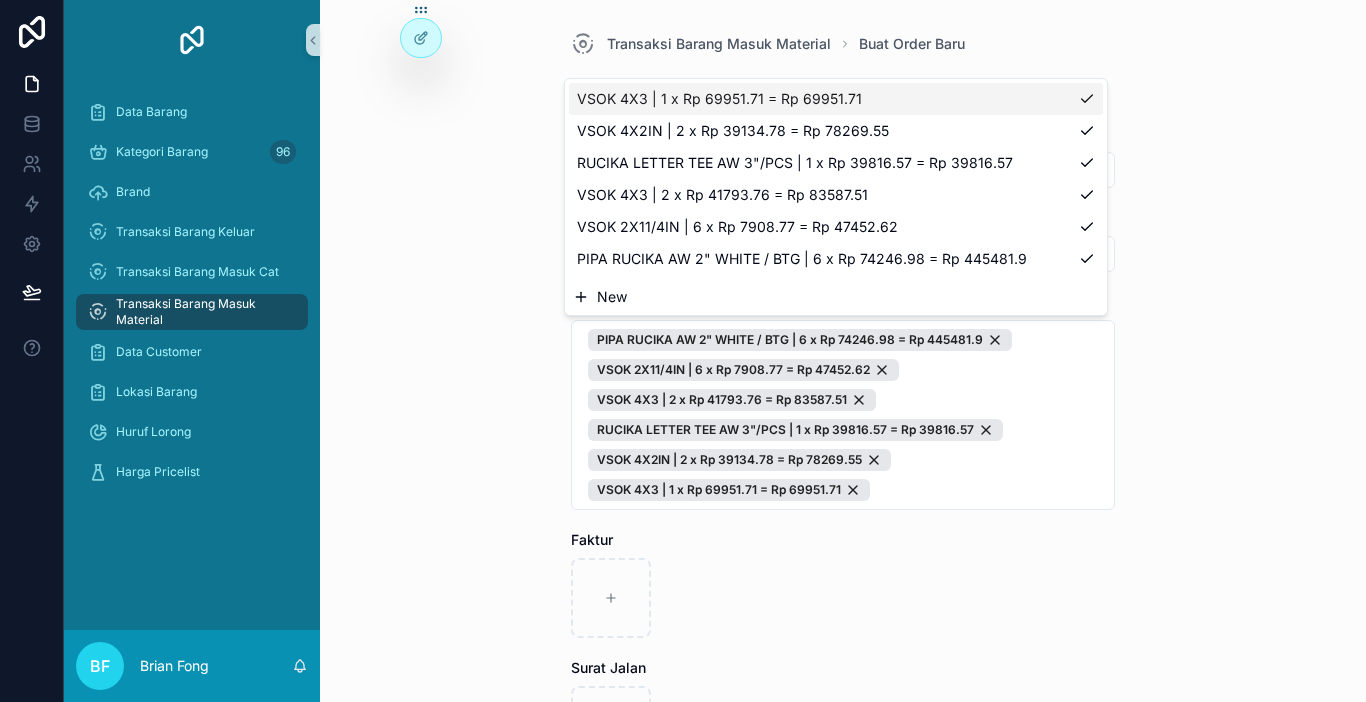 click on "New" at bounding box center [612, 297] 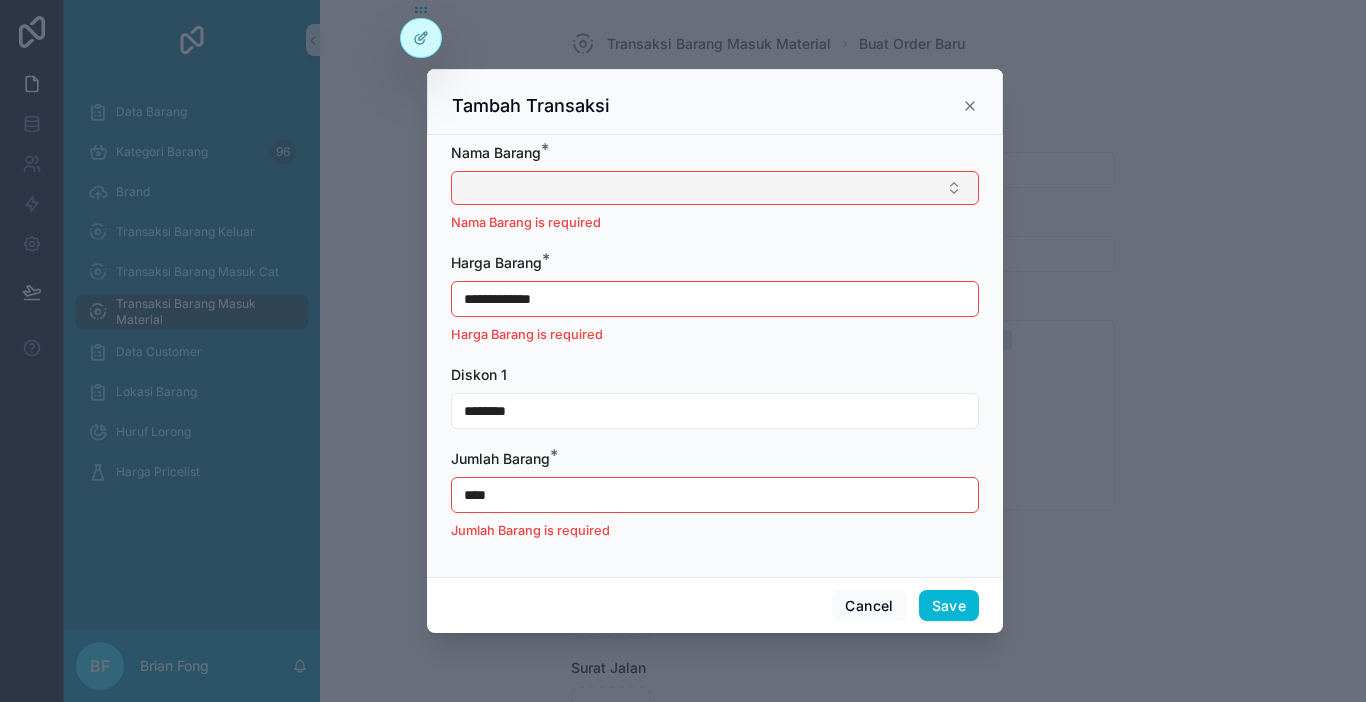 click at bounding box center [715, 188] 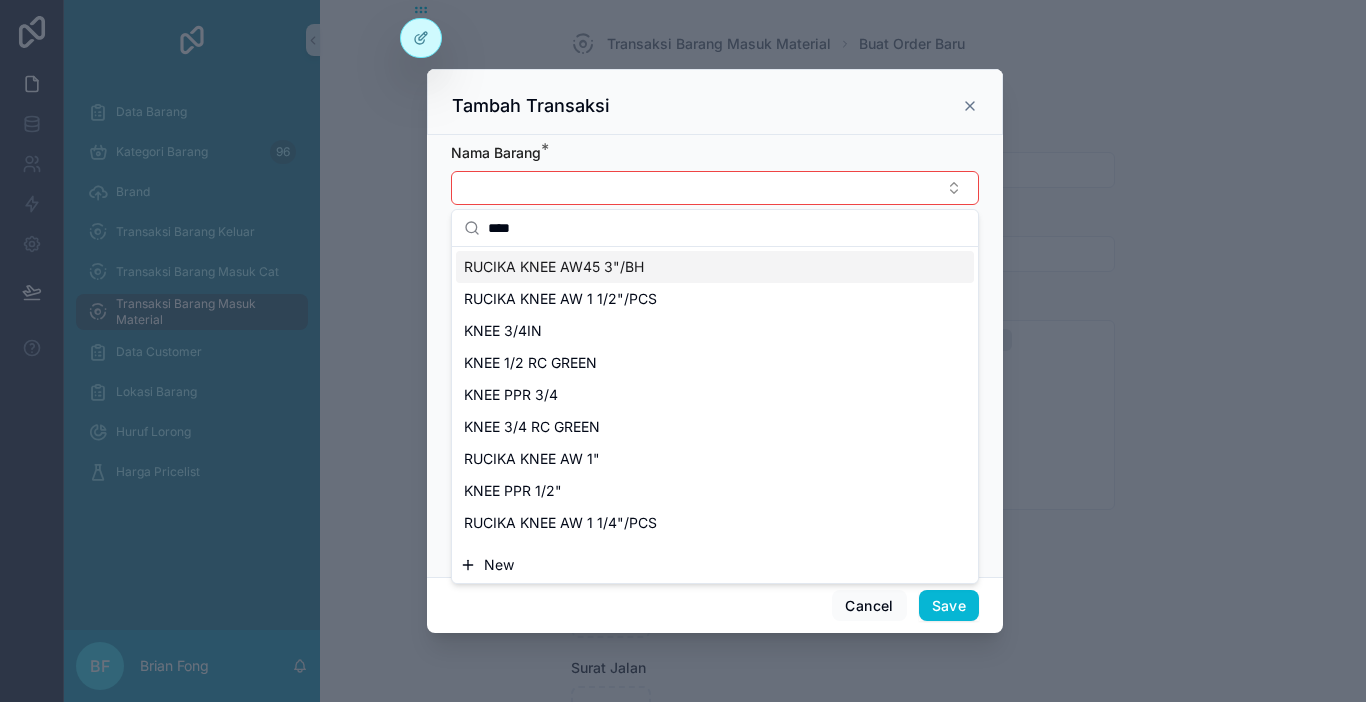 type on "****" 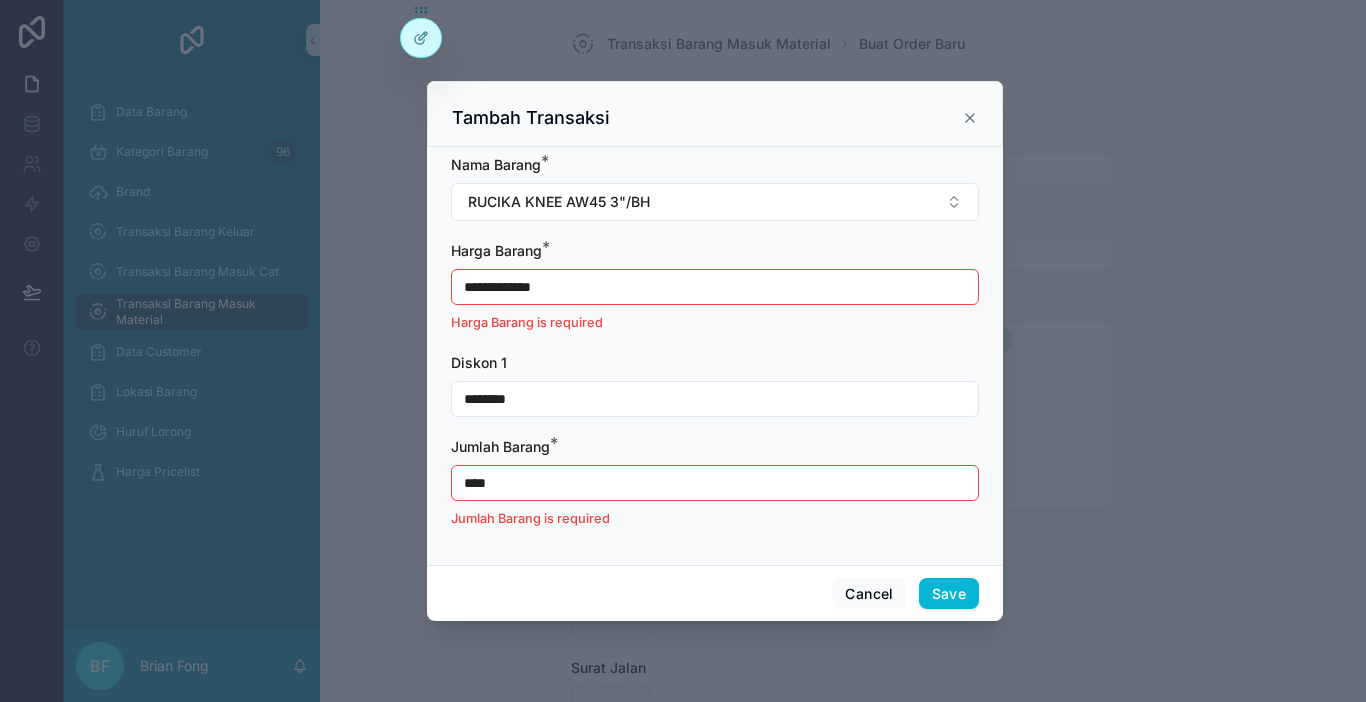 click on "**********" at bounding box center [715, 287] 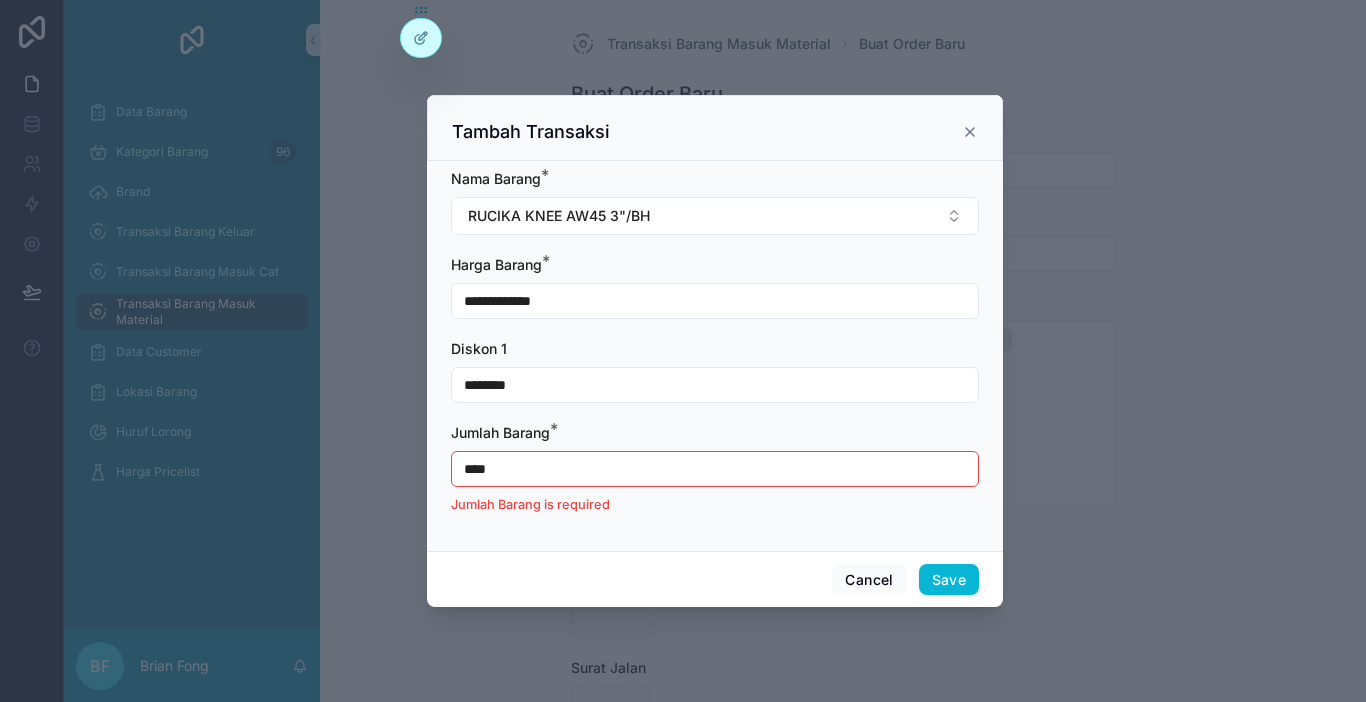 type on "**********" 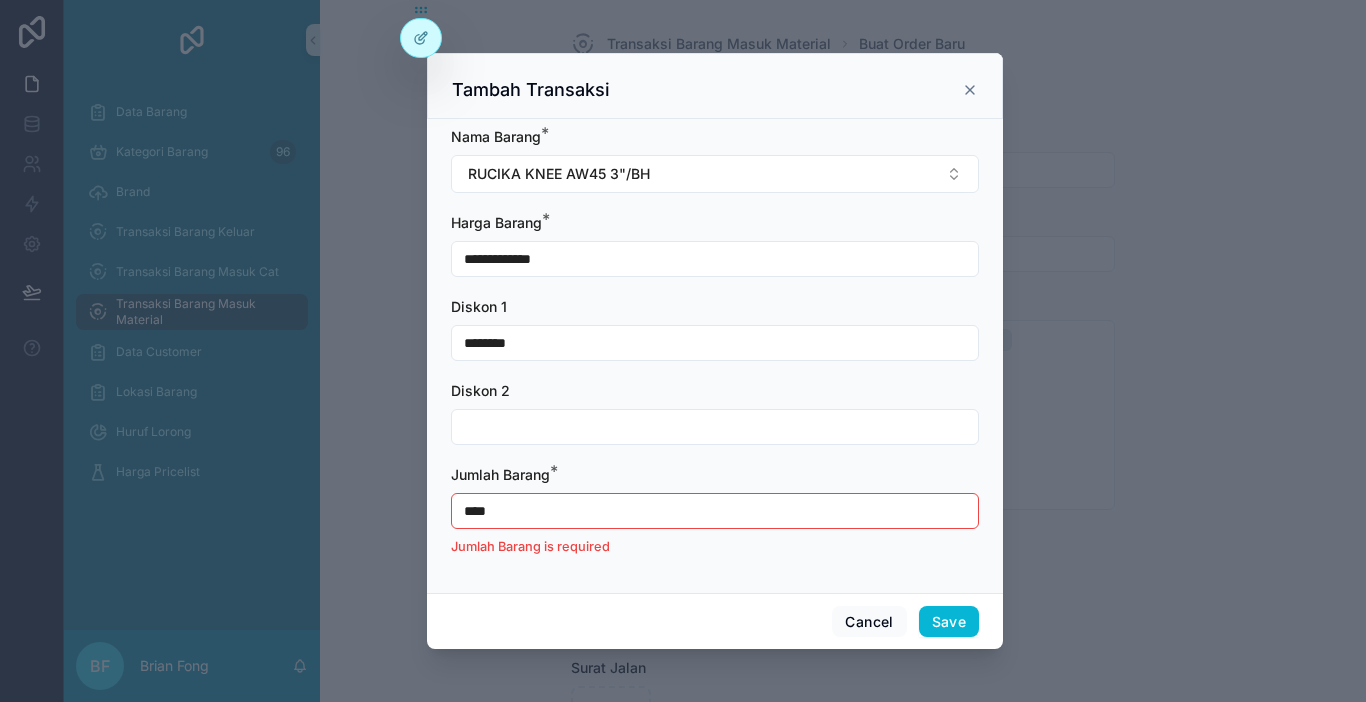 type on "********" 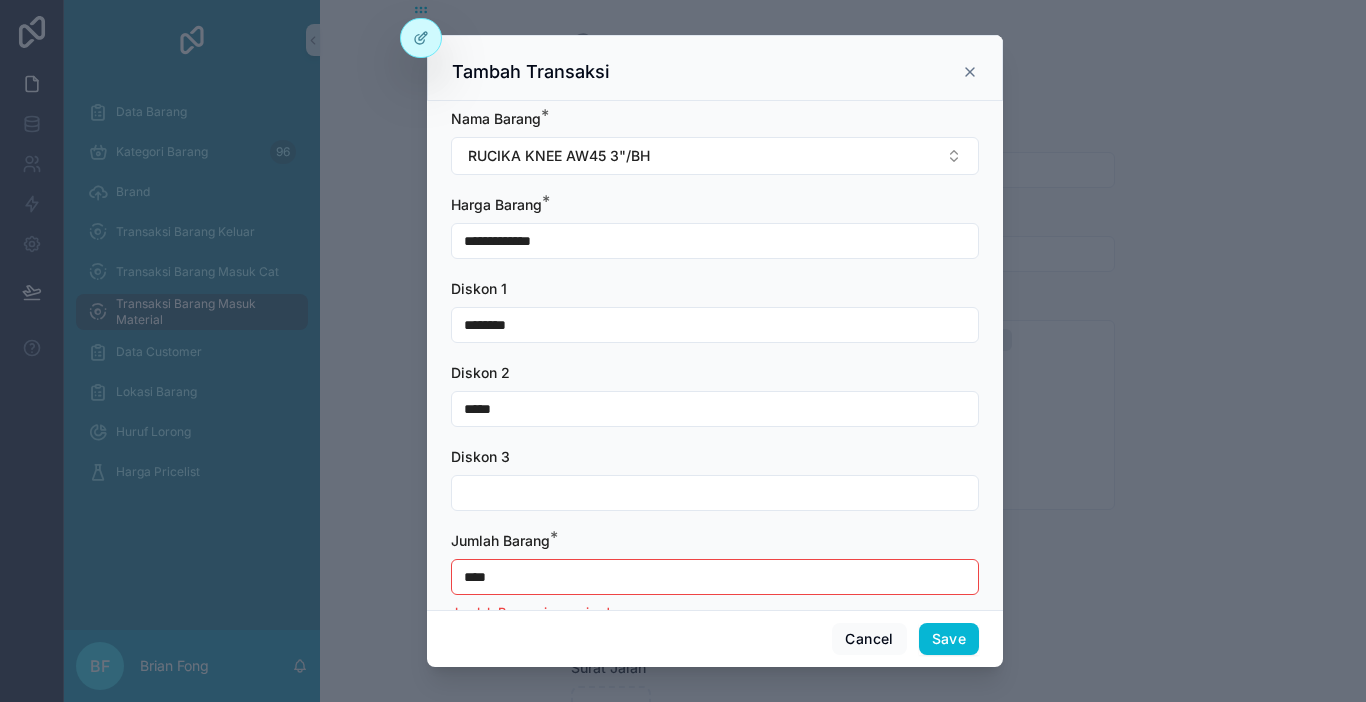 type on "*****" 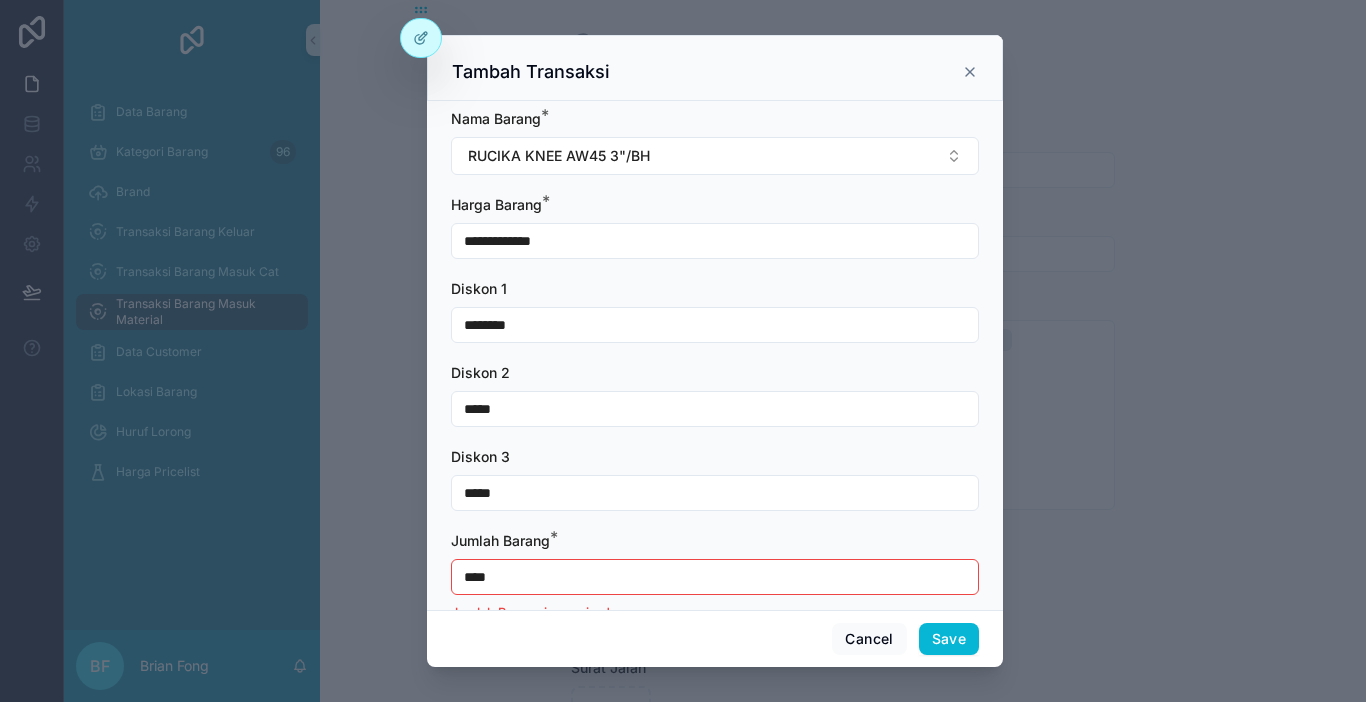 type on "*****" 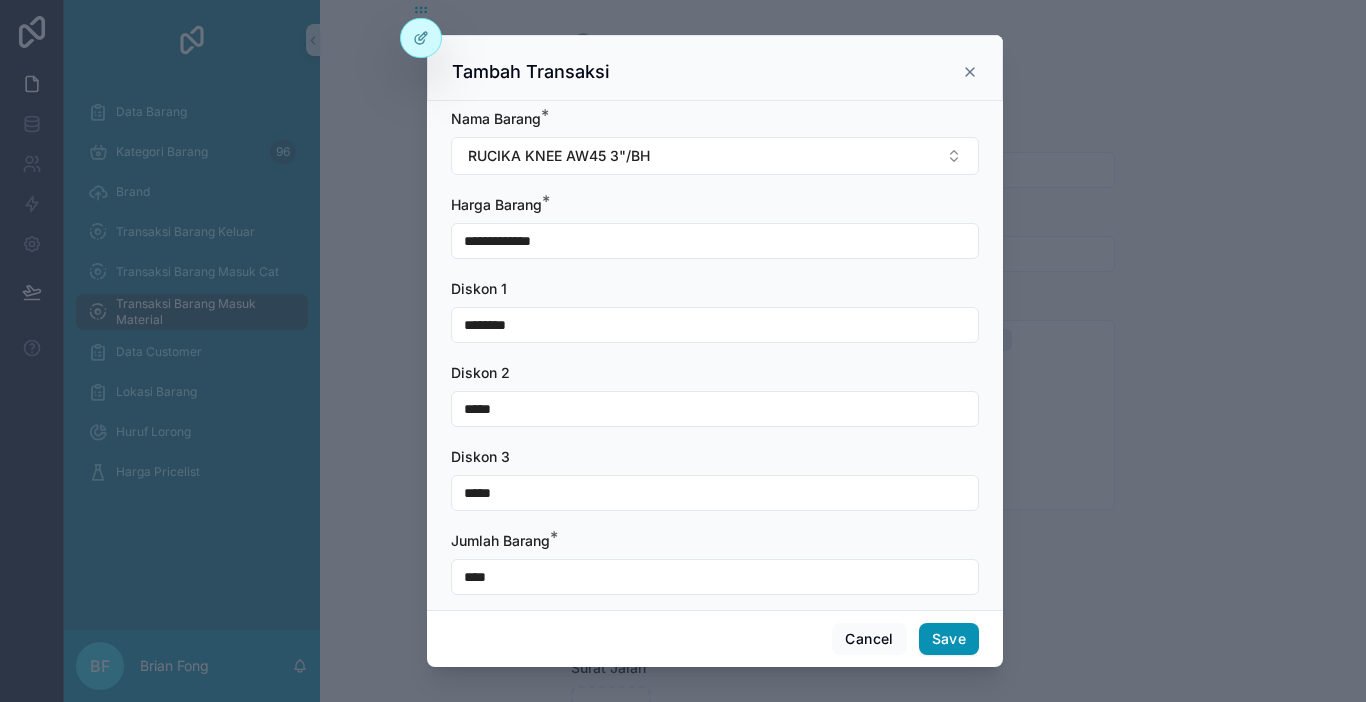 type on "****" 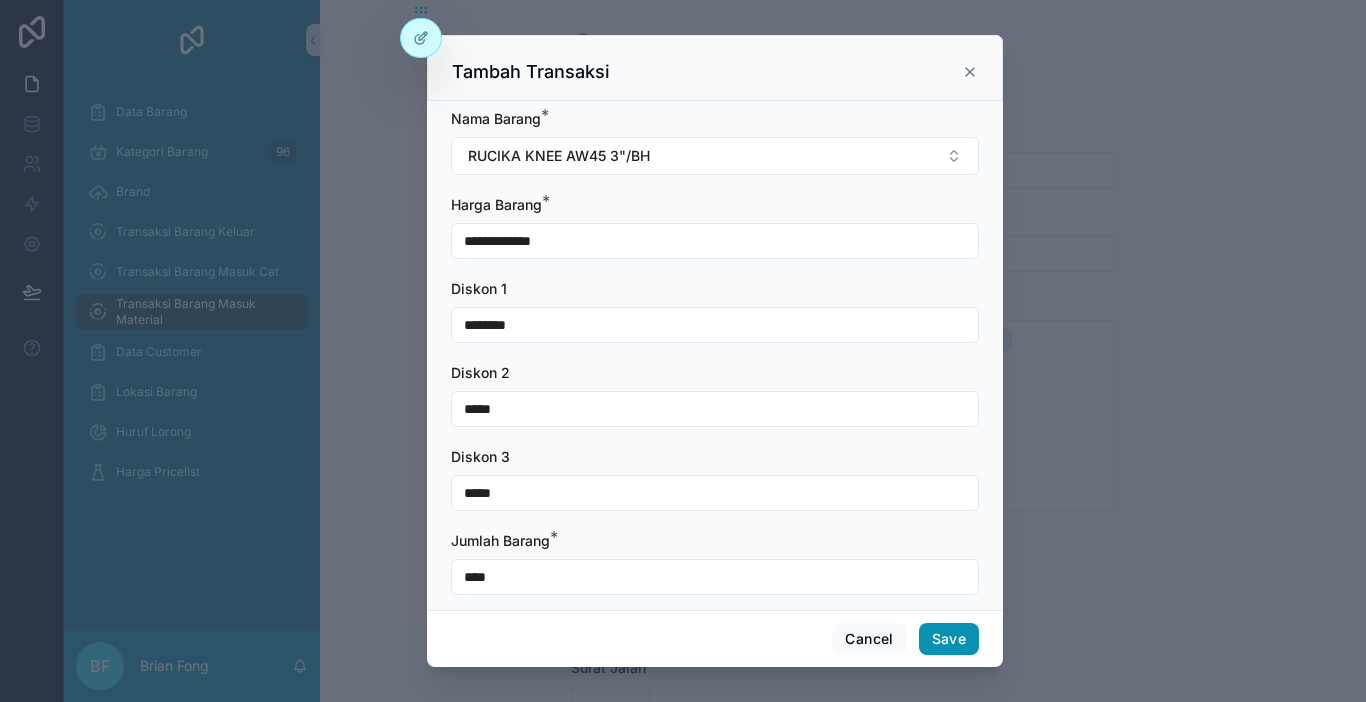 click on "Save" at bounding box center (949, 639) 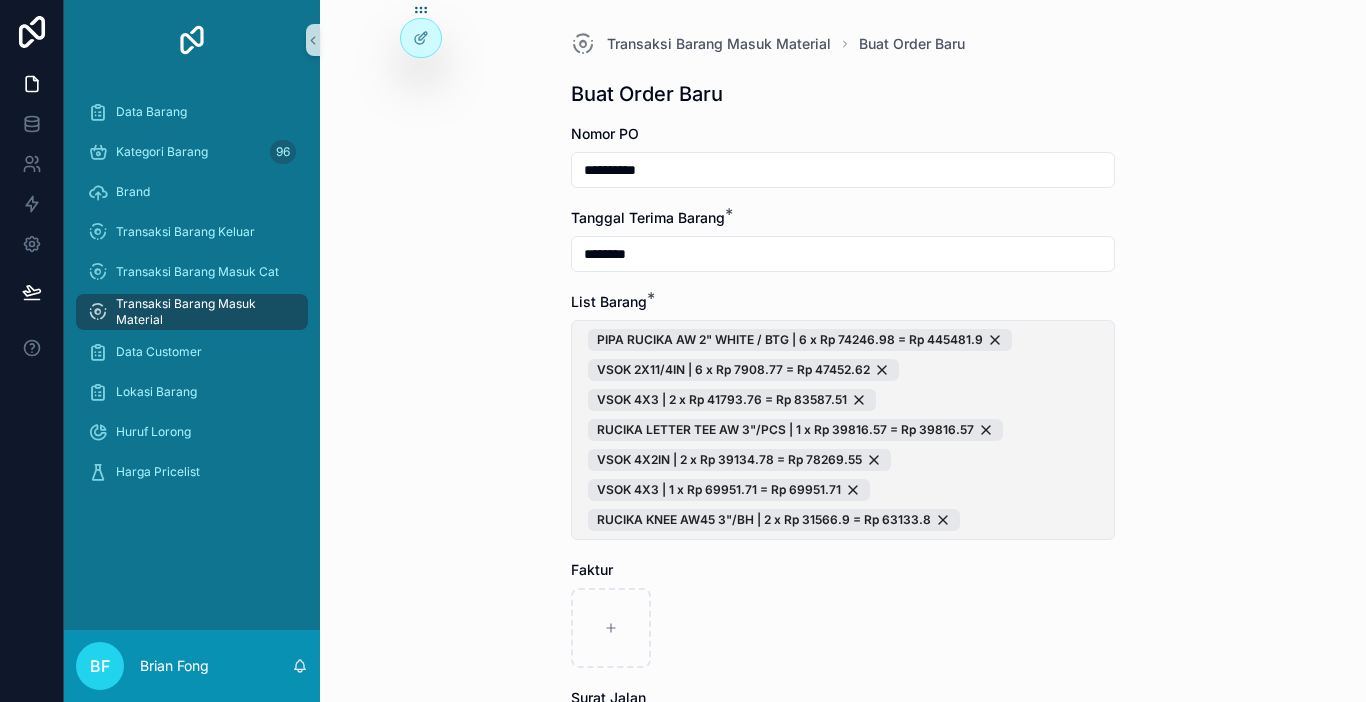 click on "PIPA RUCIKA AW 2" WHITE / BTG | 6 x Rp 74246.98 = Rp 445481.9 VSOK 2X11/4IN | 6 x Rp 7908.77 = Rp 47452.62 VSOK 4X3 | 2 x Rp 41793.76 = Rp 83587.51 RUCIKA LETTER TEE AW 3"/PCS | 1 x Rp 39816.57 = Rp 39816.57 VSOK 4X2IN | 2 x Rp 39134.78 = Rp 78269.55 VSOK 4X3 | 1 x Rp 69951.71 = Rp 69951.71 RUCIKA KNEE AW45 3"/BH | 2 x Rp 31566.9 = Rp 63133.8" at bounding box center (843, 430) 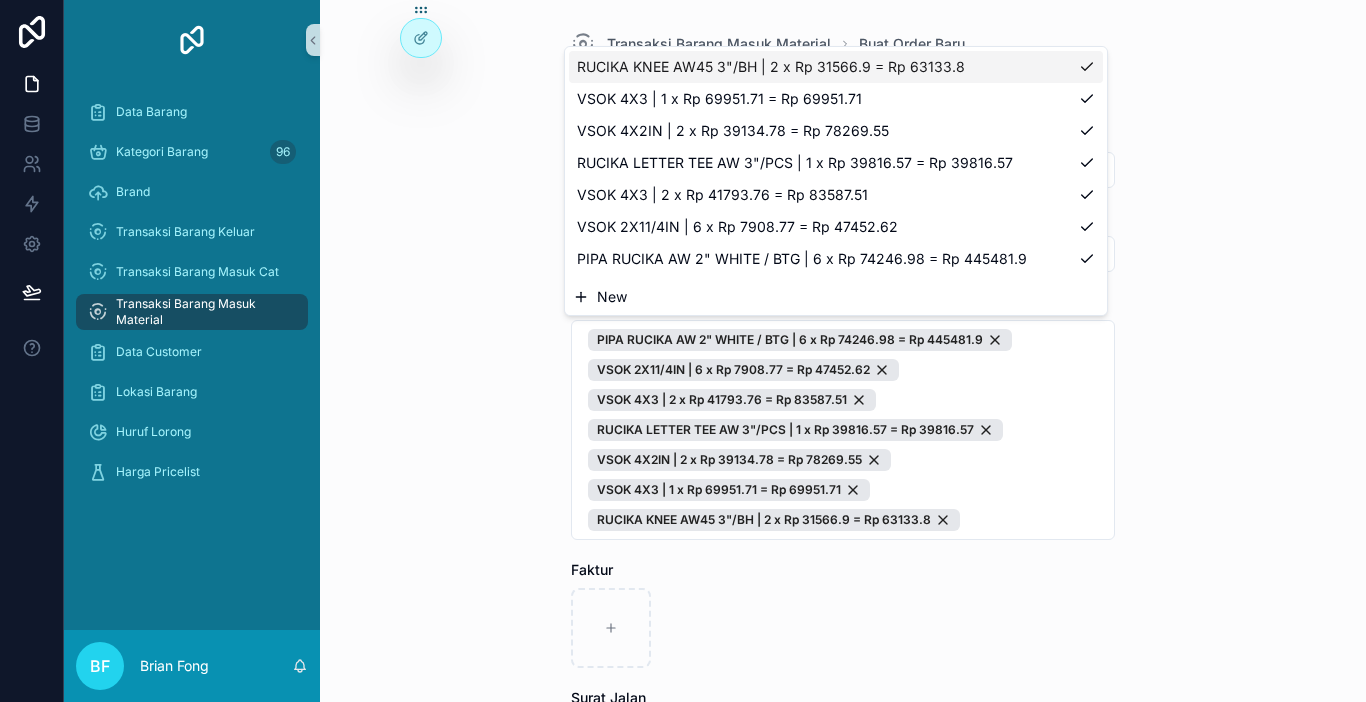 click on "New" at bounding box center (836, 297) 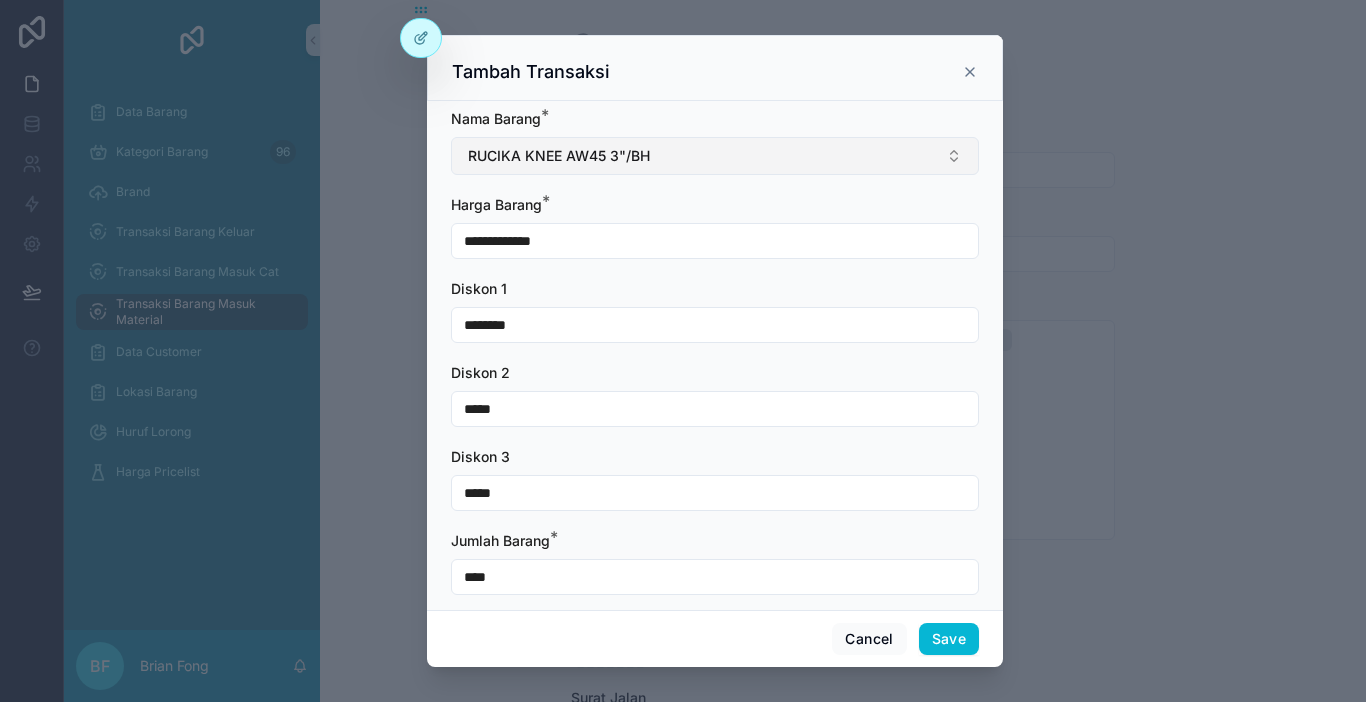 click on "RUCIKA KNEE AW45 3"/BH" at bounding box center [559, 156] 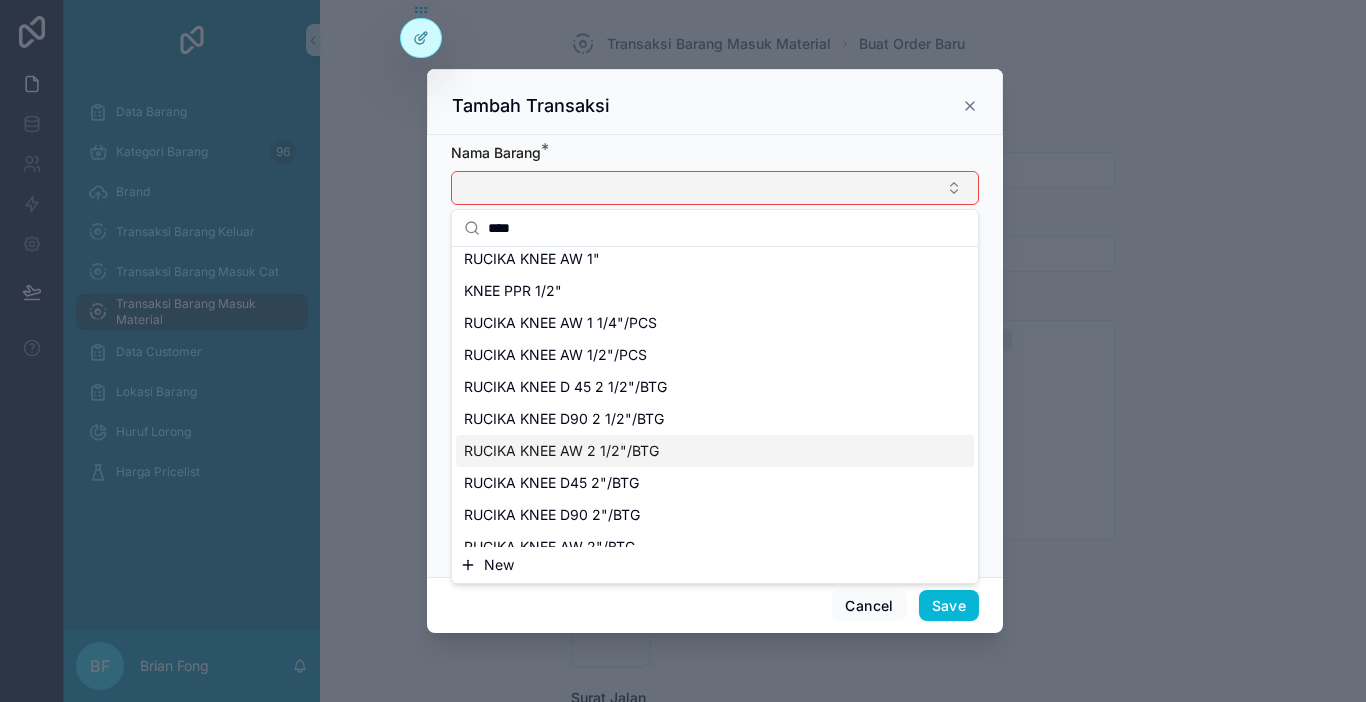 scroll, scrollTop: 300, scrollLeft: 0, axis: vertical 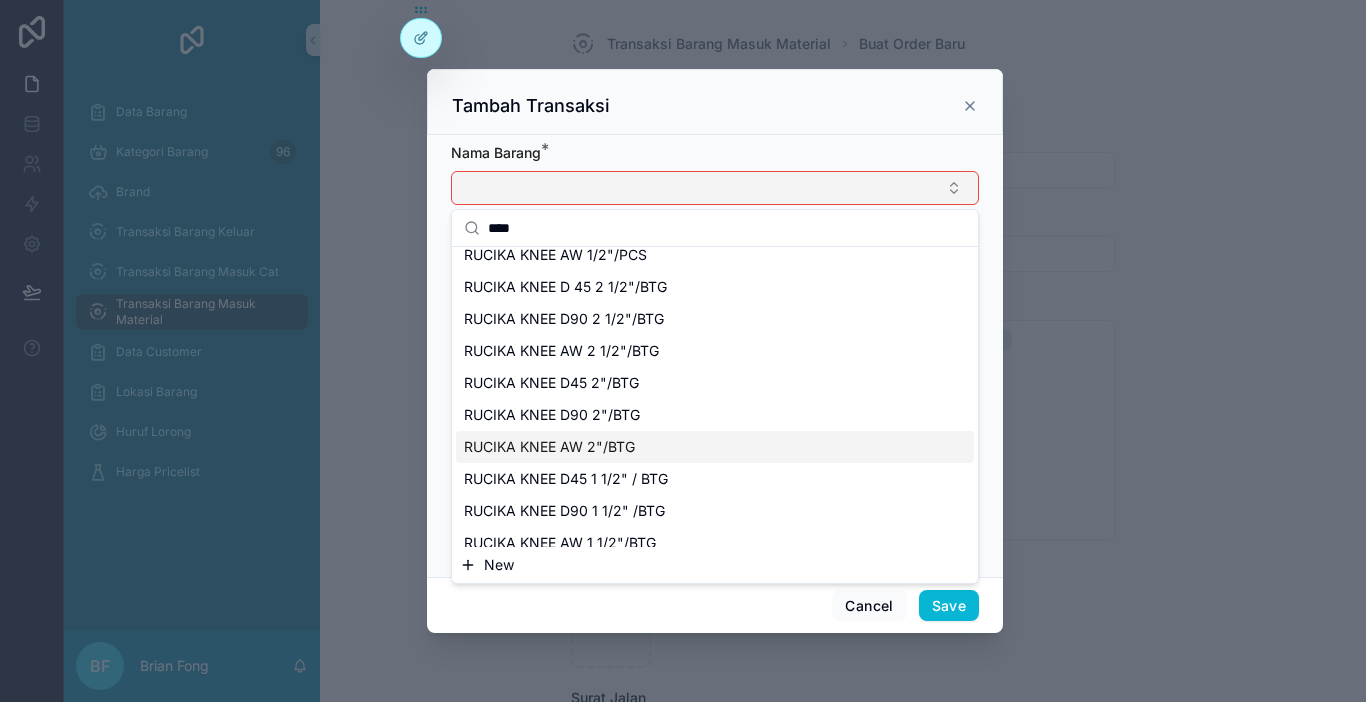type on "****" 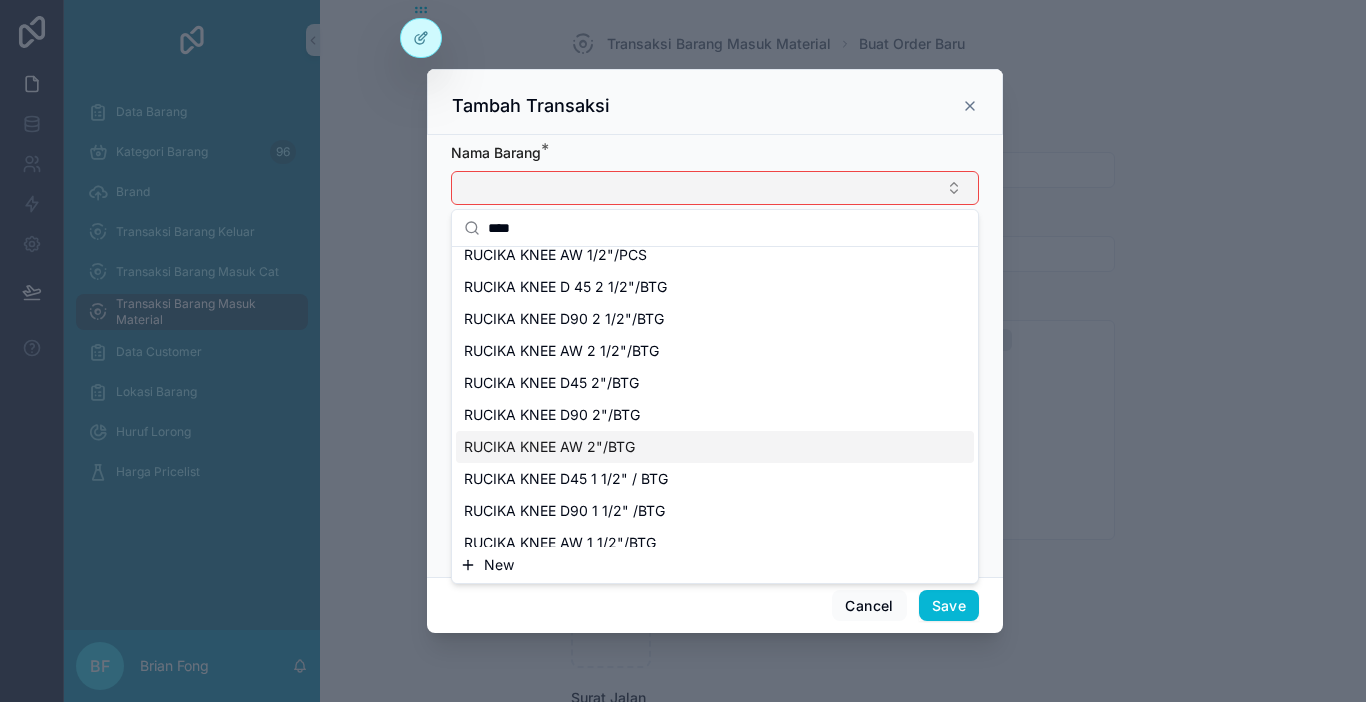 click on "RUCIKA KNEE AW 2"/BTG" at bounding box center (715, 447) 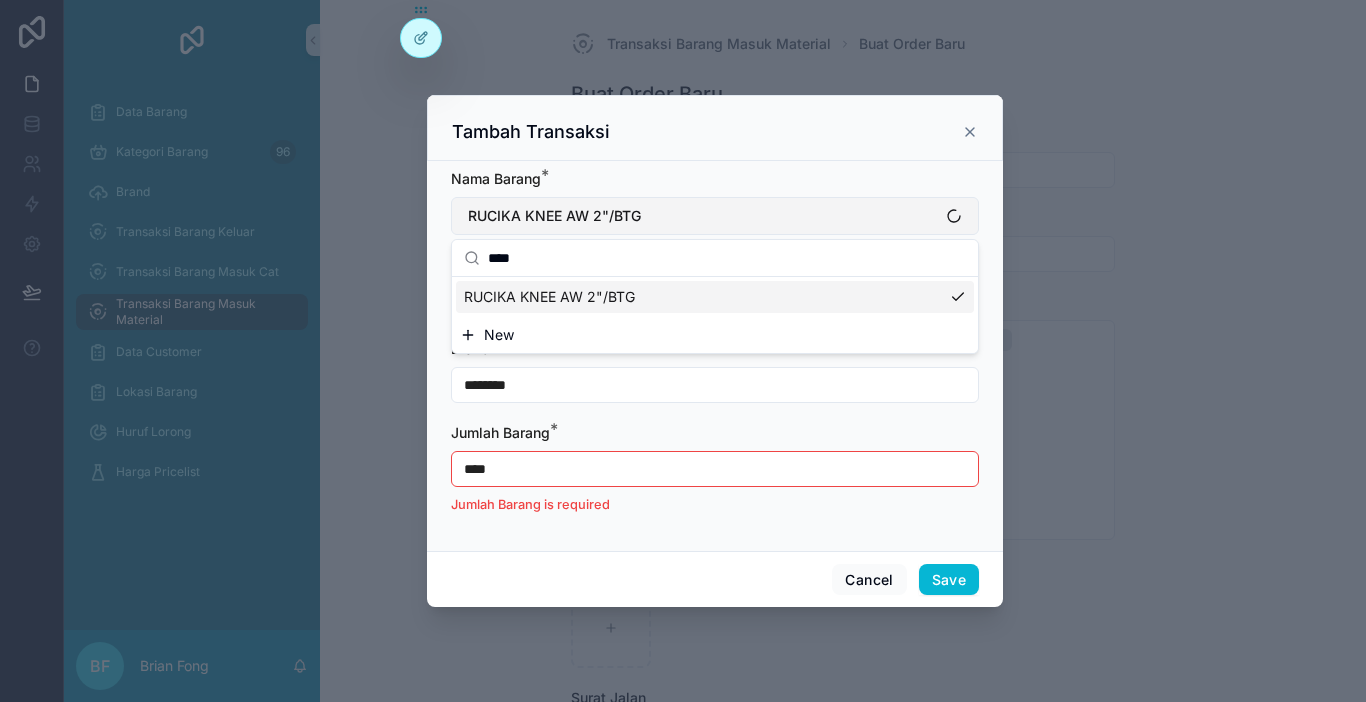 scroll, scrollTop: 0, scrollLeft: 0, axis: both 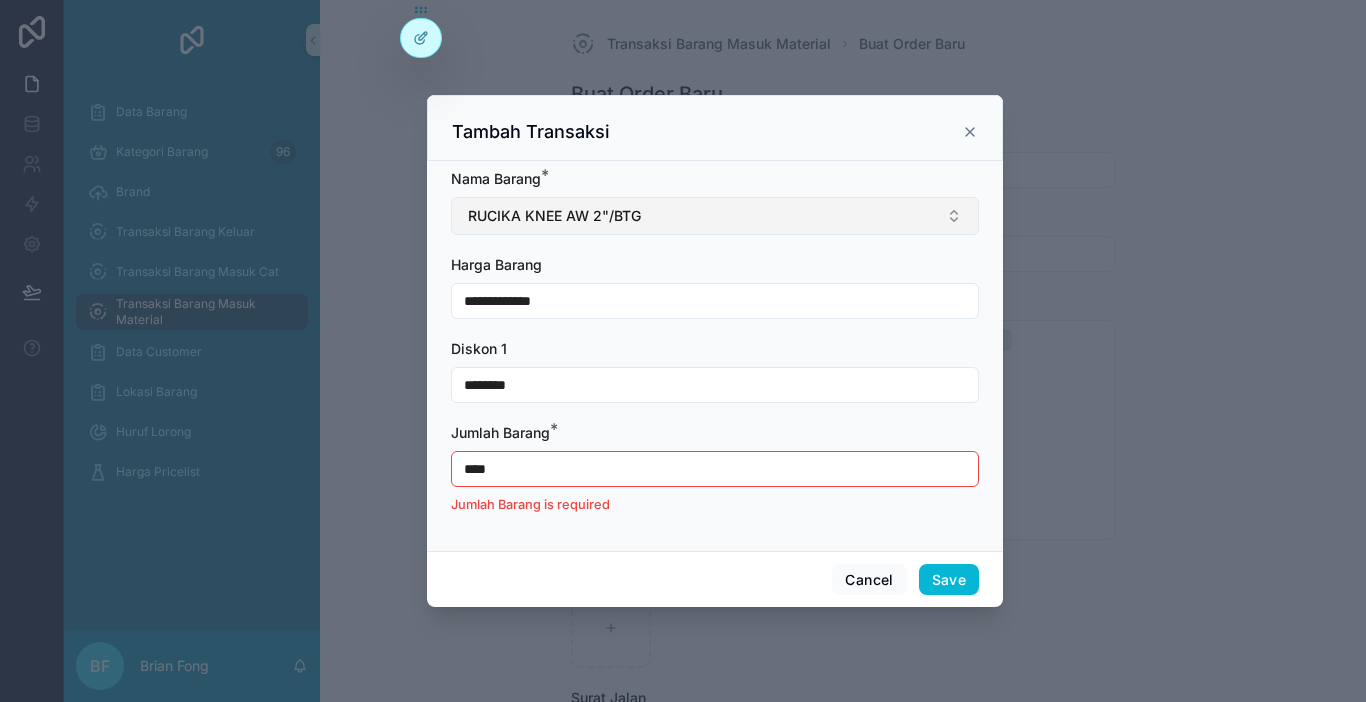 click on "**********" at bounding box center [715, 301] 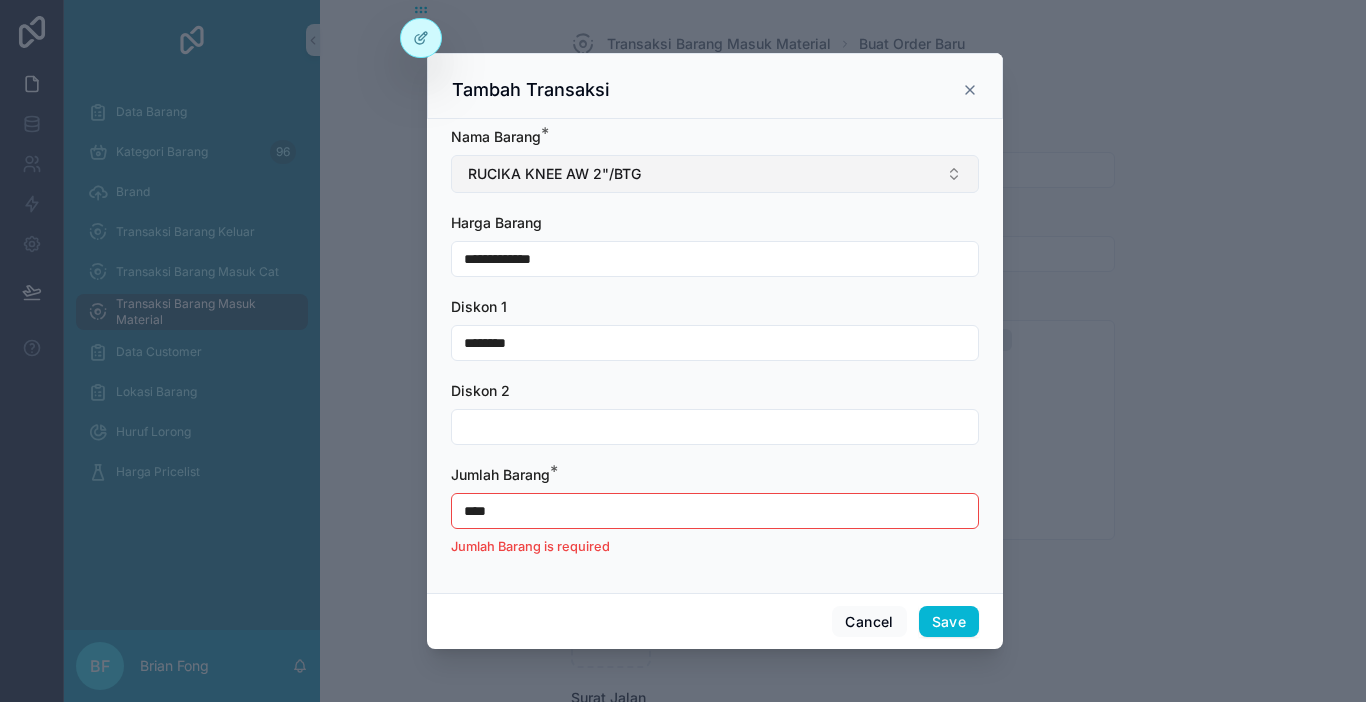 type on "********" 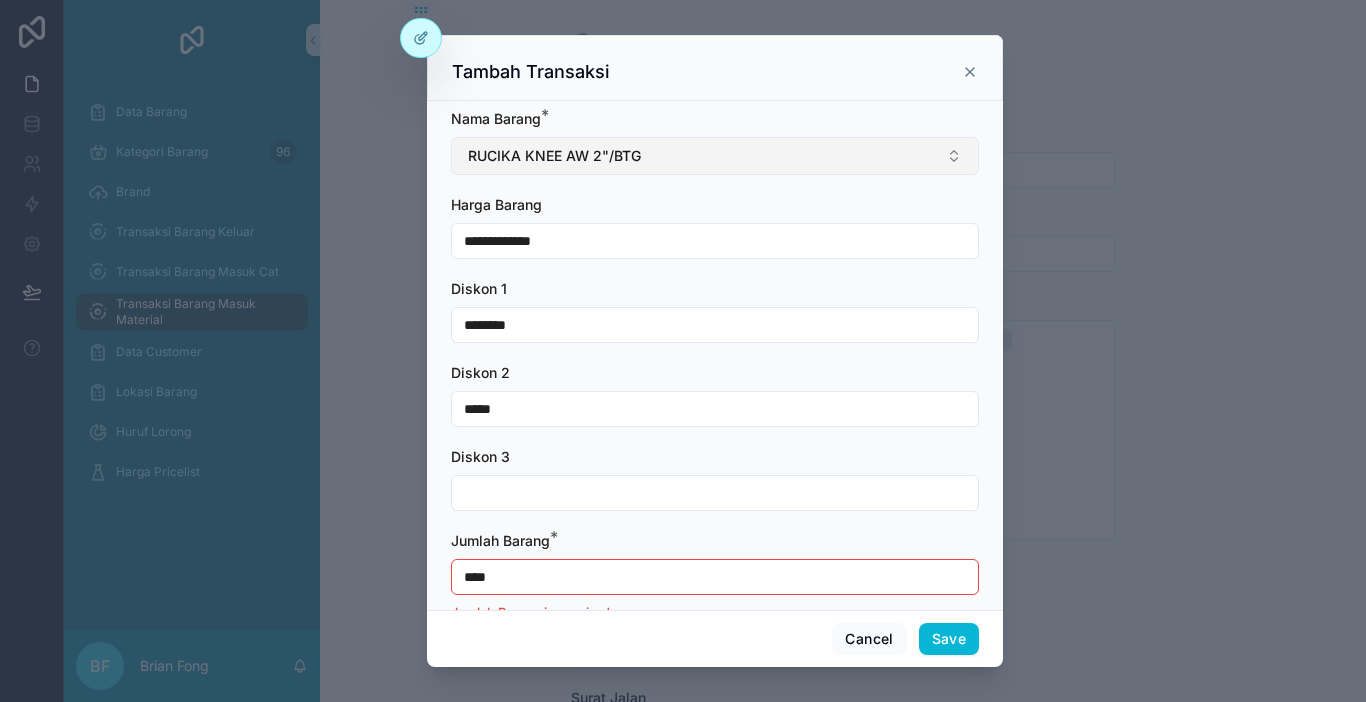 type on "*****" 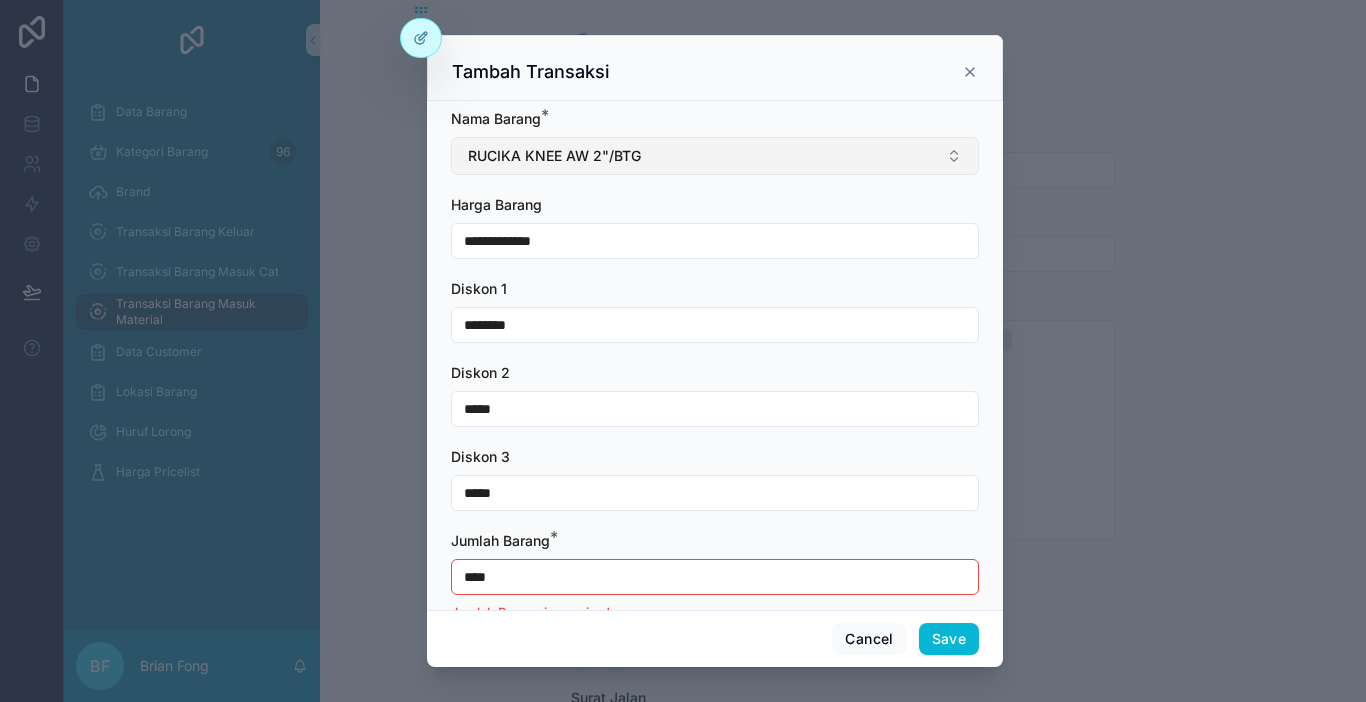type on "*****" 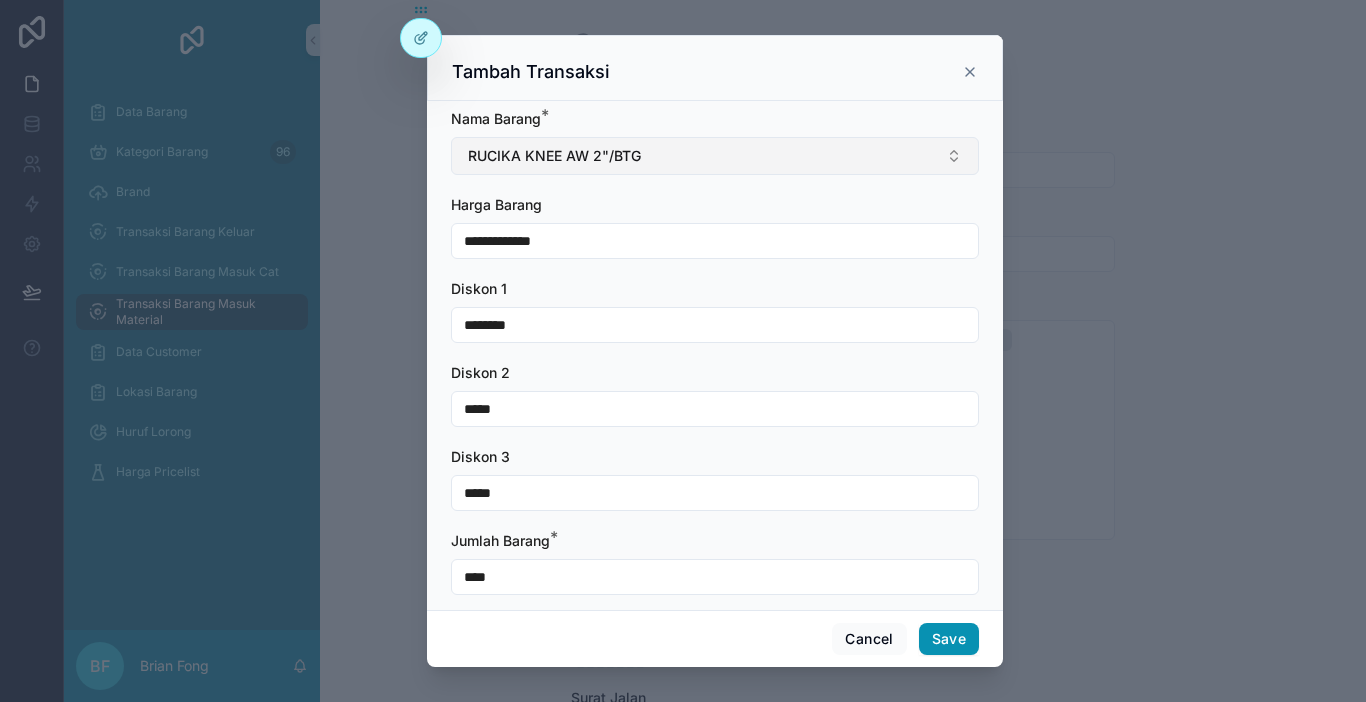 type on "****" 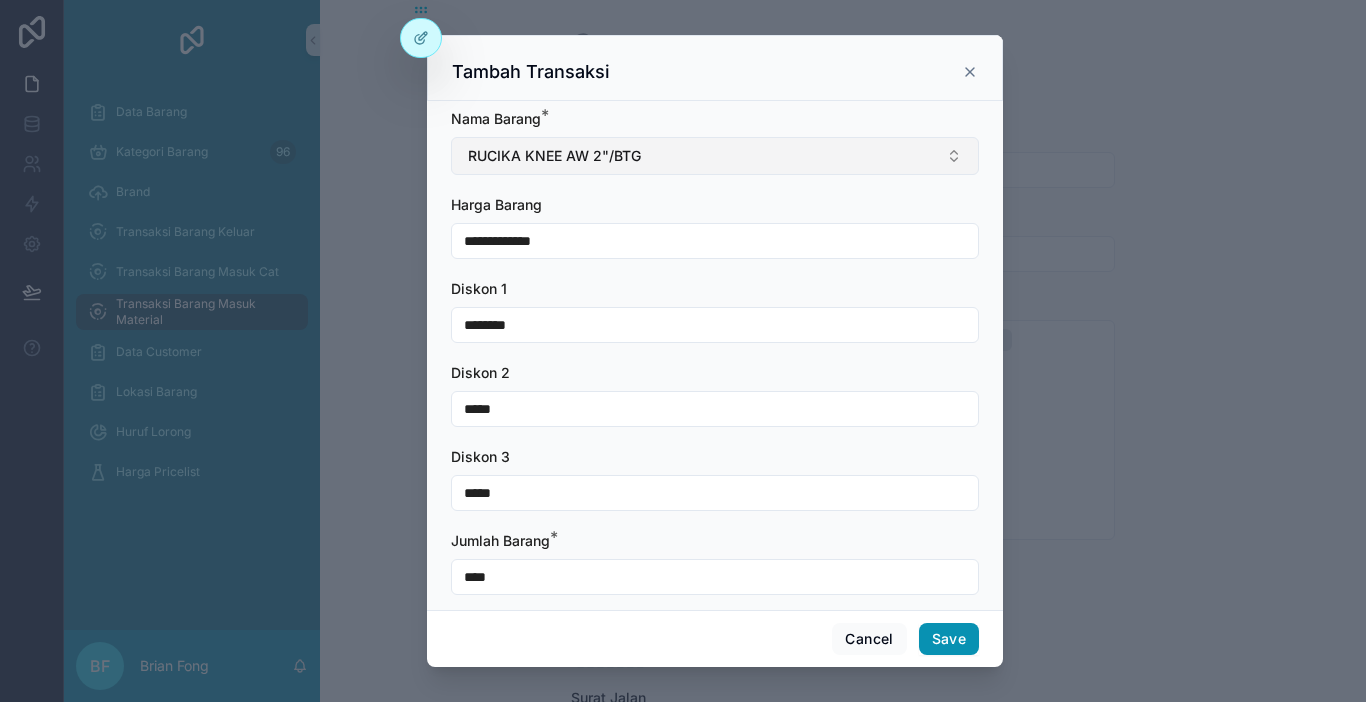 click on "Save" at bounding box center (949, 639) 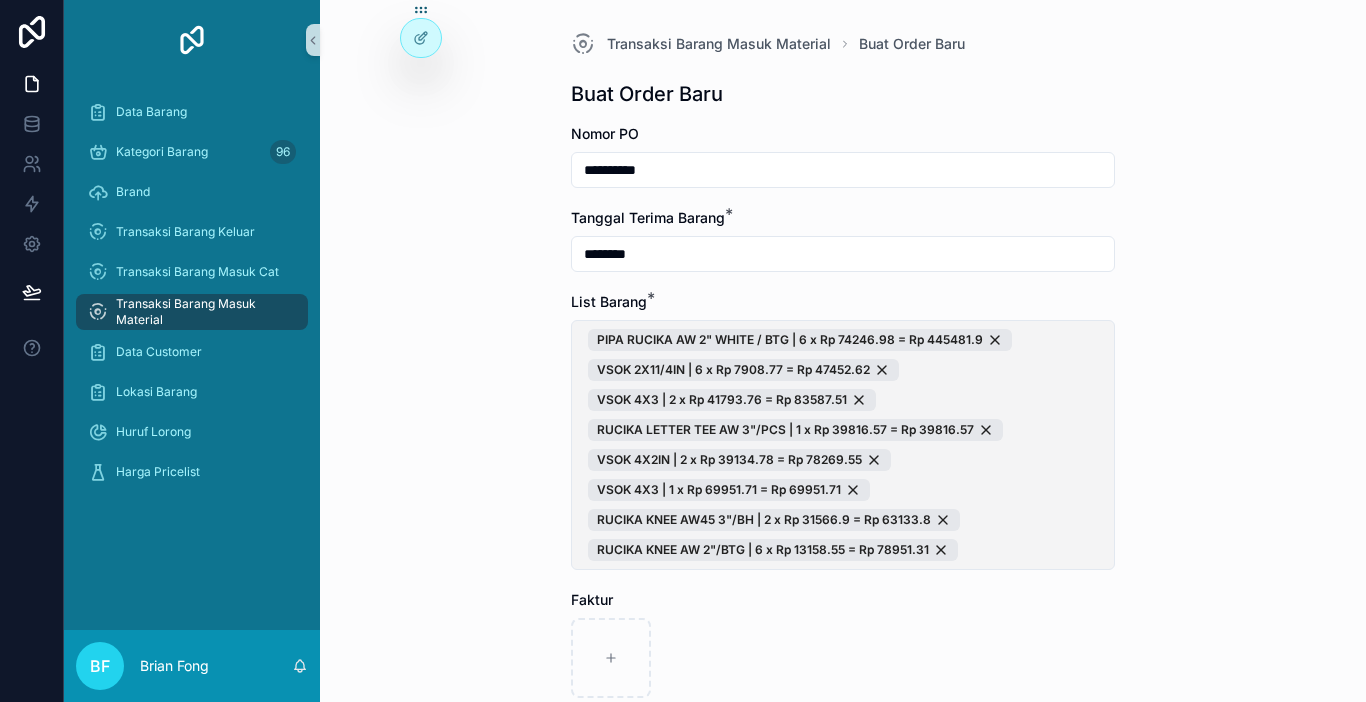 click on "PIPA RUCIKA AW 2" WHITE / BTG | 6 x Rp 74246.98 = Rp 445481.9 VSOK 2X11/4IN | 6 x Rp 7908.77 = Rp 47452.62 VSOK 4X3 | 2 x Rp 41793.76 = Rp 83587.51 RUCIKA LETTER TEE AW 3"/PCS | 1 x Rp 39816.57 = Rp 39816.57 VSOK 4X2IN | 2 x Rp 39134.78 = Rp 78269.55 VSOK 4X3 | 1 x Rp 69951.71 = Rp 69951.71 RUCIKA KNEE AW45 3"/BH | 2 x Rp 31566.9 = Rp 63133.8 RUCIKA KNEE AW 2"/BTG | 6 x Rp 13158.55 = Rp 78951.31" at bounding box center [843, 445] 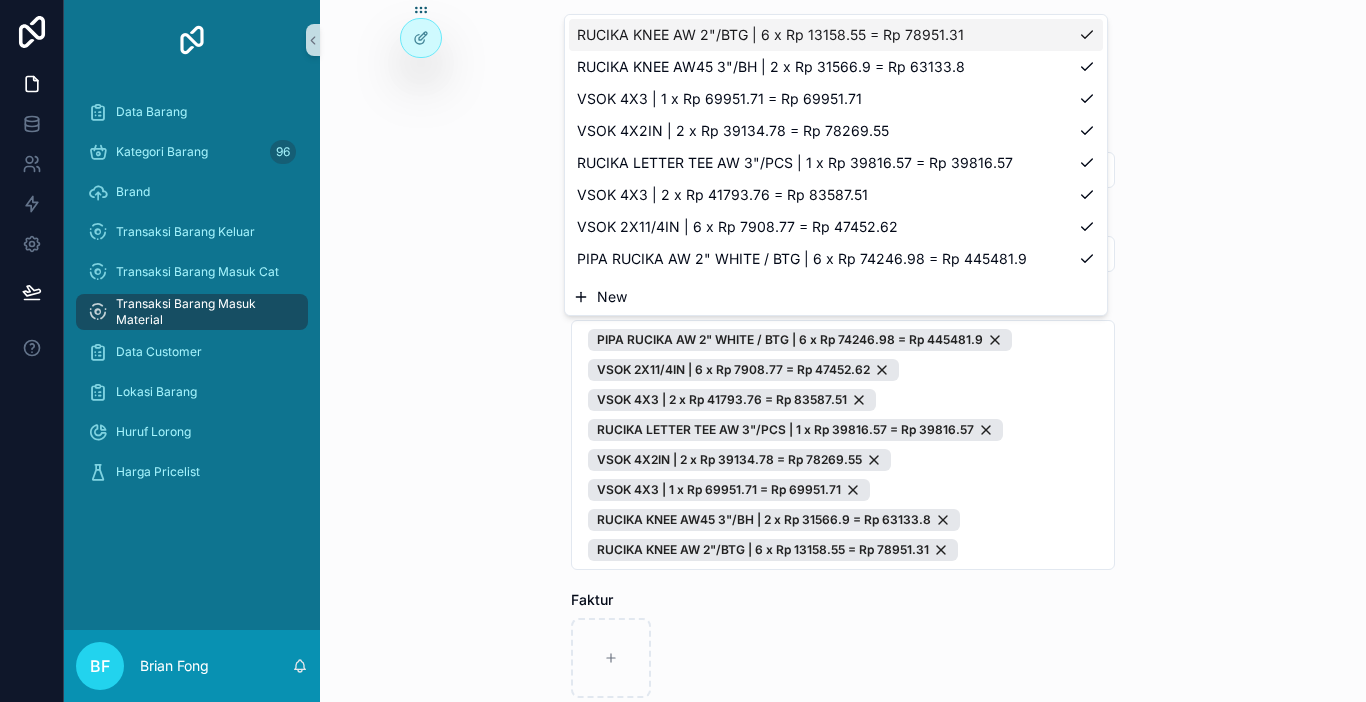 click on "New" at bounding box center [836, 297] 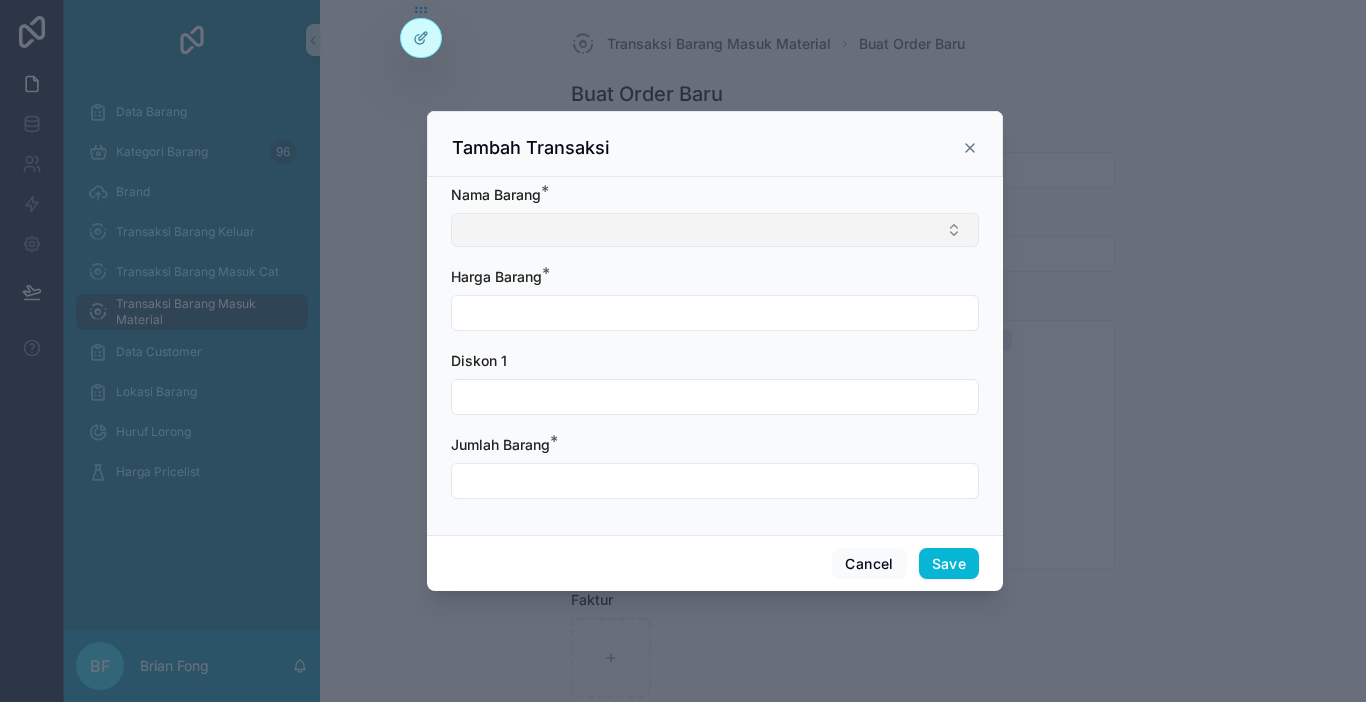 click at bounding box center [715, 230] 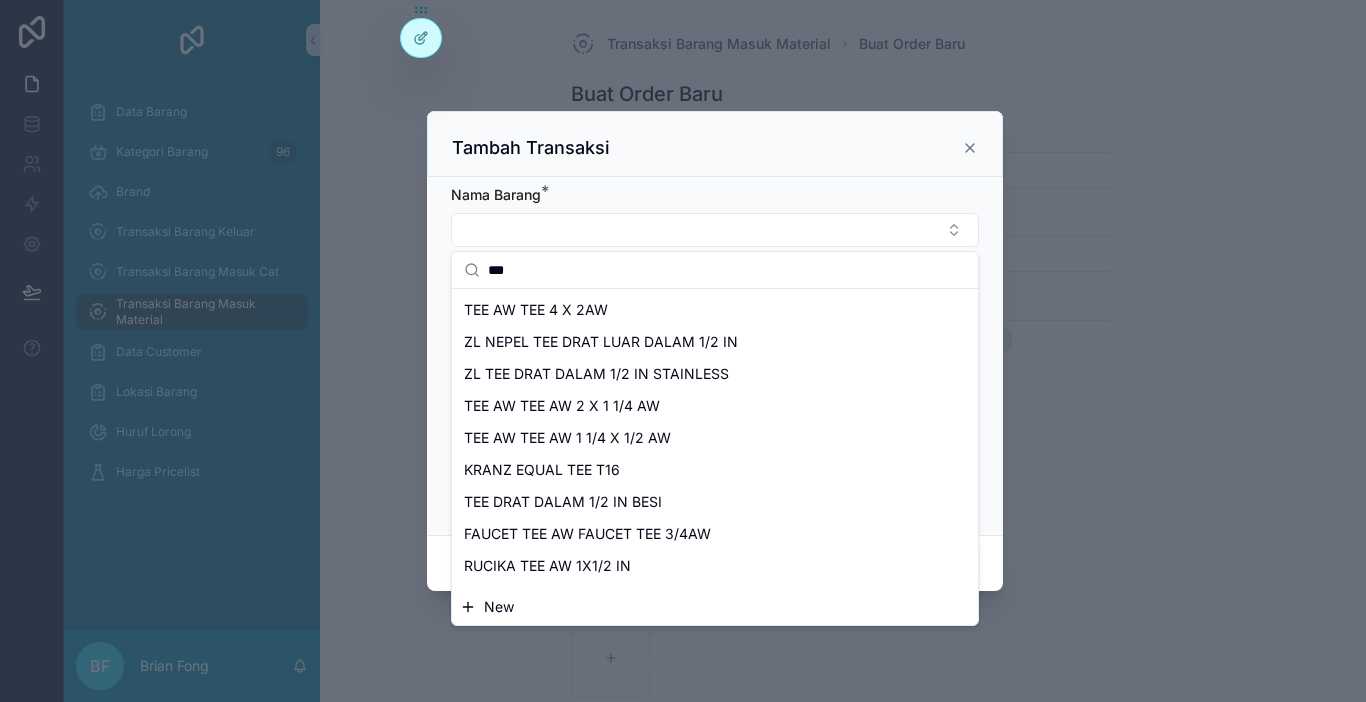 scroll, scrollTop: 780, scrollLeft: 0, axis: vertical 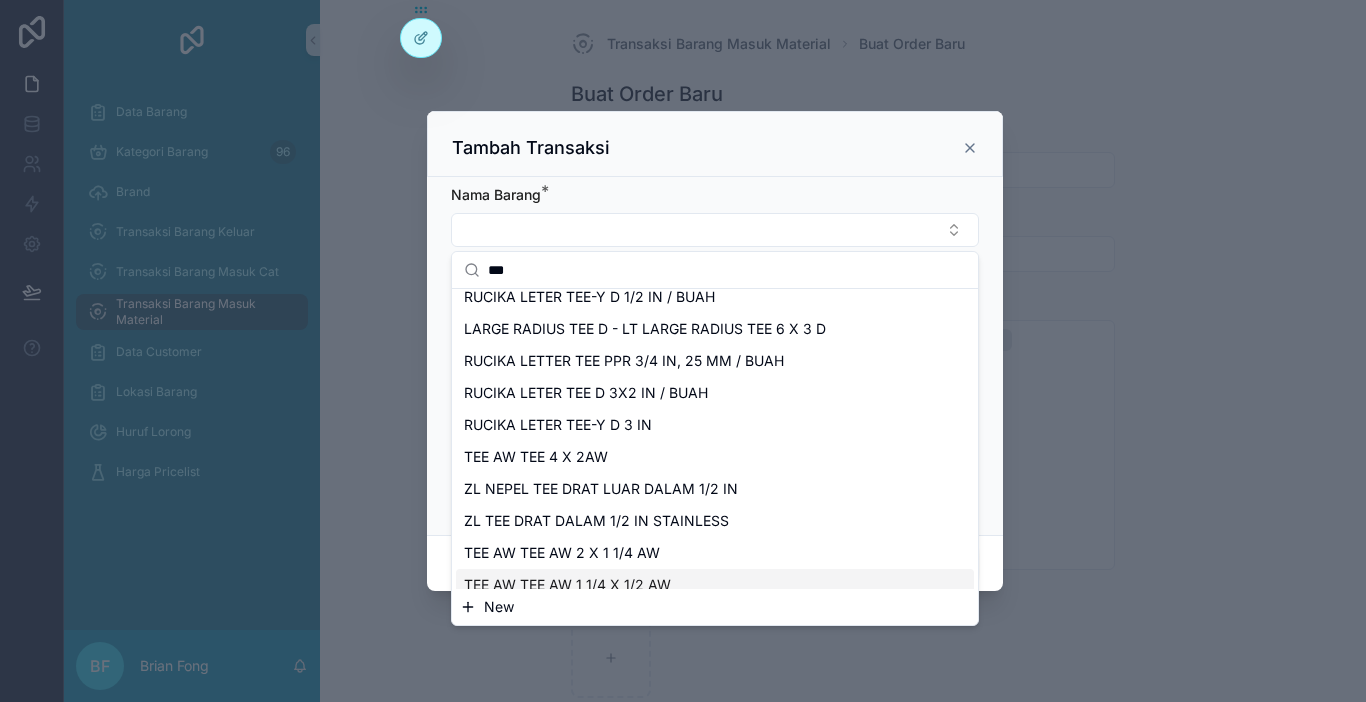 type on "***" 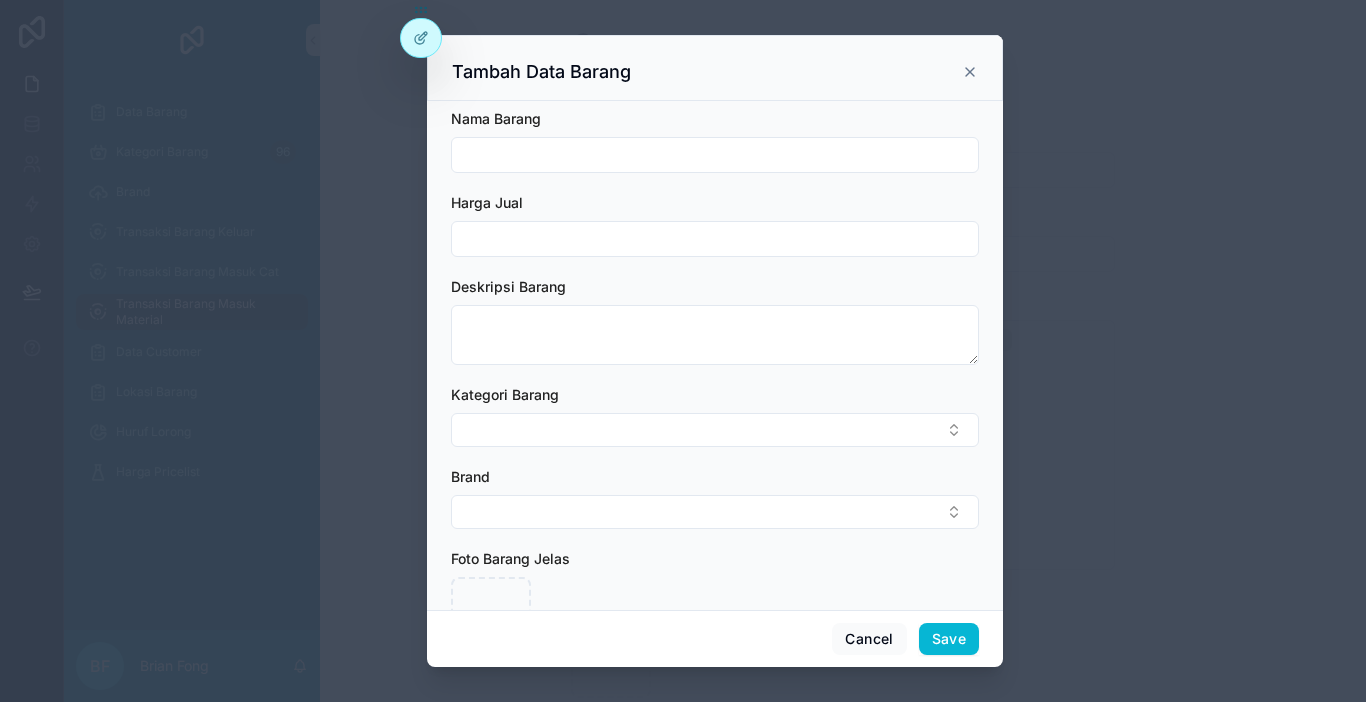 click at bounding box center (715, 155) 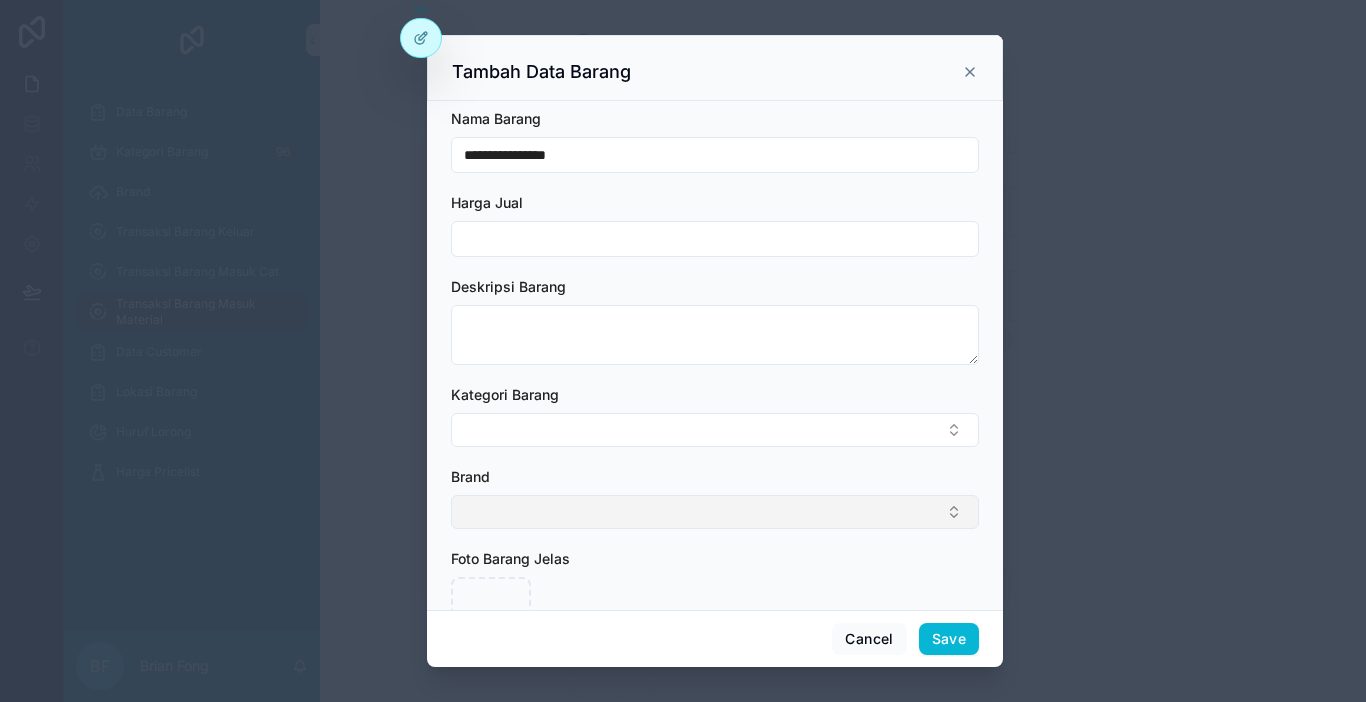 type on "**********" 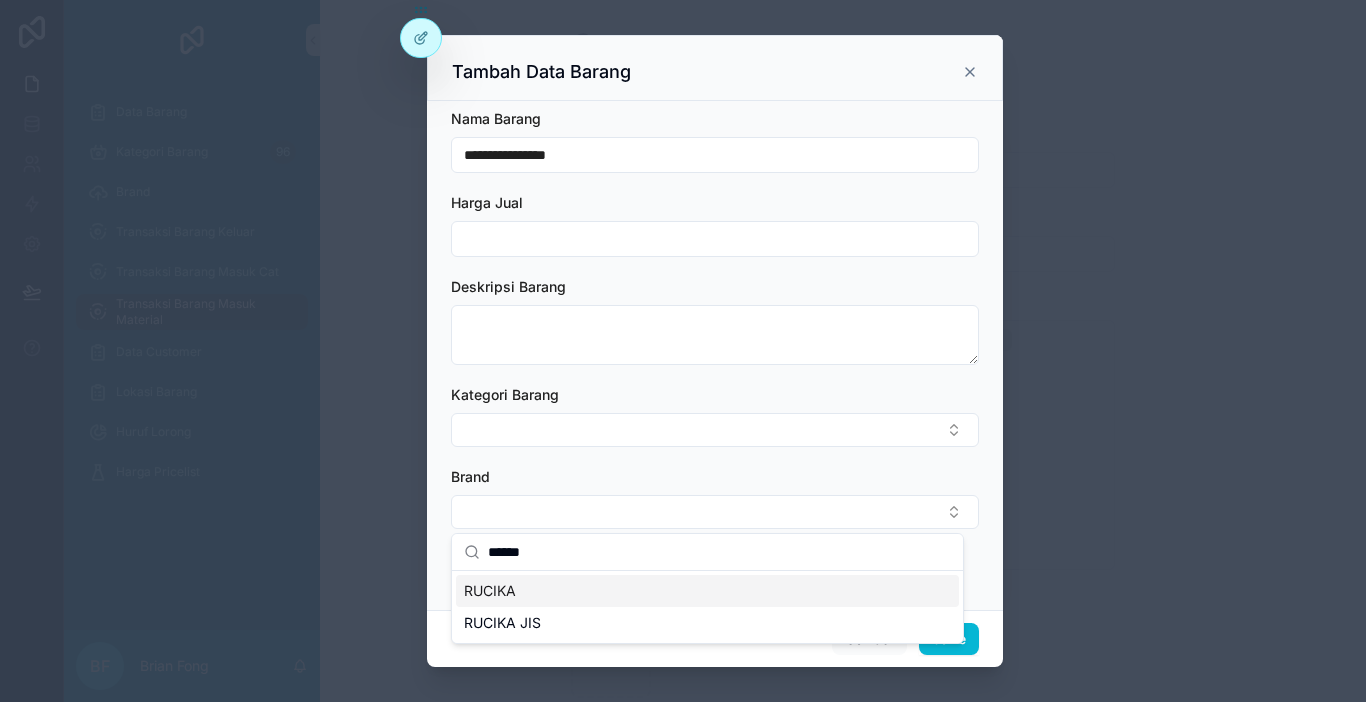 type on "******" 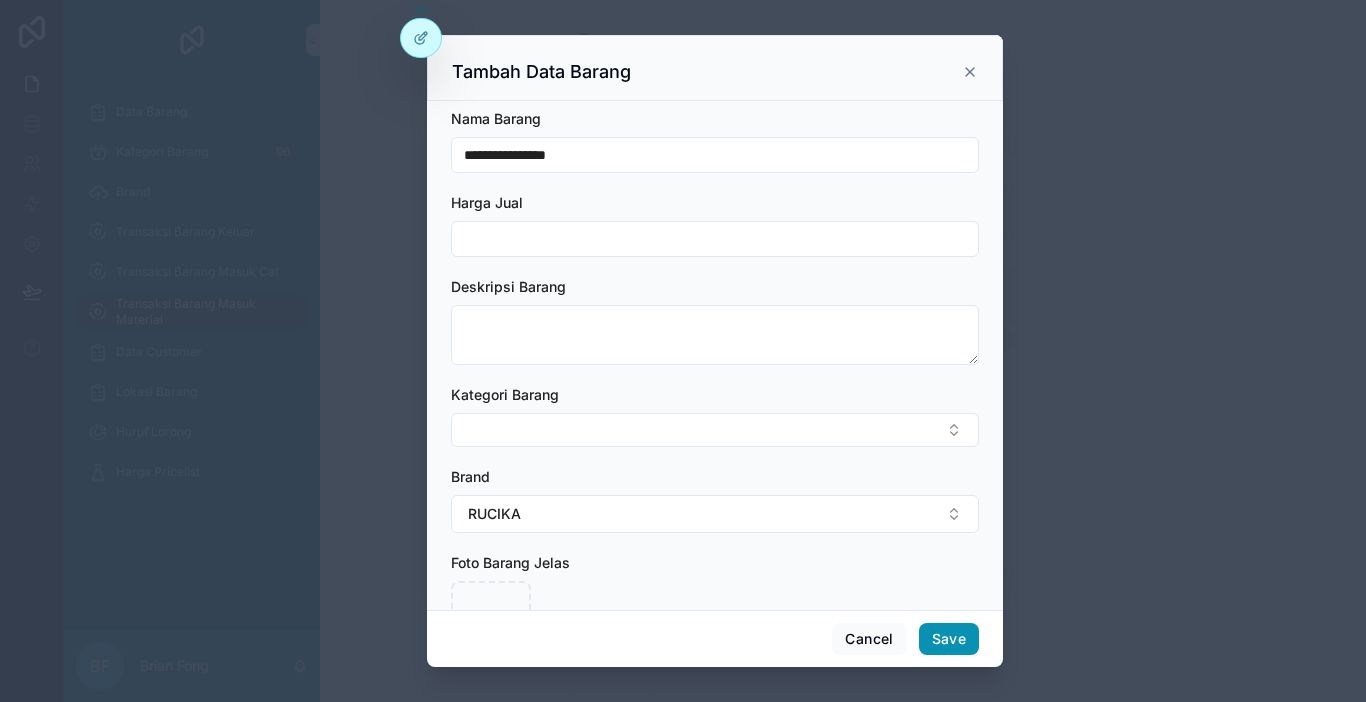 click on "Save" at bounding box center [949, 639] 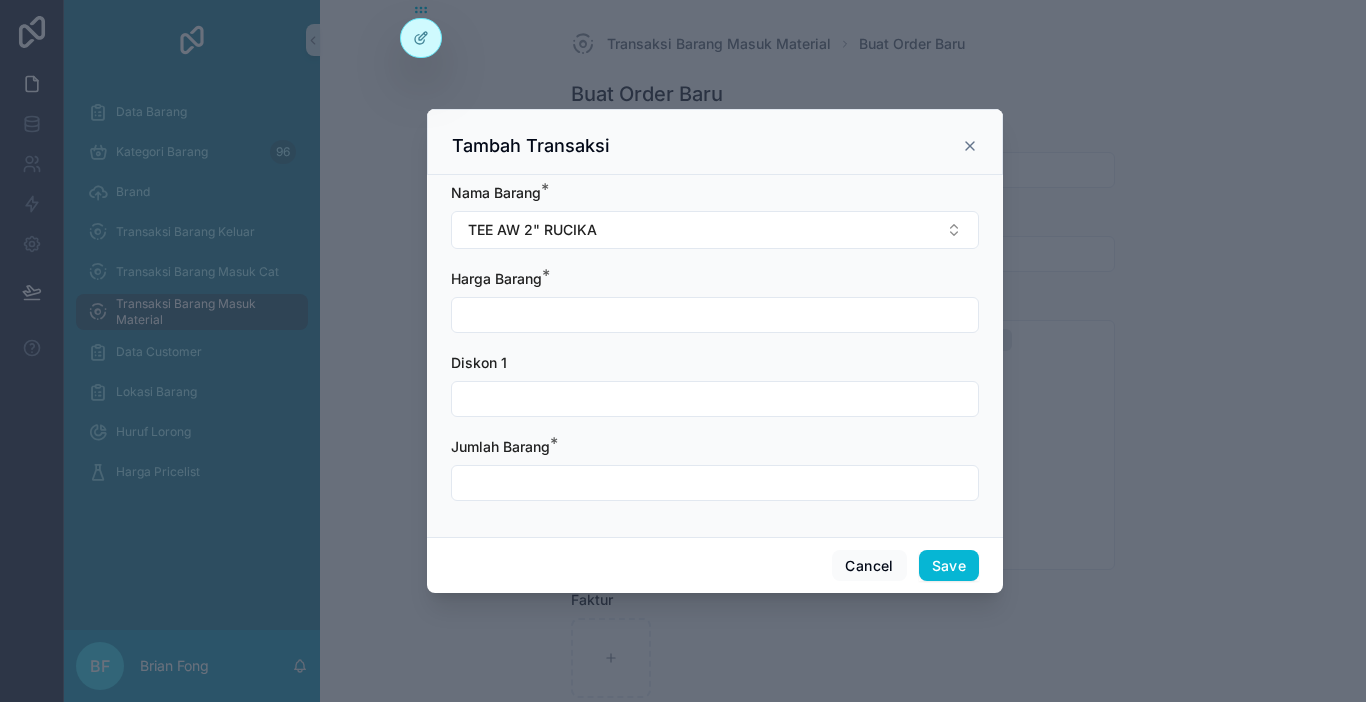 drag, startPoint x: 841, startPoint y: 313, endPoint x: 849, endPoint y: 383, distance: 70.45566 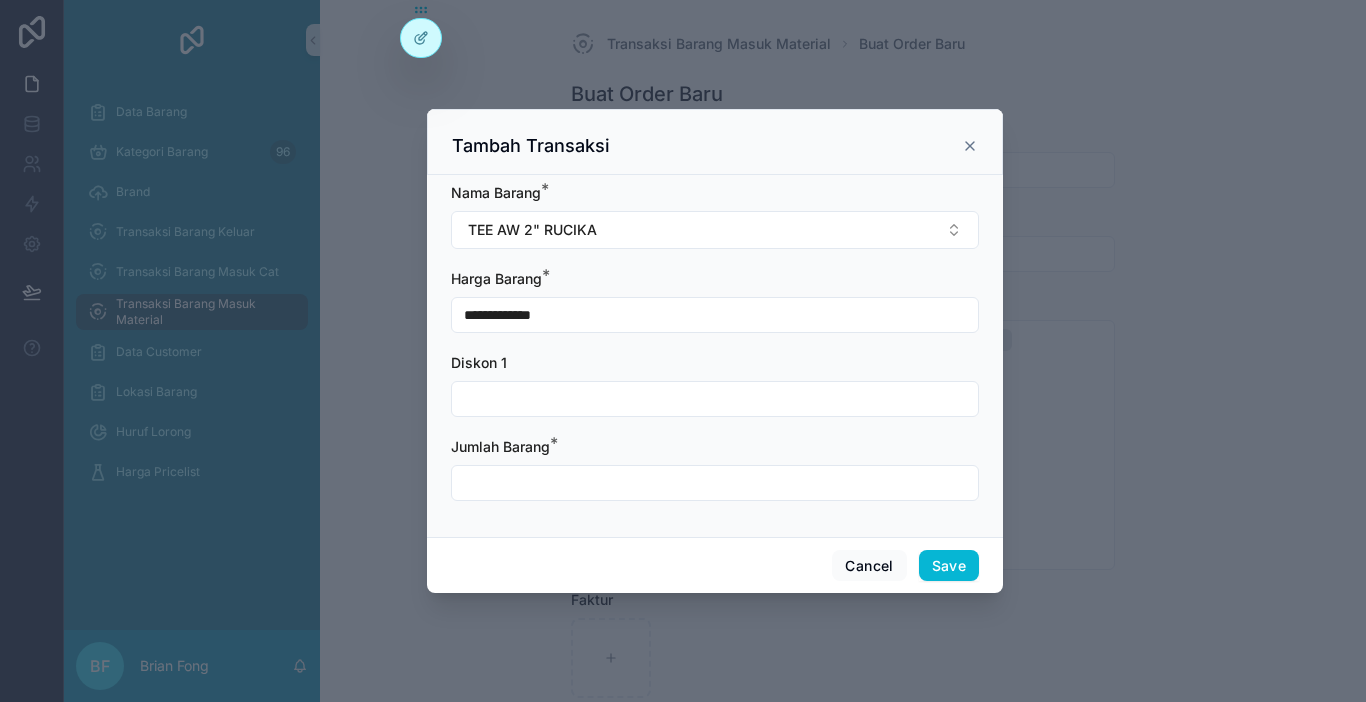 type on "**********" 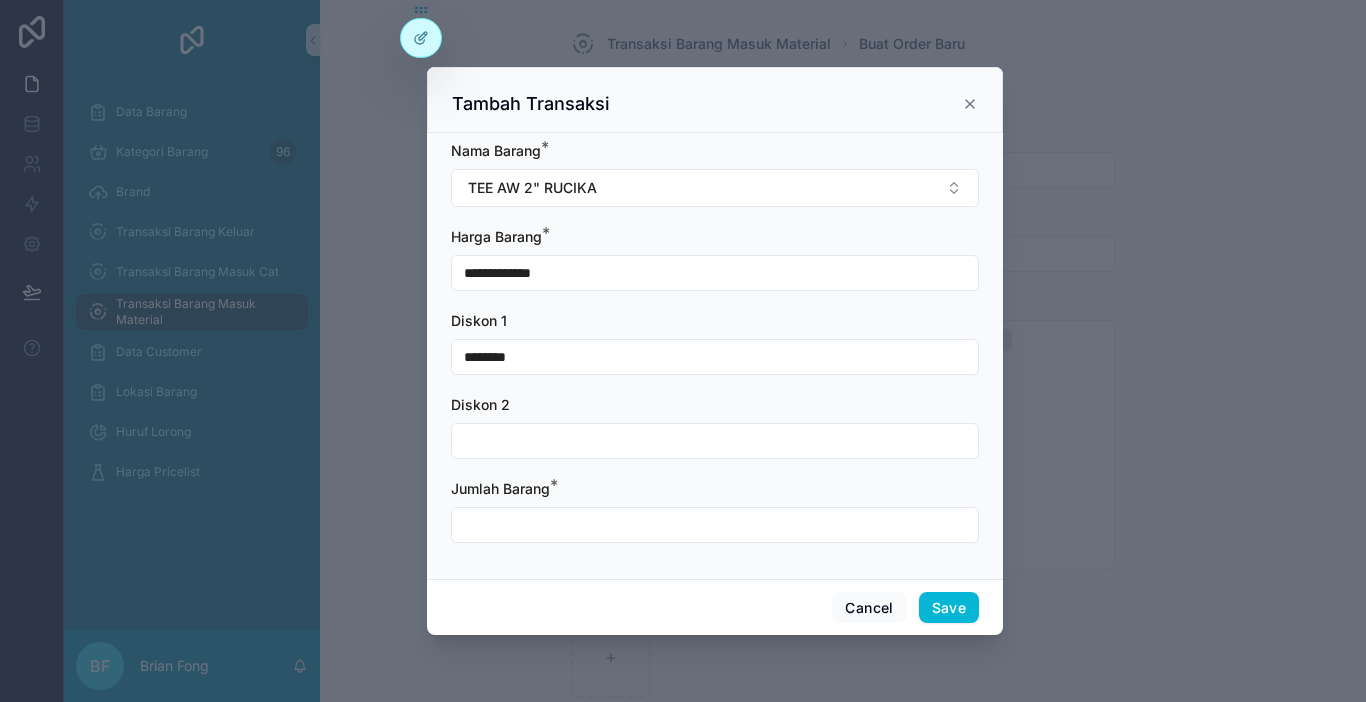 type on "********" 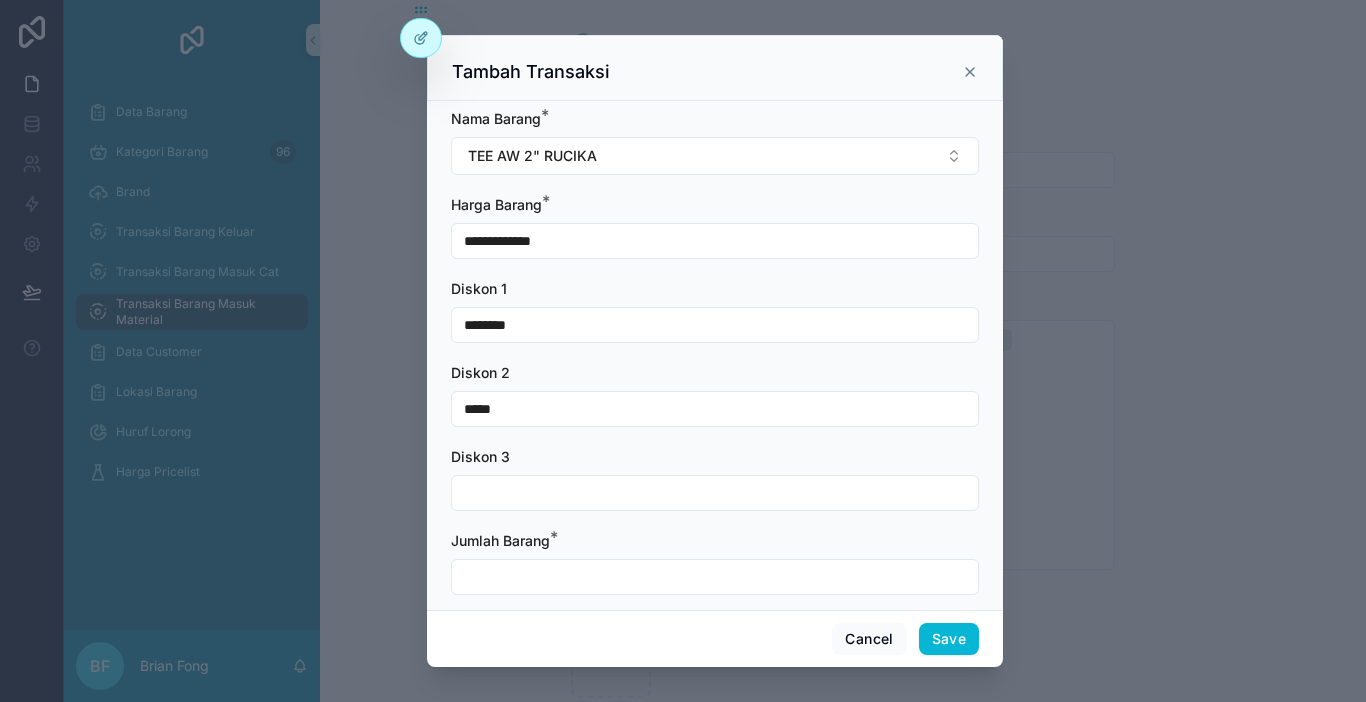 type on "*****" 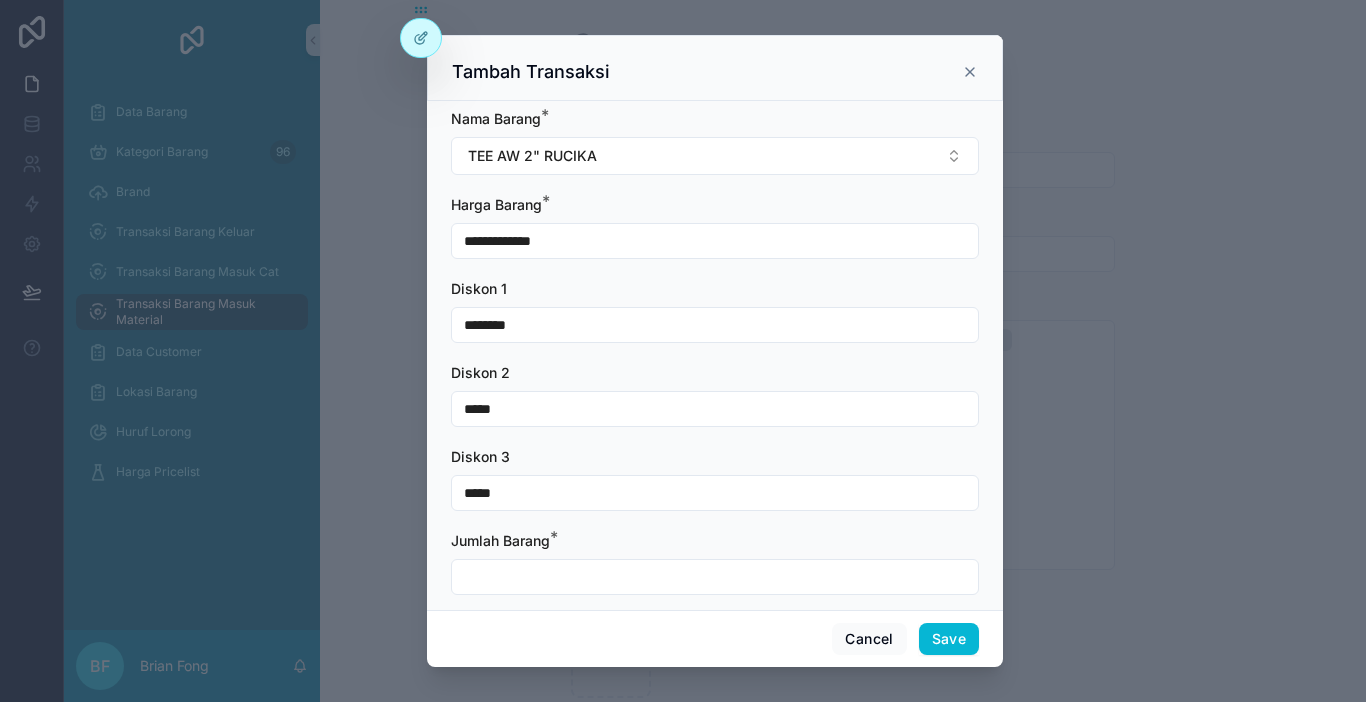 type on "*****" 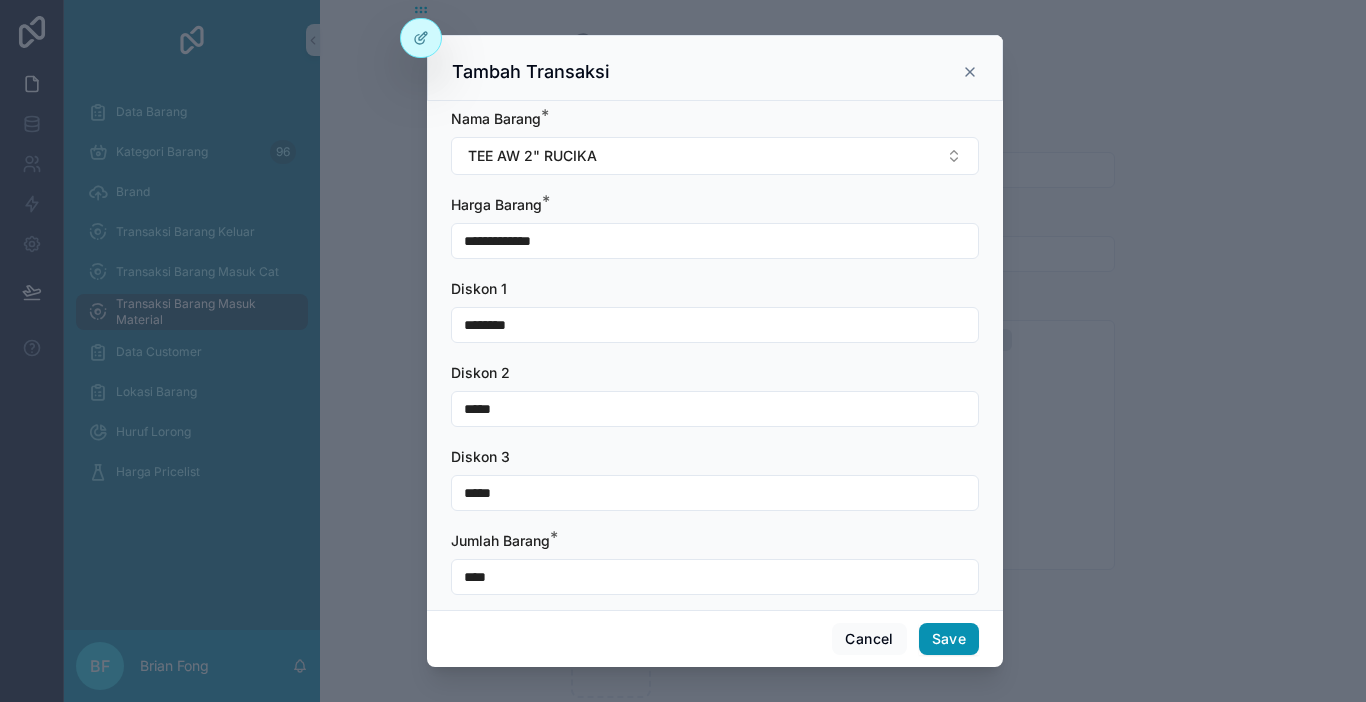 type on "****" 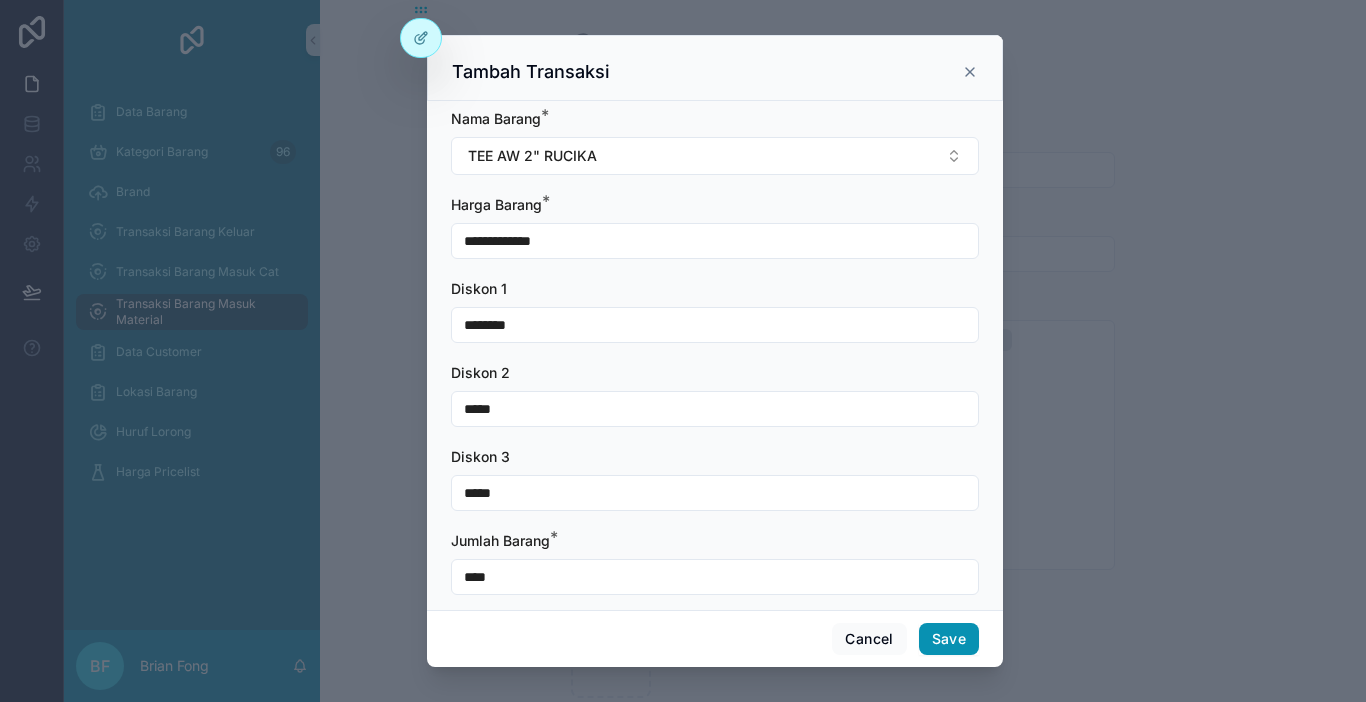 click on "Save" at bounding box center [949, 639] 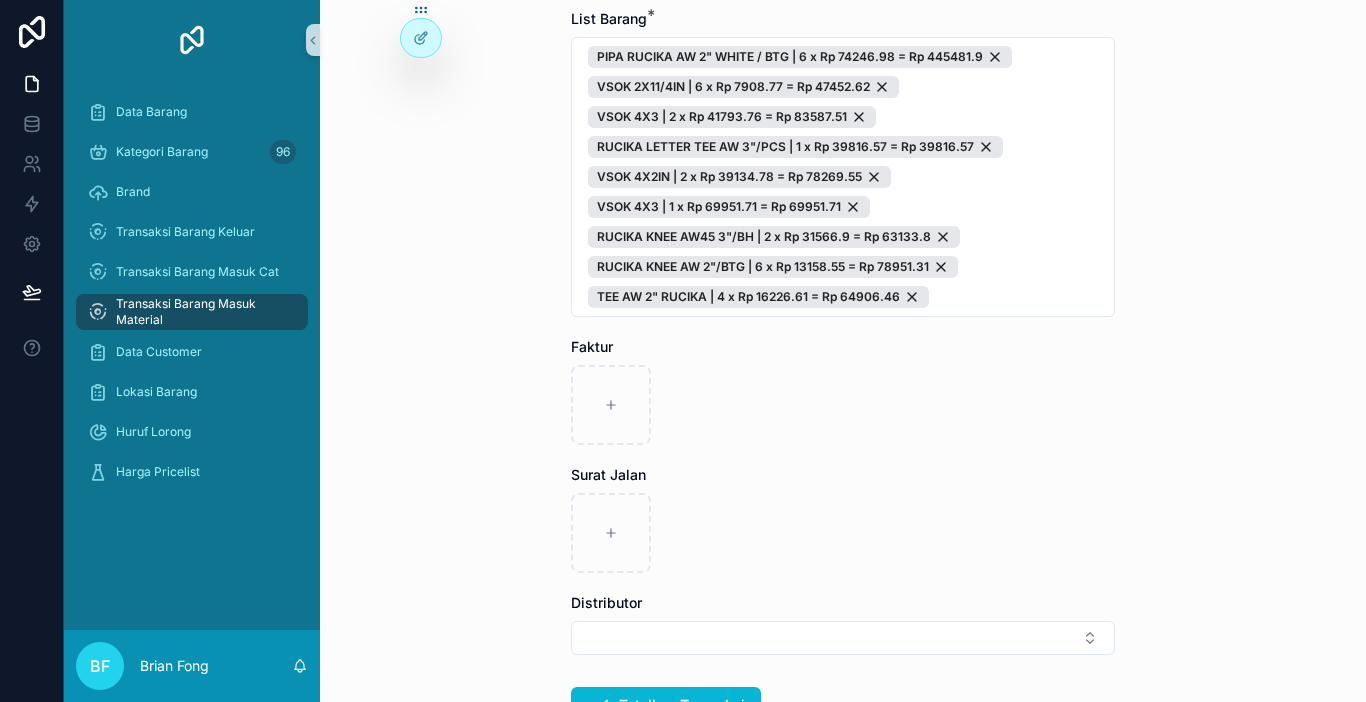 scroll, scrollTop: 300, scrollLeft: 0, axis: vertical 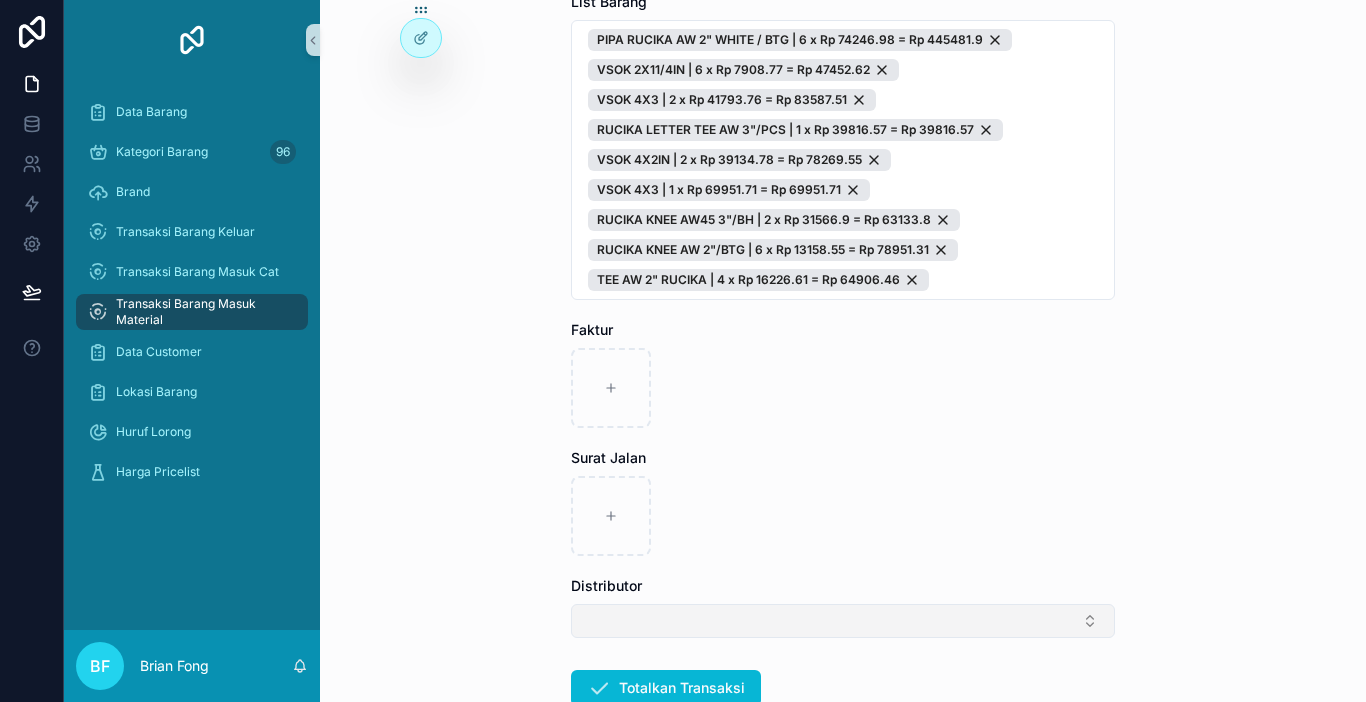 click at bounding box center (843, 621) 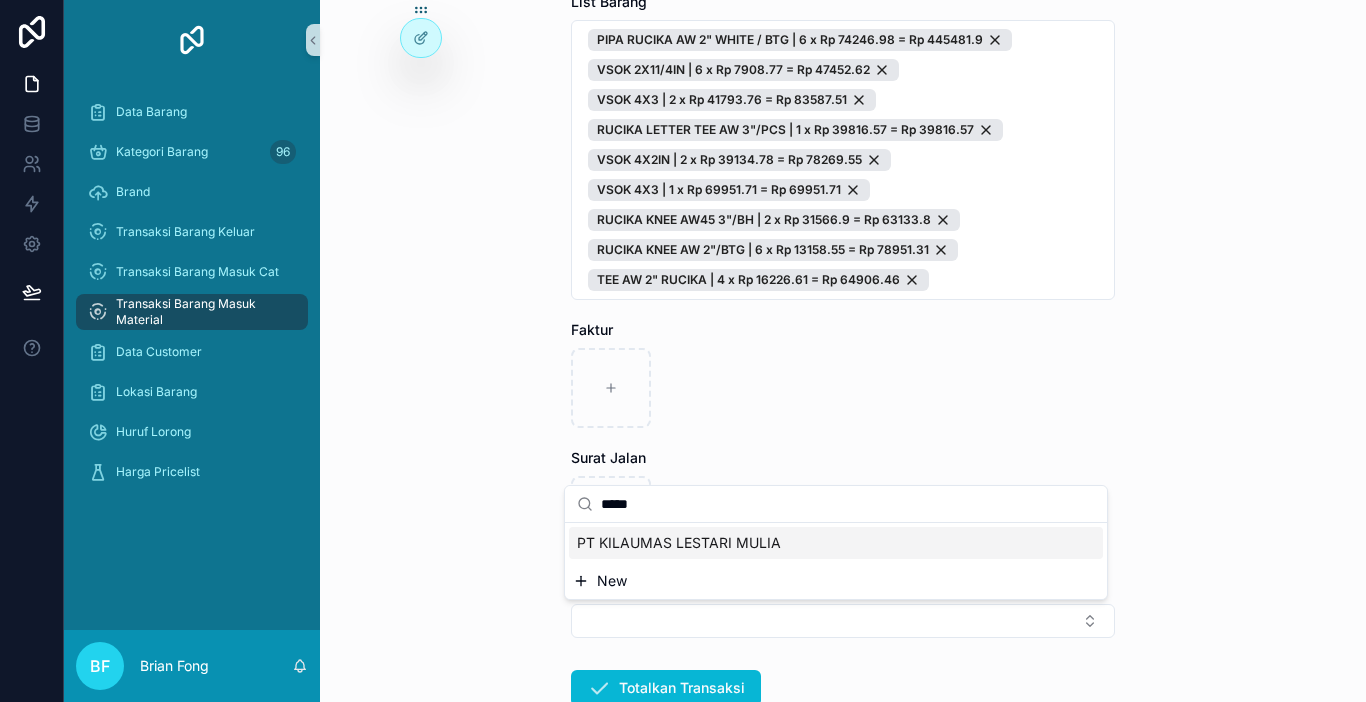 type on "*****" 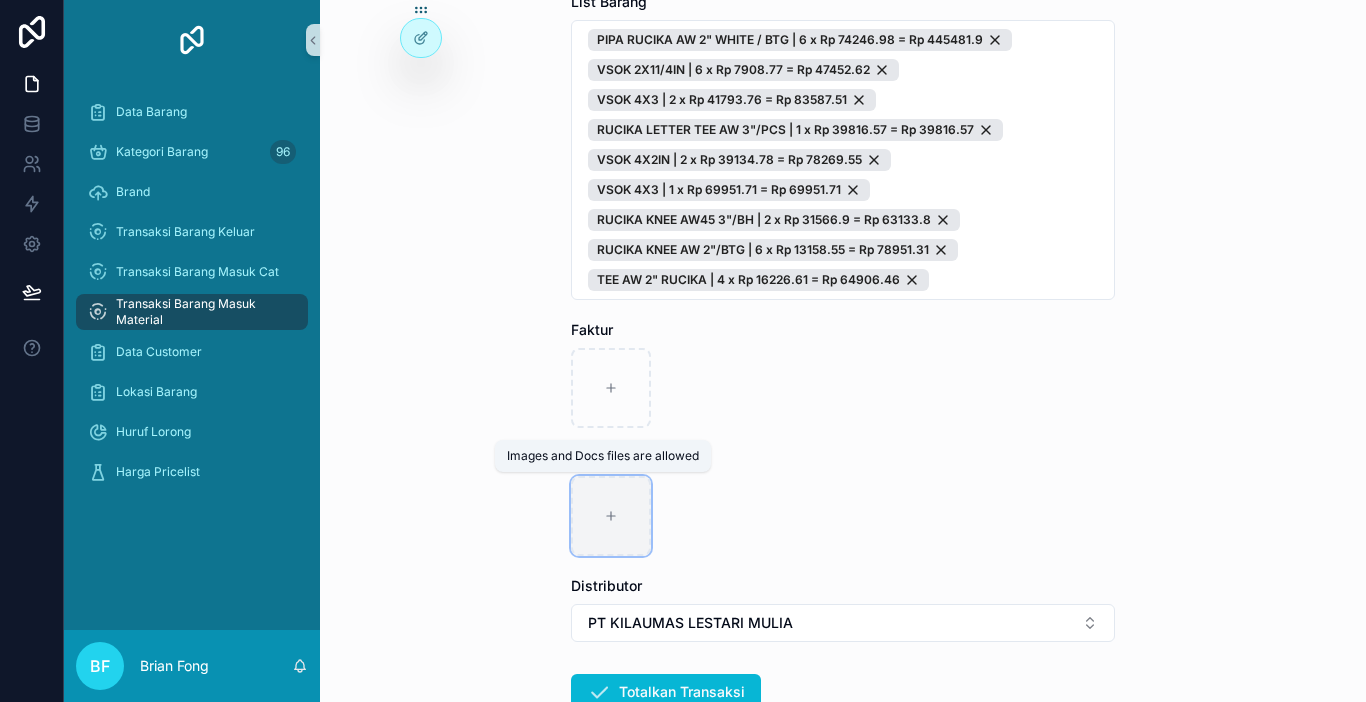 click at bounding box center [611, 516] 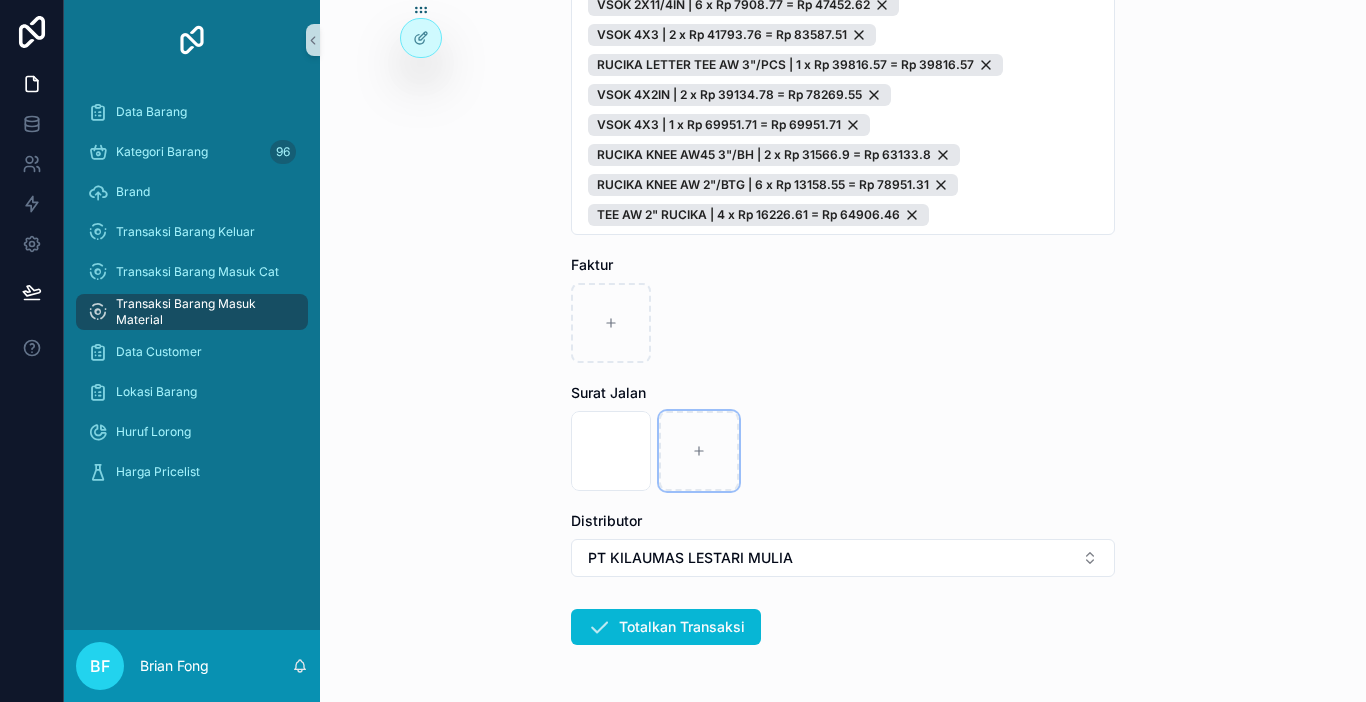 scroll, scrollTop: 400, scrollLeft: 0, axis: vertical 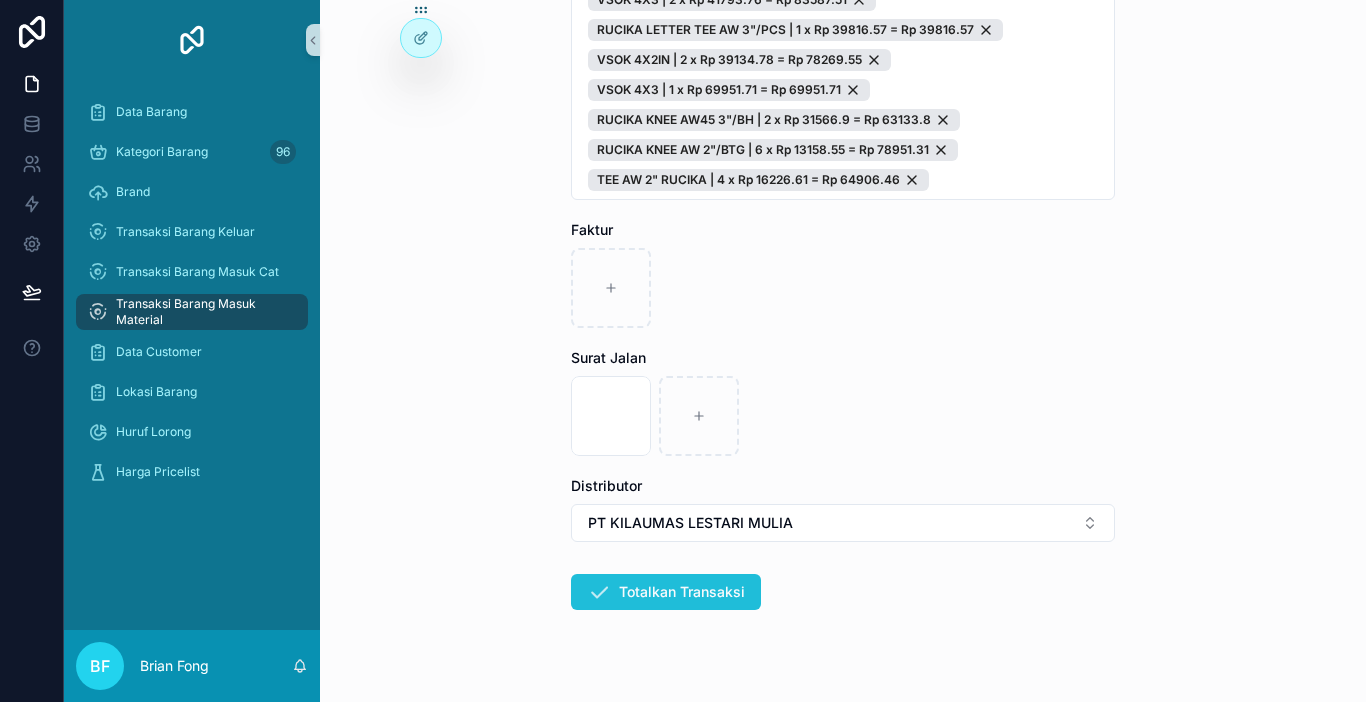 click on "Totalkan Transaksi" at bounding box center (666, 592) 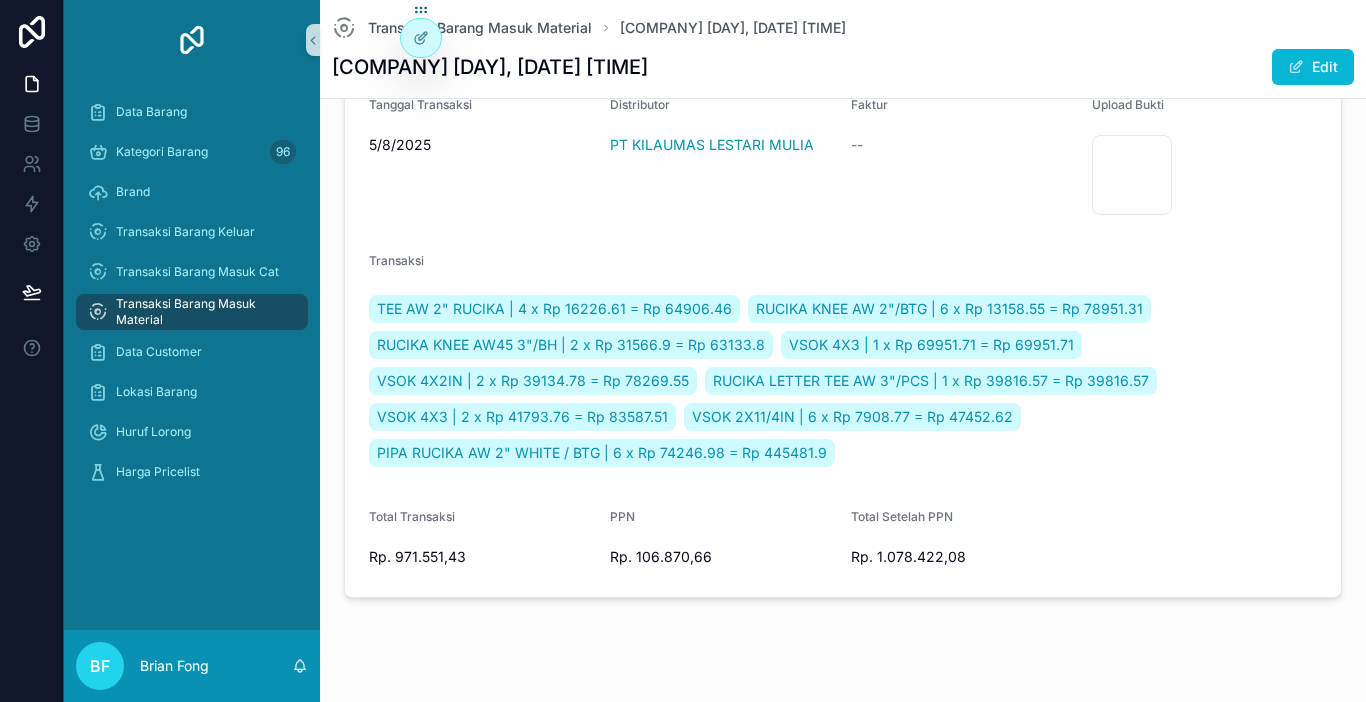 scroll, scrollTop: 91, scrollLeft: 0, axis: vertical 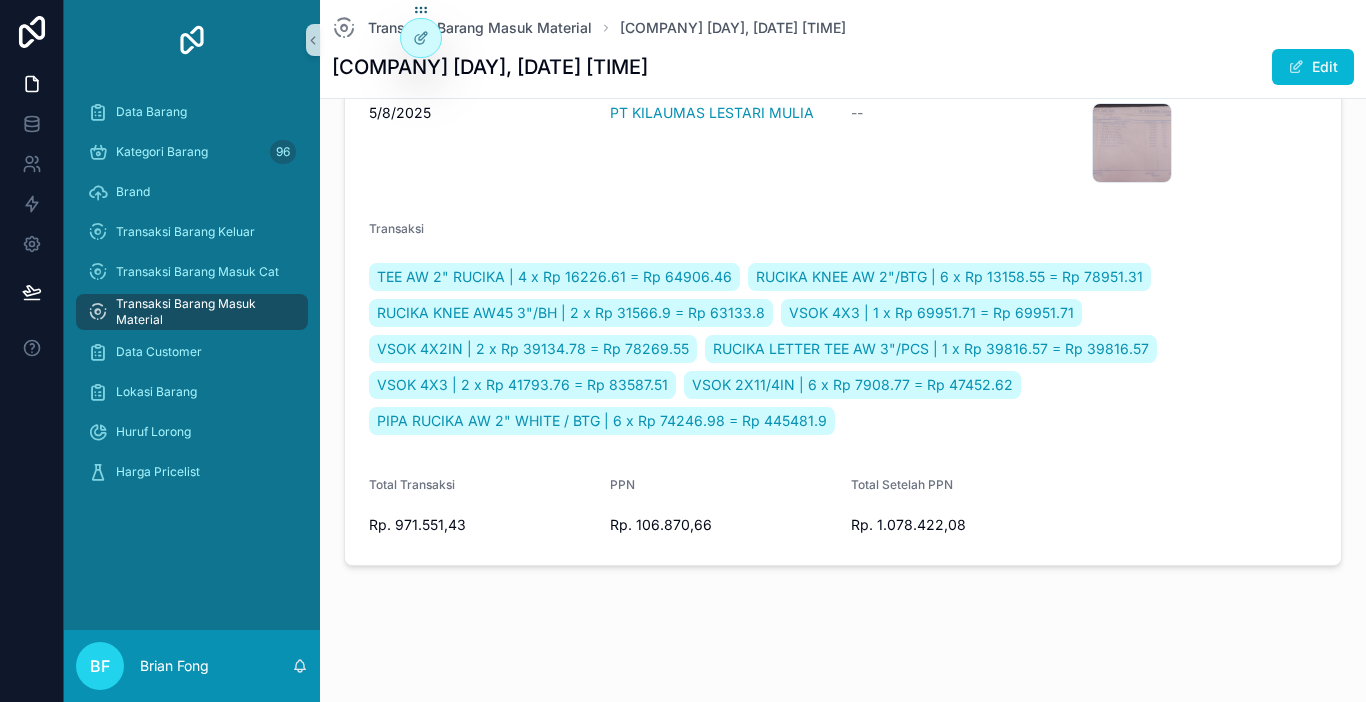 click on "Transaksi Barang Masuk Material" at bounding box center [202, 312] 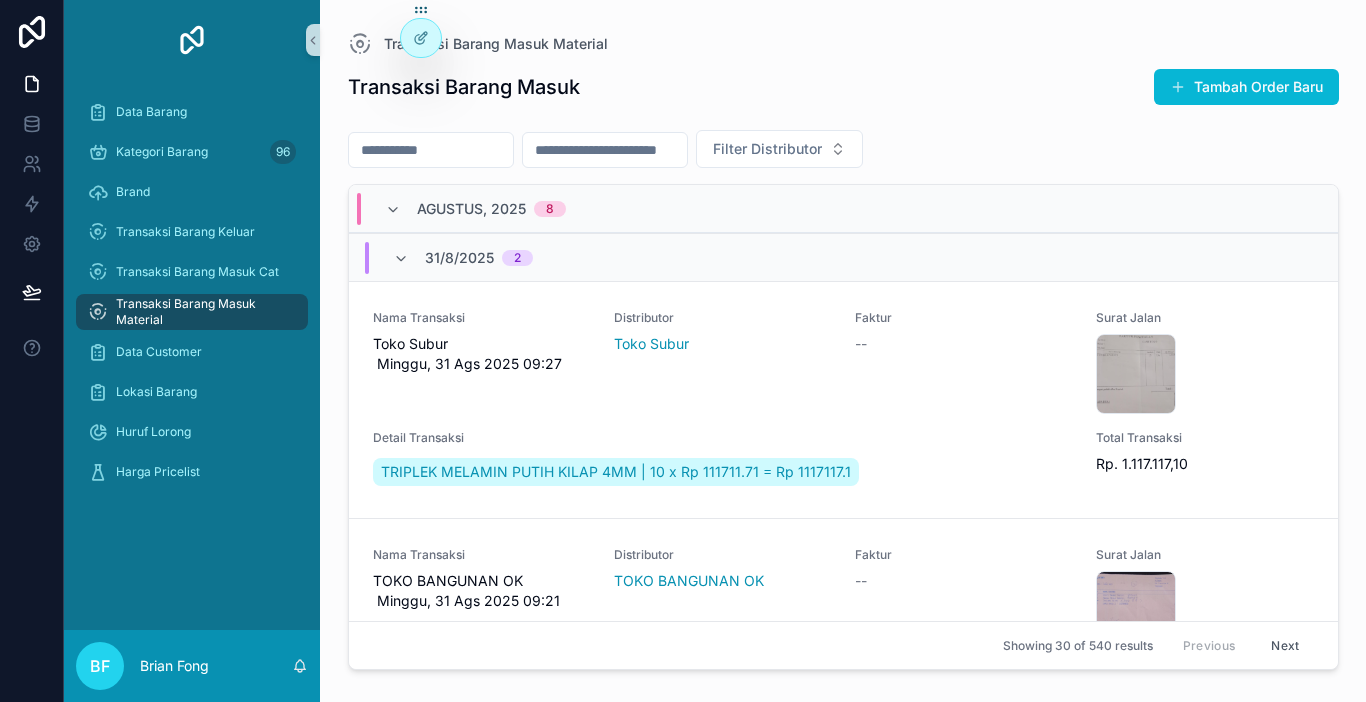 scroll, scrollTop: 0, scrollLeft: 0, axis: both 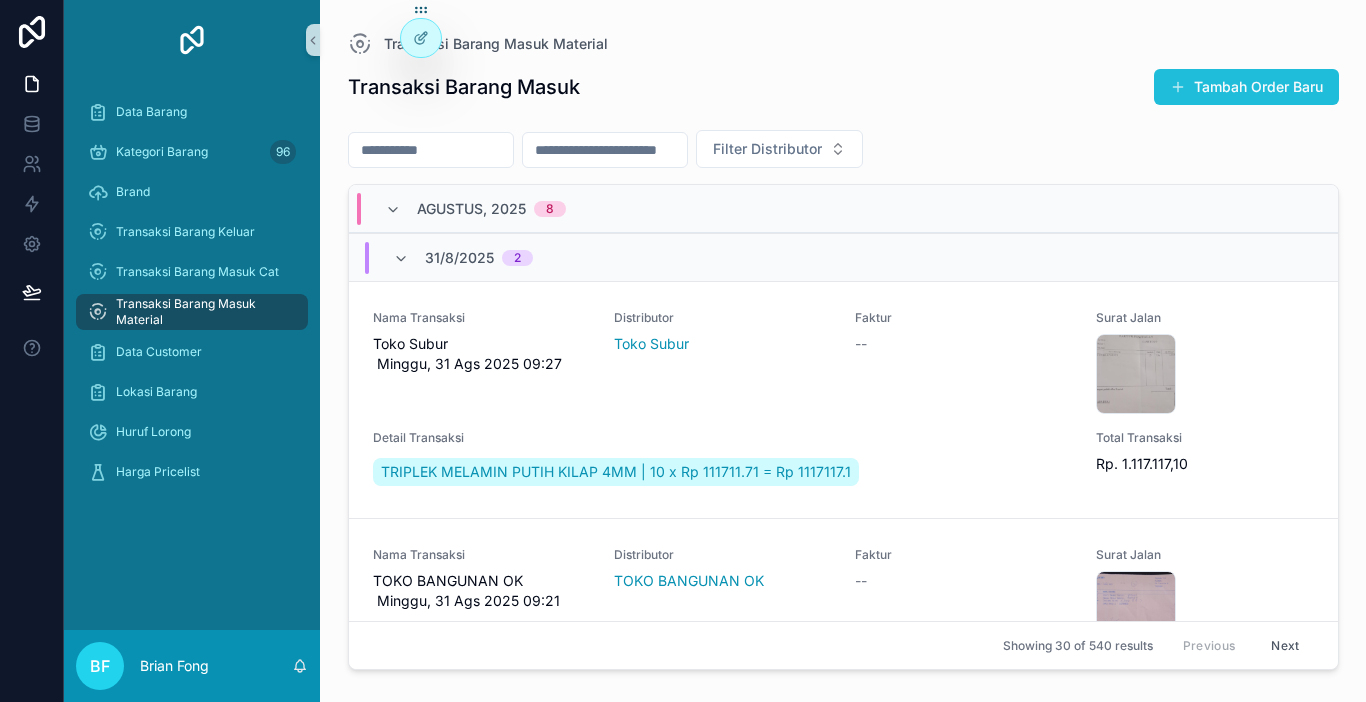click on "Tambah Order Baru" at bounding box center (1246, 87) 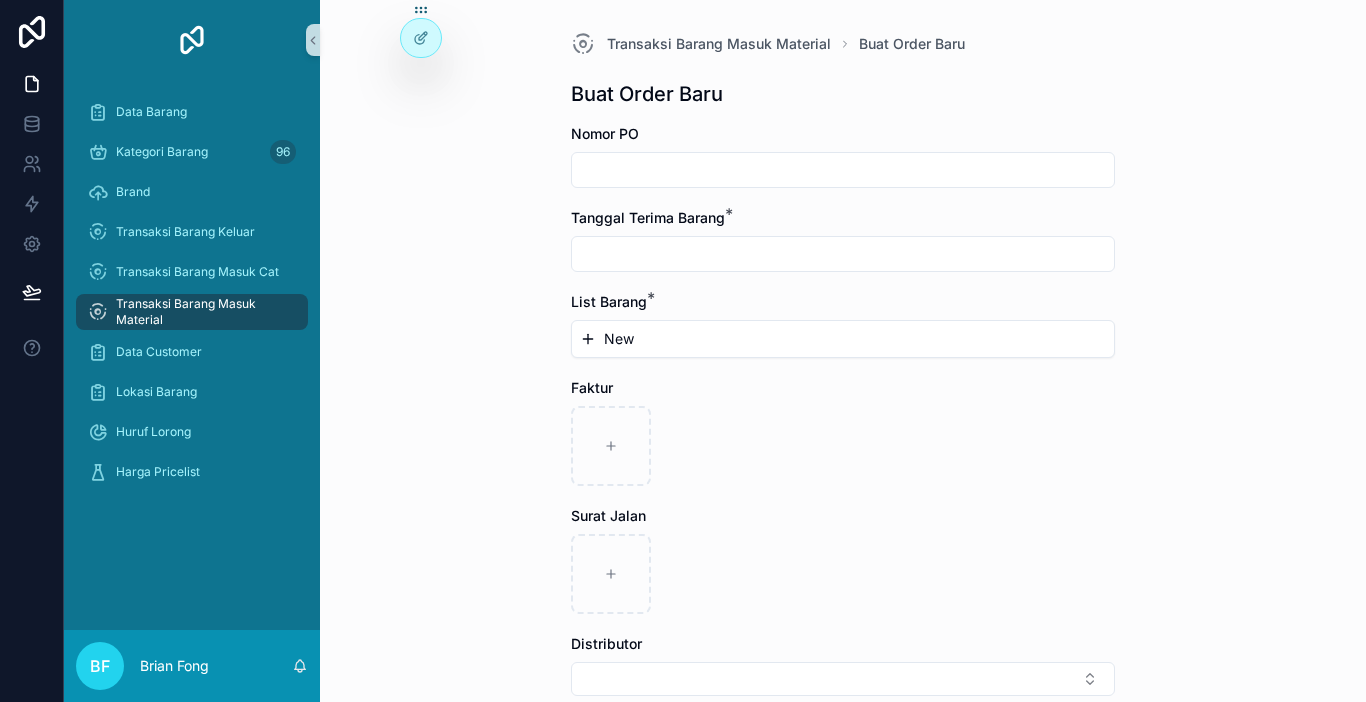 click at bounding box center (843, 170) 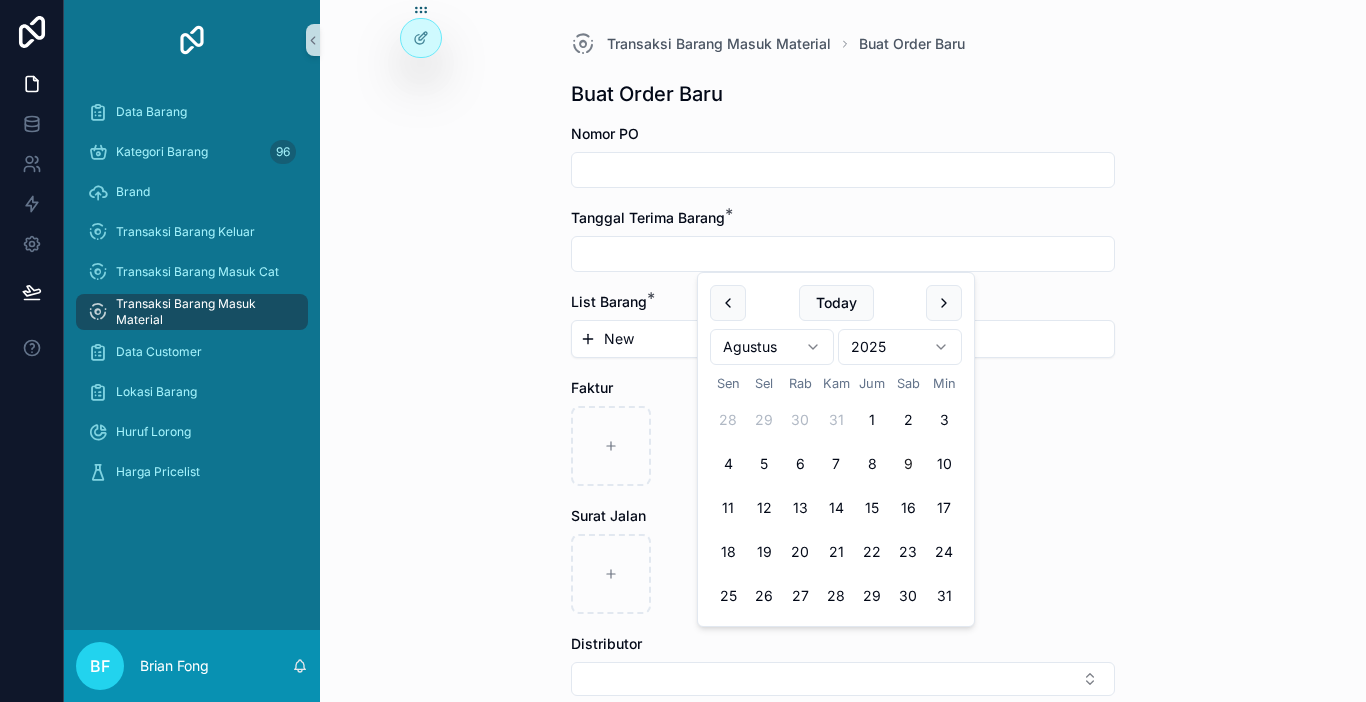 click at bounding box center (843, 170) 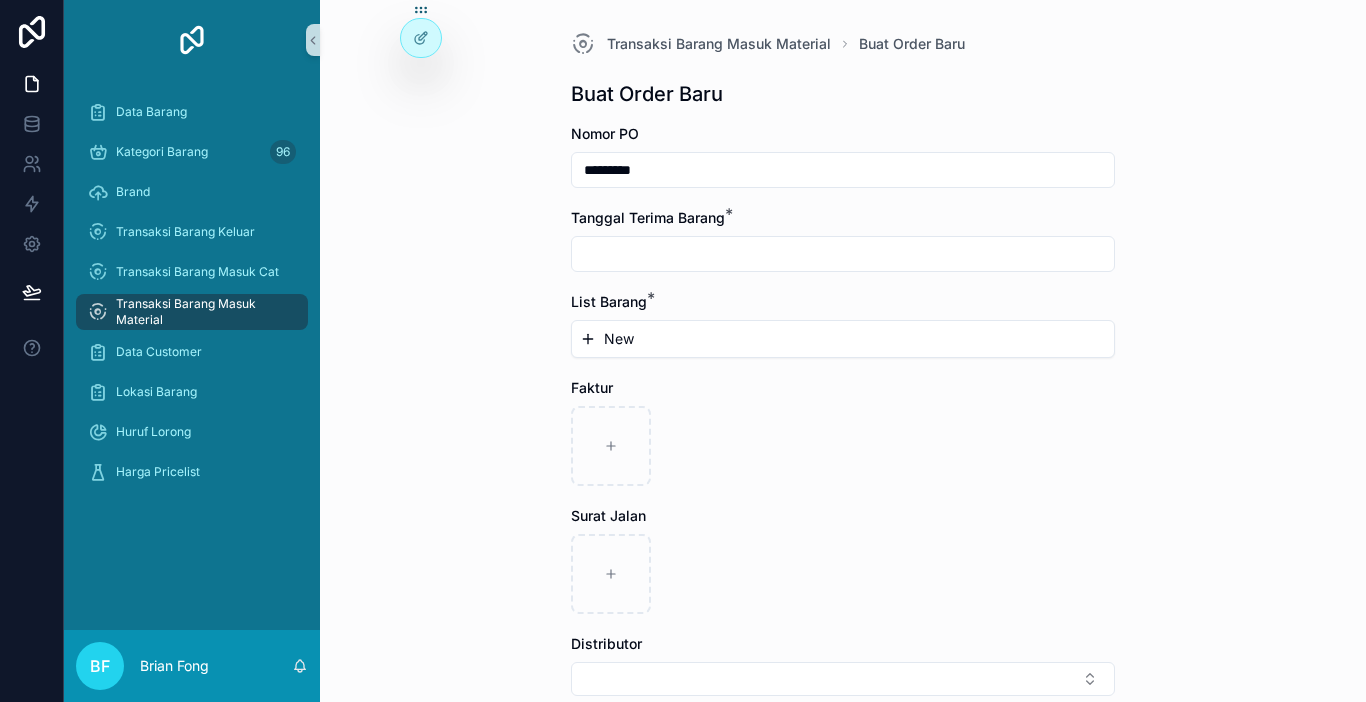 type on "*********" 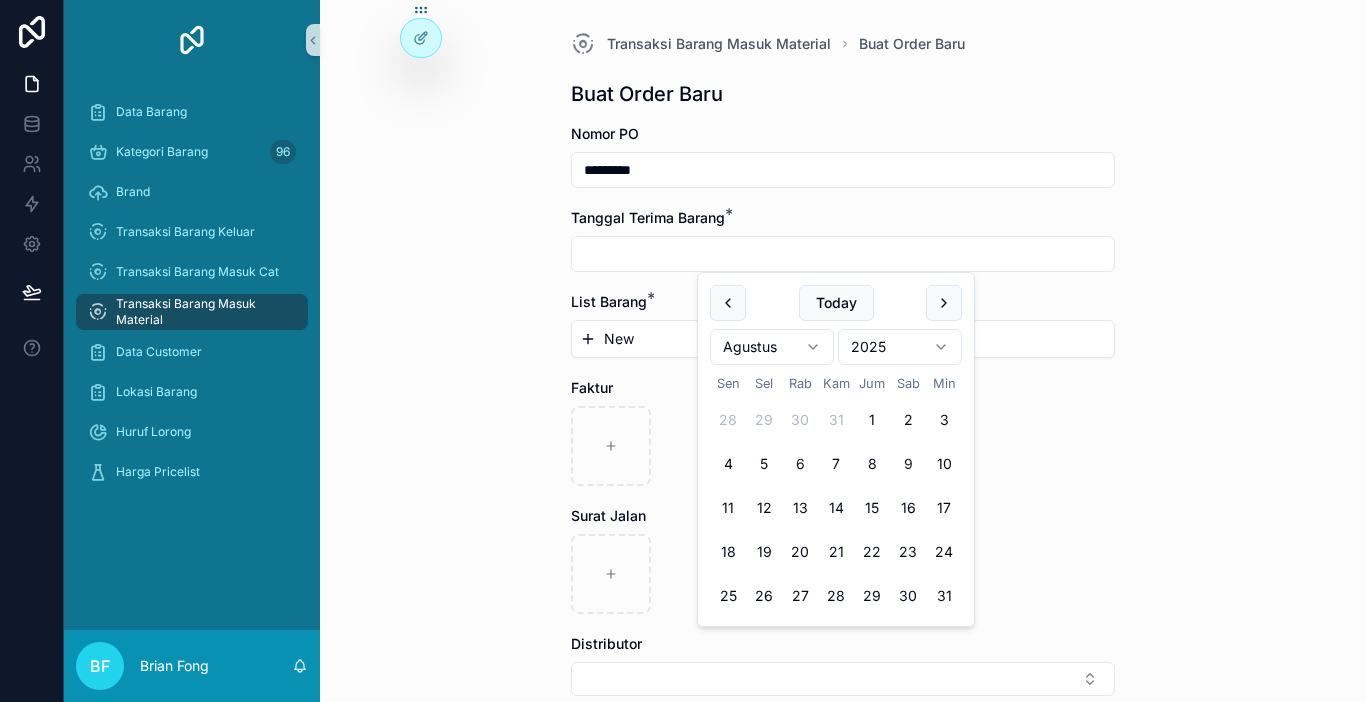 click on "6" at bounding box center [800, 464] 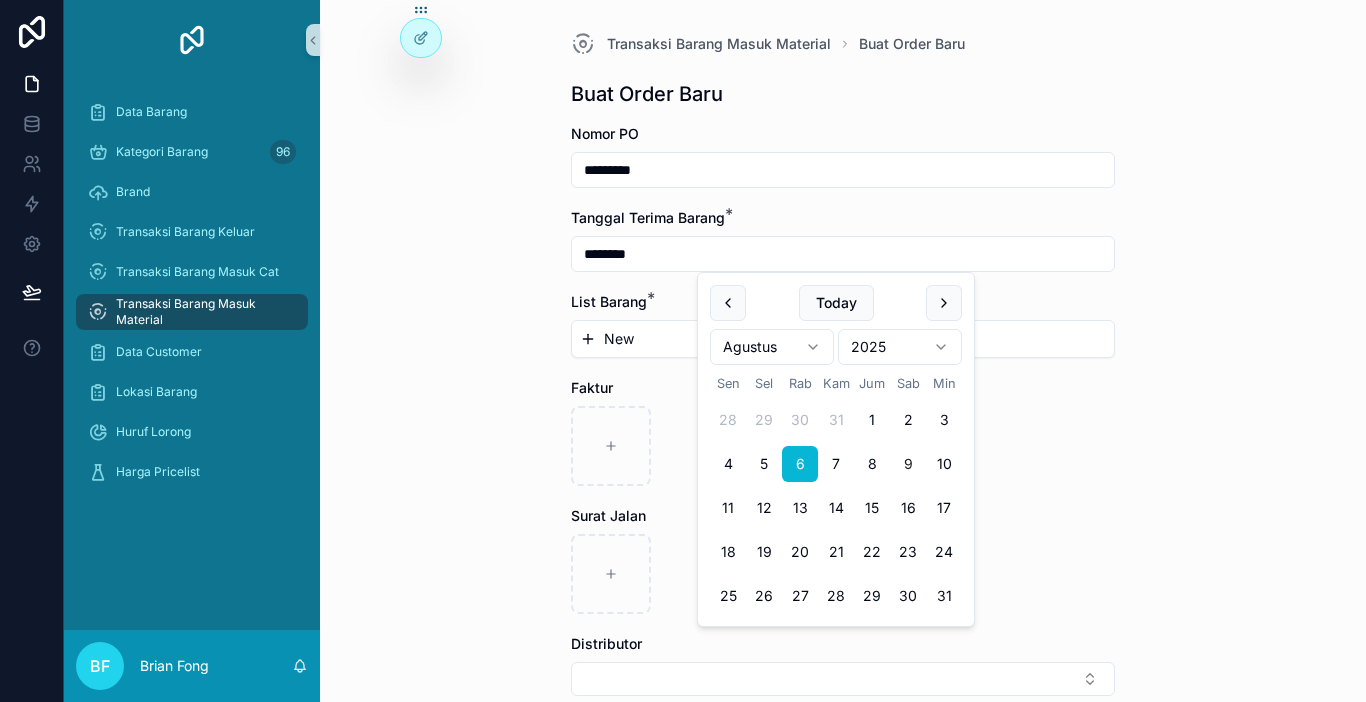 type on "********" 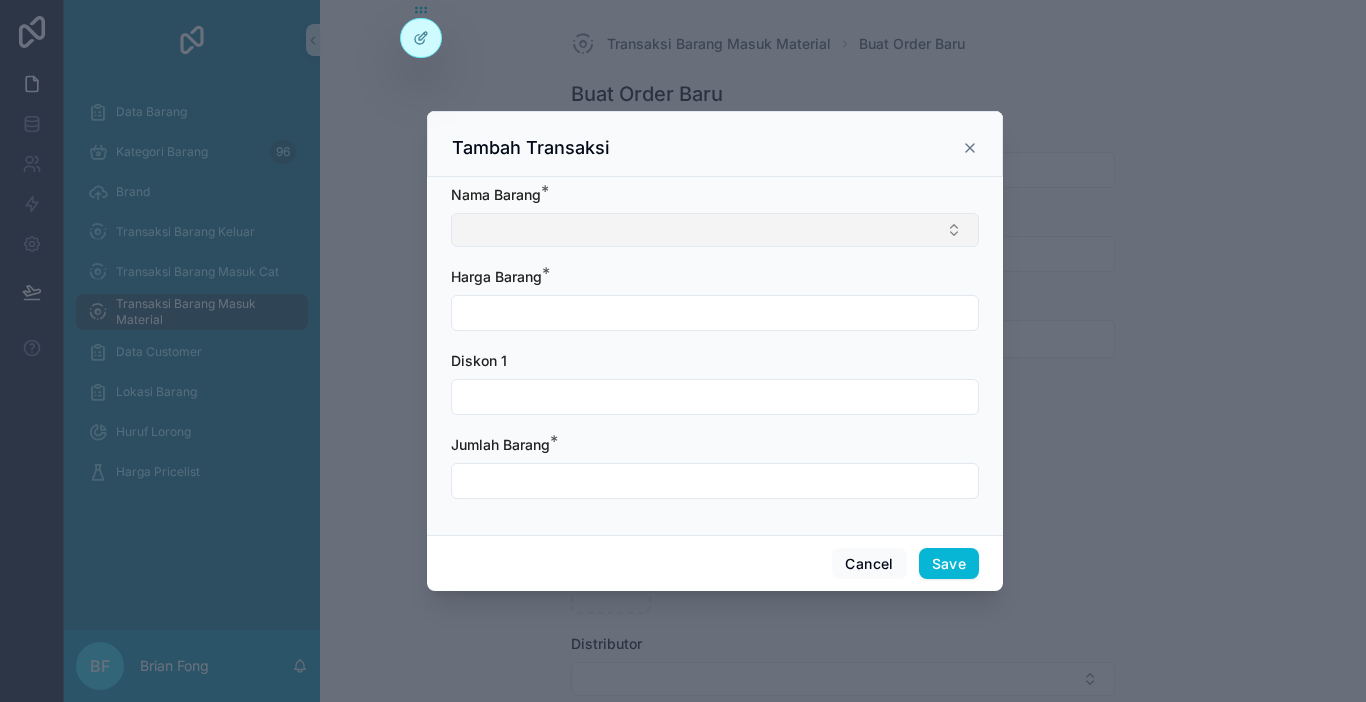 click at bounding box center (715, 230) 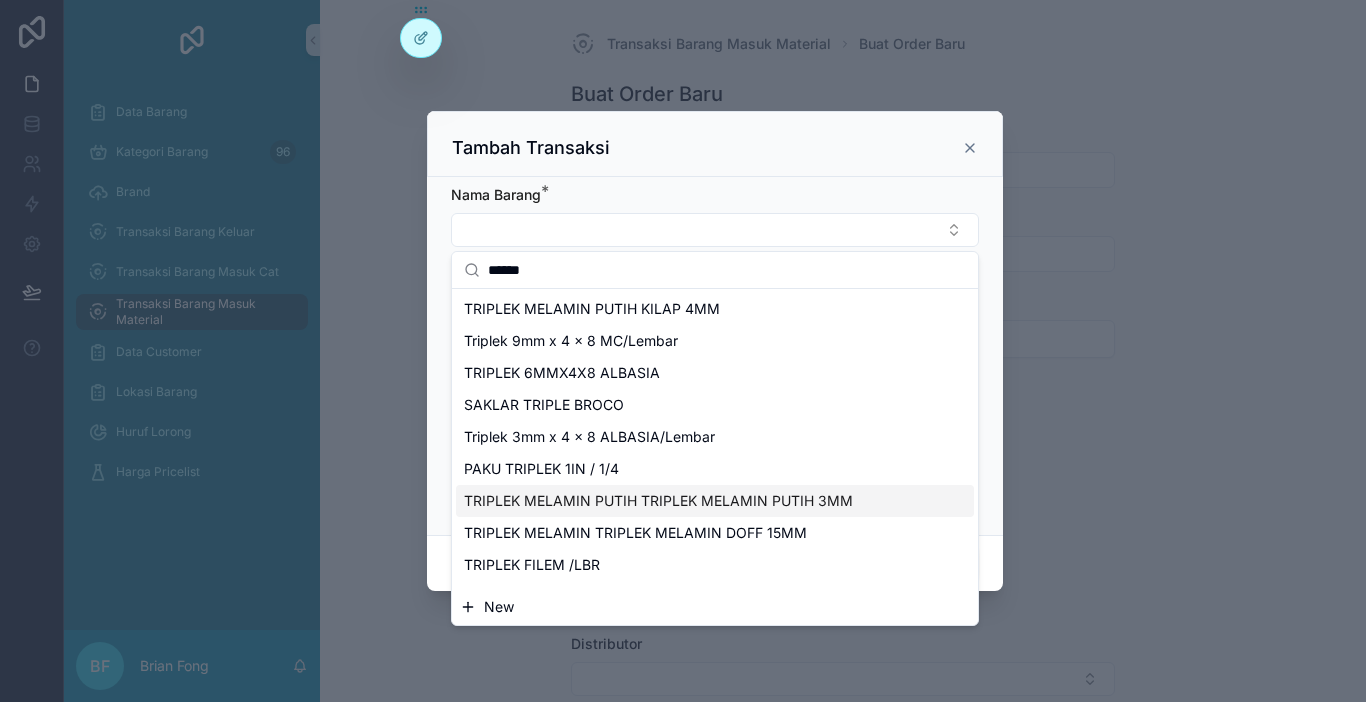 type on "******" 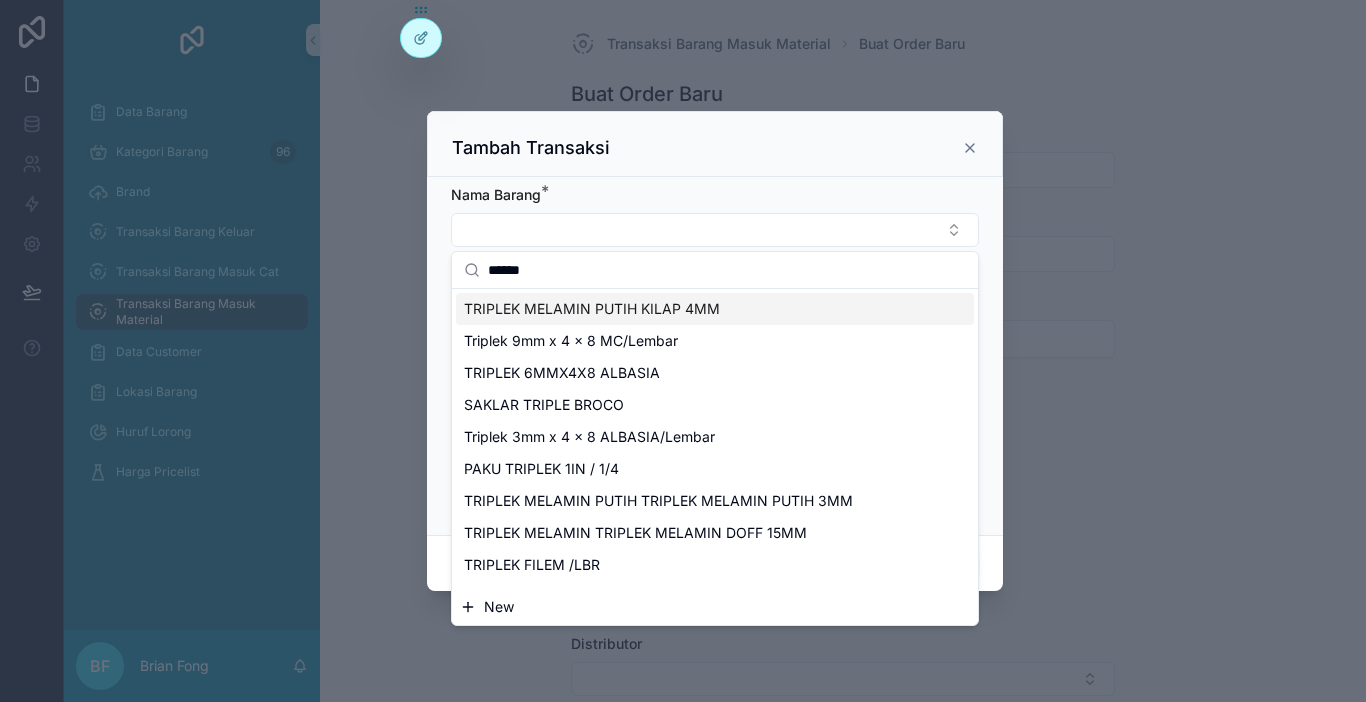 click 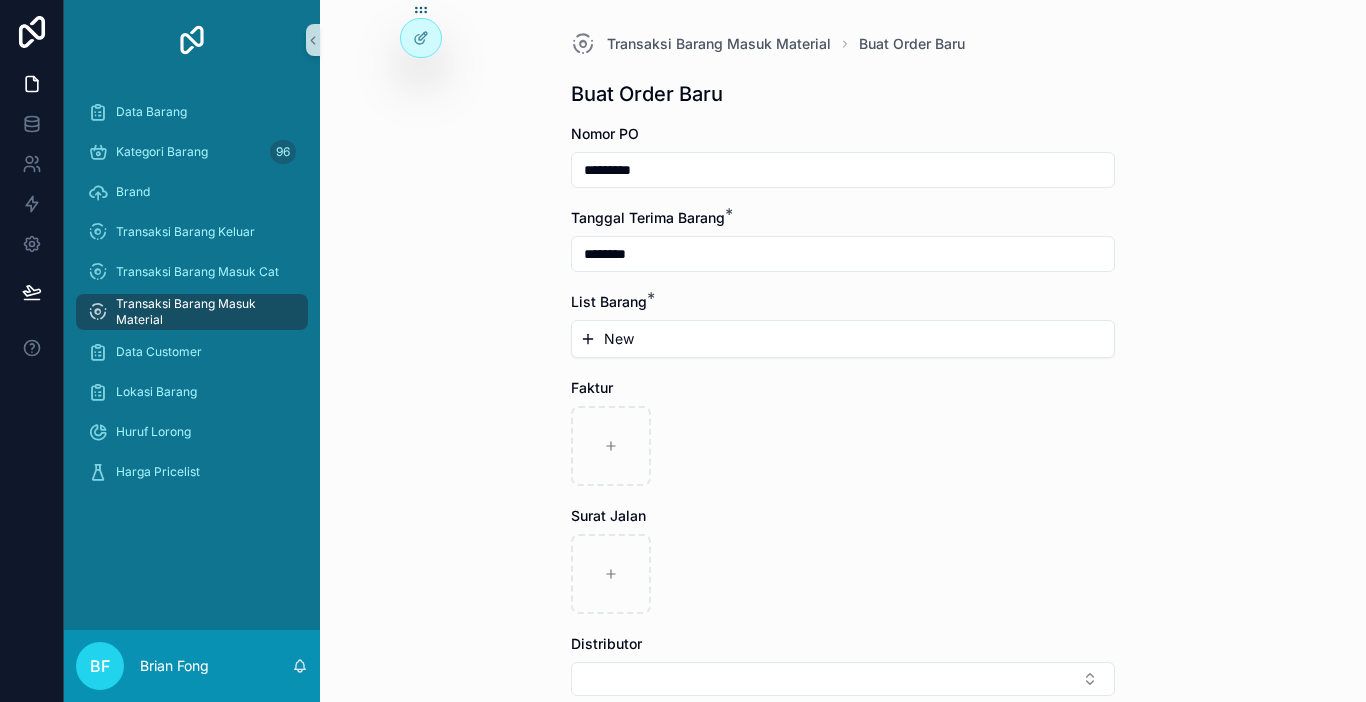 click on "New" at bounding box center [843, 339] 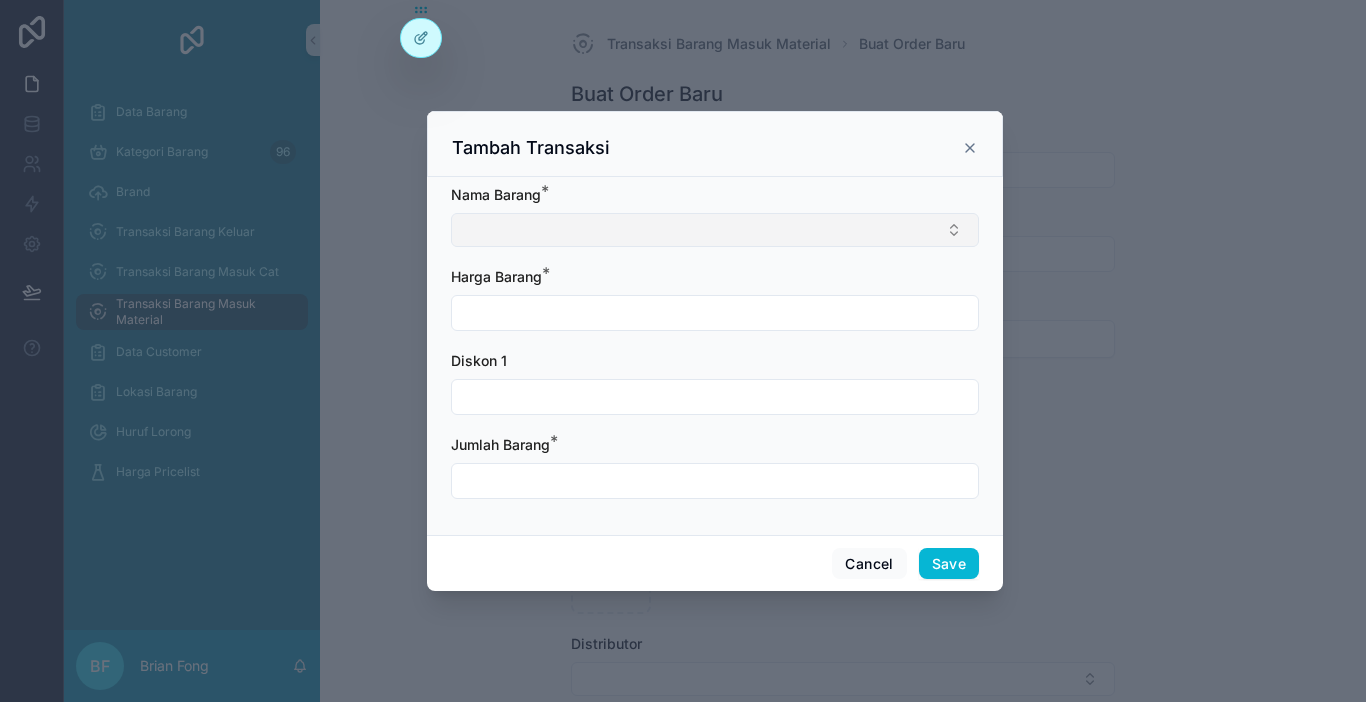 click at bounding box center [715, 230] 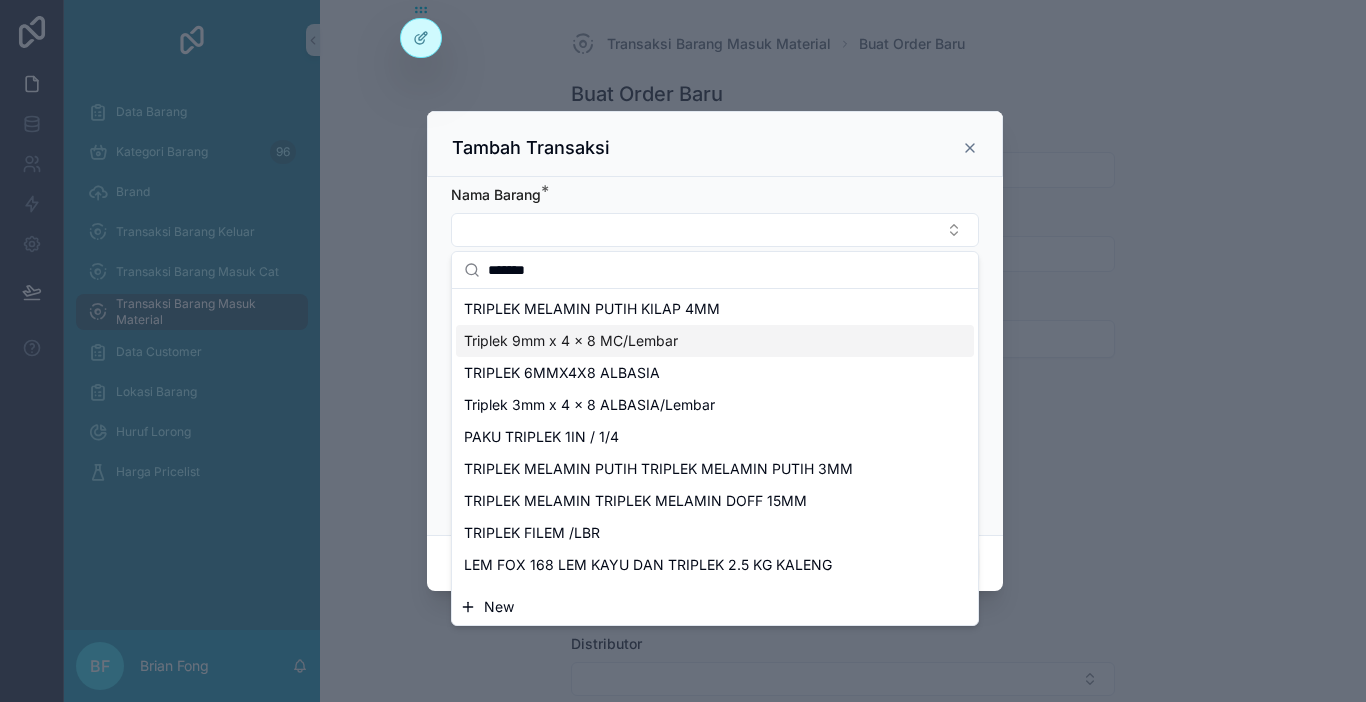 type on "*******" 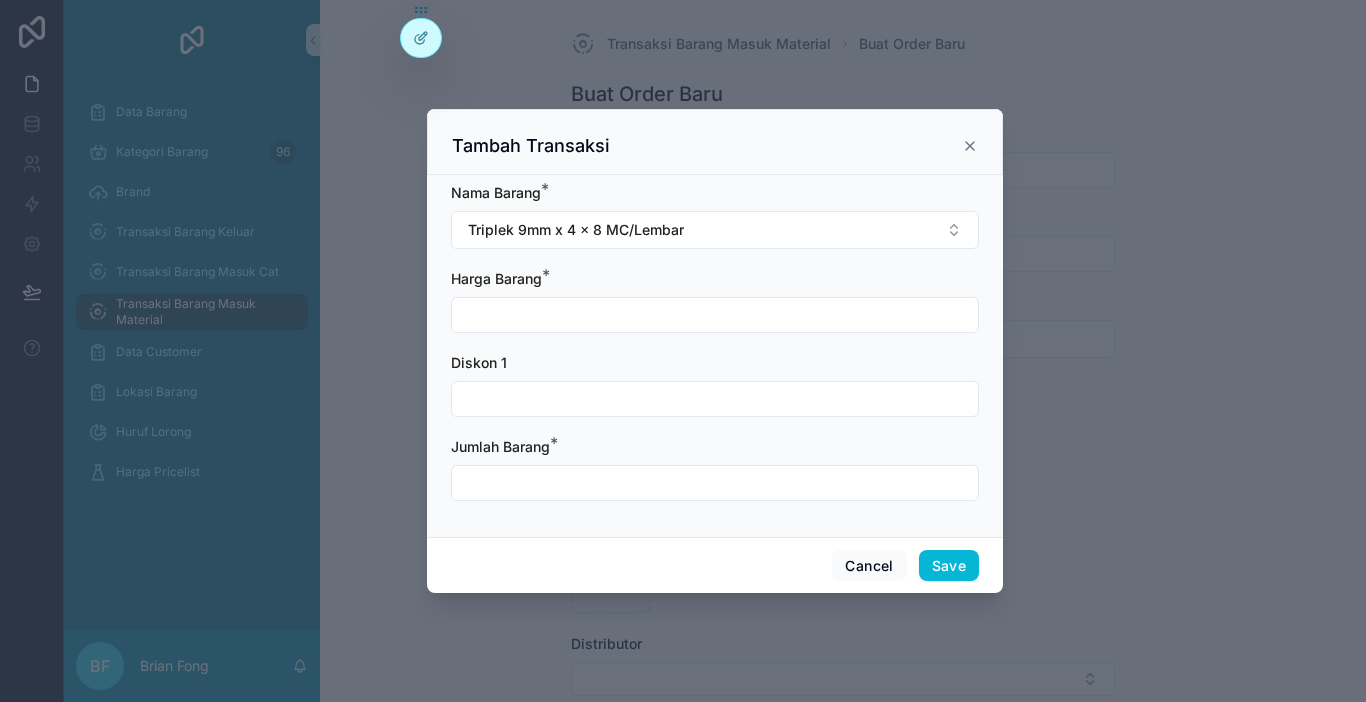click at bounding box center (715, 315) 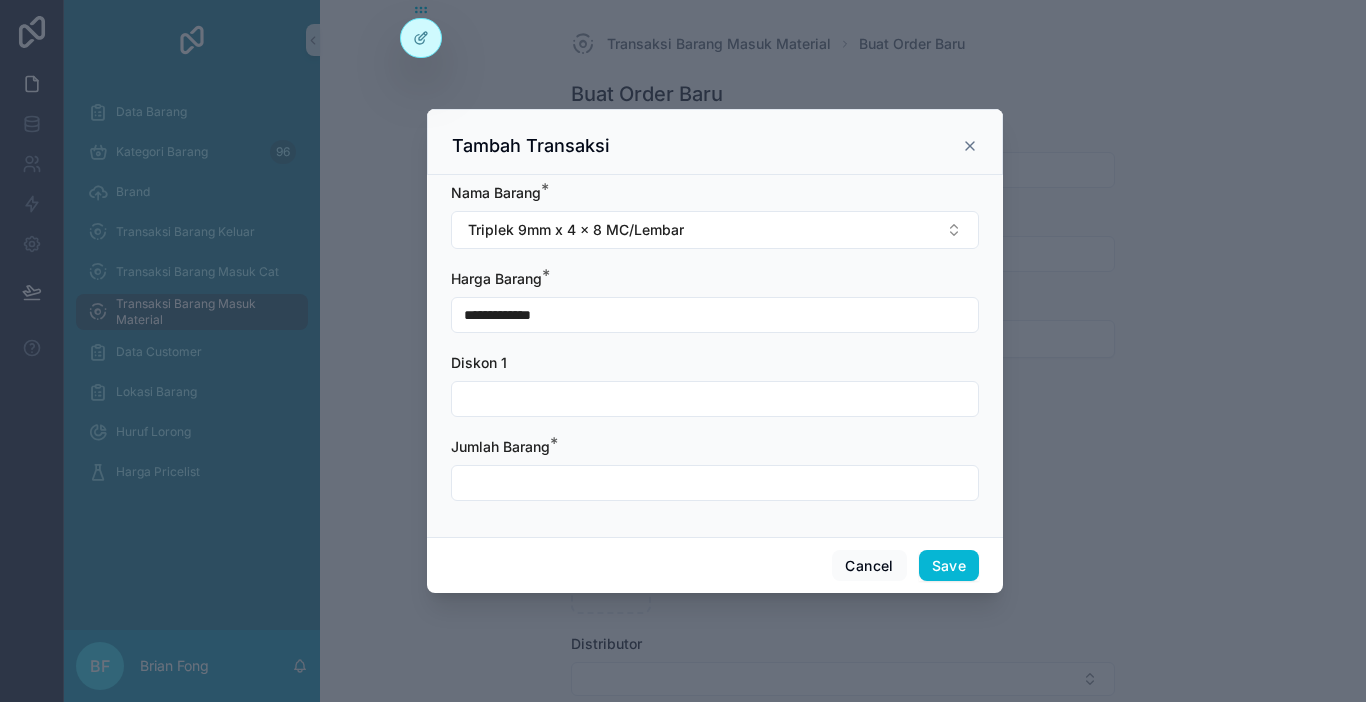 type on "**********" 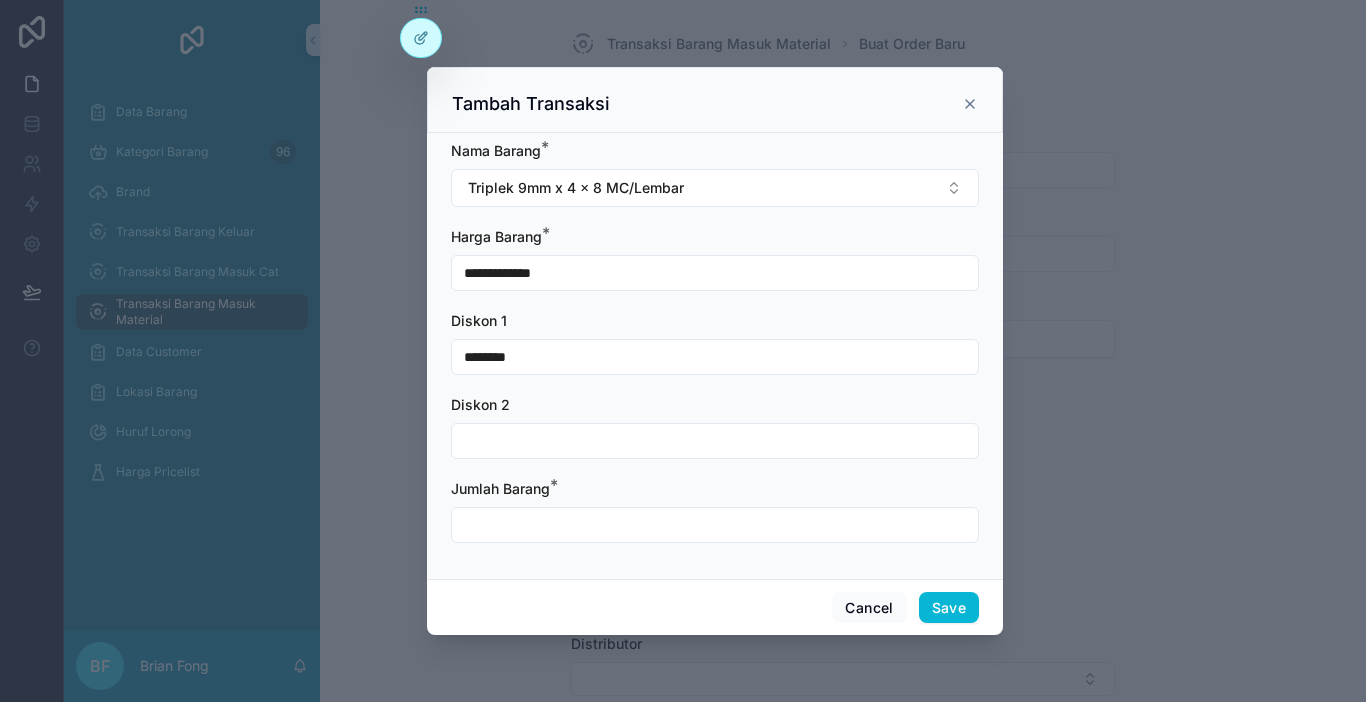 type on "********" 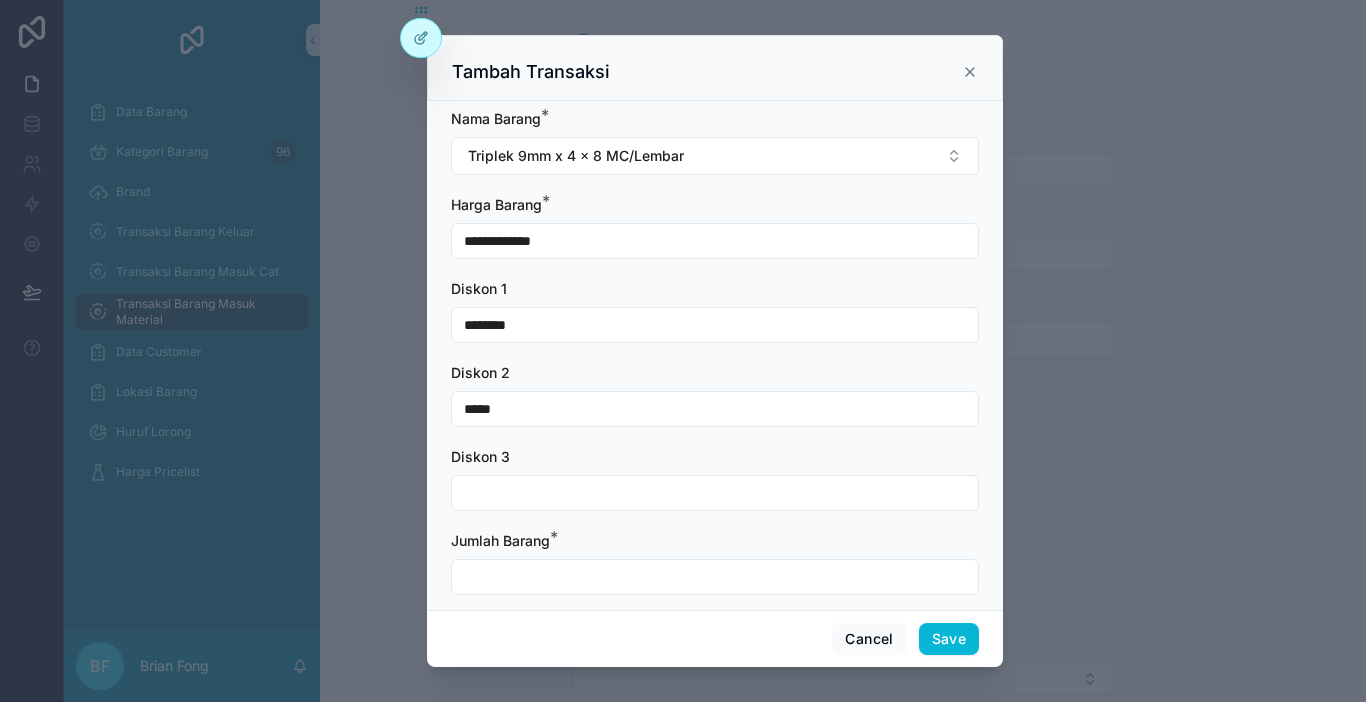 type on "*****" 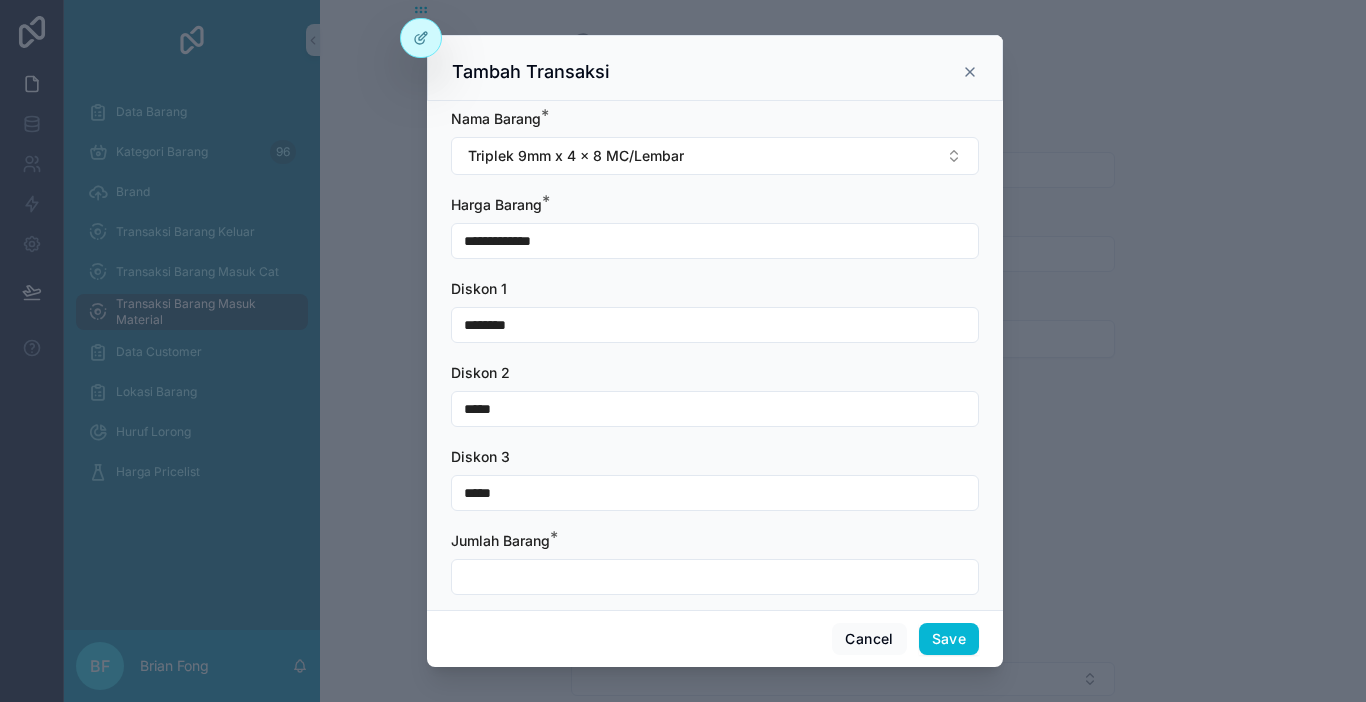 type on "*****" 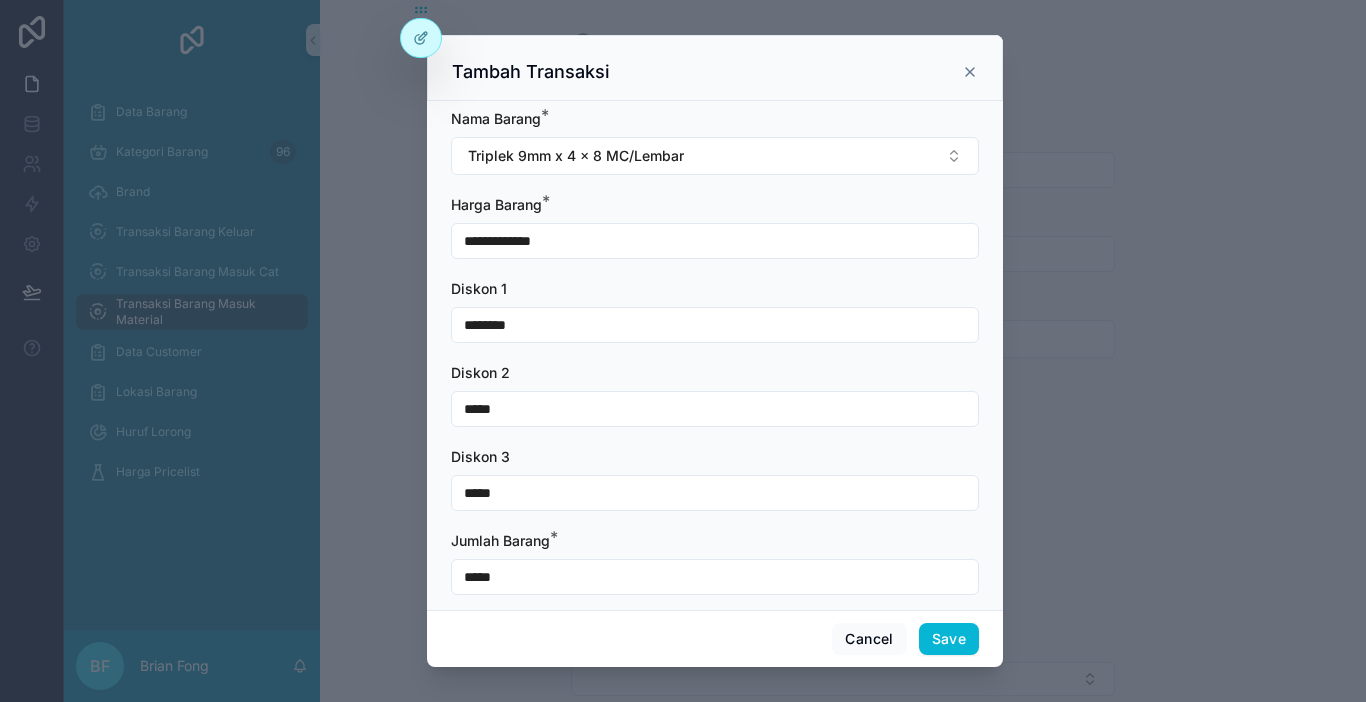 type on "*****" 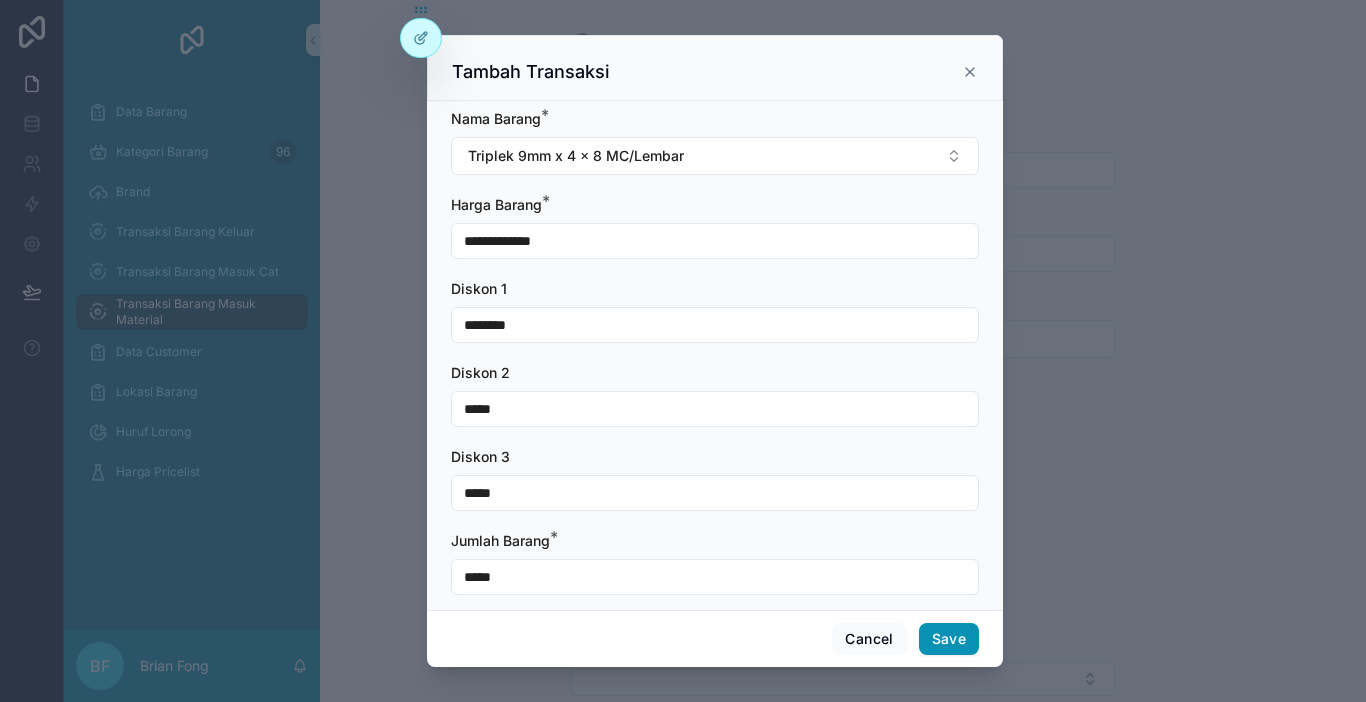 drag, startPoint x: 974, startPoint y: 659, endPoint x: 962, endPoint y: 643, distance: 20 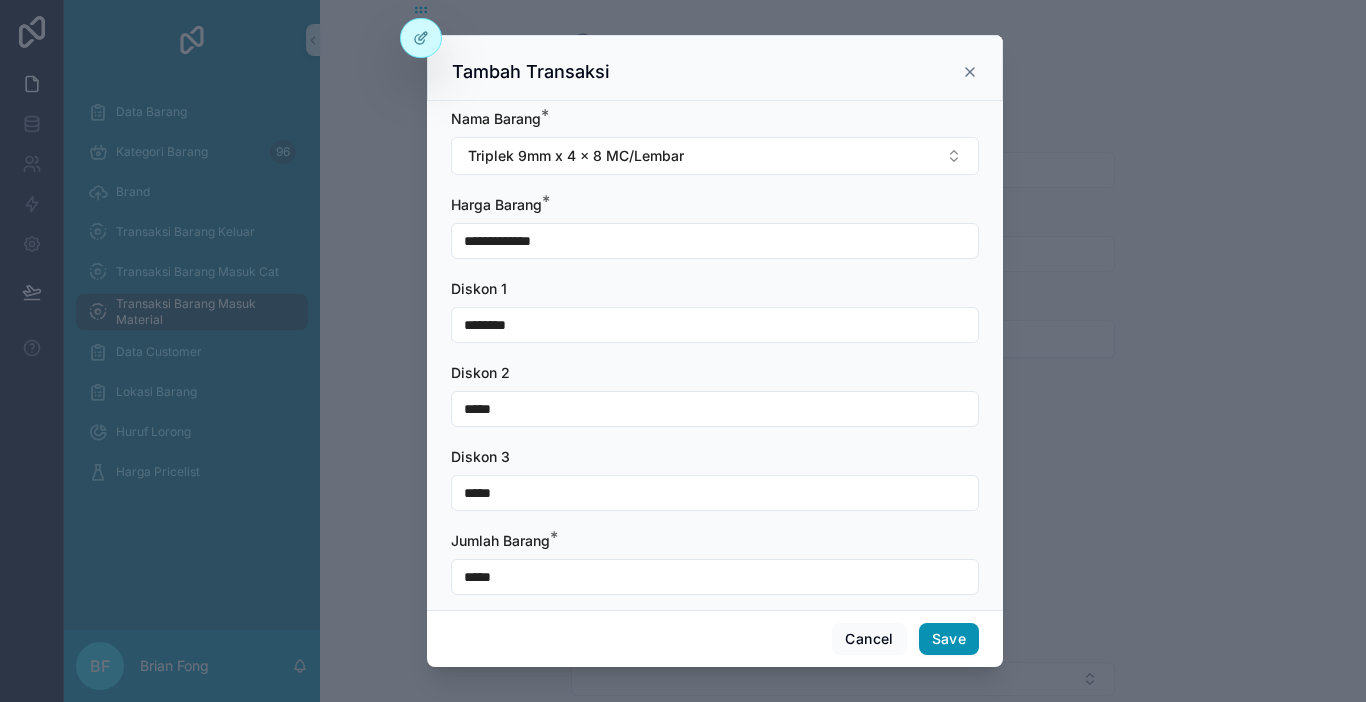 click on "Save" at bounding box center (949, 639) 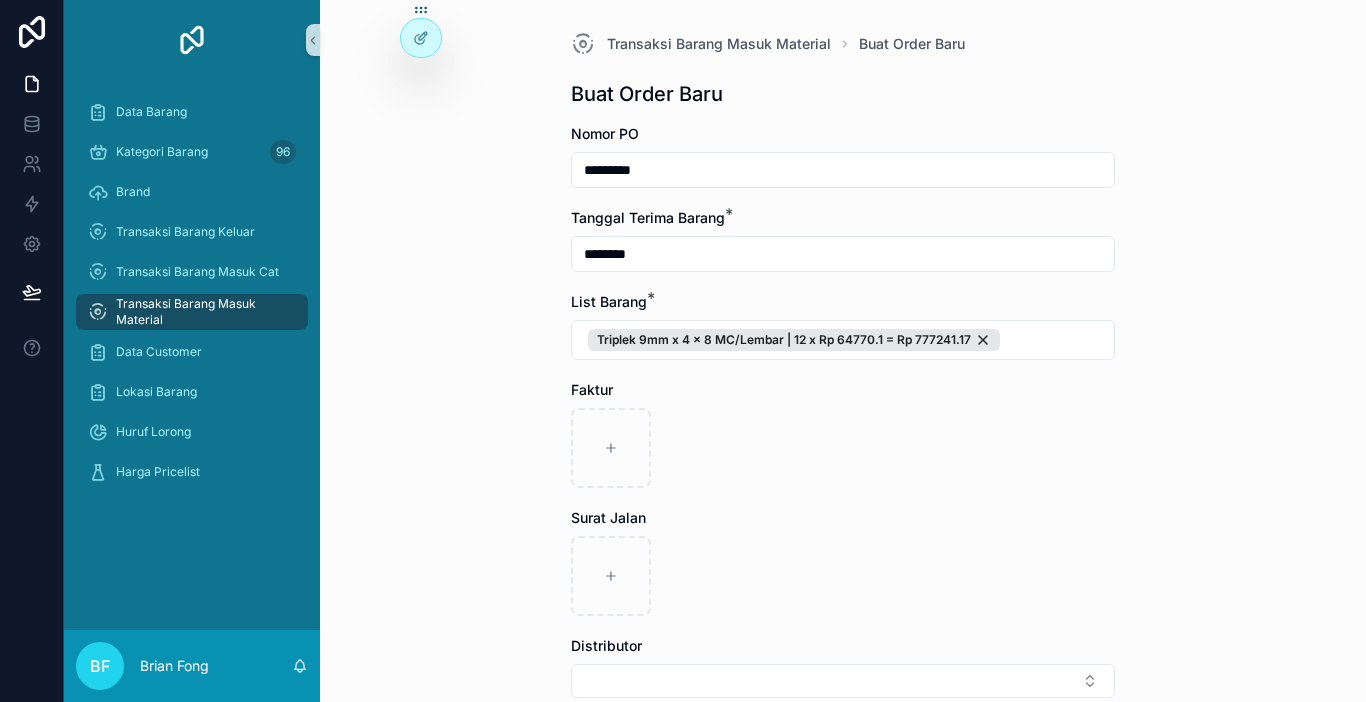 scroll, scrollTop: 100, scrollLeft: 0, axis: vertical 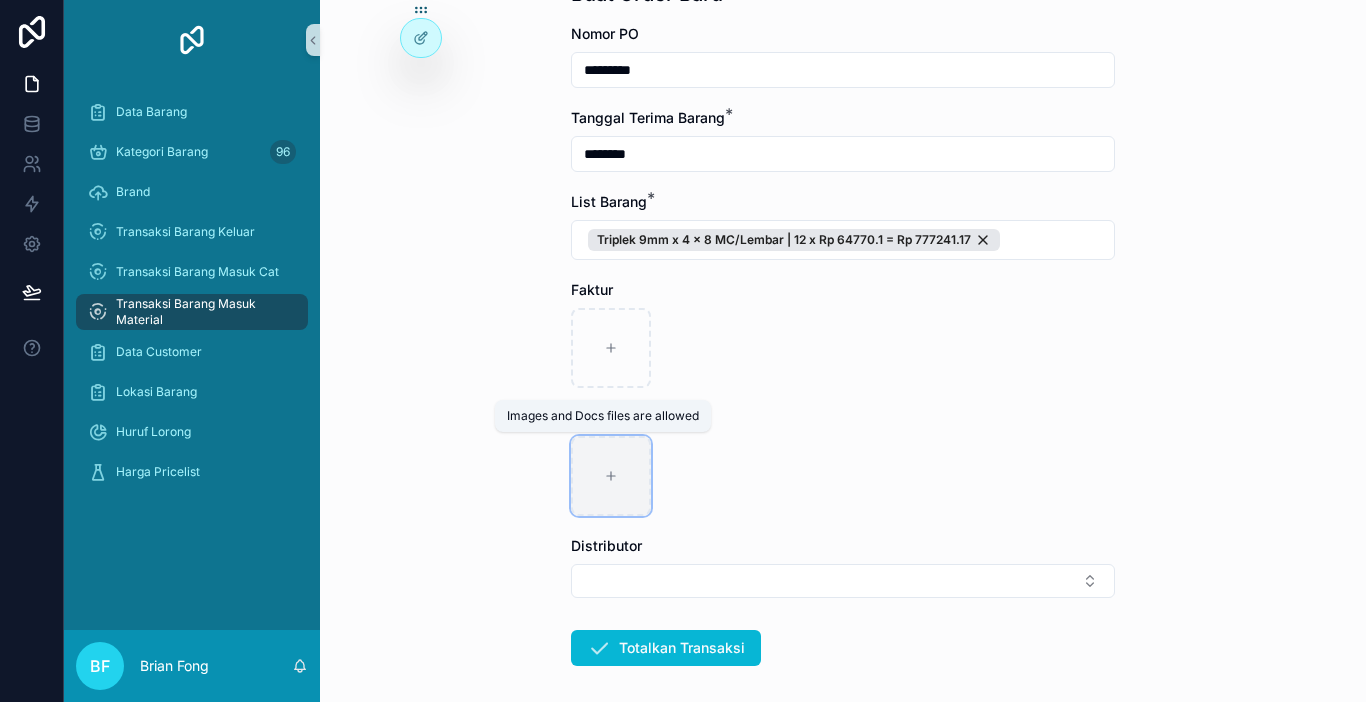 click at bounding box center (611, 476) 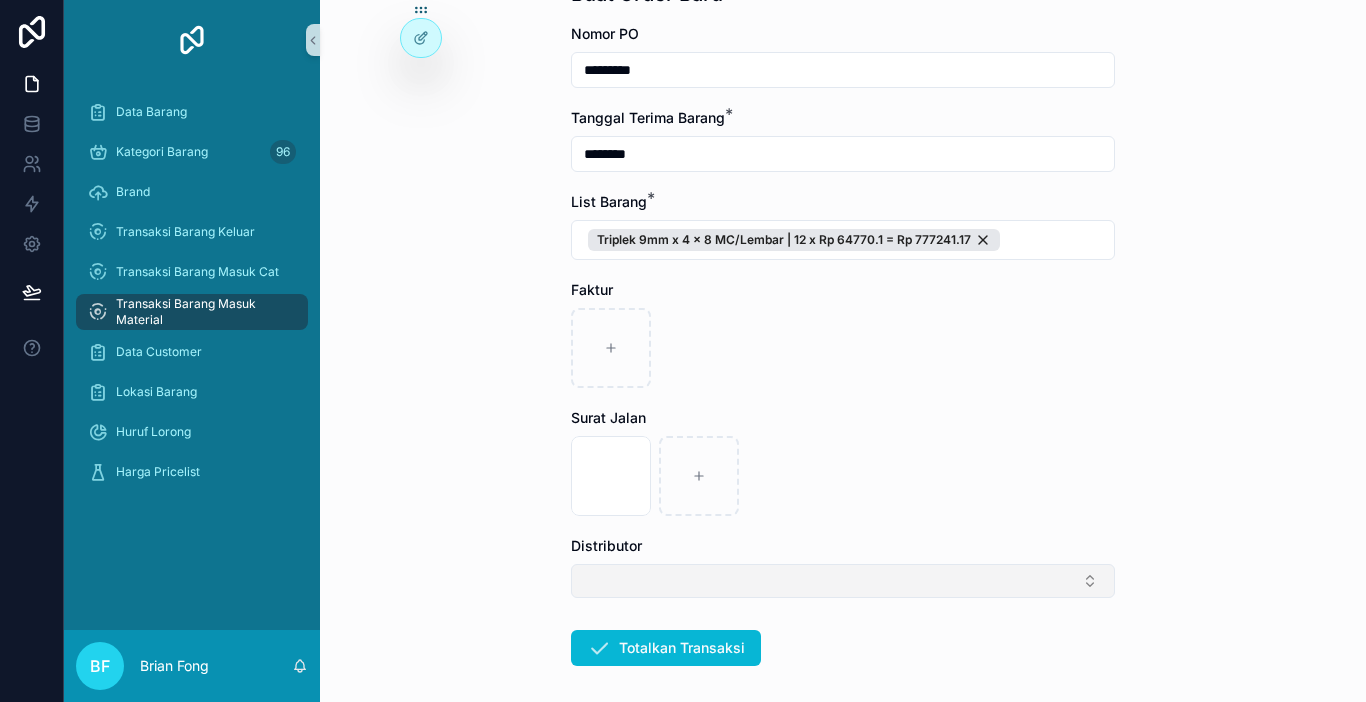 click at bounding box center (843, 581) 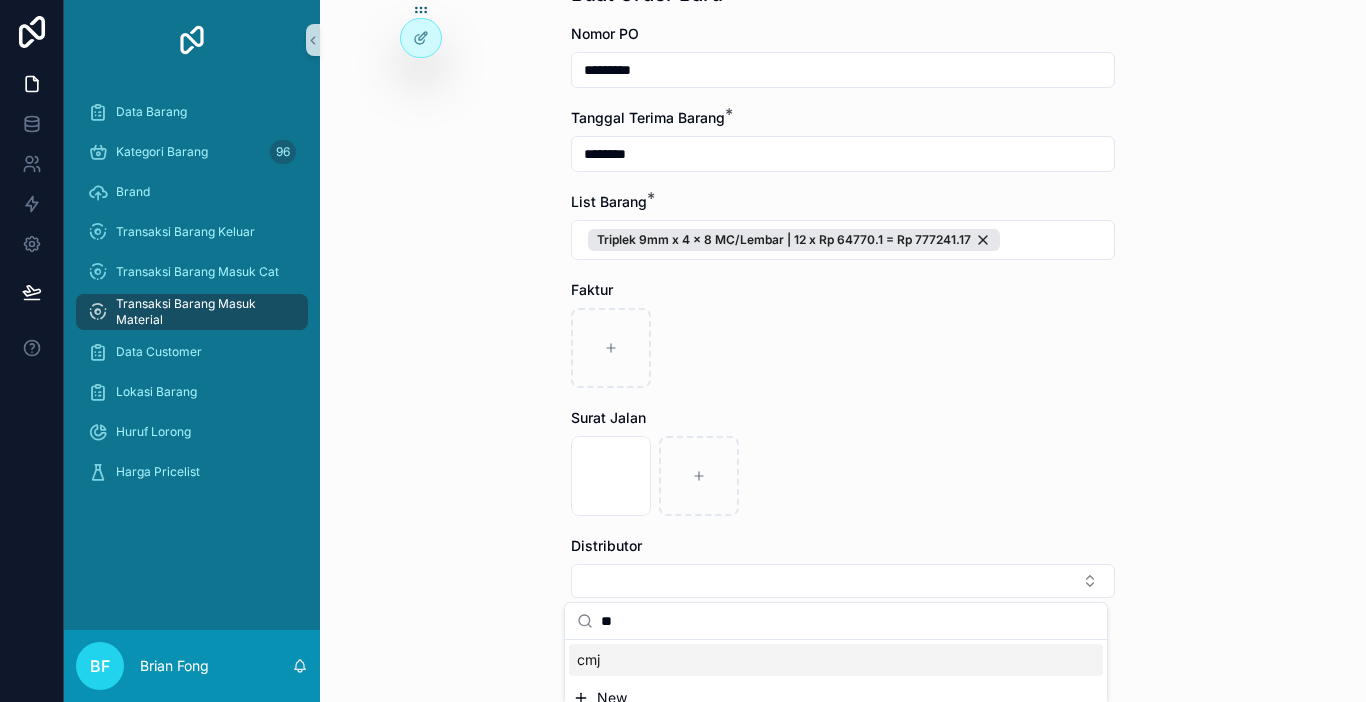 type on "**" 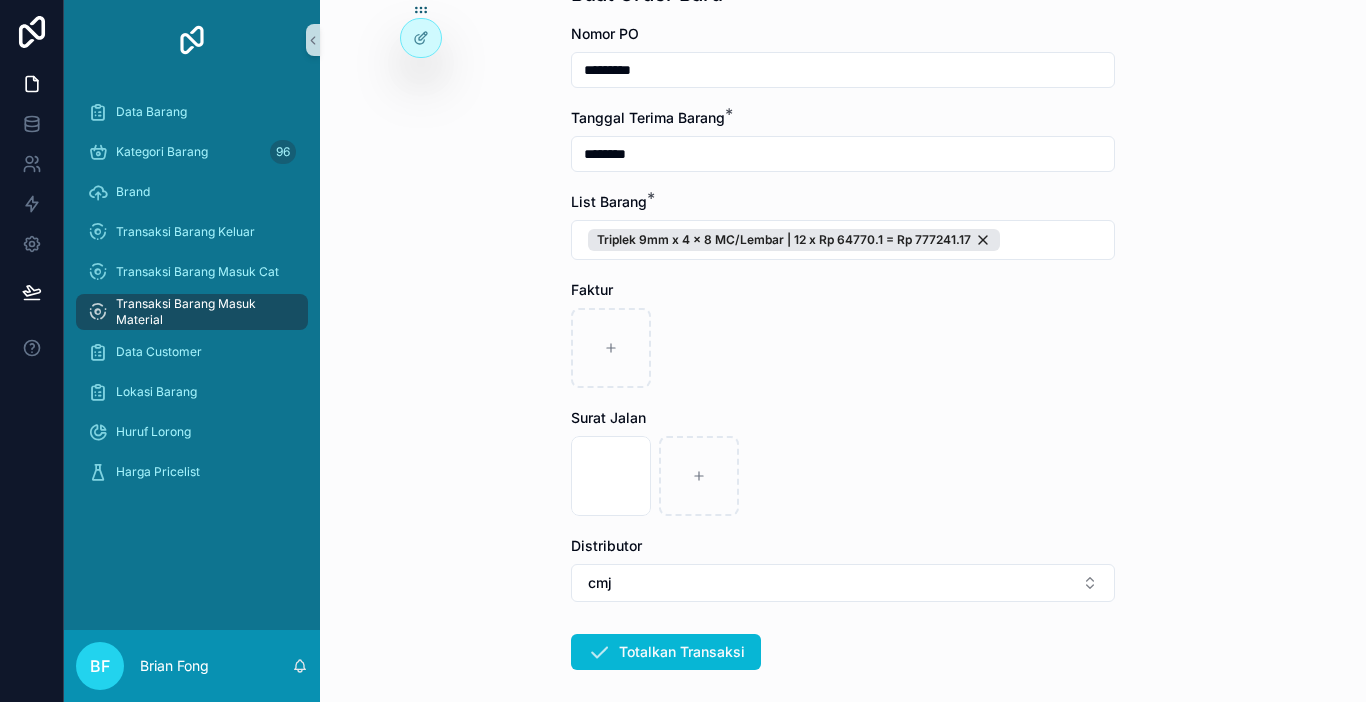 click on "Totalkan Transaksi" at bounding box center [666, 652] 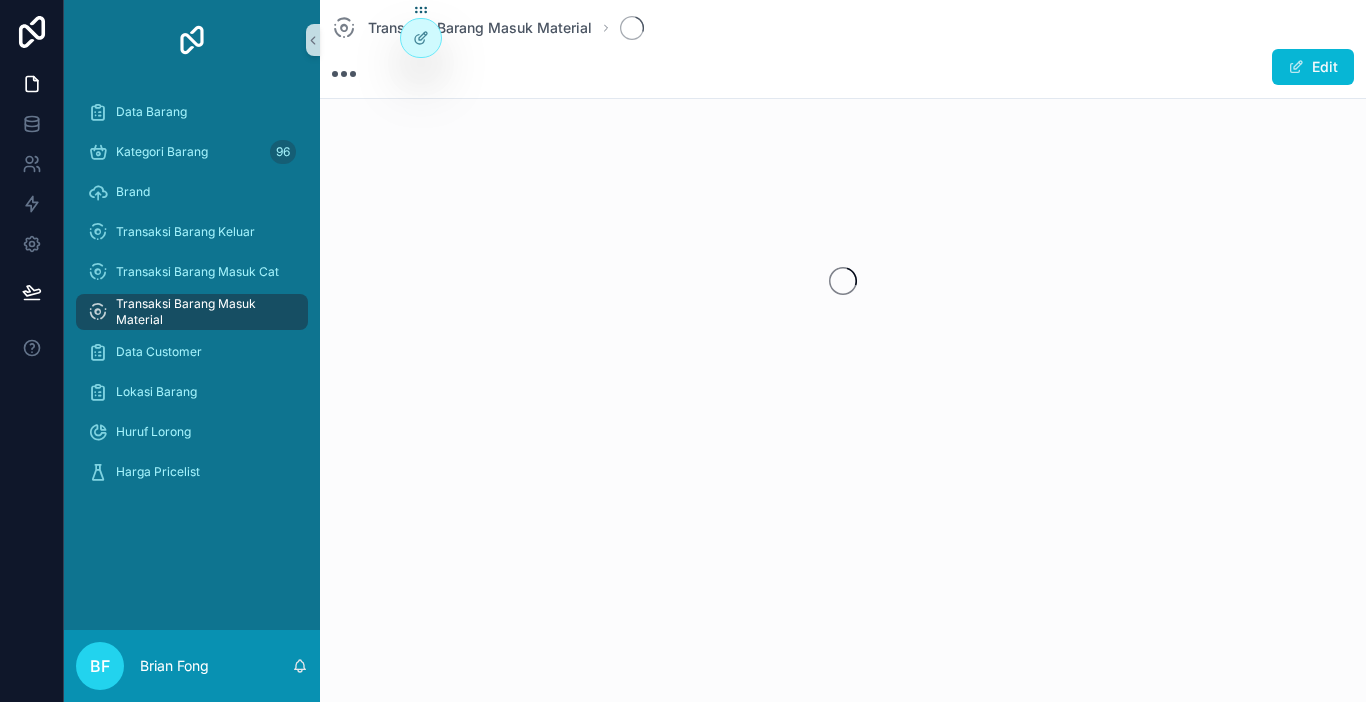 scroll, scrollTop: 0, scrollLeft: 0, axis: both 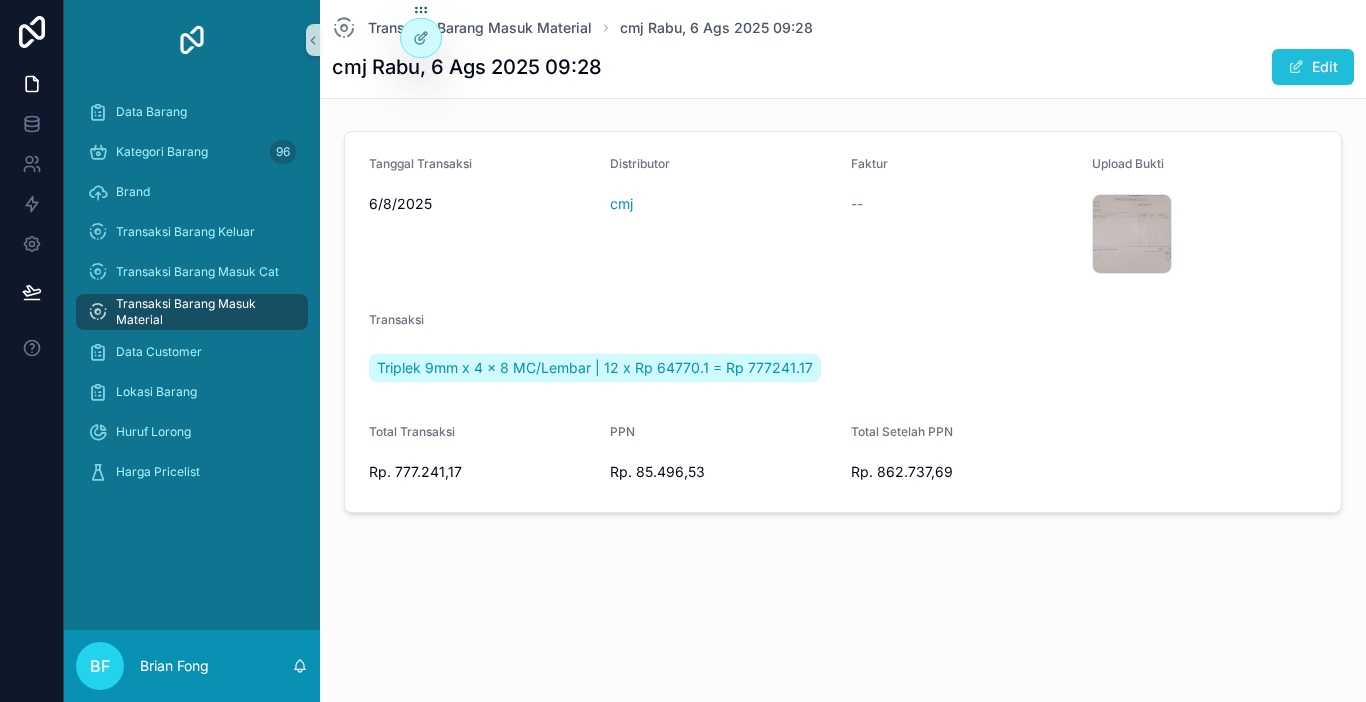 click on "Edit" at bounding box center [1313, 67] 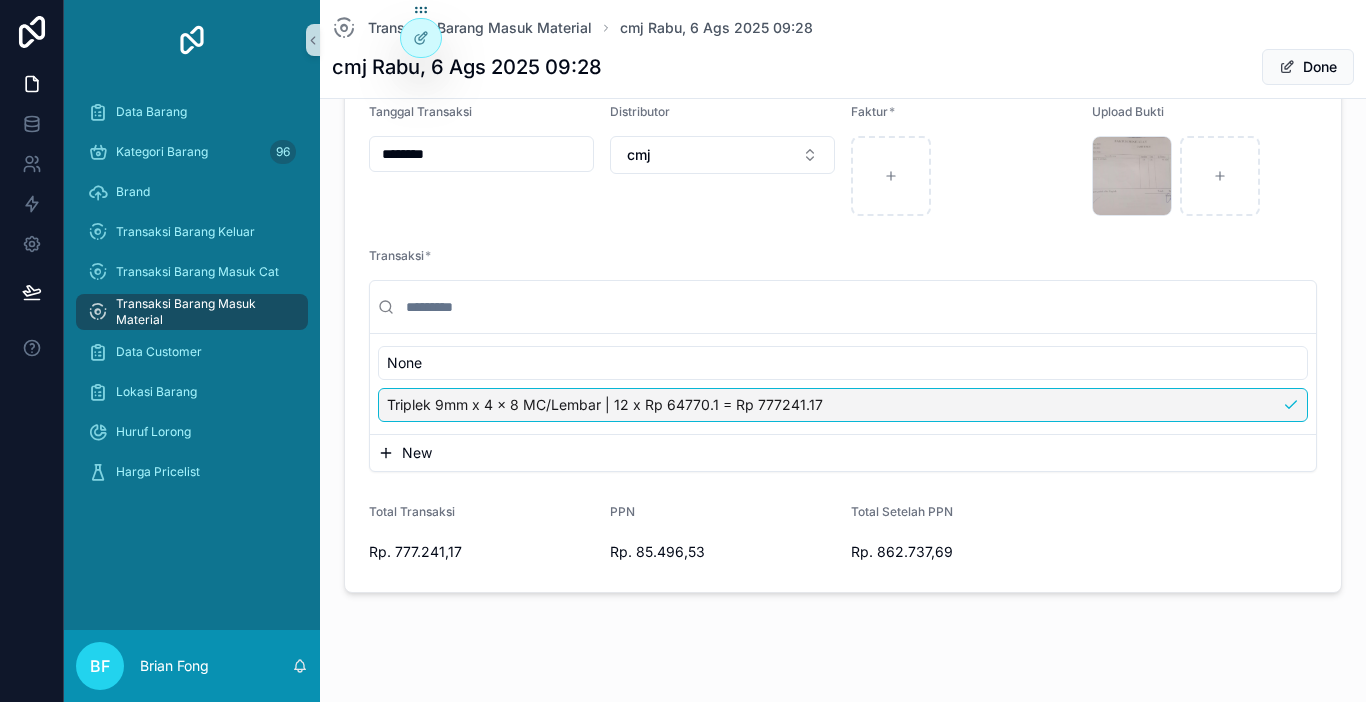scroll, scrollTop: 79, scrollLeft: 0, axis: vertical 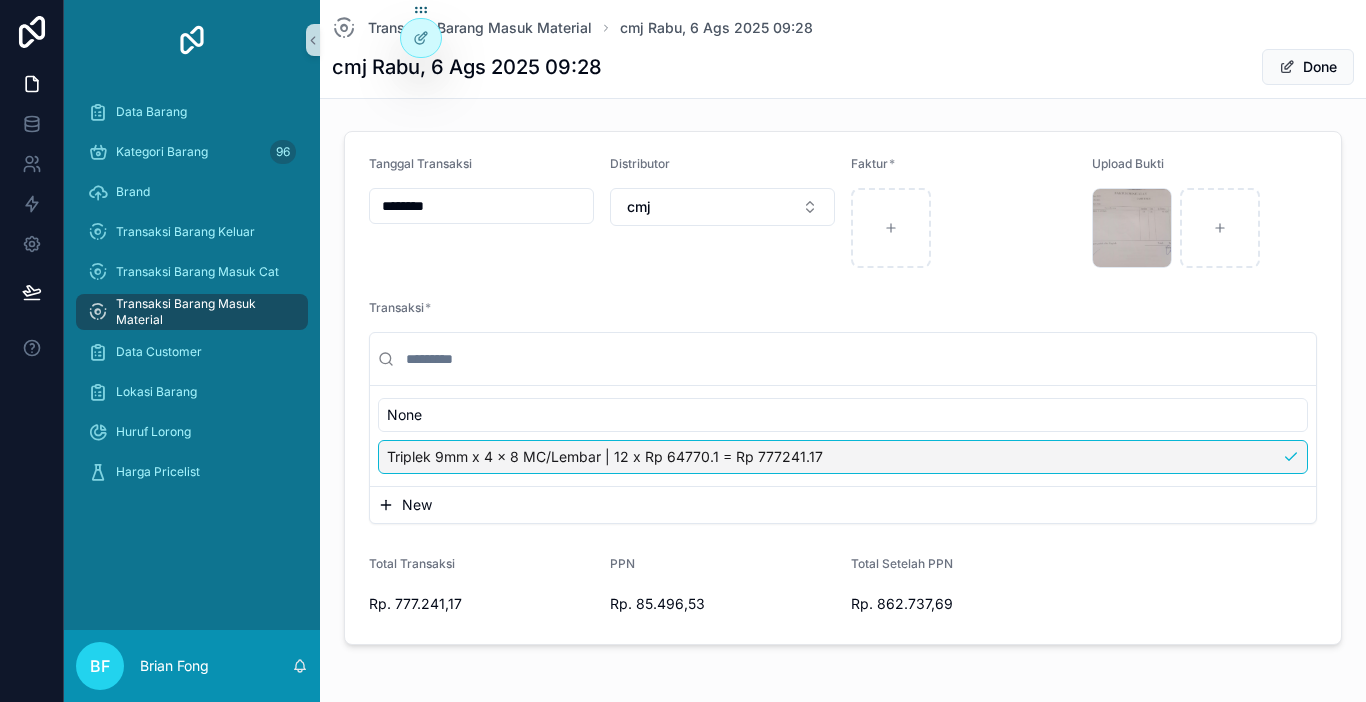 click on "Triplek 9mm x 4 x 8 MC/Lembar | 12 x Rp 64770.1 = Rp 777241.17" at bounding box center [605, 457] 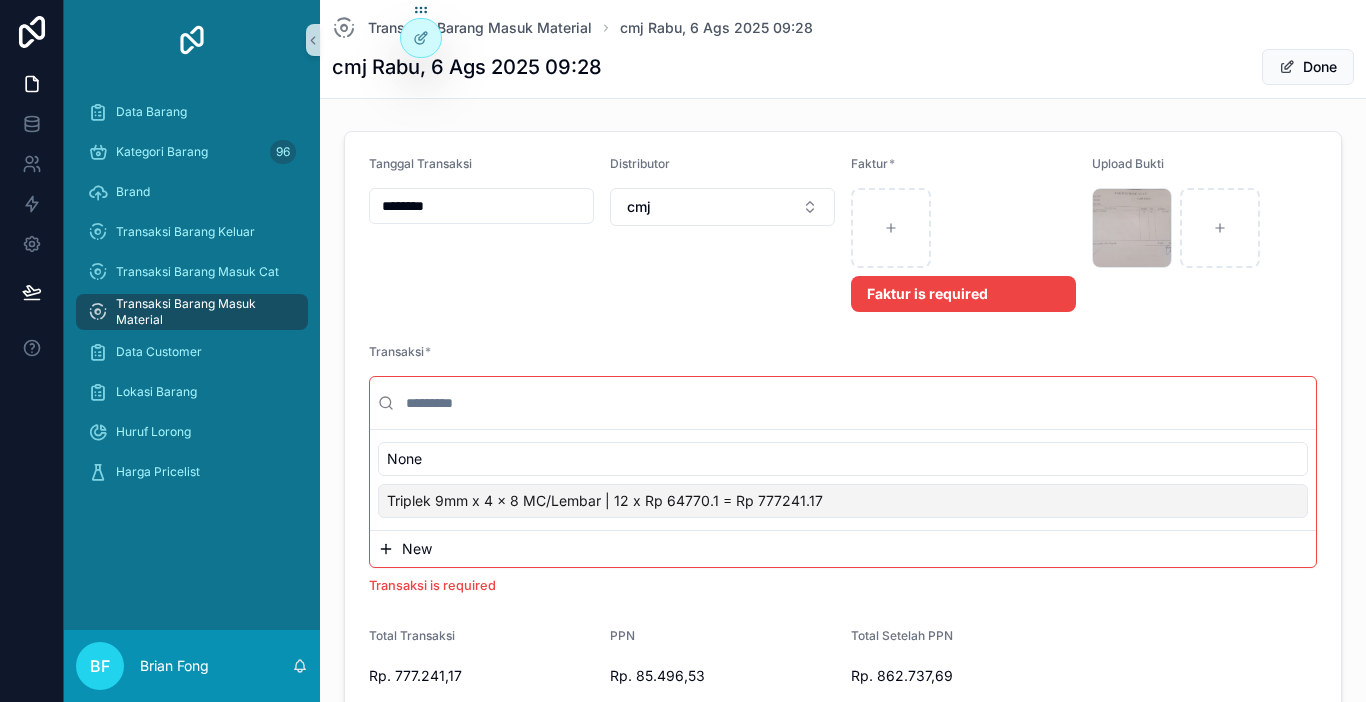 click on "New" at bounding box center [843, 549] 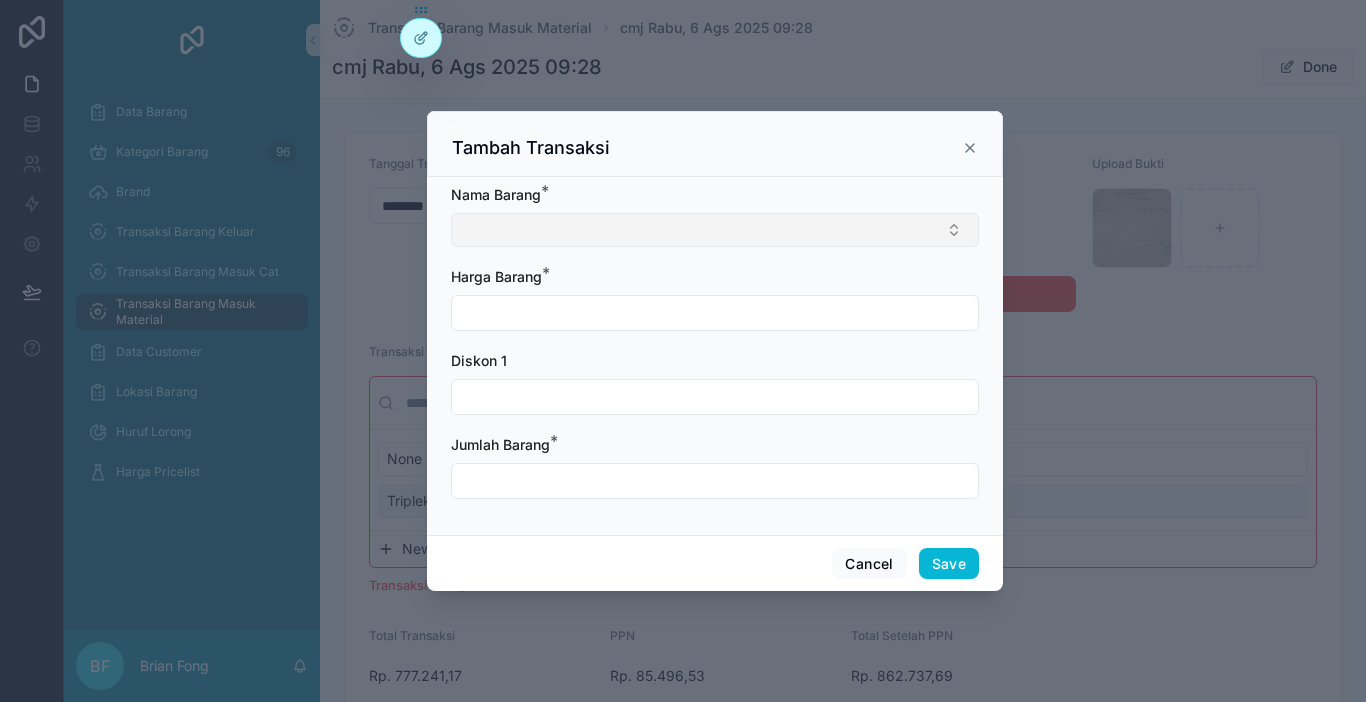 click at bounding box center (715, 230) 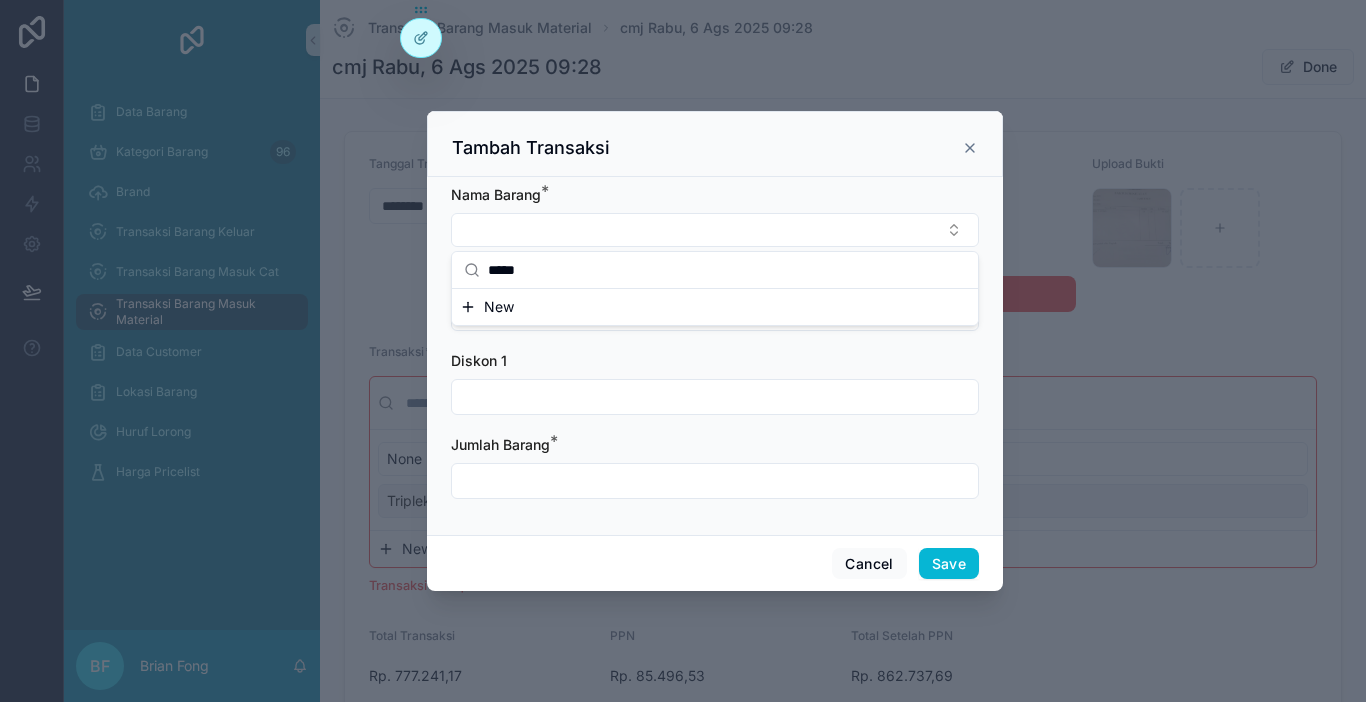 click on "*****" at bounding box center [727, 270] 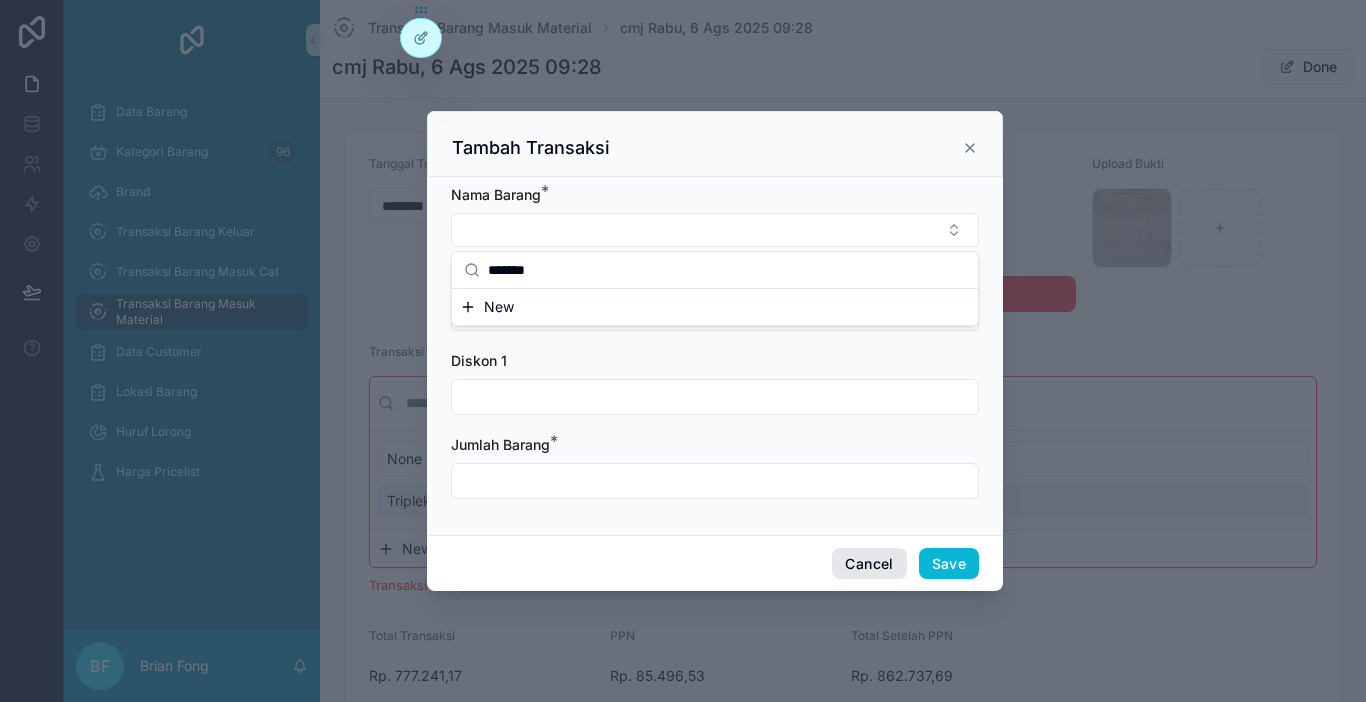 type on "*******" 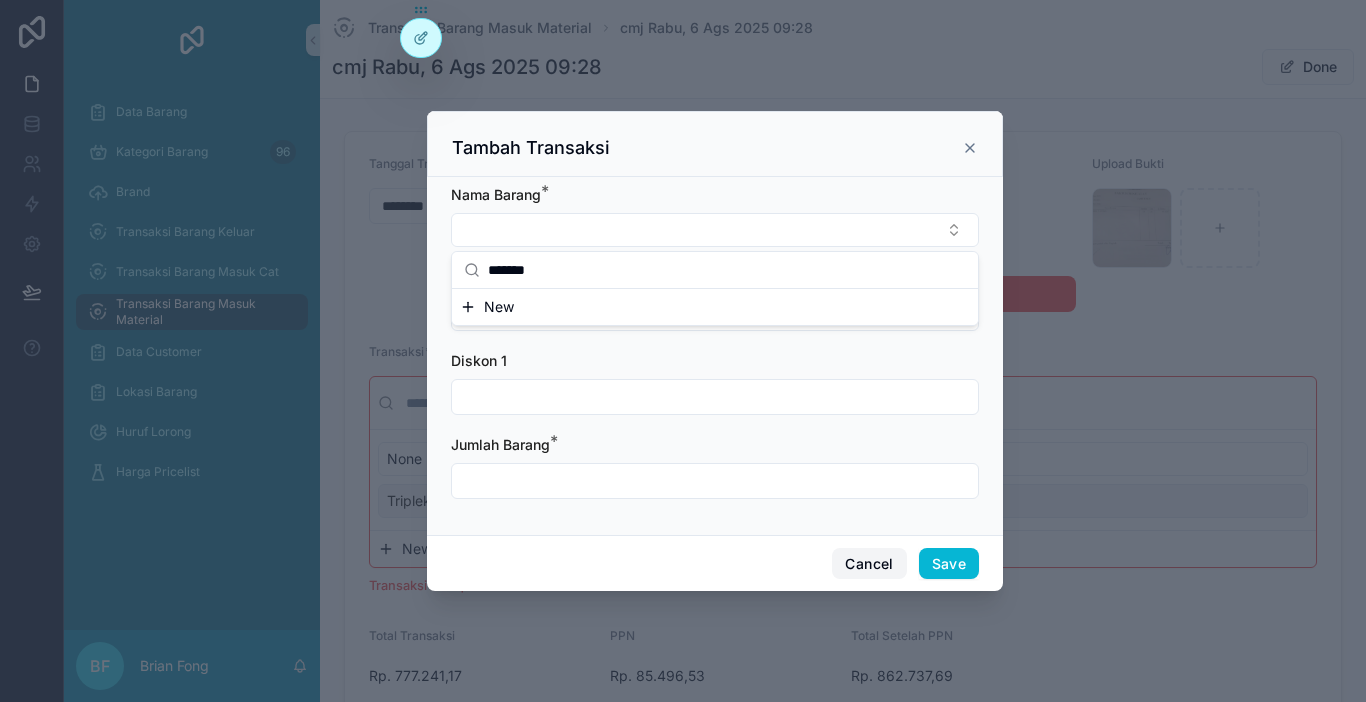 click on "Cancel" at bounding box center [869, 564] 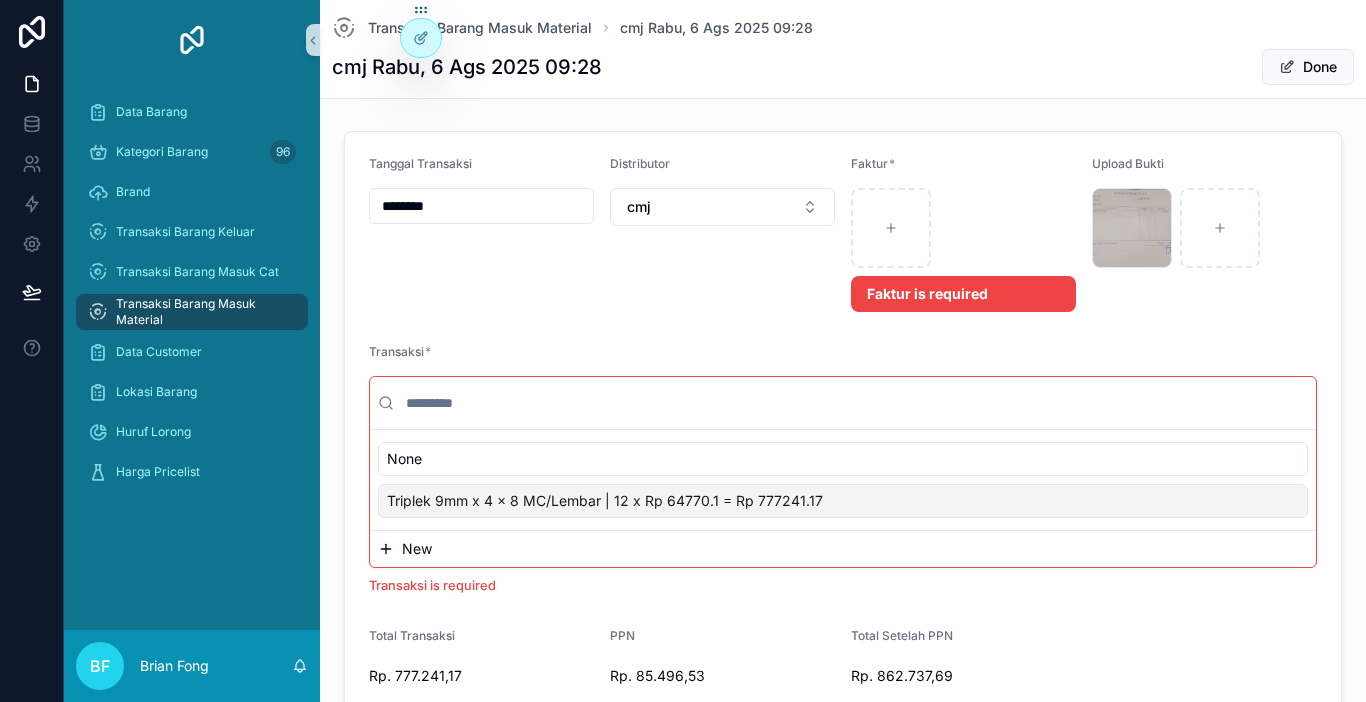 click on "New" at bounding box center [843, 549] 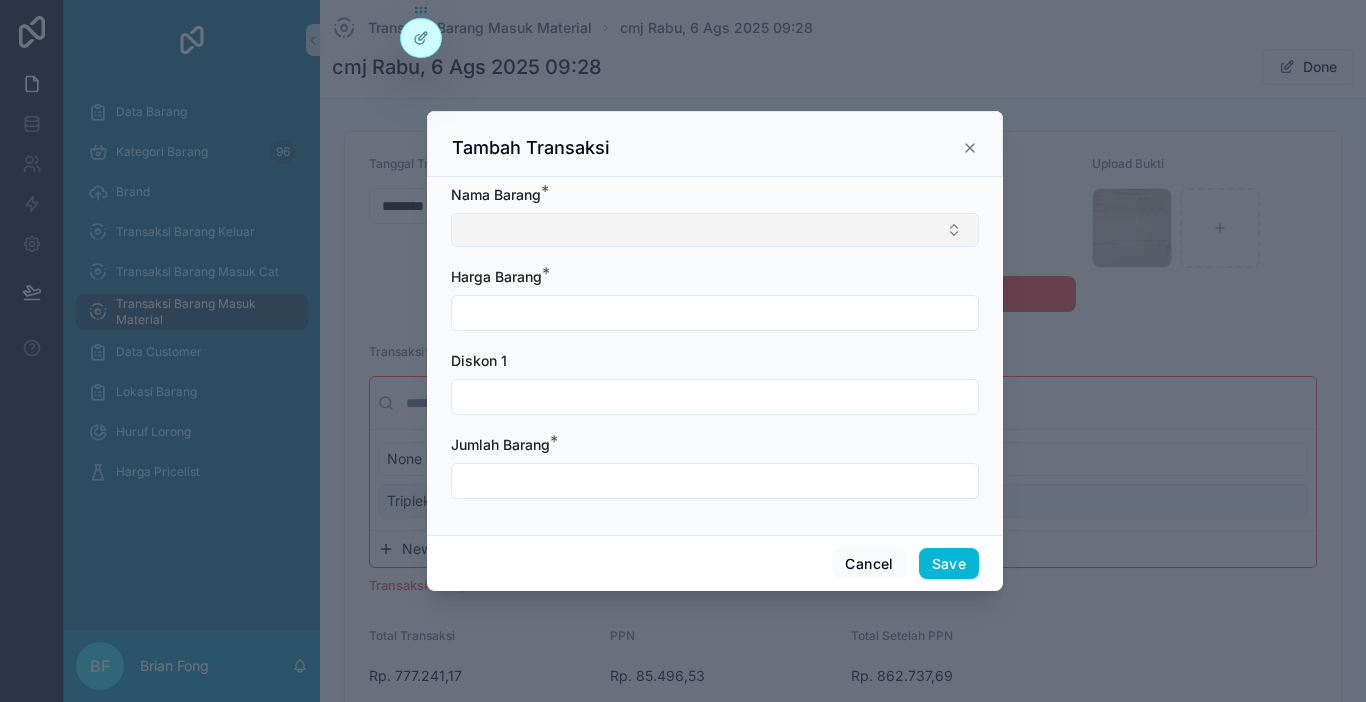 click at bounding box center (715, 230) 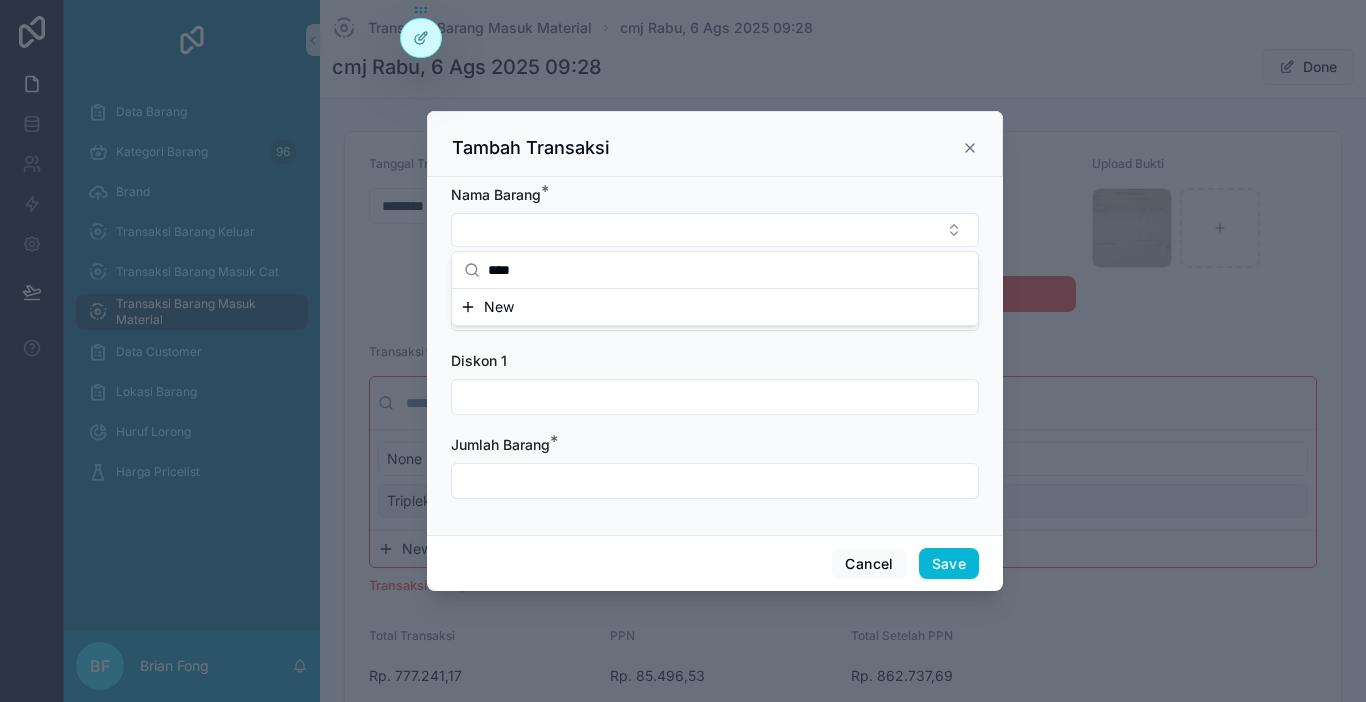type on "****" 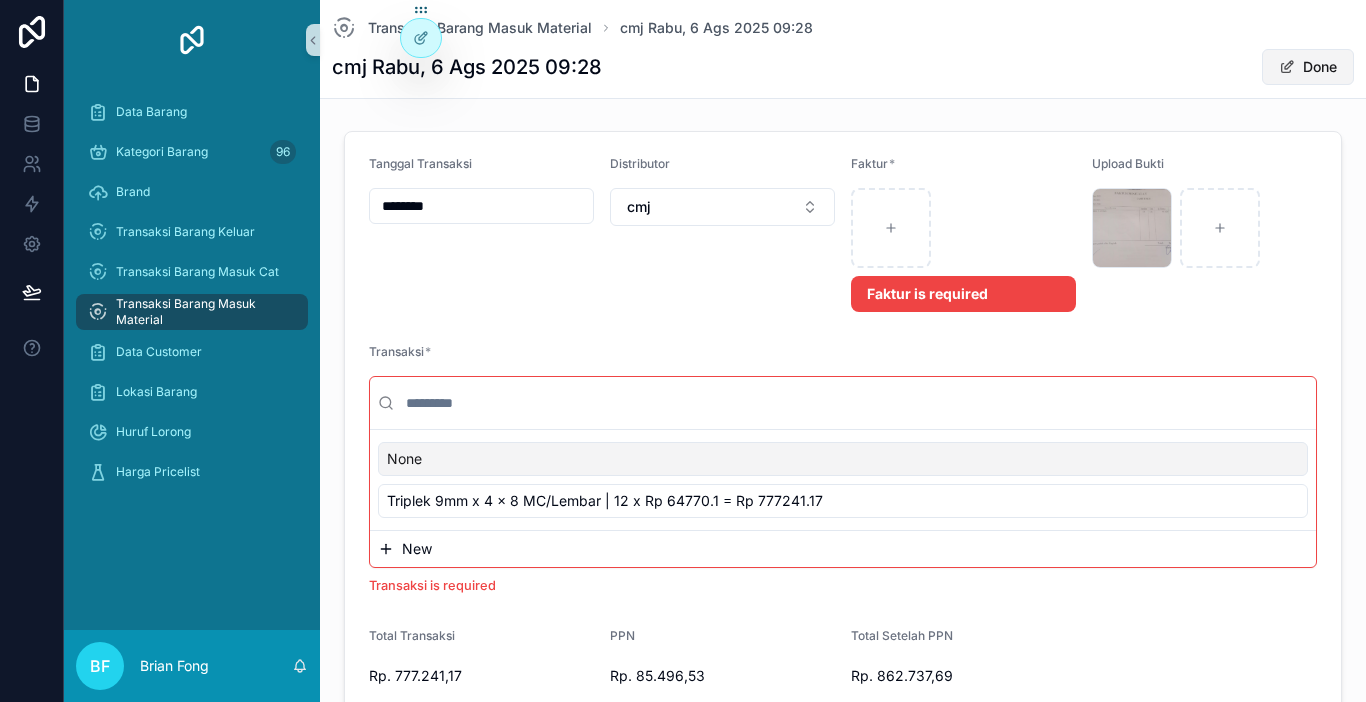 click at bounding box center (1287, 67) 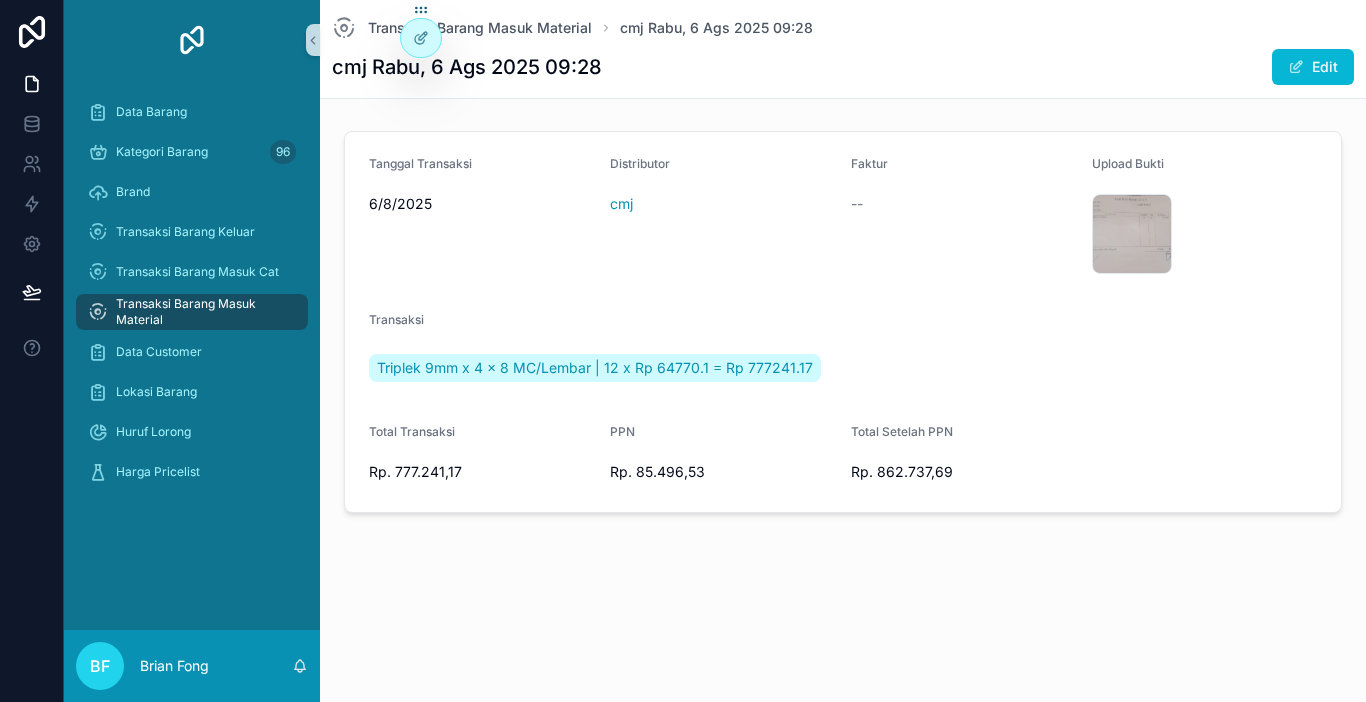 click on "Transaksi Barang Masuk Material" at bounding box center [202, 312] 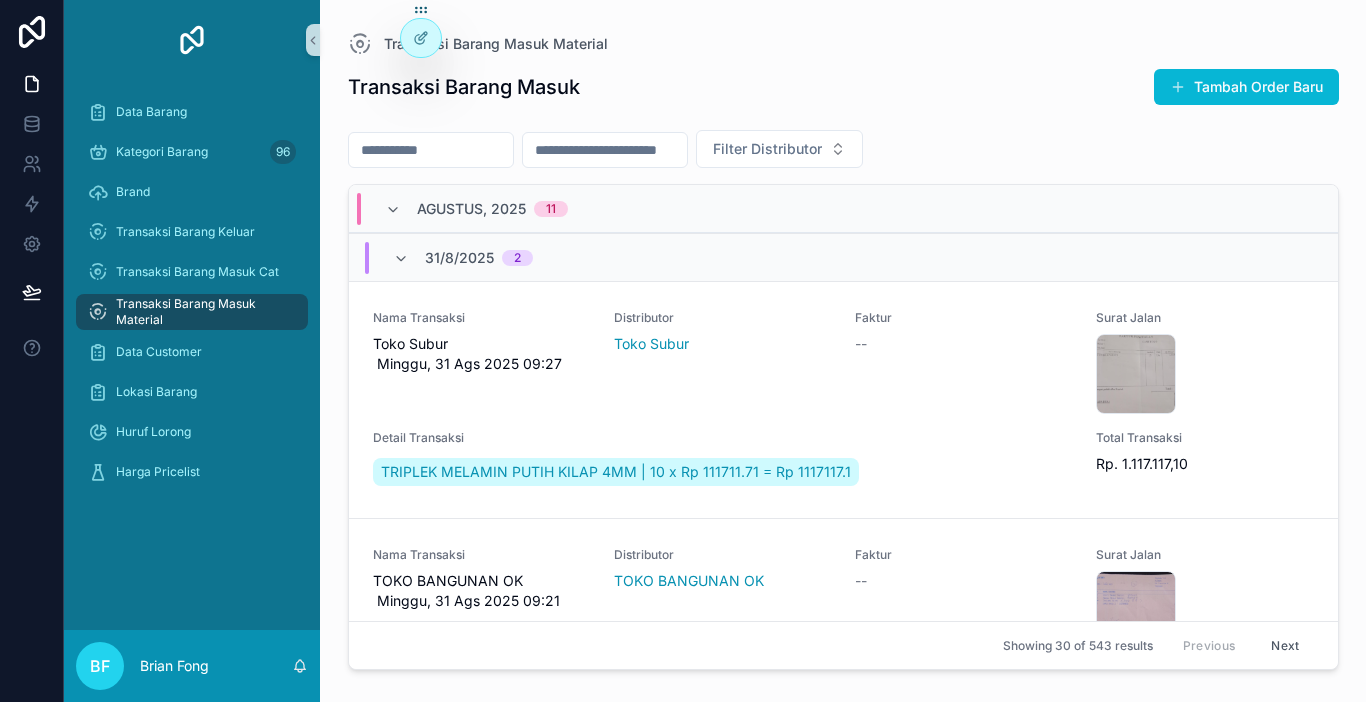 click on "Toko Subur
Minggu, 31 Ags 2025 09:27" at bounding box center (481, 354) 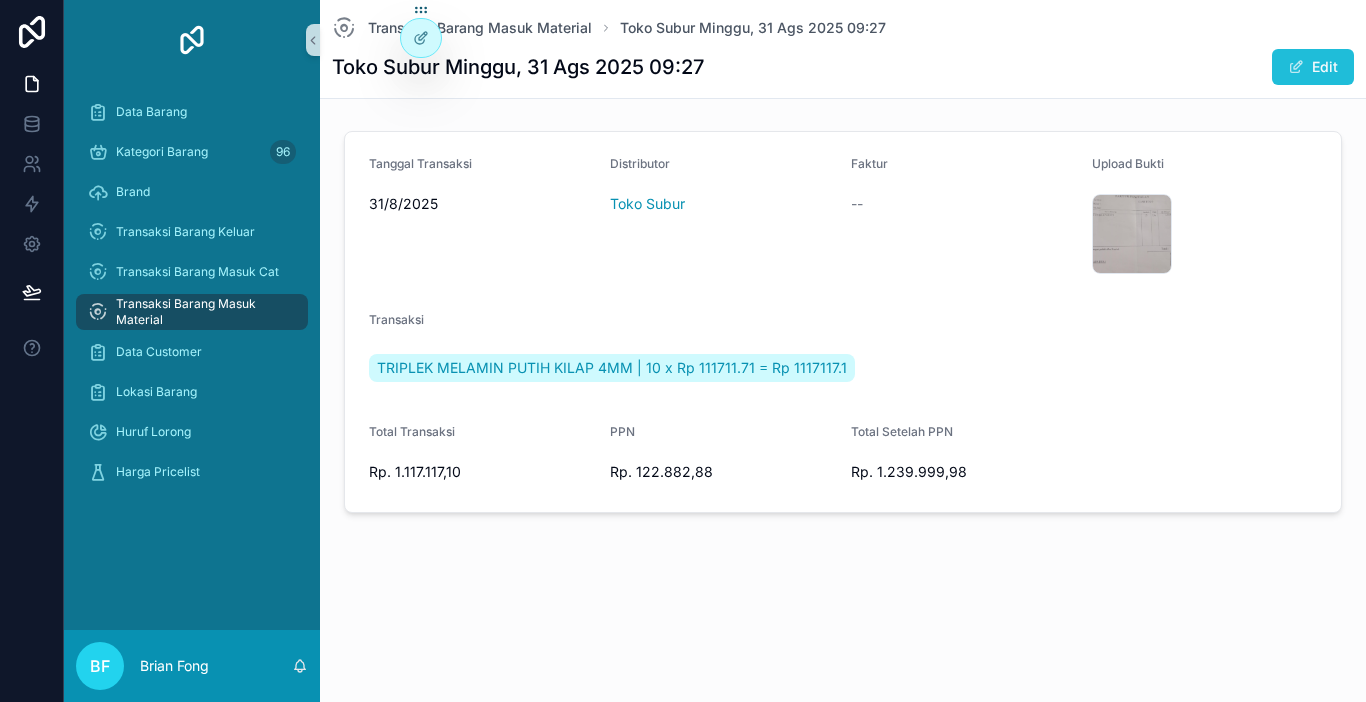 click on "Edit" at bounding box center (1313, 67) 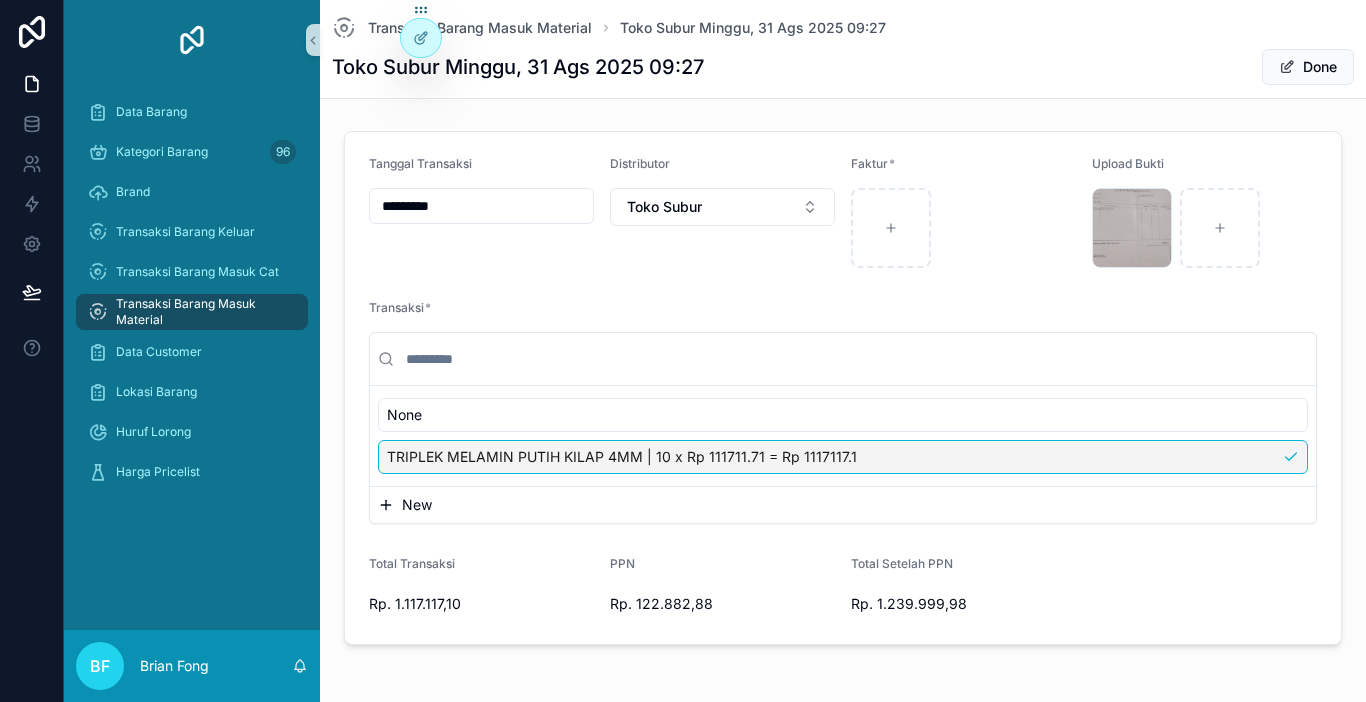 click on "TRIPLEK MELAMIN PUTIH KILAP 4MM | 10 x Rp 111711.71 = Rp 1117117.1" at bounding box center (622, 457) 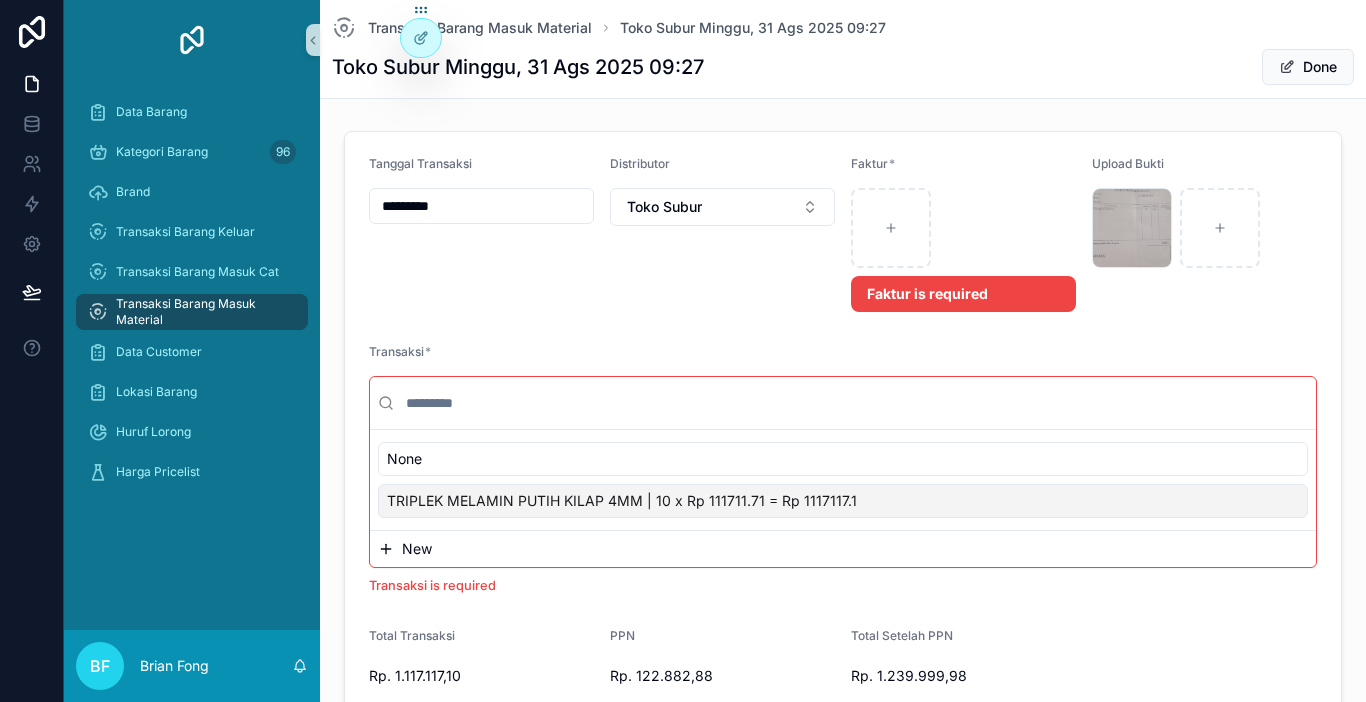 click on "New" at bounding box center (843, 549) 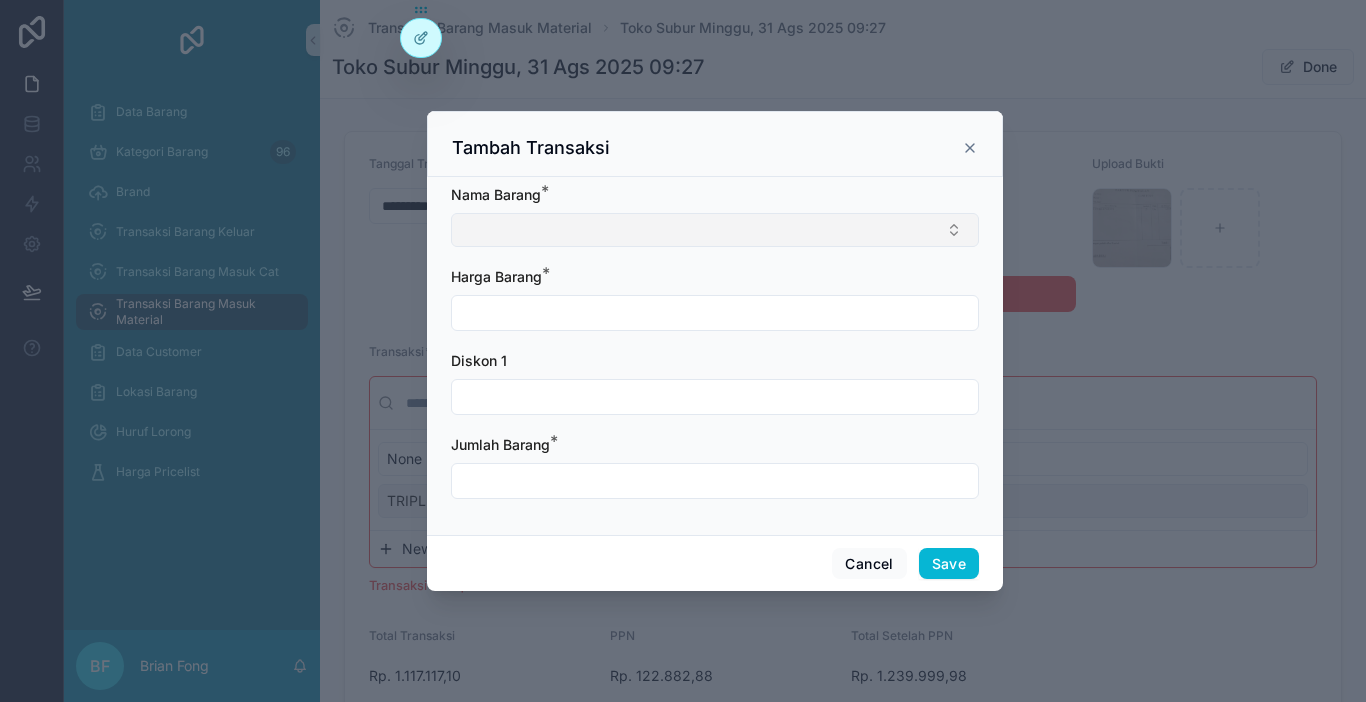 click at bounding box center [715, 230] 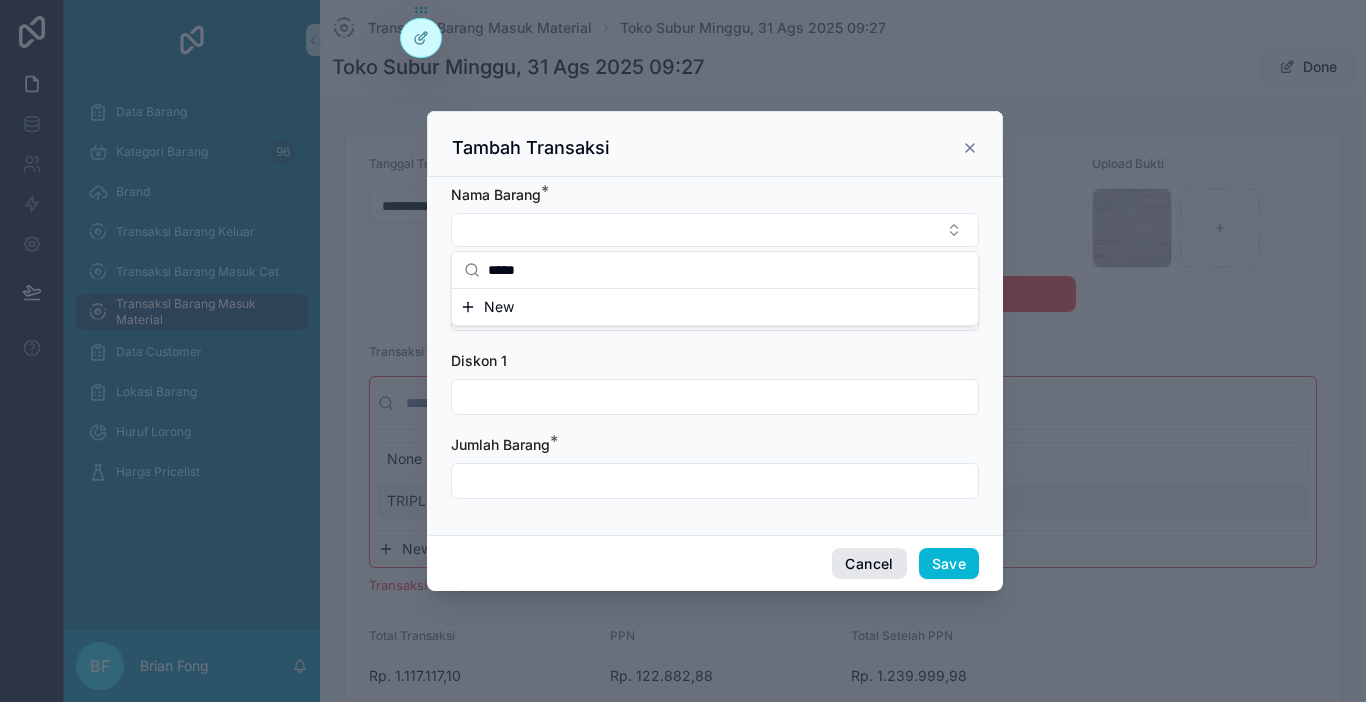 type on "*****" 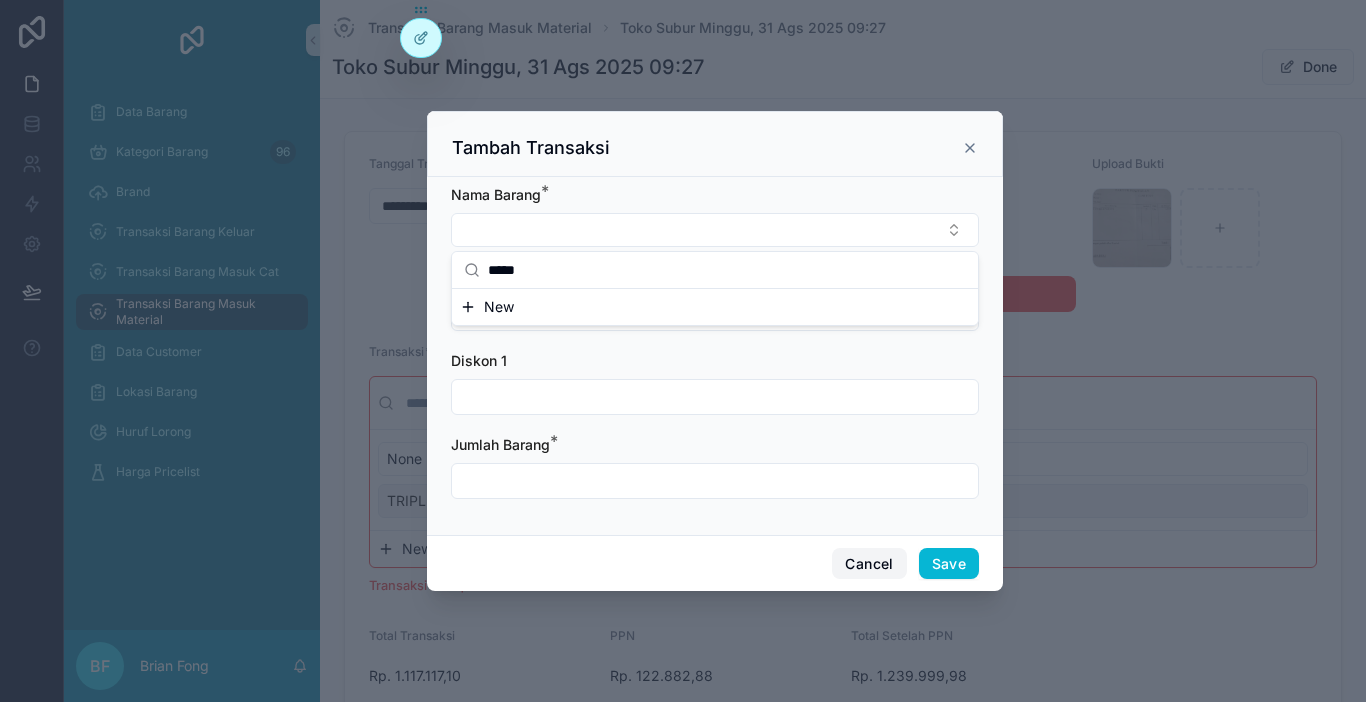 click on "Cancel" at bounding box center (869, 564) 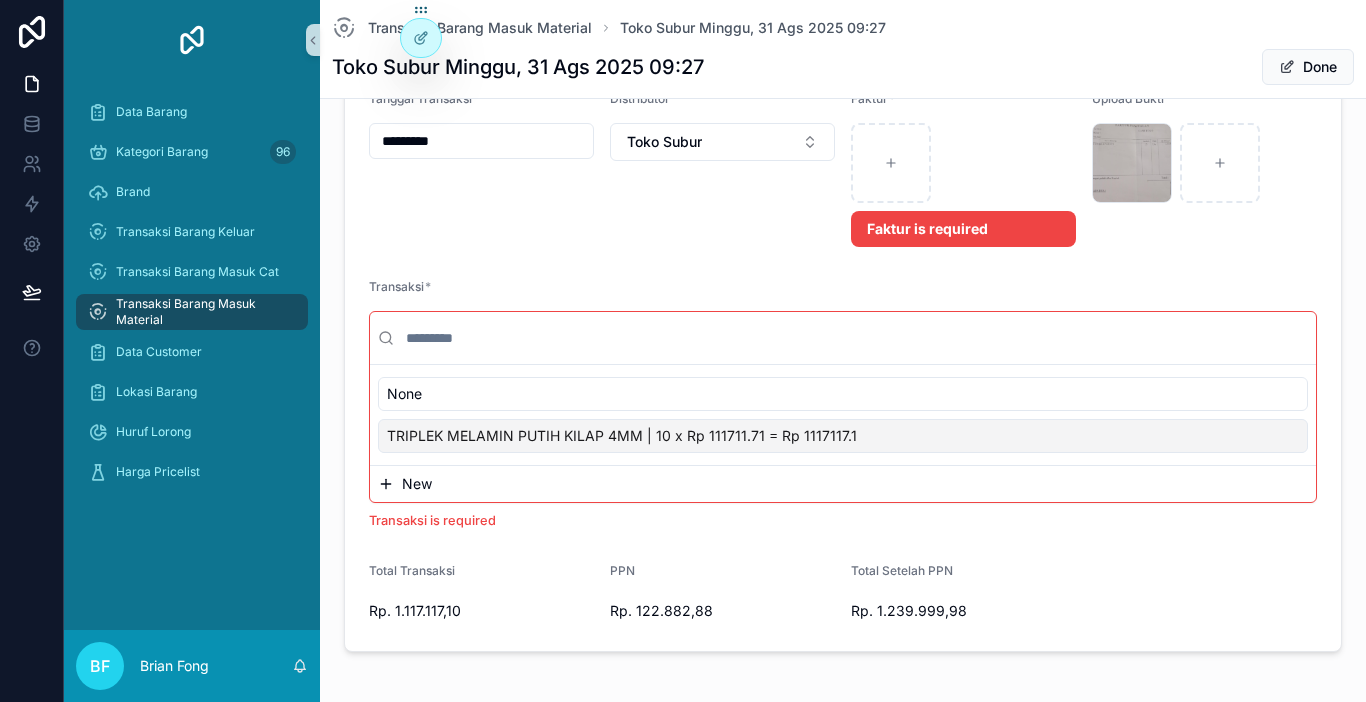 scroll, scrollTop: 100, scrollLeft: 0, axis: vertical 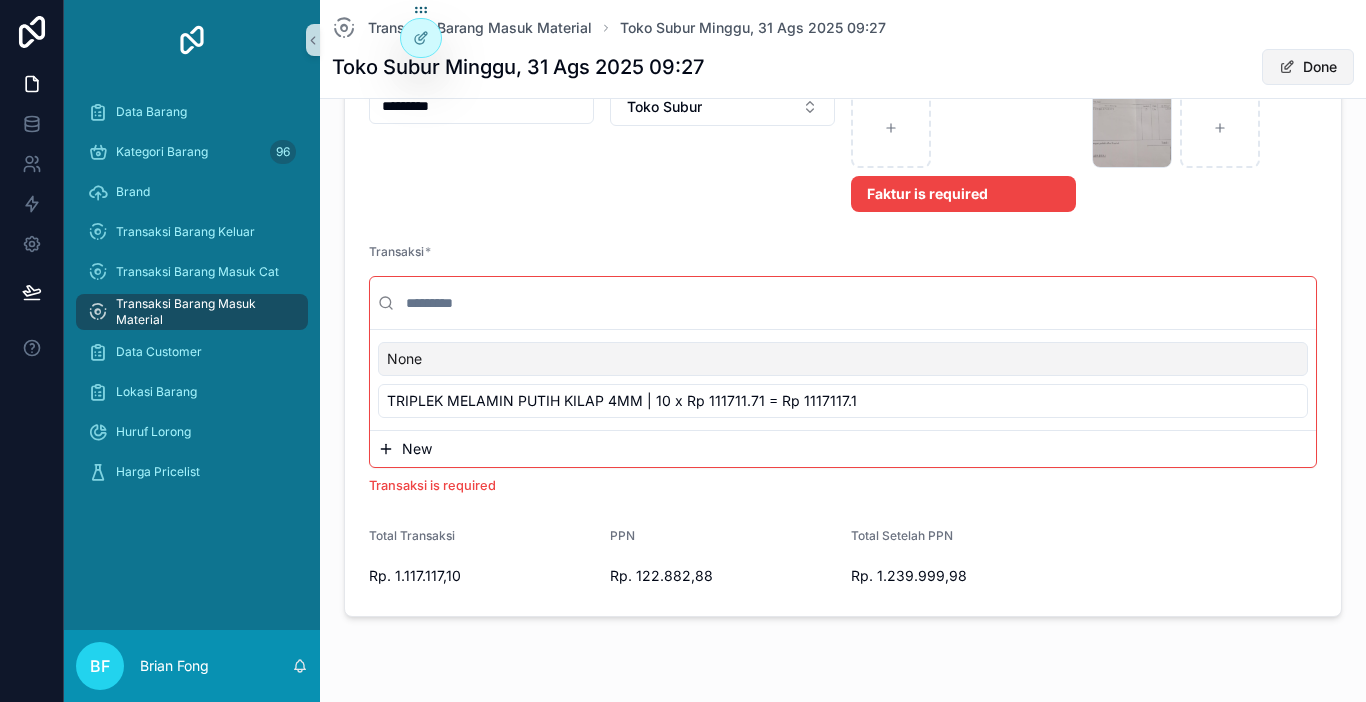 click on "Done" at bounding box center [1308, 67] 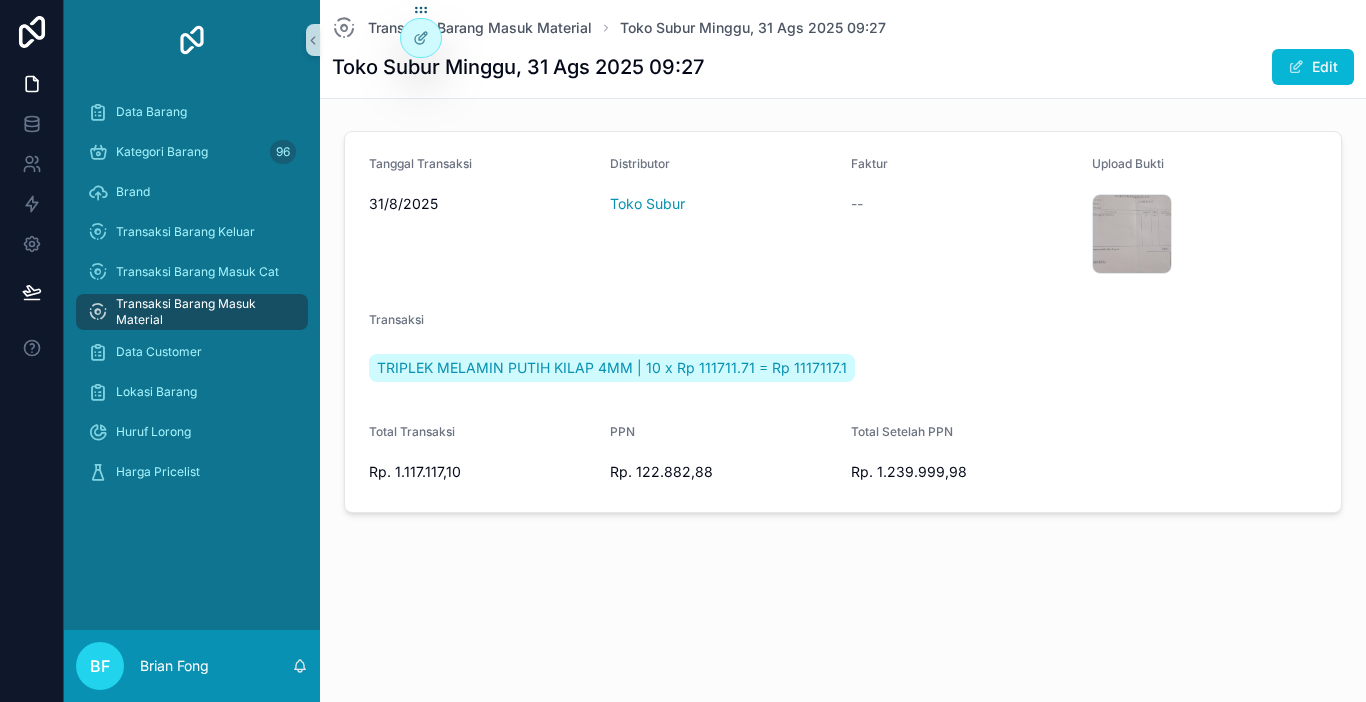 click on "Transaksi Barang Masuk Material" at bounding box center (202, 312) 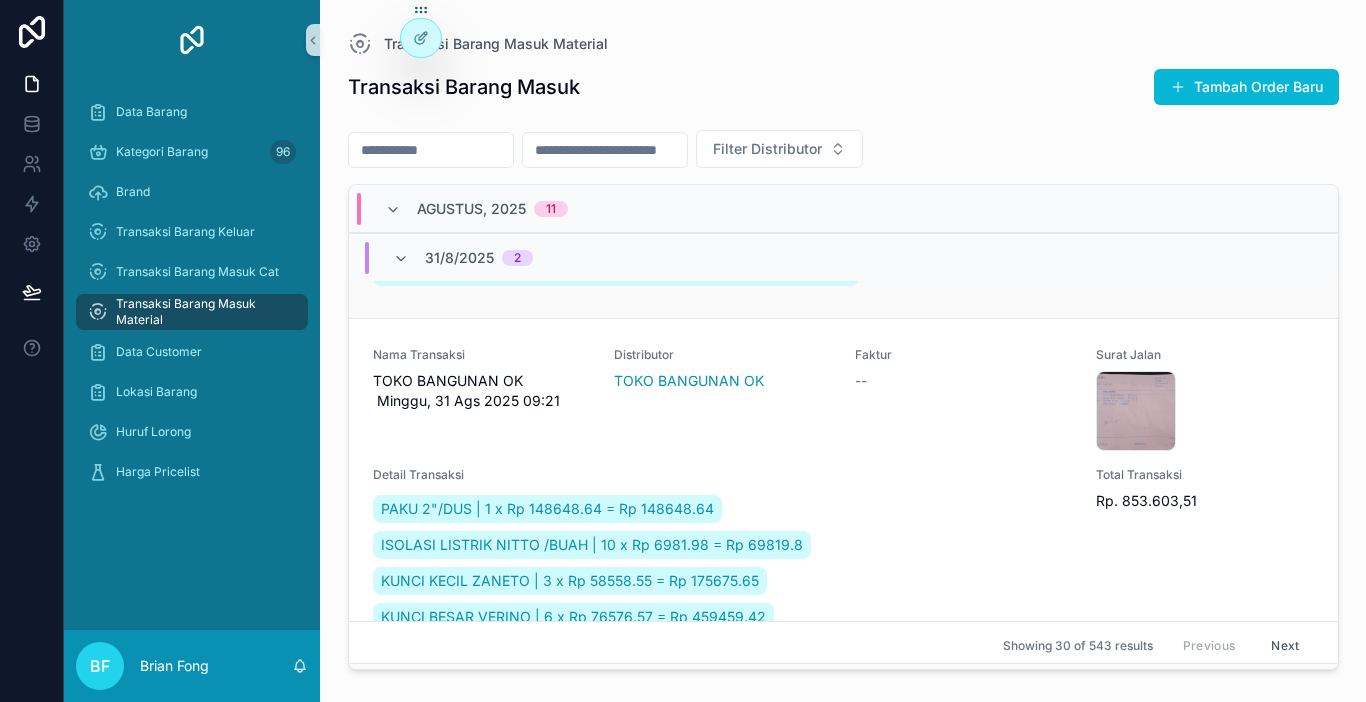 scroll, scrollTop: 0, scrollLeft: 0, axis: both 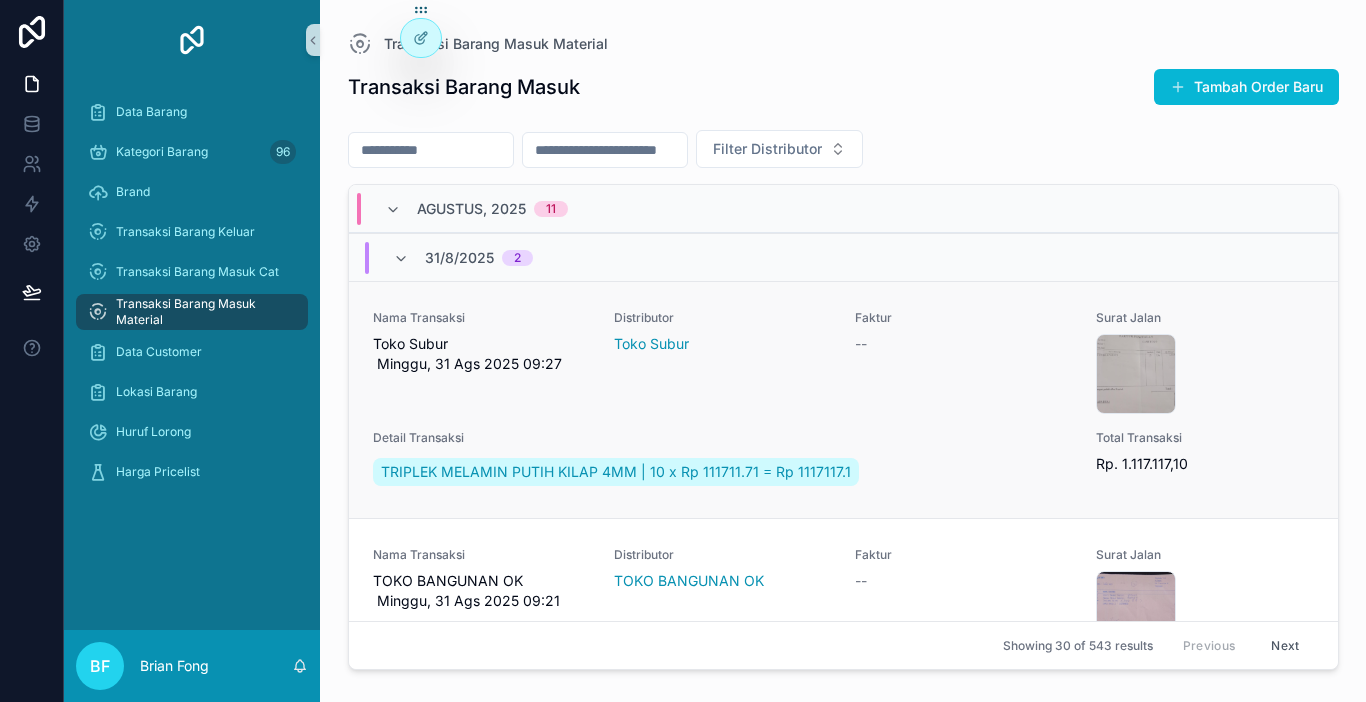 click on "Toko Subur
Minggu, 31 Ags 2025 09:27" at bounding box center (481, 354) 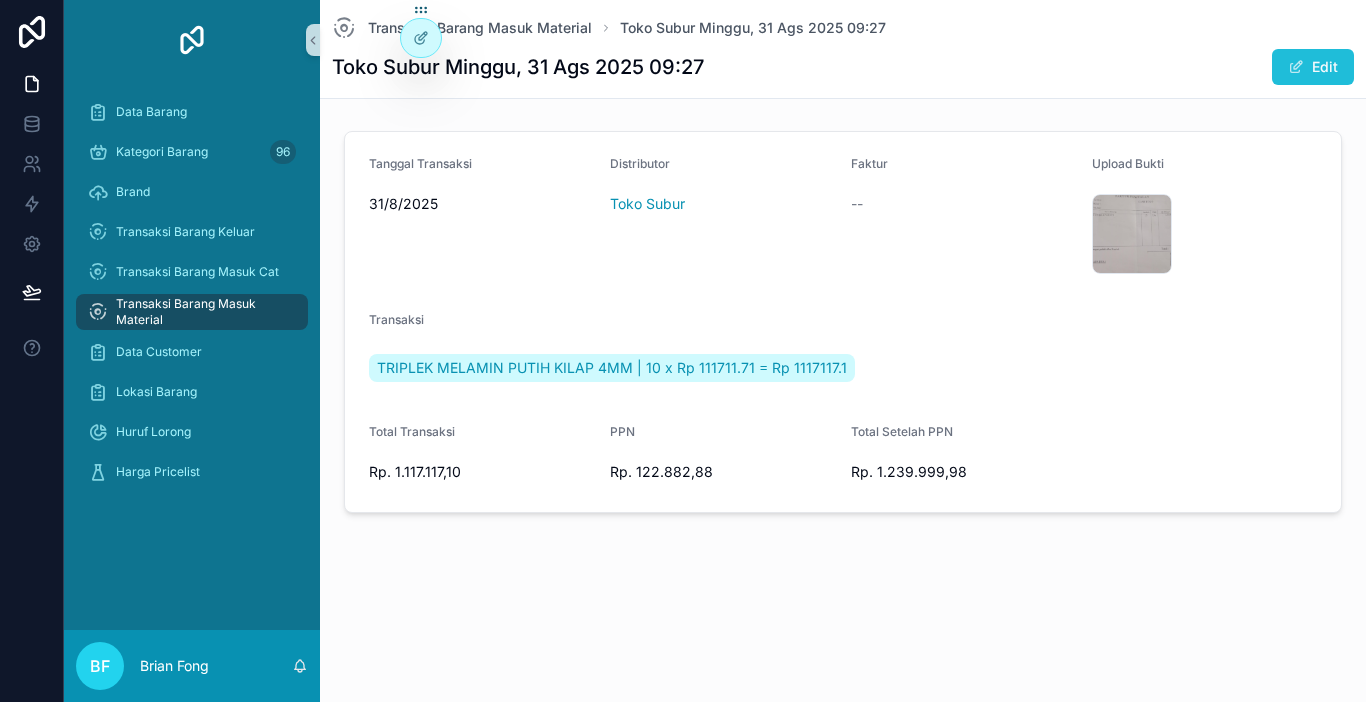 click on "Edit" at bounding box center (1313, 67) 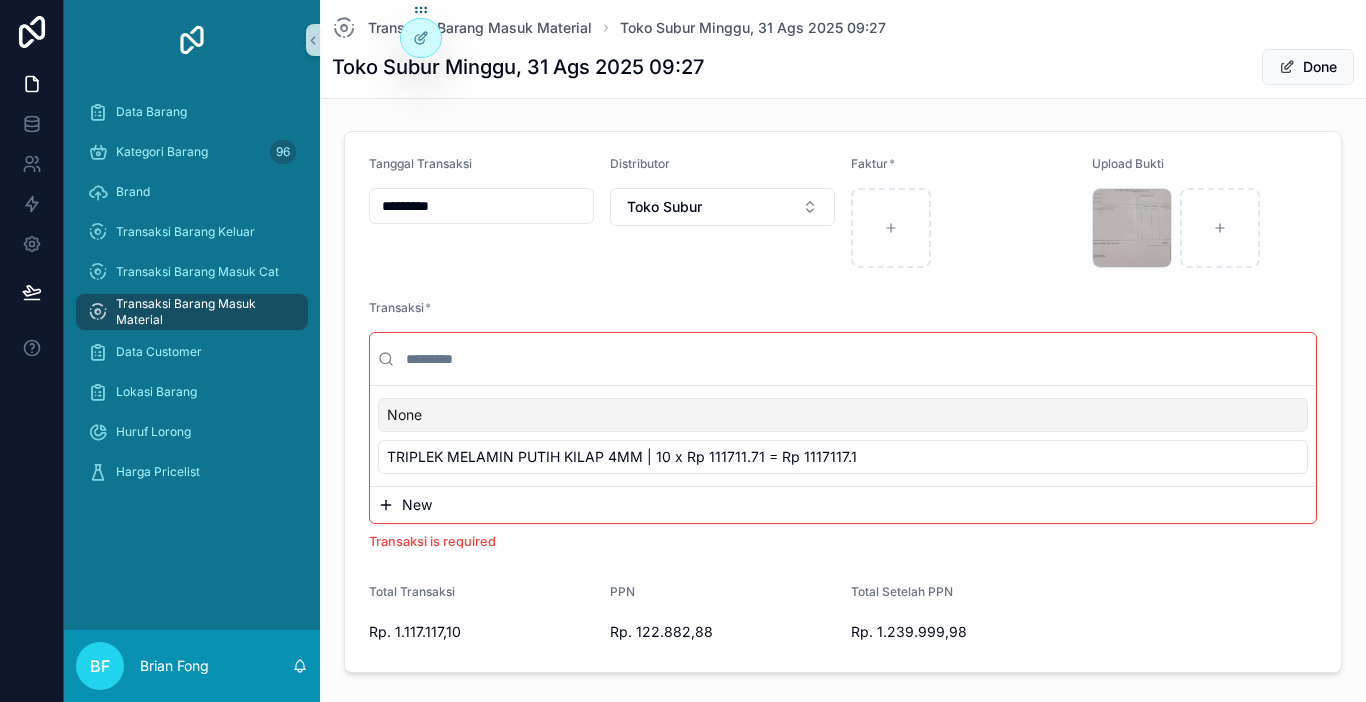 click on "*********" at bounding box center (481, 206) 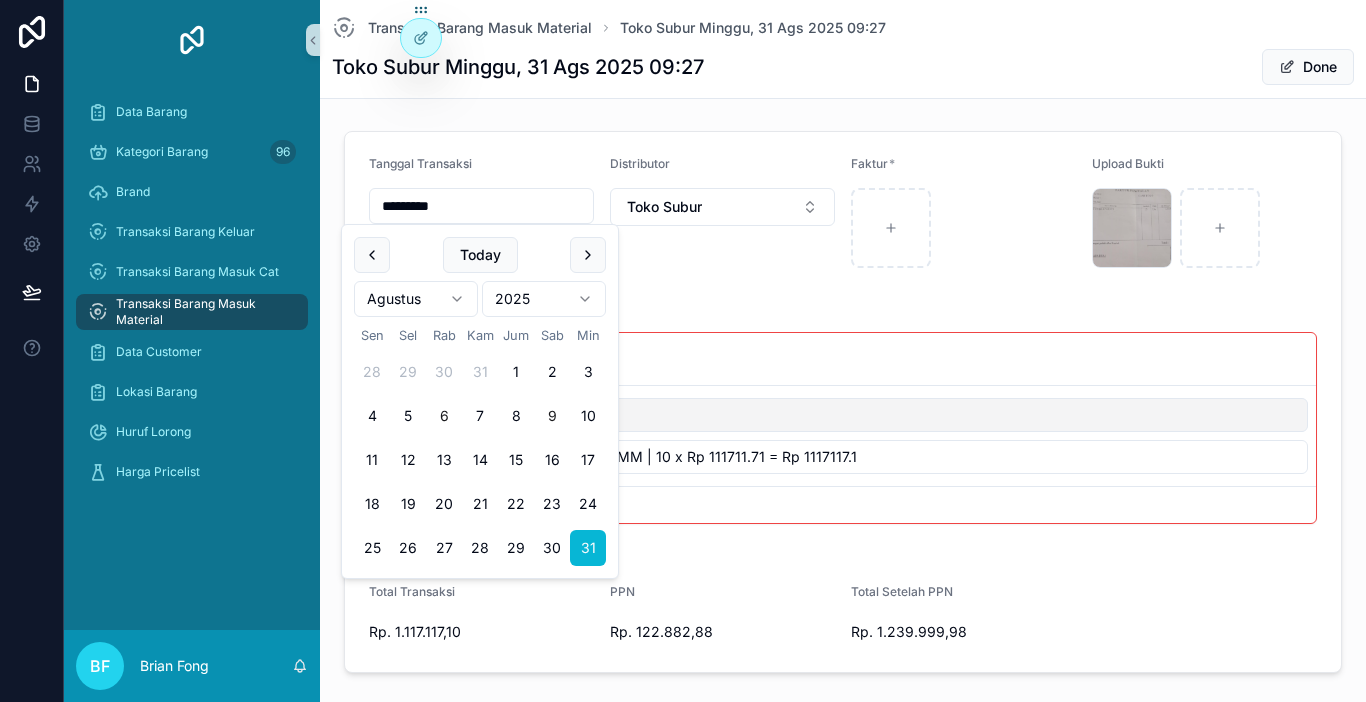 click on "6" at bounding box center [444, 416] 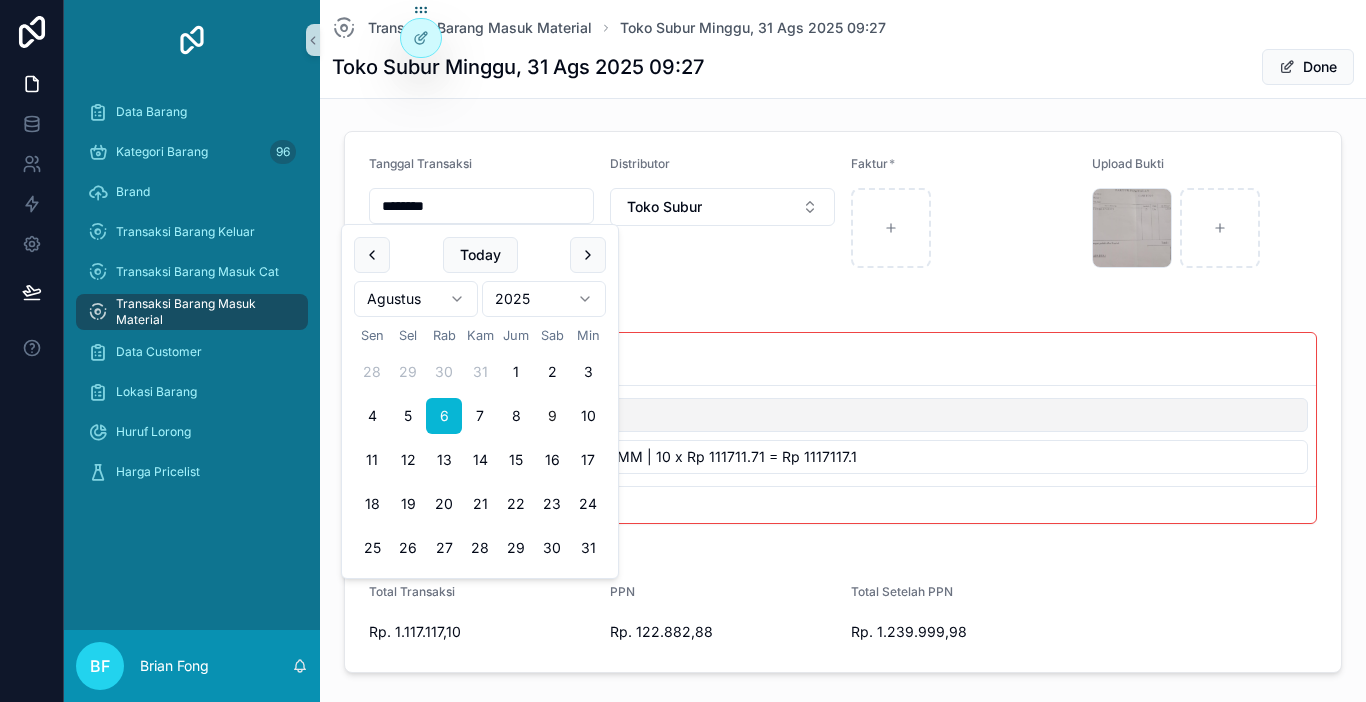 type on "********" 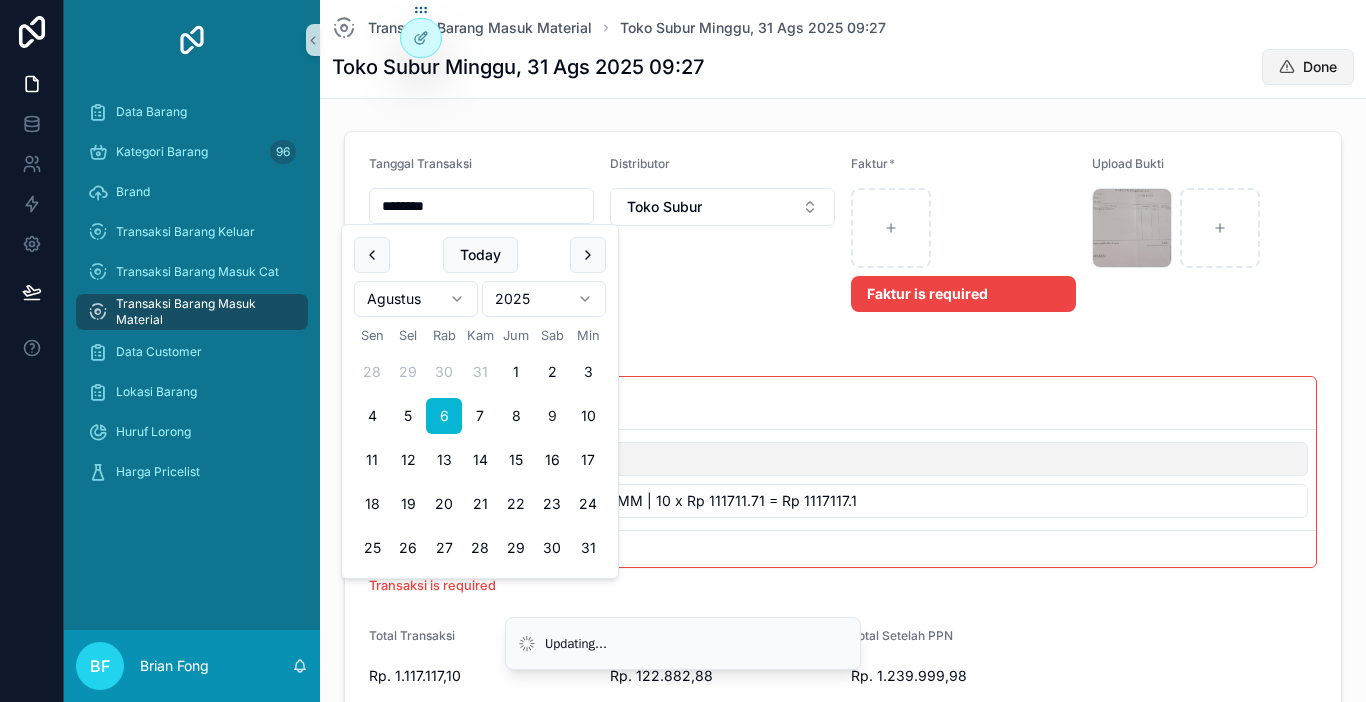click on "Done" at bounding box center [1308, 67] 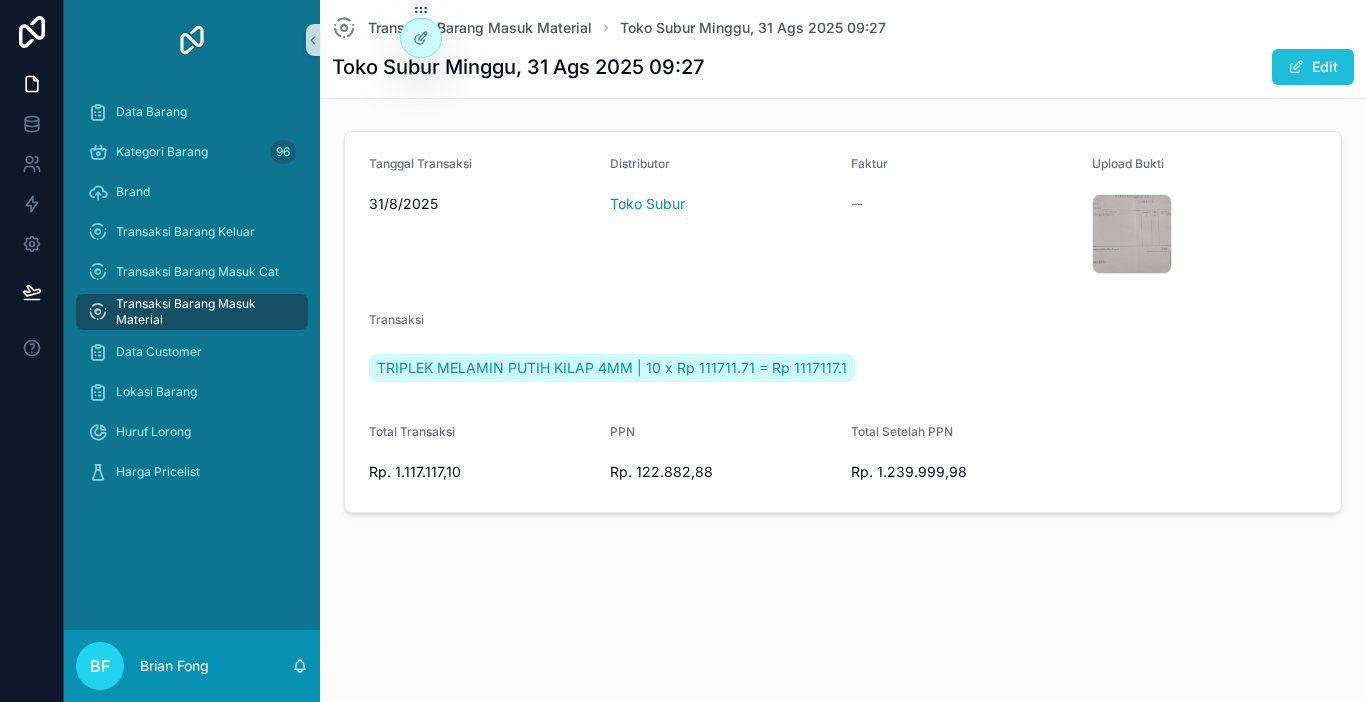 click on "Edit" at bounding box center (1313, 67) 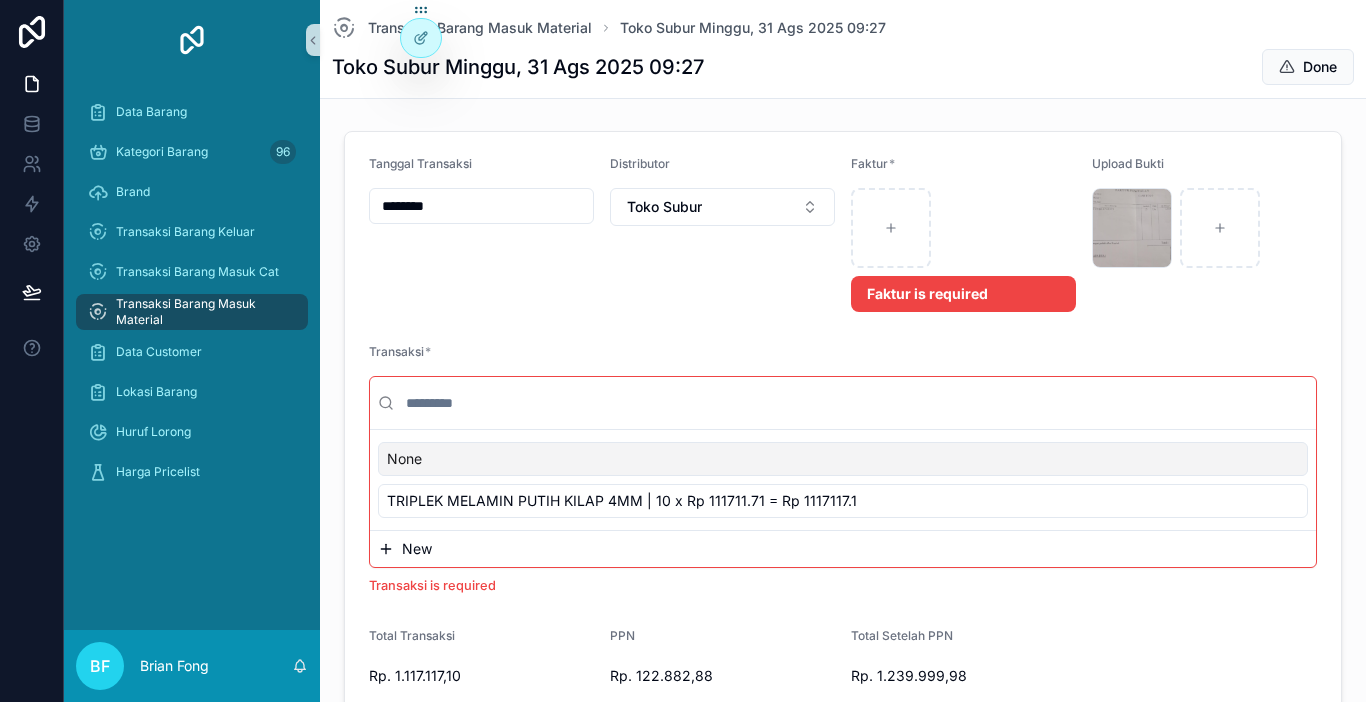 click on "********" at bounding box center [481, 206] 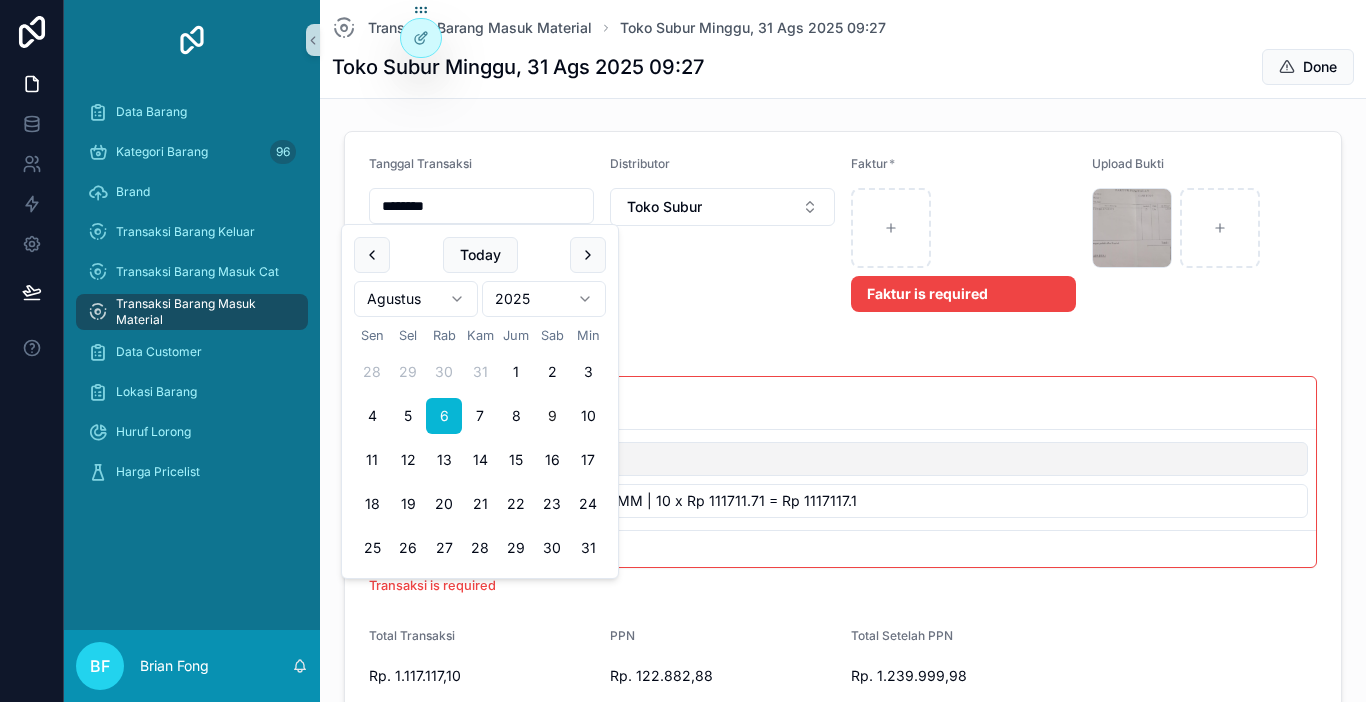 click on "Transaksi Barang Masuk Material" at bounding box center [202, 312] 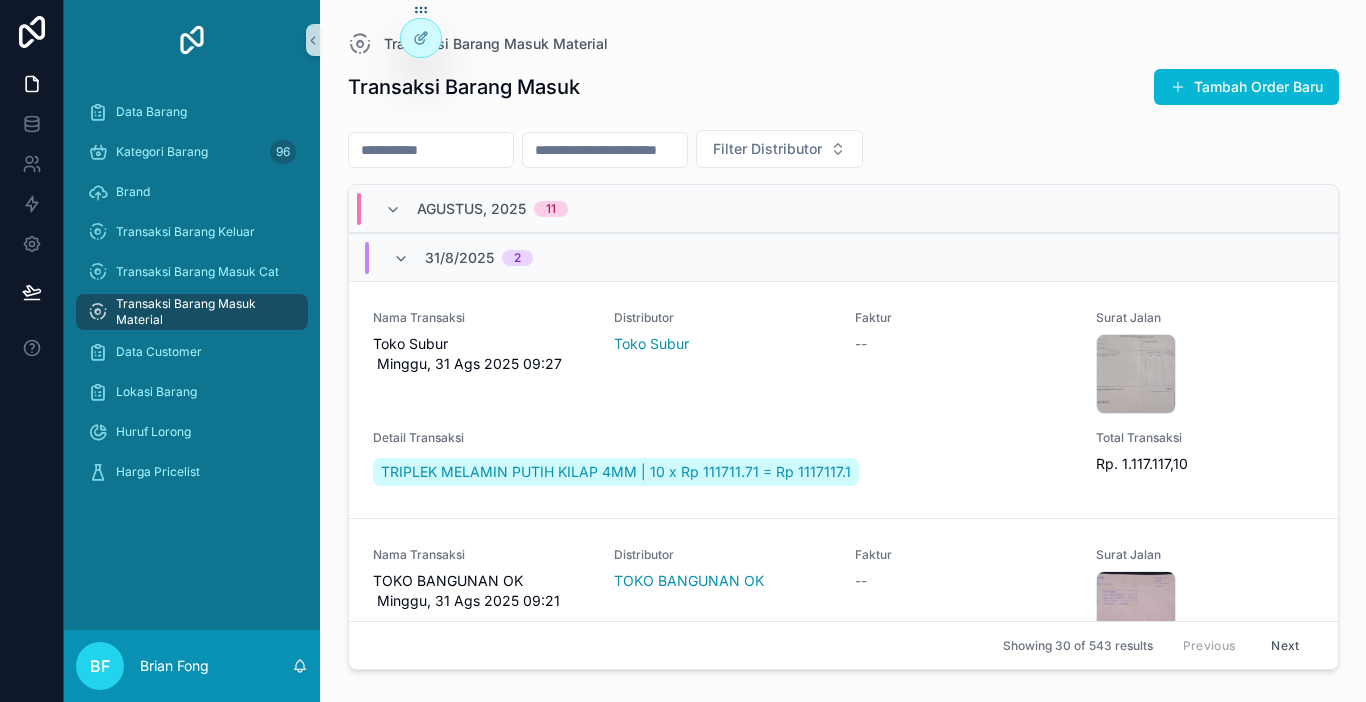 click on "Transaksi Barang Masuk Material" at bounding box center [202, 312] 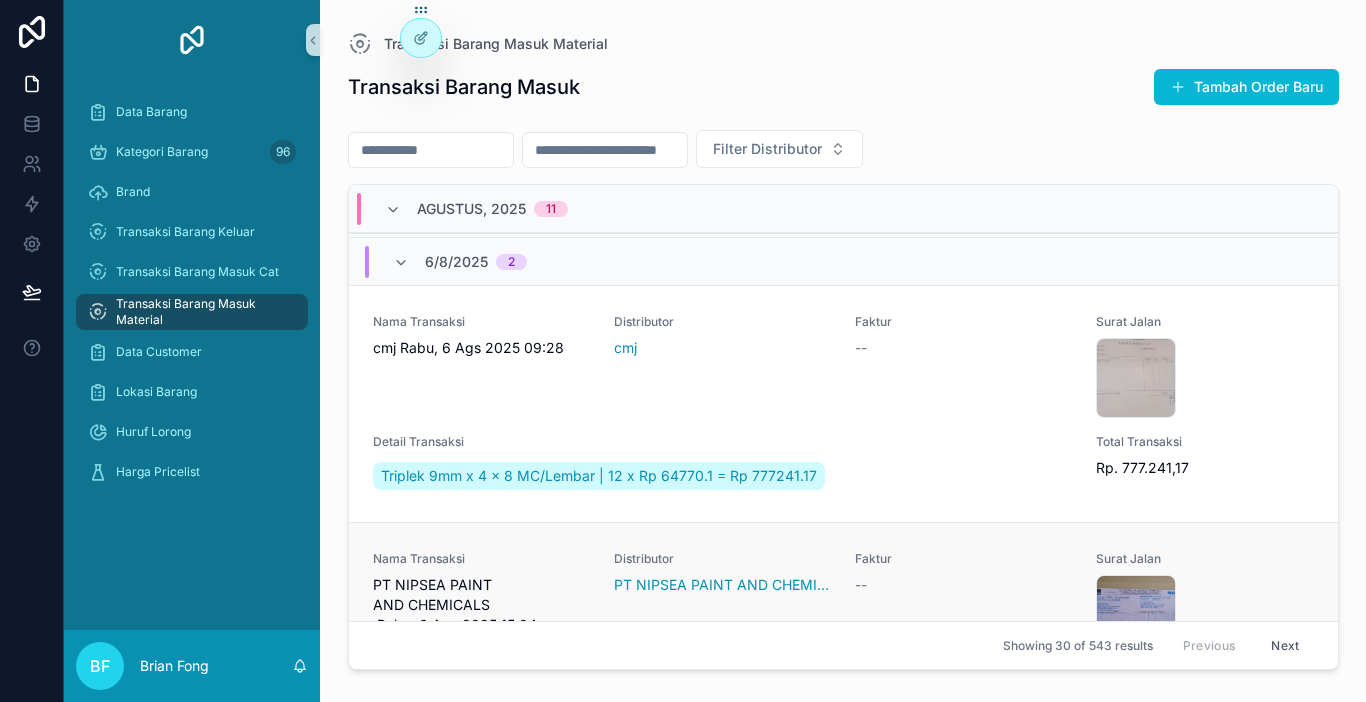 scroll, scrollTop: 900, scrollLeft: 0, axis: vertical 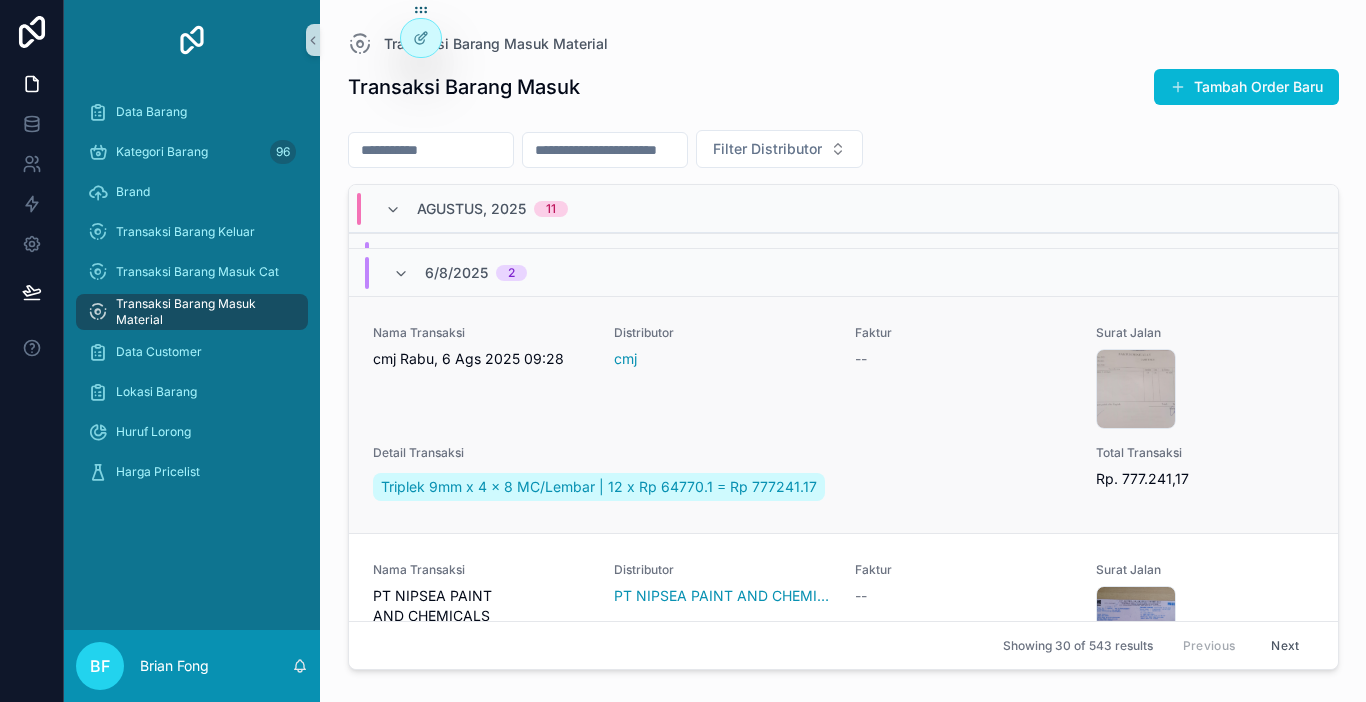 click on "Nama Transaksi cmj Rabu, 6 Ags 2025 09:28" at bounding box center (481, 377) 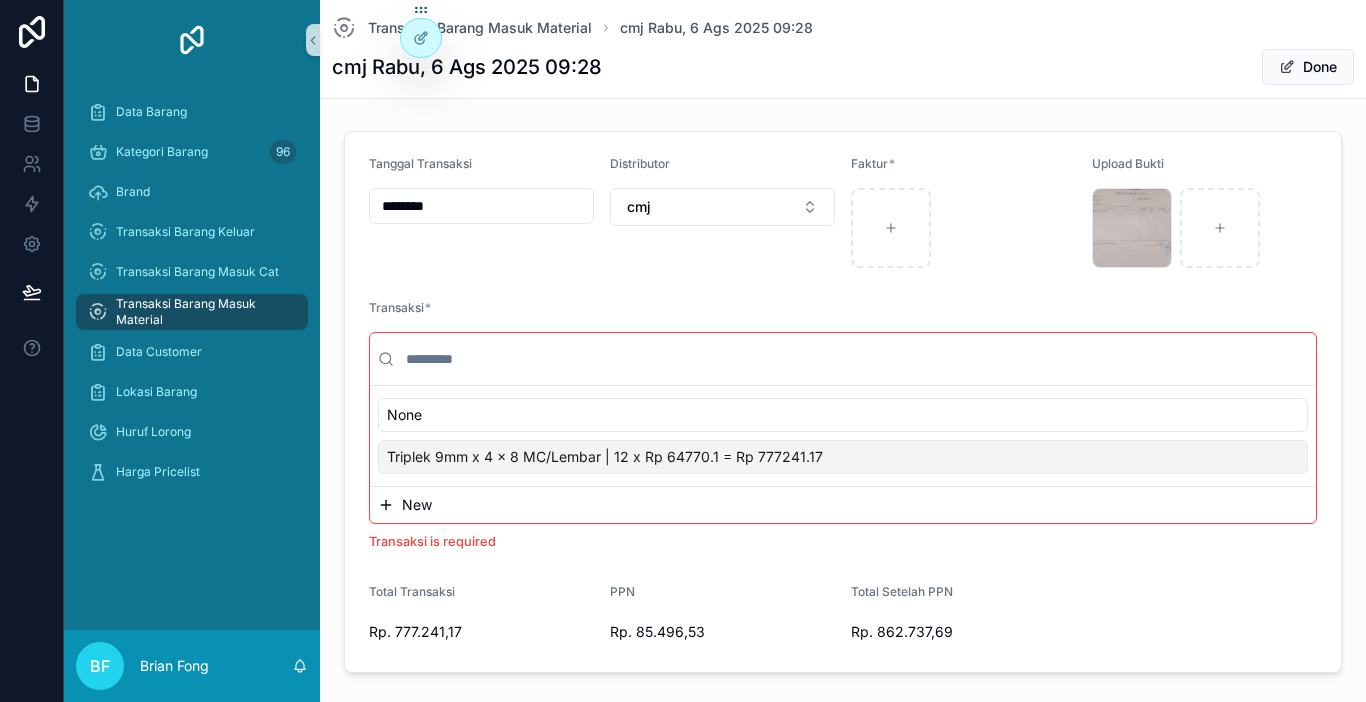 click on "Triplek 9mm x 4 x 8 MC/Lembar | 12 x Rp 64770.1 = Rp 777241.17" at bounding box center (605, 457) 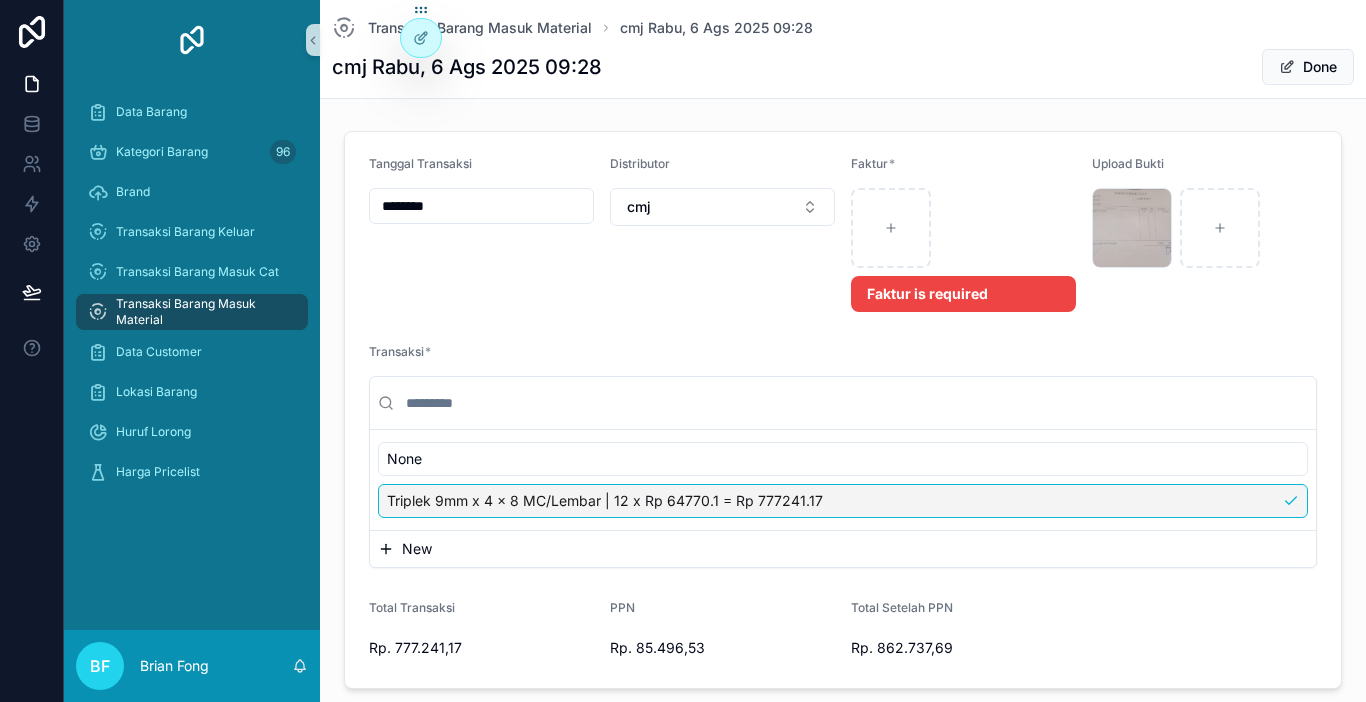 scroll, scrollTop: 100, scrollLeft: 0, axis: vertical 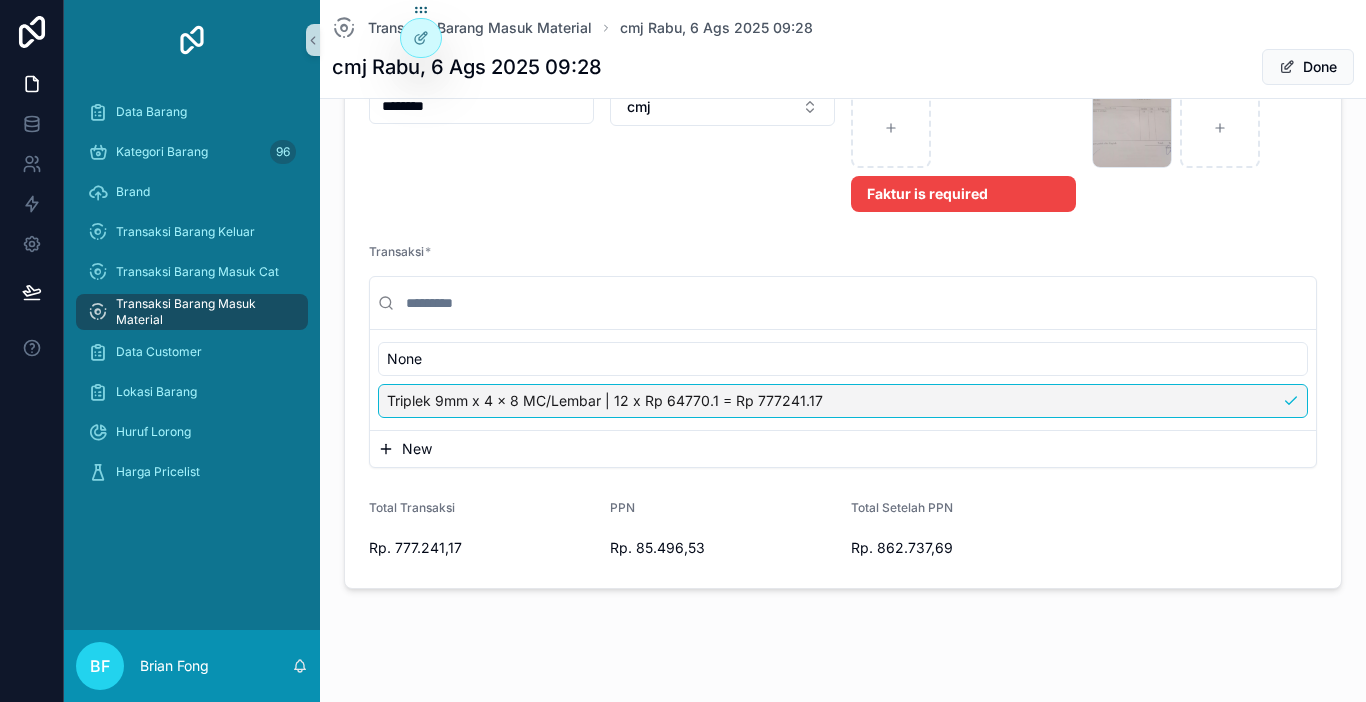 click on "Transaksi Barang Masuk Material" at bounding box center [202, 312] 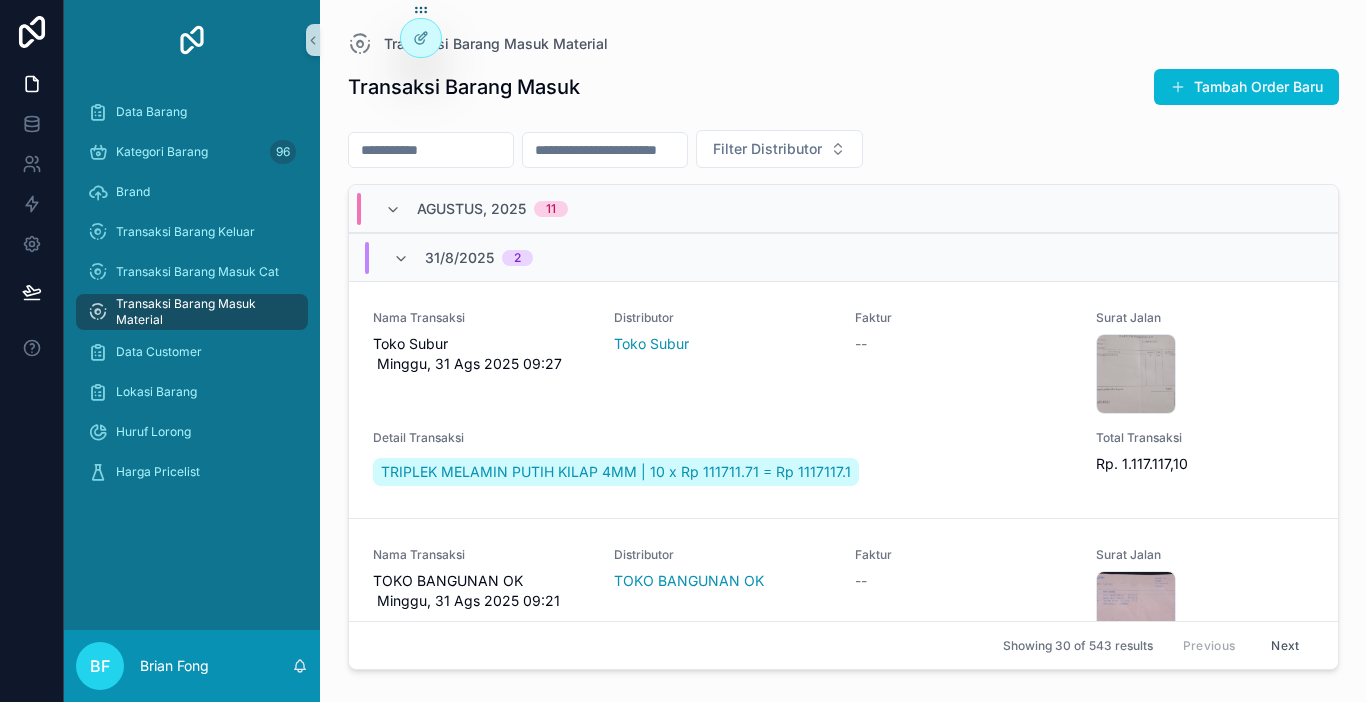 scroll, scrollTop: 0, scrollLeft: 0, axis: both 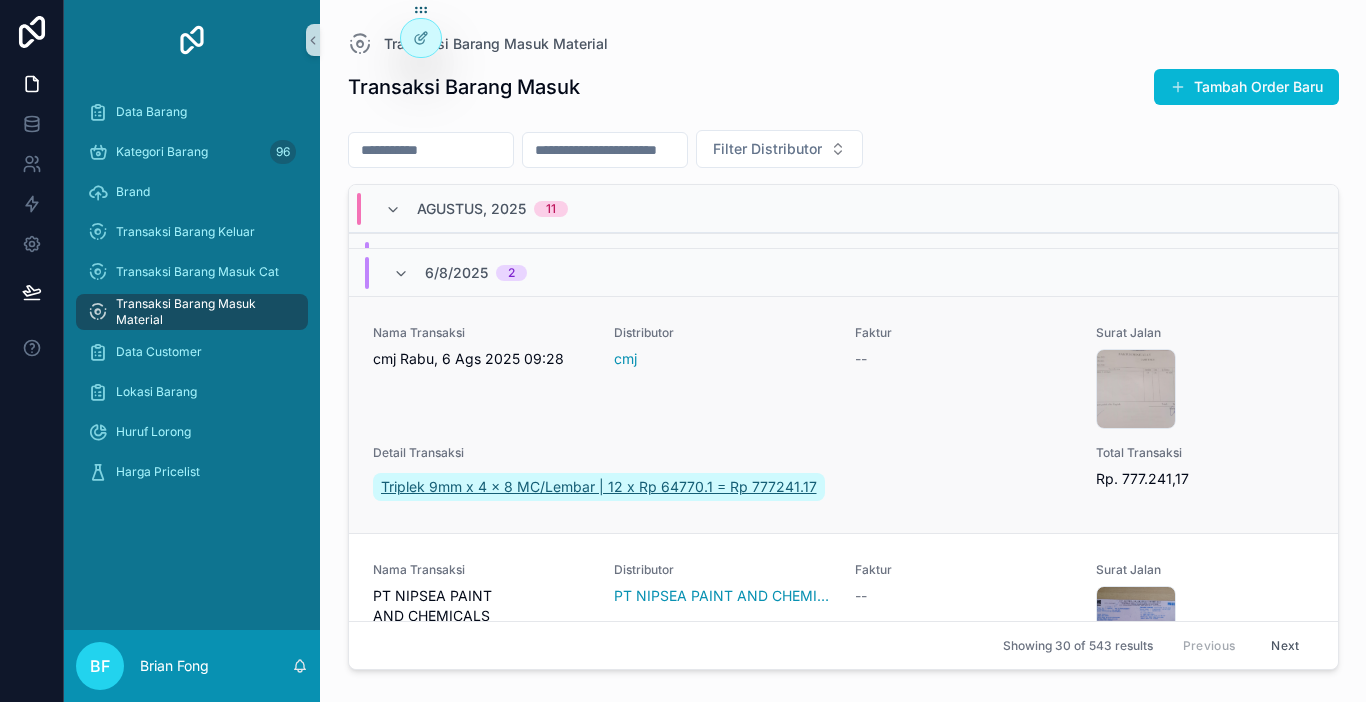 click on "Triplek 9mm x 4 x 8 MC/Lembar | 12 x Rp 64770.1 = Rp 777241.17" at bounding box center (599, 487) 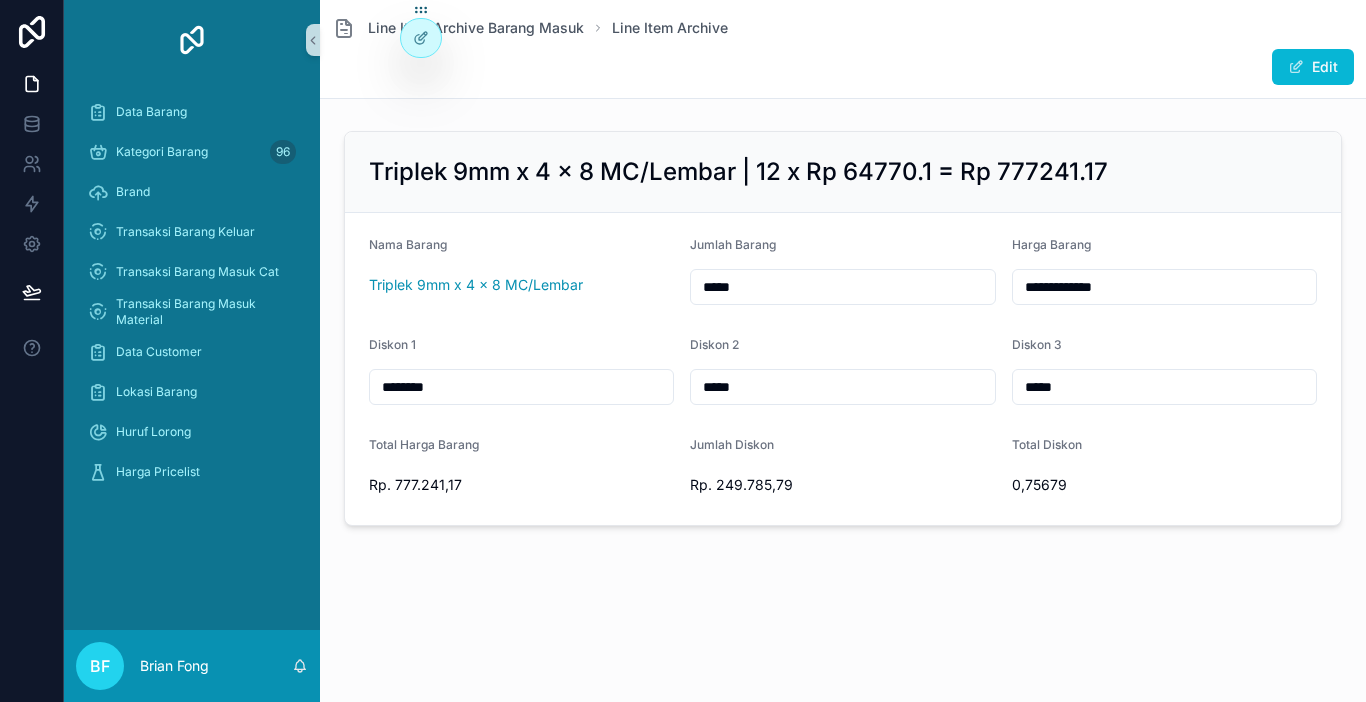 click on "*****" at bounding box center [842, 387] 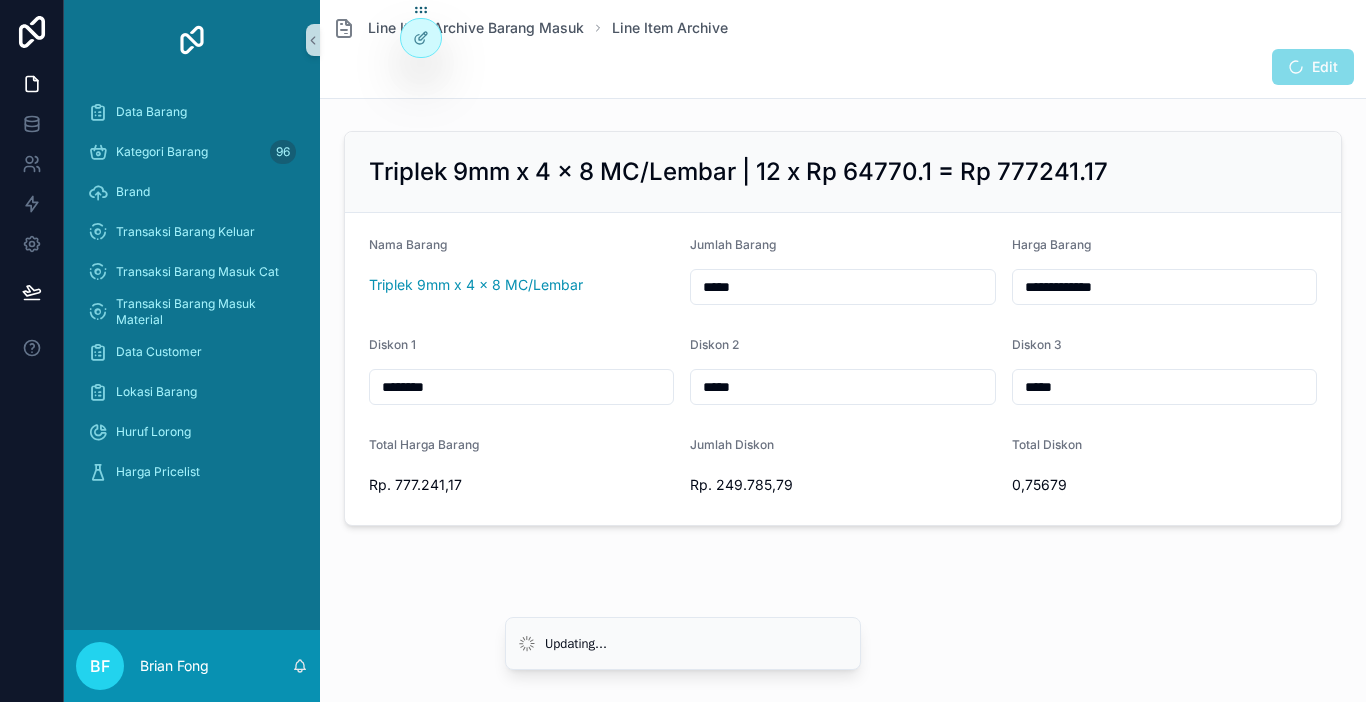 click on "********" at bounding box center [521, 387] 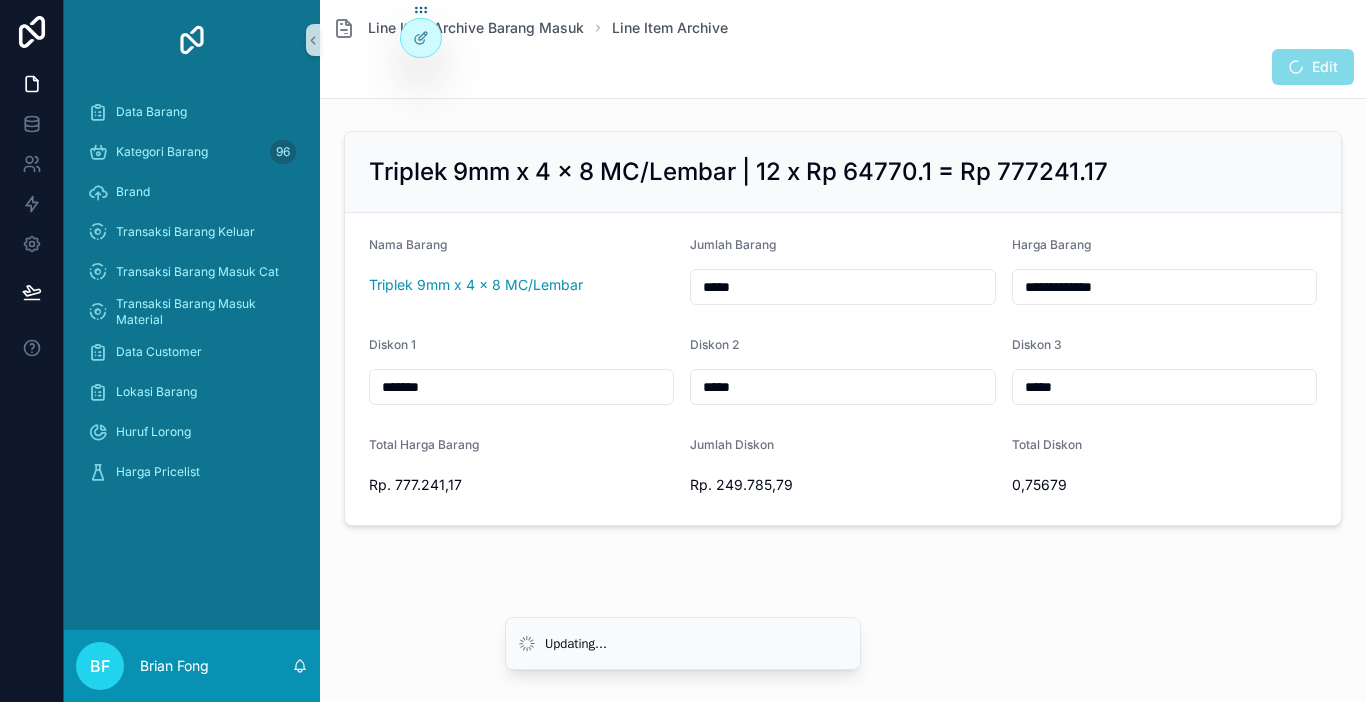 type on "*******" 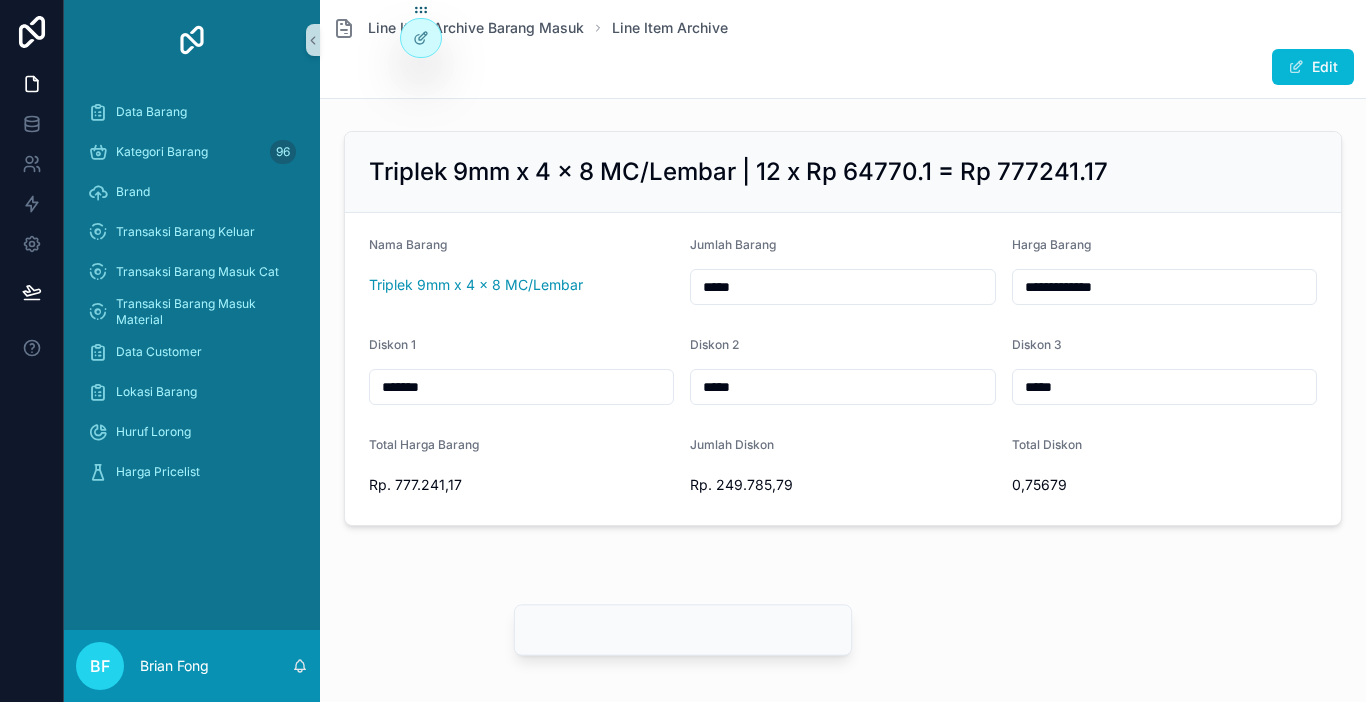 click on "*****" at bounding box center (1164, 387) 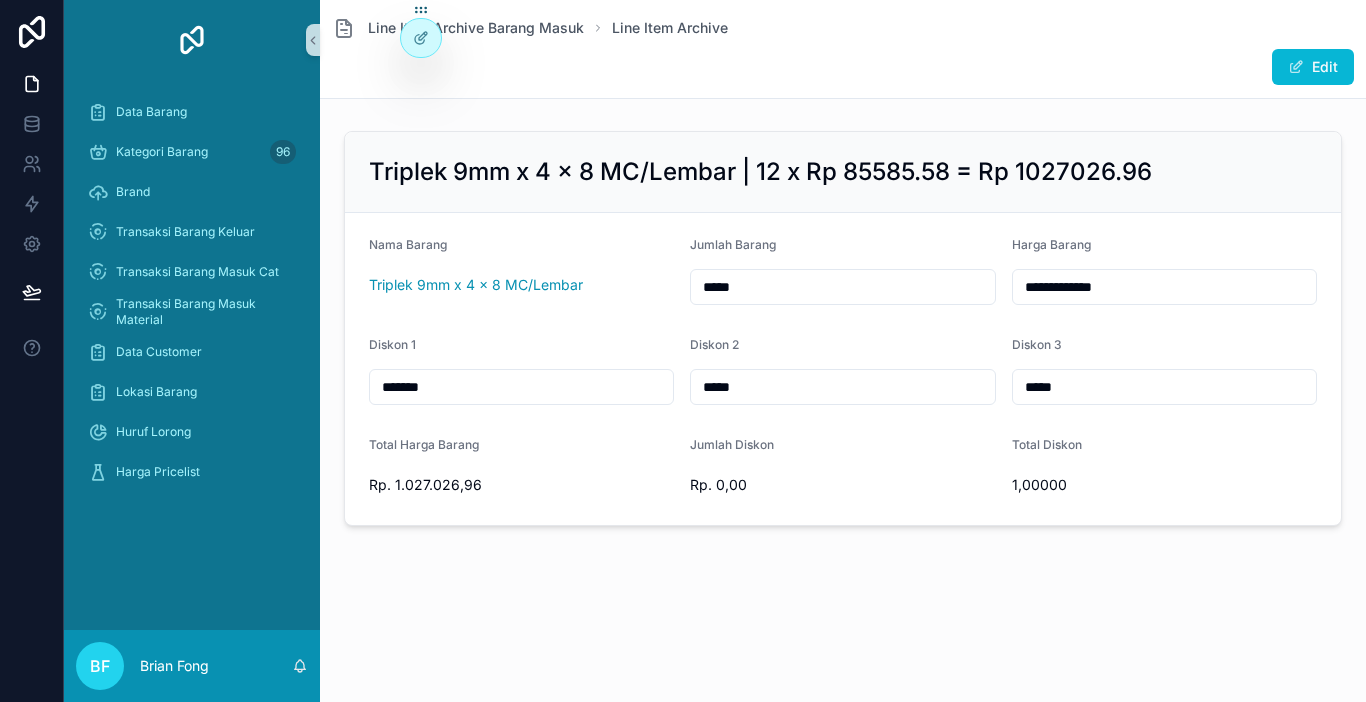type on "*****" 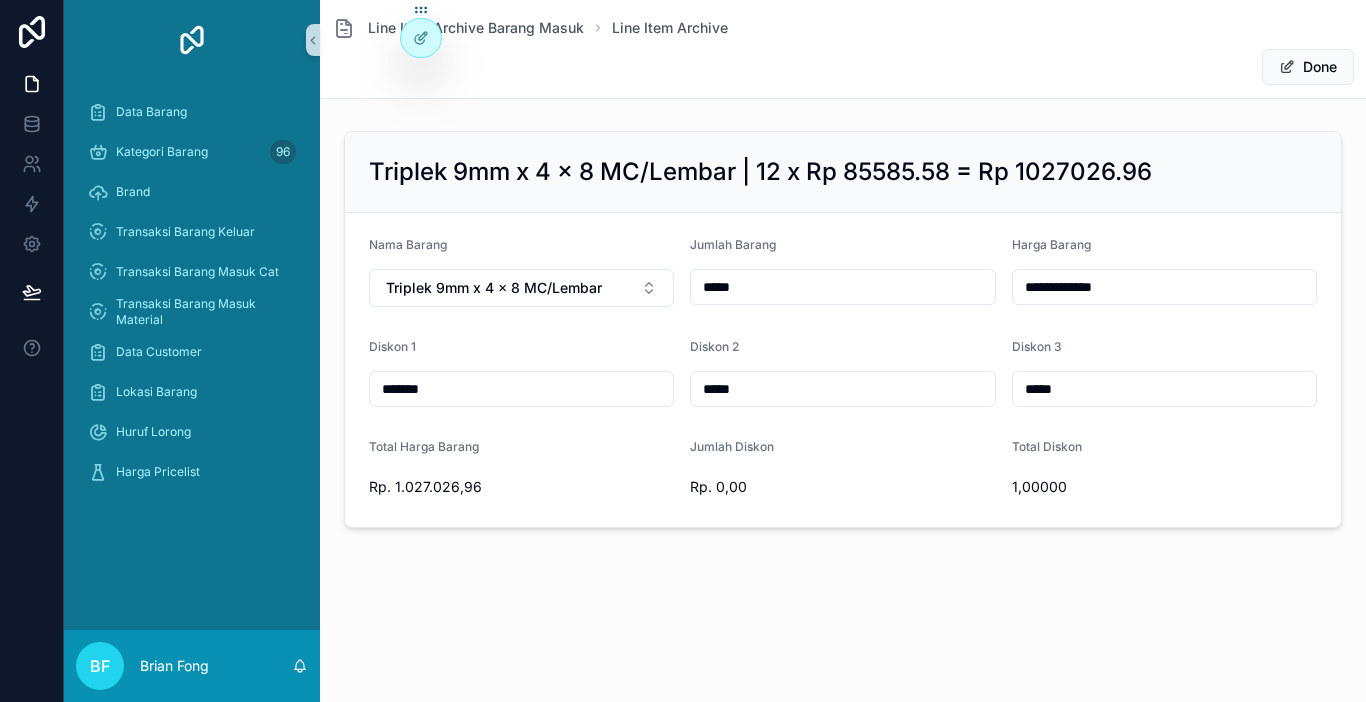 click on "Done" at bounding box center [1308, 67] 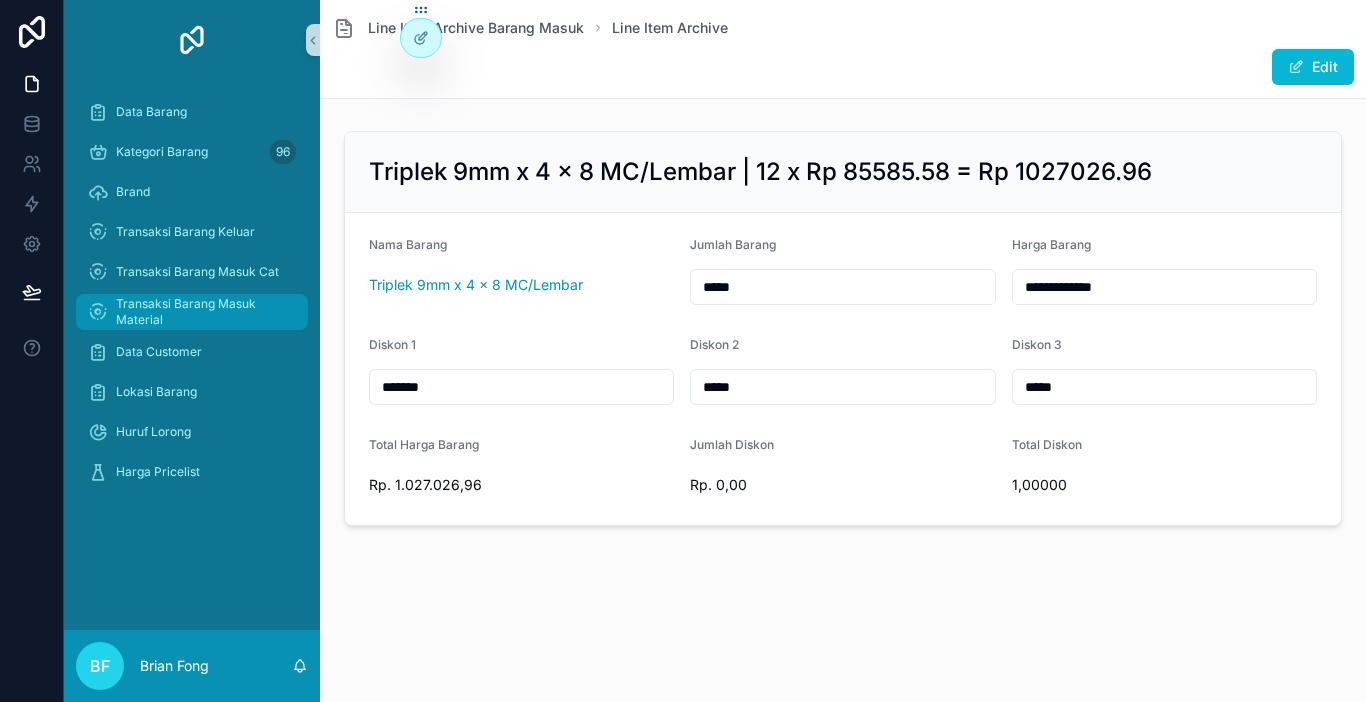 click on "Transaksi Barang Masuk Material" at bounding box center (202, 312) 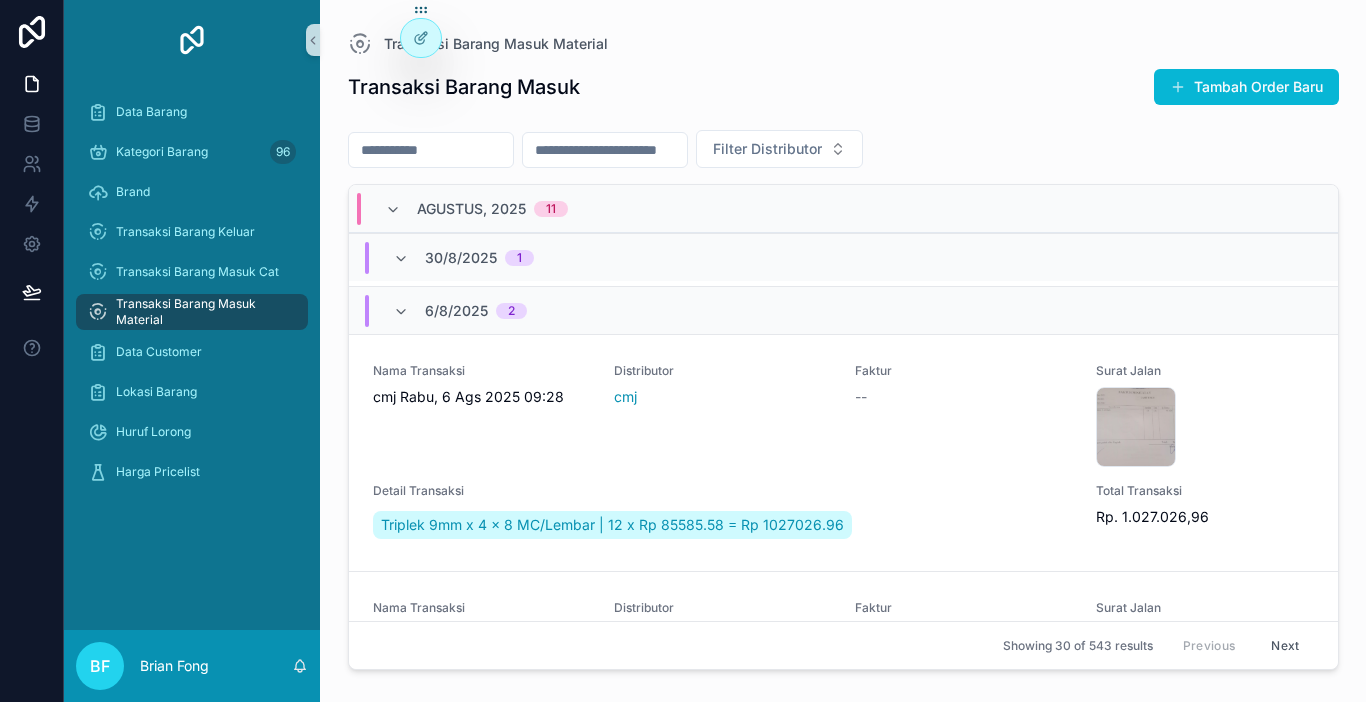 scroll, scrollTop: 900, scrollLeft: 0, axis: vertical 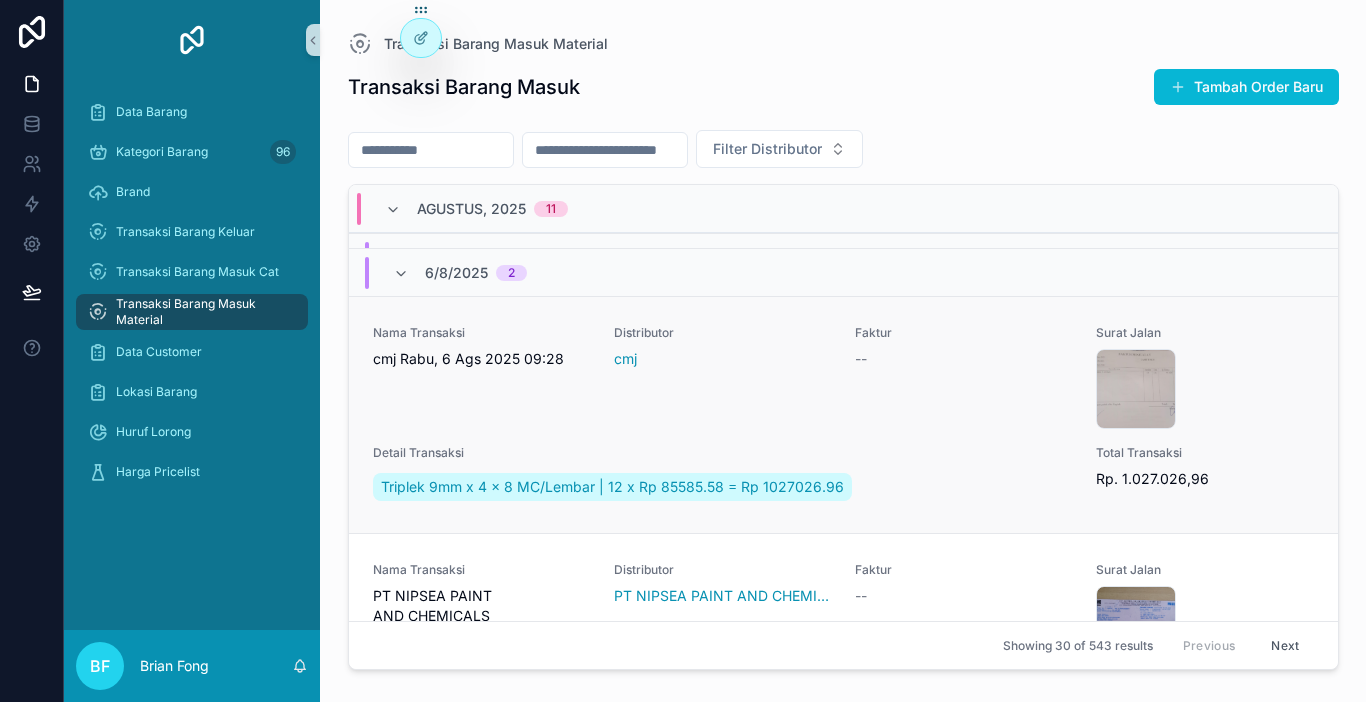 click on "Nama Transaksi cmj Rabu, 6 Ags 2025 09:28" at bounding box center (481, 377) 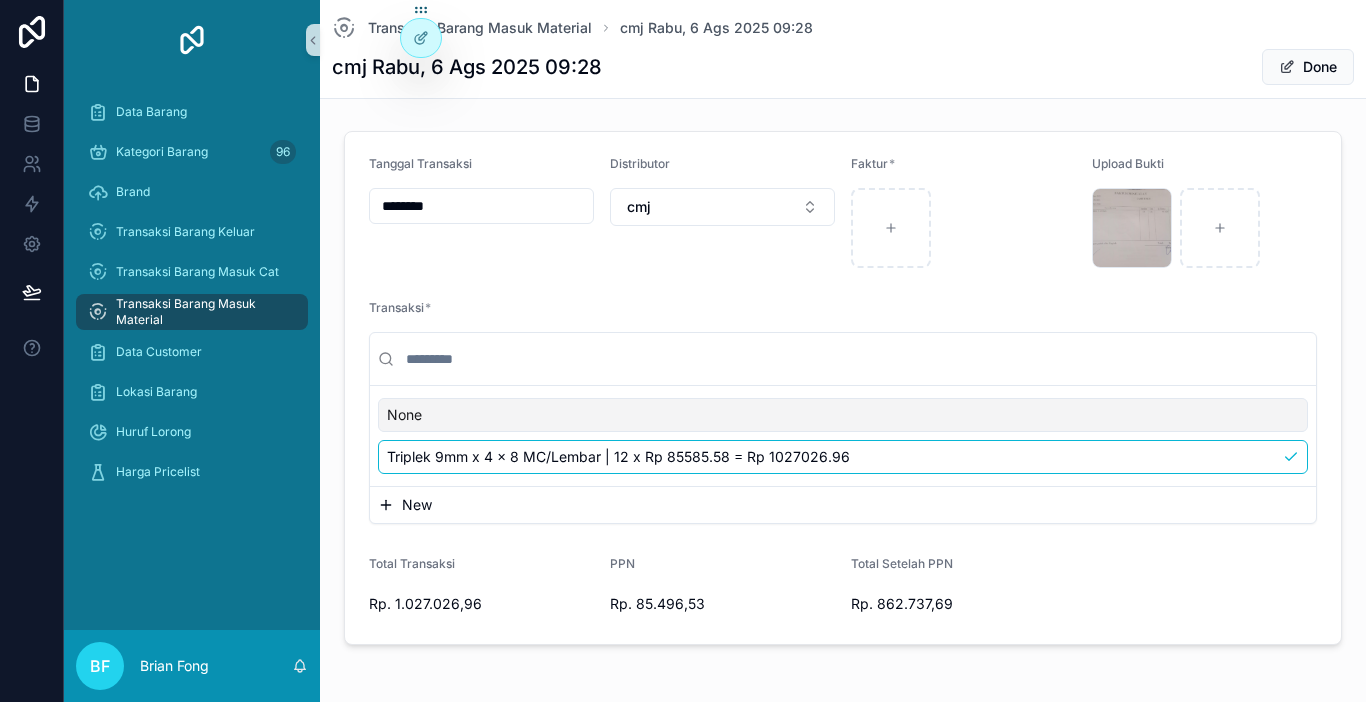 scroll, scrollTop: 79, scrollLeft: 0, axis: vertical 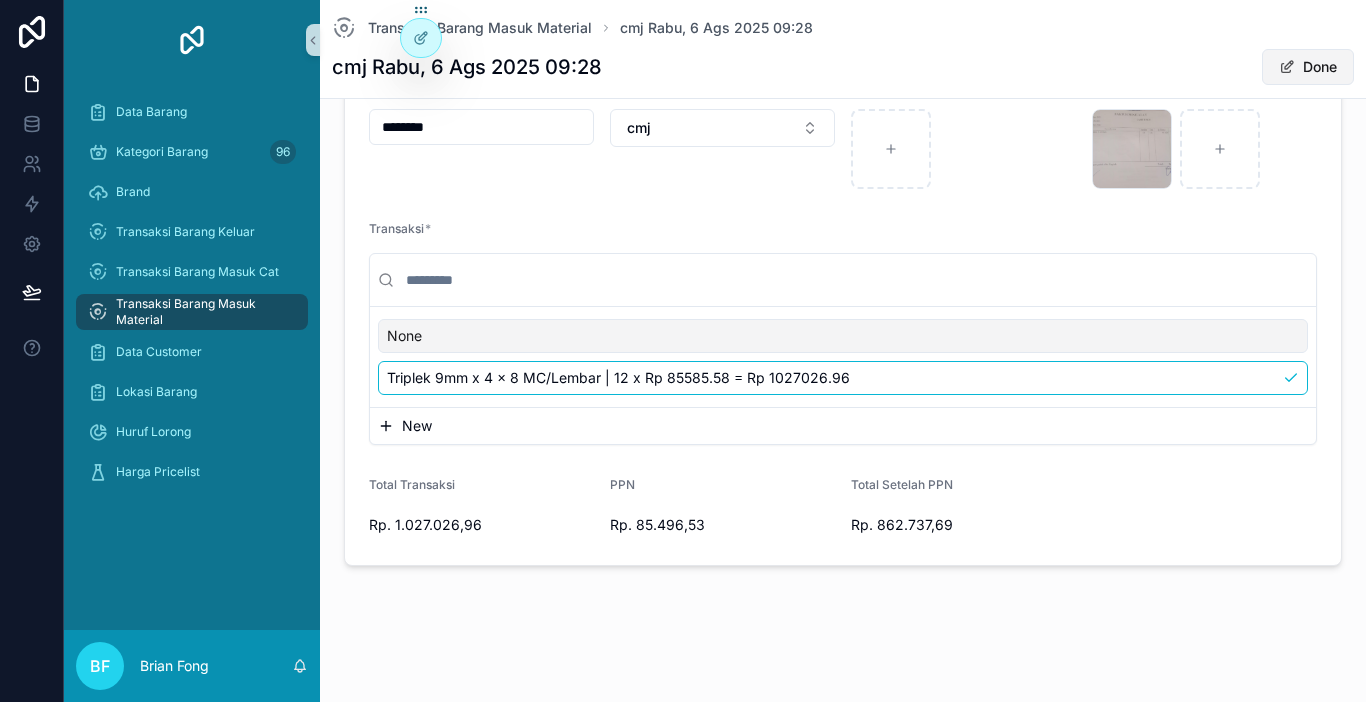 click on "Done" at bounding box center (1308, 67) 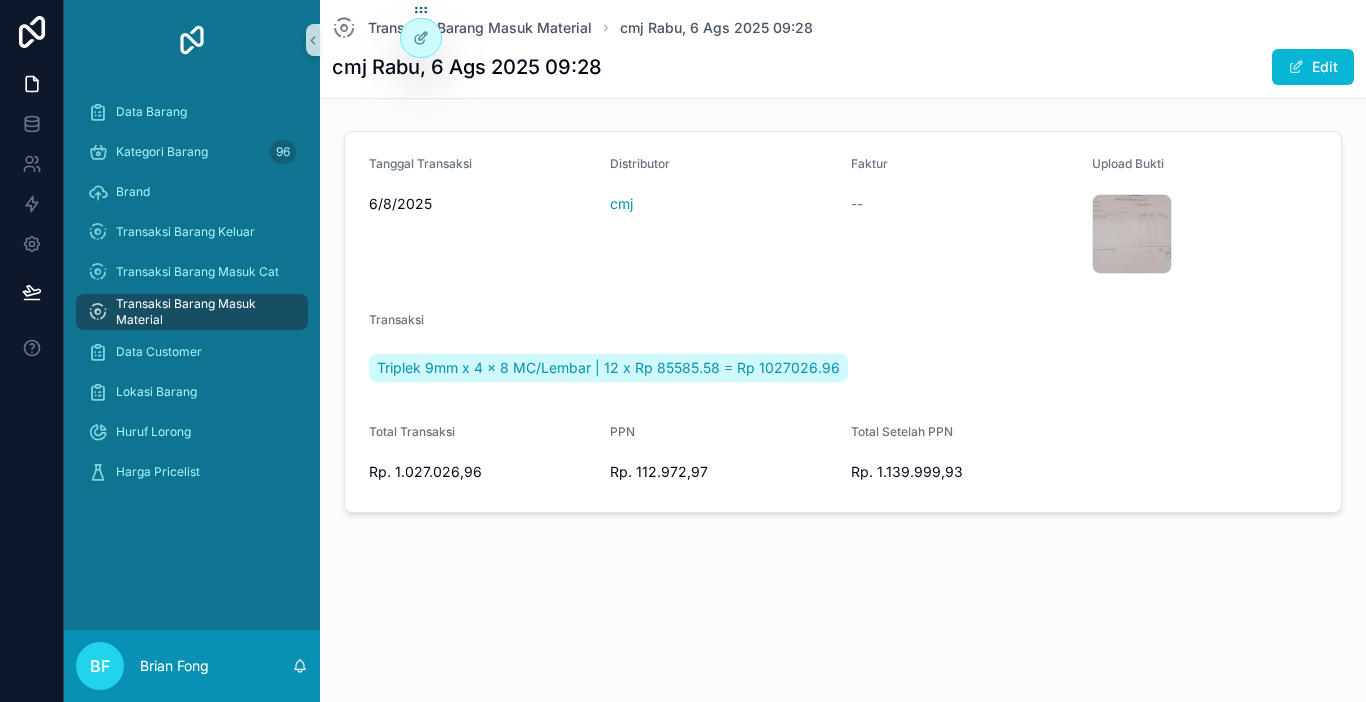 click on "Transaksi Barang Masuk Material" at bounding box center [202, 312] 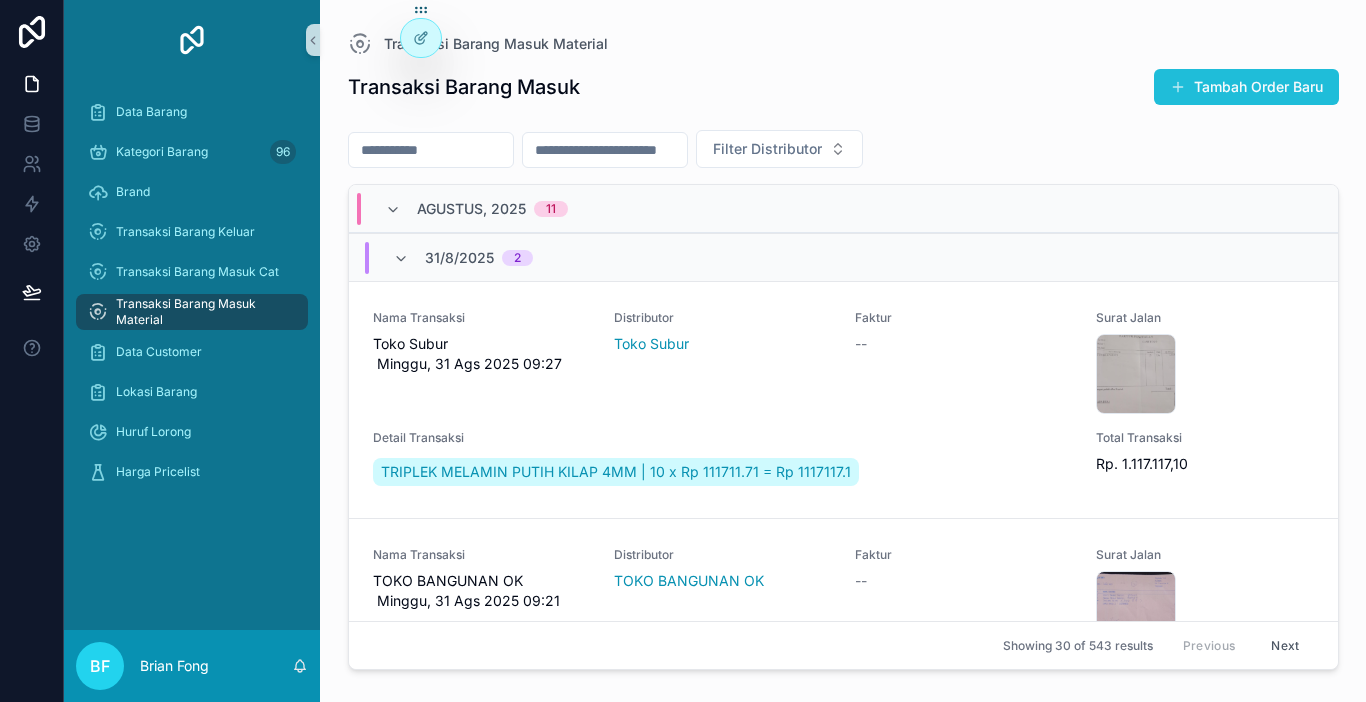 click at bounding box center (1178, 87) 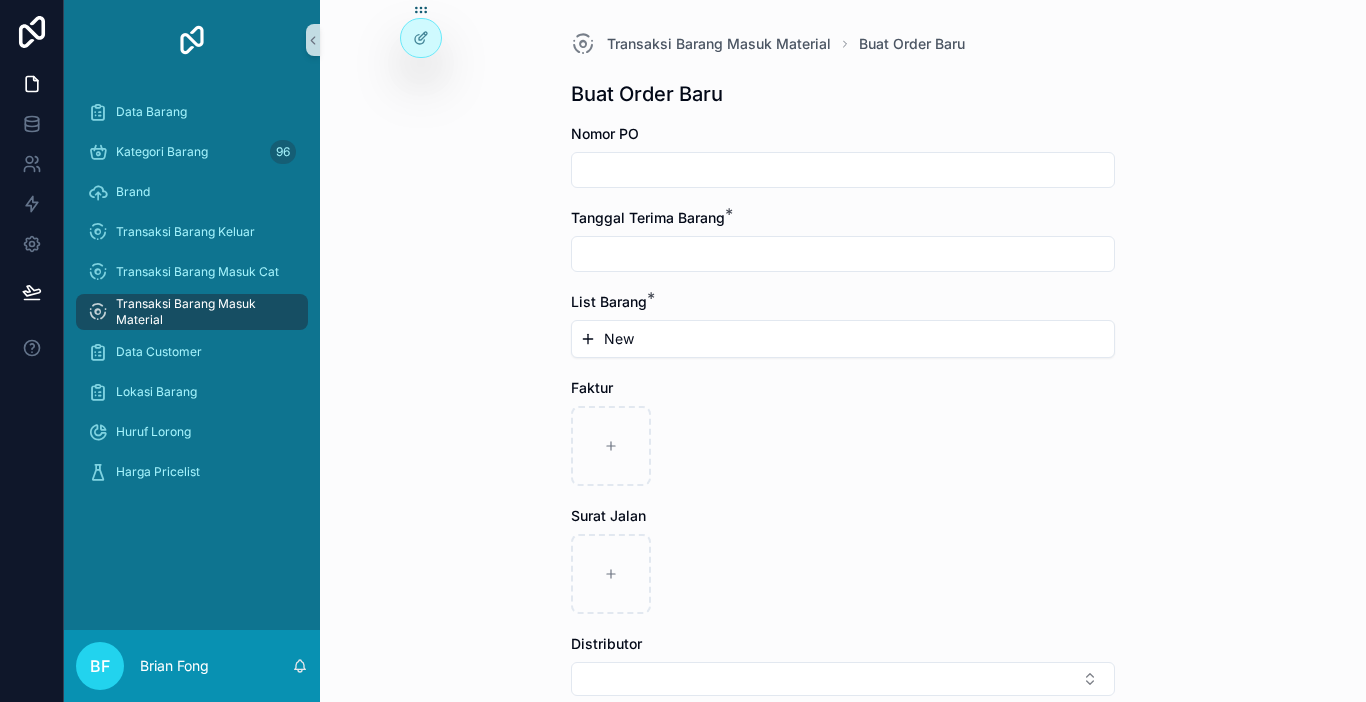 drag, startPoint x: 674, startPoint y: 170, endPoint x: 709, endPoint y: 172, distance: 35.057095 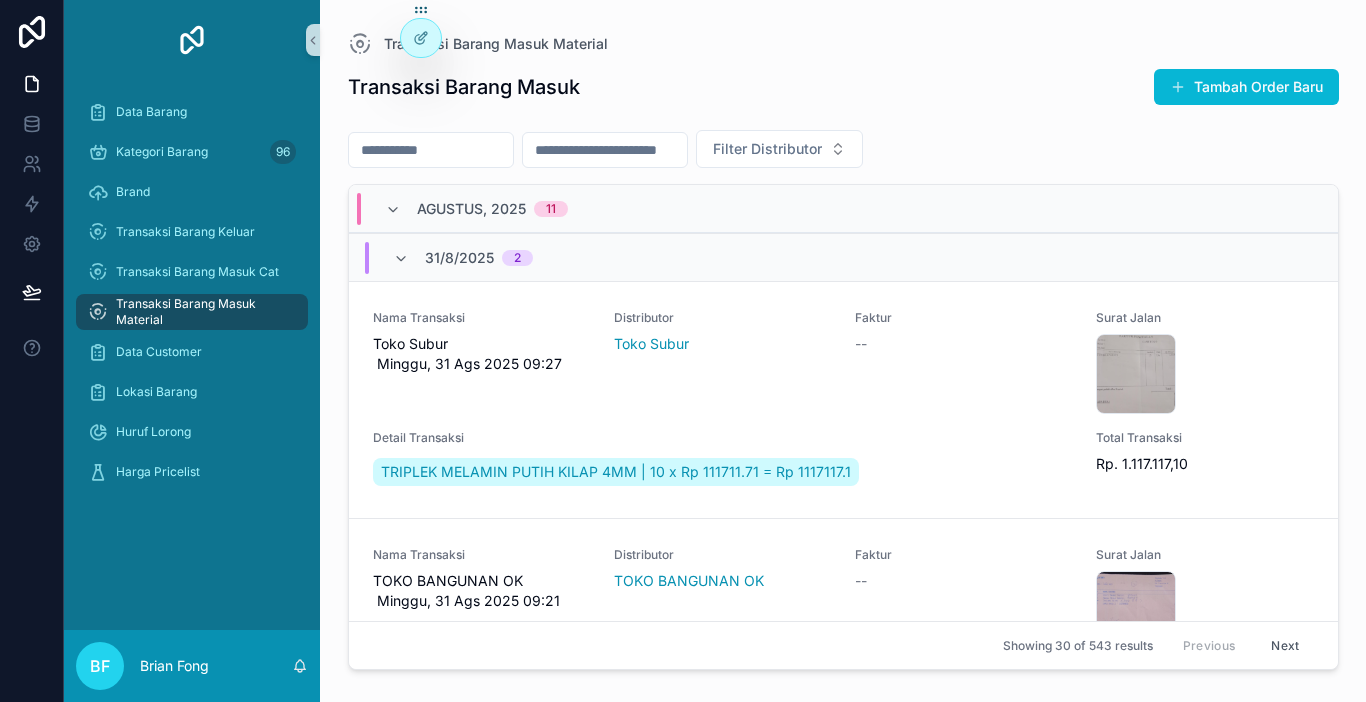 click at bounding box center (431, 150) 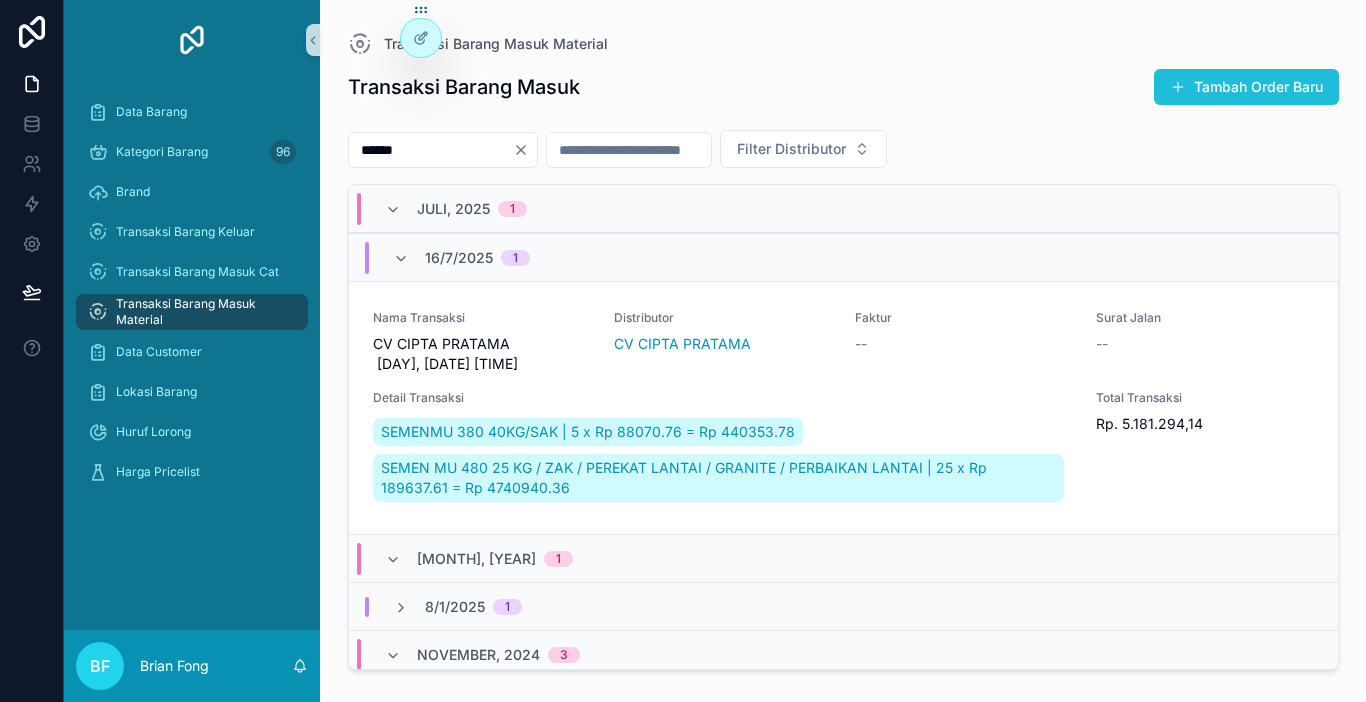 type on "******" 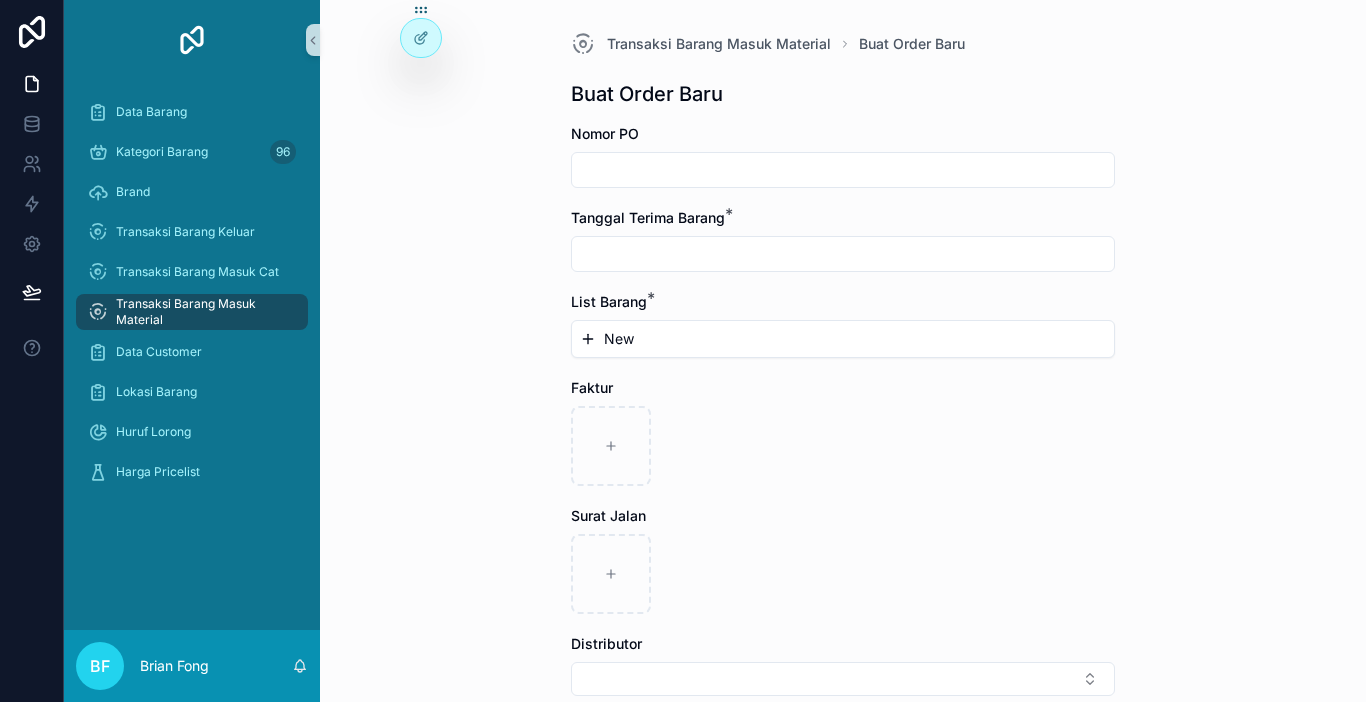 click at bounding box center [843, 170] 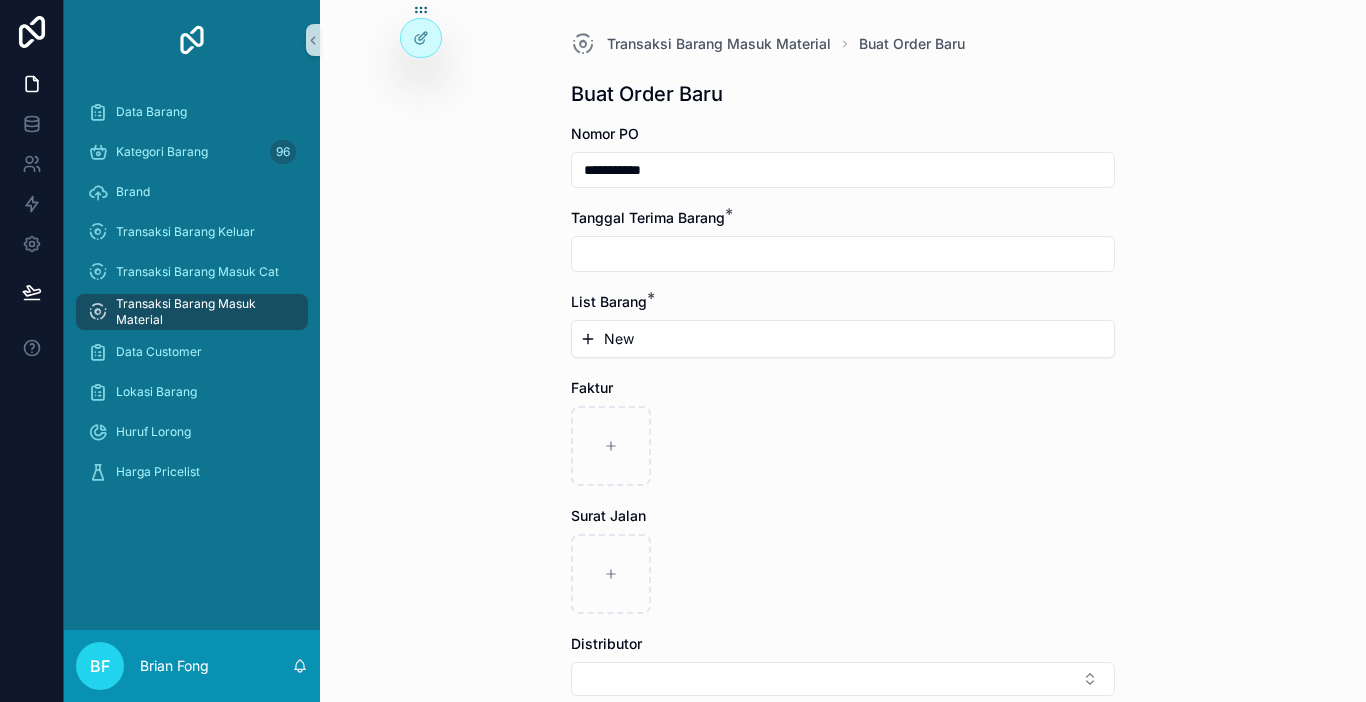 type on "**********" 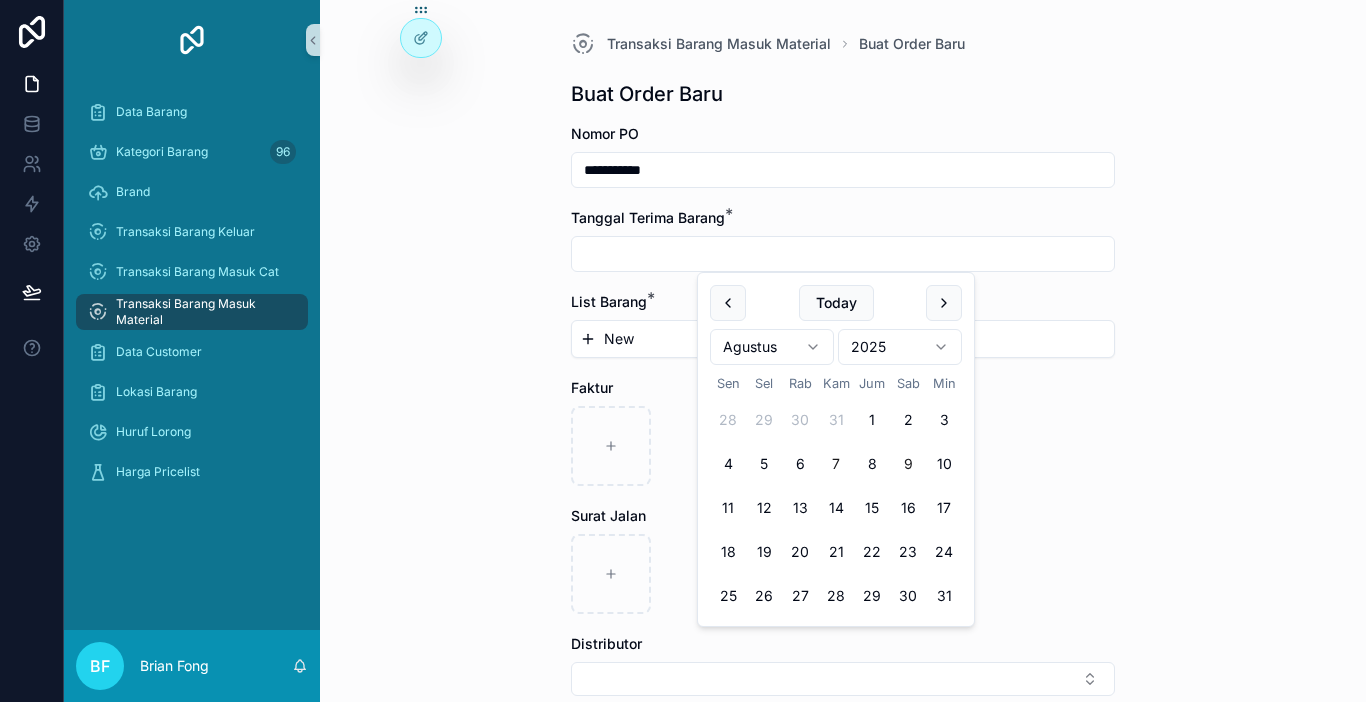 click on "7" at bounding box center [836, 464] 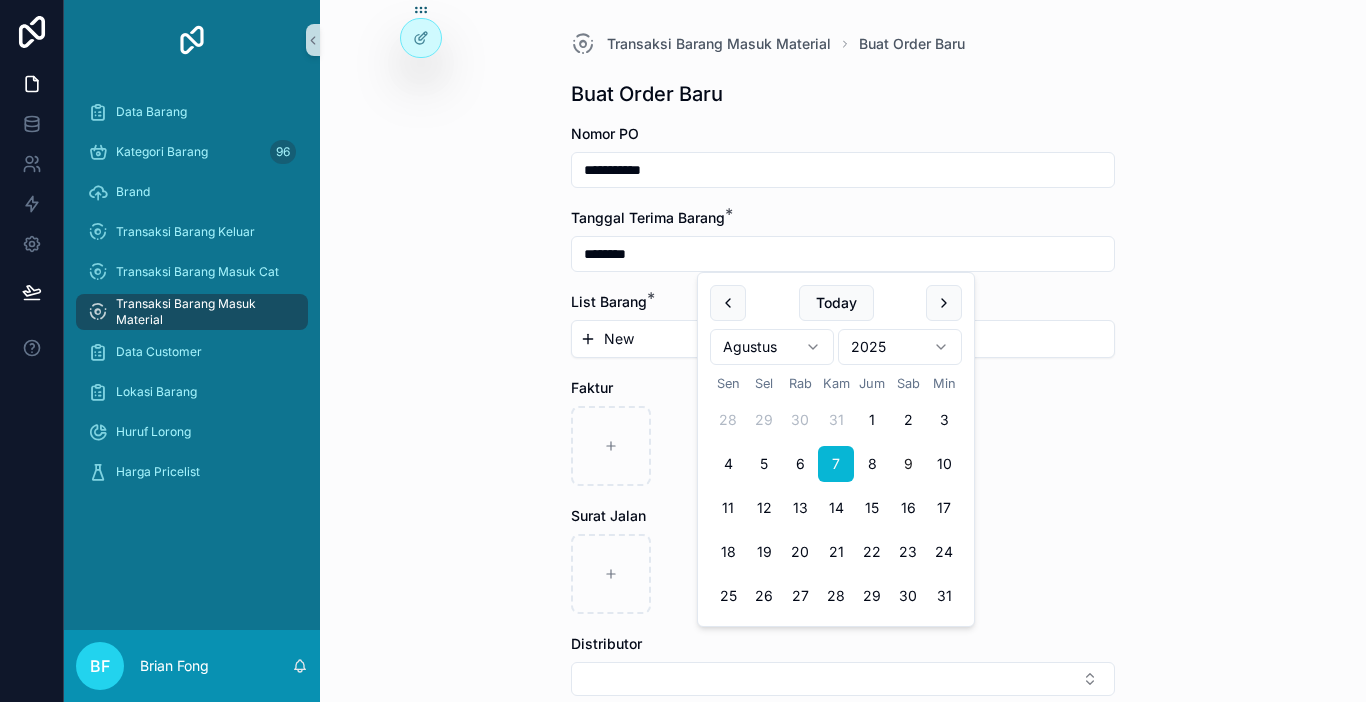 click on "New" at bounding box center (843, 339) 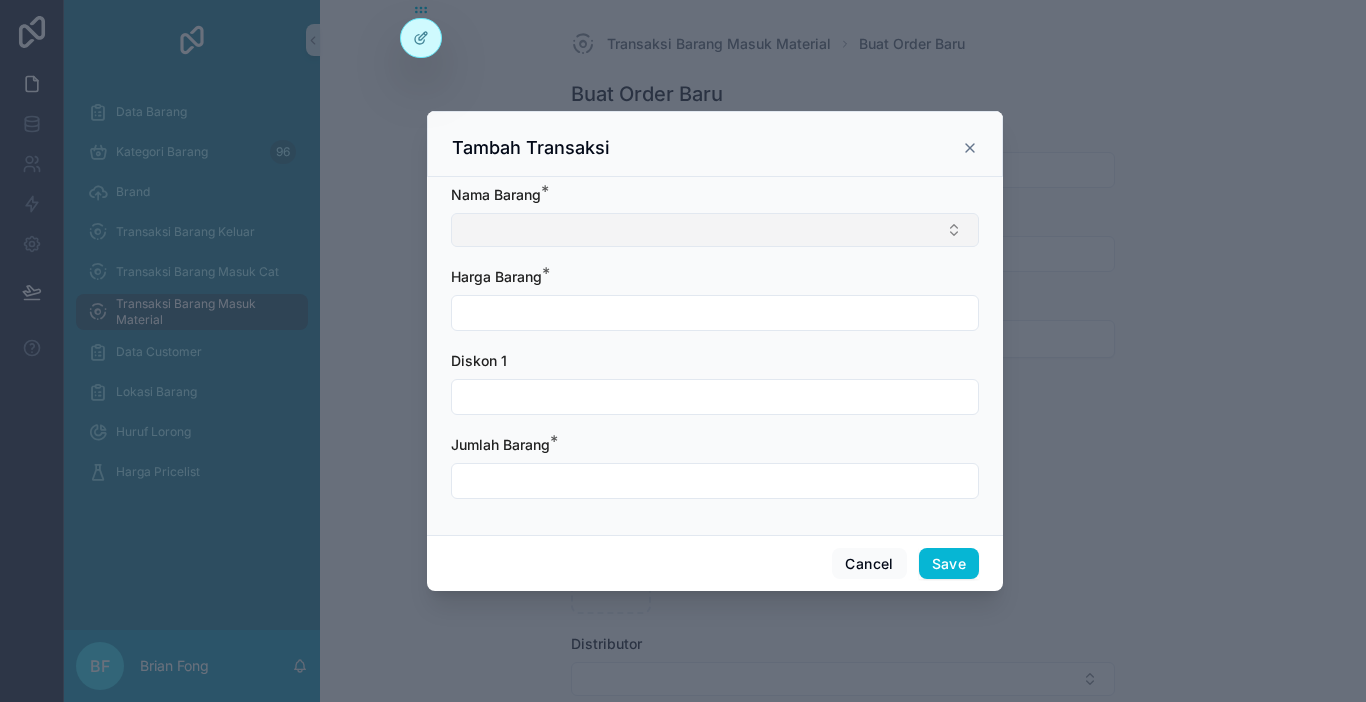 click at bounding box center (715, 230) 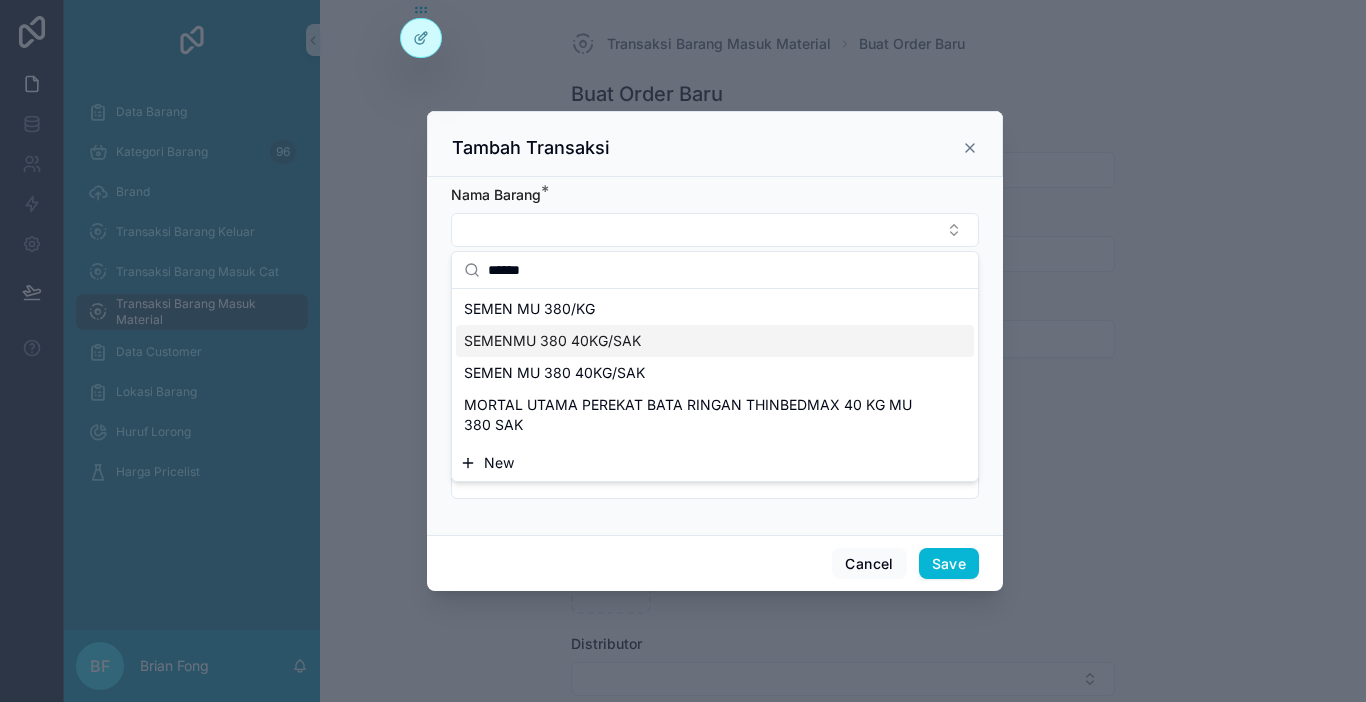 type on "******" 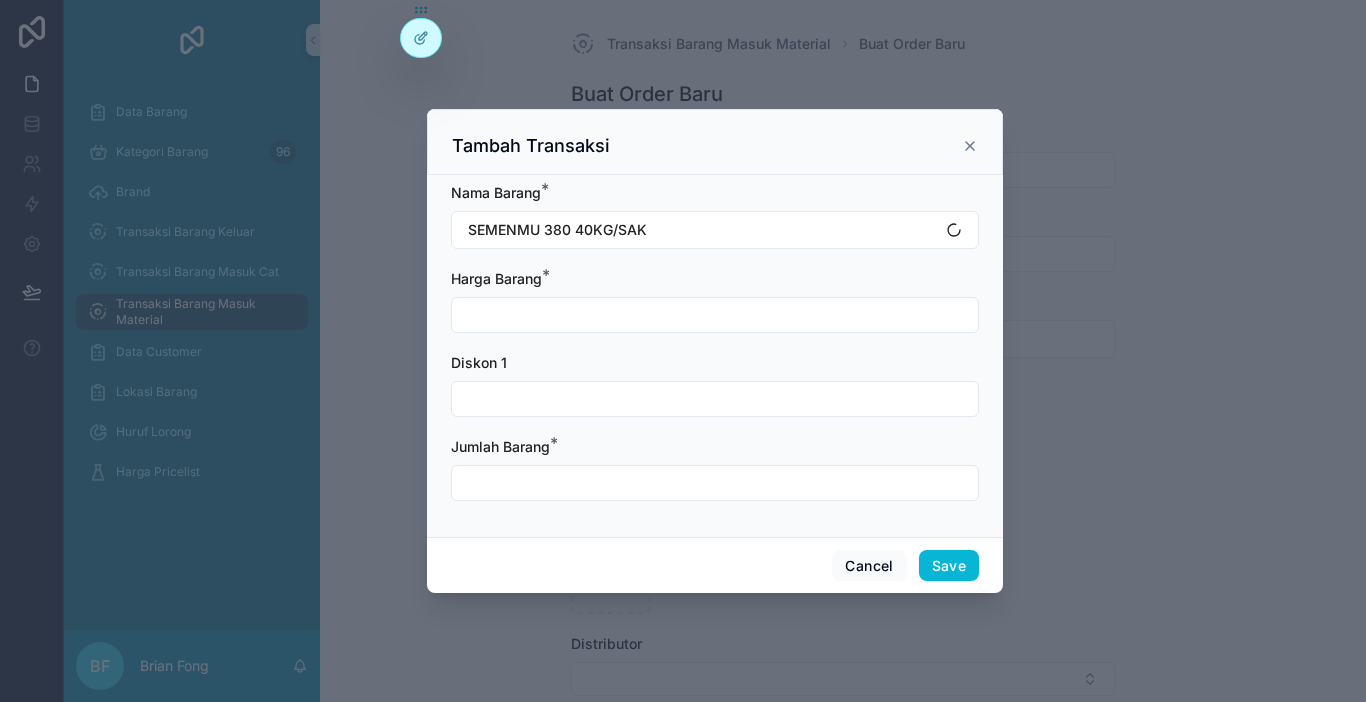 click at bounding box center [715, 315] 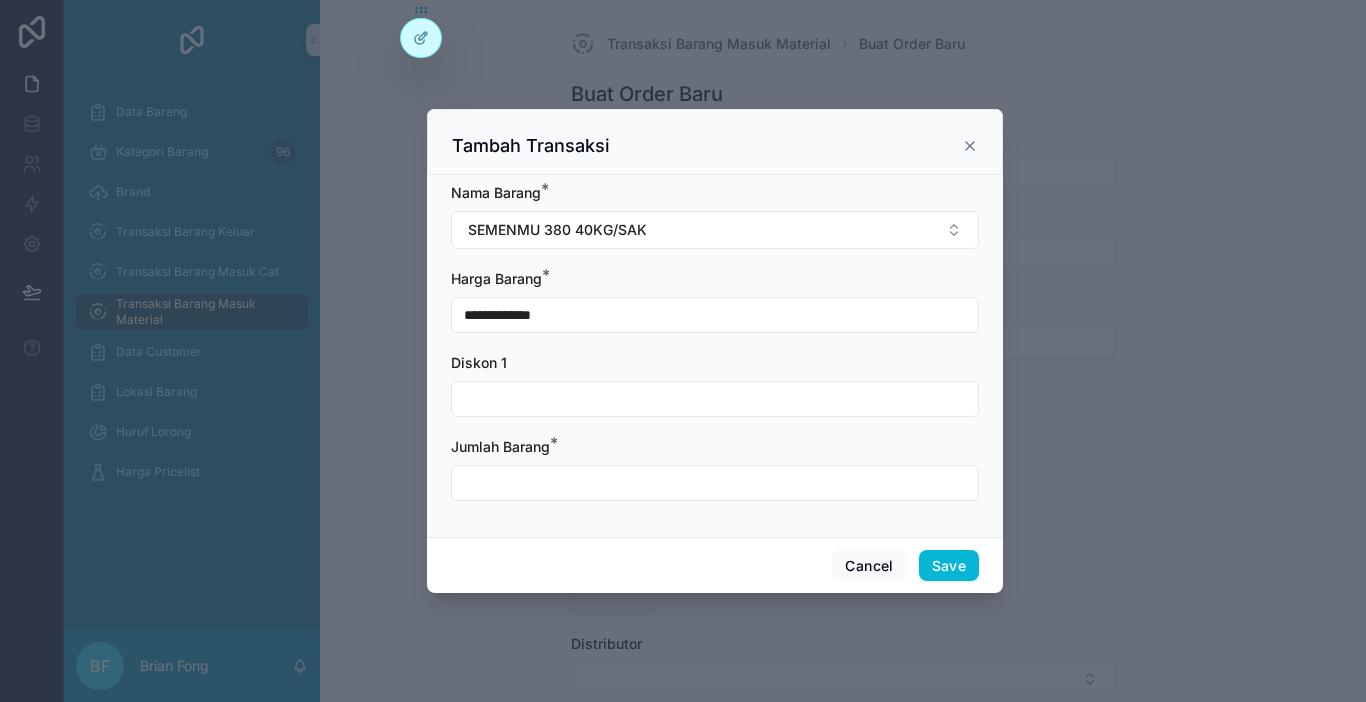 type on "**********" 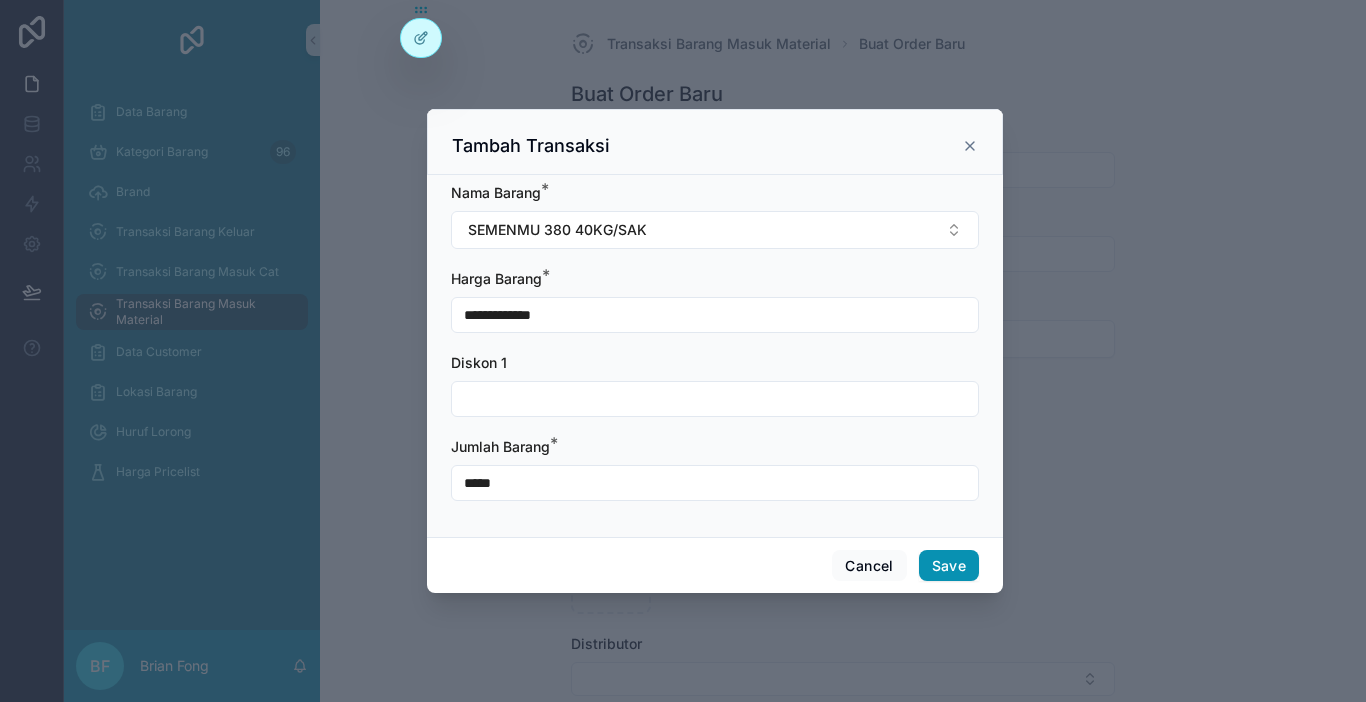 type on "*****" 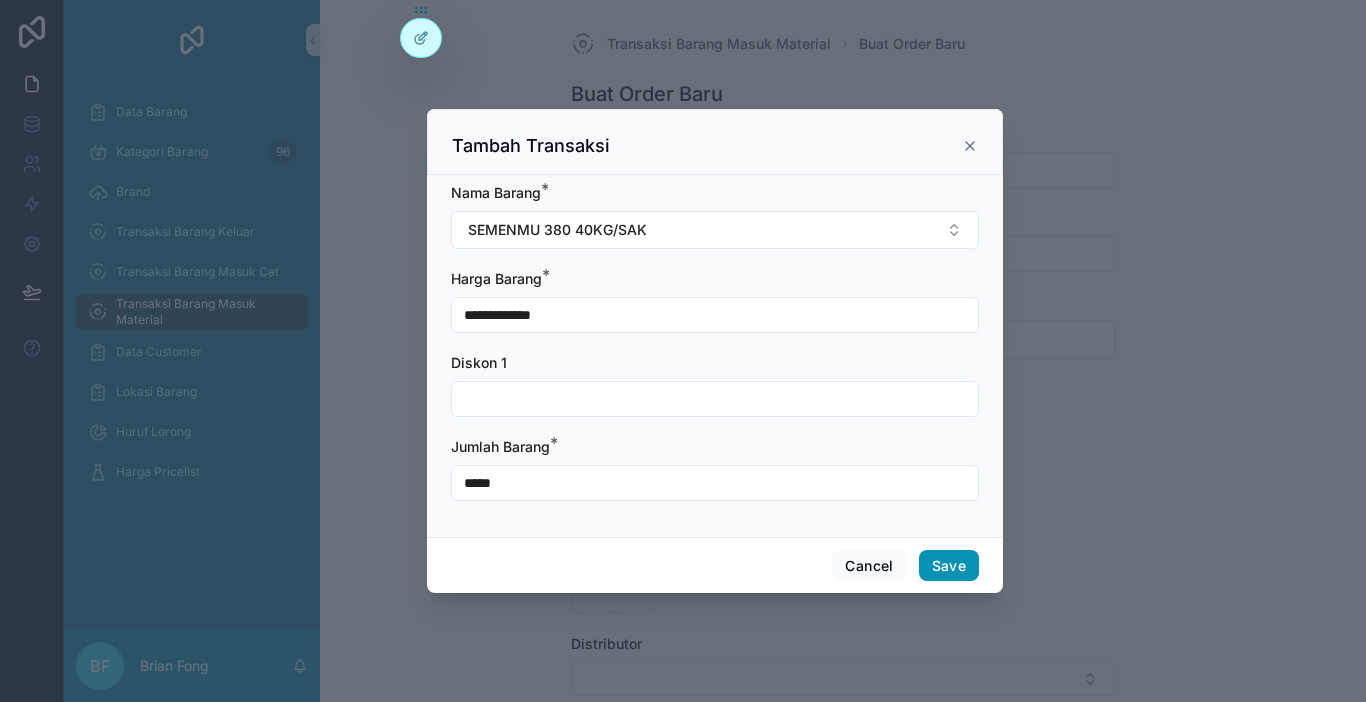 click on "Save" at bounding box center (949, 566) 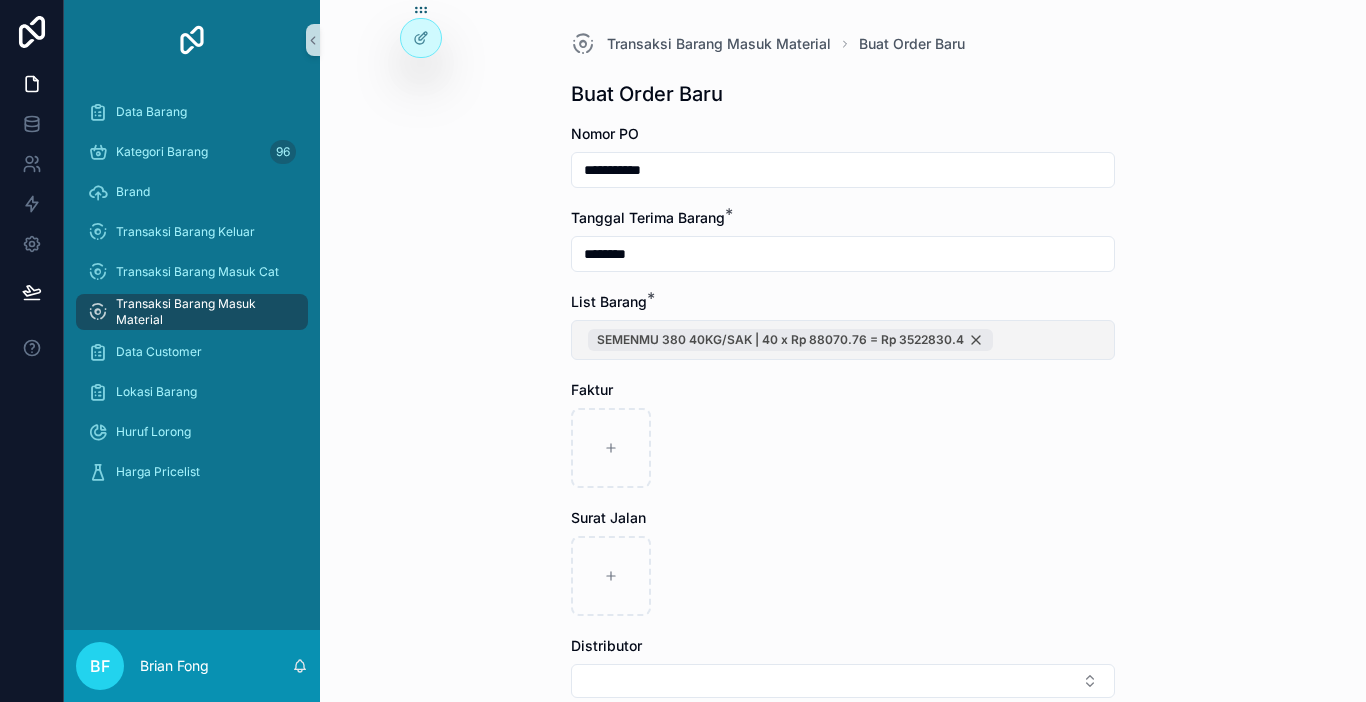 click on "SEMENMU 380 40KG/SAK | 40 x Rp 88070.76 = Rp 3522830.4" at bounding box center (790, 340) 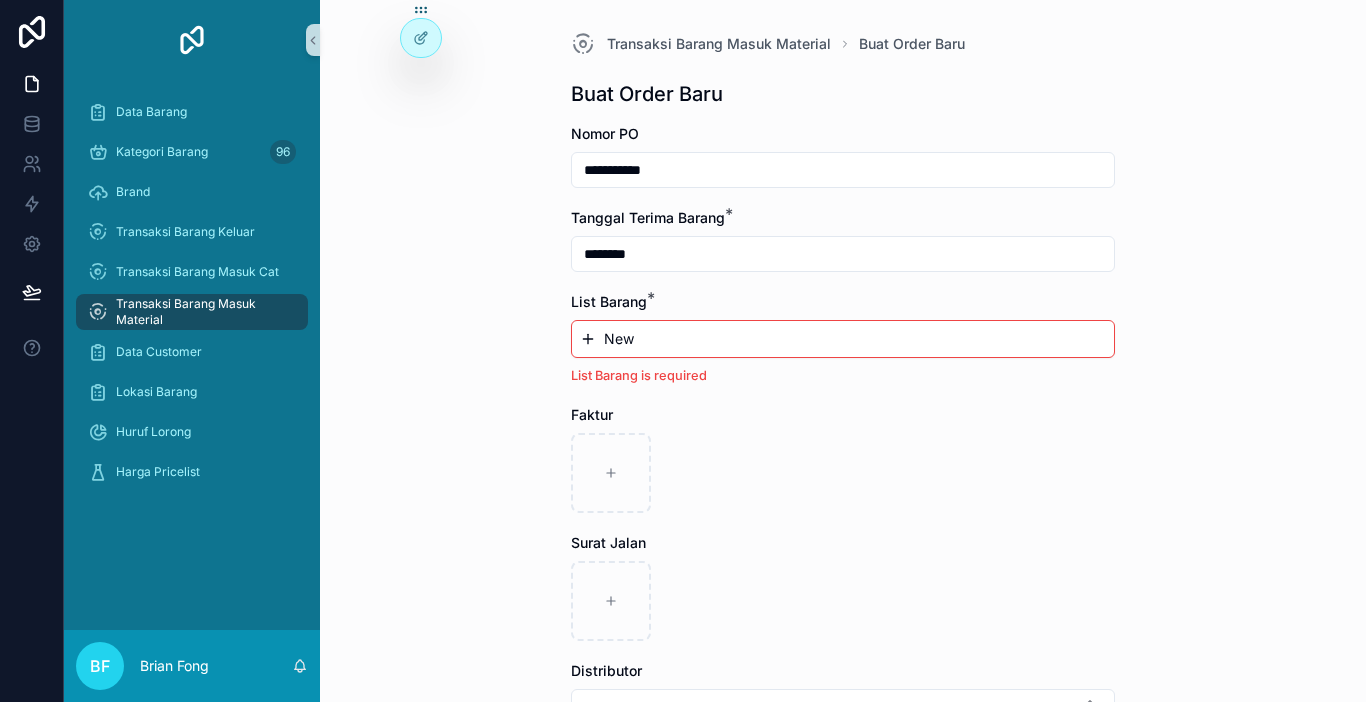 click on "New" at bounding box center [843, 339] 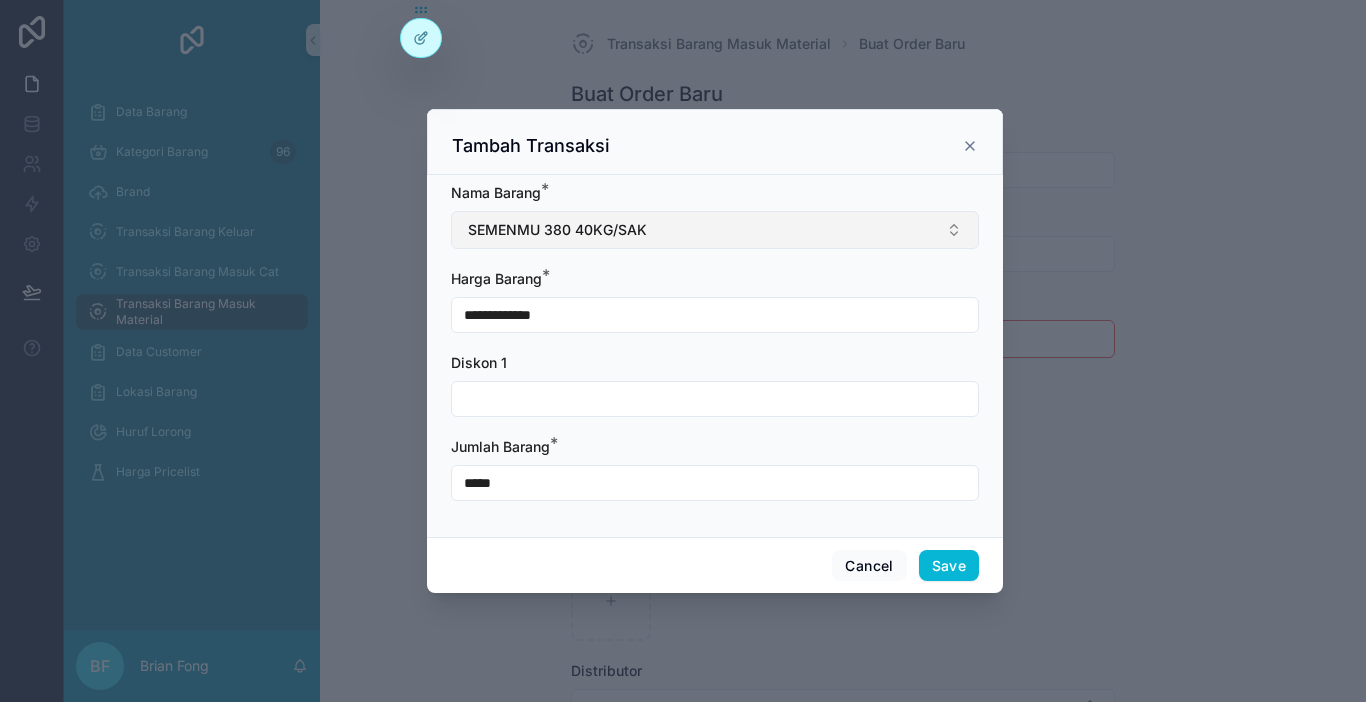 click on "SEMENMU 380 40KG/SAK" at bounding box center (715, 230) 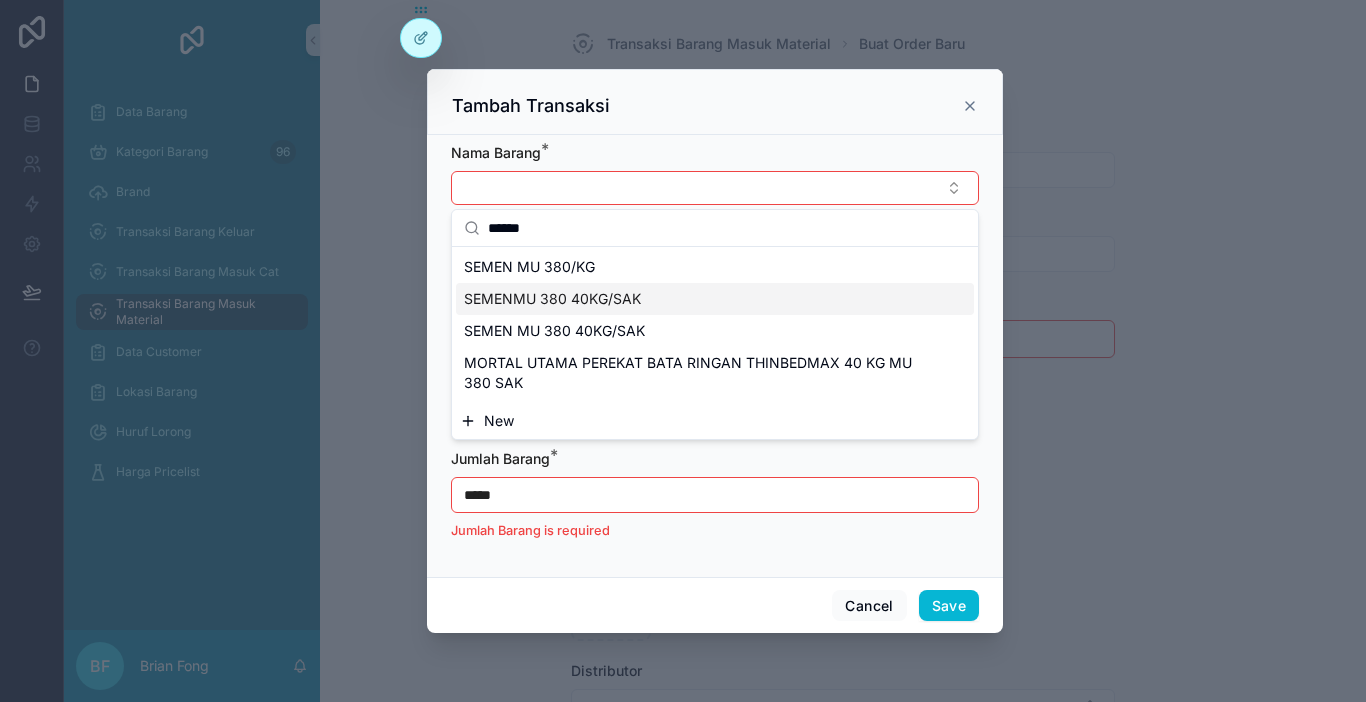 type on "******" 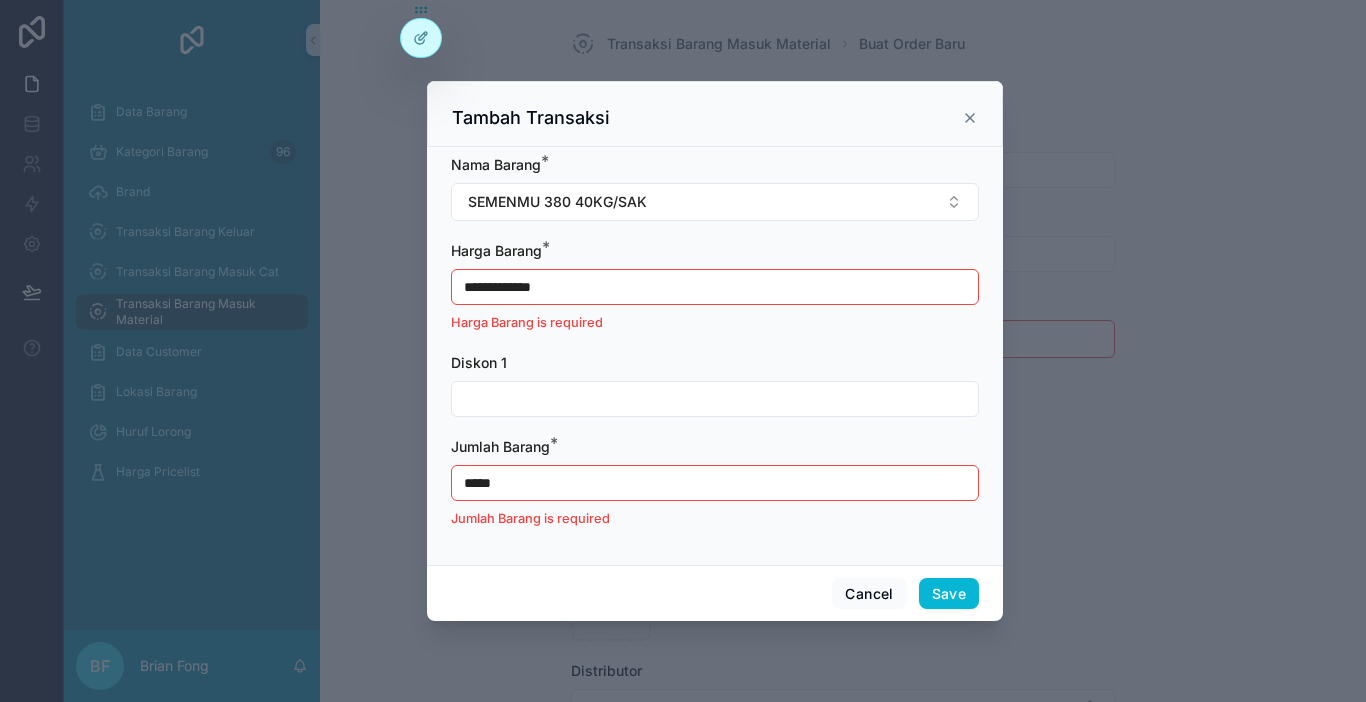 click on "**********" at bounding box center (715, 287) 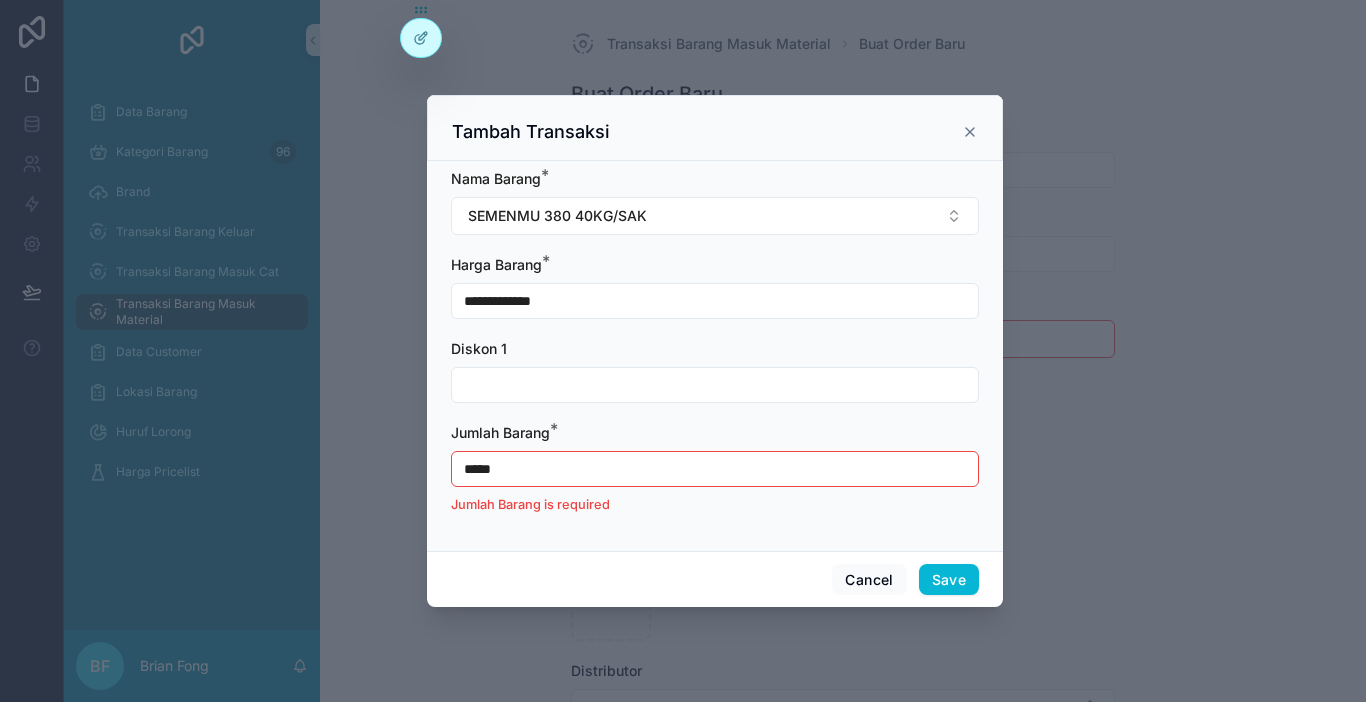 type on "**********" 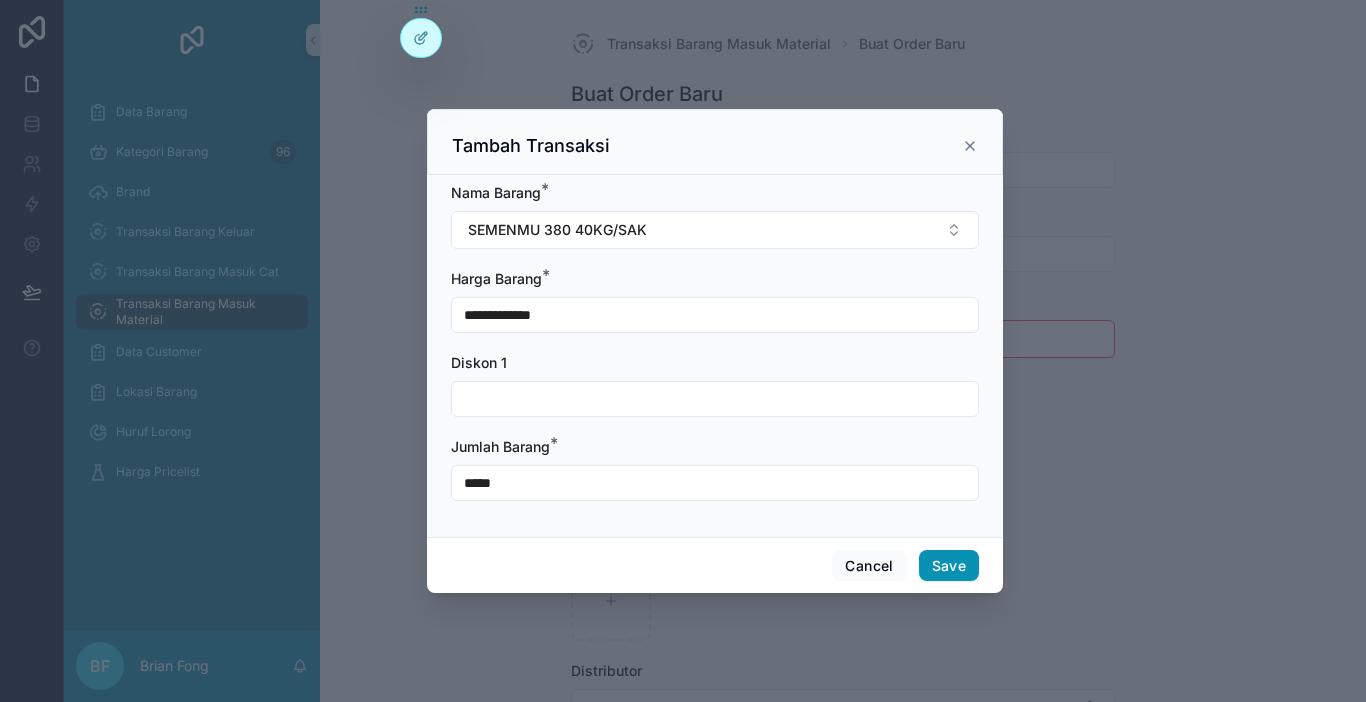 type on "*****" 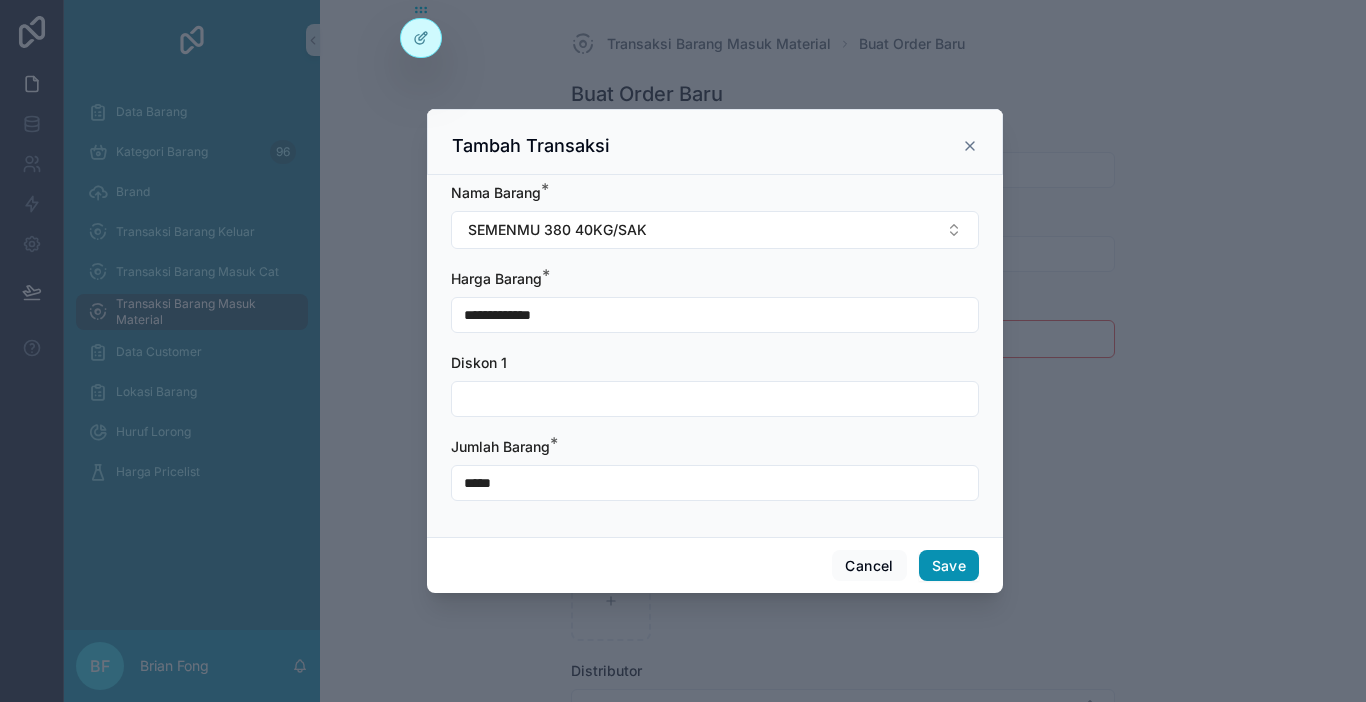 click on "Save" at bounding box center [949, 566] 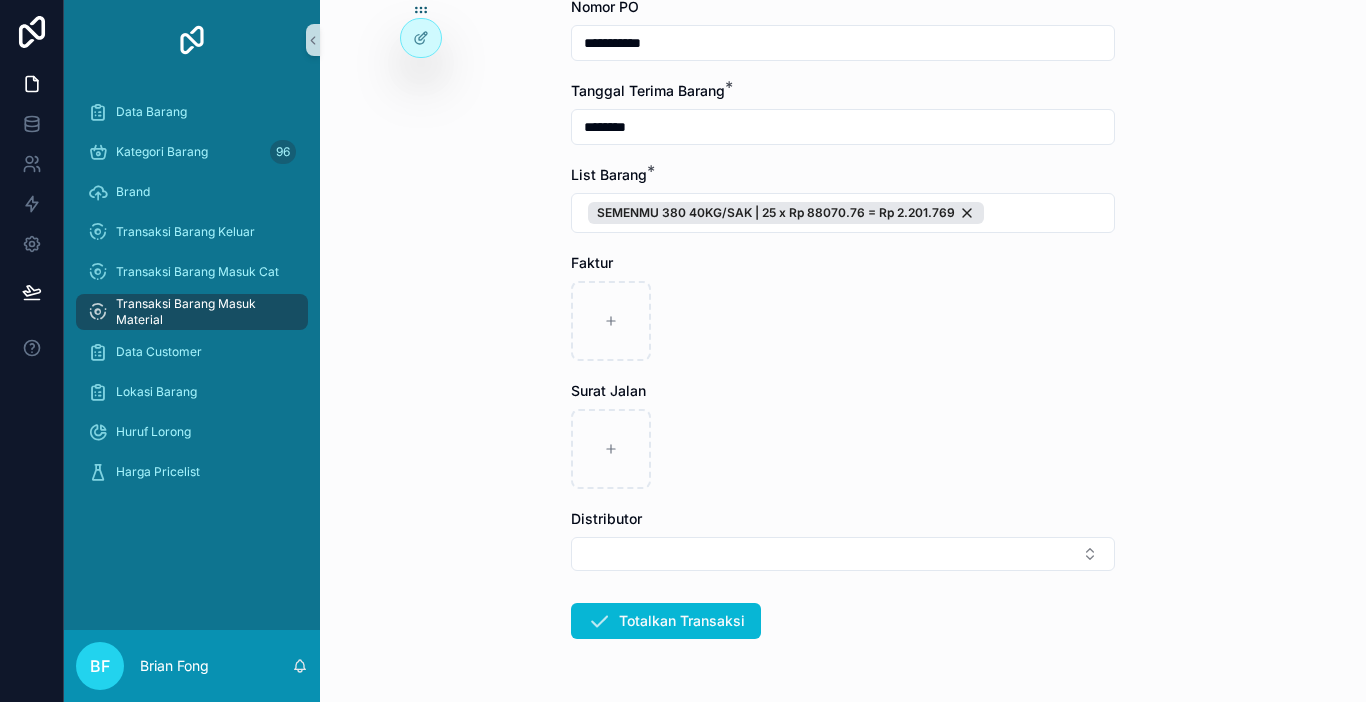 scroll, scrollTop: 92, scrollLeft: 0, axis: vertical 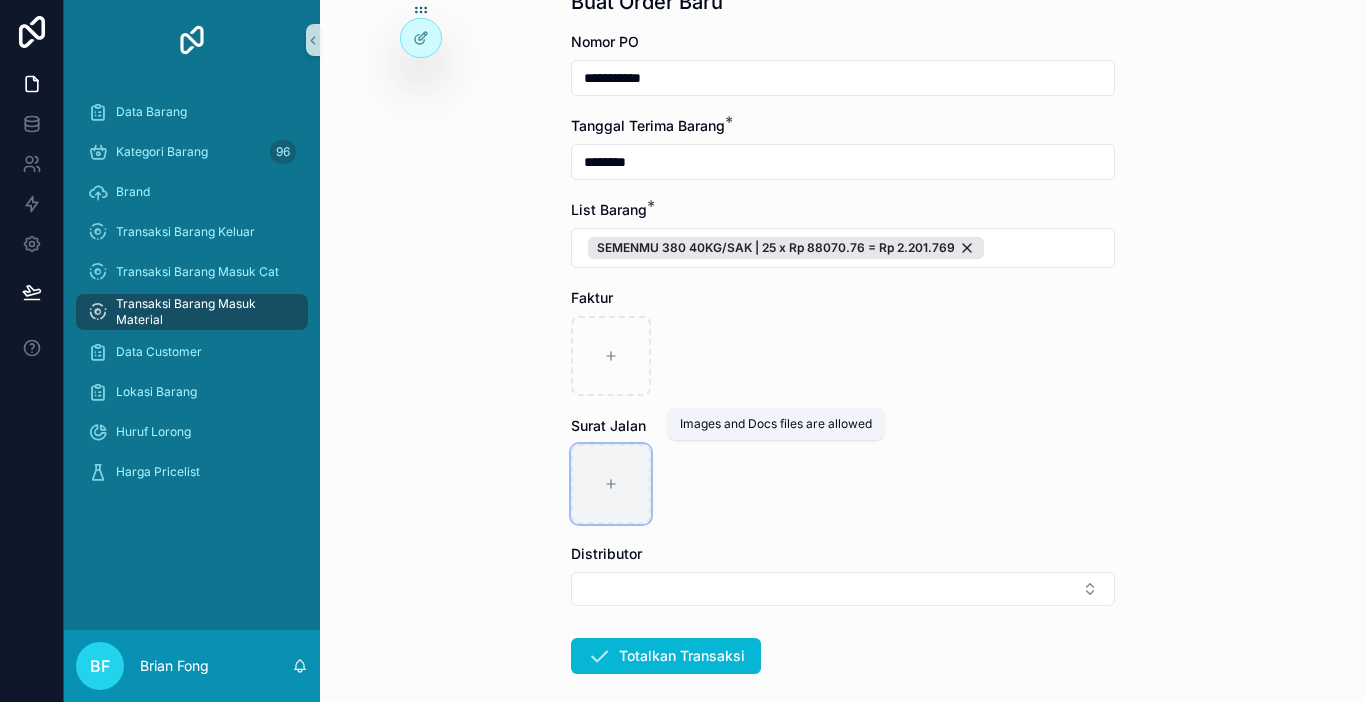 click at bounding box center (611, 484) 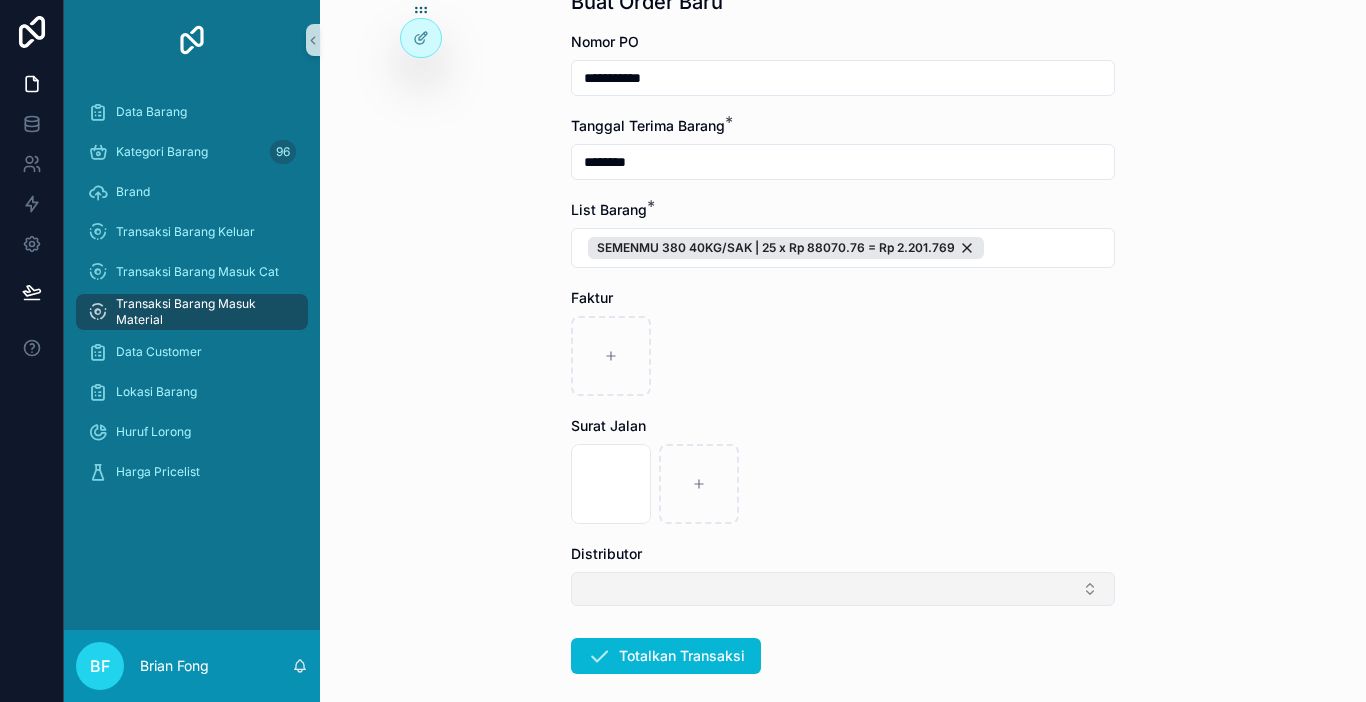 click at bounding box center (843, 589) 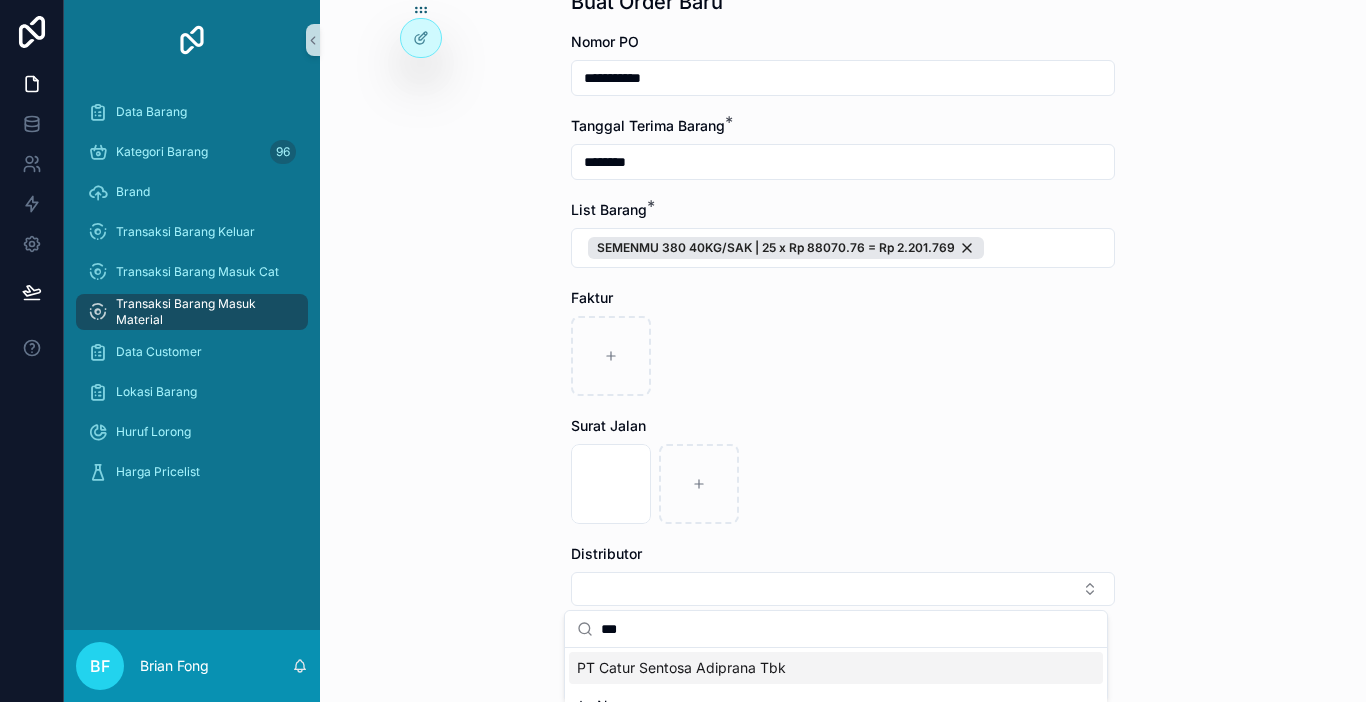 type on "***" 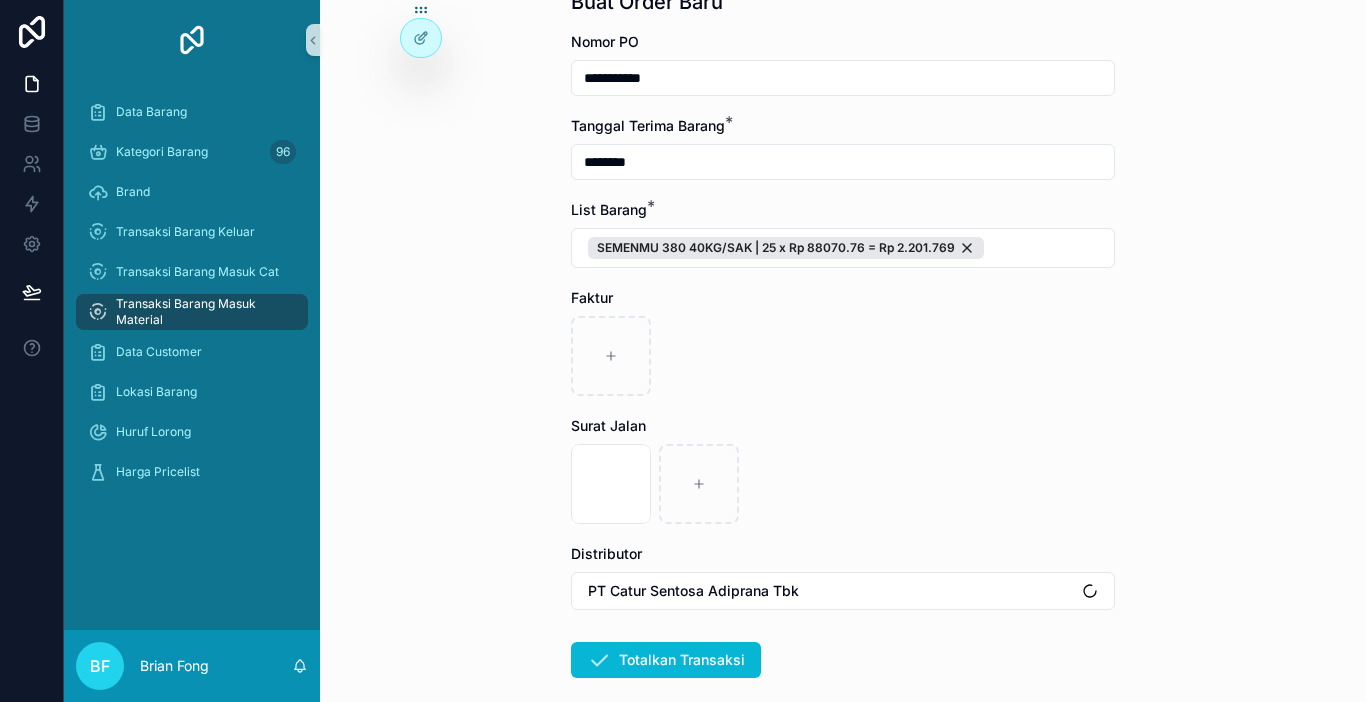click on "Totalkan Transaksi" at bounding box center [666, 660] 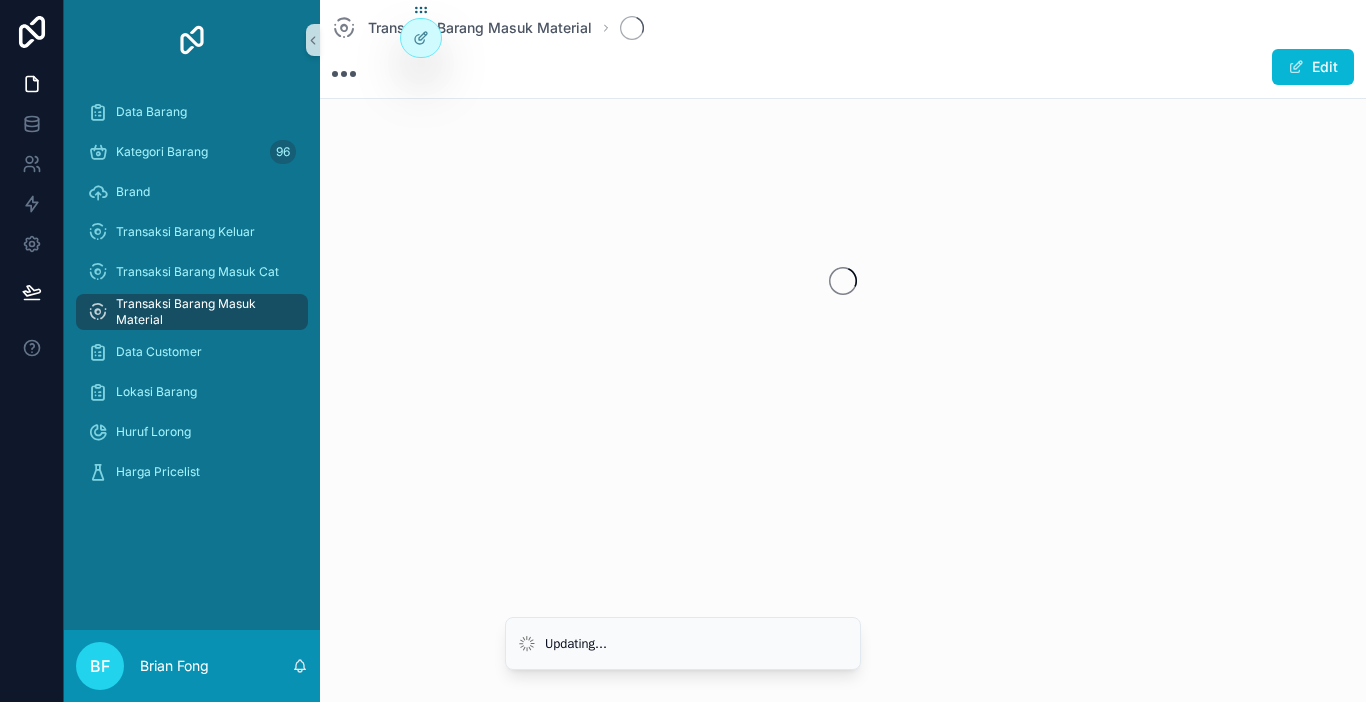 scroll, scrollTop: 0, scrollLeft: 0, axis: both 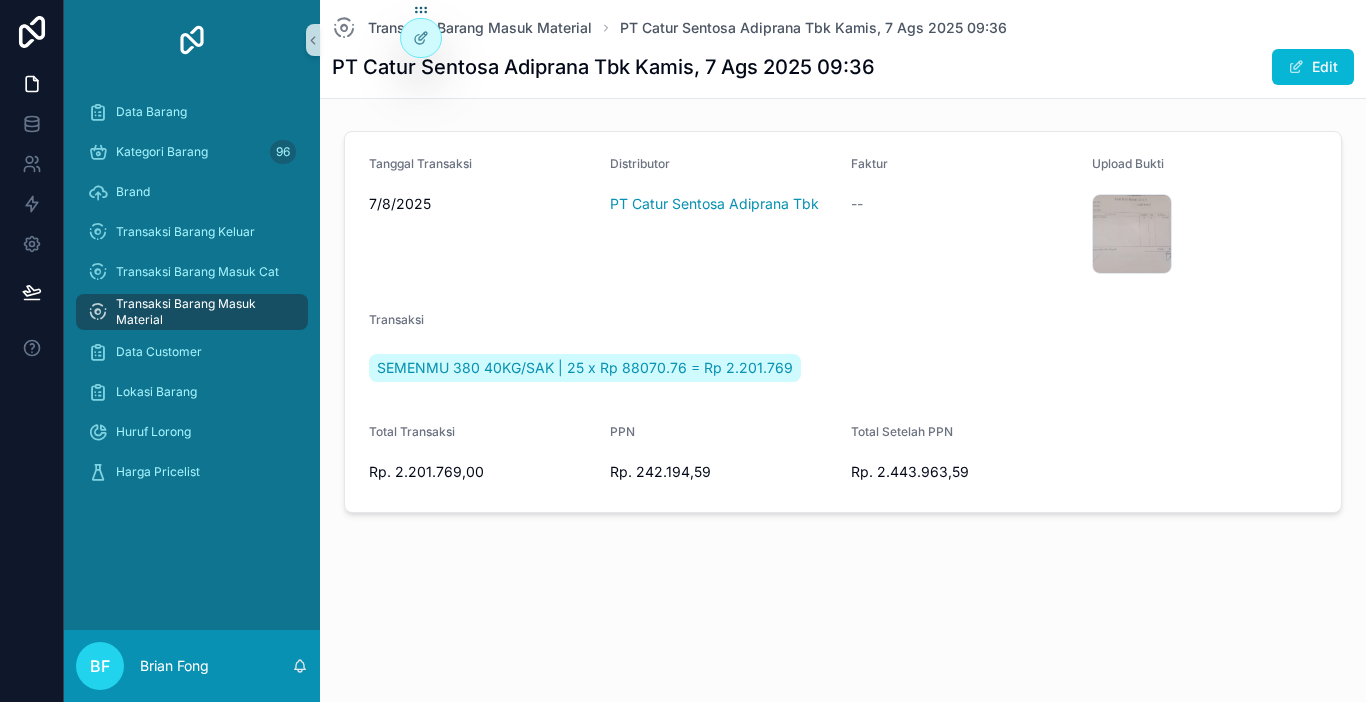 click on "Transaksi Barang Masuk Material" at bounding box center [202, 312] 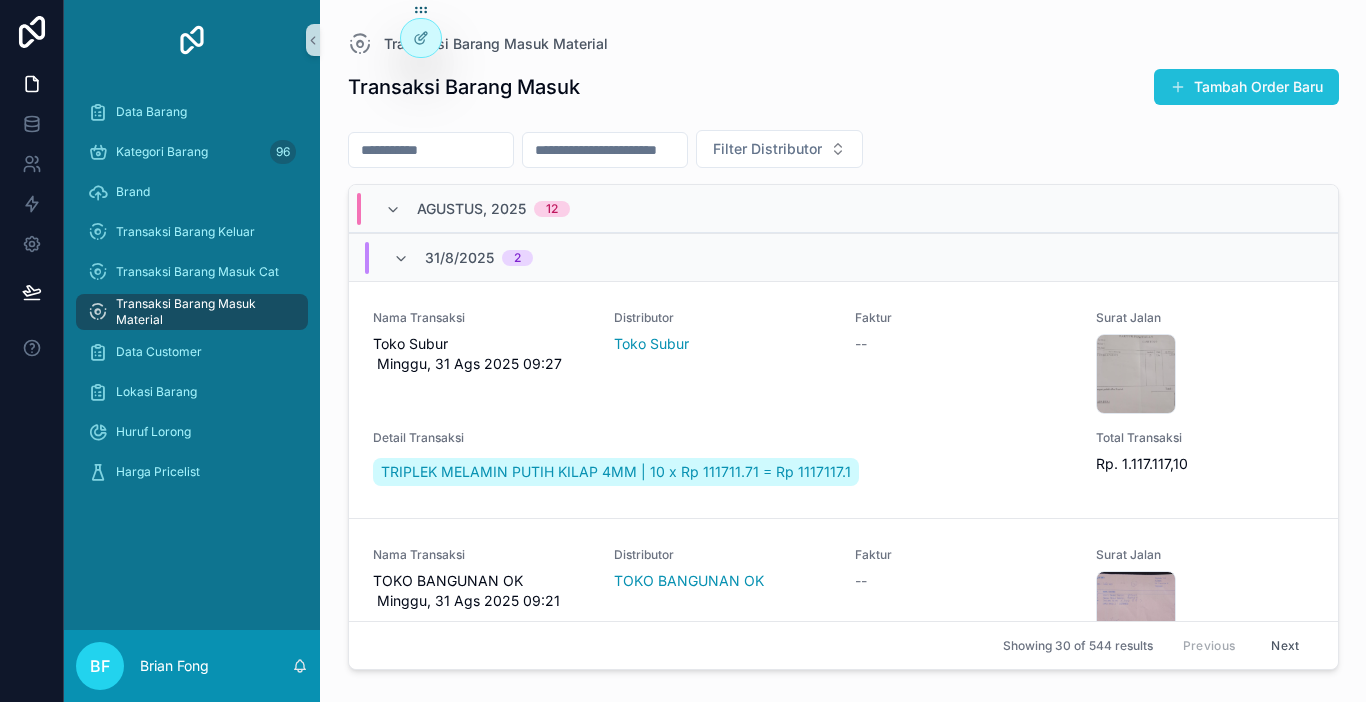 click on "Tambah Order Baru" at bounding box center (1246, 87) 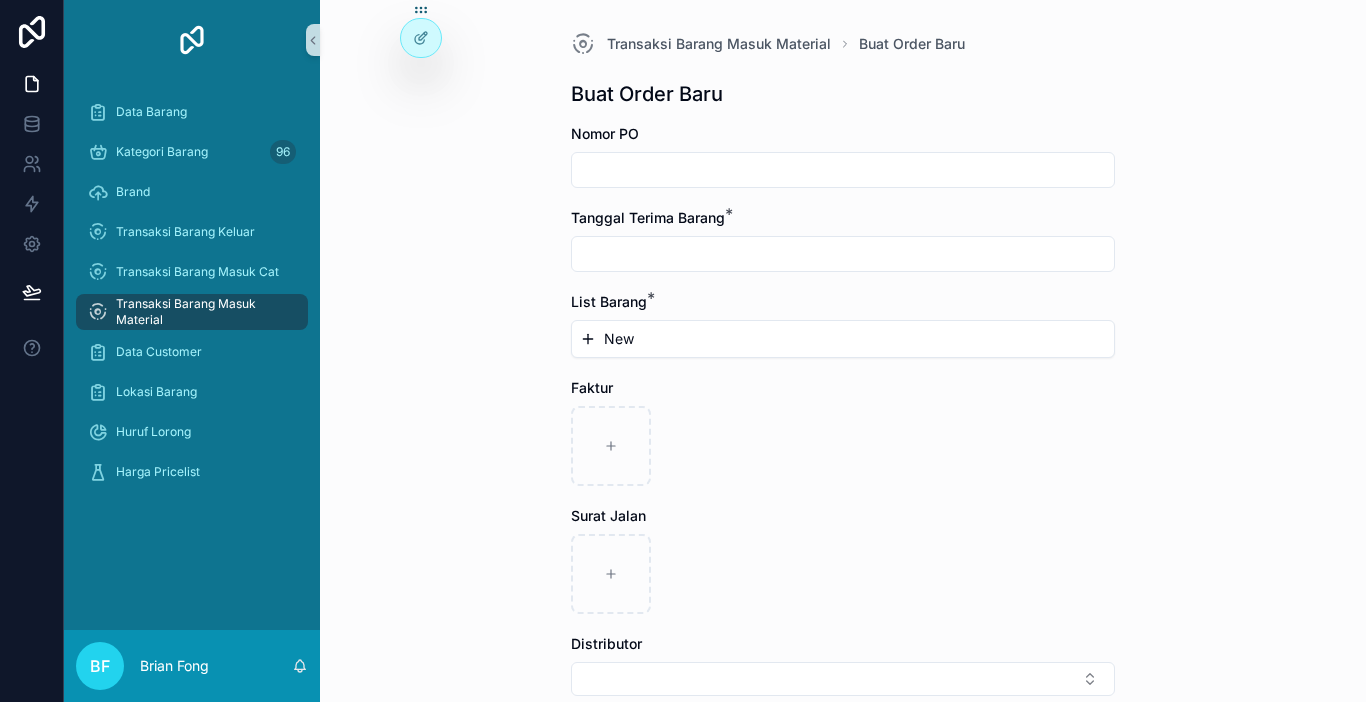 click at bounding box center [843, 170] 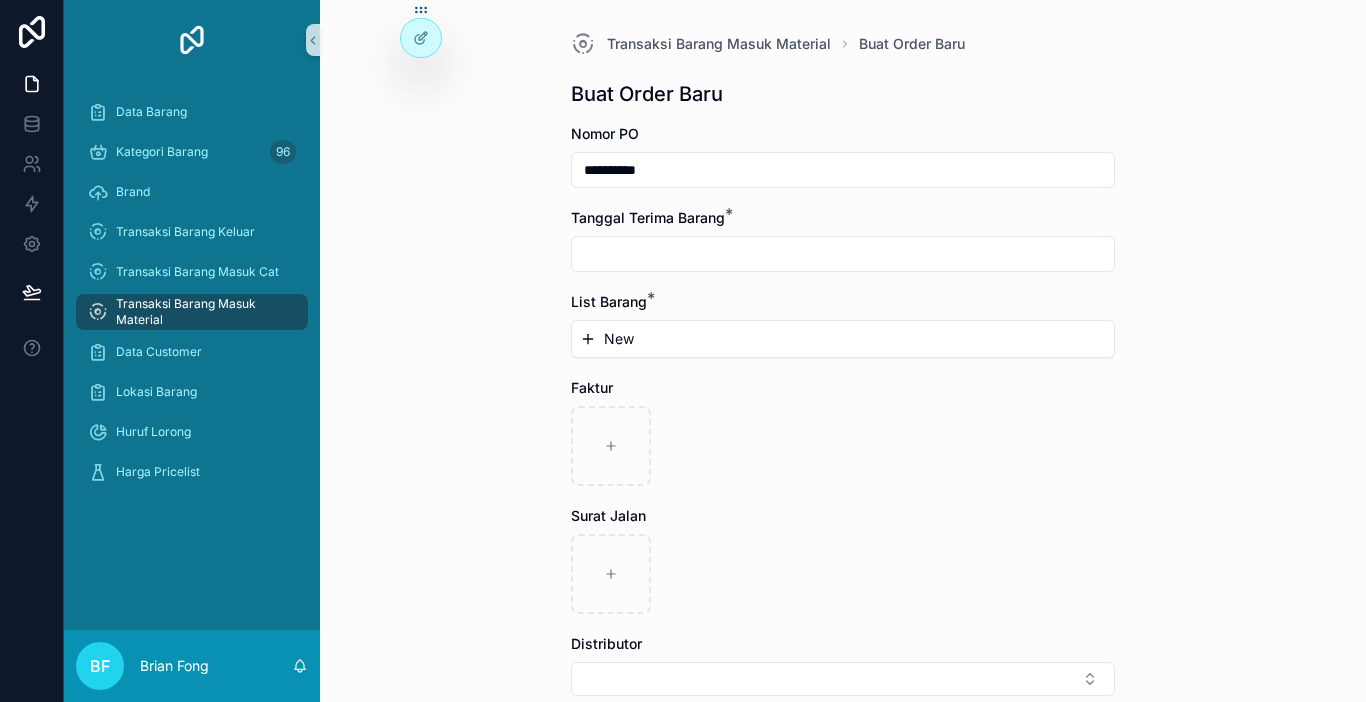 type on "**********" 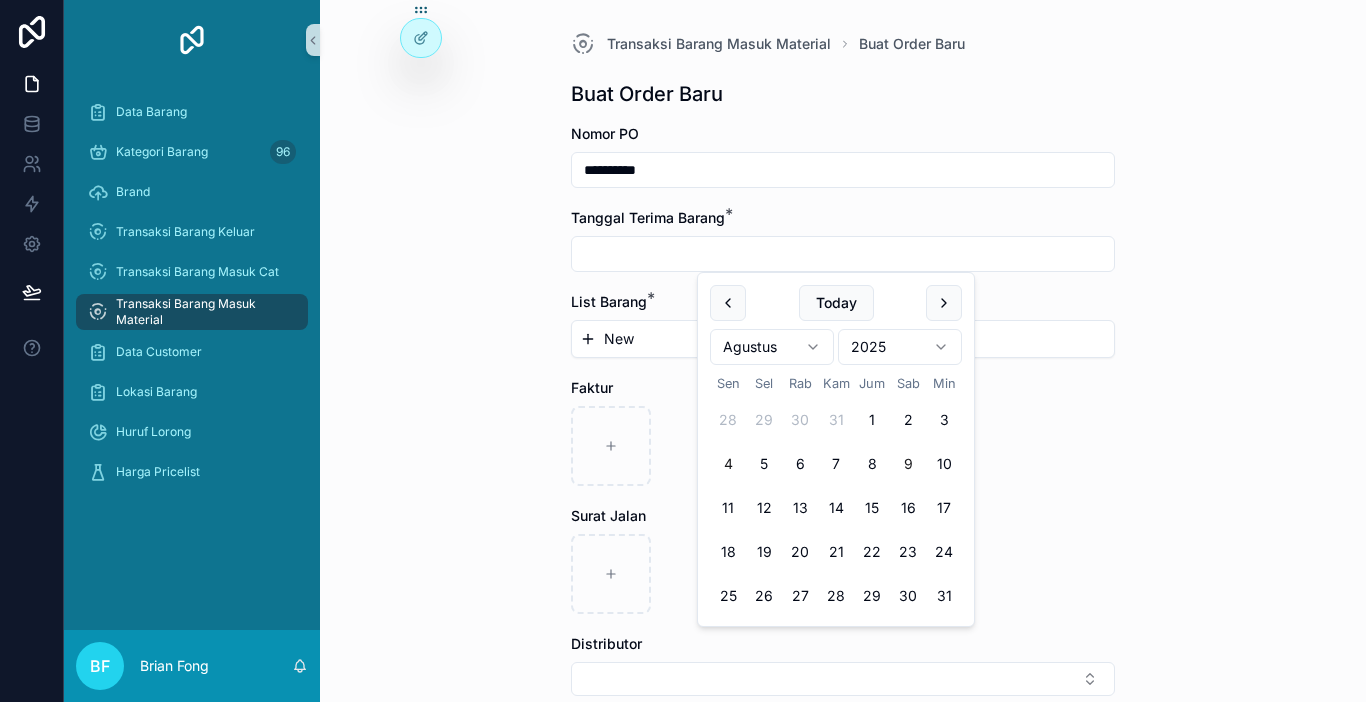 click on "4" at bounding box center (728, 464) 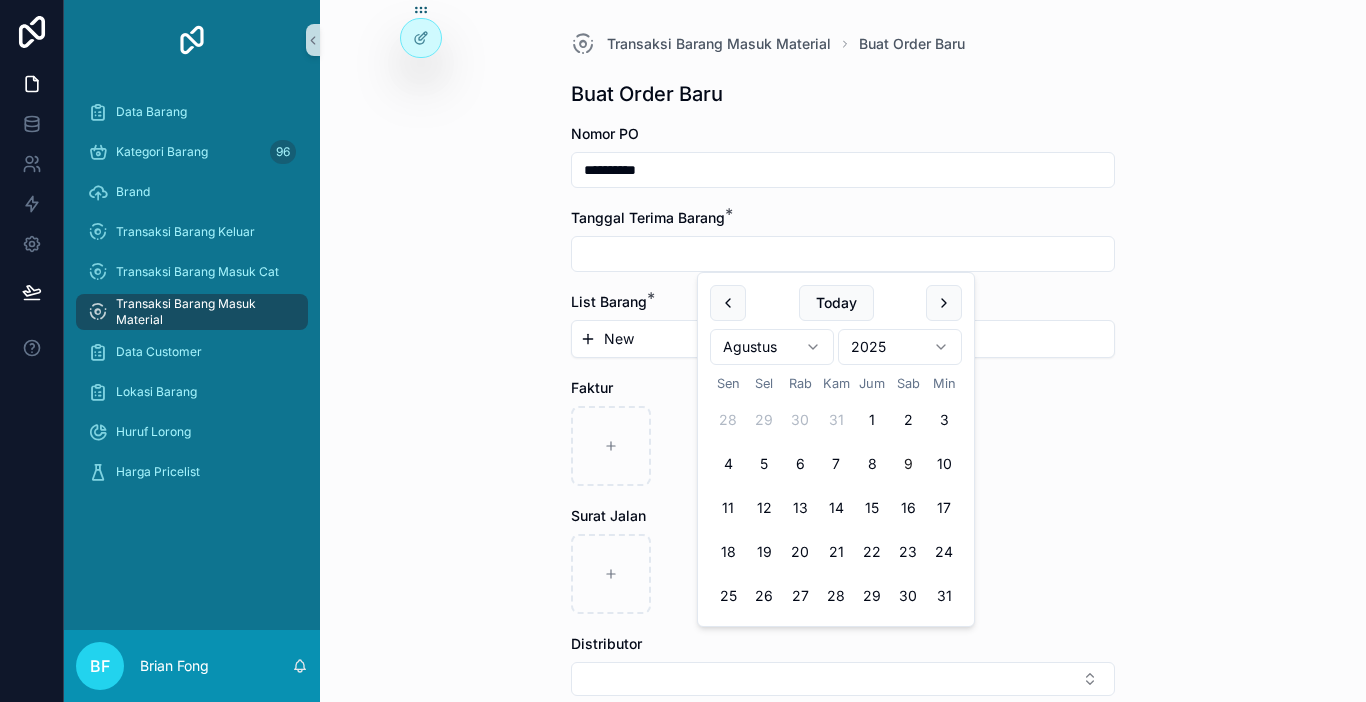 type on "********" 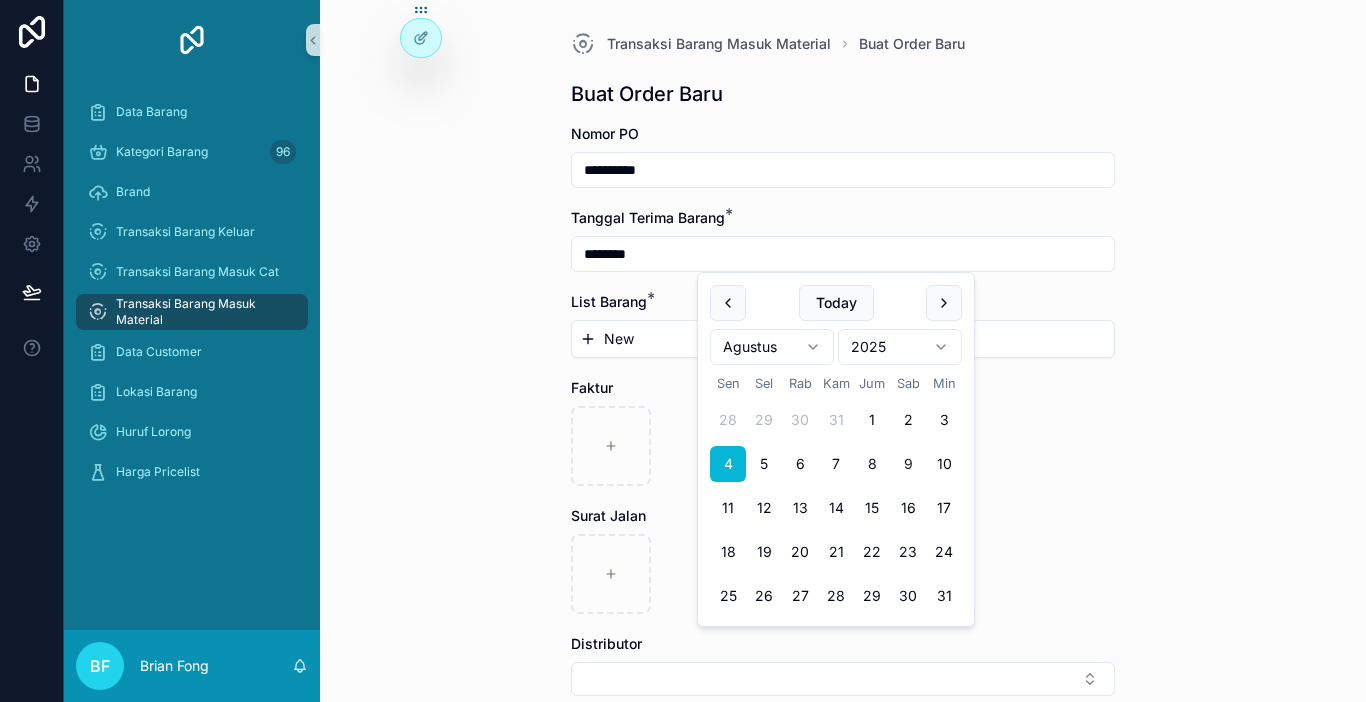 click on "New" at bounding box center (843, 339) 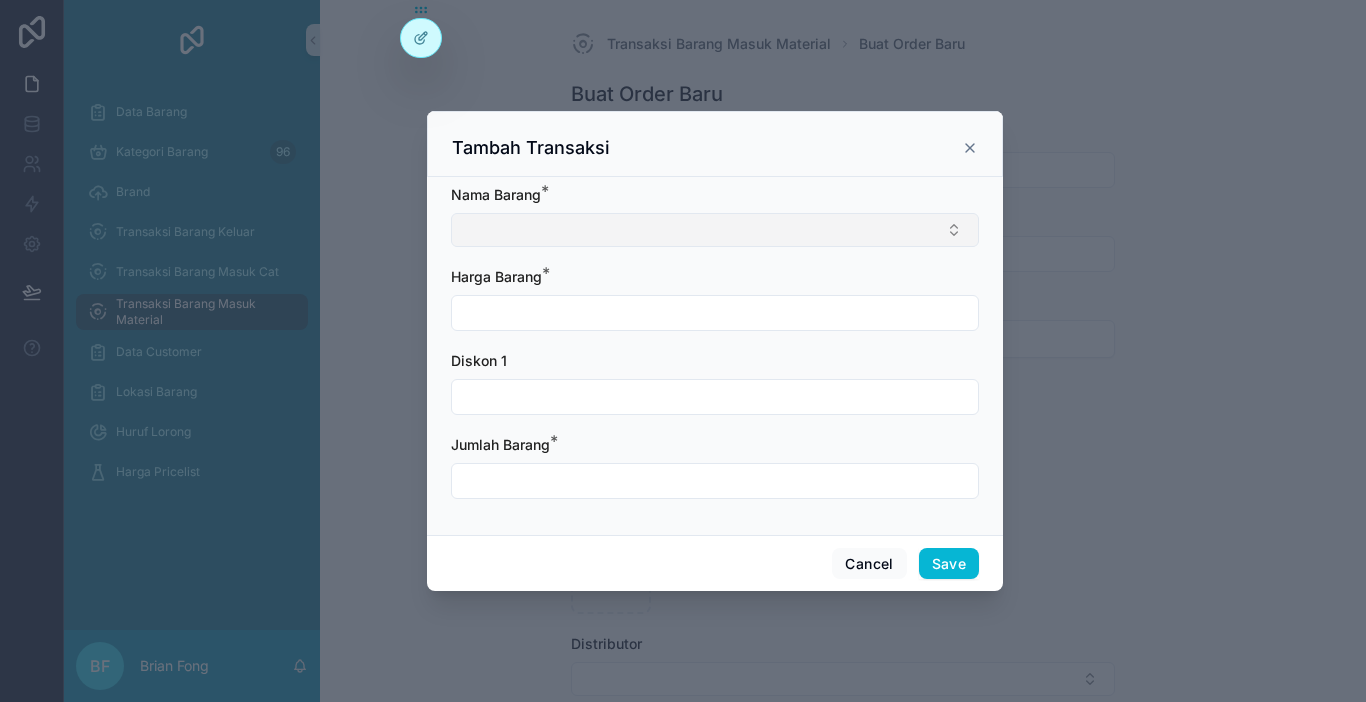 click at bounding box center [715, 230] 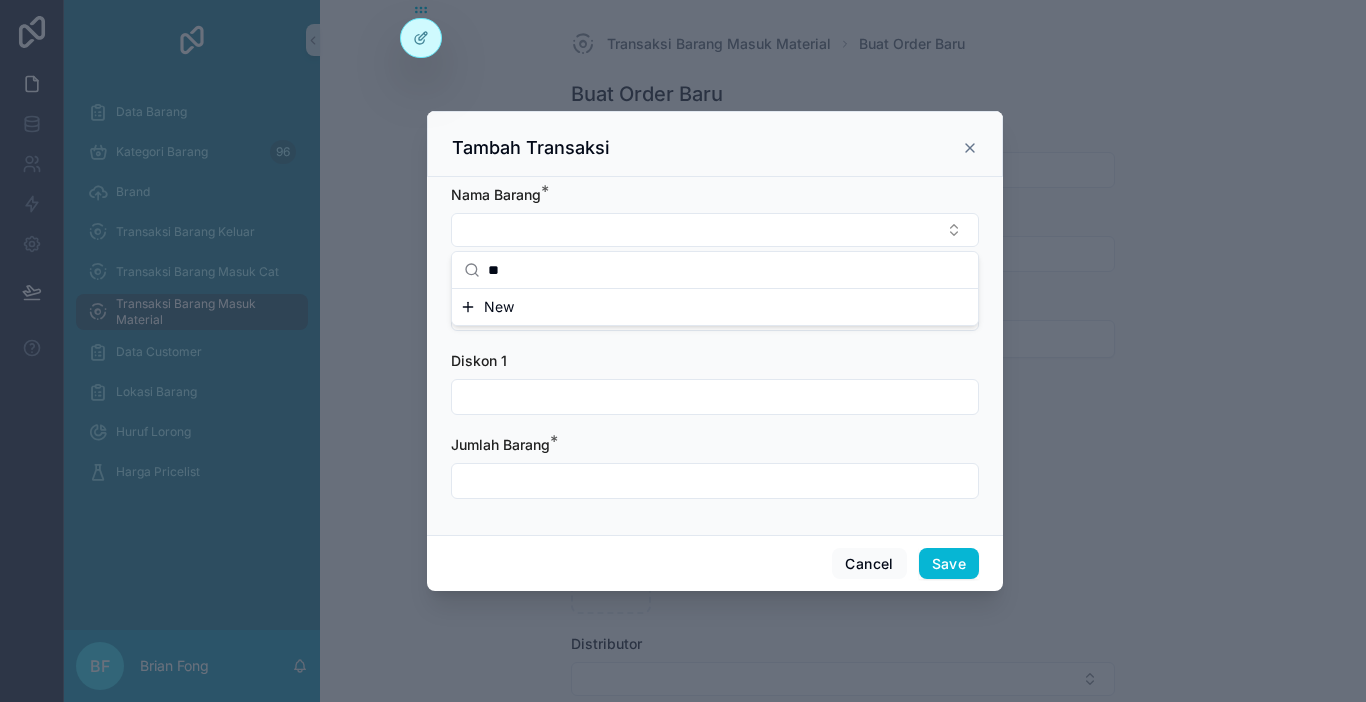 type on "*" 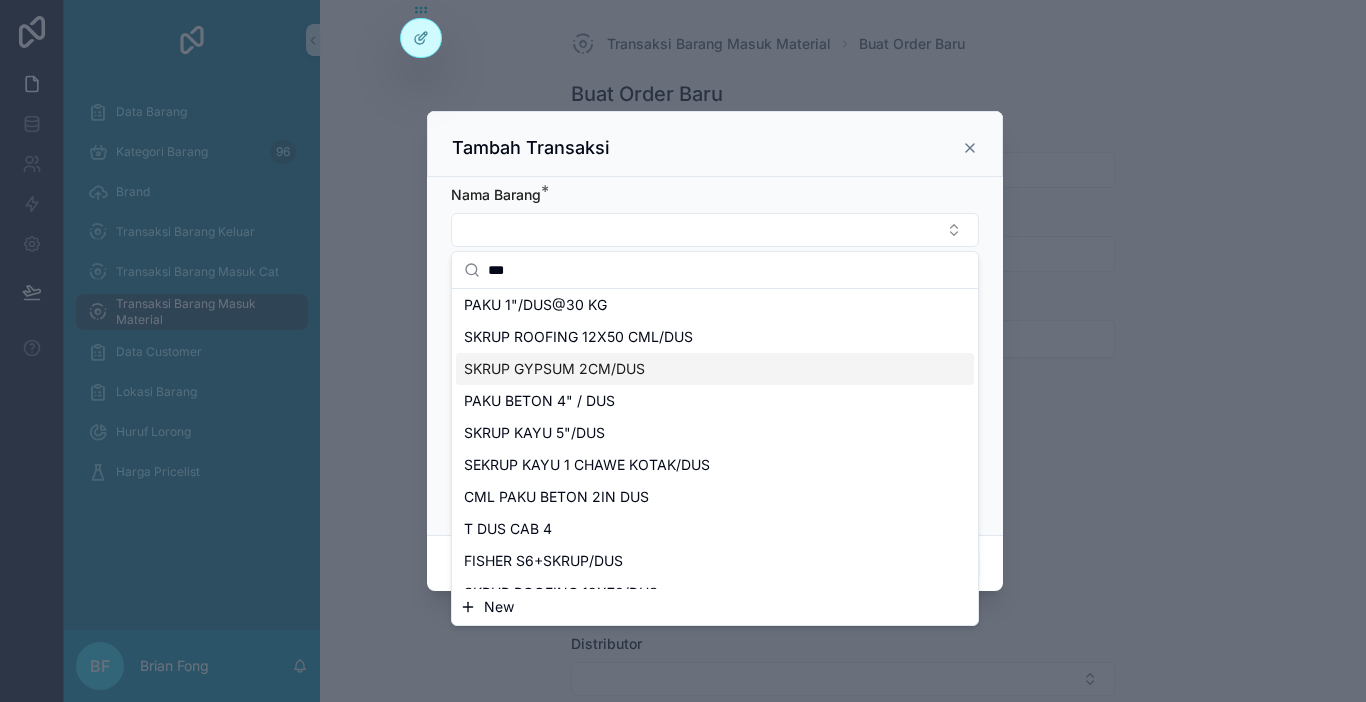 scroll, scrollTop: 200, scrollLeft: 0, axis: vertical 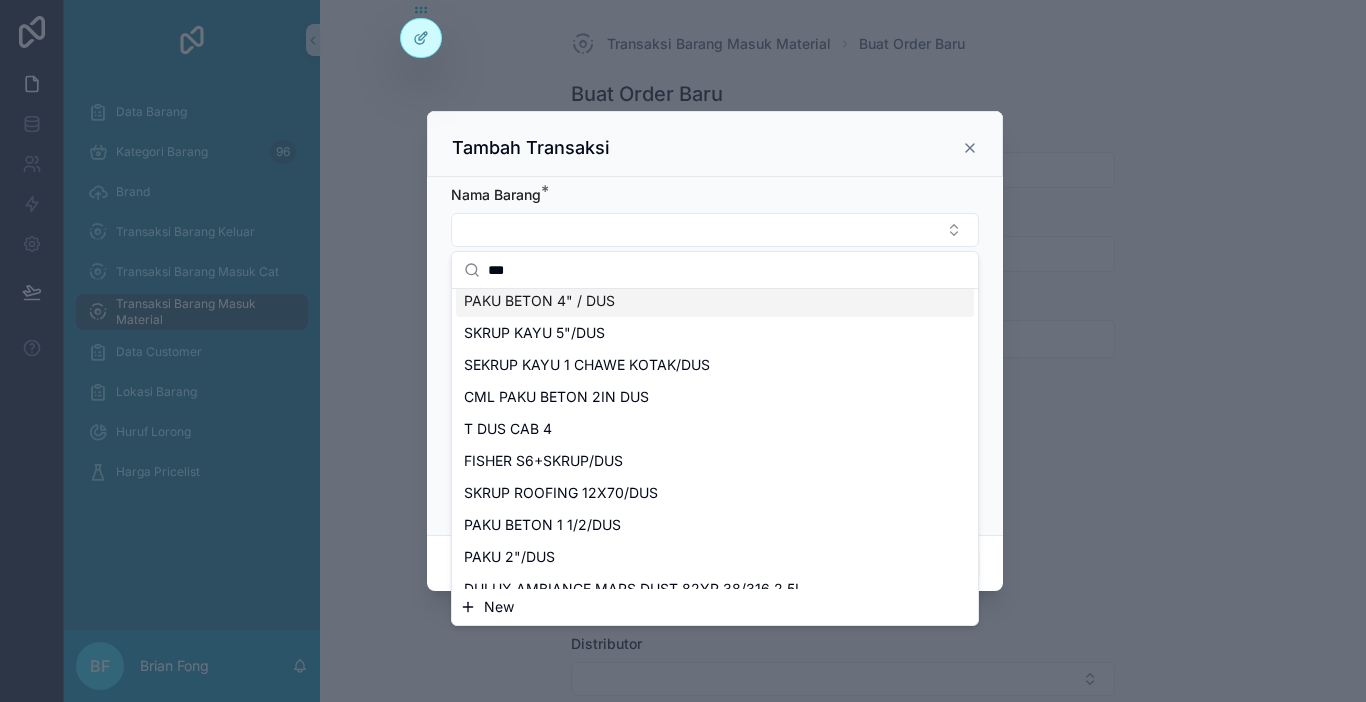 click on "***" at bounding box center [727, 270] 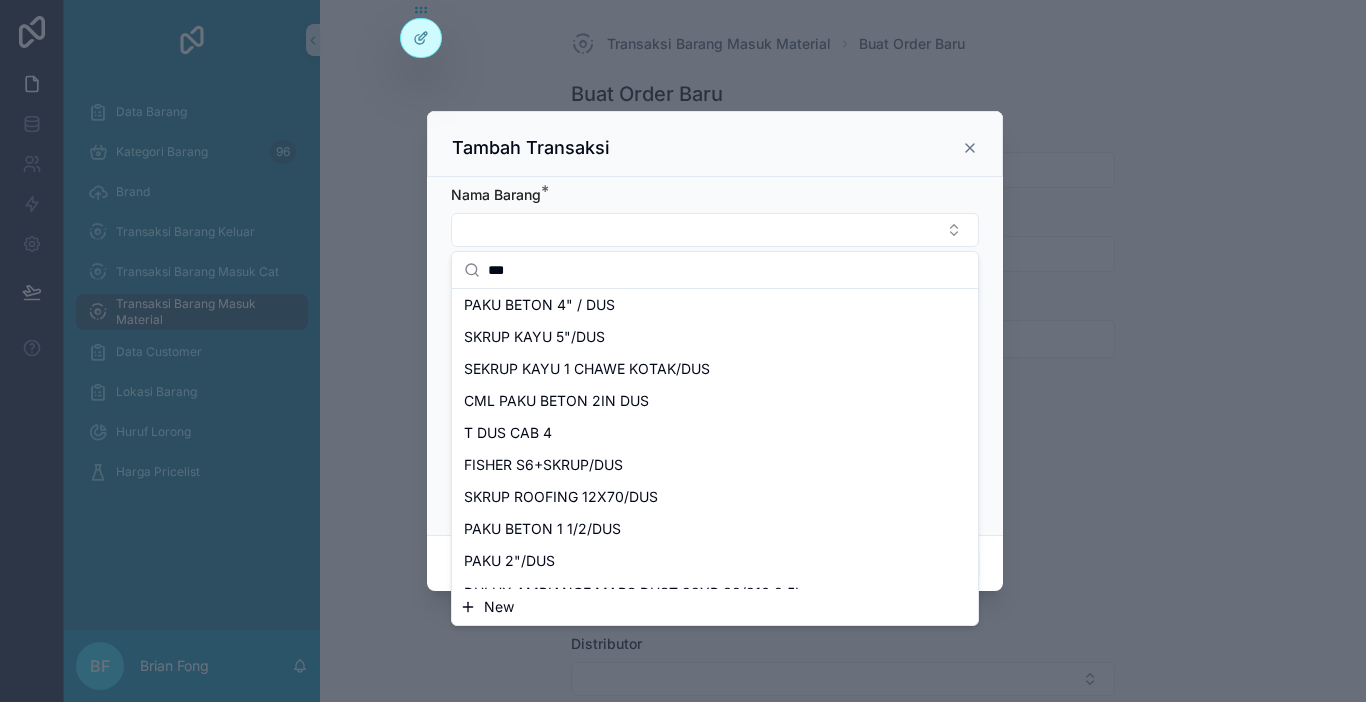 scroll, scrollTop: 0, scrollLeft: 0, axis: both 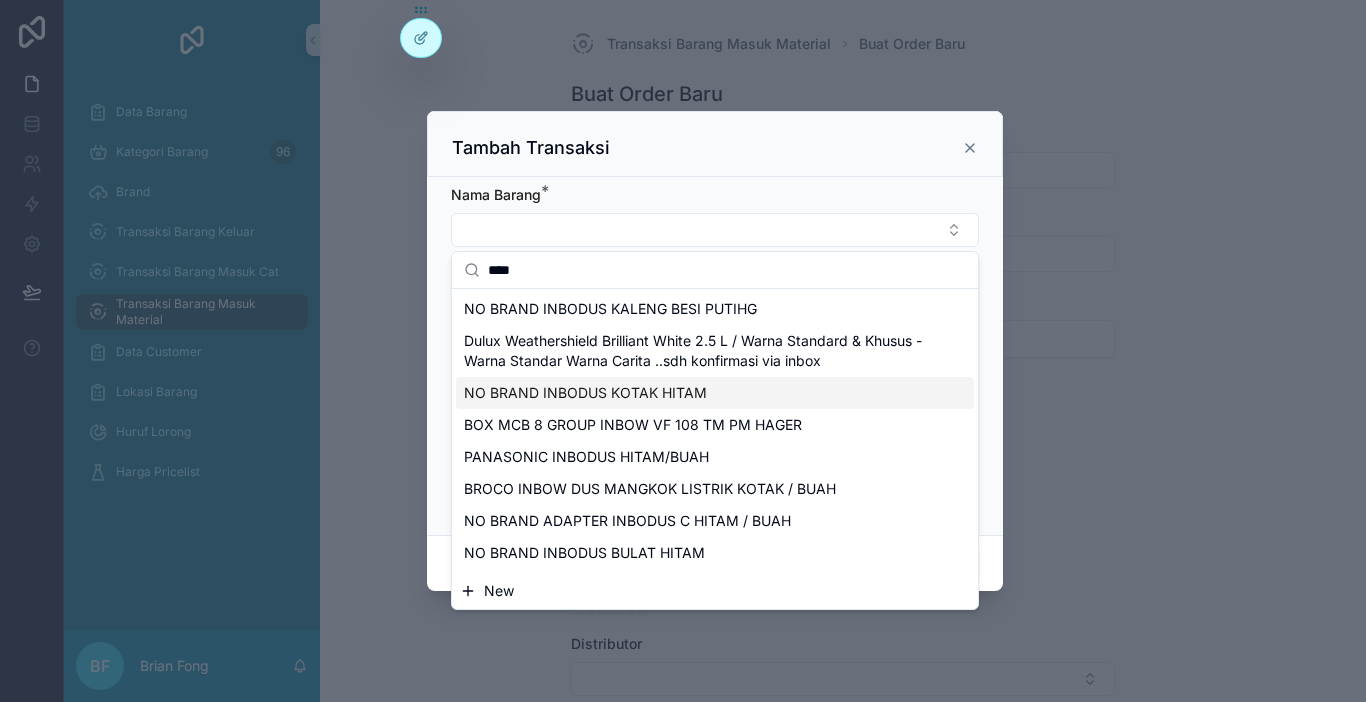 type on "****" 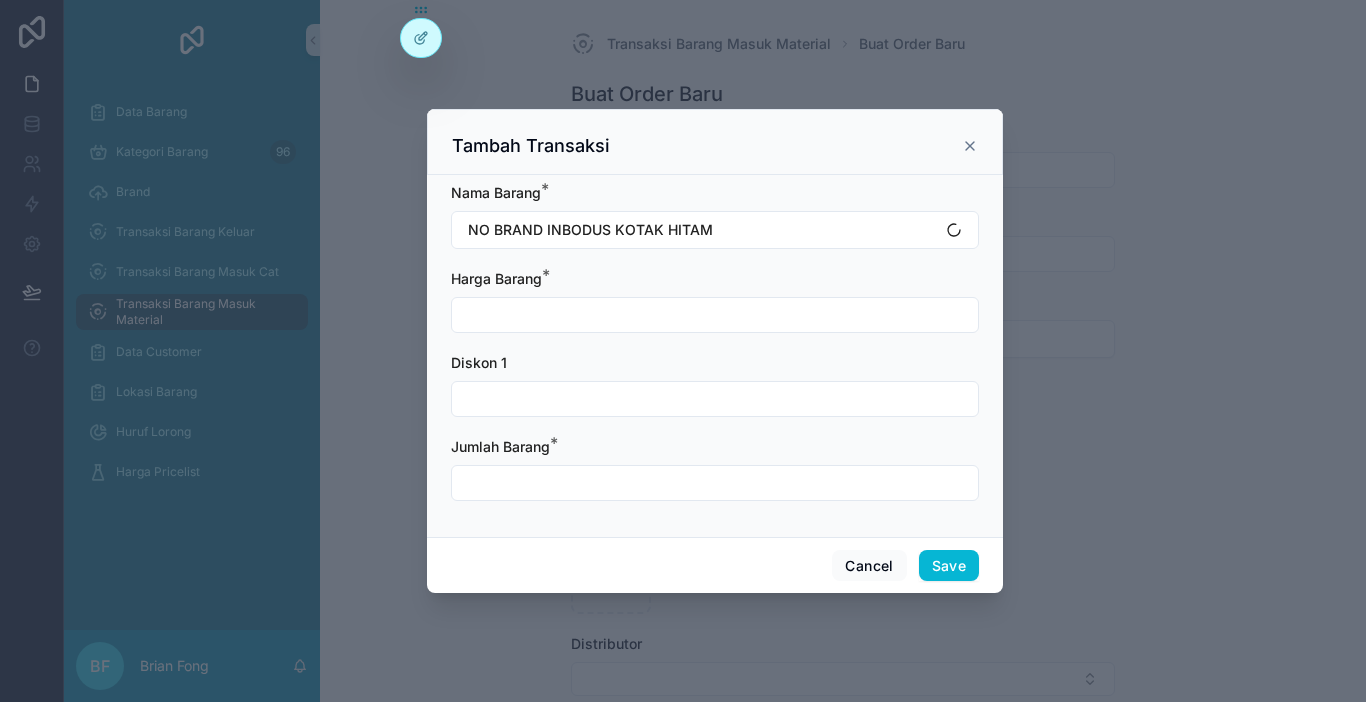 click at bounding box center [715, 315] 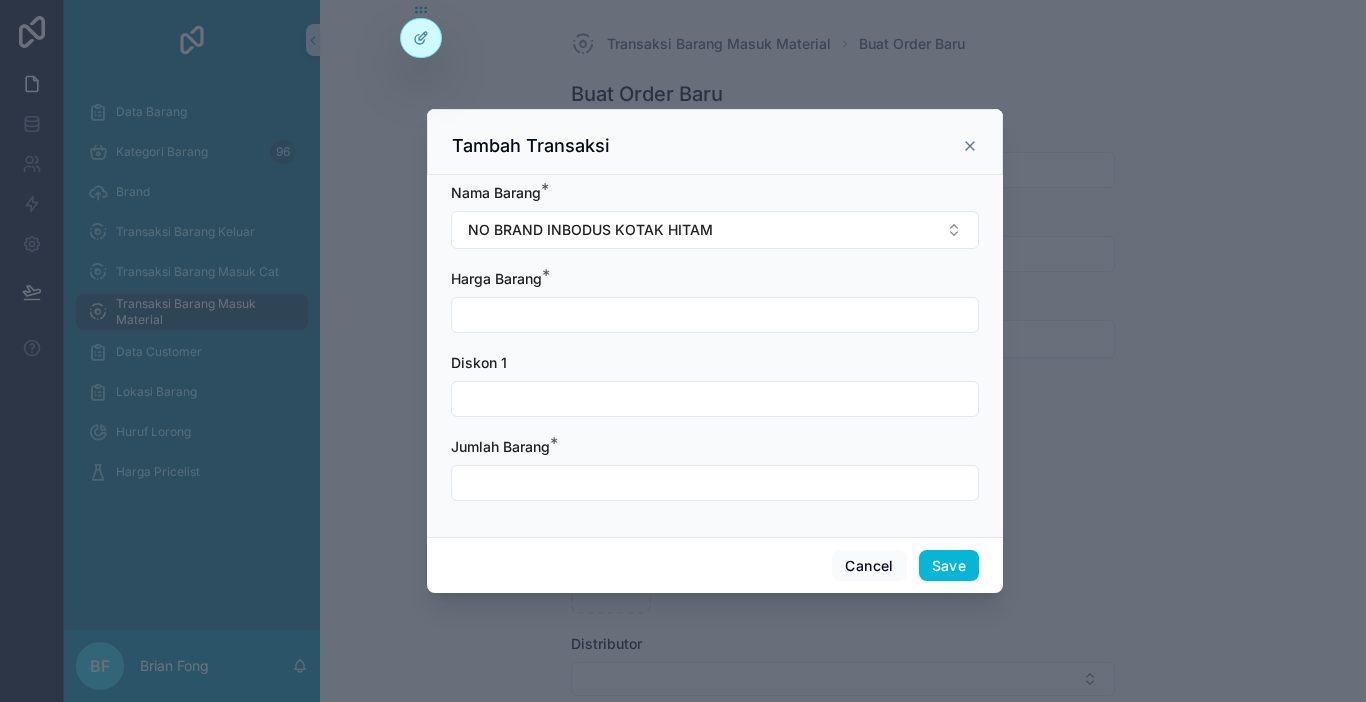 paste on "**********" 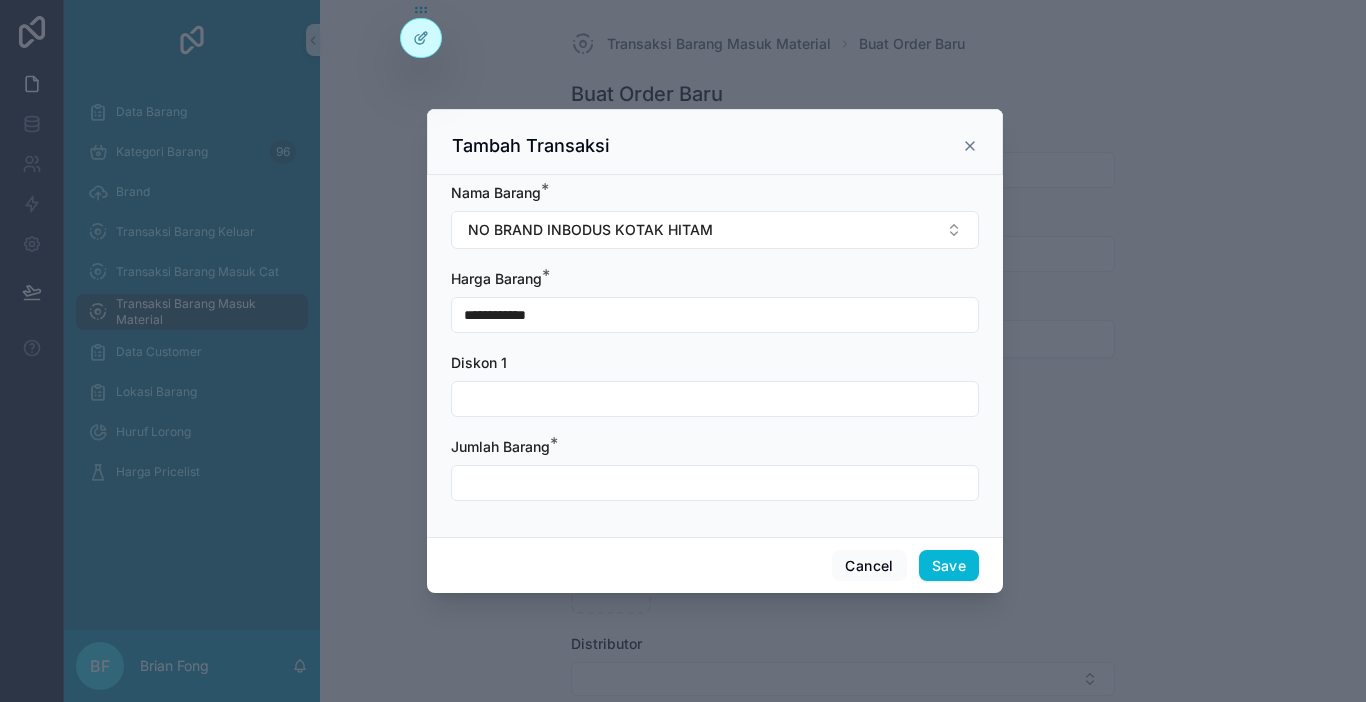 type on "**********" 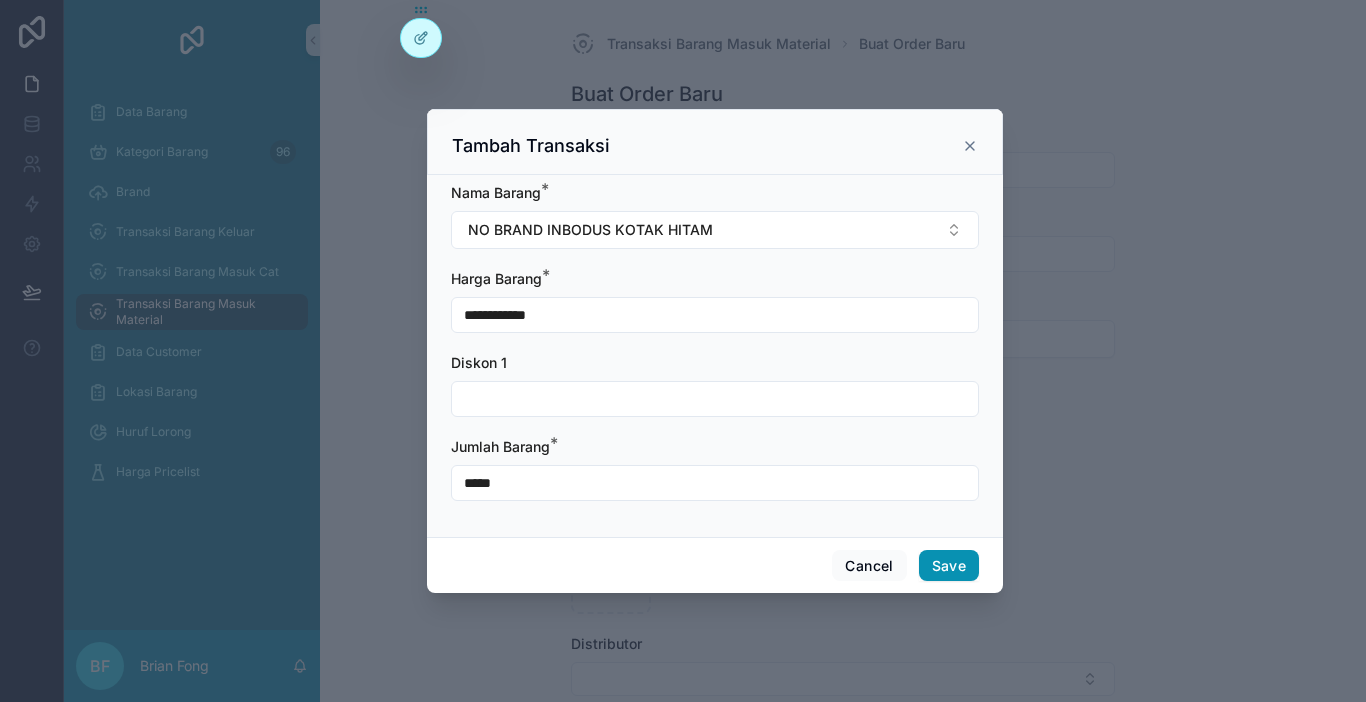 type on "*****" 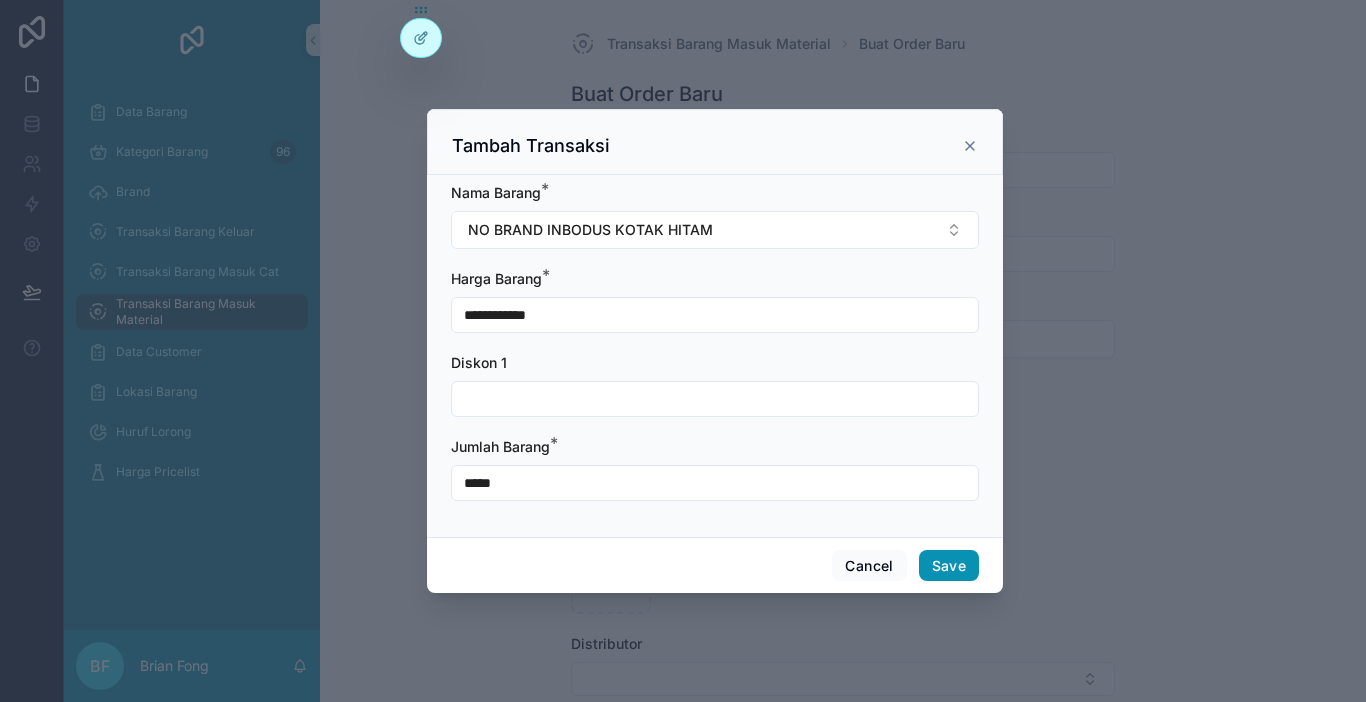 click on "Save" at bounding box center (949, 566) 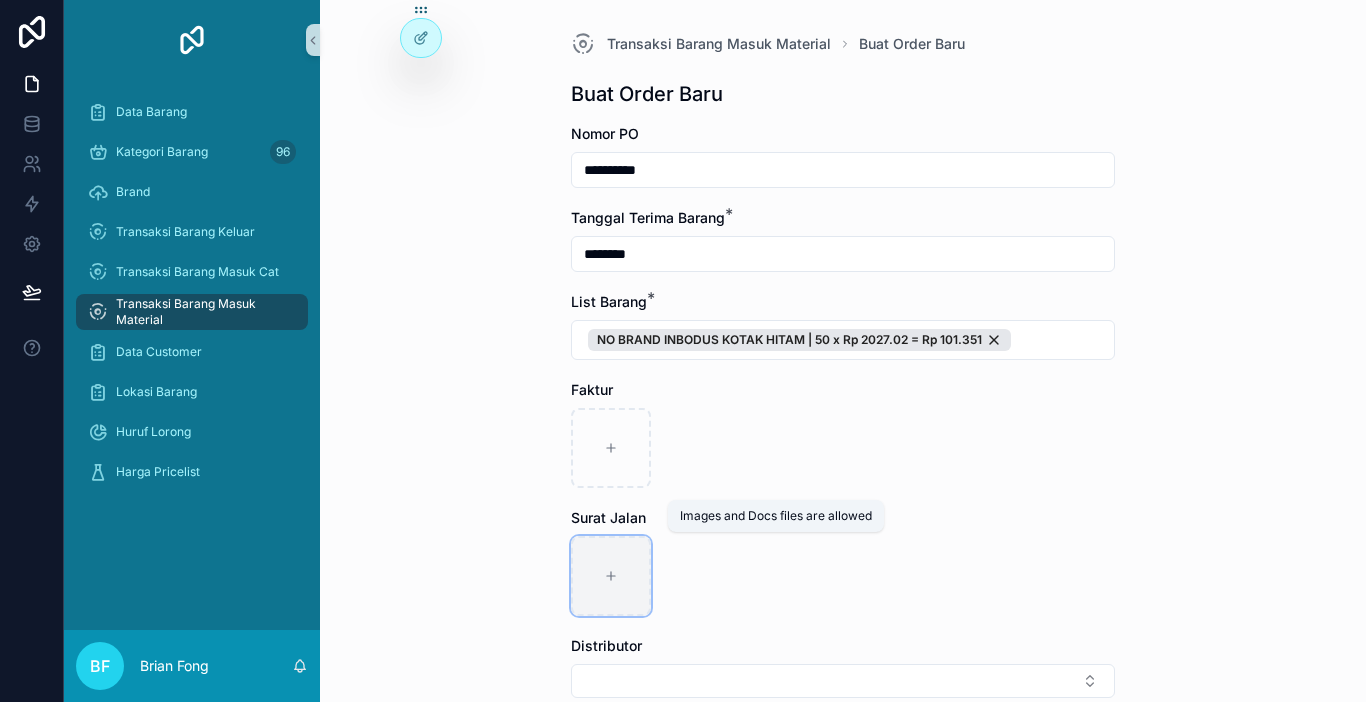 click at bounding box center (611, 576) 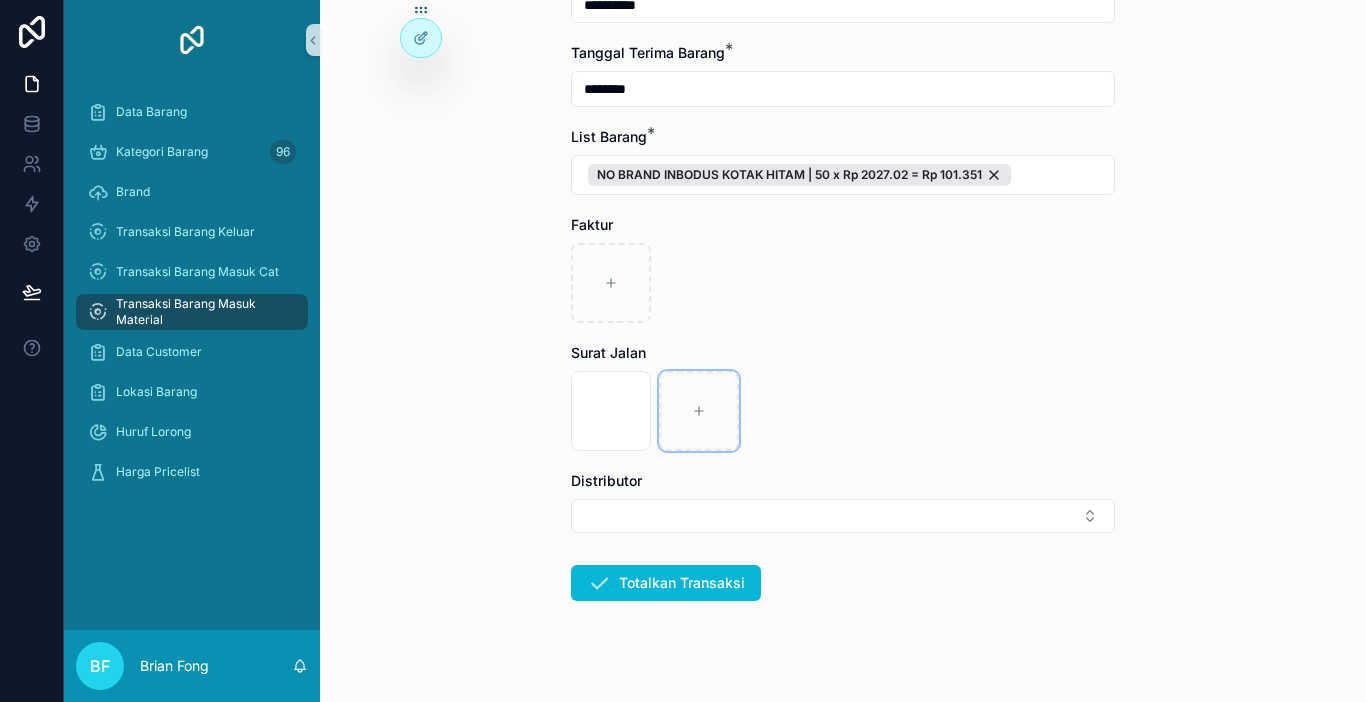 scroll, scrollTop: 192, scrollLeft: 0, axis: vertical 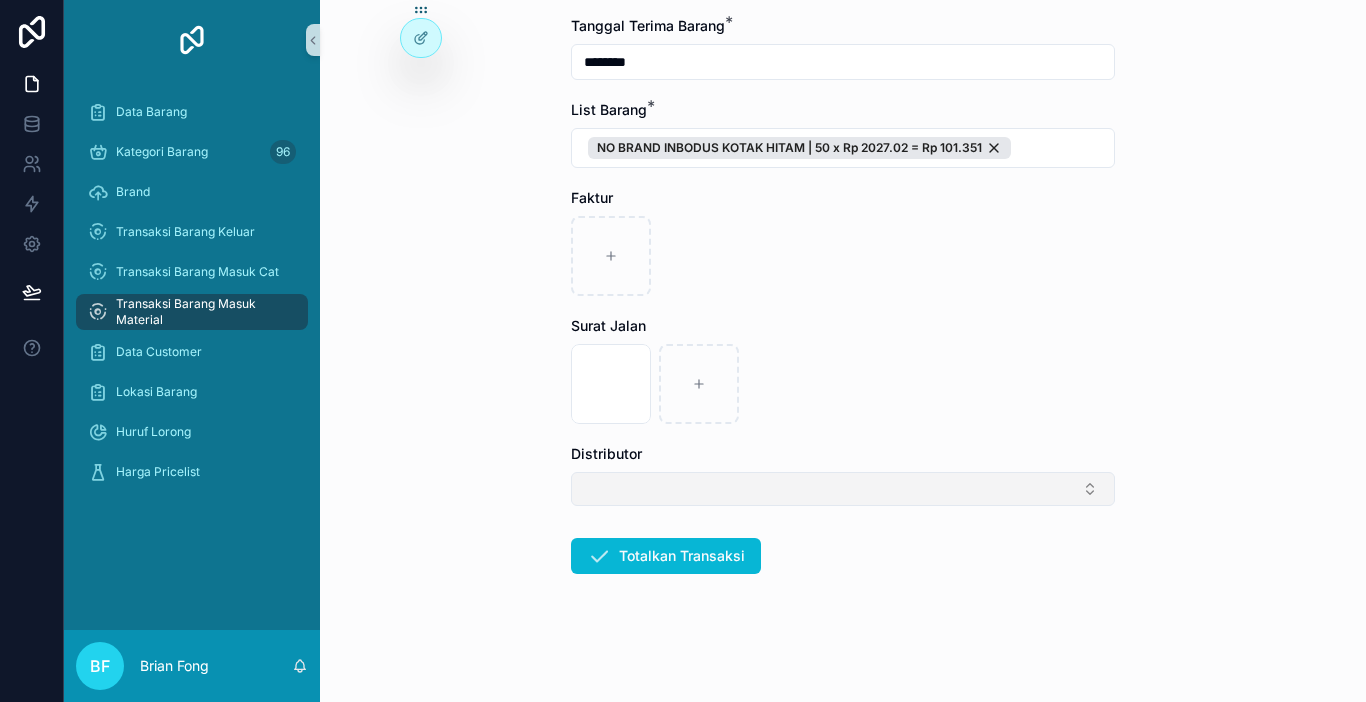click at bounding box center [843, 489] 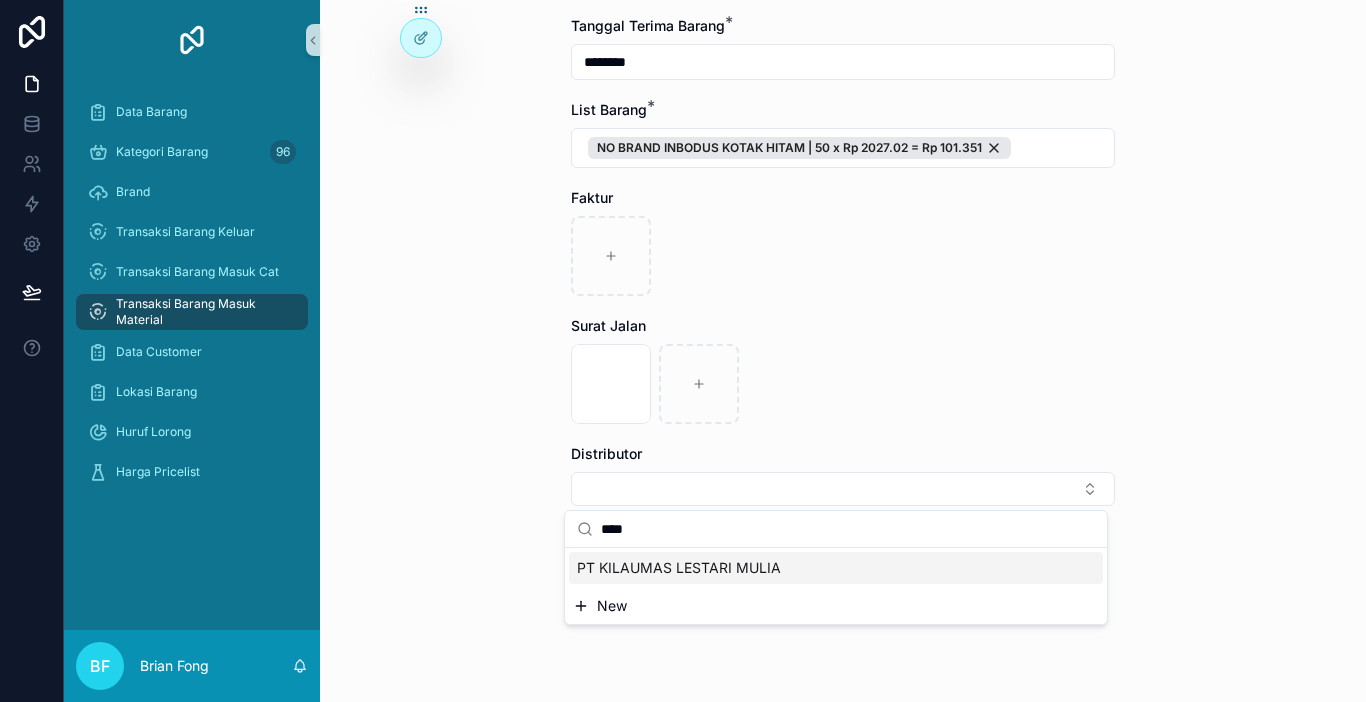 type on "****" 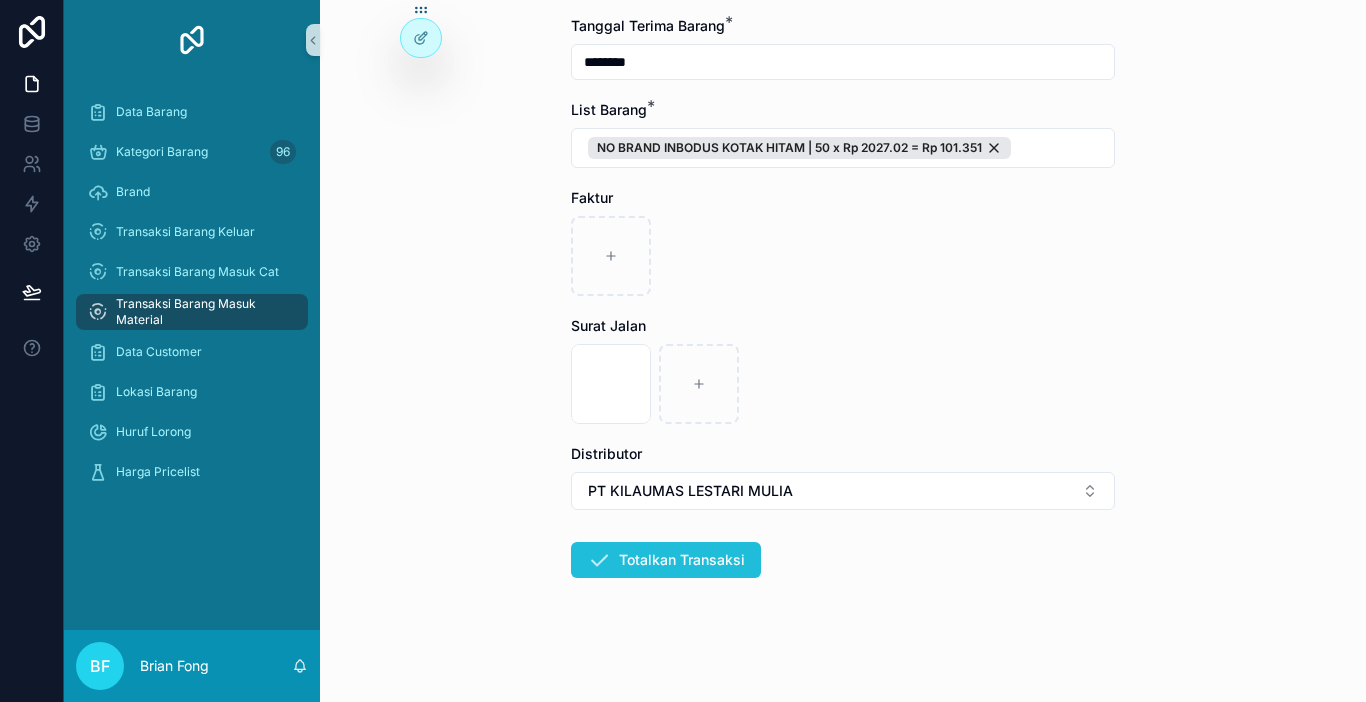 click on "Totalkan Transaksi" at bounding box center [666, 560] 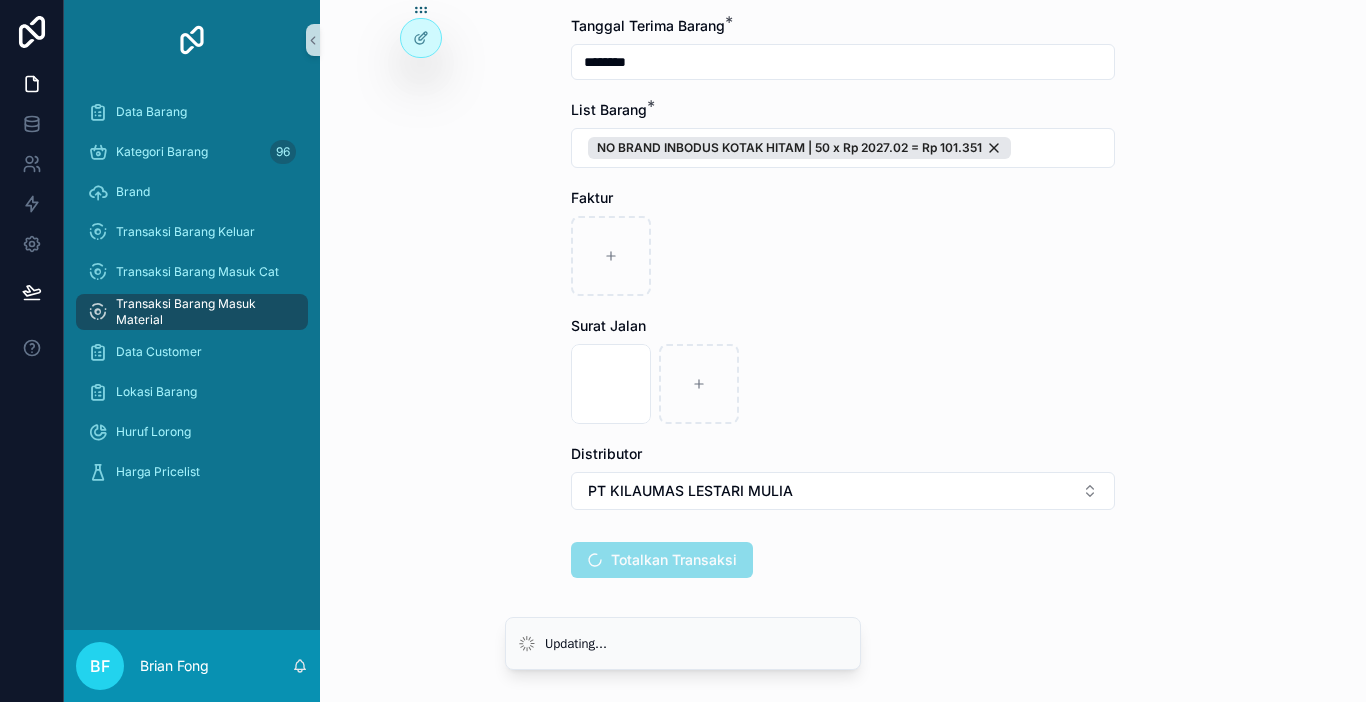 scroll, scrollTop: 0, scrollLeft: 0, axis: both 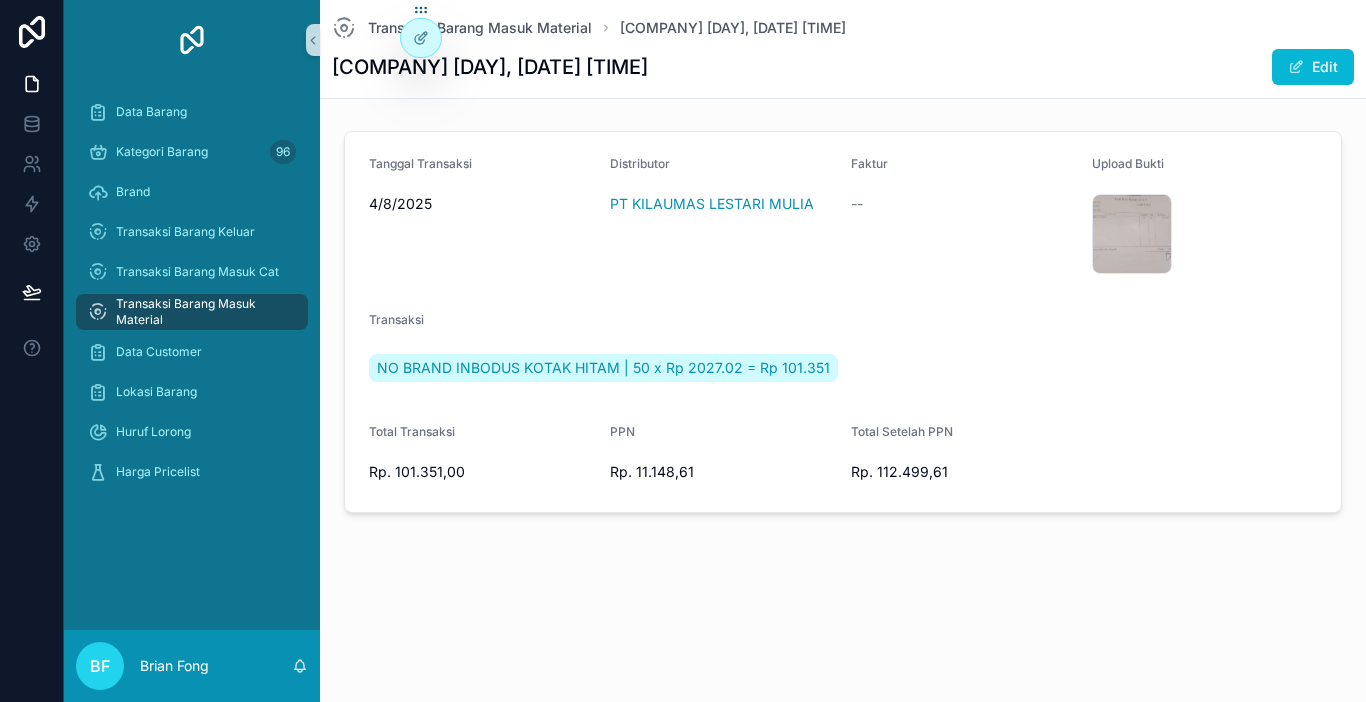 click on "Transaksi Barang Masuk Material" at bounding box center (202, 312) 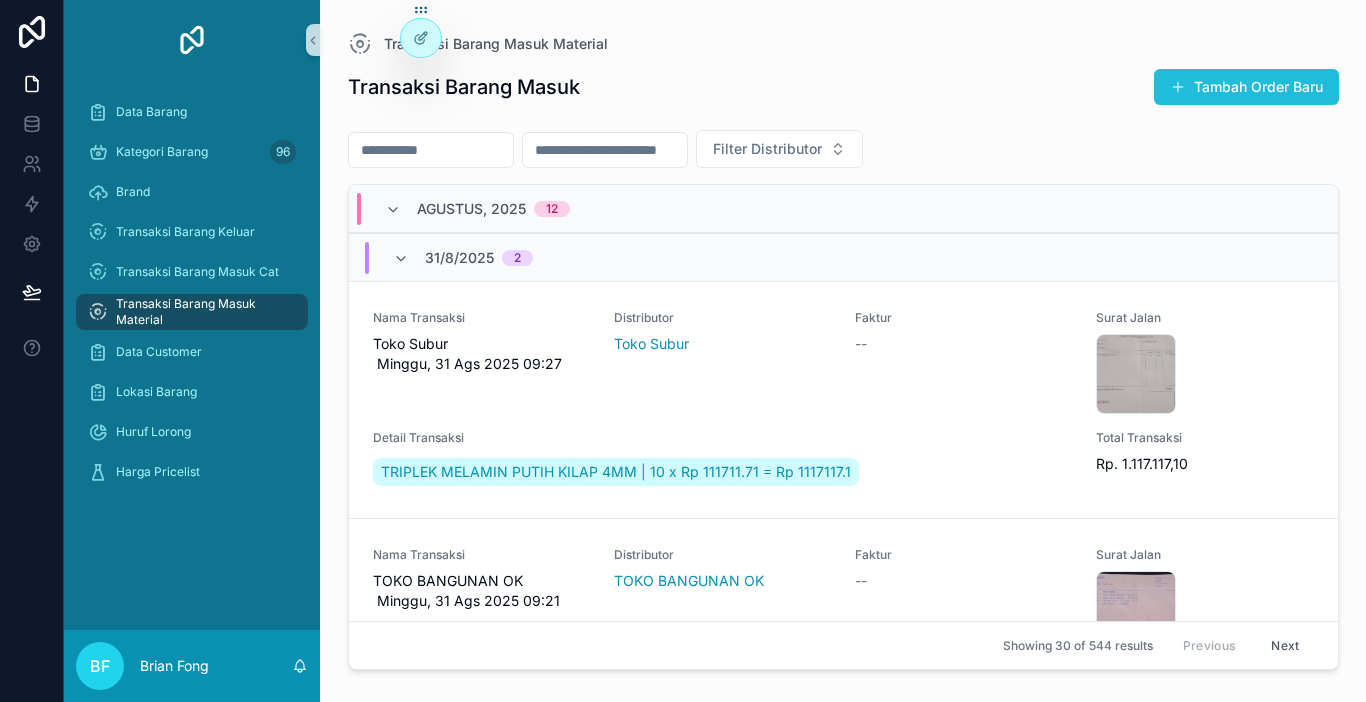 click on "Tambah Order Baru" at bounding box center (1246, 87) 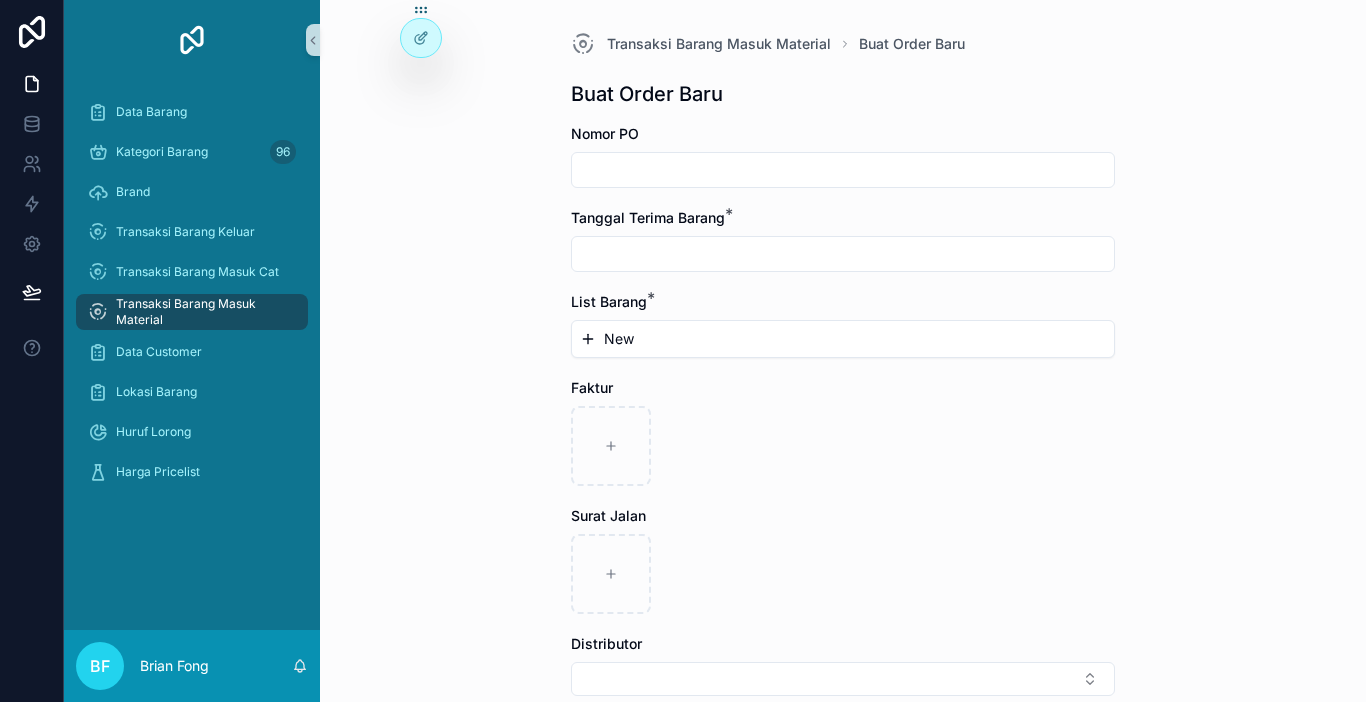 click at bounding box center [843, 170] 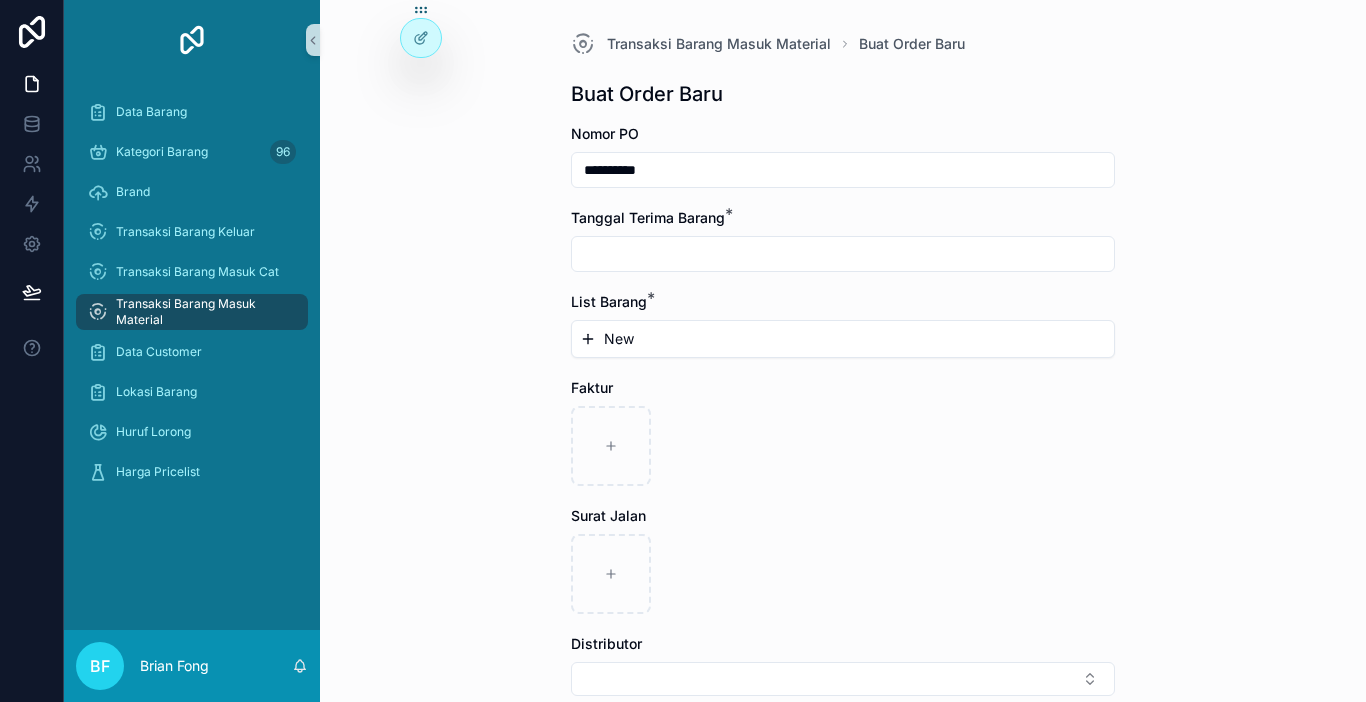 type on "**********" 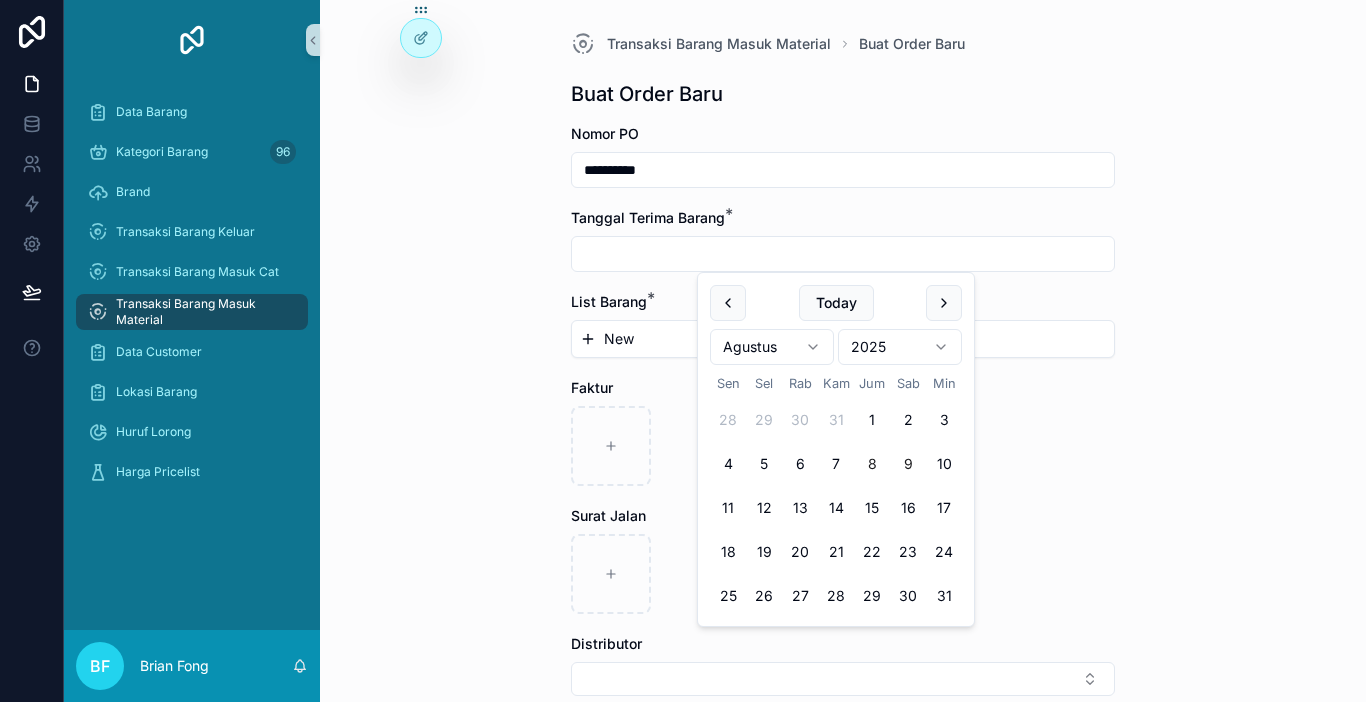 click on "8" at bounding box center (872, 464) 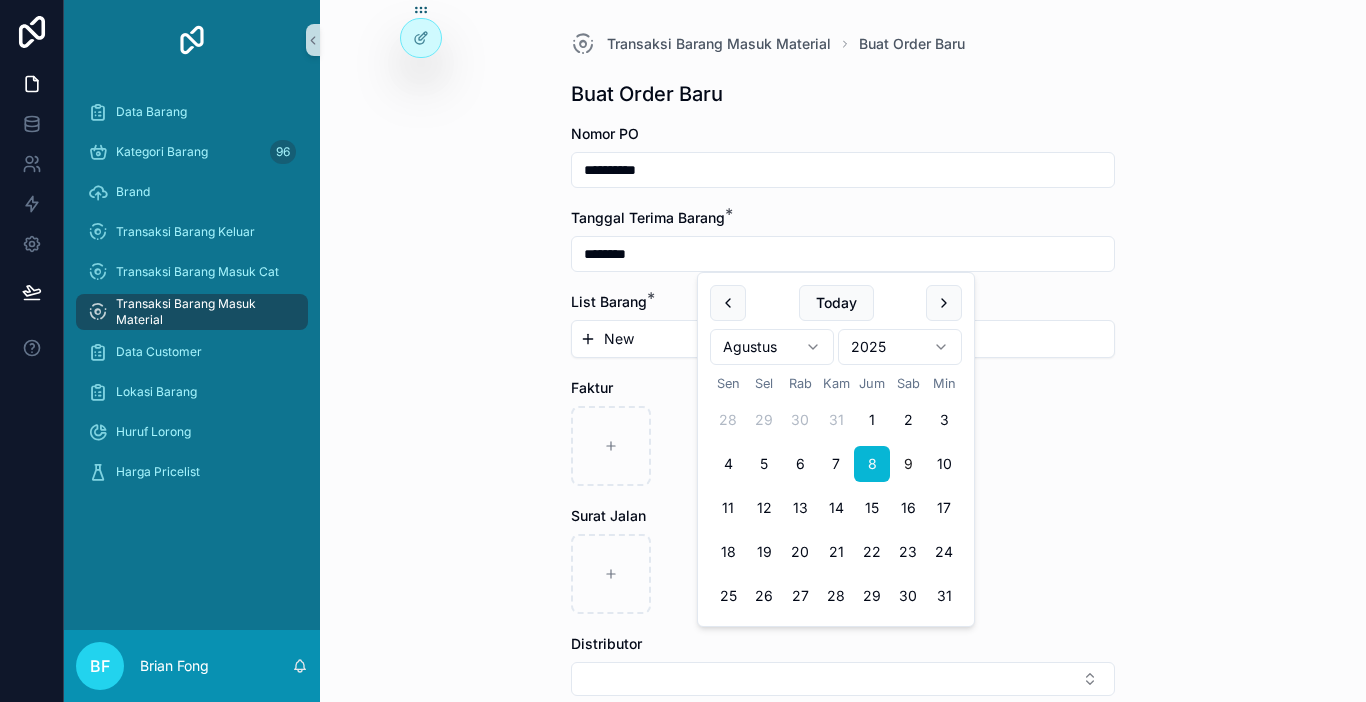 type on "********" 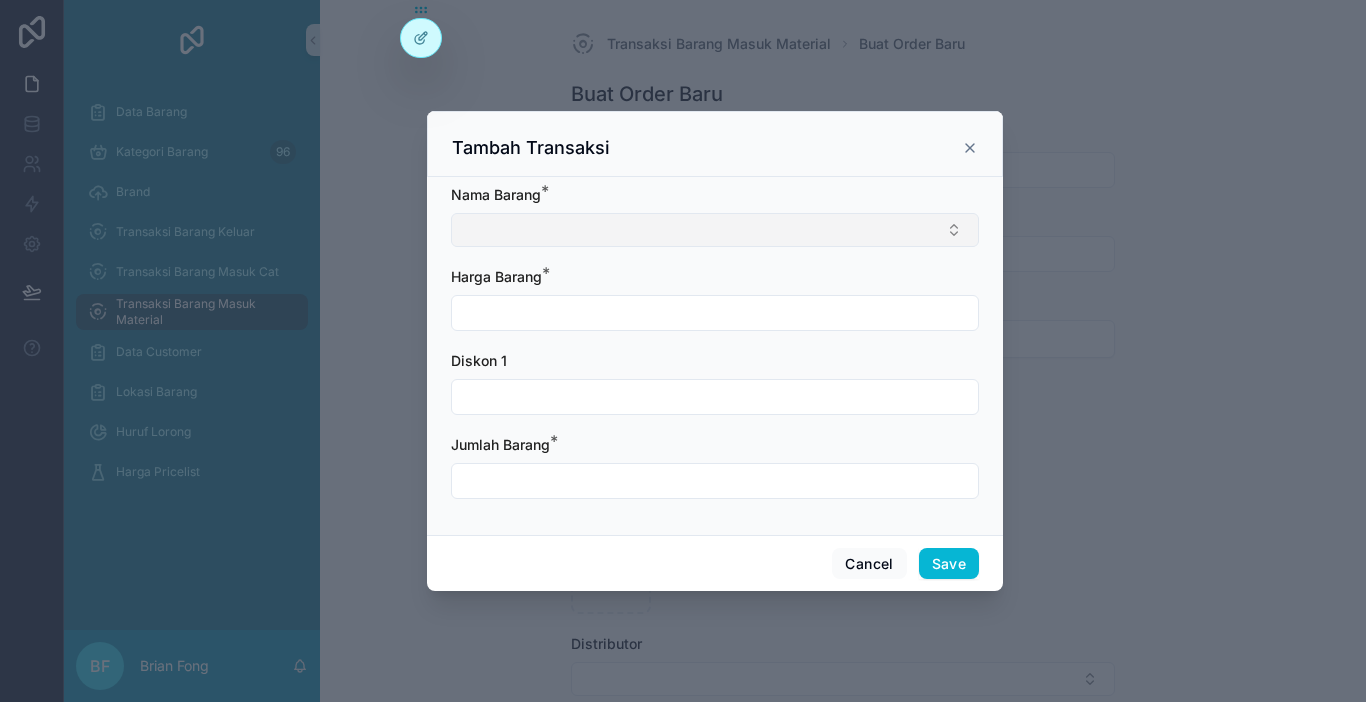 click at bounding box center (715, 230) 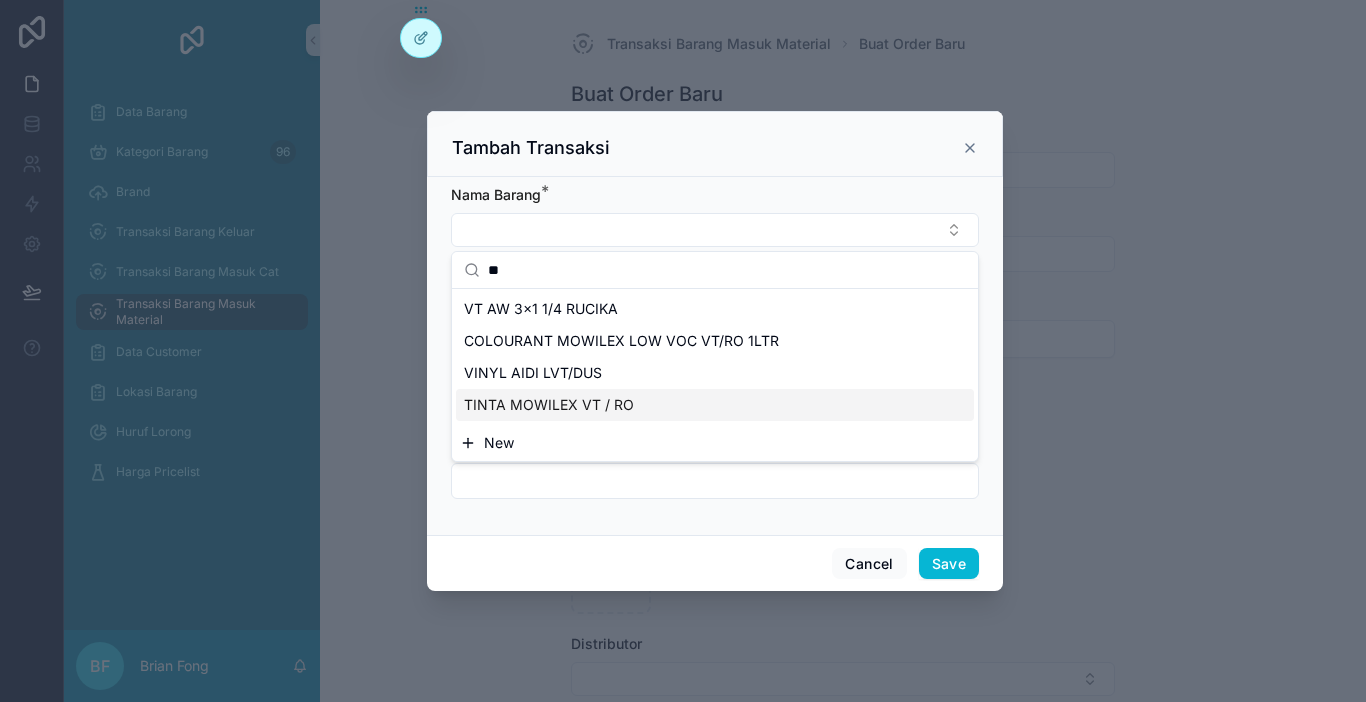 type on "**" 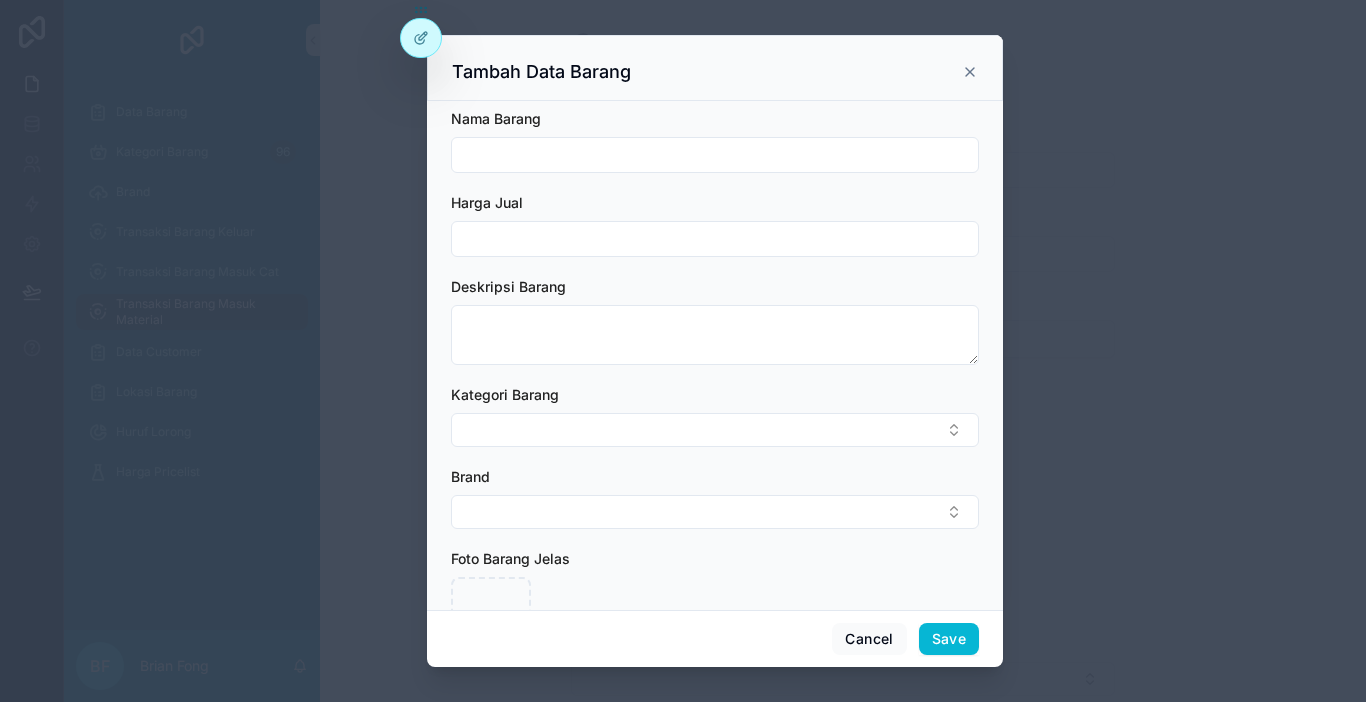 click at bounding box center [715, 155] 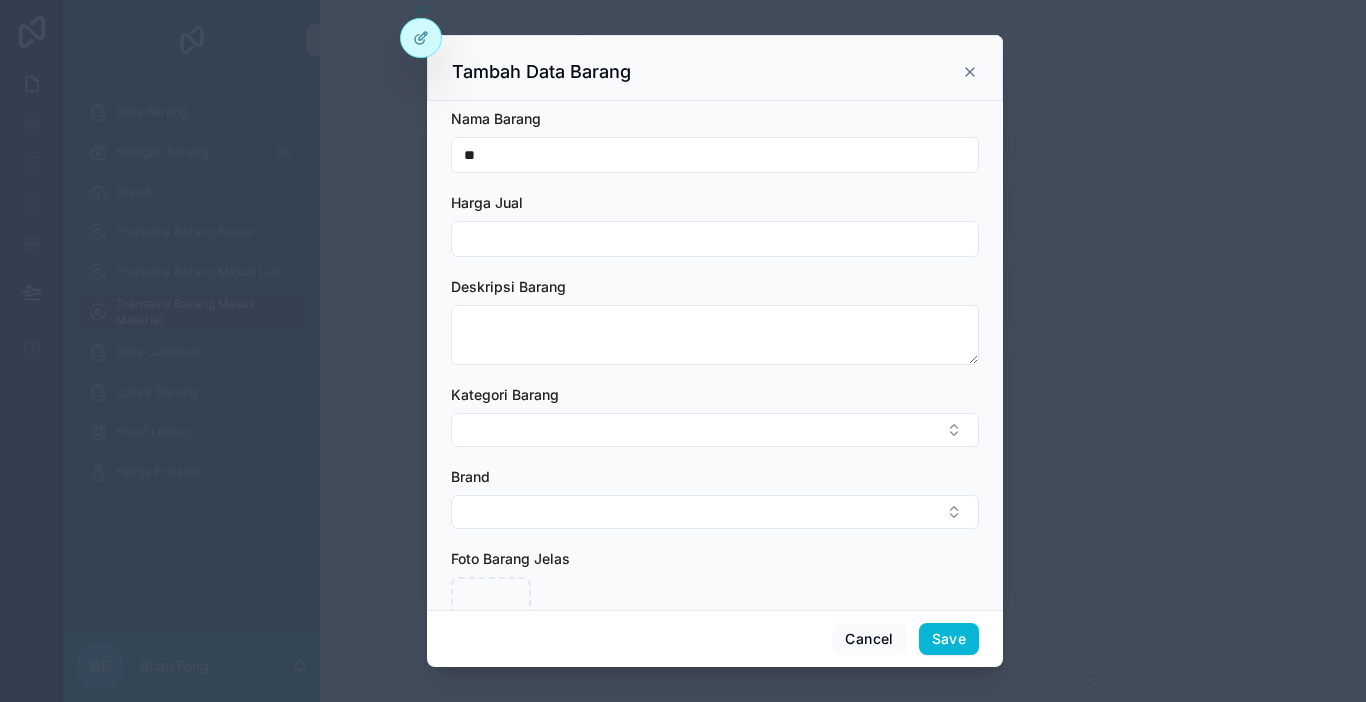 type on "*" 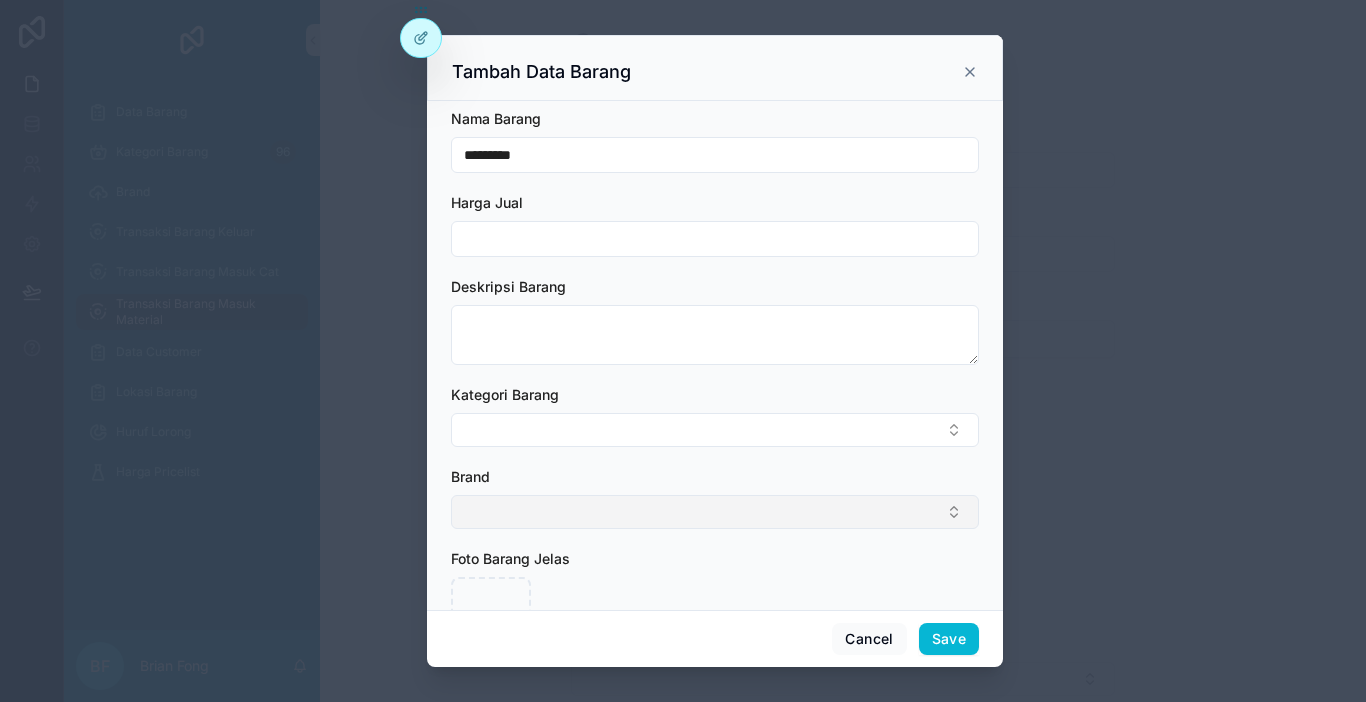 type on "*********" 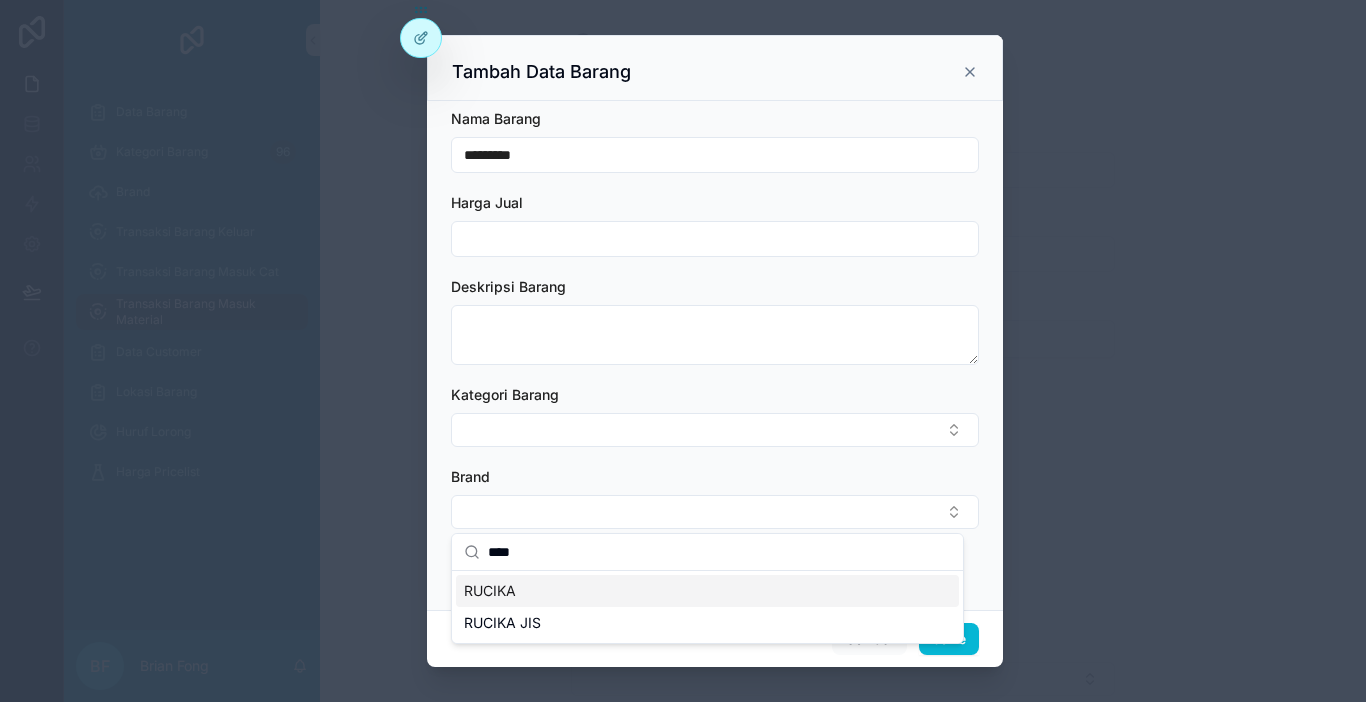 type on "****" 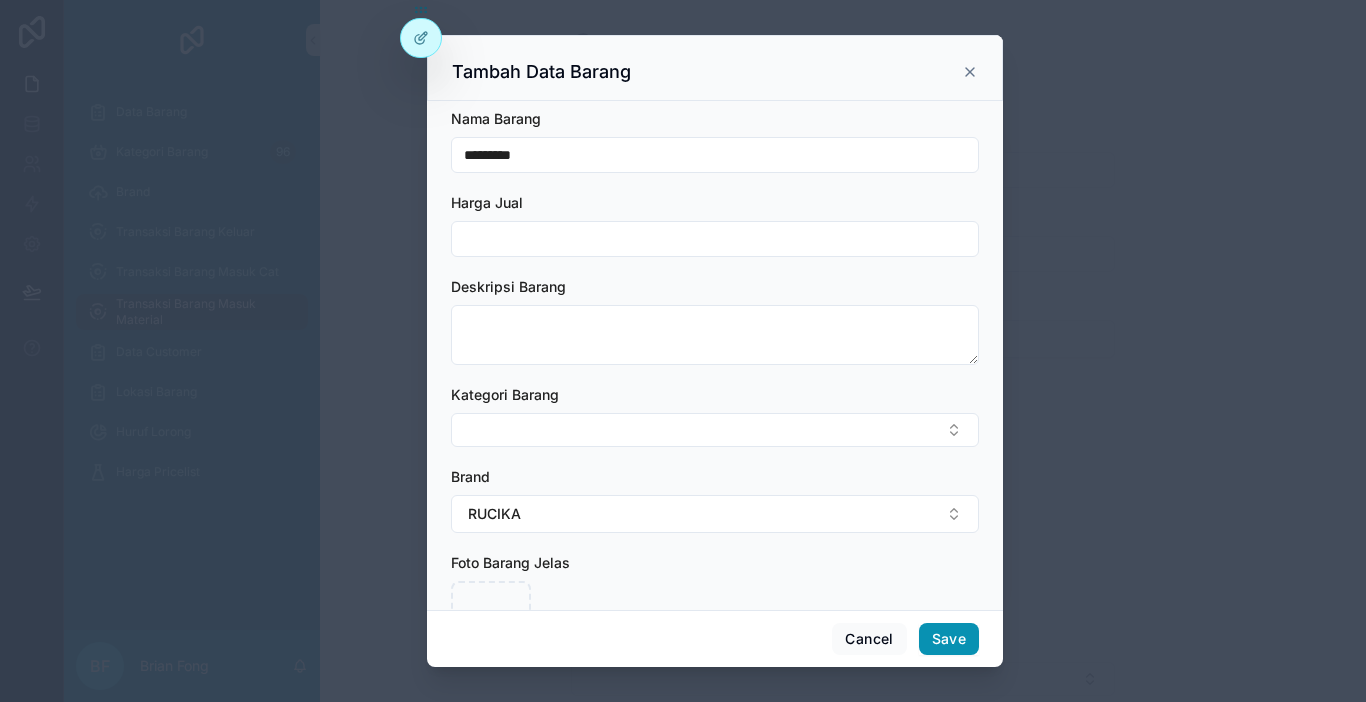 click on "Save" at bounding box center (949, 639) 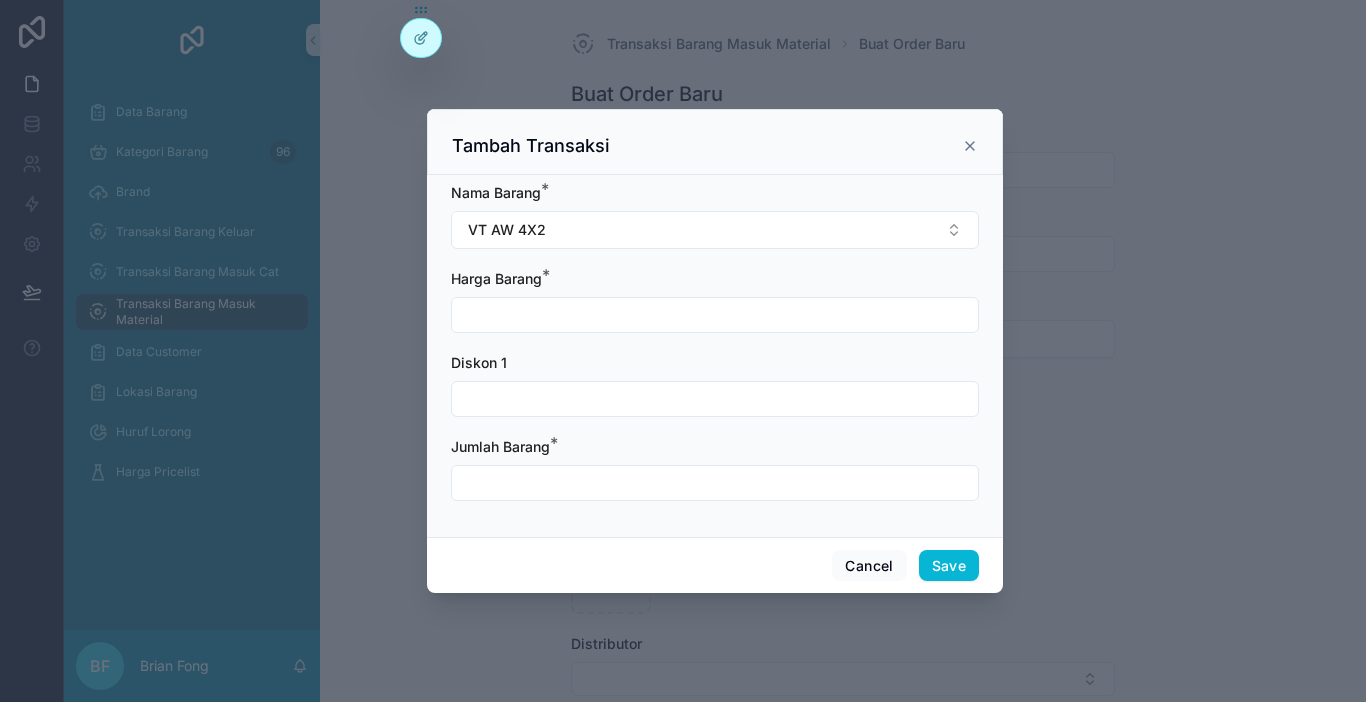 click at bounding box center (715, 315) 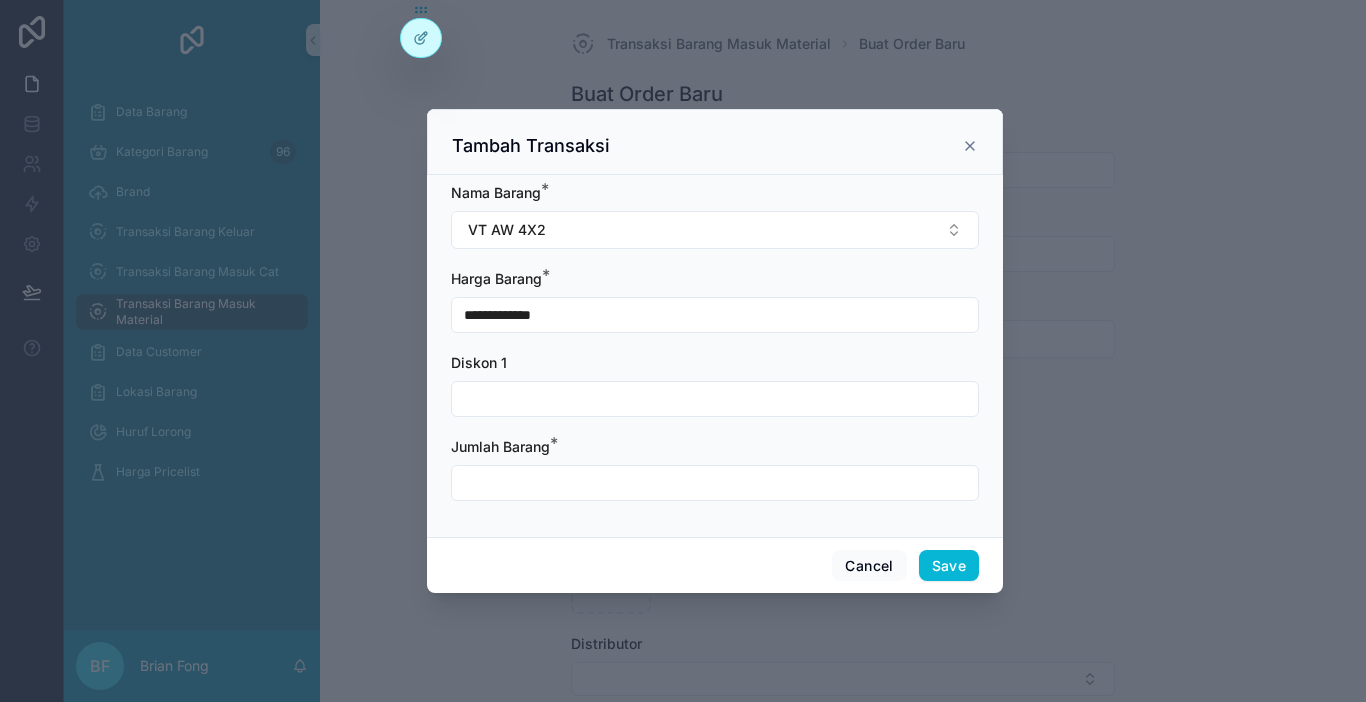 type on "**********" 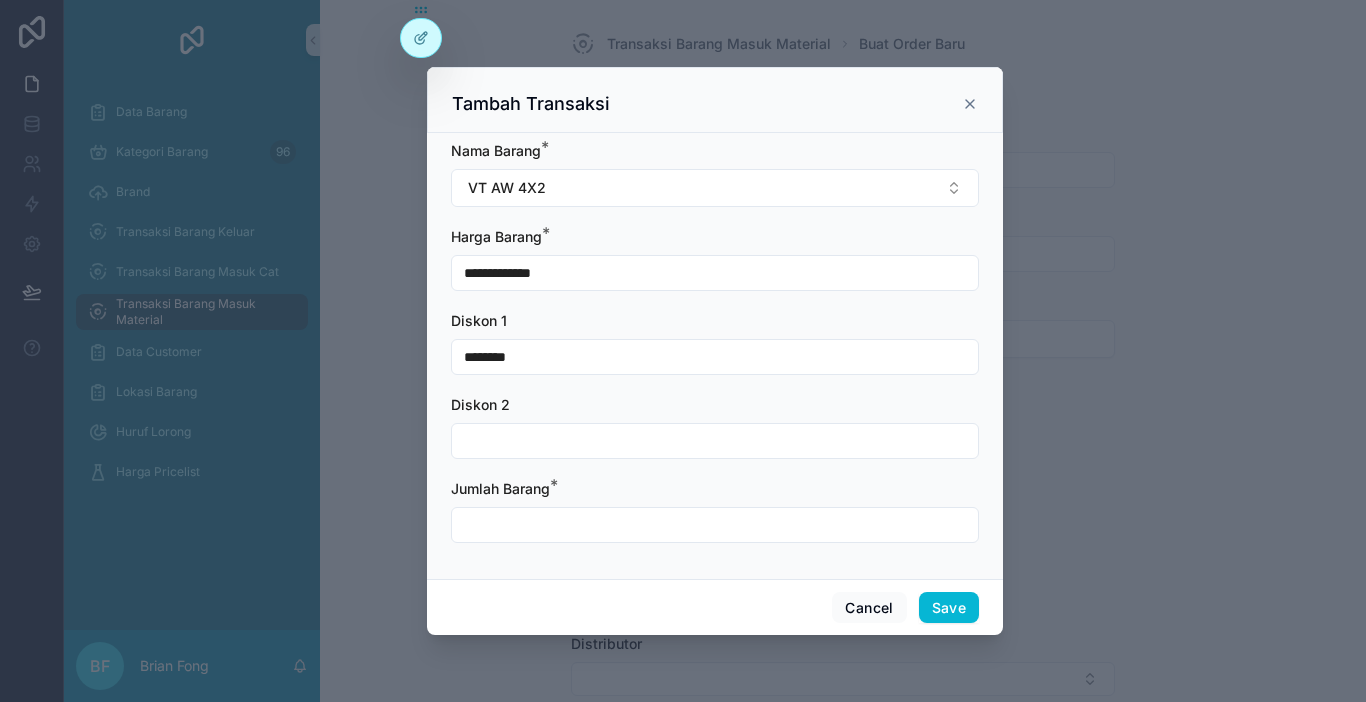 type on "********" 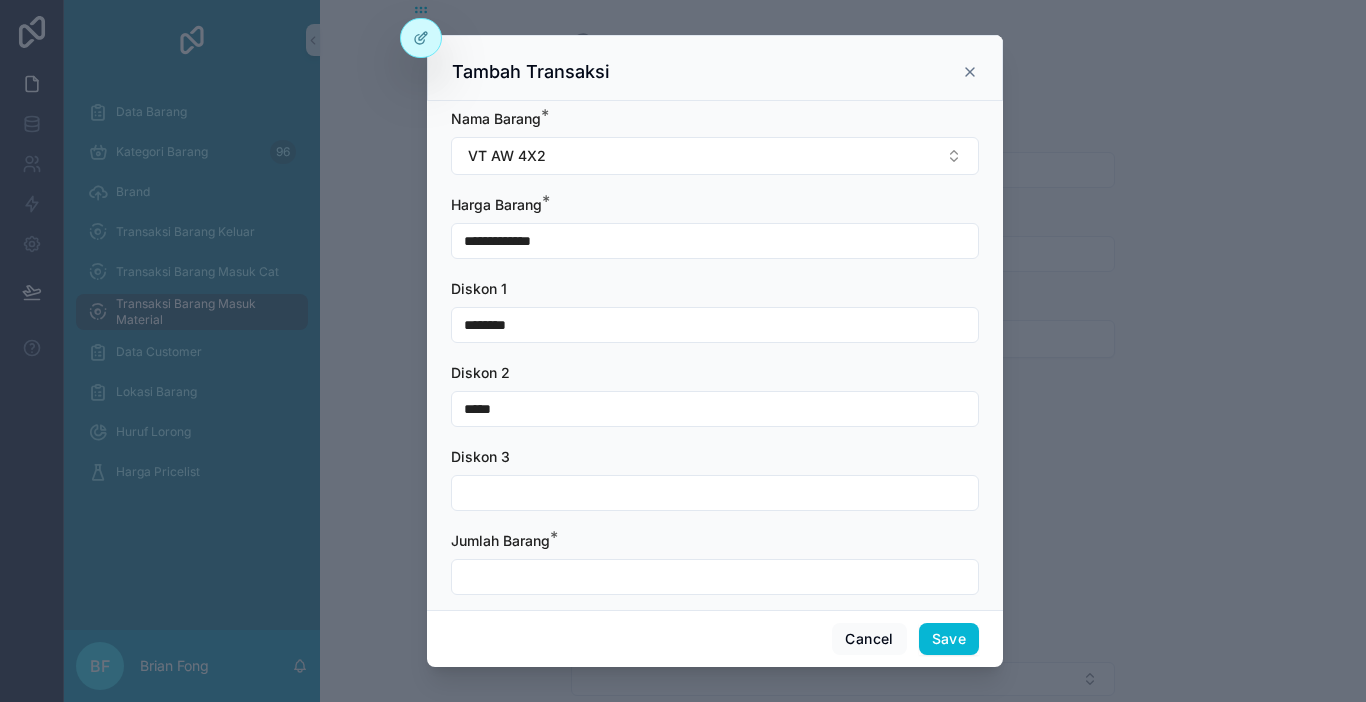 type on "*****" 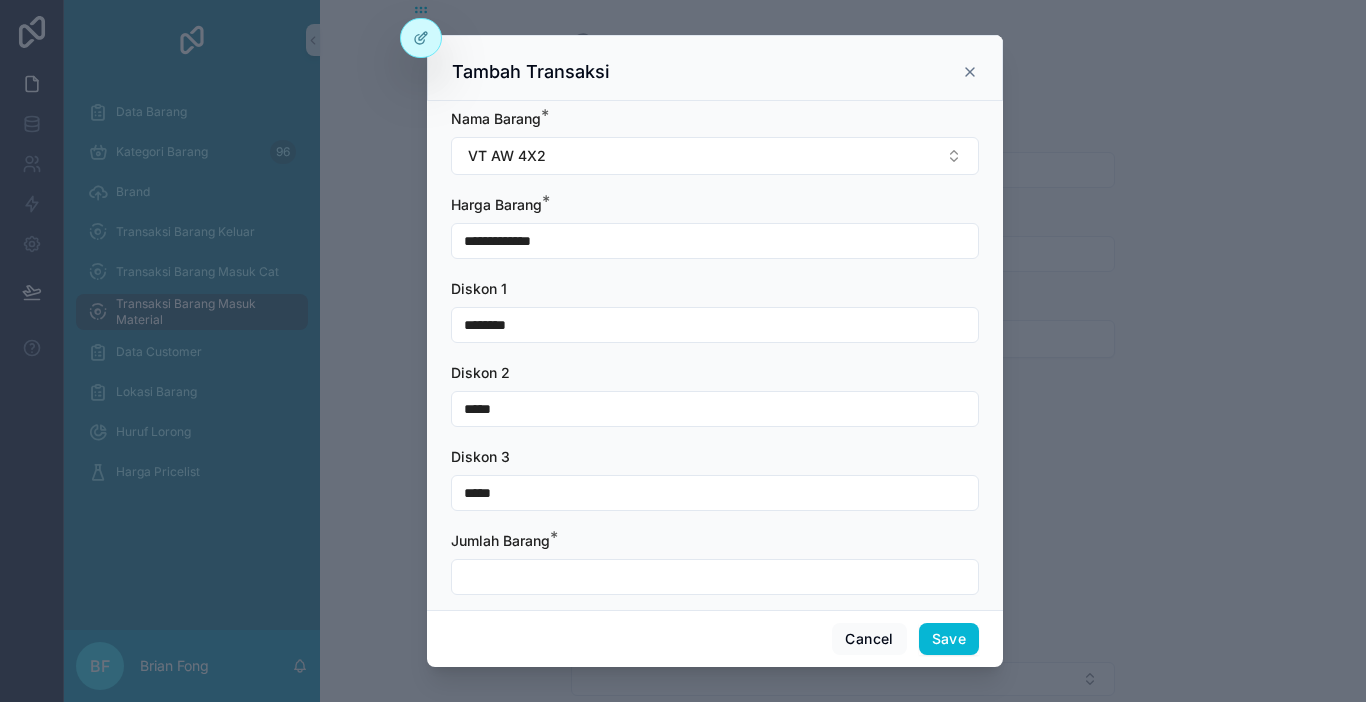 type on "*****" 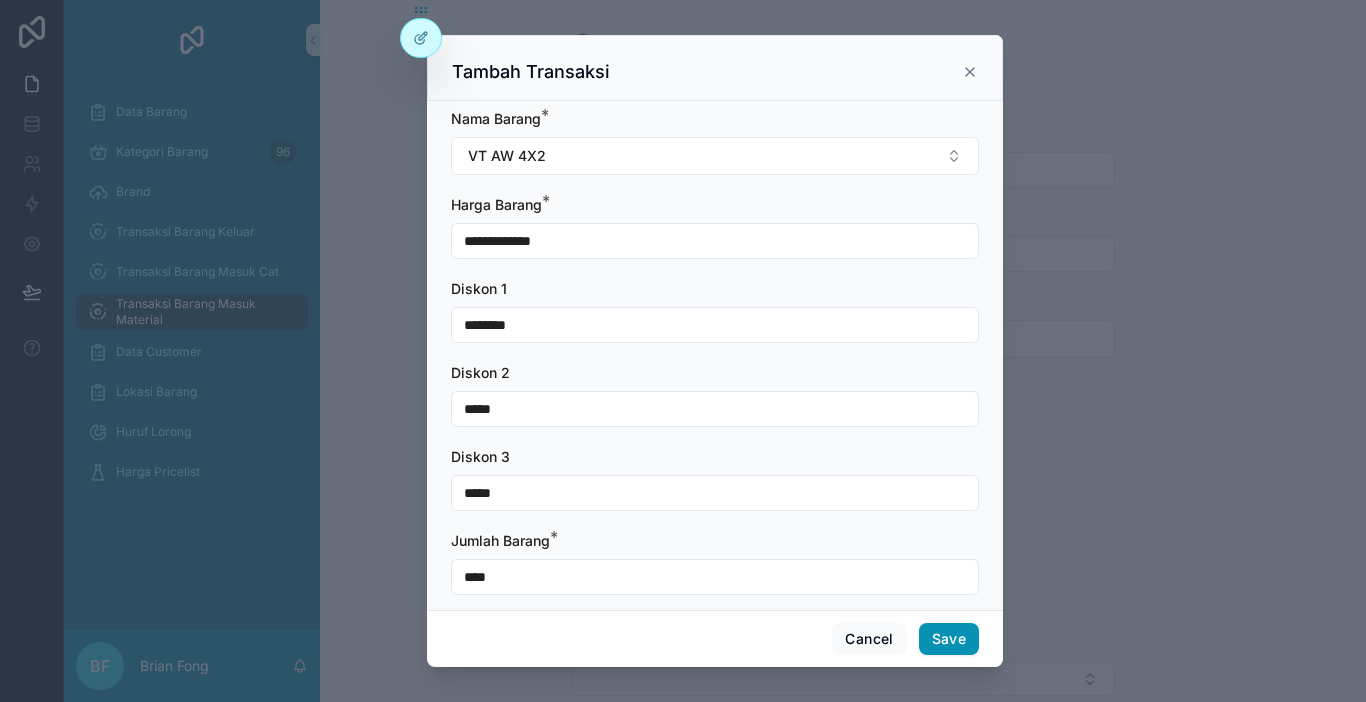 type on "****" 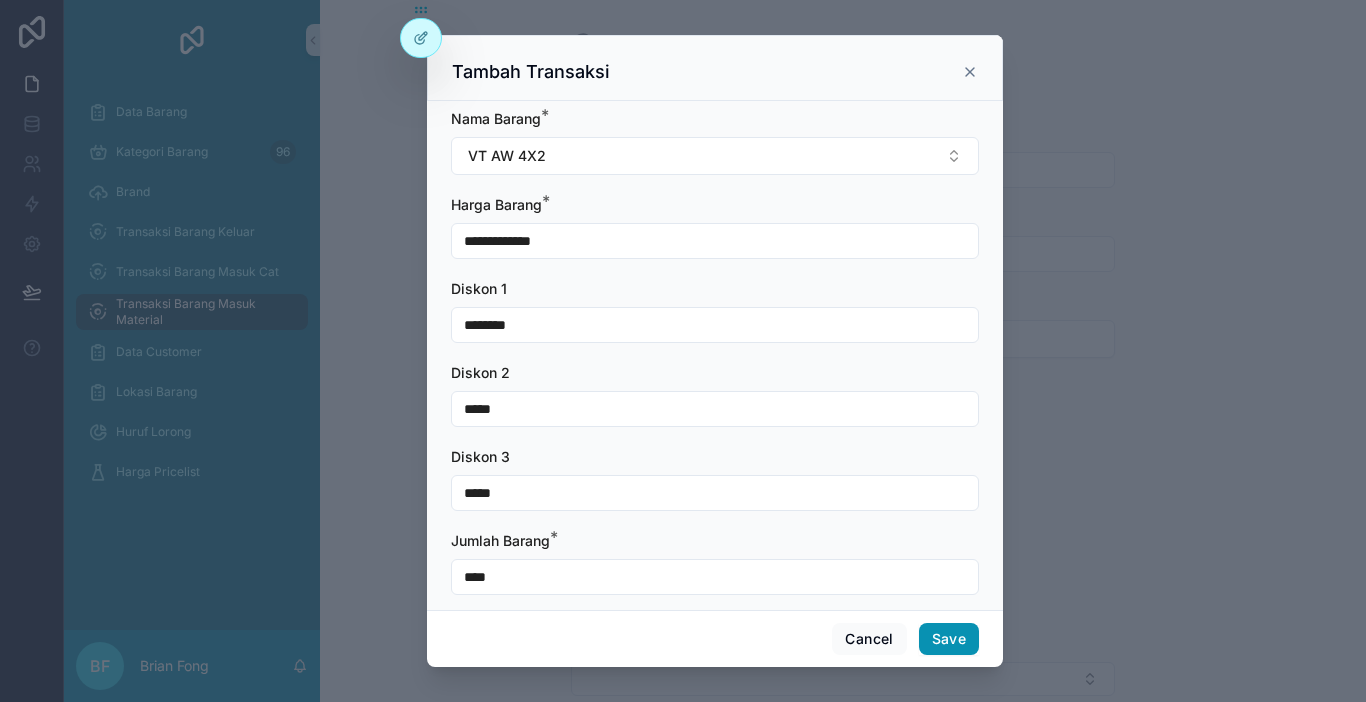 click on "Save" at bounding box center (949, 639) 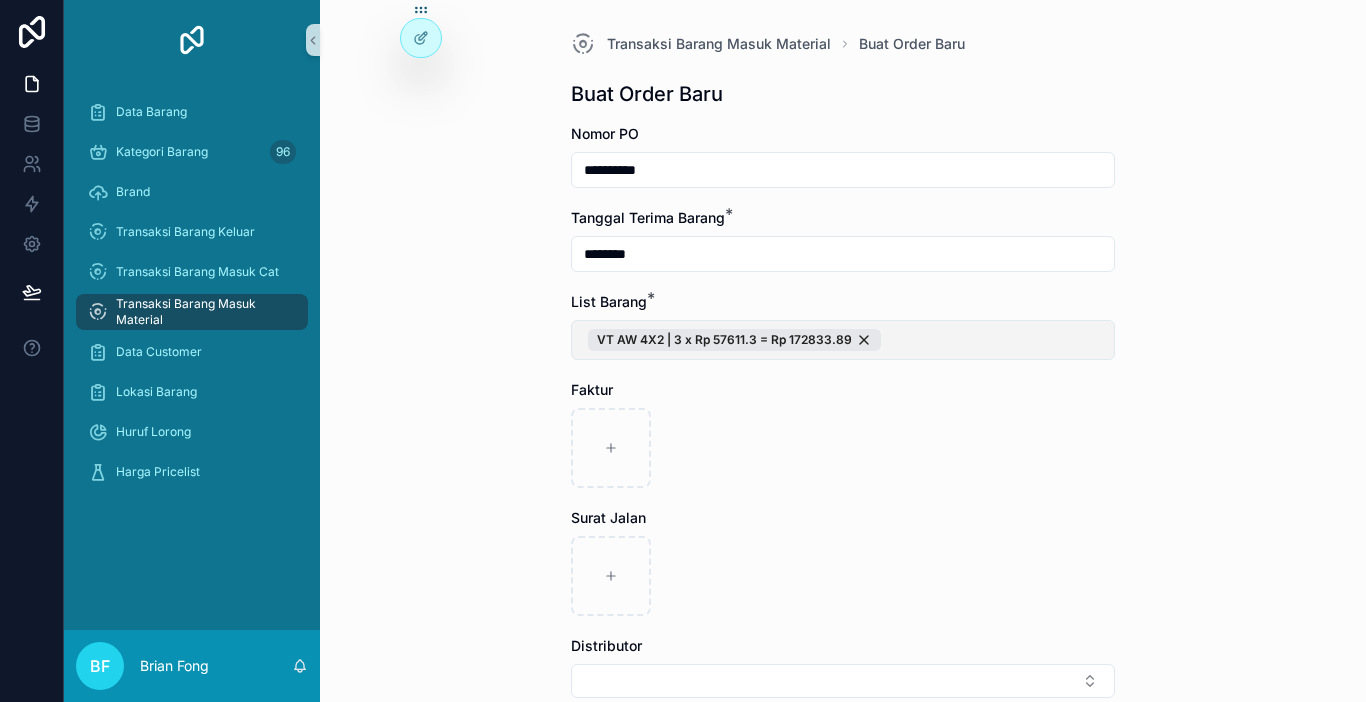 click on "VT AW 4X2 | 3 x Rp 57611.3 = Rp 172833.89" at bounding box center [843, 340] 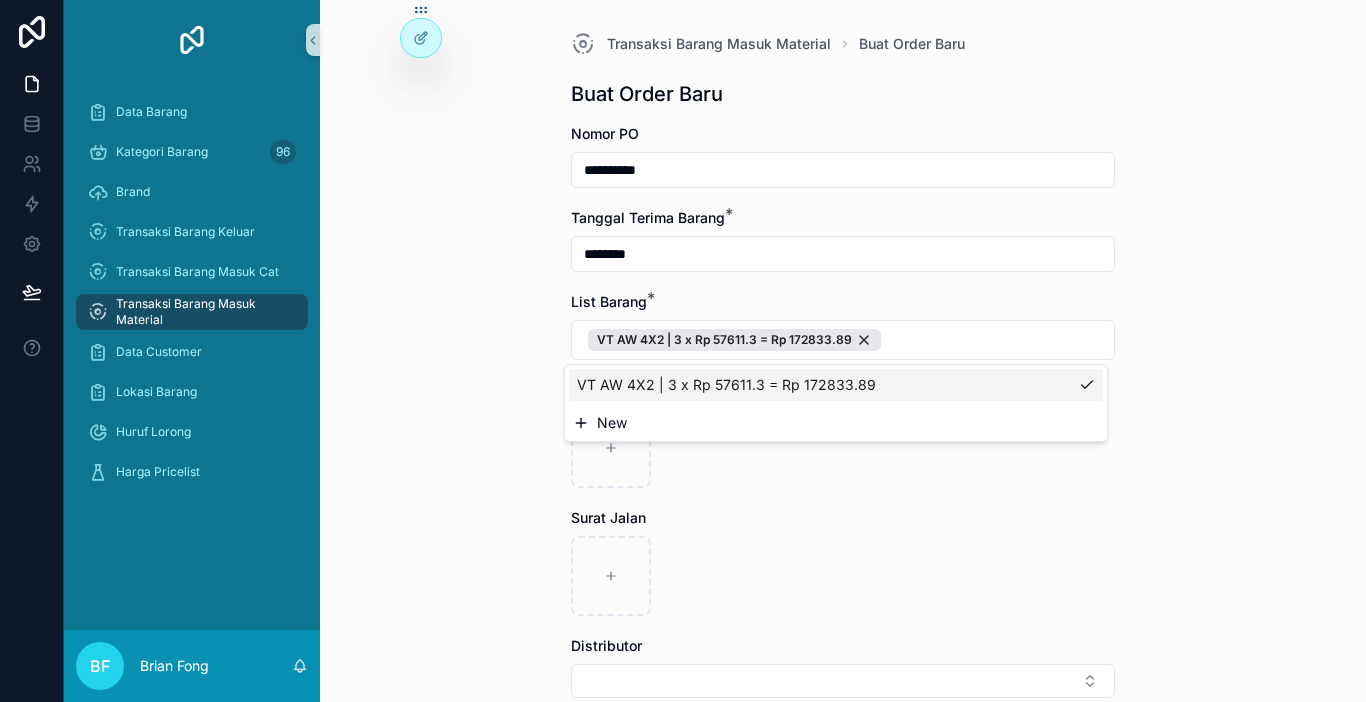 click on "New" at bounding box center [836, 423] 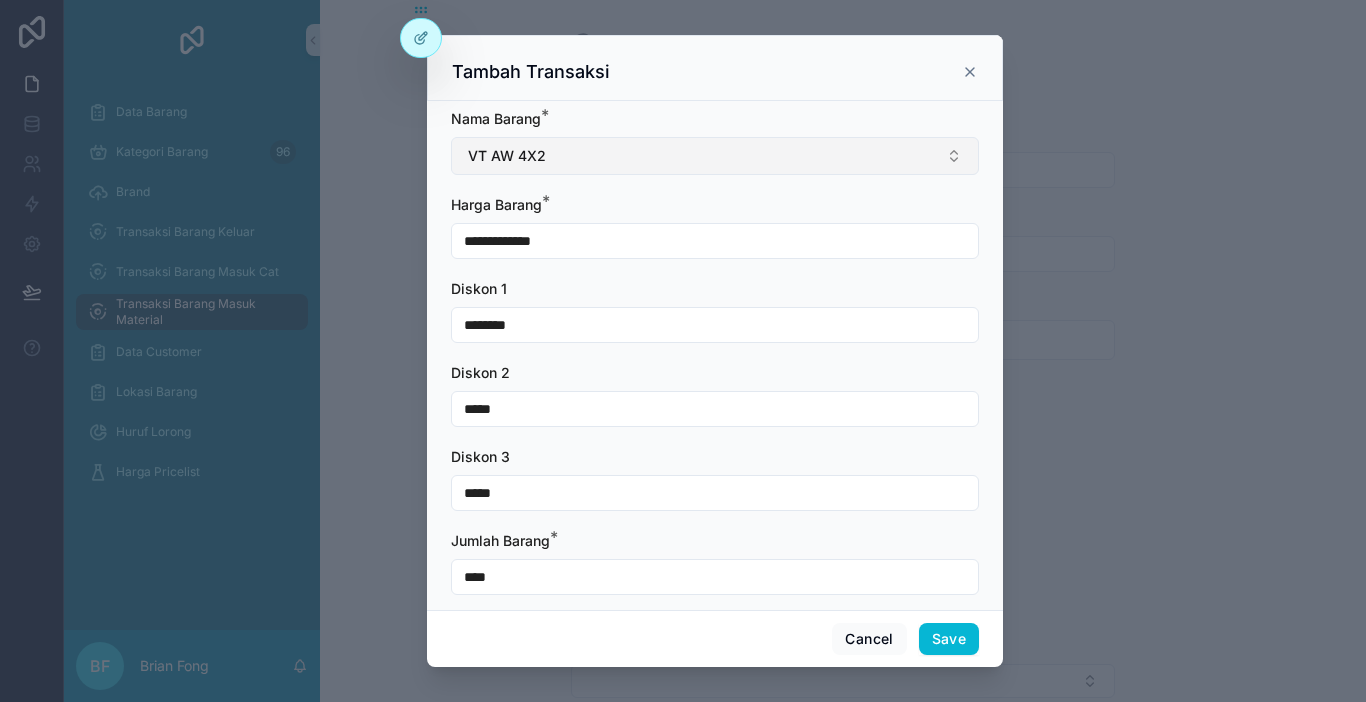 click on "VT AW 4X2" at bounding box center (715, 156) 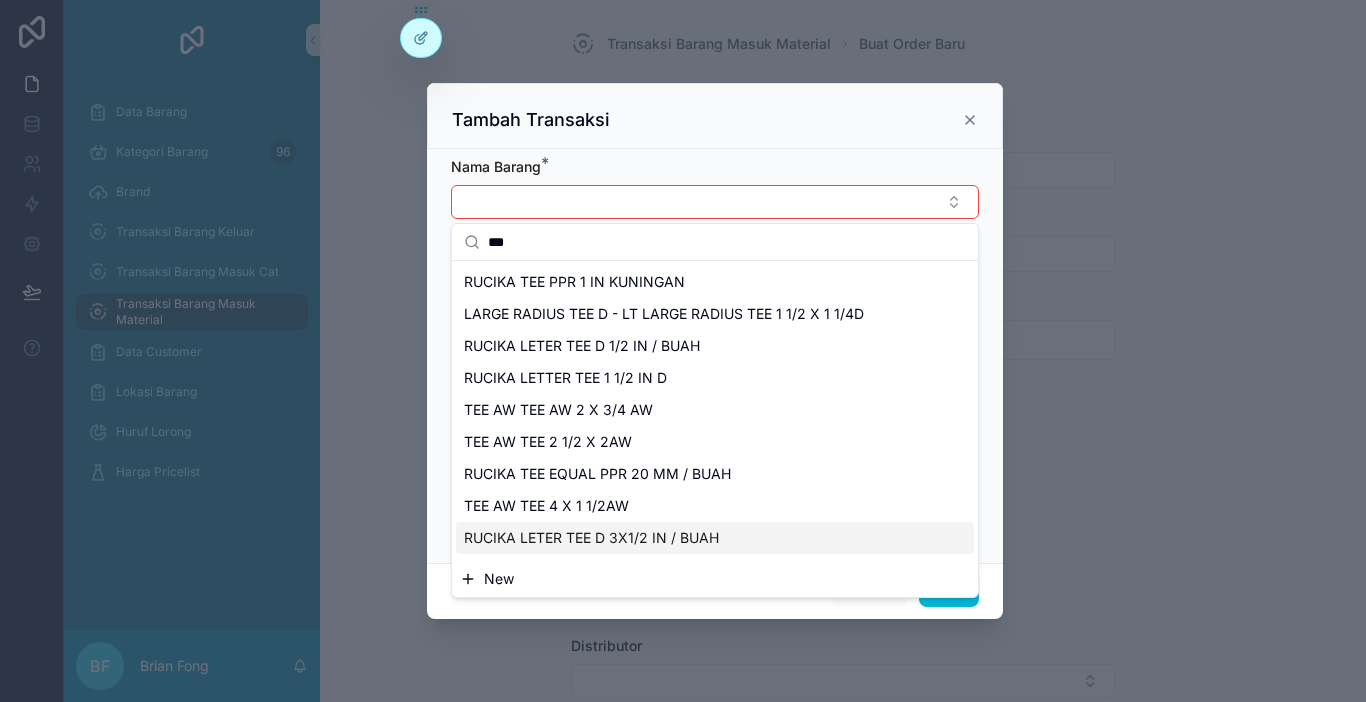scroll, scrollTop: 1356, scrollLeft: 0, axis: vertical 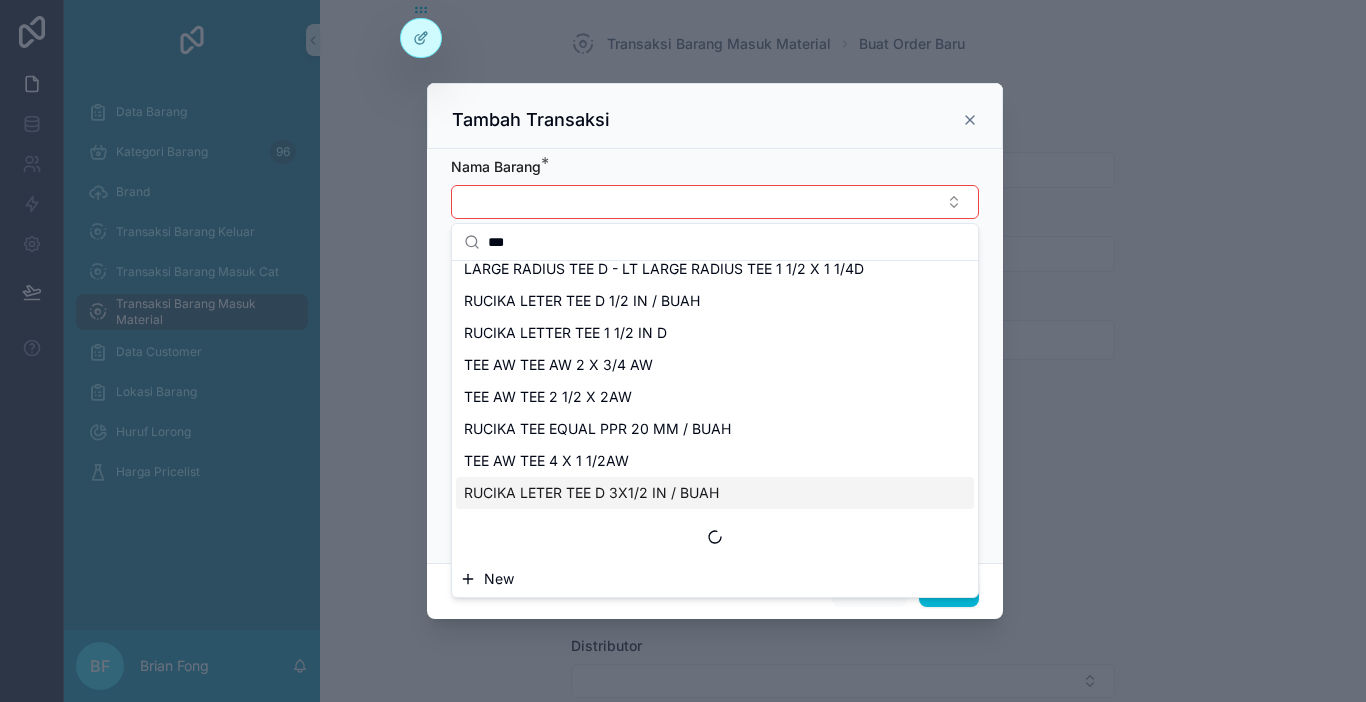 type on "***" 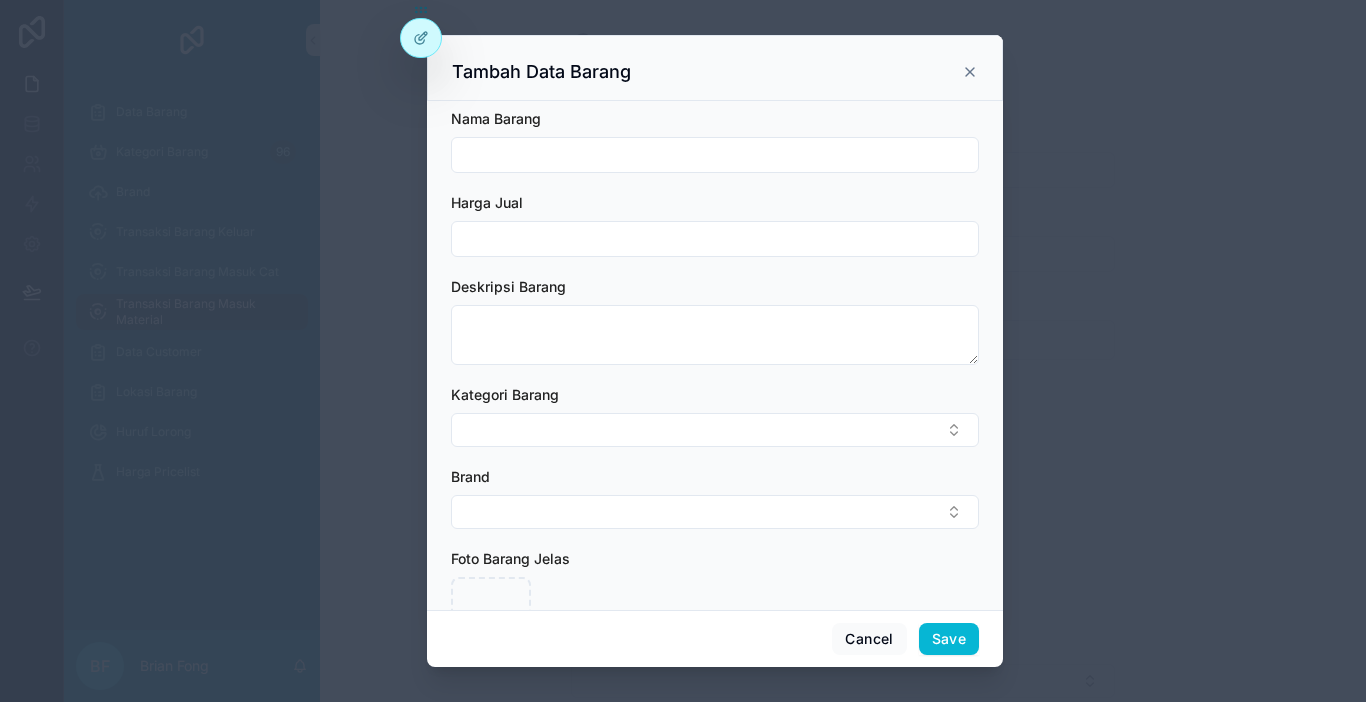 click at bounding box center (715, 155) 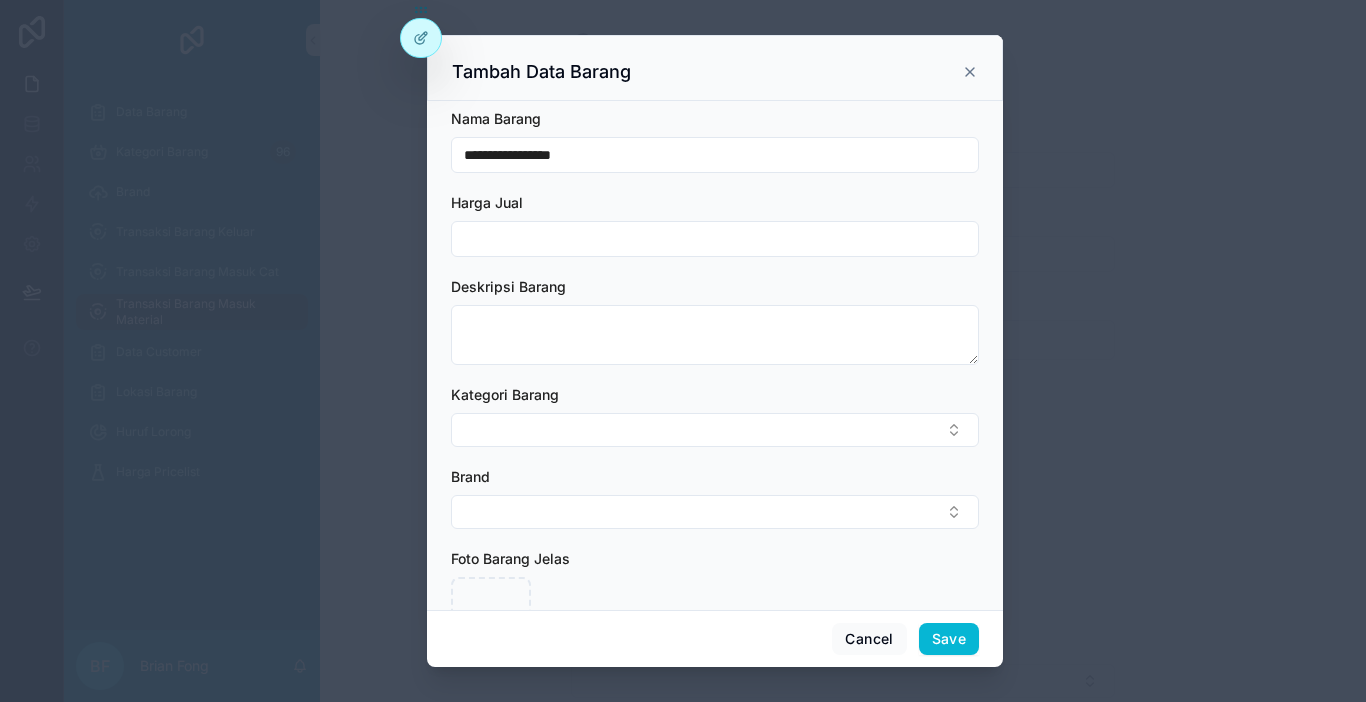 click on "**********" at bounding box center [715, 155] 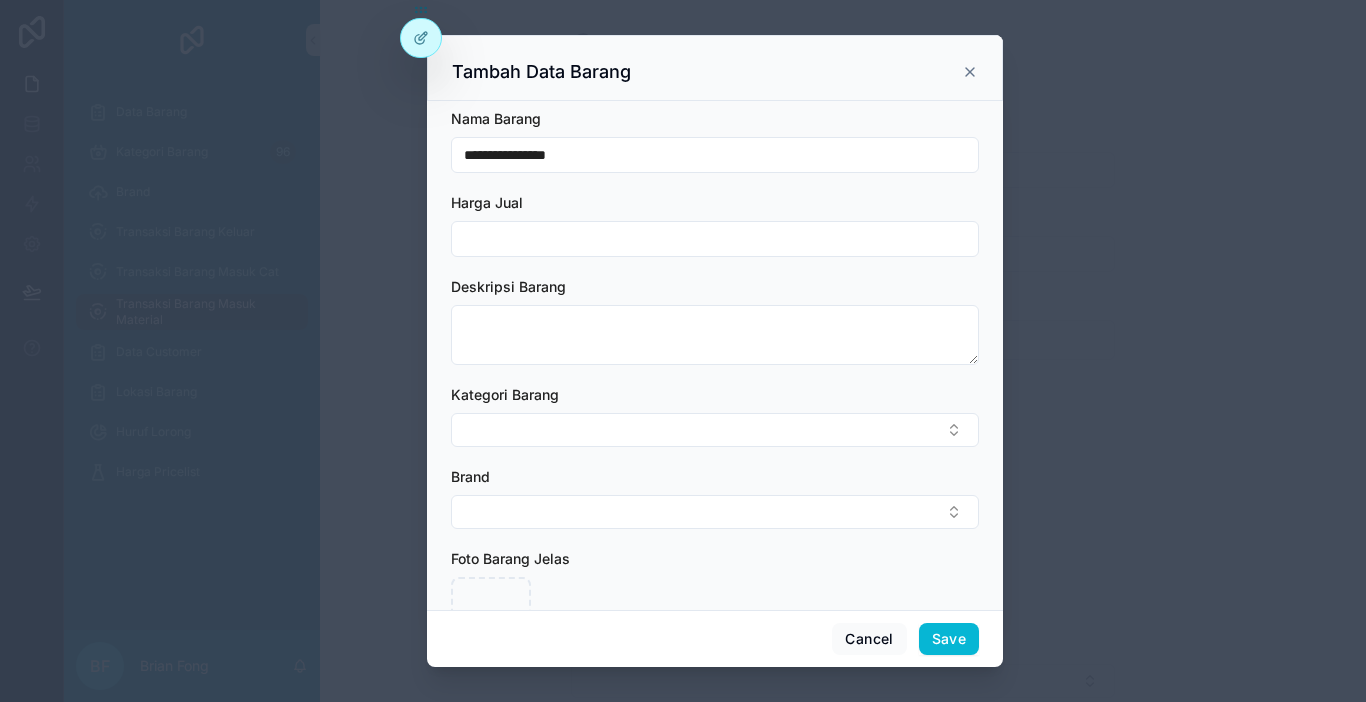 type on "**********" 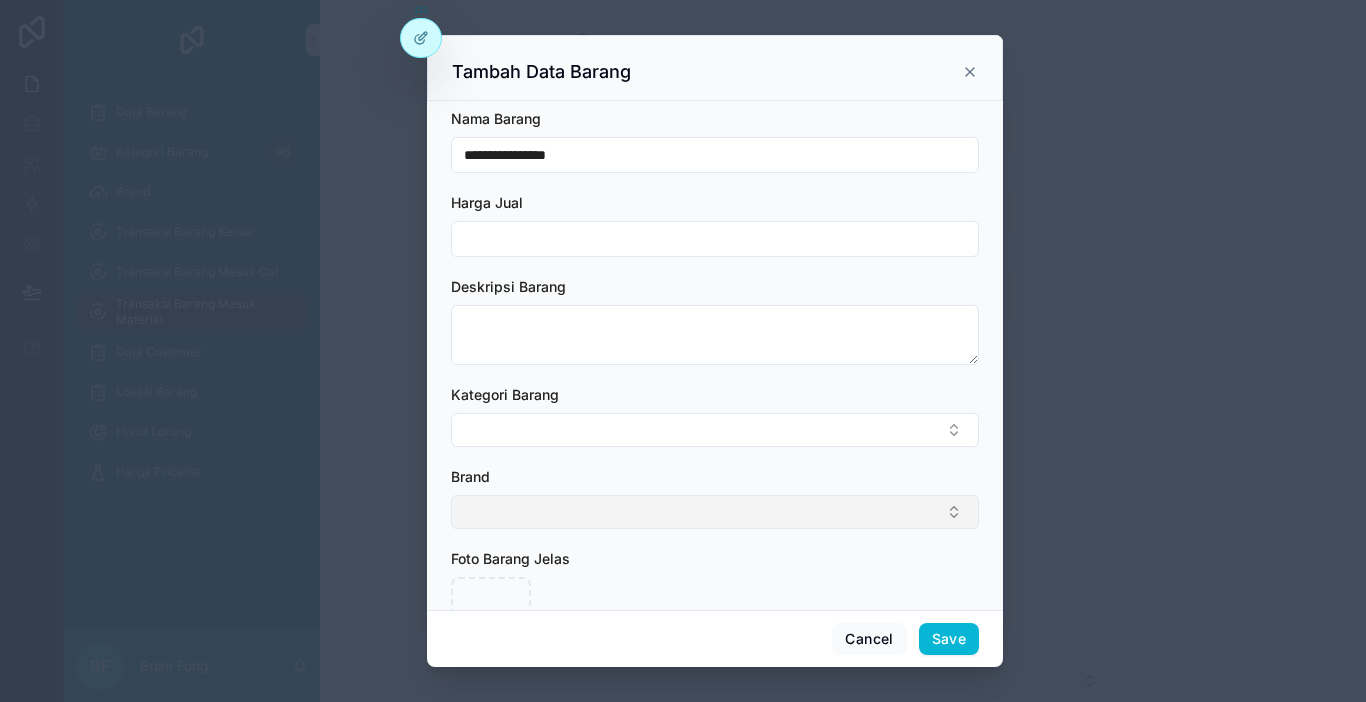 click at bounding box center (715, 512) 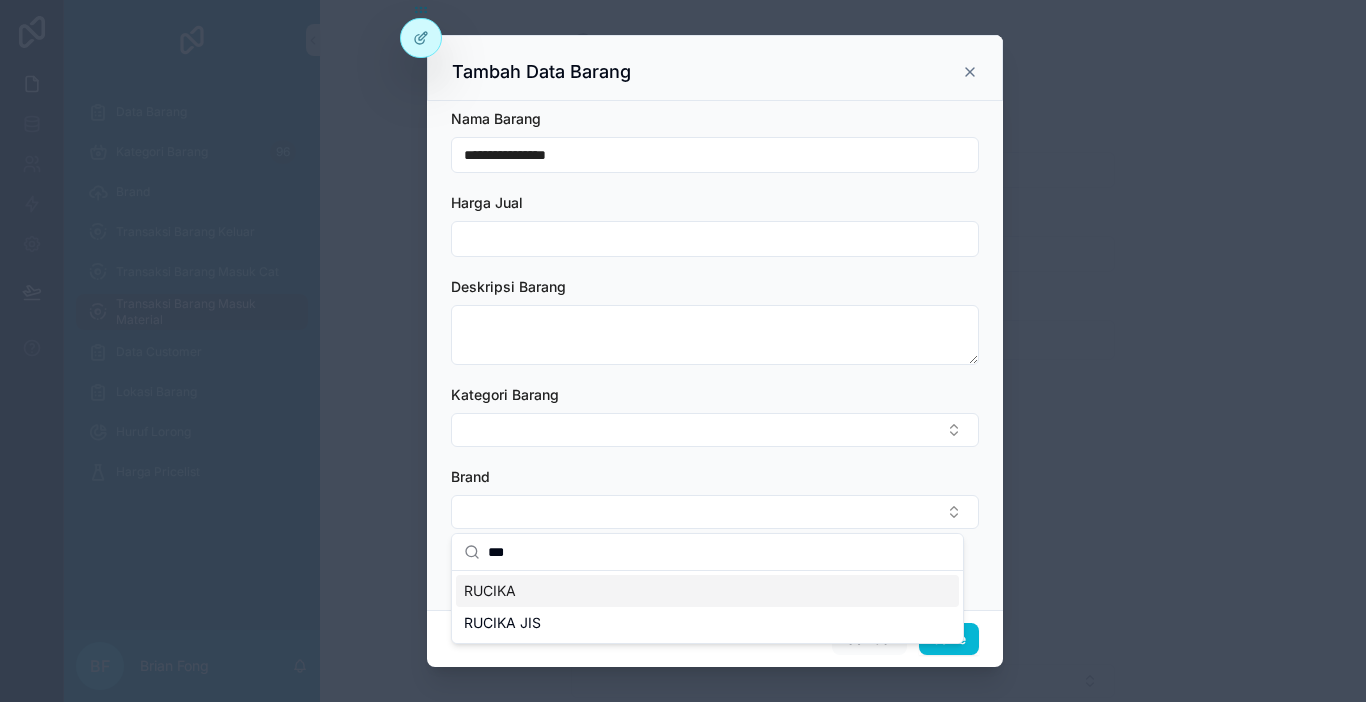 type on "***" 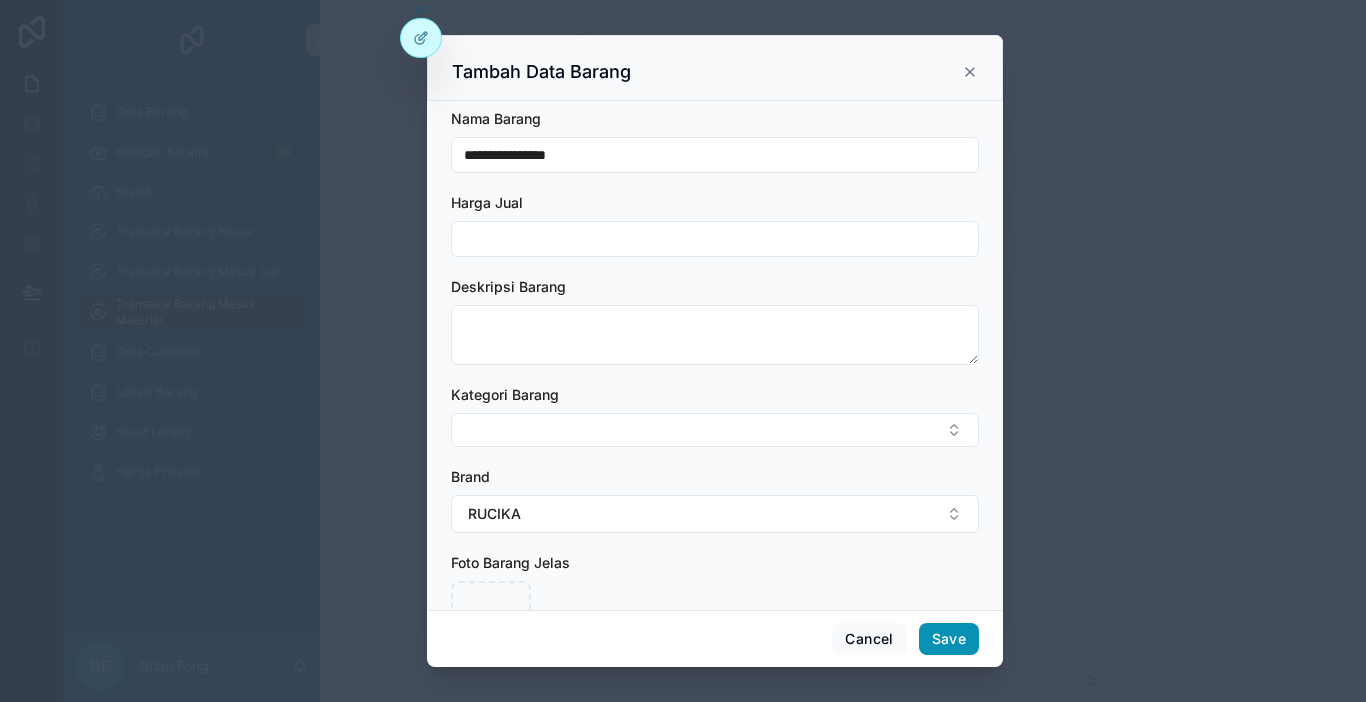 click on "Save" at bounding box center [949, 639] 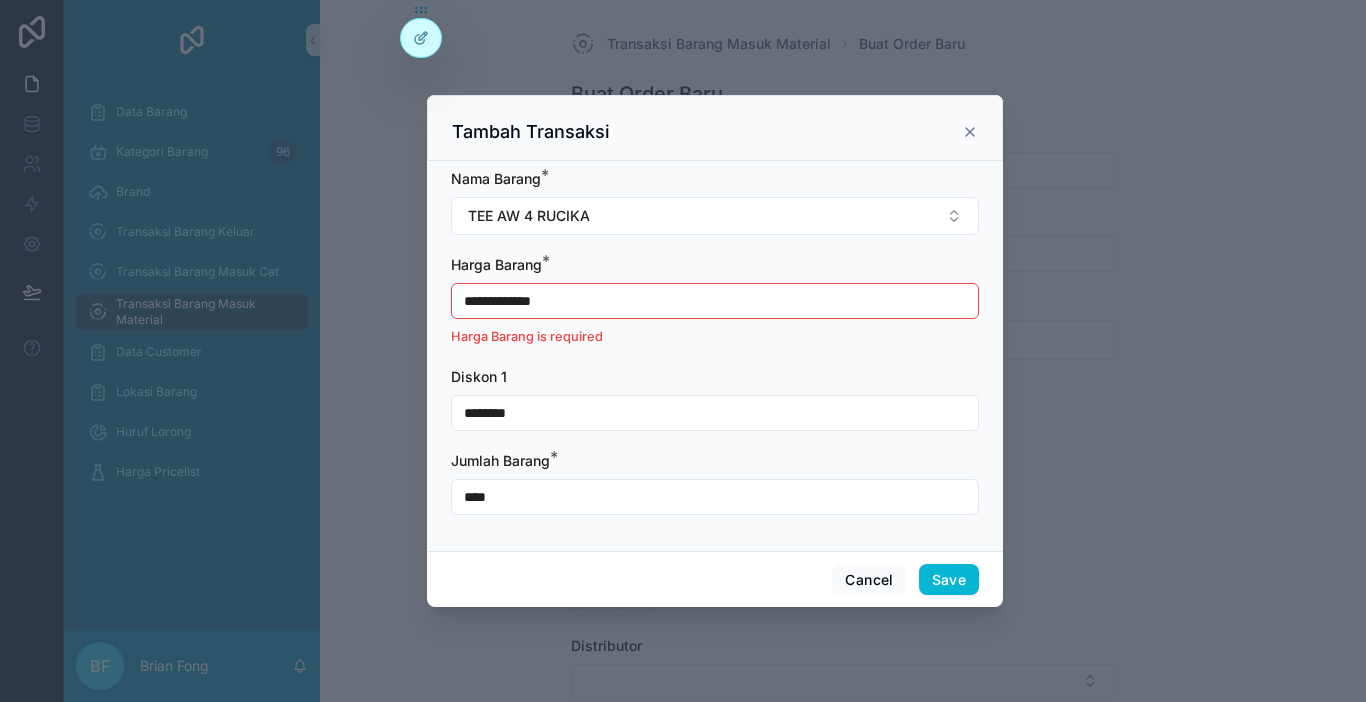 click on "**********" at bounding box center [715, 301] 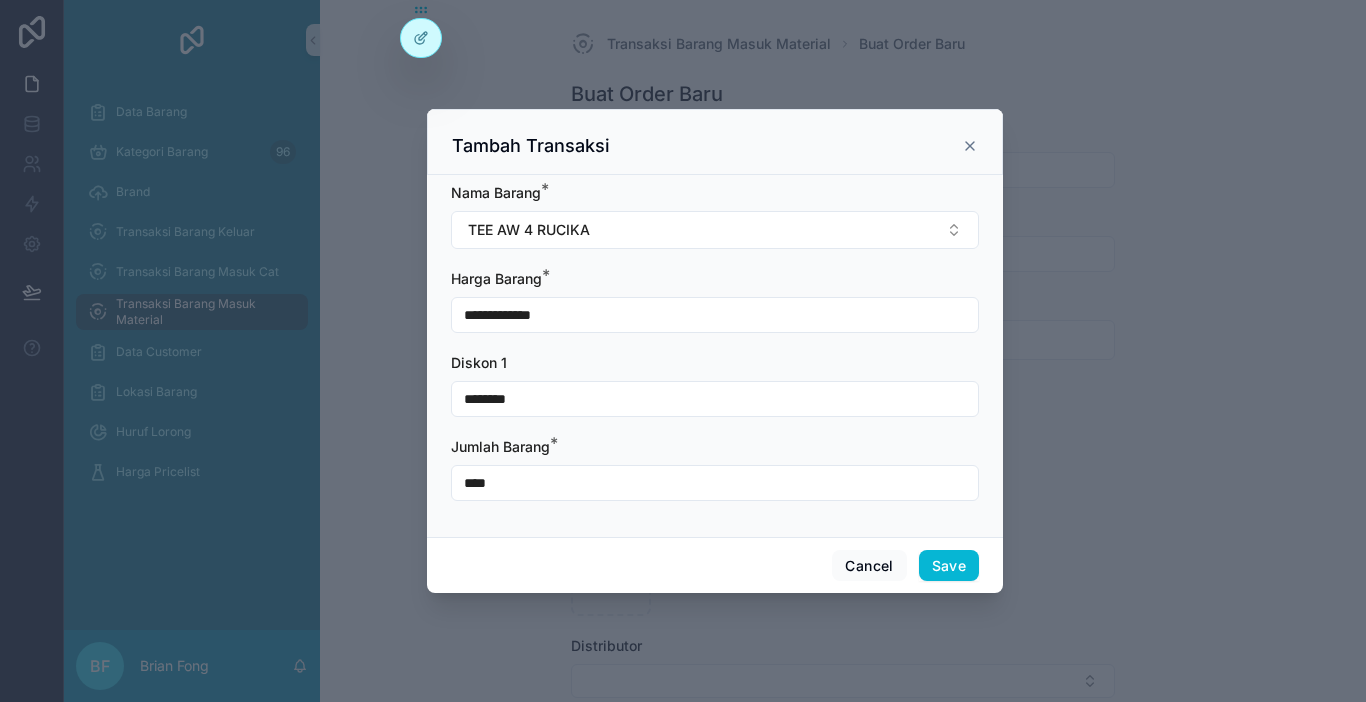 type on "**********" 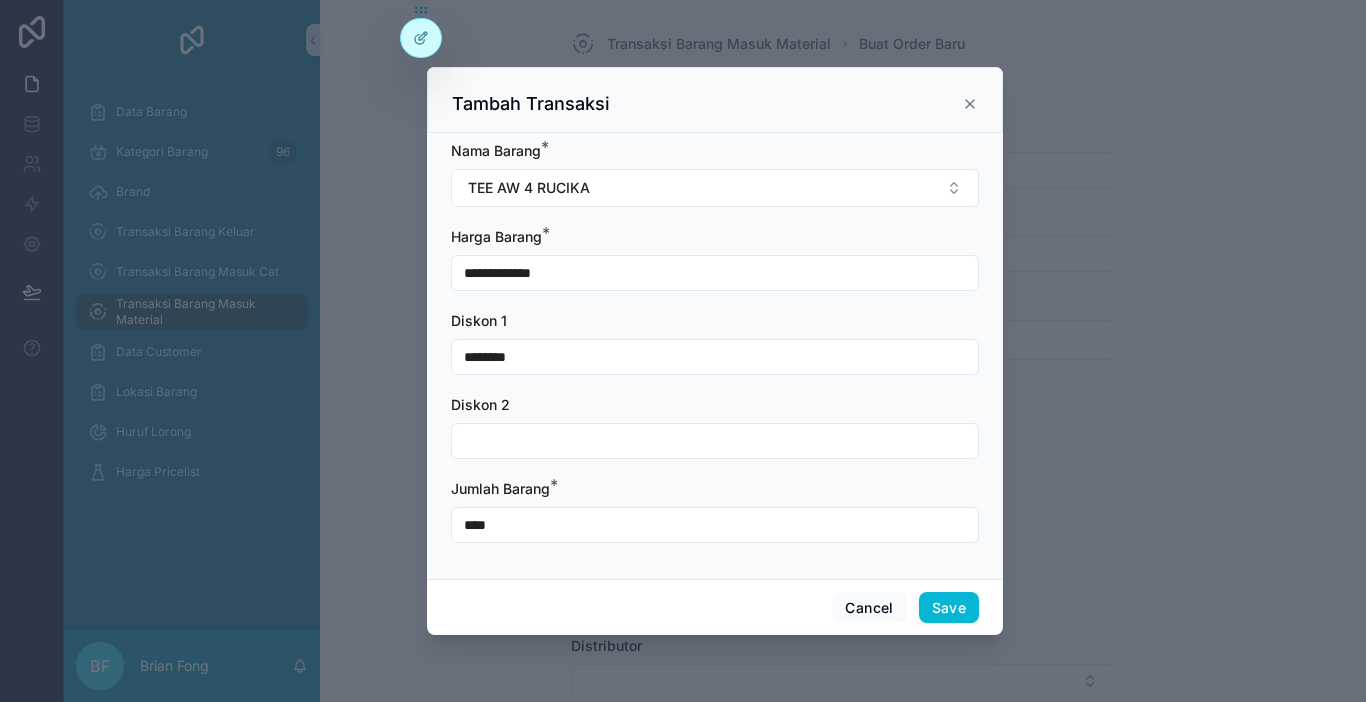 type on "********" 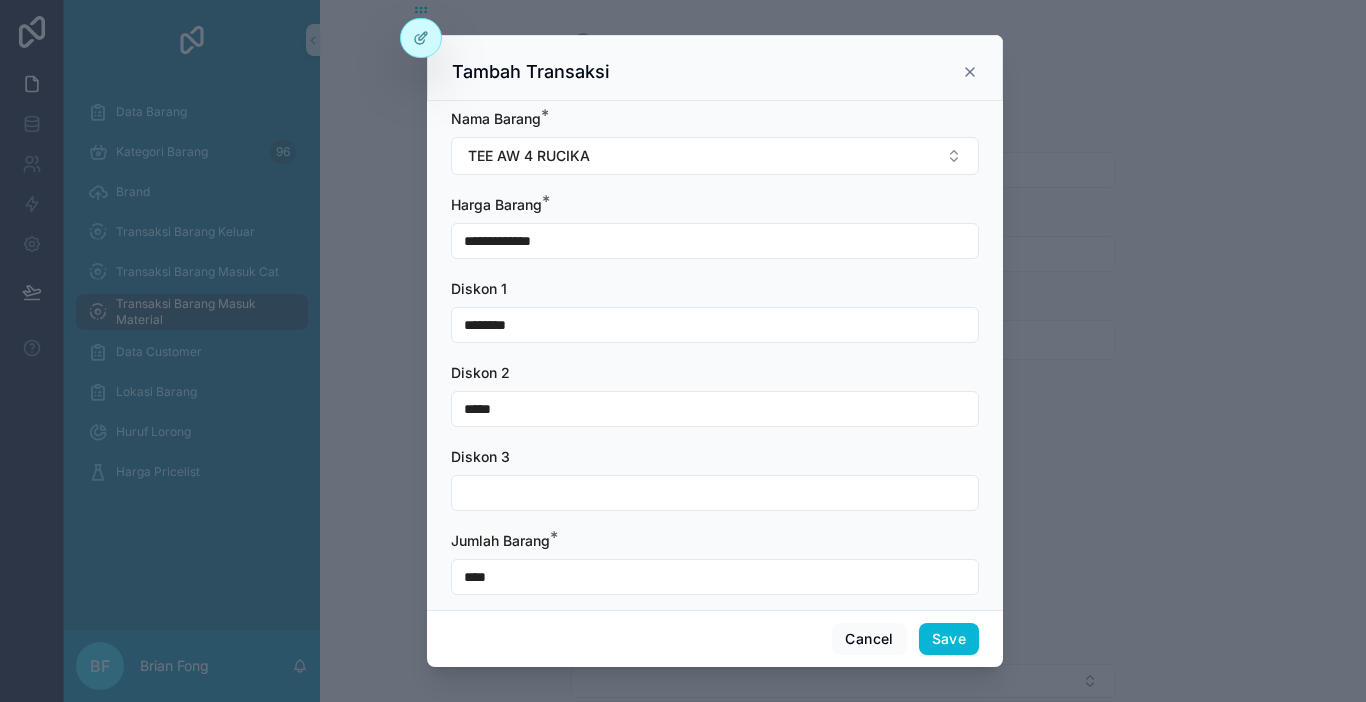 type on "*****" 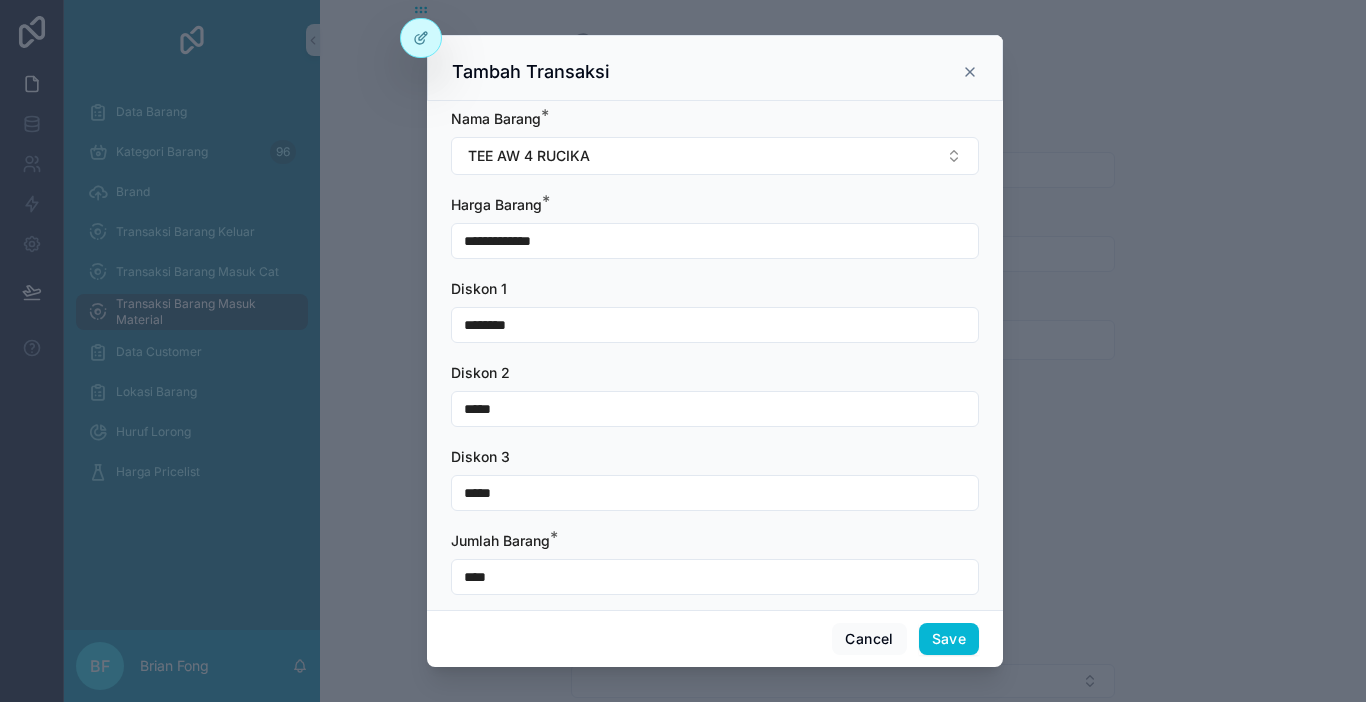 type on "*****" 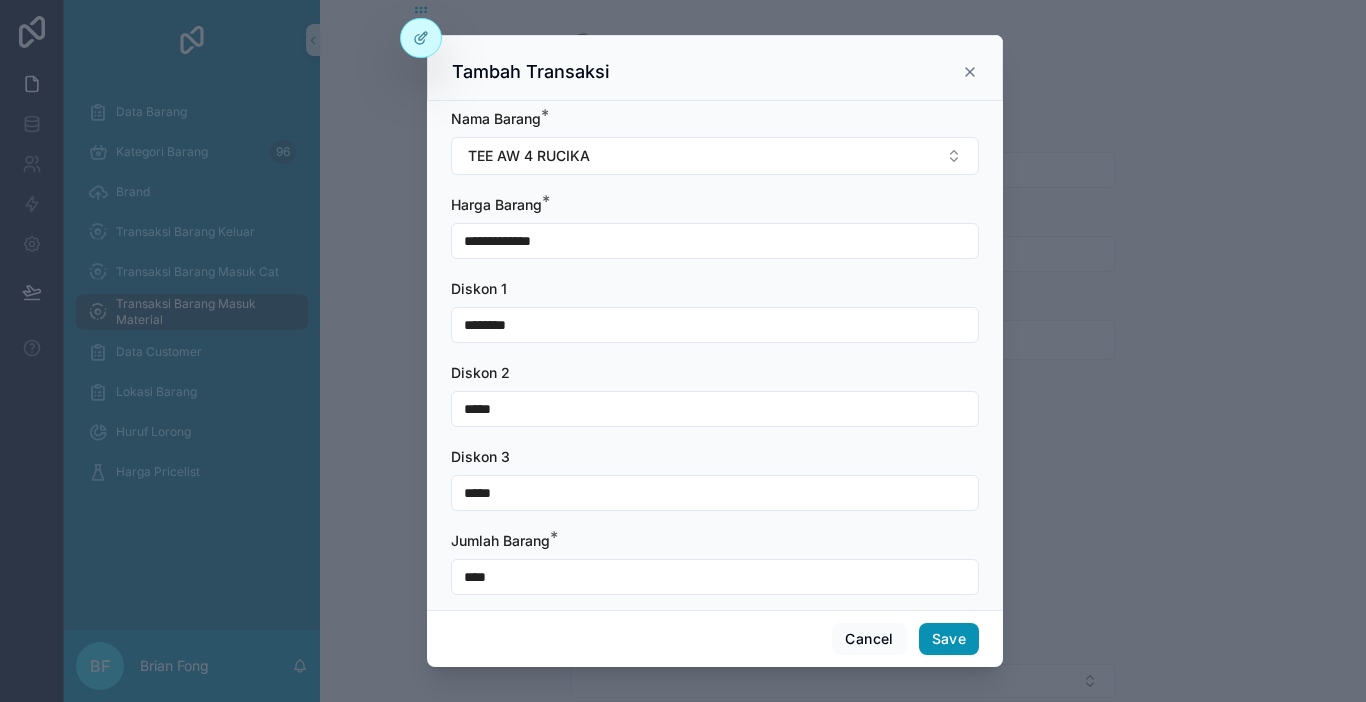 click on "Save" at bounding box center [949, 639] 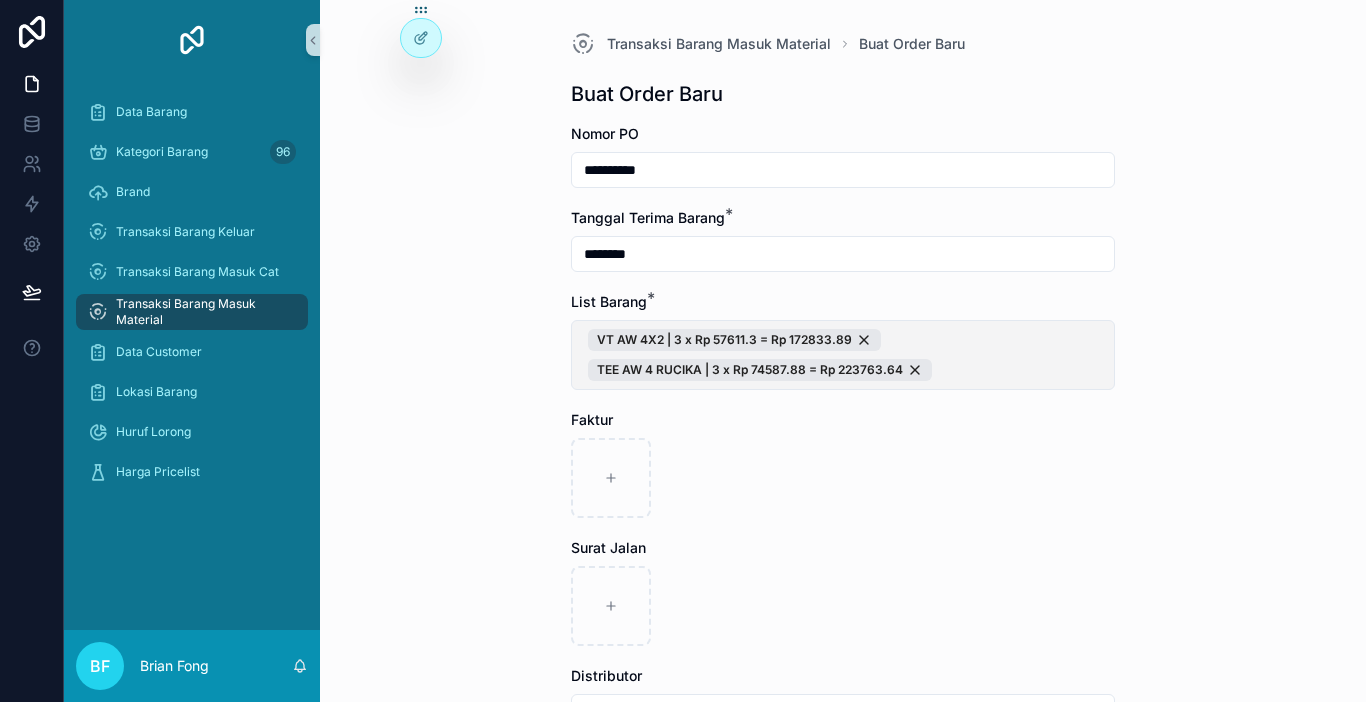 click on "VT AW 4X2 | 3 x Rp 57611.3 = Rp 172833.89 TEE AW 4  RUCIKA | 3 x Rp 74587.88 = Rp 223763.64" at bounding box center (843, 355) 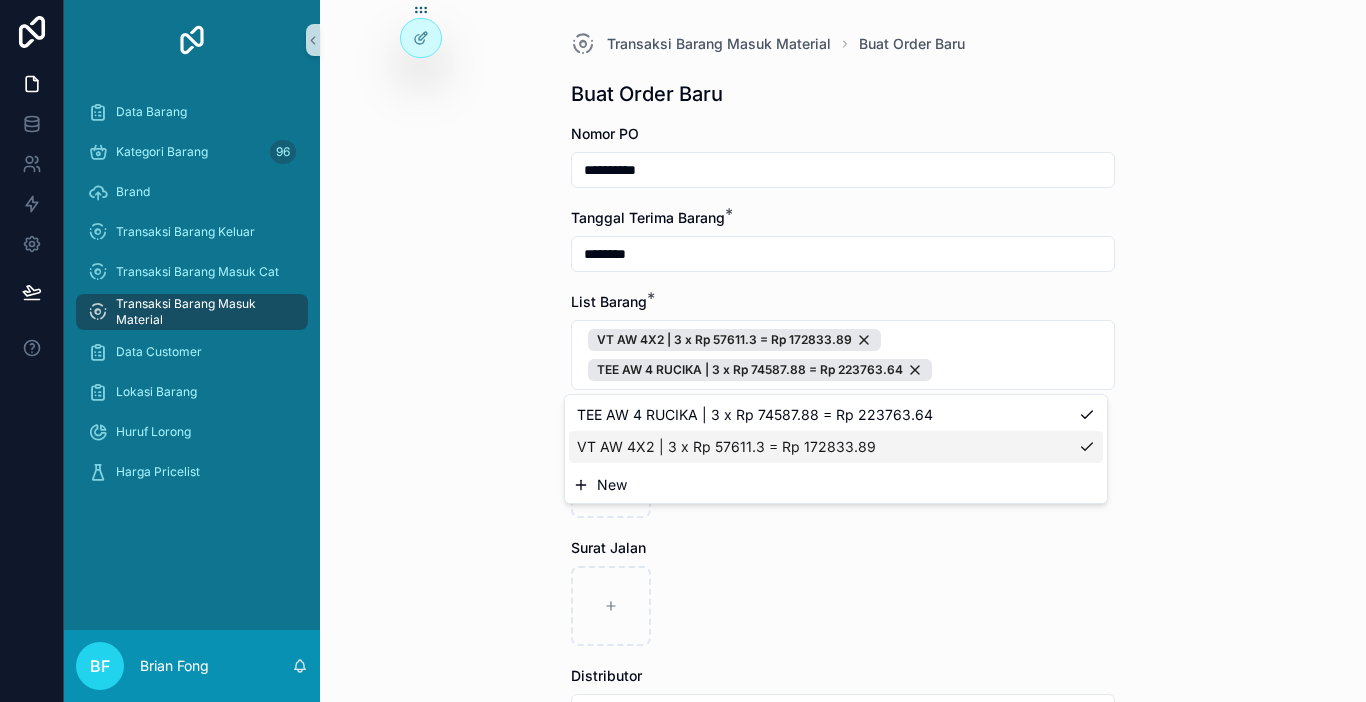 click on "New" at bounding box center [836, 485] 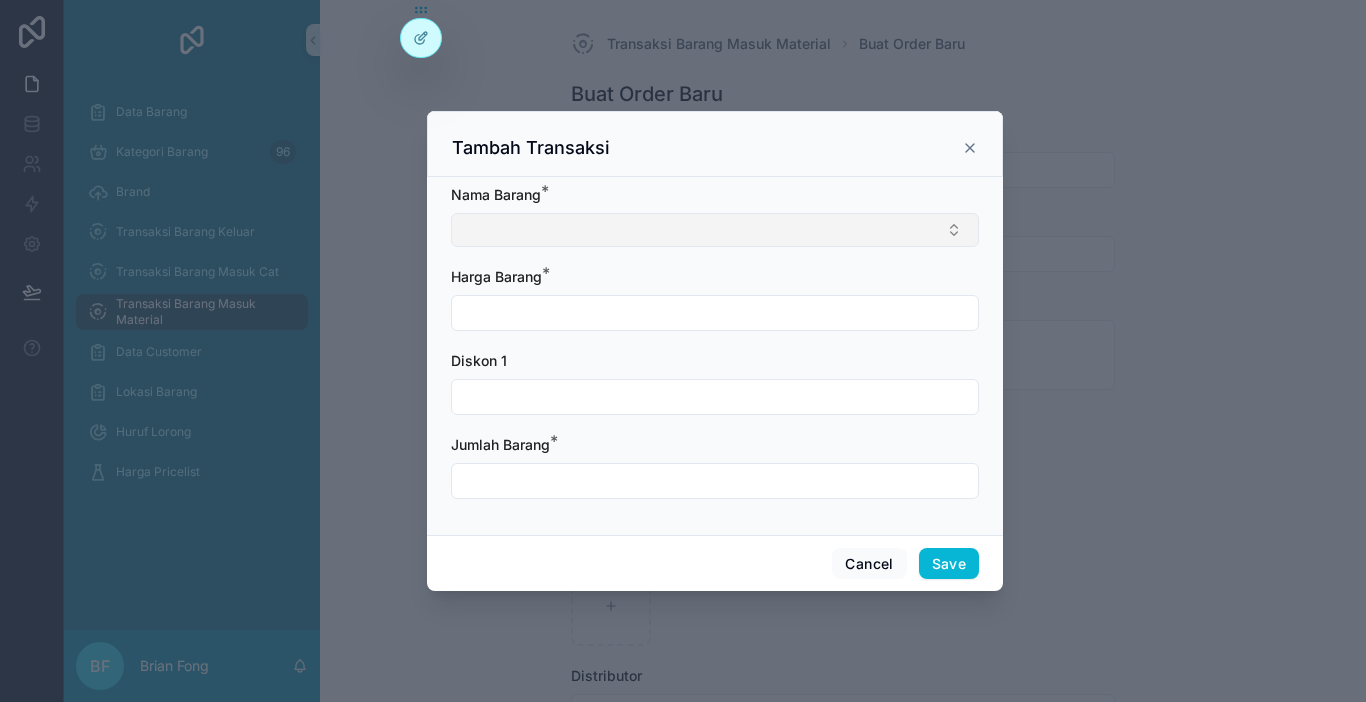 click at bounding box center [715, 230] 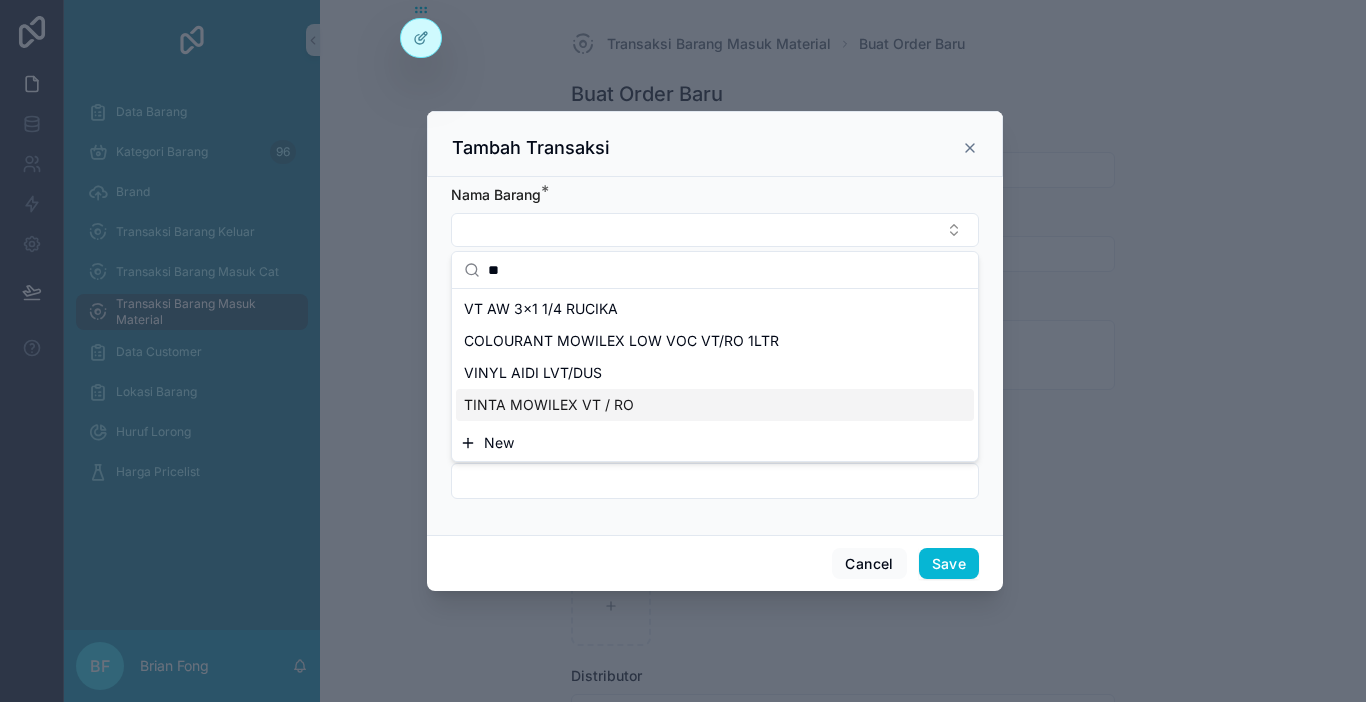 type on "**" 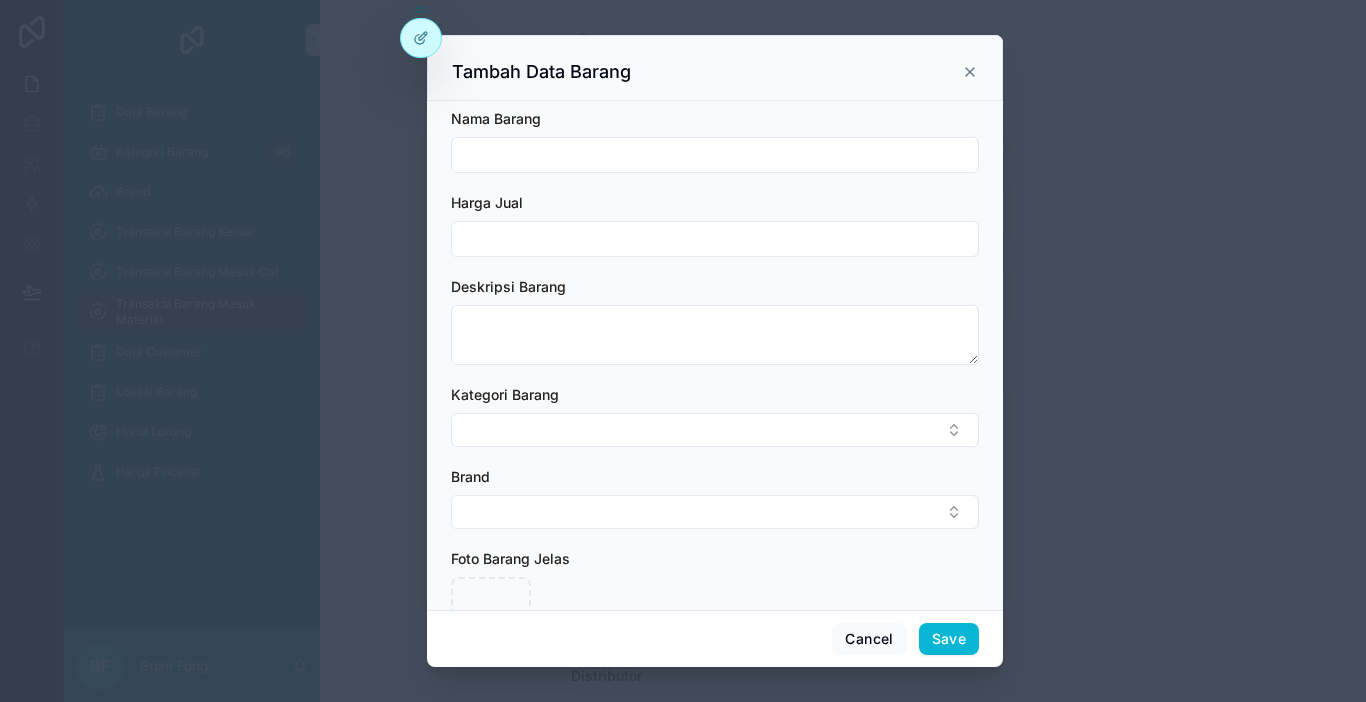 click at bounding box center [715, 155] 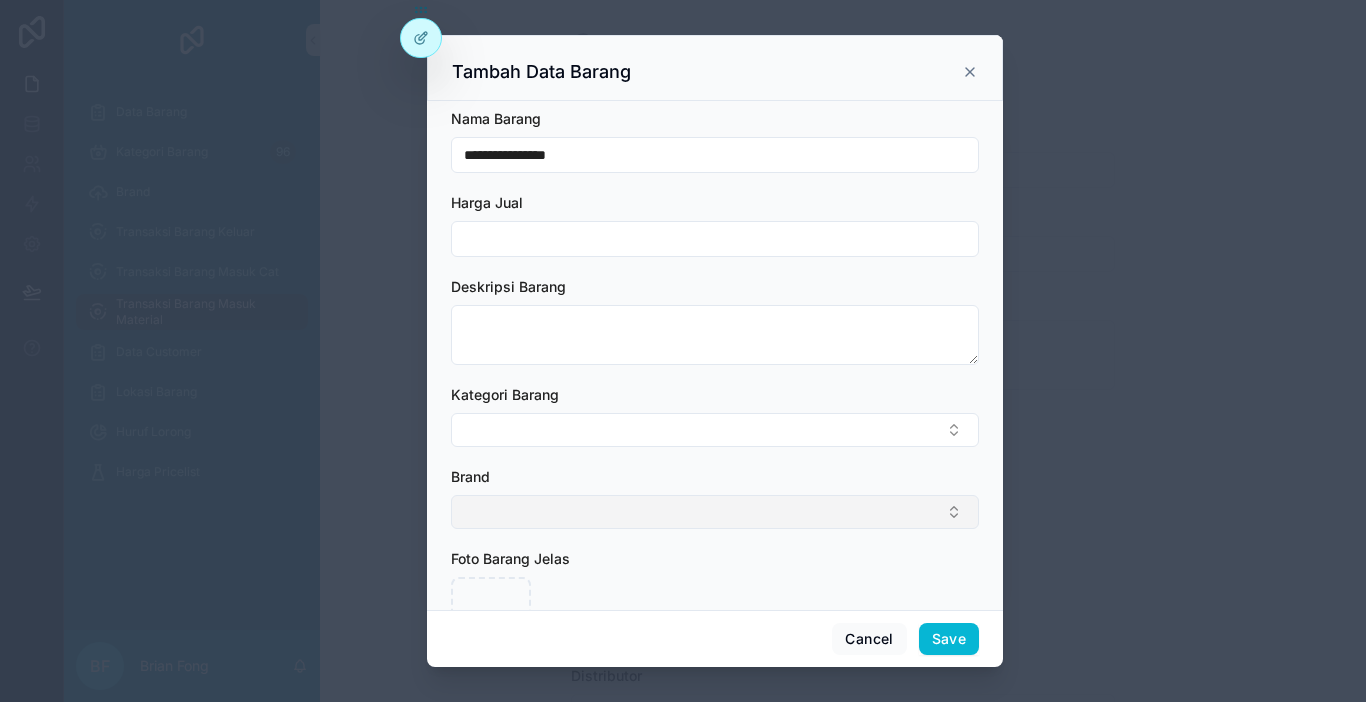 type on "**********" 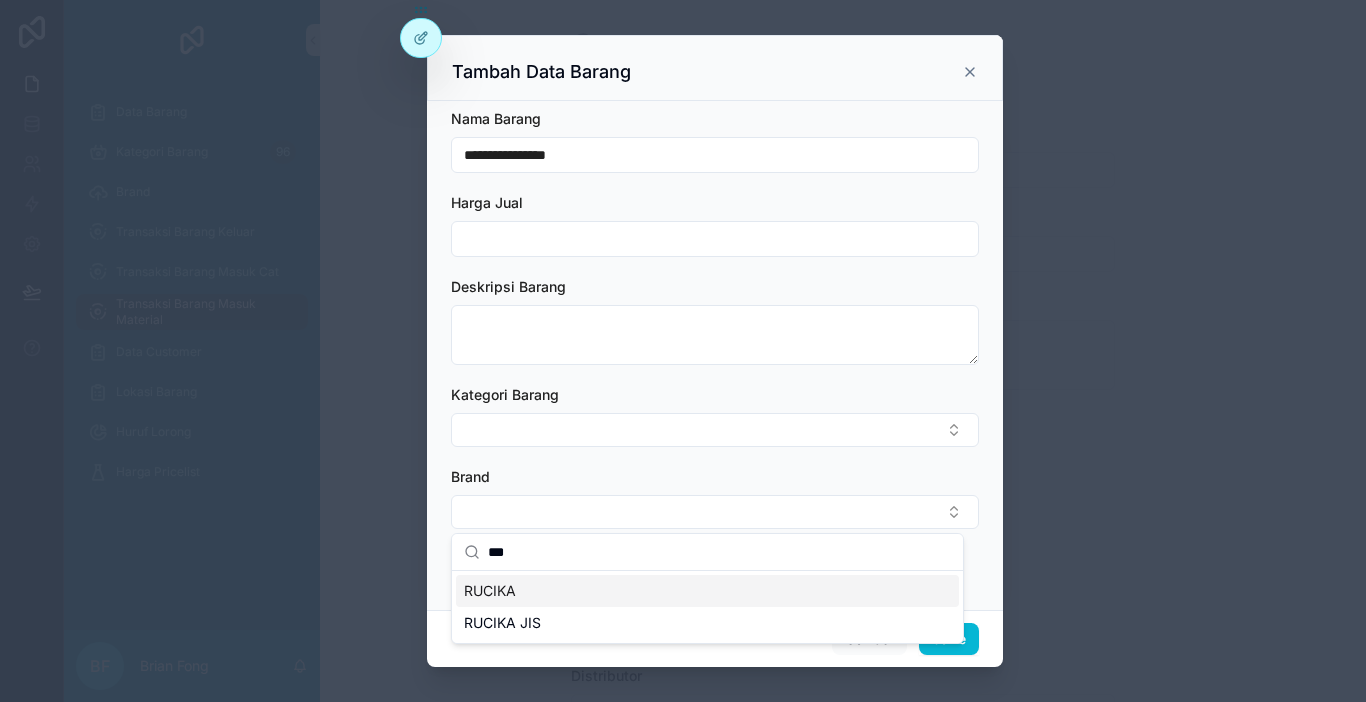 type on "***" 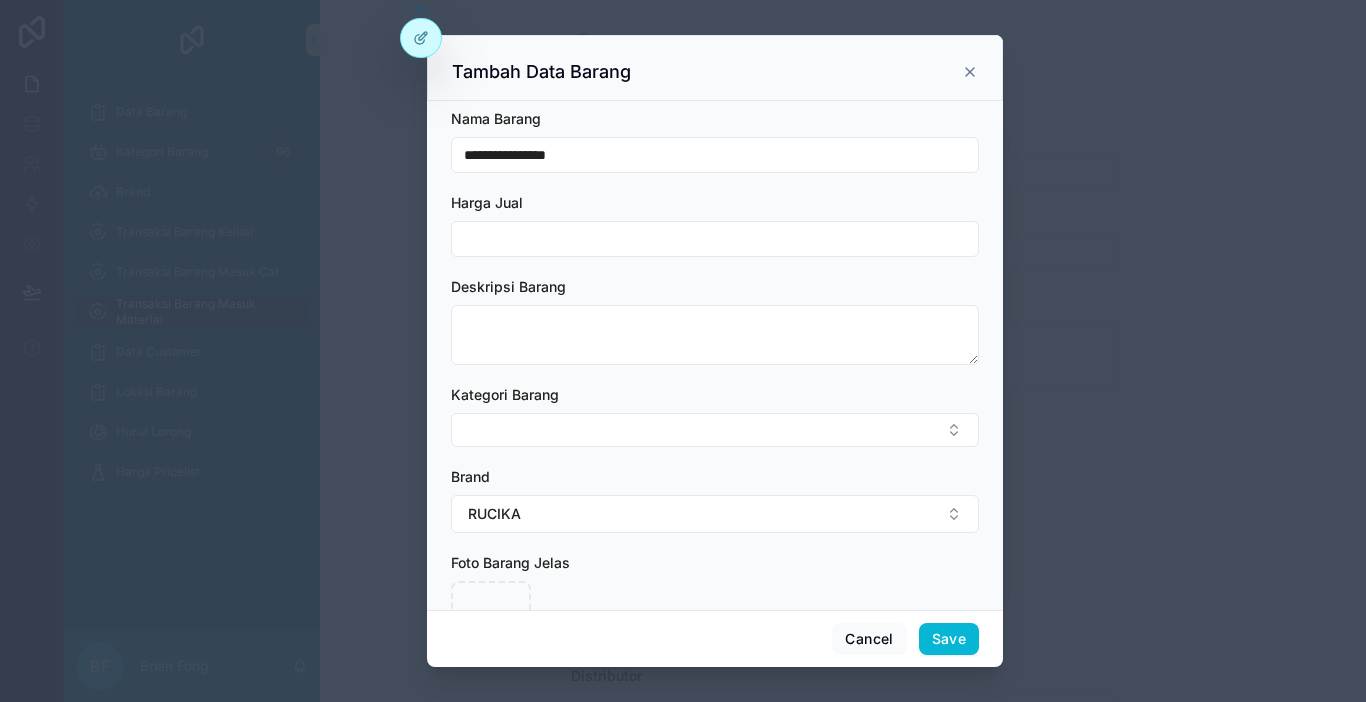 click on "Foto Barang Jelas" at bounding box center (715, 563) 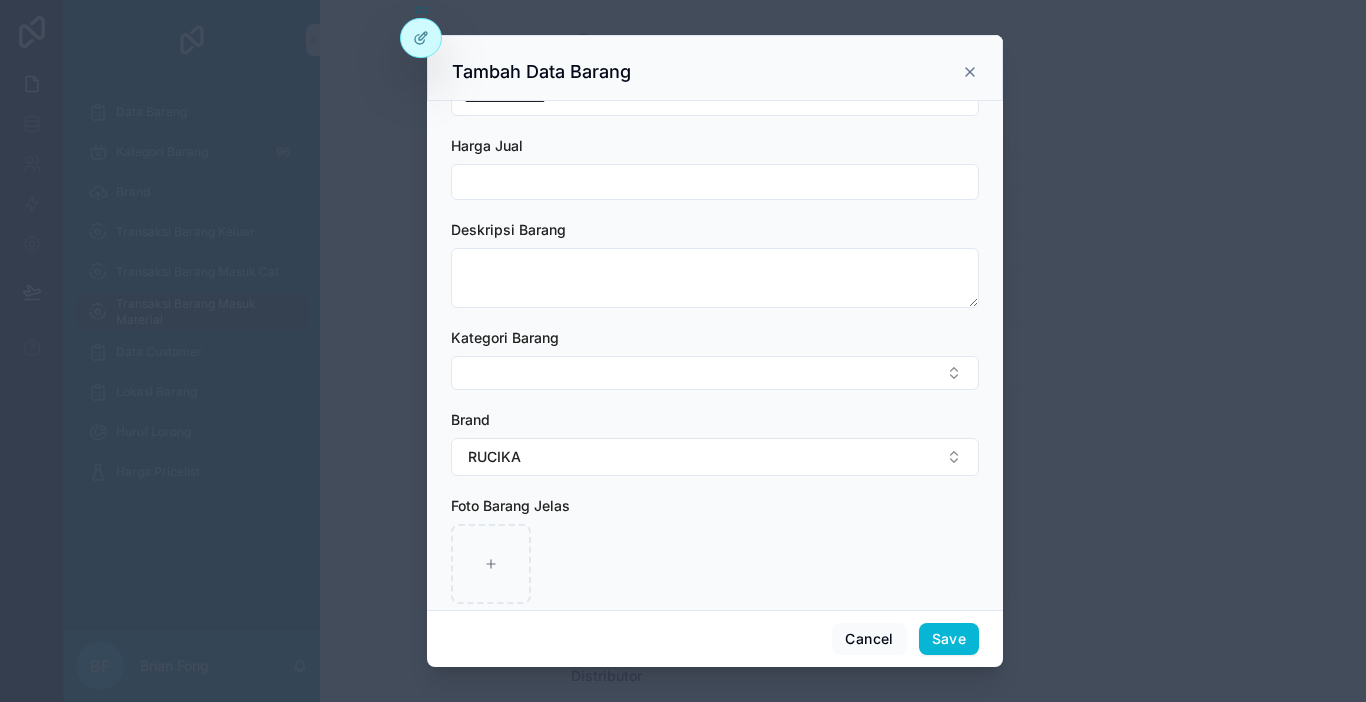 scroll, scrollTop: 87, scrollLeft: 0, axis: vertical 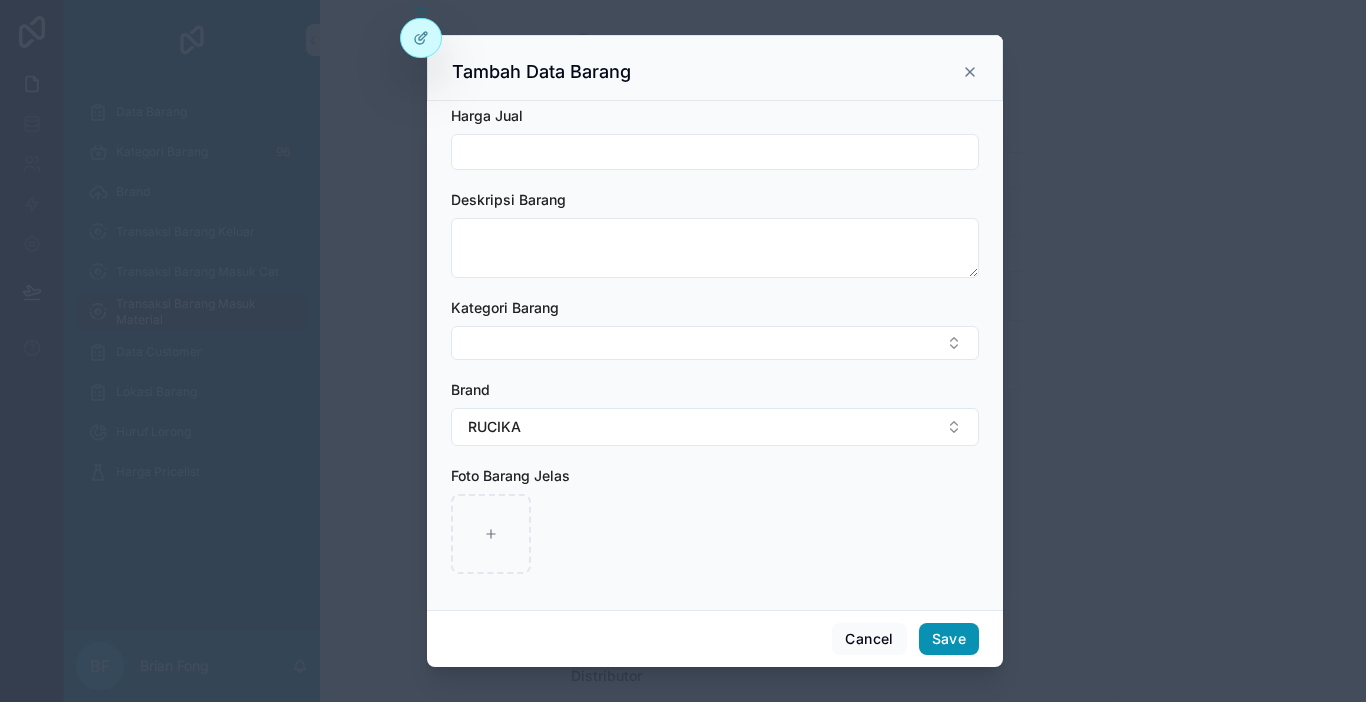 click on "Save" at bounding box center (949, 639) 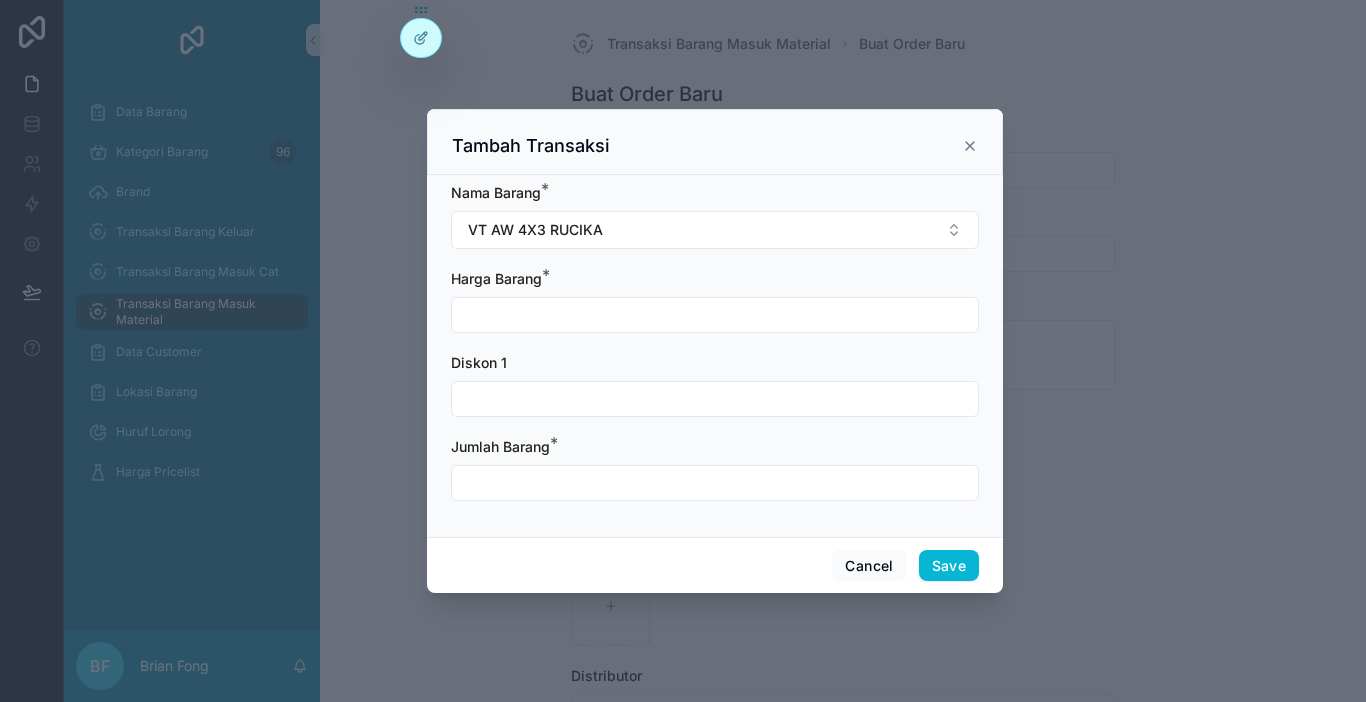 click at bounding box center (715, 315) 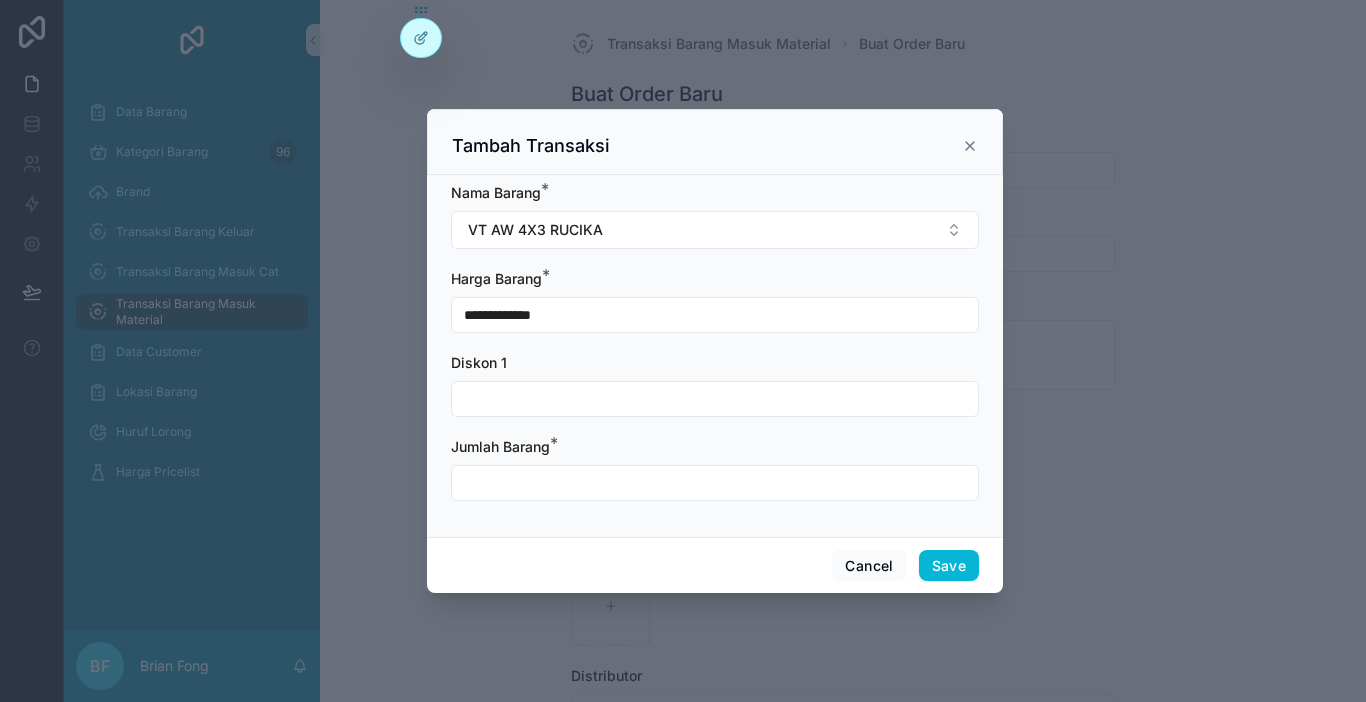 type on "**********" 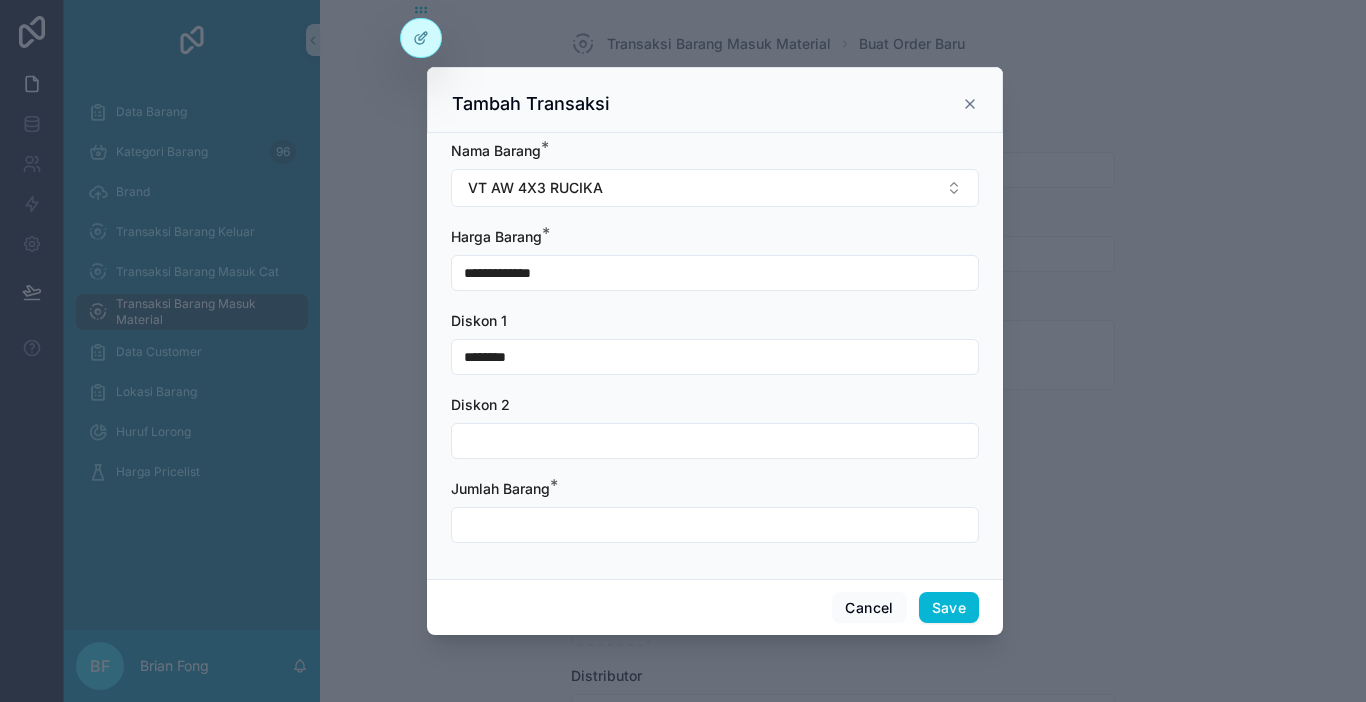 type on "********" 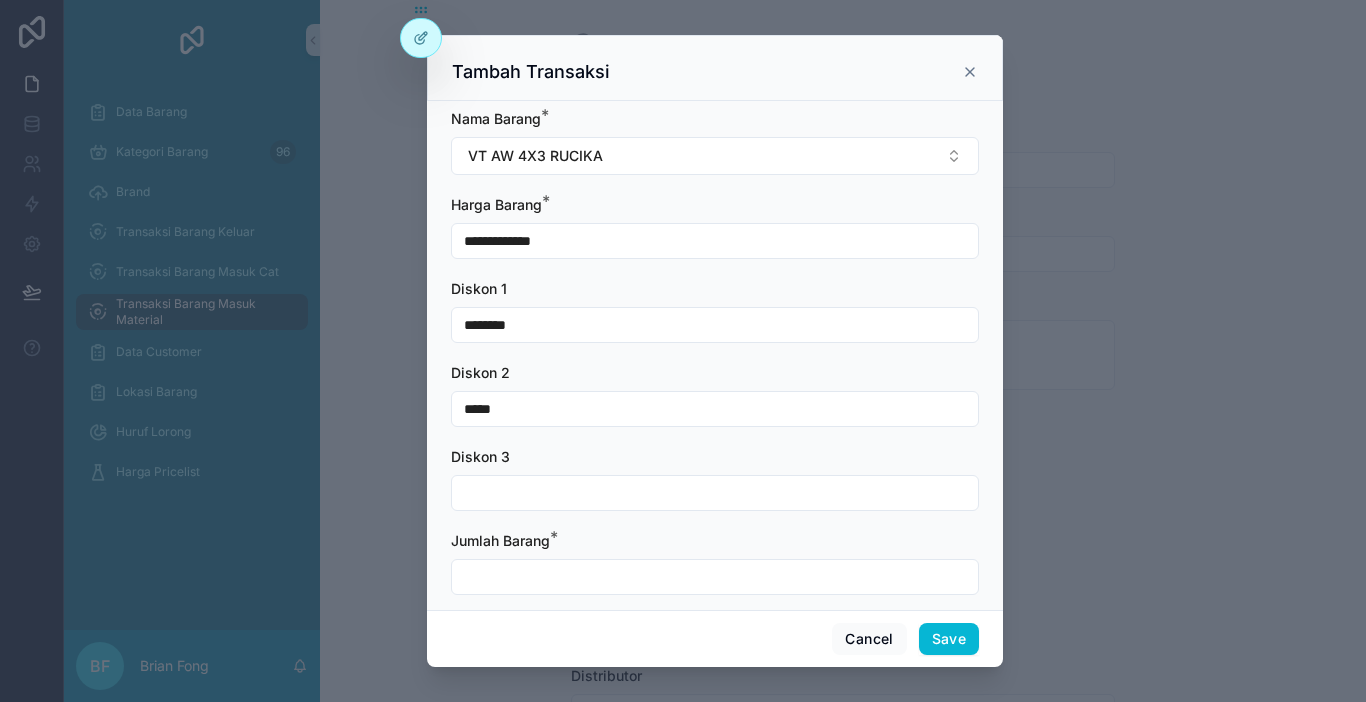 type on "*****" 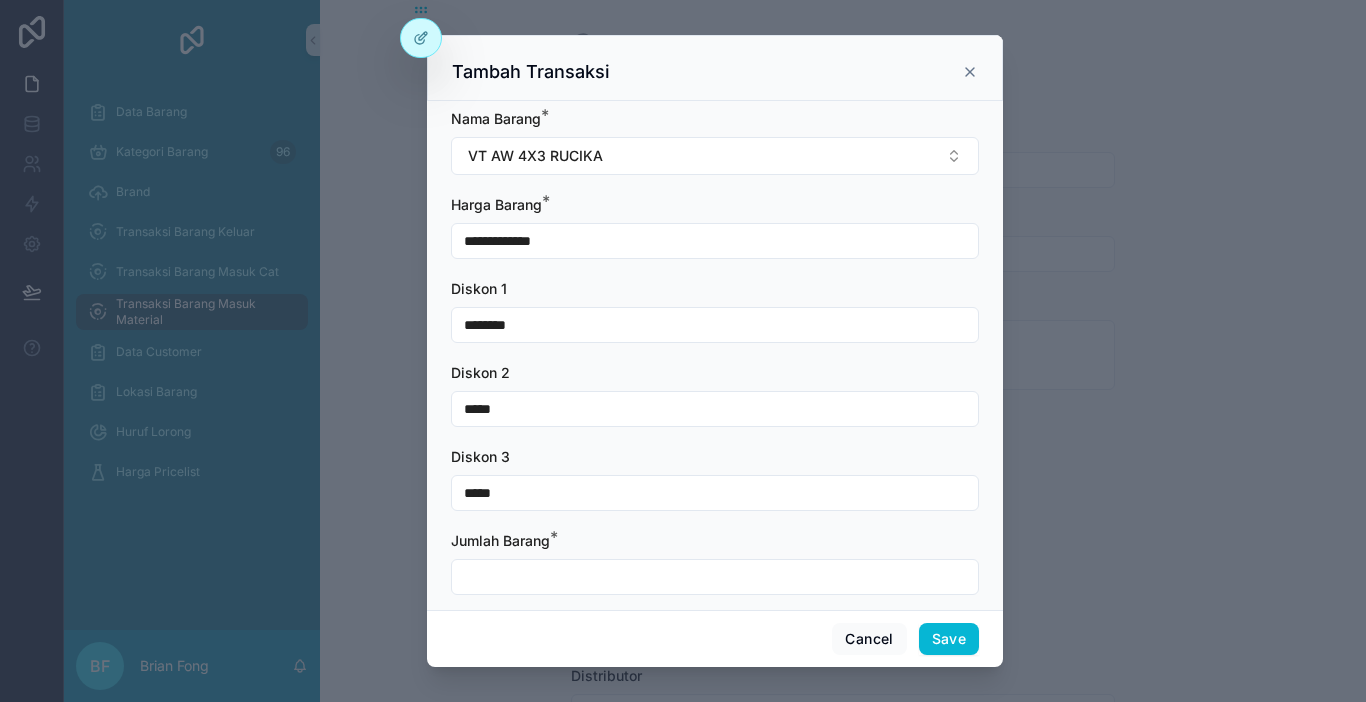 type on "*****" 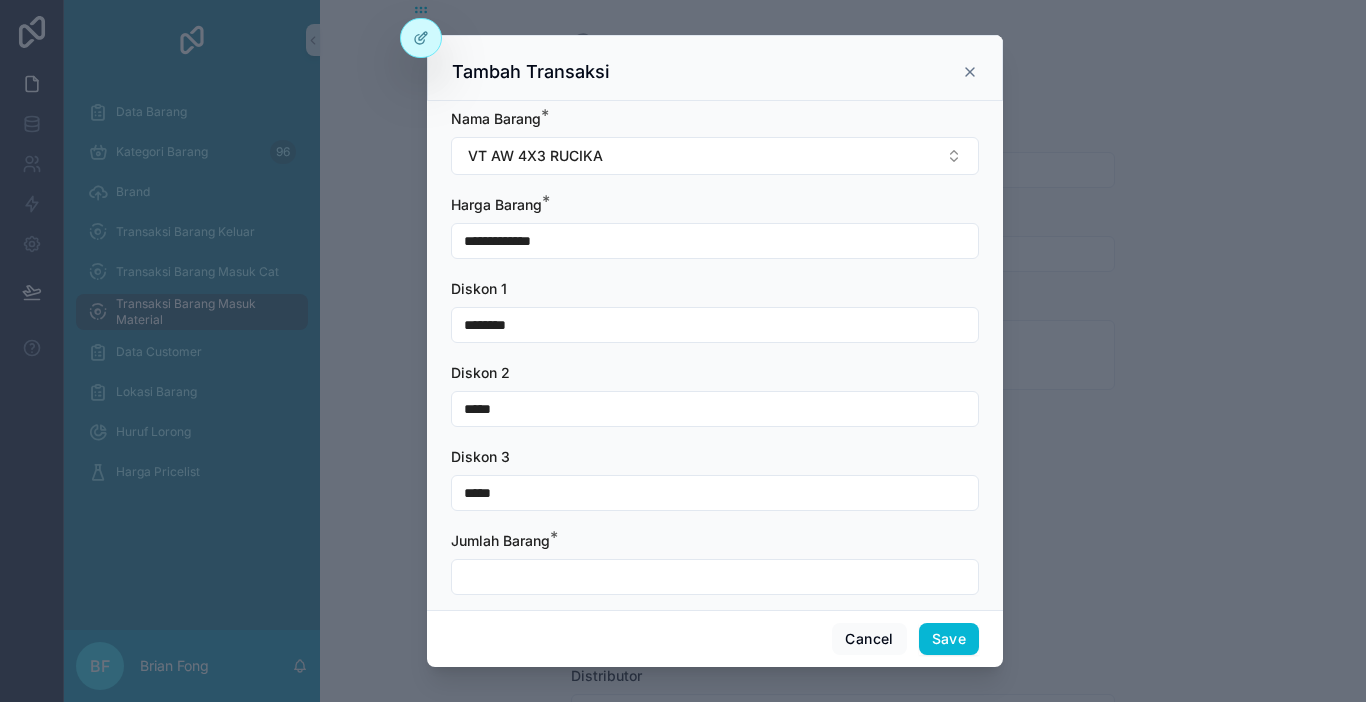 click at bounding box center [715, 577] 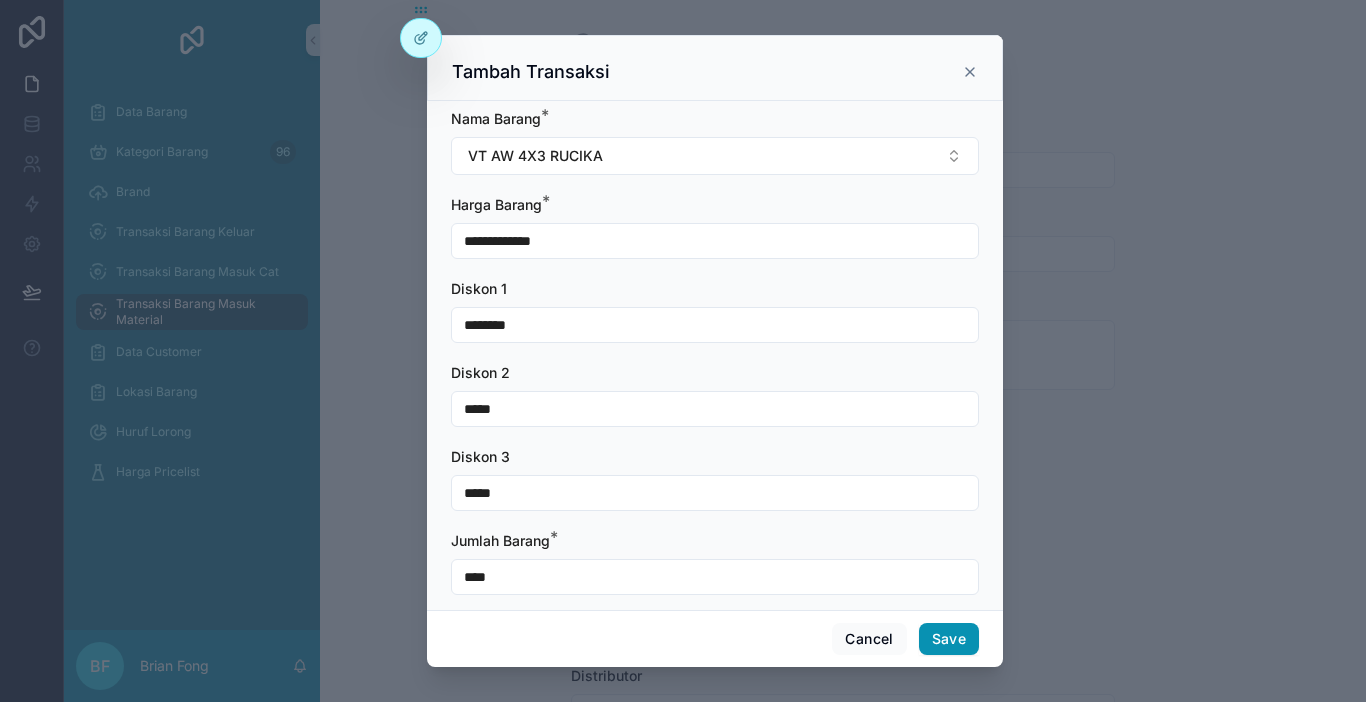 type on "****" 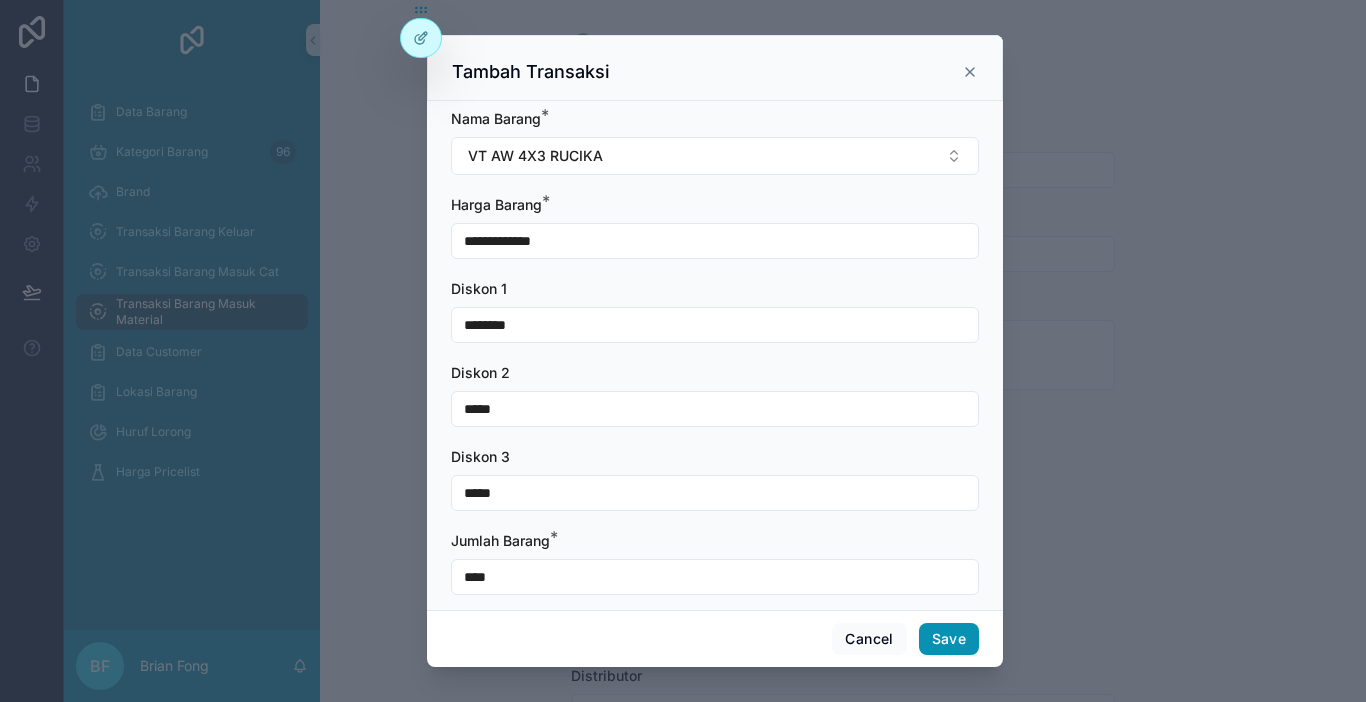 click on "Save" at bounding box center (949, 639) 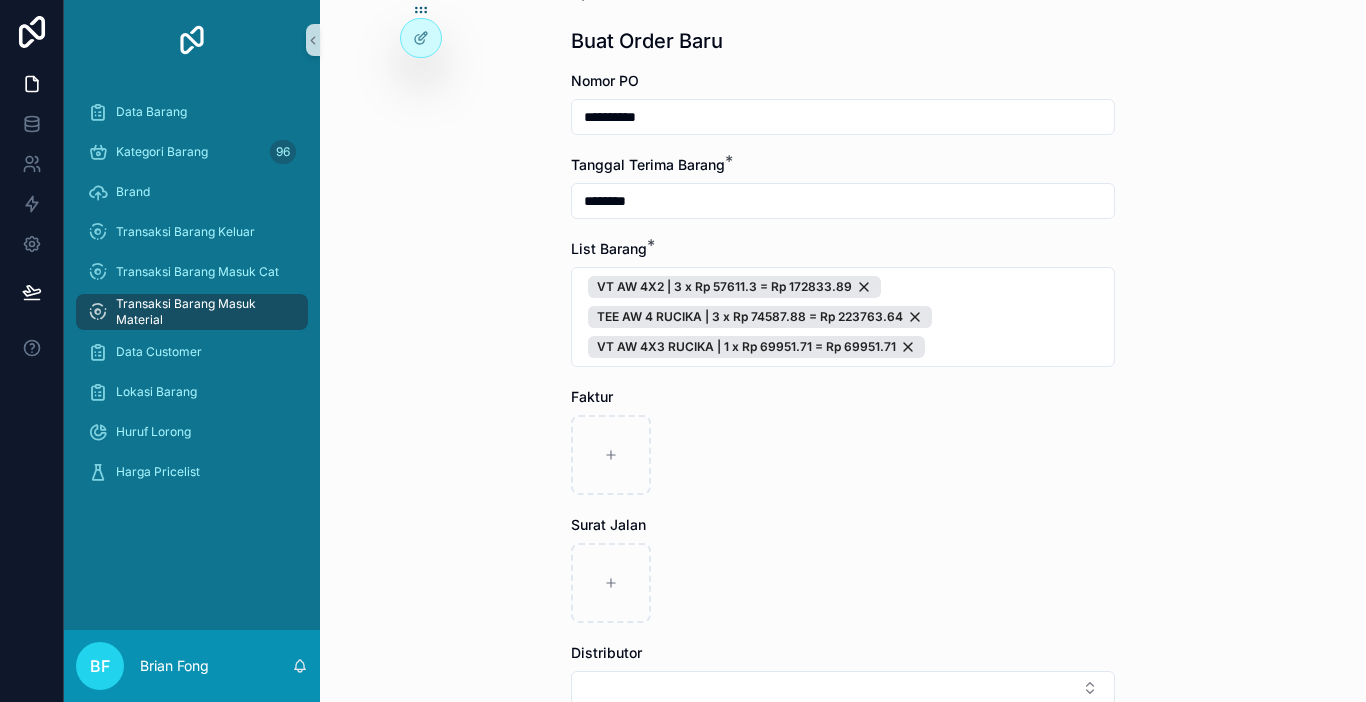 scroll, scrollTop: 100, scrollLeft: 0, axis: vertical 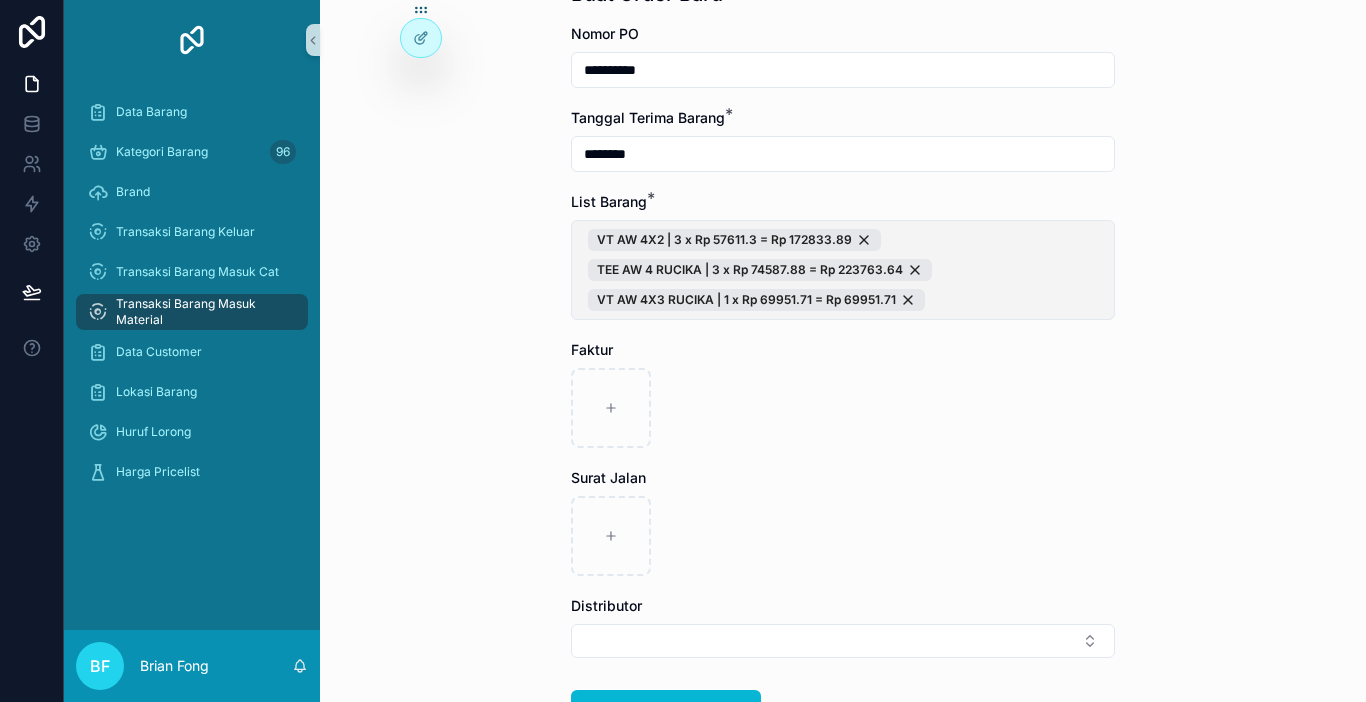 click on "VT AW 4X2 | 3 x Rp 57611.3 = Rp 172833.89 TEE AW 4  RUCIKA | 3 x Rp 74587.88 = Rp 223763.64 VT AW 4X3 RUCIKA | 1 x Rp 69951.71 = Rp 69951.71" at bounding box center [843, 270] 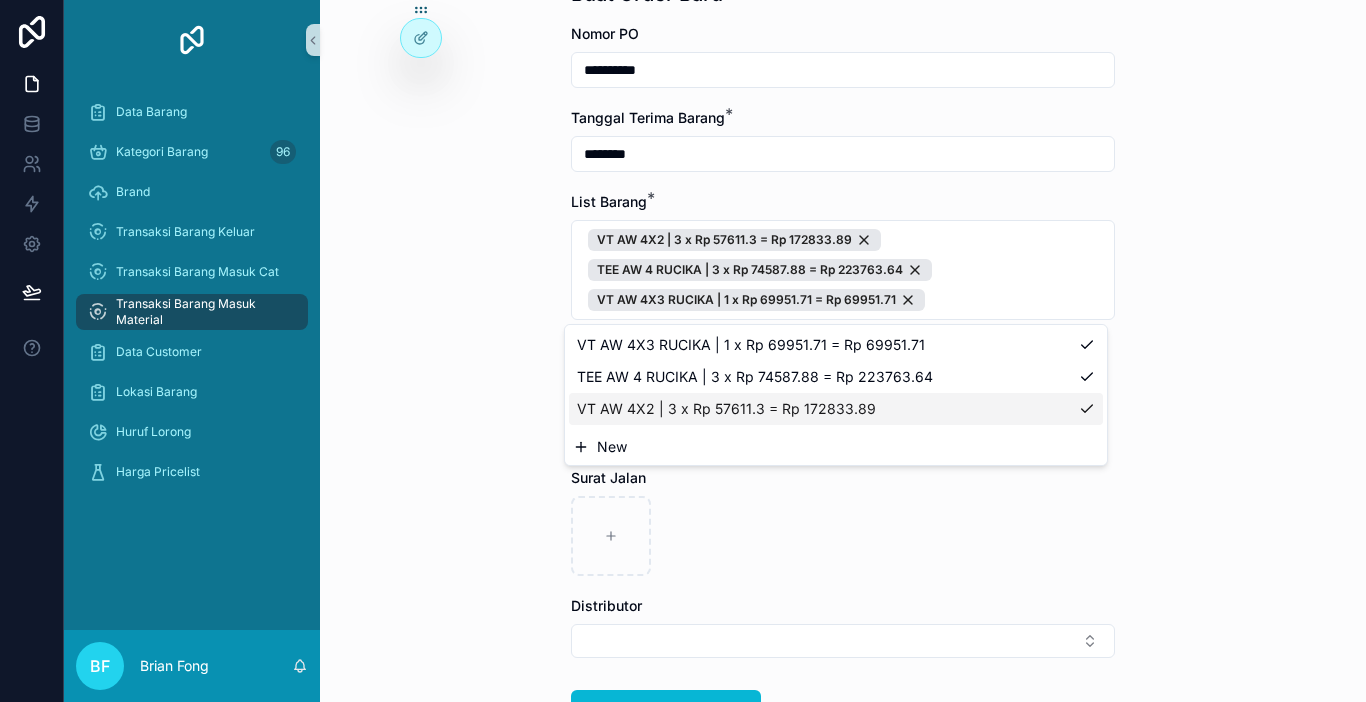 click on "New" at bounding box center [836, 447] 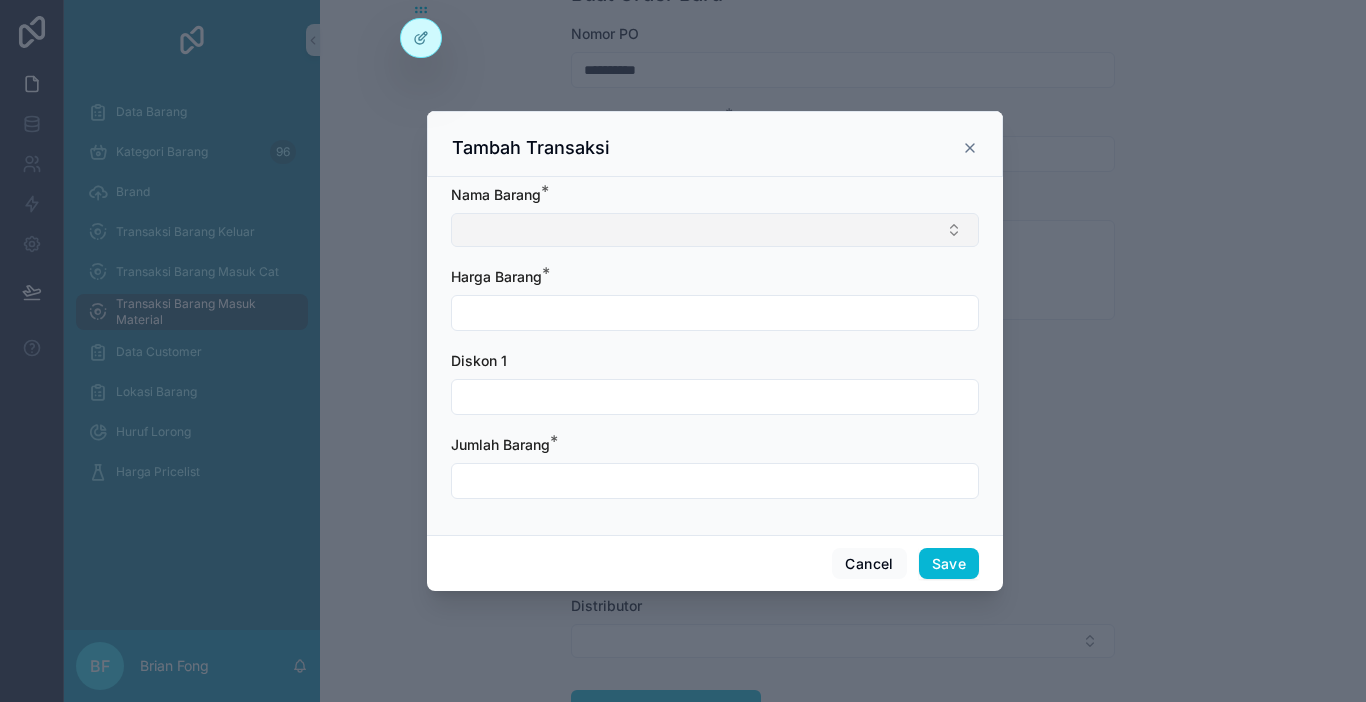 click at bounding box center [715, 230] 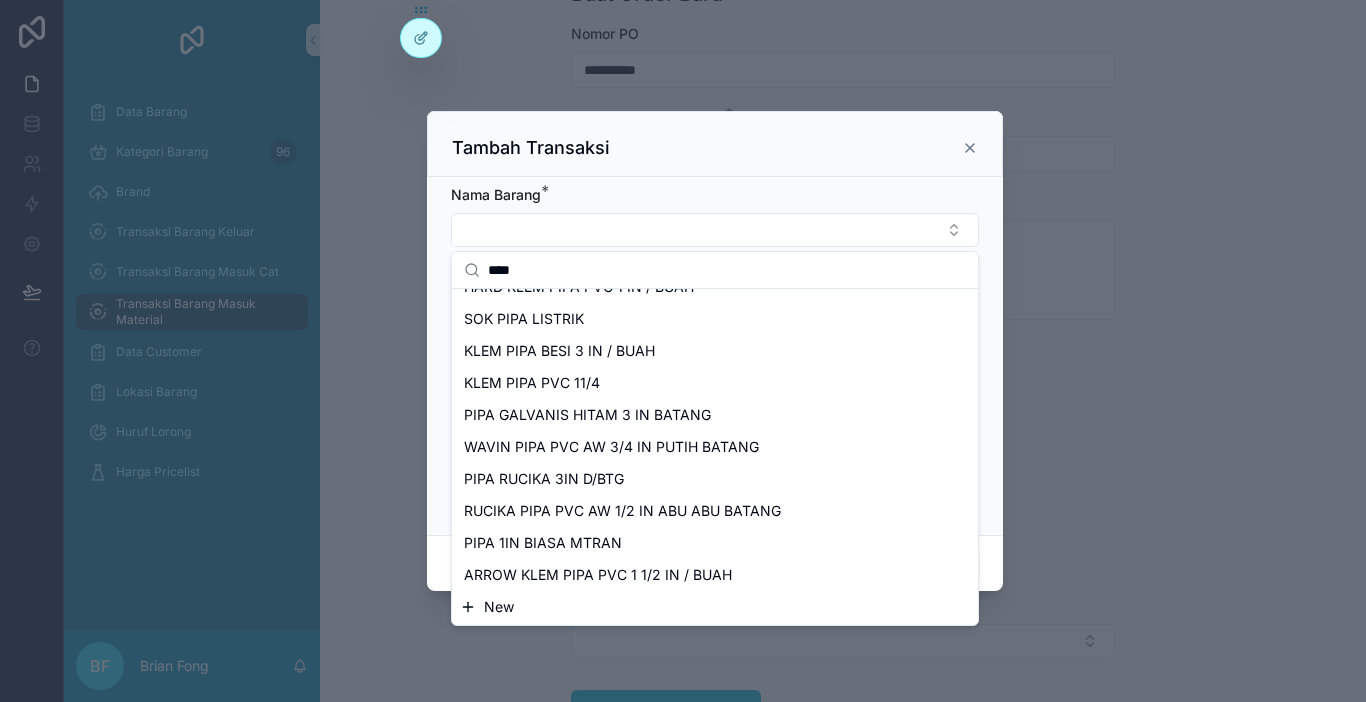 scroll, scrollTop: 1356, scrollLeft: 0, axis: vertical 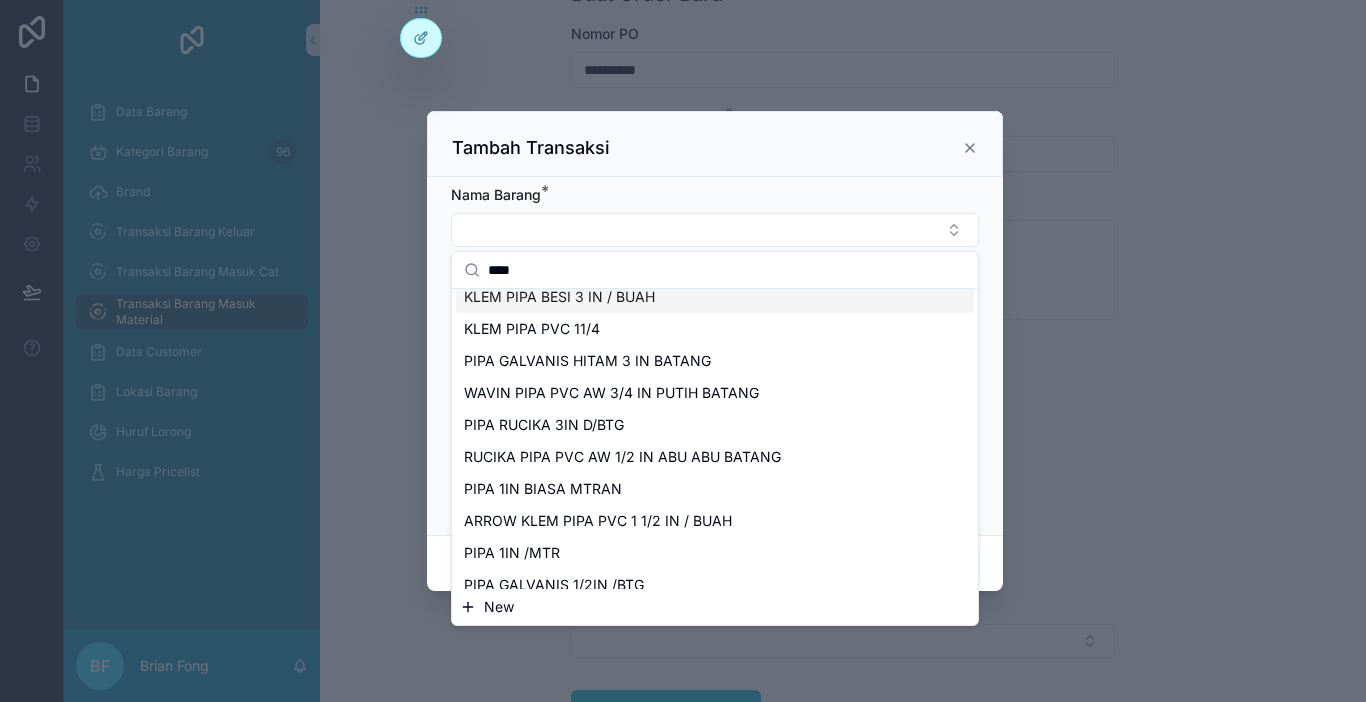 click on "****" at bounding box center (727, 270) 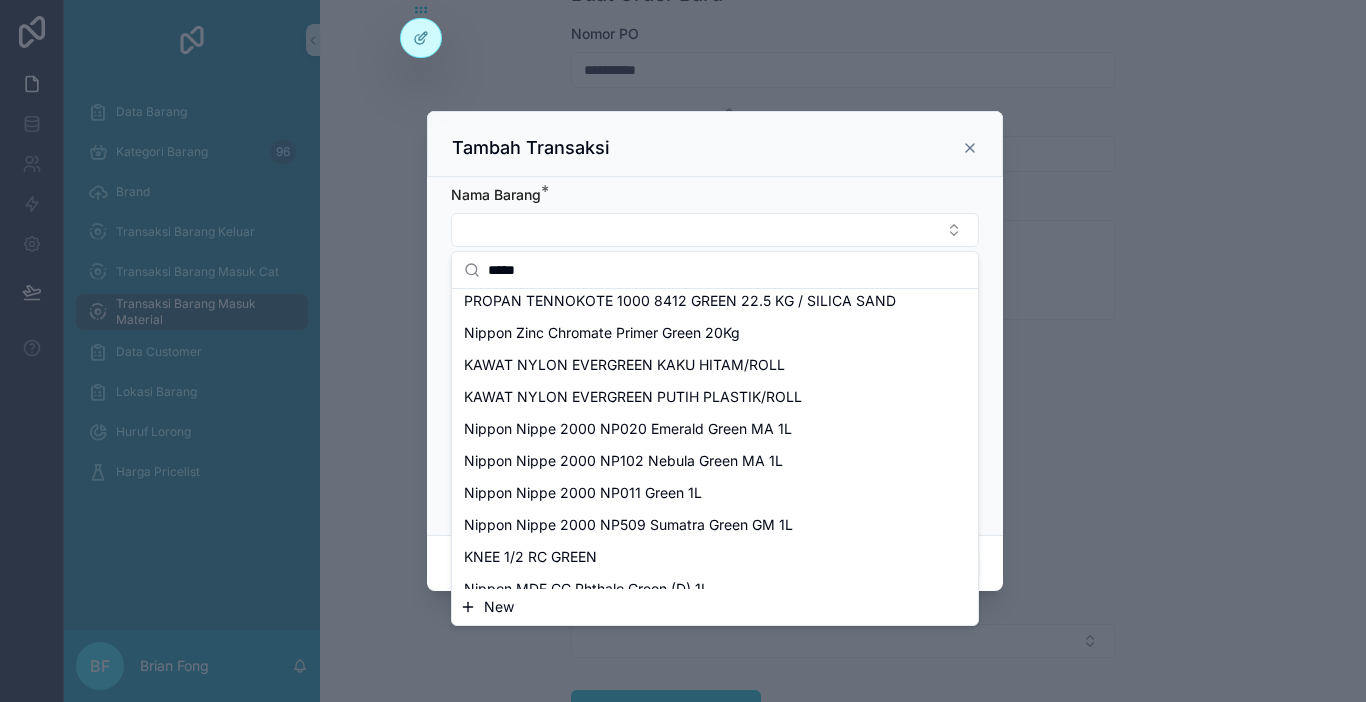 scroll, scrollTop: 0, scrollLeft: 0, axis: both 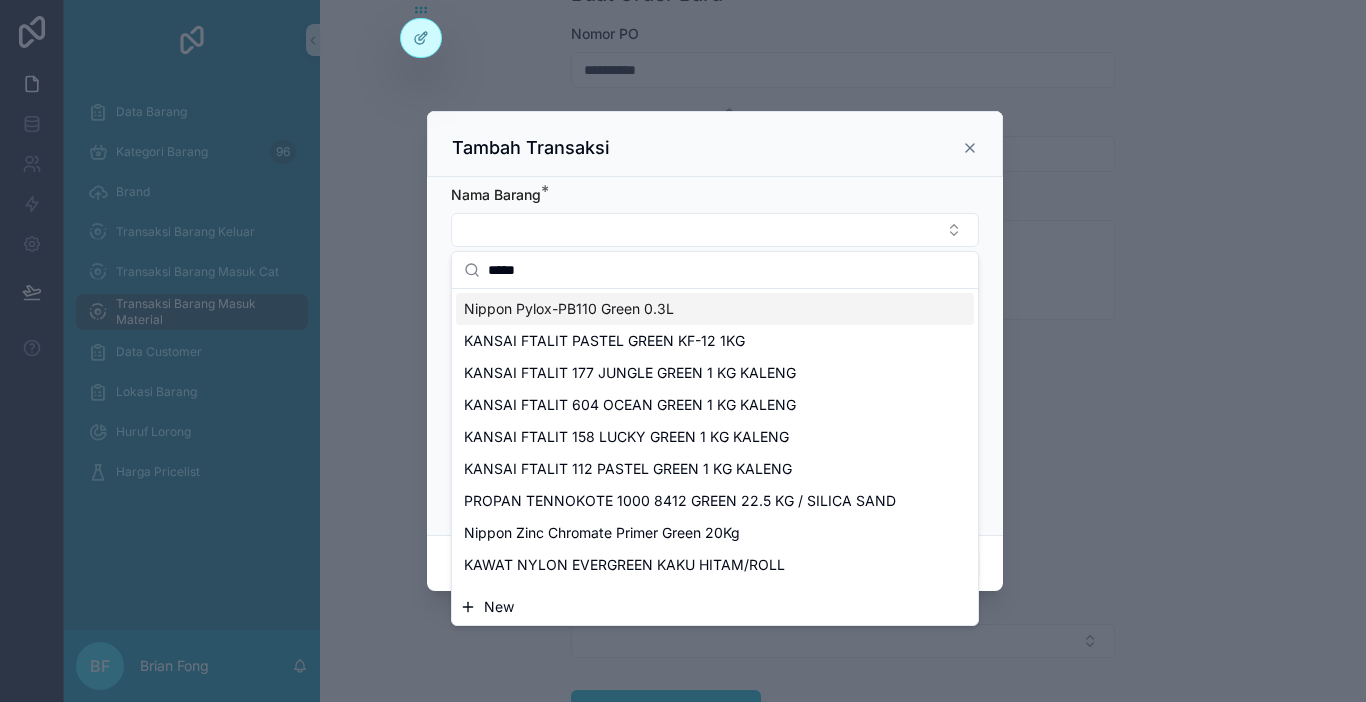 click on "*****" at bounding box center [727, 270] 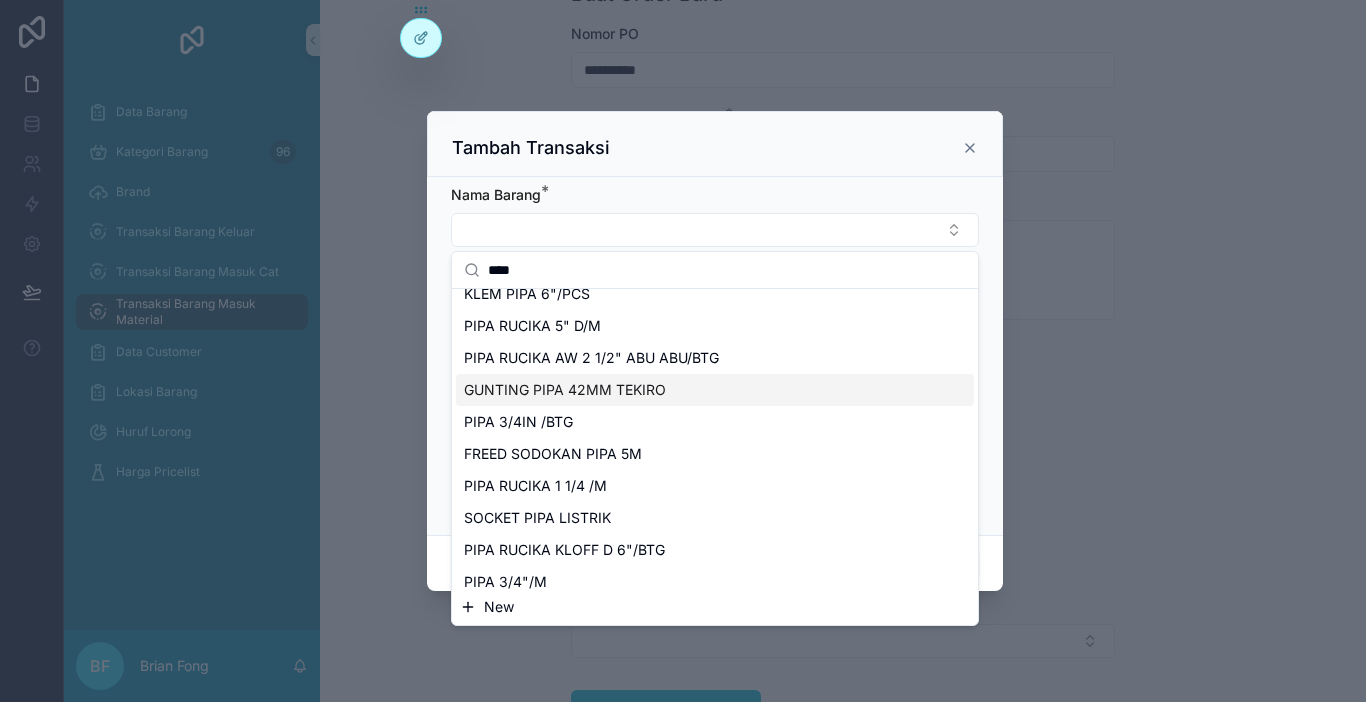 scroll, scrollTop: 0, scrollLeft: 0, axis: both 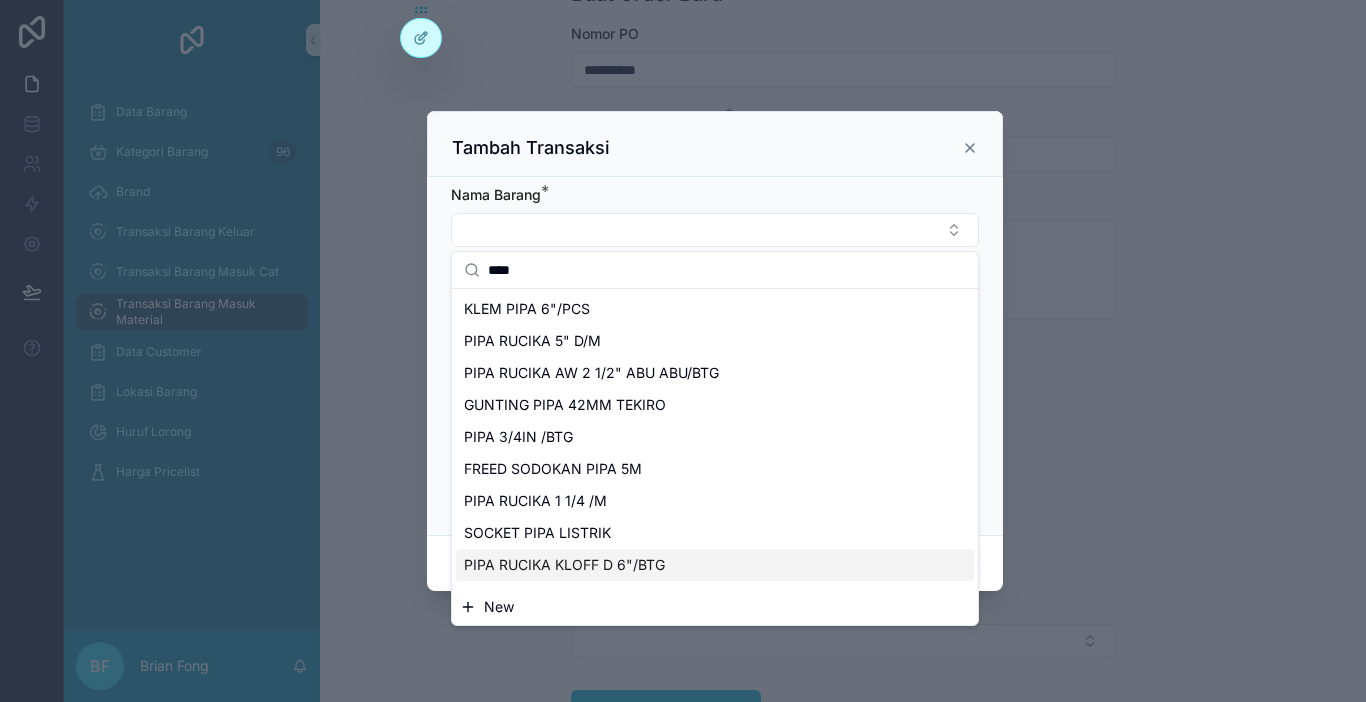 type on "****" 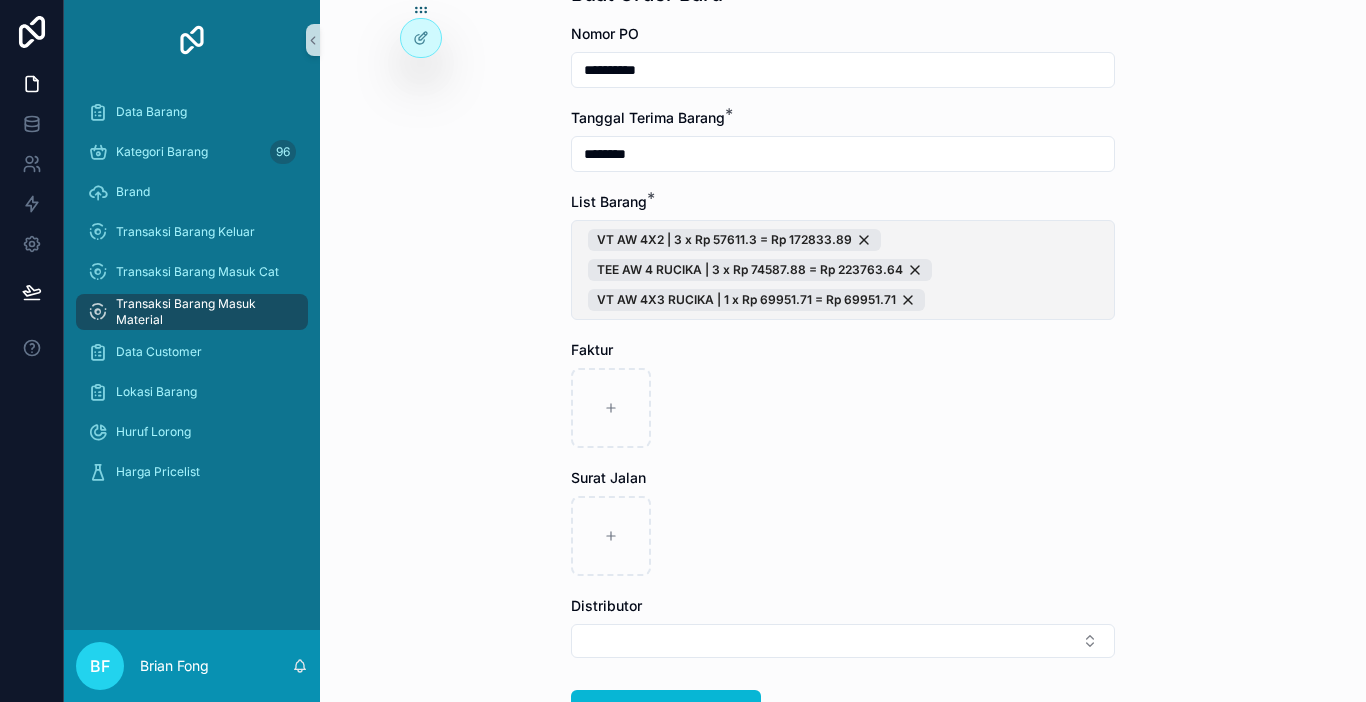 click on "VT AW 4X2 | 3 x Rp 57611.3 = Rp 172833.89 TEE AW 4  RUCIKA | 3 x Rp 74587.88 = Rp 223763.64 VT AW 4X3 RUCIKA | 1 x Rp 69951.71 = Rp 69951.71" at bounding box center [843, 270] 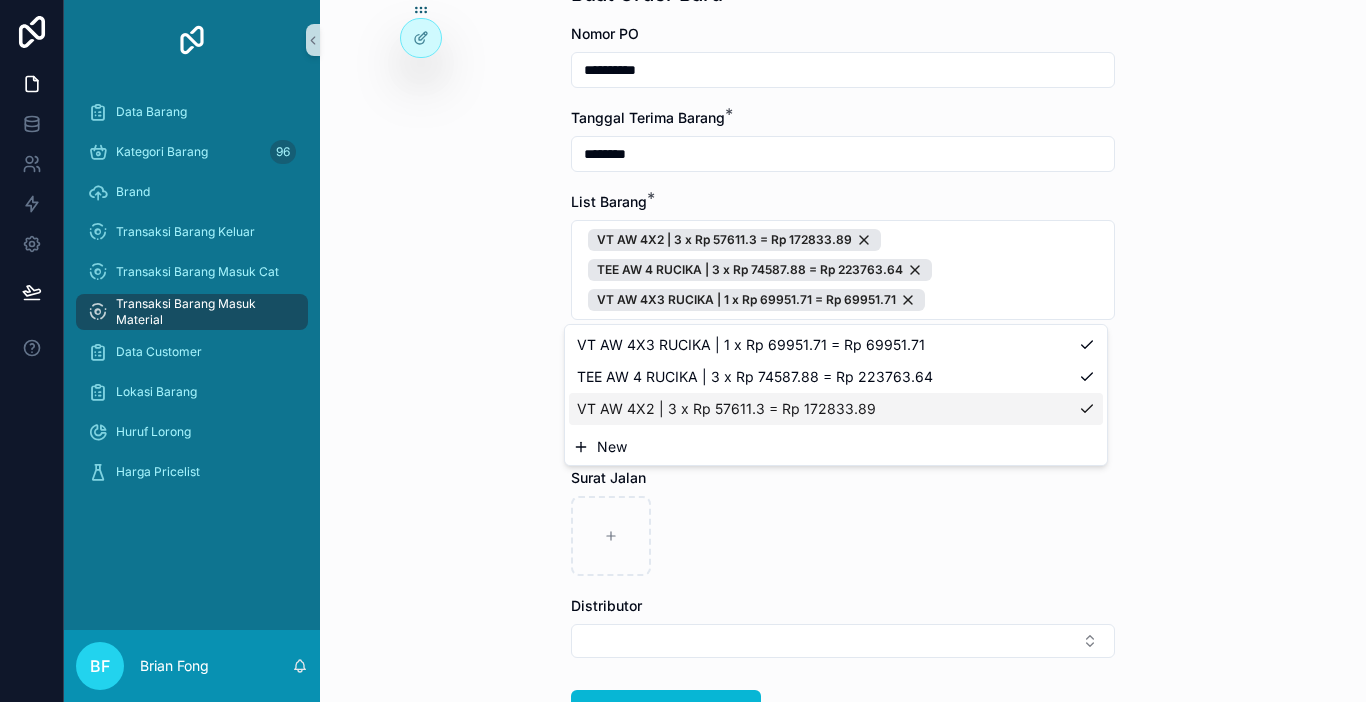 click on "New" at bounding box center [836, 447] 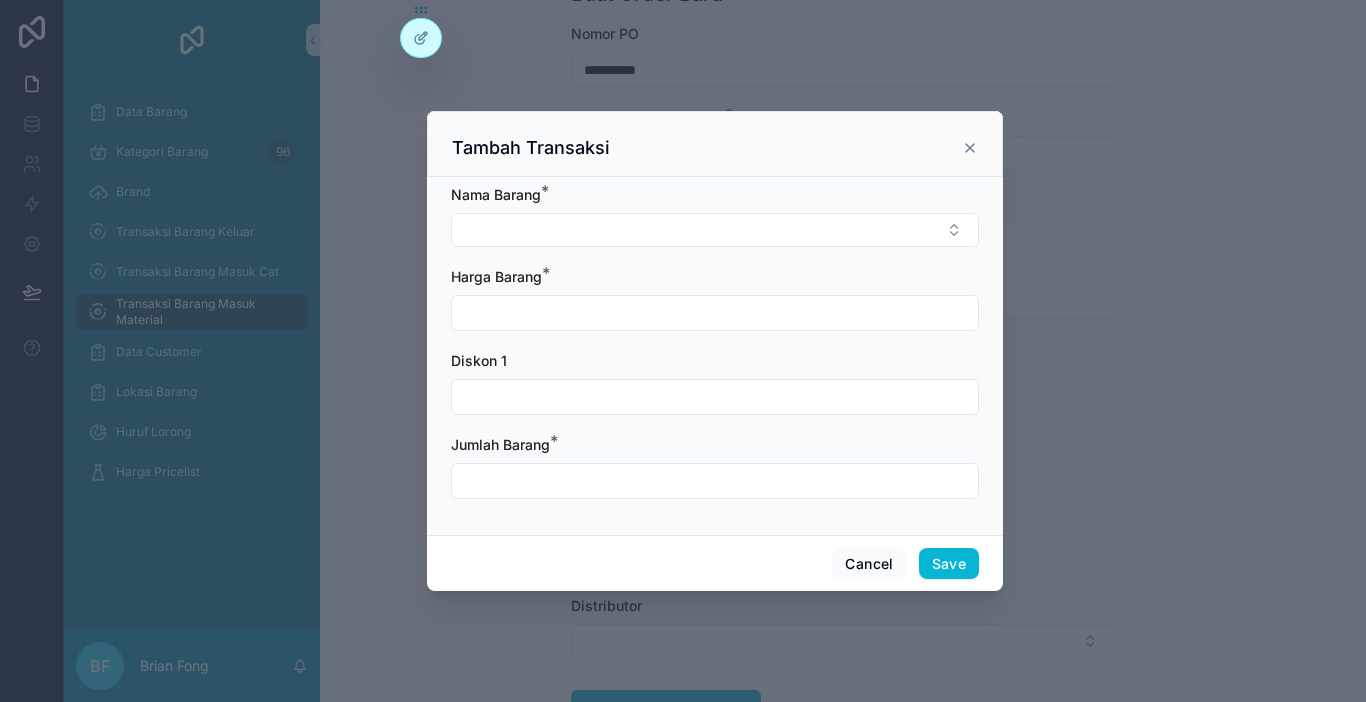 click on "Nama Barang *" at bounding box center [715, 195] 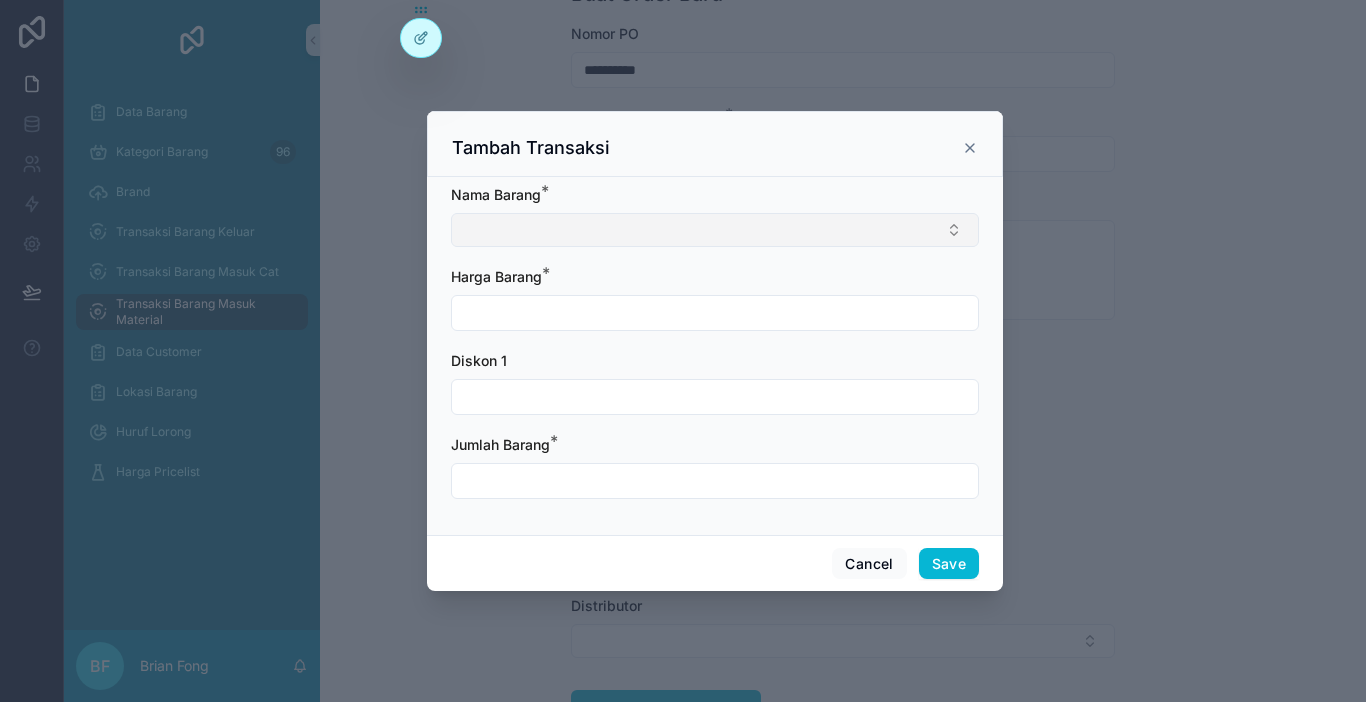 click at bounding box center [715, 230] 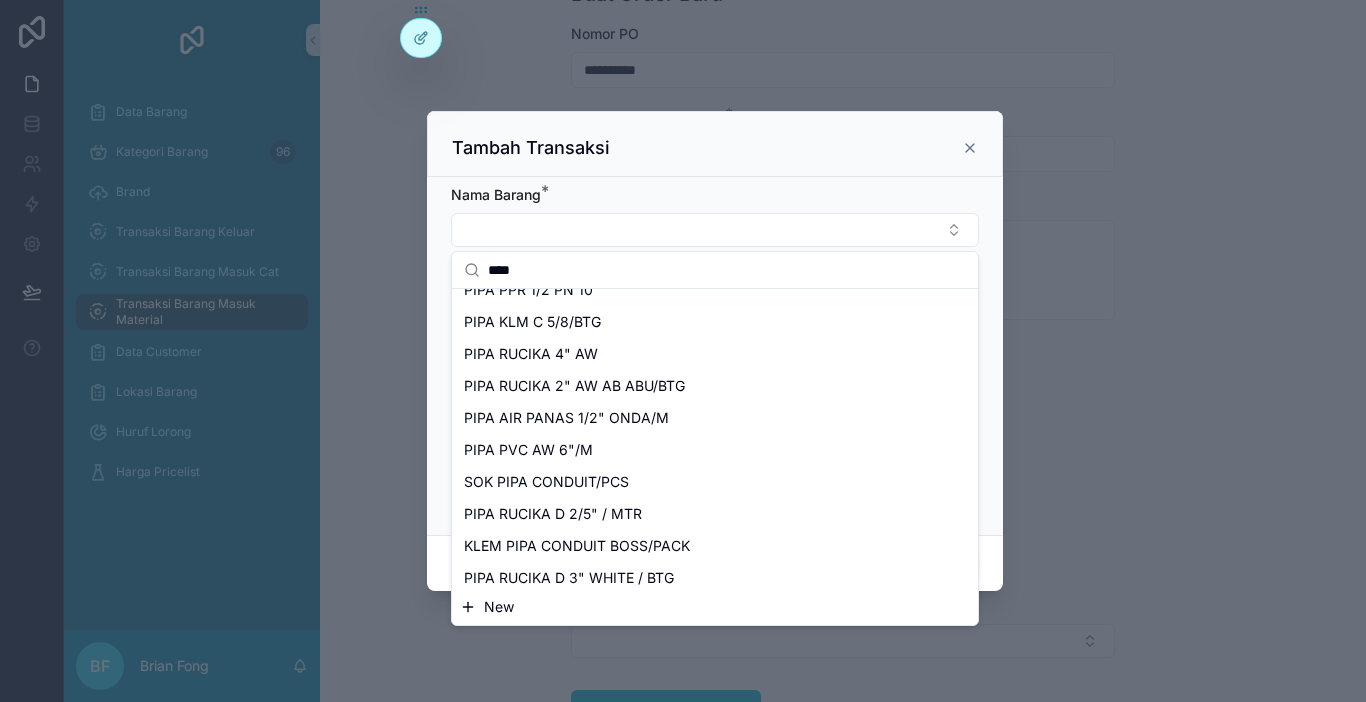 scroll, scrollTop: 500, scrollLeft: 0, axis: vertical 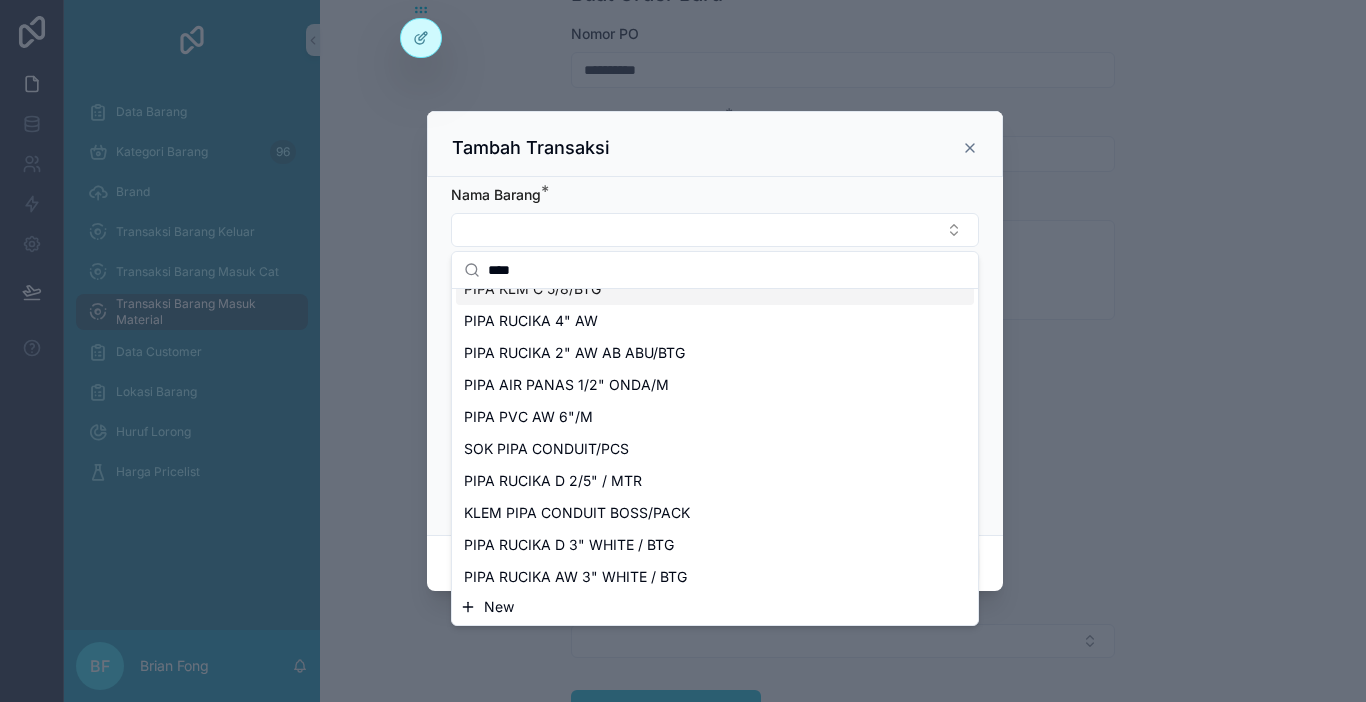 click on "****" at bounding box center [727, 270] 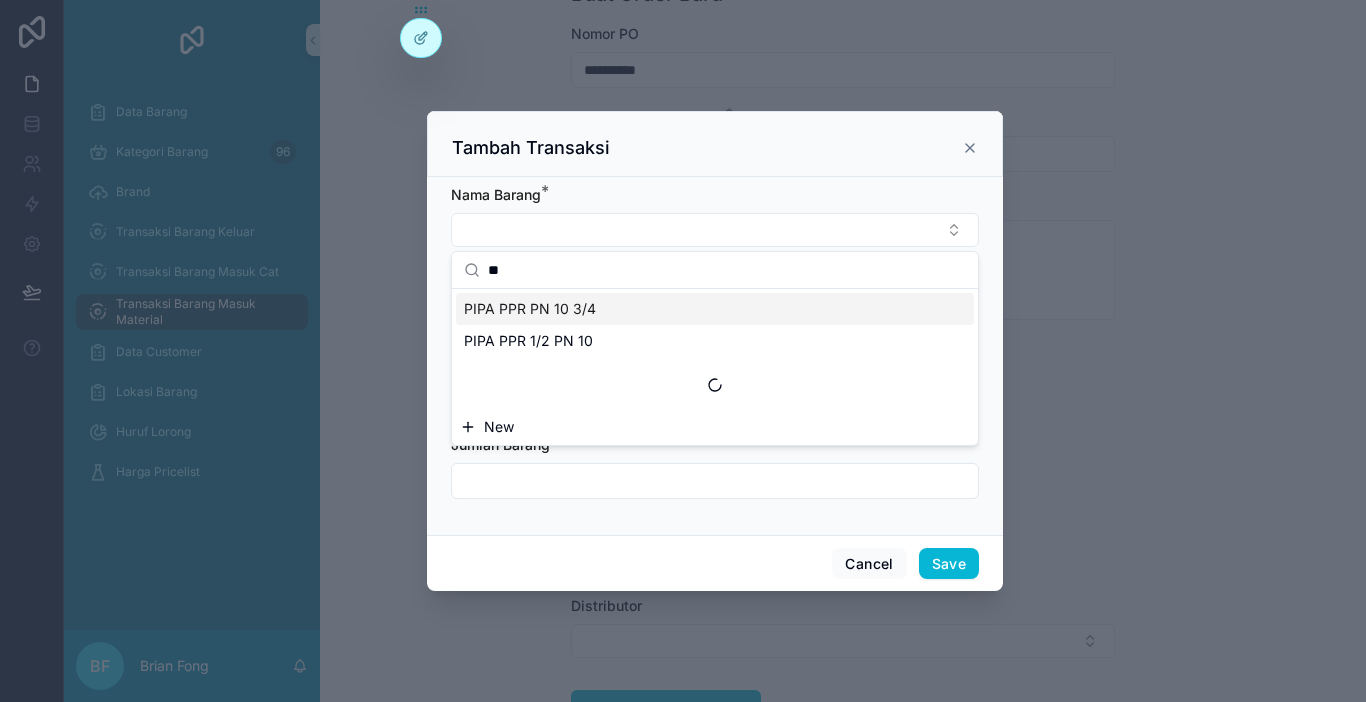 scroll, scrollTop: 0, scrollLeft: 0, axis: both 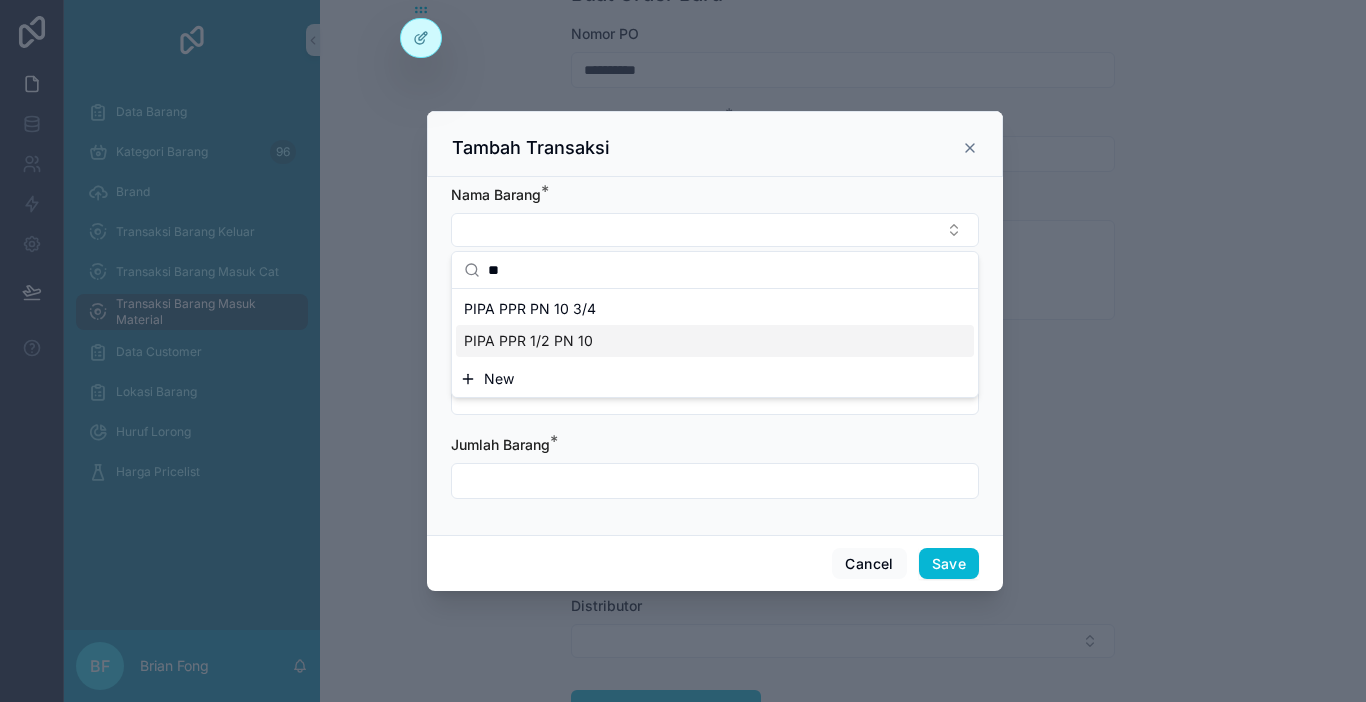 type on "**" 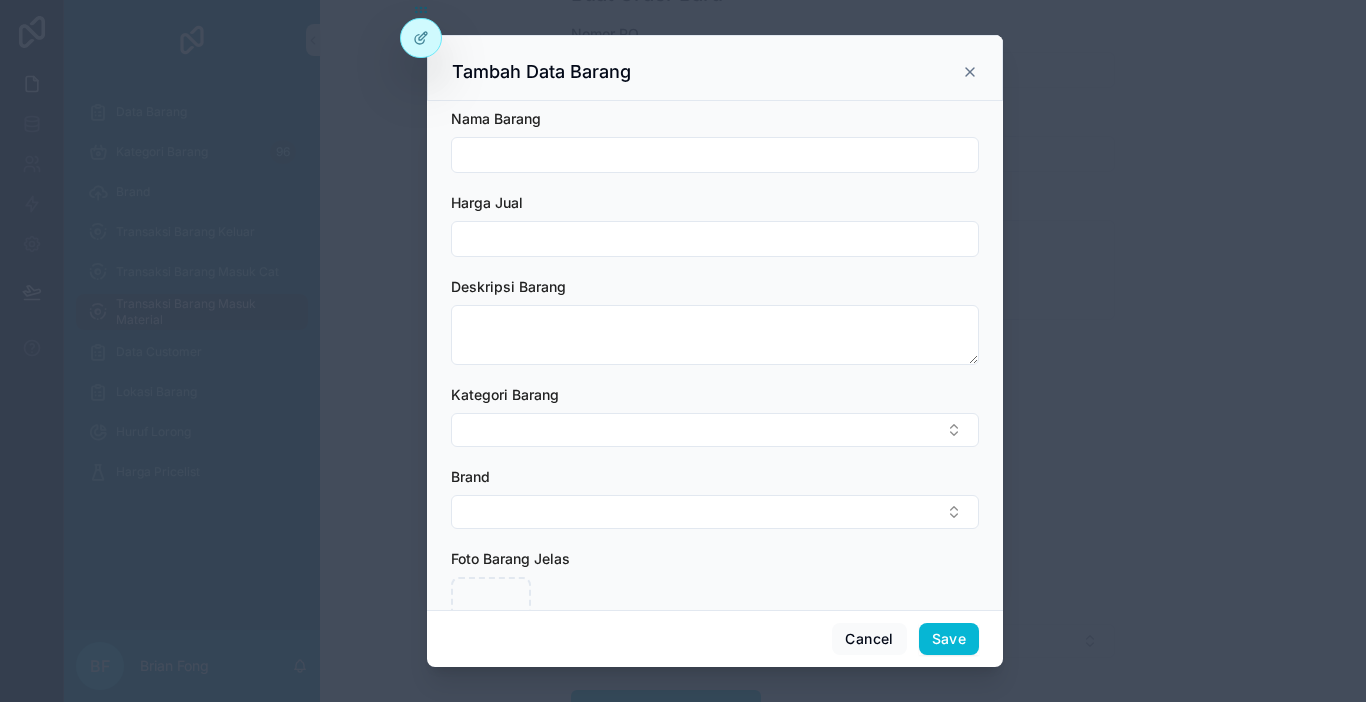 click at bounding box center (715, 155) 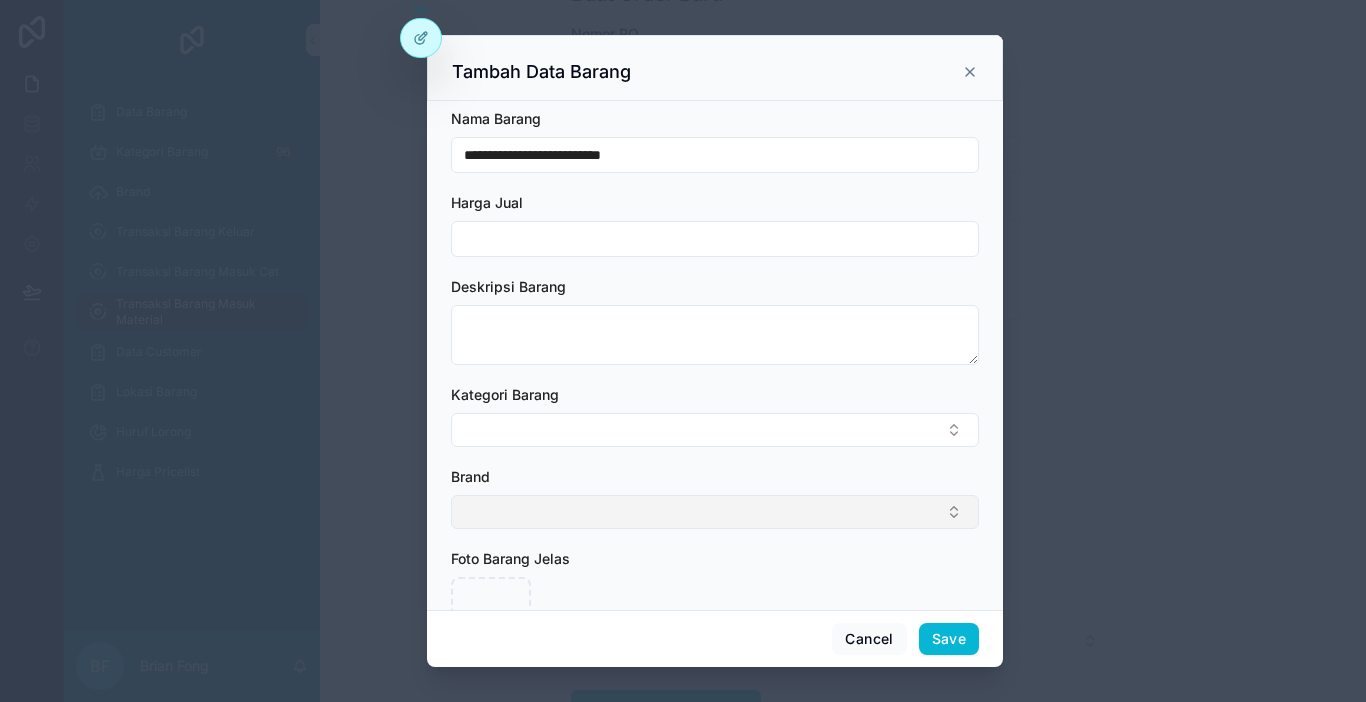 type on "**********" 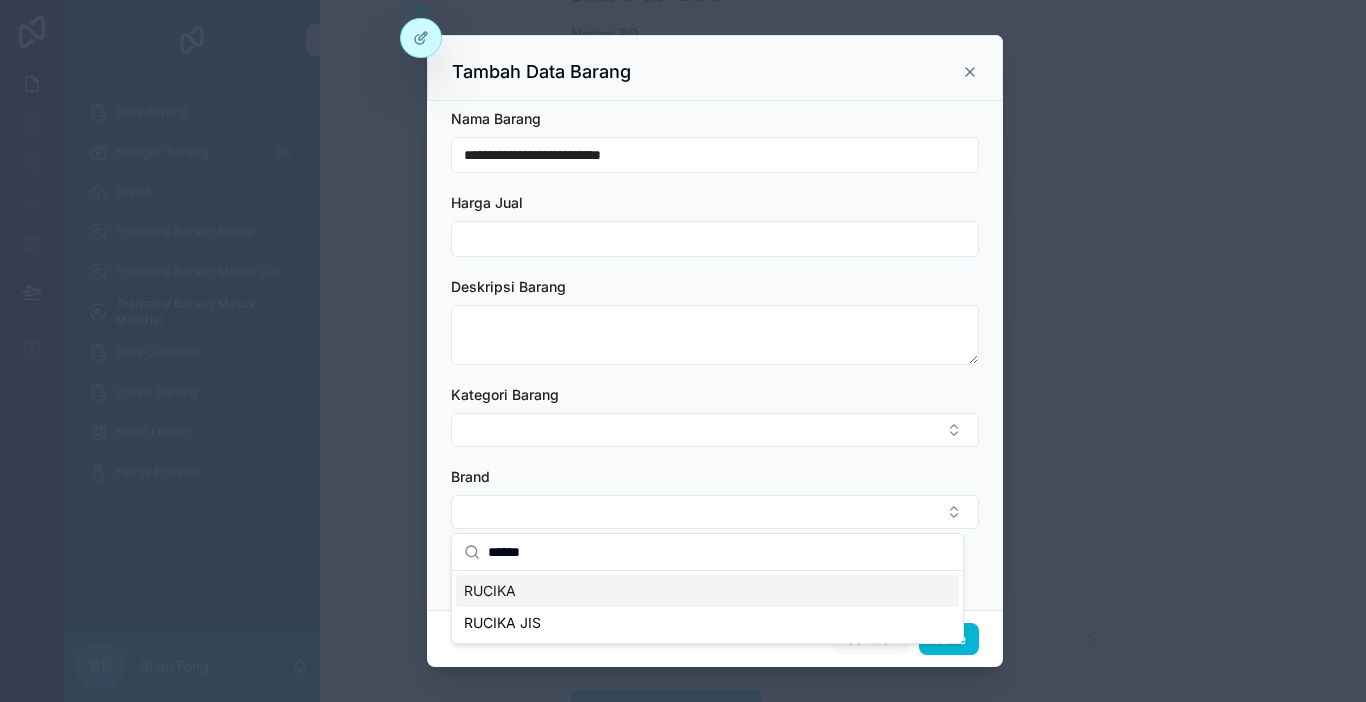 type on "******" 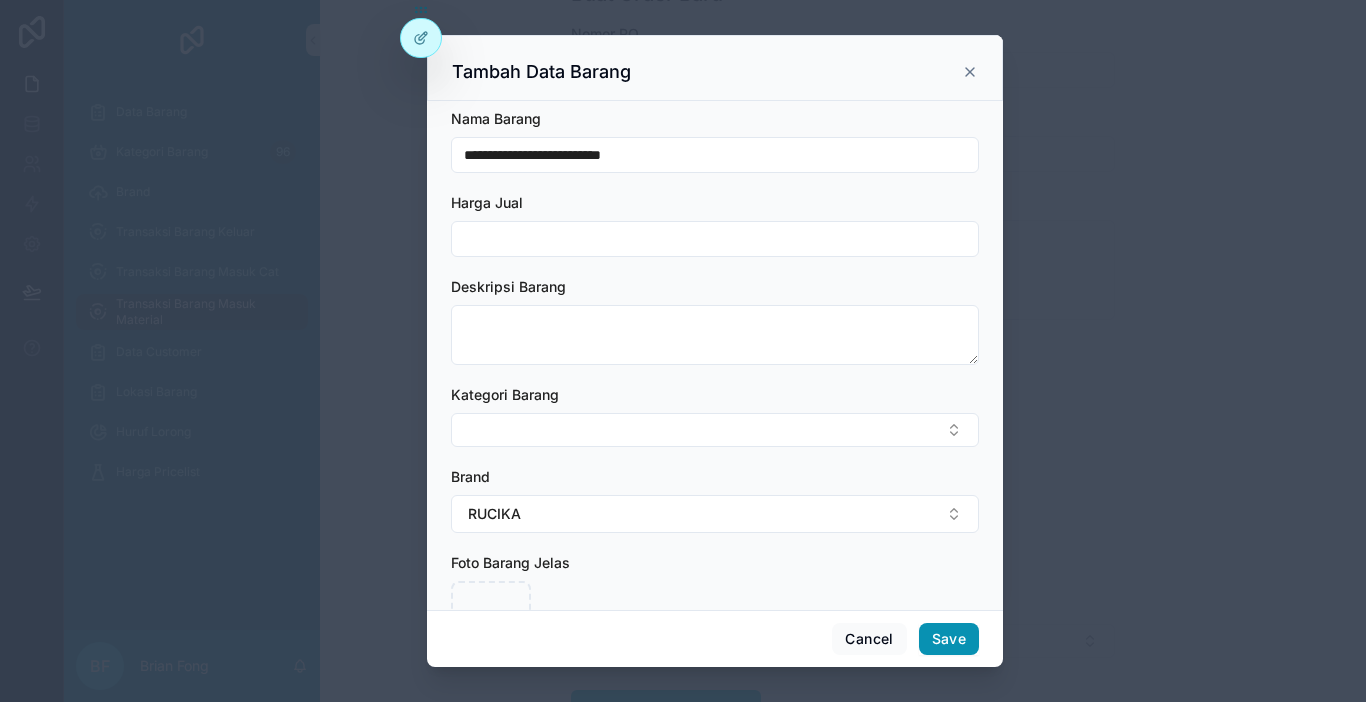 click on "Save" at bounding box center [949, 639] 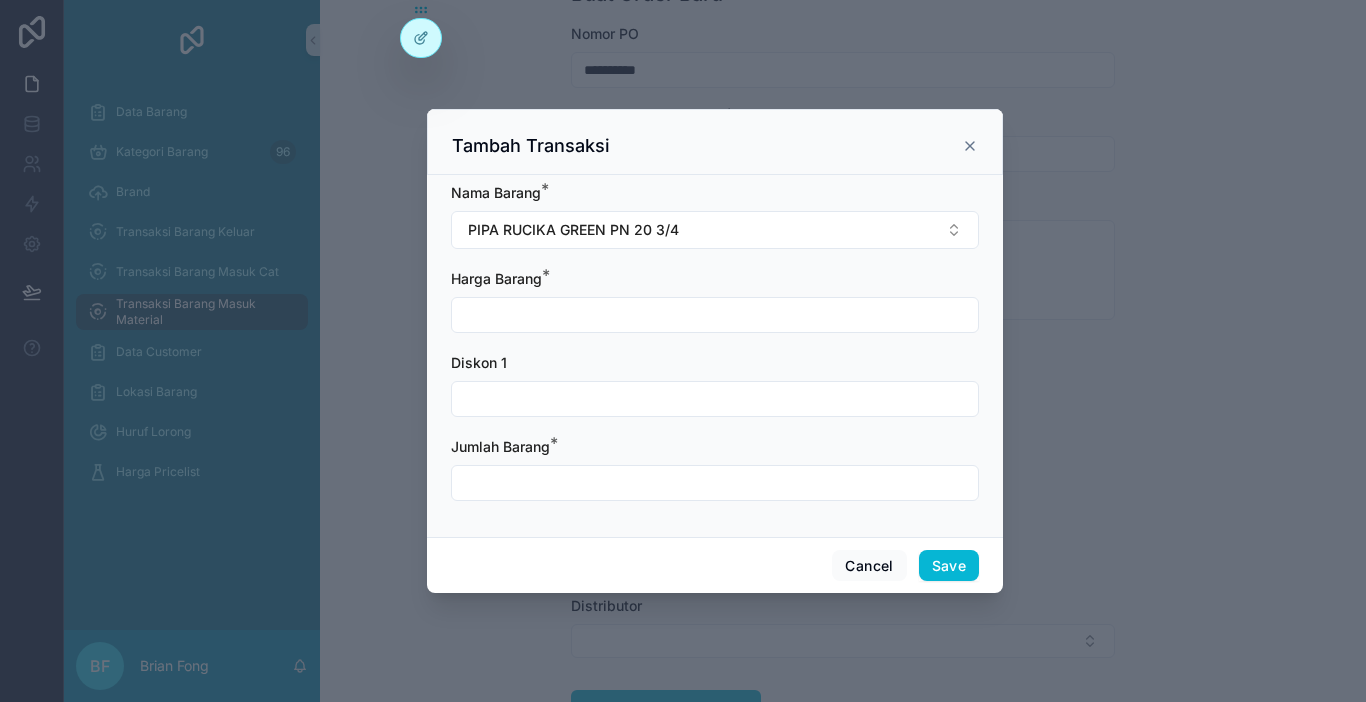 click at bounding box center [715, 315] 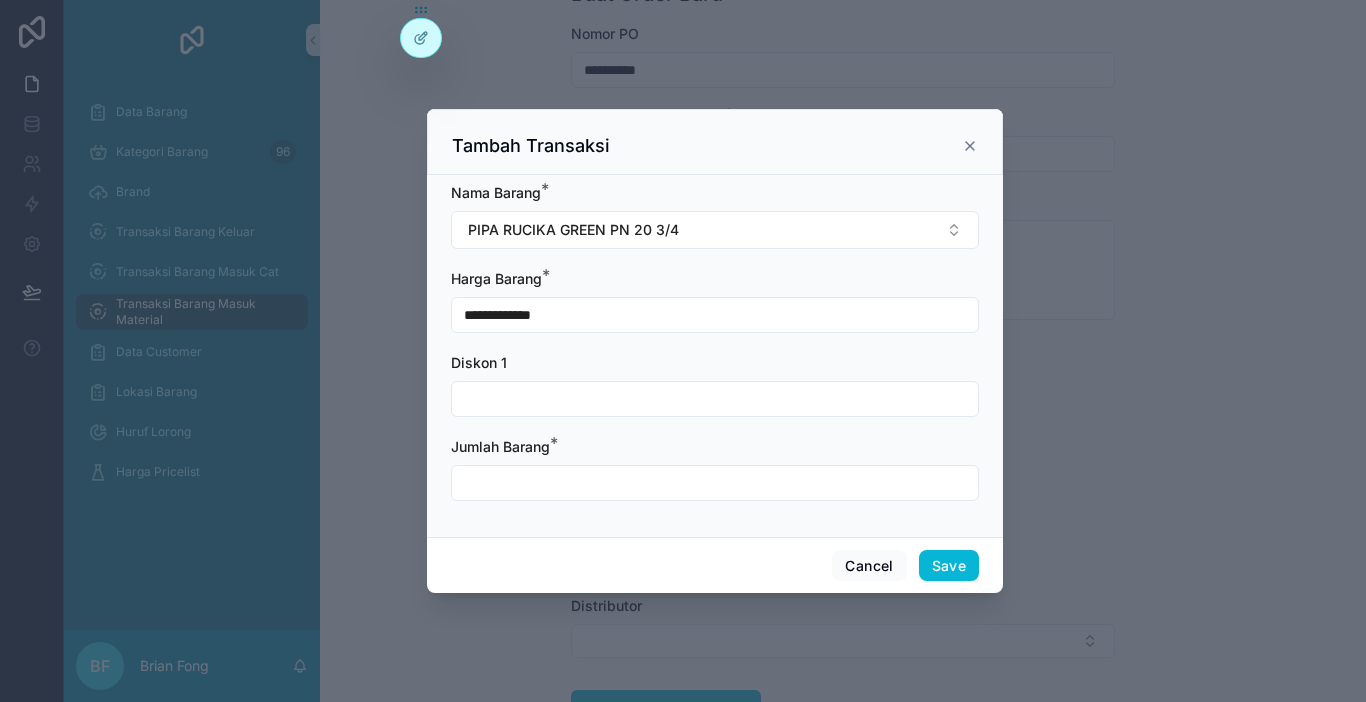 type on "**********" 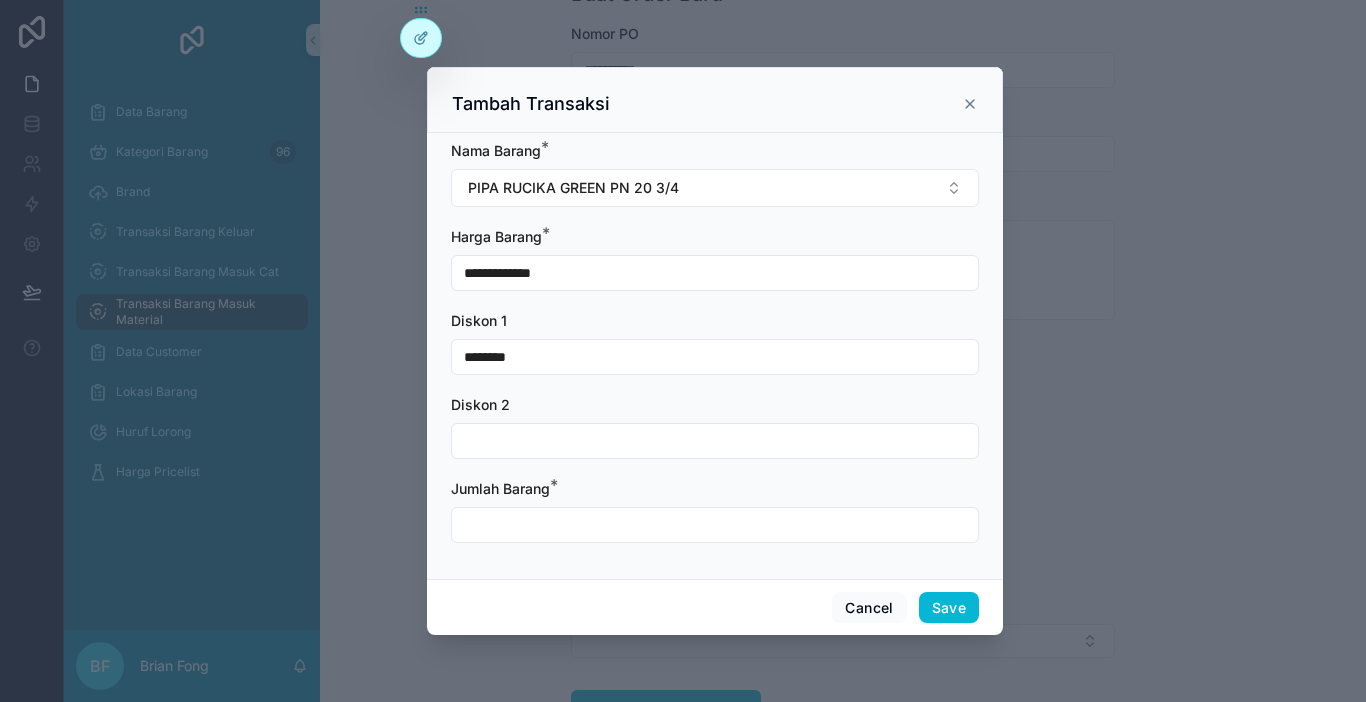 type on "********" 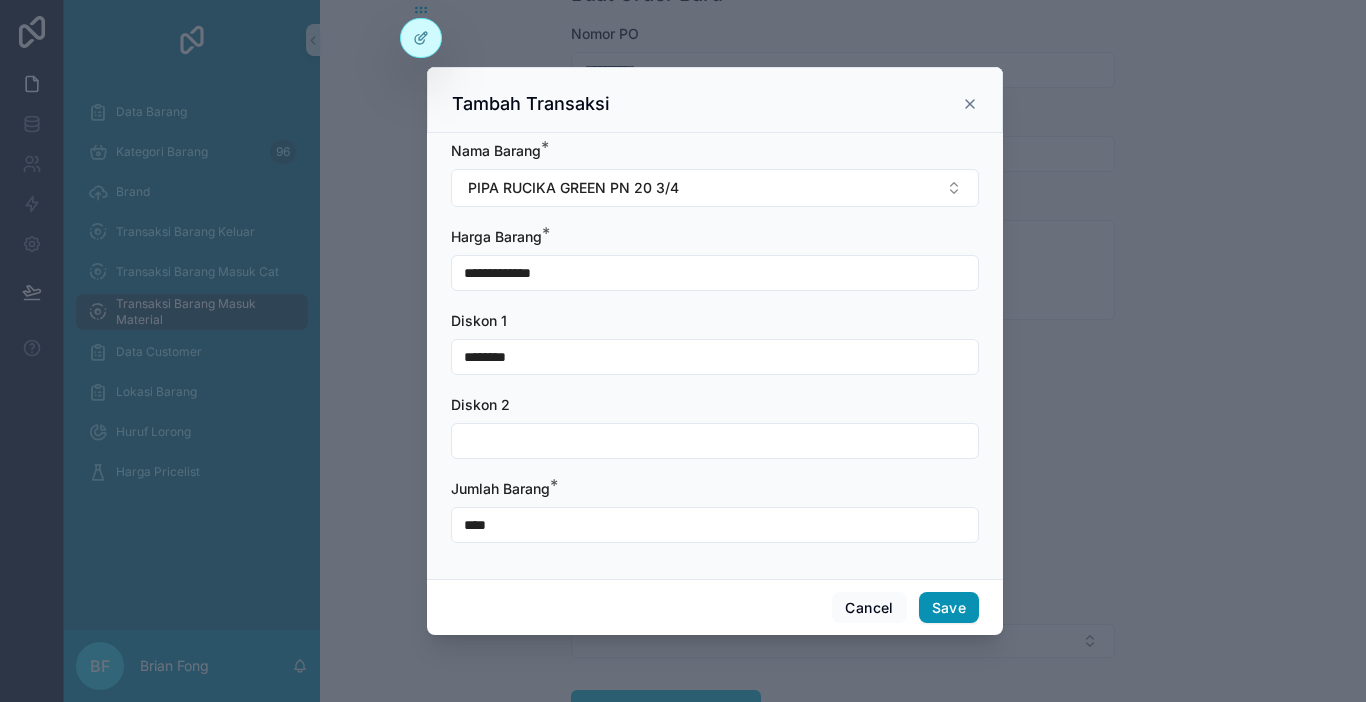 type on "****" 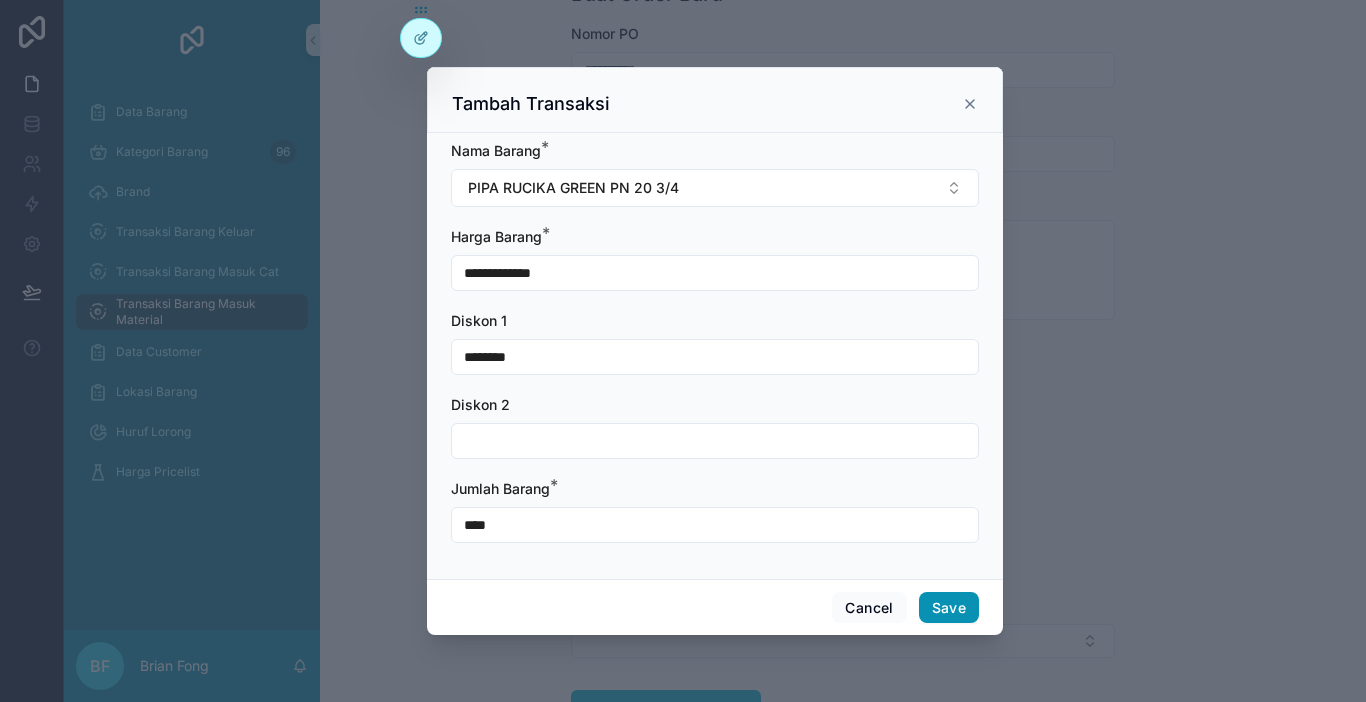 click on "Save" at bounding box center [949, 608] 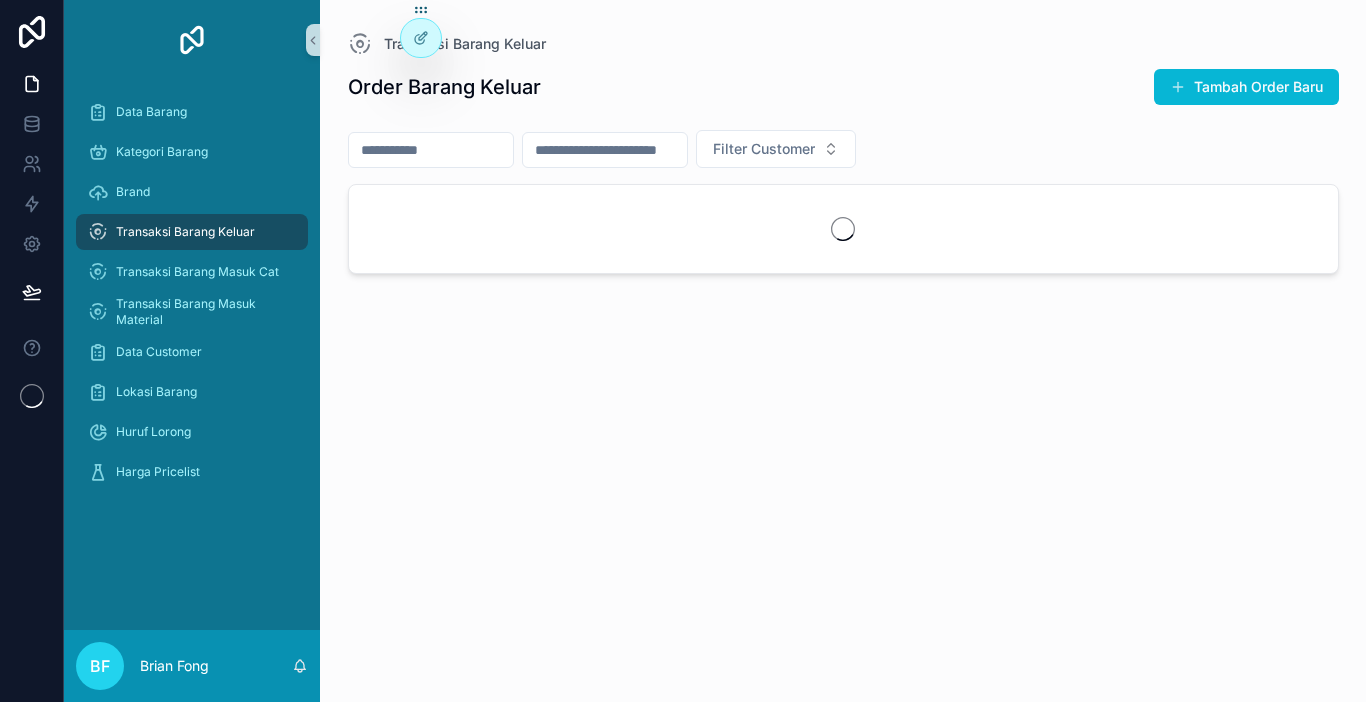 scroll, scrollTop: 0, scrollLeft: 0, axis: both 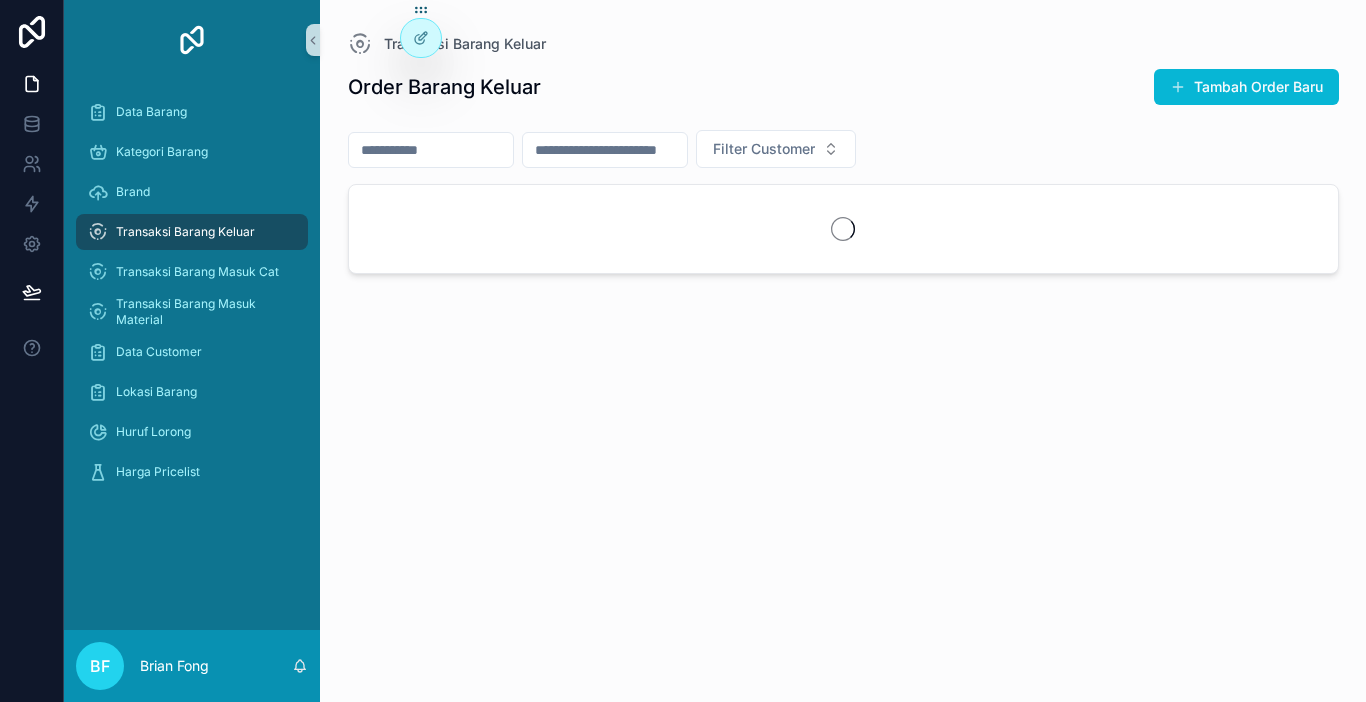 click at bounding box center [605, 150] 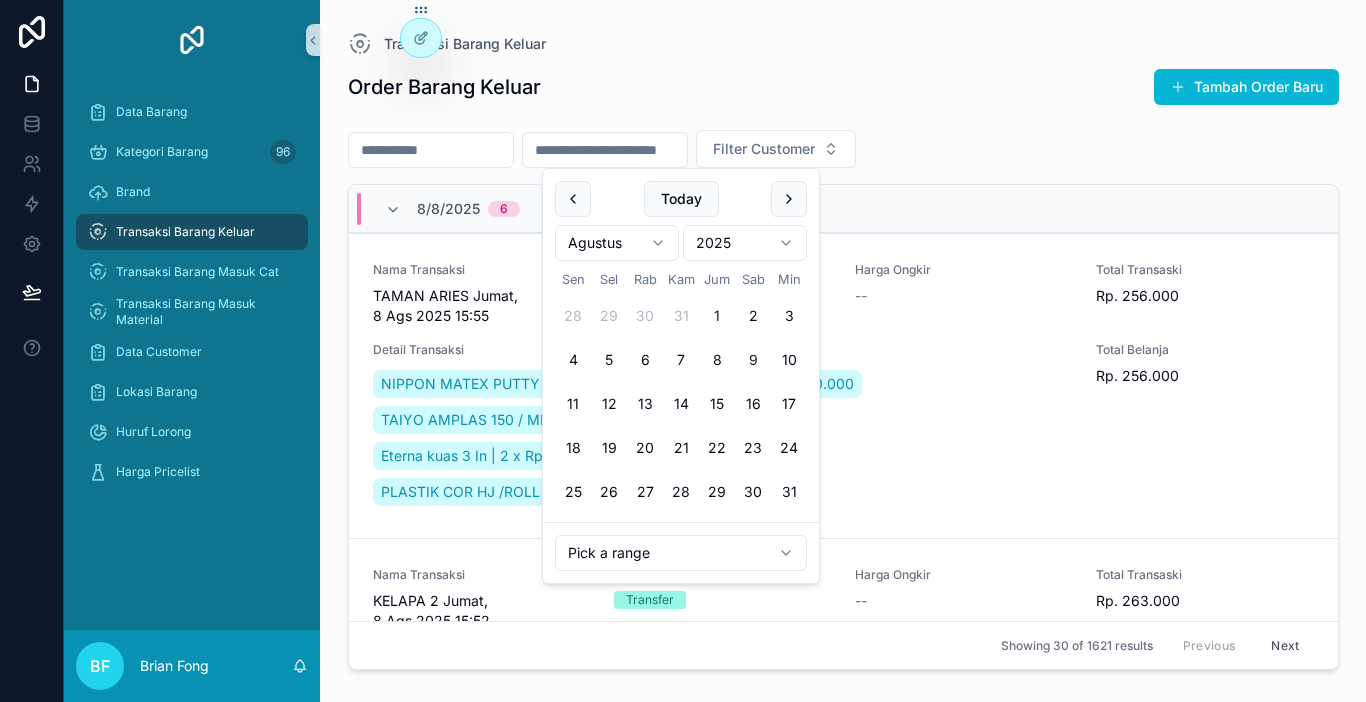 click on "1" at bounding box center [717, 316] 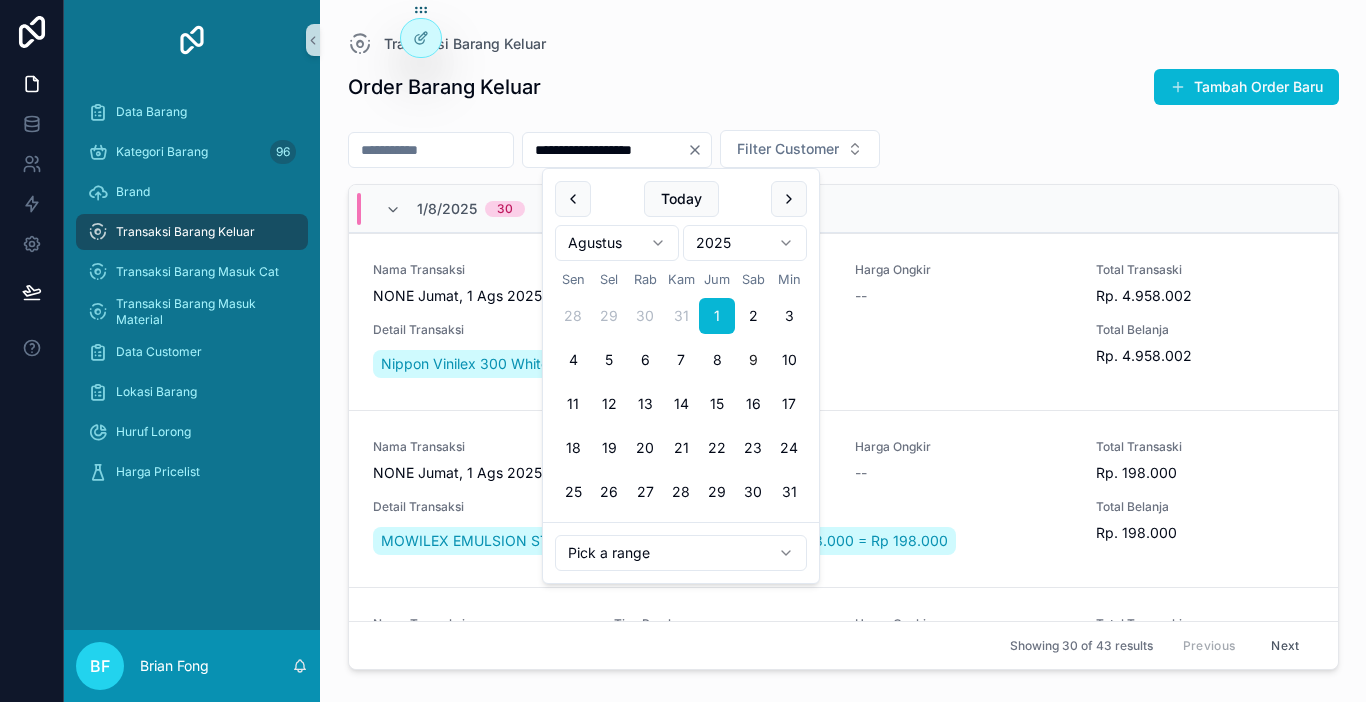 click on "Transaksi Barang Keluar" at bounding box center [843, 44] 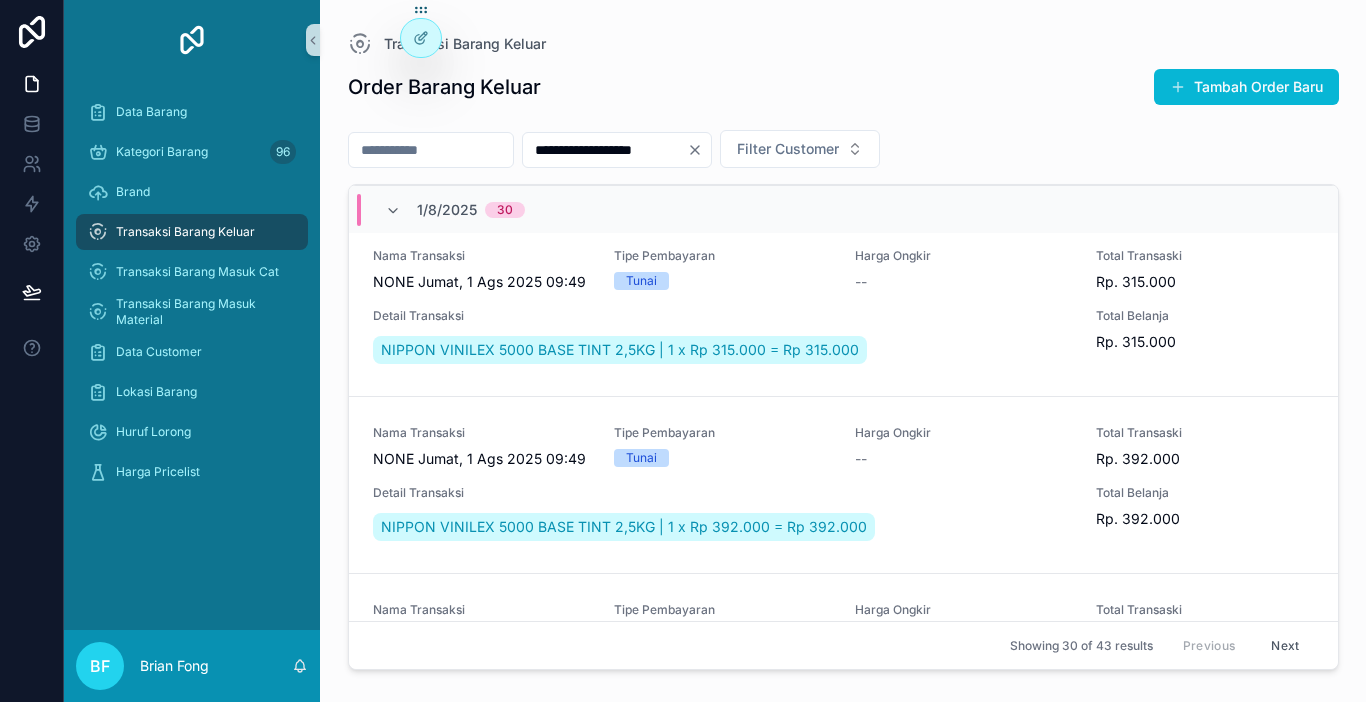 scroll, scrollTop: 4848, scrollLeft: 0, axis: vertical 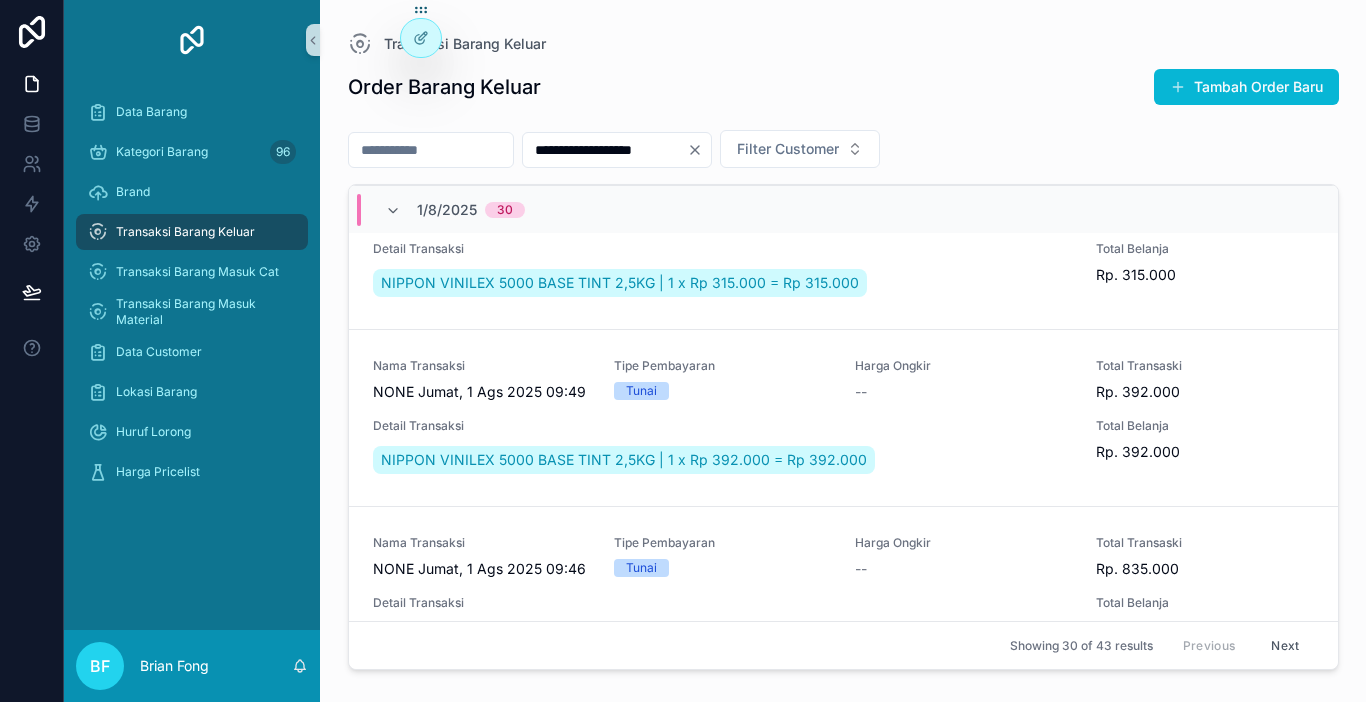 click on "**********" at bounding box center (605, 150) 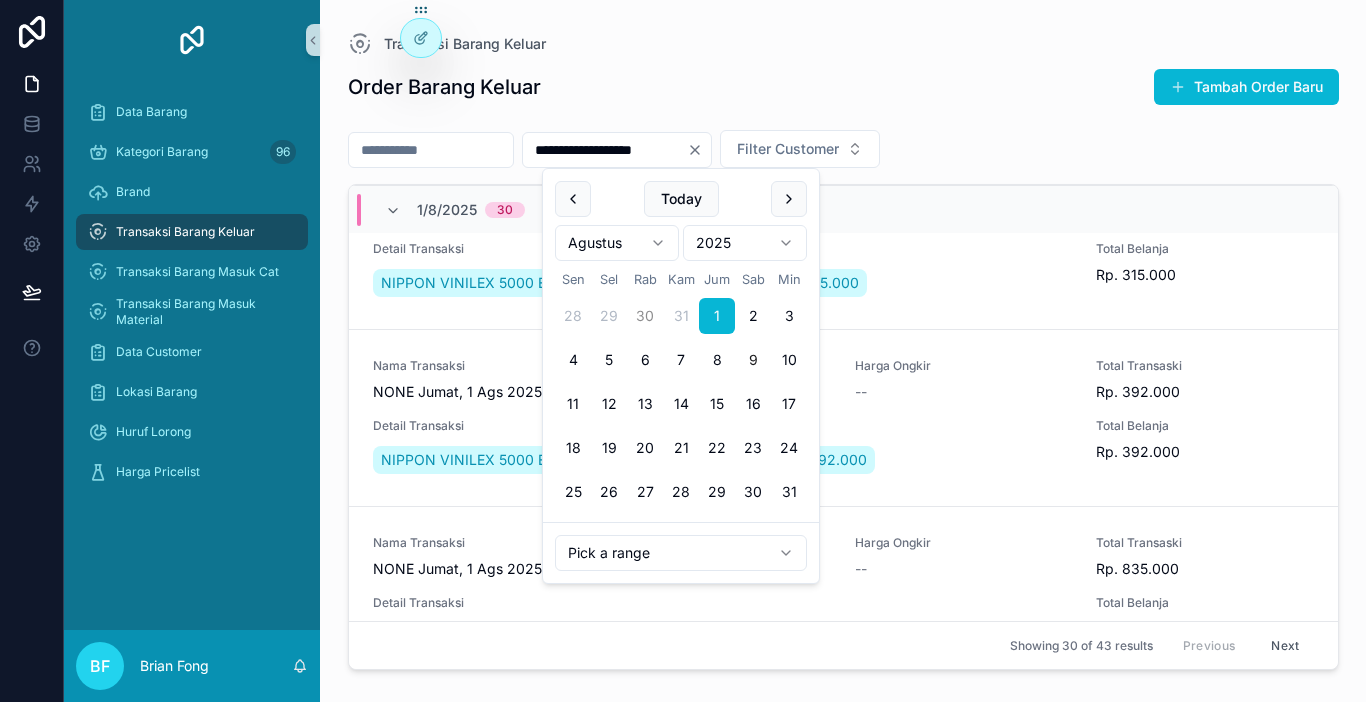 click on "30" at bounding box center (645, 316) 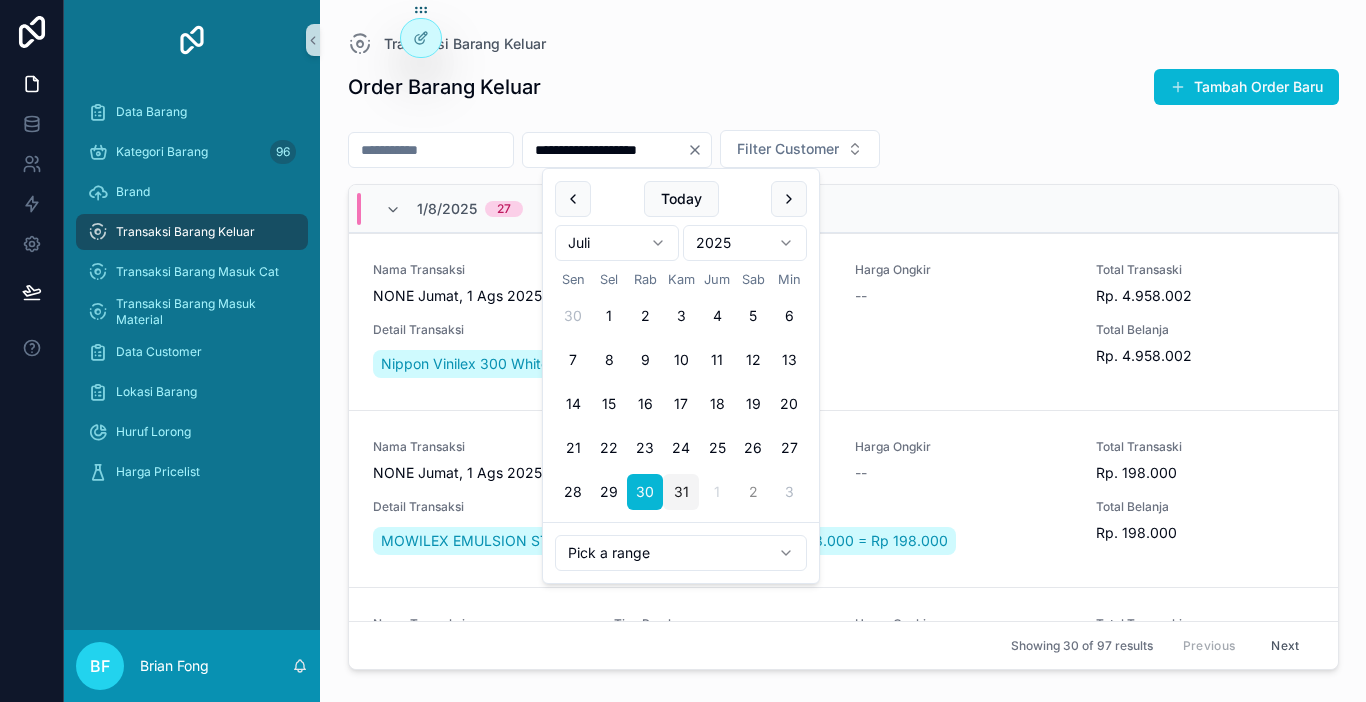 click on "2" at bounding box center [753, 492] 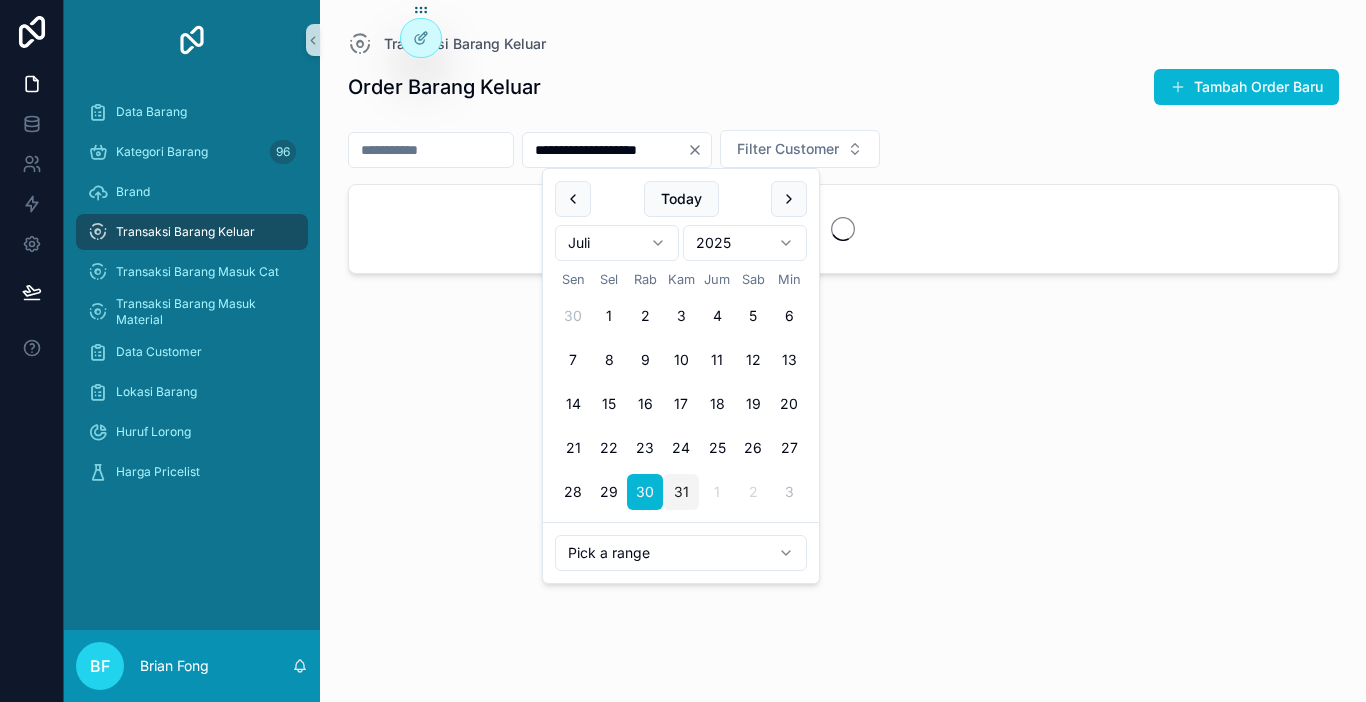 click on "2" at bounding box center (753, 492) 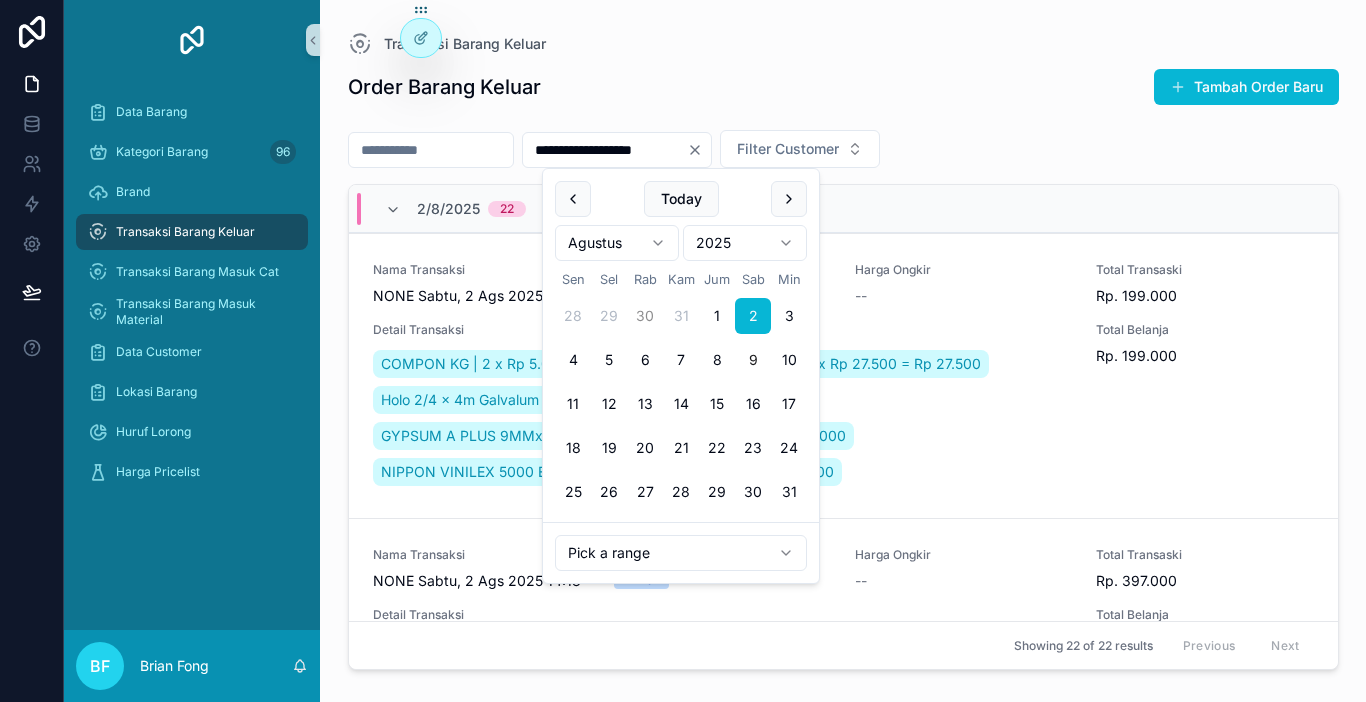 click on "30" at bounding box center (645, 316) 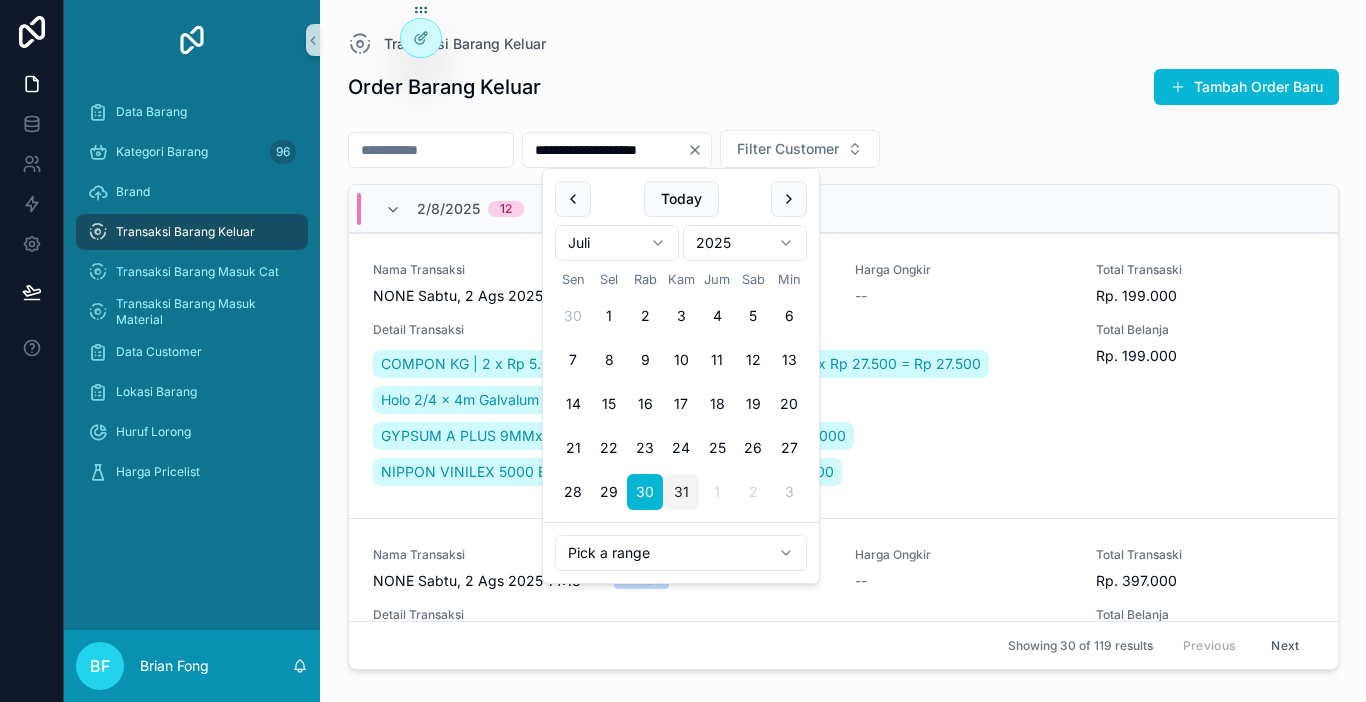 click on "31" at bounding box center (681, 492) 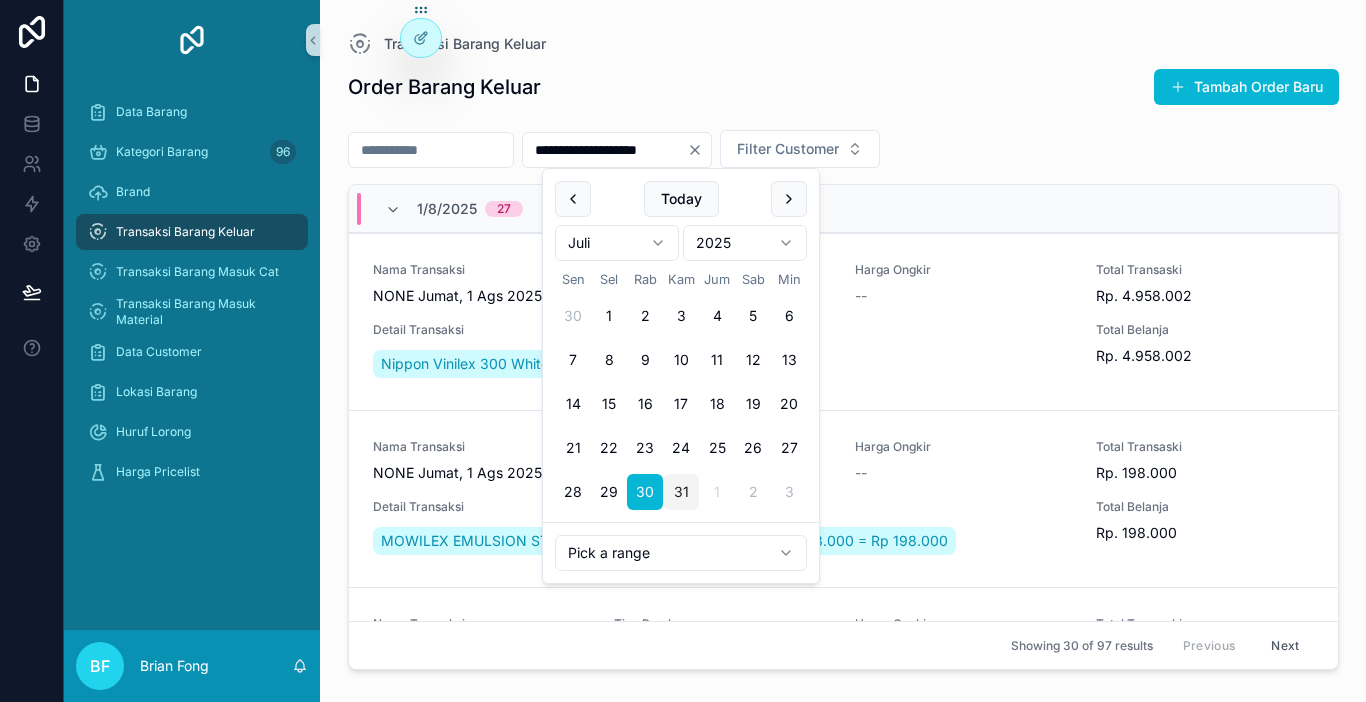 click on "1" at bounding box center (717, 492) 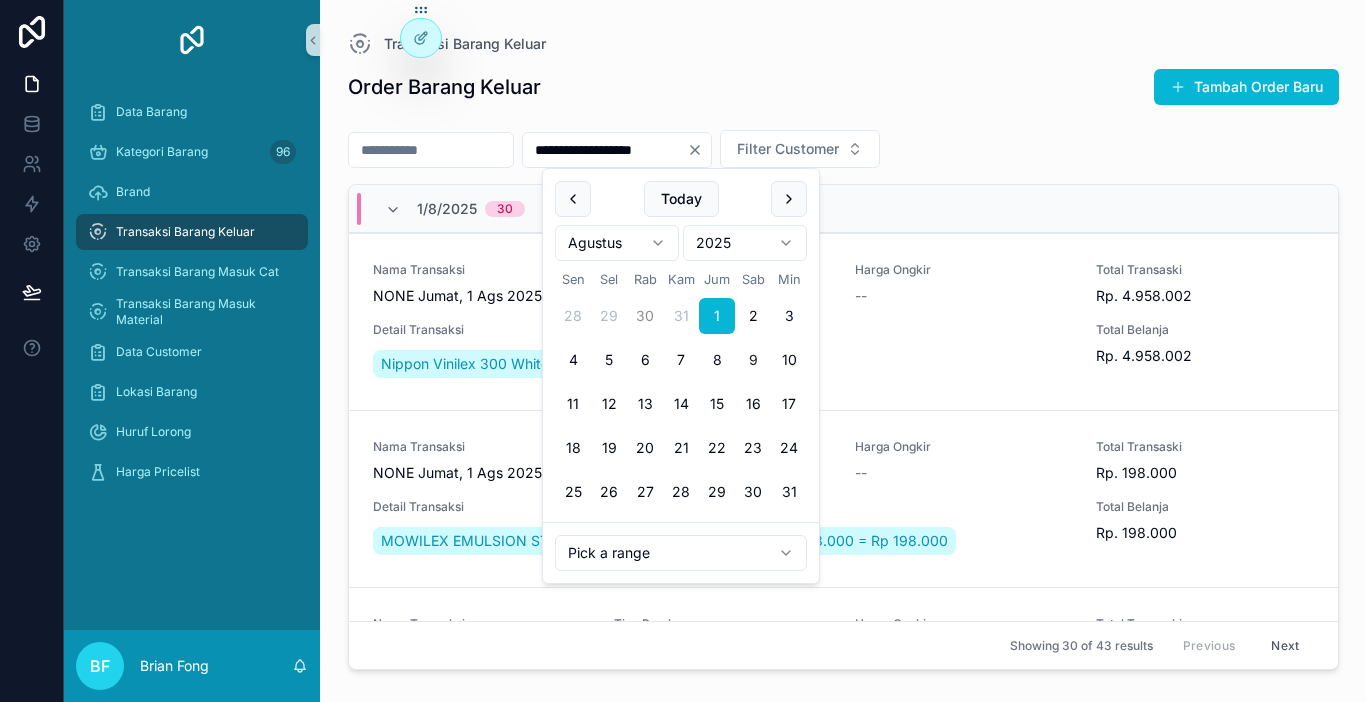 click on "30" at bounding box center [645, 316] 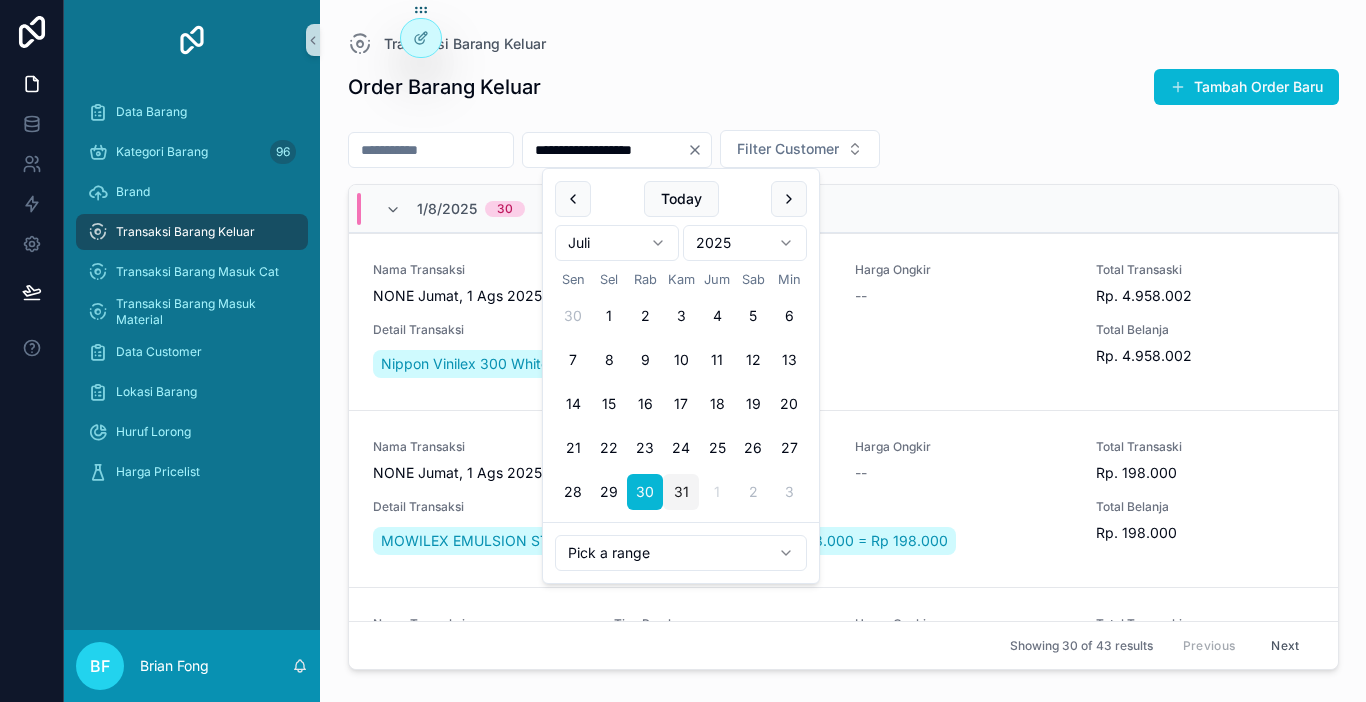 type on "**********" 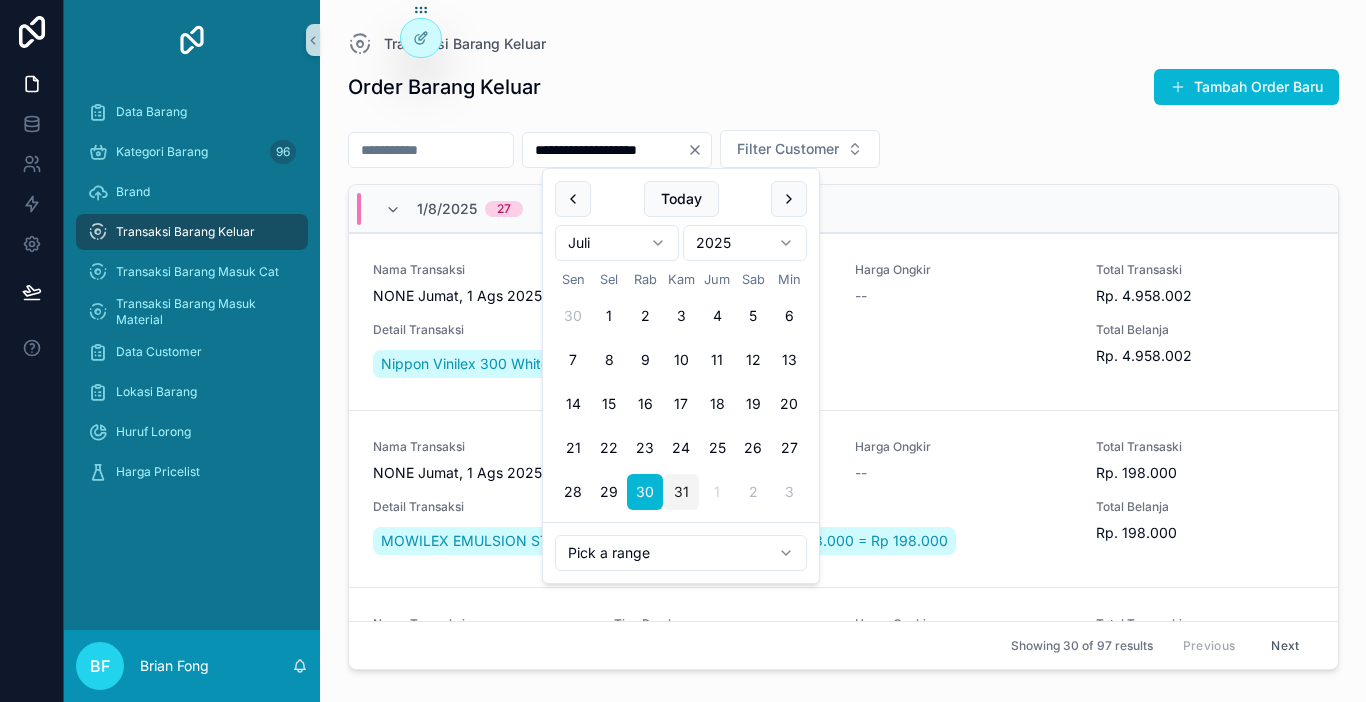 click at bounding box center (699, 150) 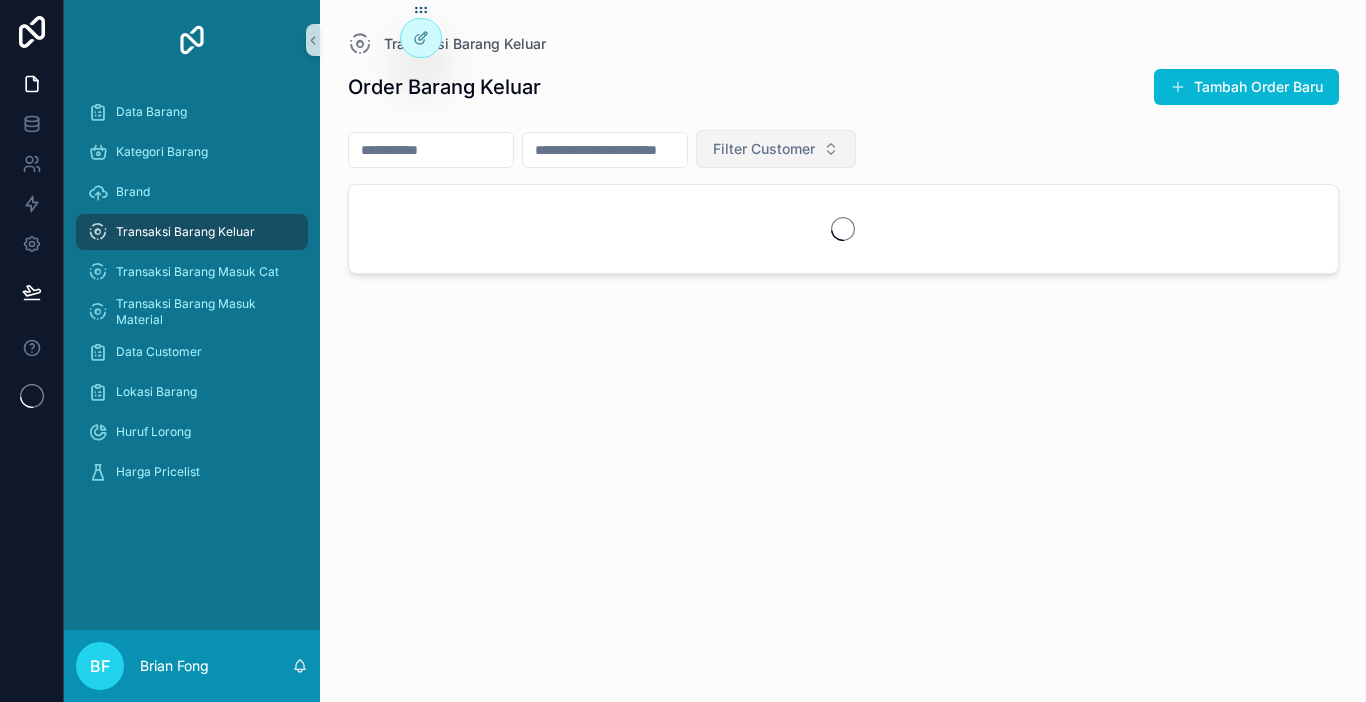 scroll, scrollTop: 0, scrollLeft: 0, axis: both 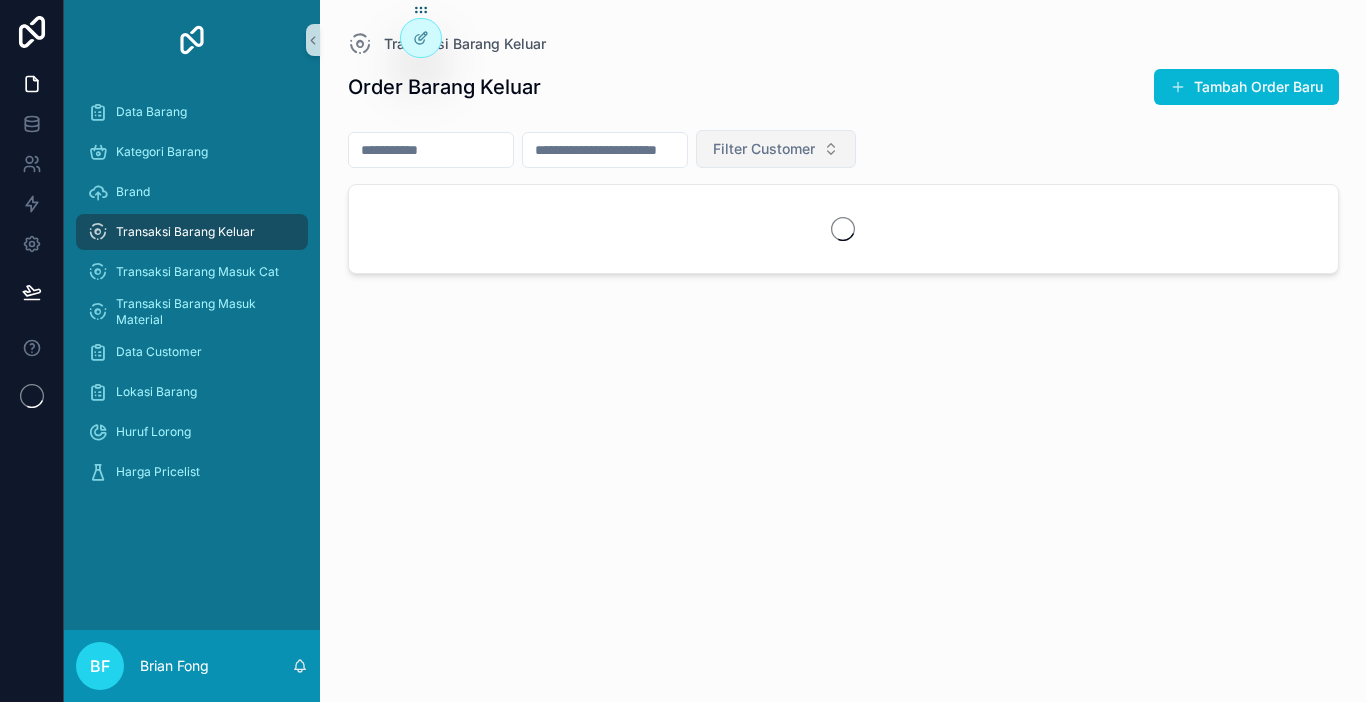 click on "Filter Customer" at bounding box center (764, 149) 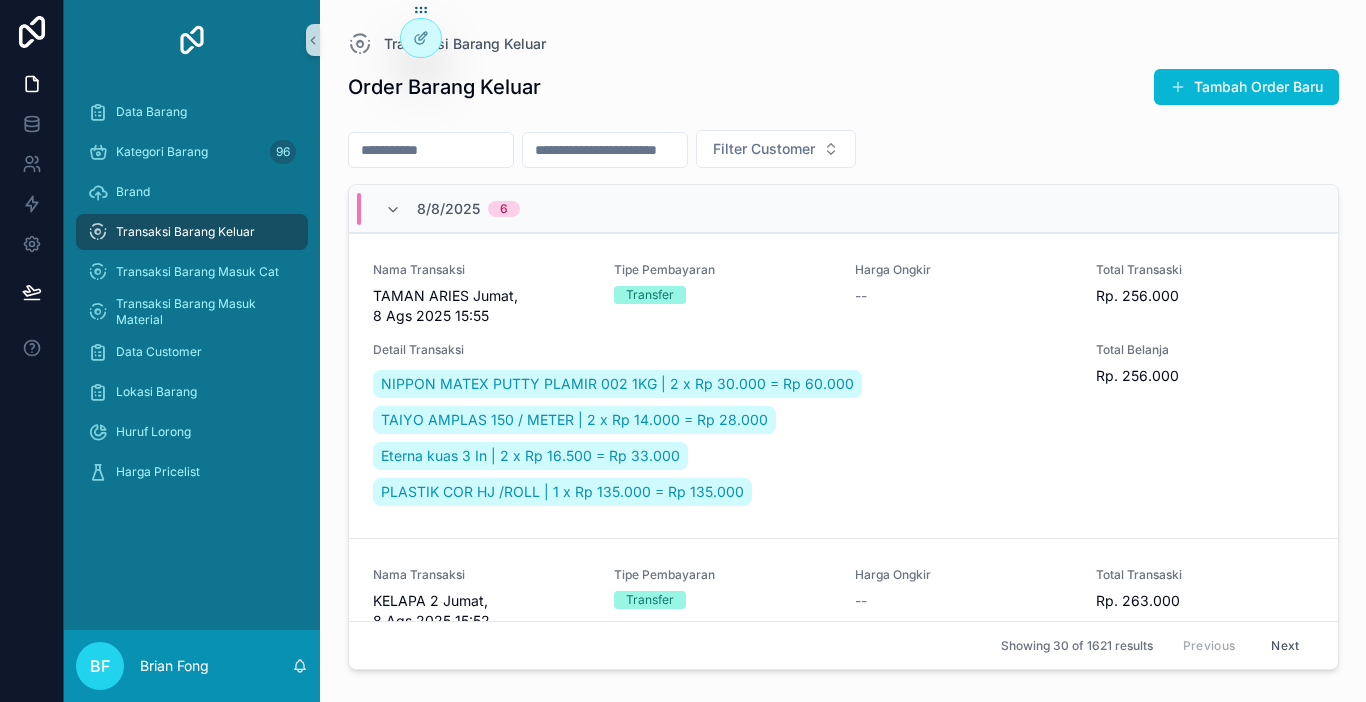 click on "Filter Customer" at bounding box center [764, 149] 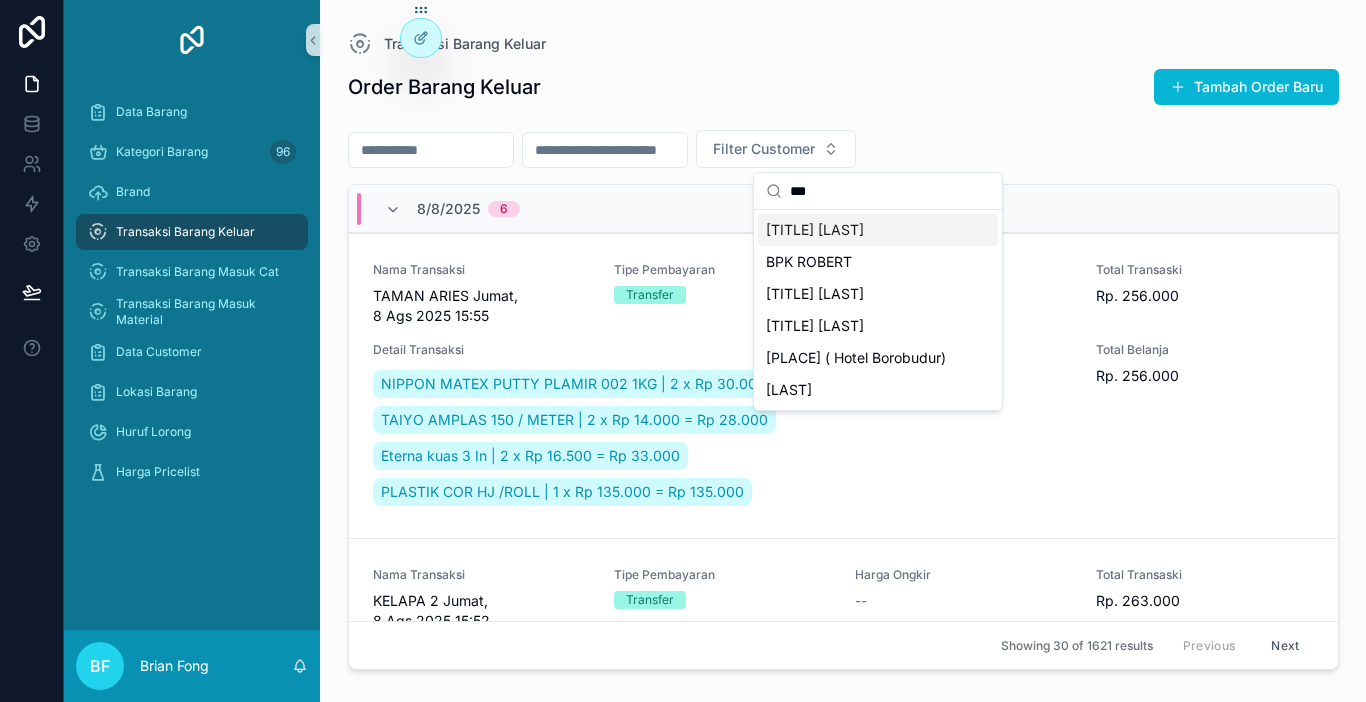 click on "BP Roby" at bounding box center [878, 230] 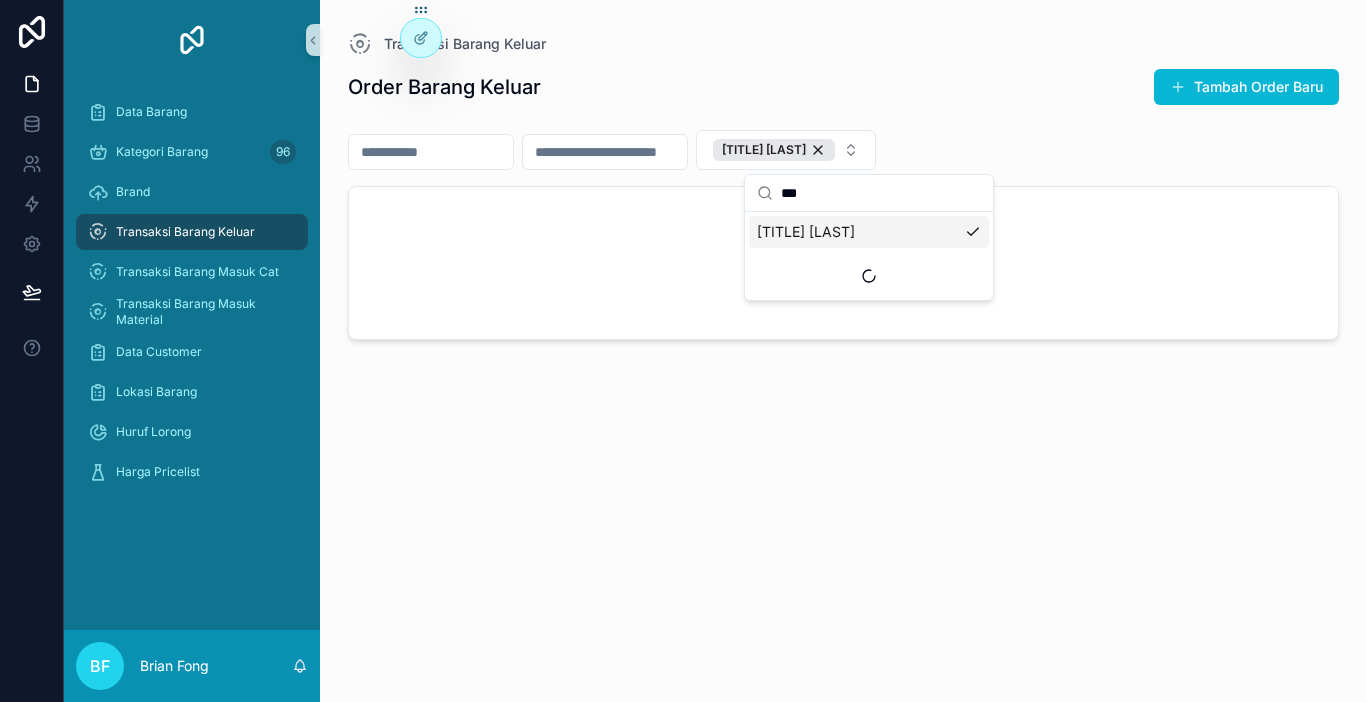 click on "***" at bounding box center [881, 193] 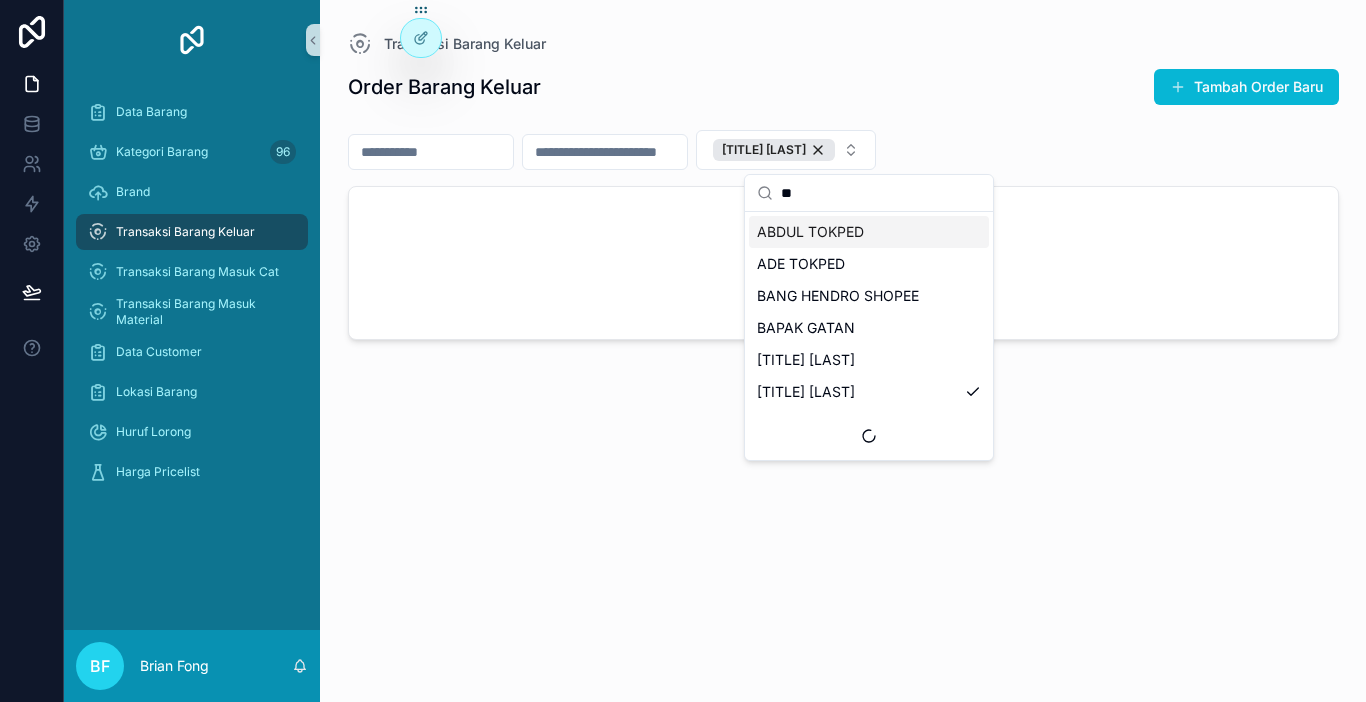 scroll, scrollTop: 0, scrollLeft: 0, axis: both 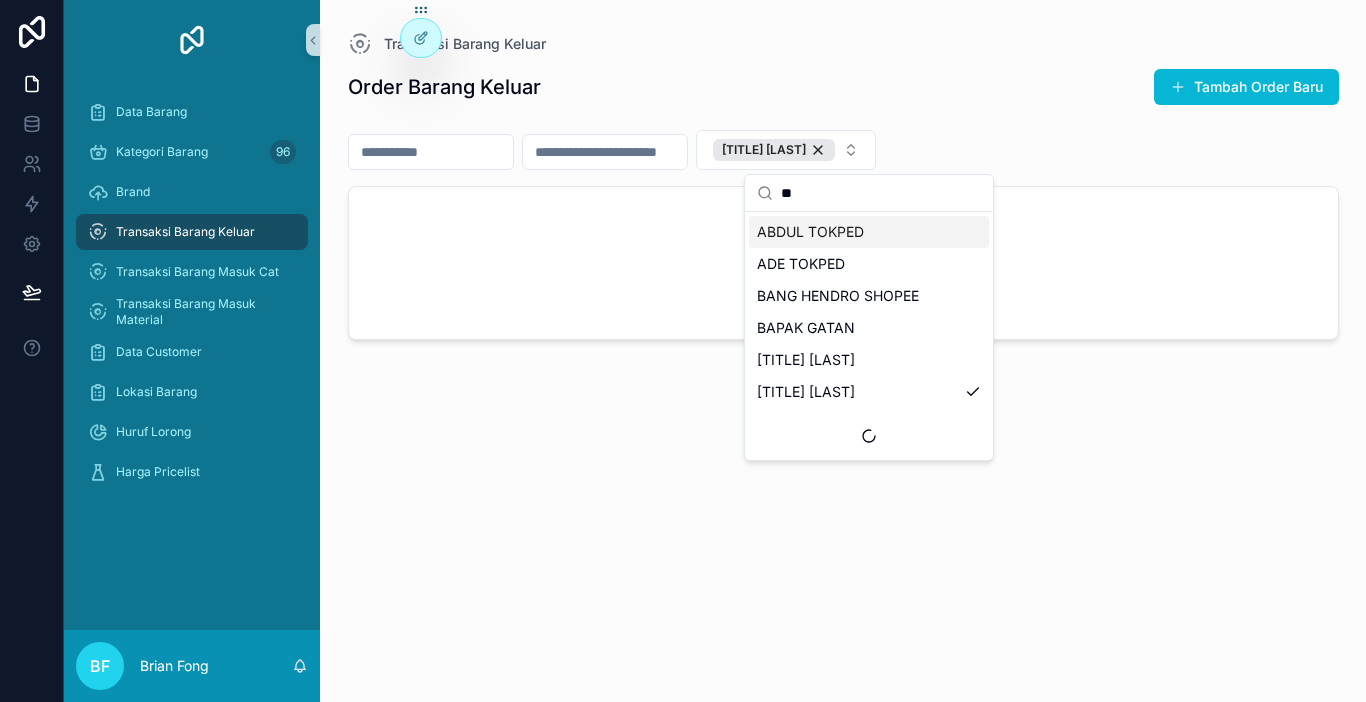 type on "***" 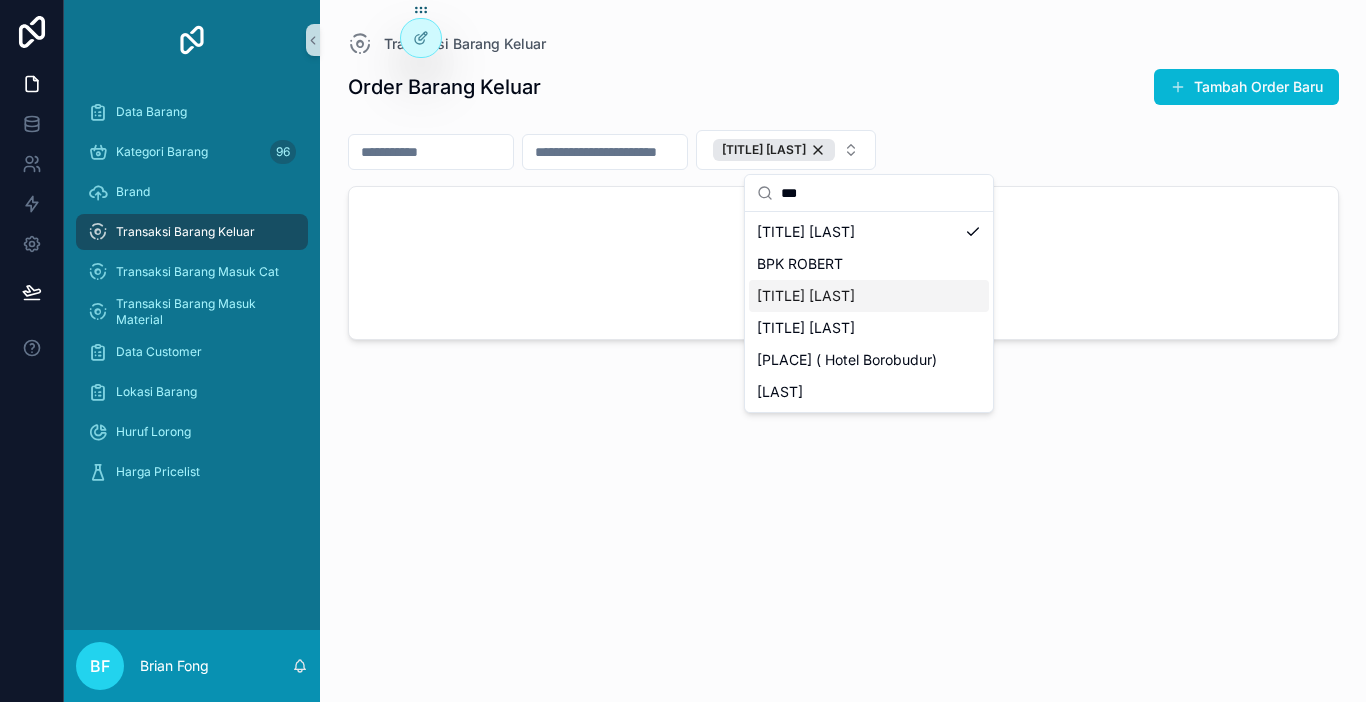 click on "Bapak Robi" at bounding box center [806, 296] 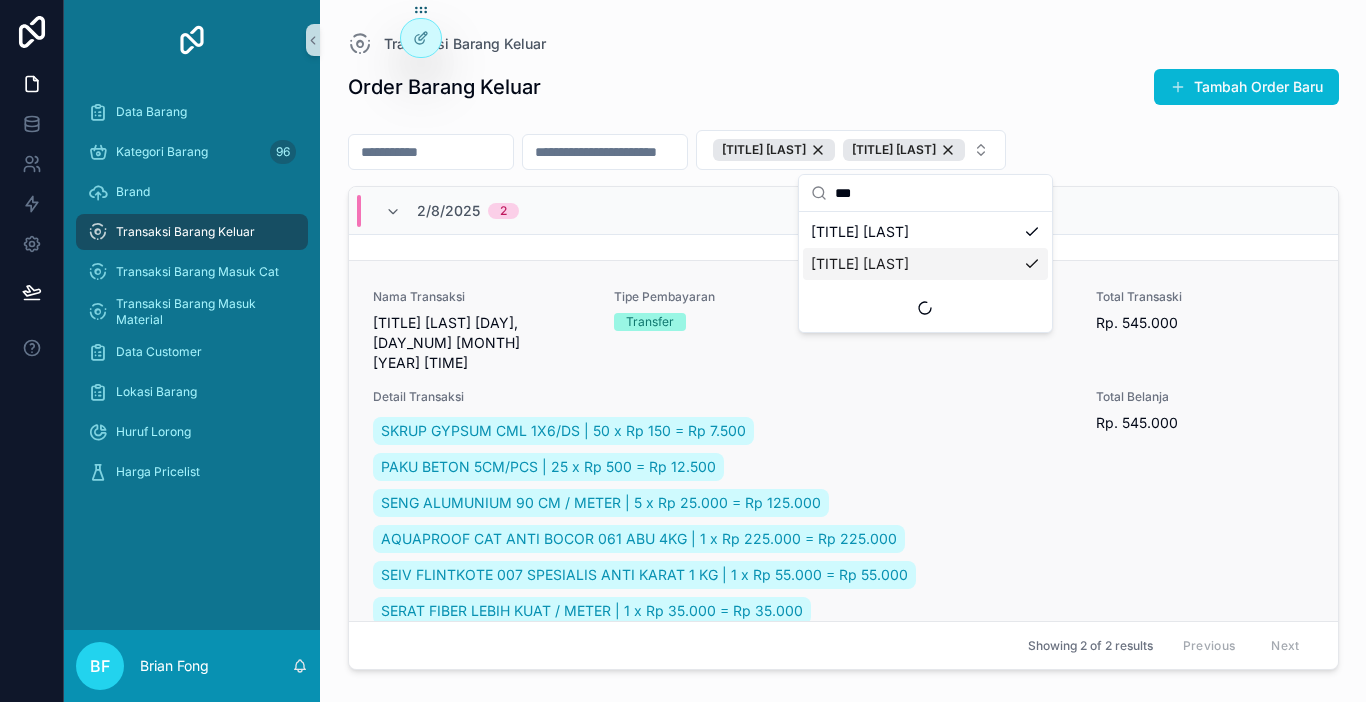 scroll, scrollTop: 368, scrollLeft: 0, axis: vertical 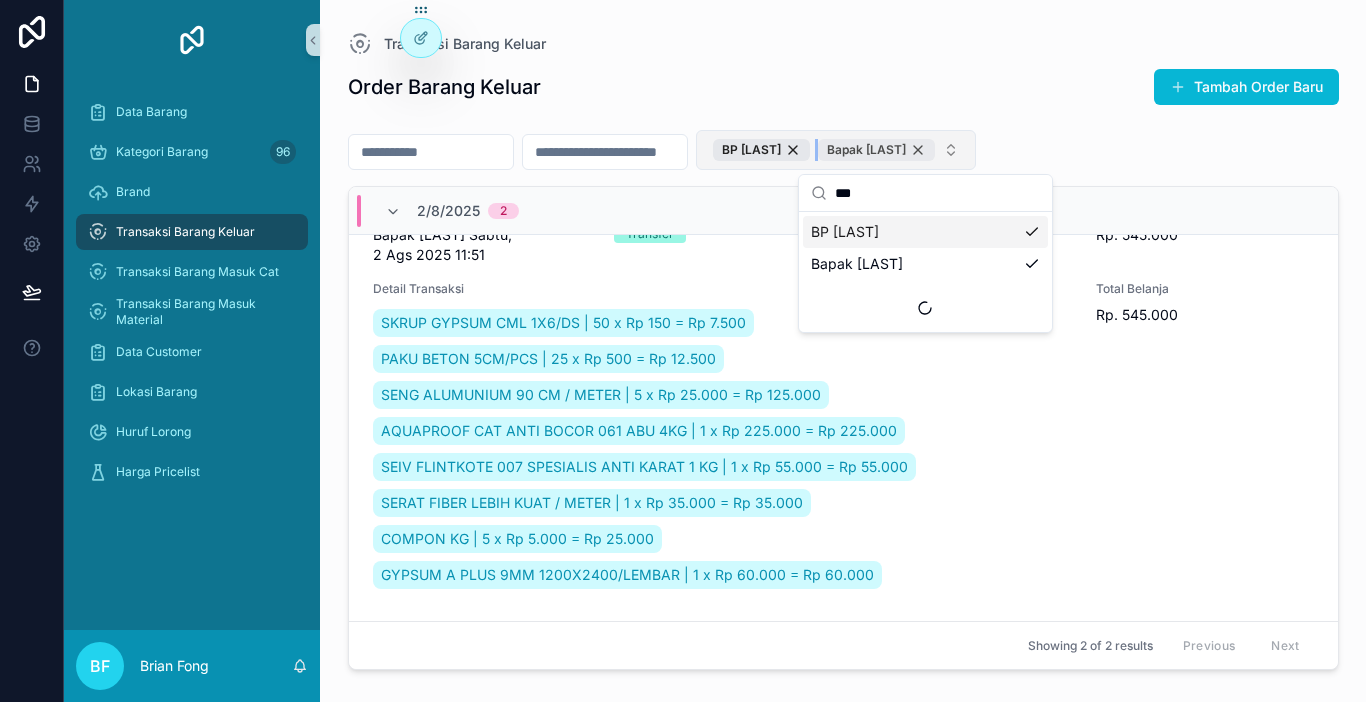 click on "Bapak Robi" at bounding box center (876, 150) 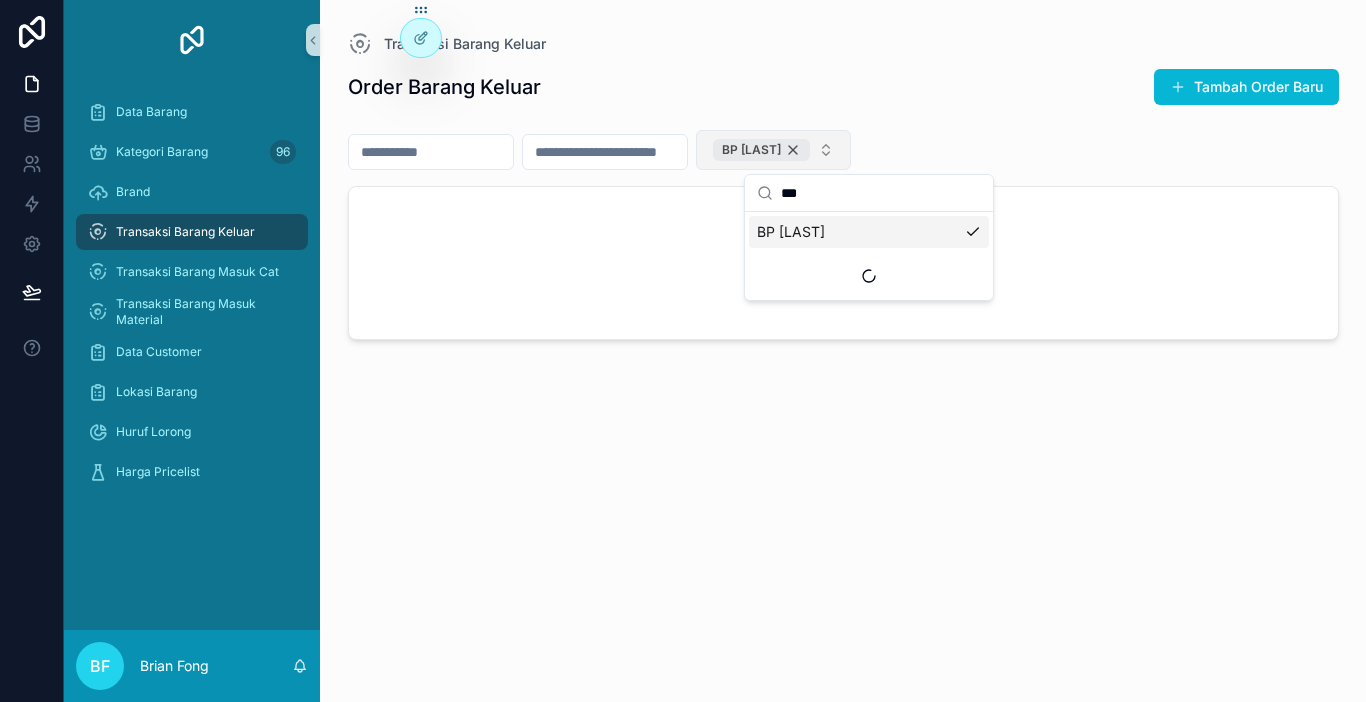 click on "BP Roby" at bounding box center (761, 150) 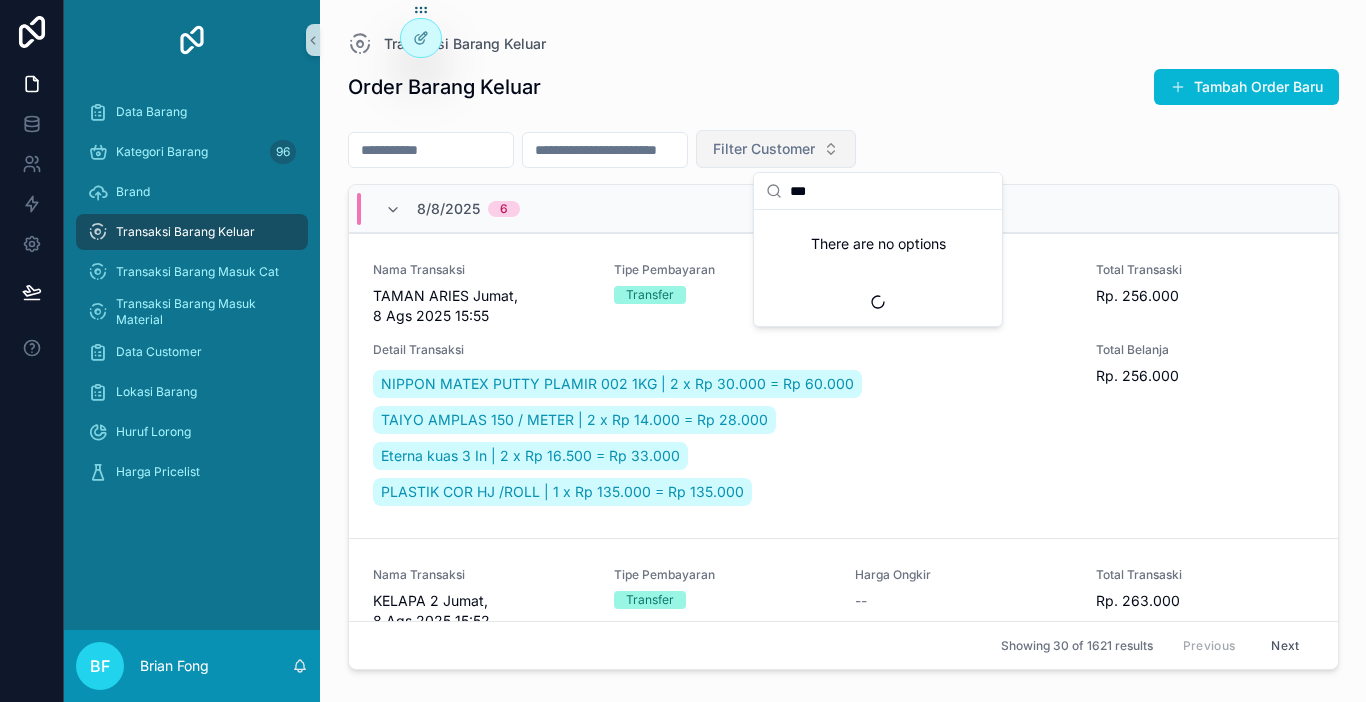 click on "Filter Customer" at bounding box center (764, 149) 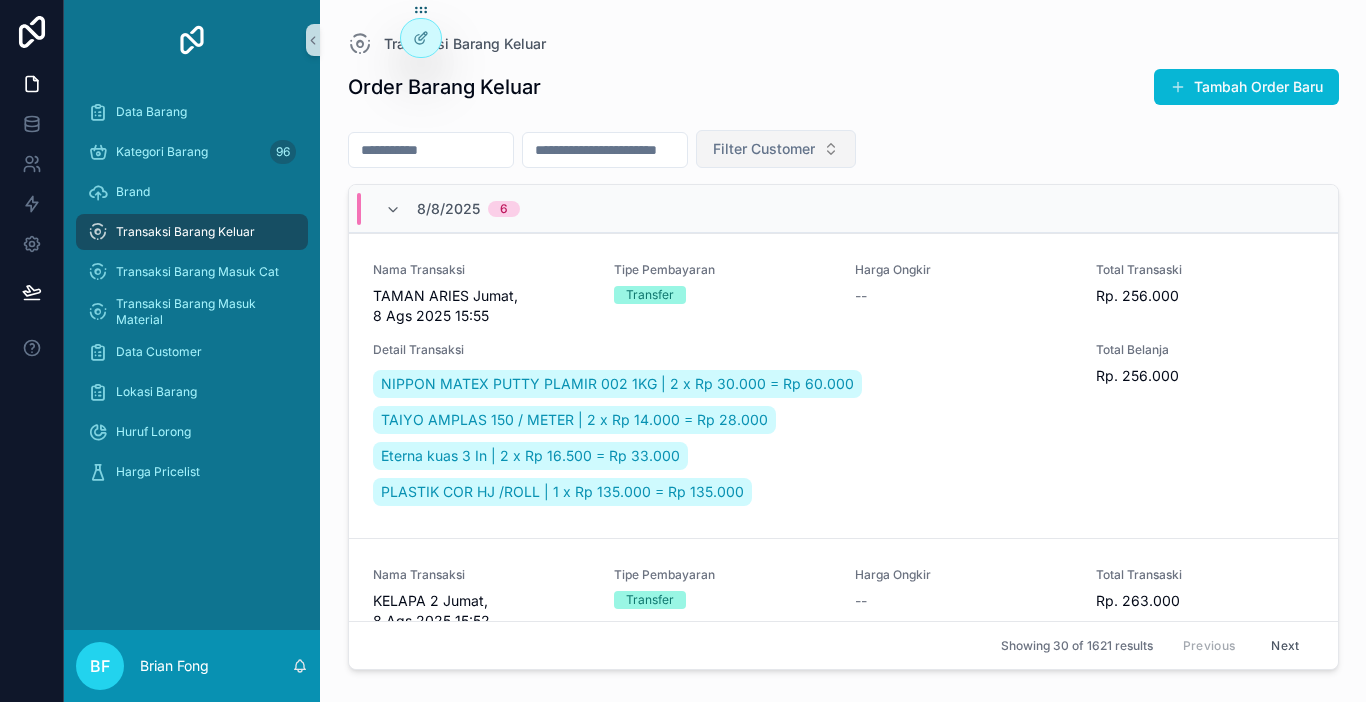 click on "Filter Customer" at bounding box center (764, 149) 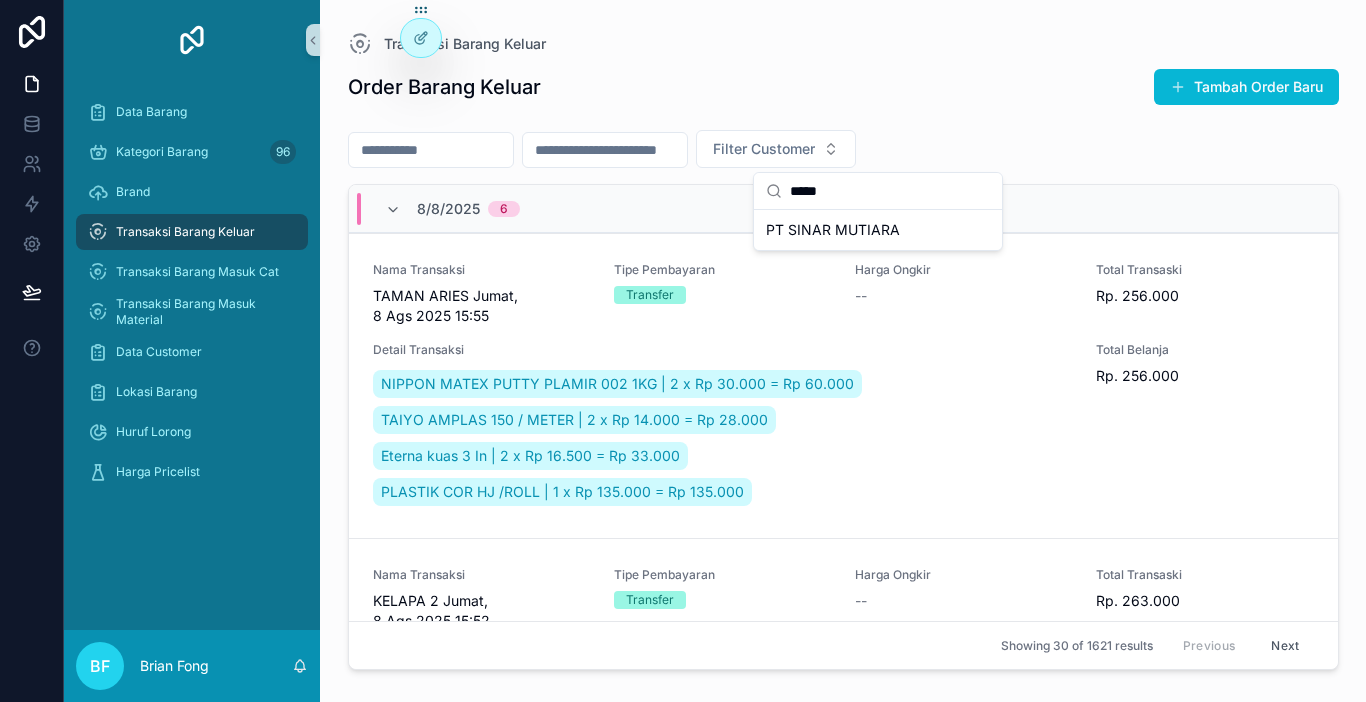 type on "*****" 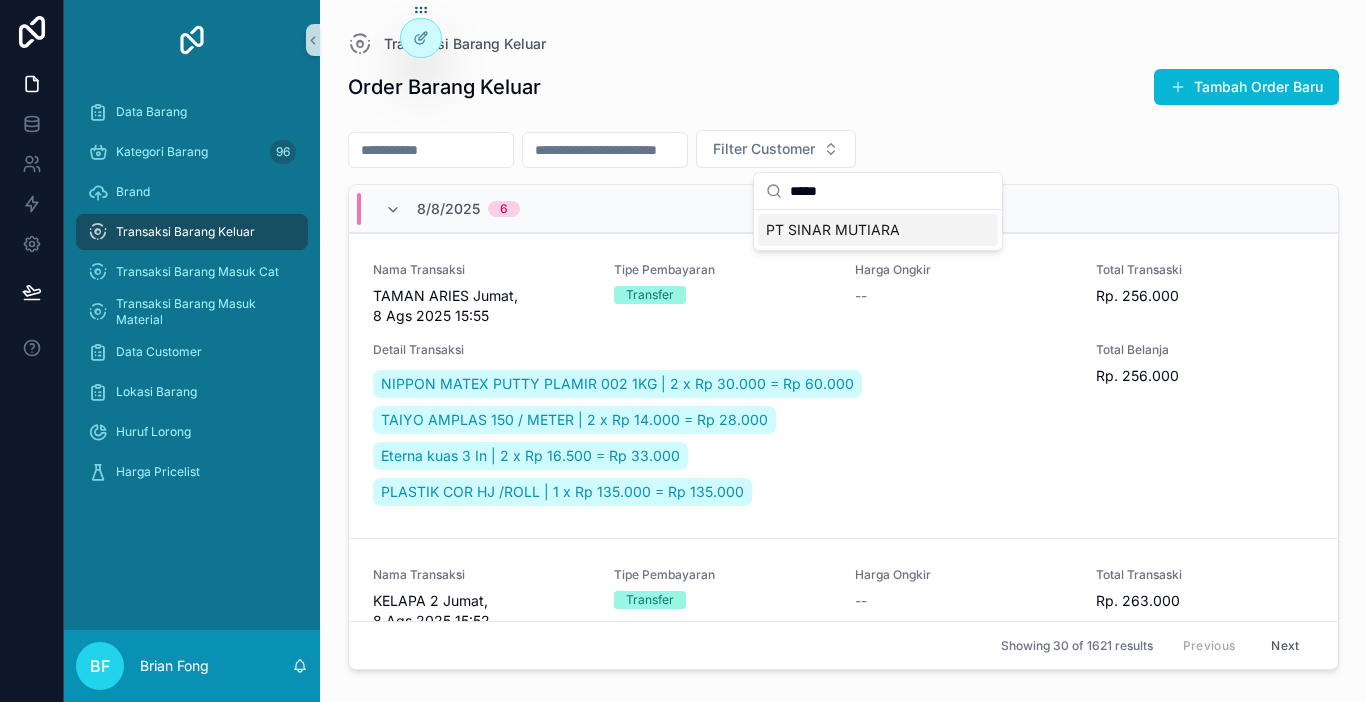 click on "PT SINAR MUTIARA" at bounding box center (833, 230) 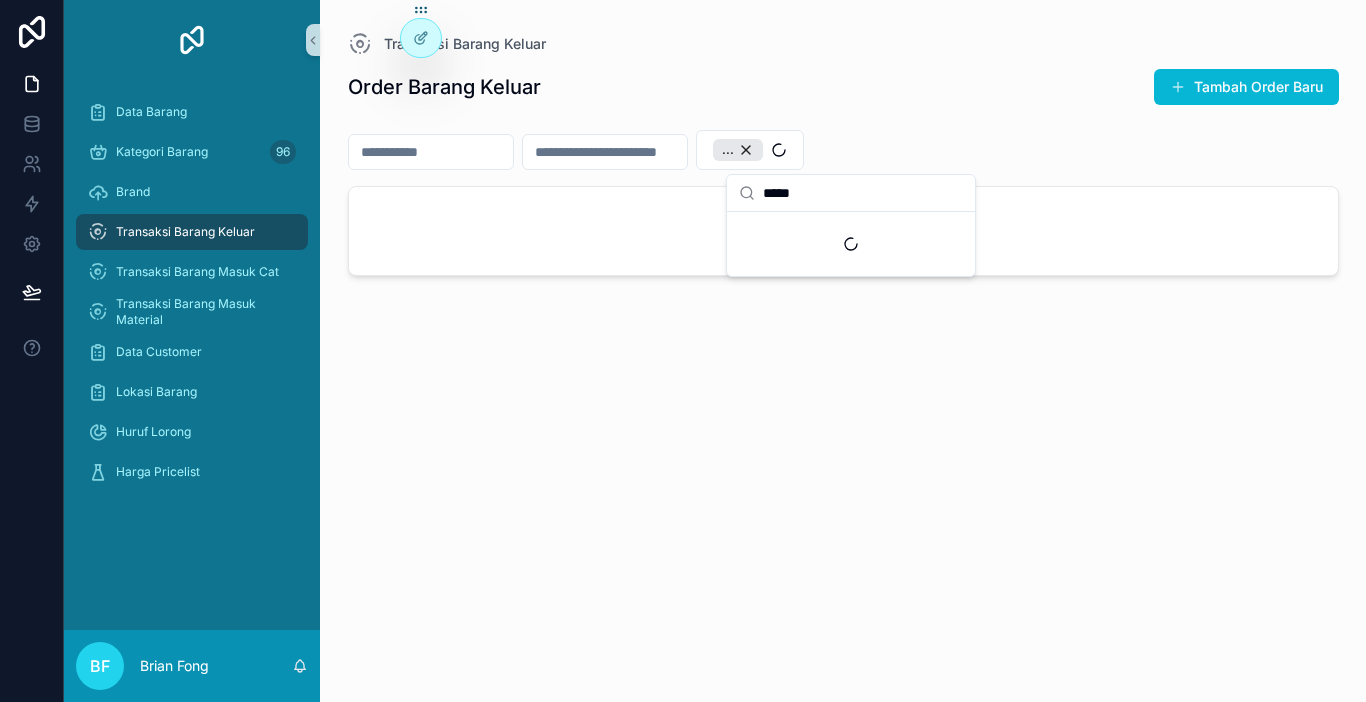 click at bounding box center (431, 152) 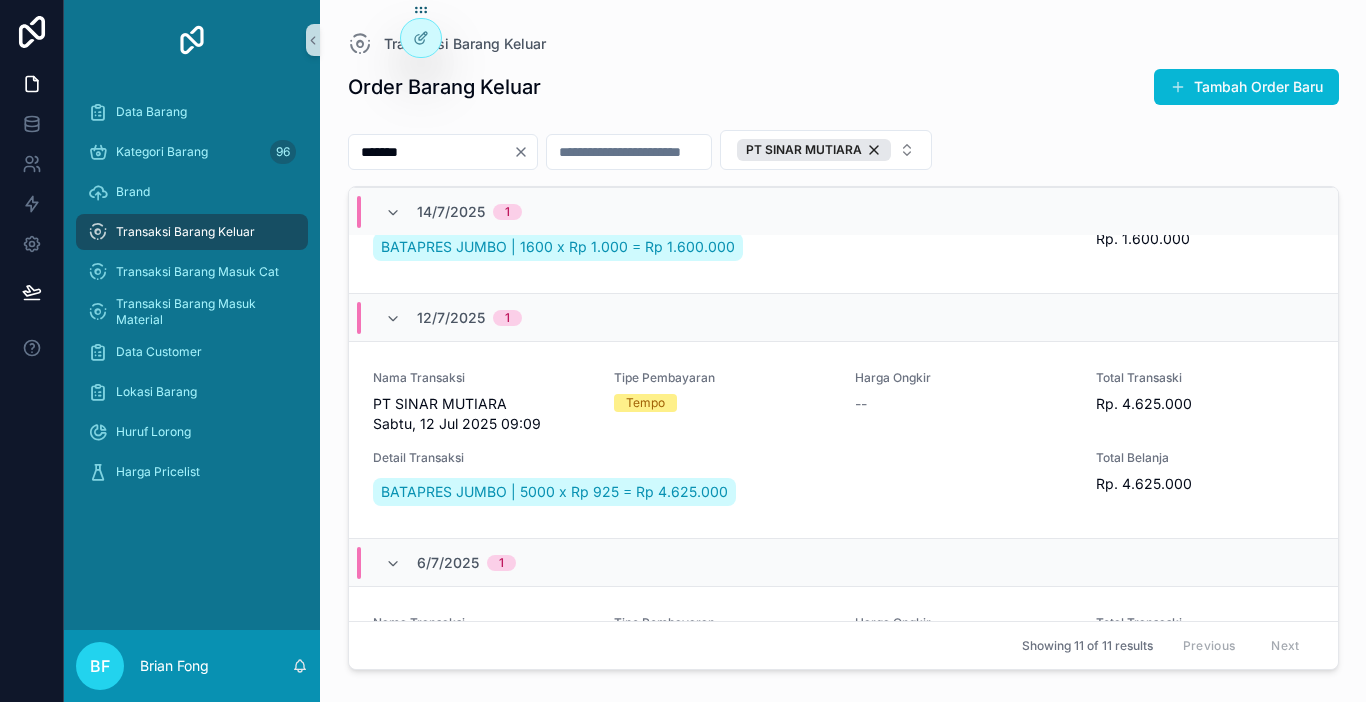 scroll, scrollTop: 700, scrollLeft: 0, axis: vertical 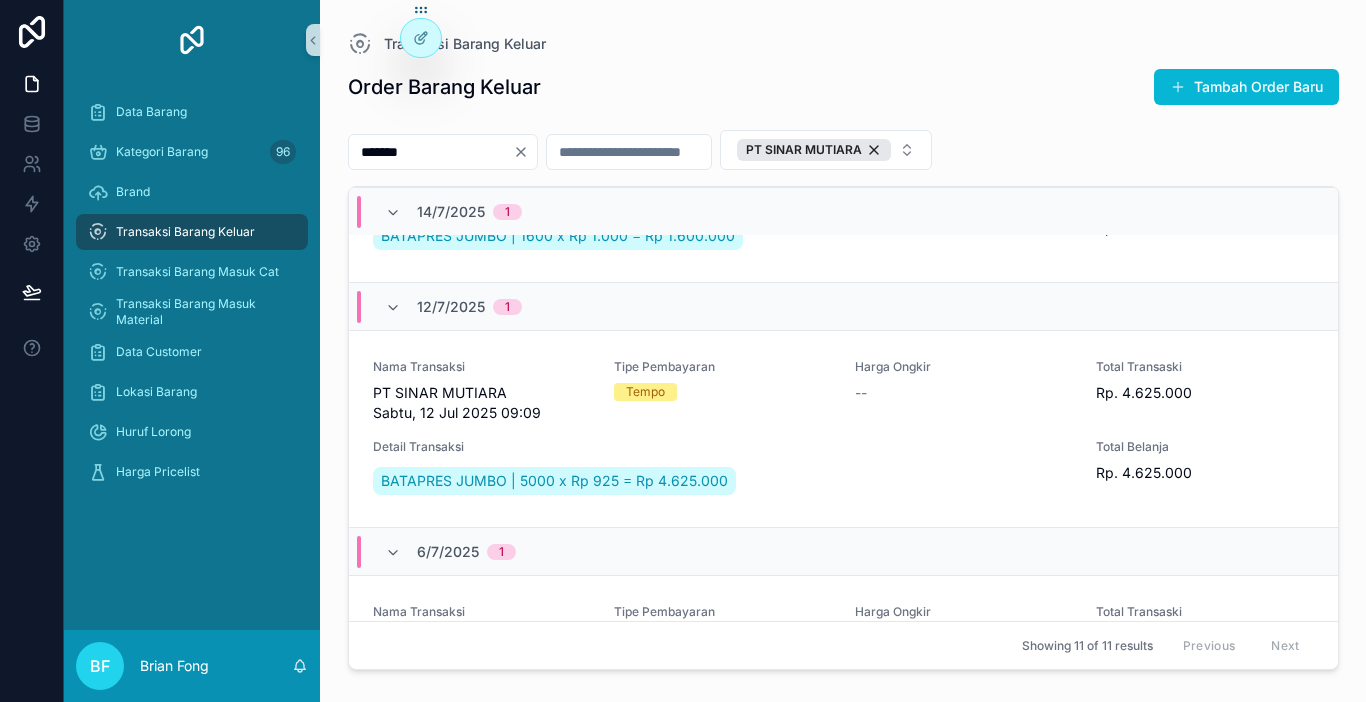 type on "*******" 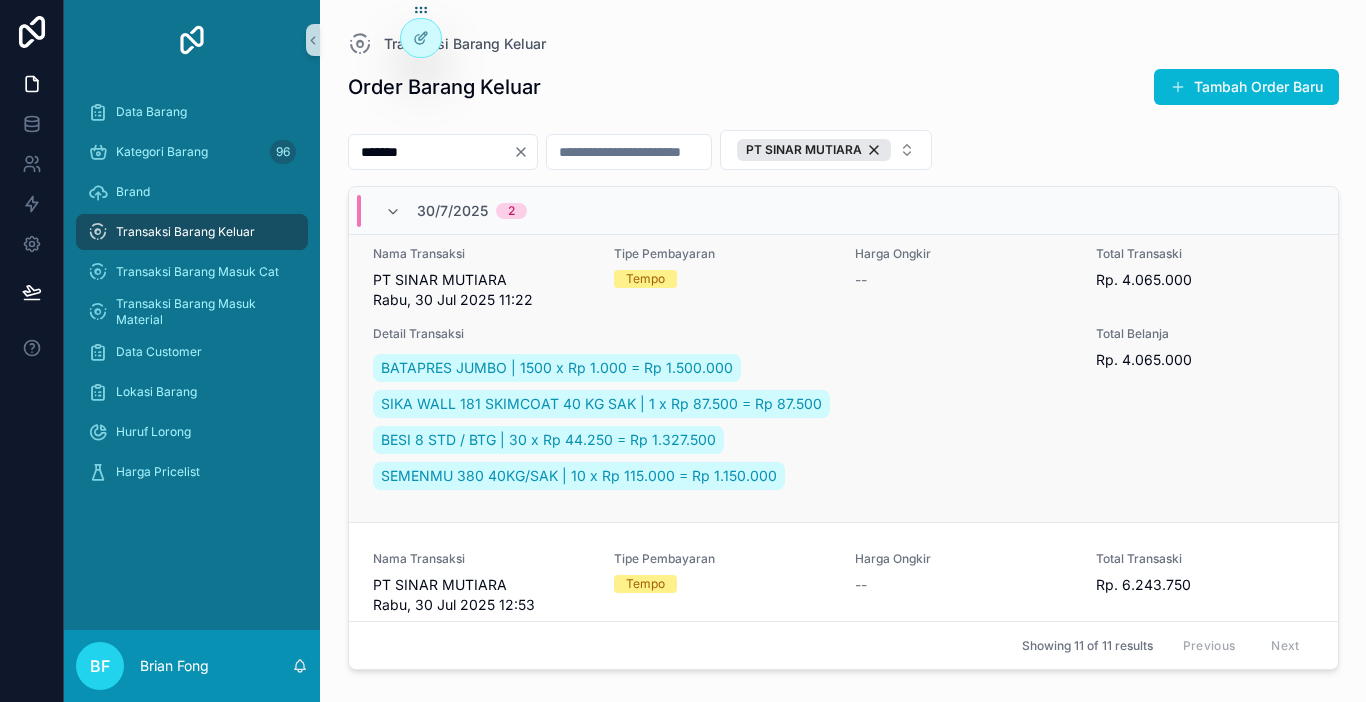 scroll, scrollTop: 0, scrollLeft: 0, axis: both 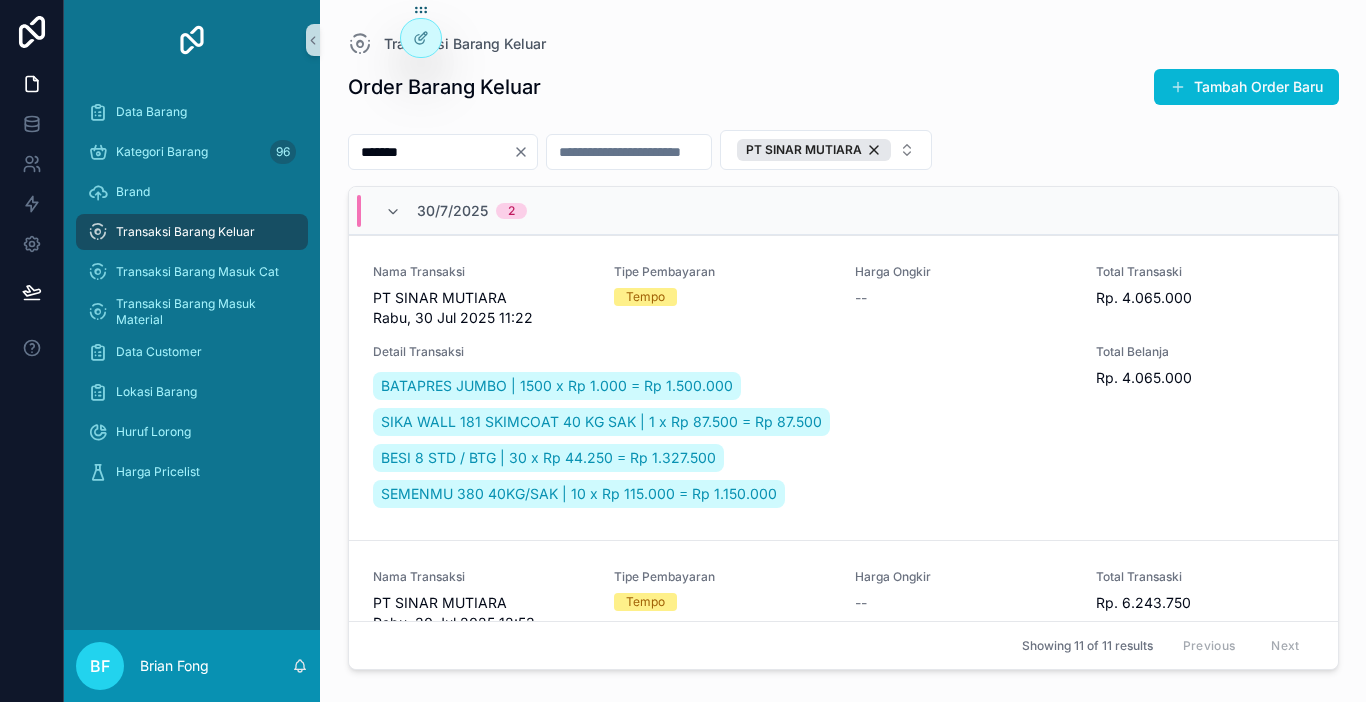 click 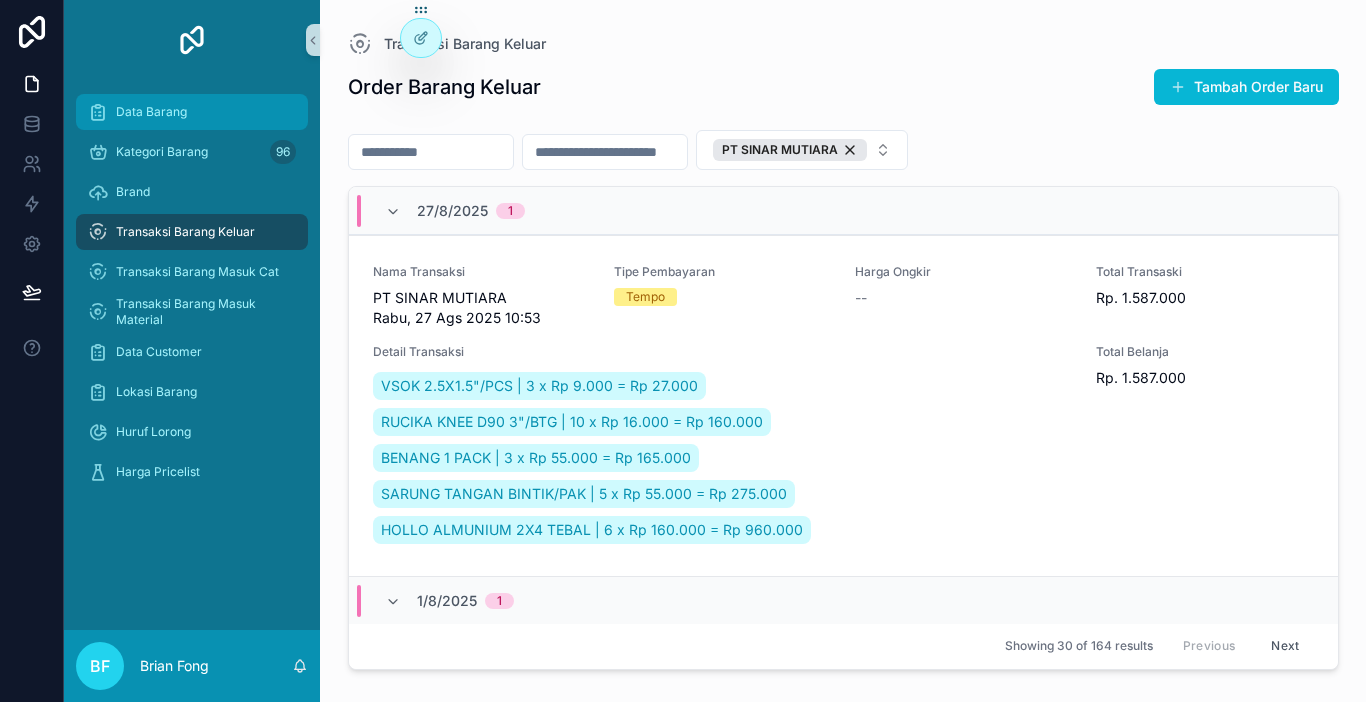 click on "Data Barang" at bounding box center [192, 112] 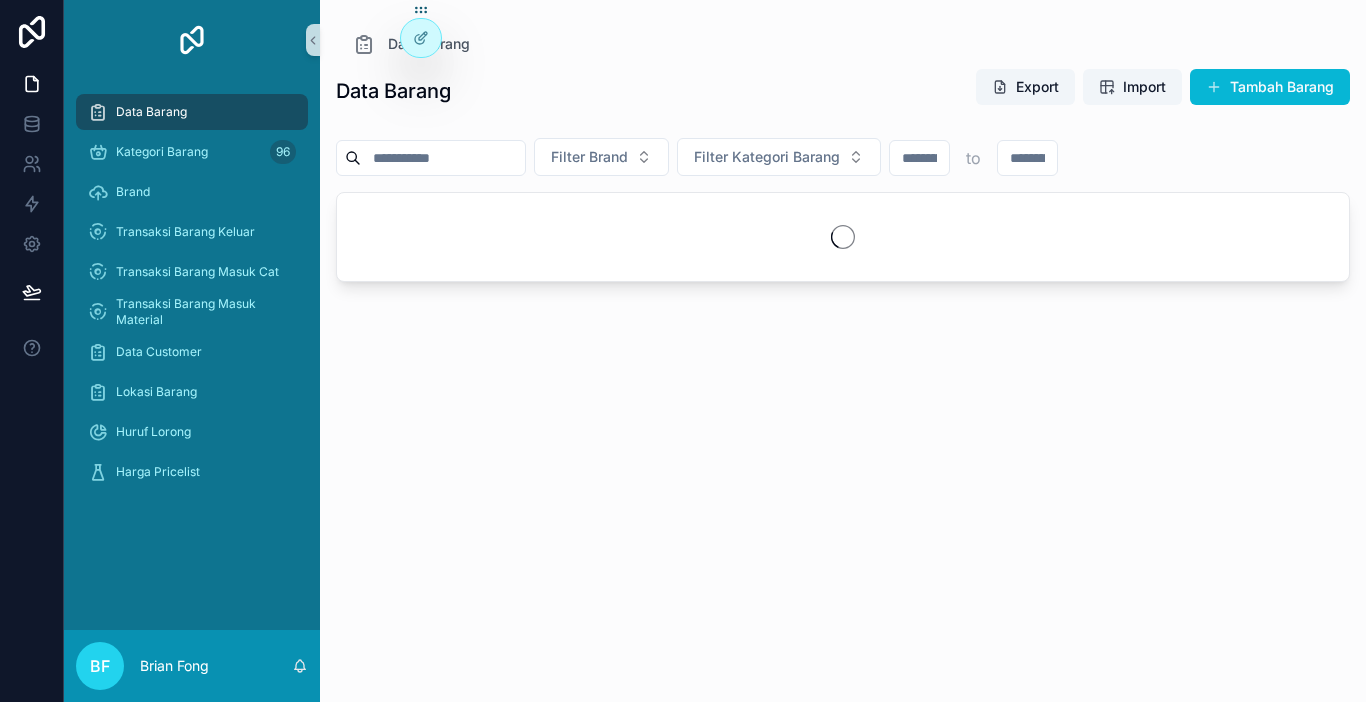 click at bounding box center [443, 158] 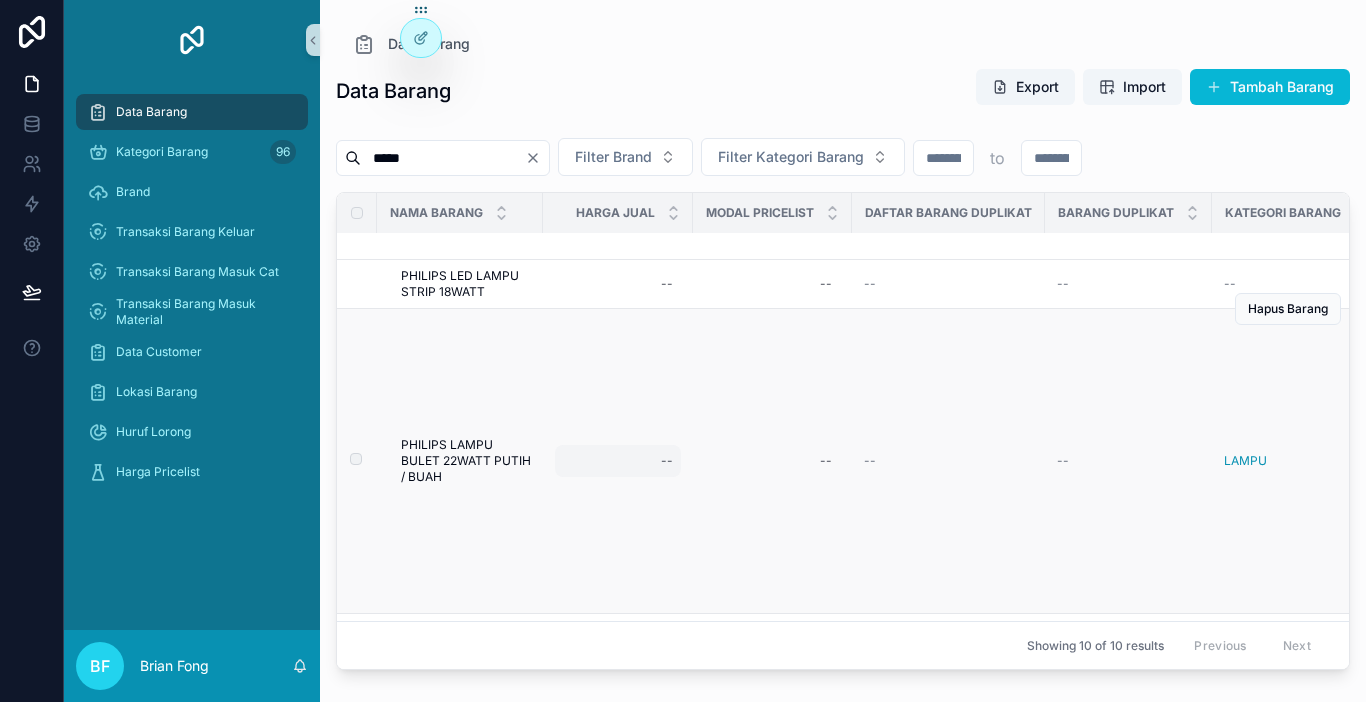 scroll, scrollTop: 300, scrollLeft: 0, axis: vertical 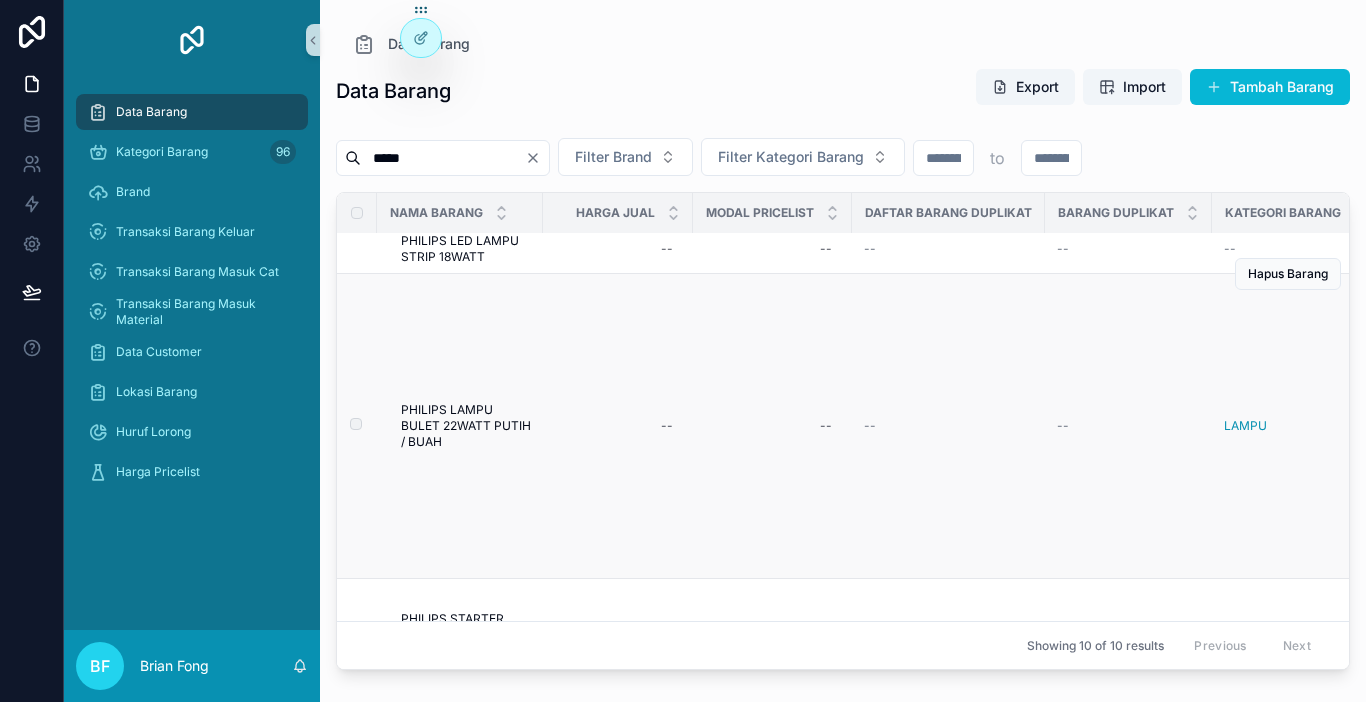 type on "*****" 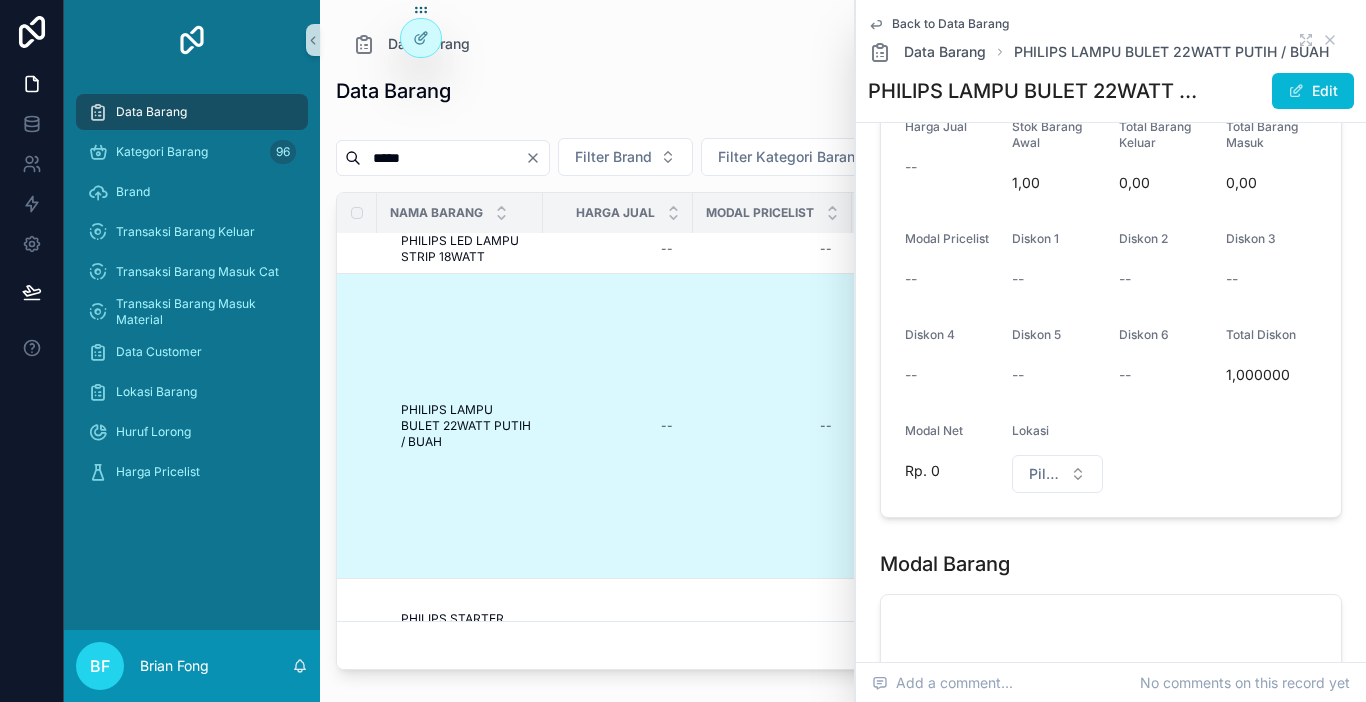 scroll, scrollTop: 800, scrollLeft: 0, axis: vertical 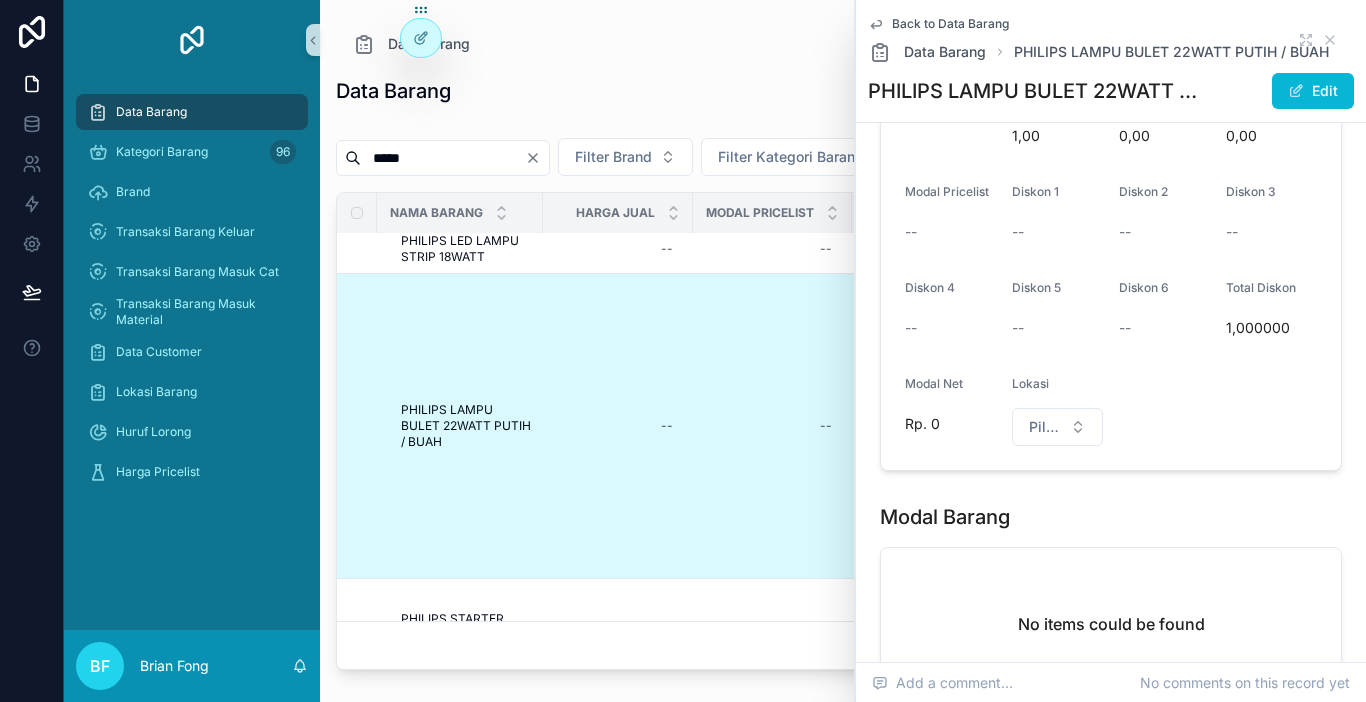 click on "Back to Data Barang" at bounding box center [950, 24] 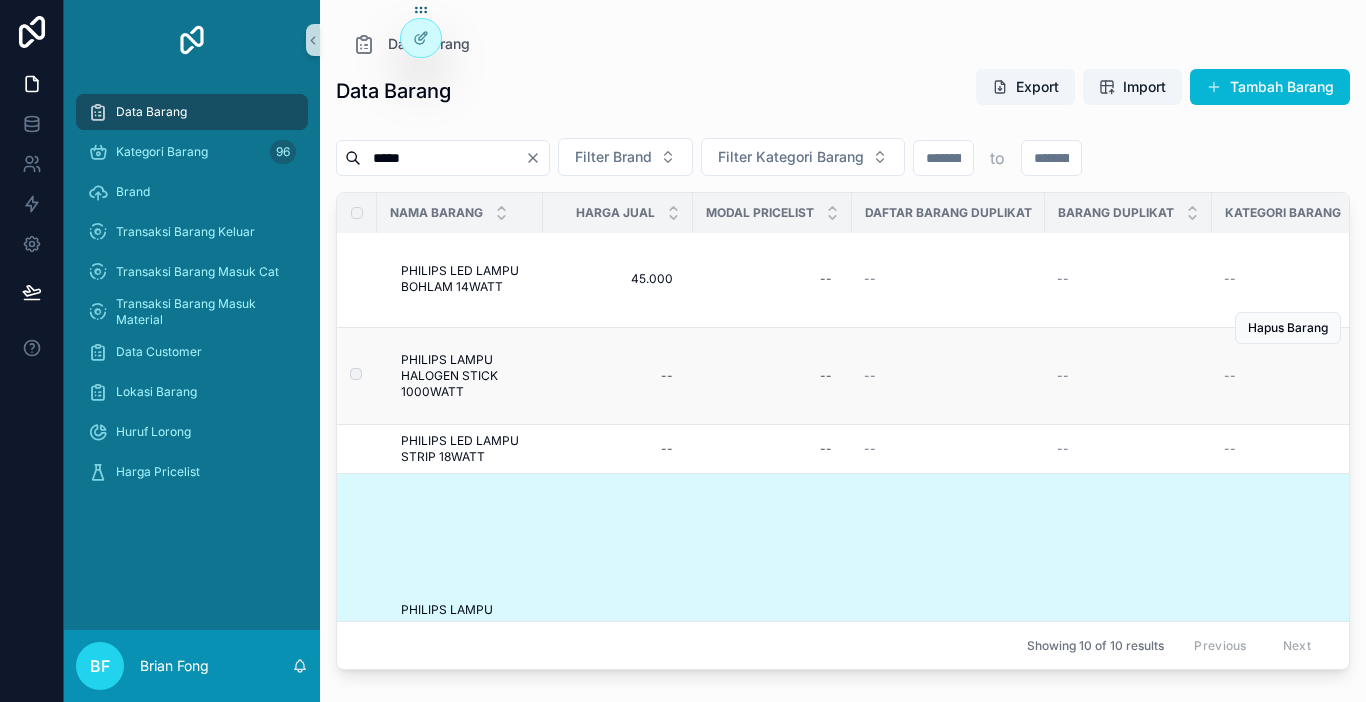 scroll, scrollTop: 0, scrollLeft: 0, axis: both 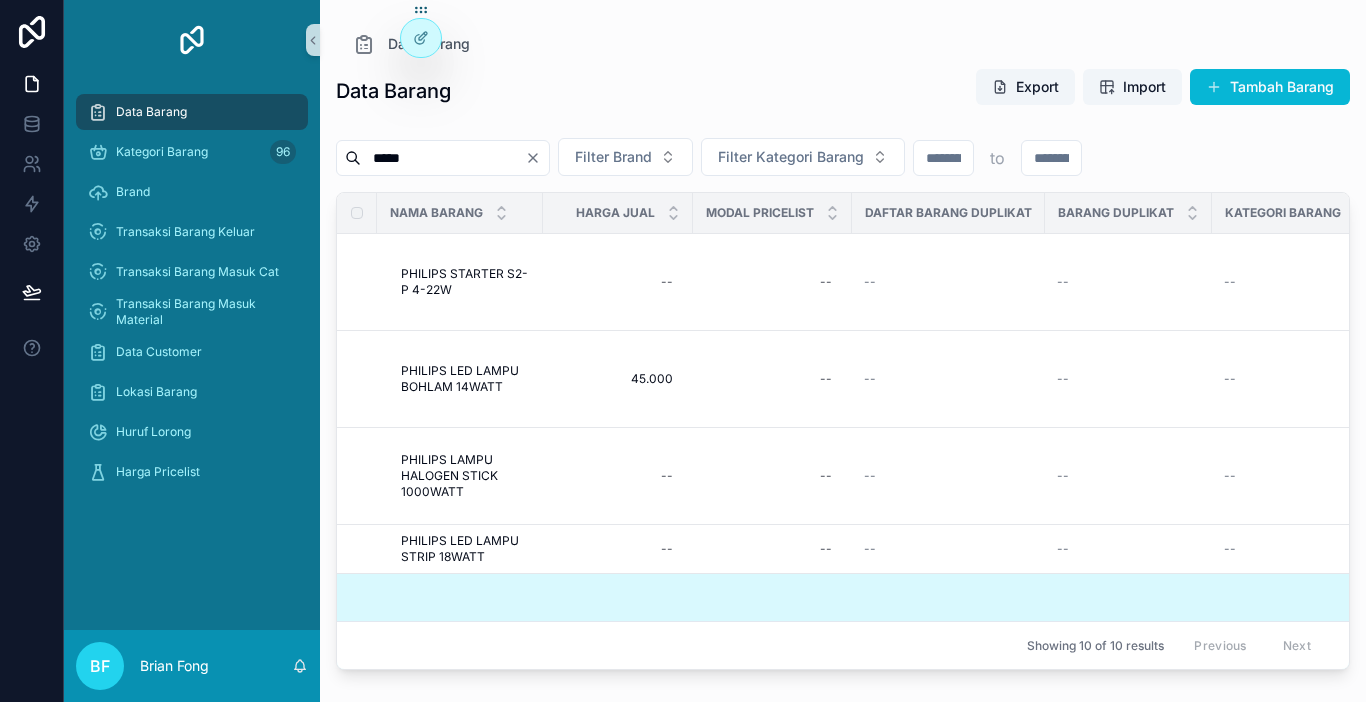 click 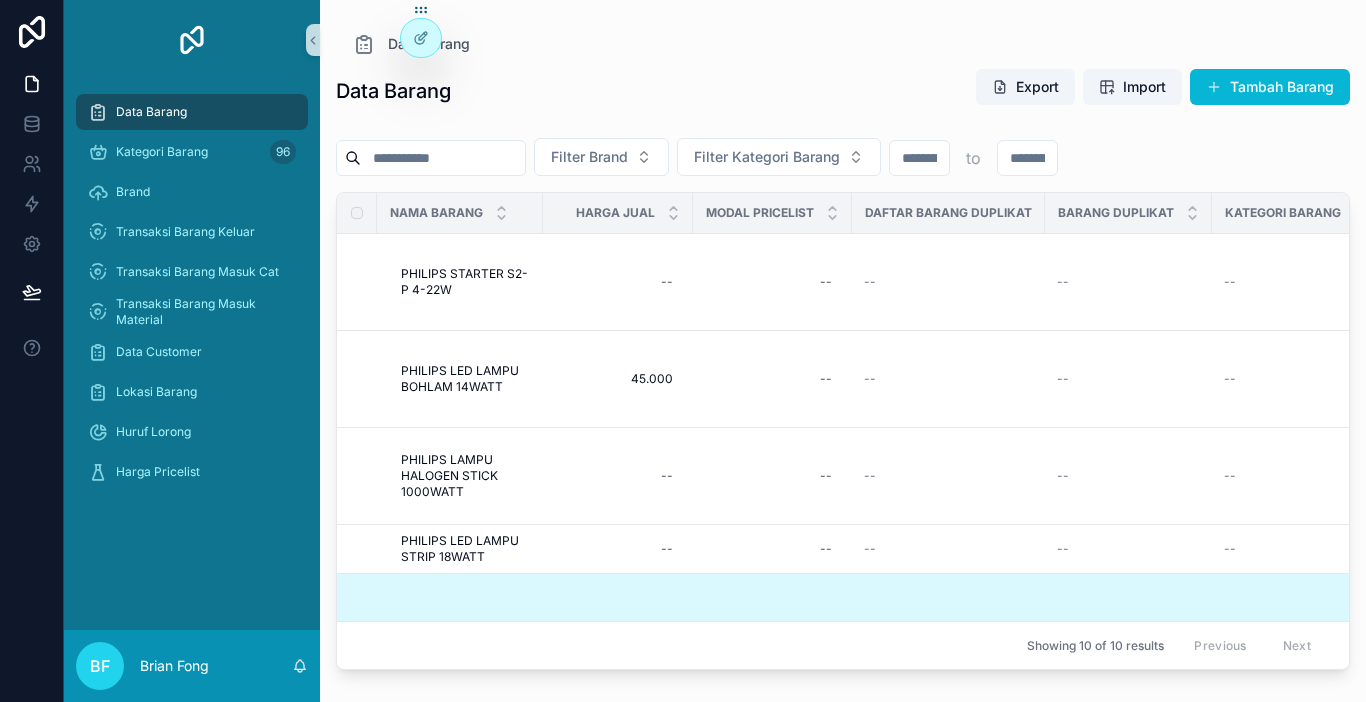 click at bounding box center [443, 158] 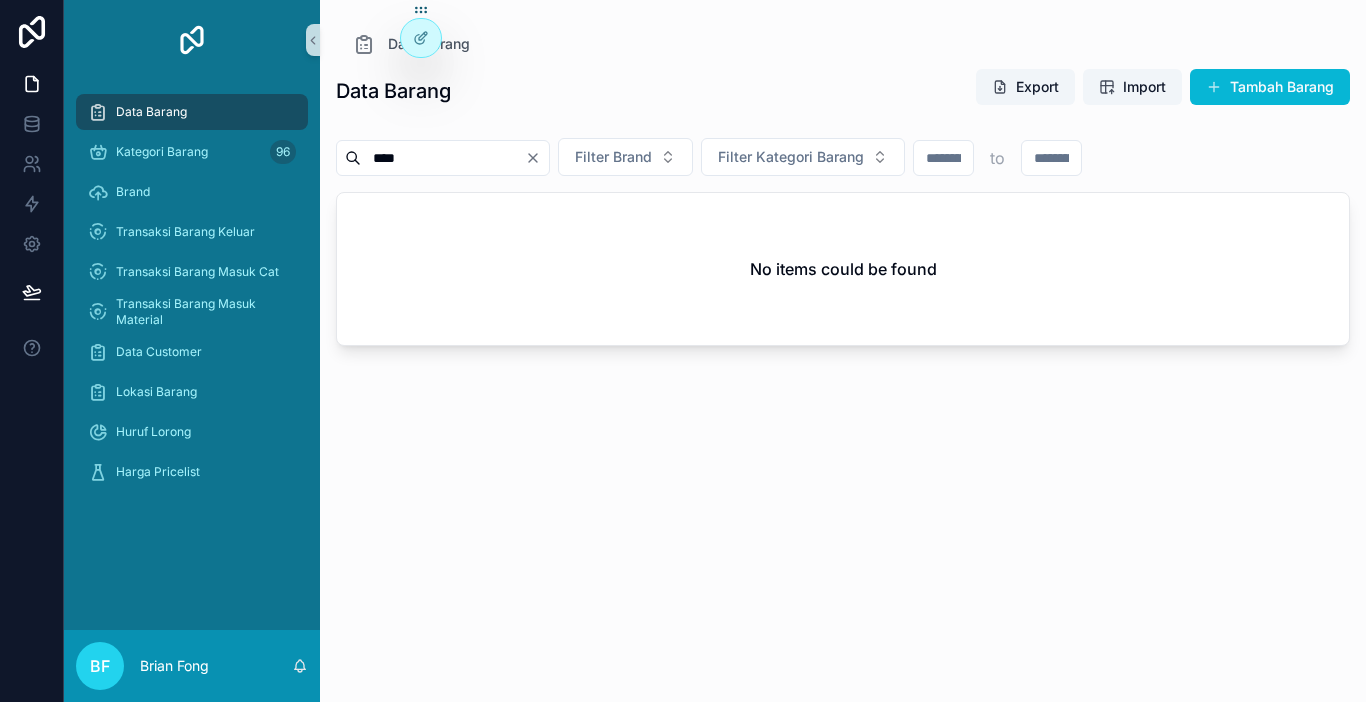 type on "****" 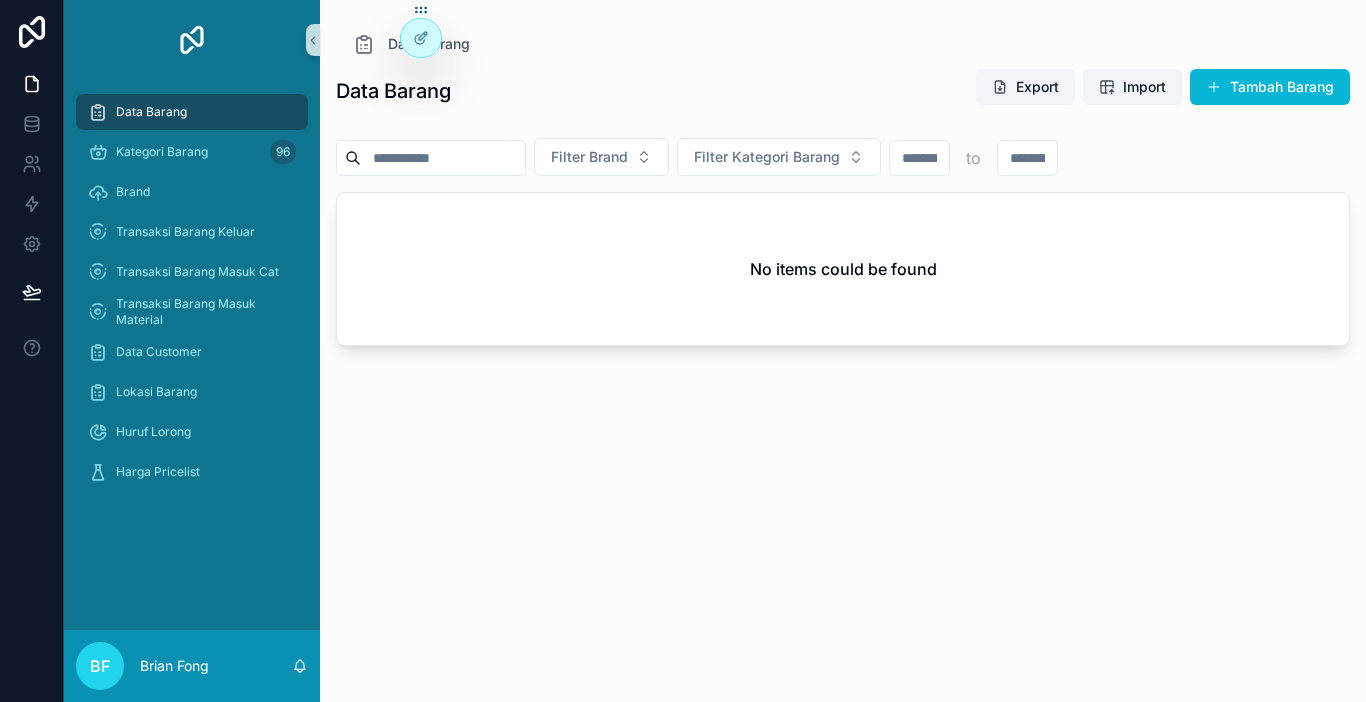 click at bounding box center (443, 158) 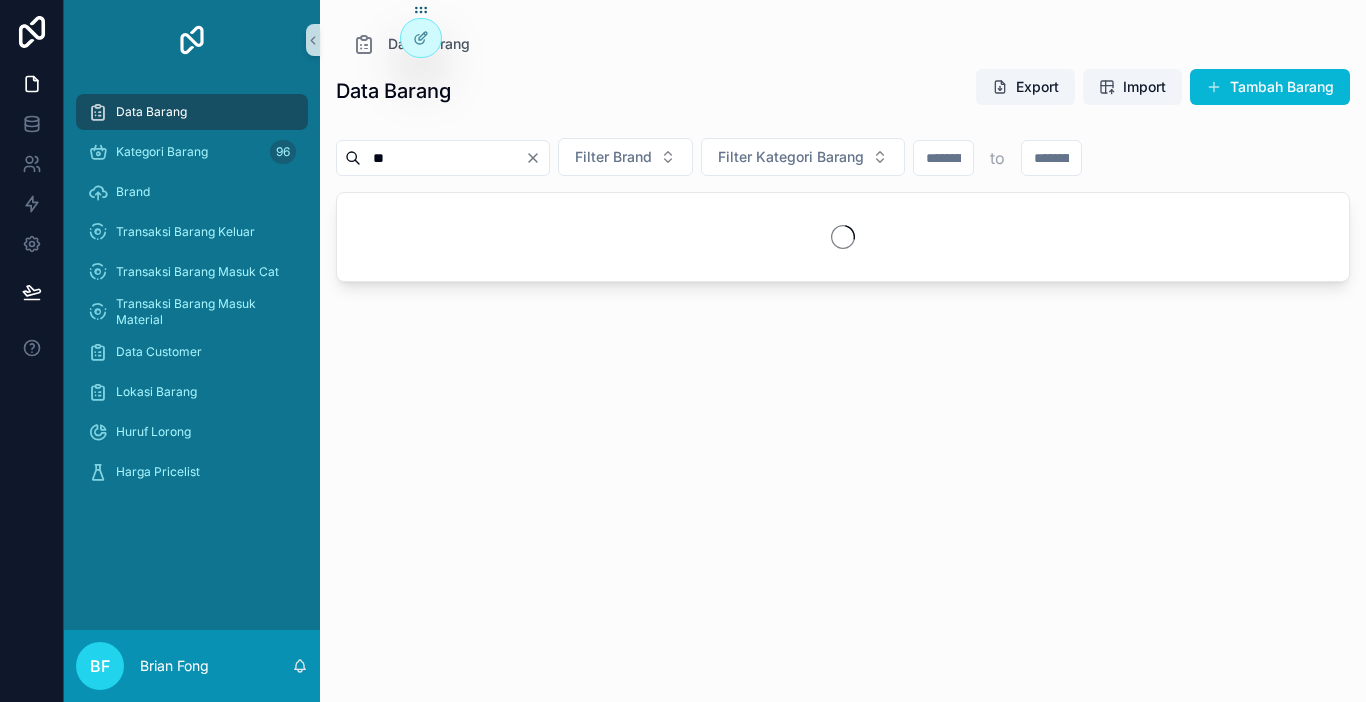 type on "*" 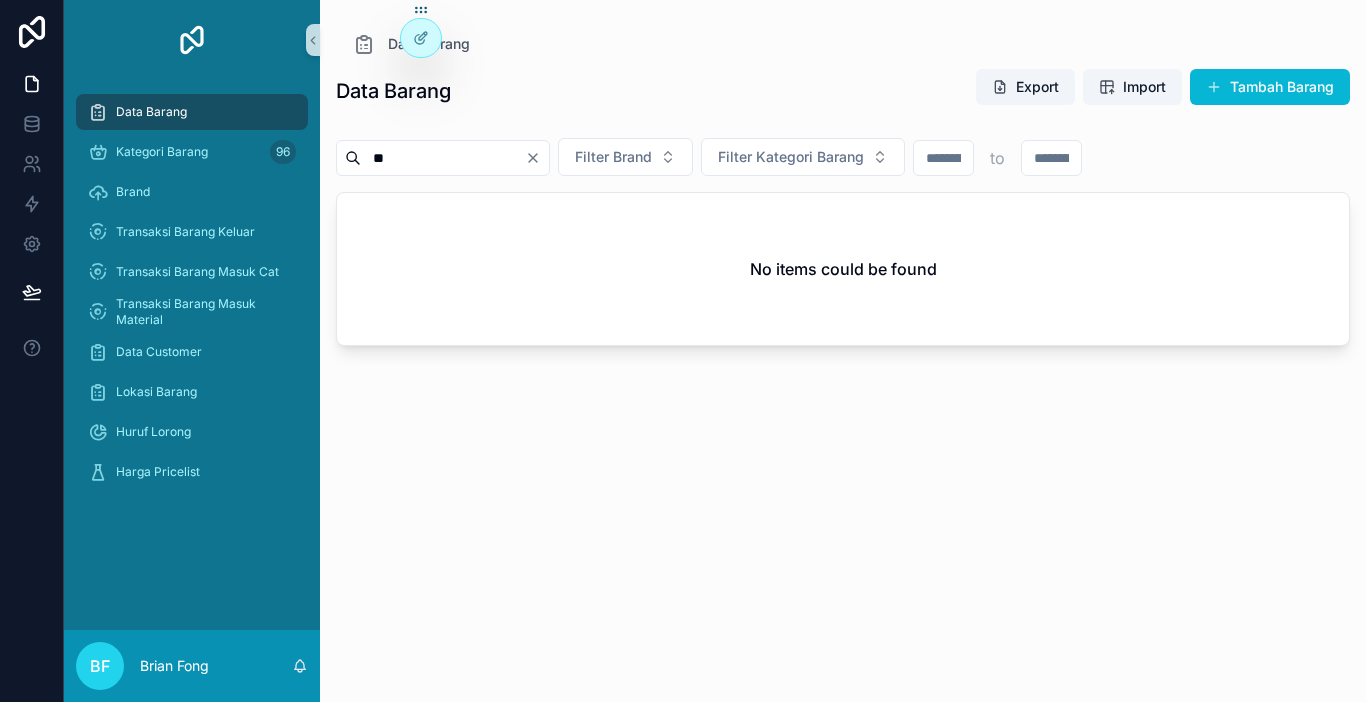 type on "*" 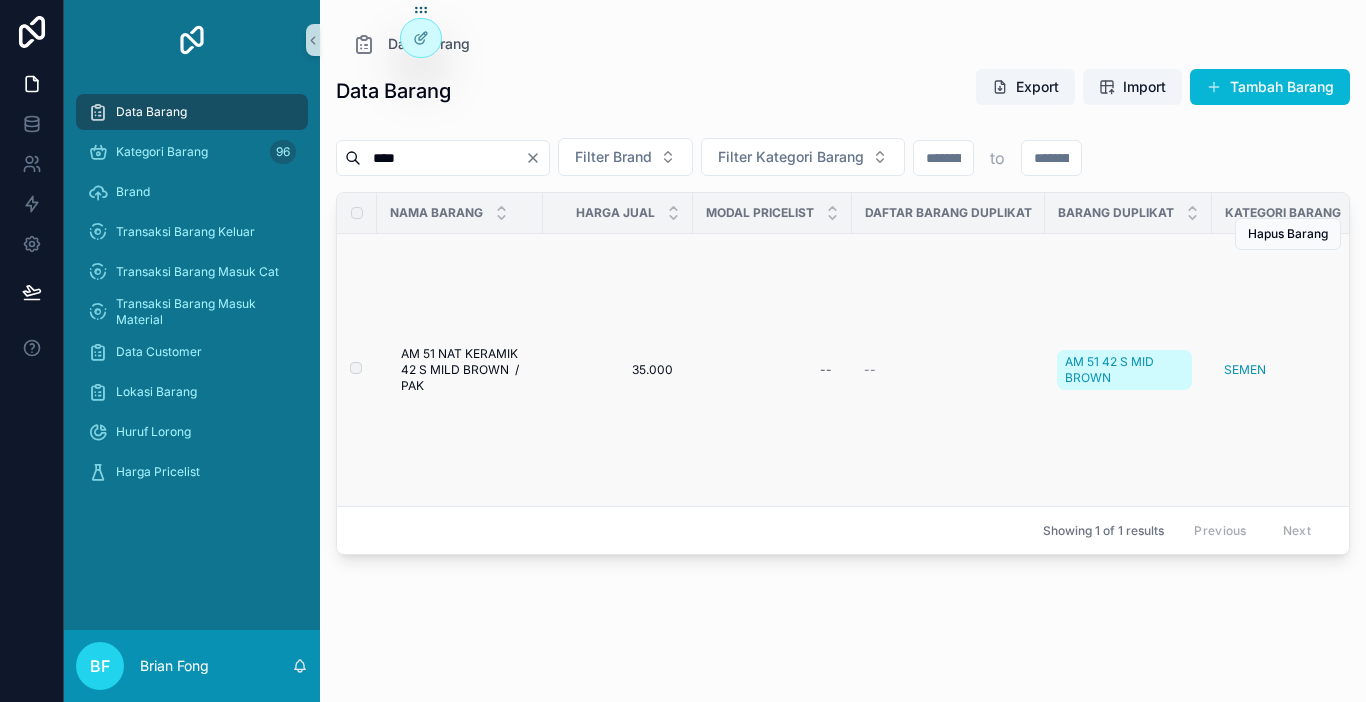 type on "****" 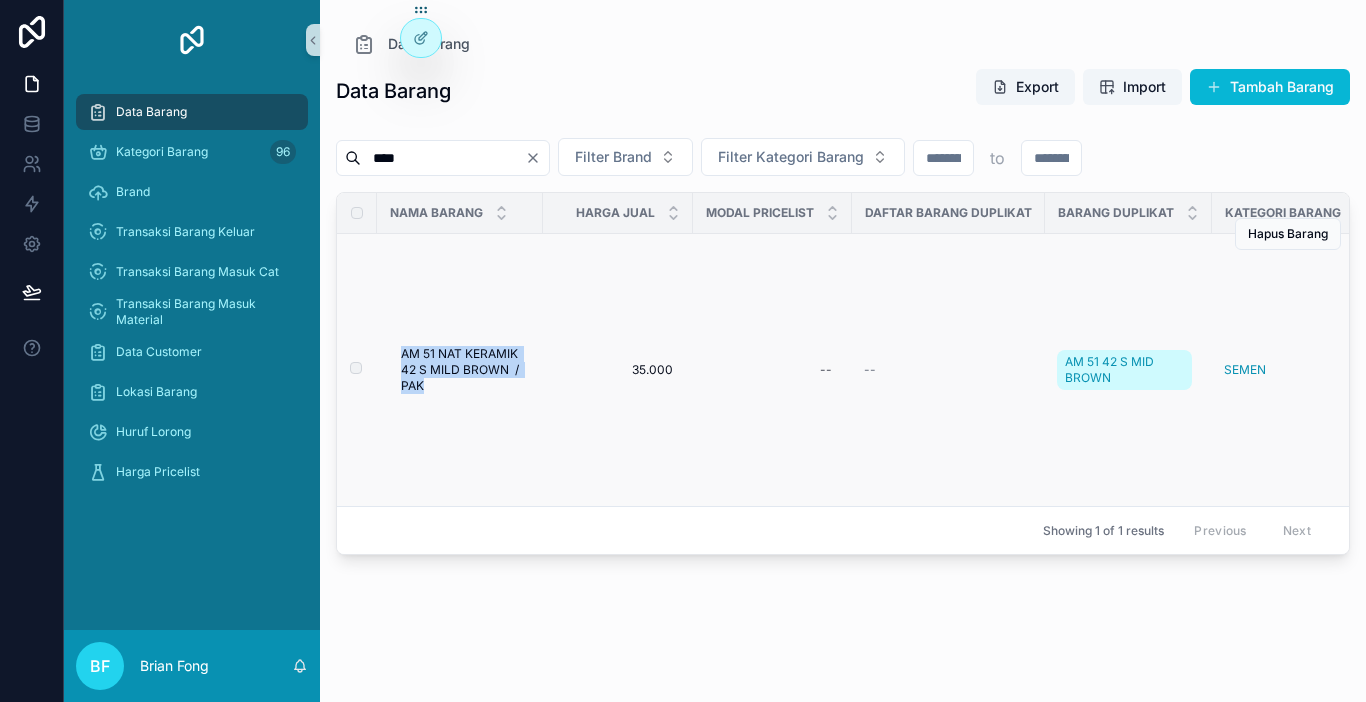 drag, startPoint x: 401, startPoint y: 336, endPoint x: 478, endPoint y: 394, distance: 96.40021 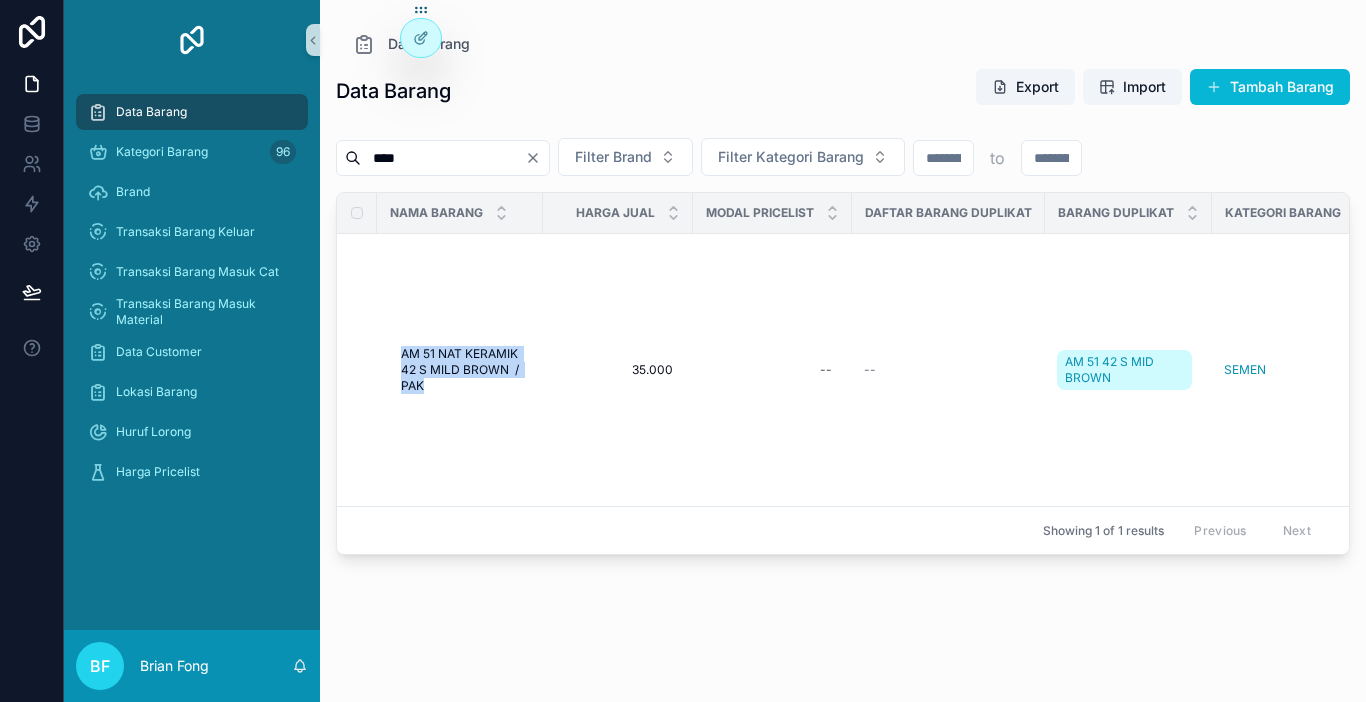 click on "Transaksi Barang Masuk Material" at bounding box center (192, 312) 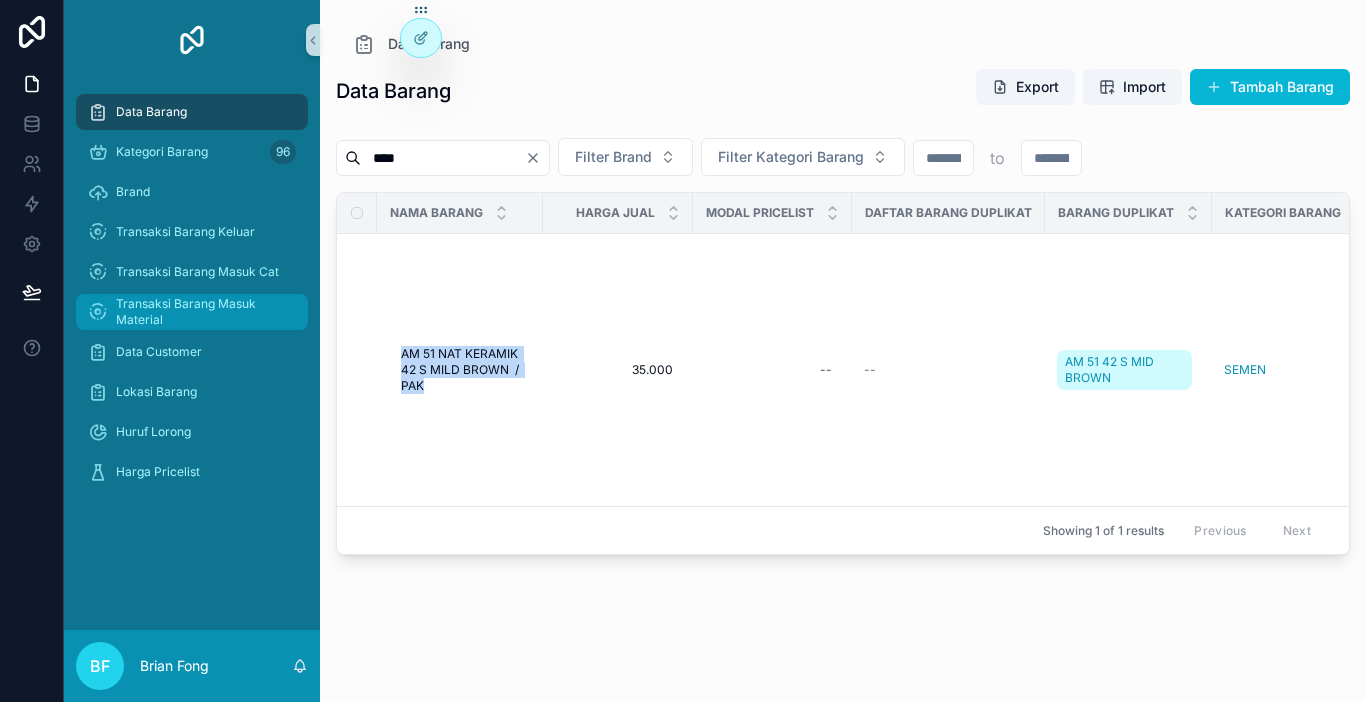 click on "Transaksi Barang Masuk Material" at bounding box center (202, 312) 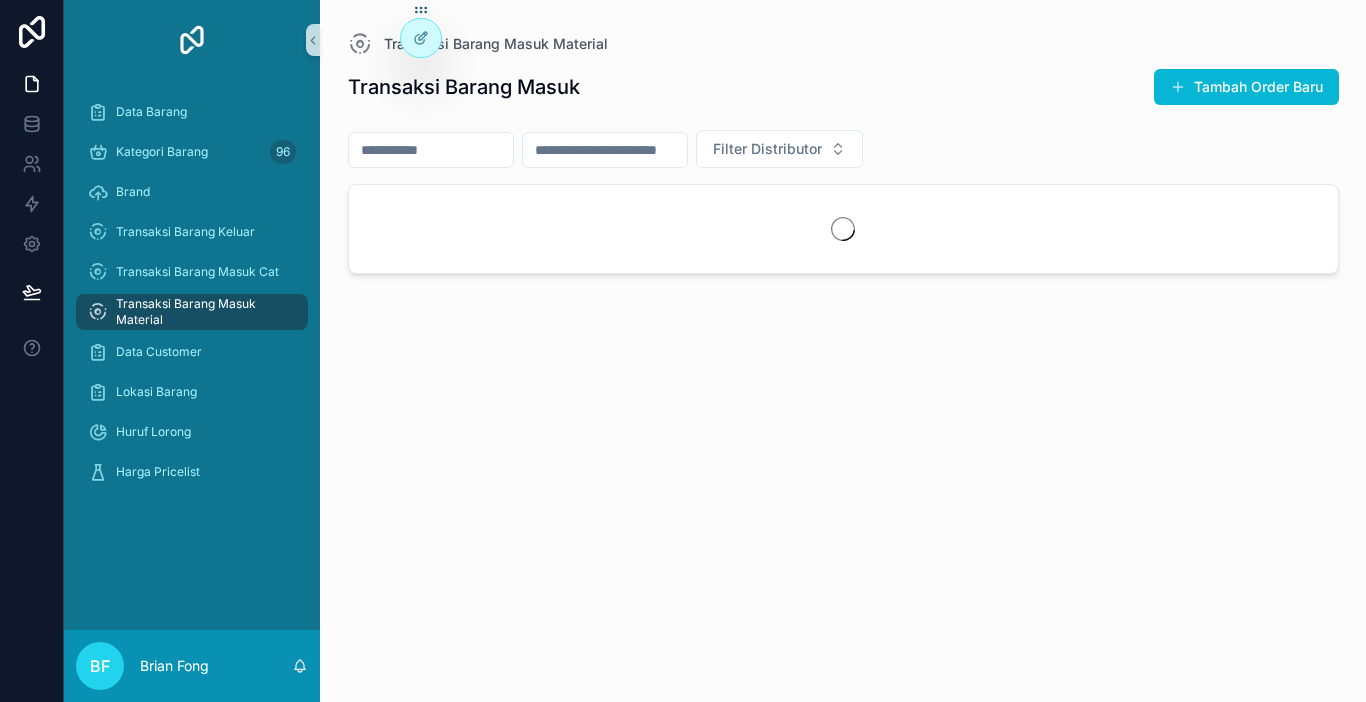 click at bounding box center (431, 150) 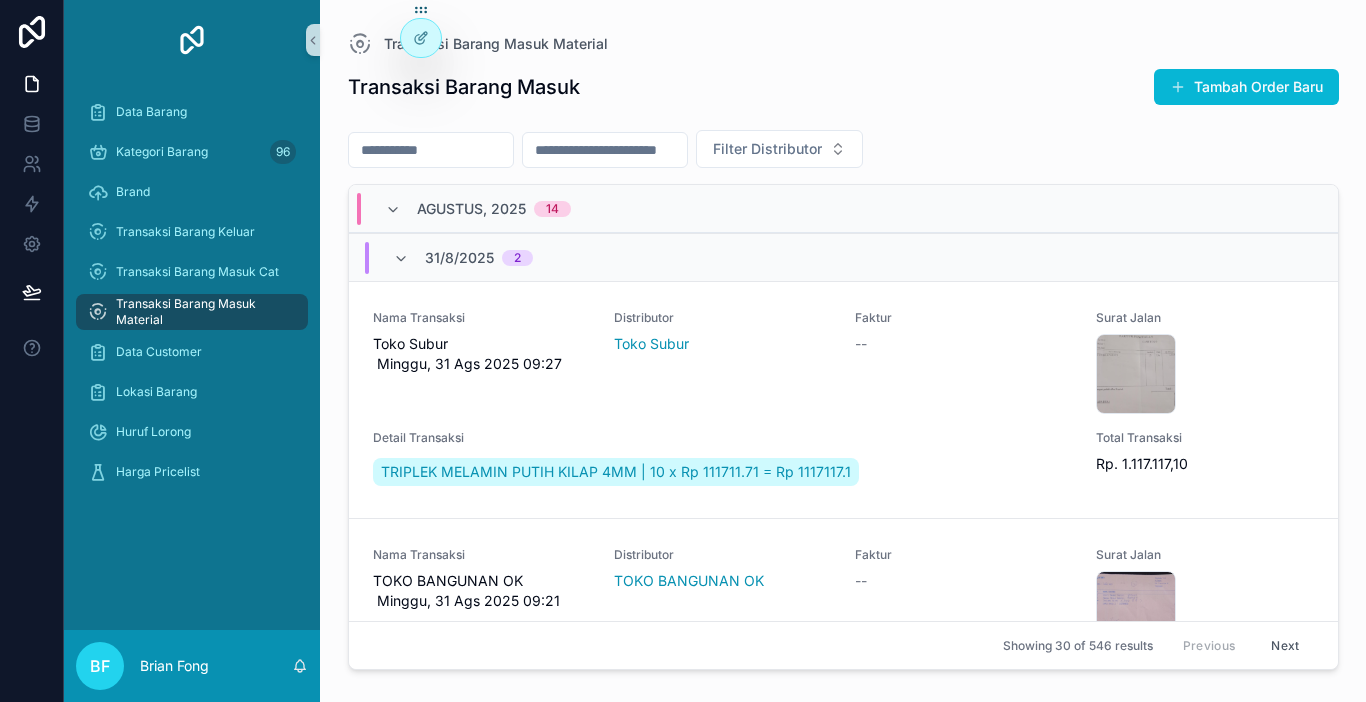 paste on "**********" 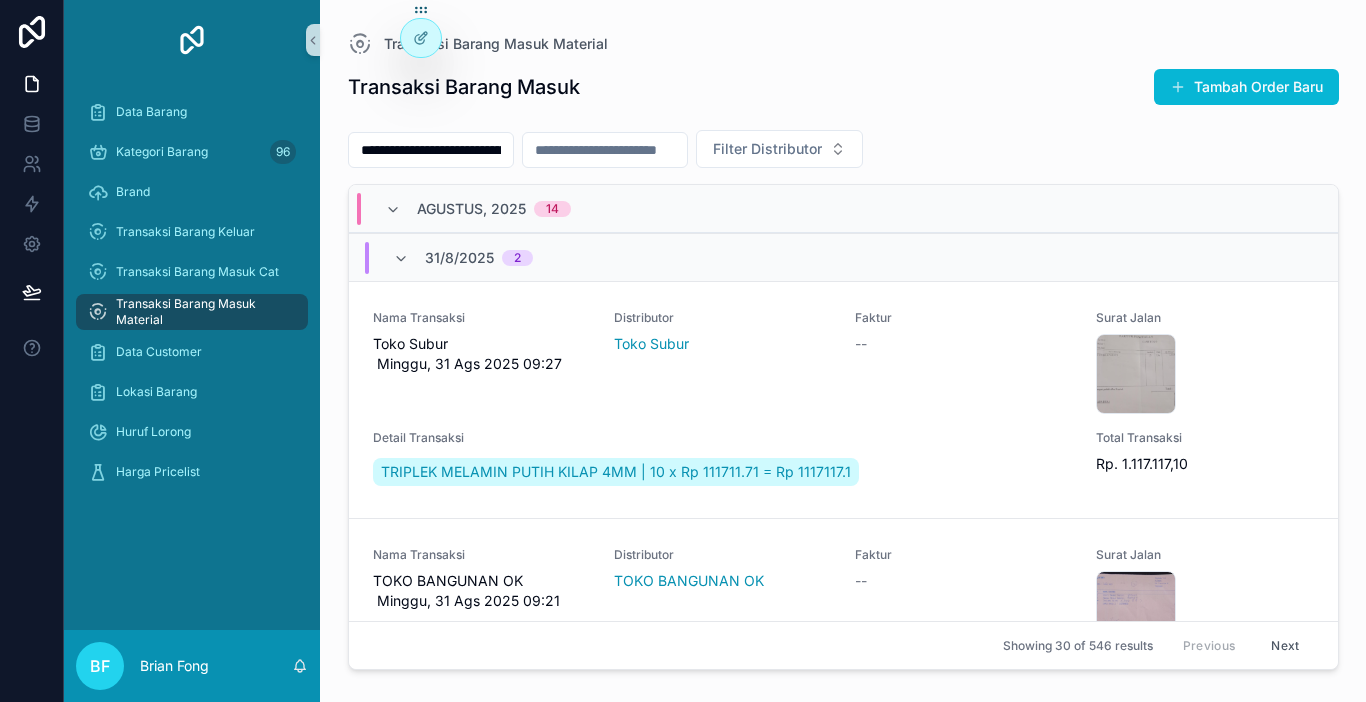 scroll, scrollTop: 0, scrollLeft: 121, axis: horizontal 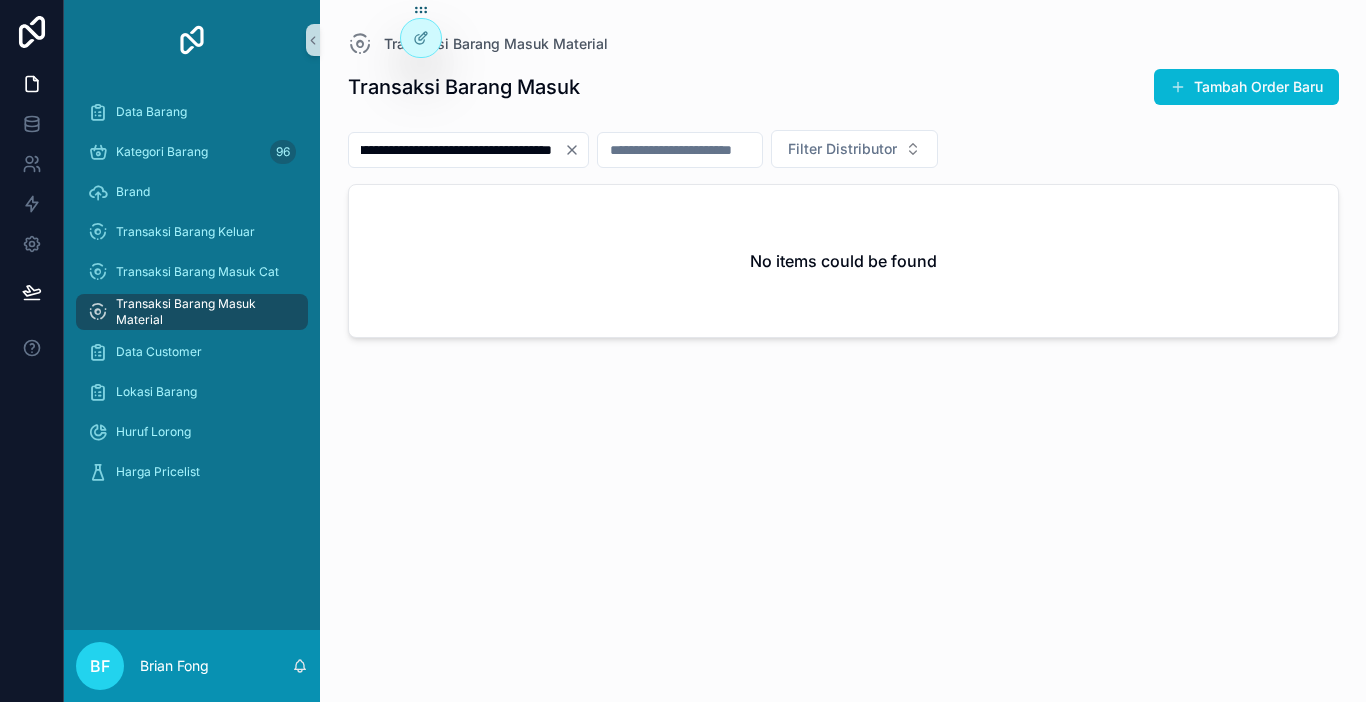 type on "**********" 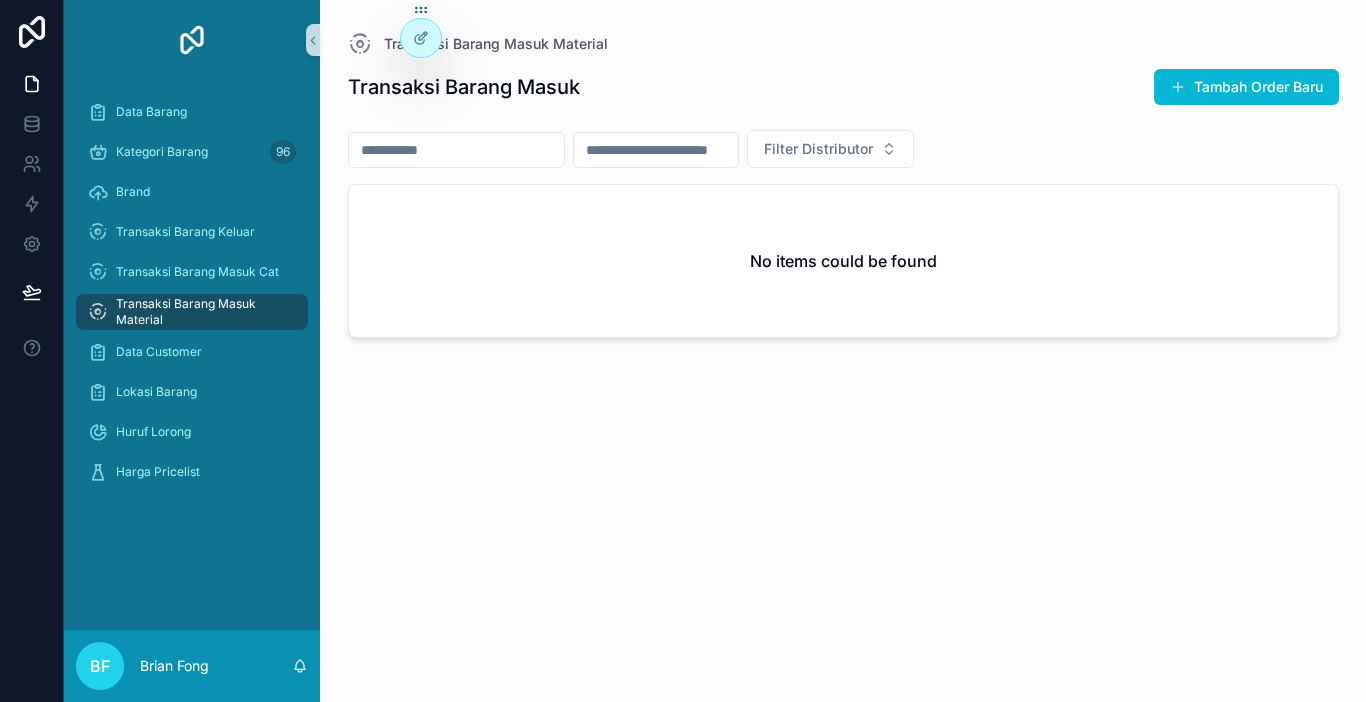click at bounding box center [456, 150] 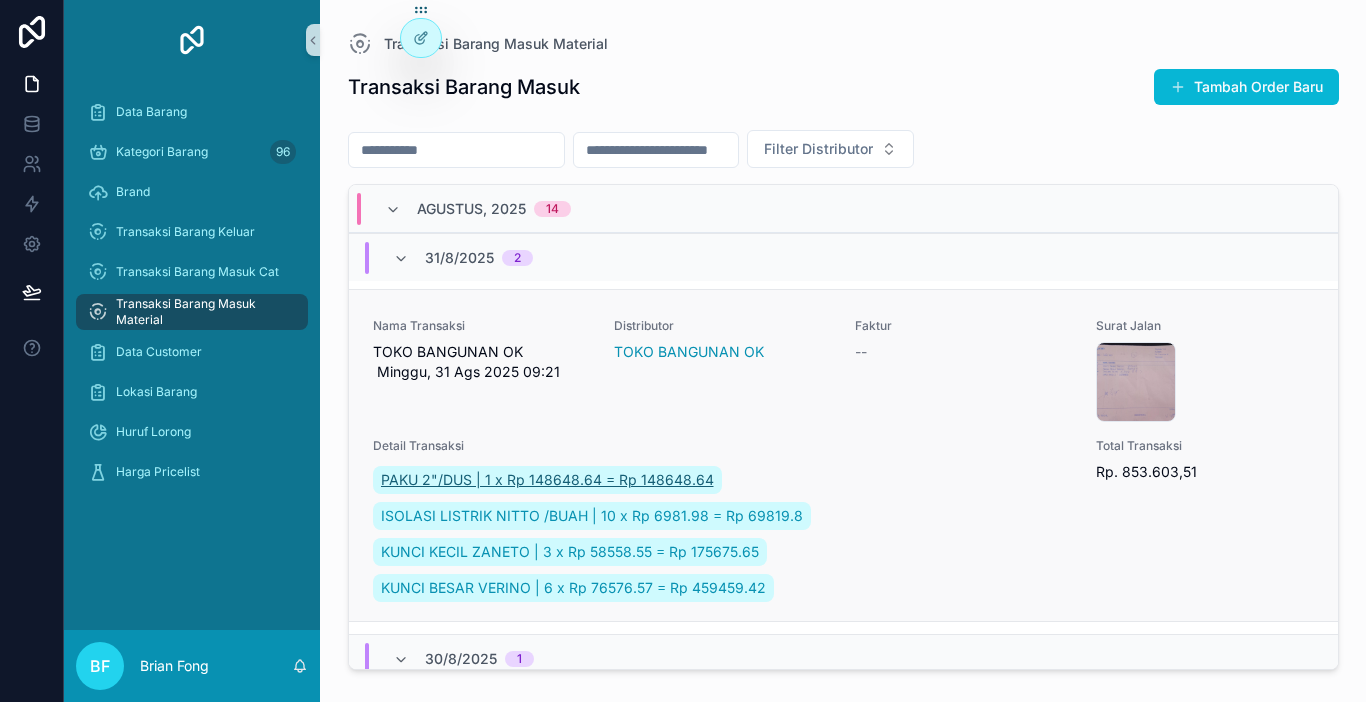 scroll, scrollTop: 200, scrollLeft: 0, axis: vertical 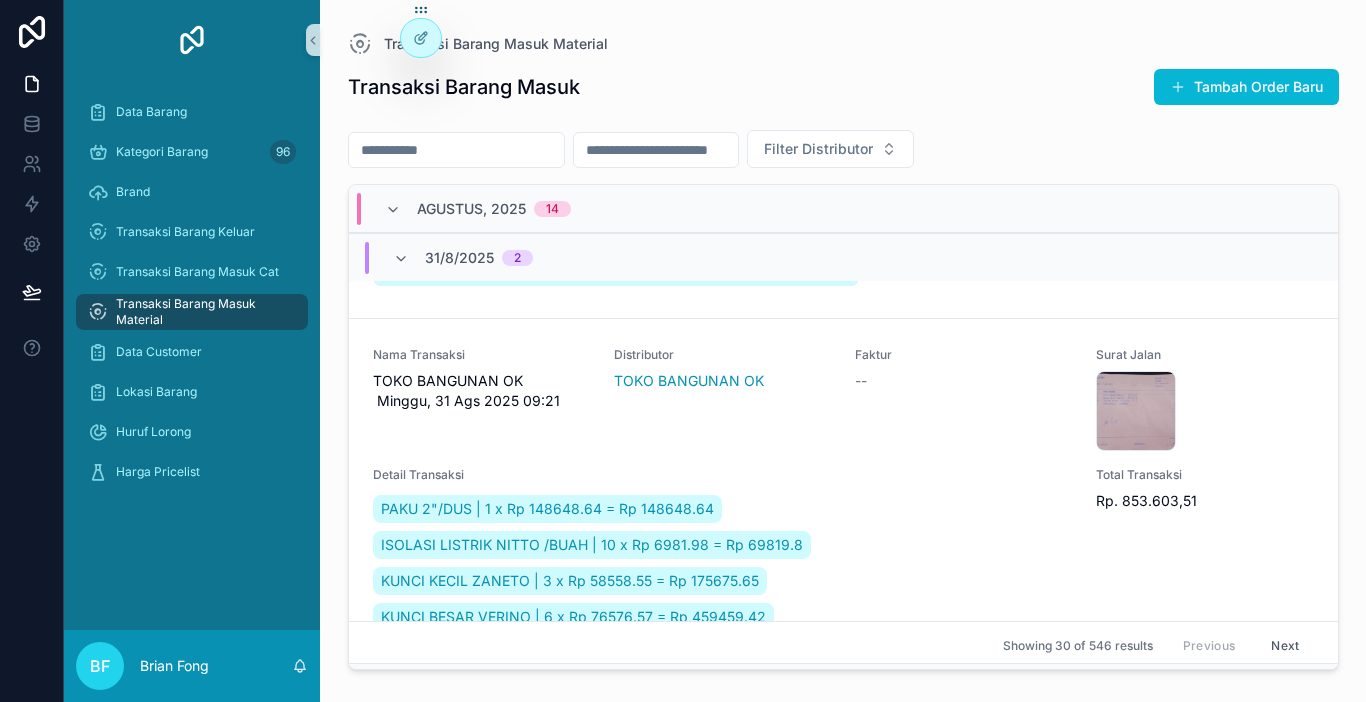 click at bounding box center (456, 150) 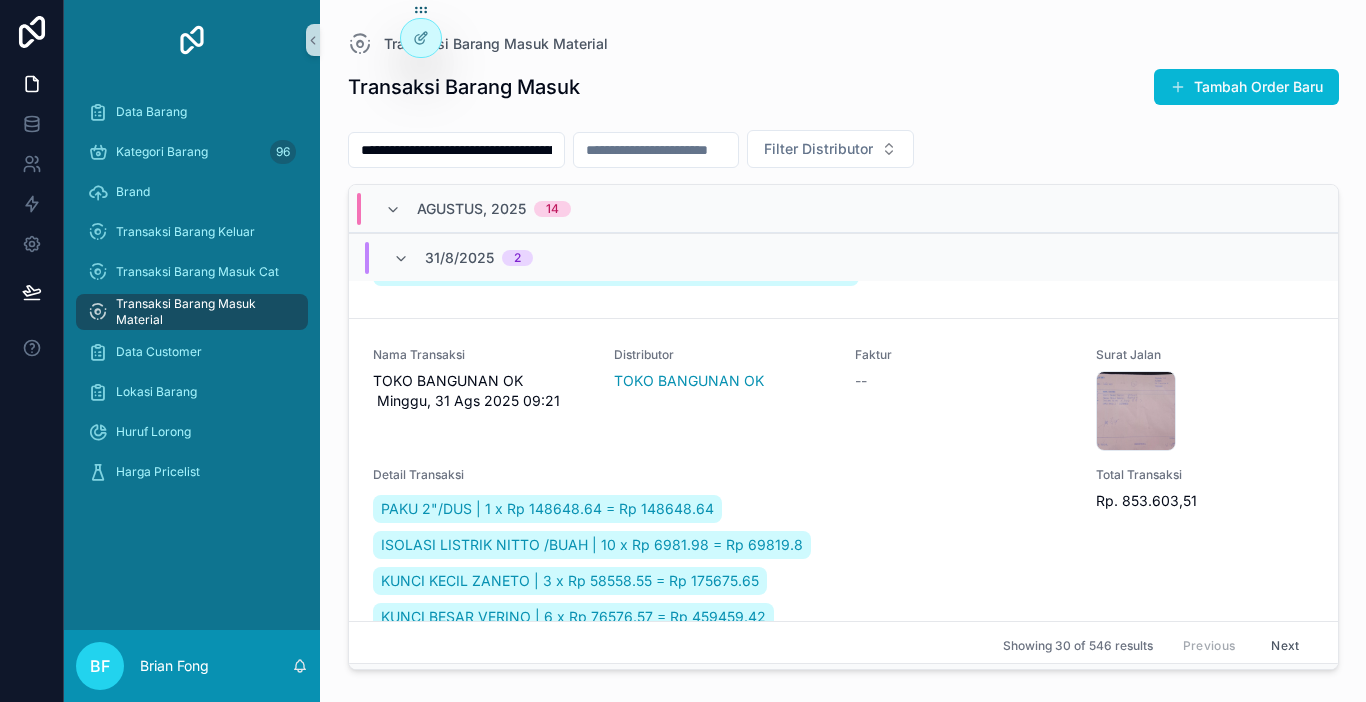 scroll, scrollTop: 0, scrollLeft: 121, axis: horizontal 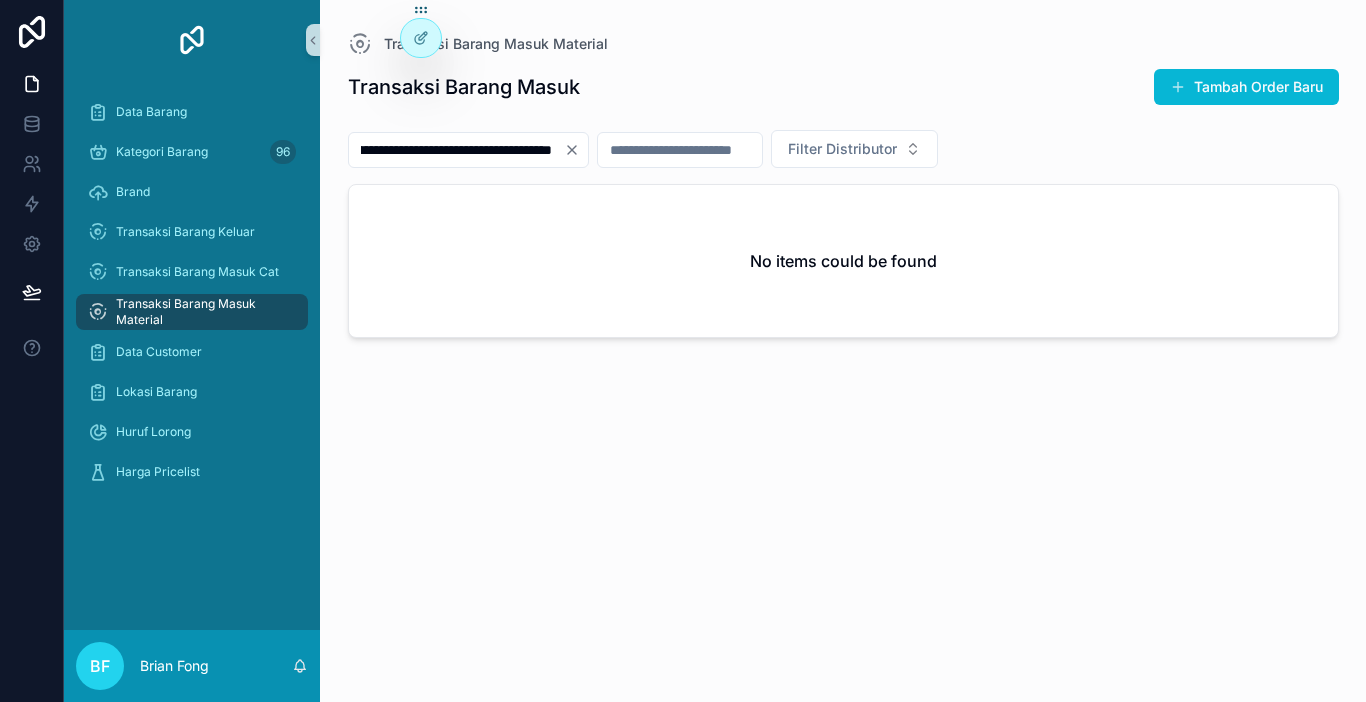 drag, startPoint x: 454, startPoint y: 142, endPoint x: 579, endPoint y: 155, distance: 125.67418 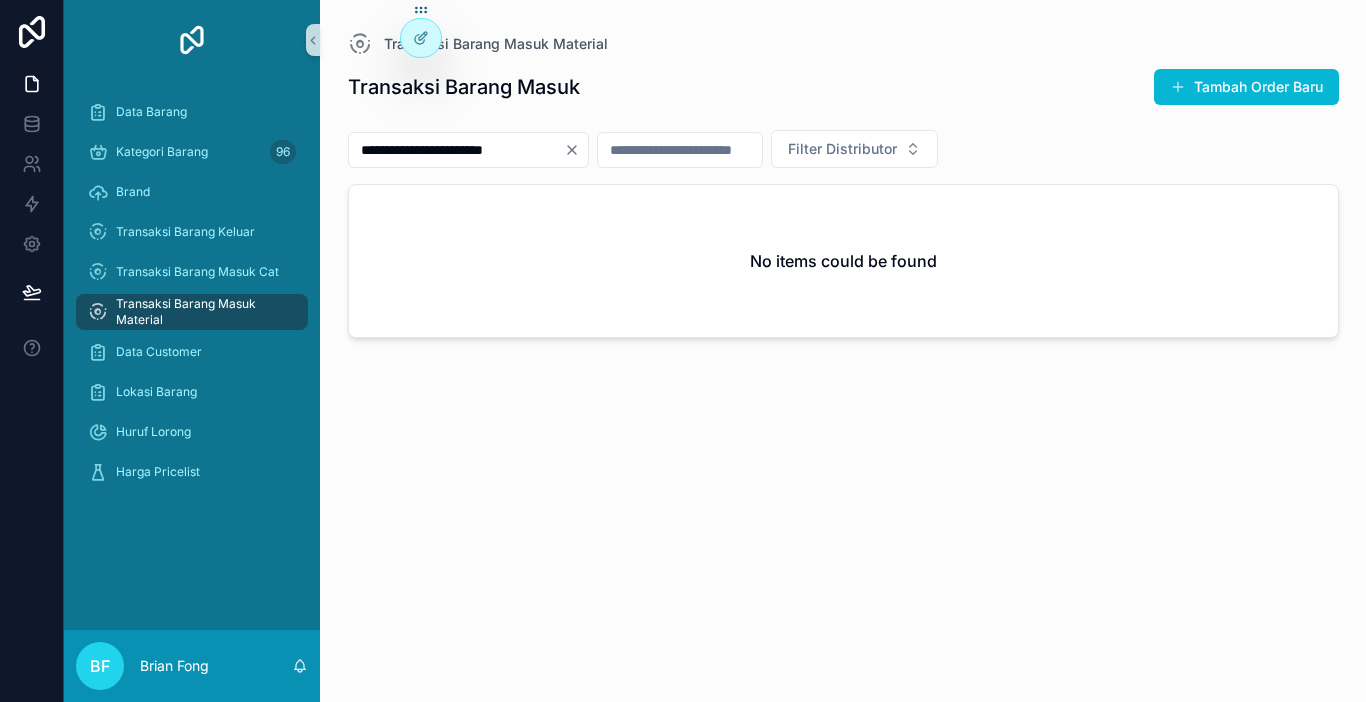 scroll, scrollTop: 0, scrollLeft: 0, axis: both 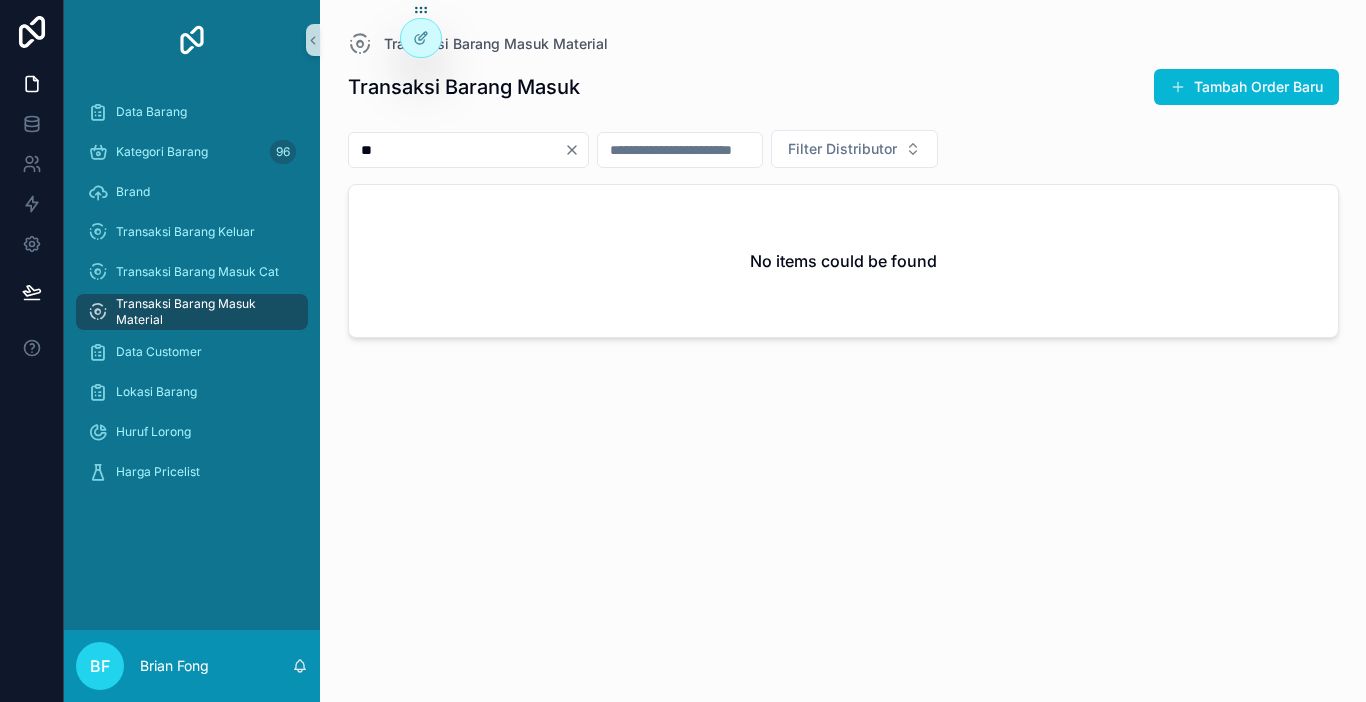 type on "*" 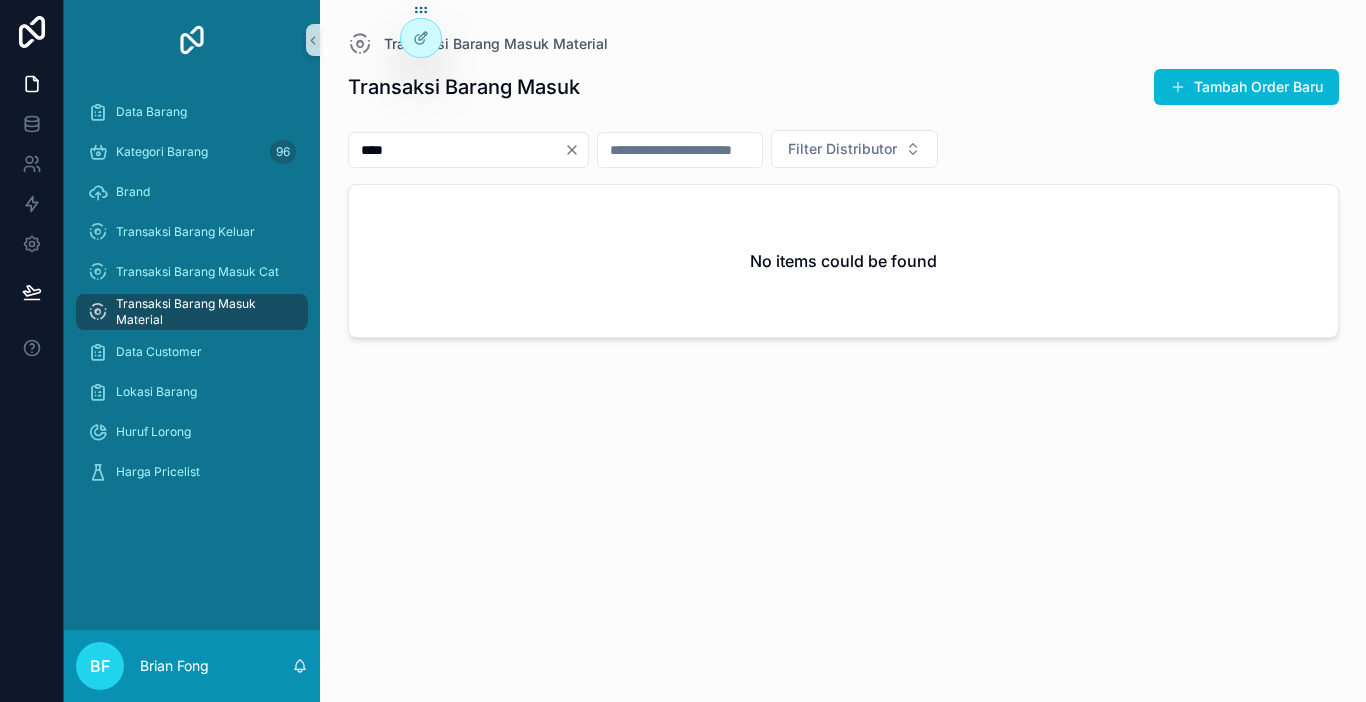 click on "****" at bounding box center (456, 150) 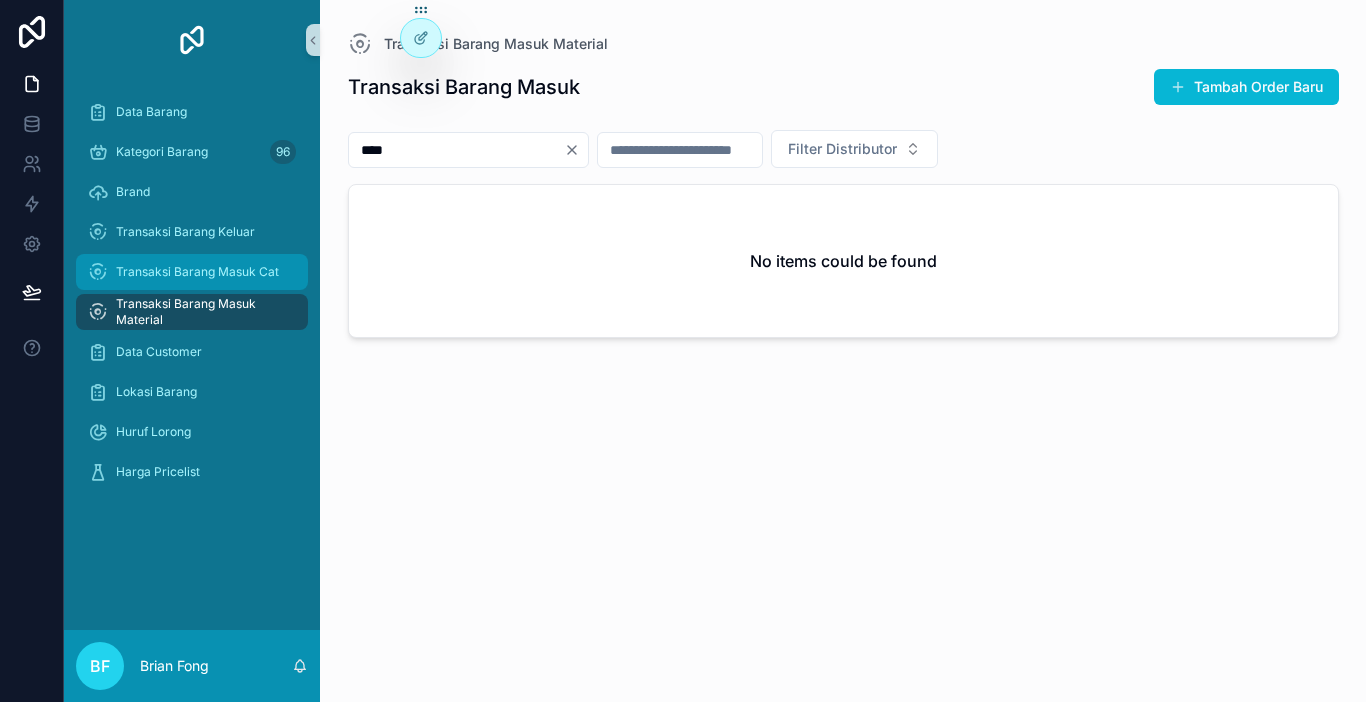 type on "****" 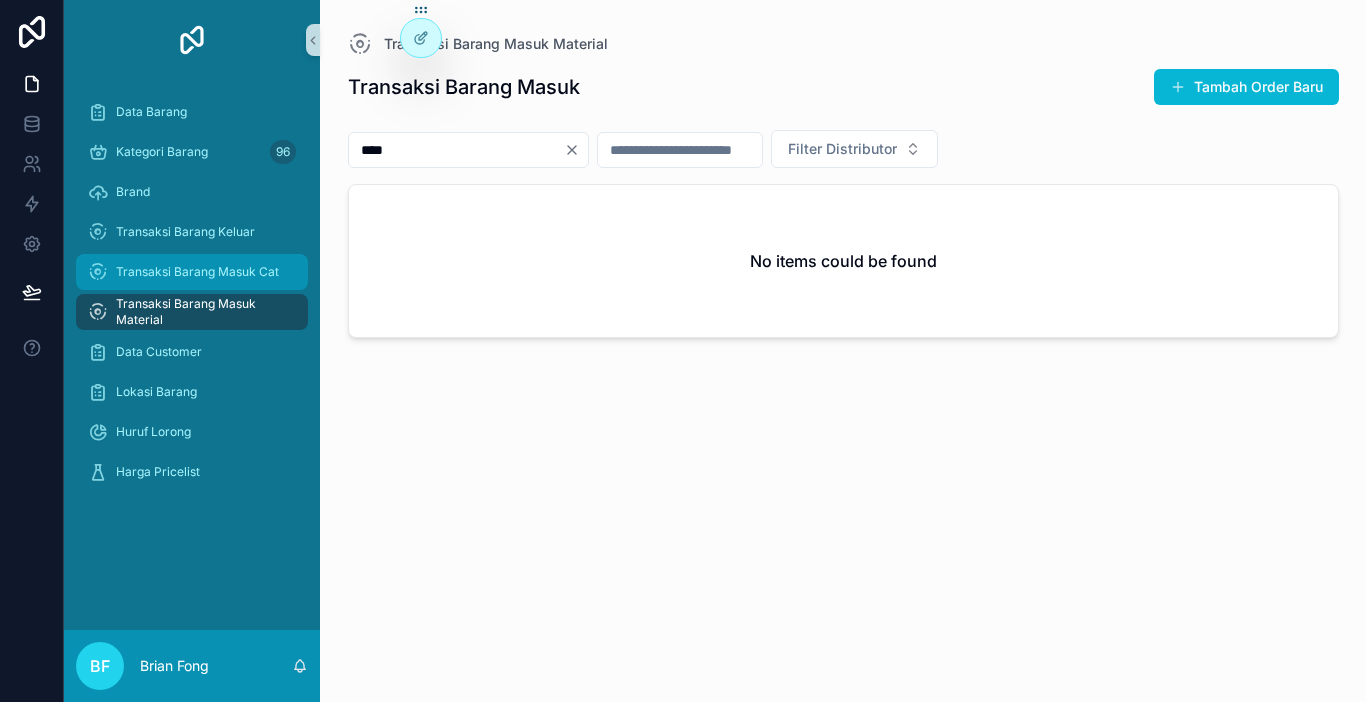click on "Transaksi Barang Masuk Cat" at bounding box center (197, 272) 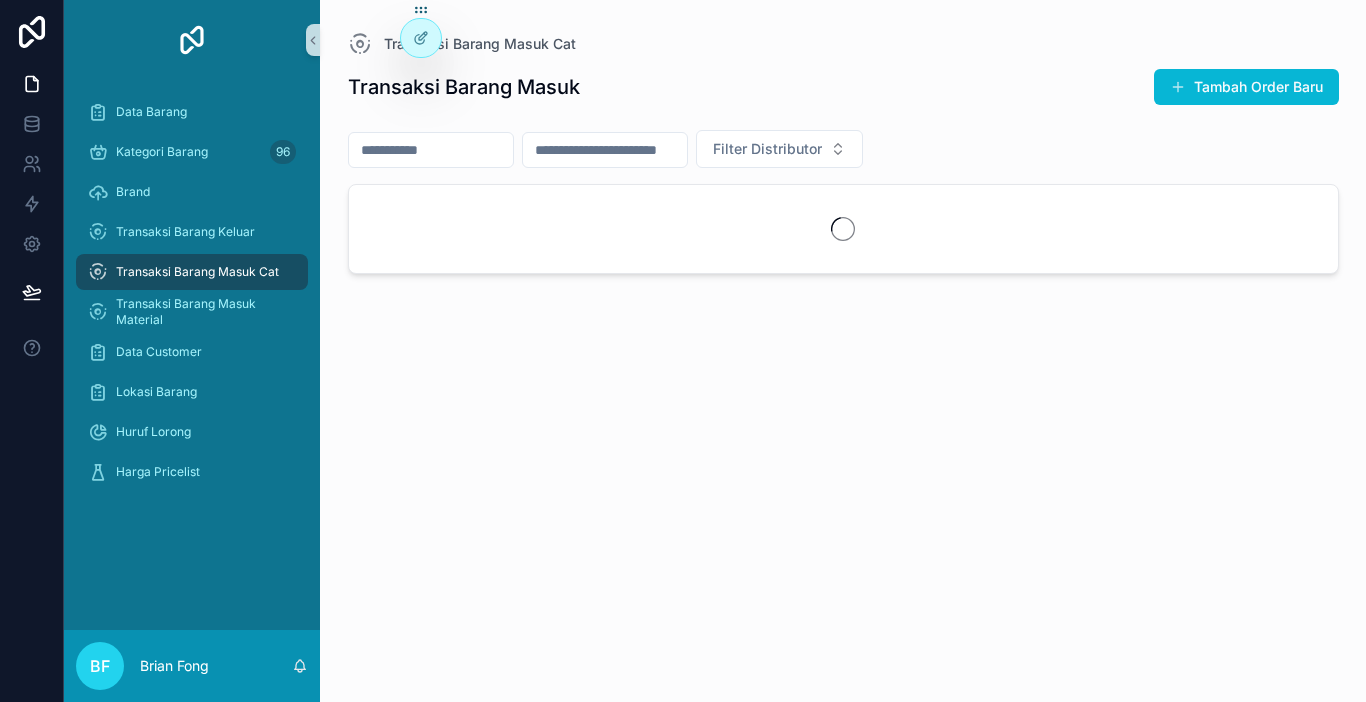 click at bounding box center [431, 150] 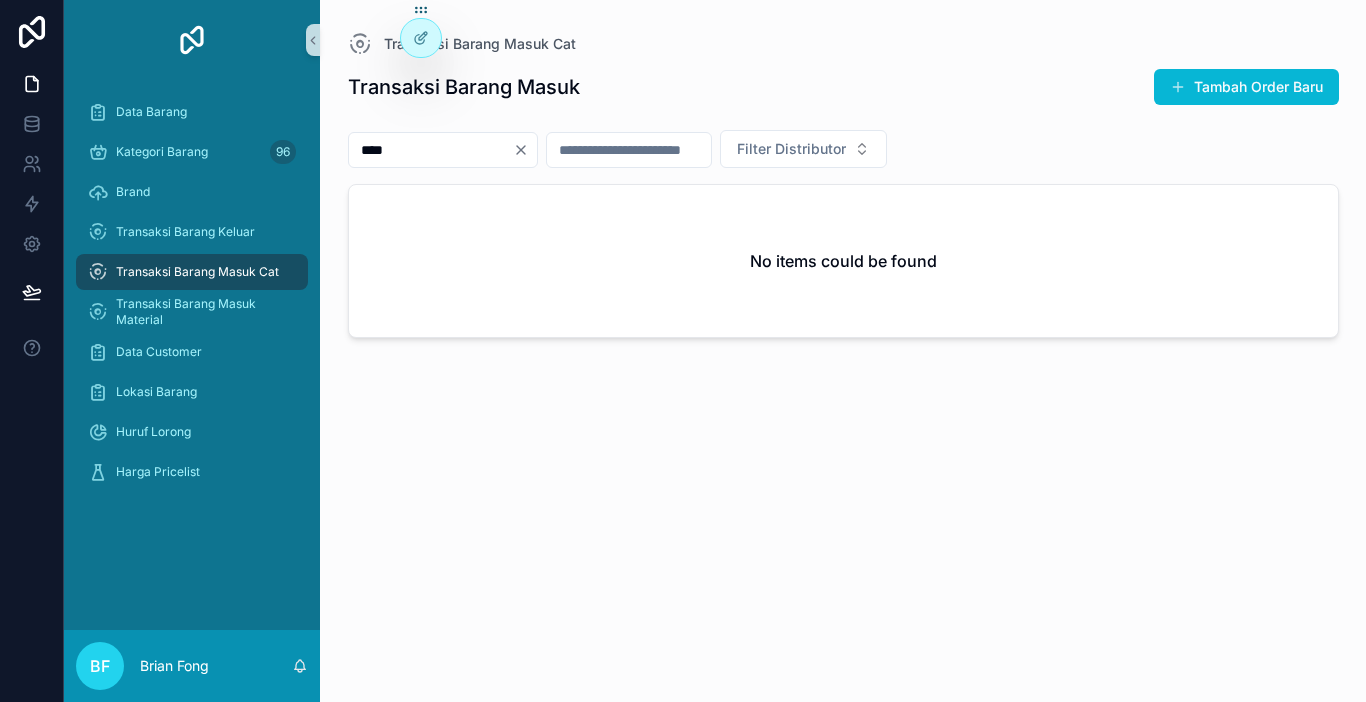 click on "****" at bounding box center (431, 150) 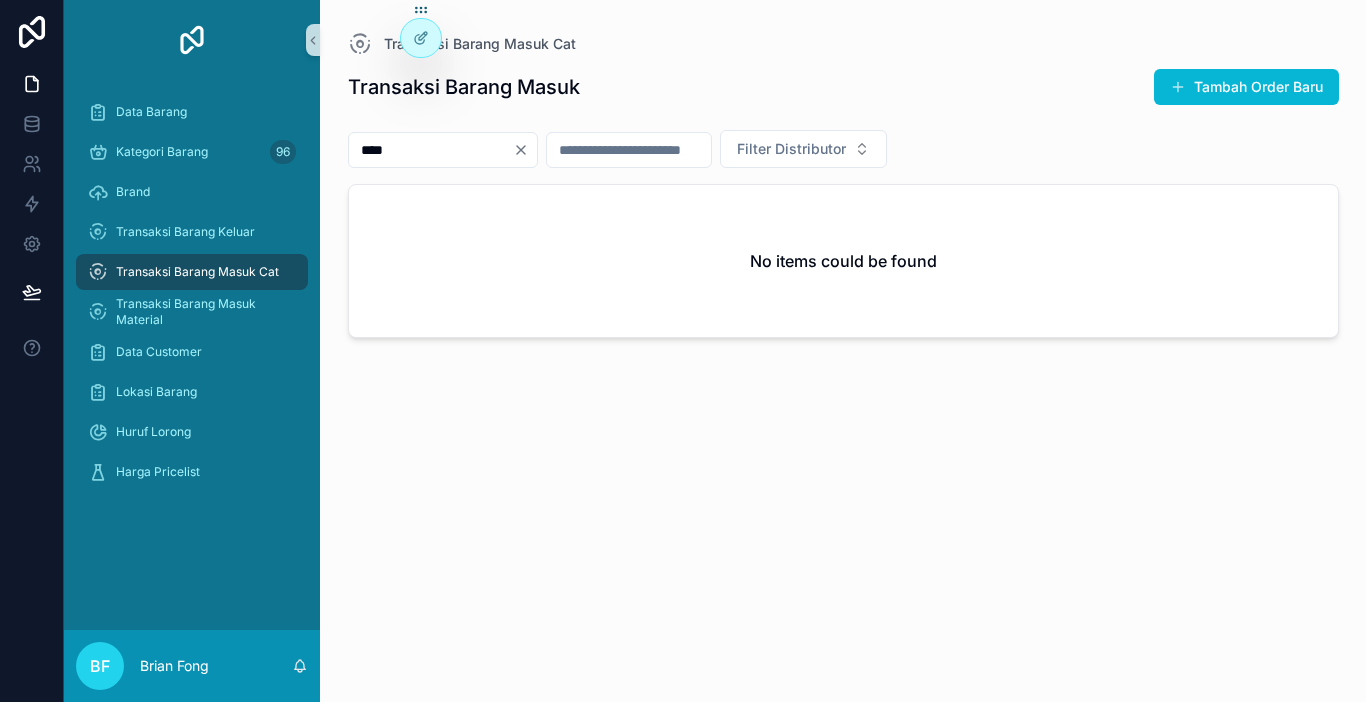 click on "Transaksi Barang Masuk Cat" at bounding box center [197, 272] 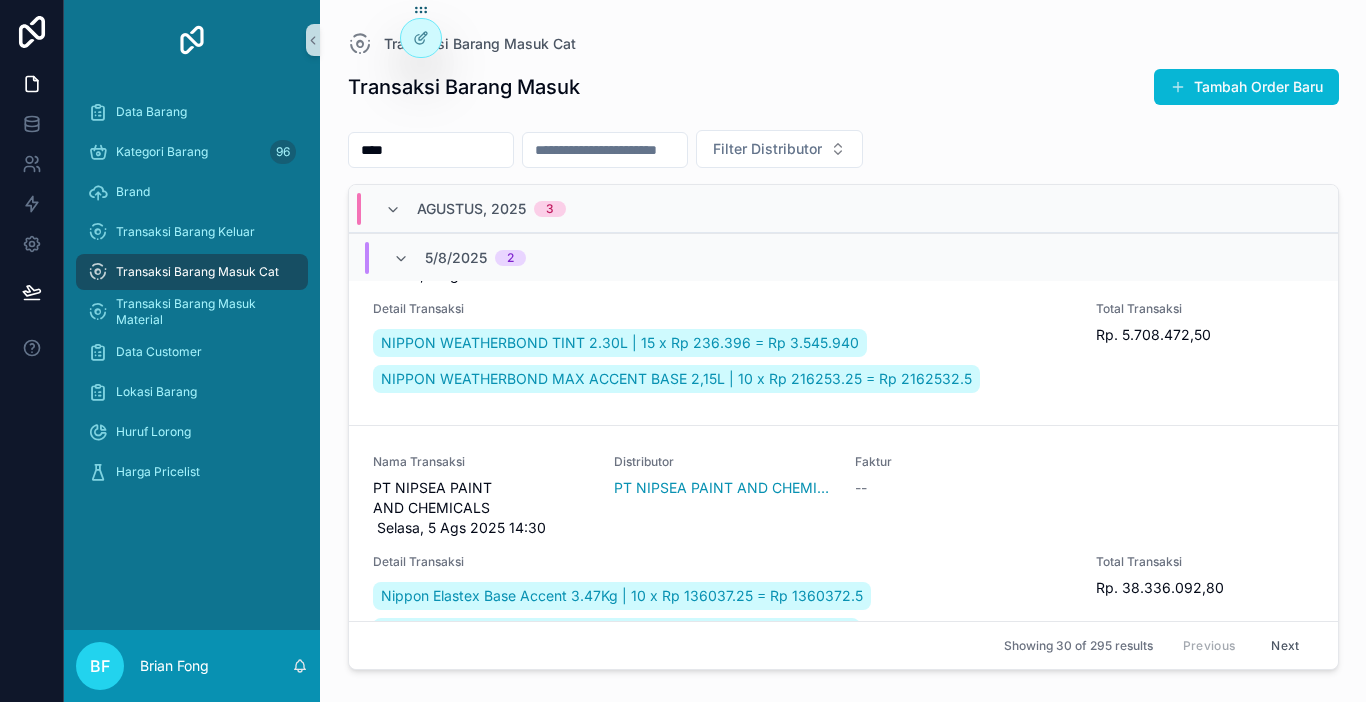 scroll, scrollTop: 500, scrollLeft: 0, axis: vertical 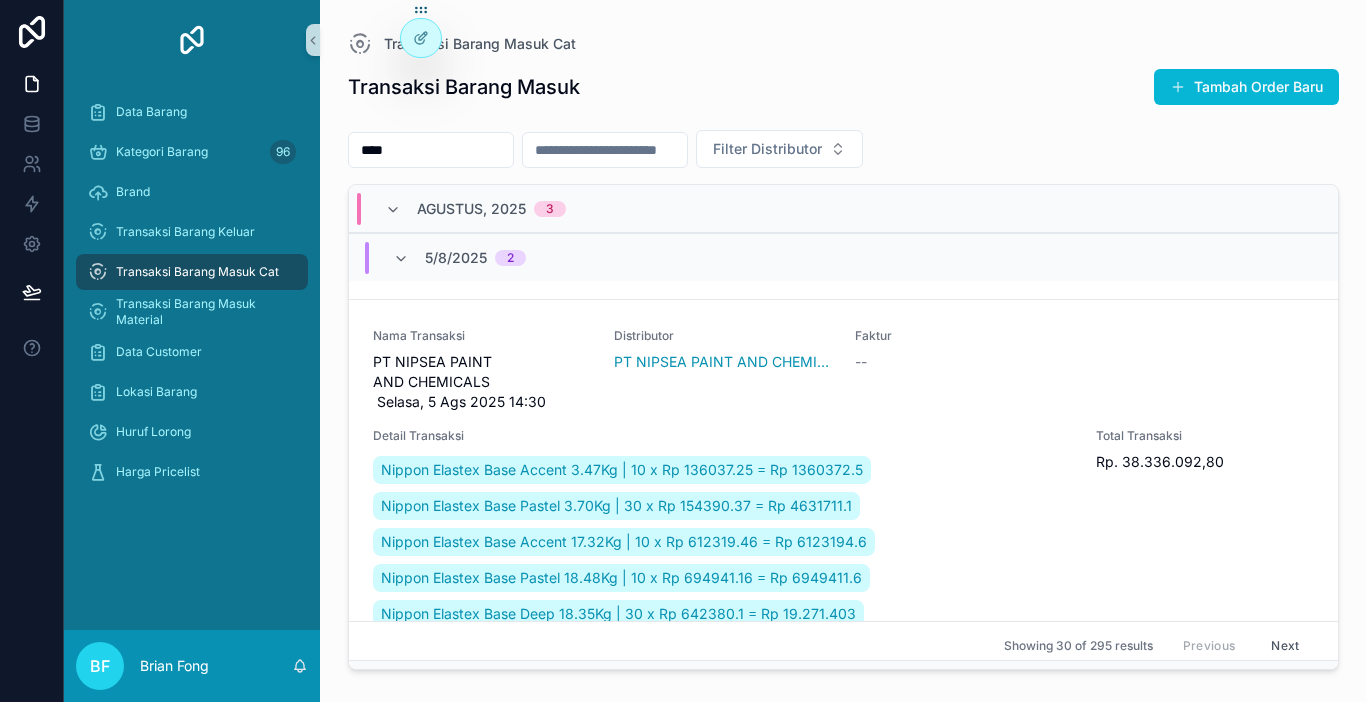 click on "****" at bounding box center [431, 150] 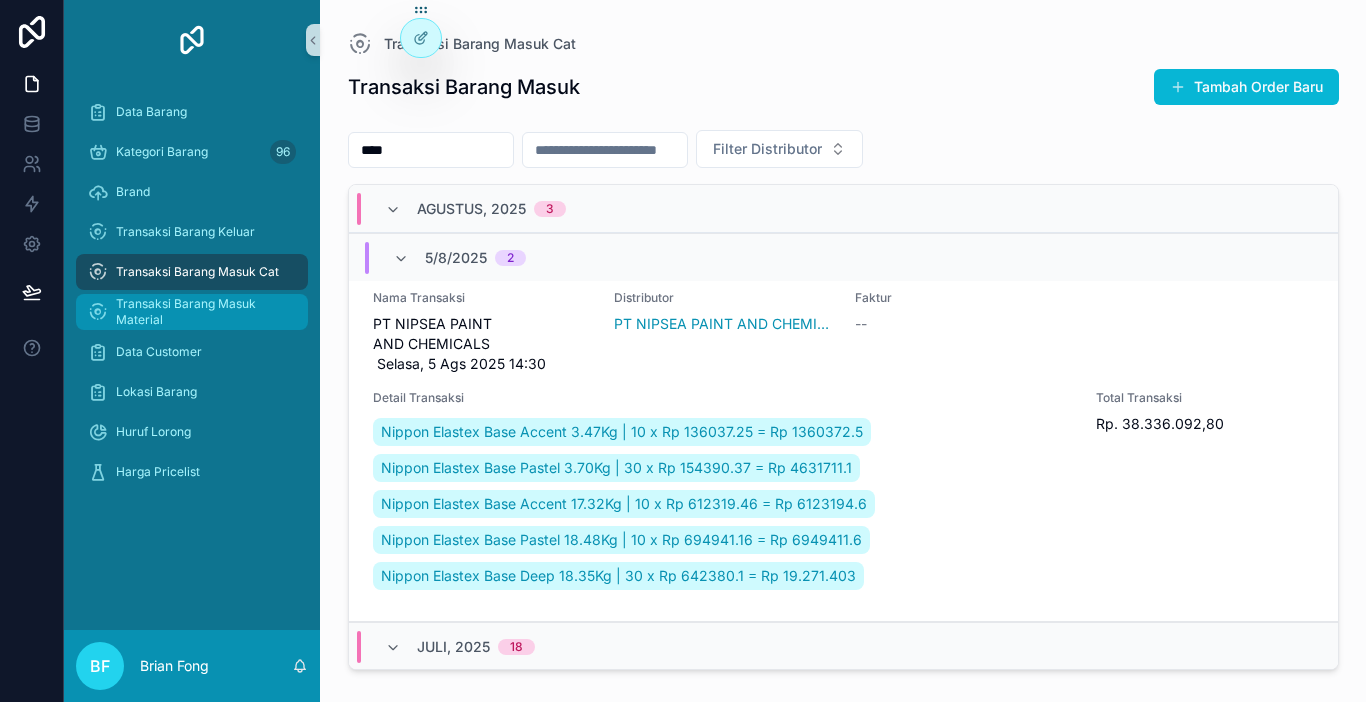 scroll, scrollTop: 600, scrollLeft: 0, axis: vertical 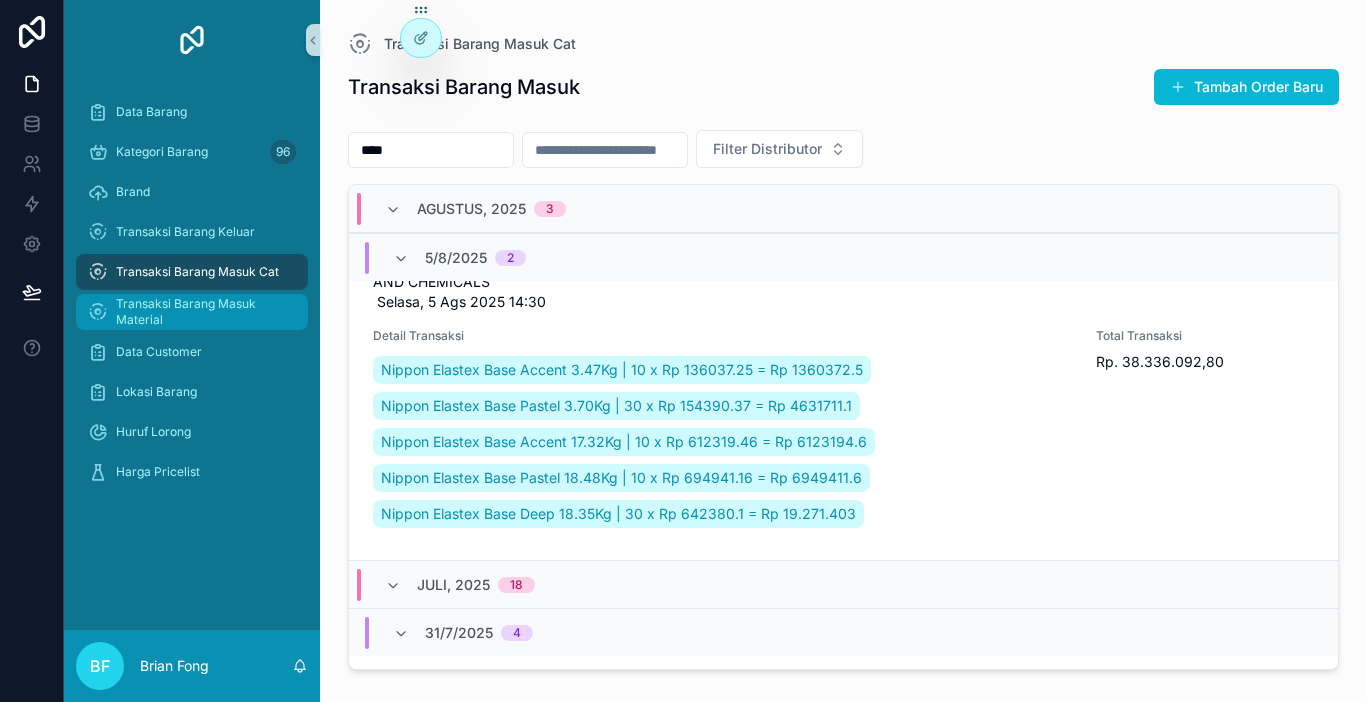 click on "Transaksi Barang Masuk Material" at bounding box center (202, 312) 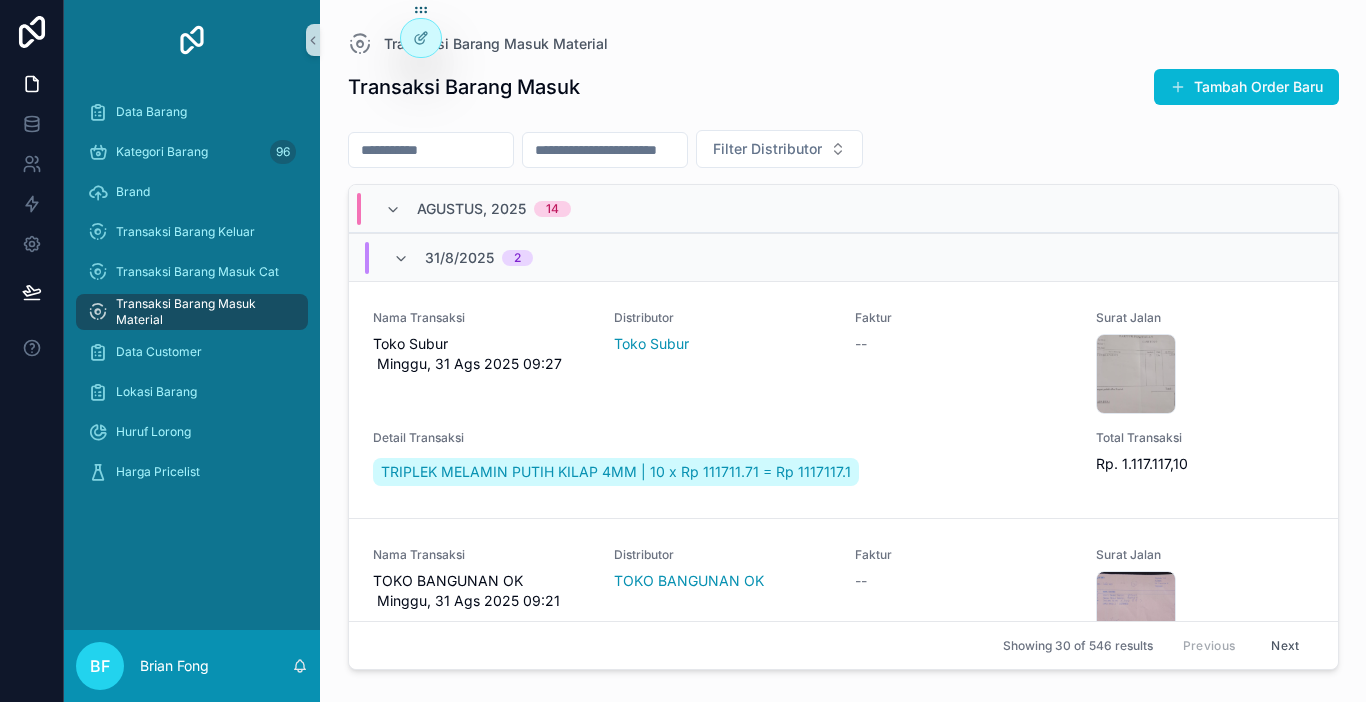 click at bounding box center [431, 150] 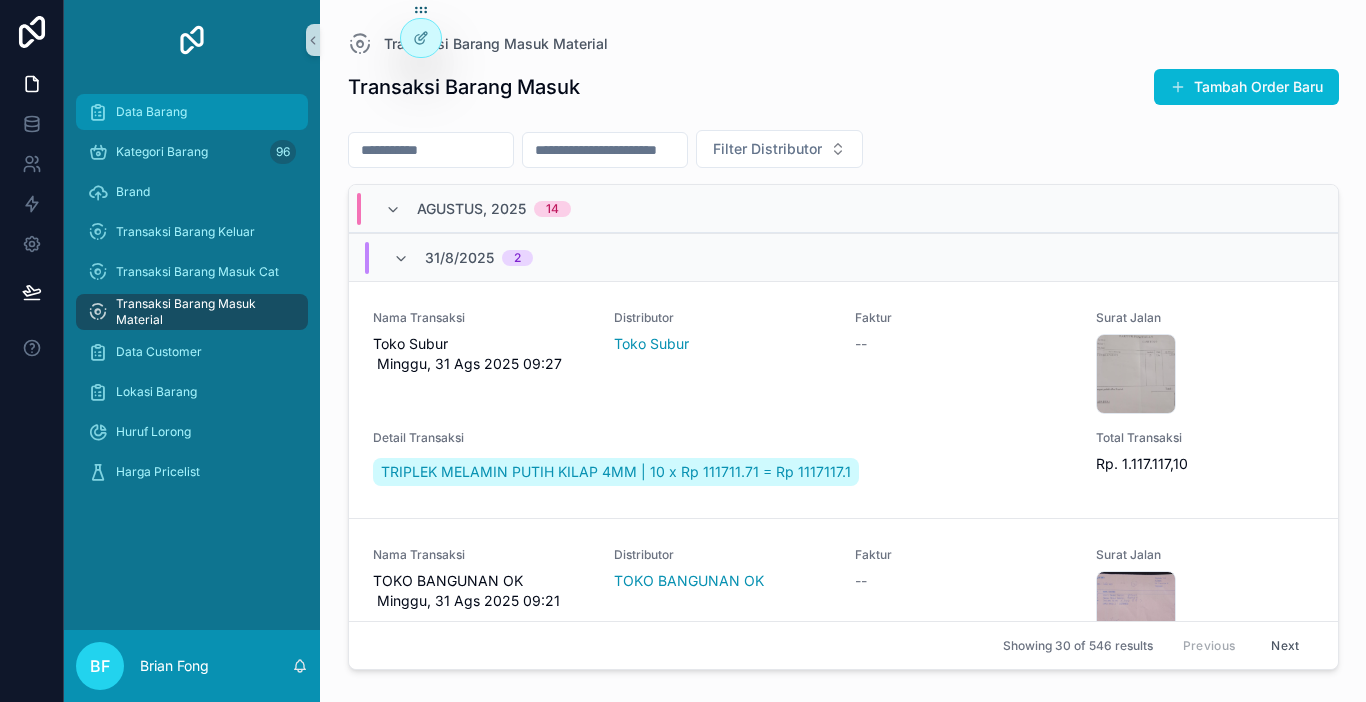 click on "Data Barang" at bounding box center [192, 112] 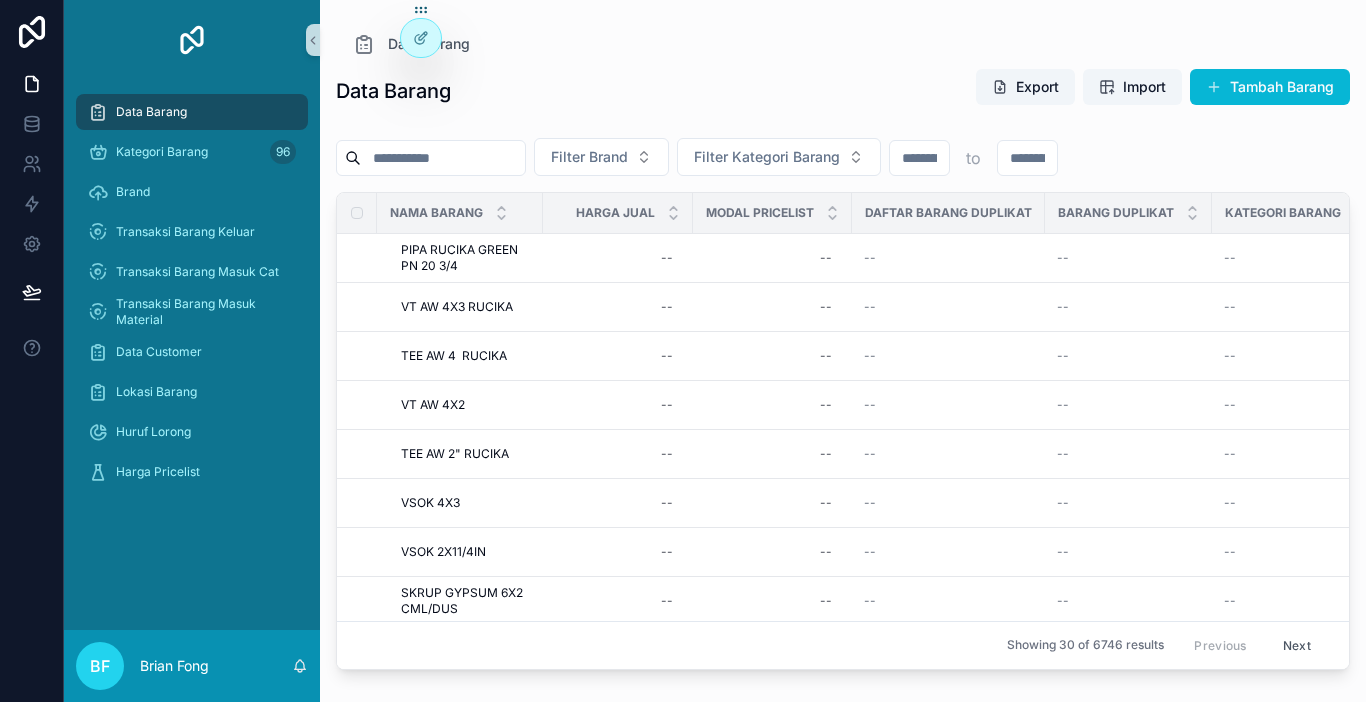 drag, startPoint x: 216, startPoint y: 114, endPoint x: 394, endPoint y: 156, distance: 182.88794 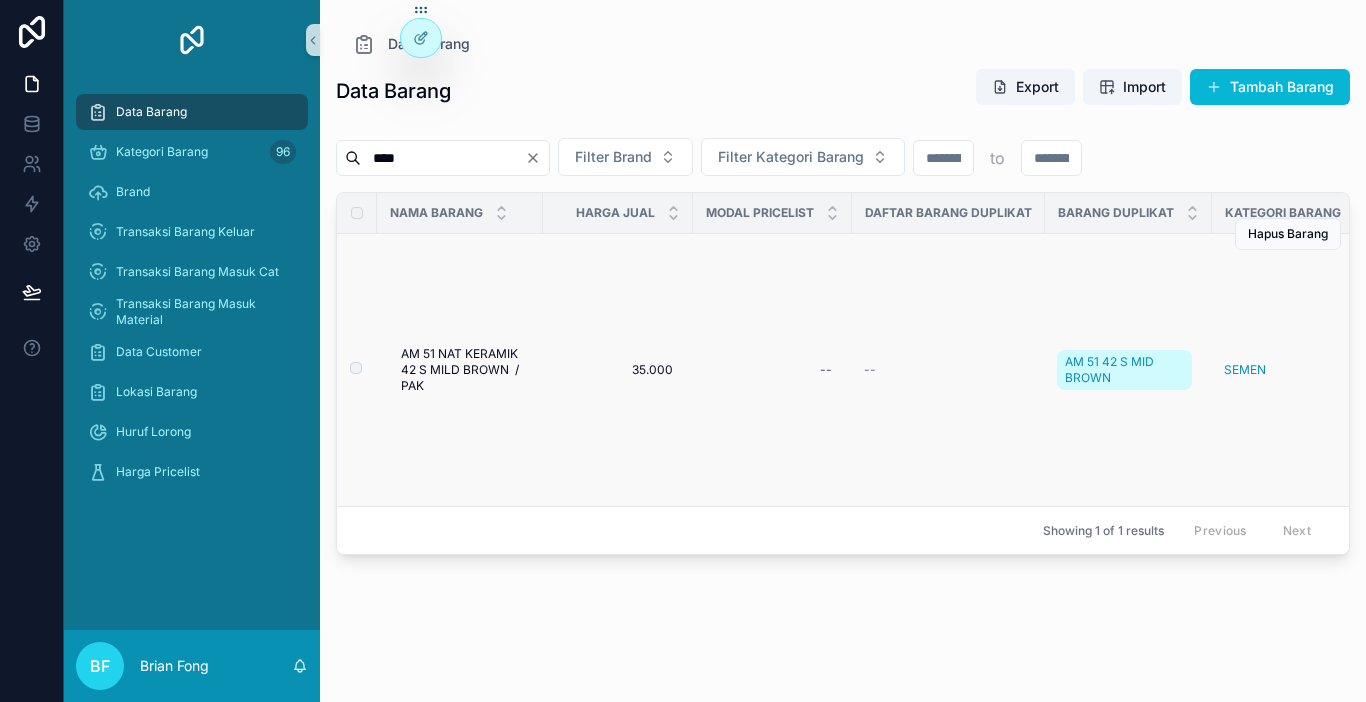 type on "****" 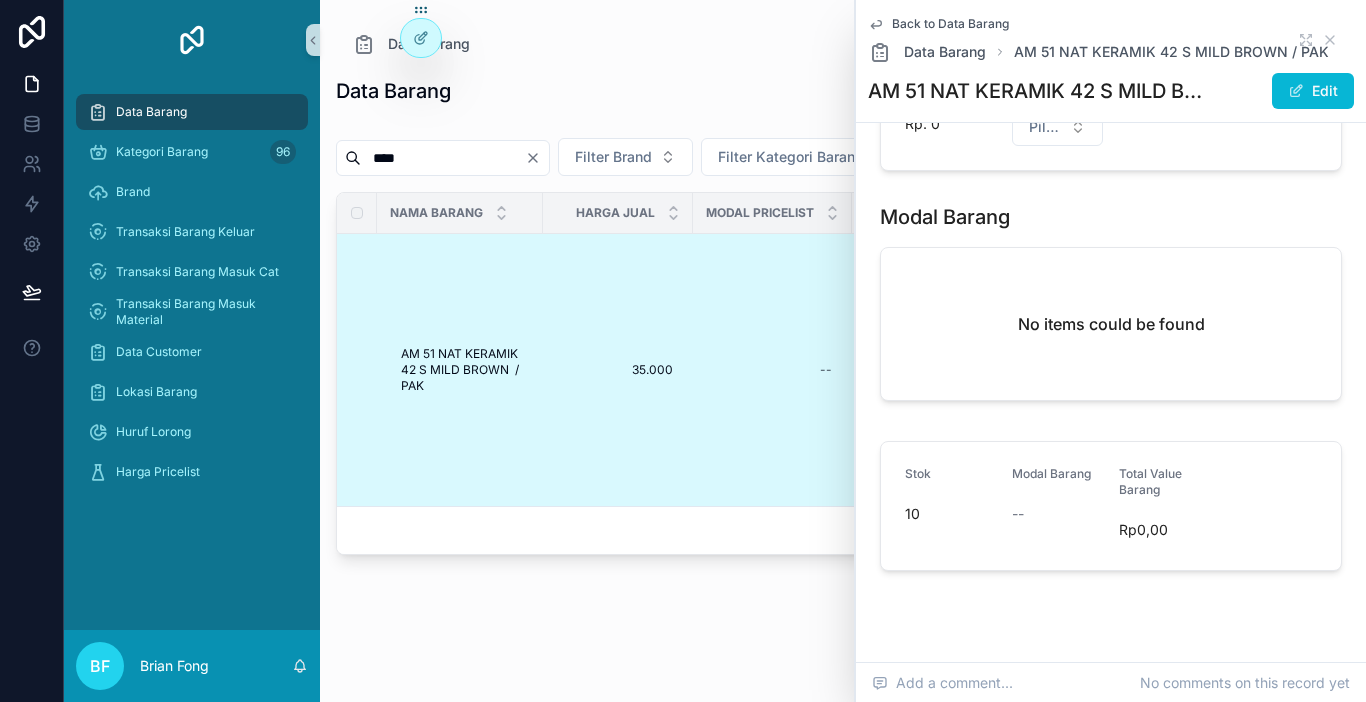 scroll, scrollTop: 1200, scrollLeft: 0, axis: vertical 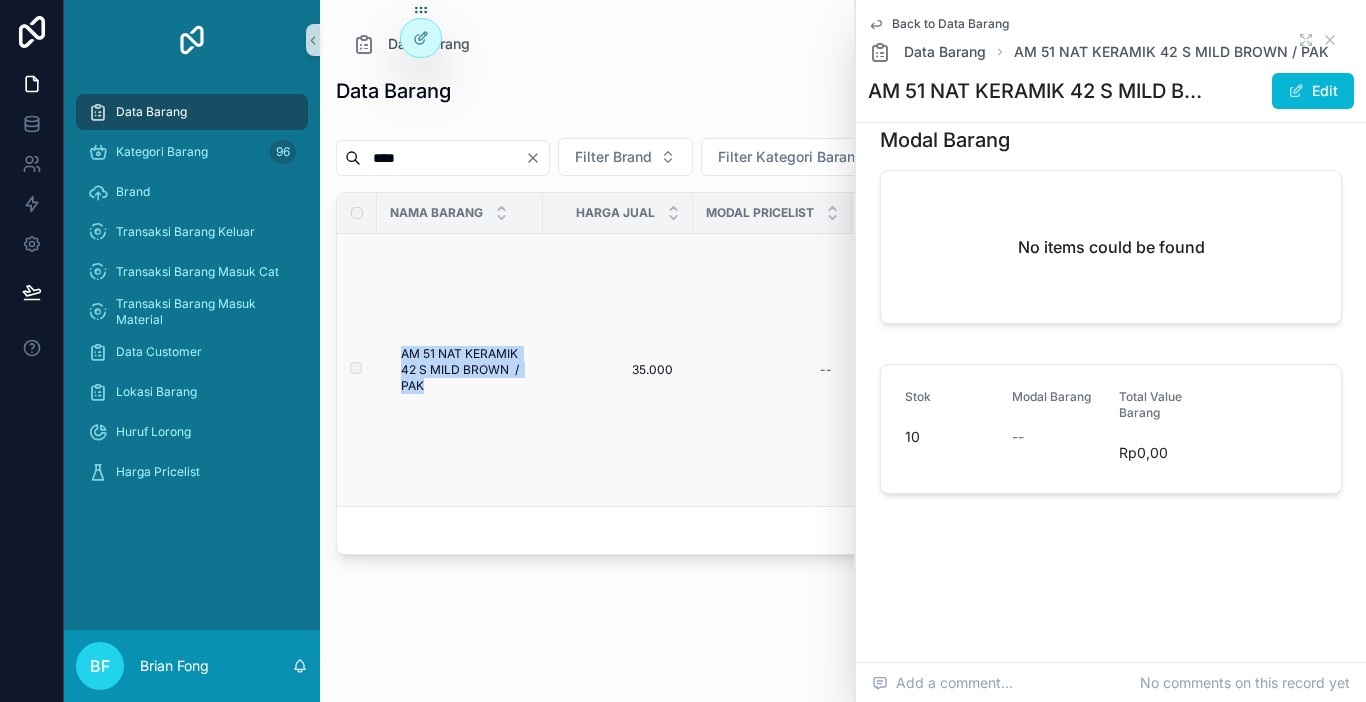 drag, startPoint x: 396, startPoint y: 332, endPoint x: 427, endPoint y: 398, distance: 72.91776 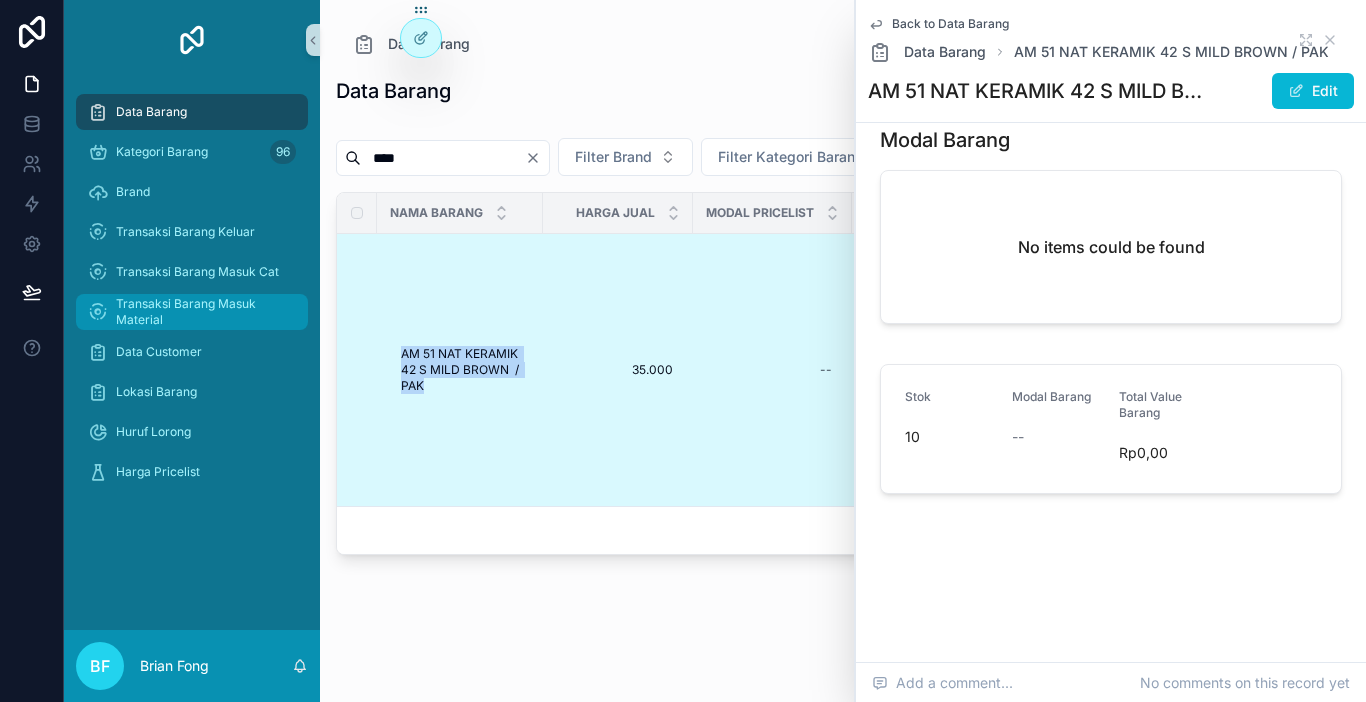 click on "Transaksi Barang Masuk Material" at bounding box center [202, 312] 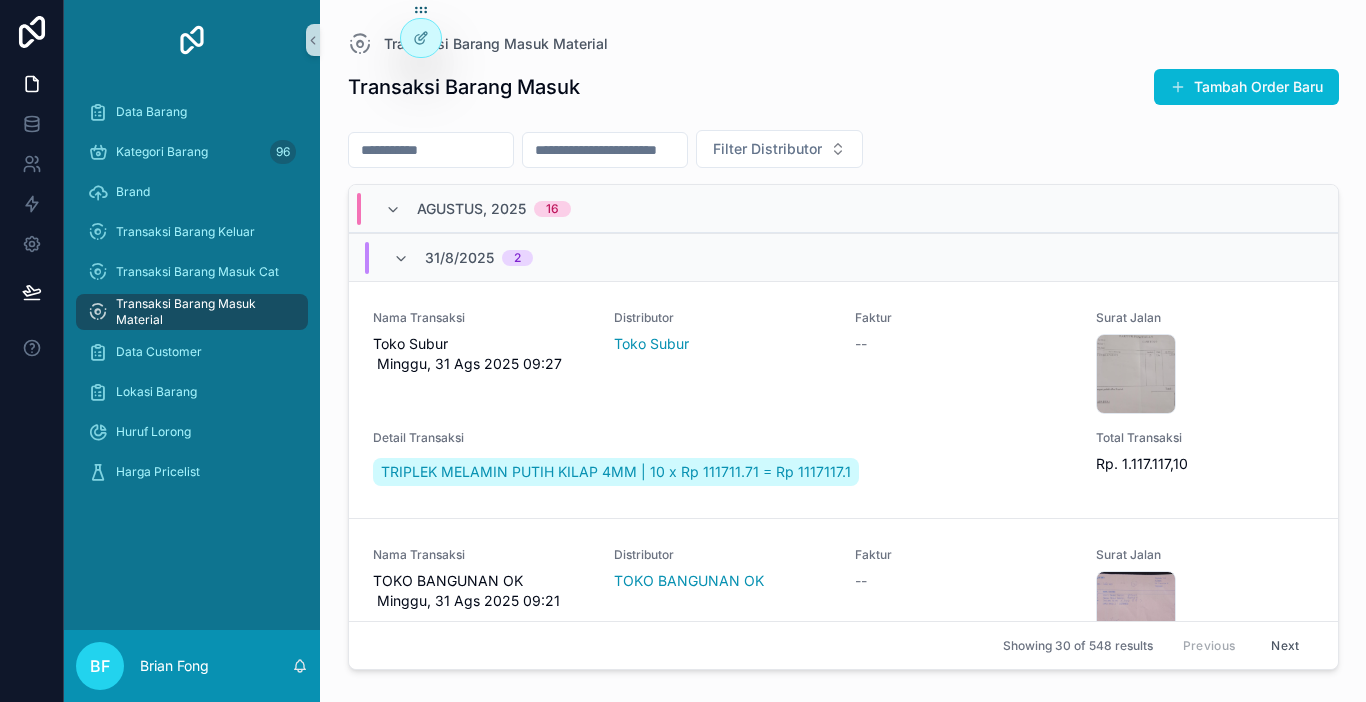 drag, startPoint x: 469, startPoint y: 159, endPoint x: 412, endPoint y: 169, distance: 57.870544 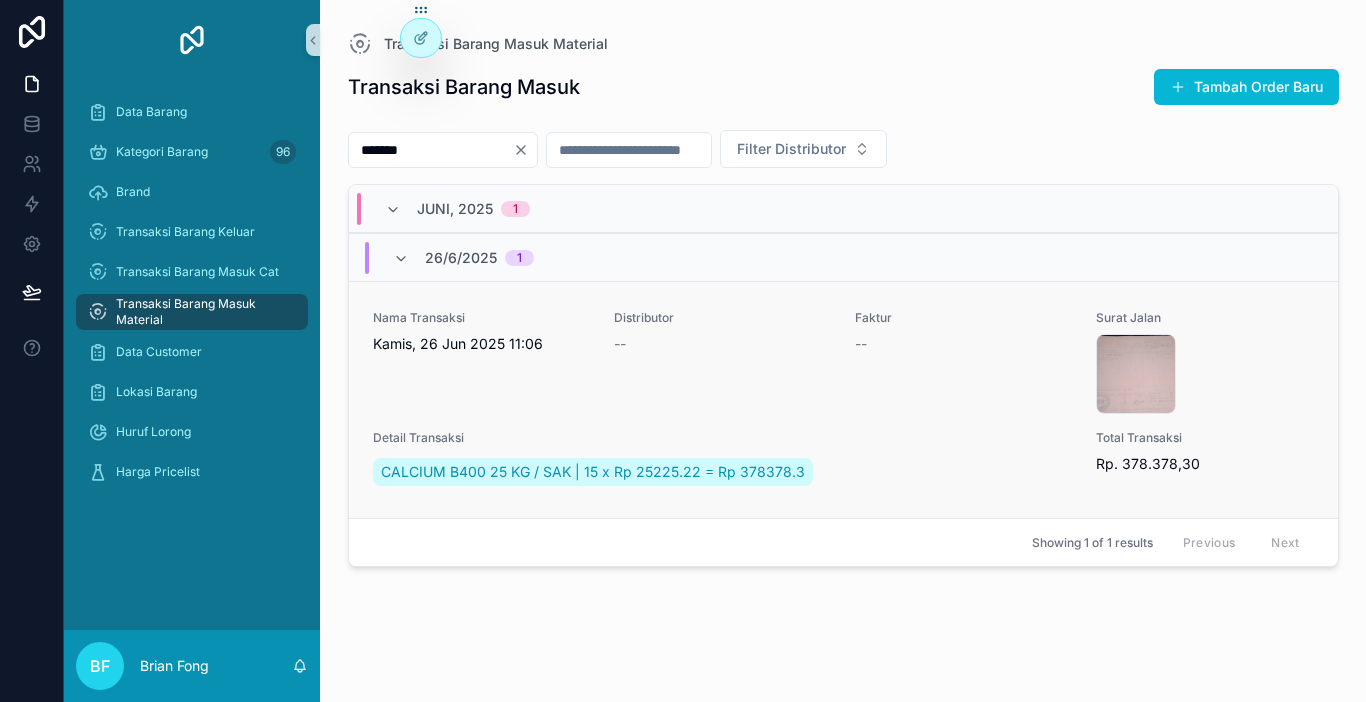 type on "*******" 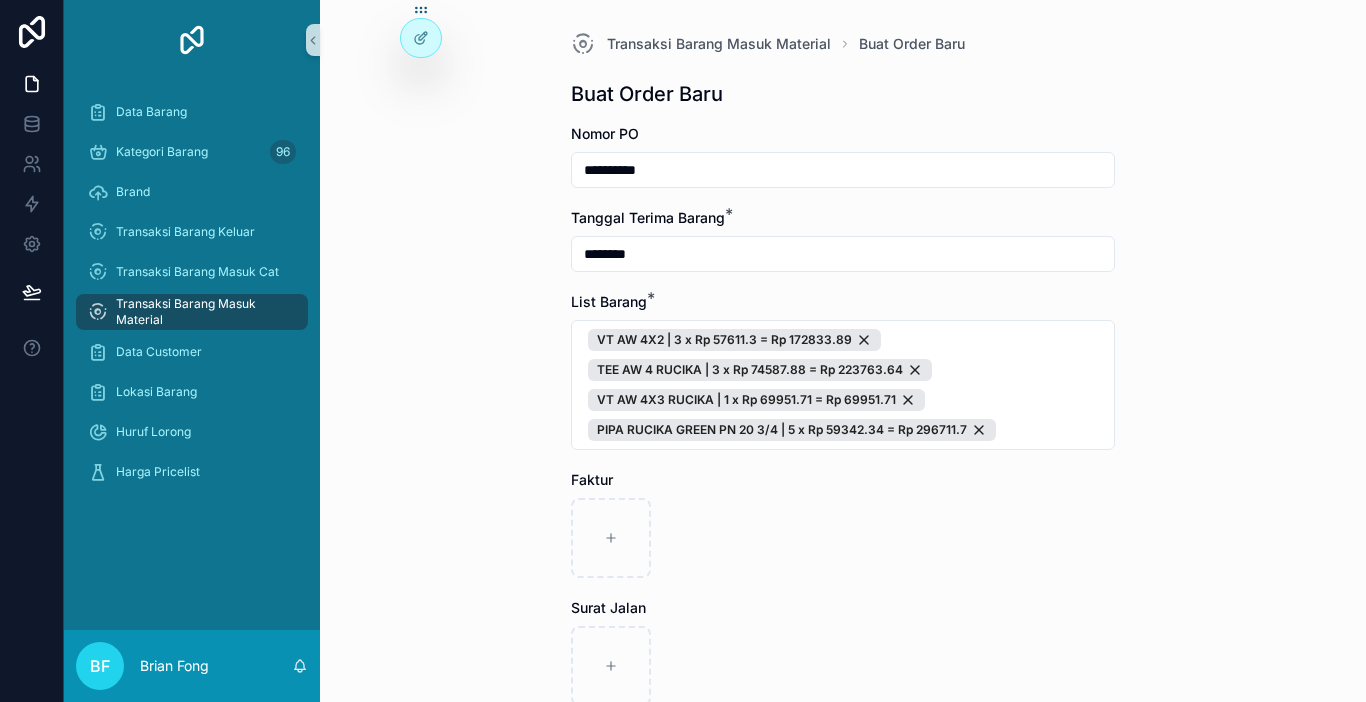 scroll, scrollTop: 0, scrollLeft: 0, axis: both 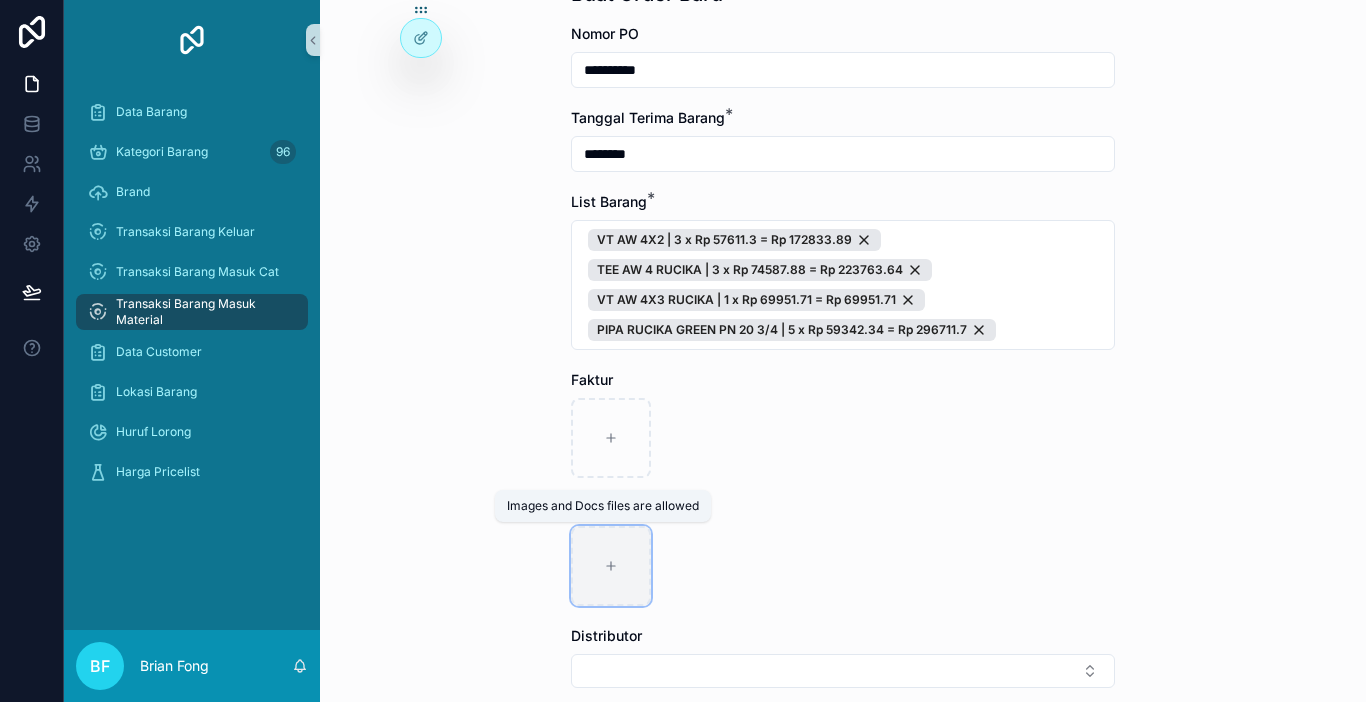 click at bounding box center (611, 566) 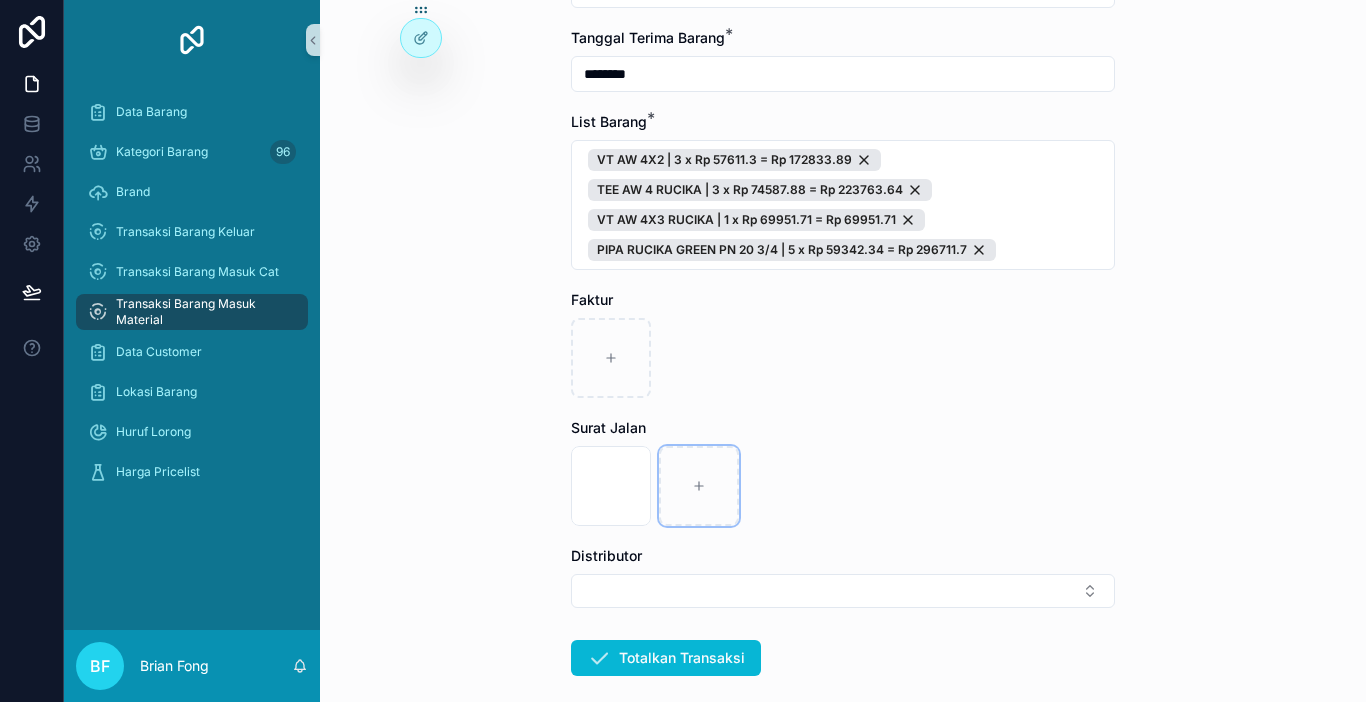 scroll, scrollTop: 282, scrollLeft: 0, axis: vertical 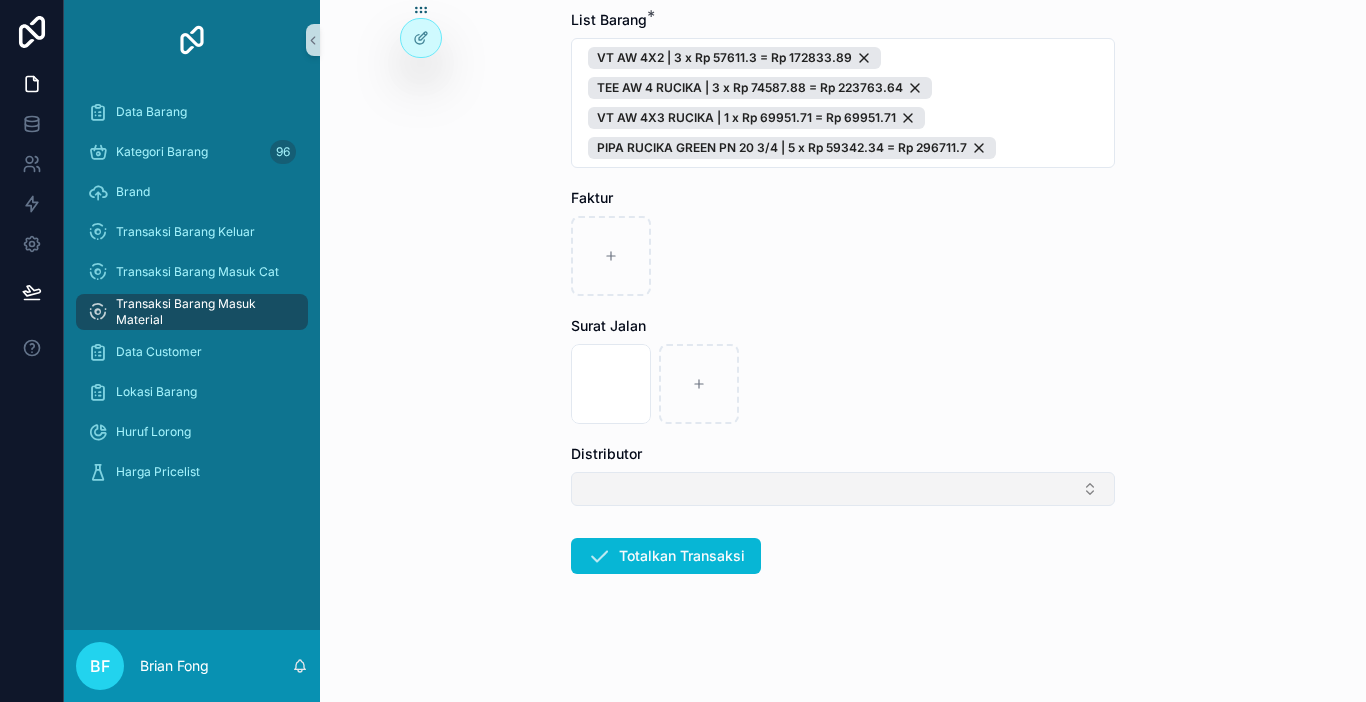 click at bounding box center (843, 489) 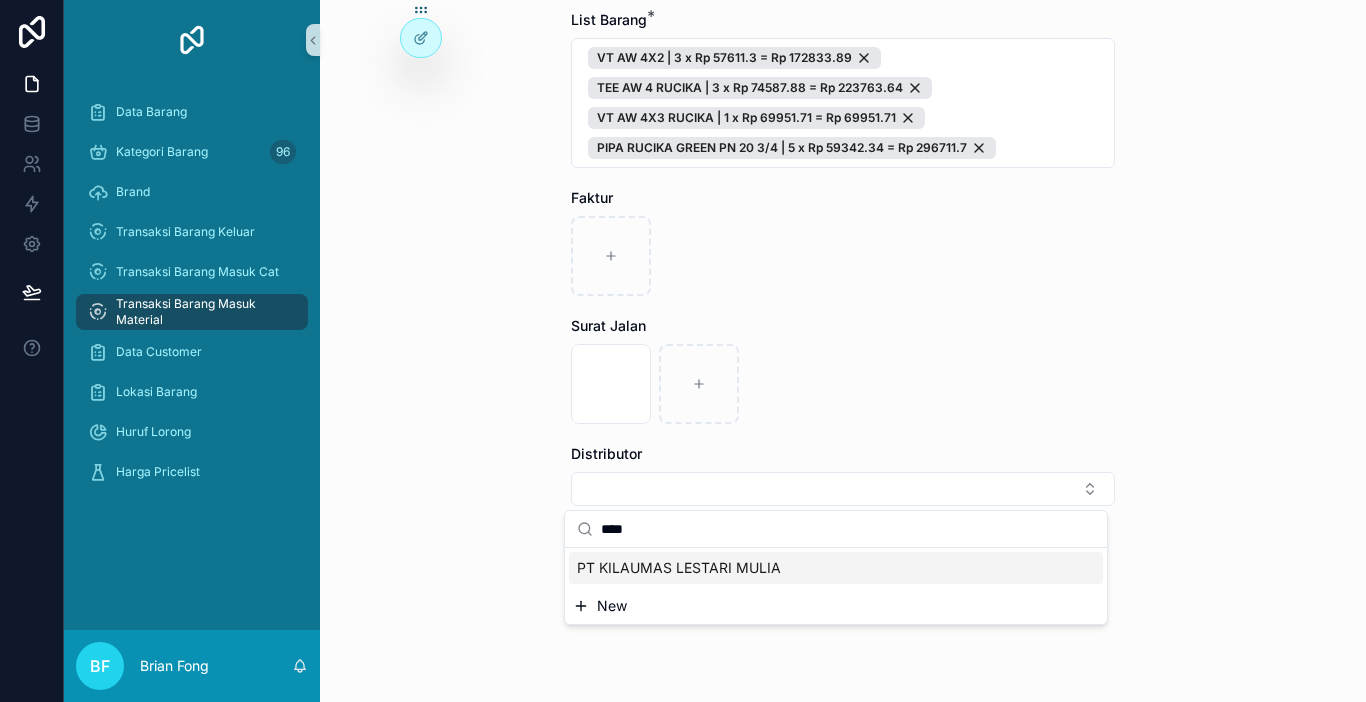 type on "****" 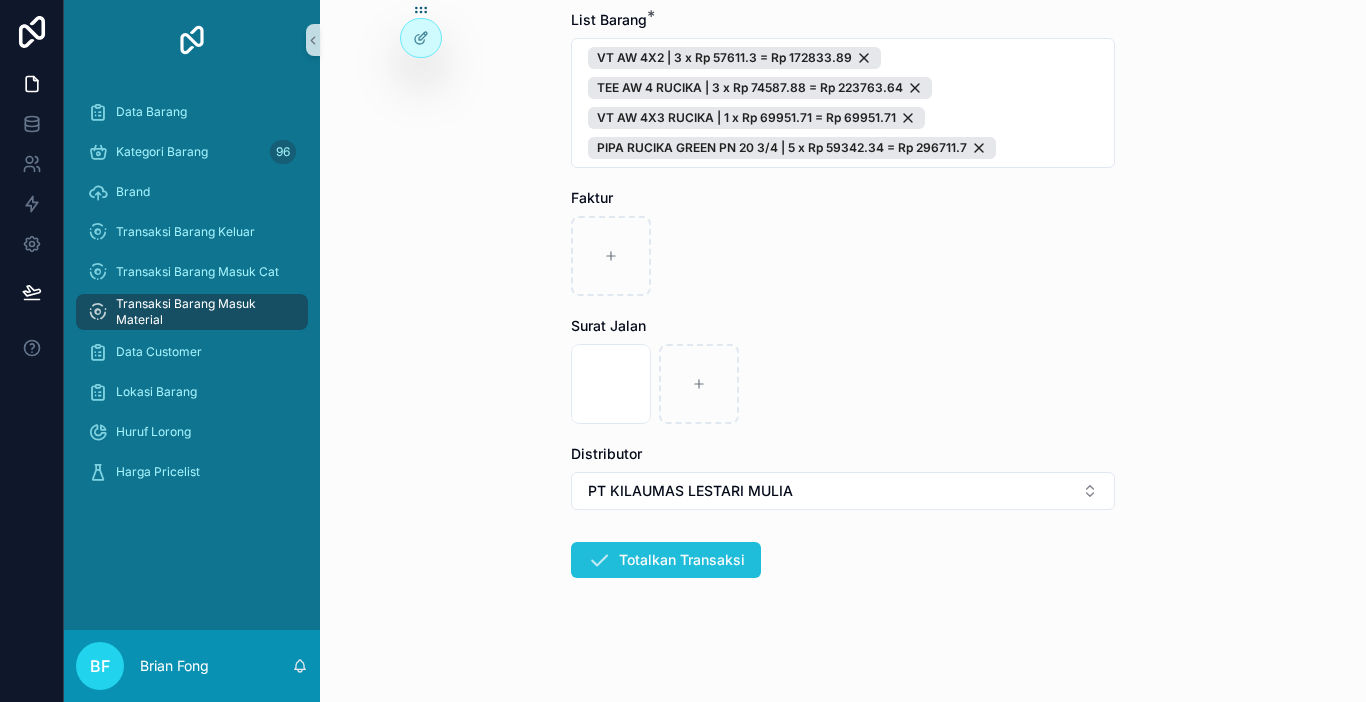 click on "Totalkan Transaksi" at bounding box center (666, 560) 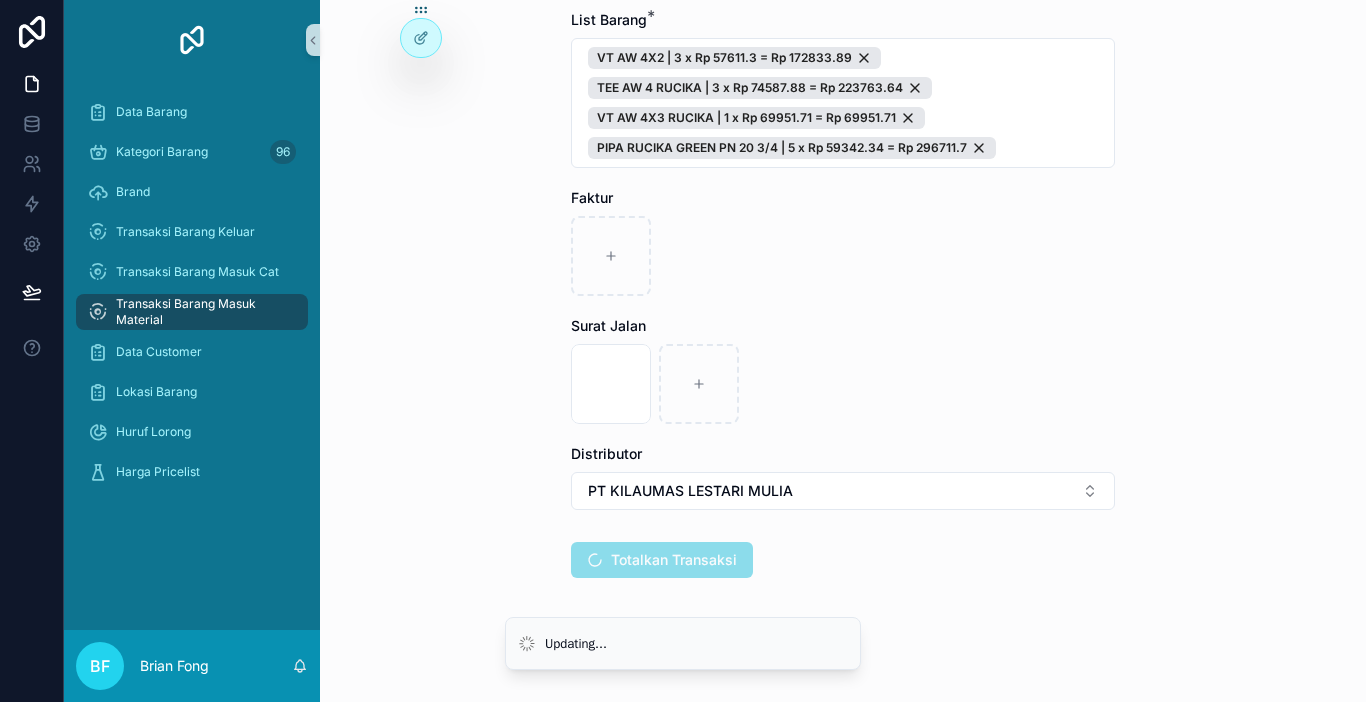scroll, scrollTop: 0, scrollLeft: 0, axis: both 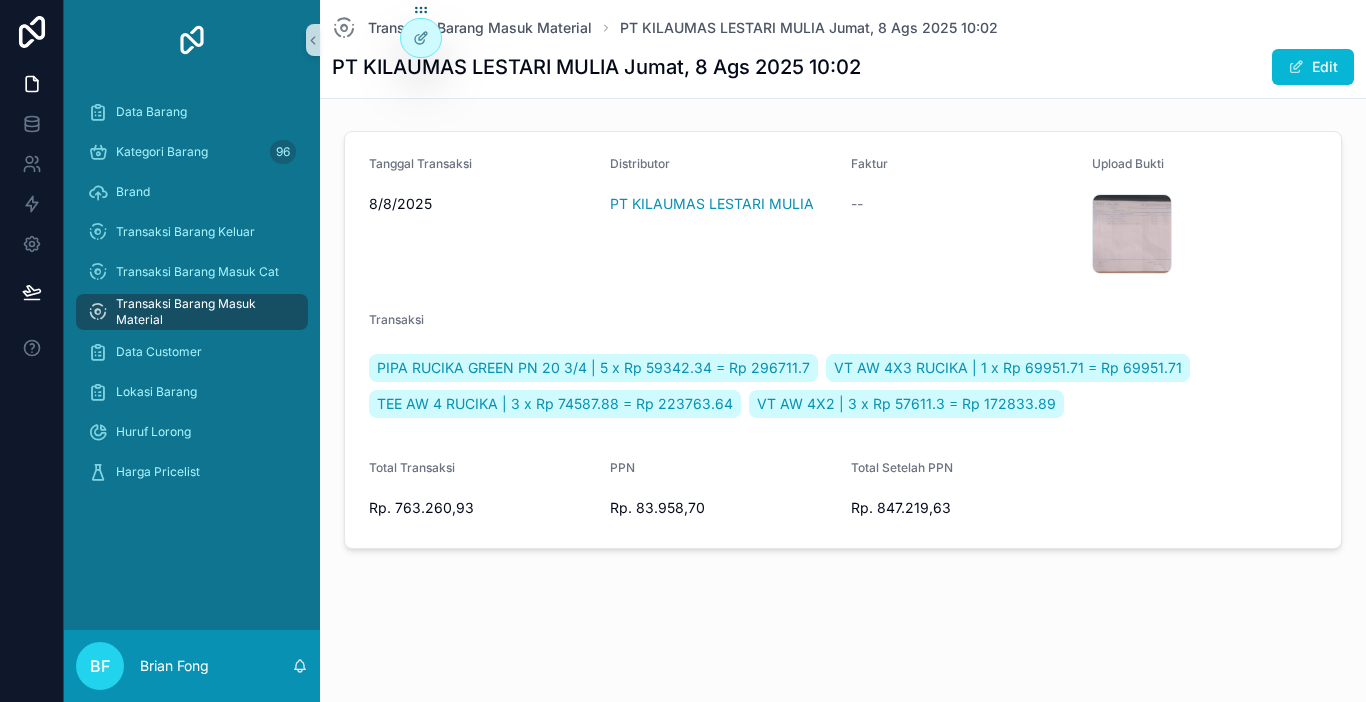 click on "Transaksi Barang Masuk Material" at bounding box center [202, 312] 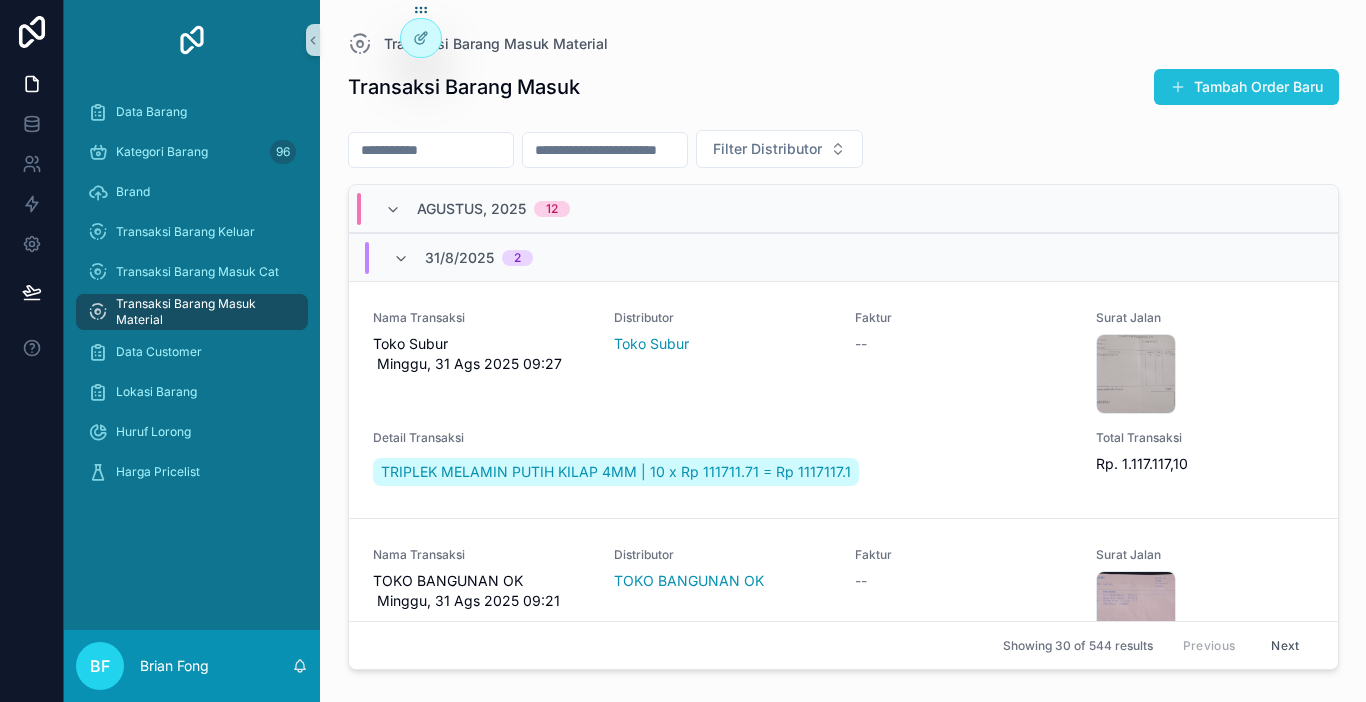 click on "Tambah Order Baru" at bounding box center (1246, 87) 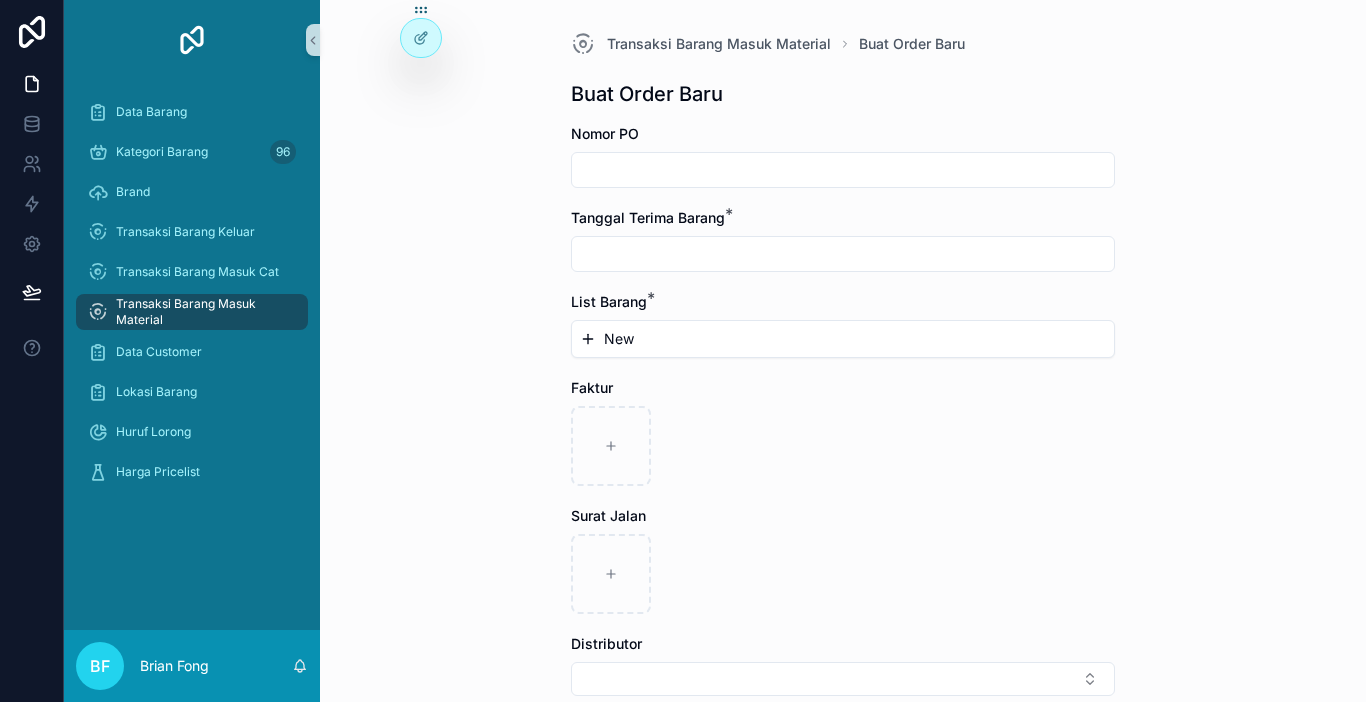 click at bounding box center (843, 170) 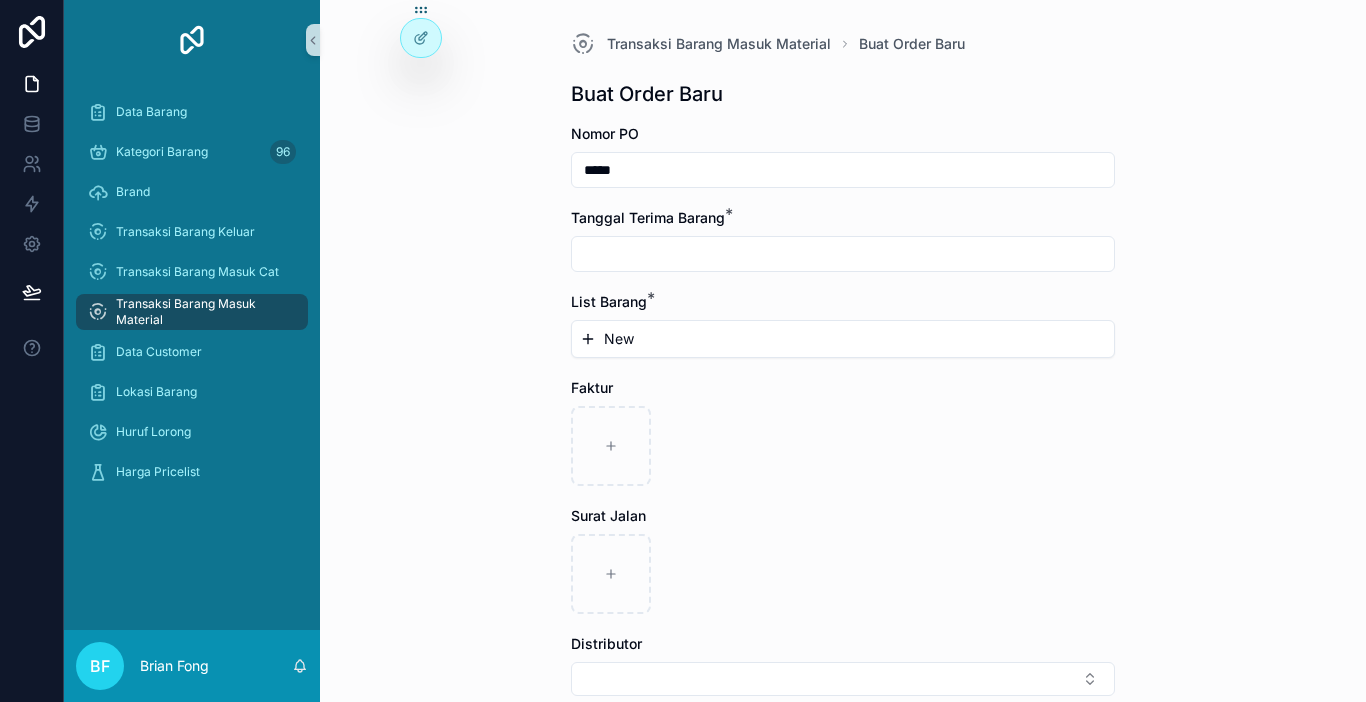 type on "*****" 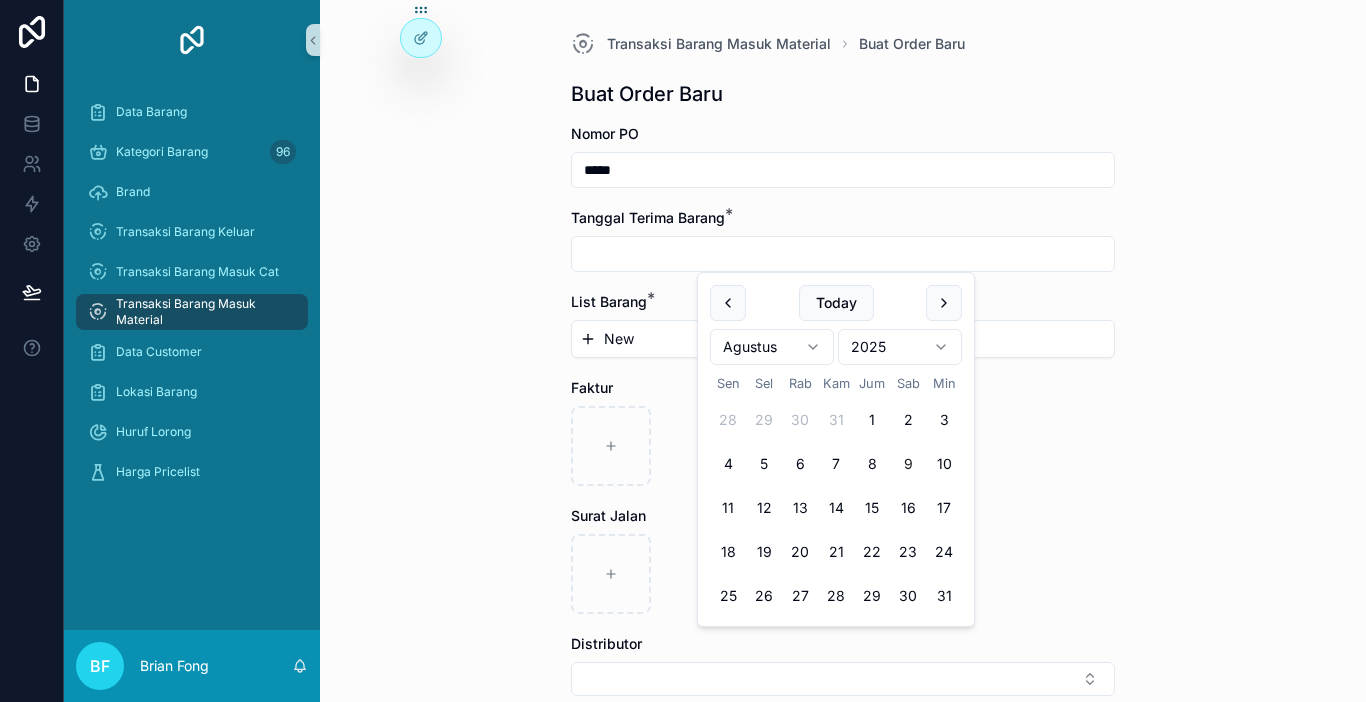 click at bounding box center (843, 254) 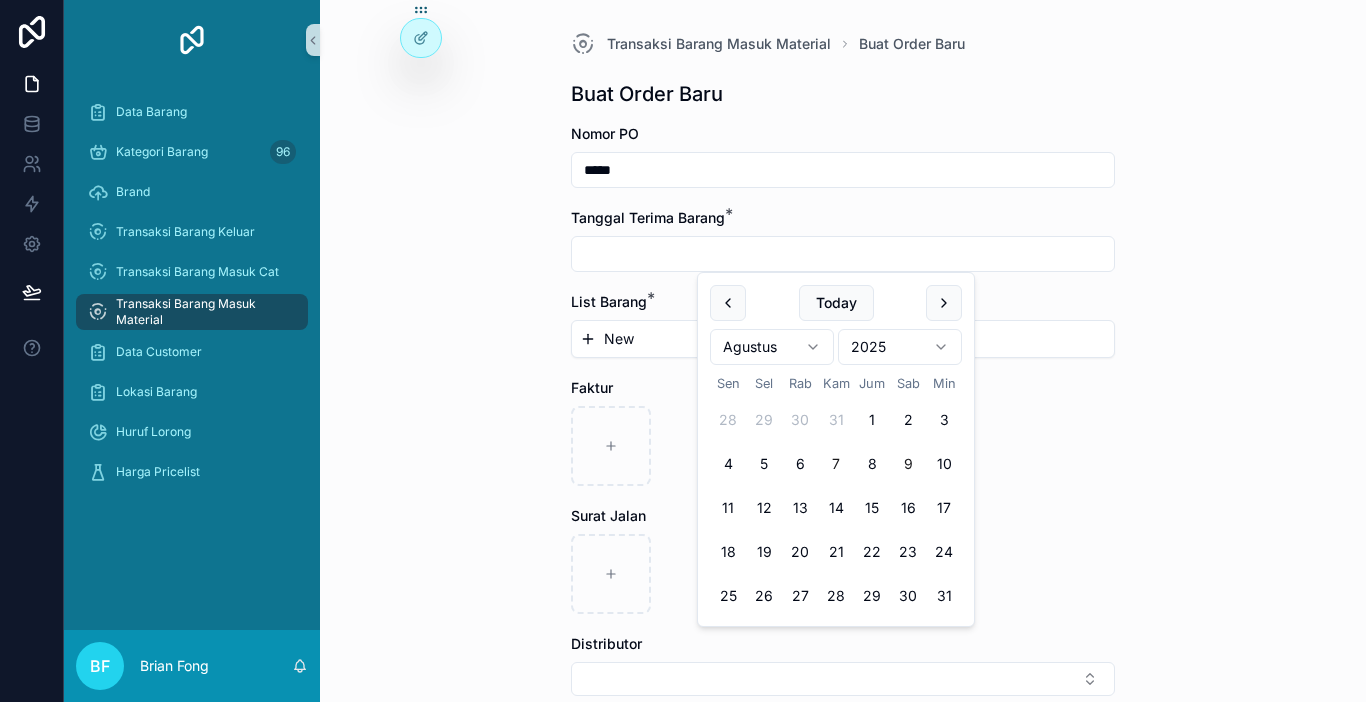 click on "7" at bounding box center (836, 464) 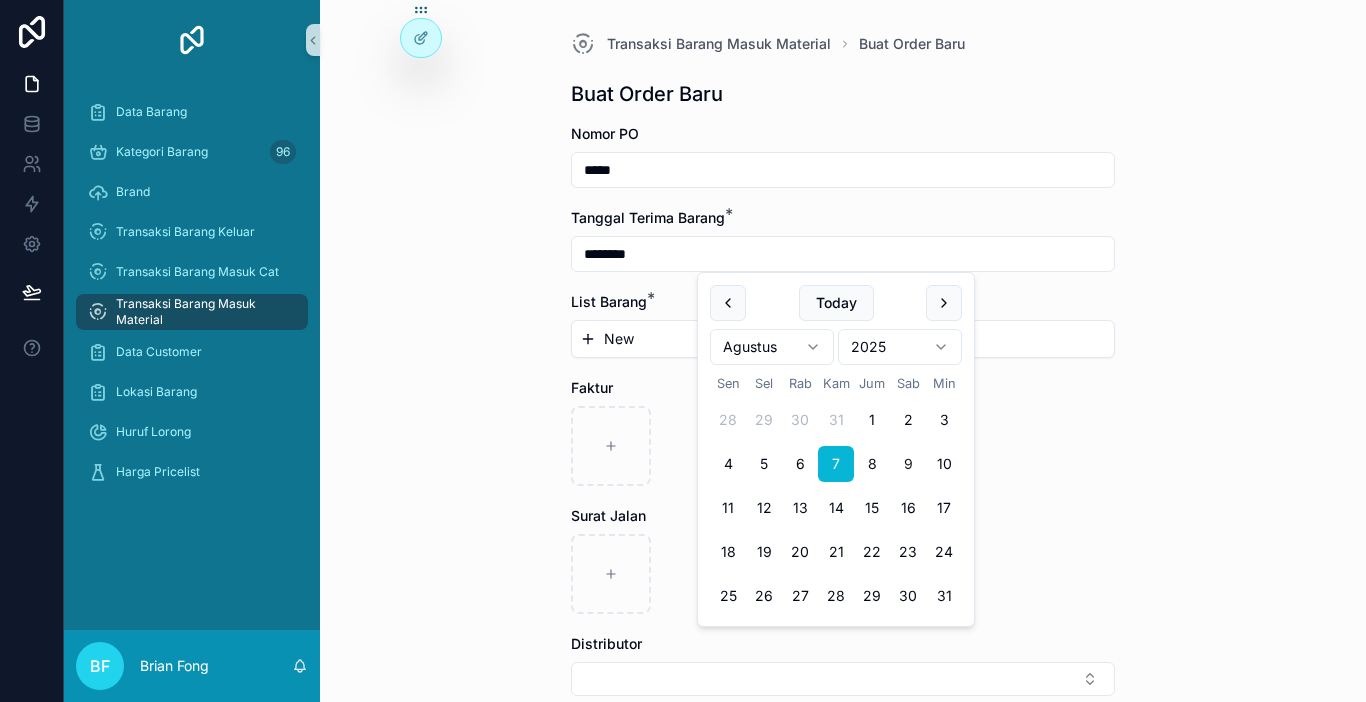 click on "New" at bounding box center (843, 339) 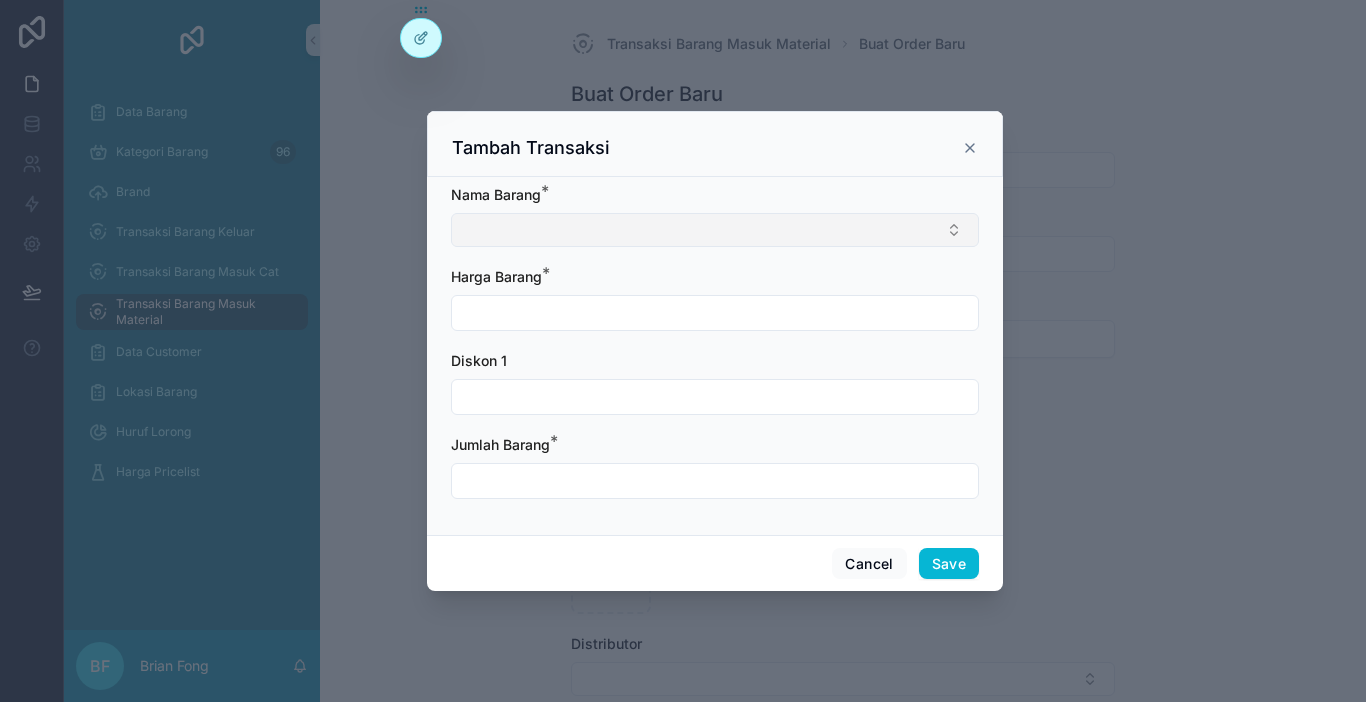 click at bounding box center [715, 230] 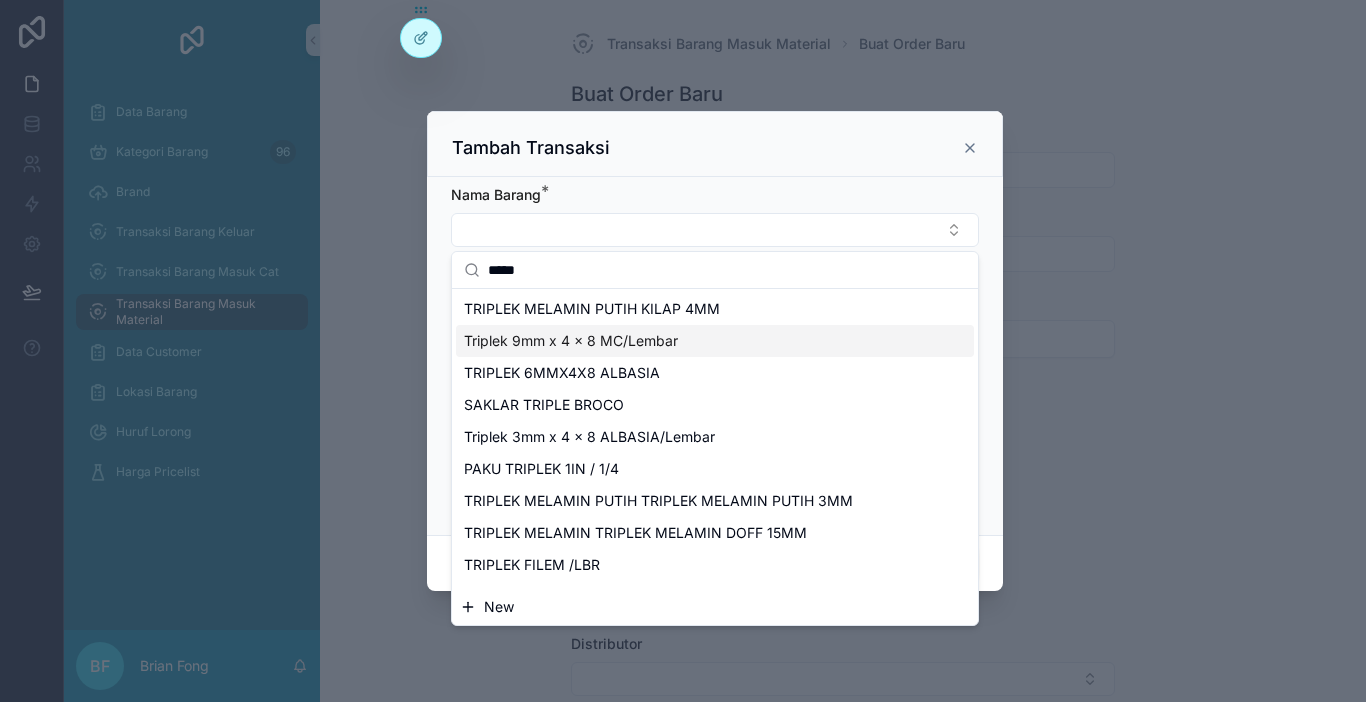 type on "*****" 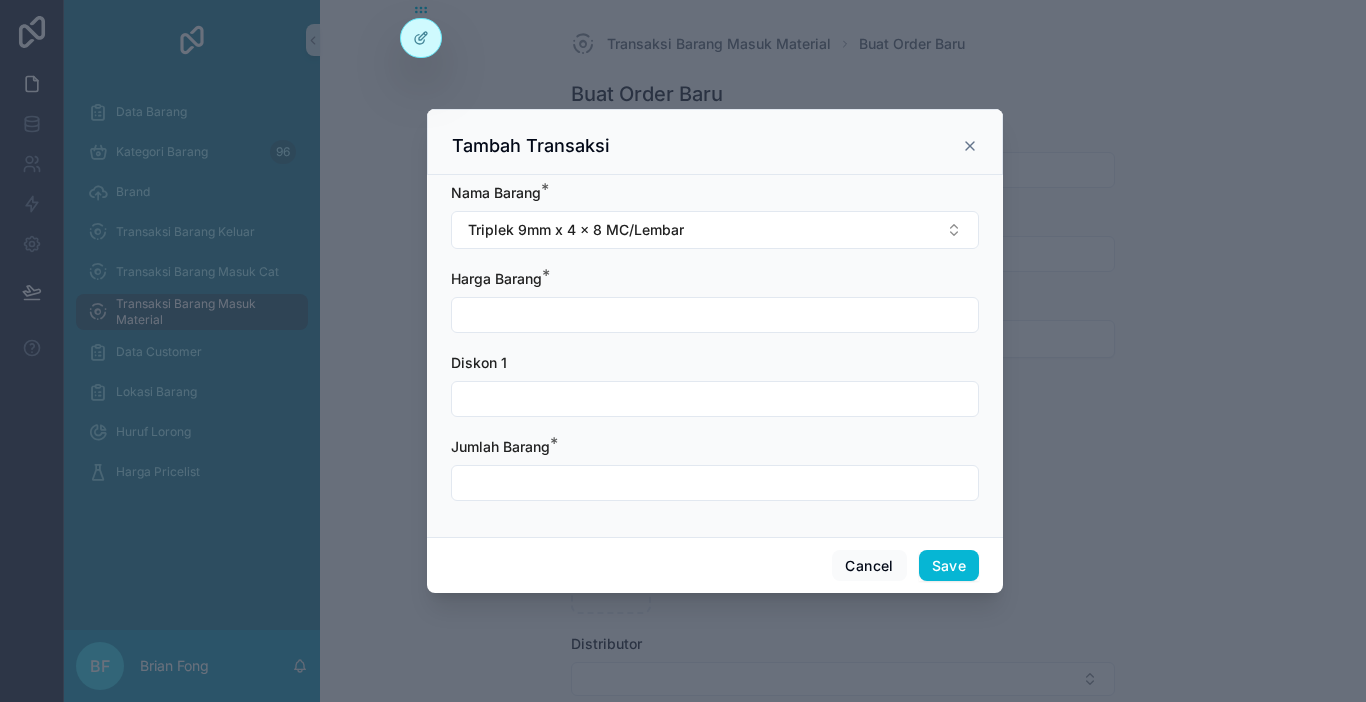 click at bounding box center [715, 315] 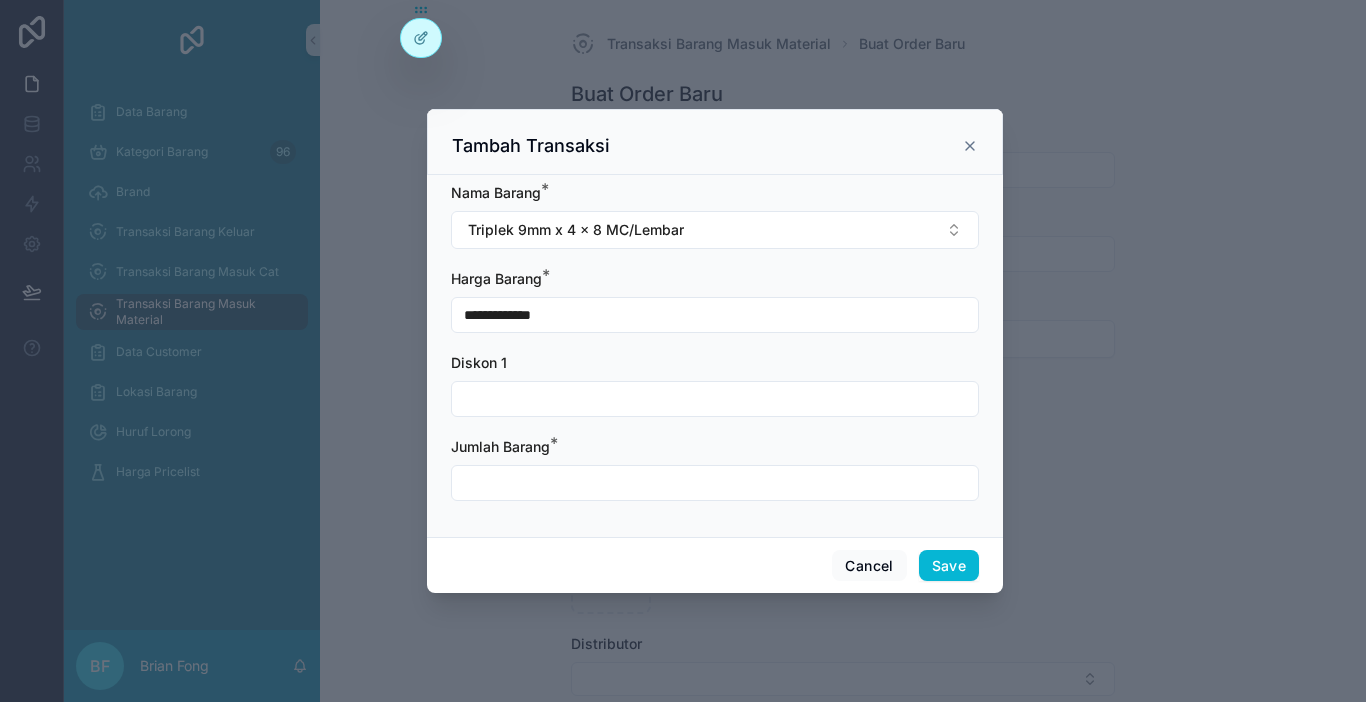 type on "**********" 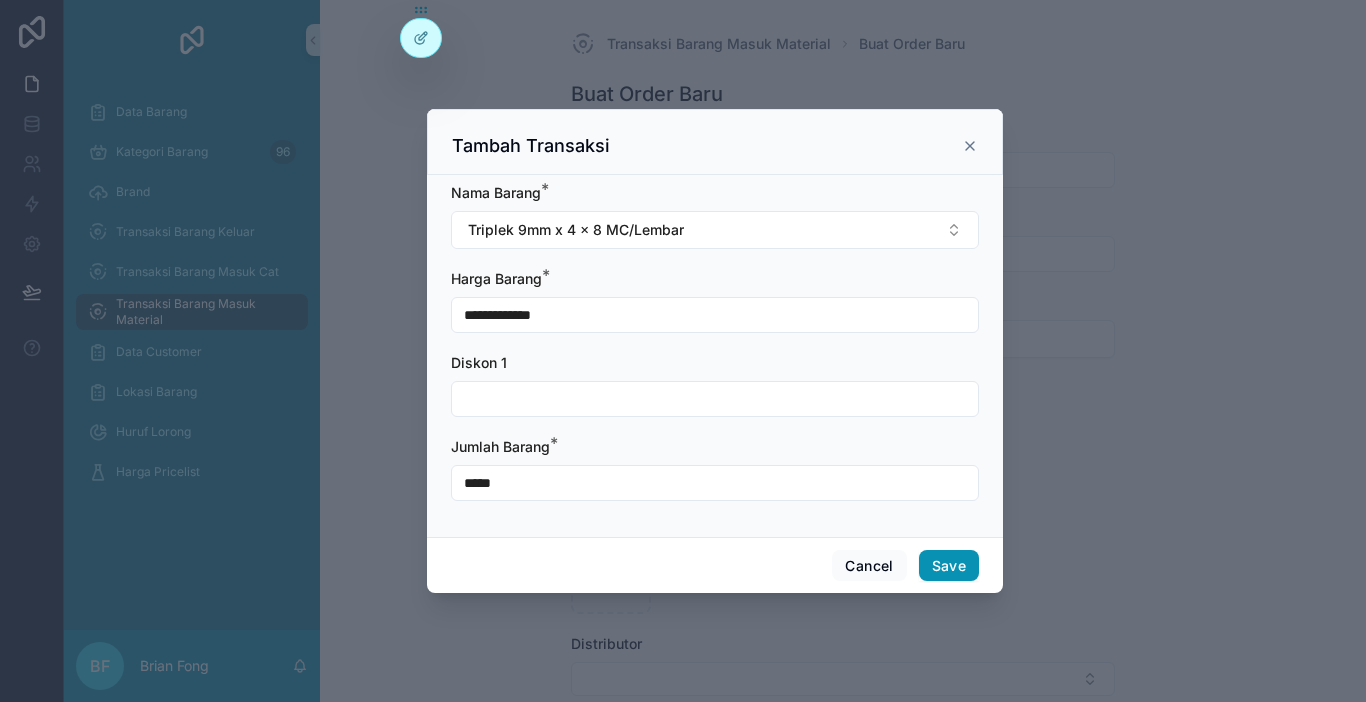 type on "*****" 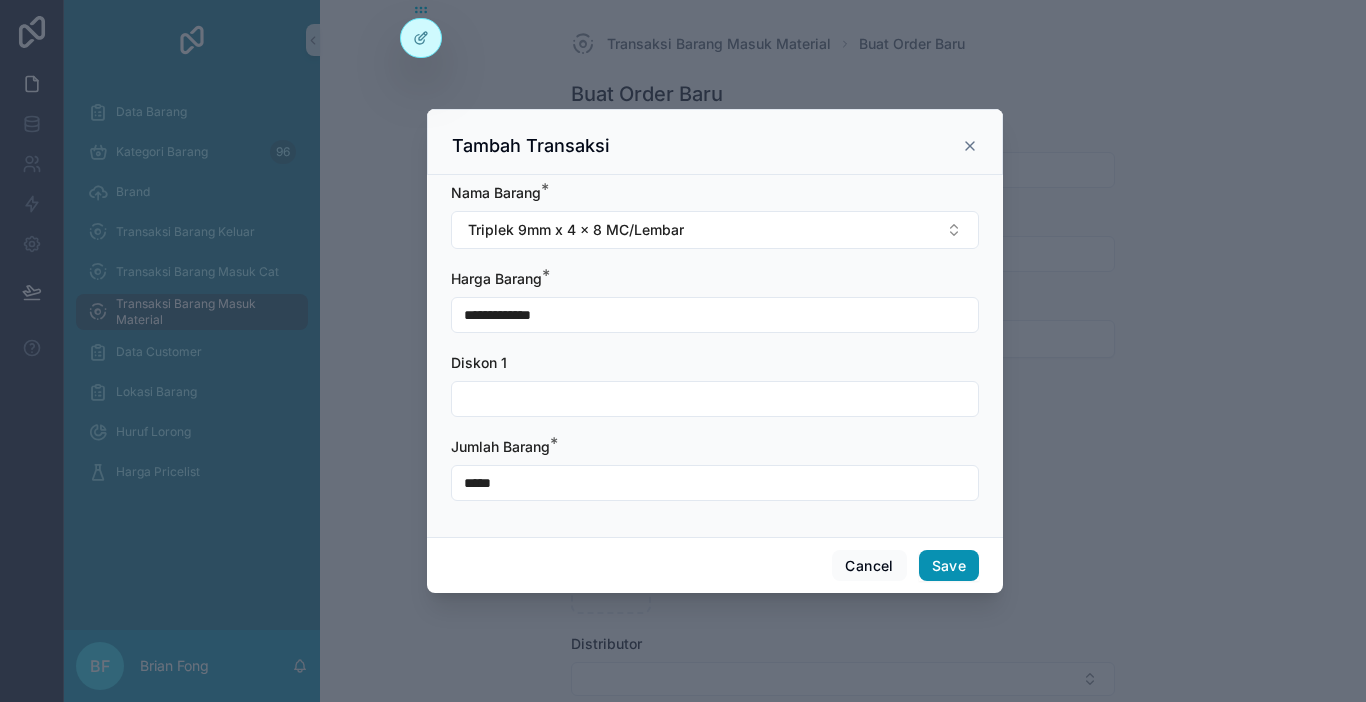 click on "Save" at bounding box center [949, 566] 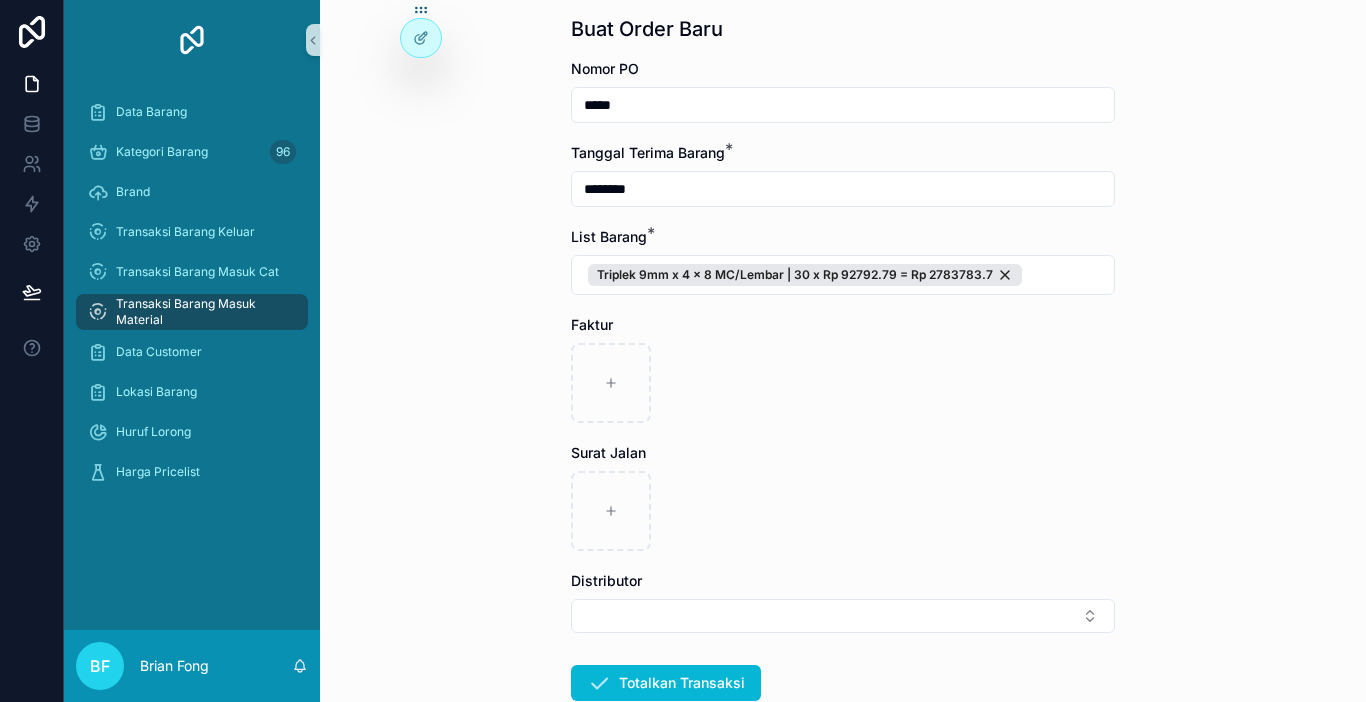 scroll, scrollTop: 100, scrollLeft: 0, axis: vertical 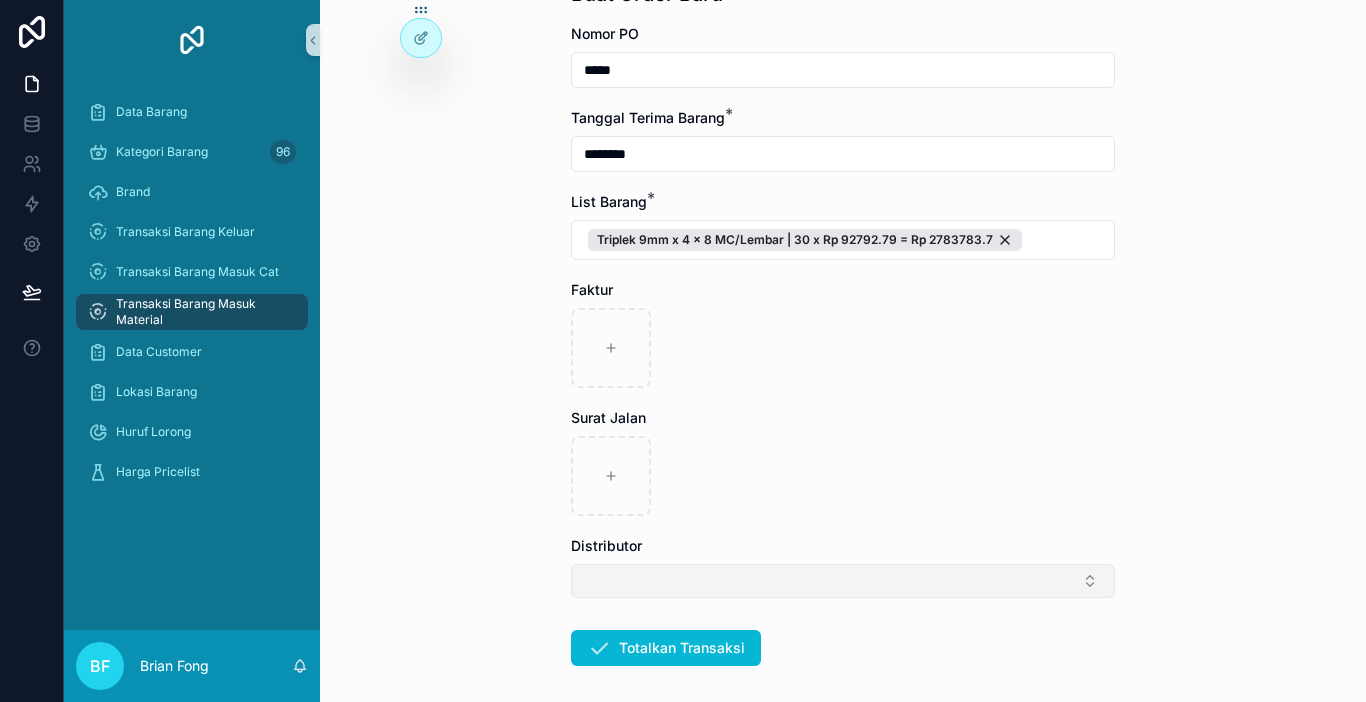 click at bounding box center (843, 581) 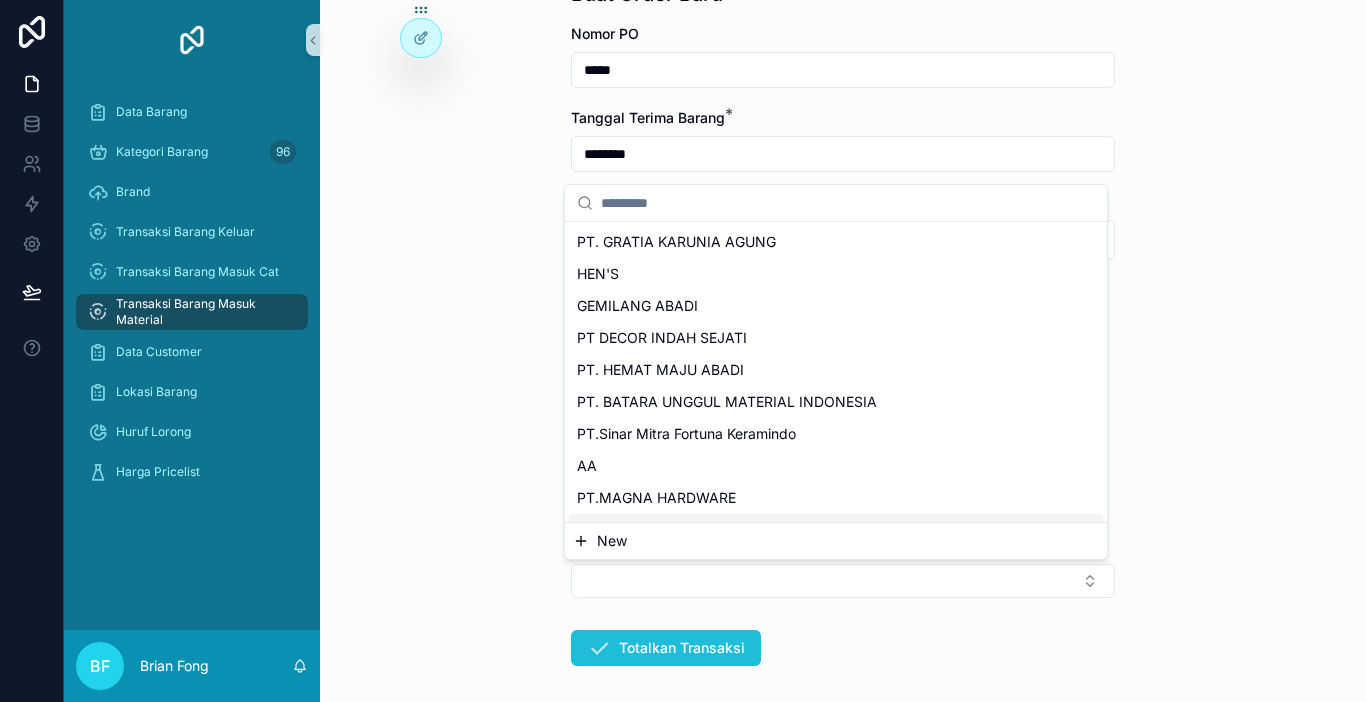 click on "Data Barang Kategori Barang 96 Brand Transaksi Barang Keluar Transaksi Barang Masuk Cat Transaksi Barang Masuk Material Data Customer Lokasi Barang Huruf Lorong Harga Pricelist BF Brian Fong Transaksi Barang Masuk Material Buat Order Baru Buat Order Baru Nomor PO ***** Tanggal Terima Barang * ******** List Barang * Triplek 9mm x 4 x 8 MC/Lembar | 30 x Rp 92792.79 = Rp 2783783.7 Faktur Surat Jalan Distributor Totalkan Transaksi PT. GRATIA KARUNIA AGUNG HEN'S GEMILANG ABADI PT DECOR INDAH SEJATI PT. HEMAT MAJU ABADI PT. BATARA UNGGUL MATERIAL INDONESIA PT.Sinar Mitra Fortuna Keramindo AA PT.MAGNA HARDWARE PRIMA INDOLOGAM PT. LIMANJAYA INTI ELOKTAMA JAKARTA TOKO BESI KAJE JAYA STAINLESS TIANA JAYA PT.Tirtakencana Tatawarna MITRA MANDIRI PLYWOOD SINAR LAUT MANDIRI MAHRI BETON SINAR FAJAR TUNASINDO PT JAYA ABADI KARYA UTAMA ANEKA REJEKI UTAMA ANUGRAH ABADI PERKASA CHANDRA GEMILANG JAYA PT. ADIDAYA PT SETYA GRAHA PRATAMA BANDAR KERAMIK HARAPAN BANGUN HARAPAN BAPAK cmj PT SURYA GRAHA DEKORATAMA - JOGLO MARK MATRIAL" at bounding box center (715, 351) 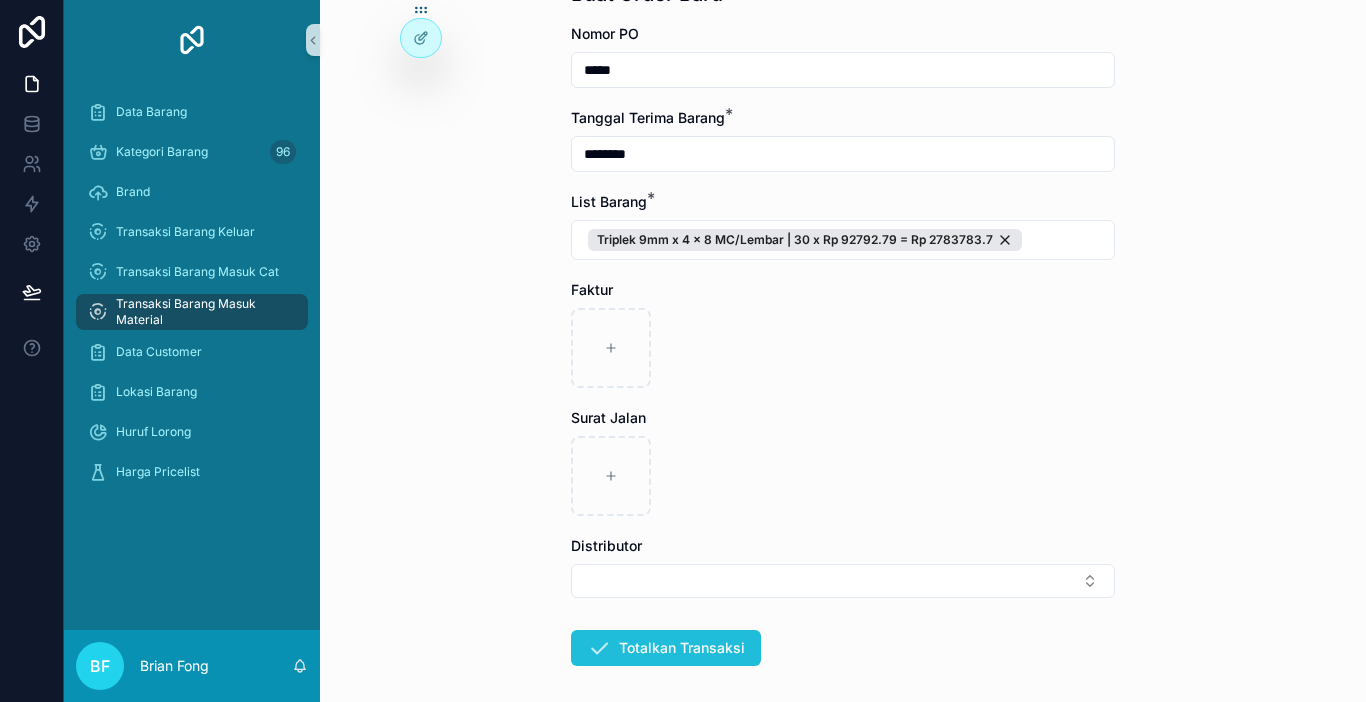 click on "Totalkan Transaksi" at bounding box center [666, 648] 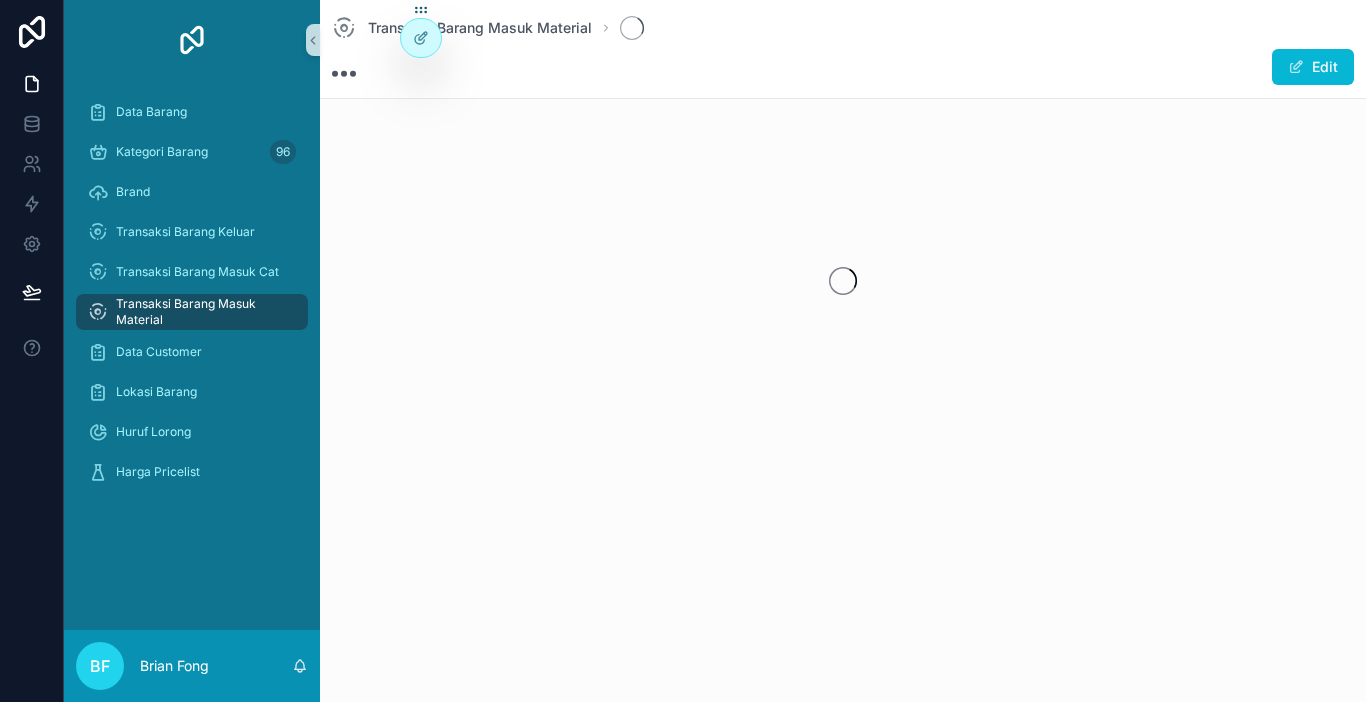 scroll, scrollTop: 0, scrollLeft: 0, axis: both 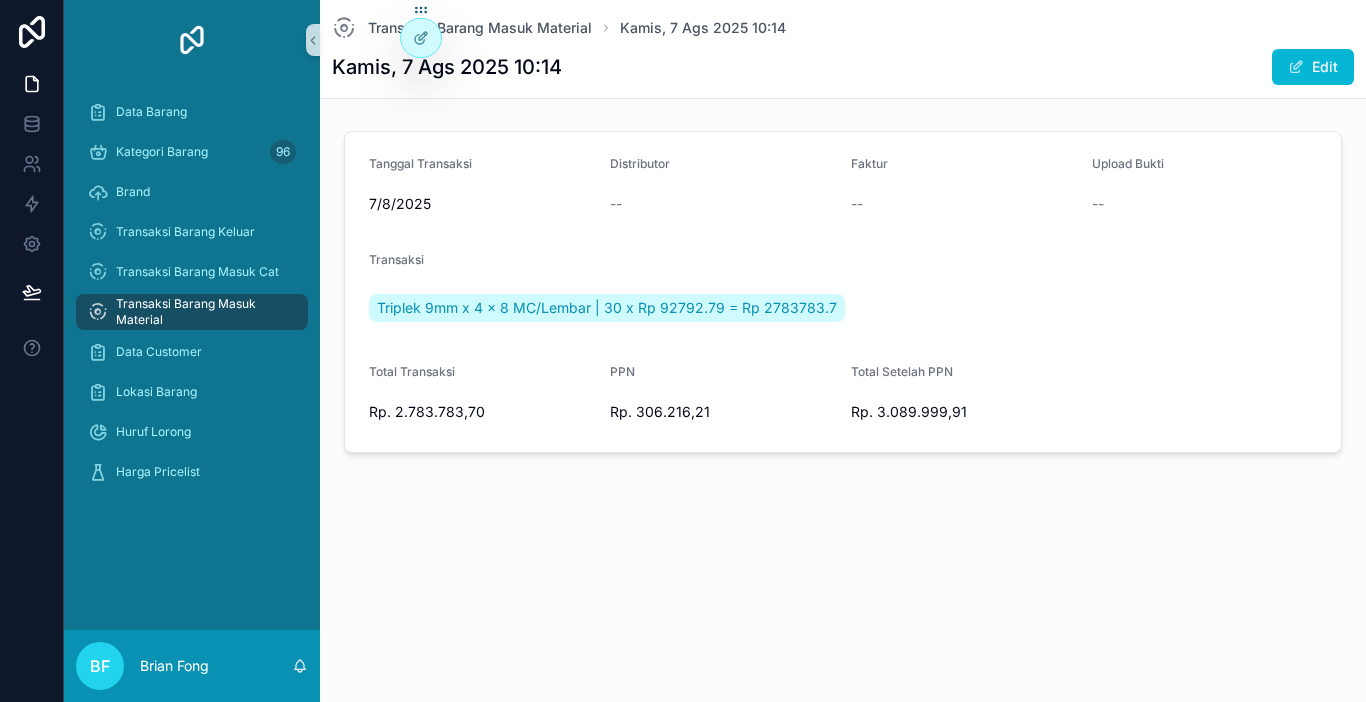click on "Transaksi Barang Masuk Material" at bounding box center (202, 312) 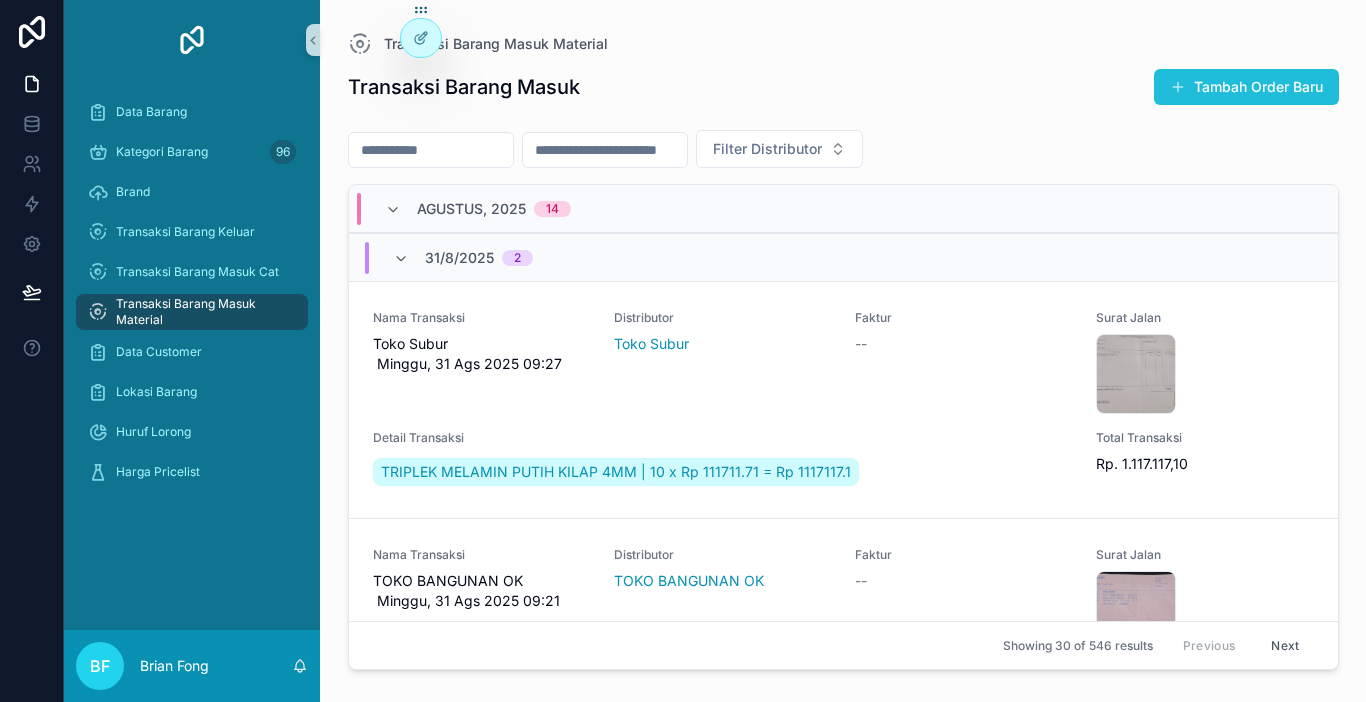 click on "Tambah Order Baru" at bounding box center (1246, 87) 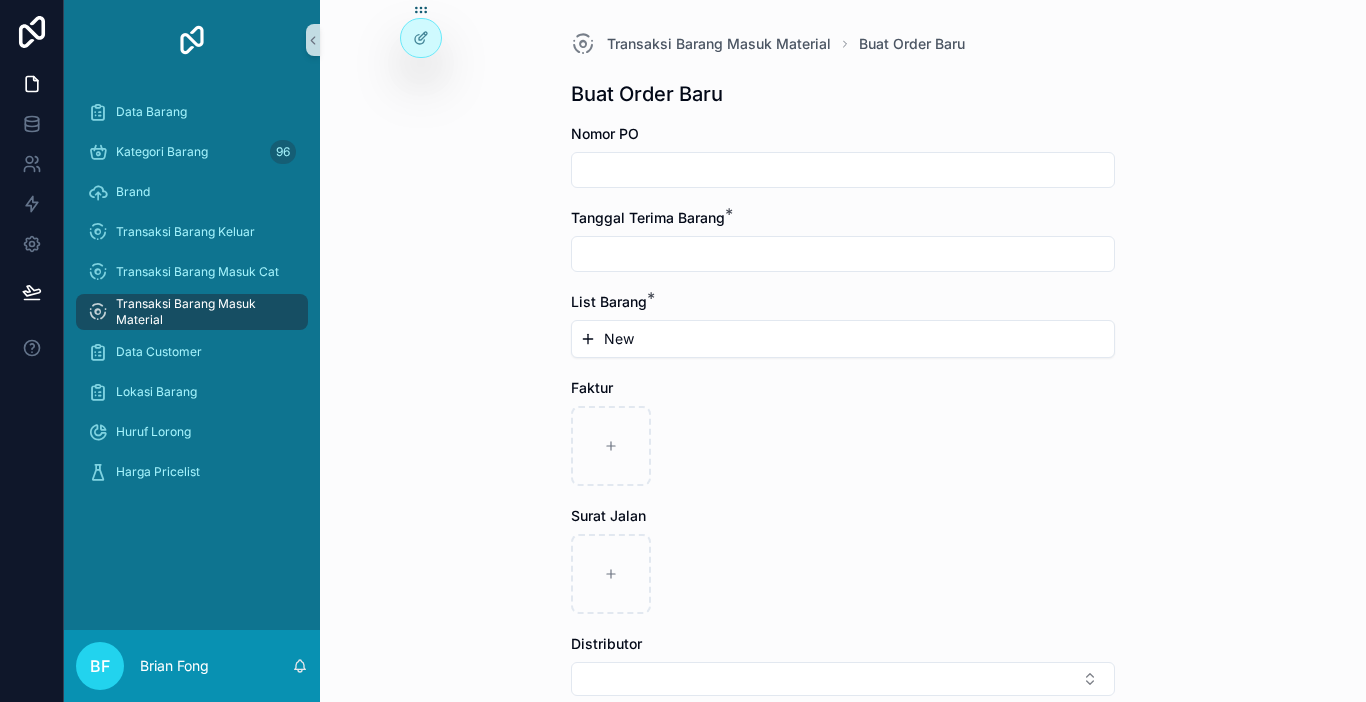 click at bounding box center (843, 170) 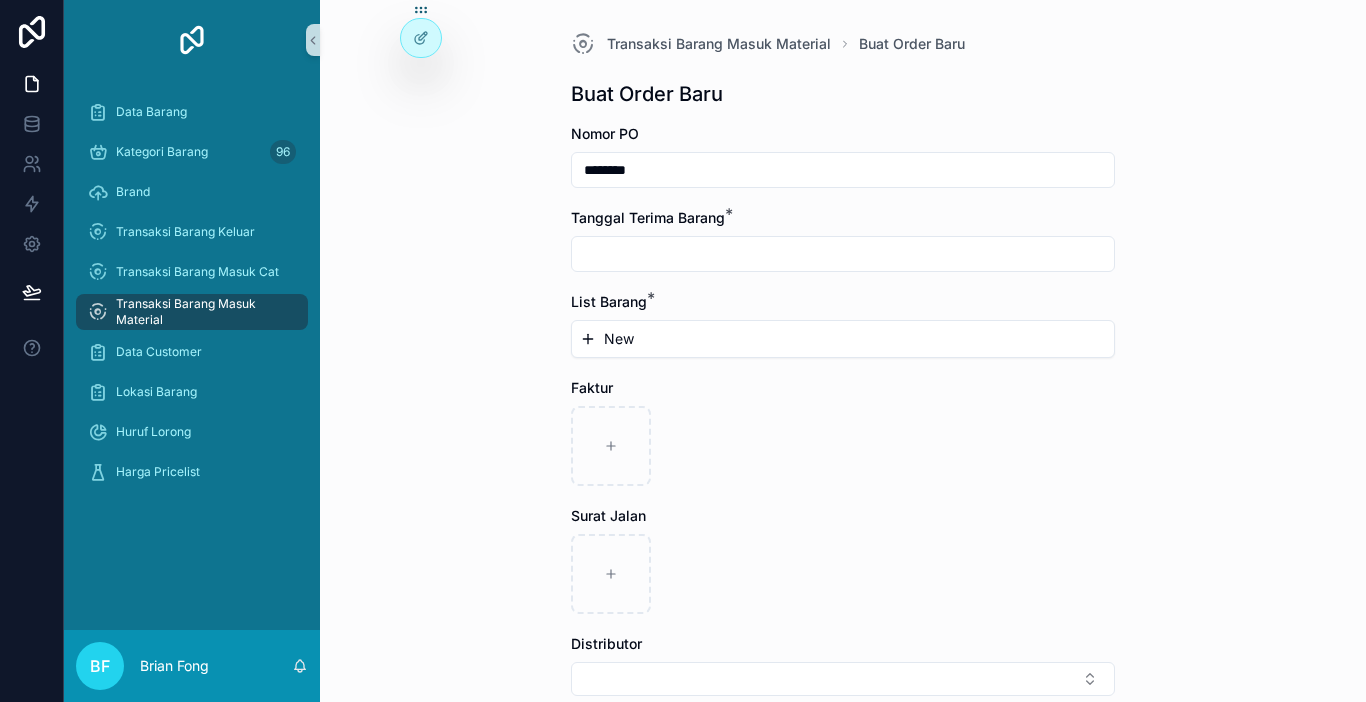 type on "********" 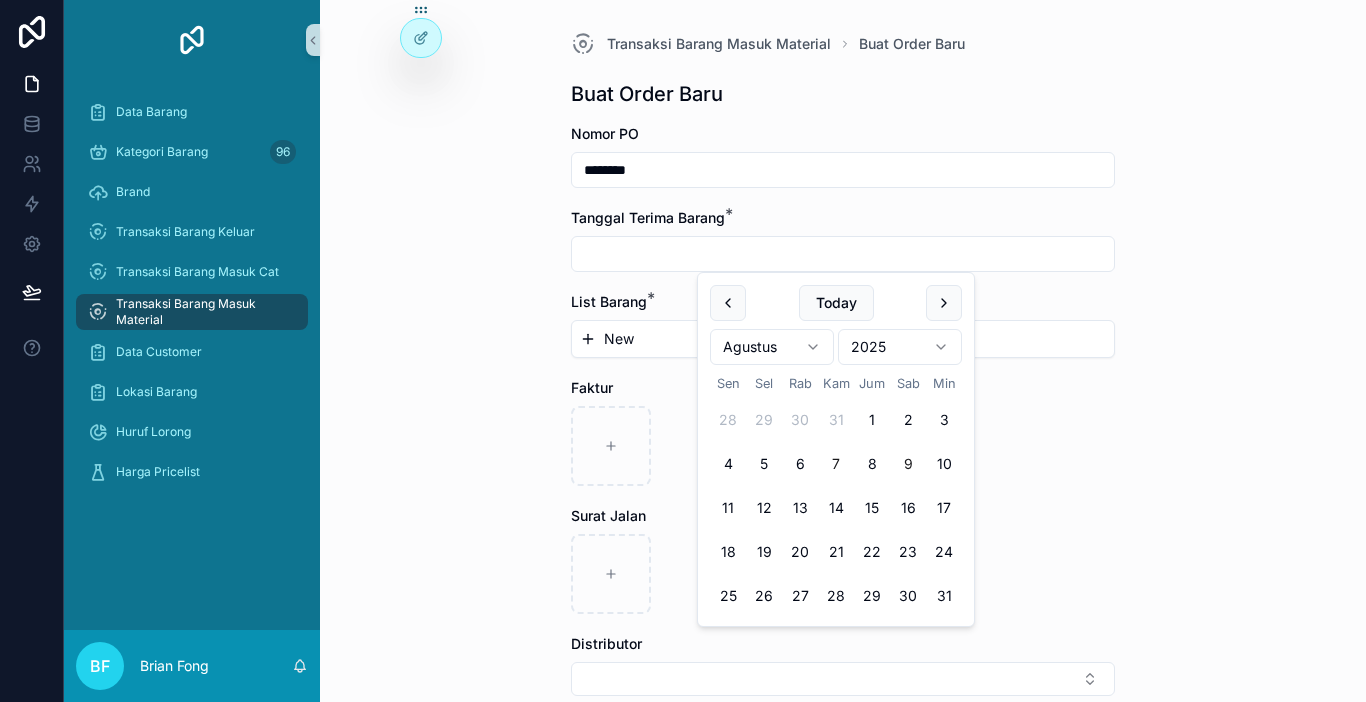 click on "7" at bounding box center (836, 464) 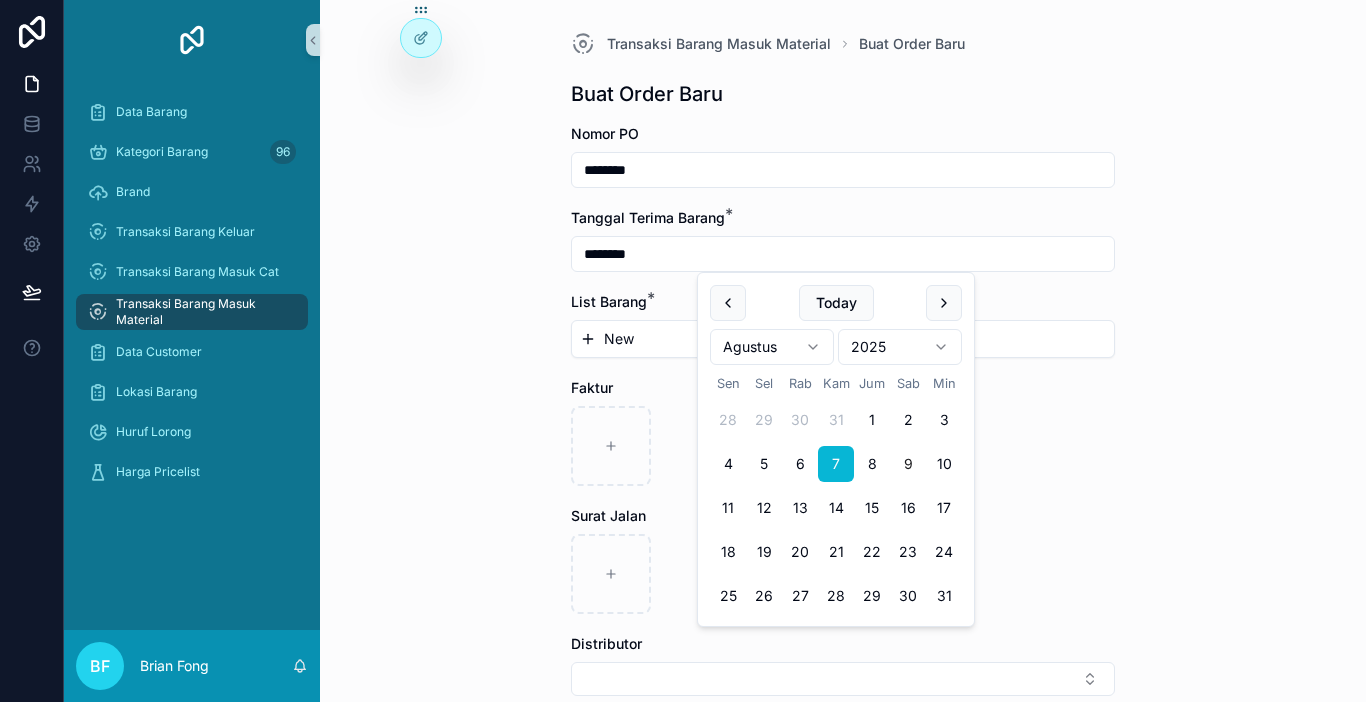 click on "New" at bounding box center [843, 339] 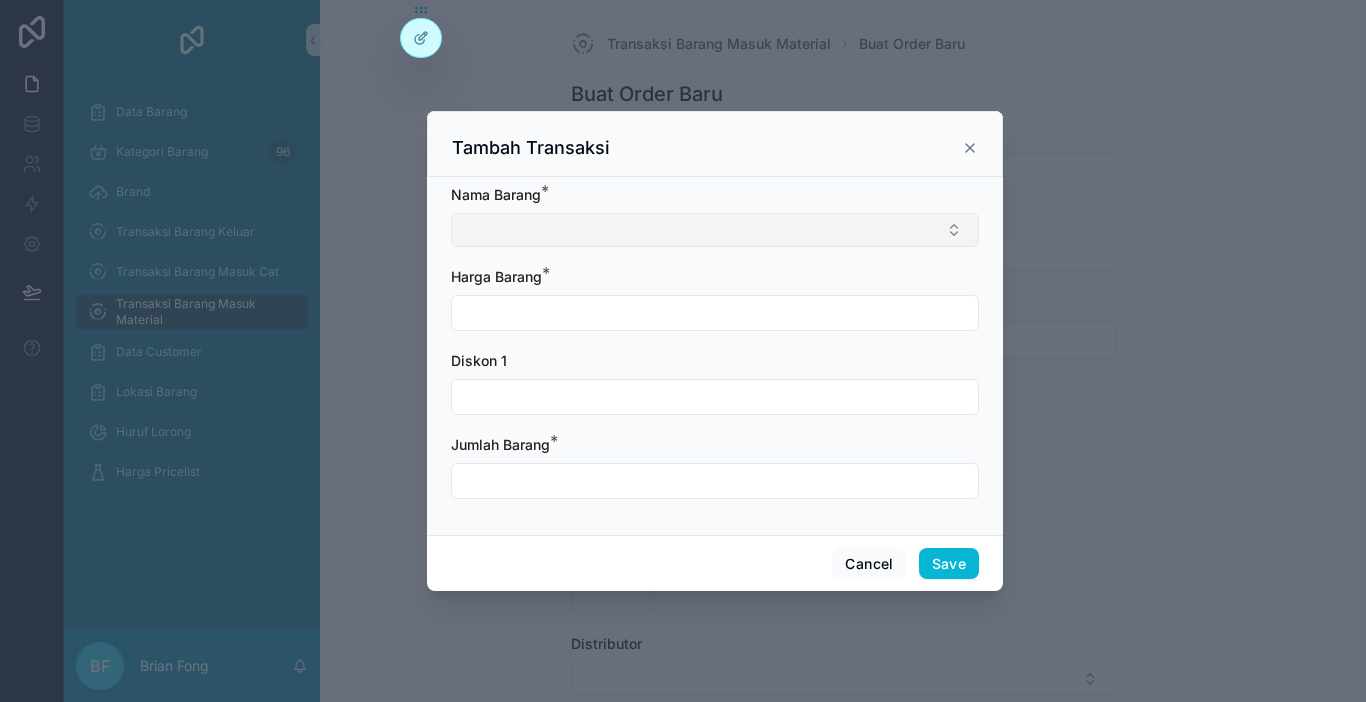 click at bounding box center [715, 230] 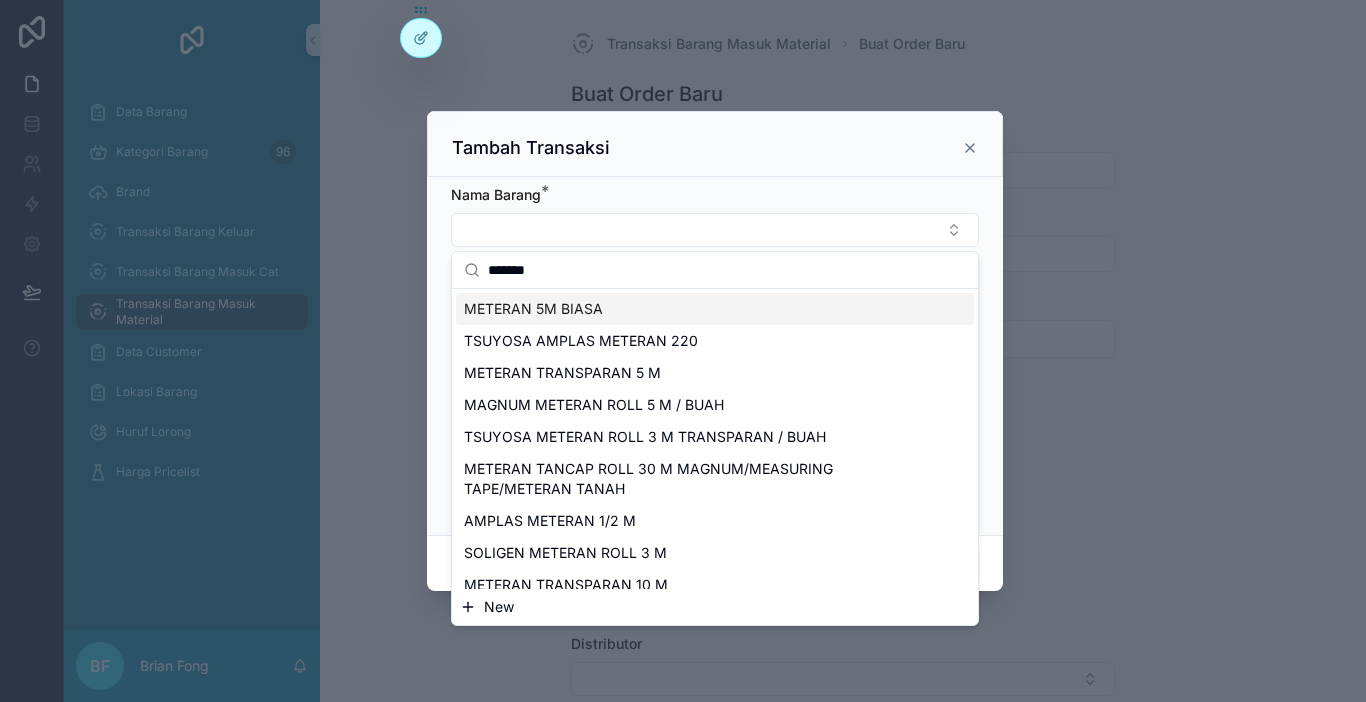 type on "*******" 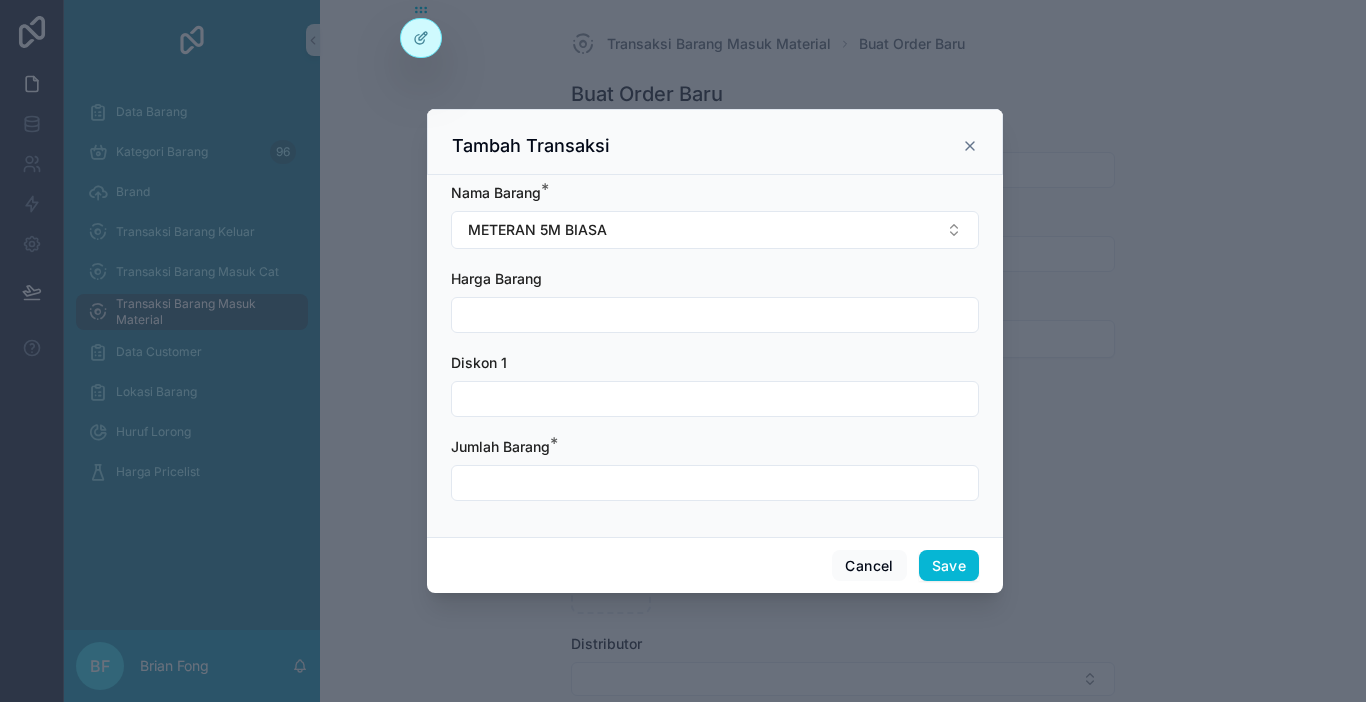 click at bounding box center [715, 315] 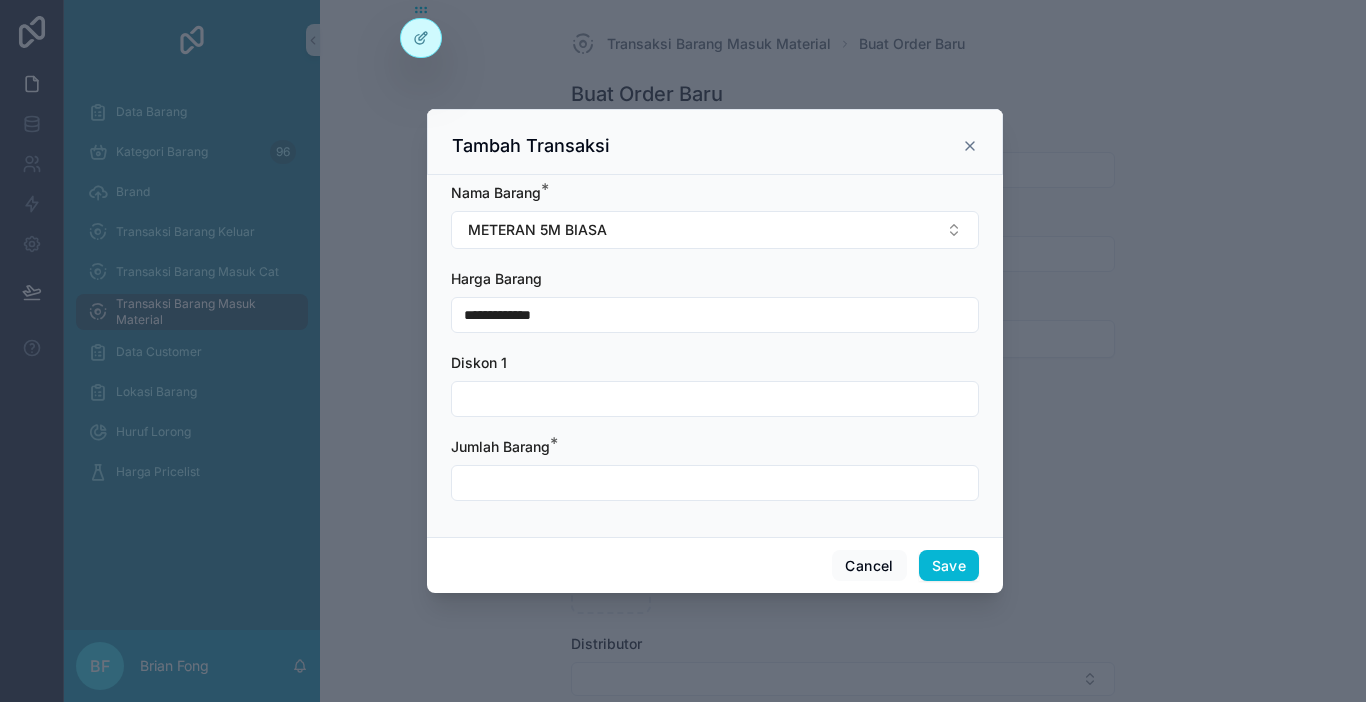 type on "**********" 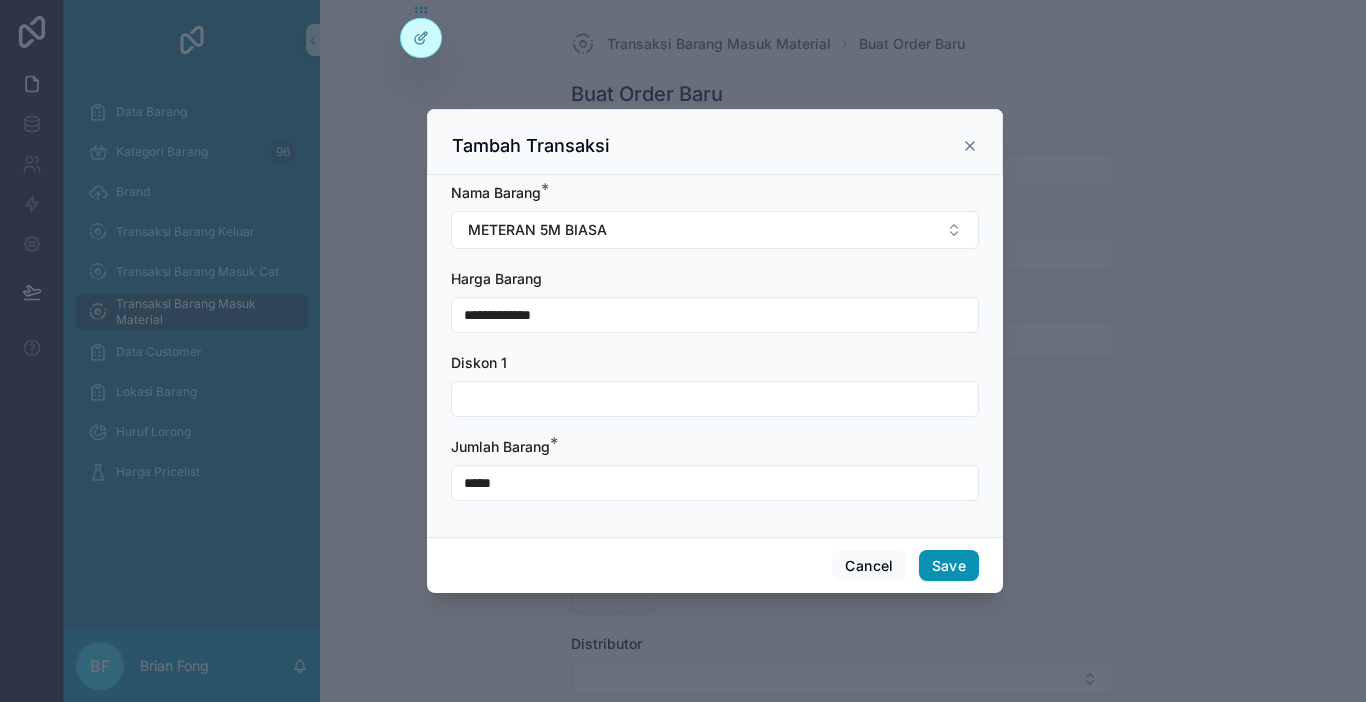 type on "*****" 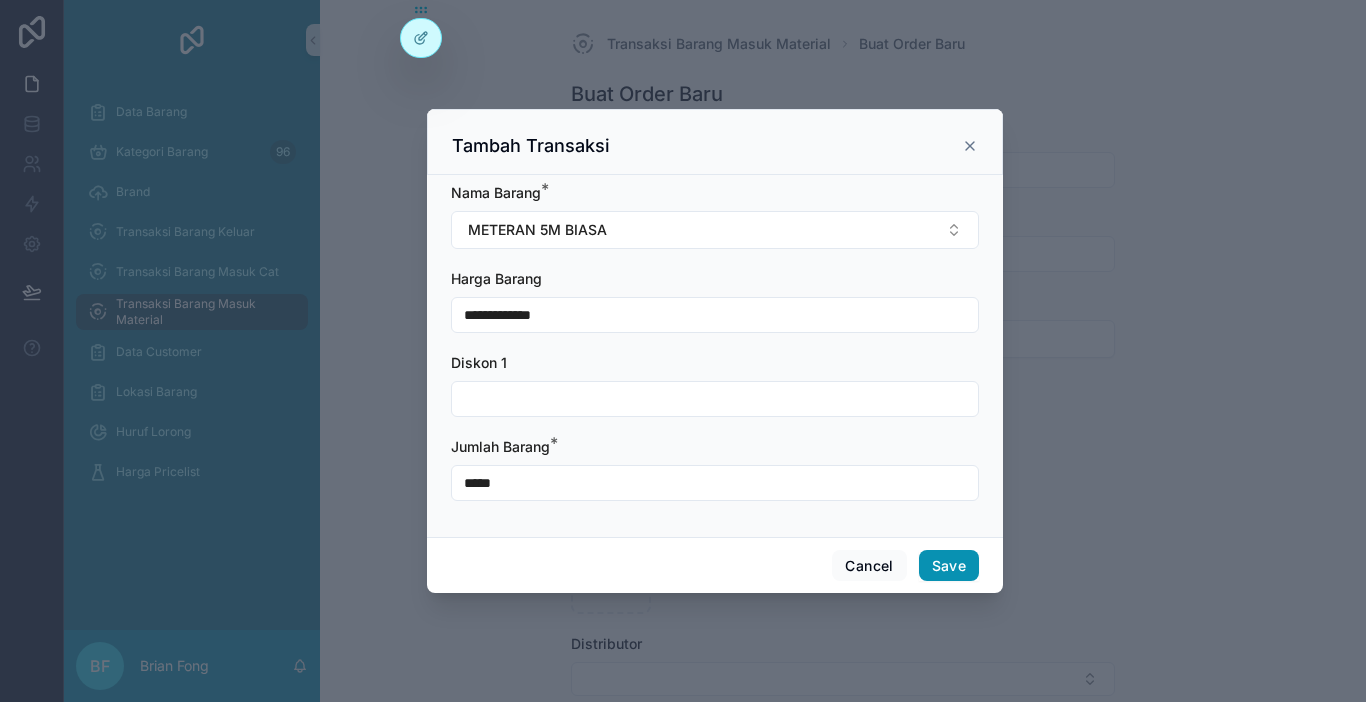 click on "Save" at bounding box center [949, 566] 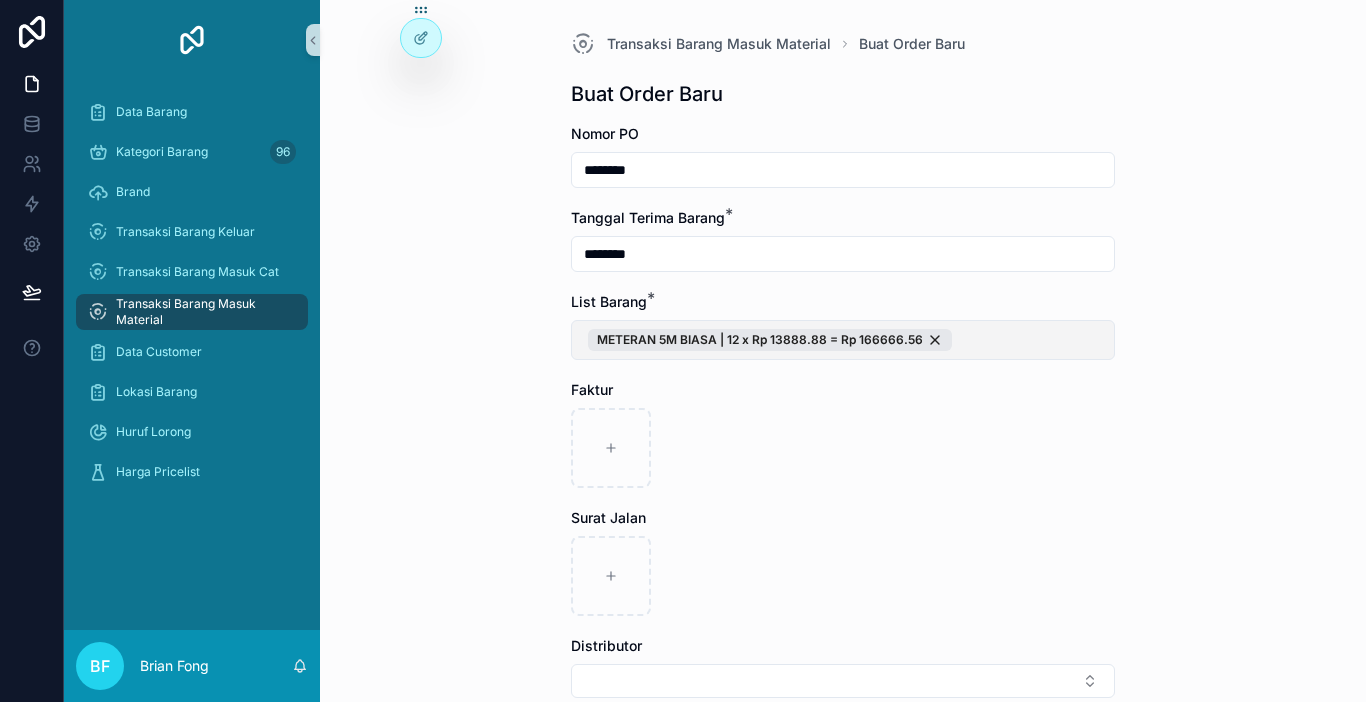 click on "METERAN 5M BIASA | 12 x Rp 13888.88 = Rp 166666.56" at bounding box center (843, 340) 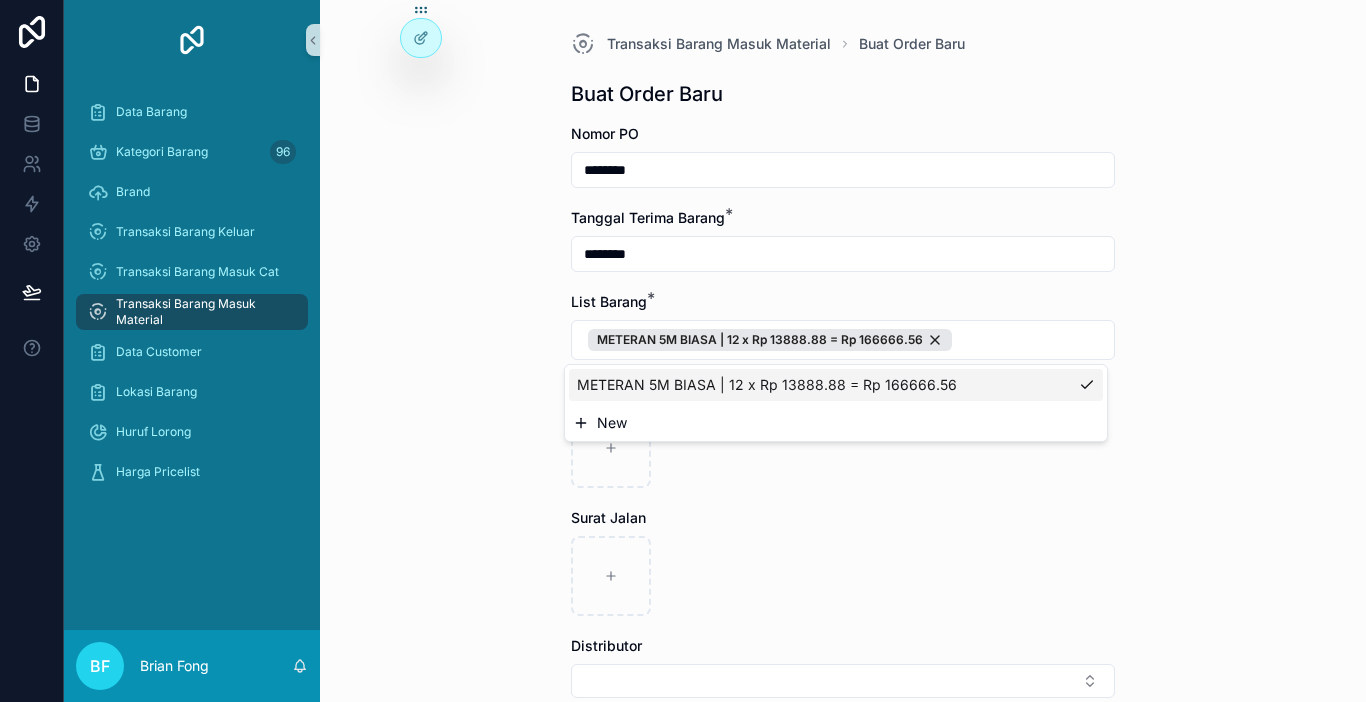 click on "New" at bounding box center (836, 423) 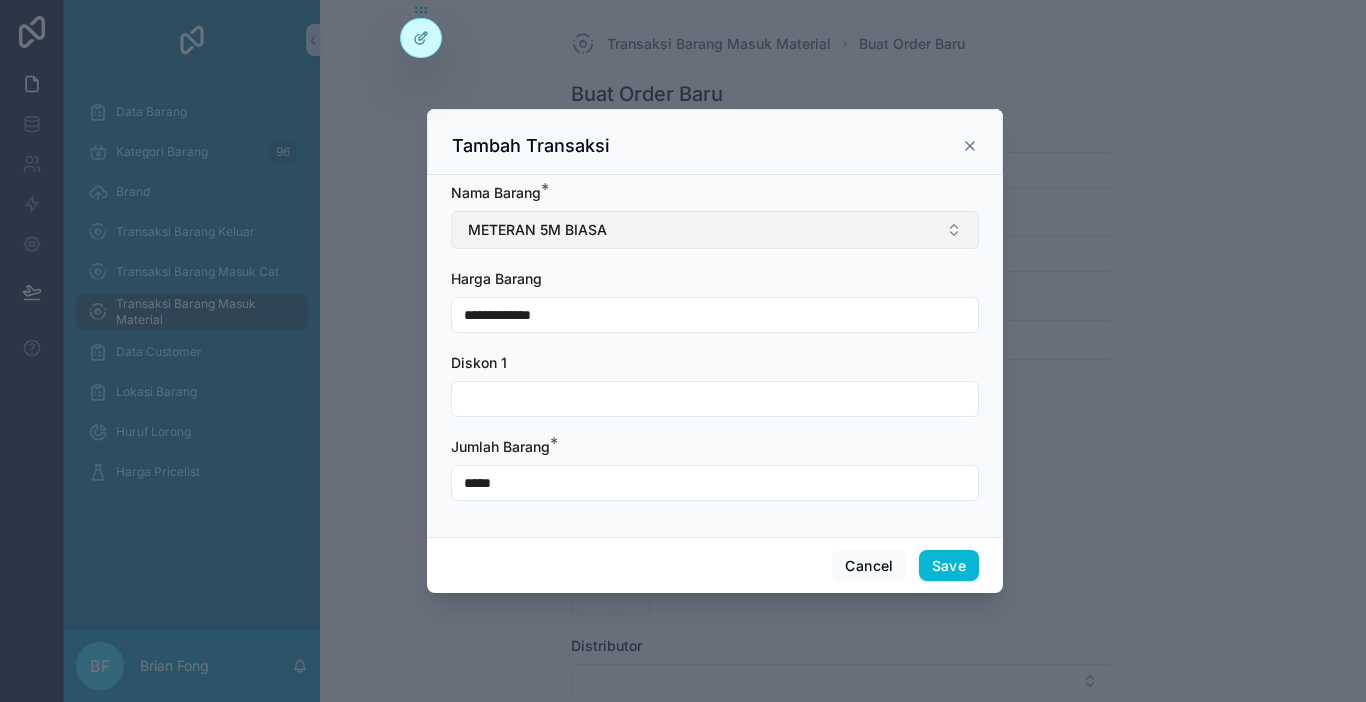 click on "METERAN 5M BIASA" at bounding box center (715, 230) 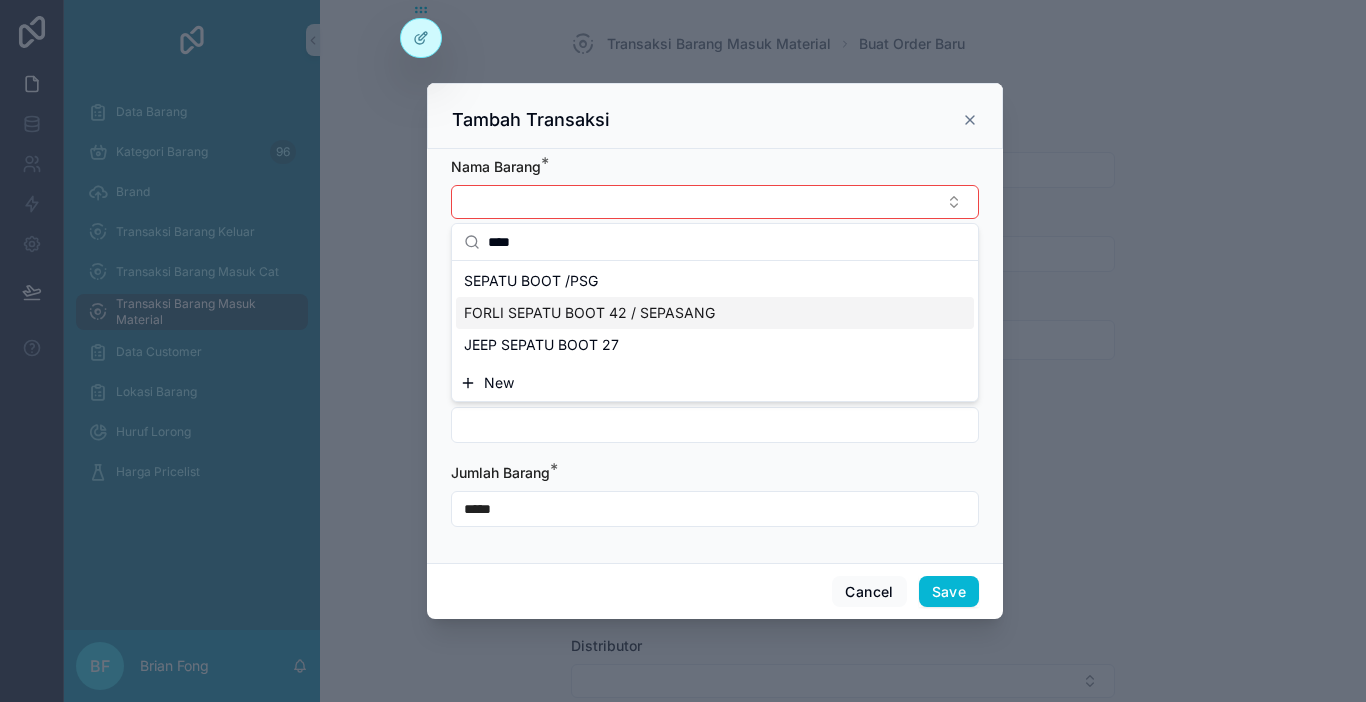 type on "****" 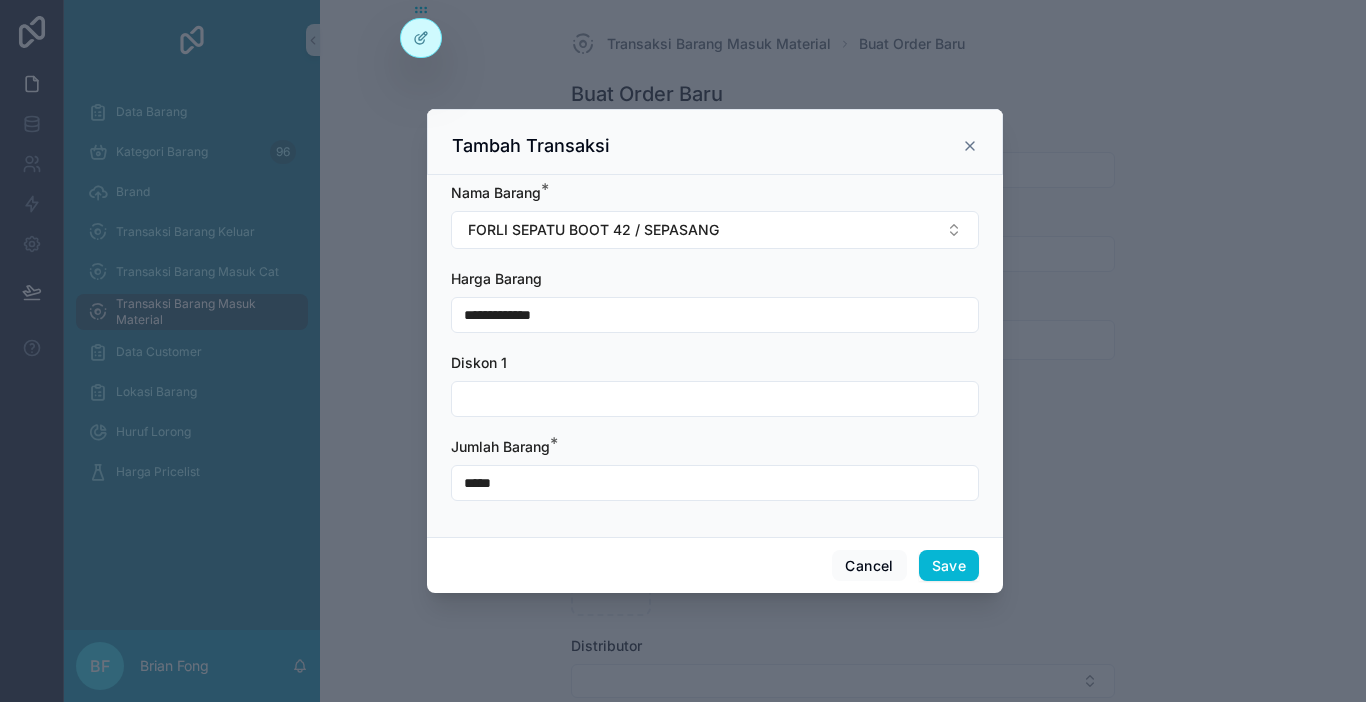 click on "**********" at bounding box center [715, 315] 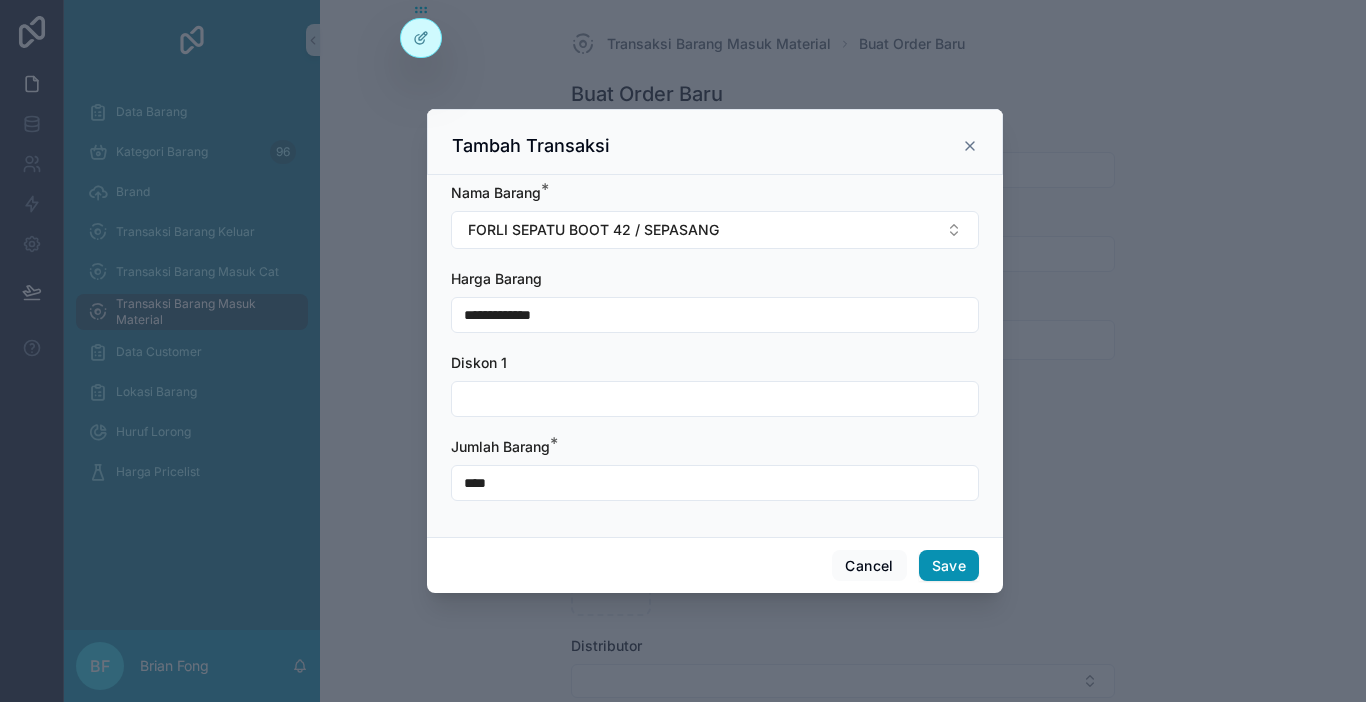 type on "****" 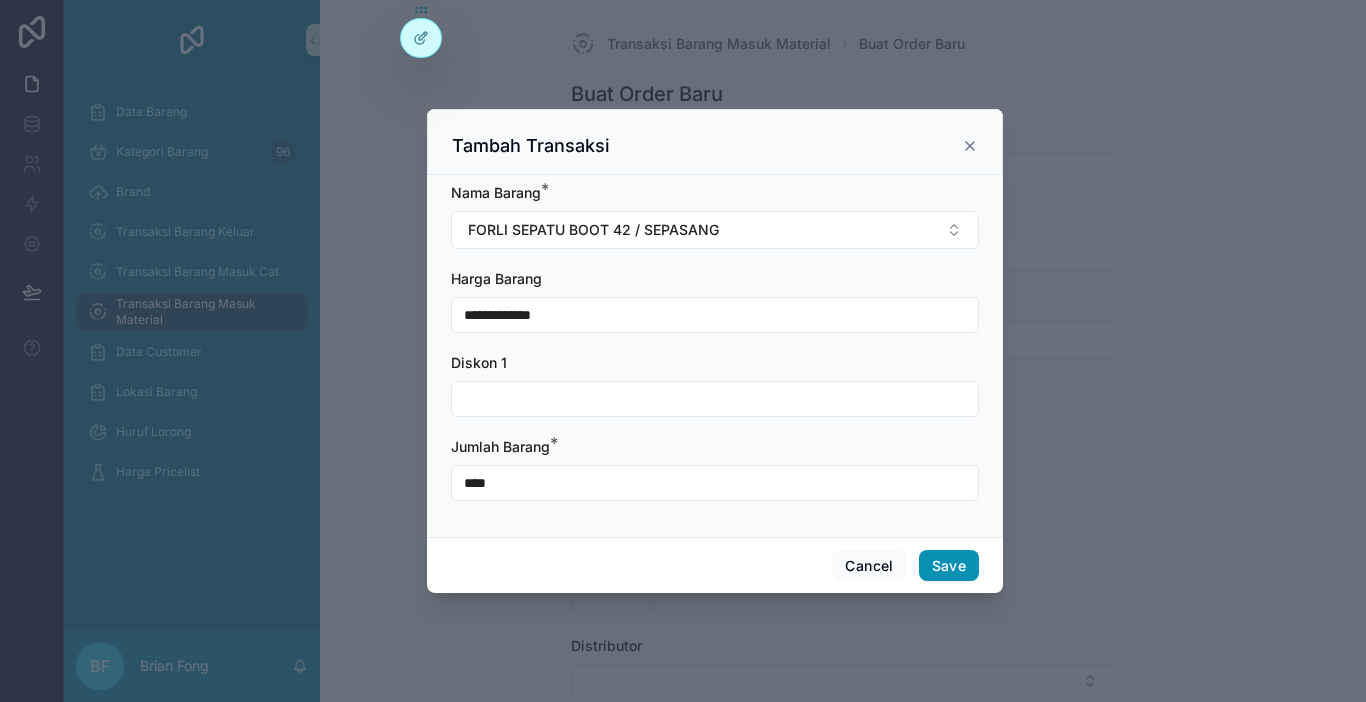 click on "Save" at bounding box center (949, 566) 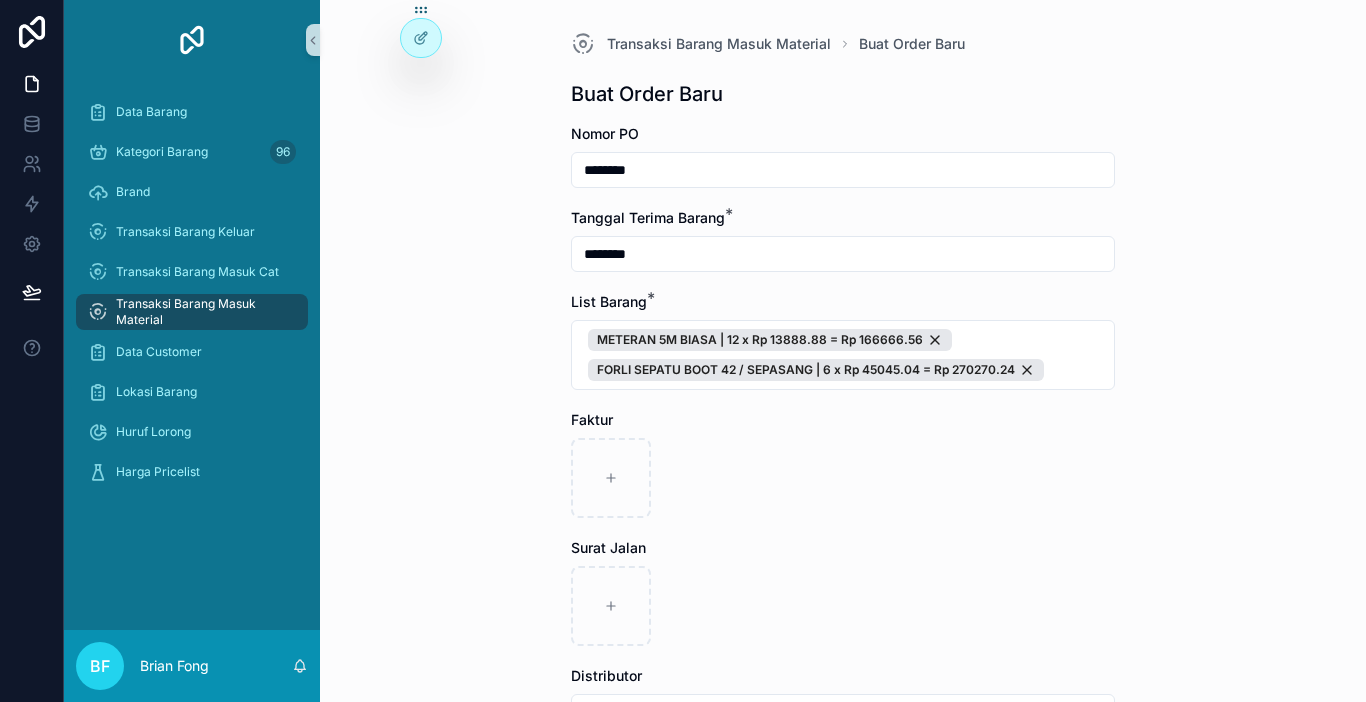 click at bounding box center [843, 478] 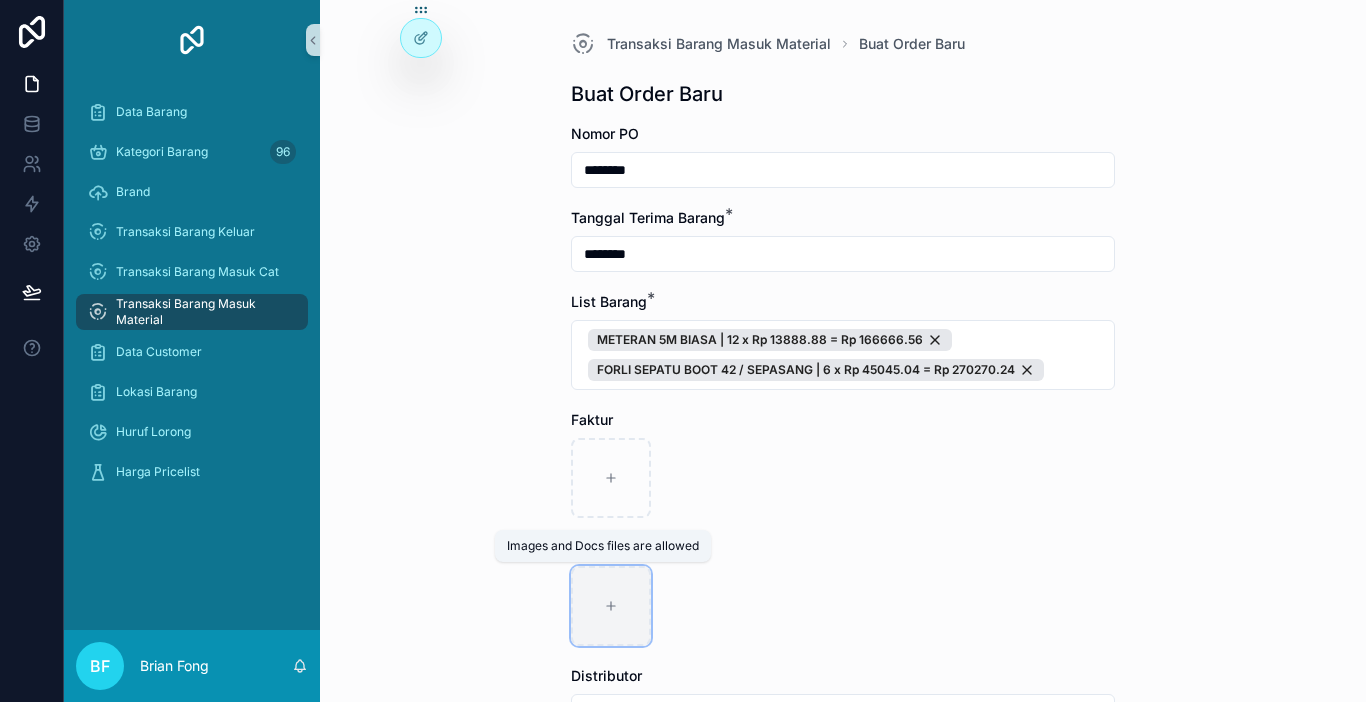 click at bounding box center (611, 606) 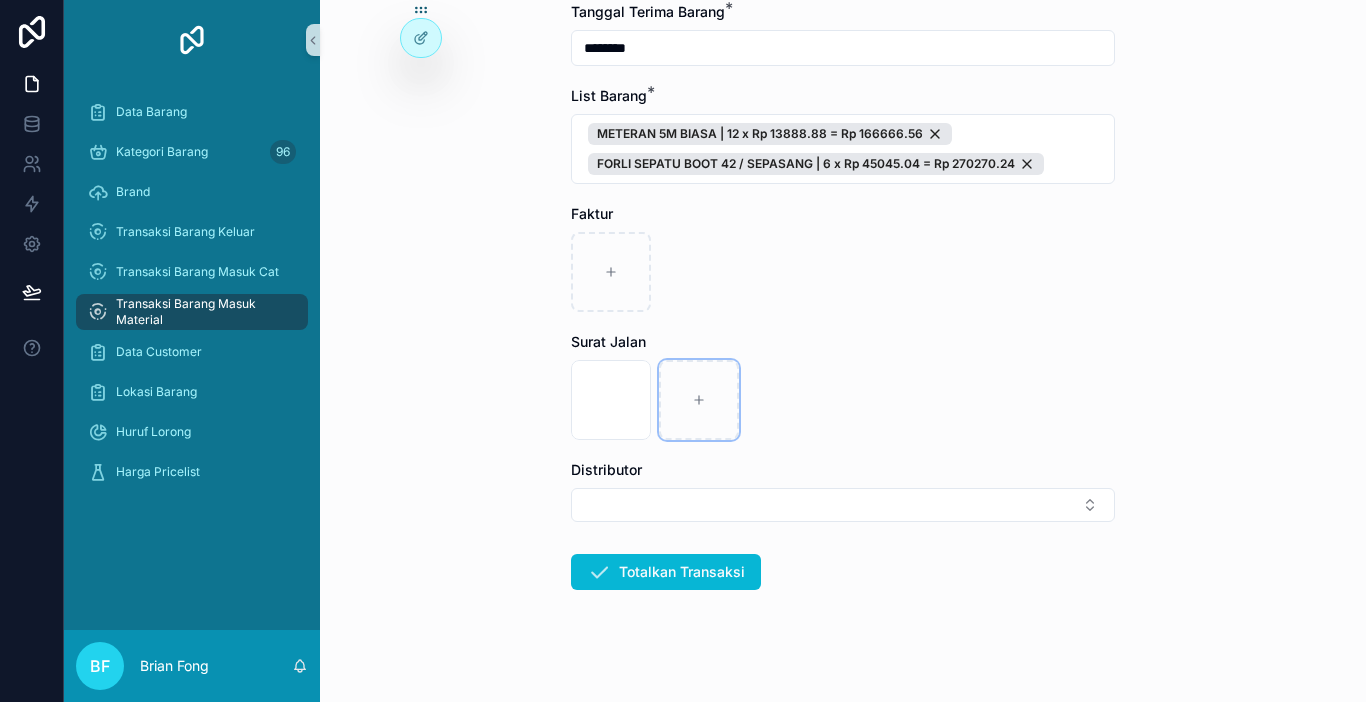 scroll, scrollTop: 222, scrollLeft: 0, axis: vertical 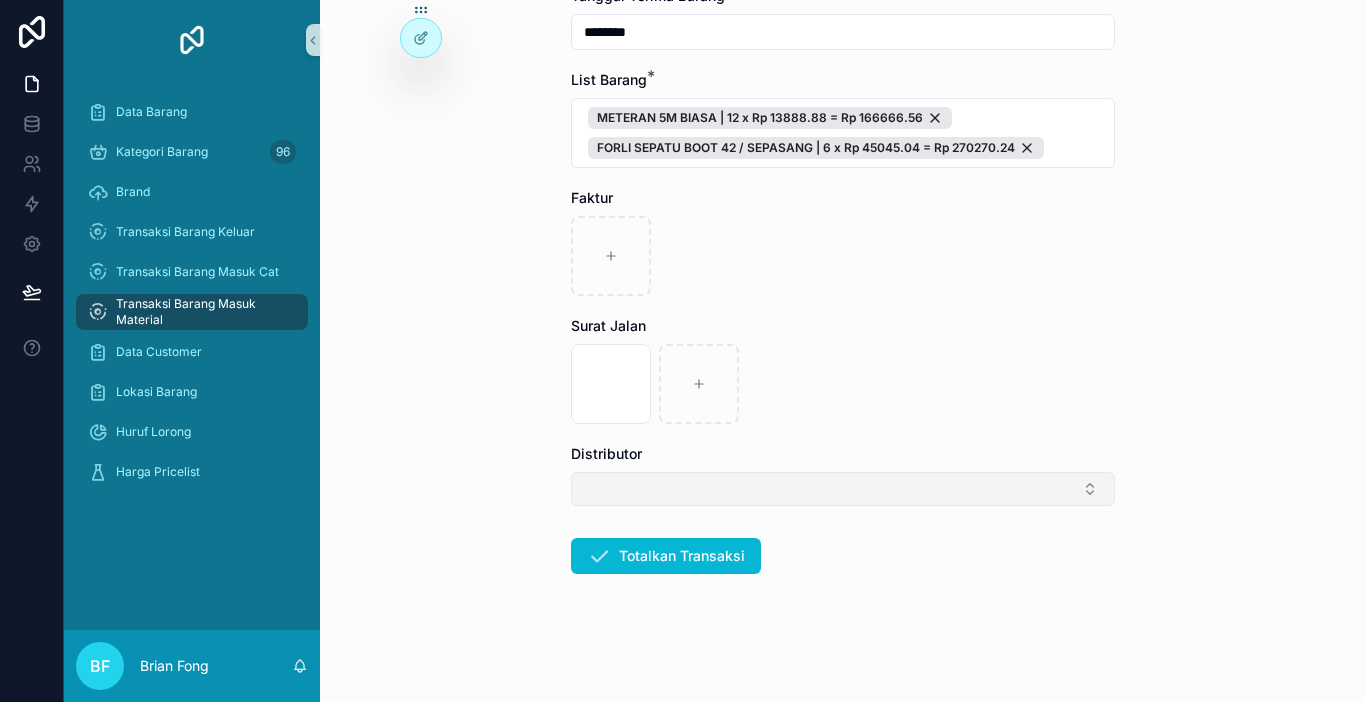 click at bounding box center (843, 489) 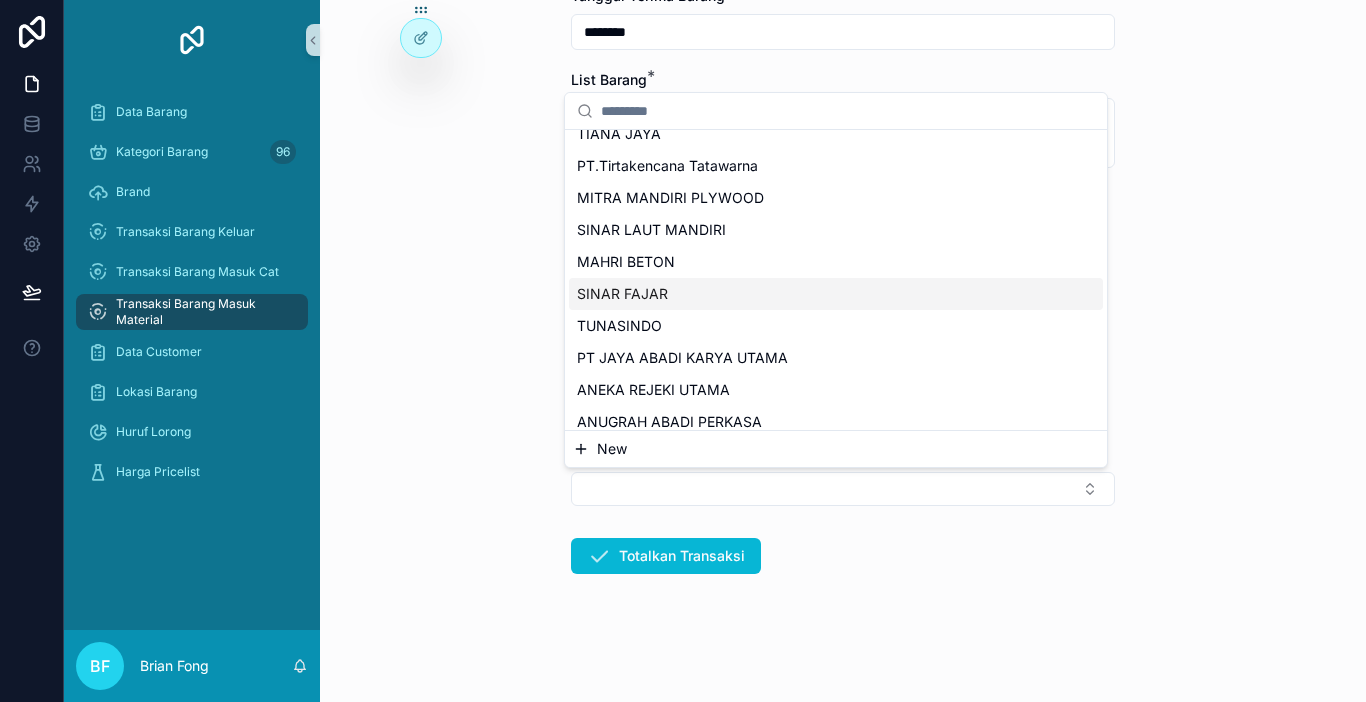 scroll, scrollTop: 0, scrollLeft: 0, axis: both 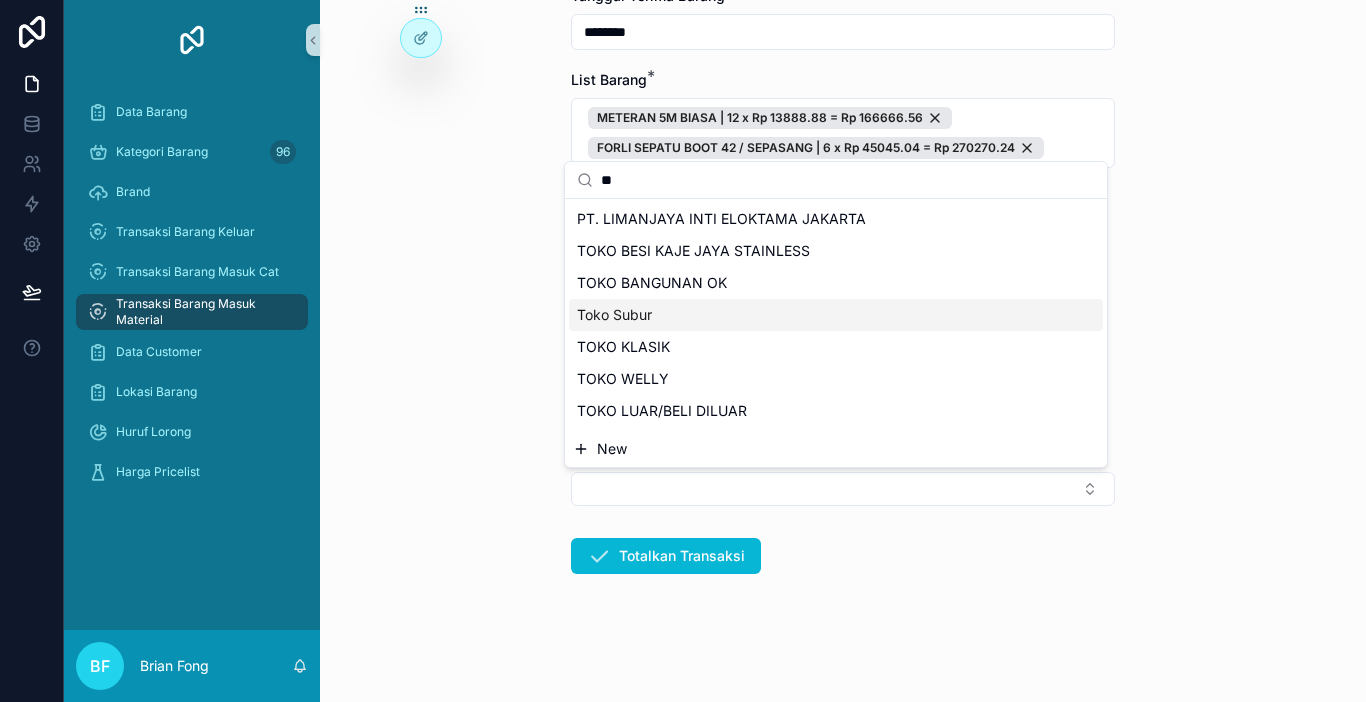 type on "**" 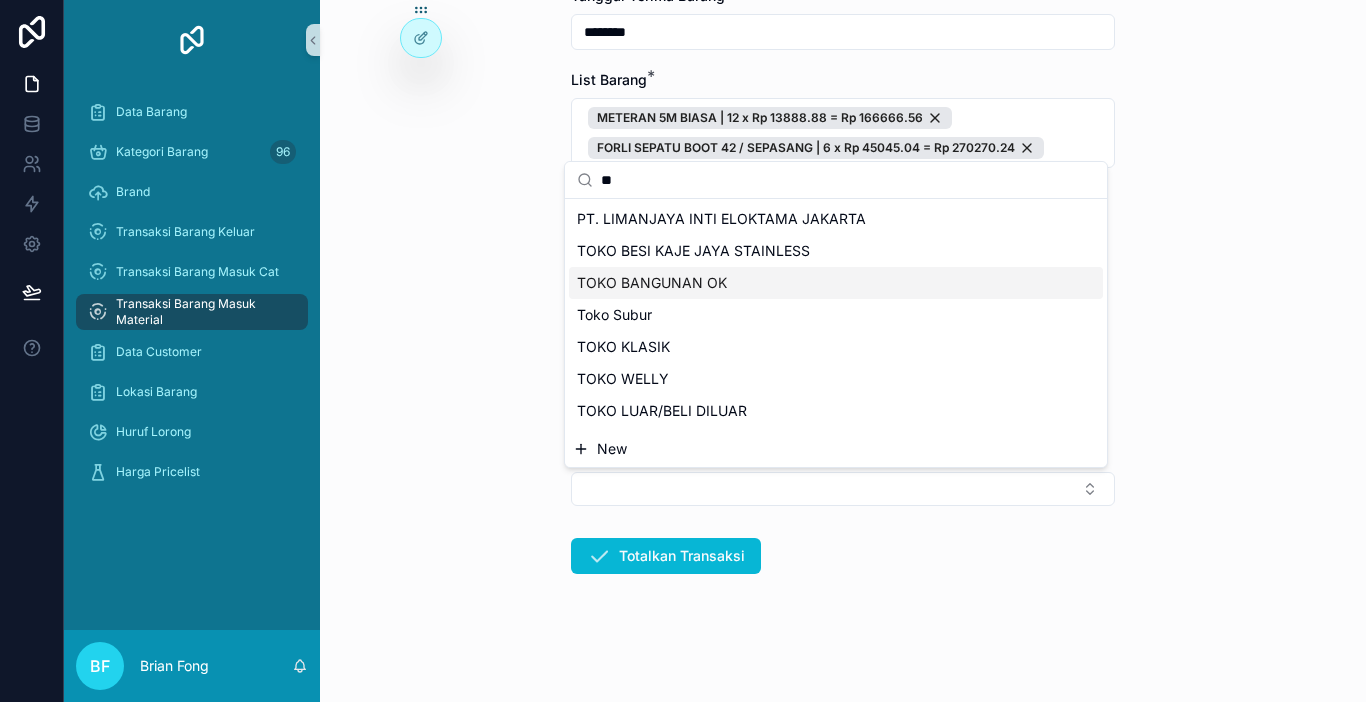 click on "TOKO BANGUNAN OK" at bounding box center (652, 283) 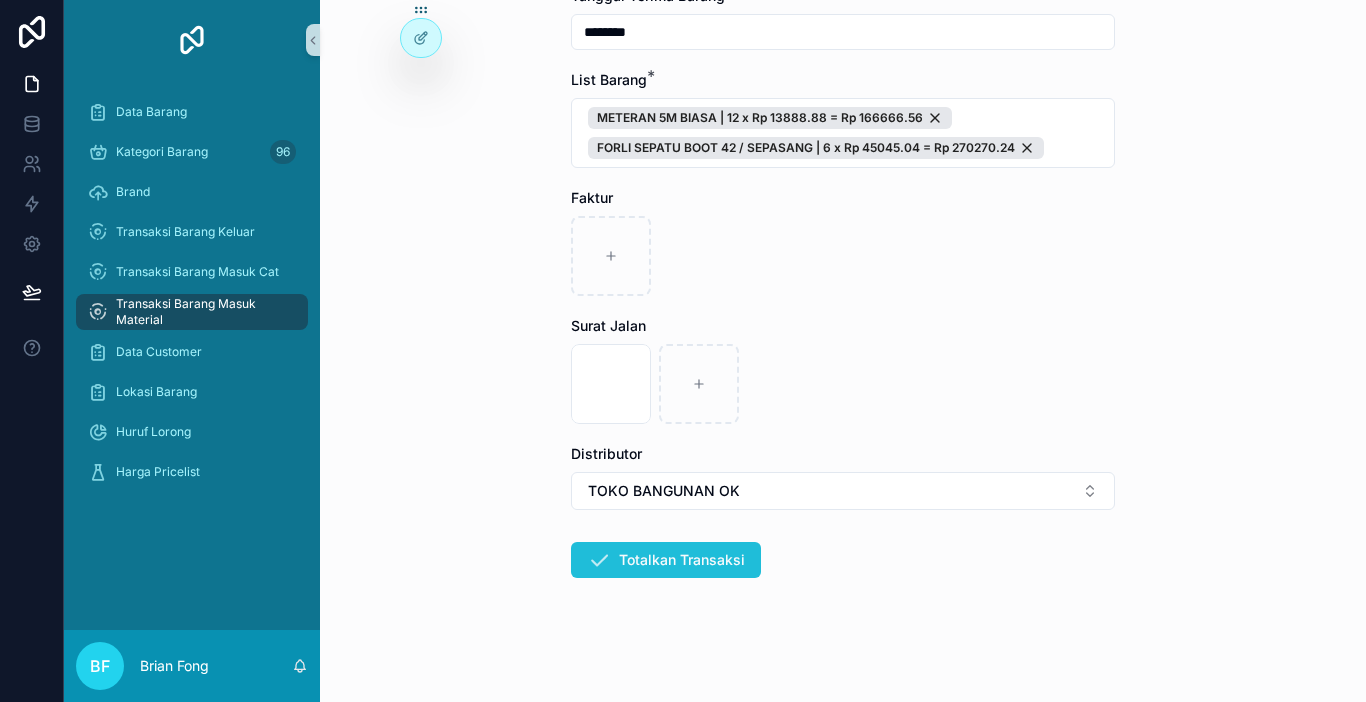 click on "Totalkan Transaksi" at bounding box center [666, 560] 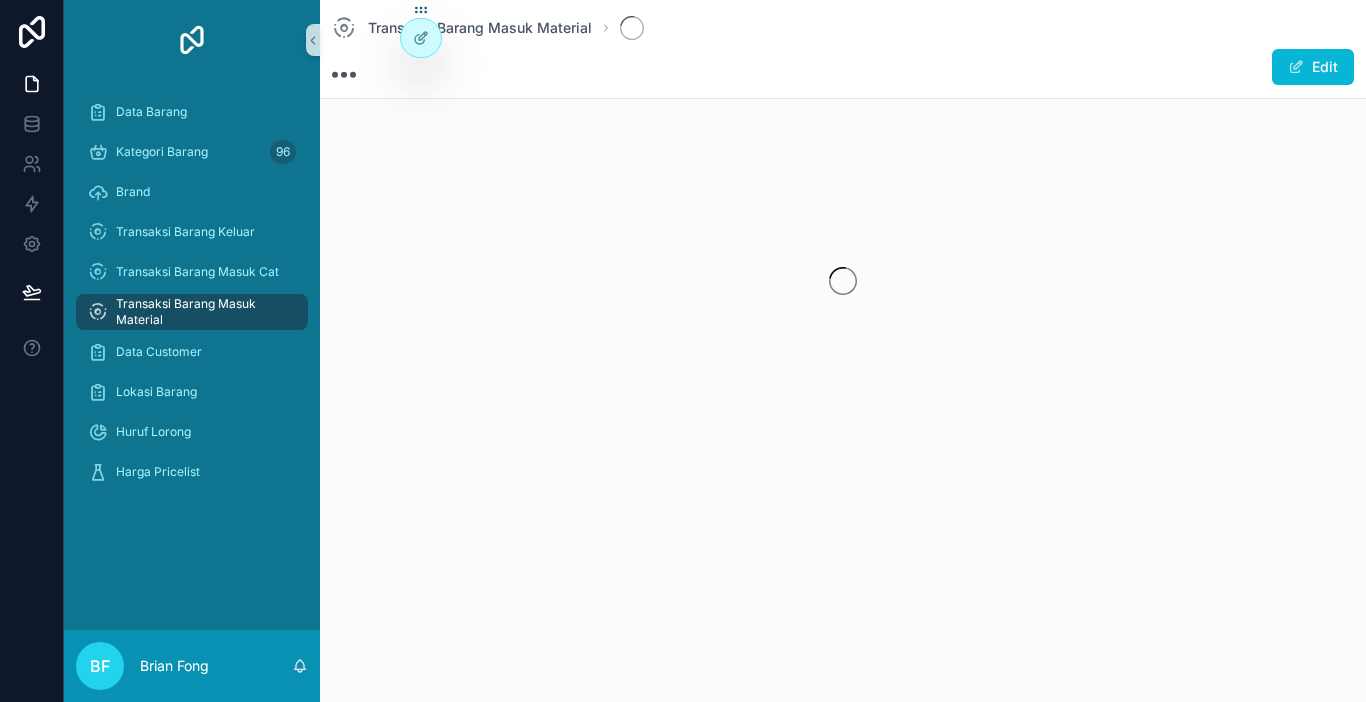 scroll, scrollTop: 0, scrollLeft: 0, axis: both 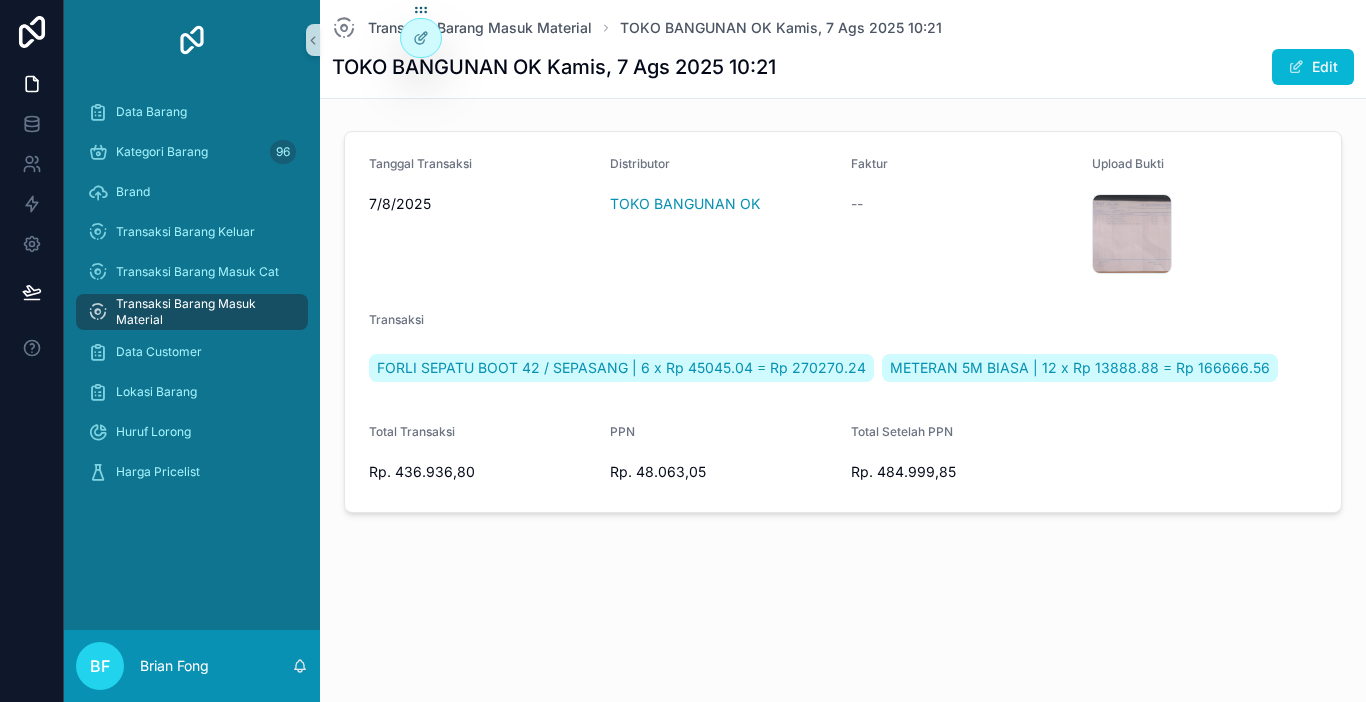 click on "Transaksi Barang Masuk Material" at bounding box center [202, 312] 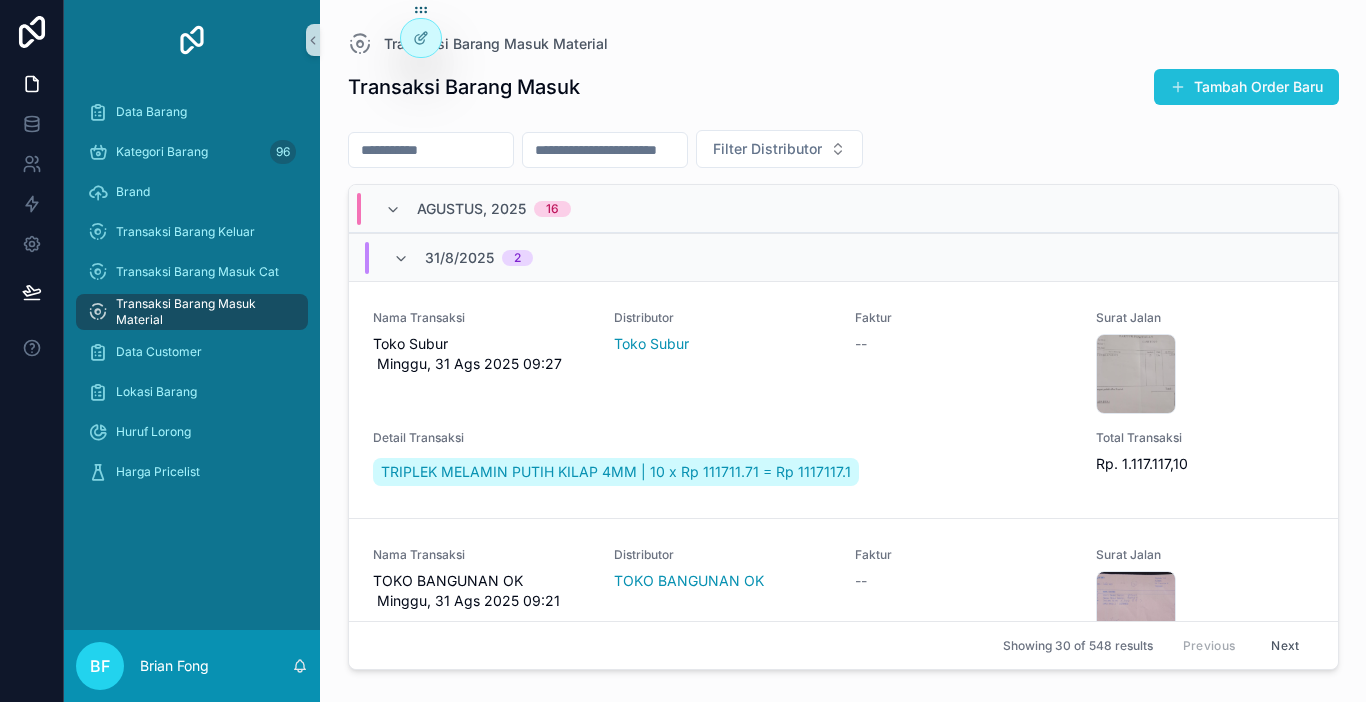 click on "Tambah Order Baru" at bounding box center [1246, 87] 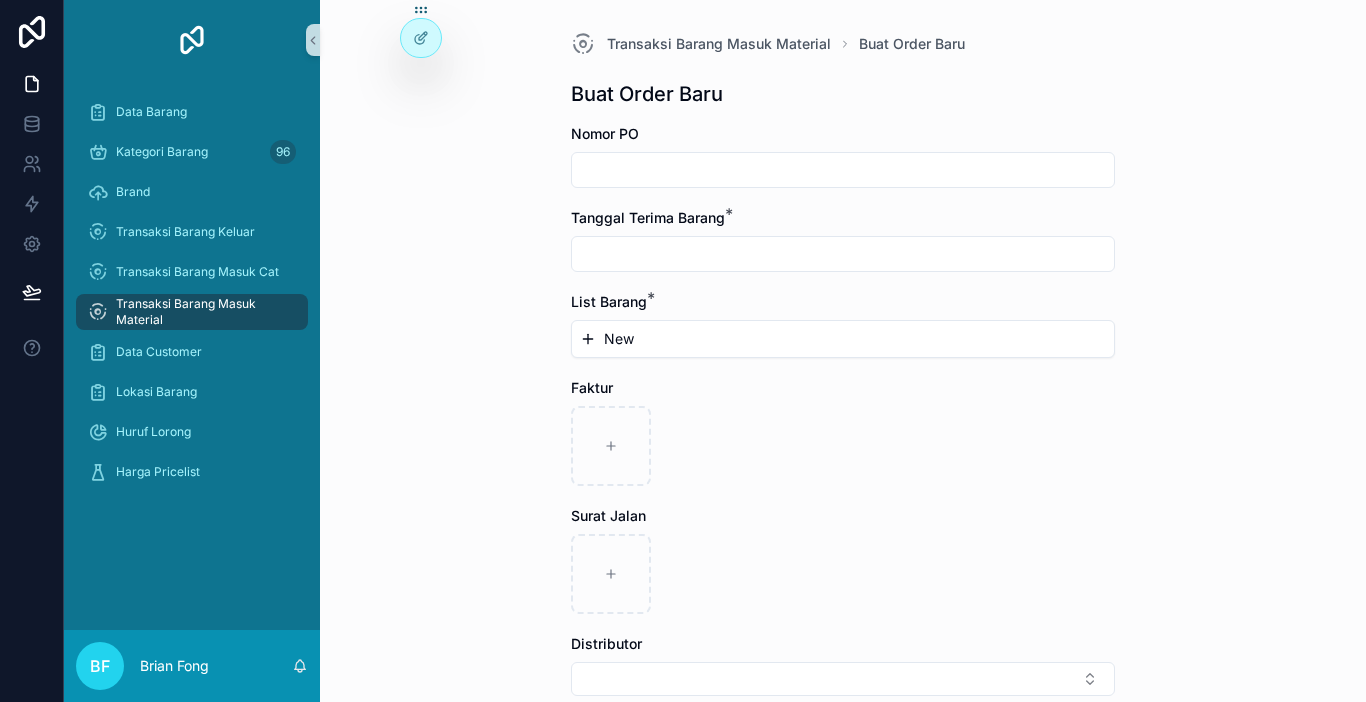 click at bounding box center [843, 170] 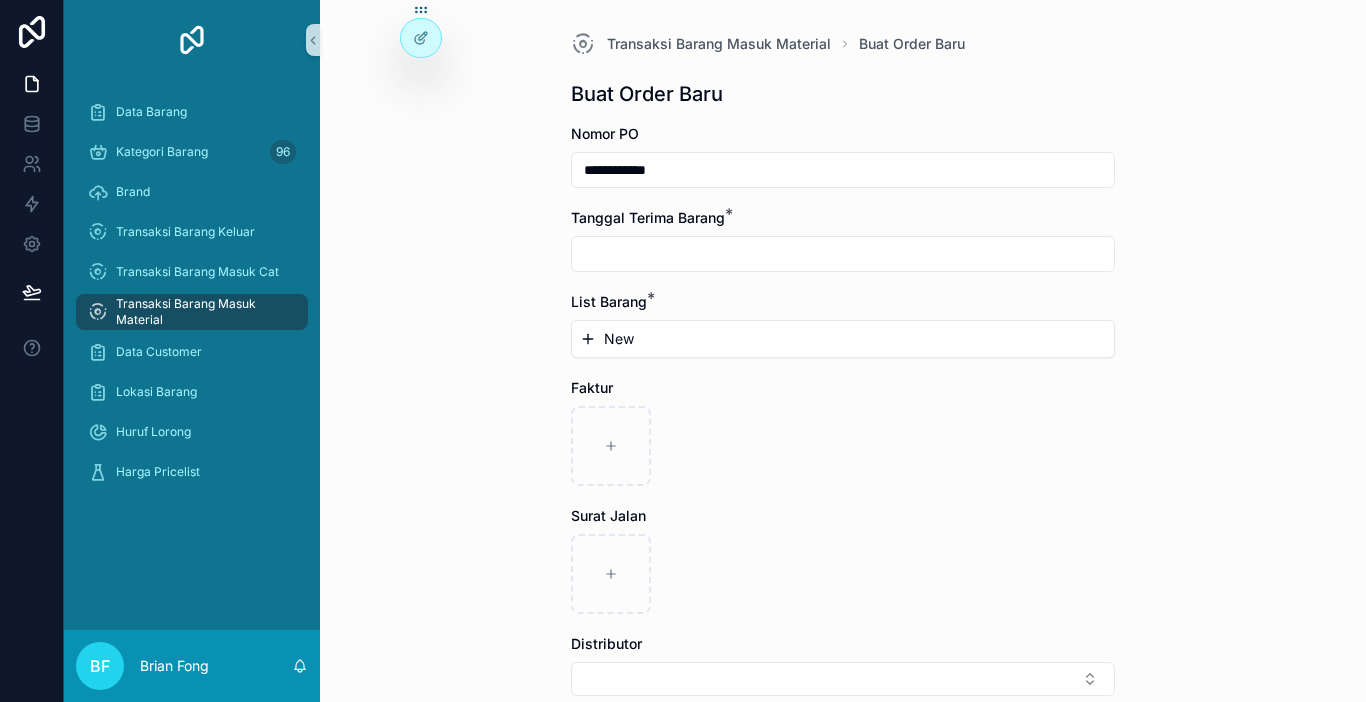 type on "**********" 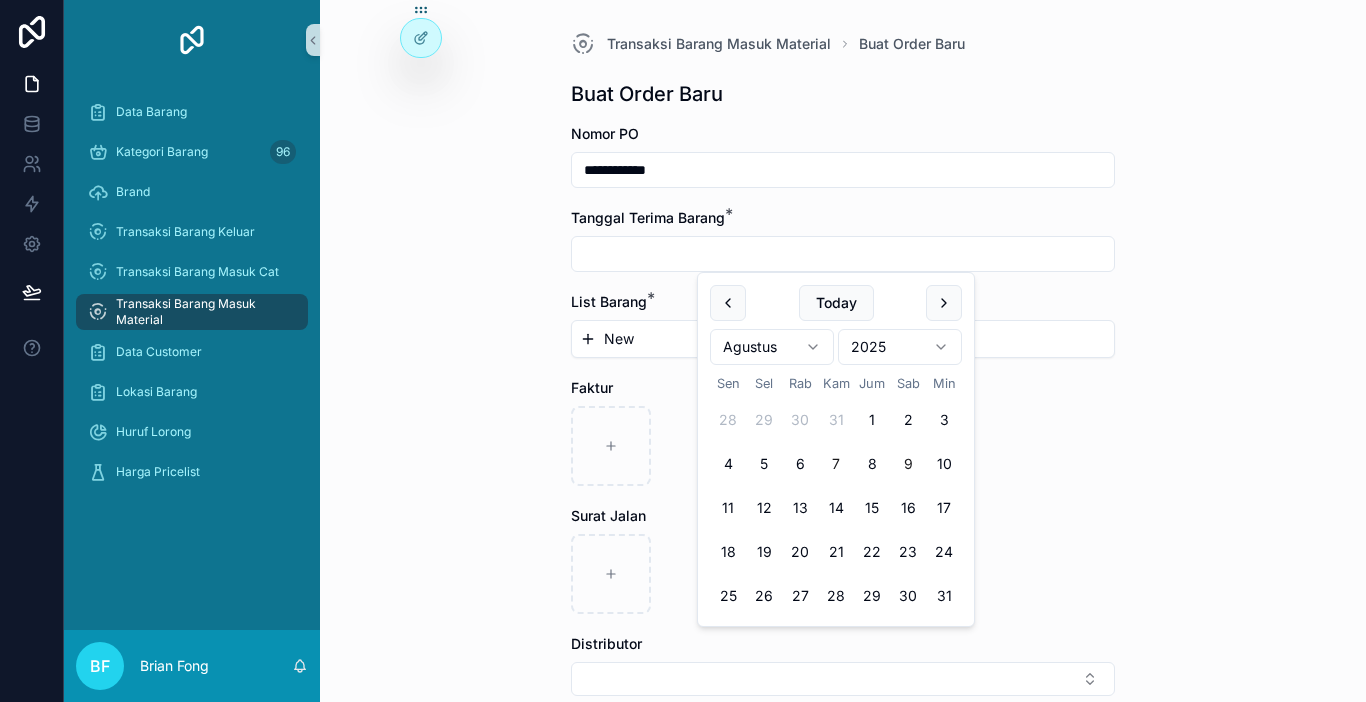 click on "7" at bounding box center (836, 464) 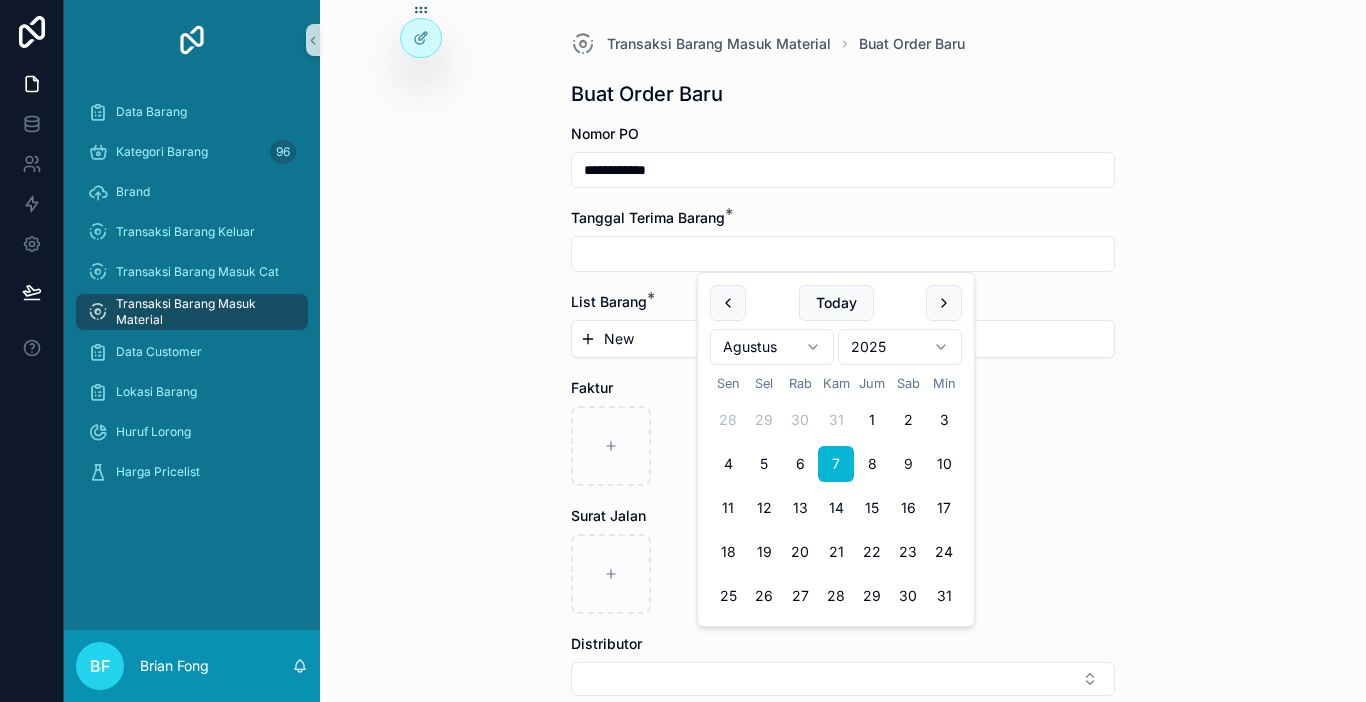 type on "********" 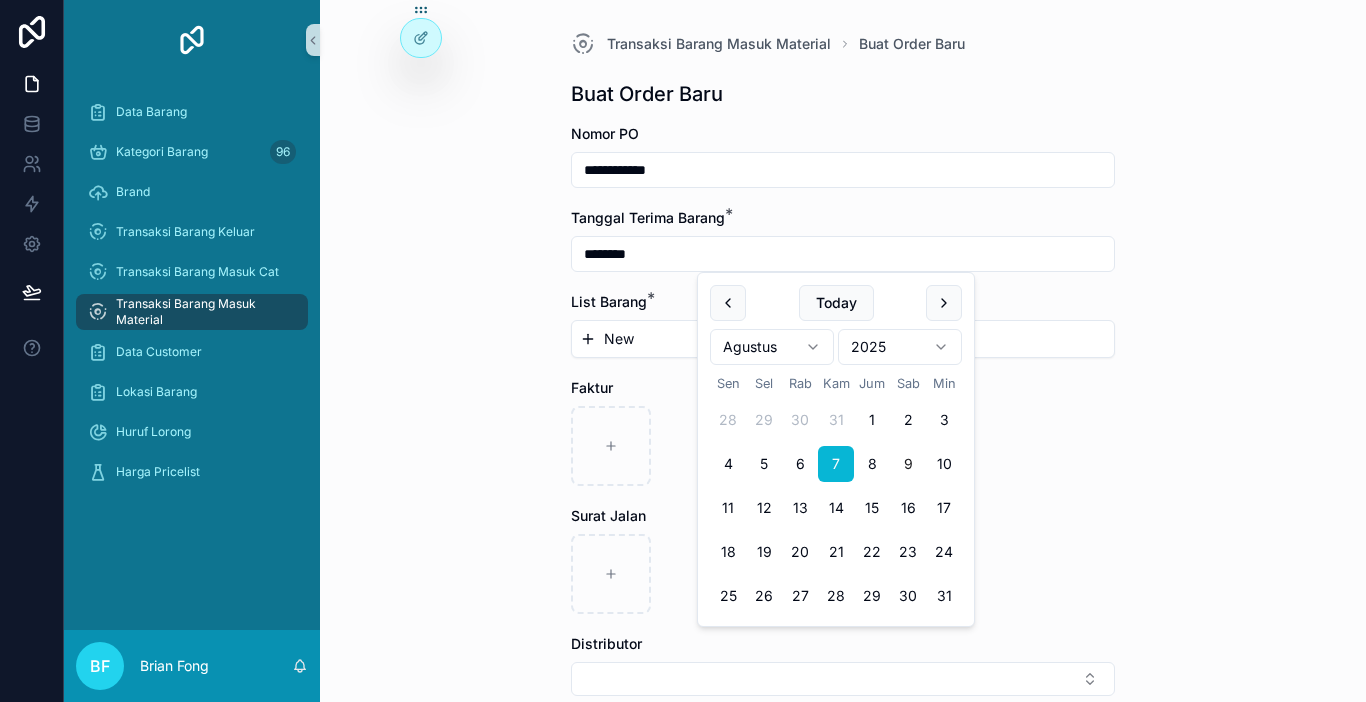 click on "New" at bounding box center (843, 339) 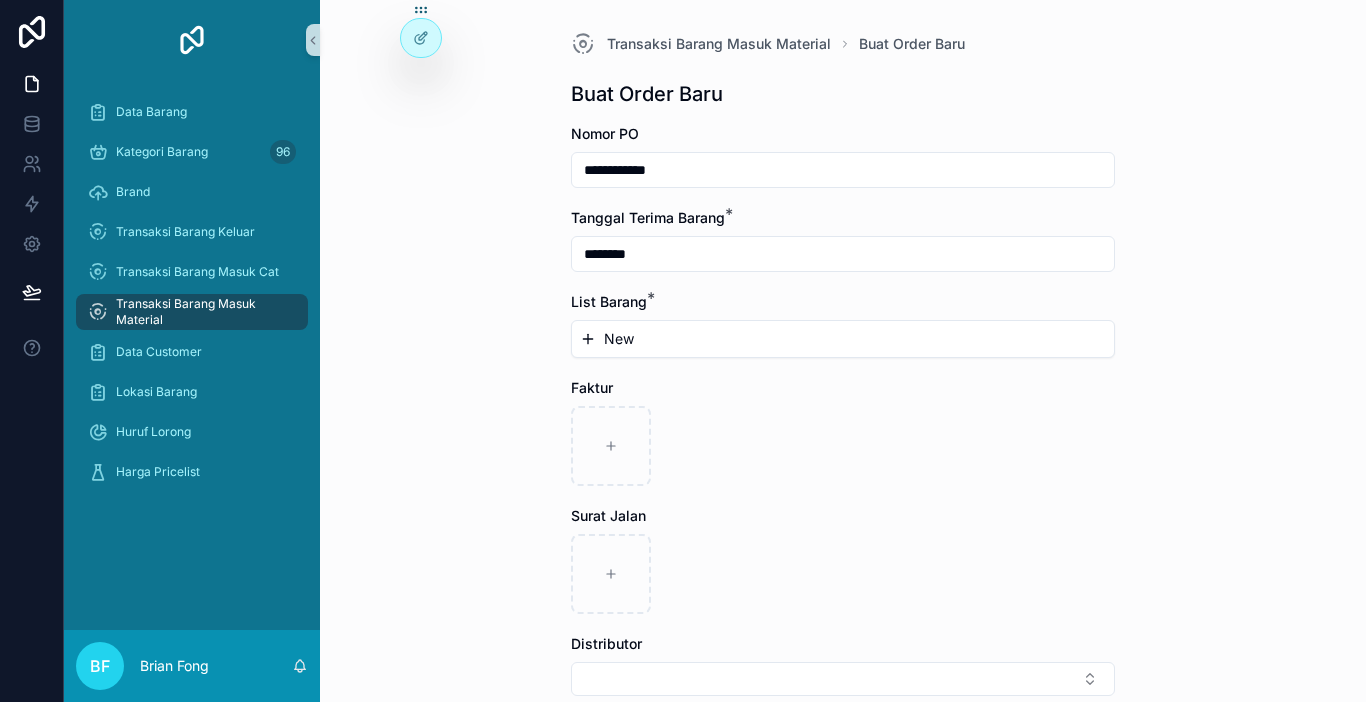 click on "New" at bounding box center [619, 339] 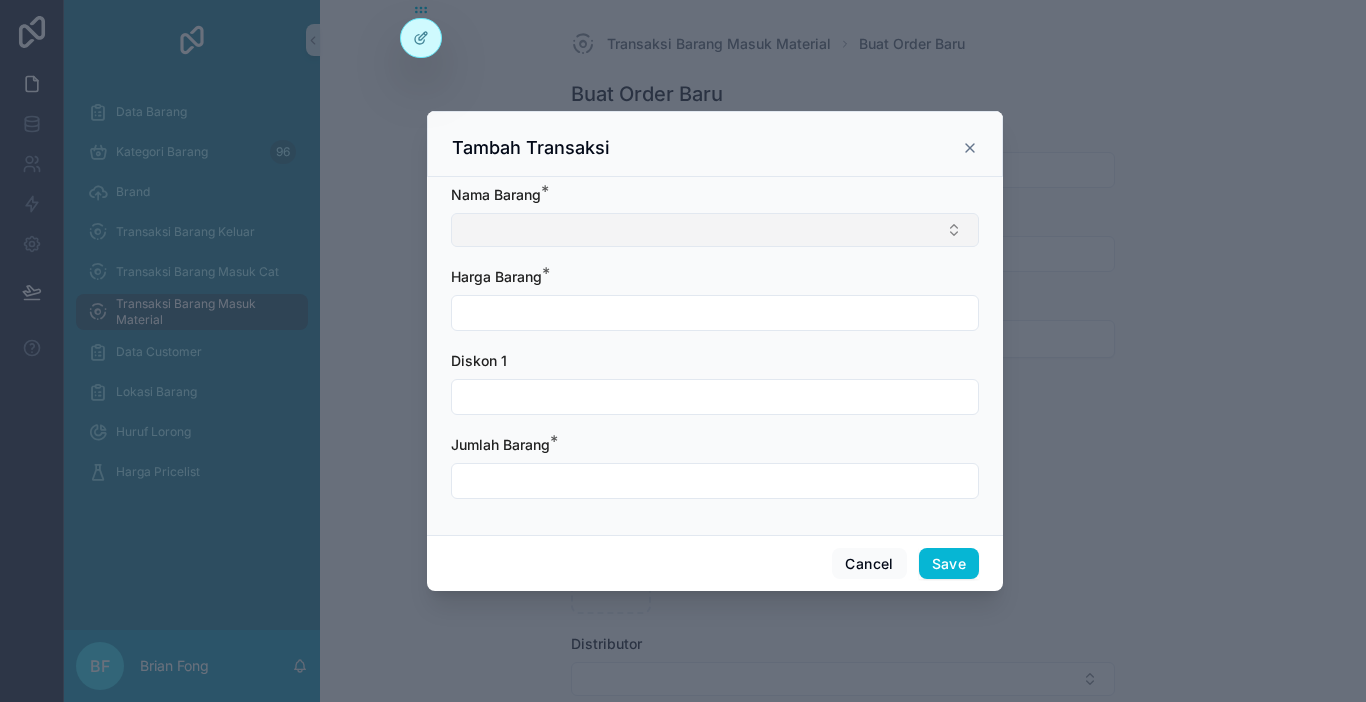 click at bounding box center (715, 230) 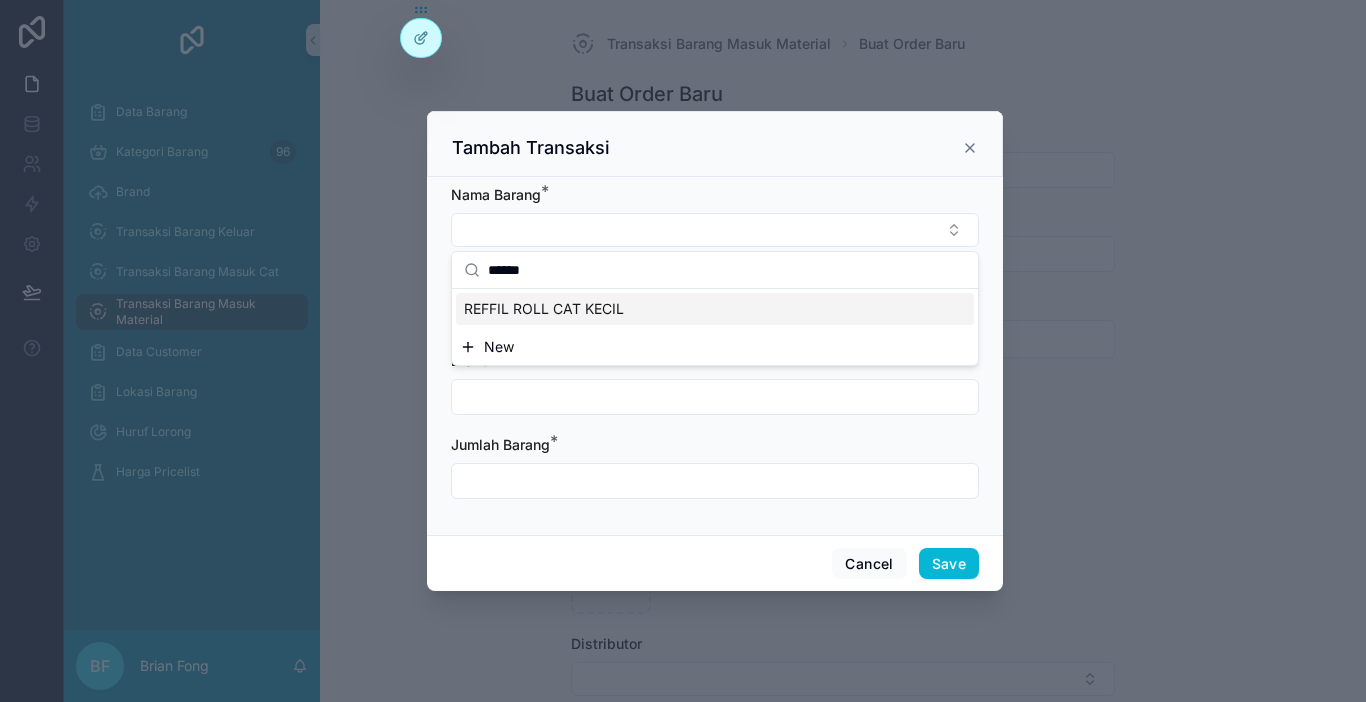 type on "******" 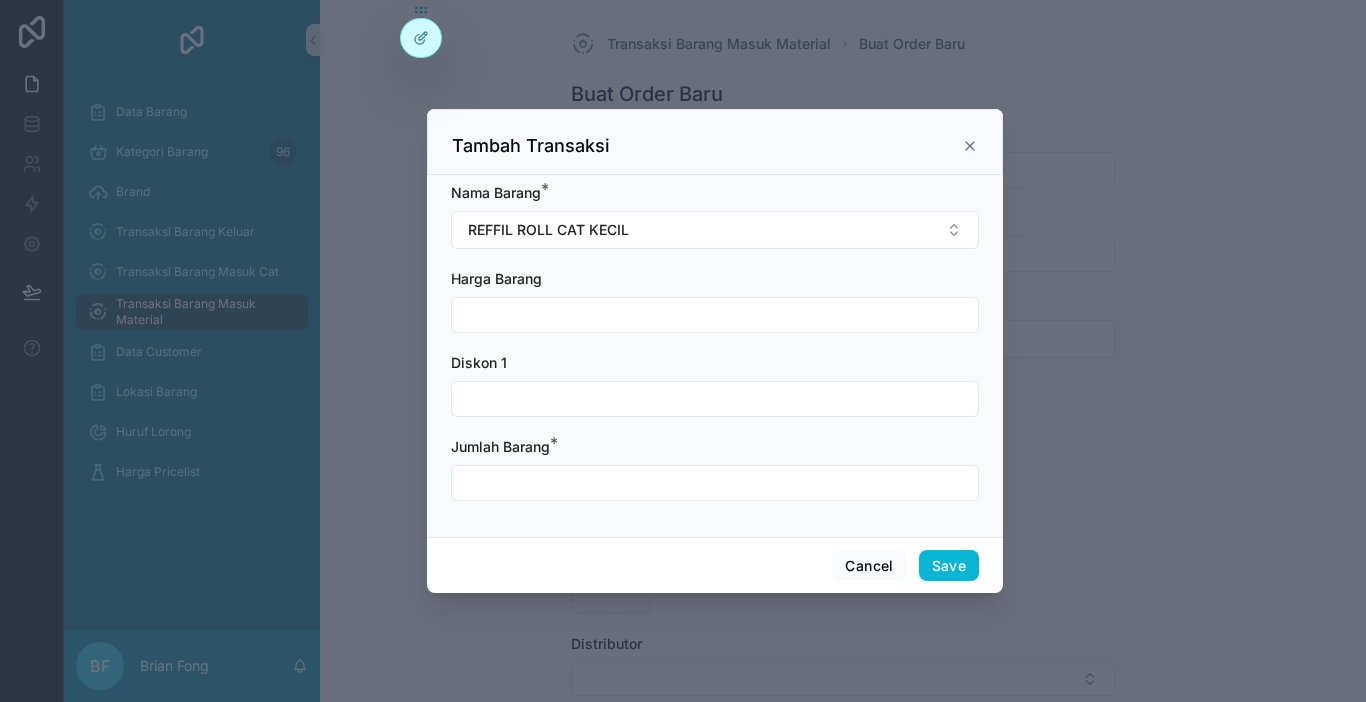 click at bounding box center [715, 315] 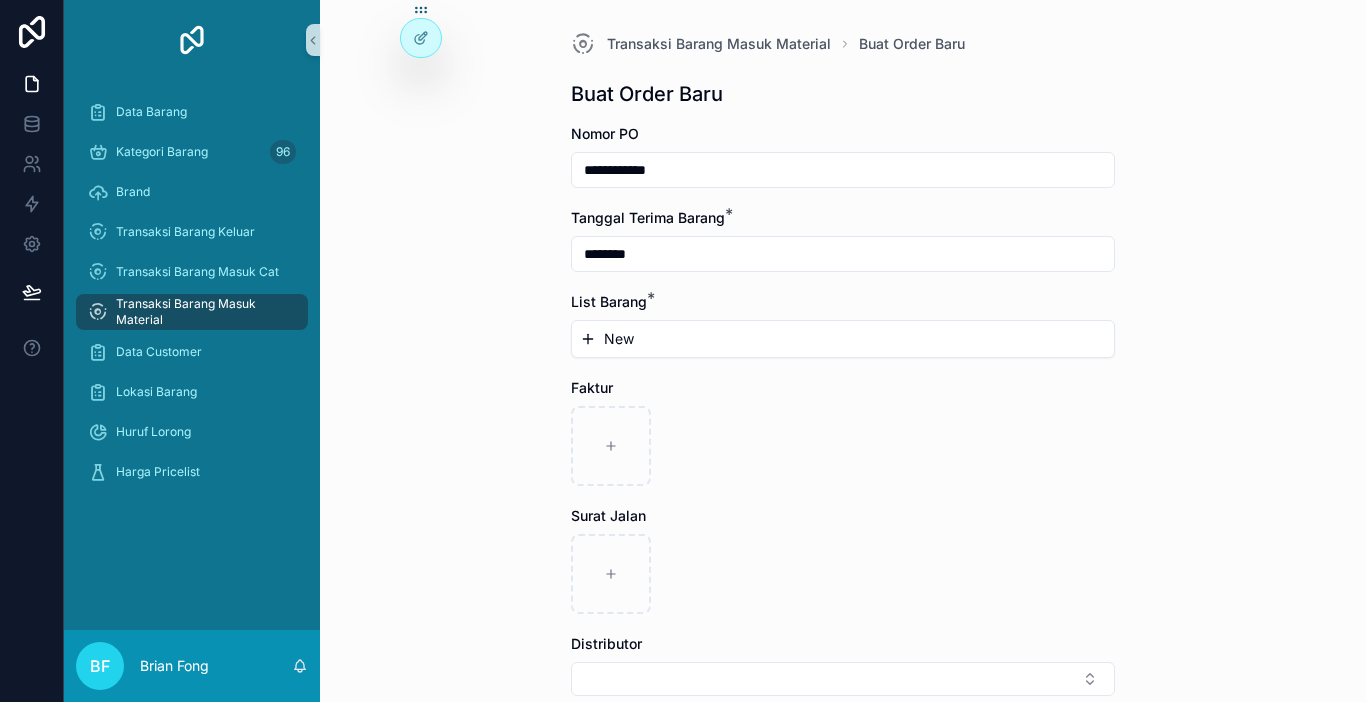 click on "Transaksi Barang Masuk Material" at bounding box center (202, 312) 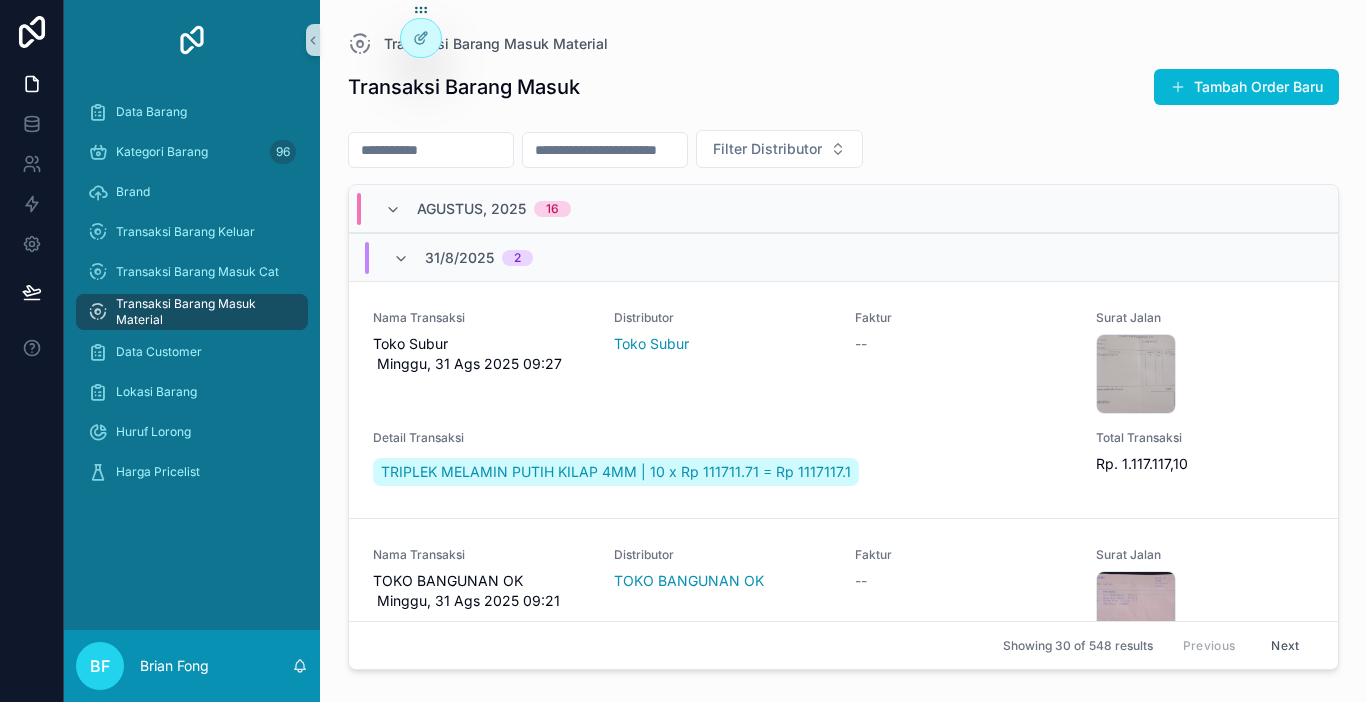 click at bounding box center (431, 150) 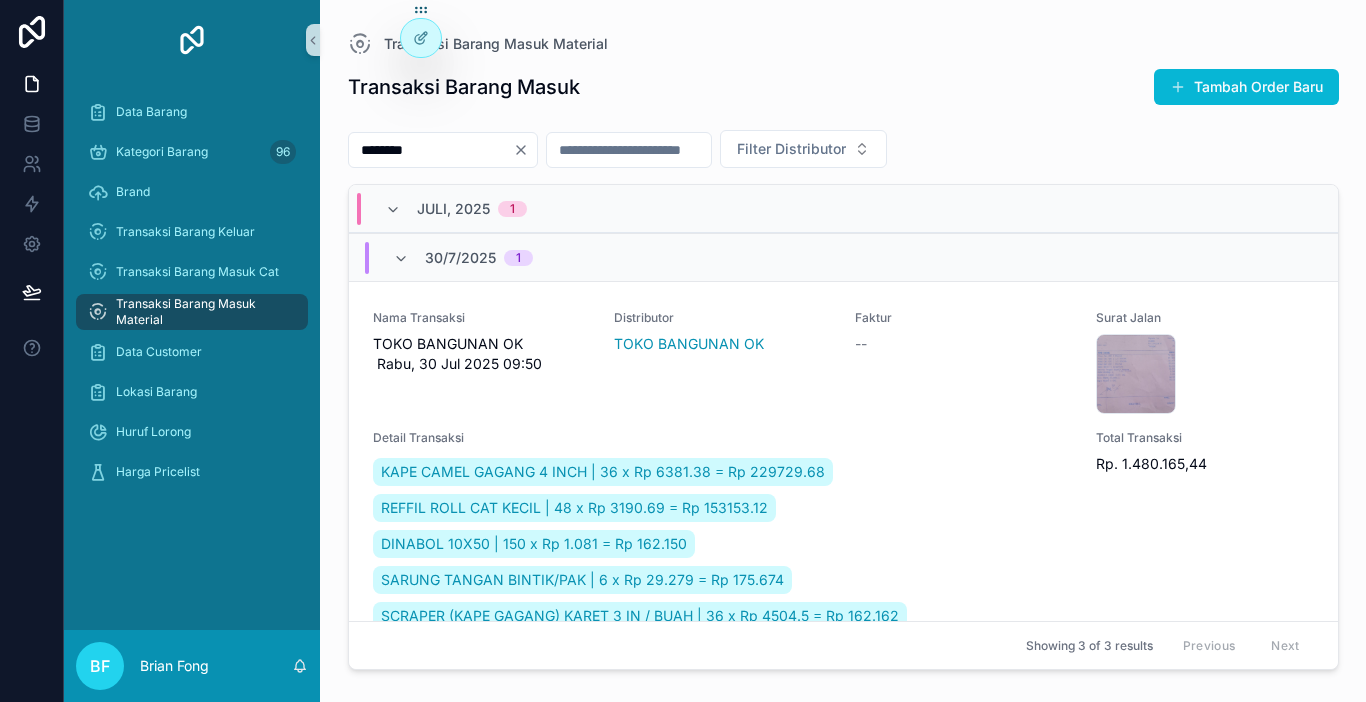 click on "********" at bounding box center (431, 150) 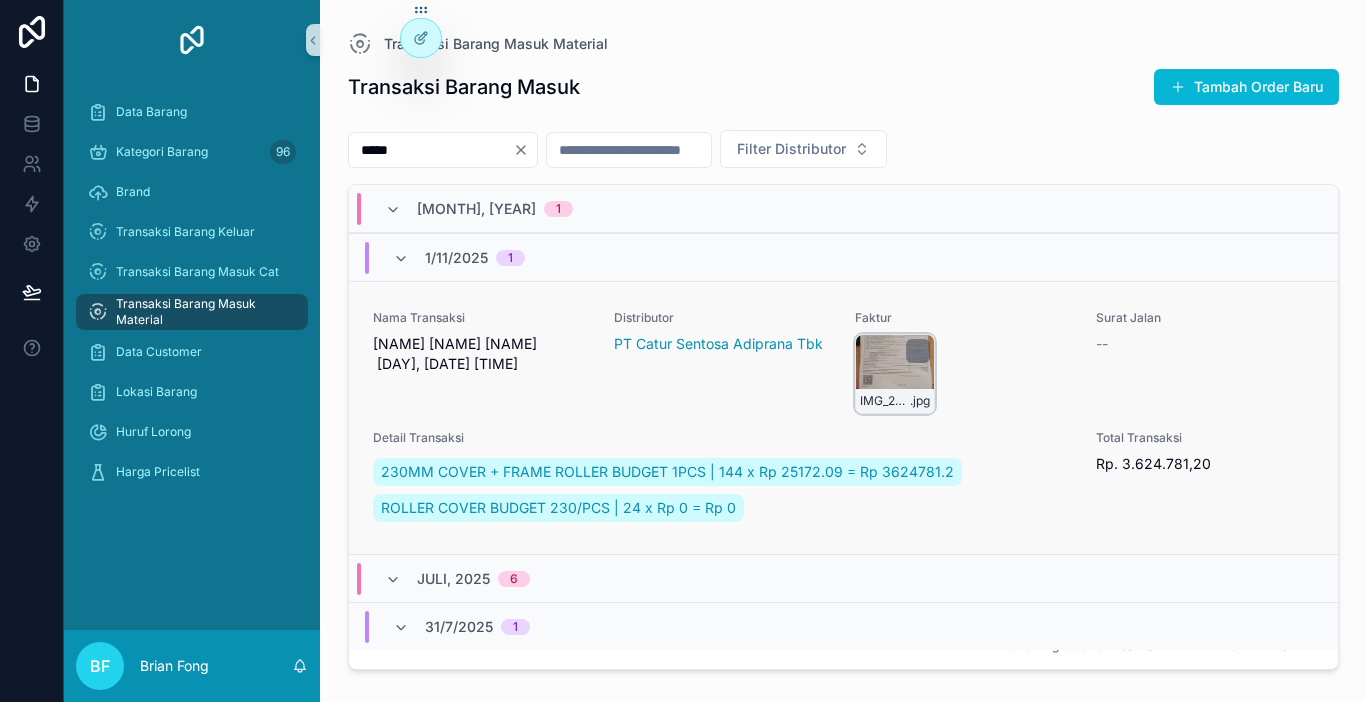 type on "****" 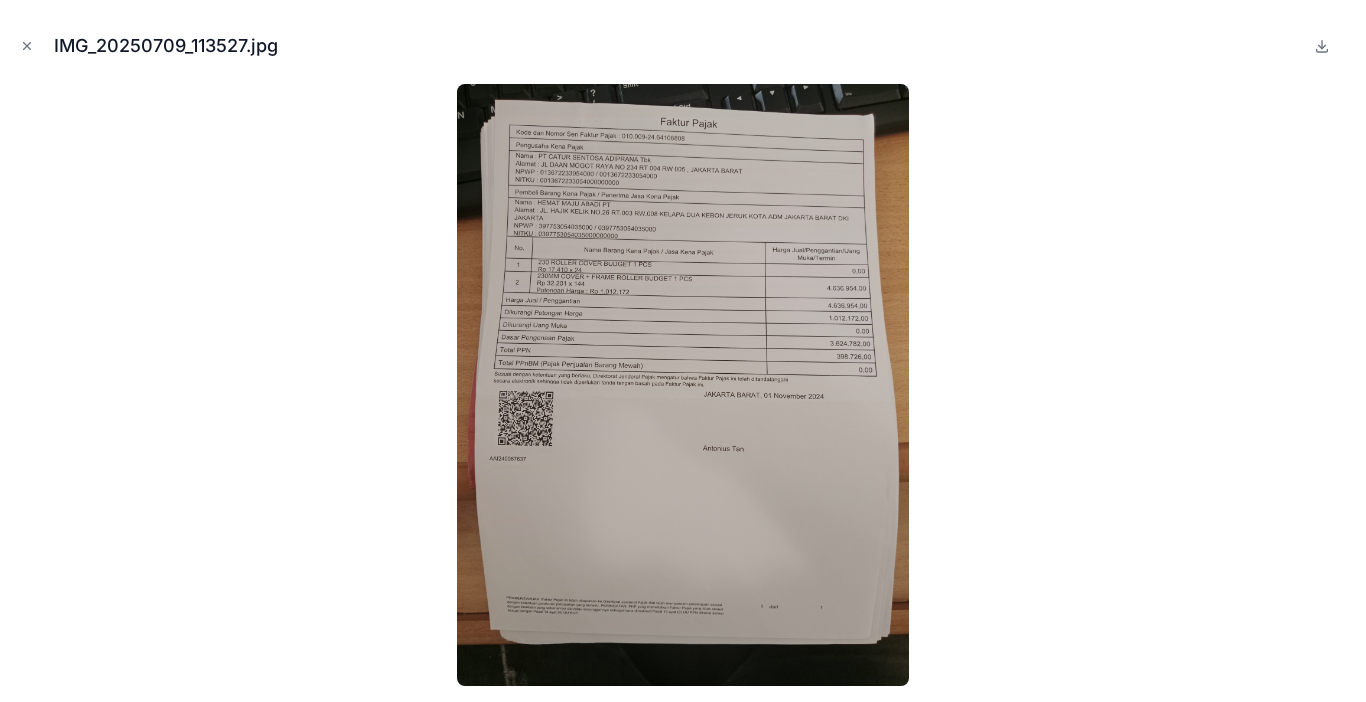click at bounding box center [683, 385] 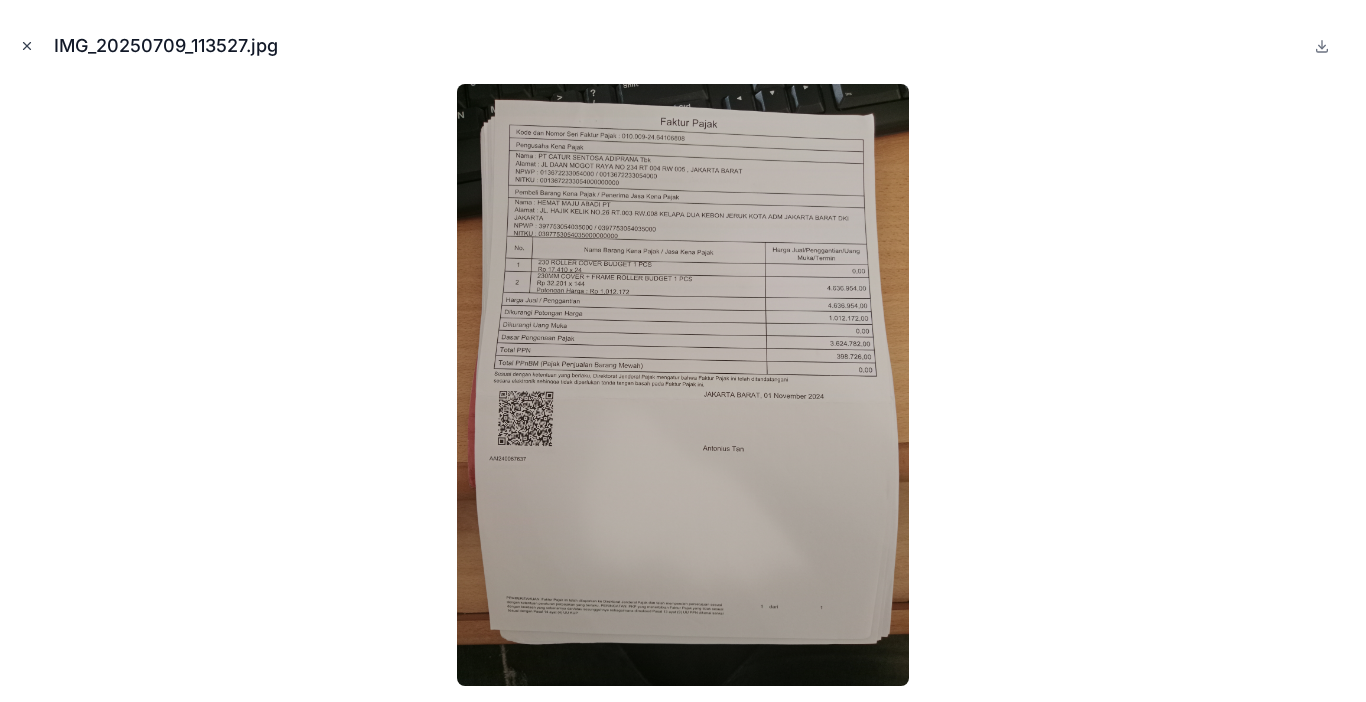 click 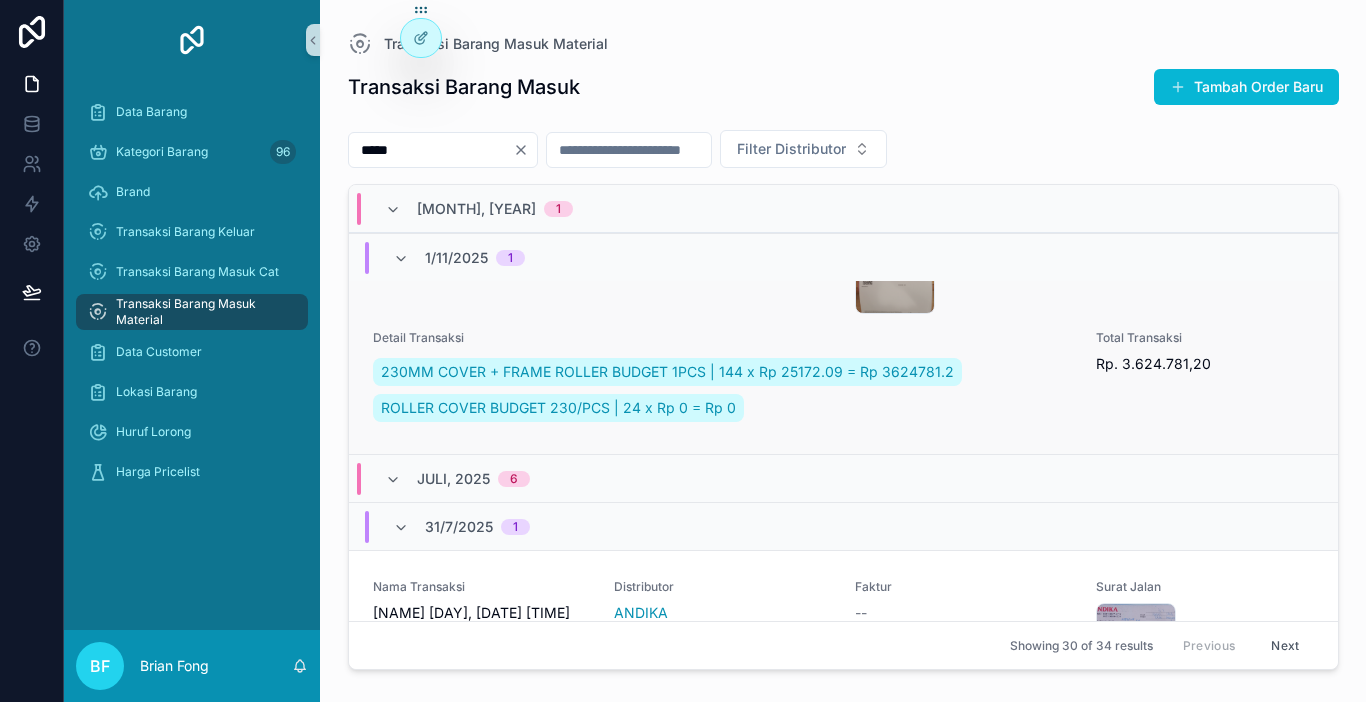 scroll, scrollTop: 0, scrollLeft: 0, axis: both 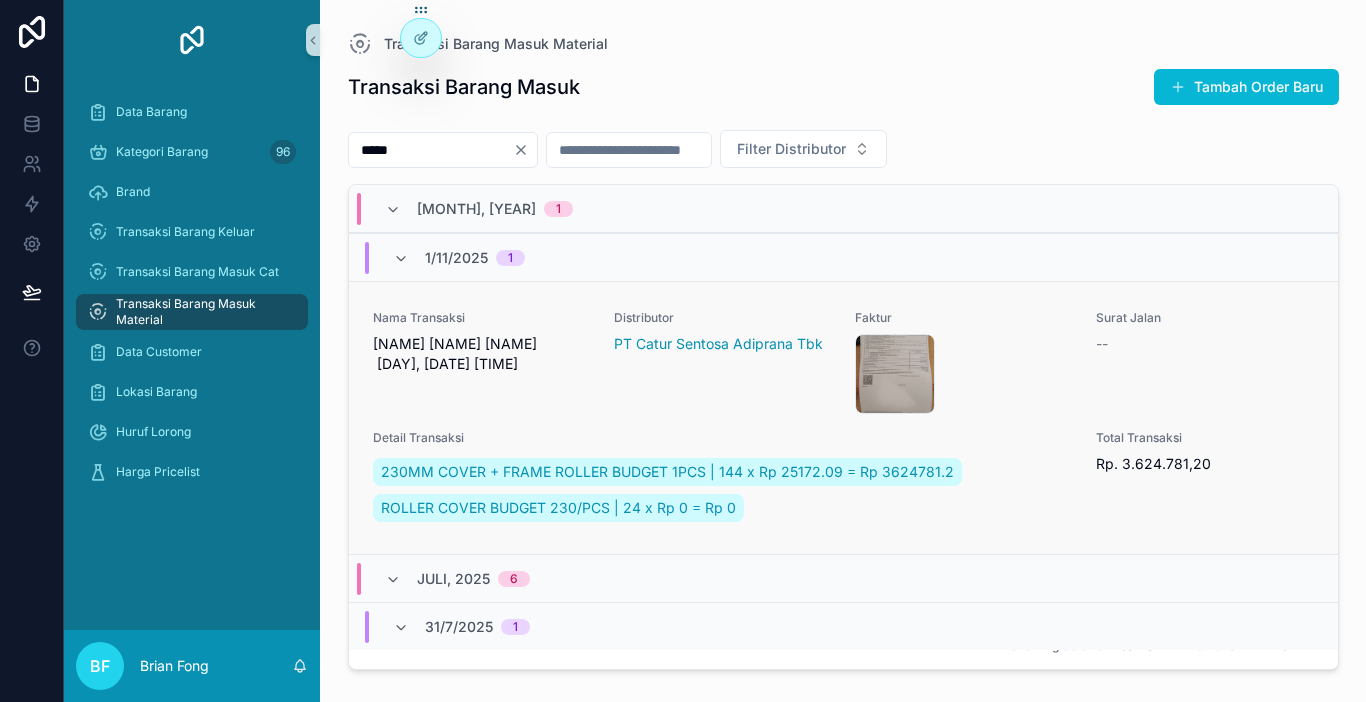click on "Nama Transaksi
PT Catur Sentosa Adiprana Tbk
Sabtu, 1 Nov 2025 11:36 Distributor
PT Catur Sentosa Adiprana Tbk
Faktur IMG_20250709_113527 .jpg Surat Jalan -- Detail Transaksi 230MM COVER + FRAME ROLLER BUDGET 1PCS | 144 x Rp 25172.09 = Rp 3624781.2 ROLLER COVER BUDGET 230/PCS | 24 x Rp 0 = Rp 0 Total Transaksi Rp. 3.624.781,20" at bounding box center [843, 418] 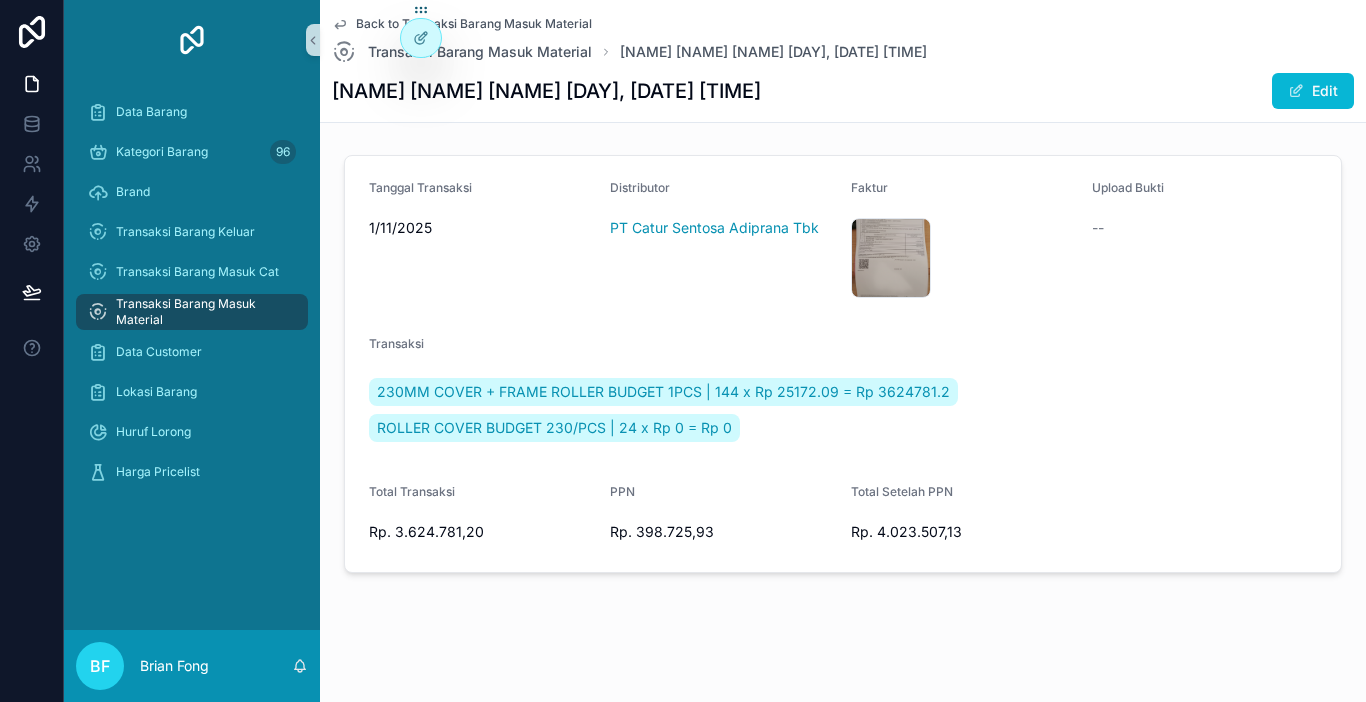 click on "Transaksi Barang Masuk Material" at bounding box center [202, 312] 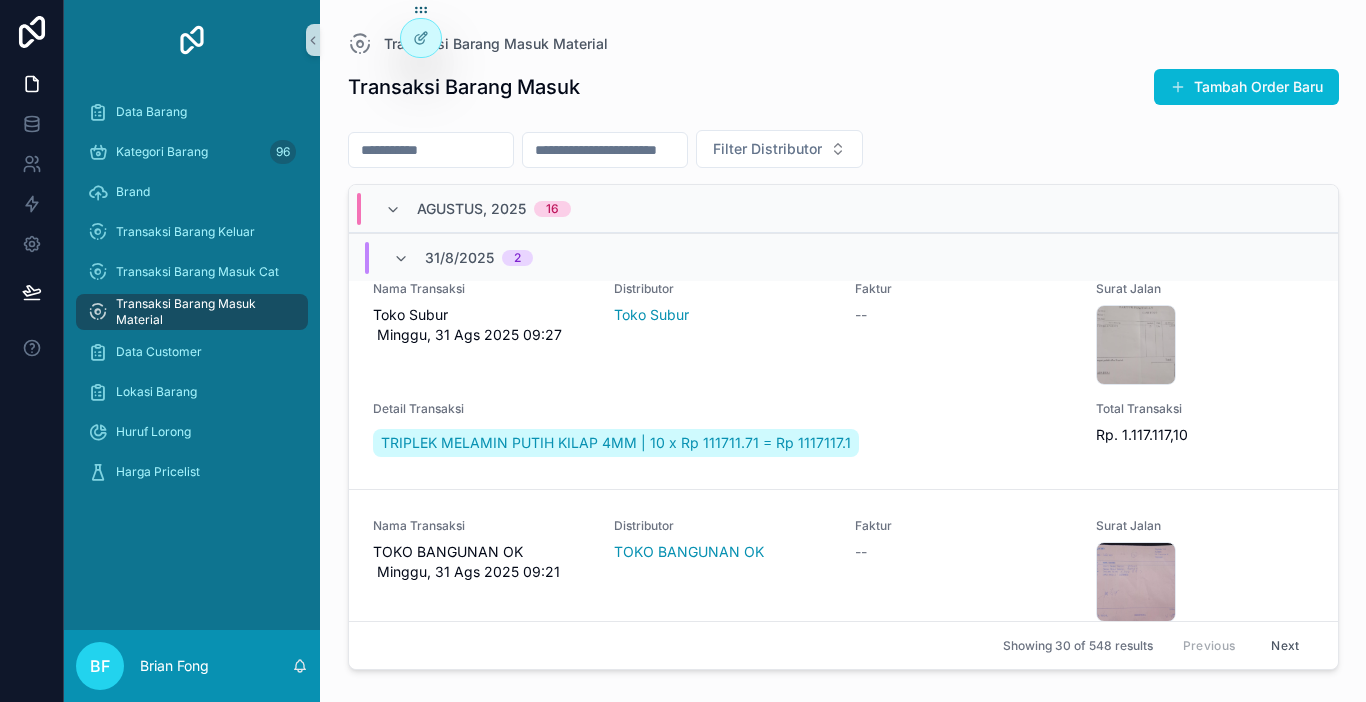 scroll, scrollTop: 0, scrollLeft: 0, axis: both 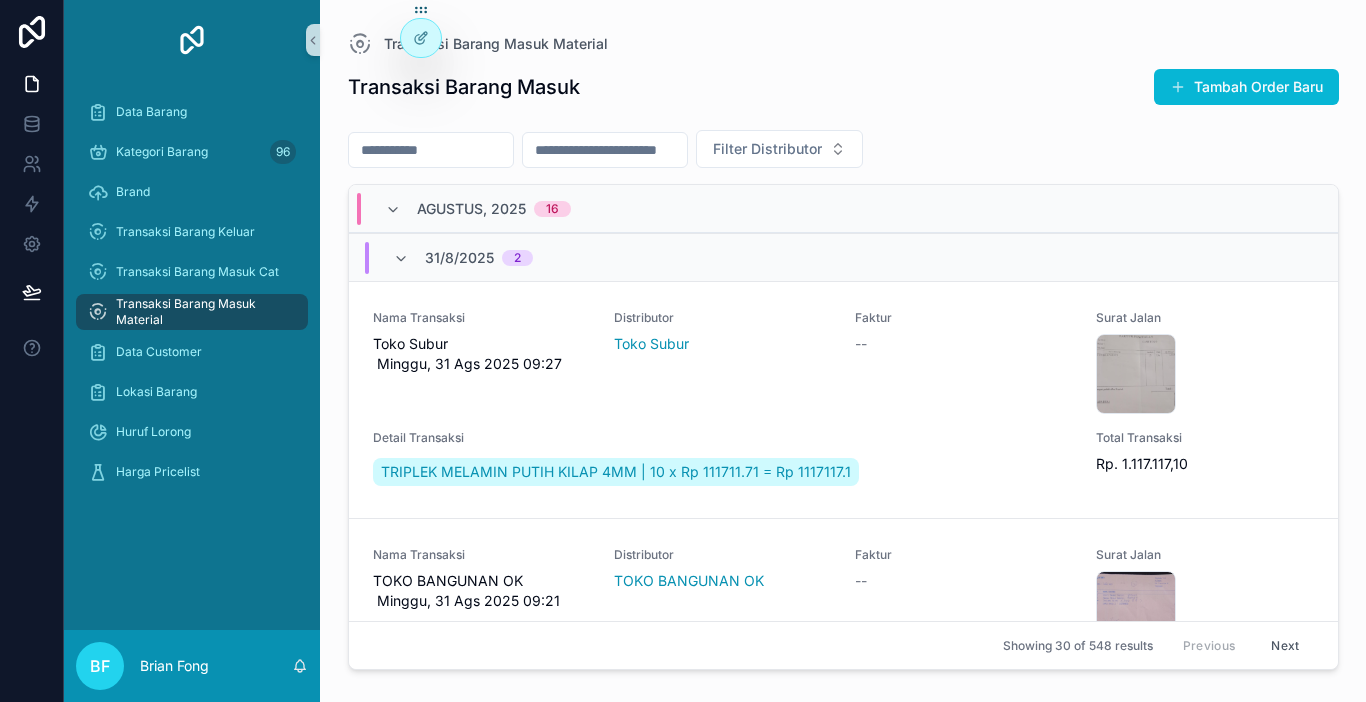 click at bounding box center (431, 150) 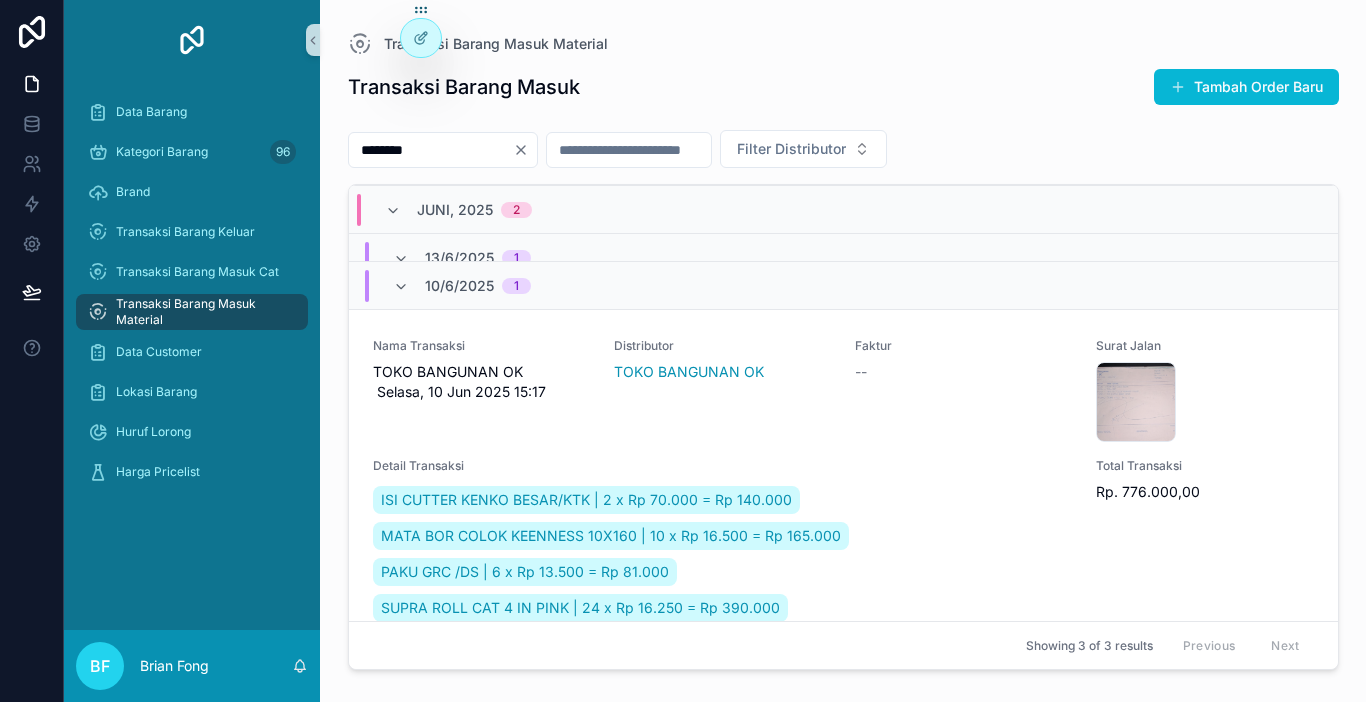 scroll, scrollTop: 911, scrollLeft: 0, axis: vertical 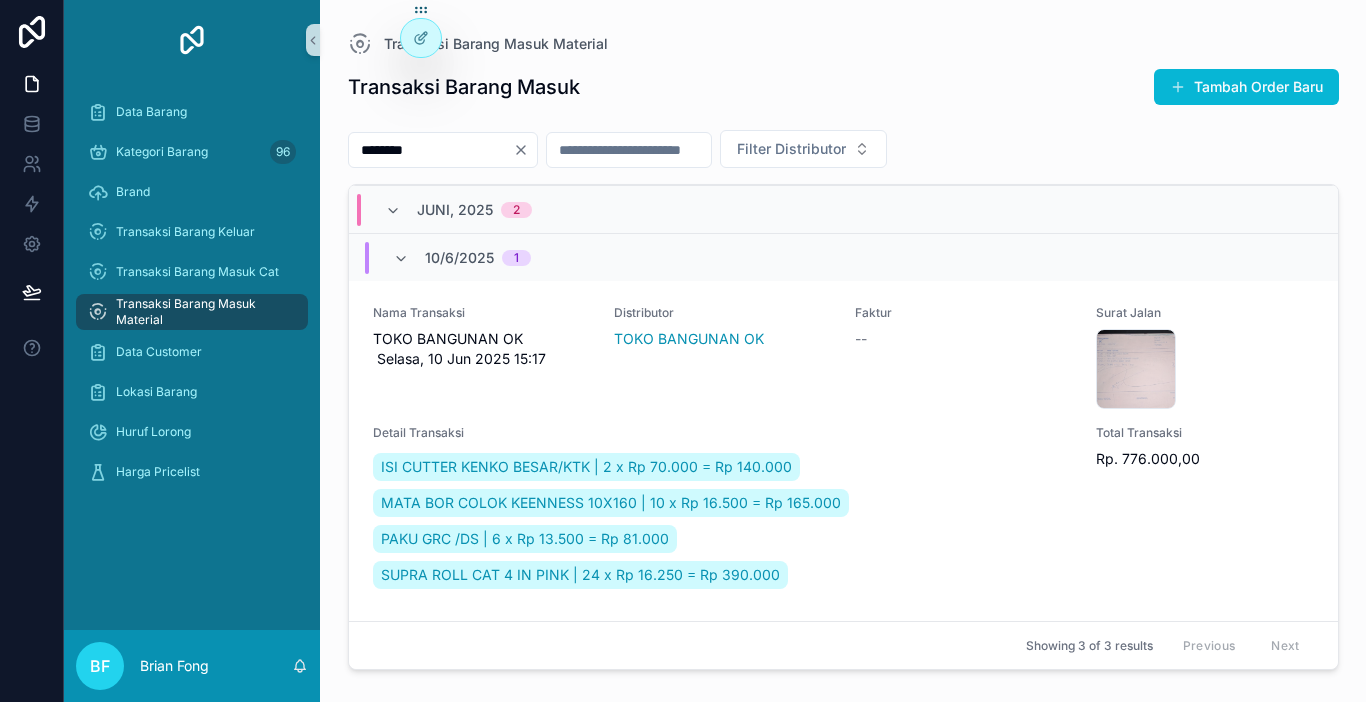 type on "********" 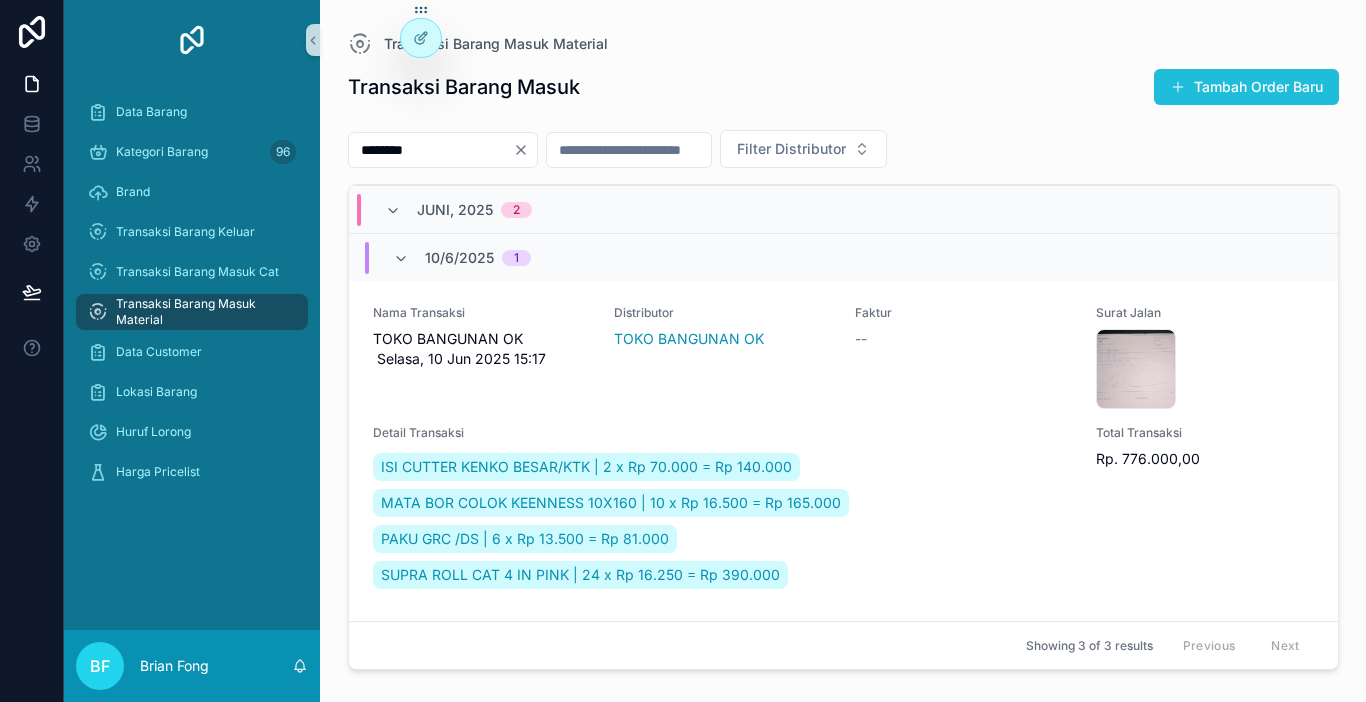 click on "Tambah Order Baru" at bounding box center (1246, 87) 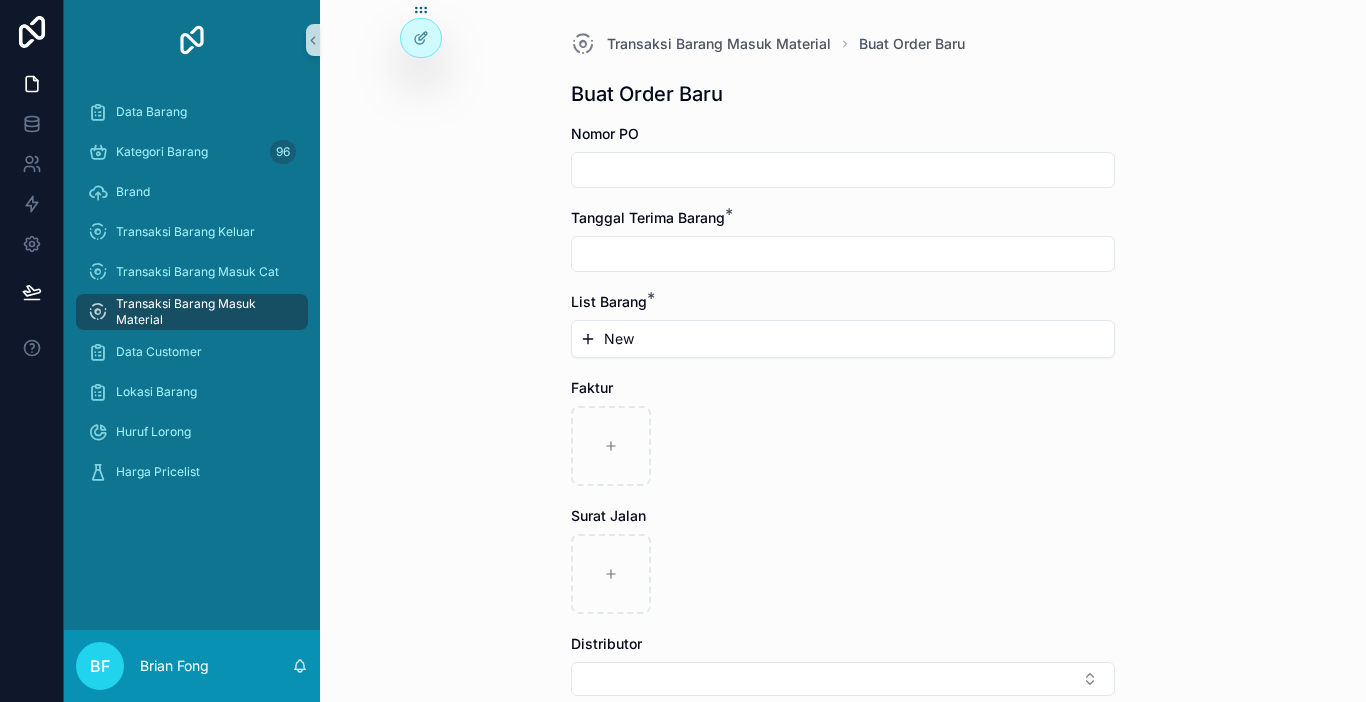 click at bounding box center [843, 170] 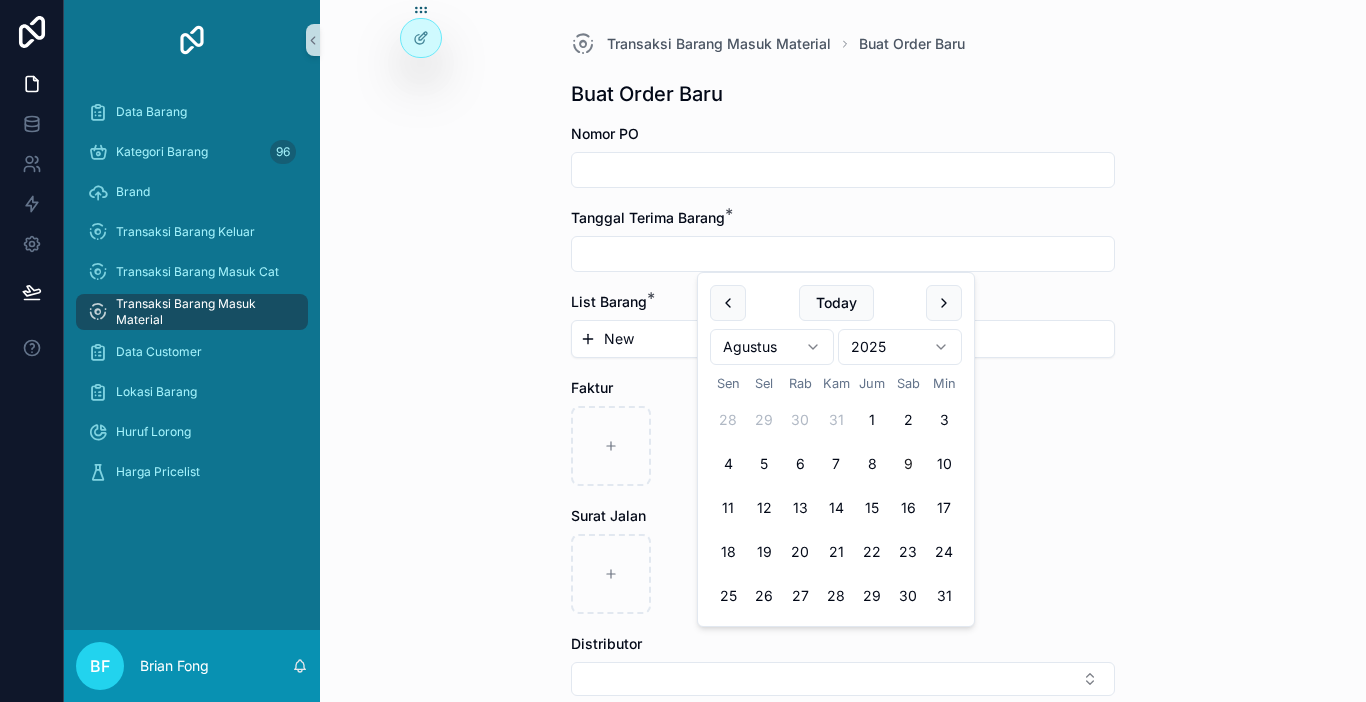 click at bounding box center (843, 254) 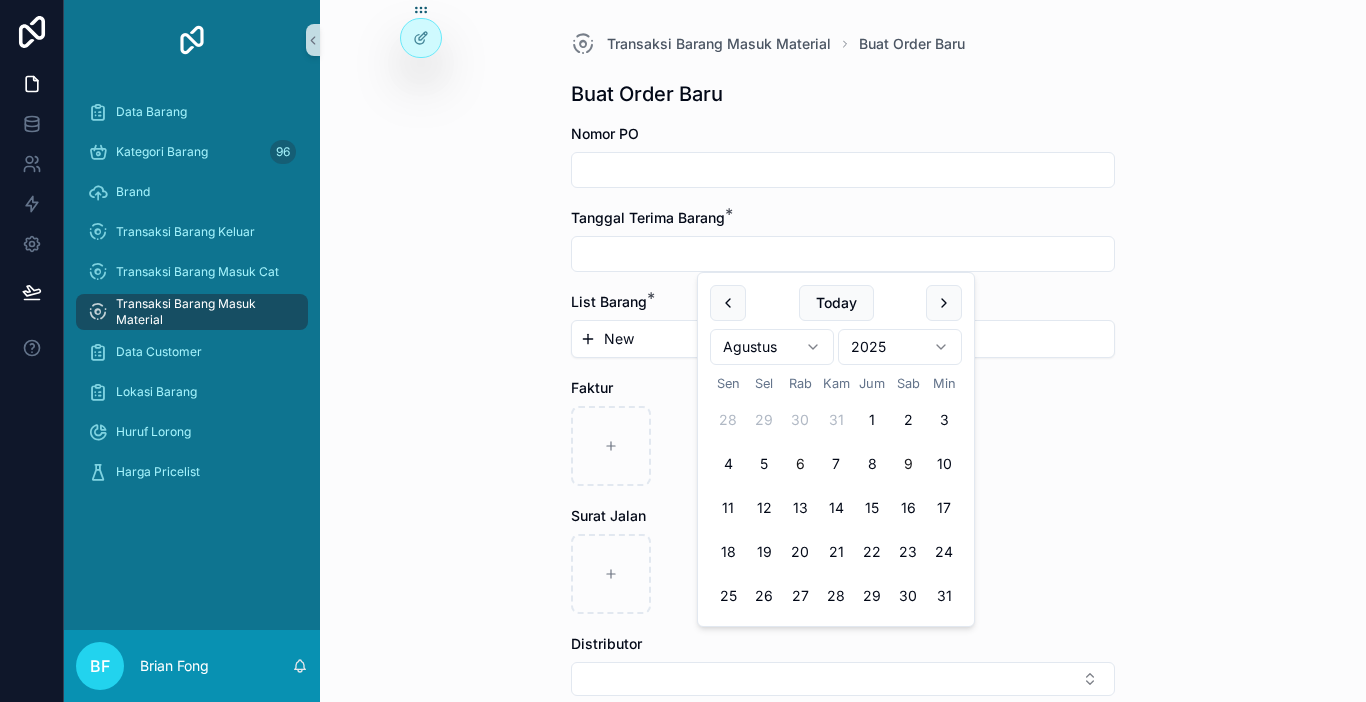 click on "6" at bounding box center [800, 464] 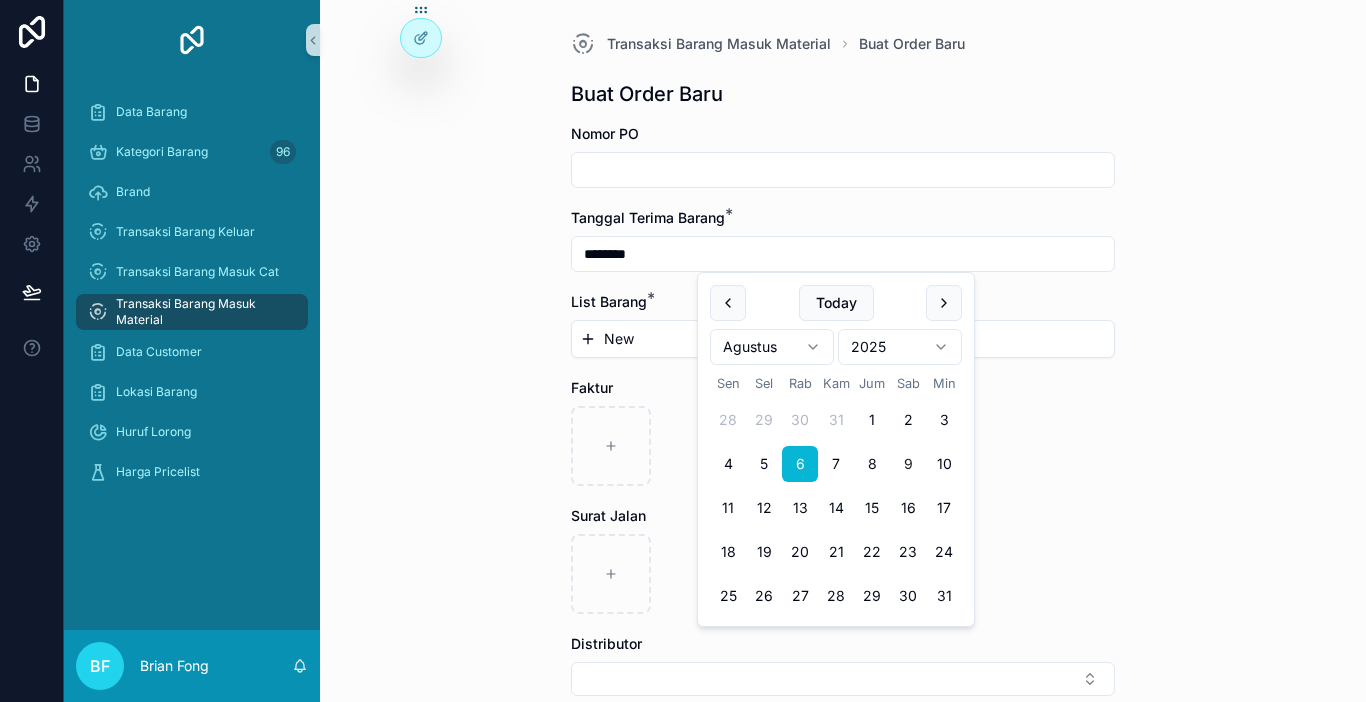 type on "********" 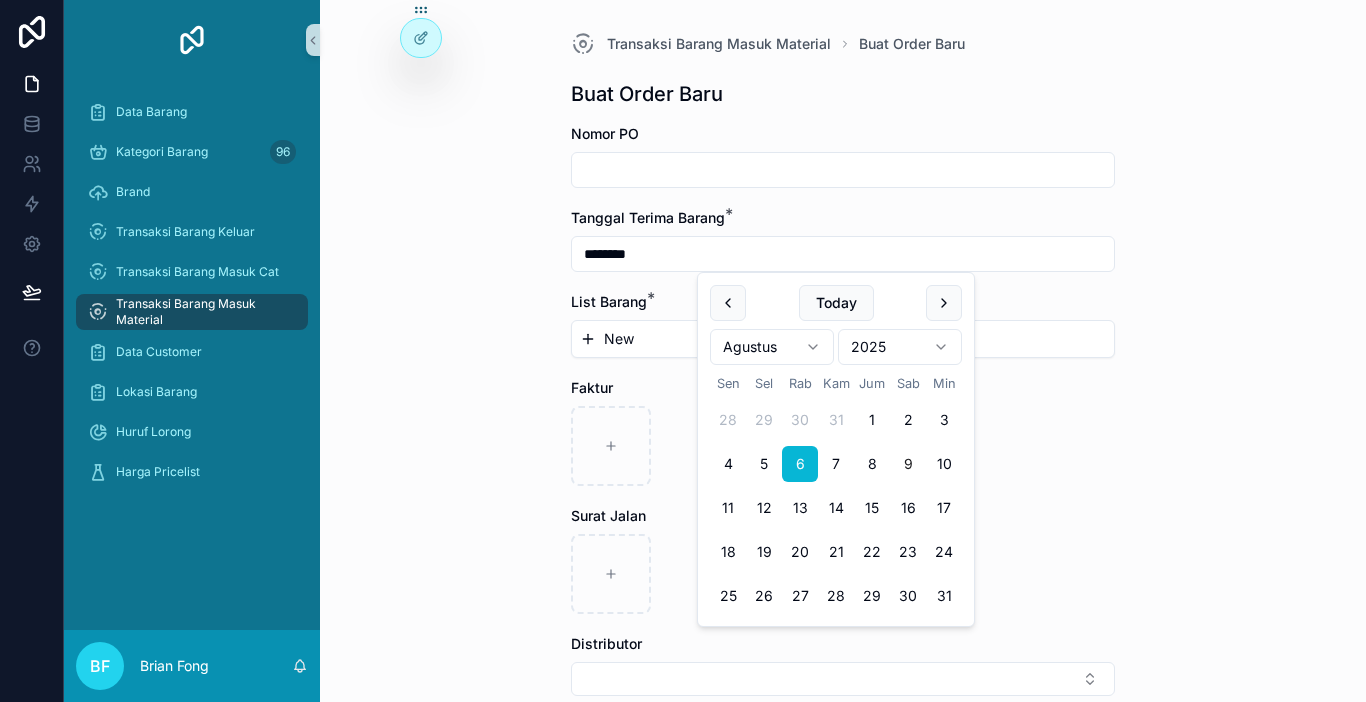 click on "New" at bounding box center (843, 339) 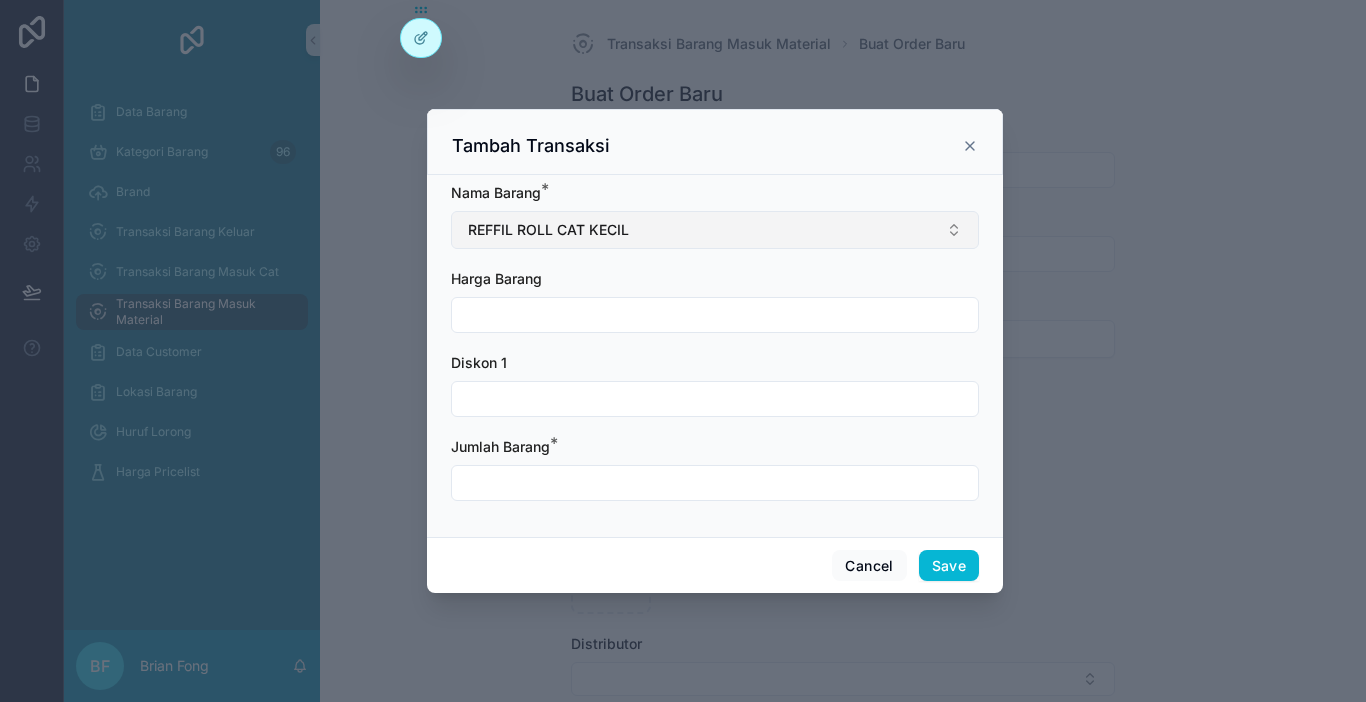 click on "REFFIL ROLL CAT KECIL" at bounding box center (715, 230) 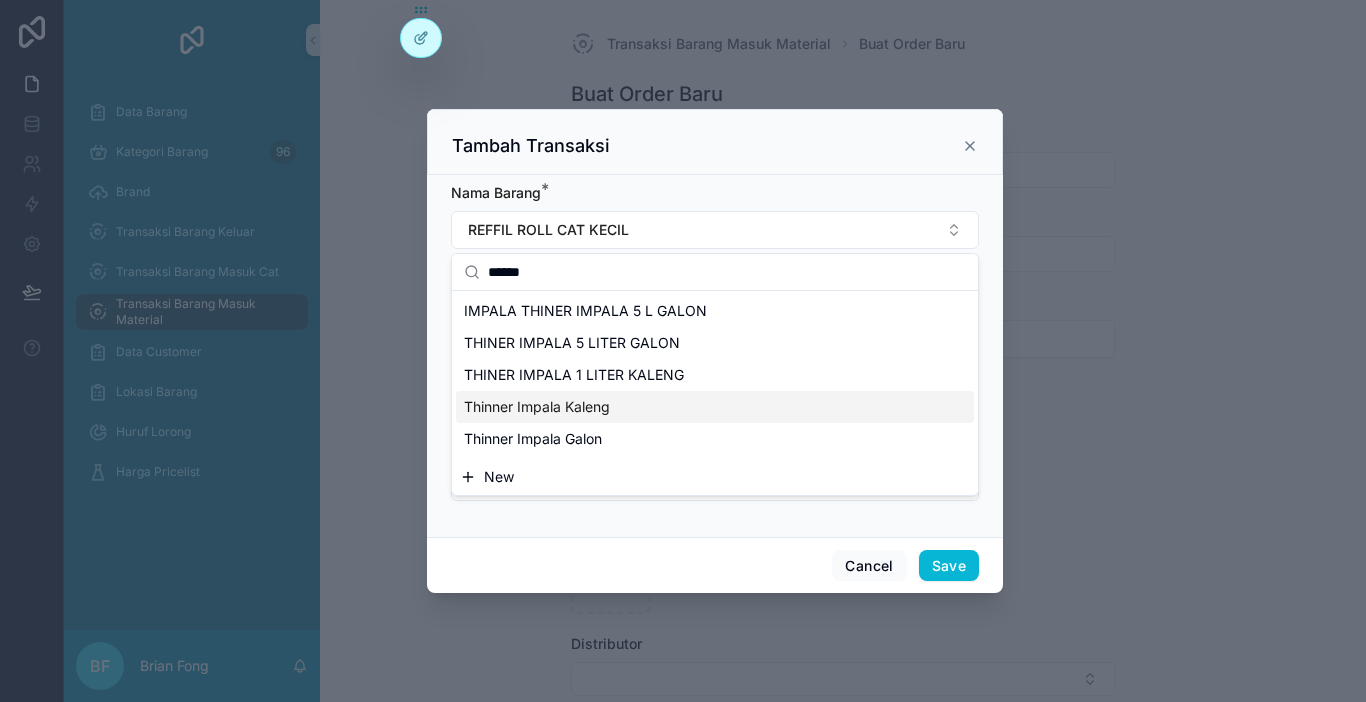 type on "******" 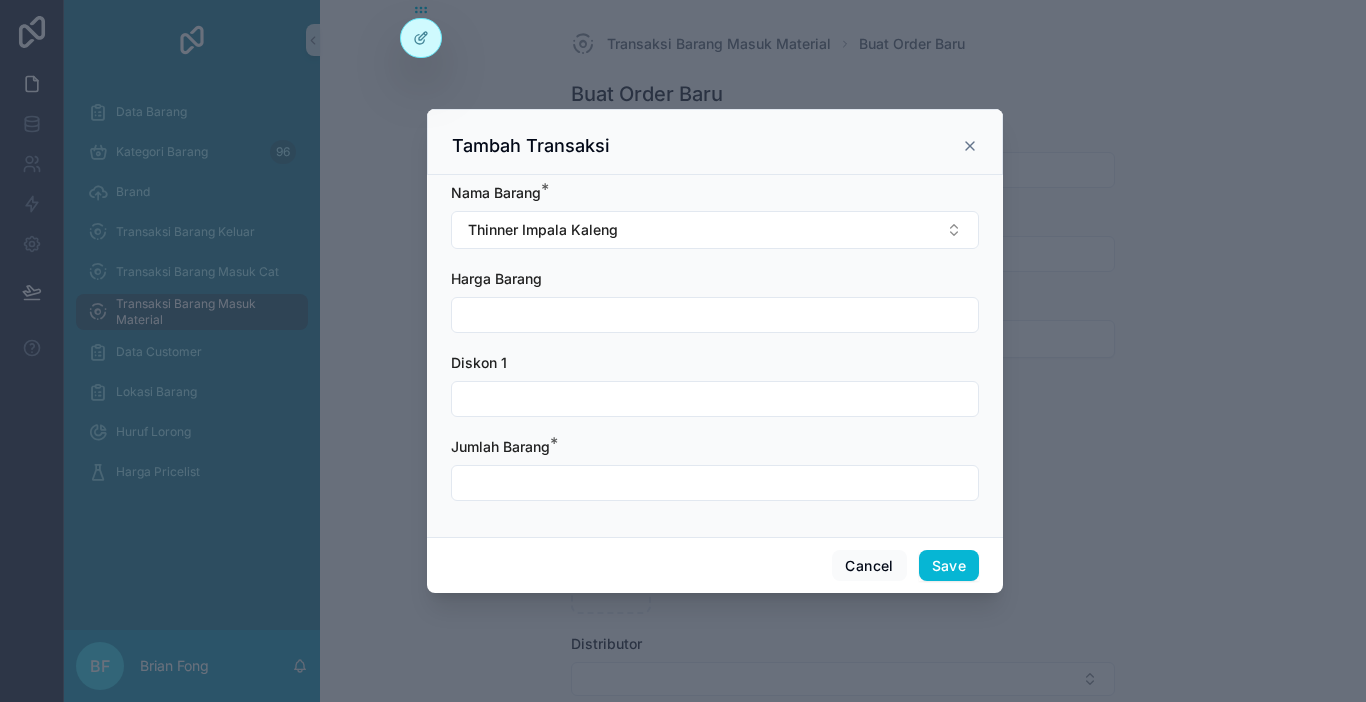 click at bounding box center (715, 315) 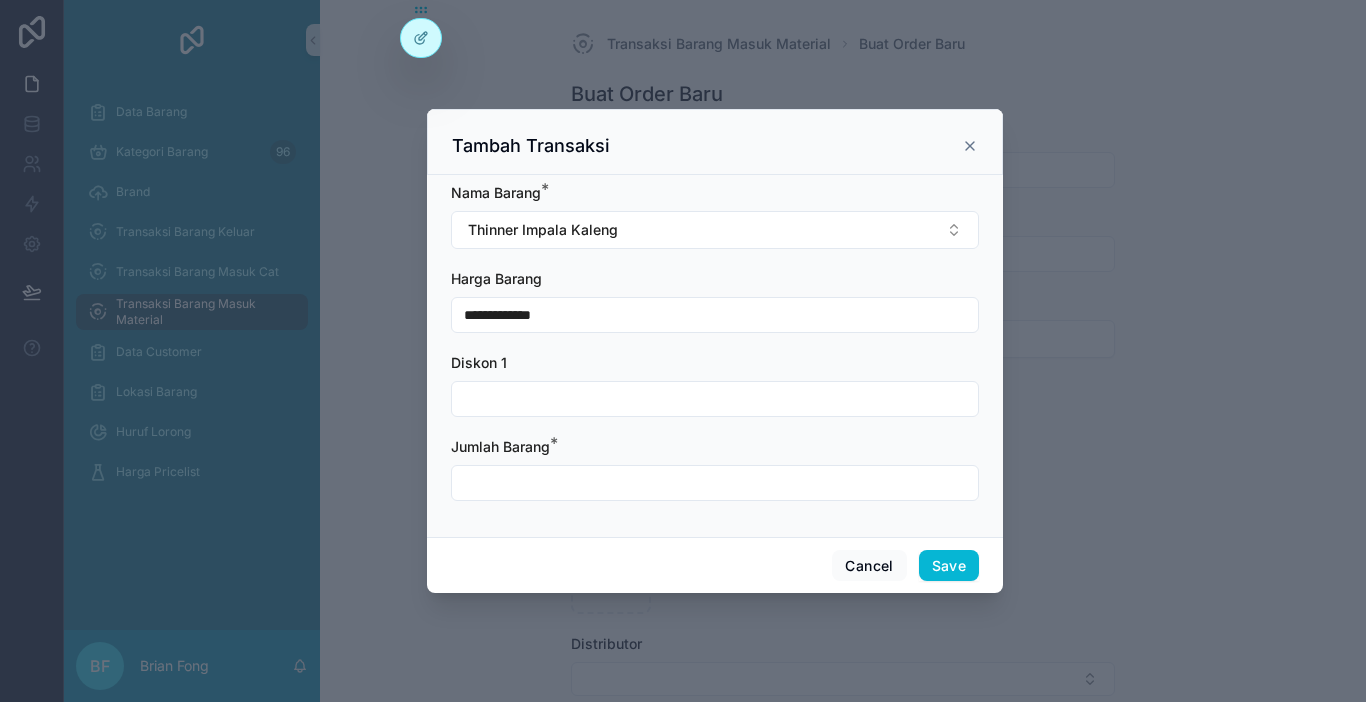 type on "**********" 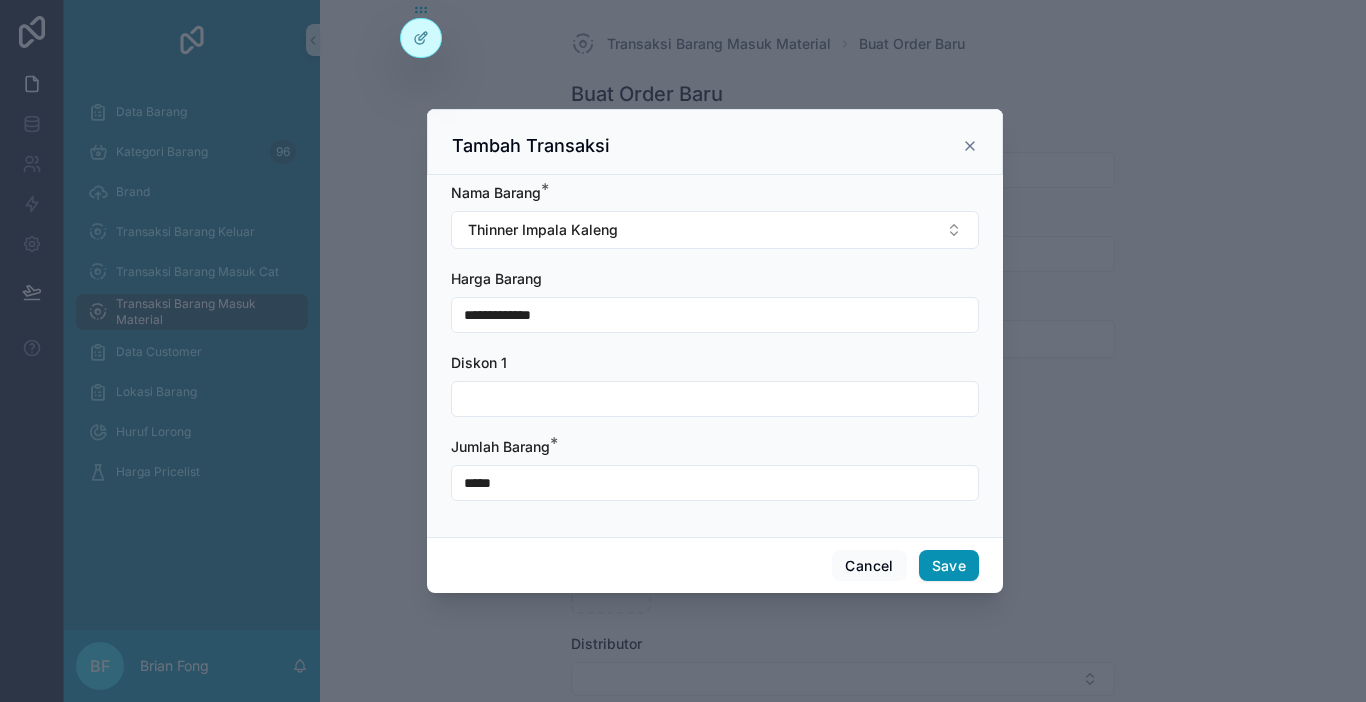type on "*****" 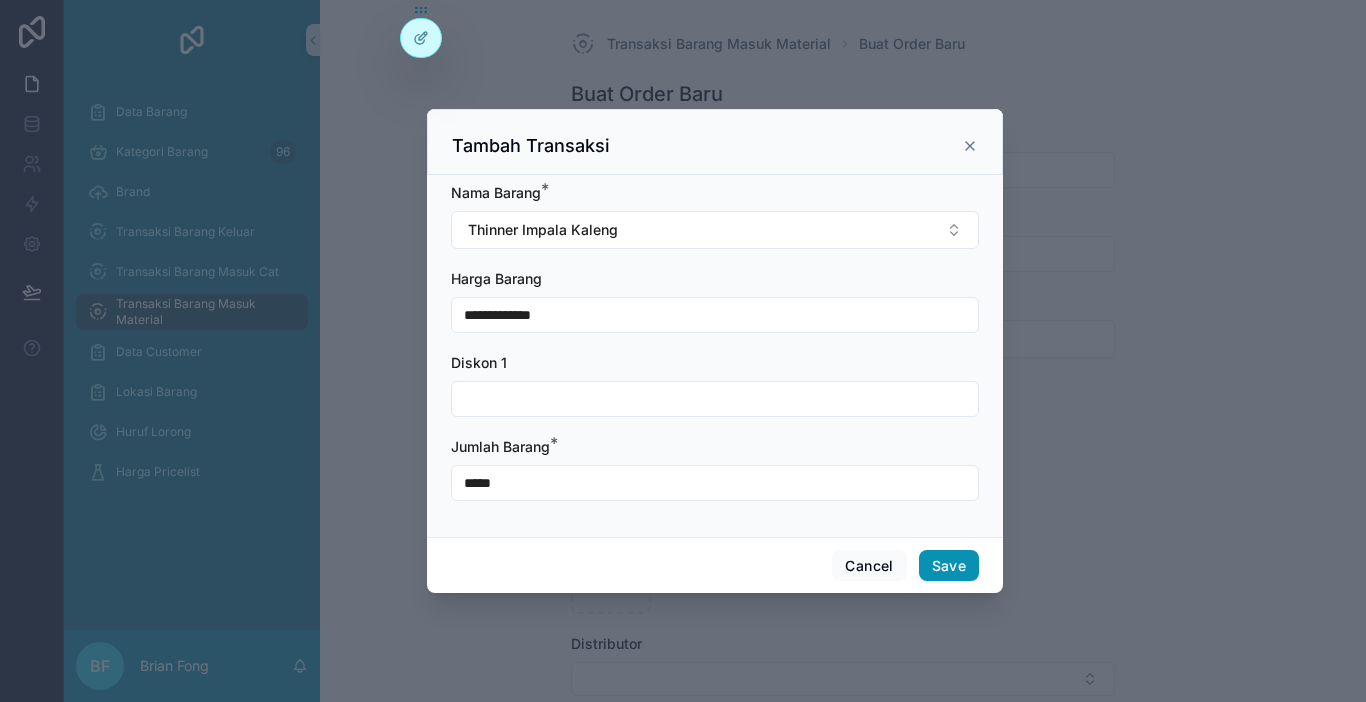 click on "Save" at bounding box center [949, 566] 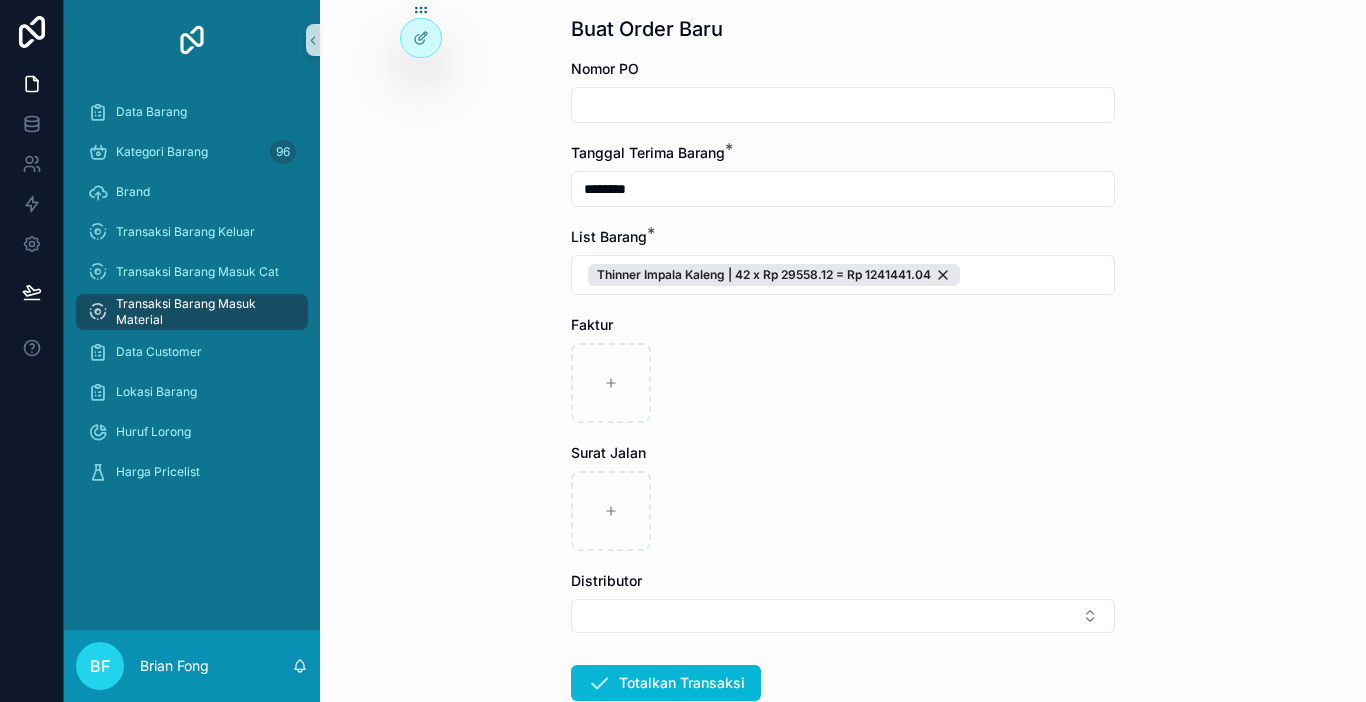 scroll, scrollTop: 100, scrollLeft: 0, axis: vertical 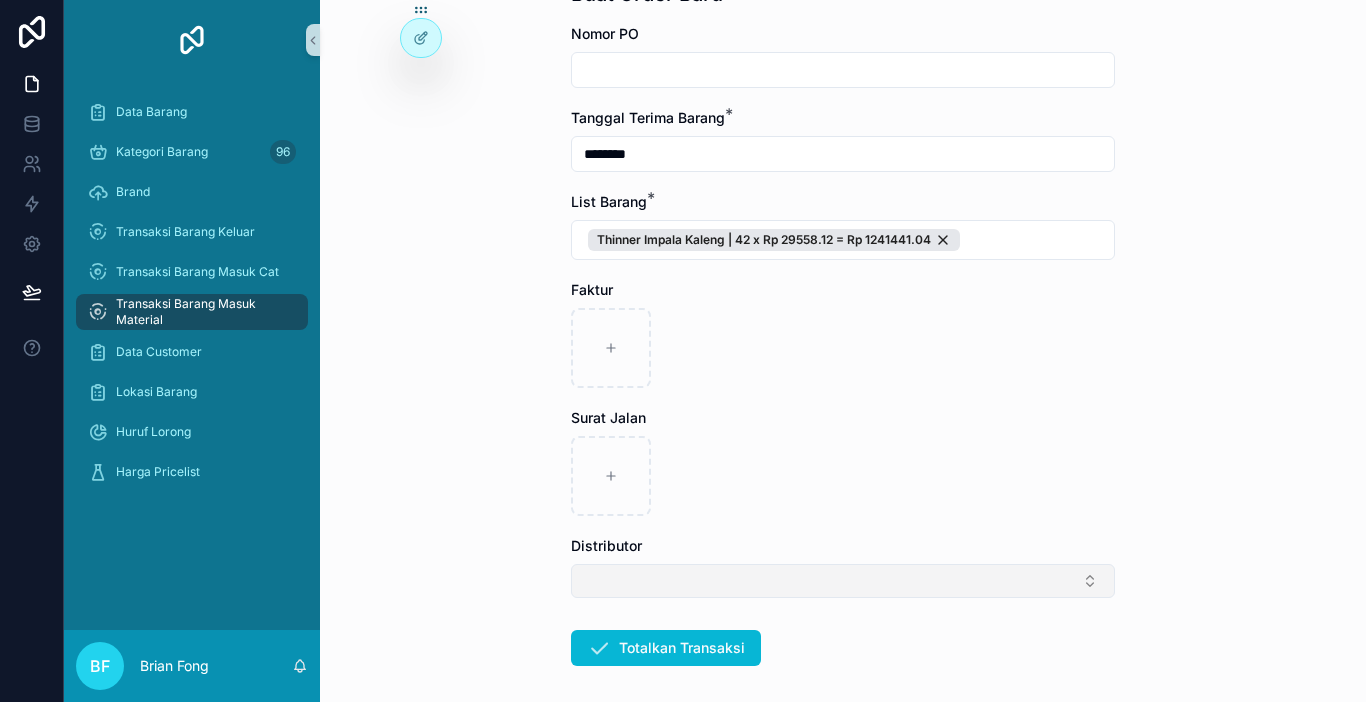 click at bounding box center [843, 581] 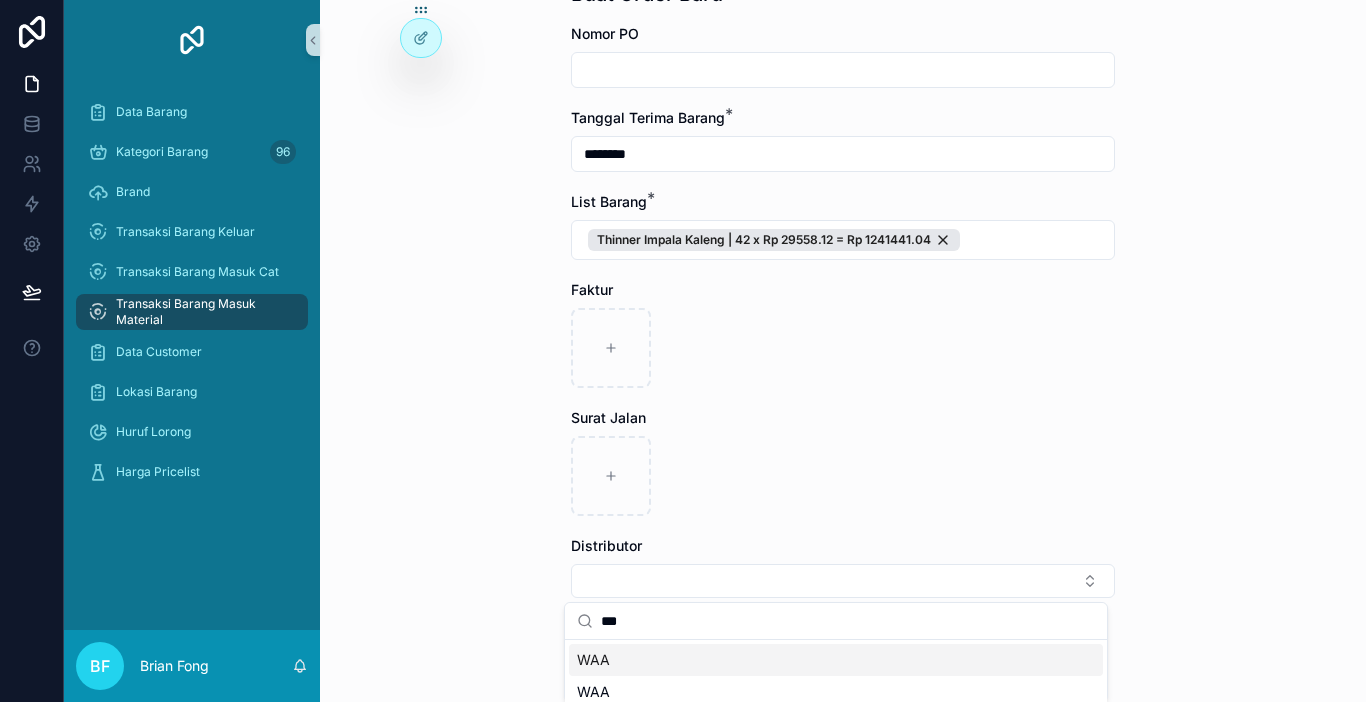 type on "***" 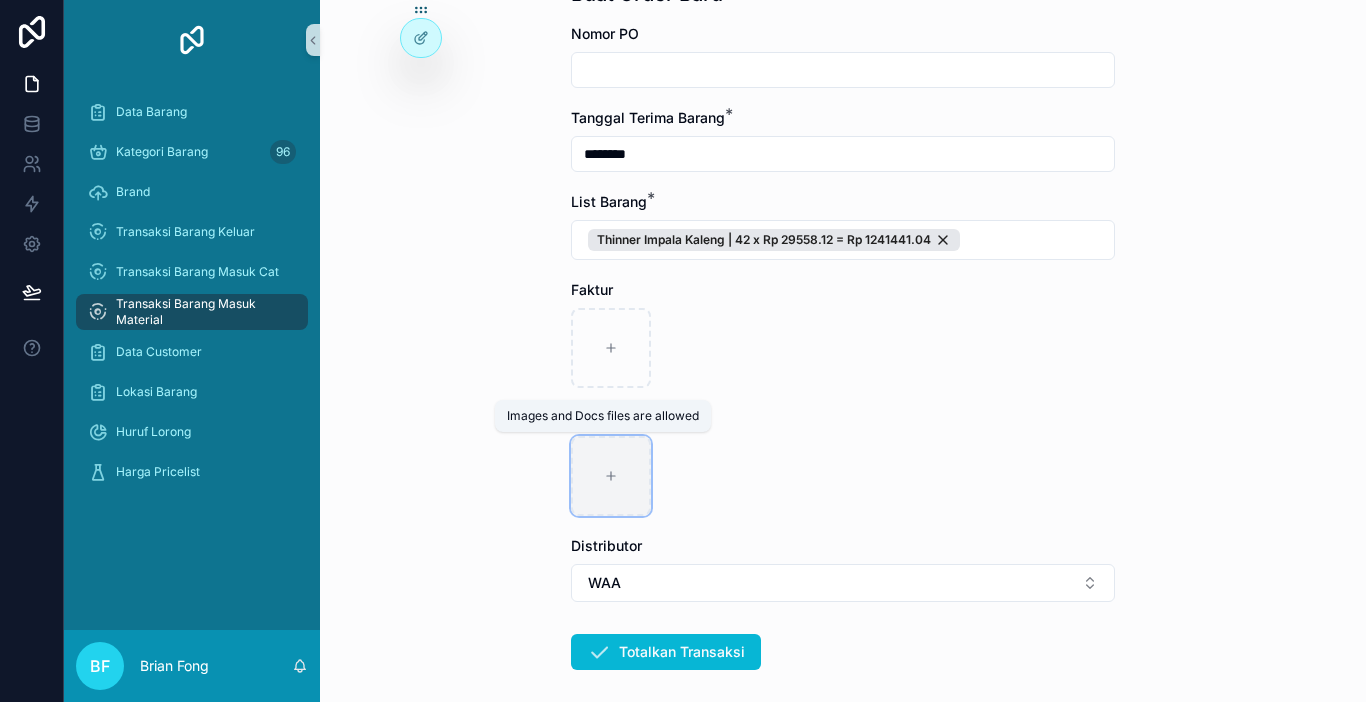 click at bounding box center (611, 476) 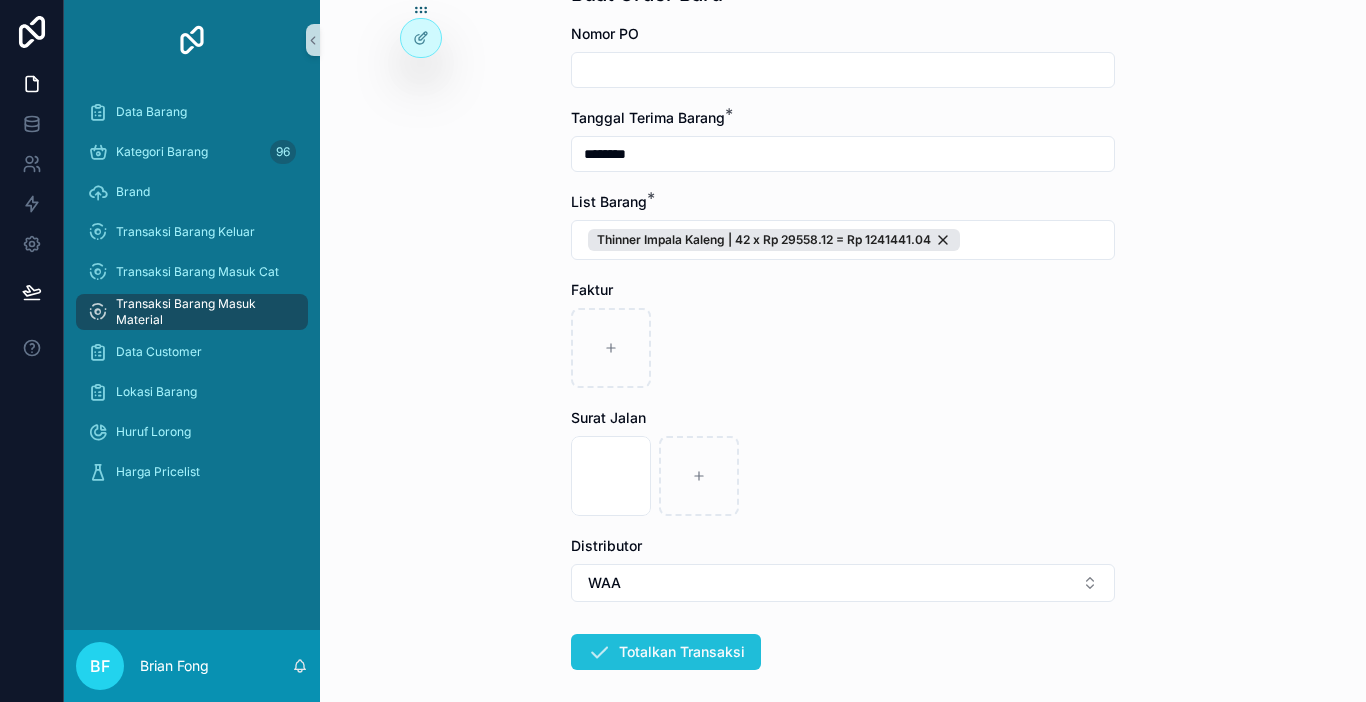 click on "Totalkan Transaksi" at bounding box center [666, 652] 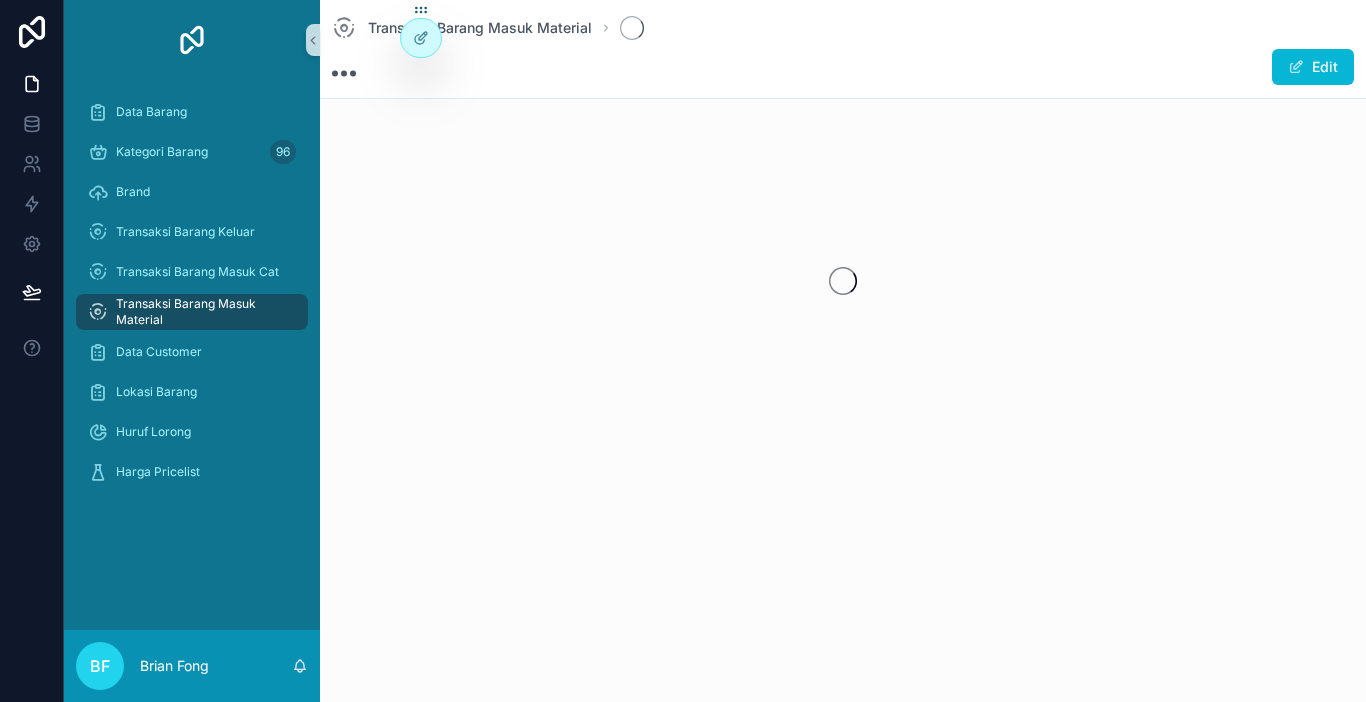 scroll, scrollTop: 0, scrollLeft: 0, axis: both 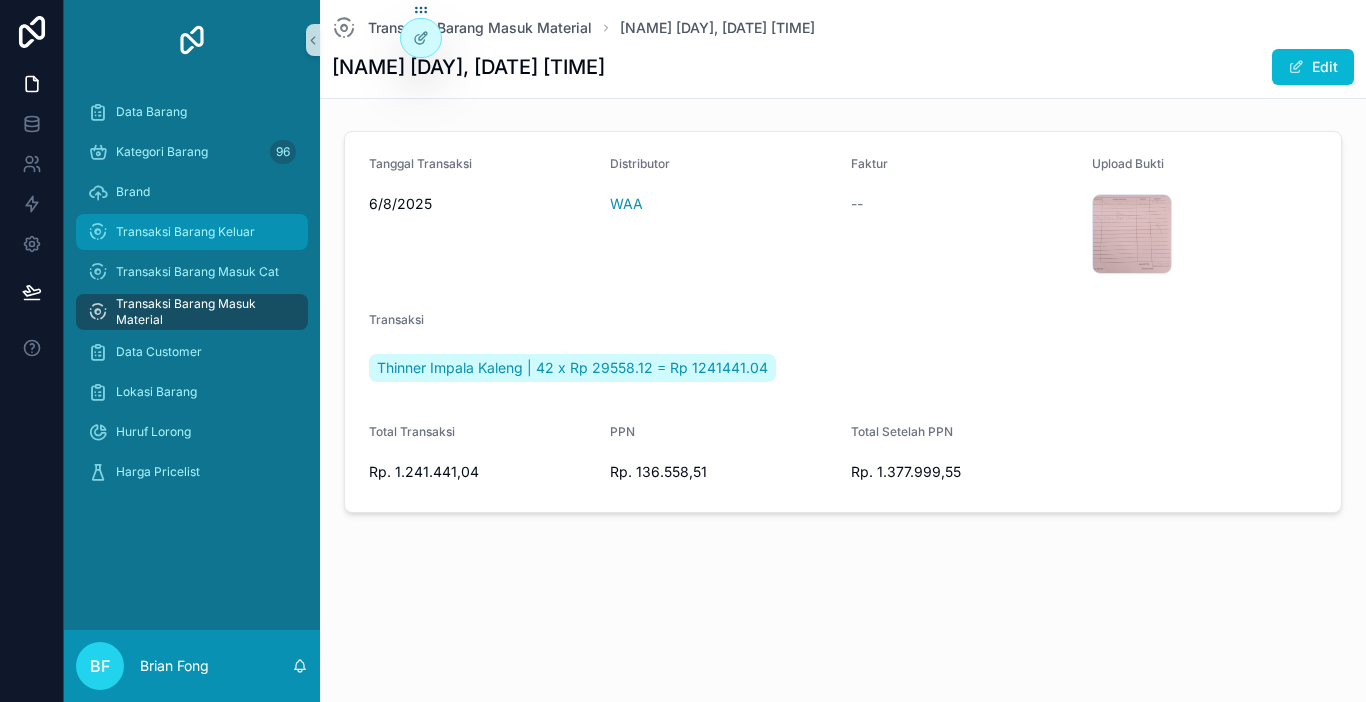 click on "Transaksi Barang Keluar" at bounding box center [185, 232] 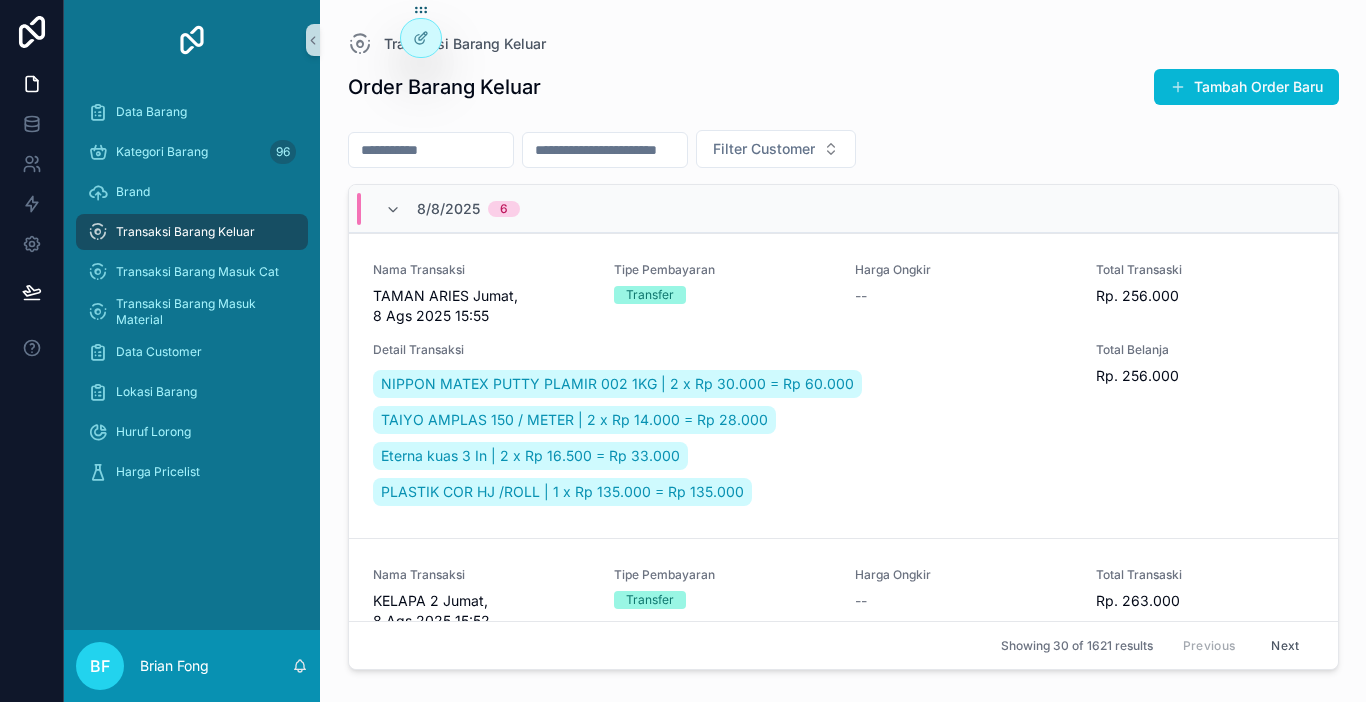click at bounding box center [431, 150] 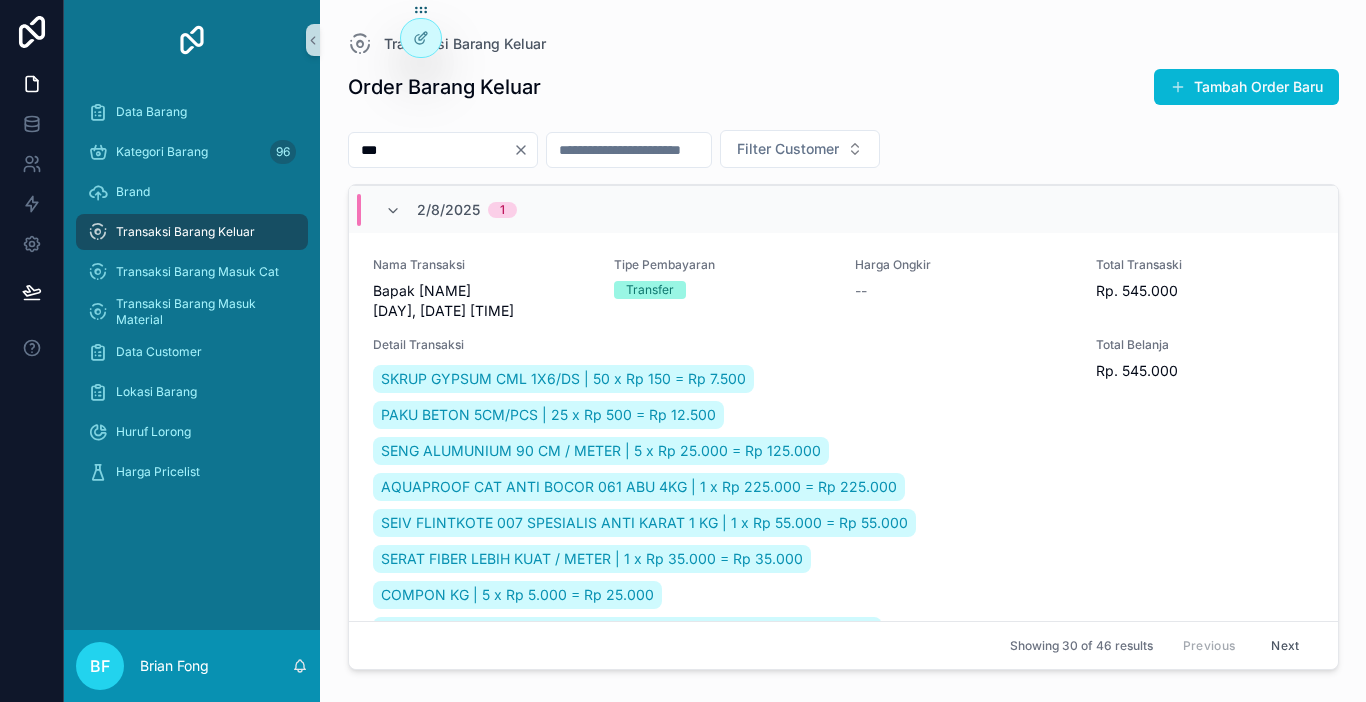 scroll, scrollTop: 800, scrollLeft: 0, axis: vertical 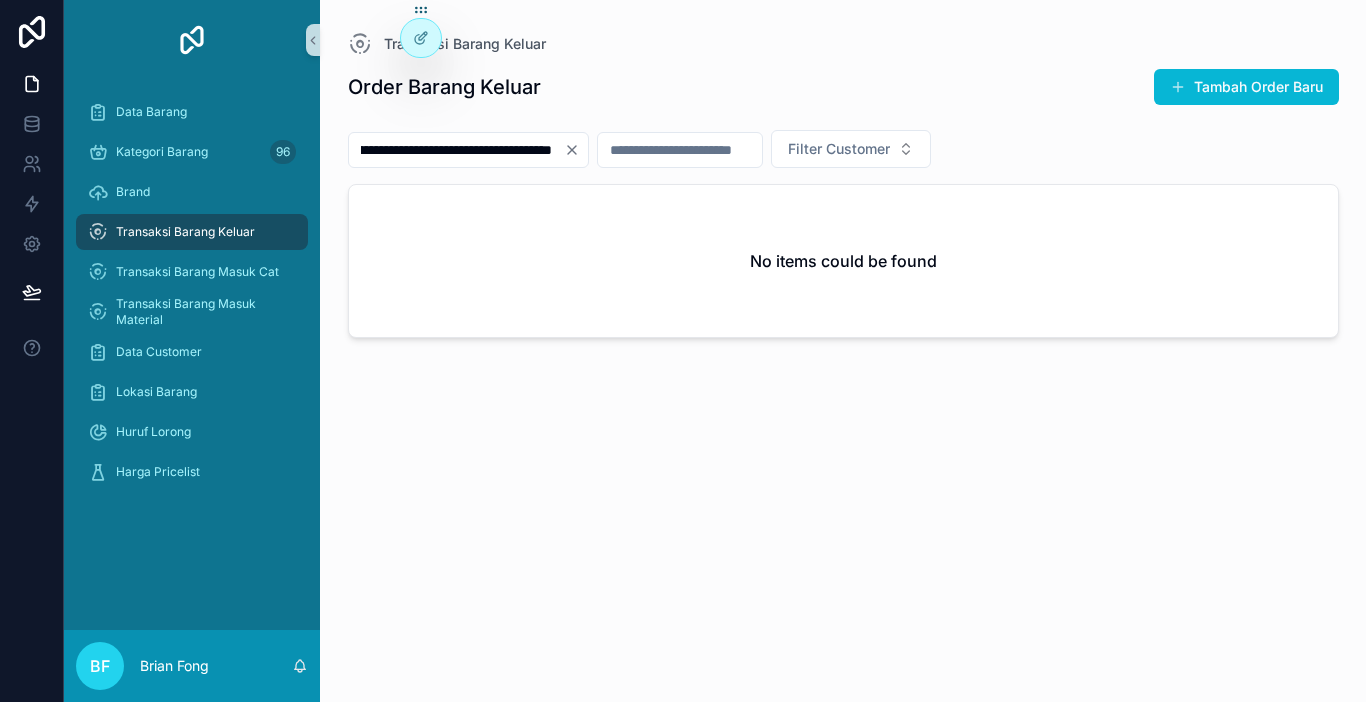 type on "**********" 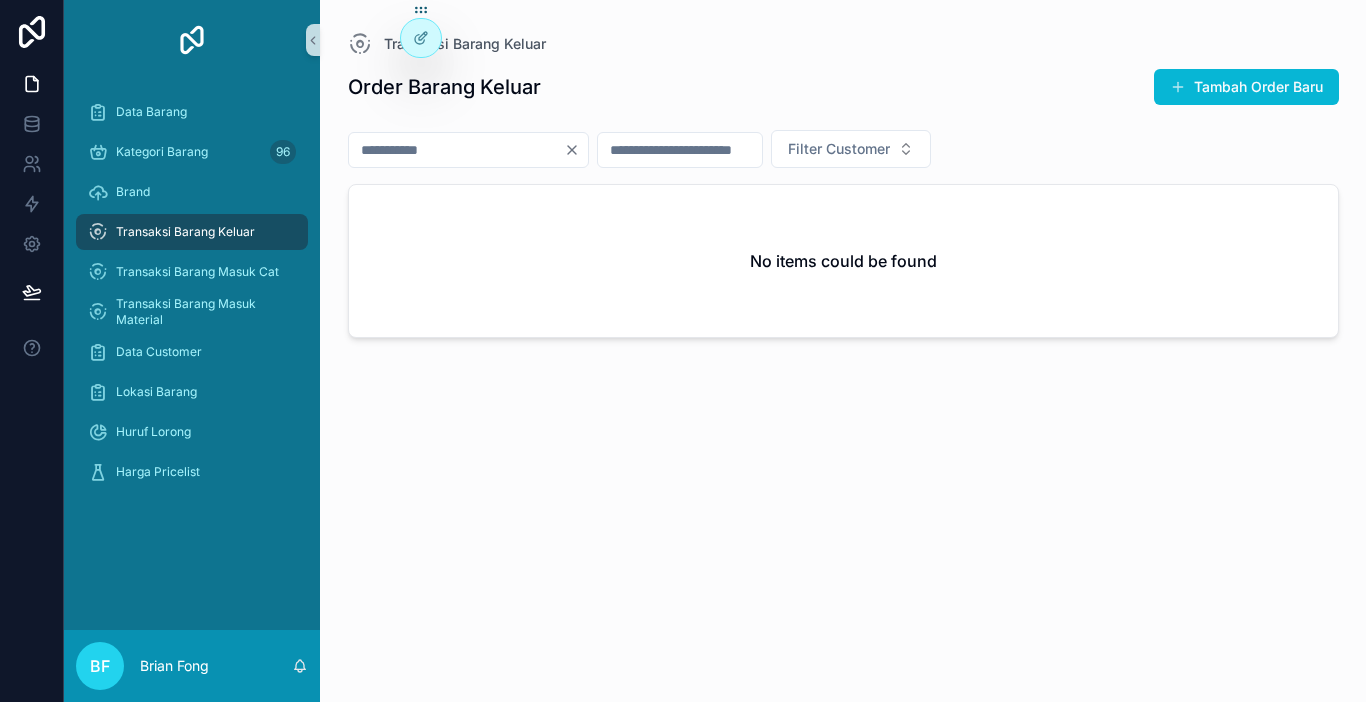 scroll, scrollTop: 0, scrollLeft: 0, axis: both 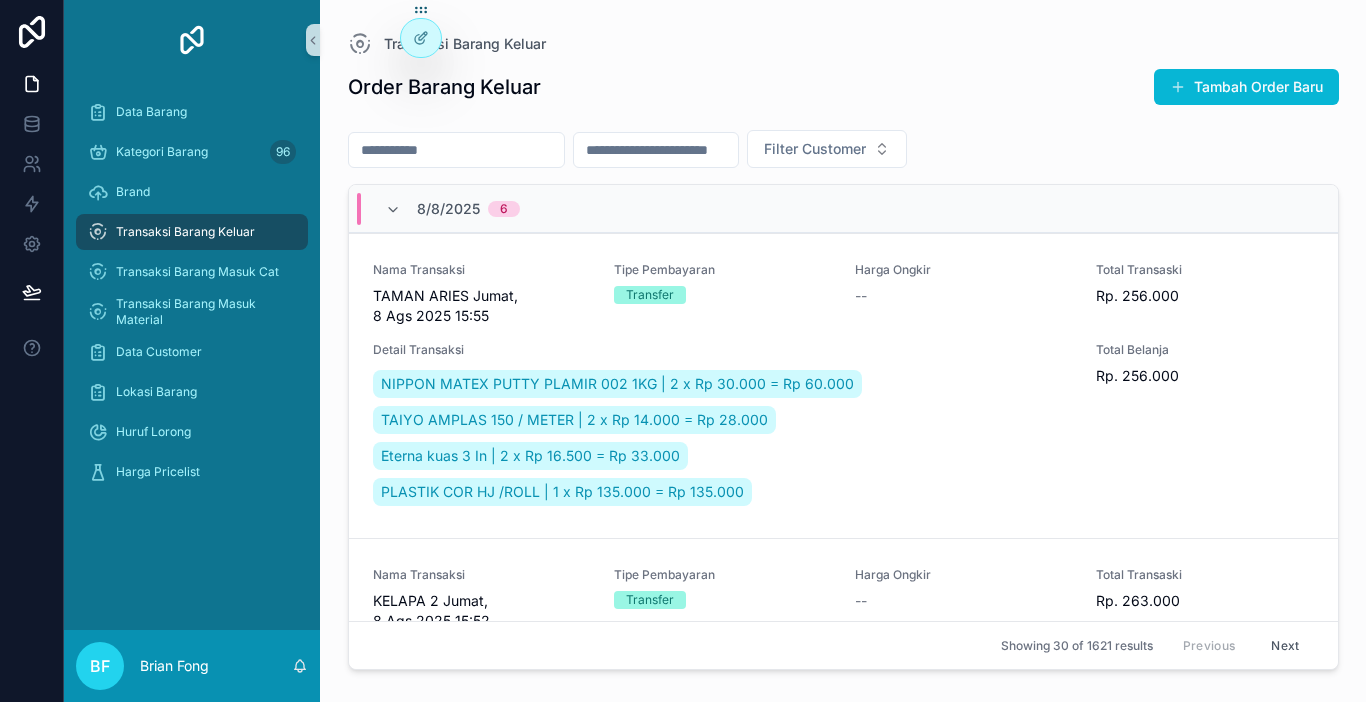 click on "Transaksi Barang Keluar" at bounding box center (192, 232) 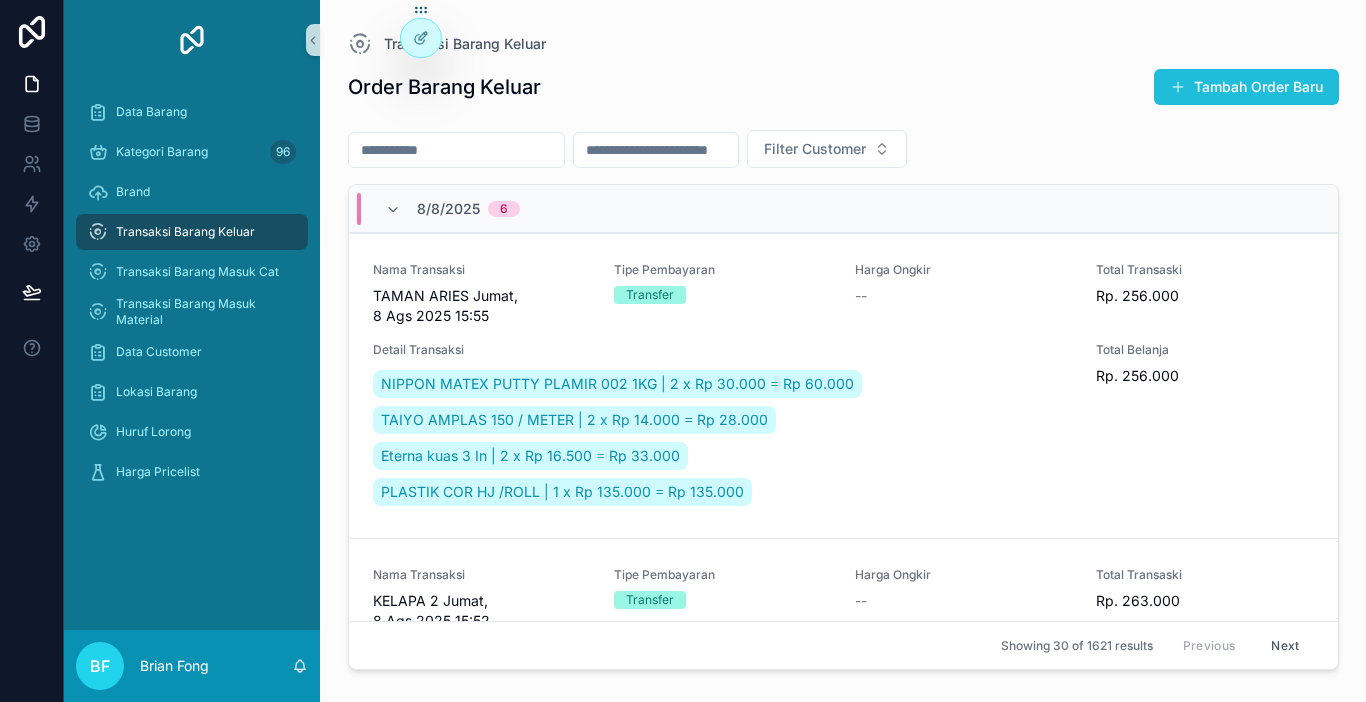 click on "Tambah Order Baru" at bounding box center [1246, 87] 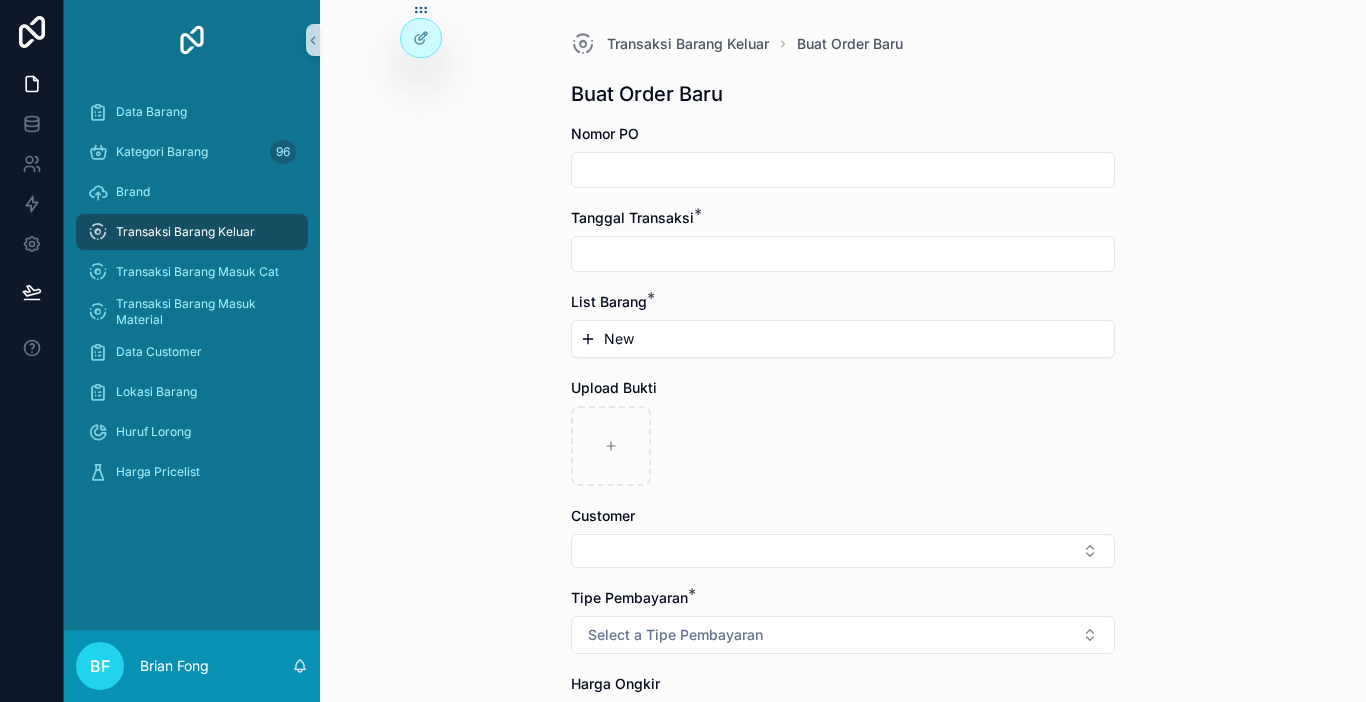 click at bounding box center [843, 170] 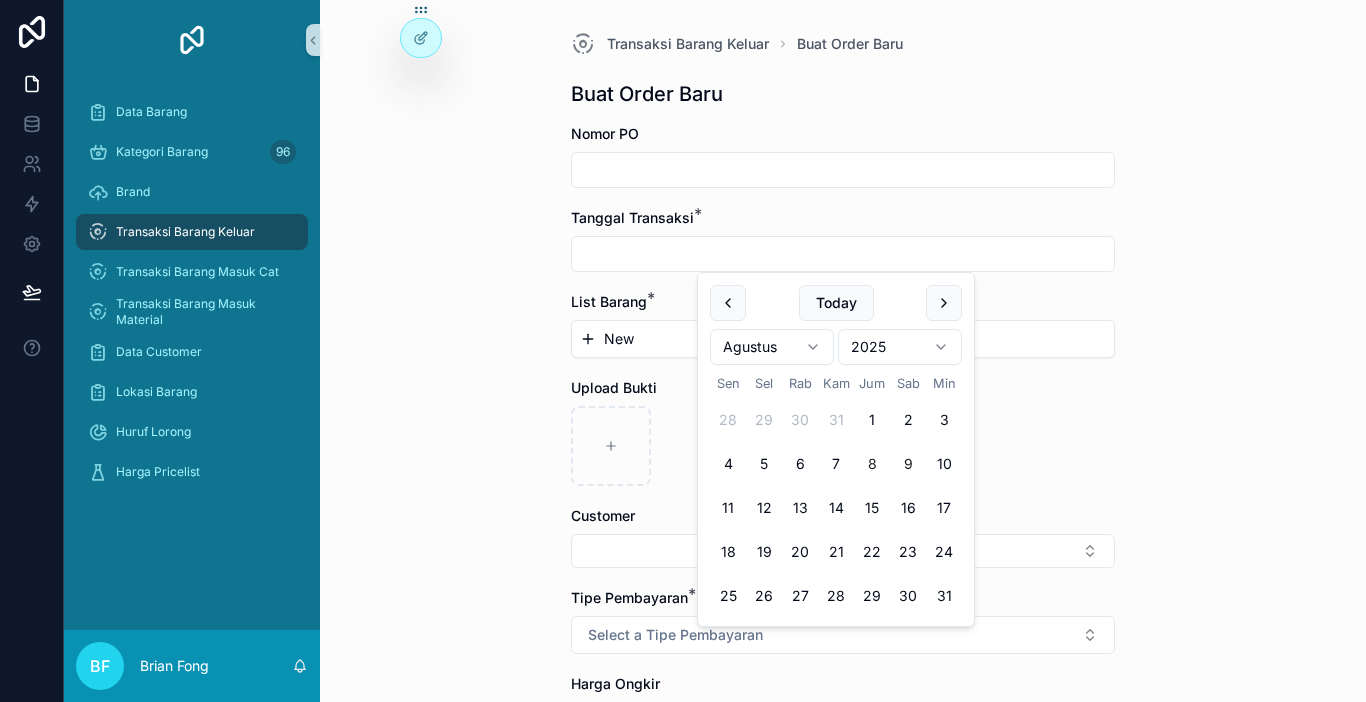 click on "8" at bounding box center (872, 464) 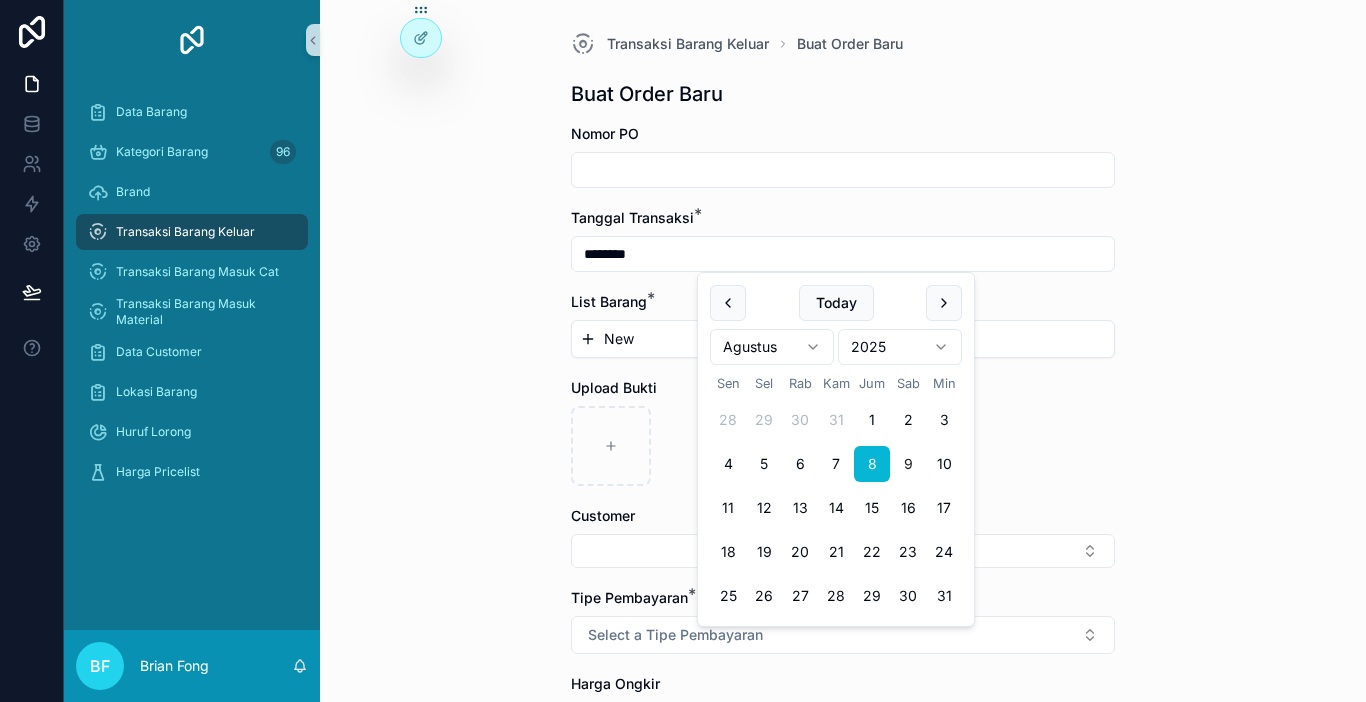 click on "New" at bounding box center (843, 339) 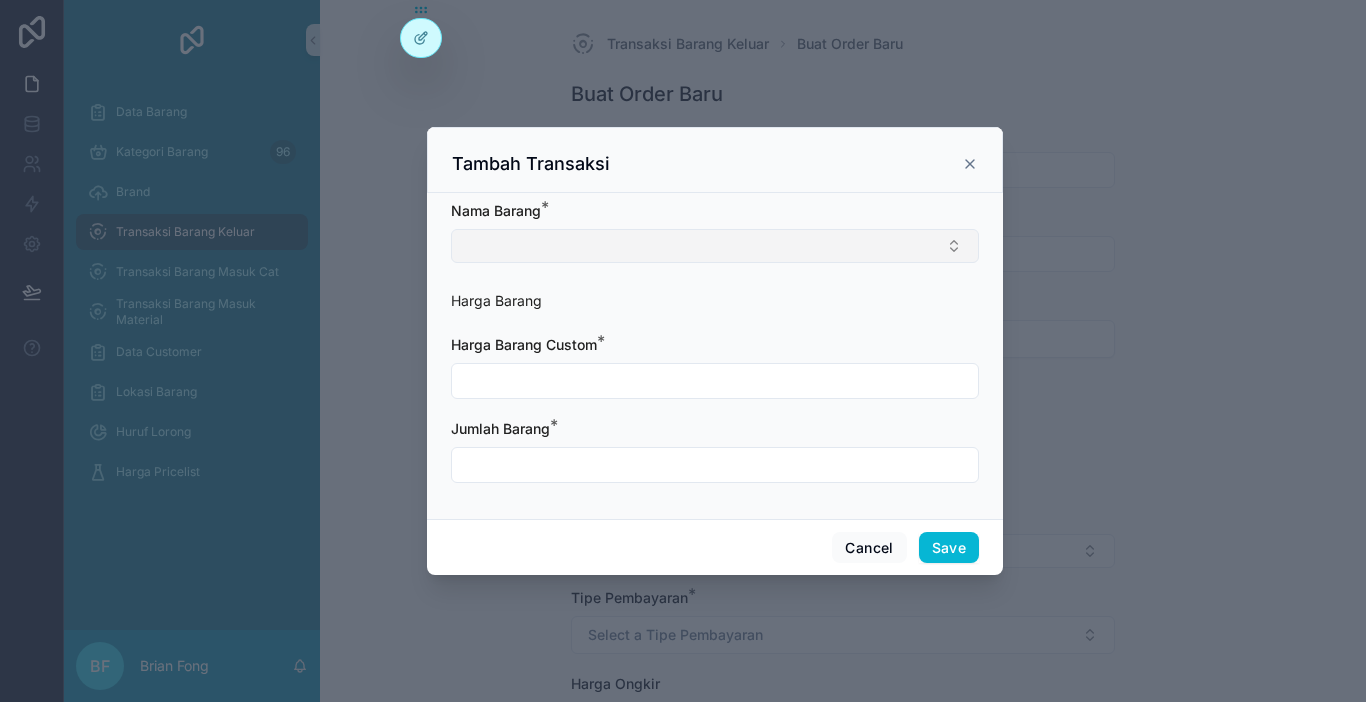 click at bounding box center (715, 246) 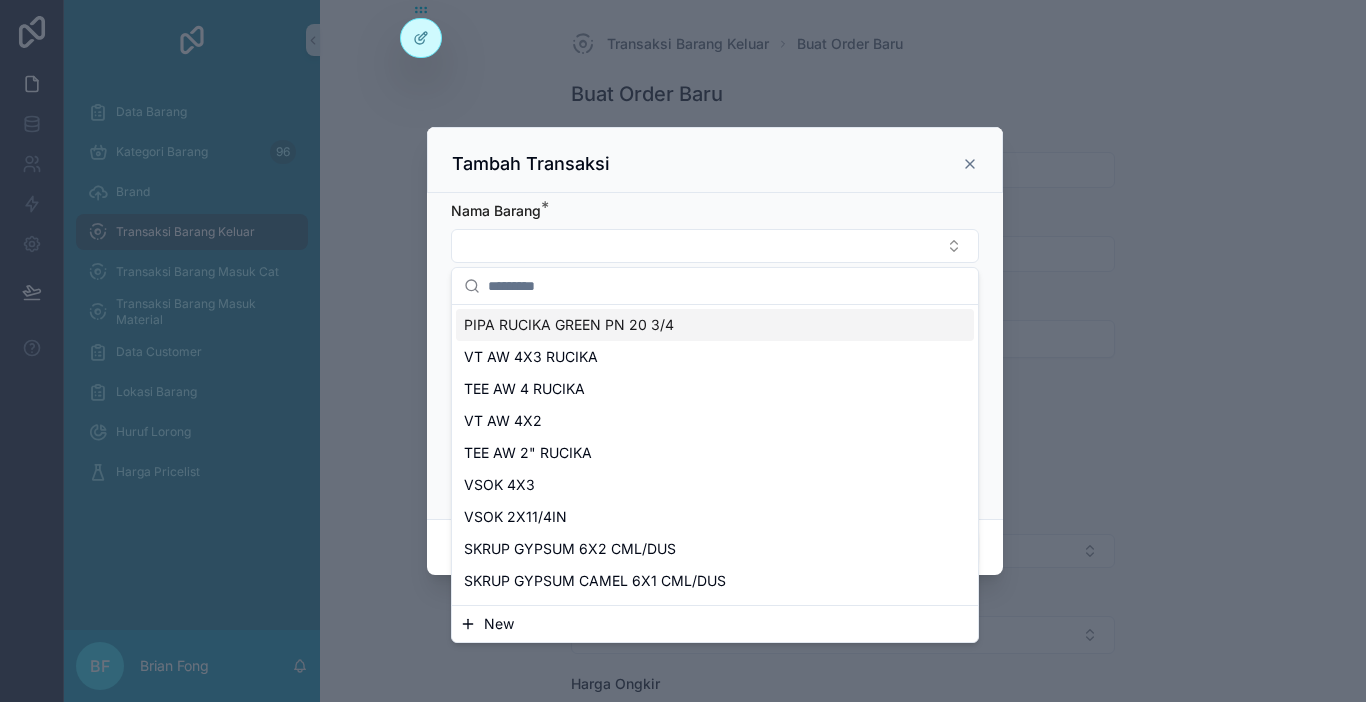 paste on "**********" 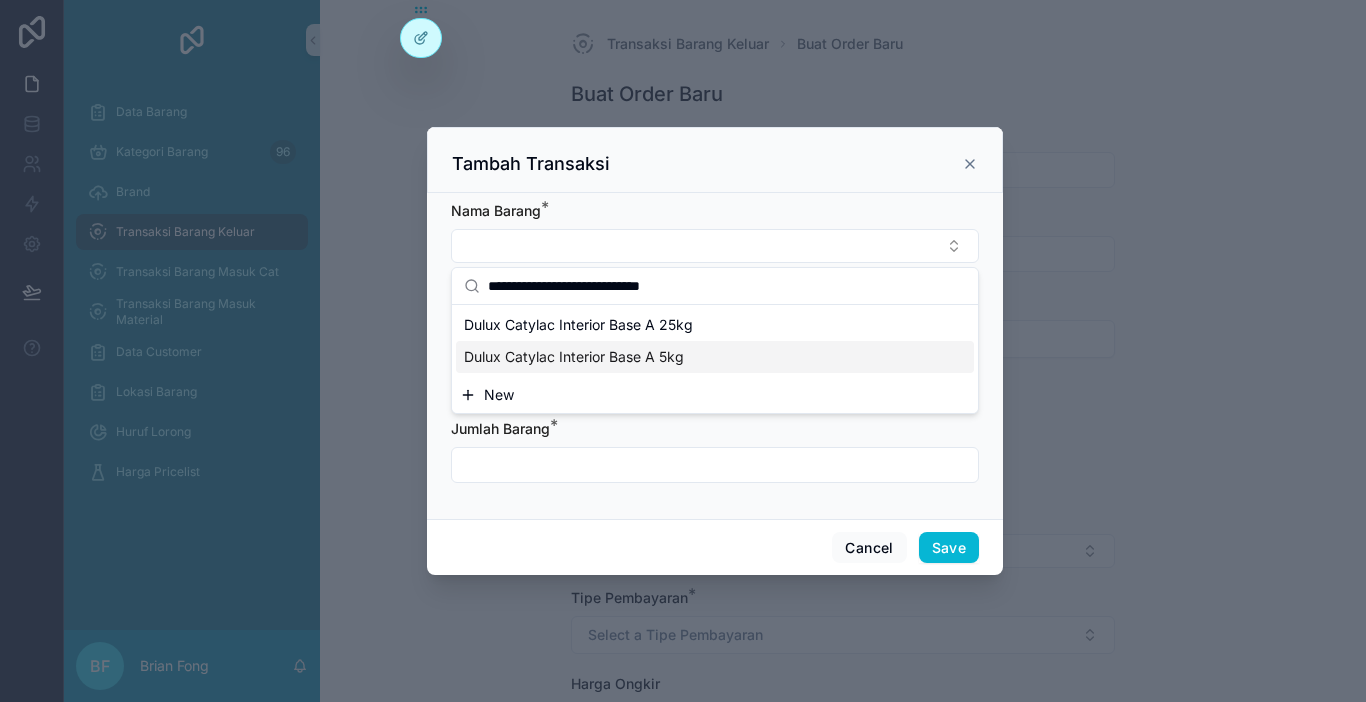 type on "**********" 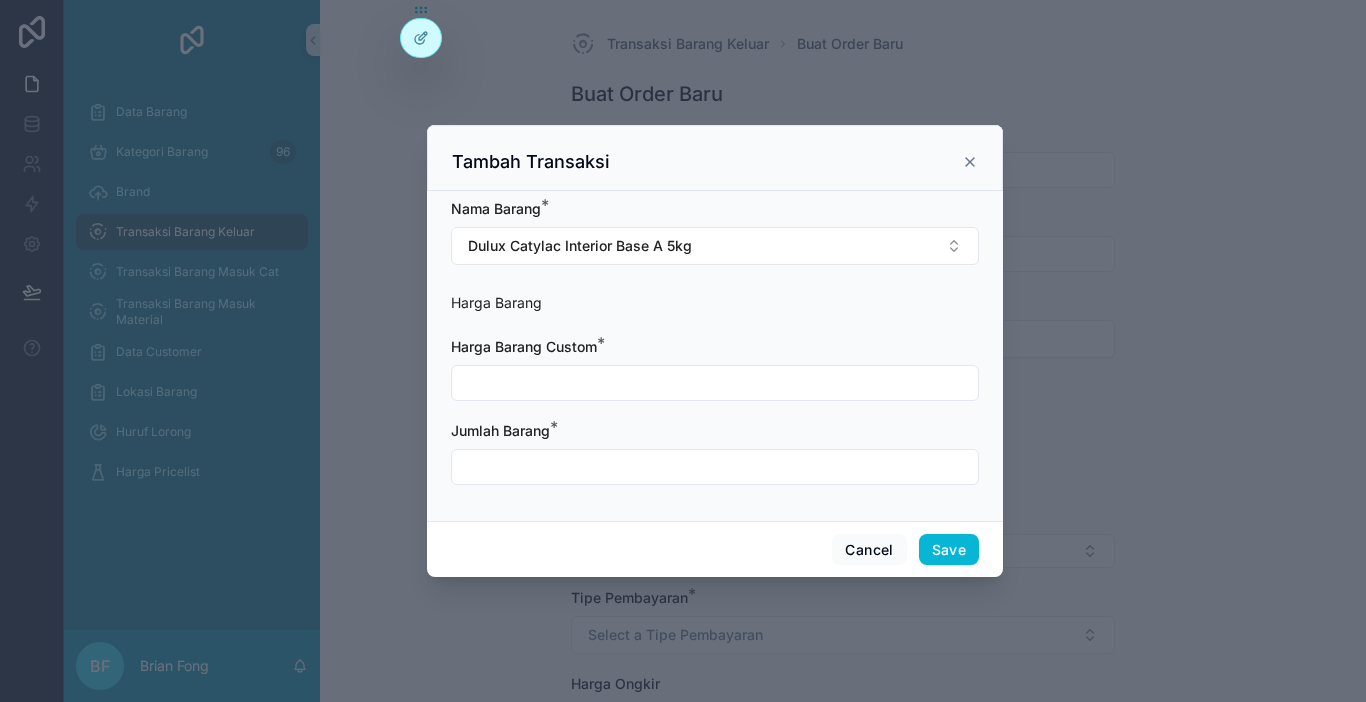 click at bounding box center [715, 383] 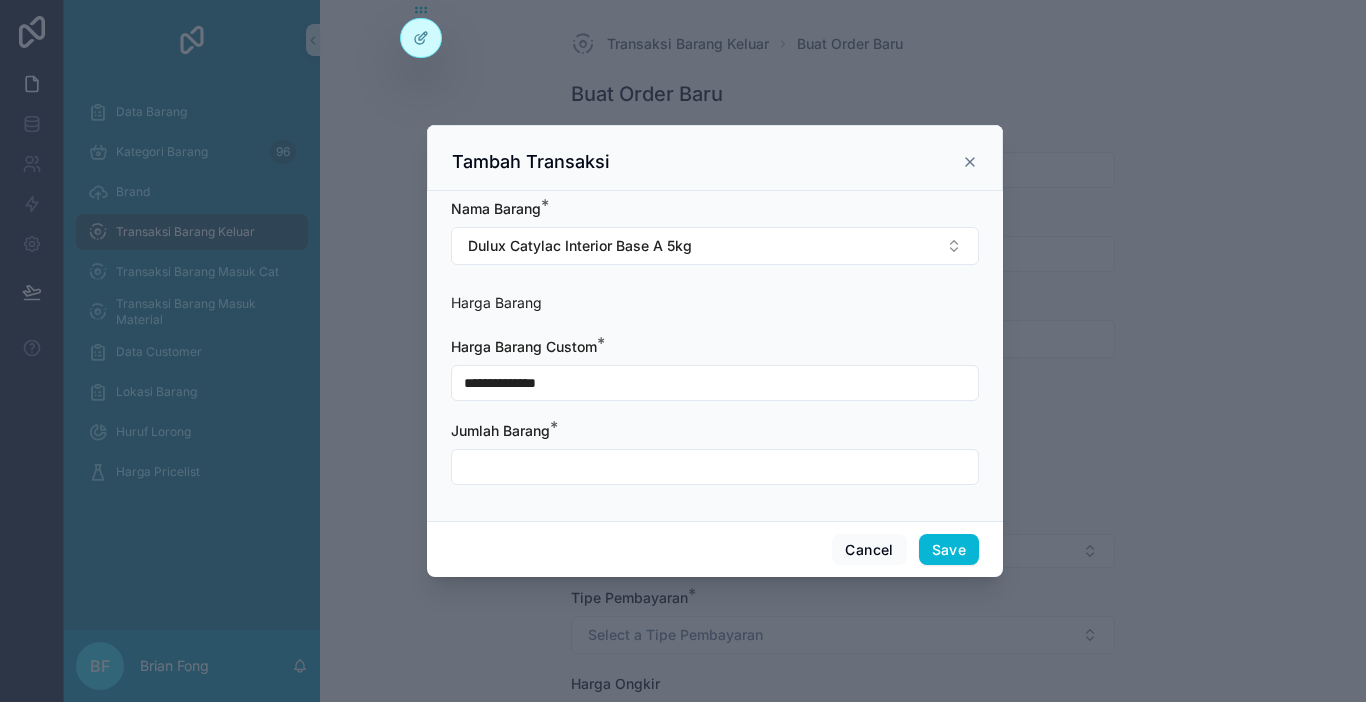 type on "**********" 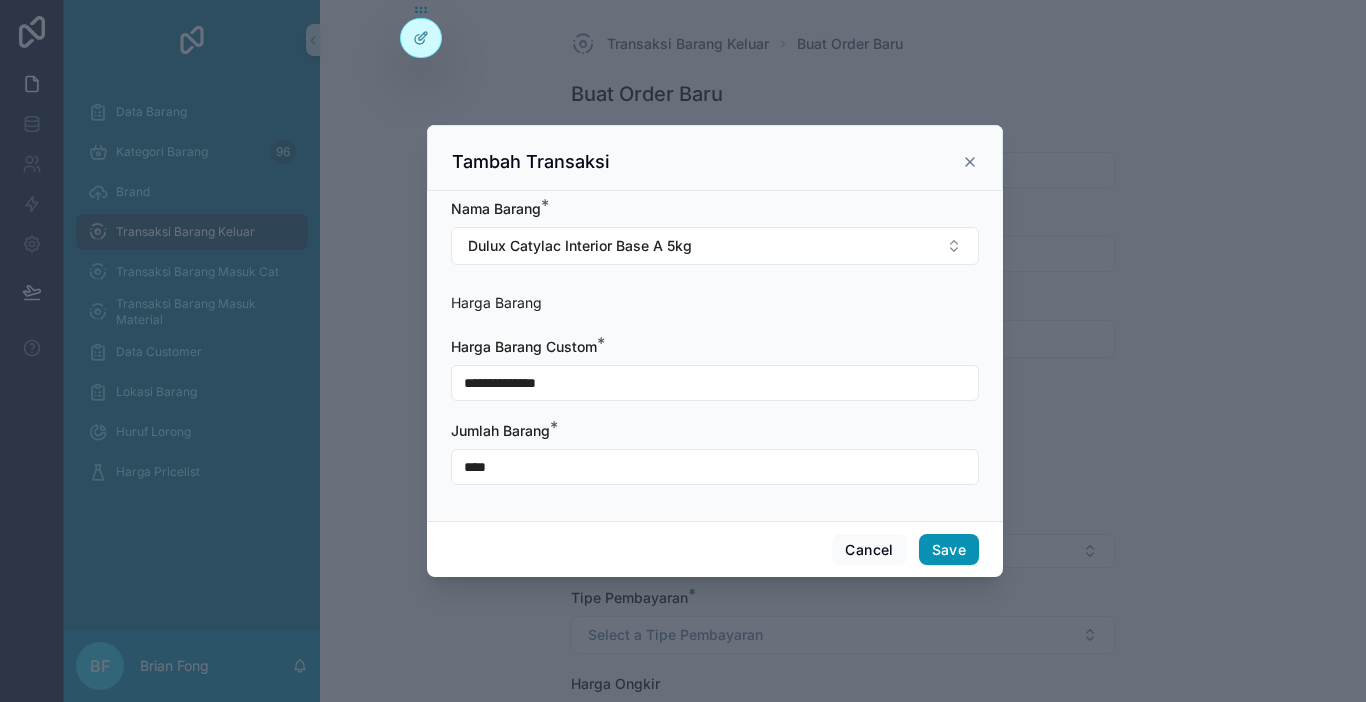 type on "****" 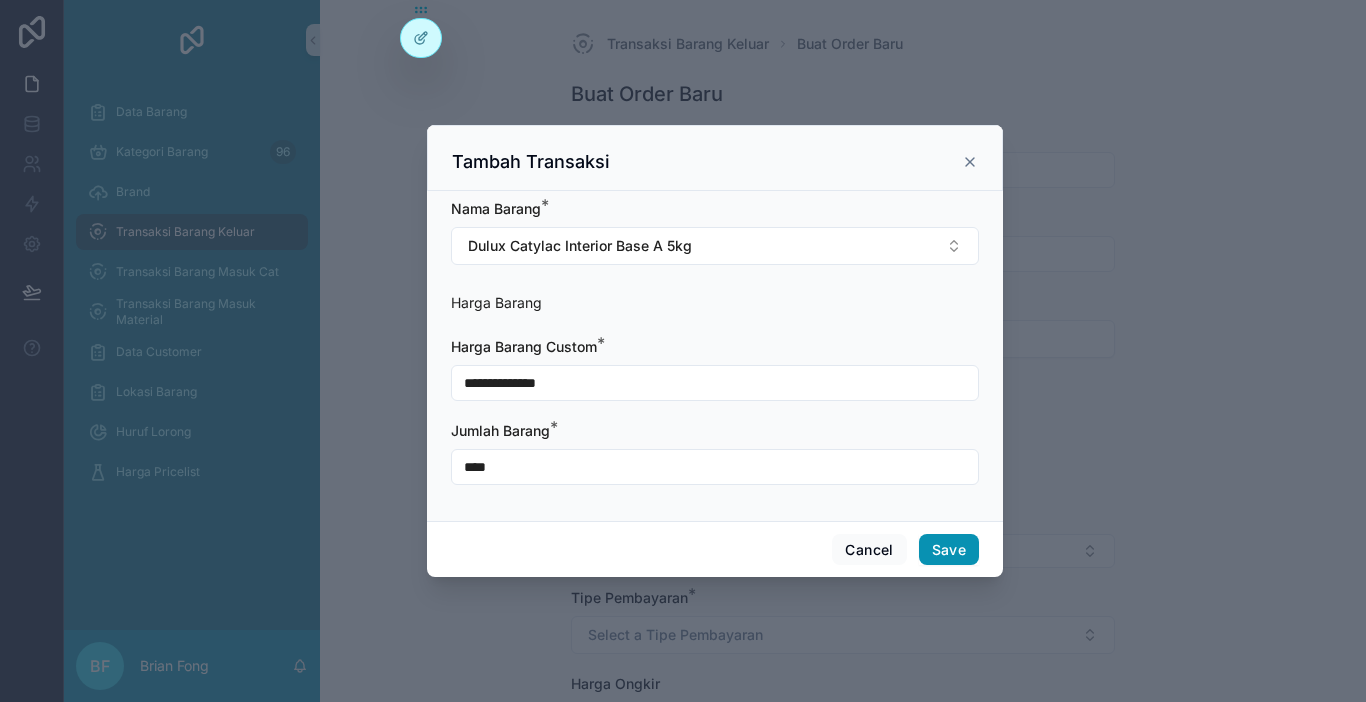 click on "Save" at bounding box center (949, 550) 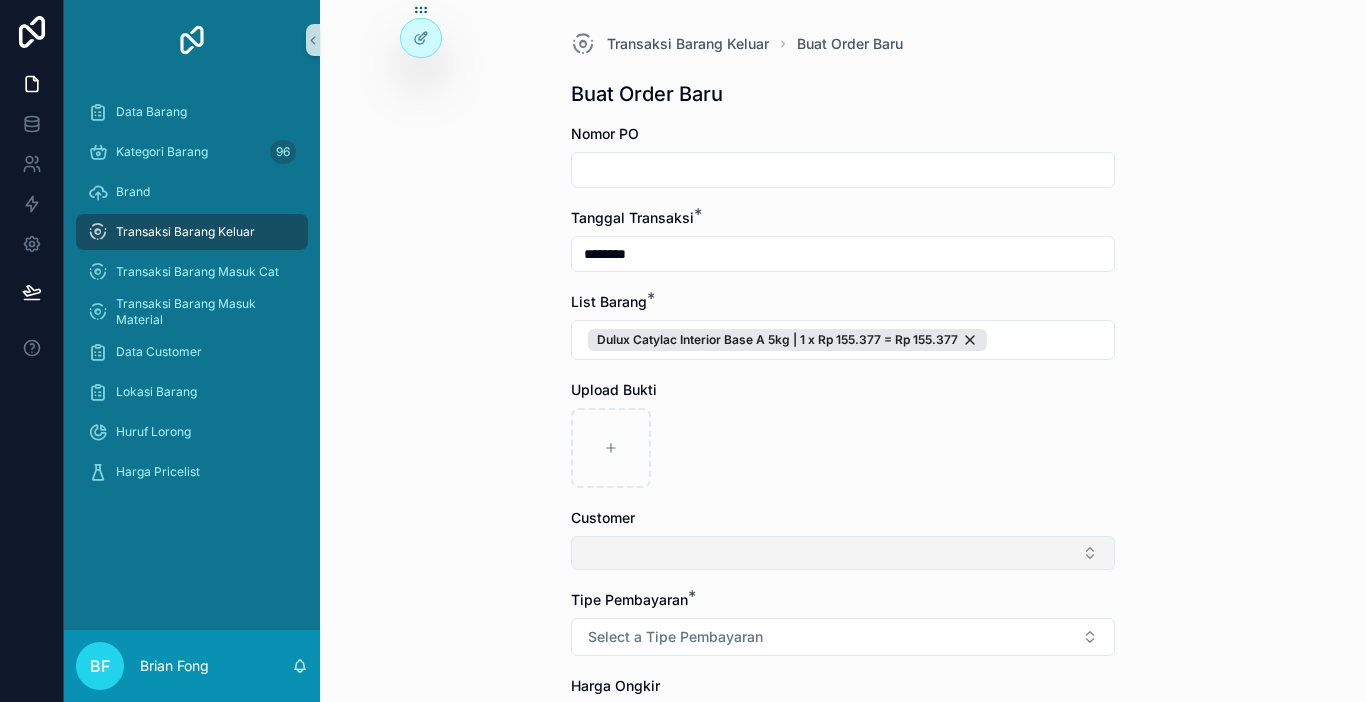 click at bounding box center [843, 553] 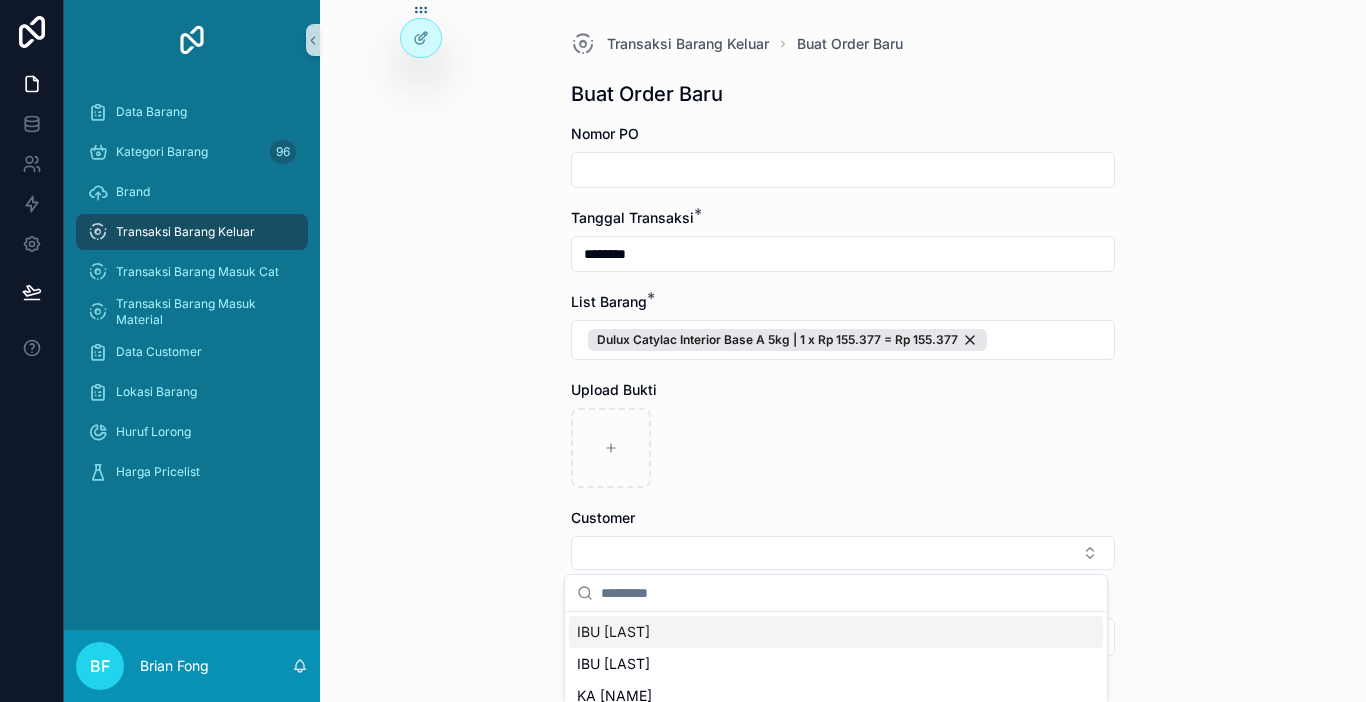 click on "IBU FITRI" at bounding box center (836, 632) 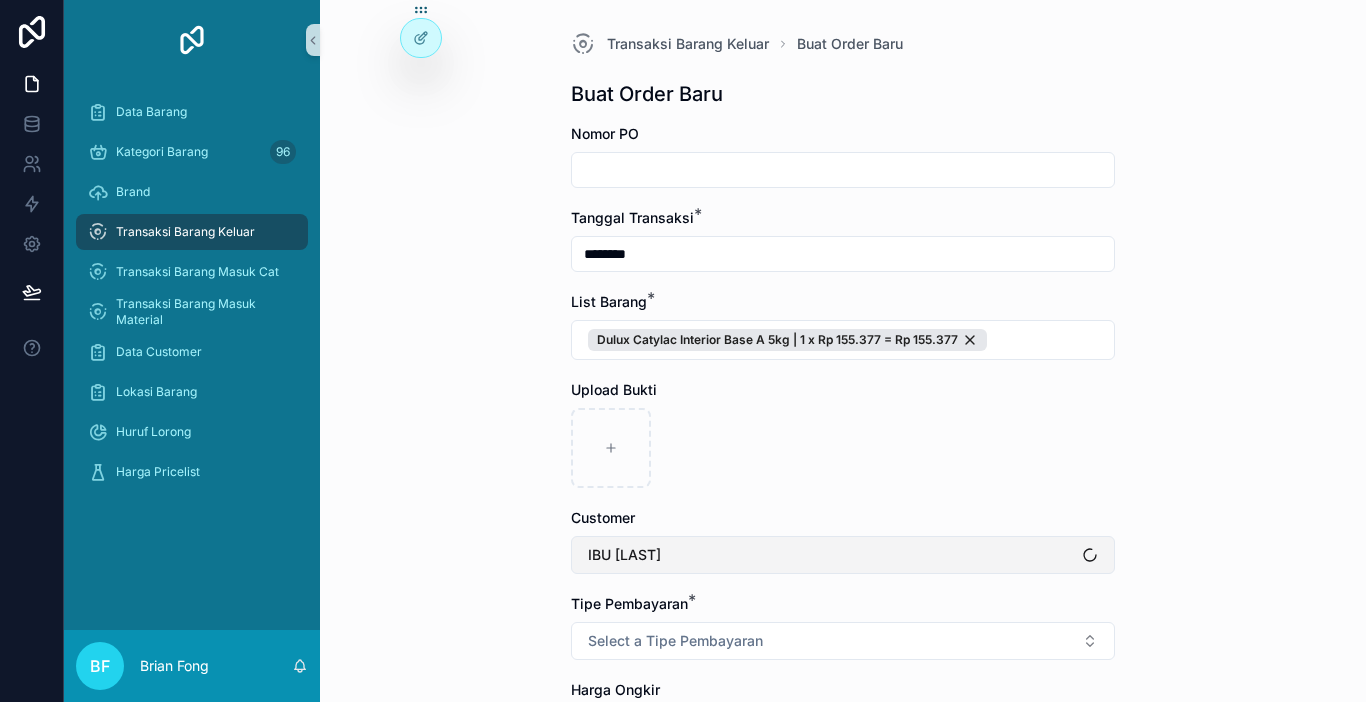 click on "IBU FITRI" at bounding box center [843, 555] 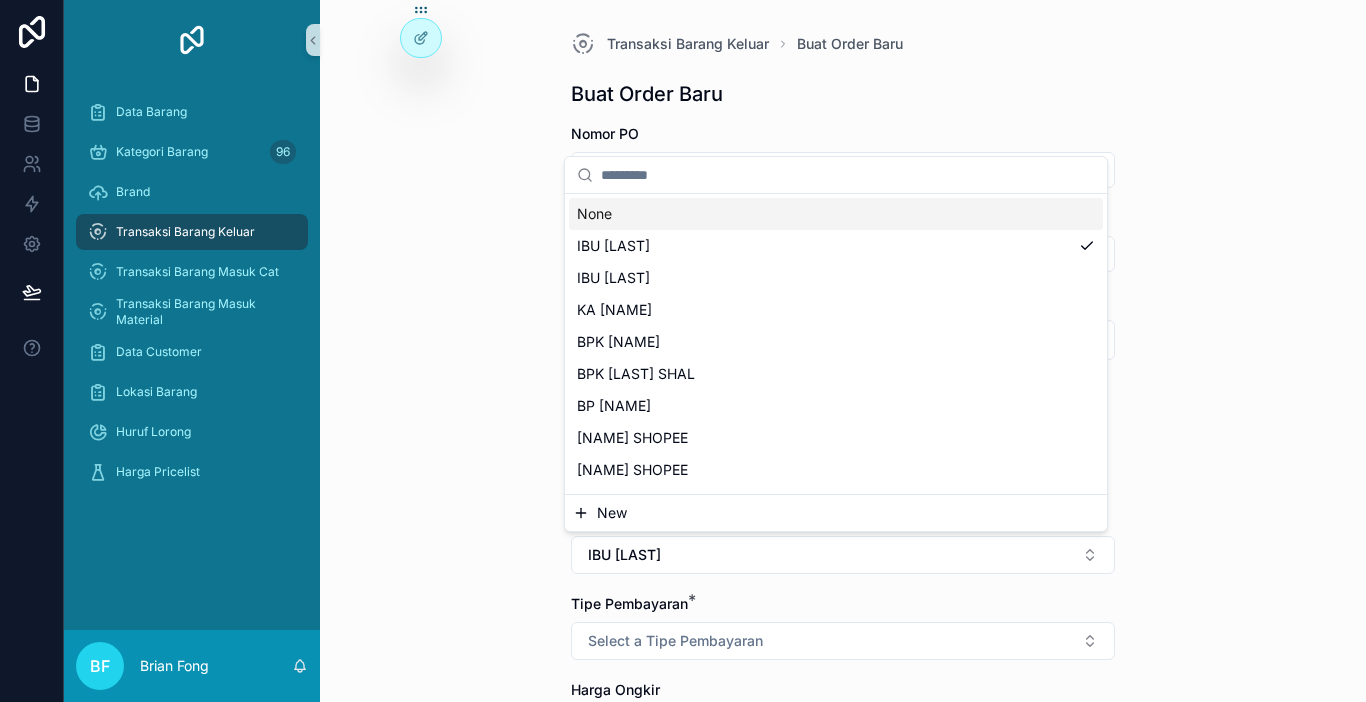 click on "New" at bounding box center [836, 513] 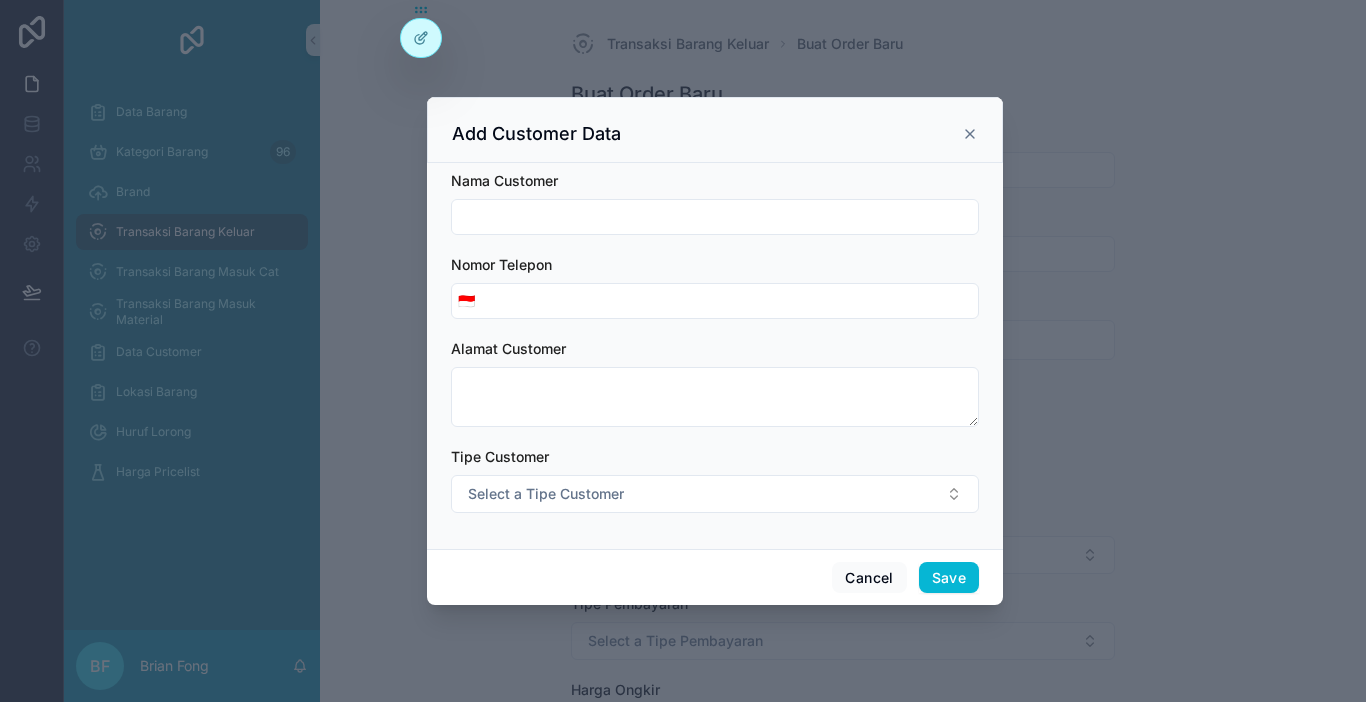 click at bounding box center (715, 217) 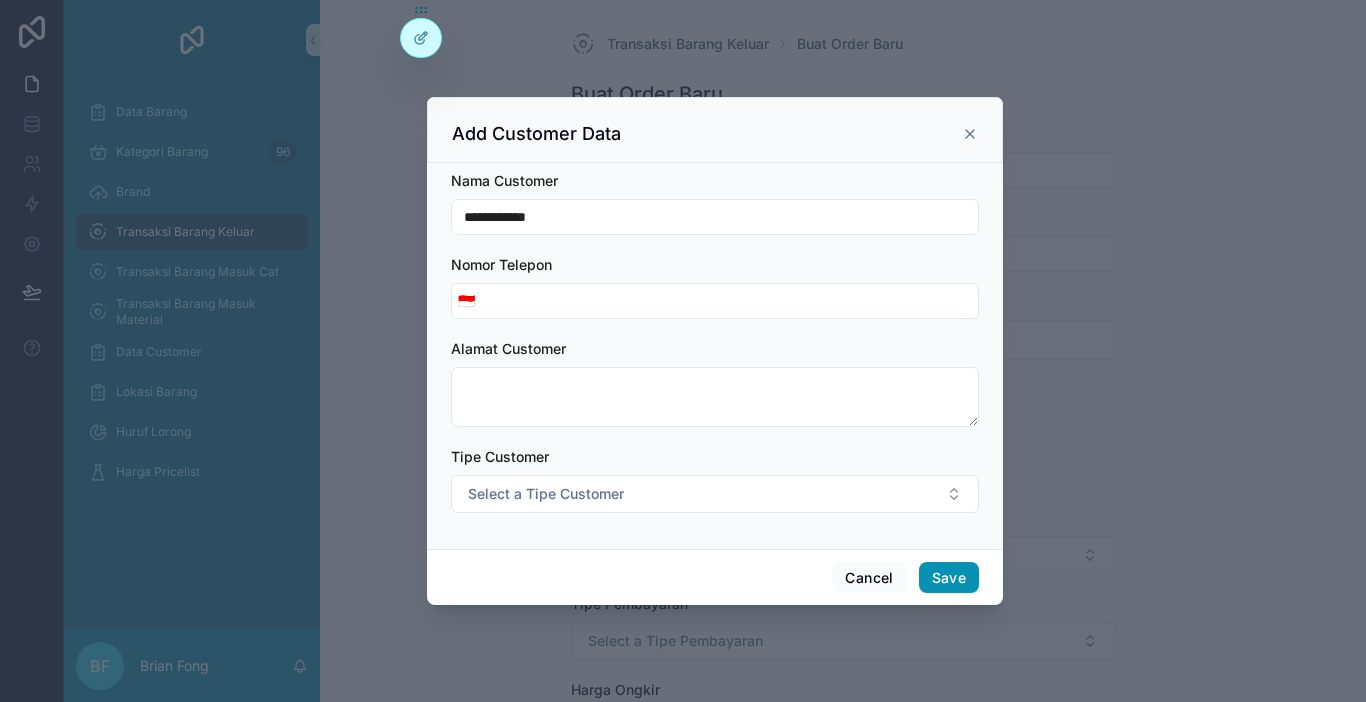type on "**********" 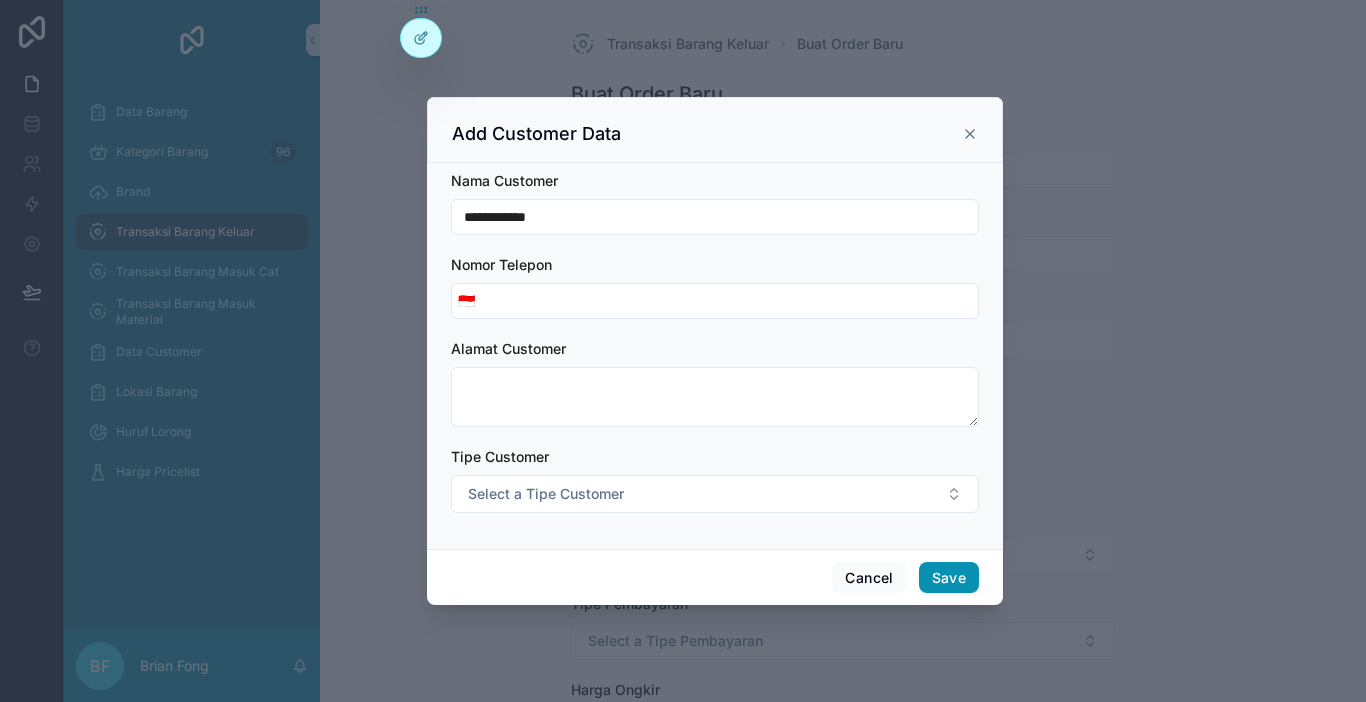 click on "Save" at bounding box center [949, 578] 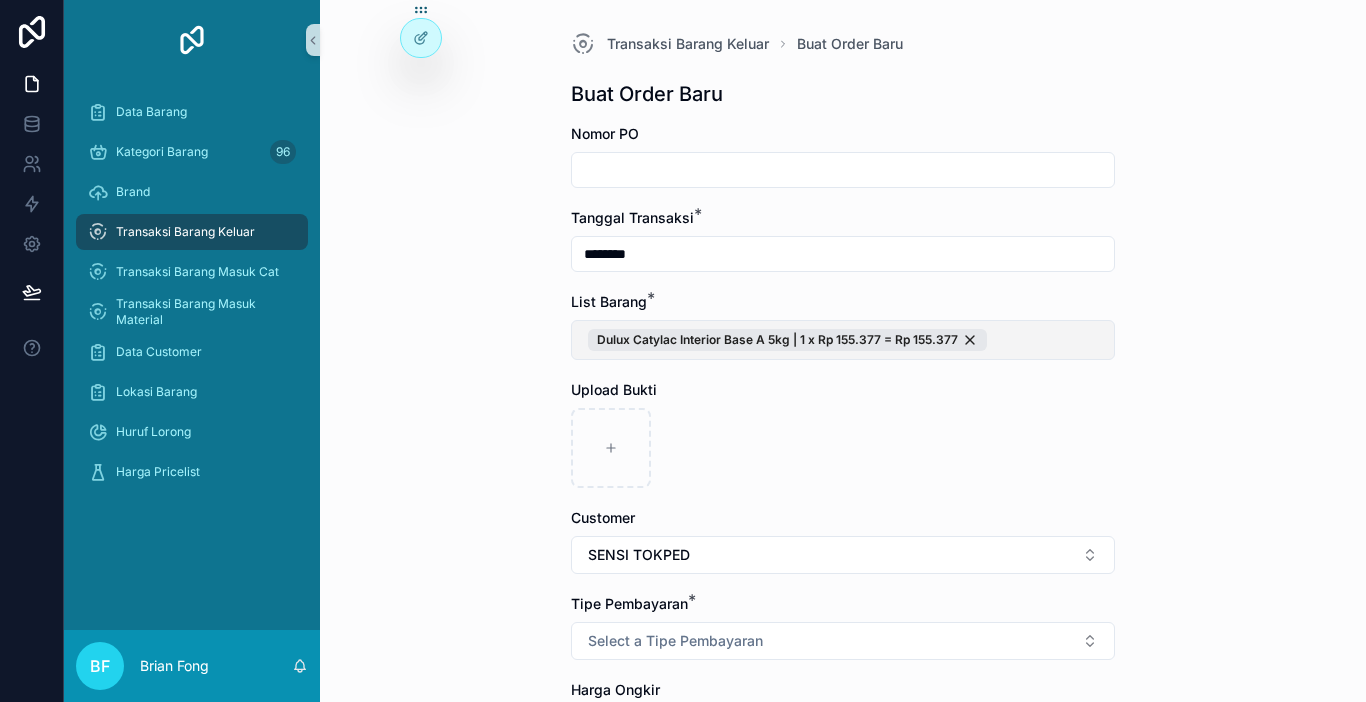 click on "Dulux Catylac Interior Base A 5kg | 1 x Rp 155.377 = Rp 155.377" at bounding box center (843, 340) 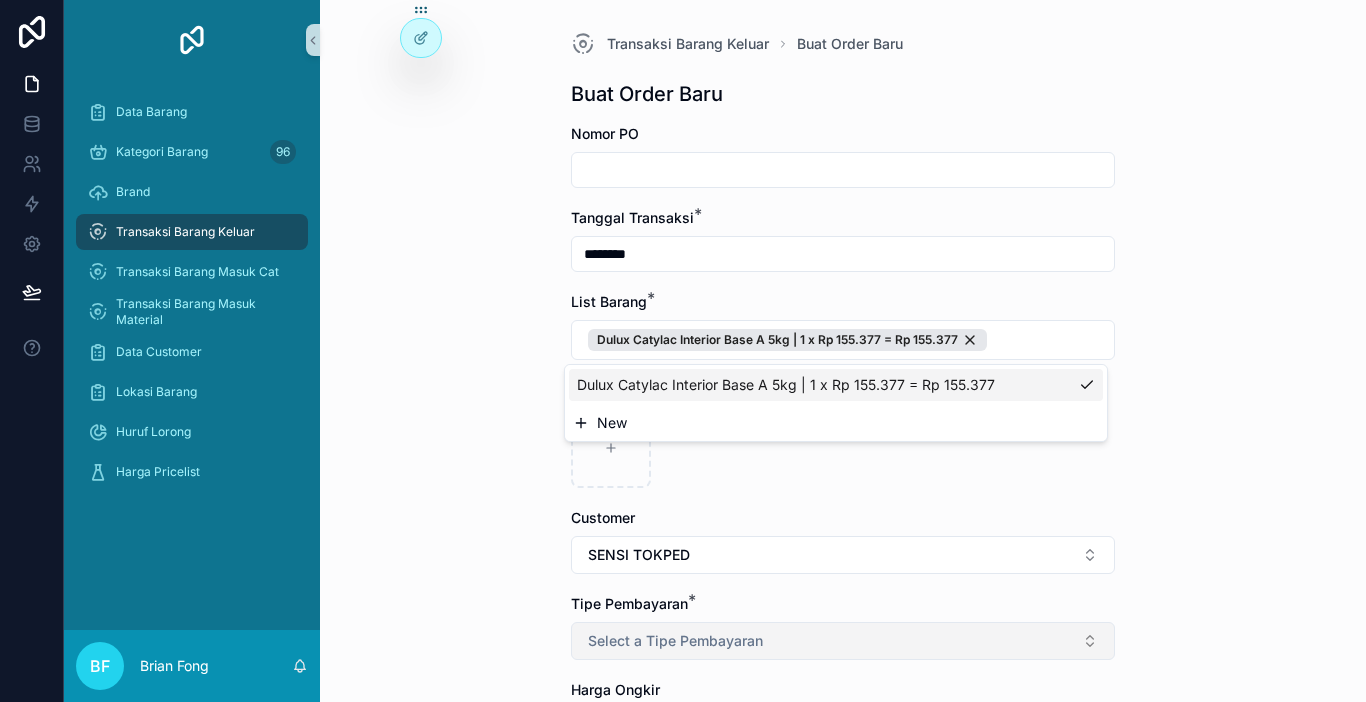 click on "Select a Tipe Pembayaran" at bounding box center [675, 641] 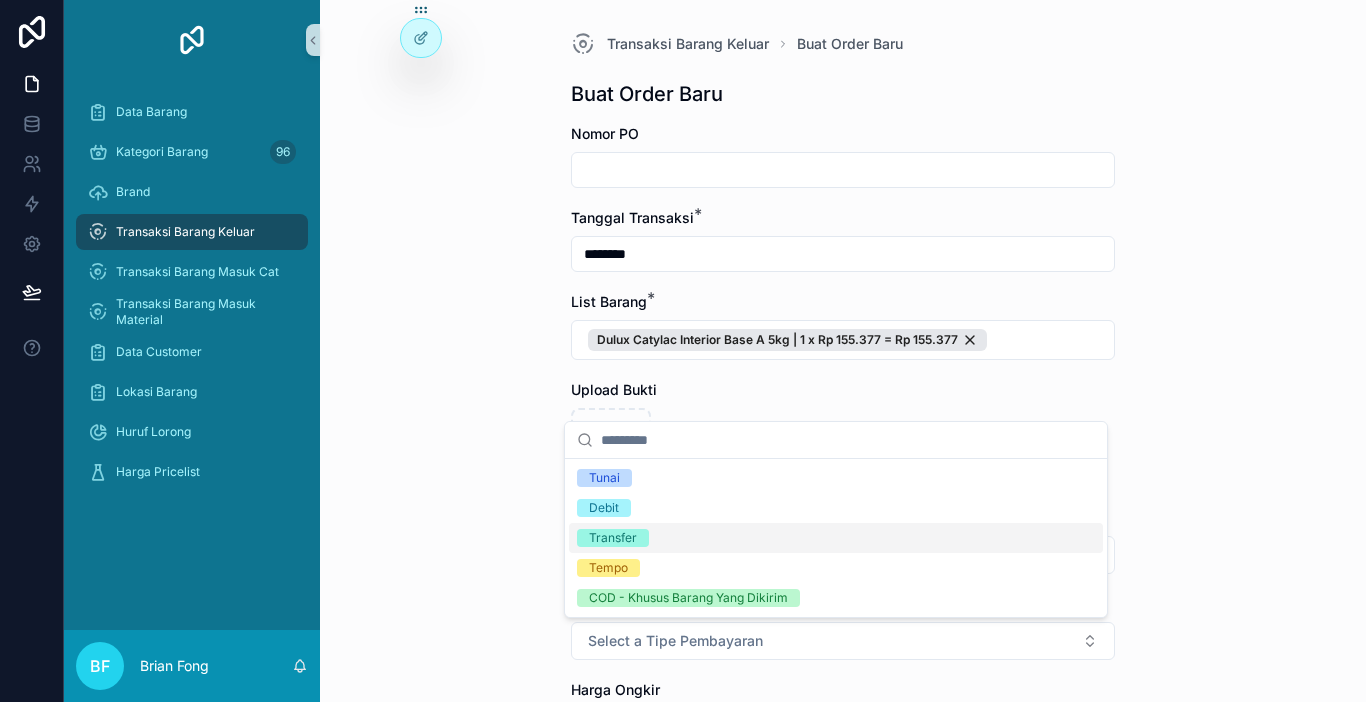 click on "Transfer" at bounding box center [613, 538] 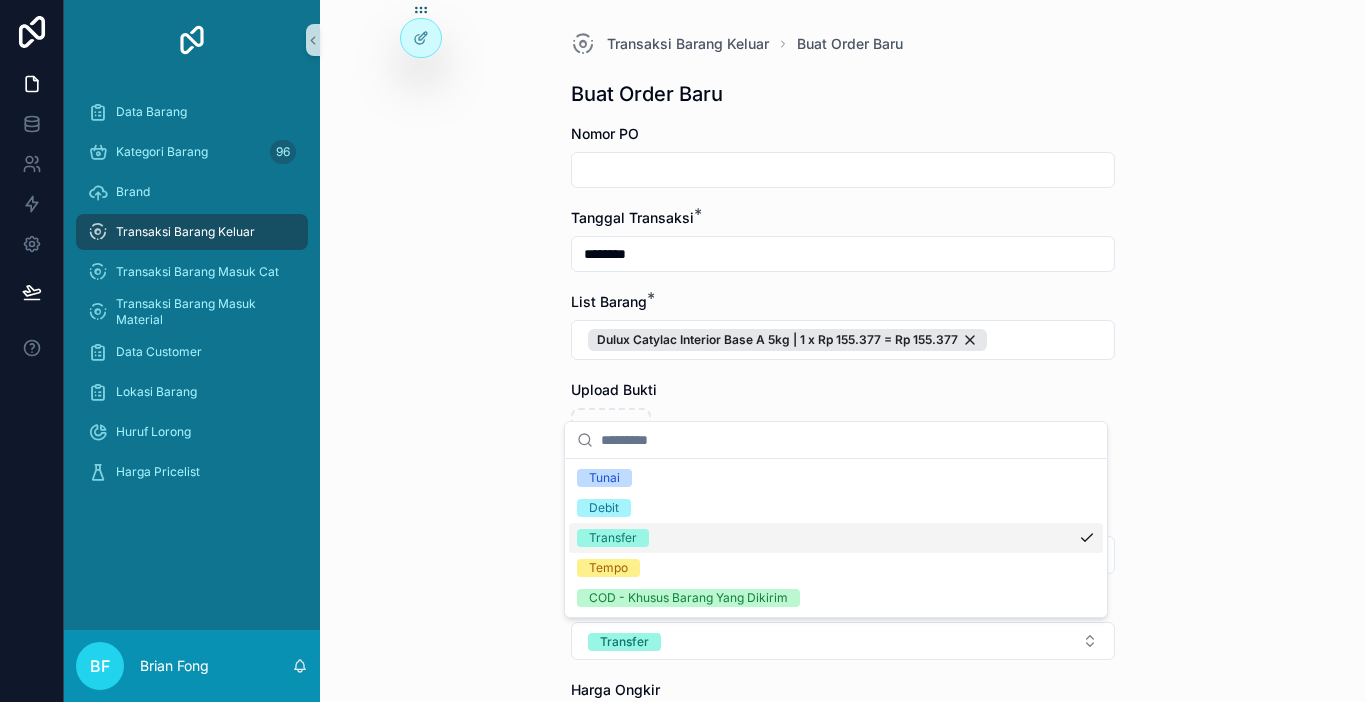click on "Transaksi Barang Keluar Buat Order Baru Buat Order Baru Nomor PO Tanggal Transaksi * ******** List Barang * Dulux Catylac Interior Base A 5kg | 1 x Rp 155.377 = Rp 155.377 Upload Bukti Customer SENSI TOKPED Tipe Pembayaran * Transfer Harga Ongkir Totalkan Transaksi" at bounding box center (843, 470) 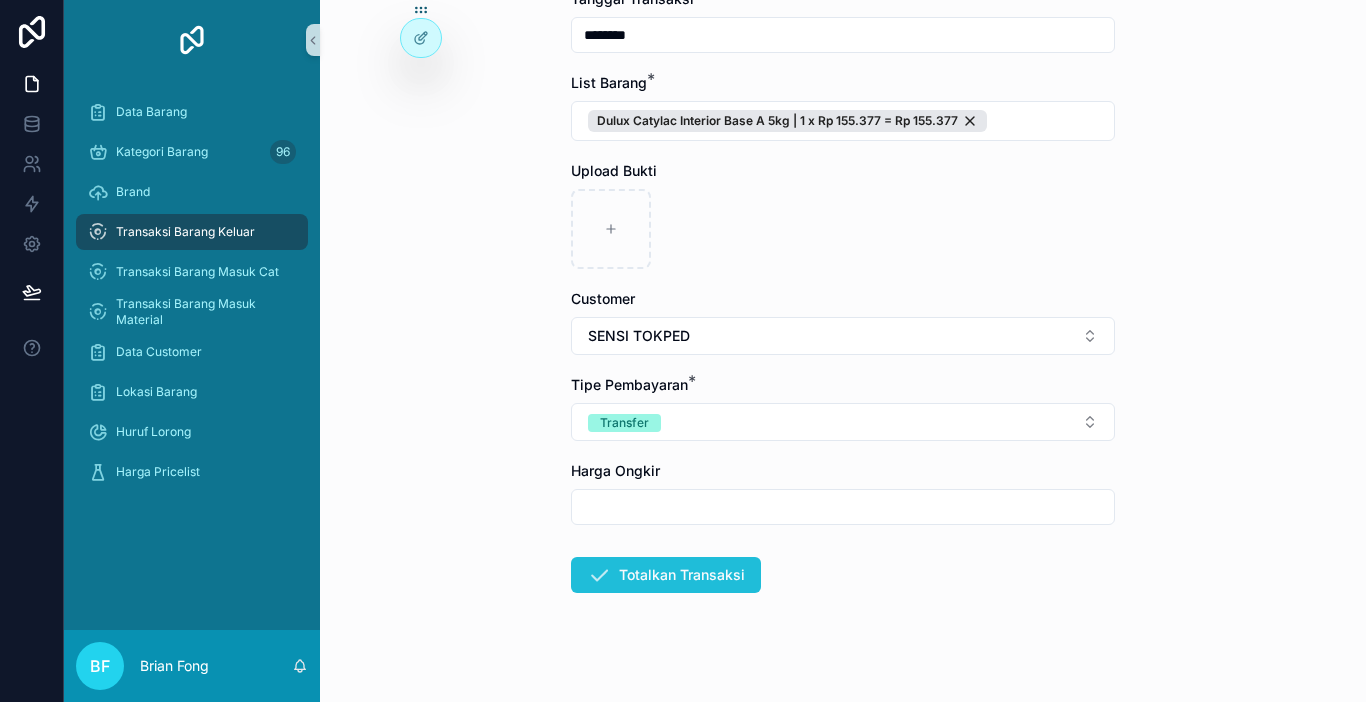 scroll, scrollTop: 238, scrollLeft: 0, axis: vertical 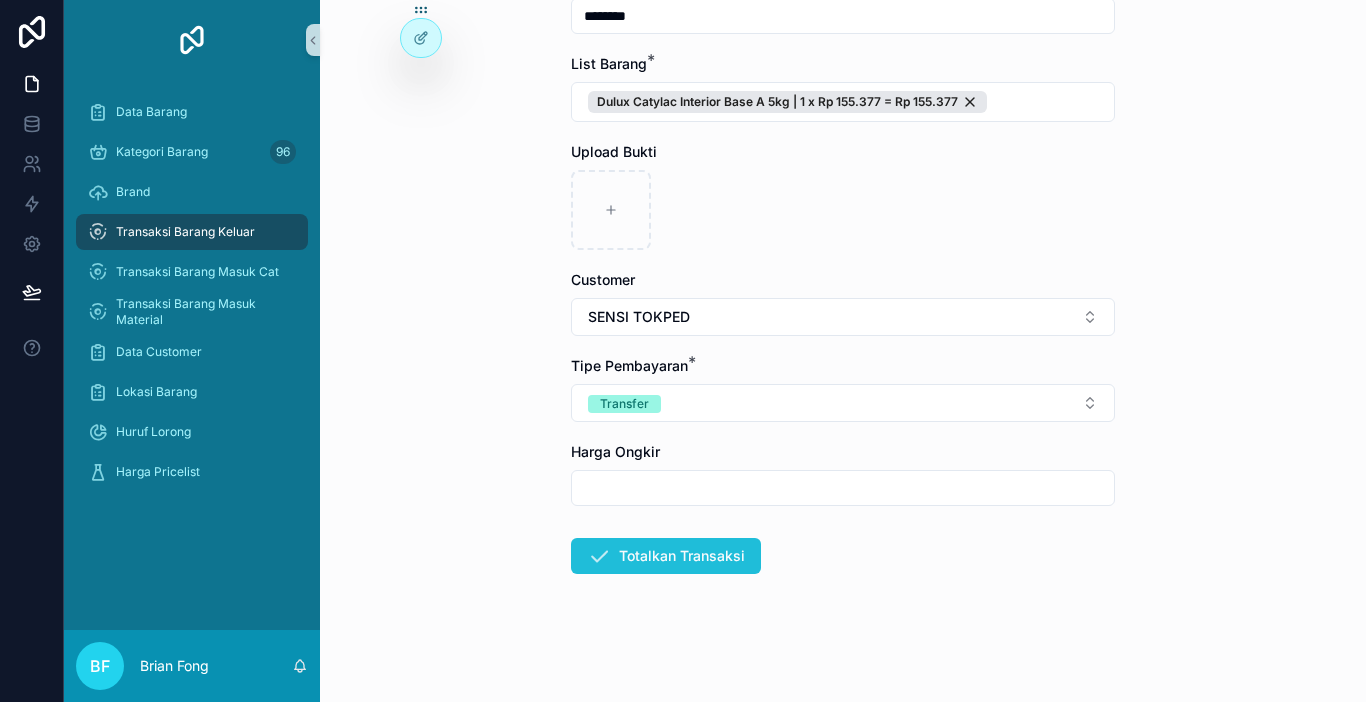 click on "Totalkan Transaksi" at bounding box center (666, 556) 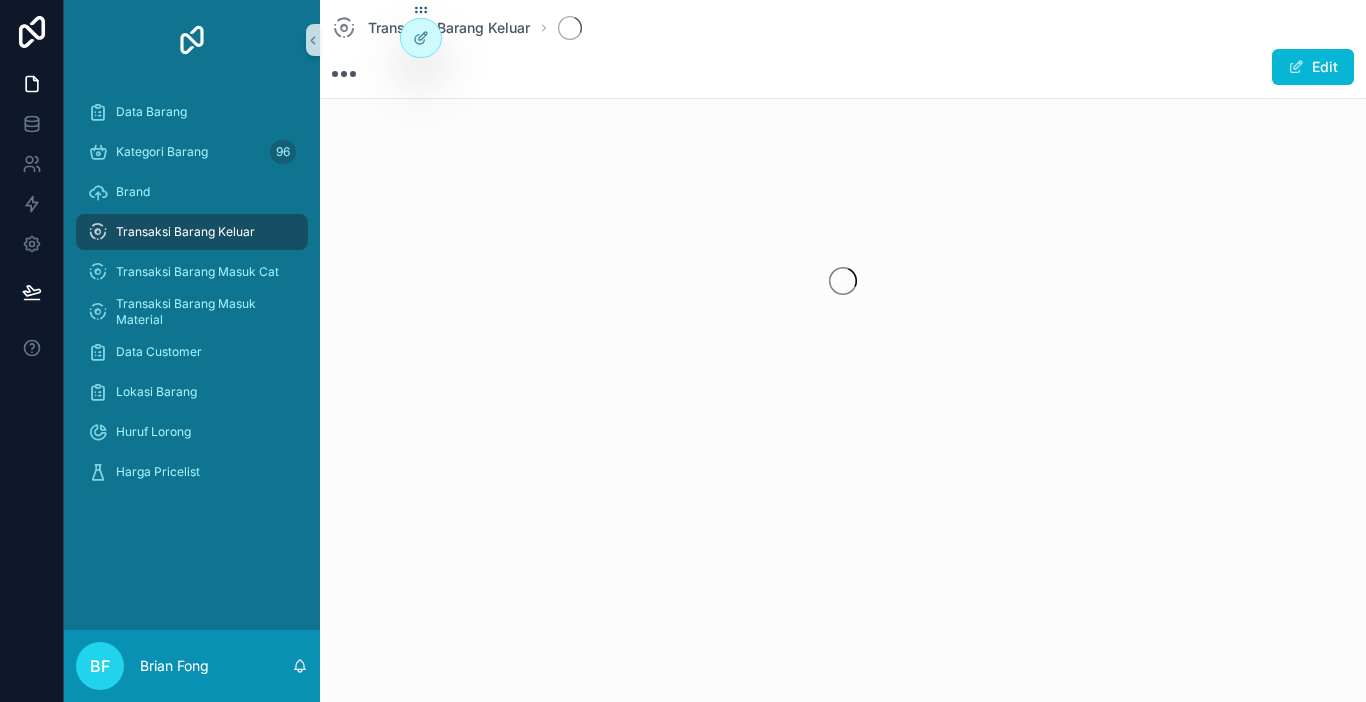 scroll, scrollTop: 0, scrollLeft: 0, axis: both 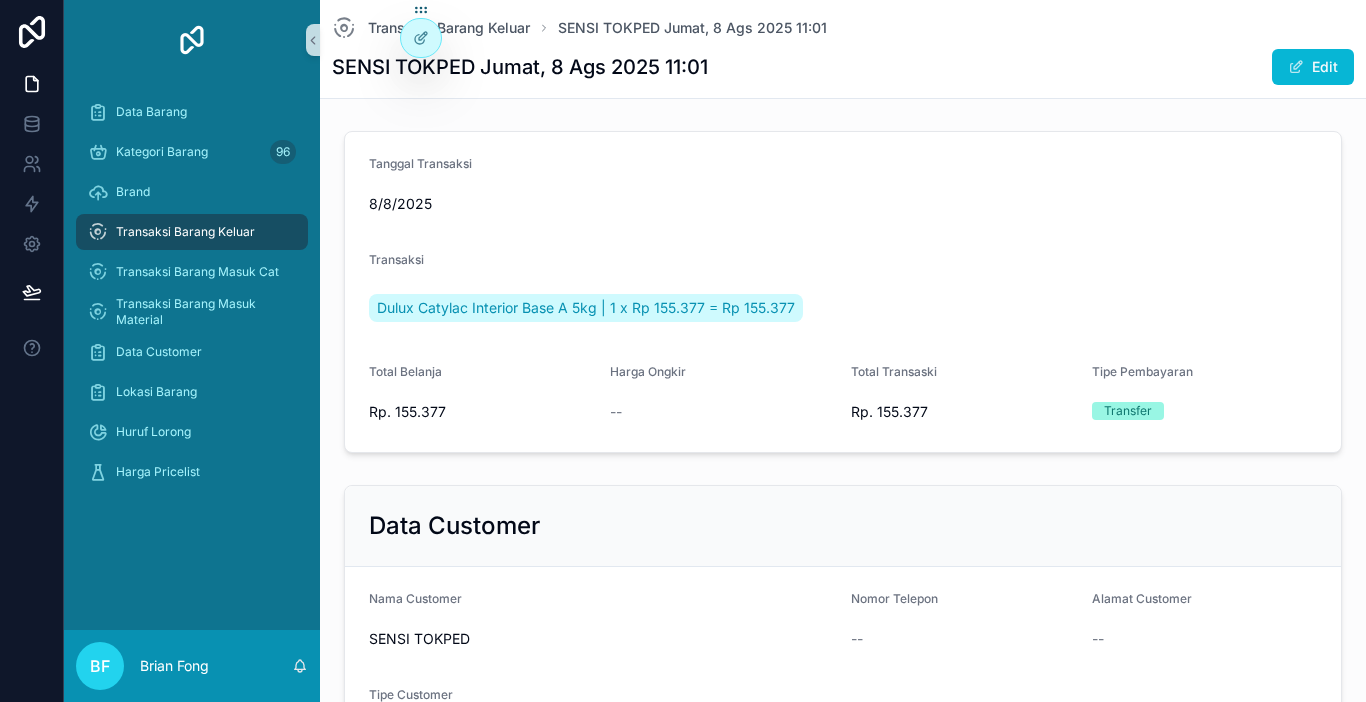 click on "Transaksi Barang Keluar" at bounding box center (185, 232) 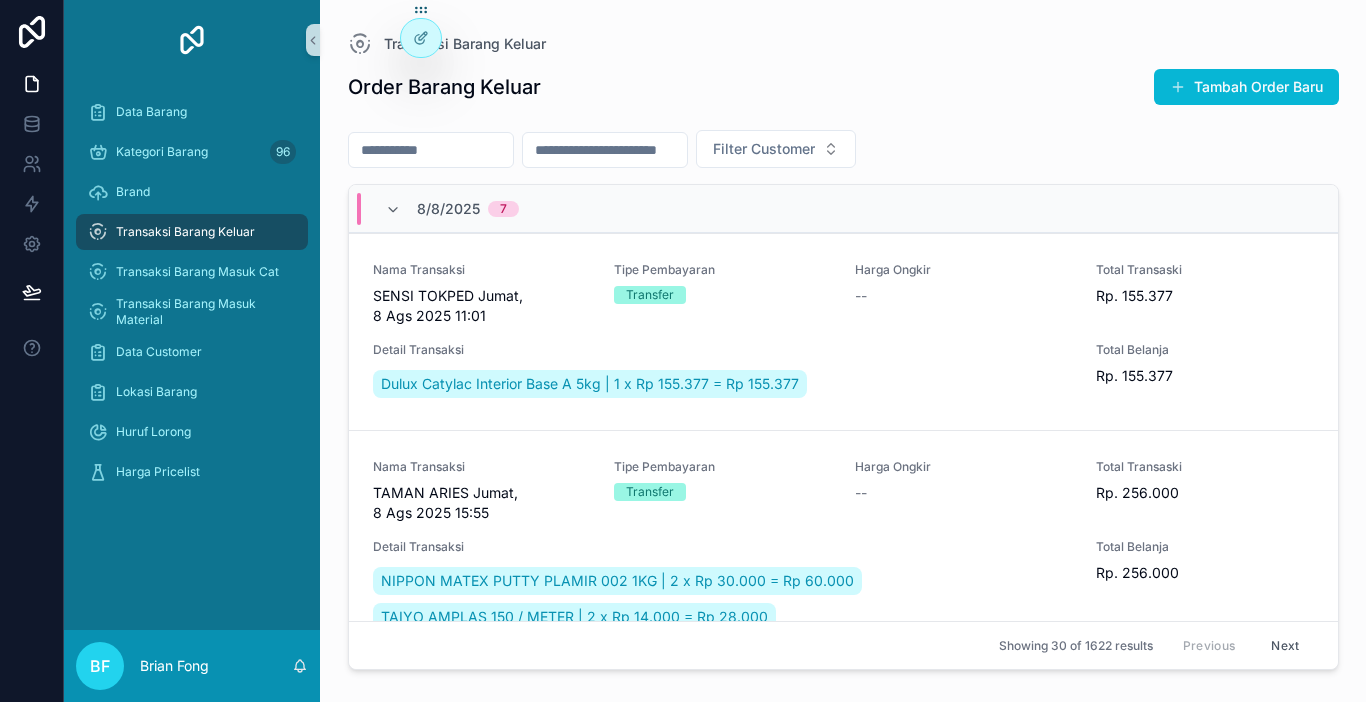 click on "Data Barang Kategori Barang 96 Brand Transaksi Barang Keluar Transaksi Barang Masuk Cat Transaksi Barang Masuk Material Data Customer Lokasi Barang Huruf Lorong Harga Pricelist" at bounding box center [192, 355] 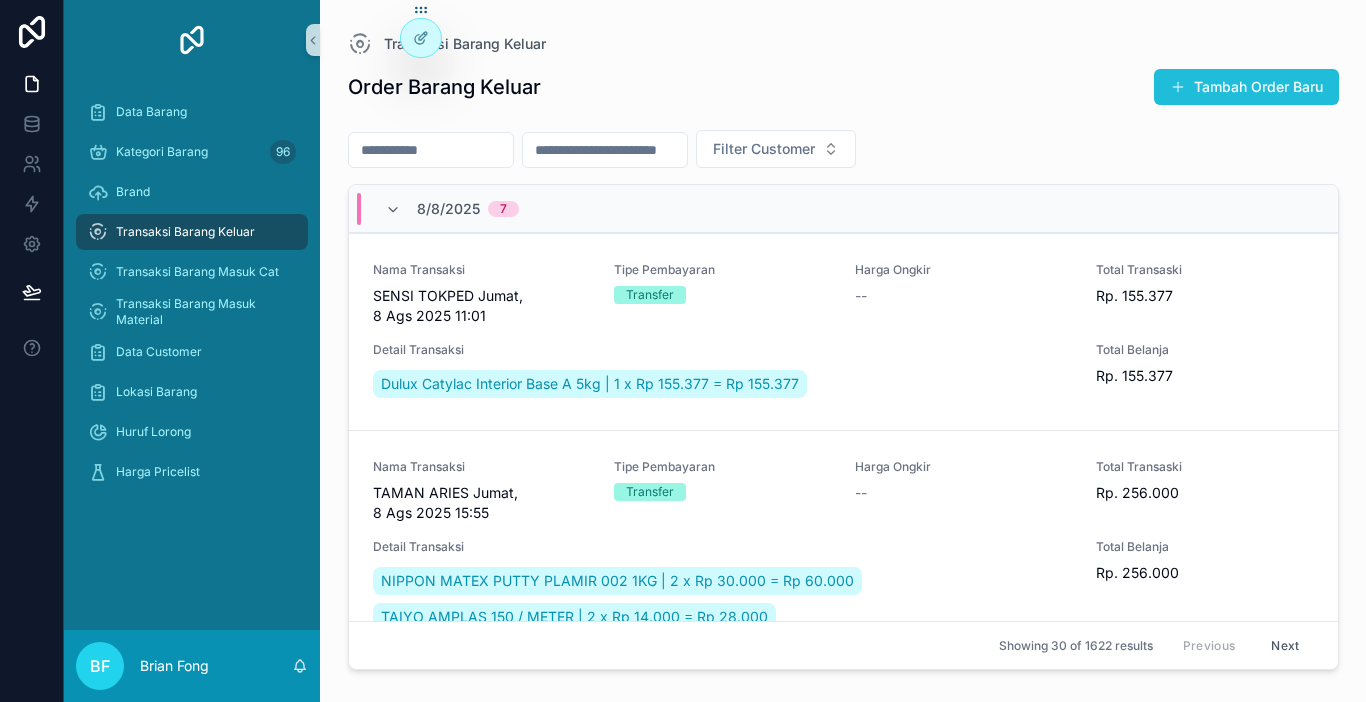 click on "Tambah Order Baru" at bounding box center [1246, 87] 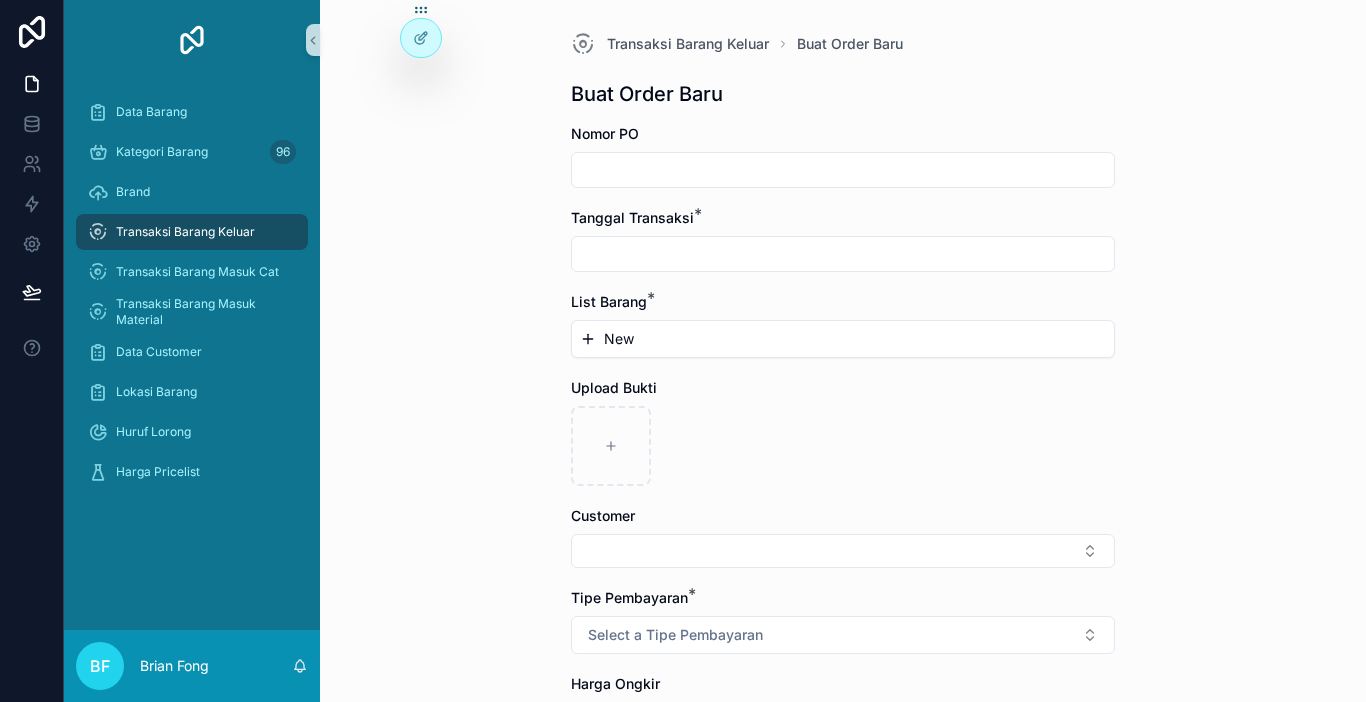 click at bounding box center [843, 170] 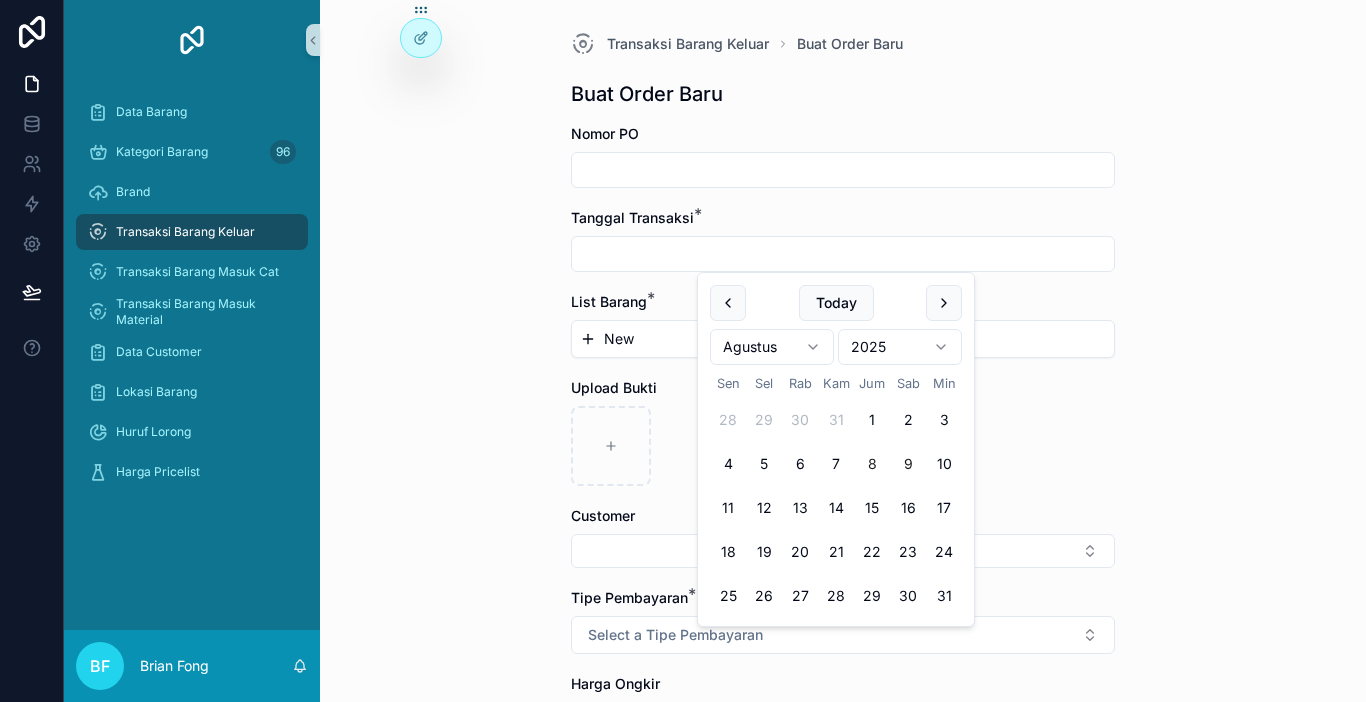 click on "8" at bounding box center (872, 464) 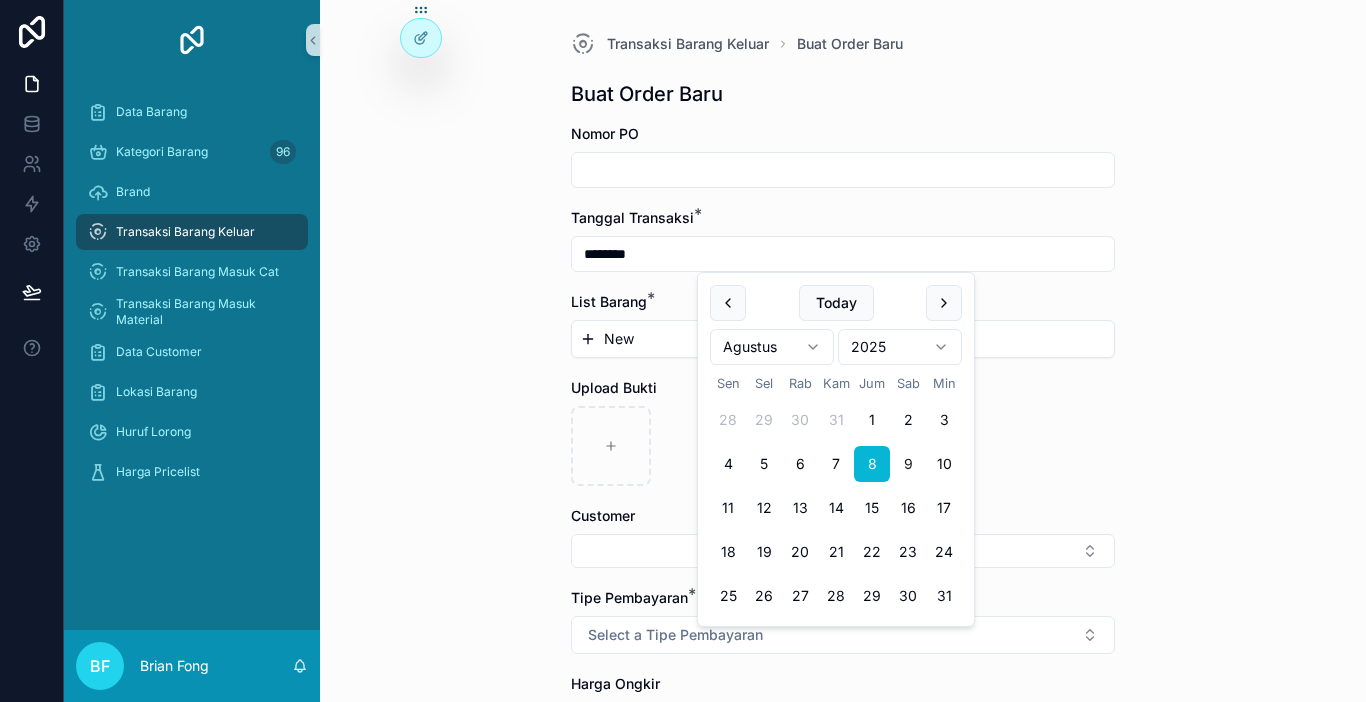 click on "New" at bounding box center (843, 339) 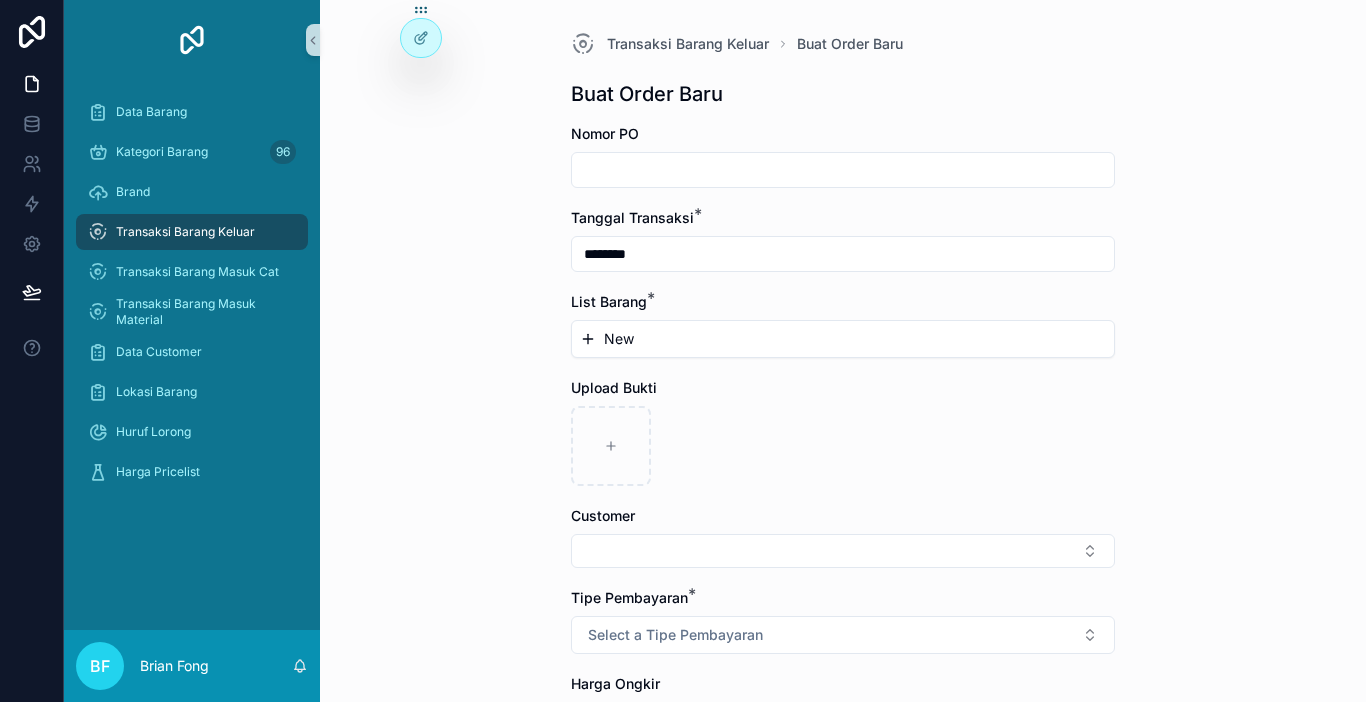 click on "New" at bounding box center (619, 339) 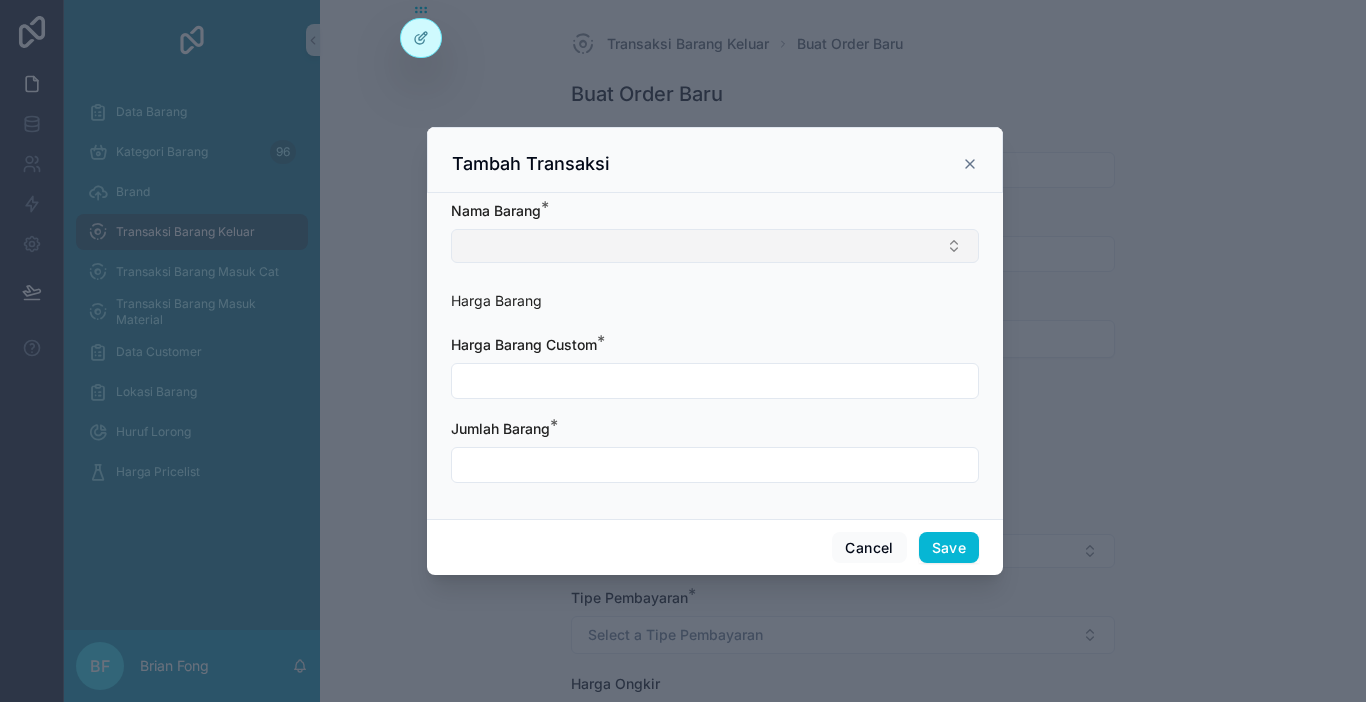 click at bounding box center (715, 246) 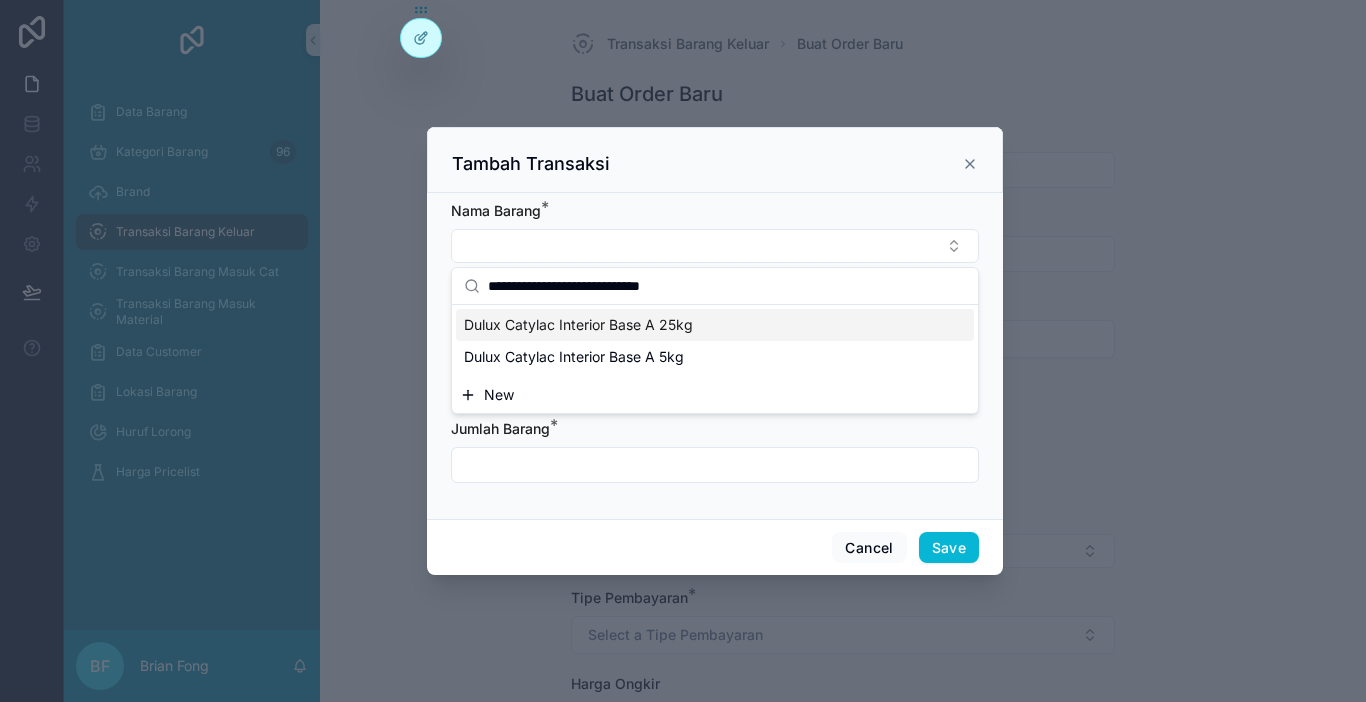 type on "**********" 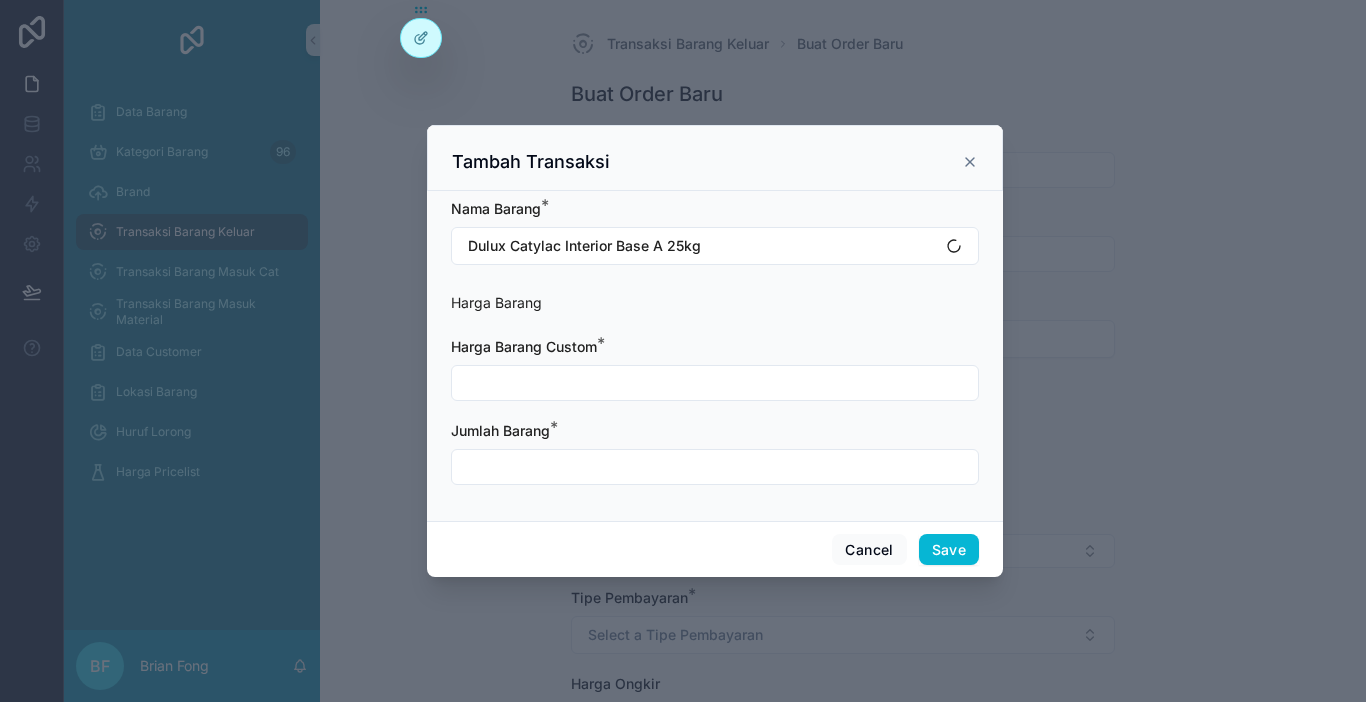 click at bounding box center (715, 383) 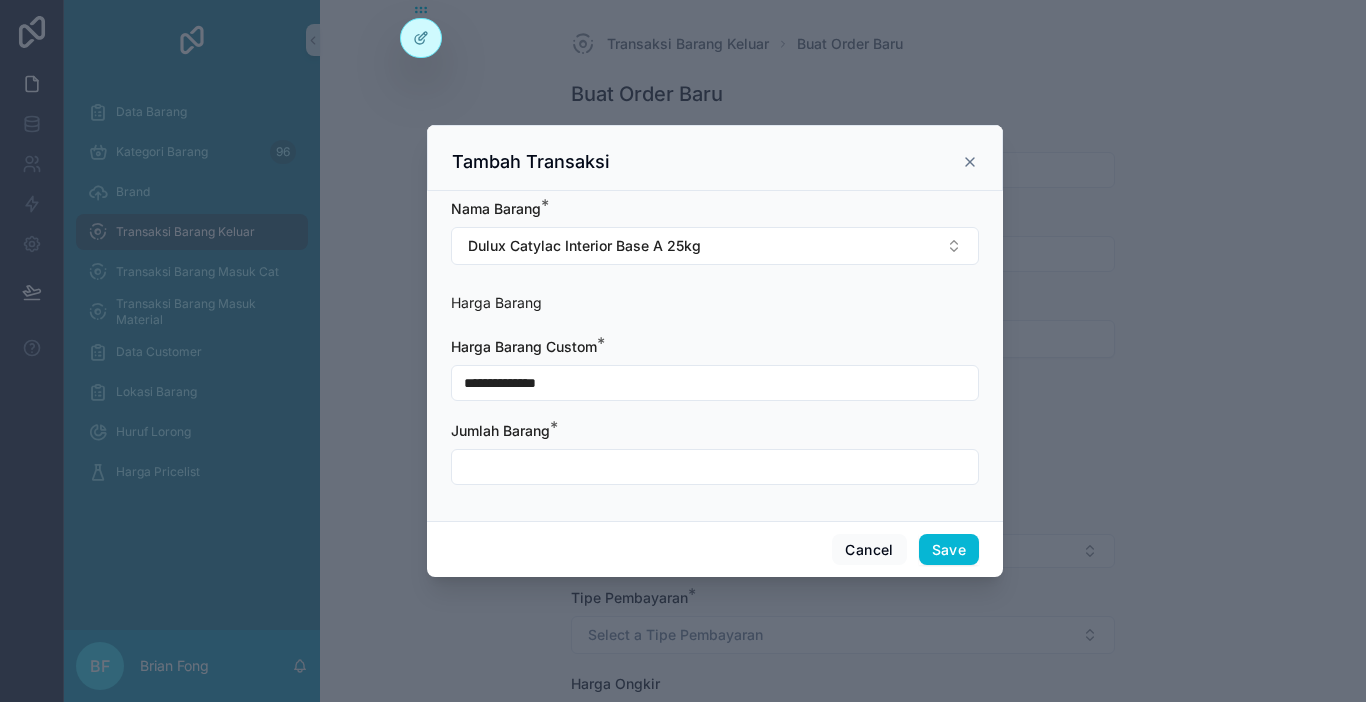 type on "**********" 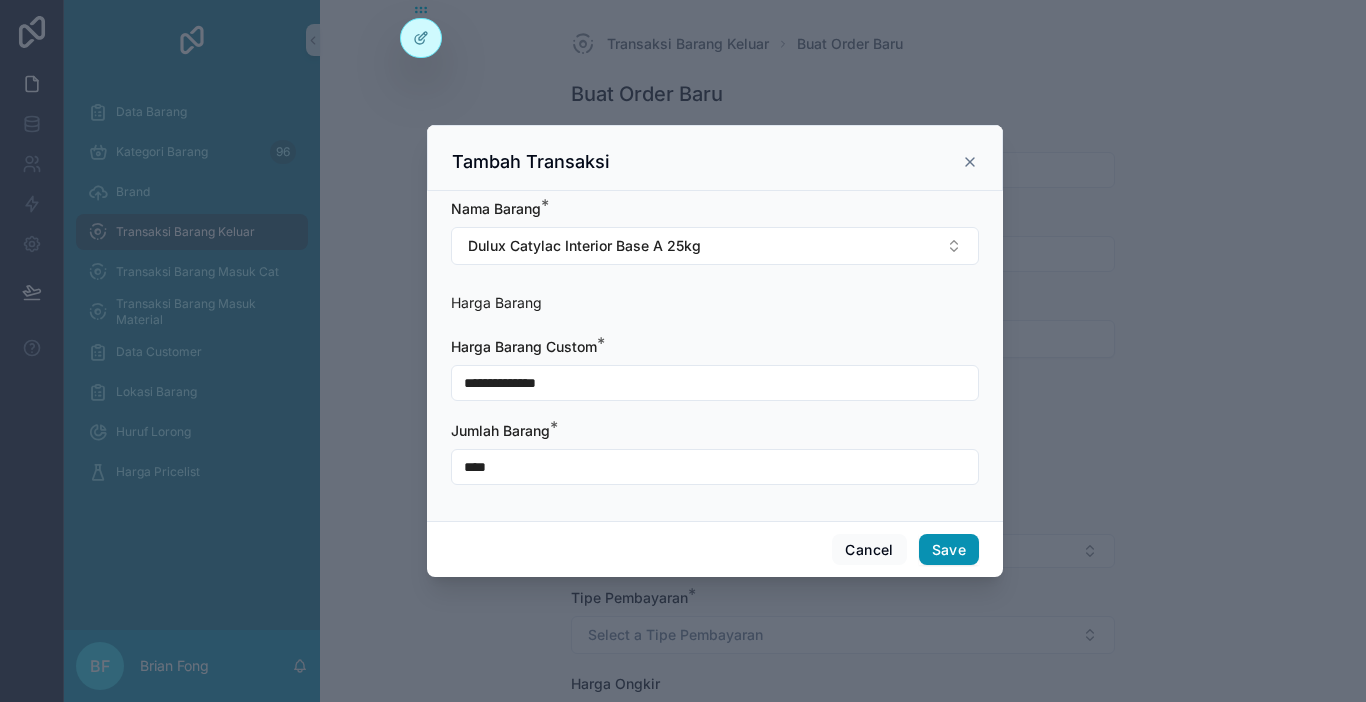 type on "****" 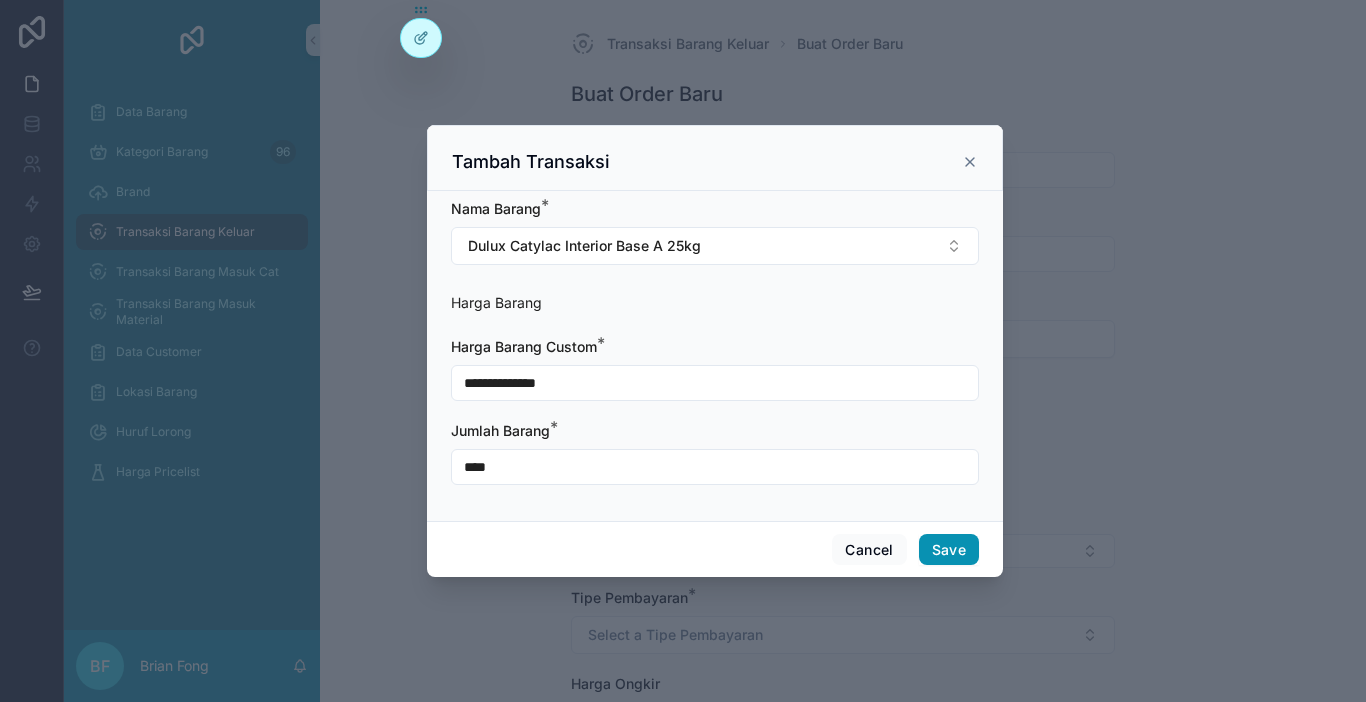 click on "Save" at bounding box center [949, 550] 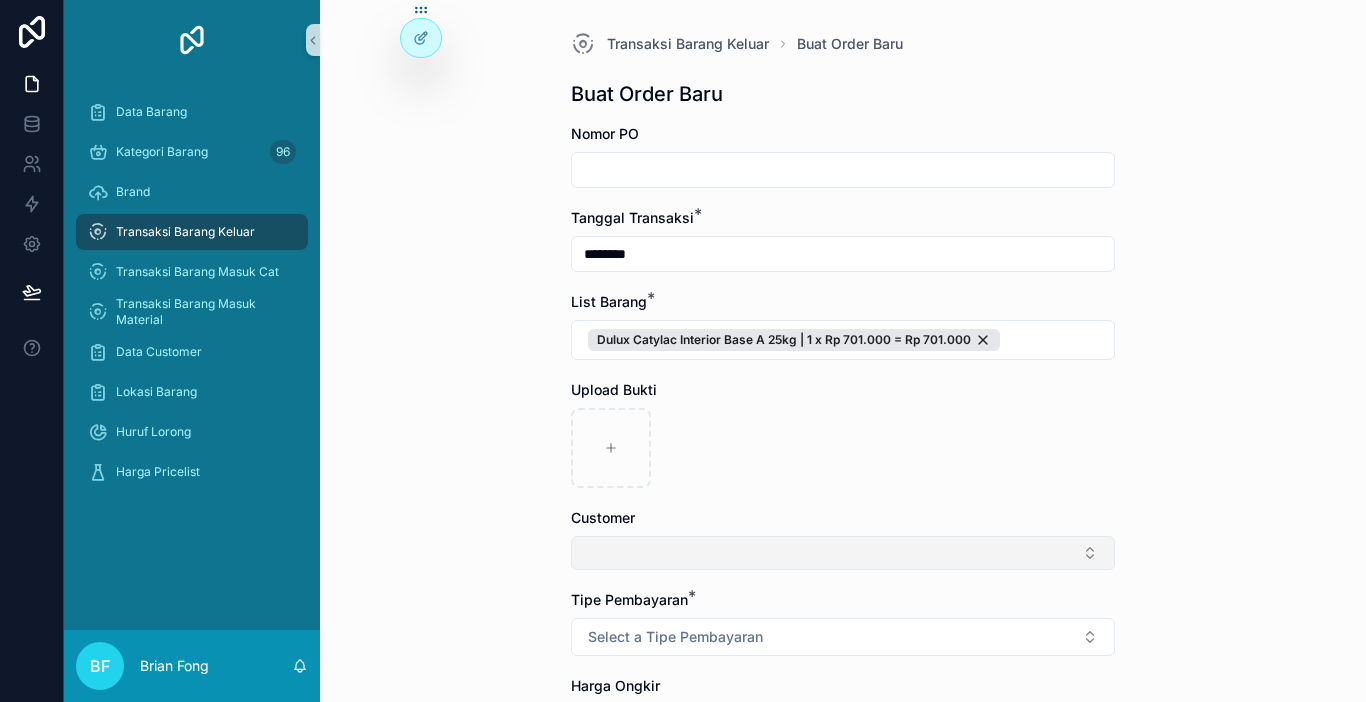 click at bounding box center [843, 553] 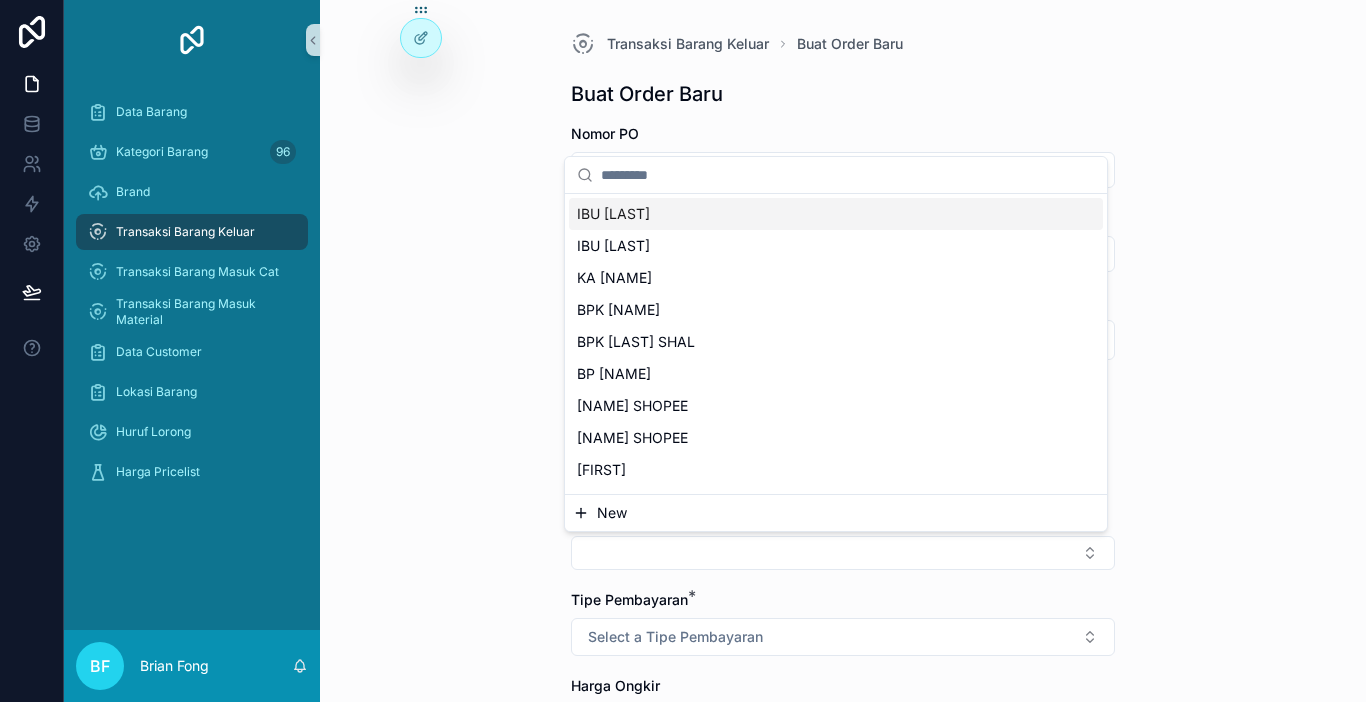 click on "New" at bounding box center (836, 513) 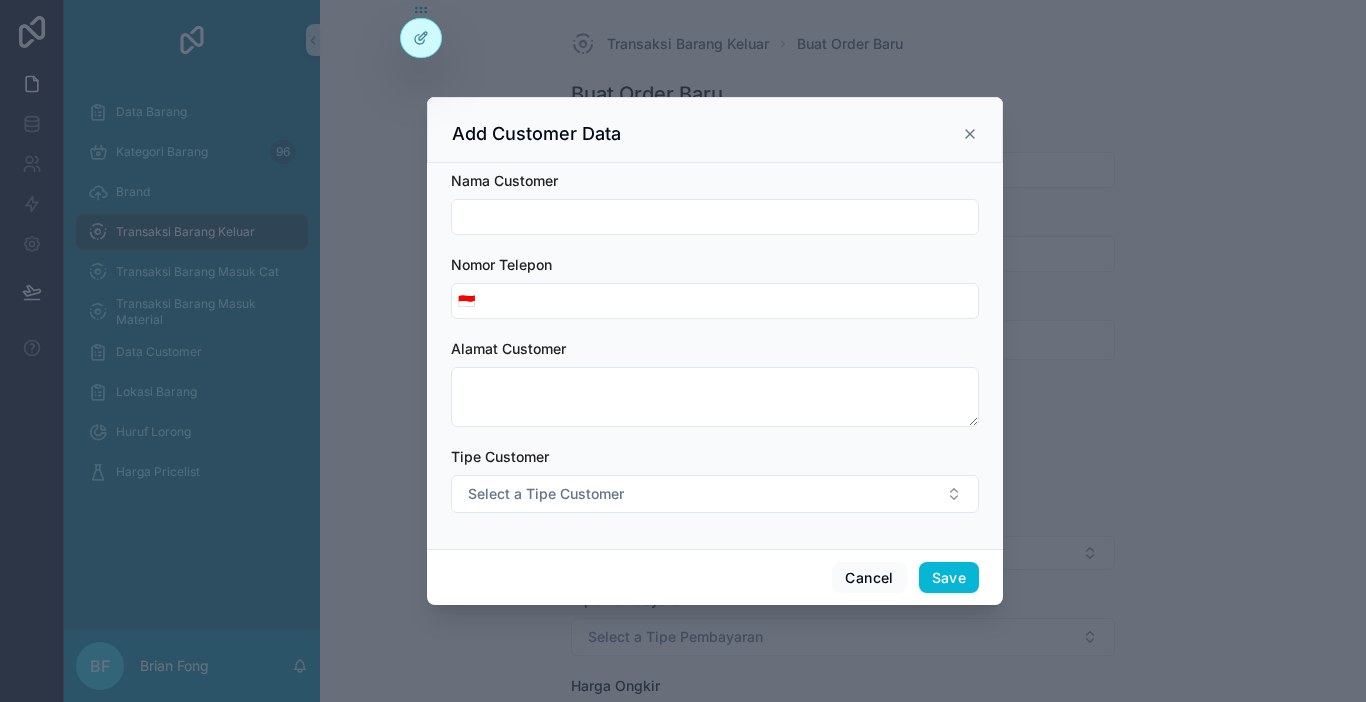 click at bounding box center (715, 217) 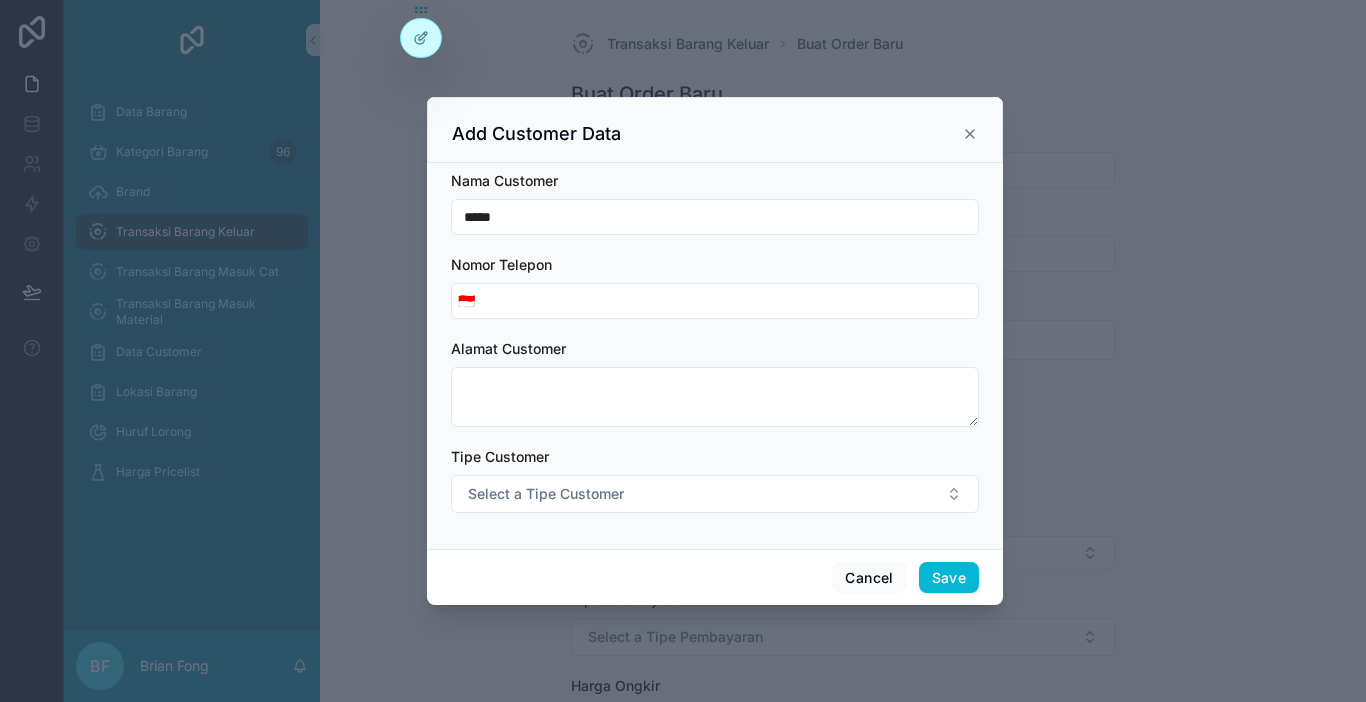 type on "**********" 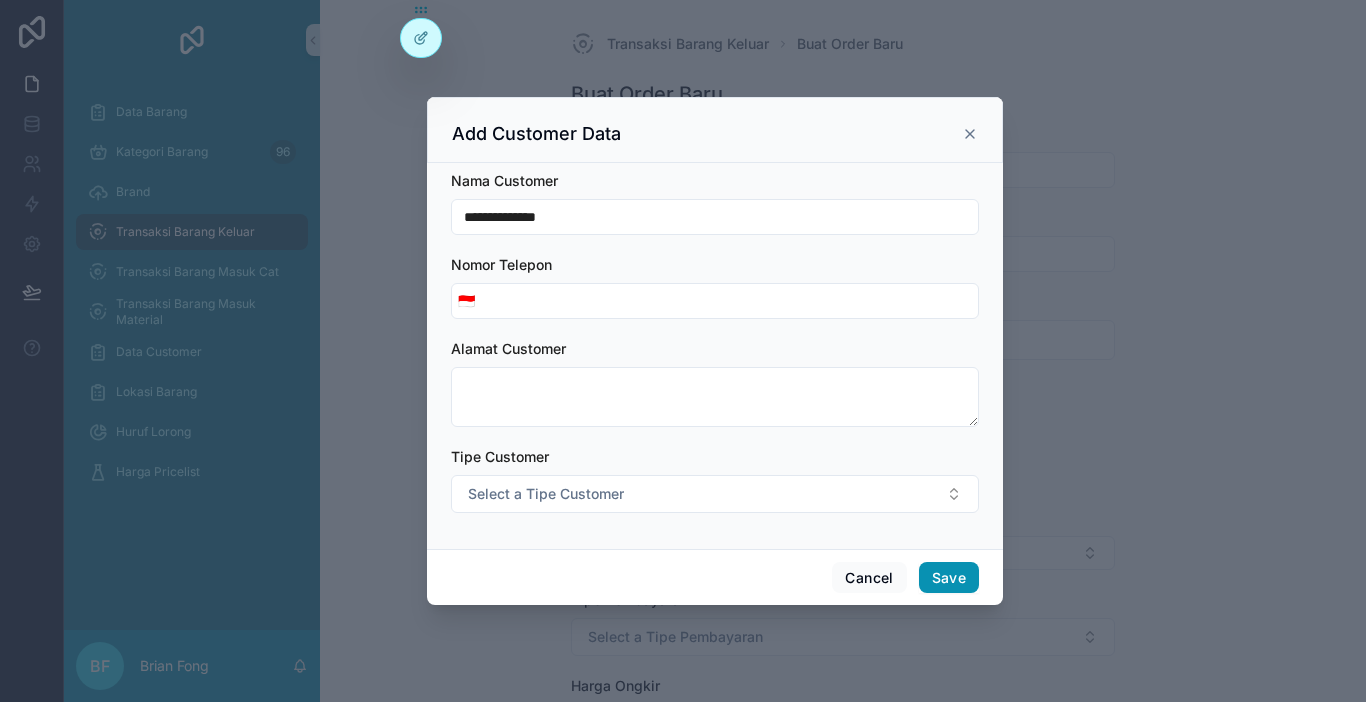 click on "Save" at bounding box center [949, 578] 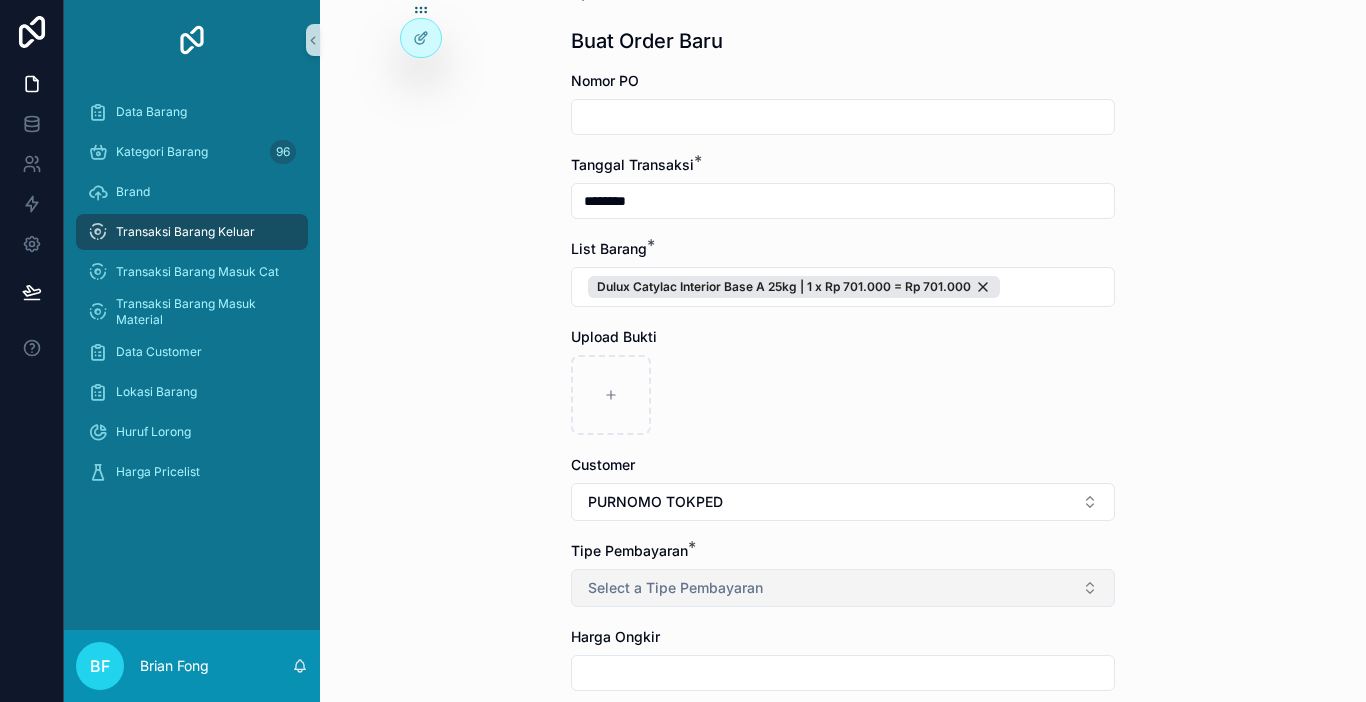 scroll, scrollTop: 100, scrollLeft: 0, axis: vertical 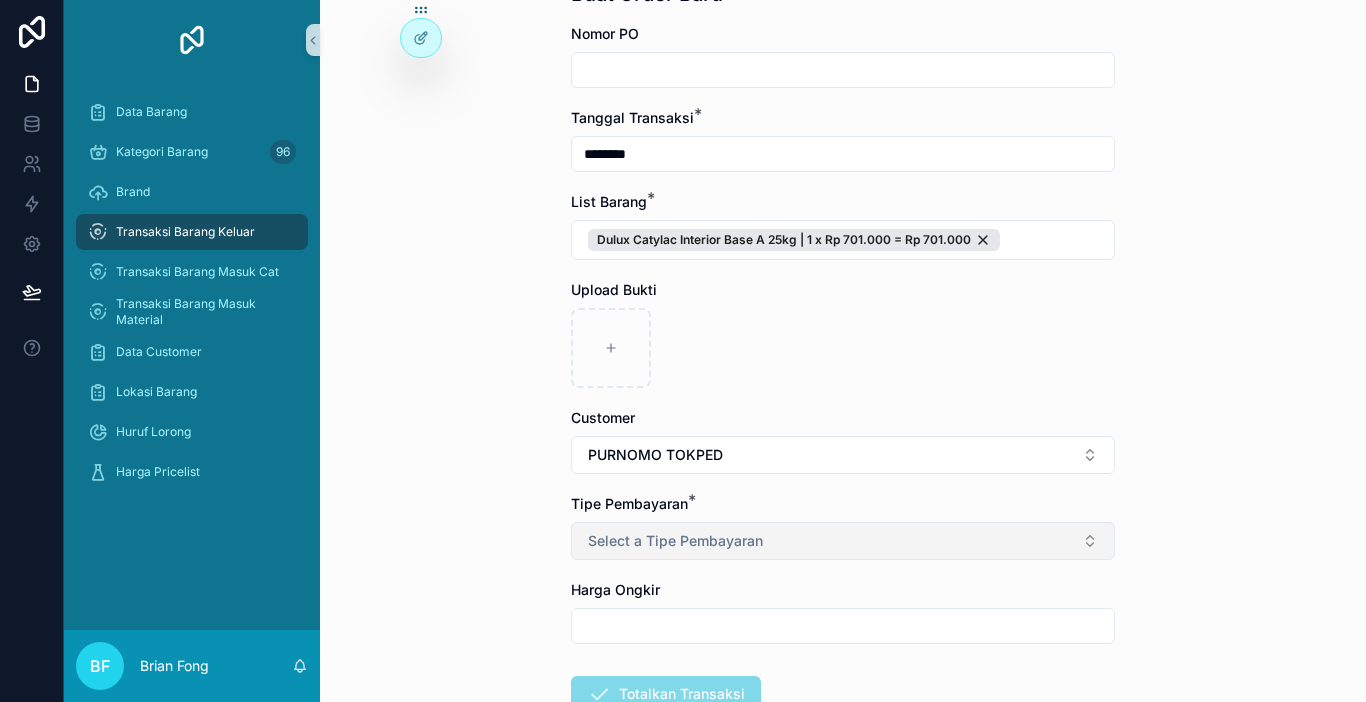 click on "Select a Tipe Pembayaran" at bounding box center [843, 541] 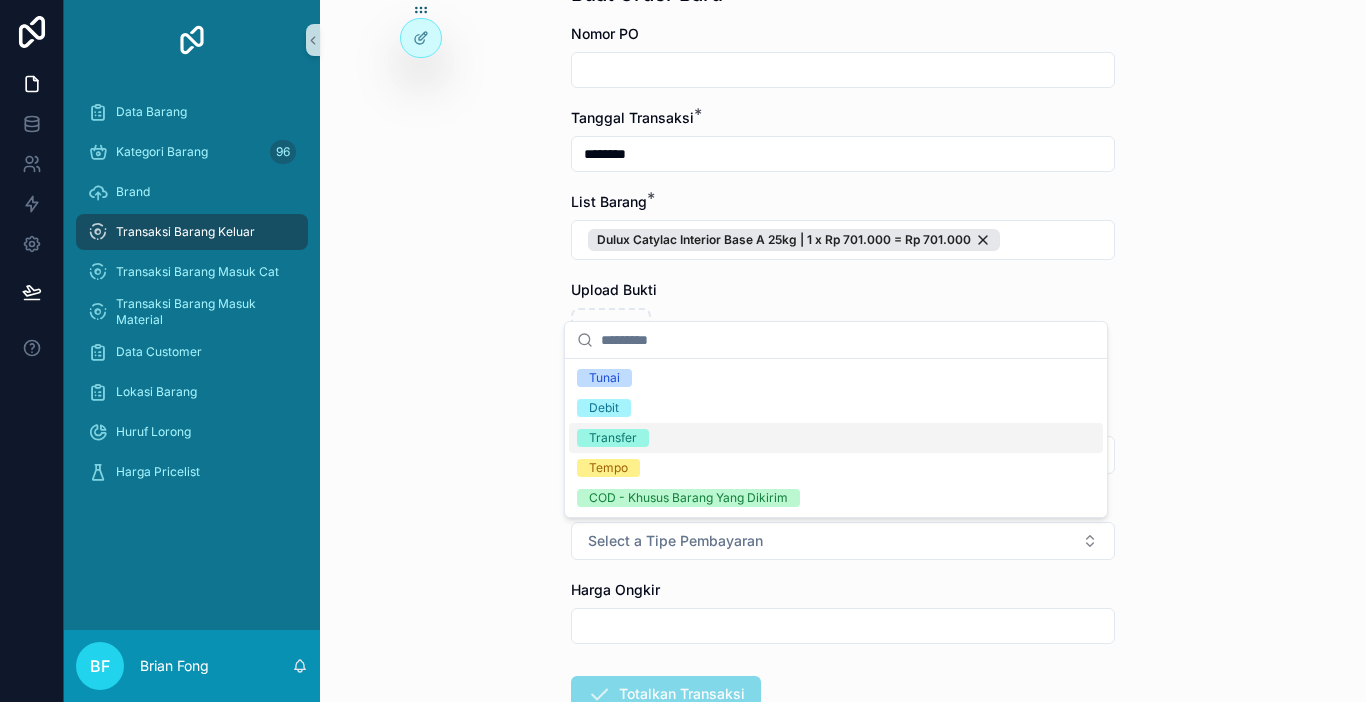 click on "Transfer" at bounding box center [613, 438] 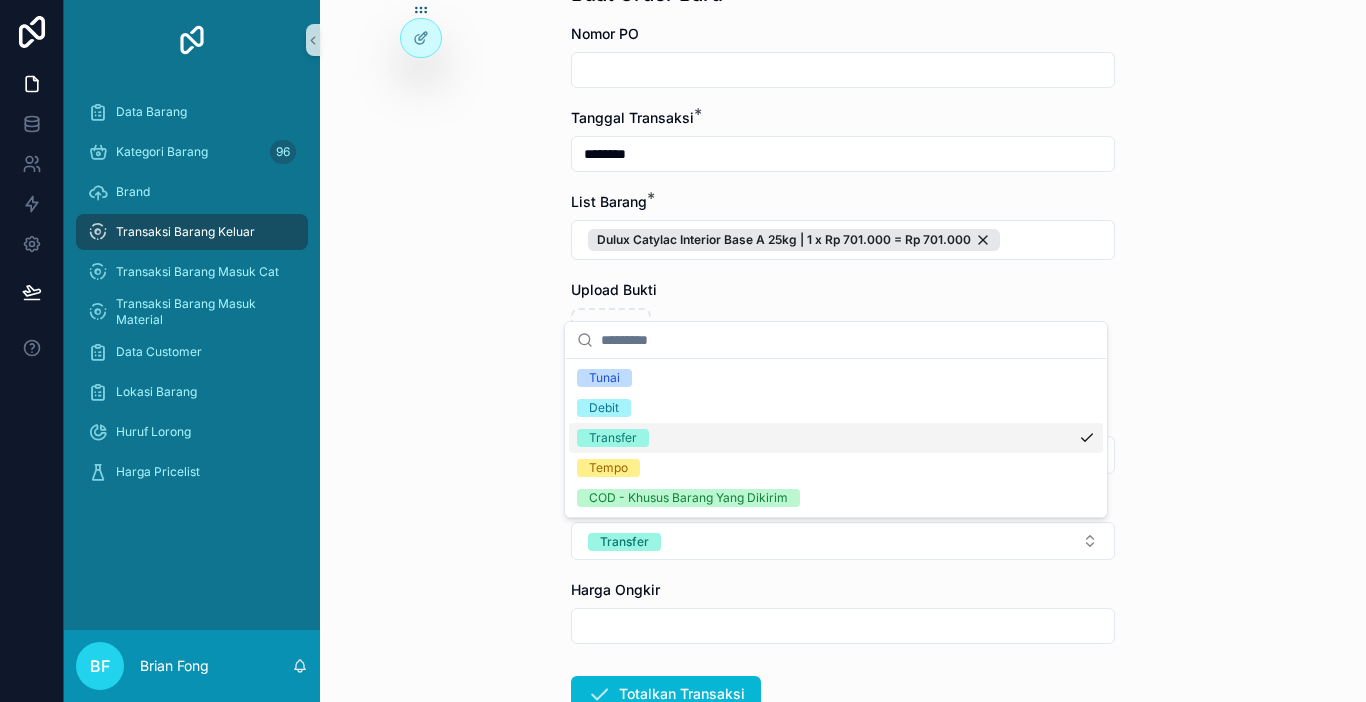 click on "Transfer" at bounding box center [613, 438] 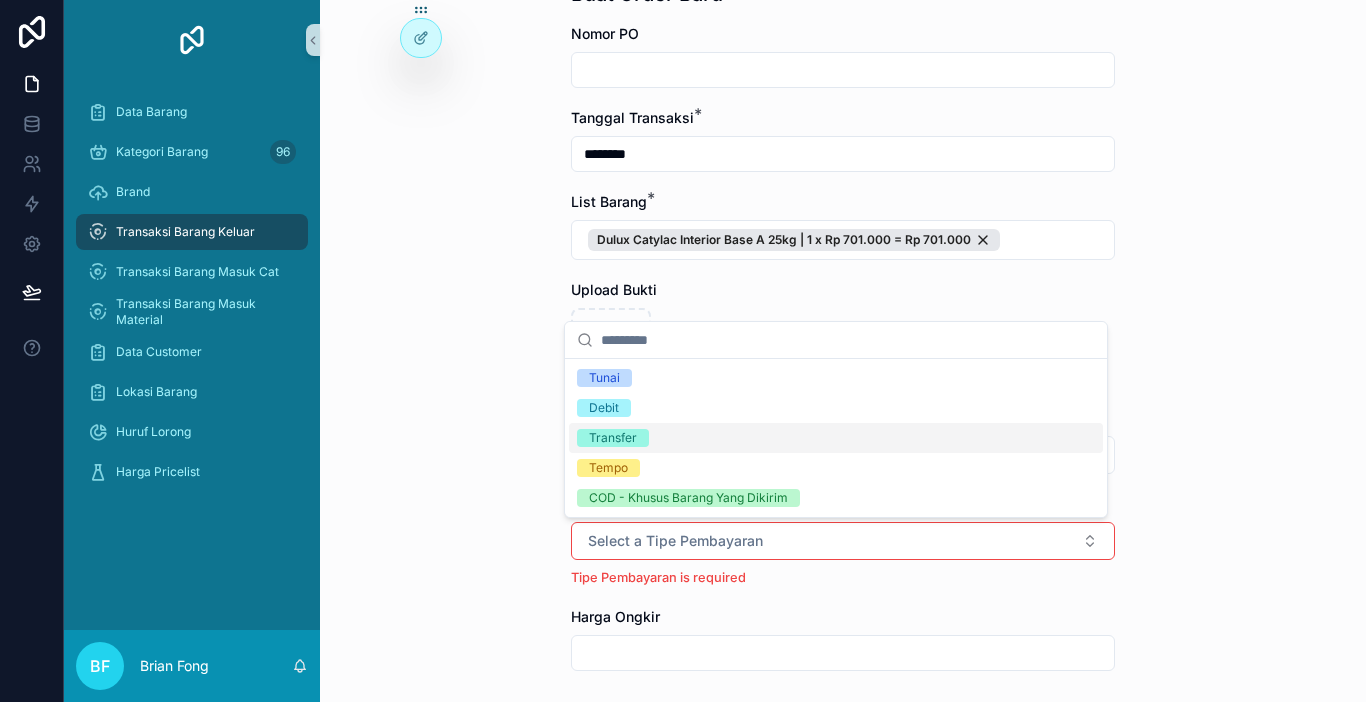 click on "Transfer" at bounding box center (613, 438) 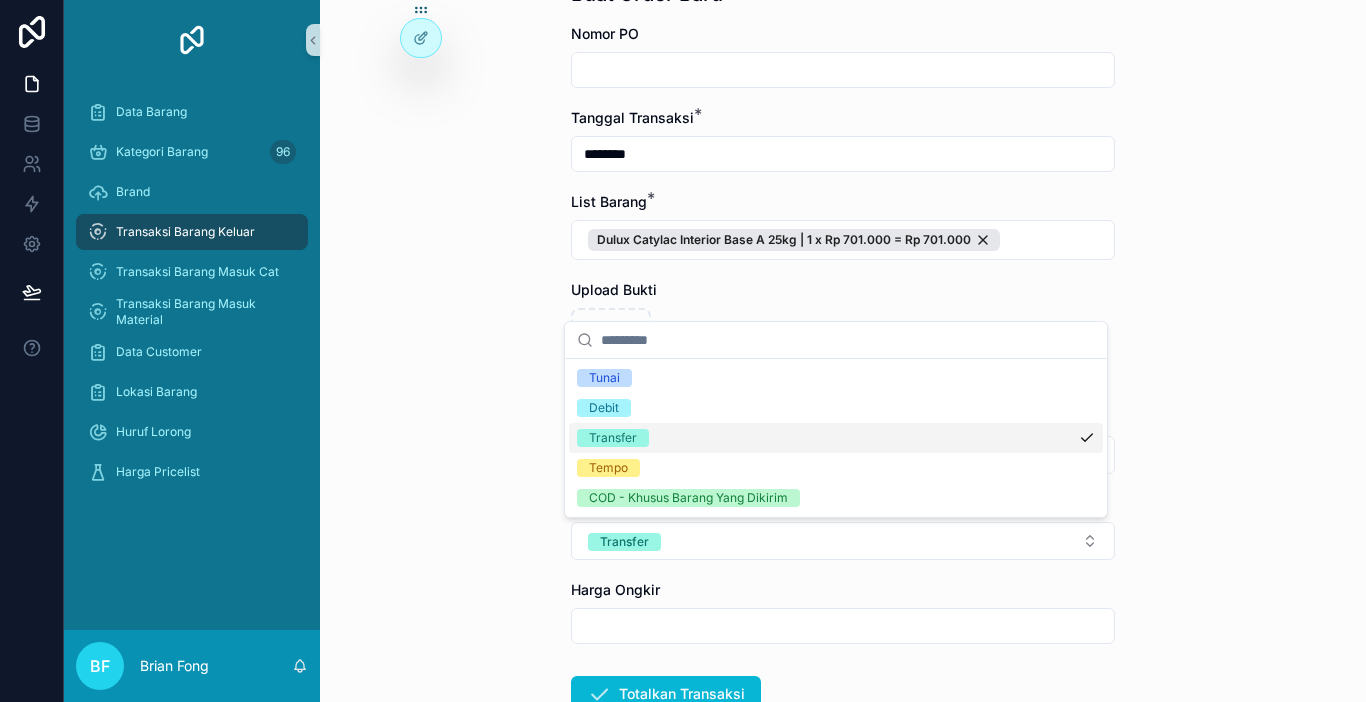 click on "Transfer" at bounding box center [836, 438] 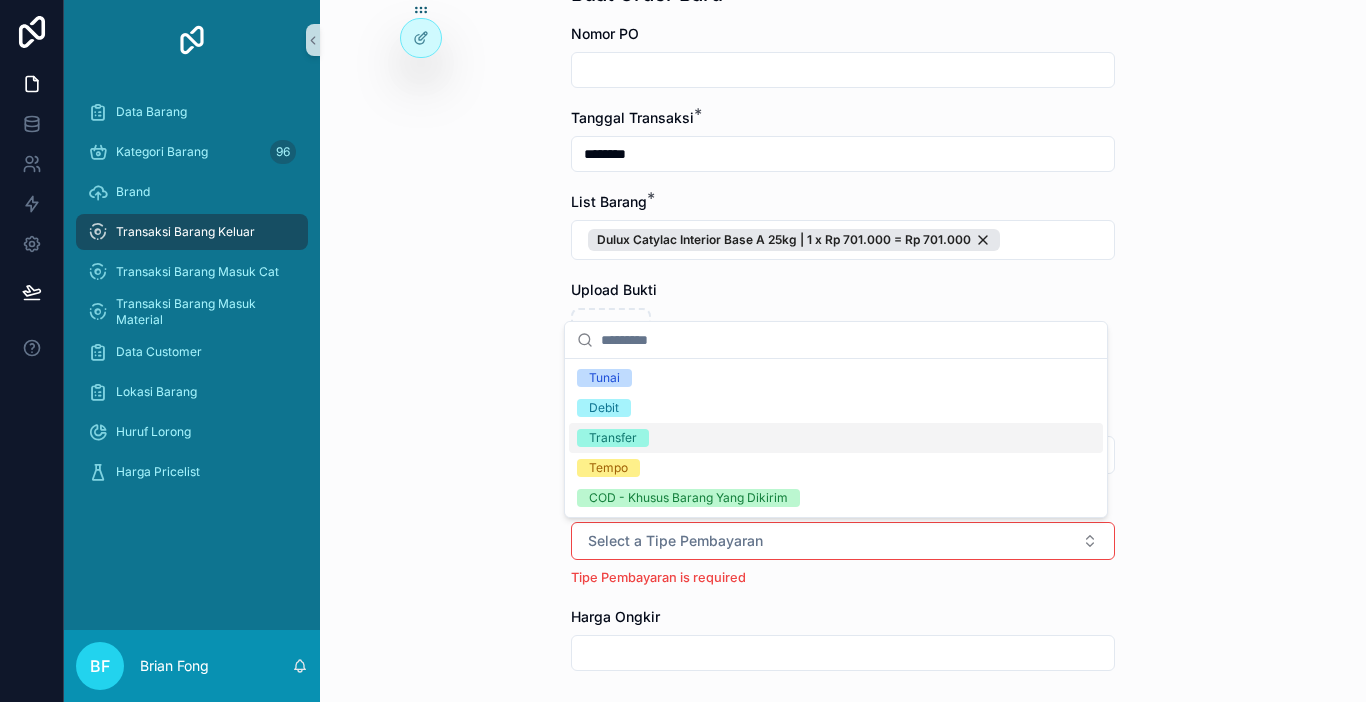 click on "Transfer" at bounding box center [613, 438] 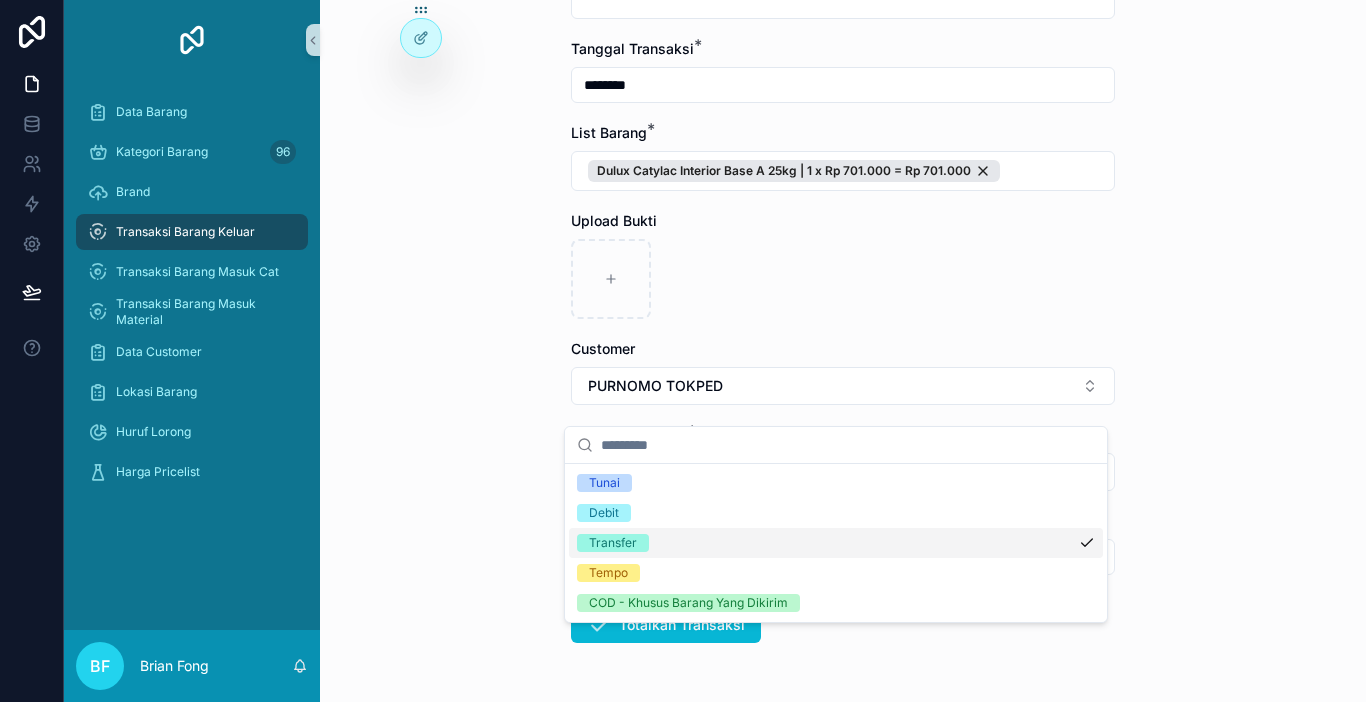 scroll, scrollTop: 238, scrollLeft: 0, axis: vertical 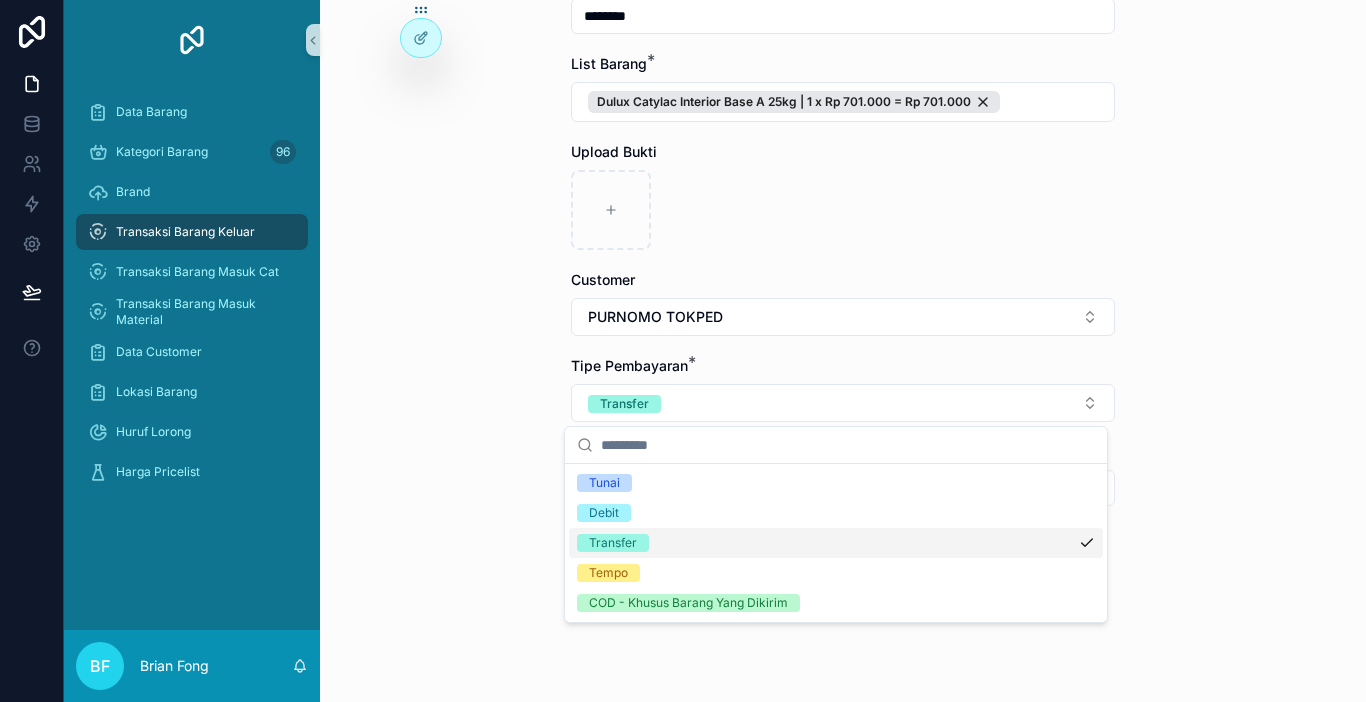 click on "Transaksi Barang Keluar Buat Order Baru Buat Order Baru Nomor PO Tanggal Transaksi * ******** List Barang * Dulux Catylac Interior Base A 25kg | 1 x Rp 701.000 = Rp 701.000 Upload Bukti Customer PURNOMO TOKPED Tipe Pembayaran * Transfer Harga Ongkir Totalkan Transaksi" at bounding box center [843, 351] 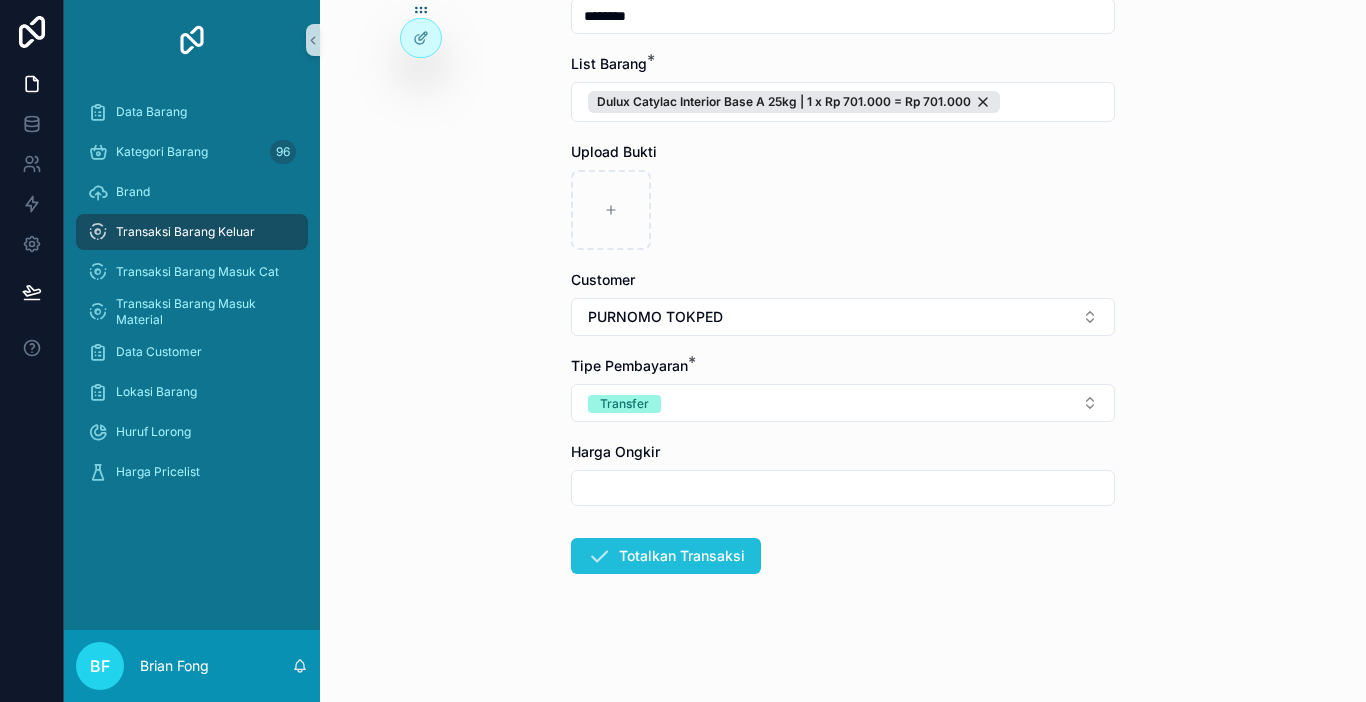click on "Totalkan Transaksi" at bounding box center (666, 556) 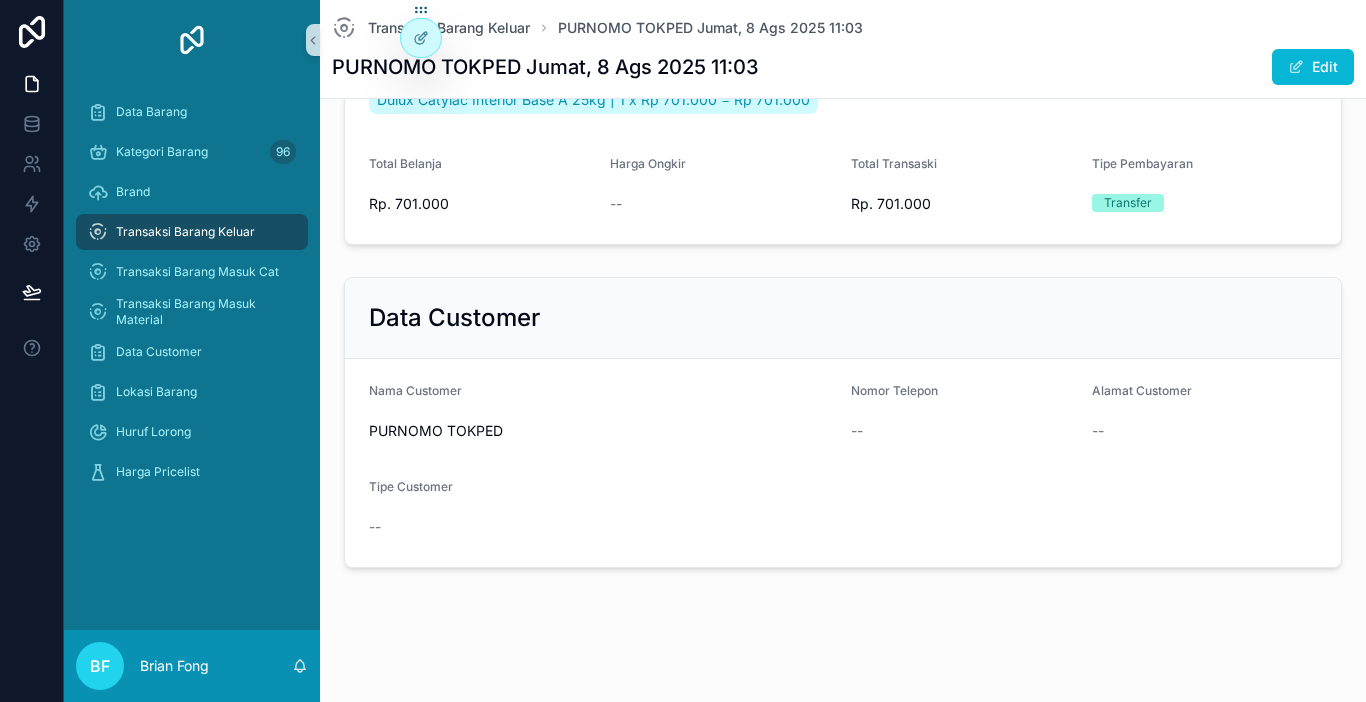 scroll, scrollTop: 210, scrollLeft: 0, axis: vertical 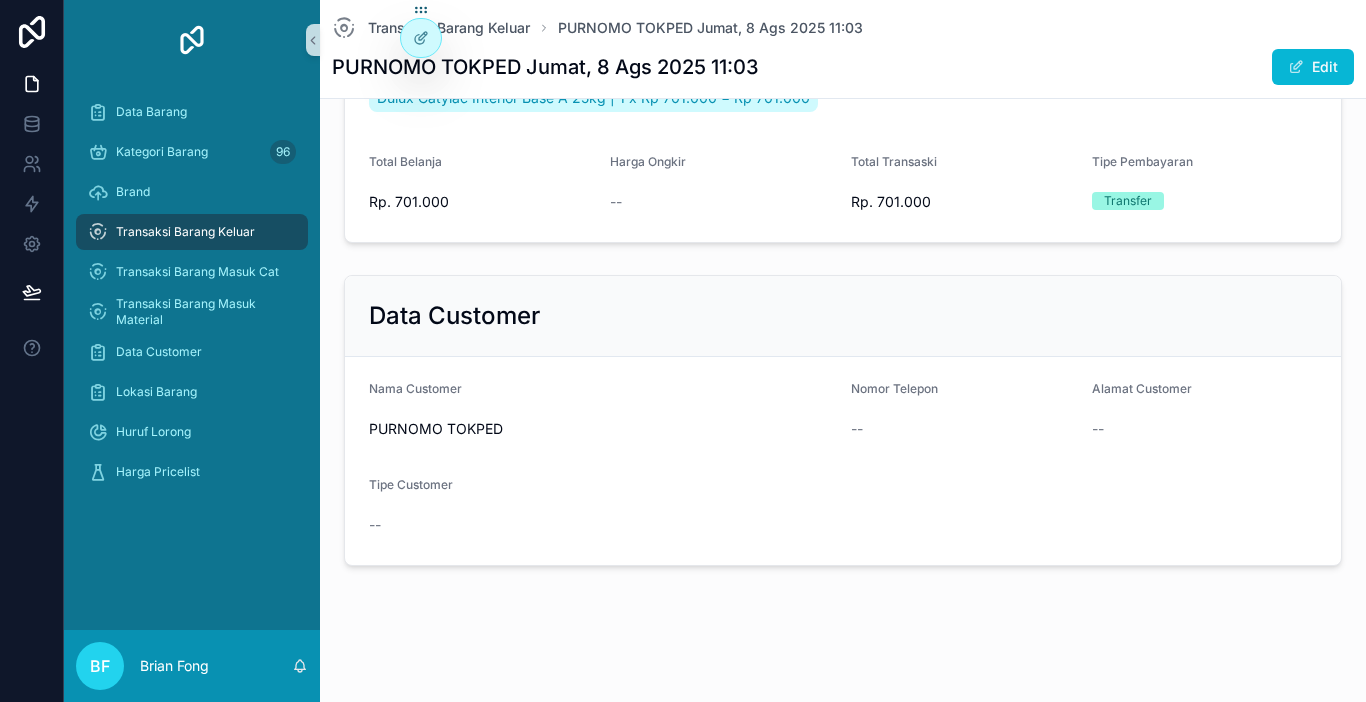 click on "Transaksi Barang Keluar" at bounding box center (185, 232) 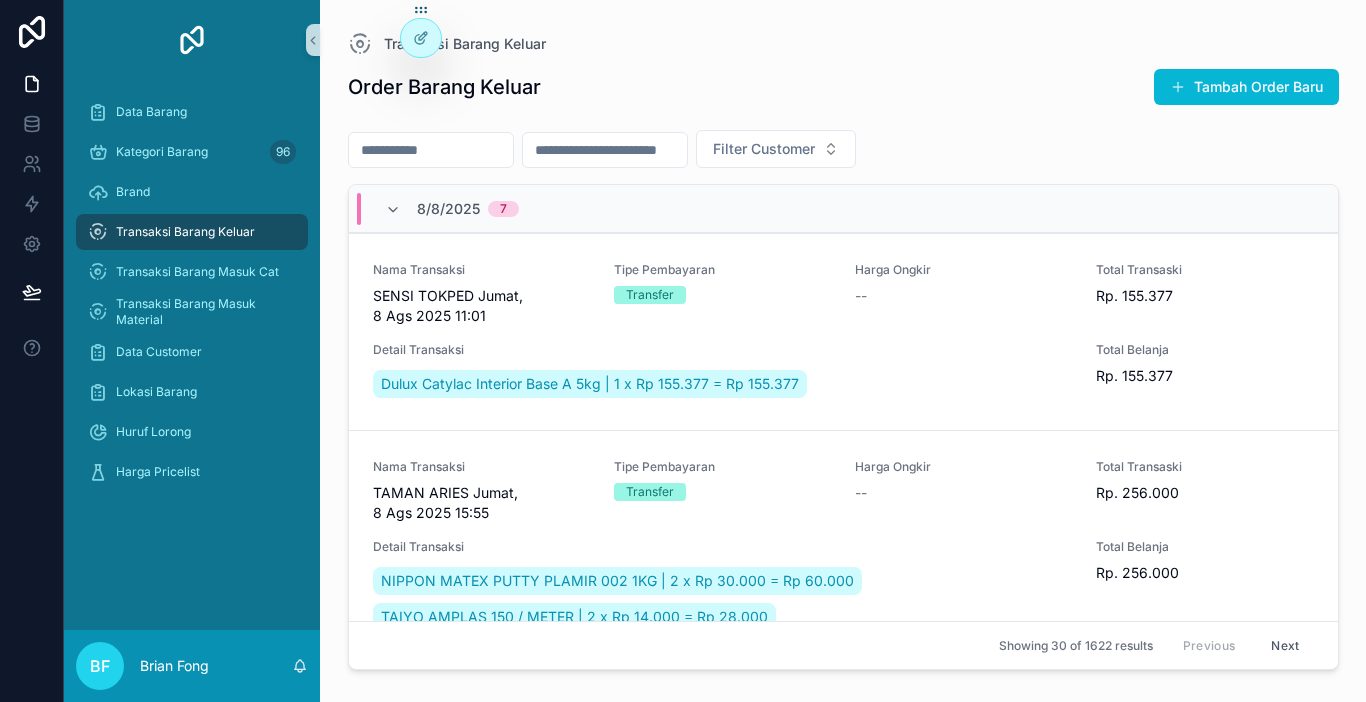 scroll, scrollTop: 0, scrollLeft: 0, axis: both 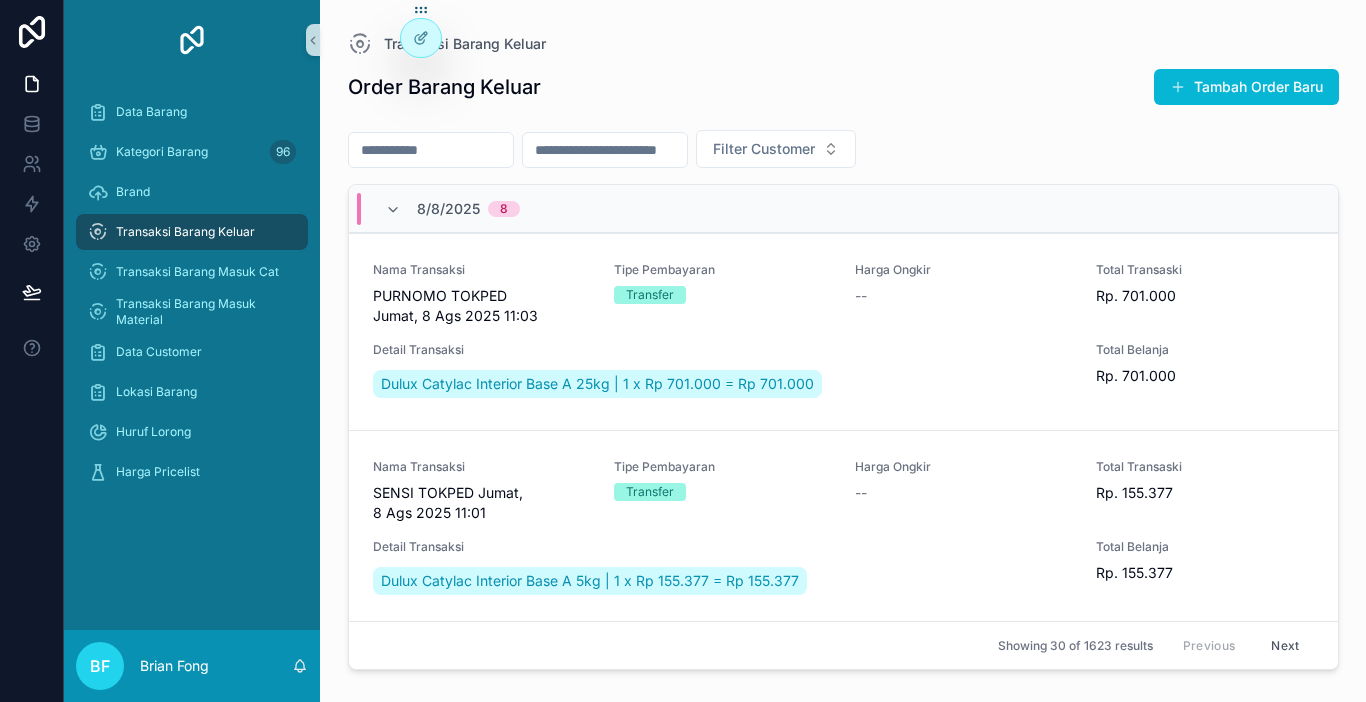 click on "Transaksi Barang Keluar" at bounding box center (185, 232) 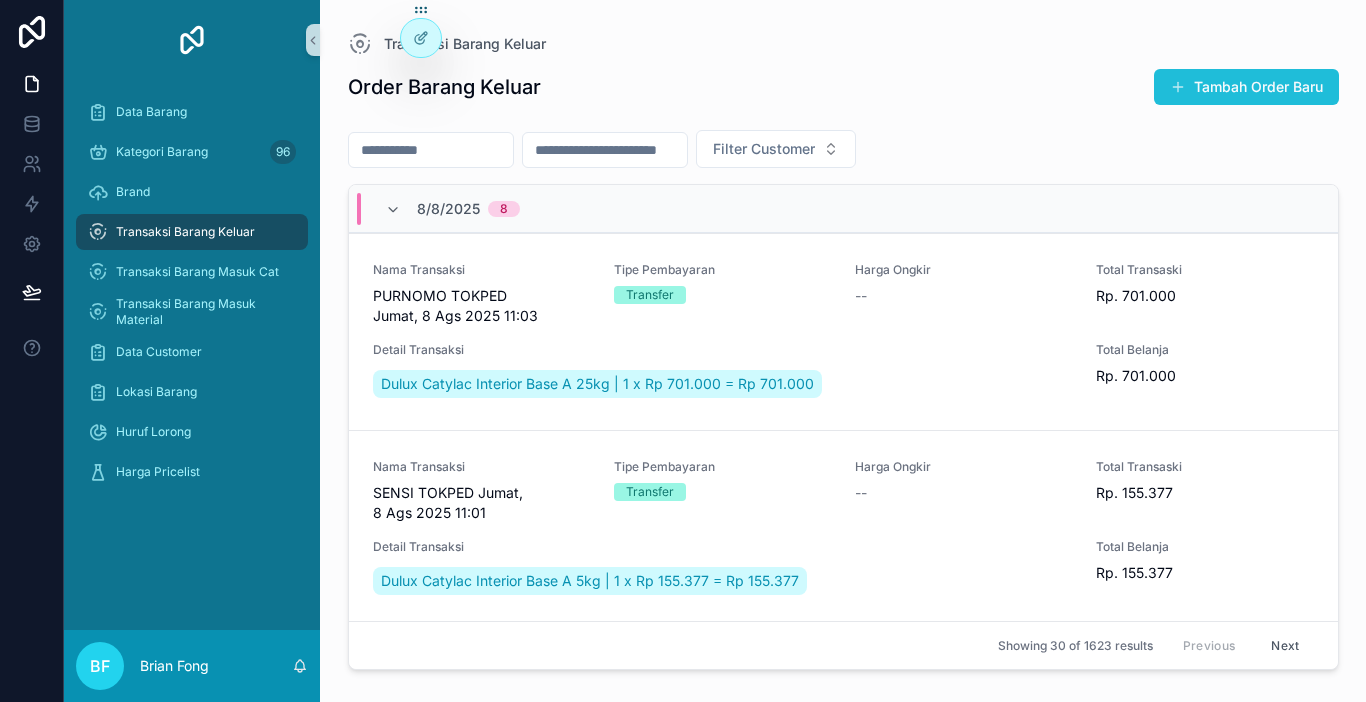 click on "Tambah Order Baru" at bounding box center (1246, 87) 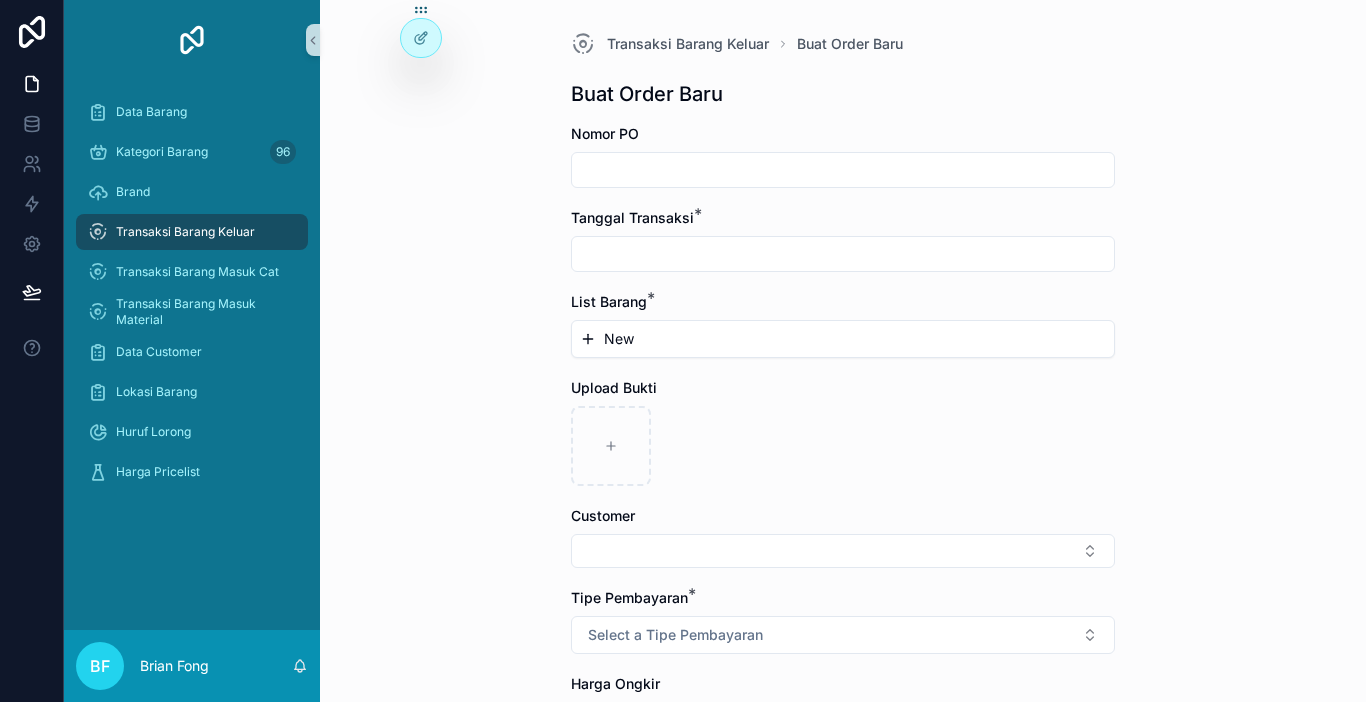 click at bounding box center (843, 170) 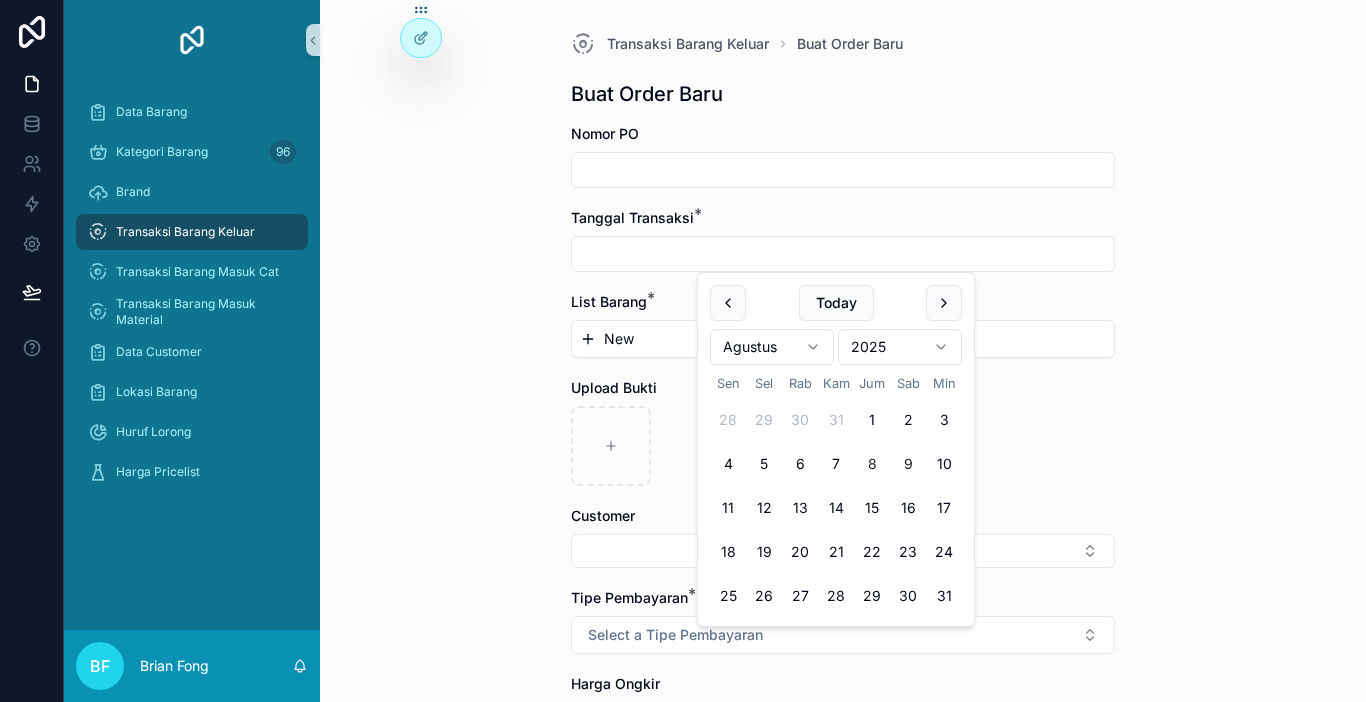 click on "8" at bounding box center (872, 464) 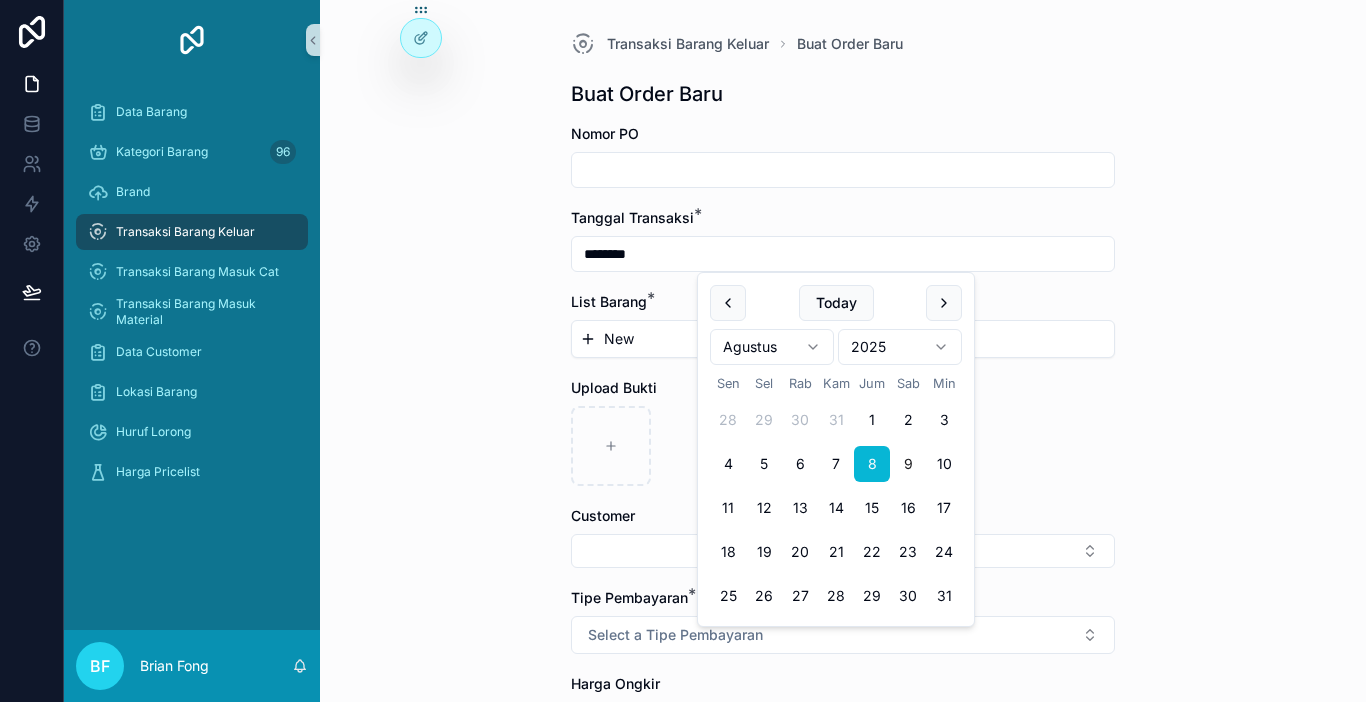click on "New" at bounding box center [843, 339] 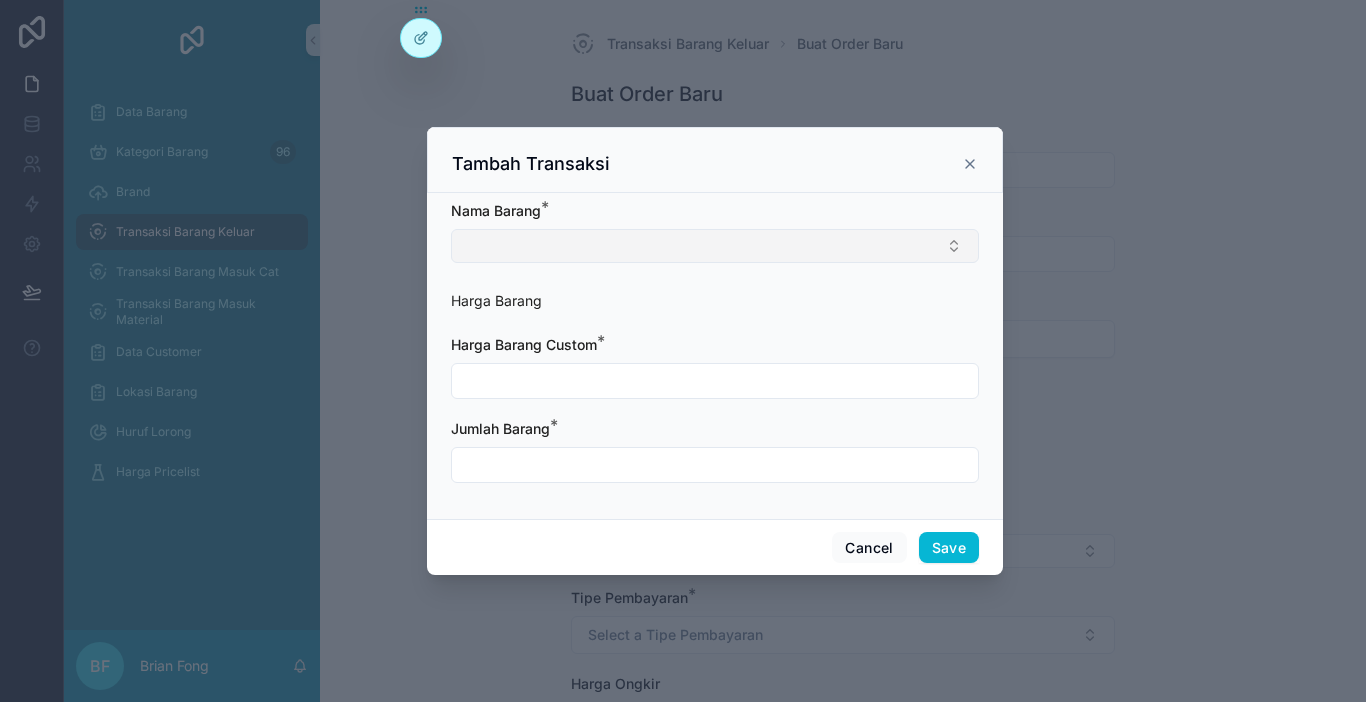 click at bounding box center (715, 246) 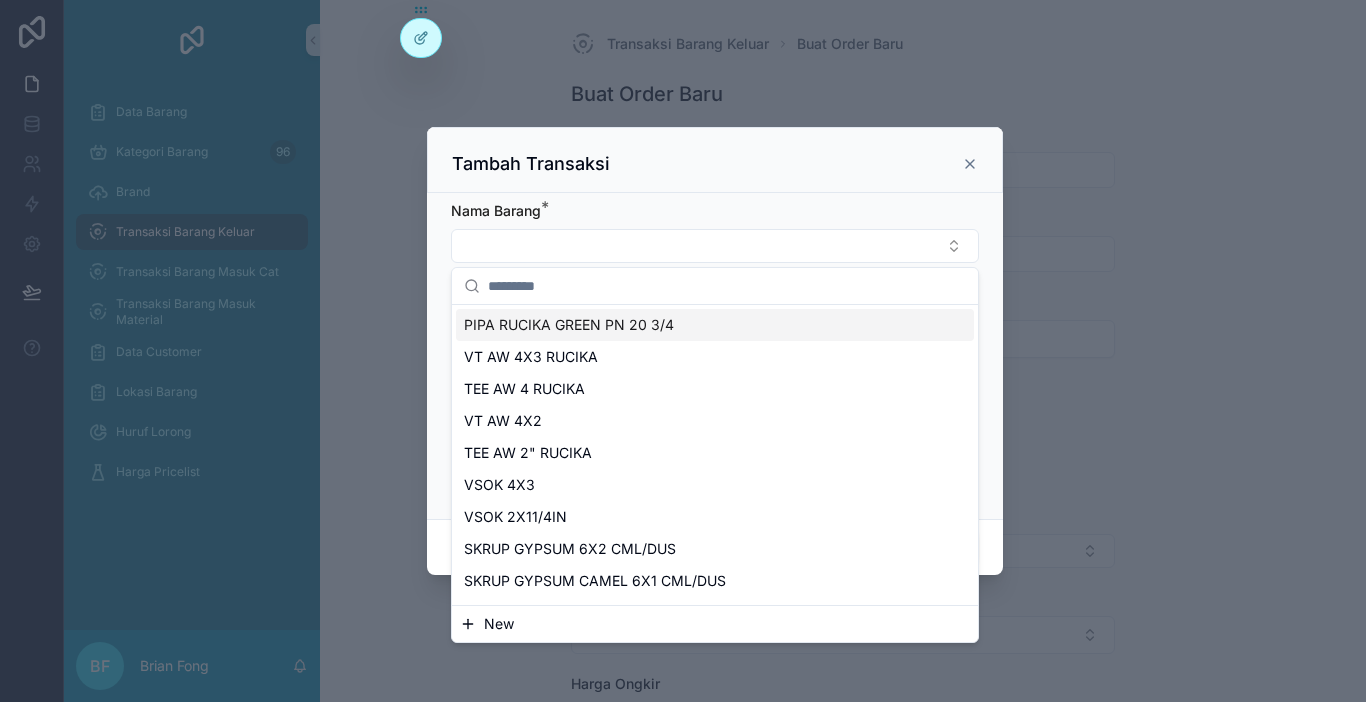 paste on "**********" 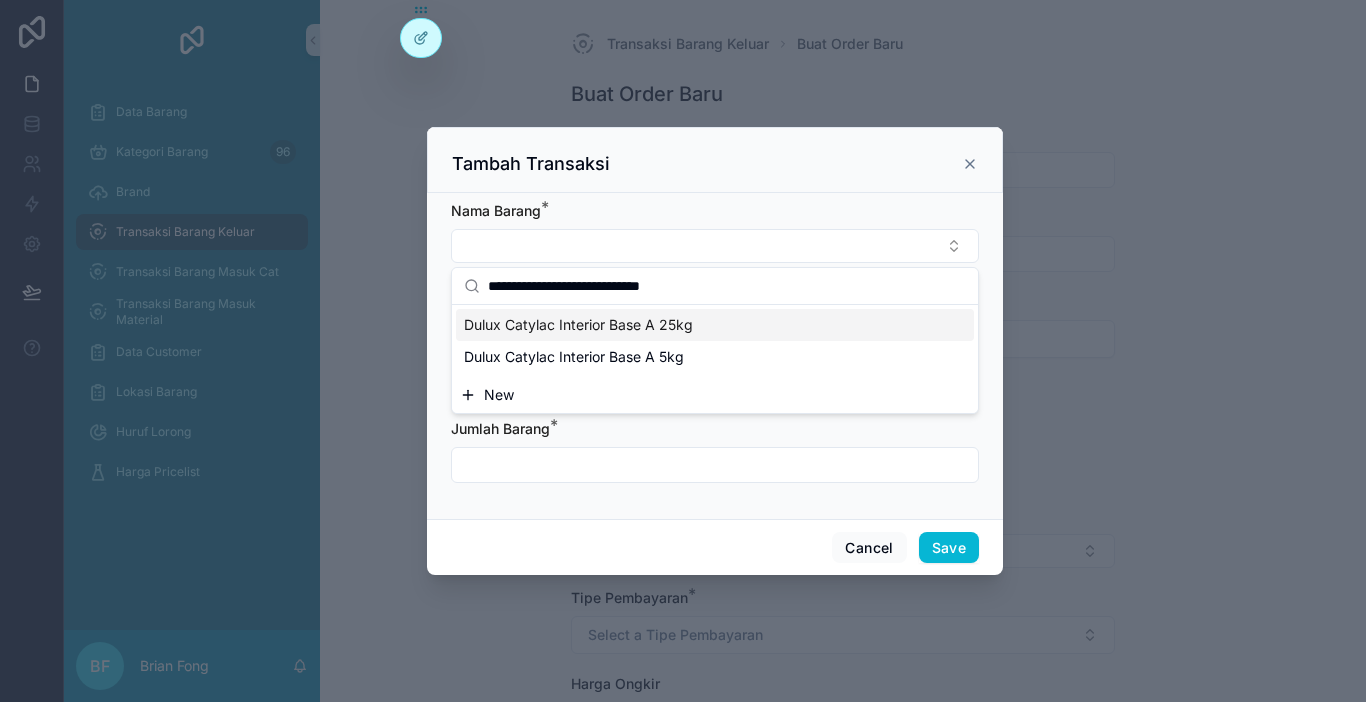 type on "**********" 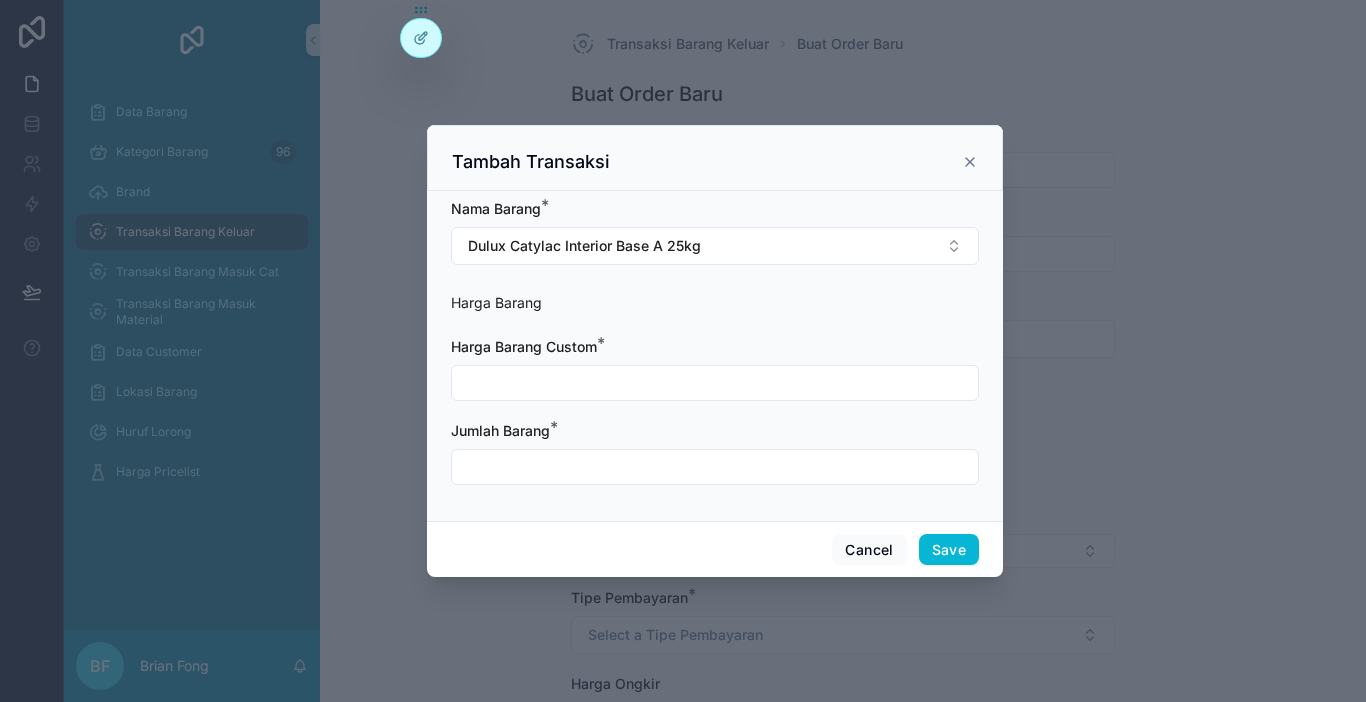 click at bounding box center (715, 383) 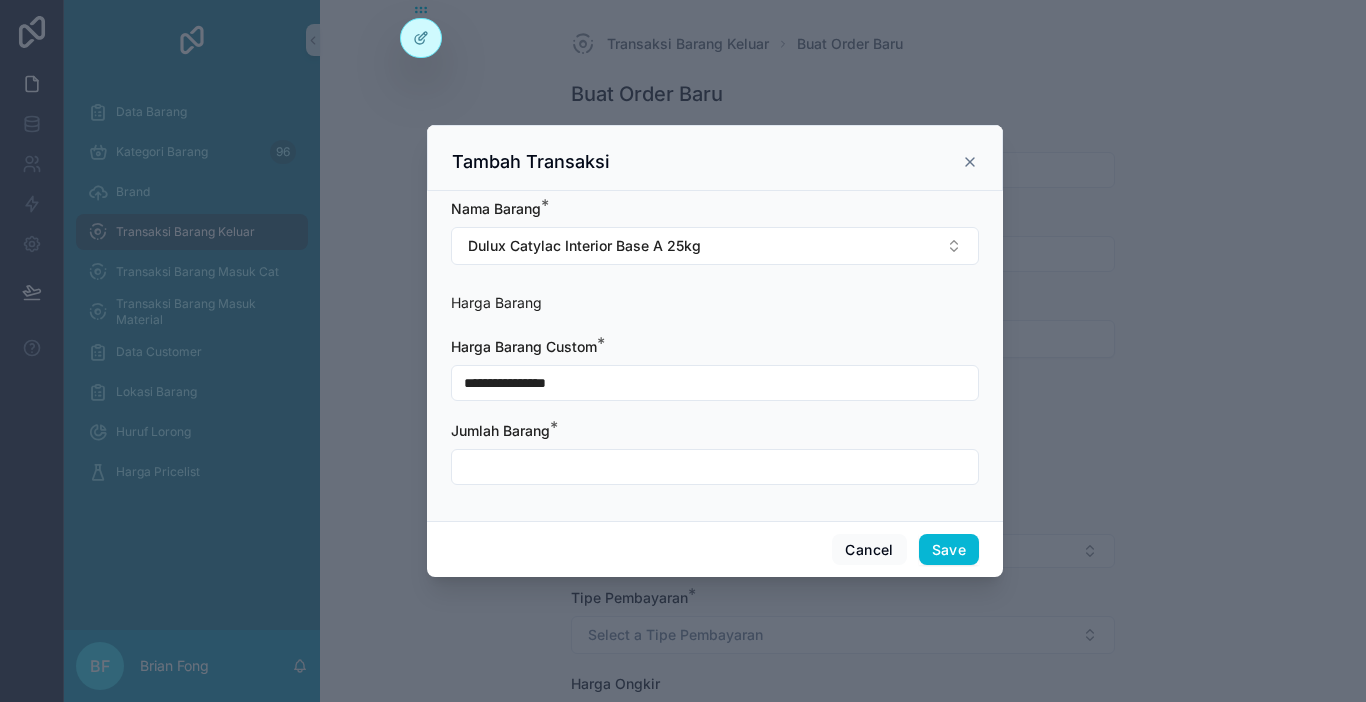 type on "**********" 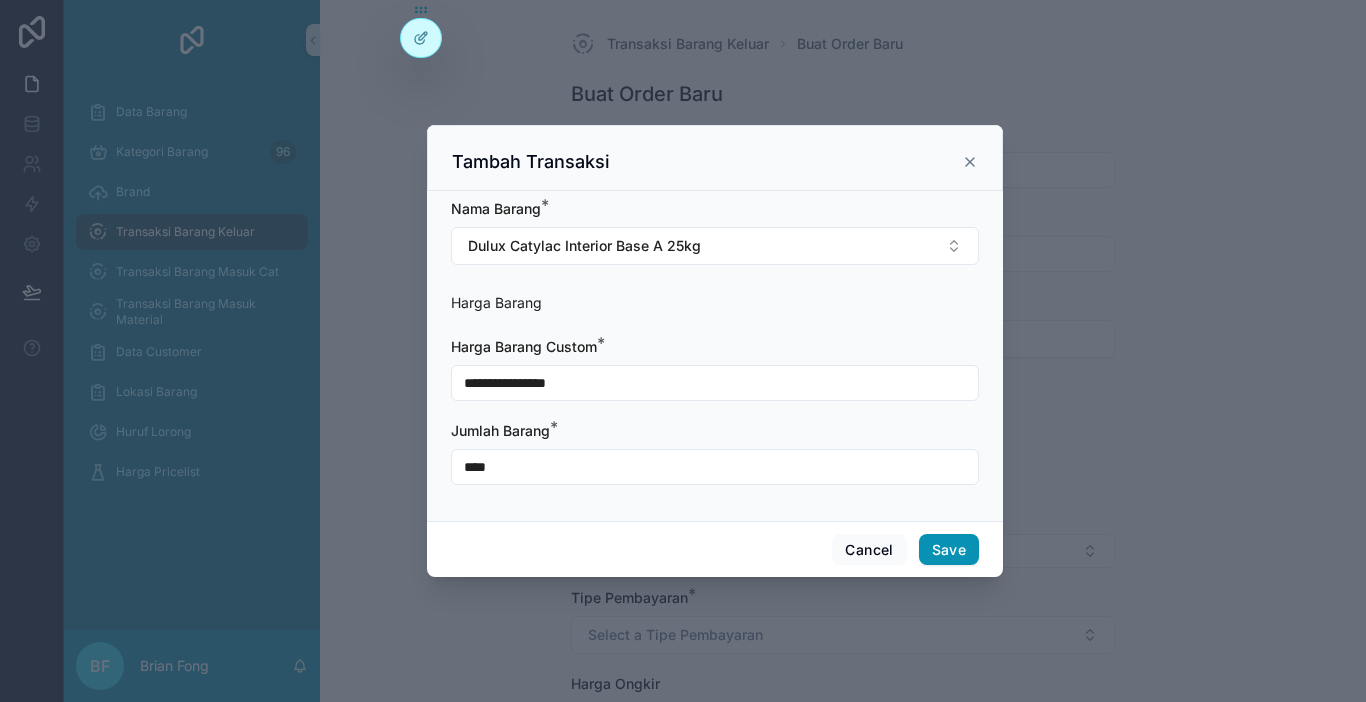 type on "****" 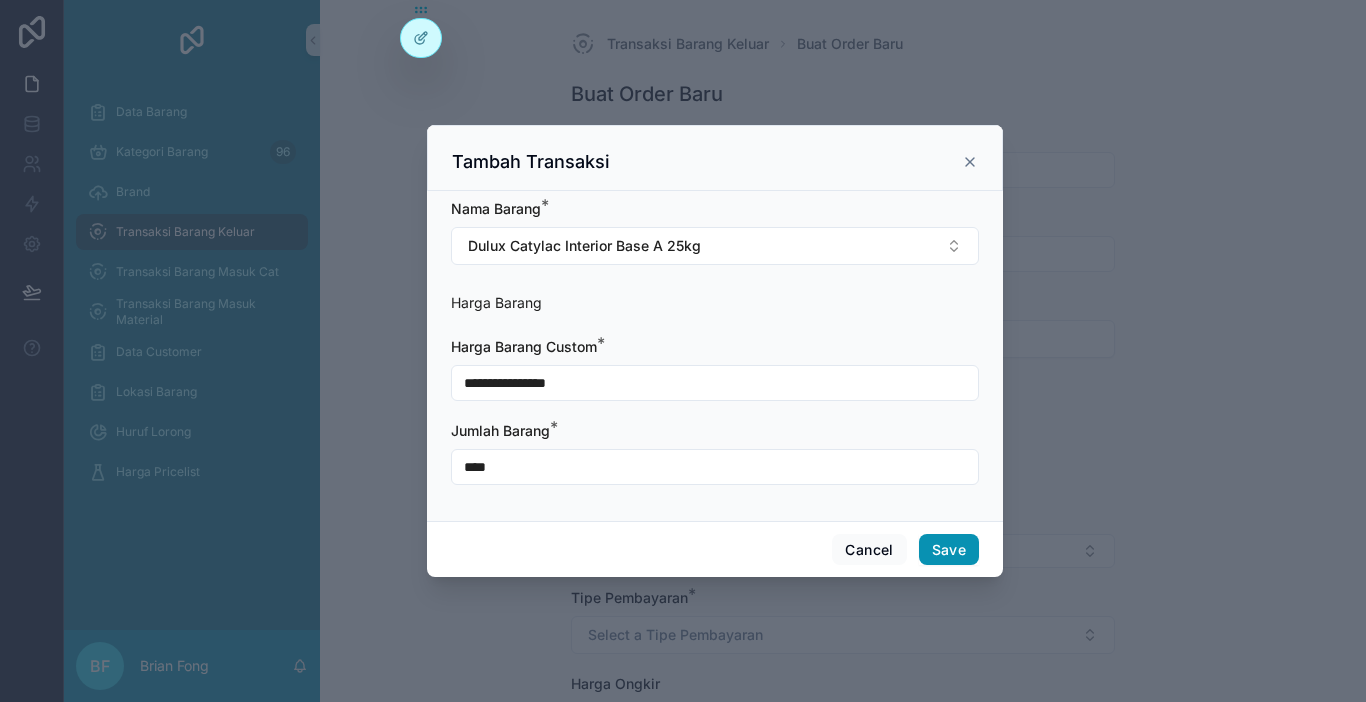 click on "Save" at bounding box center (949, 550) 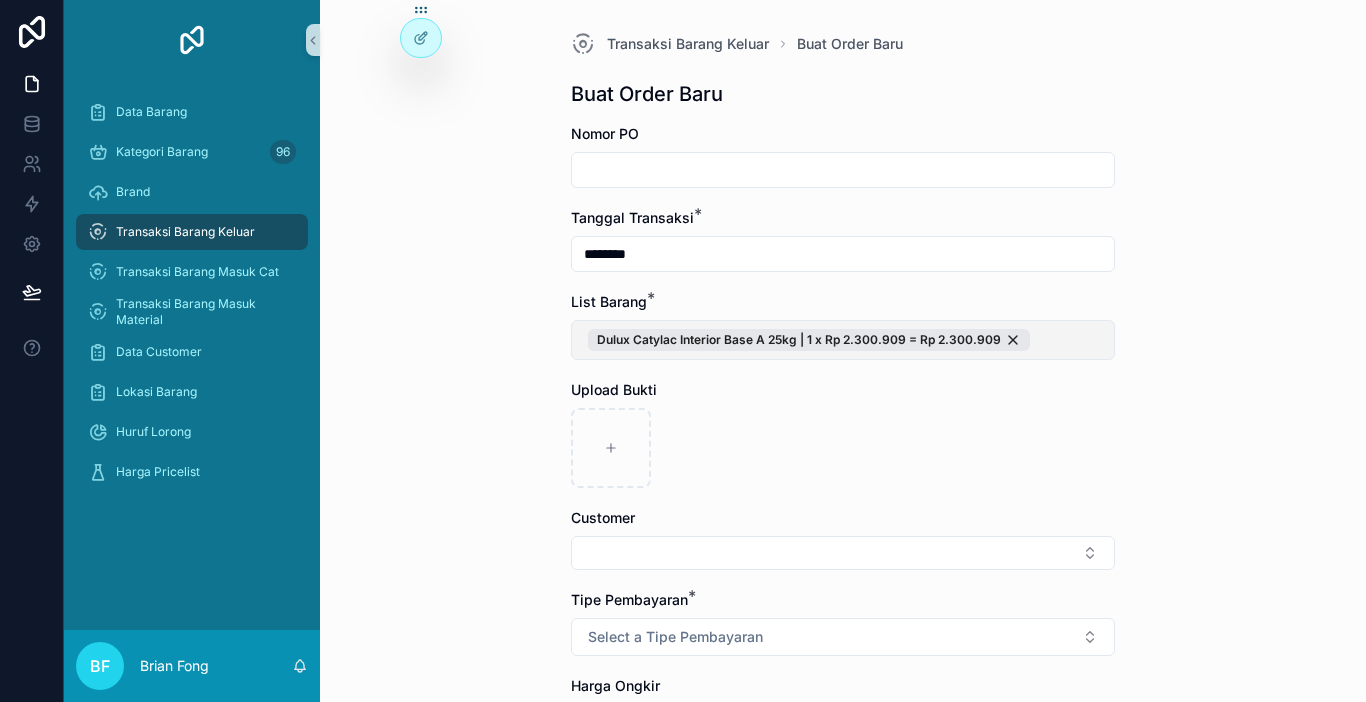click on "Dulux Catylac Interior Base A 25kg | 1 x Rp 2.300.909 = Rp 2.300.909" at bounding box center (843, 340) 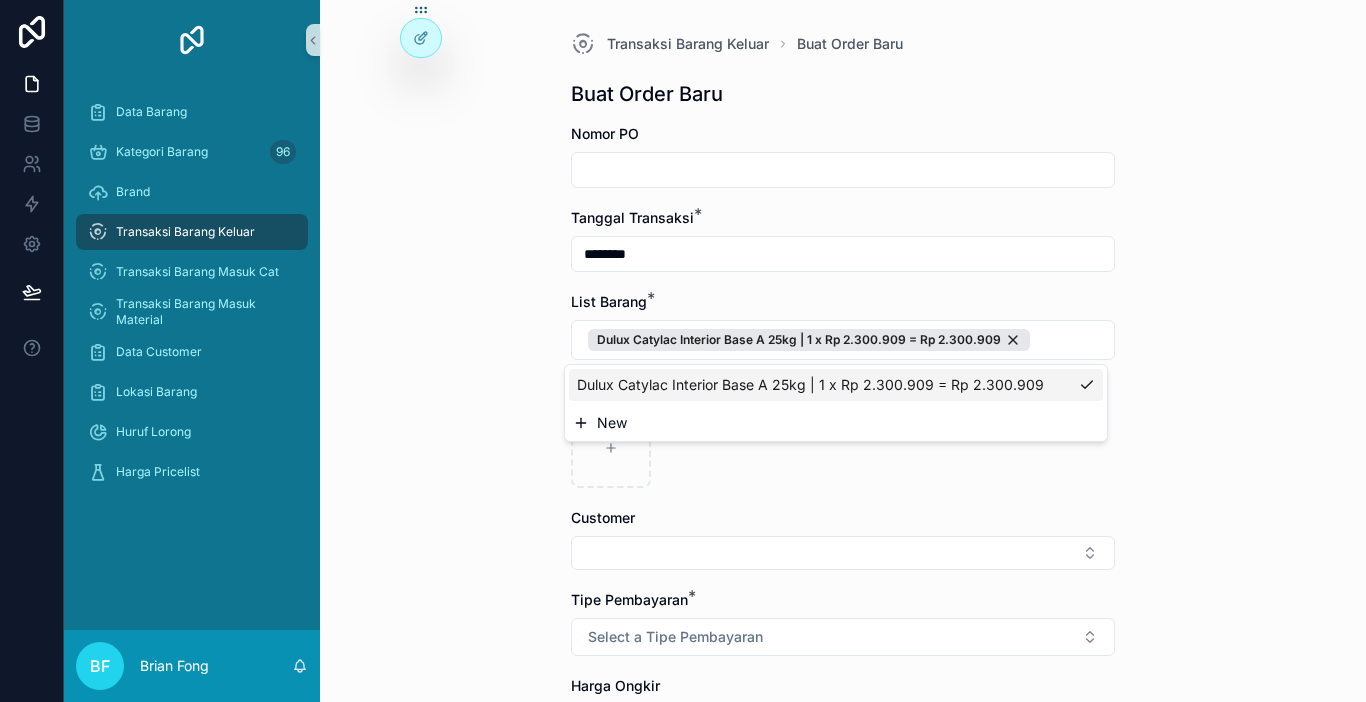 click on "New" at bounding box center [836, 423] 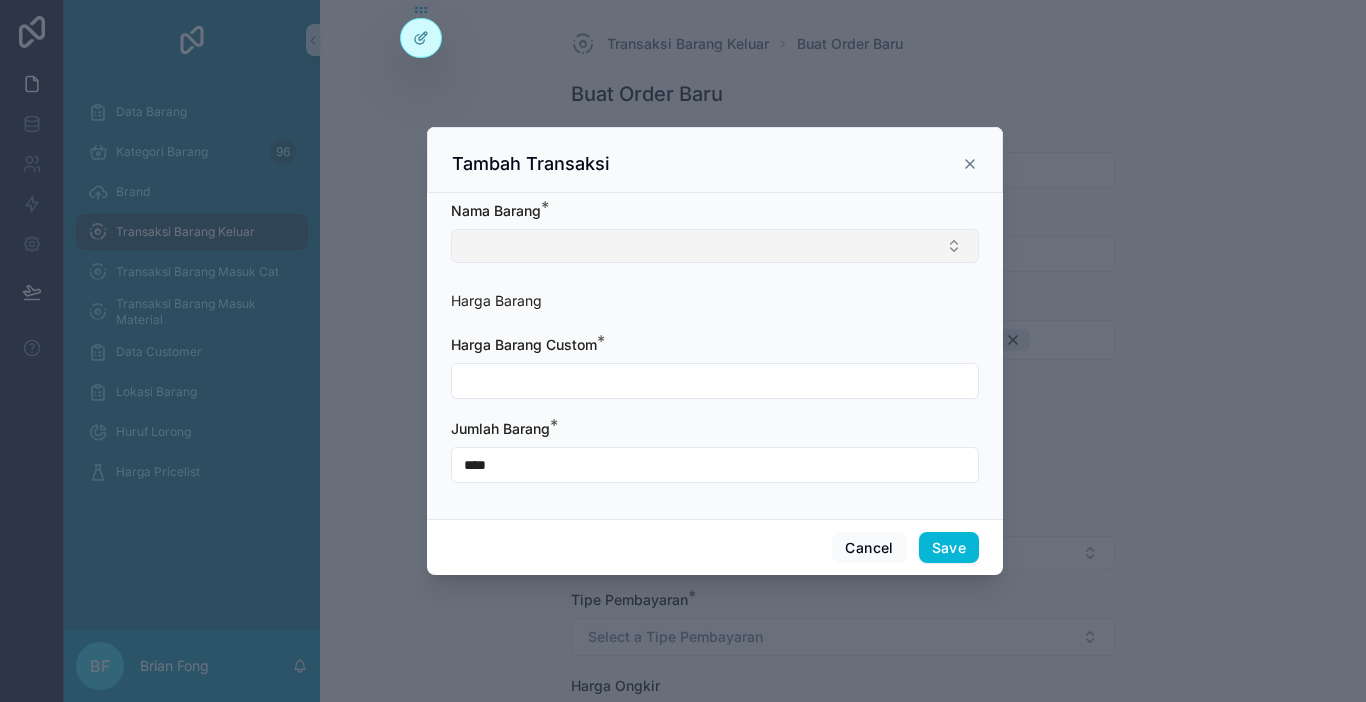click at bounding box center [715, 246] 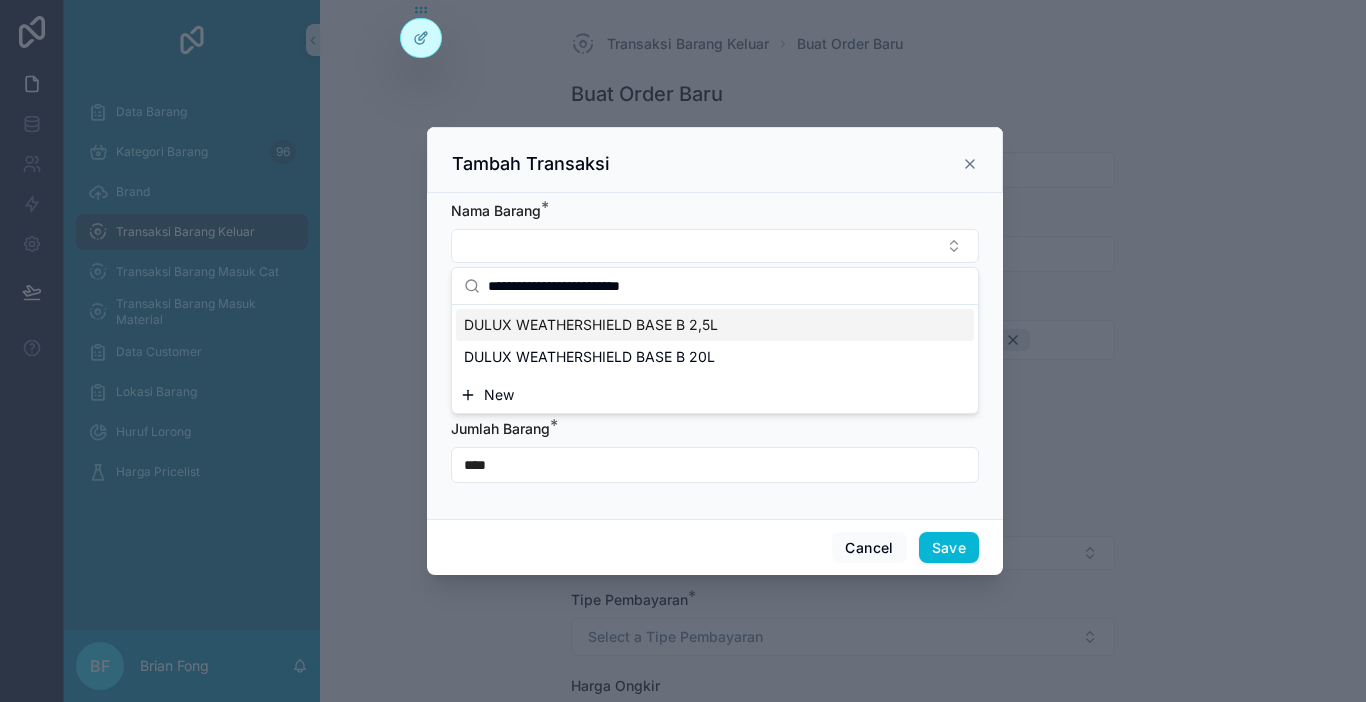 type on "**********" 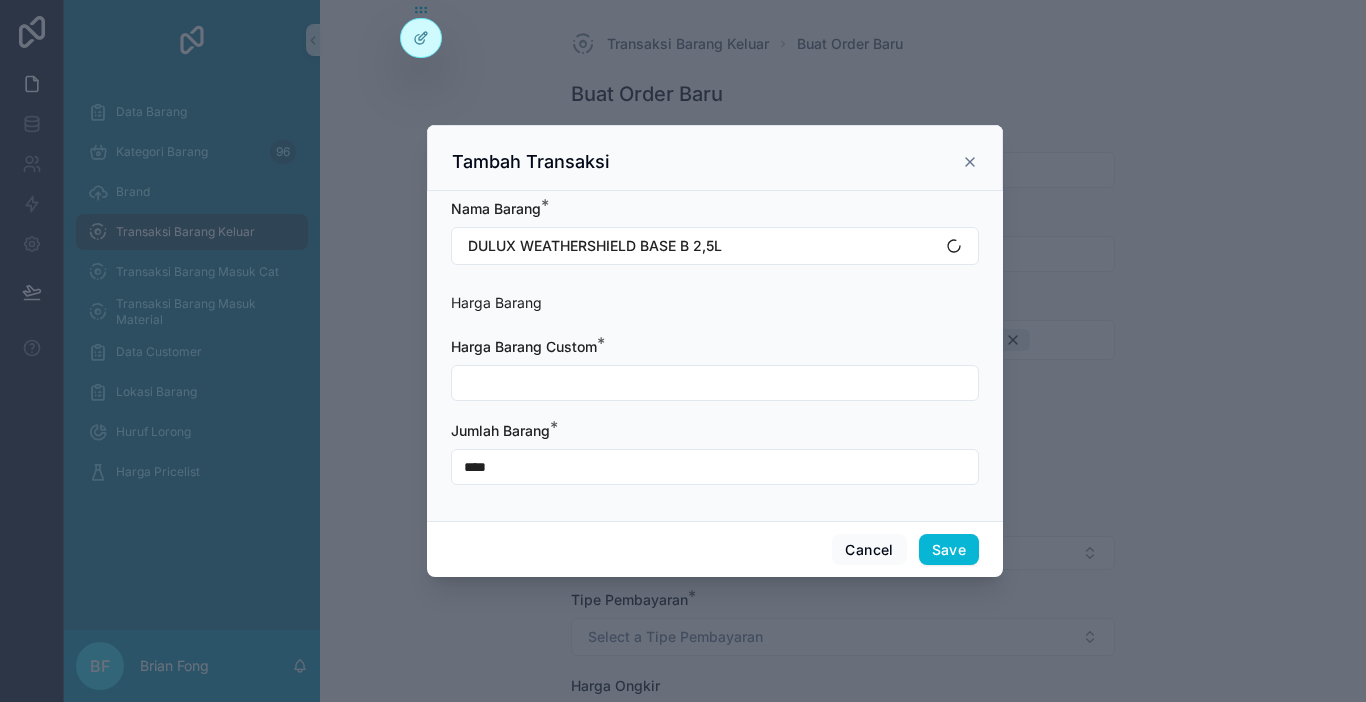click at bounding box center [715, 383] 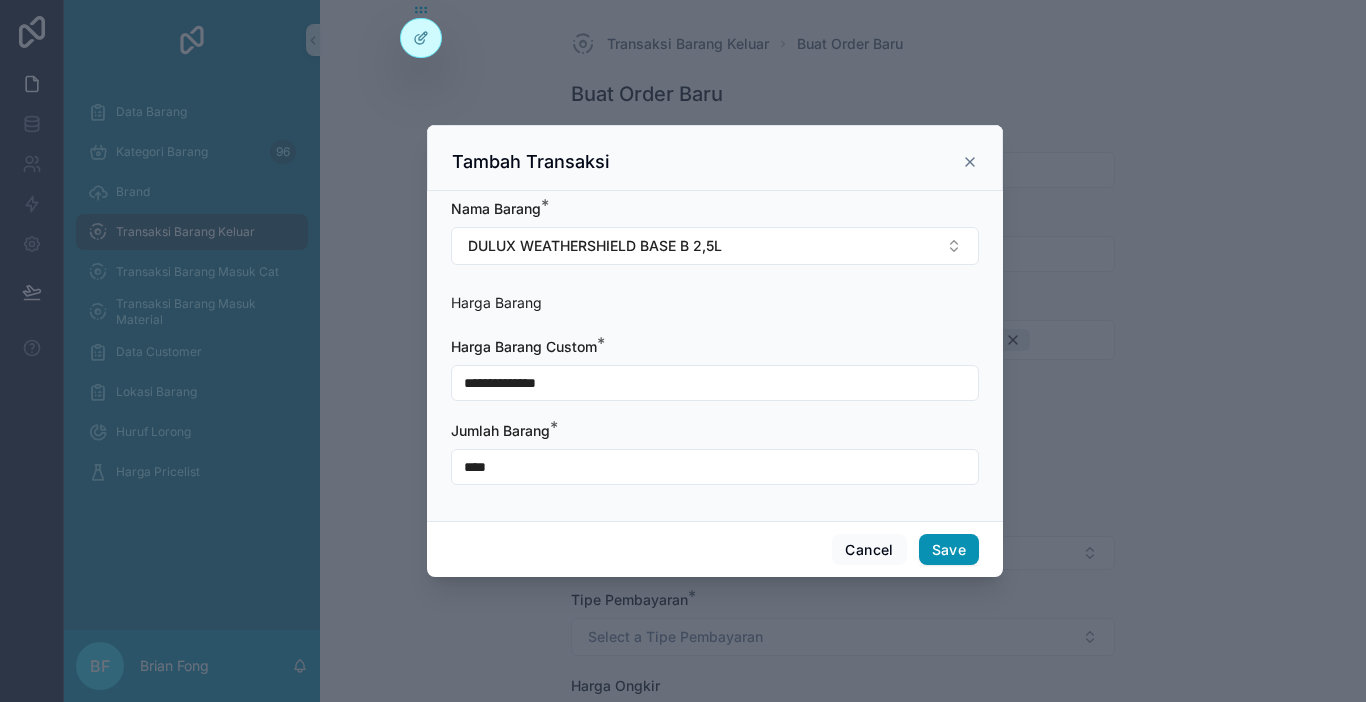 type on "**********" 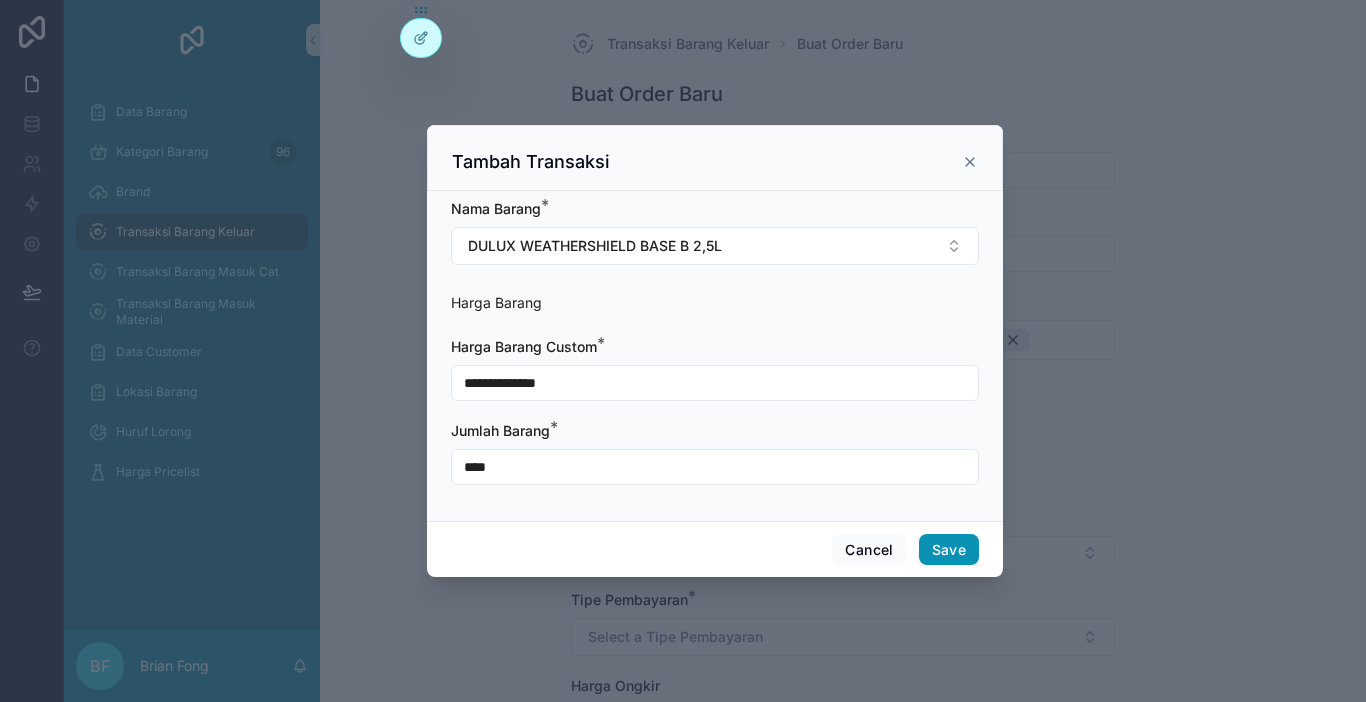 click on "Save" at bounding box center [949, 550] 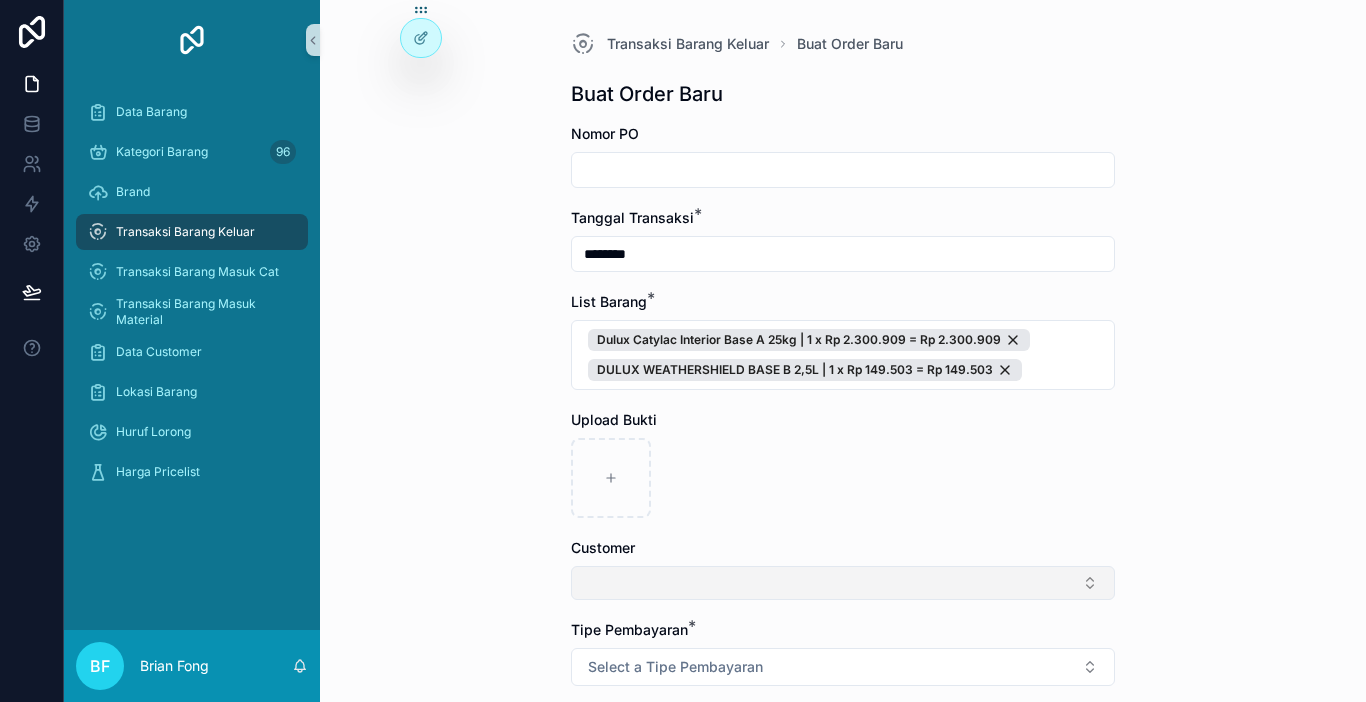 click at bounding box center [843, 583] 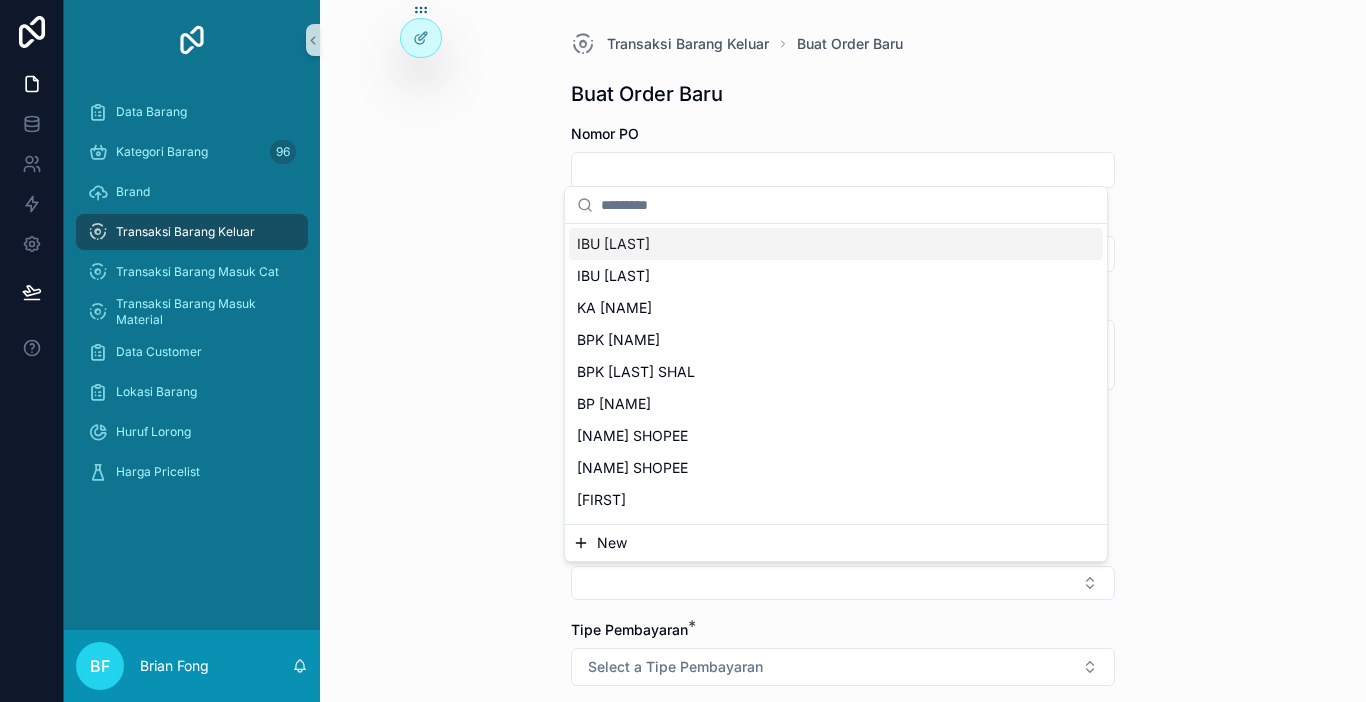 click 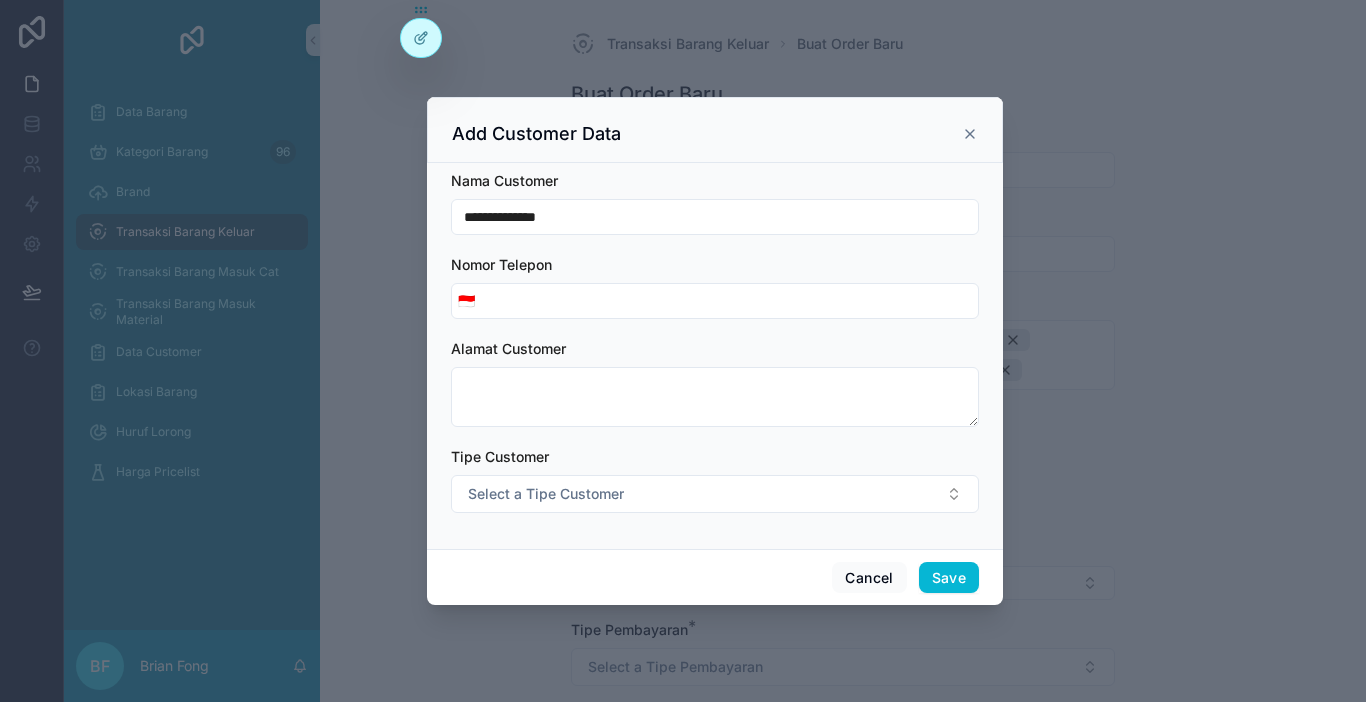click on "**********" at bounding box center (715, 217) 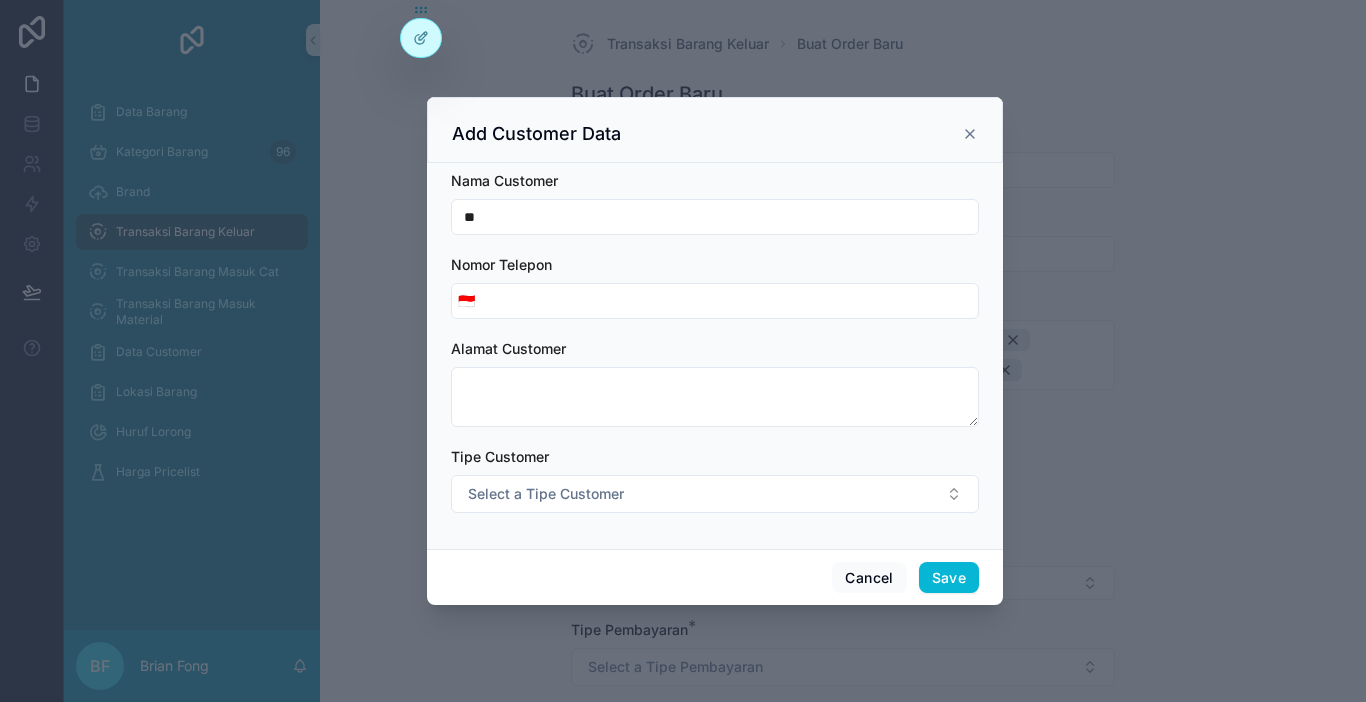 type on "**********" 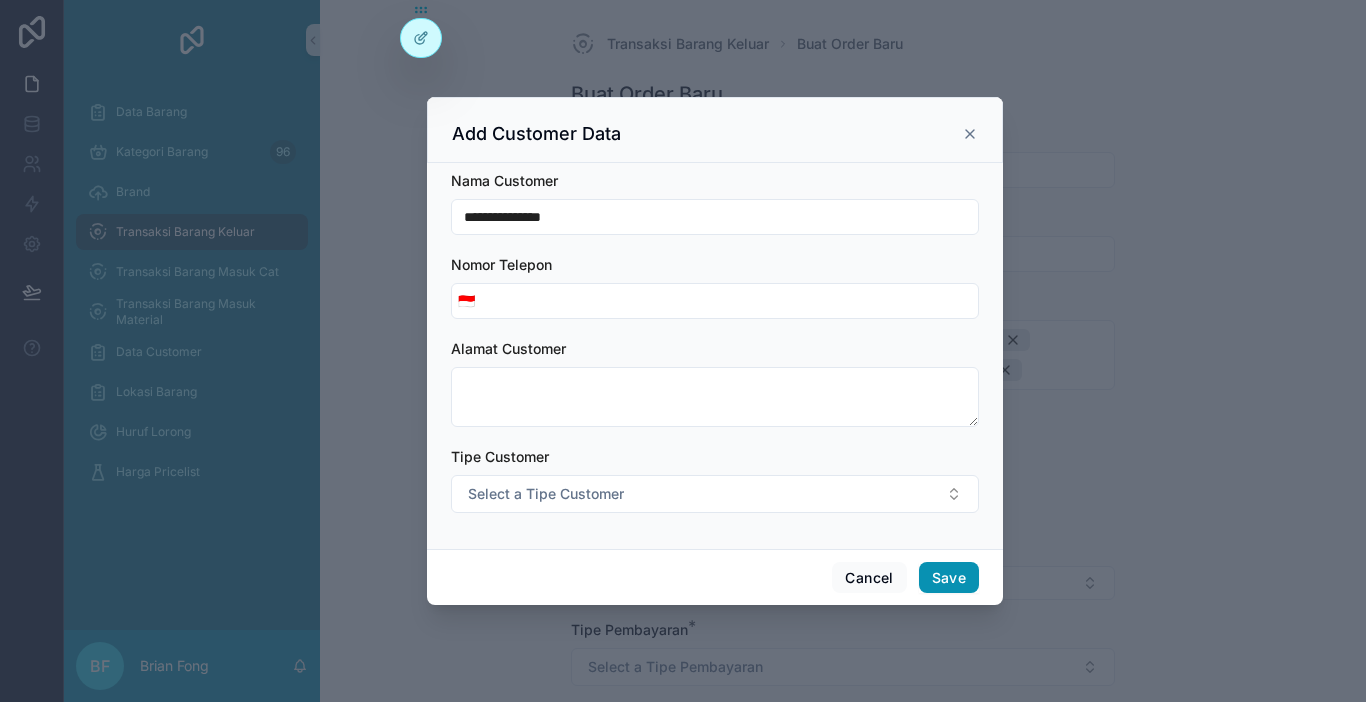 click on "Save" at bounding box center (949, 578) 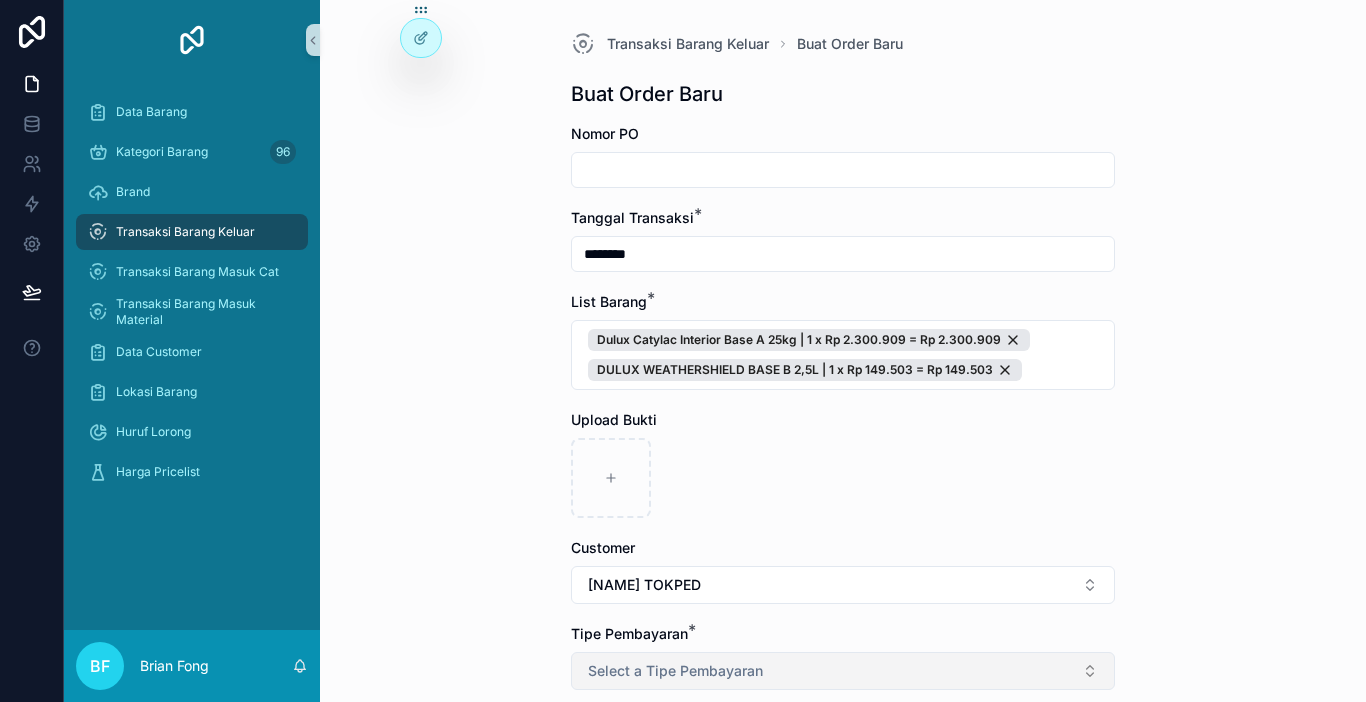 click on "Select a Tipe Pembayaran" at bounding box center (843, 671) 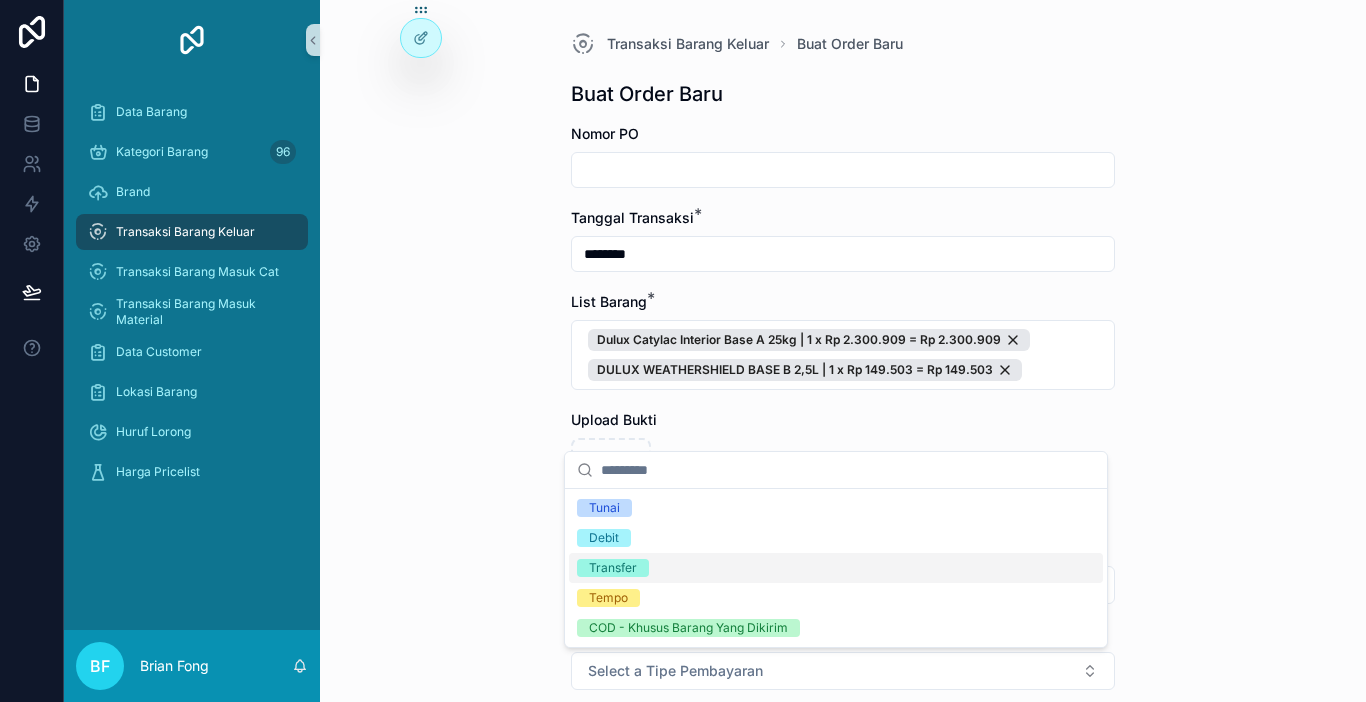 click on "Transfer" at bounding box center (613, 568) 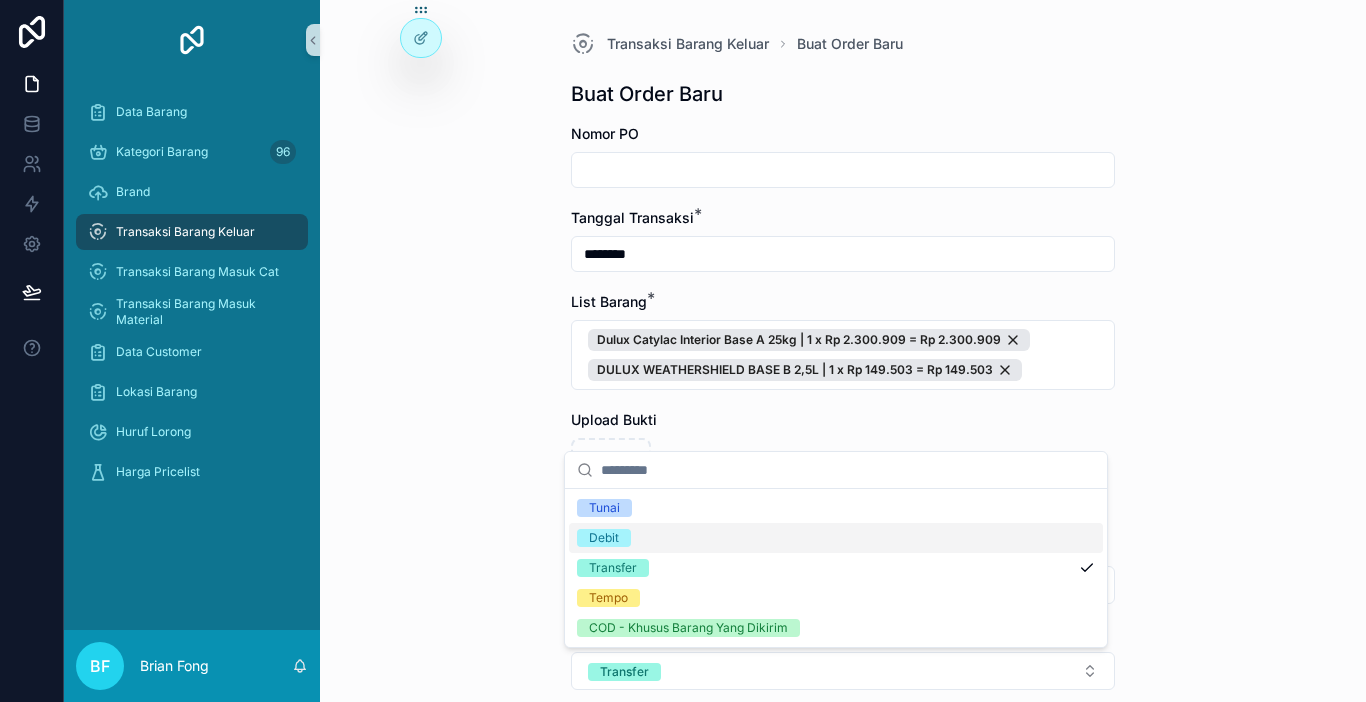 click on "Transaksi Barang Keluar Buat Order Baru Buat Order Baru Nomor PO Tanggal Transaksi * ******** List Barang * Dulux Catylac Interior Base A 25kg | 1 x Rp 2.300.909 = Rp 2.300.909 DULUX WEATHERSHIELD BASE B 2,5L | 1 x Rp 149.503 = Rp 149.503 Upload Bukti Customer SUTRISNO TOKPED Tipe Pembayaran * Transfer Harga Ongkir Totalkan Transaksi" at bounding box center (843, 351) 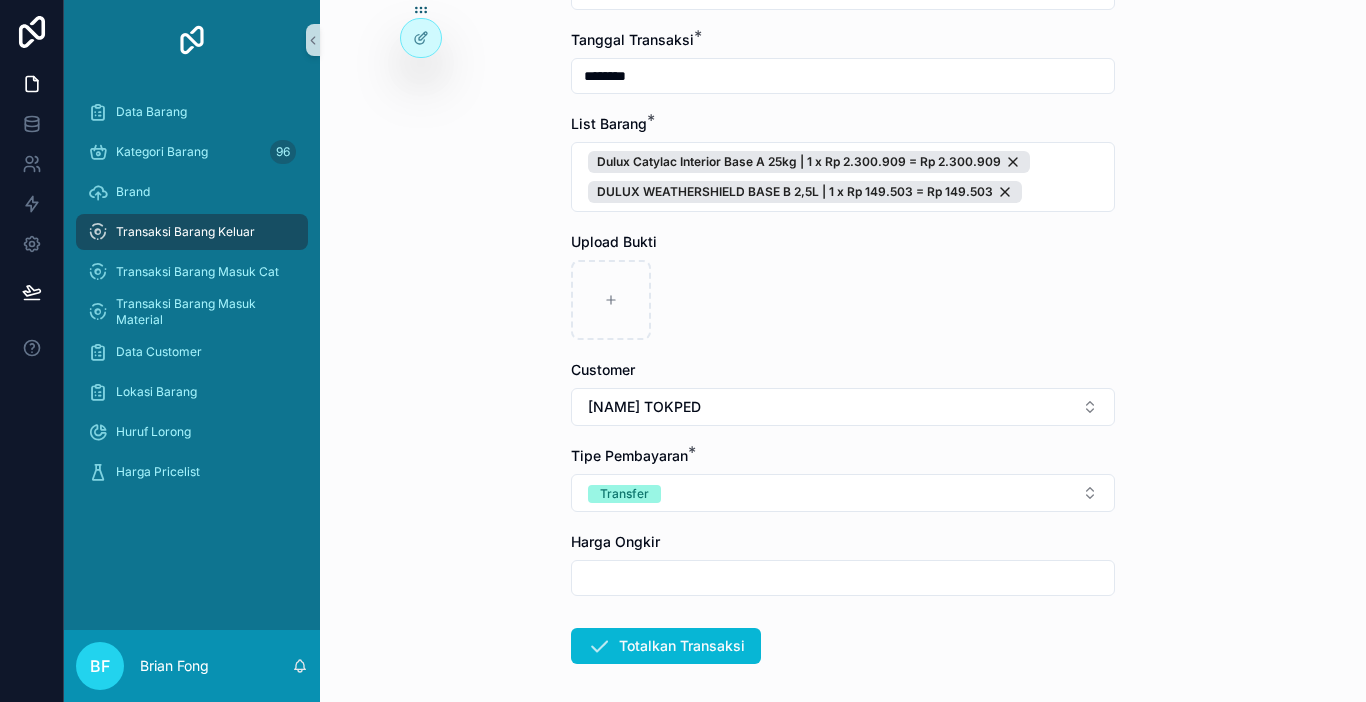 scroll, scrollTop: 200, scrollLeft: 0, axis: vertical 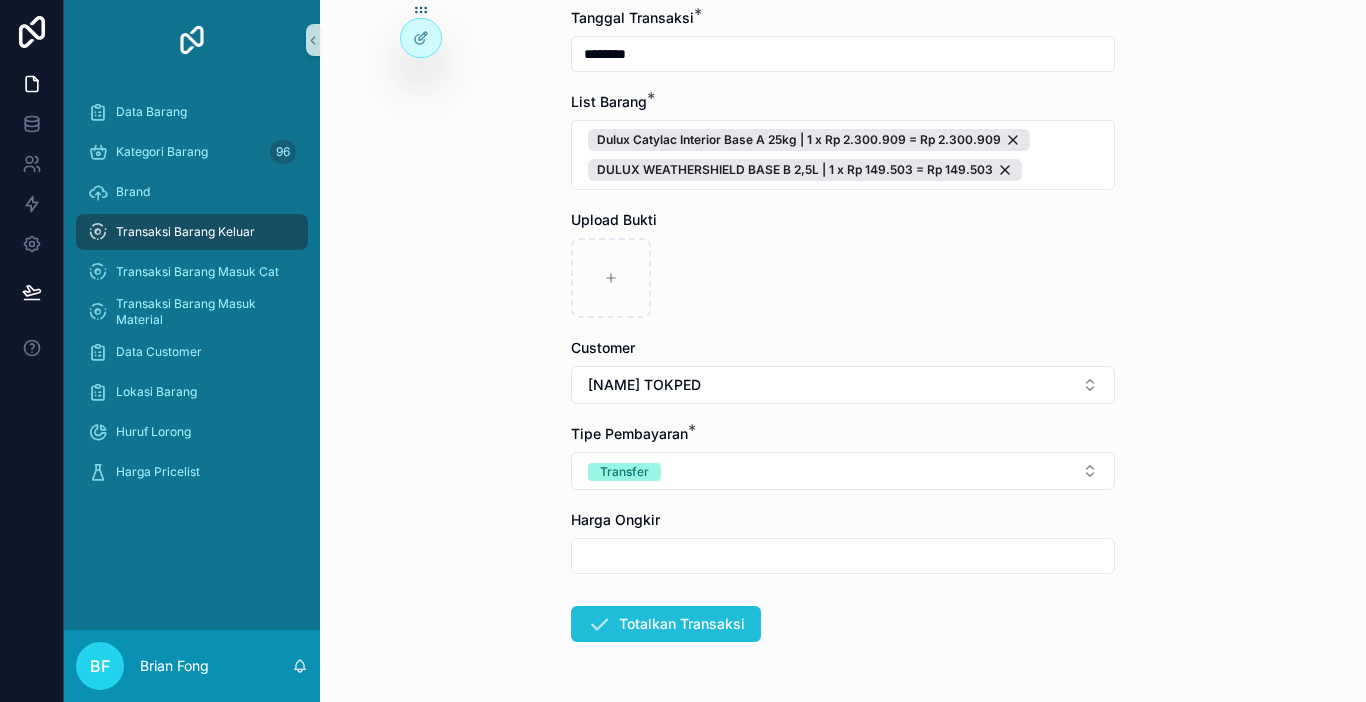 click on "Totalkan Transaksi" at bounding box center [666, 624] 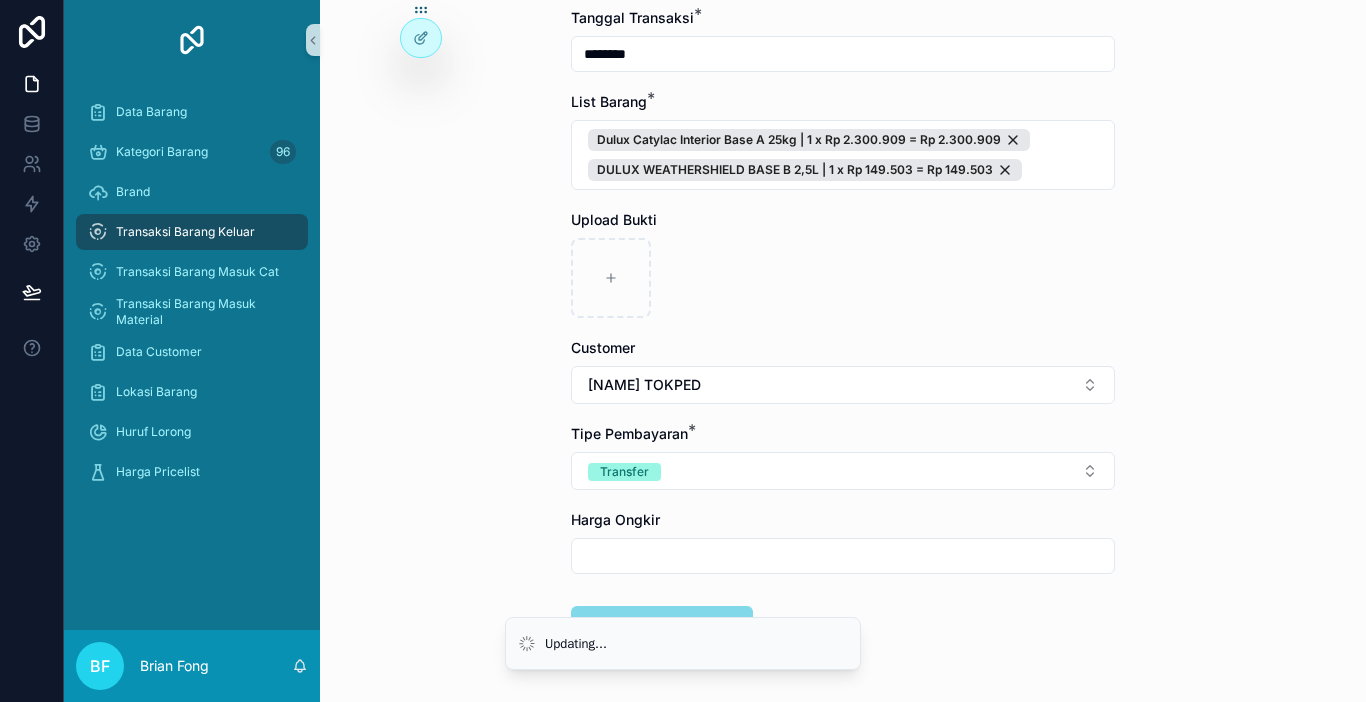 scroll, scrollTop: 0, scrollLeft: 0, axis: both 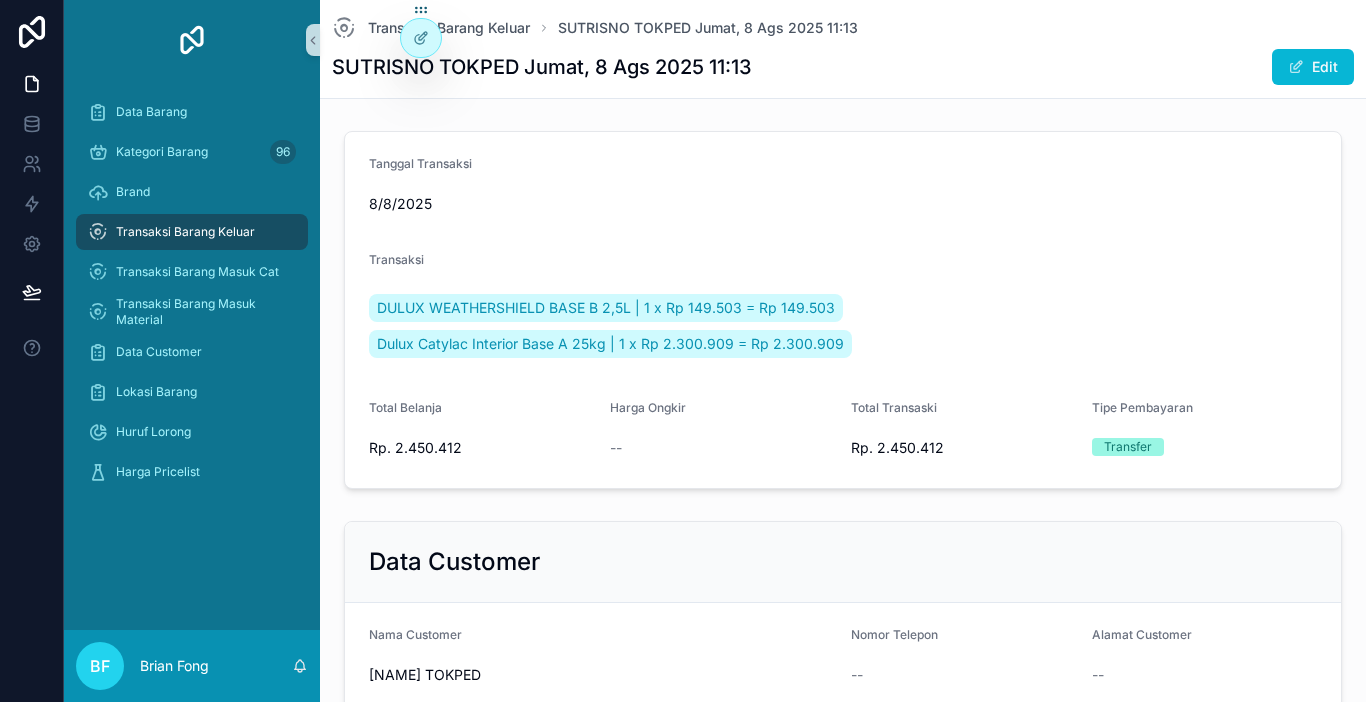 click on "Transaksi Barang Keluar" at bounding box center (192, 232) 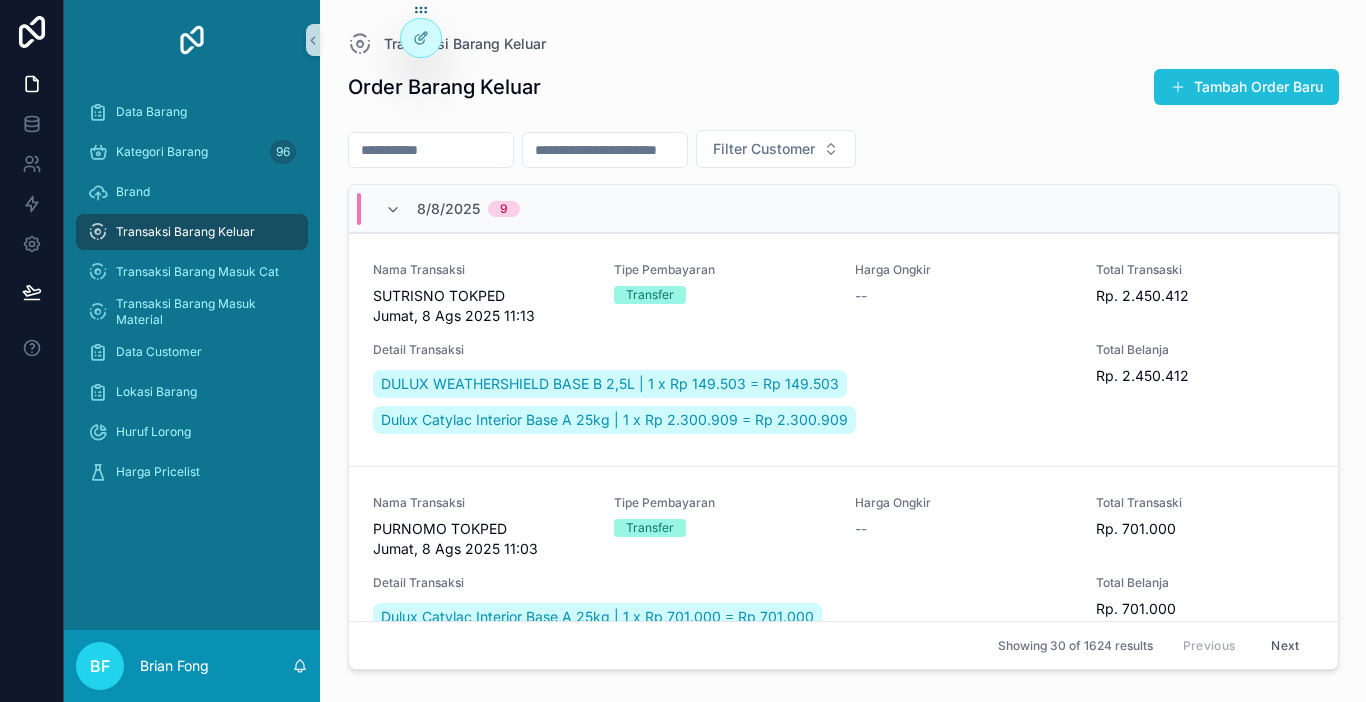 click on "Tambah Order Baru" at bounding box center (1246, 87) 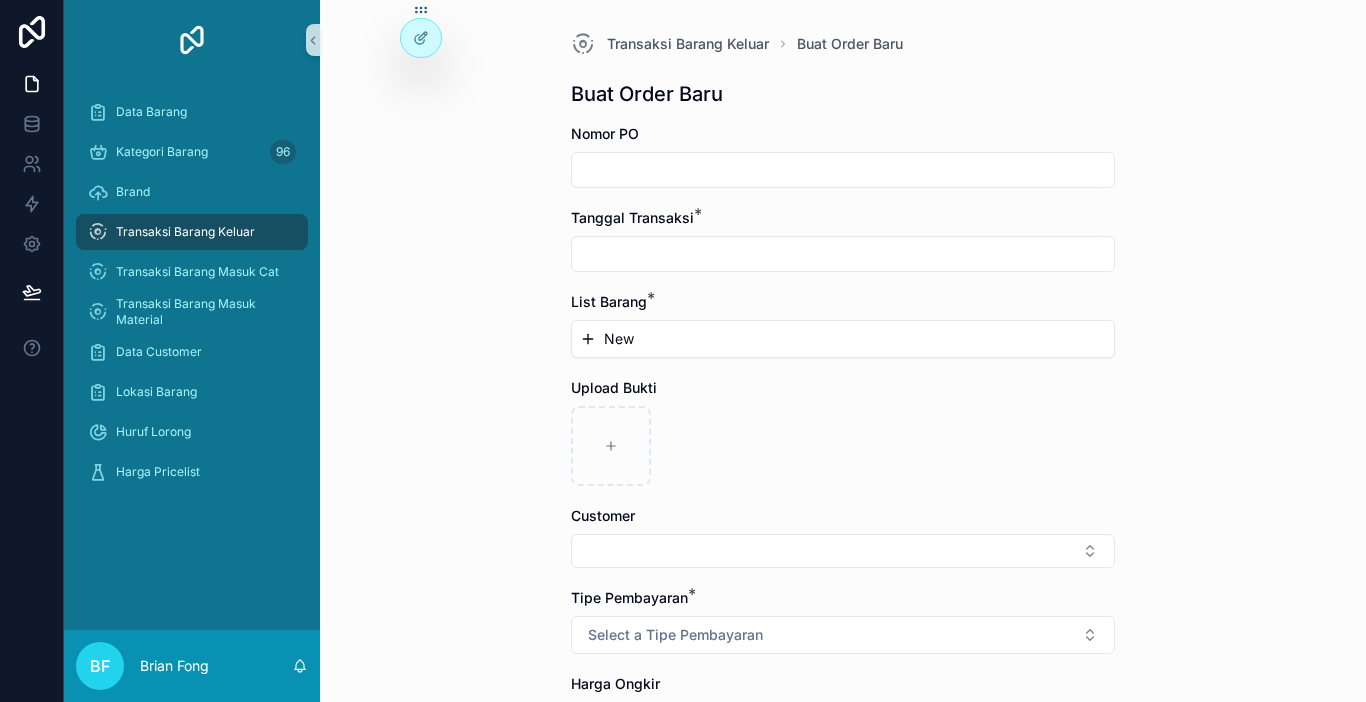 click at bounding box center [843, 170] 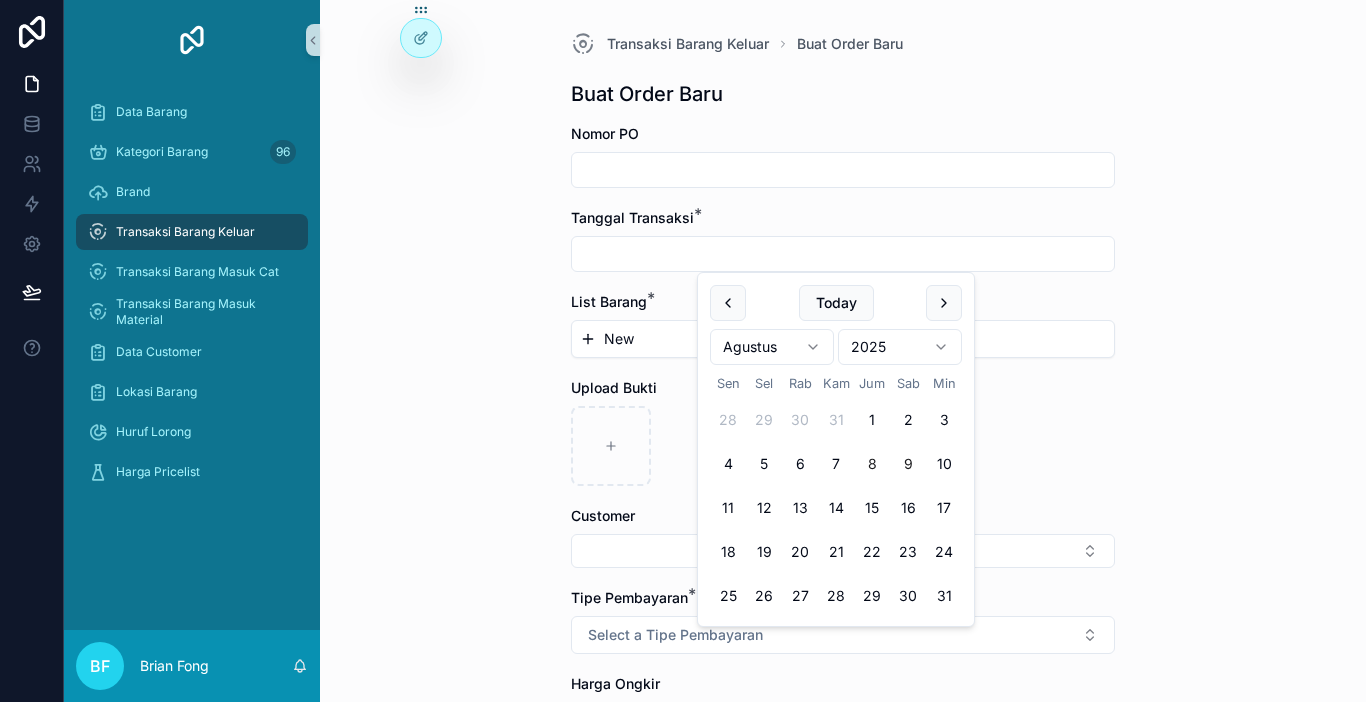 click on "8" at bounding box center [872, 464] 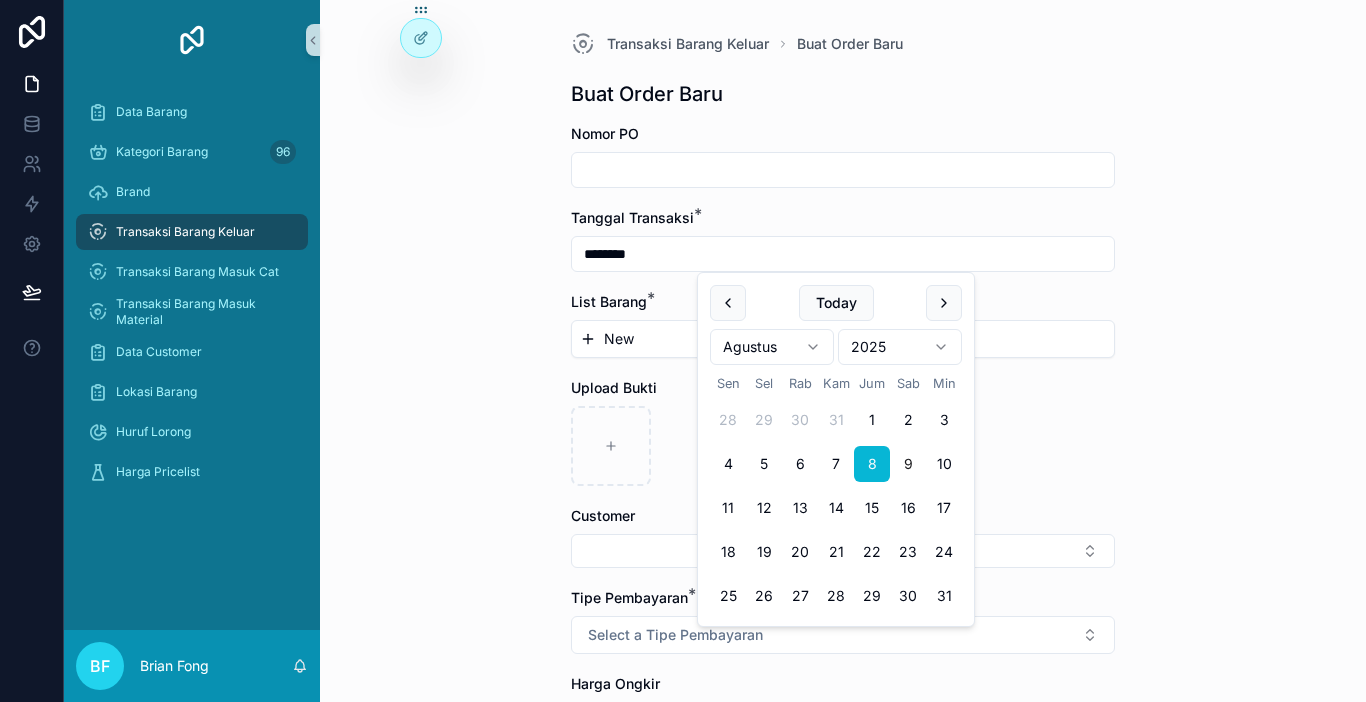click on "New" at bounding box center [843, 339] 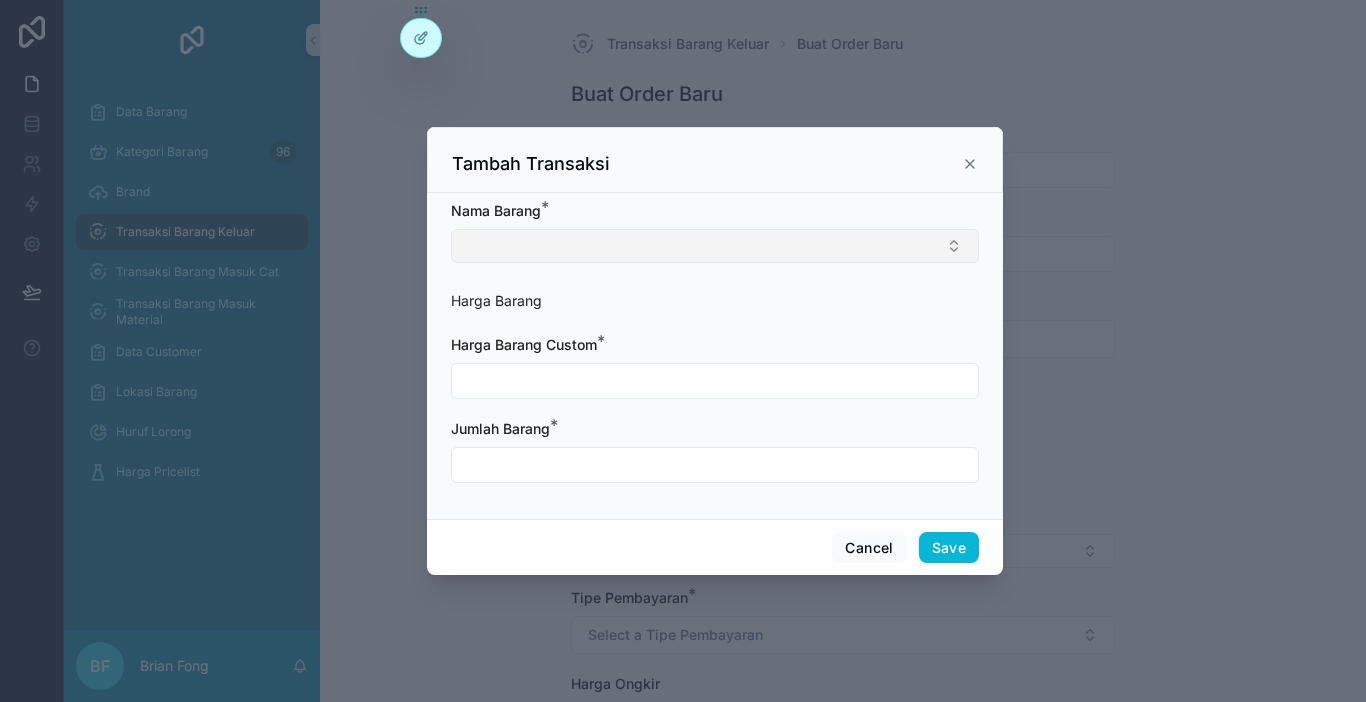 click at bounding box center (715, 246) 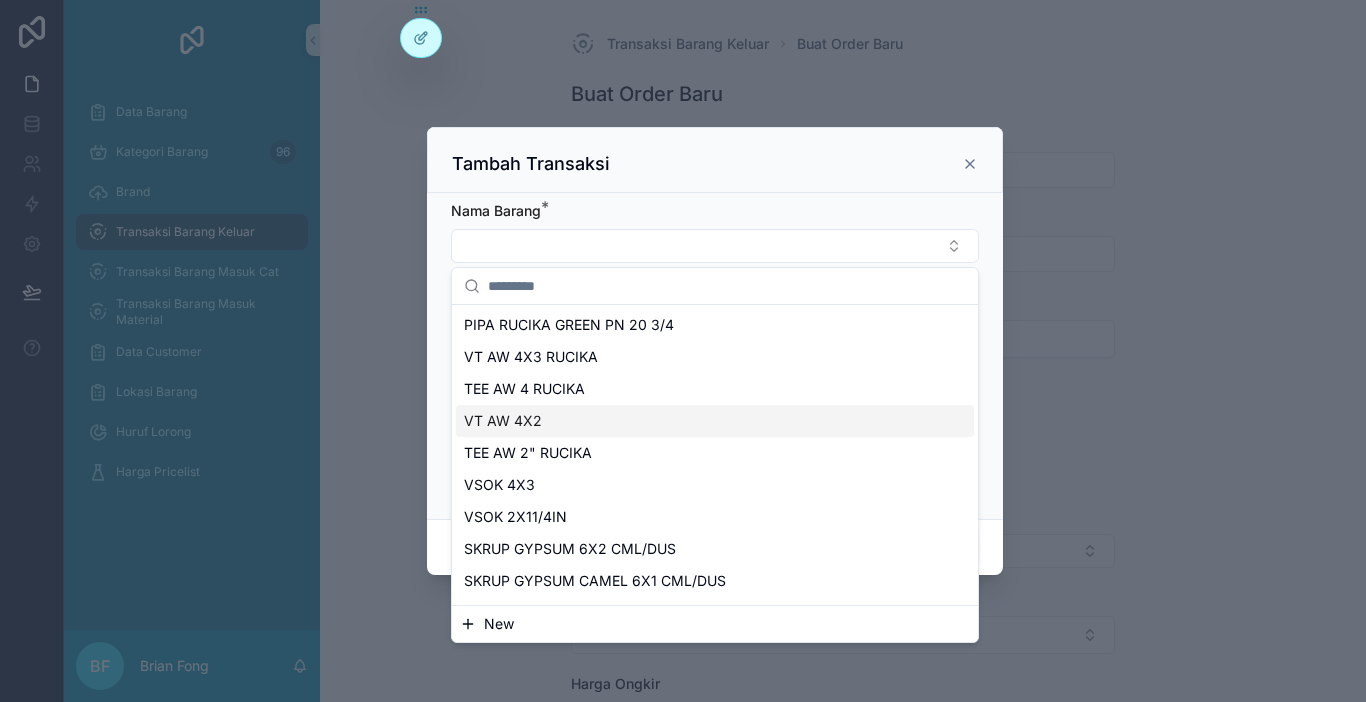paste on "**********" 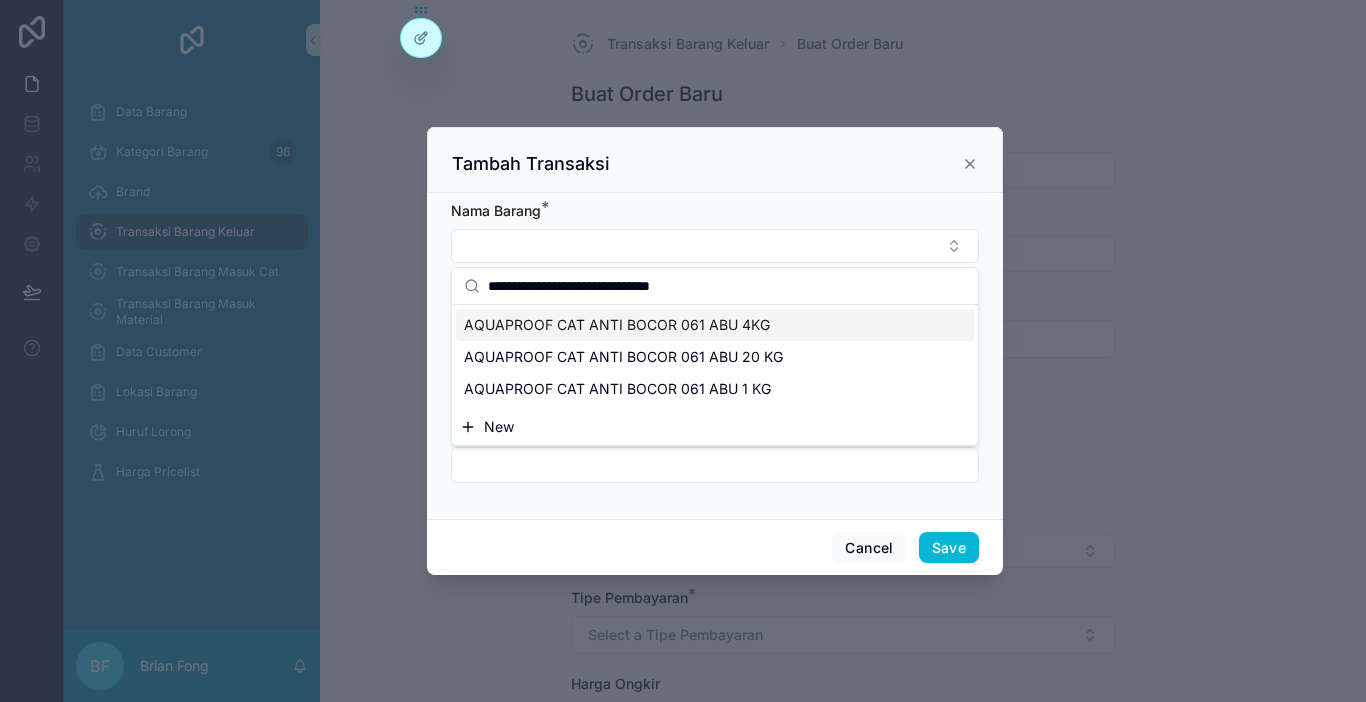 type on "**********" 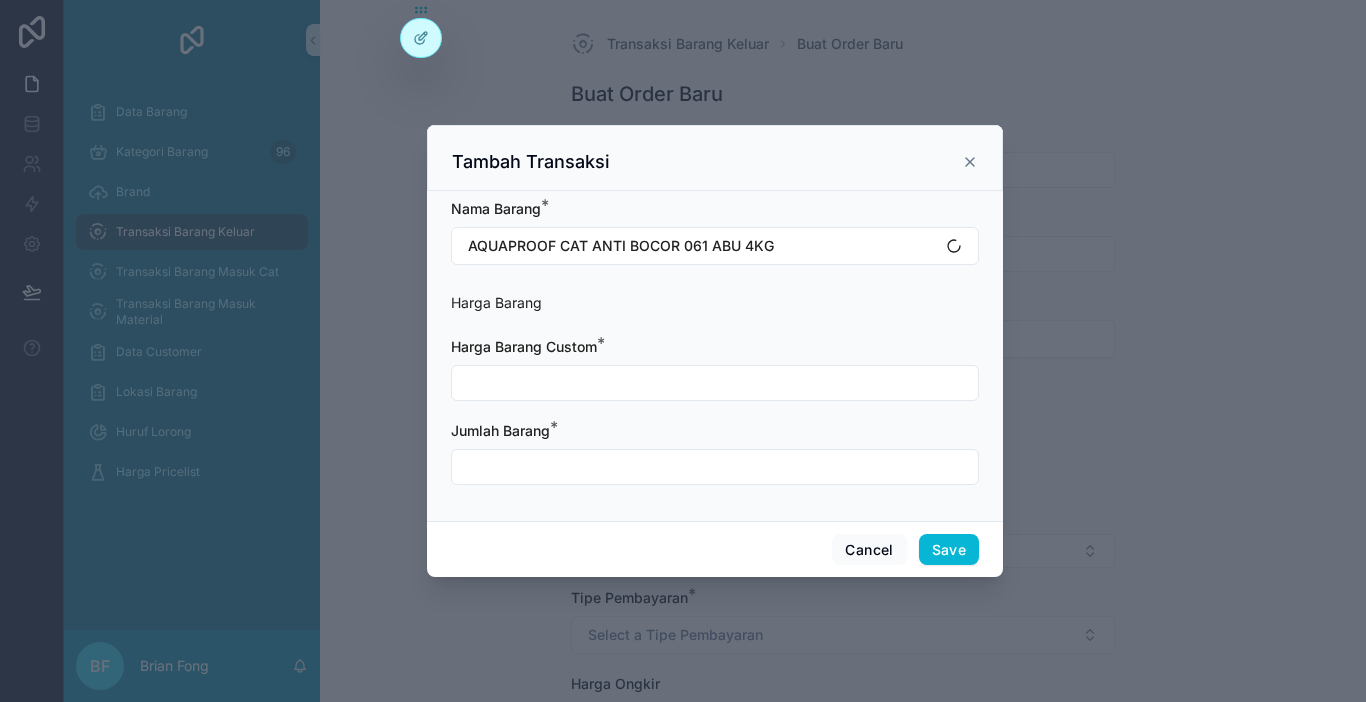 click at bounding box center [715, 383] 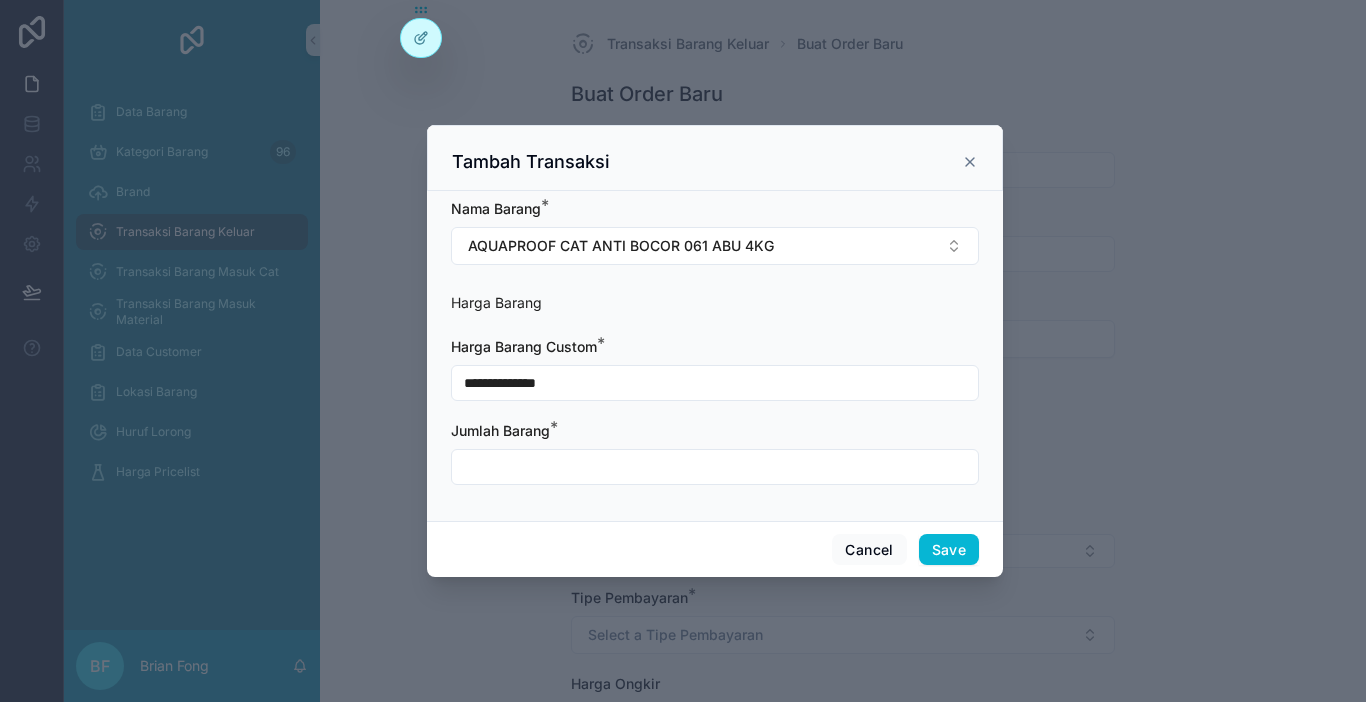 type on "**********" 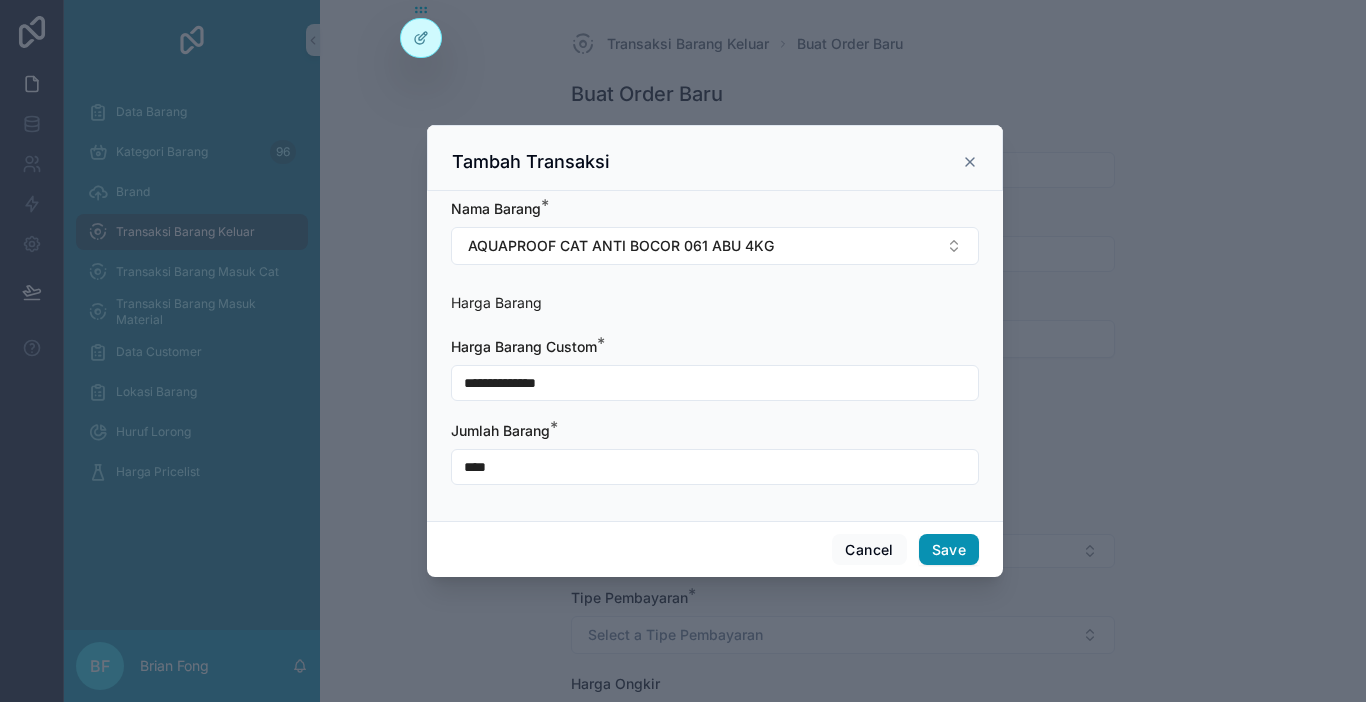 type on "****" 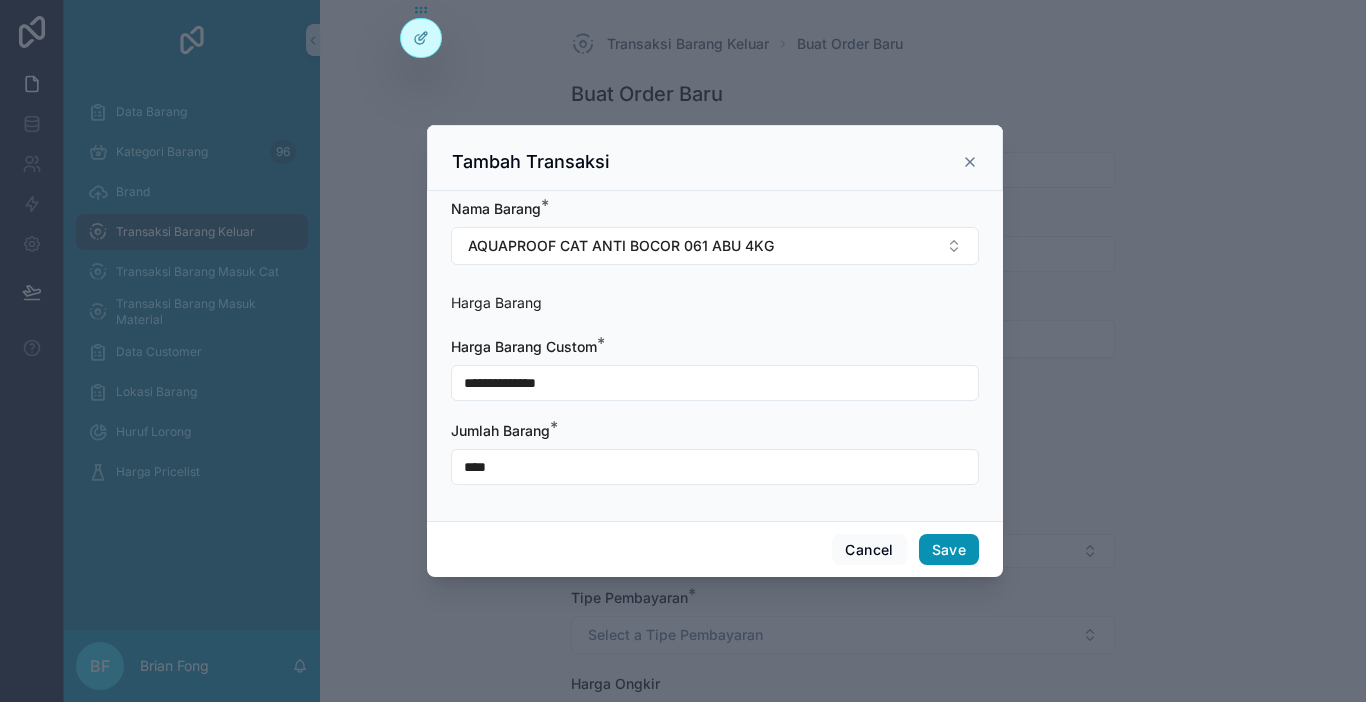 click on "Save" at bounding box center [949, 550] 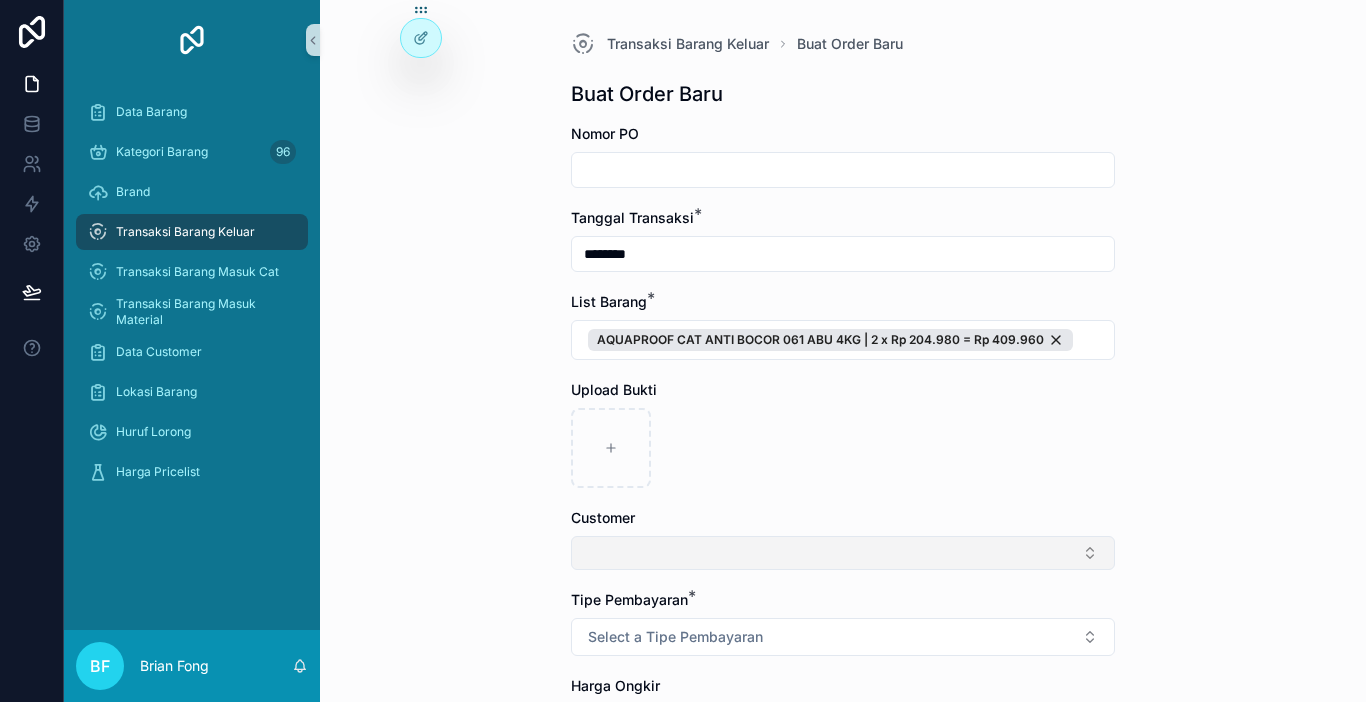 click at bounding box center [843, 553] 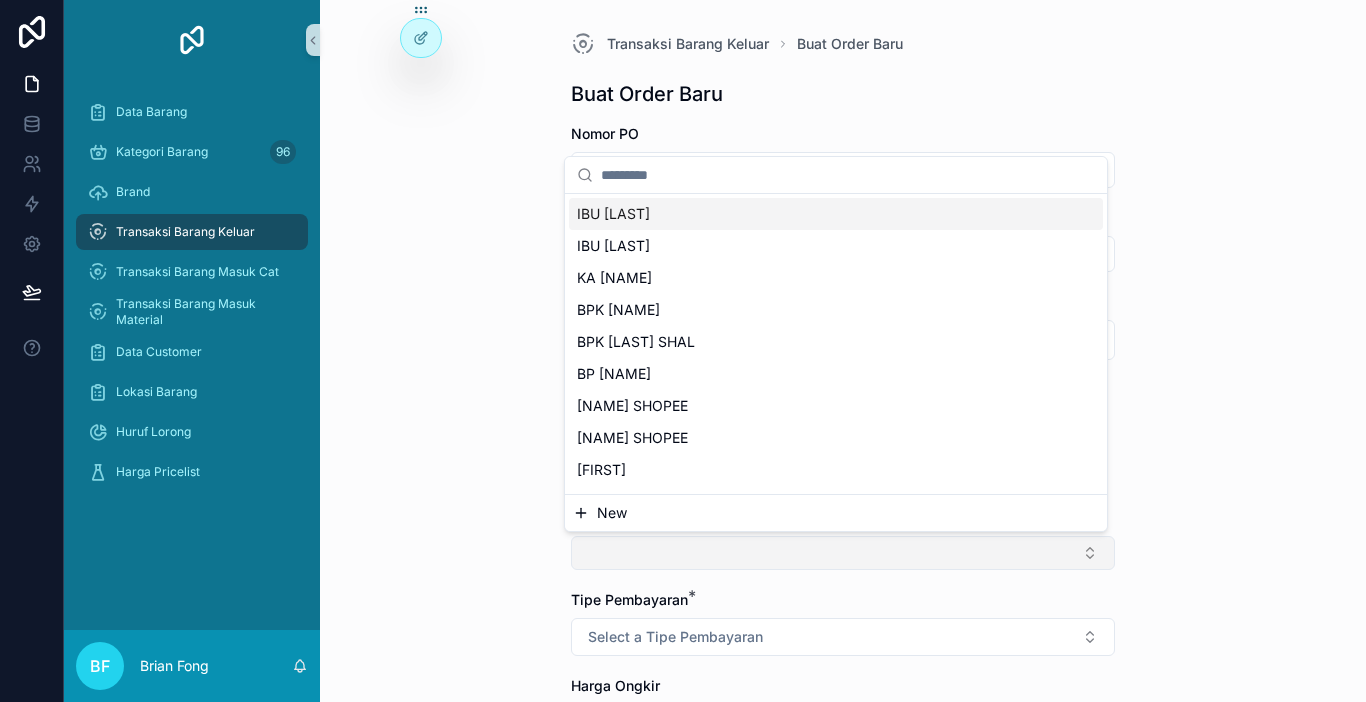 click at bounding box center (843, 553) 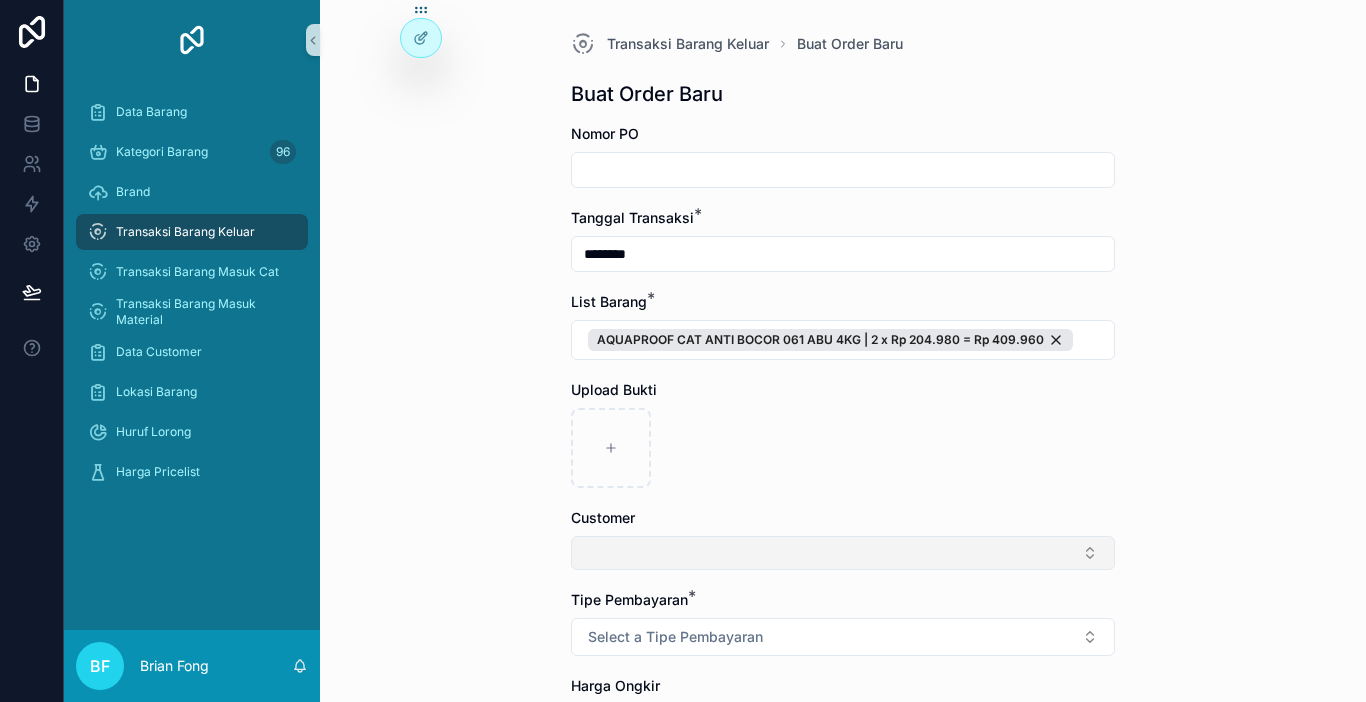click at bounding box center (843, 553) 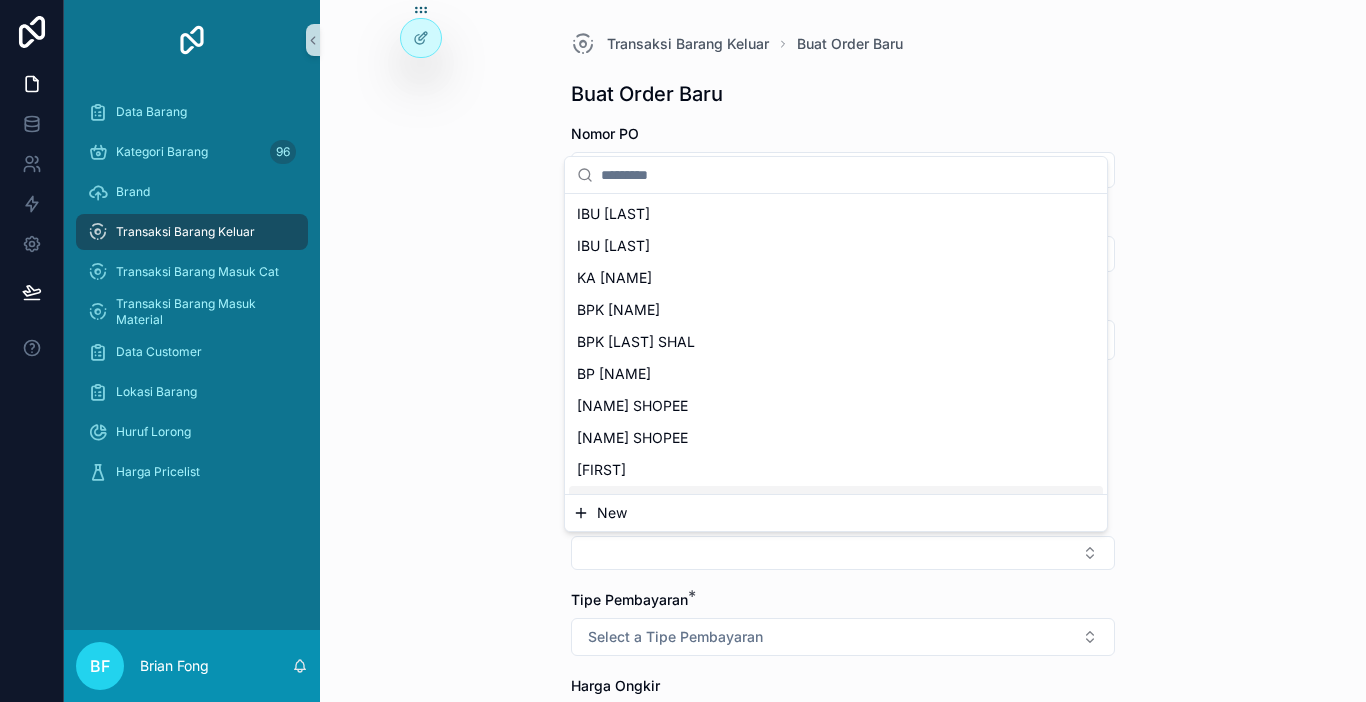 click on "New" at bounding box center (836, 513) 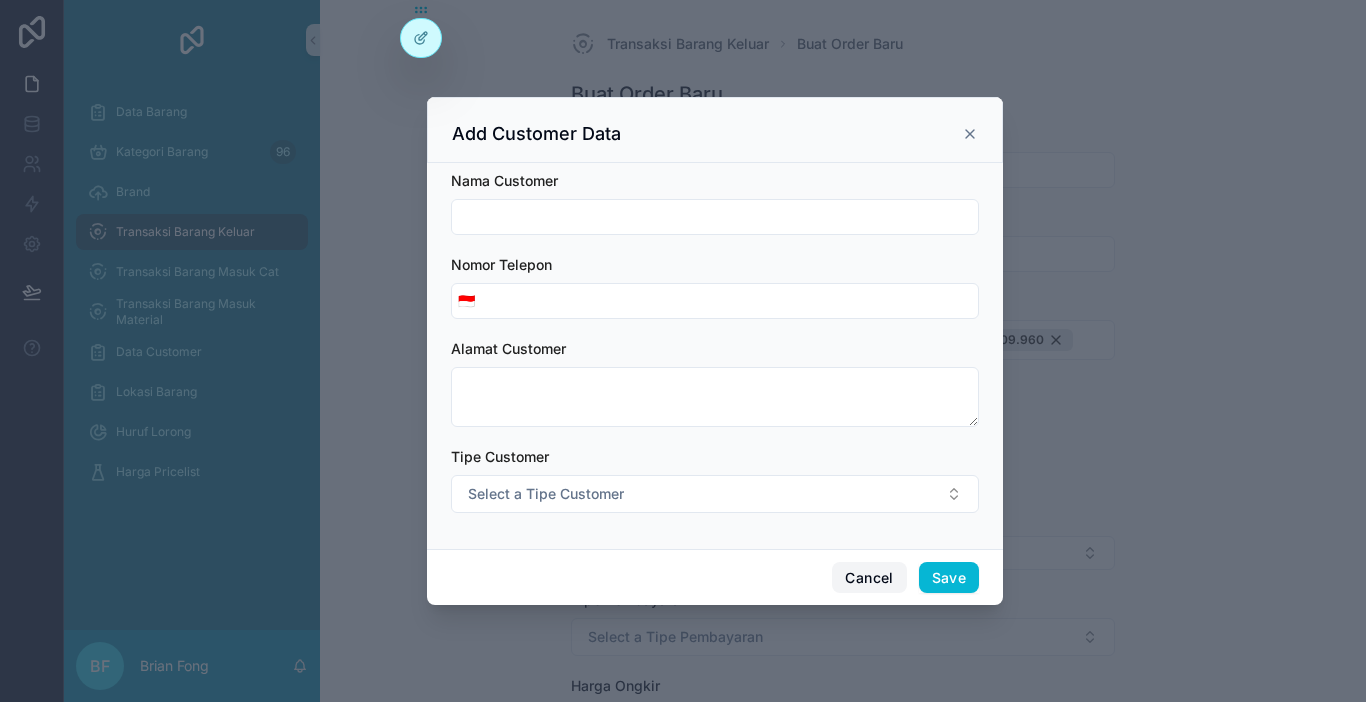 click on "Cancel" at bounding box center [869, 578] 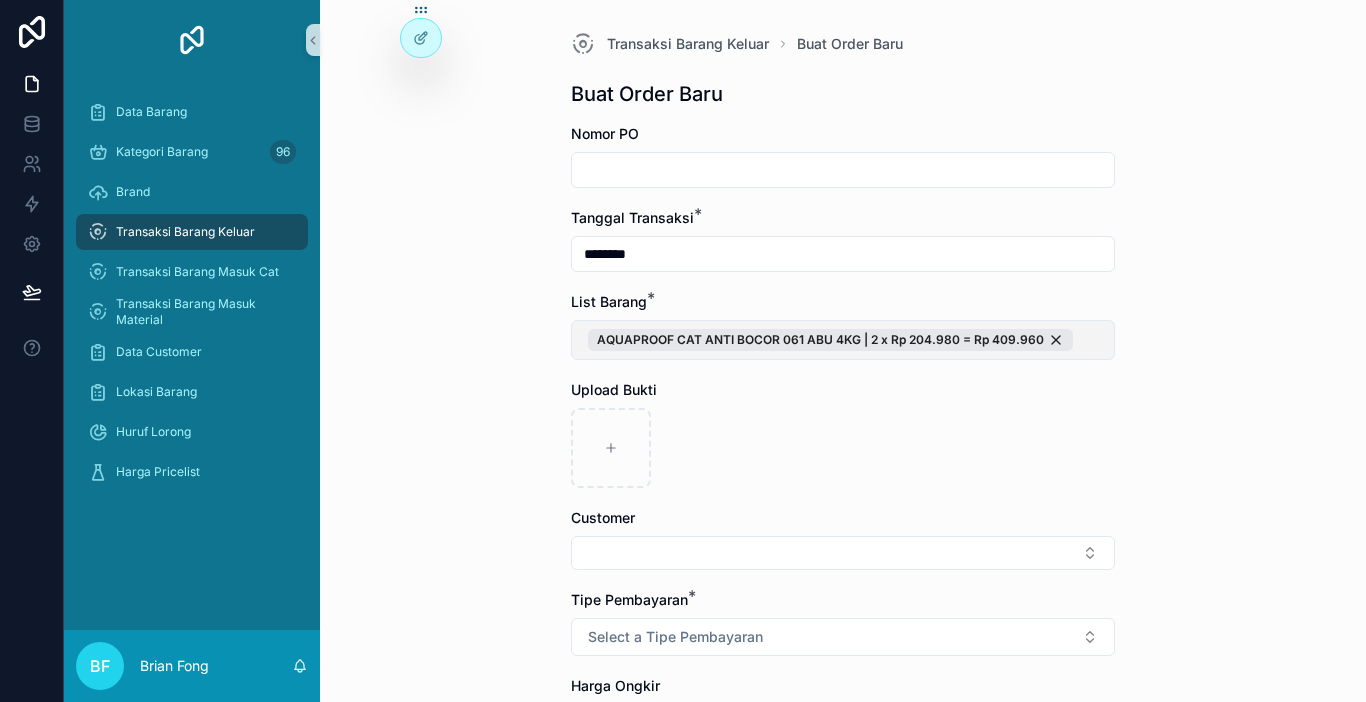 click on "AQUAPROOF CAT ANTI BOCOR 061 ABU  4KG | 2 x Rp 204.980 = Rp 409.960" at bounding box center [843, 340] 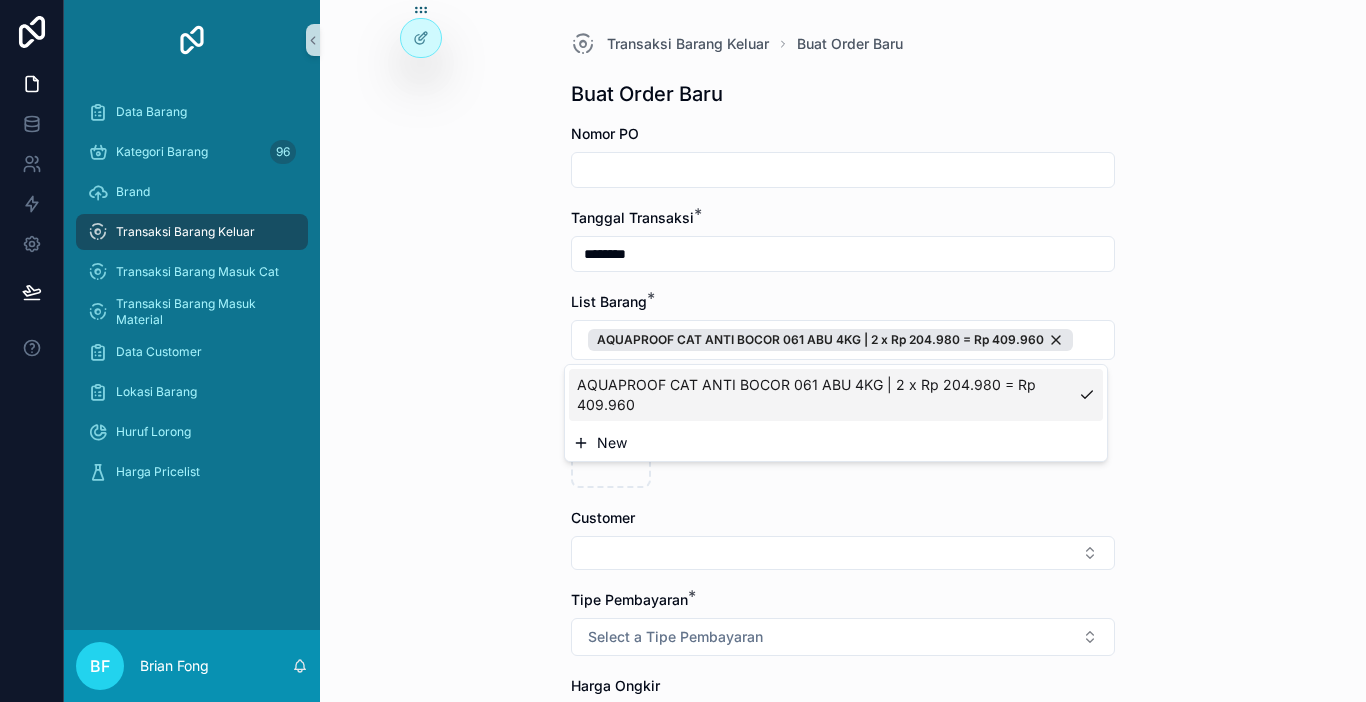 click on "New" at bounding box center (836, 443) 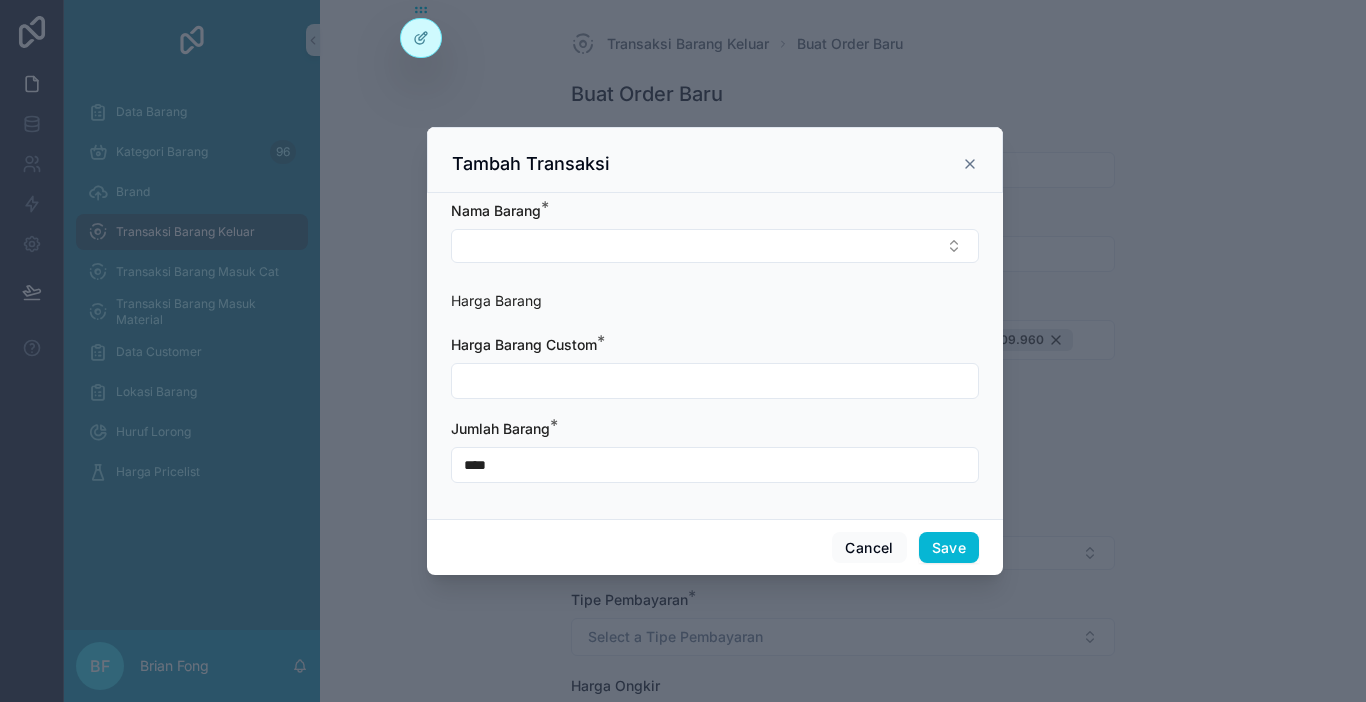 click 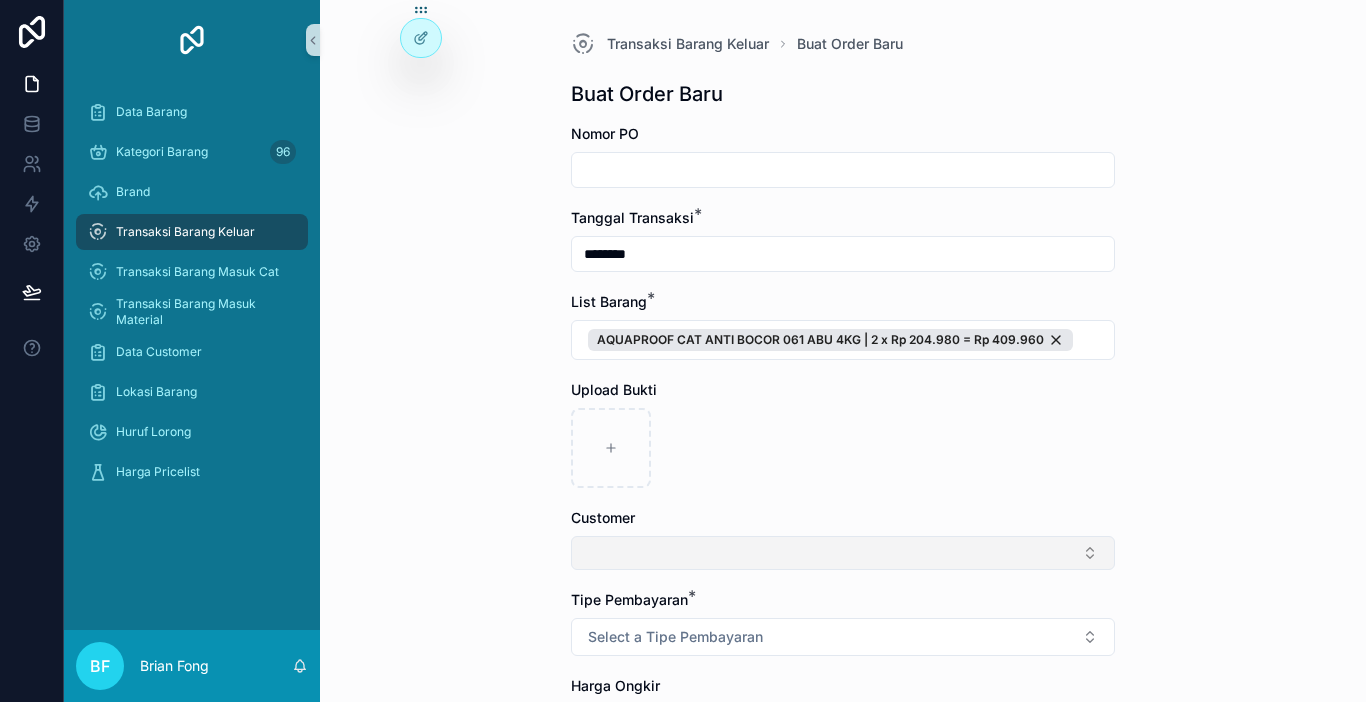 click at bounding box center (843, 553) 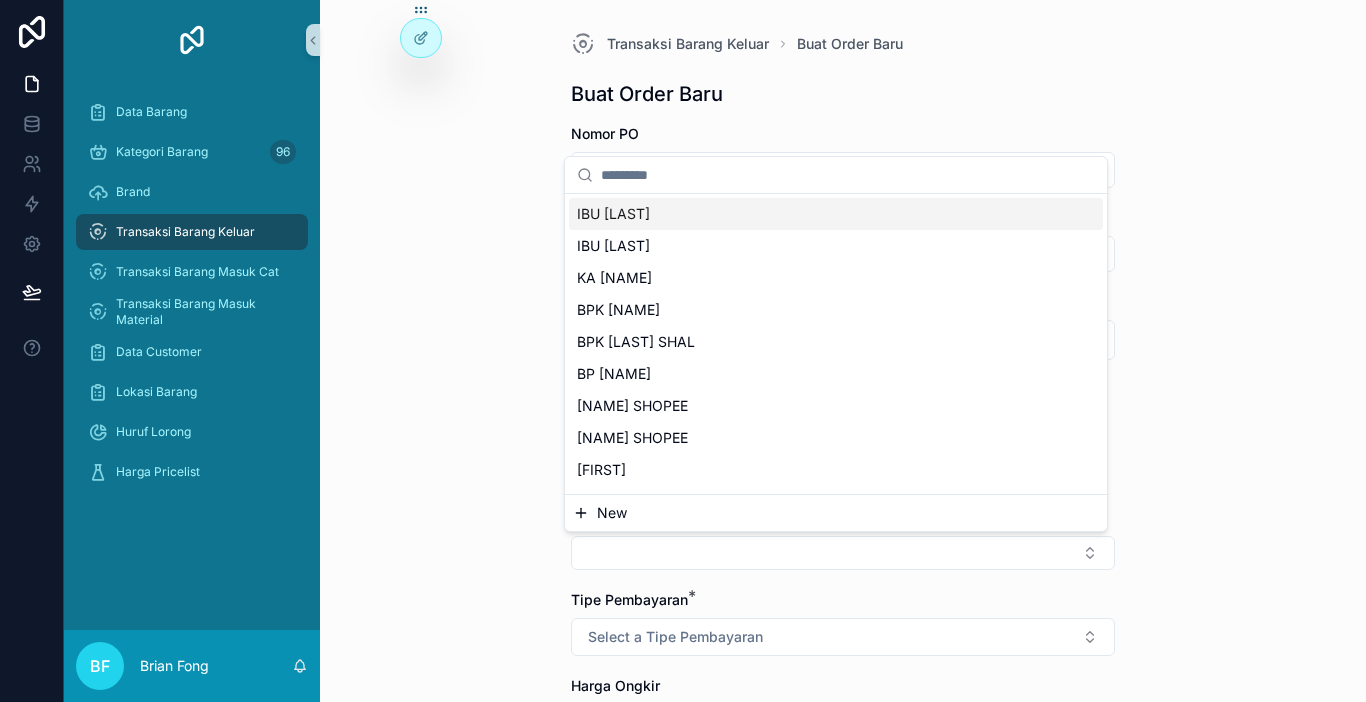 click on "New" at bounding box center (836, 513) 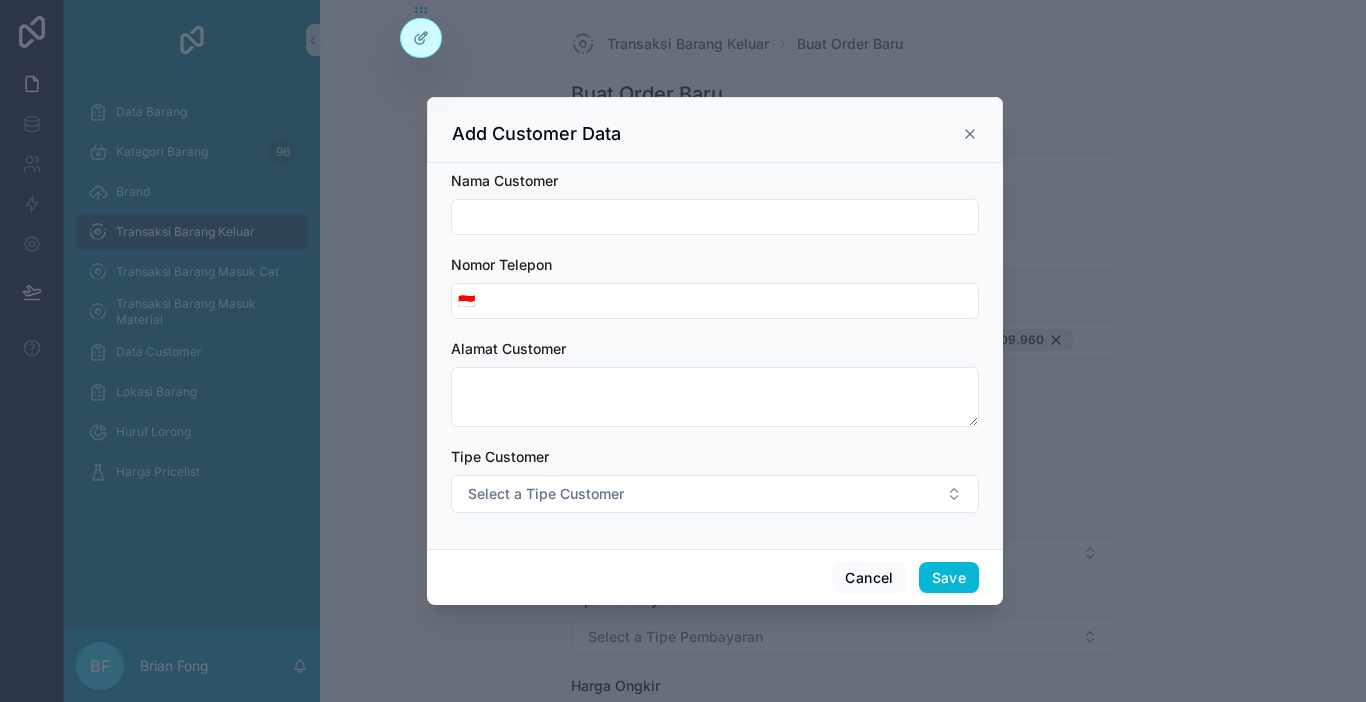 click at bounding box center [715, 217] 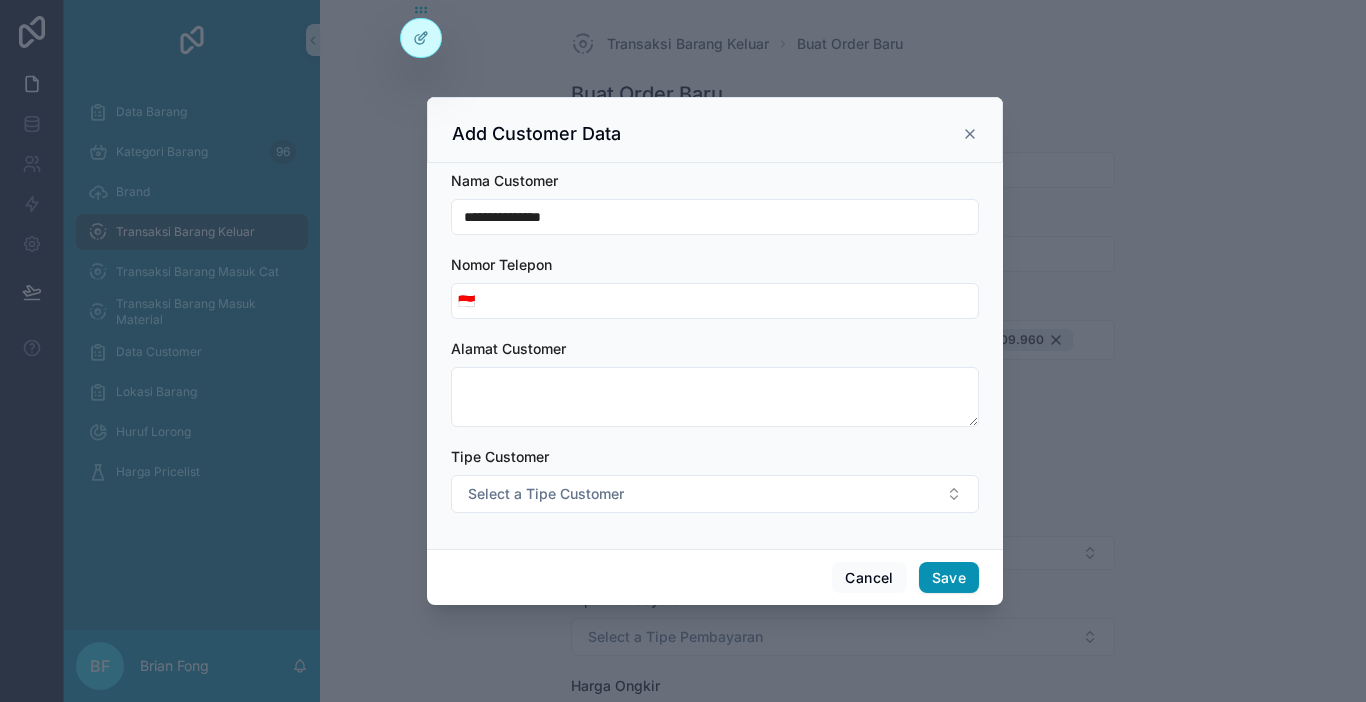 type on "**********" 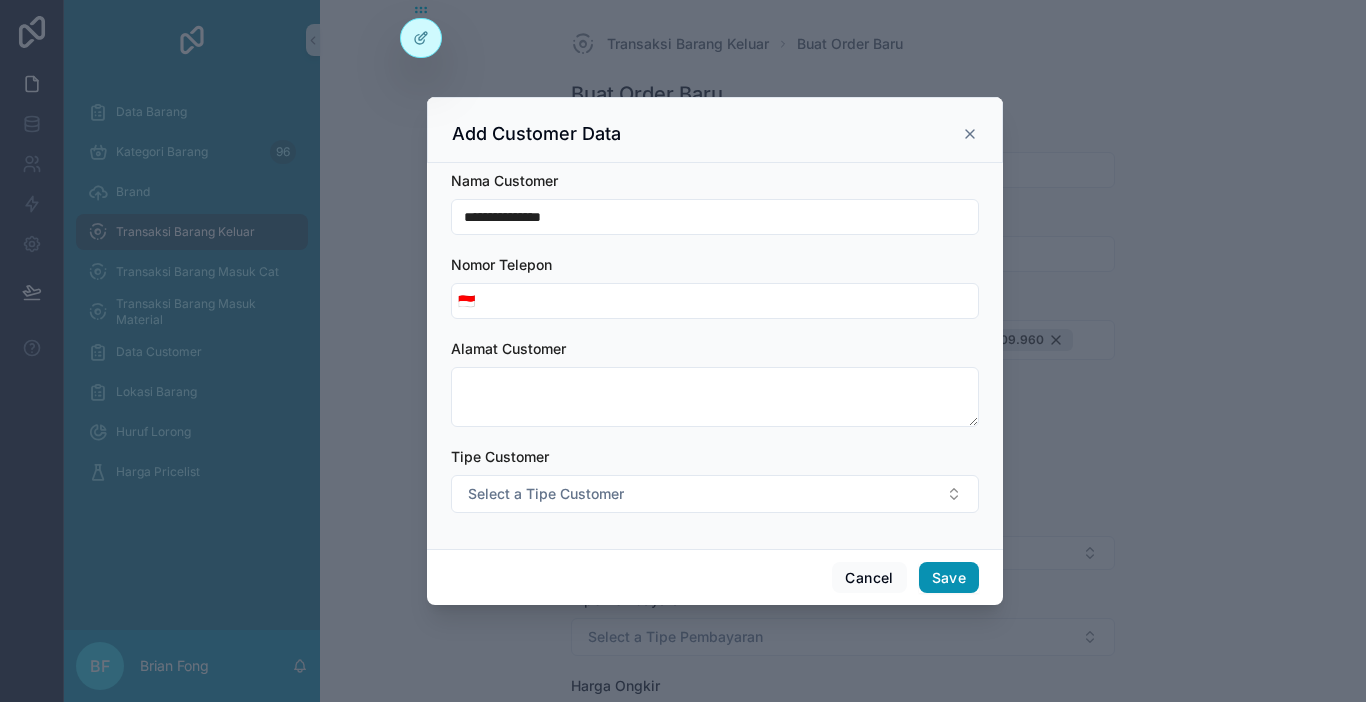 click on "Save" at bounding box center (949, 578) 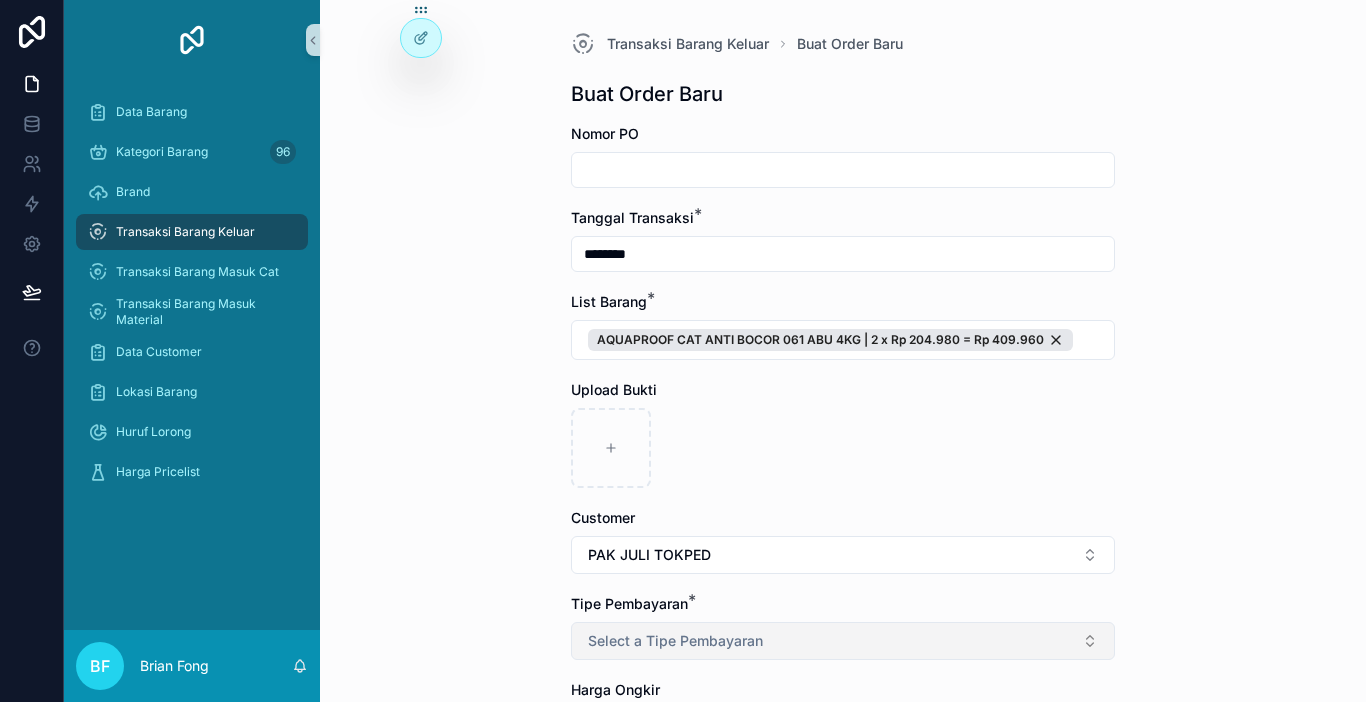 scroll, scrollTop: 100, scrollLeft: 0, axis: vertical 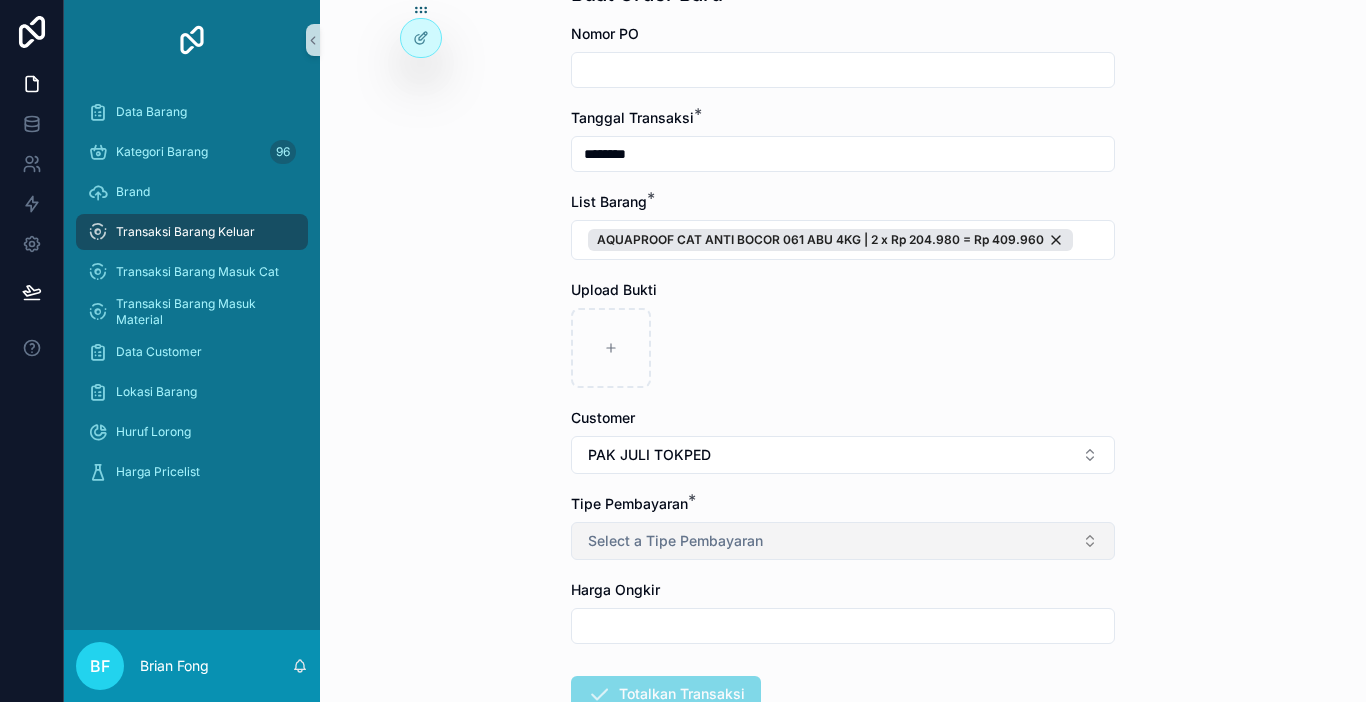 click on "Select a Tipe Pembayaran" at bounding box center (675, 541) 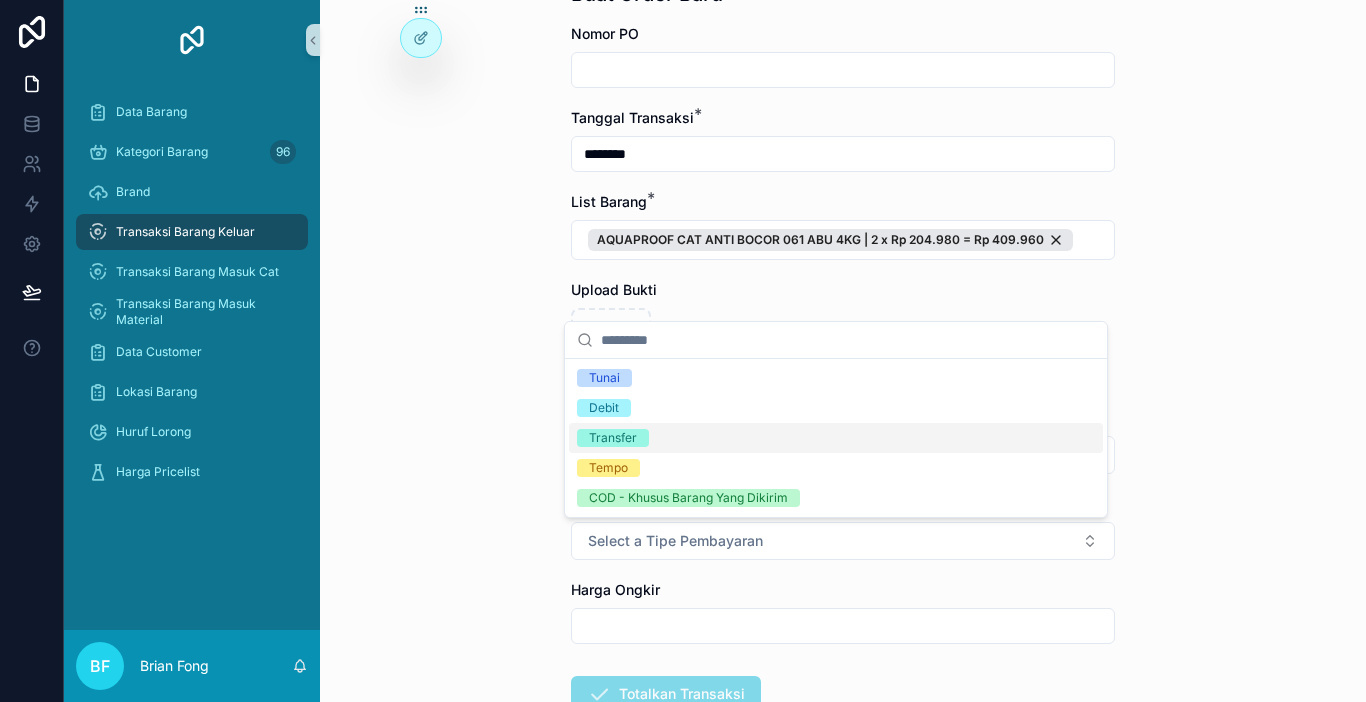 click on "Transfer" at bounding box center [613, 438] 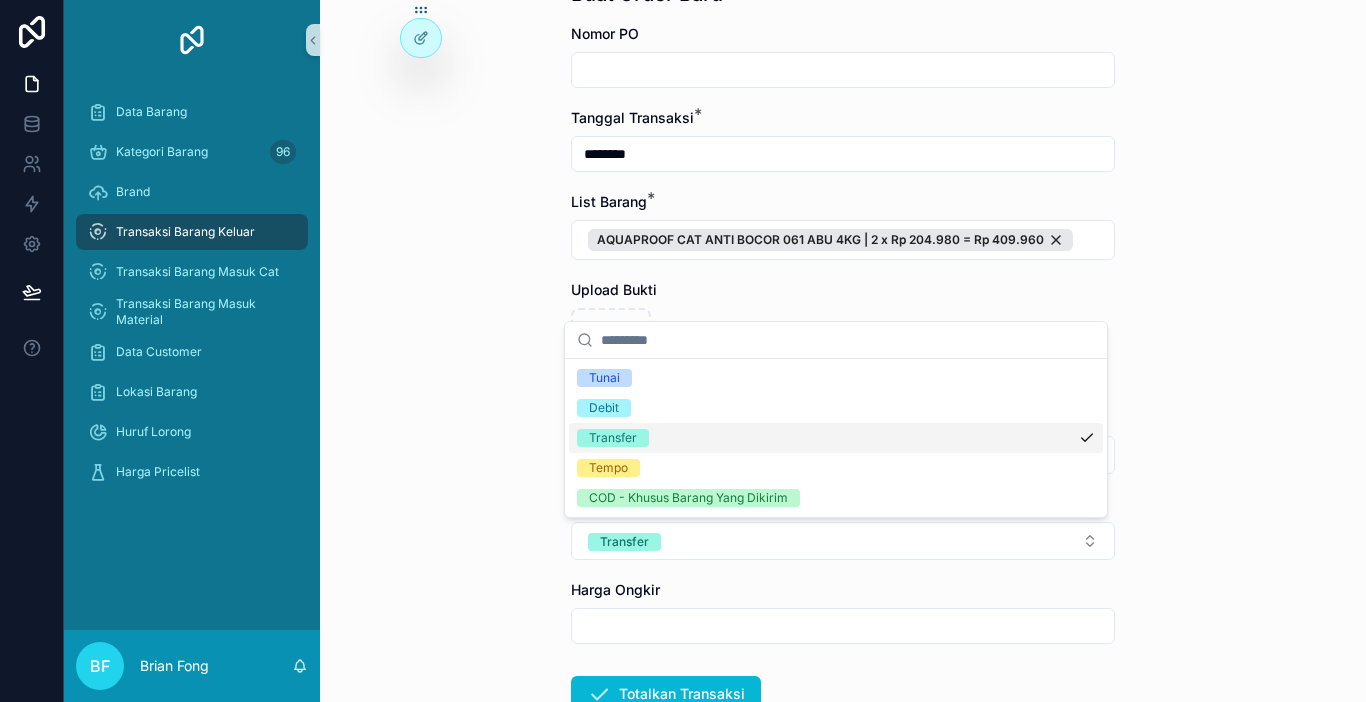 click on "Transaksi Barang Keluar Buat Order Baru Buat Order Baru Nomor PO Tanggal Transaksi * ******** List Barang * AQUAPROOF CAT ANTI BOCOR 061 ABU  4KG | 2 x Rp 204.980 = Rp 409.960 Upload Bukti Customer PAK JULI TOKPED Tipe Pembayaran * Transfer Harga Ongkir Totalkan Transaksi" at bounding box center (843, 251) 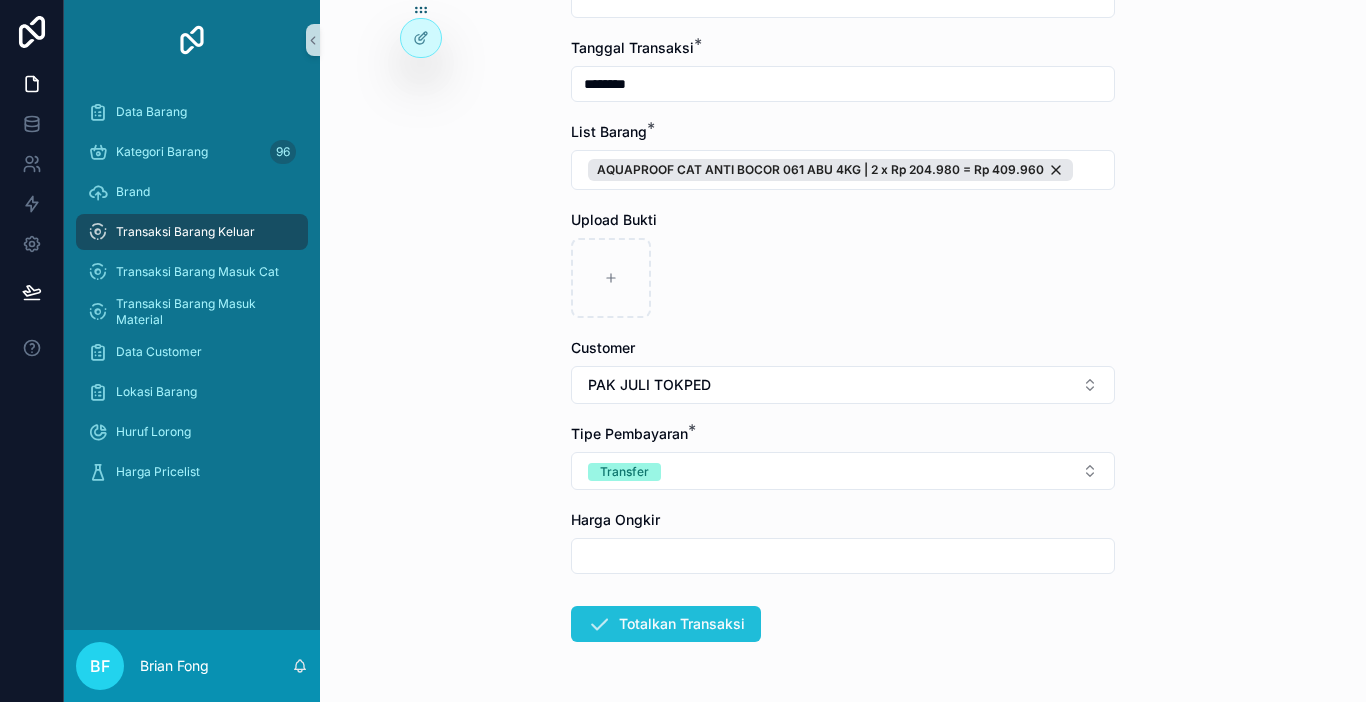 scroll, scrollTop: 238, scrollLeft: 0, axis: vertical 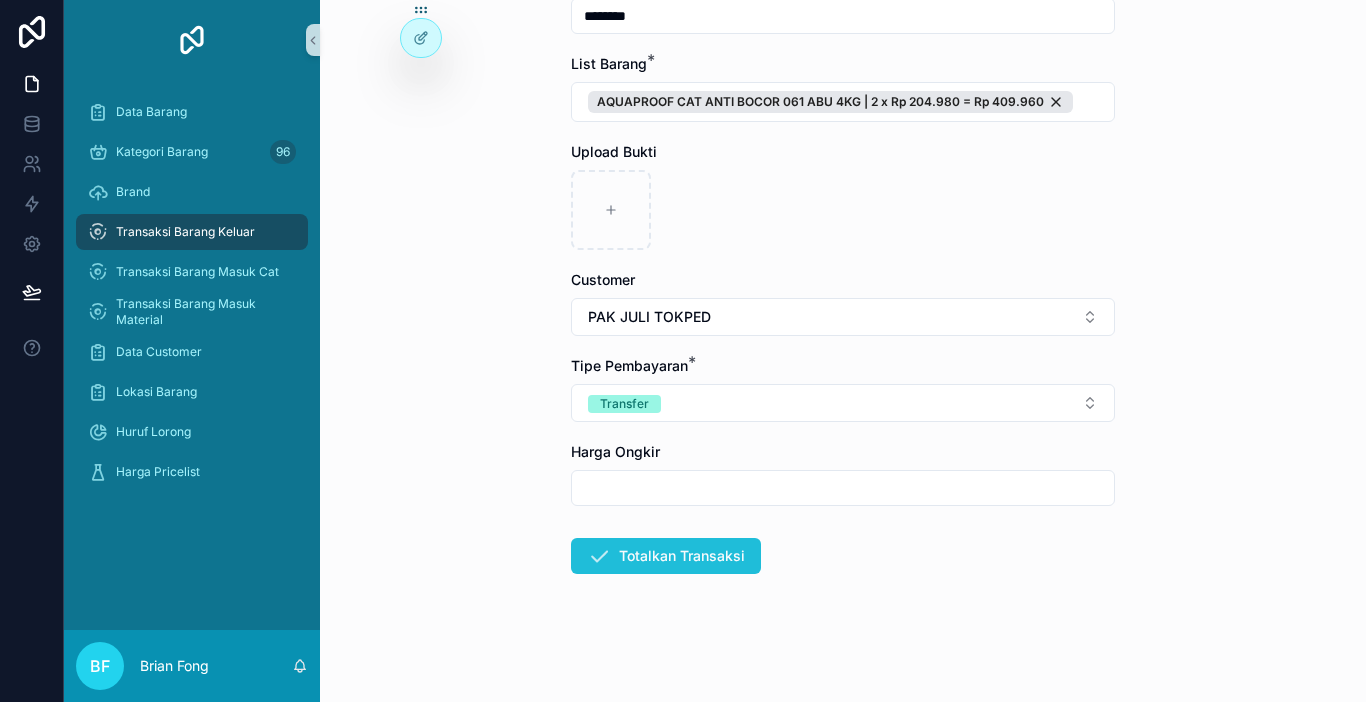 click at bounding box center [599, 556] 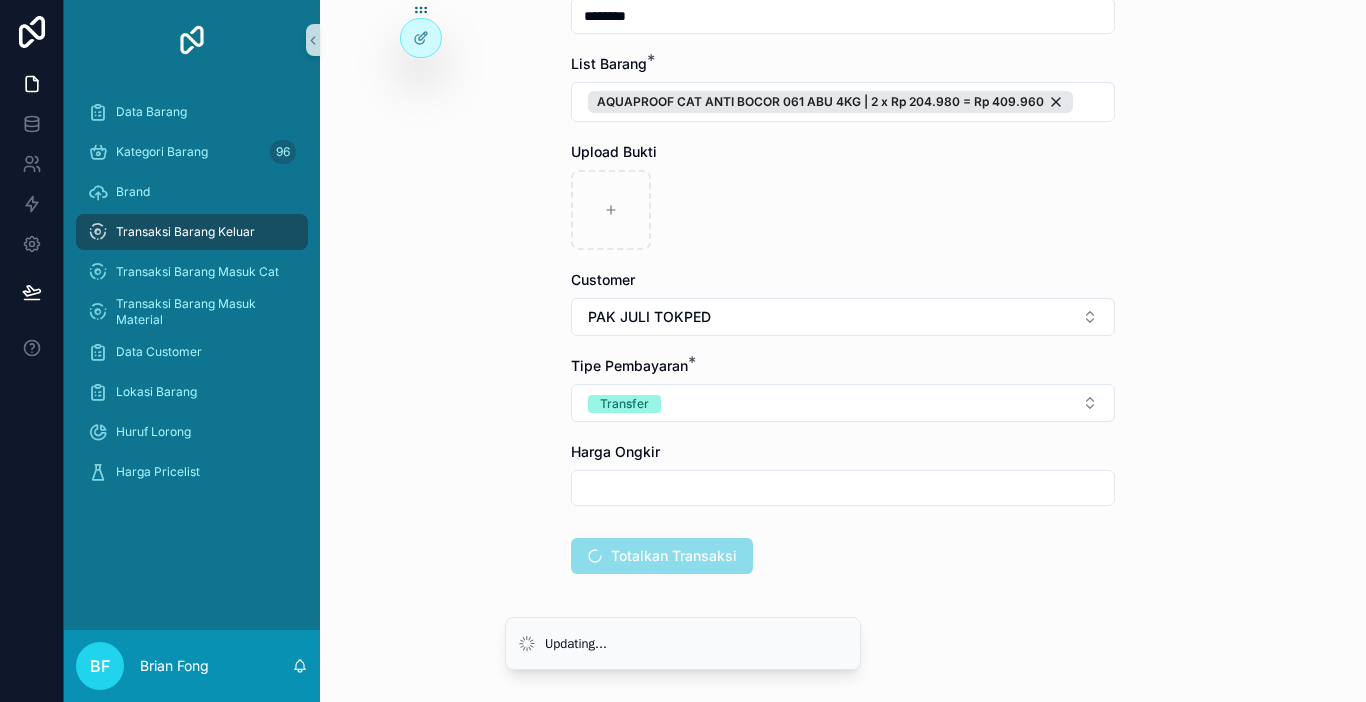 scroll, scrollTop: 0, scrollLeft: 0, axis: both 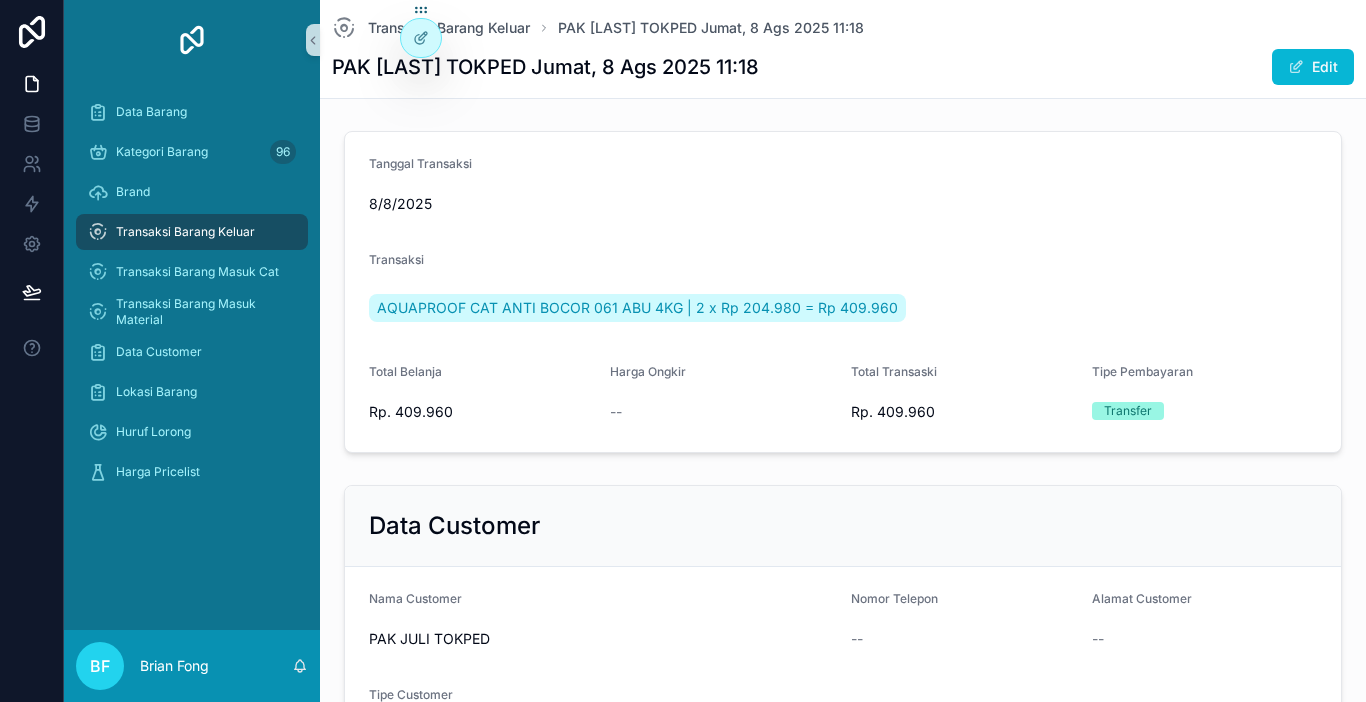 click on "Transaksi Barang Keluar" at bounding box center [192, 232] 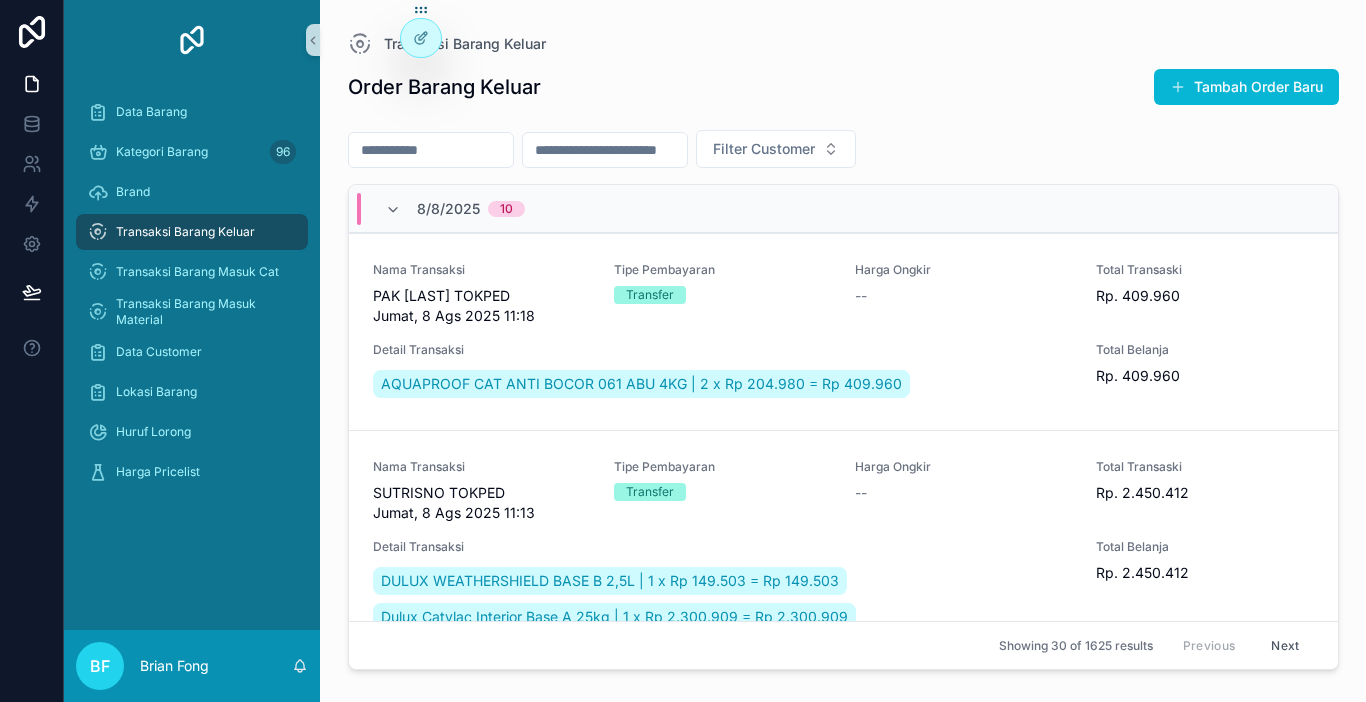 click on "Transaksi Barang Keluar" at bounding box center [192, 232] 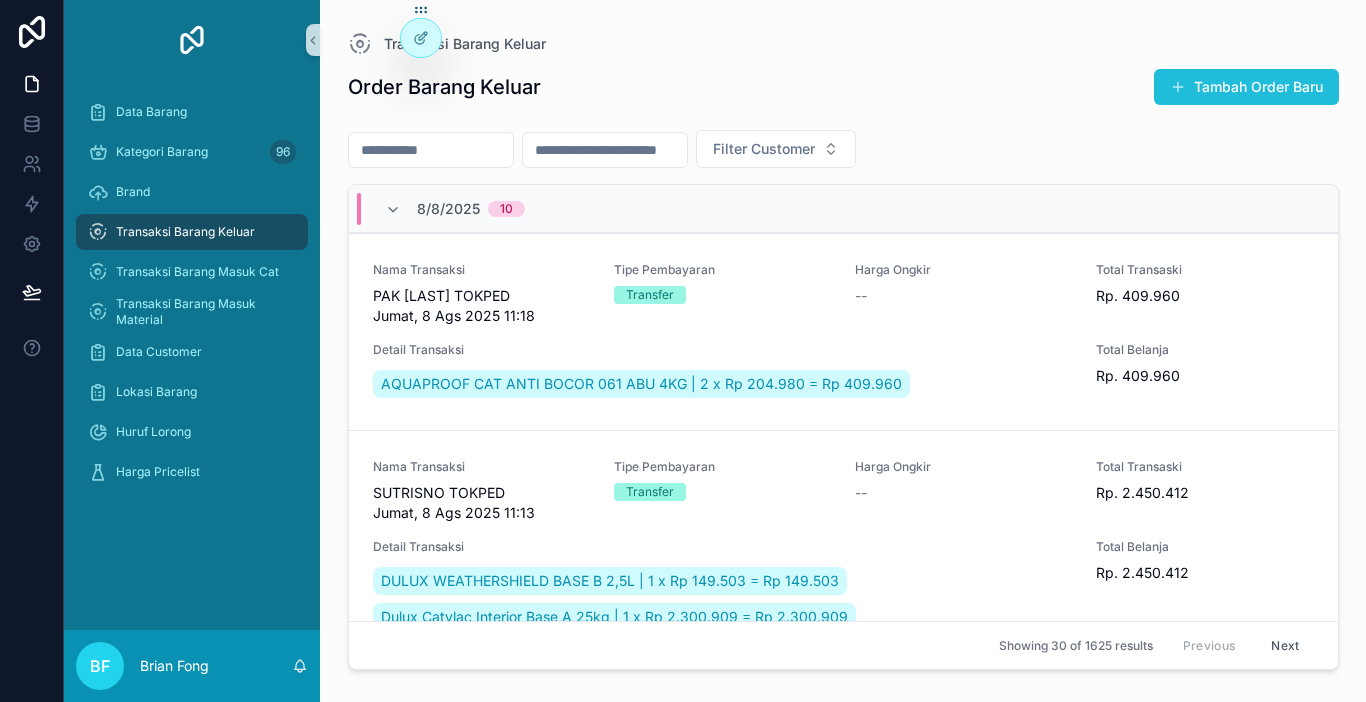 click on "Tambah Order Baru" at bounding box center [1246, 87] 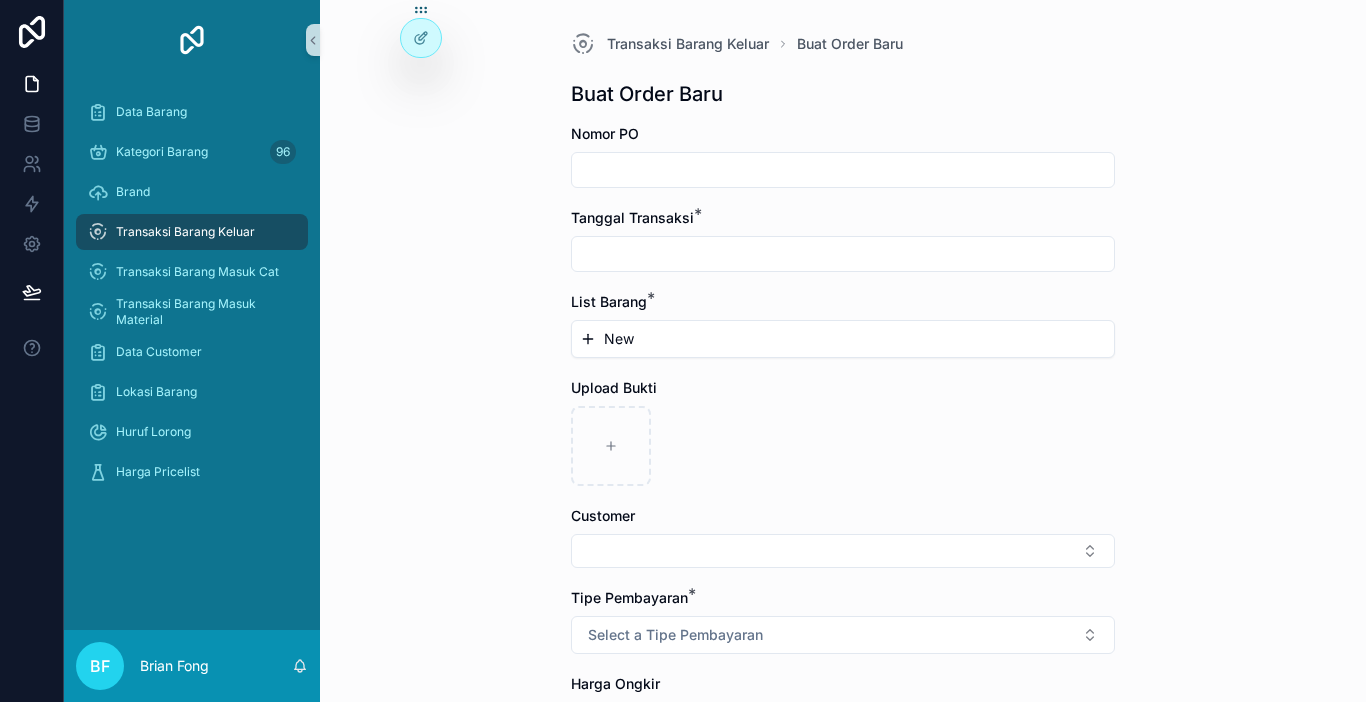 drag, startPoint x: 828, startPoint y: 162, endPoint x: 823, endPoint y: 185, distance: 23.537205 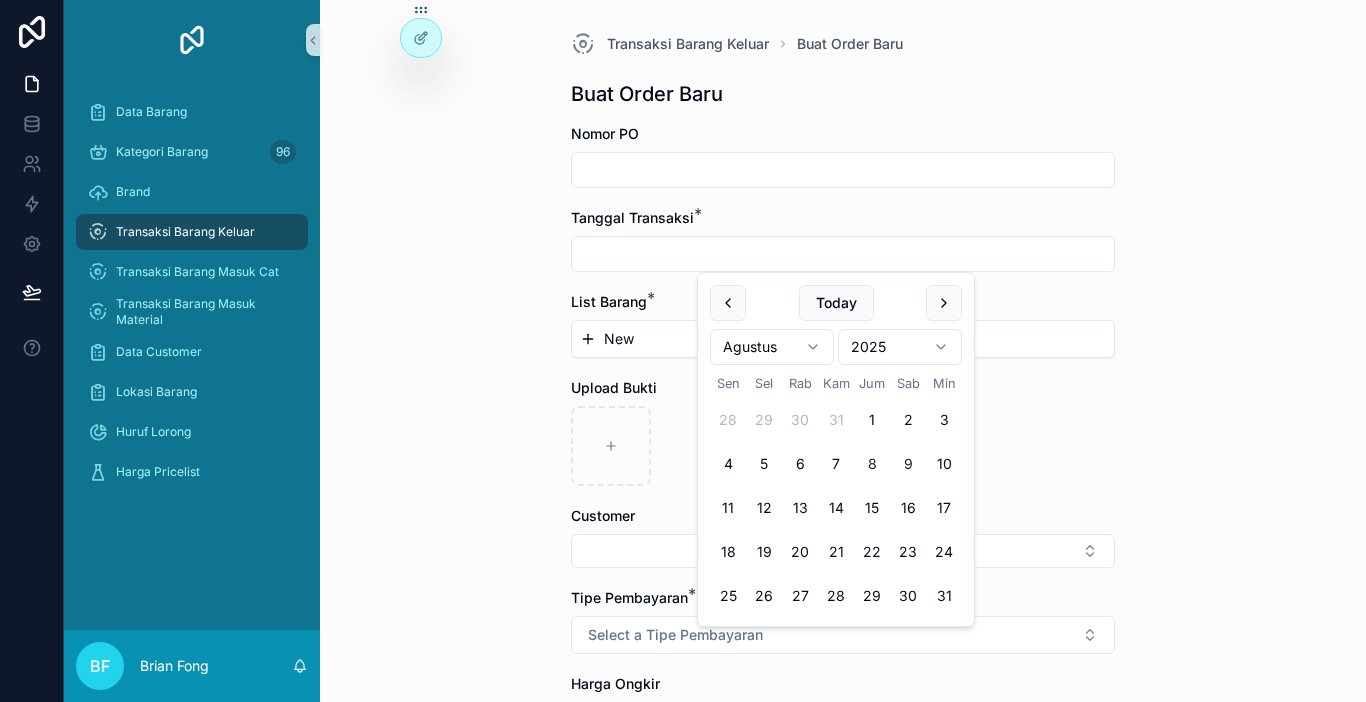 click on "8" at bounding box center (872, 464) 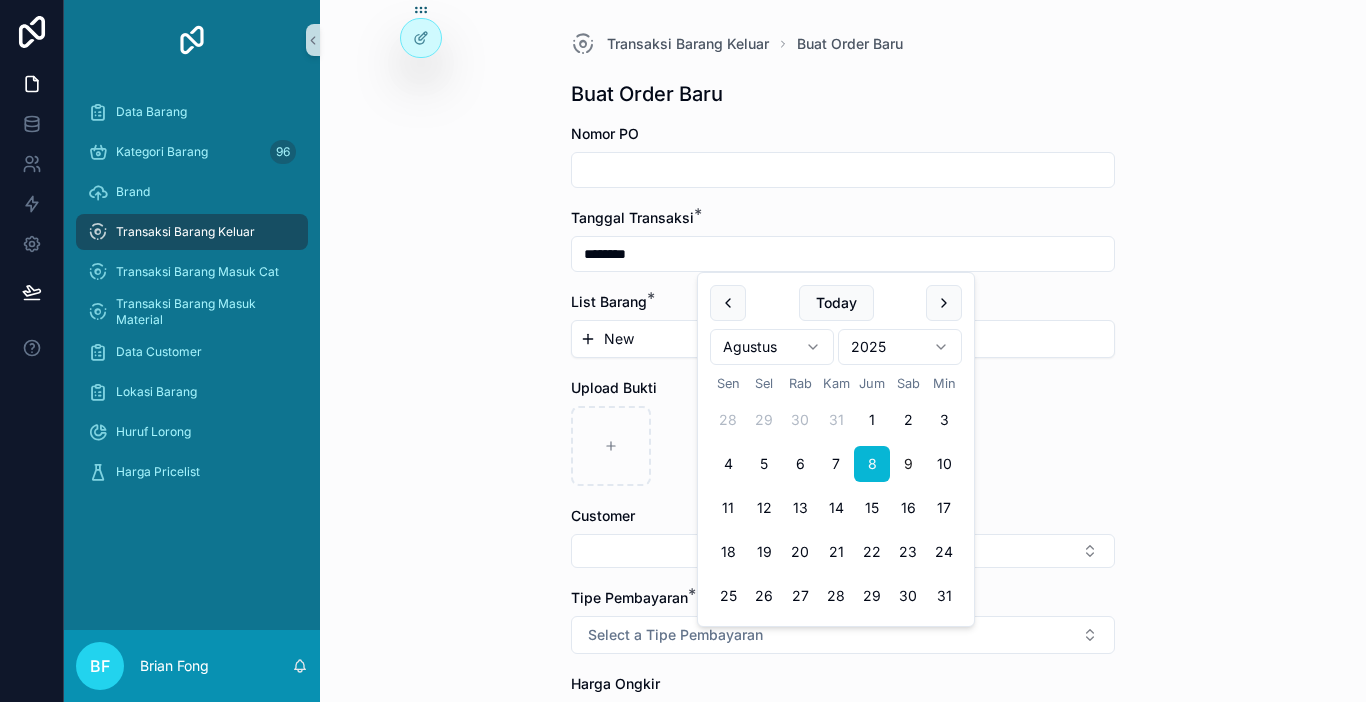 type on "********" 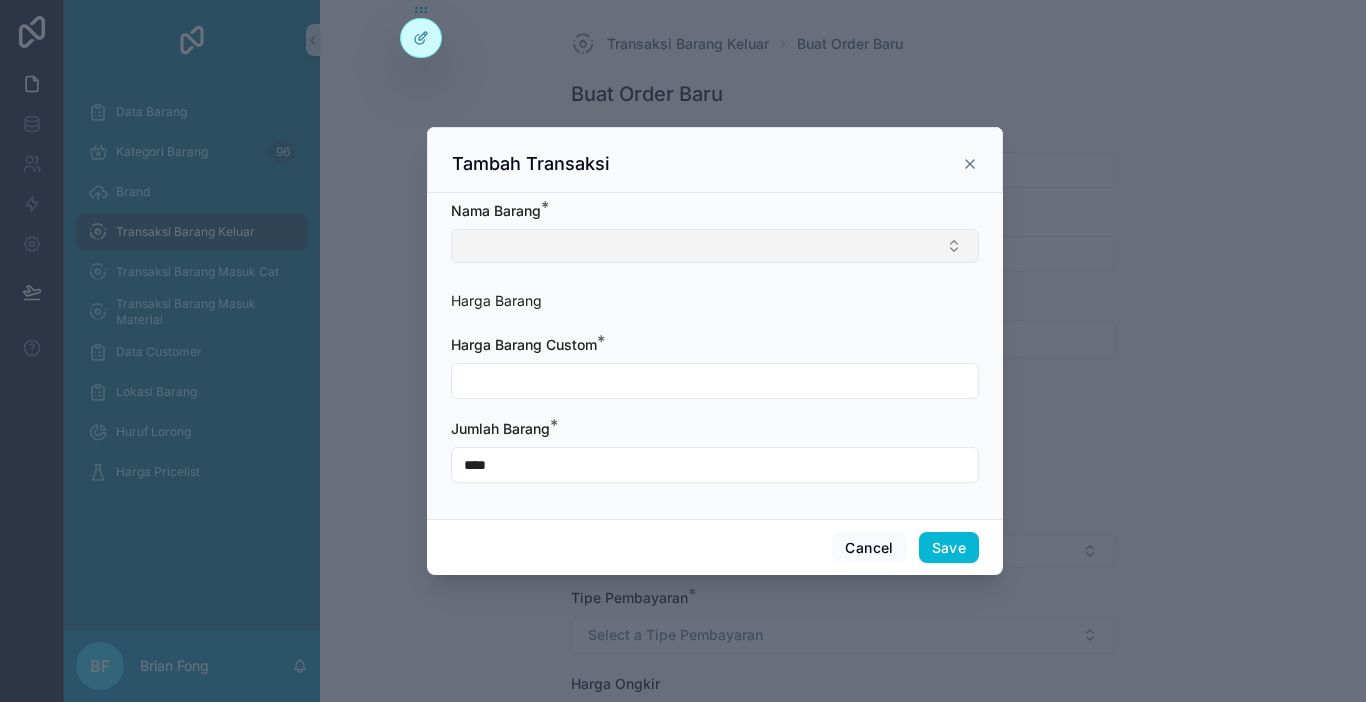 click at bounding box center (715, 246) 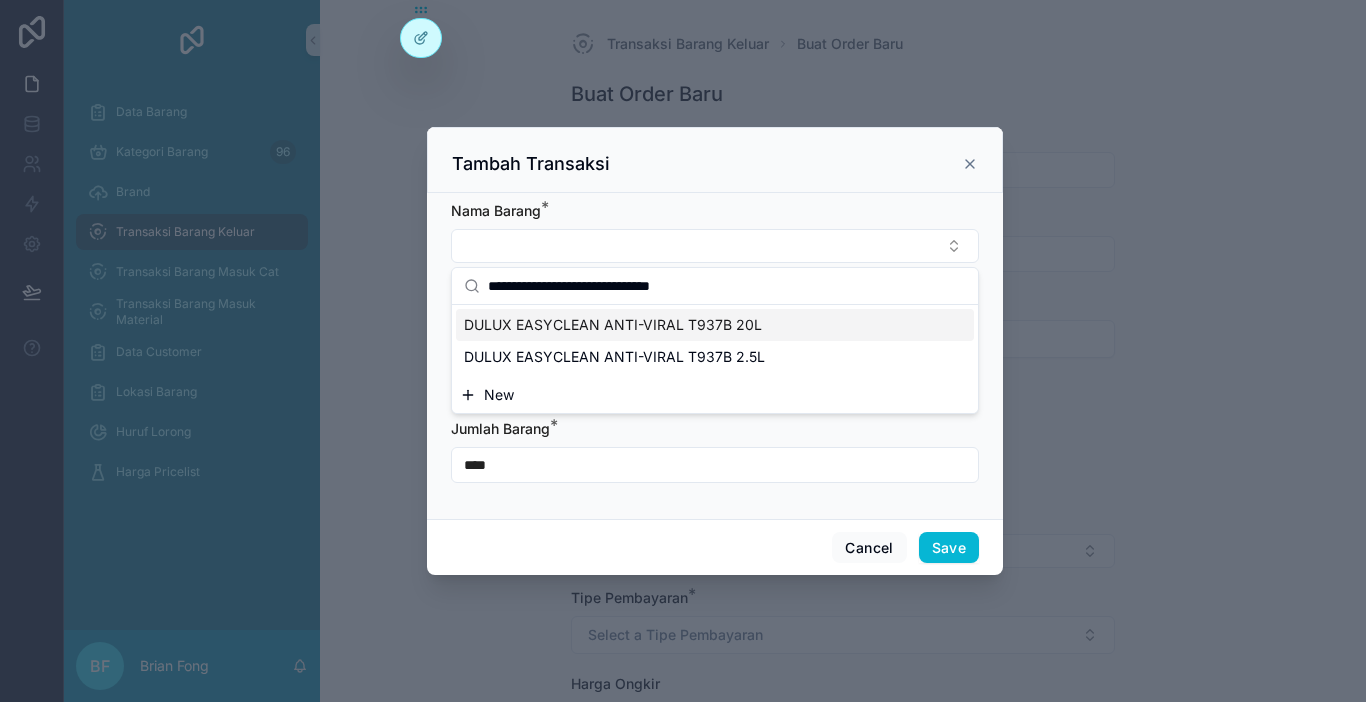 click on "**********" at bounding box center (727, 286) 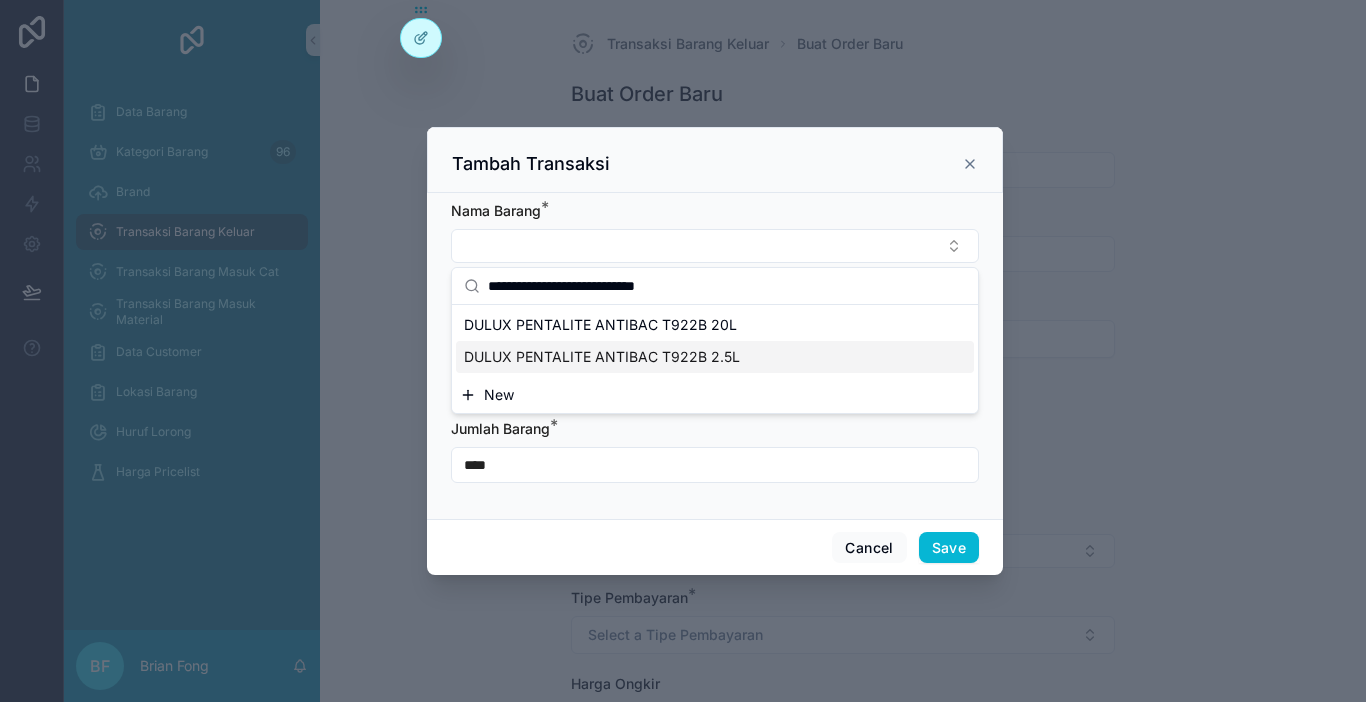 type on "**********" 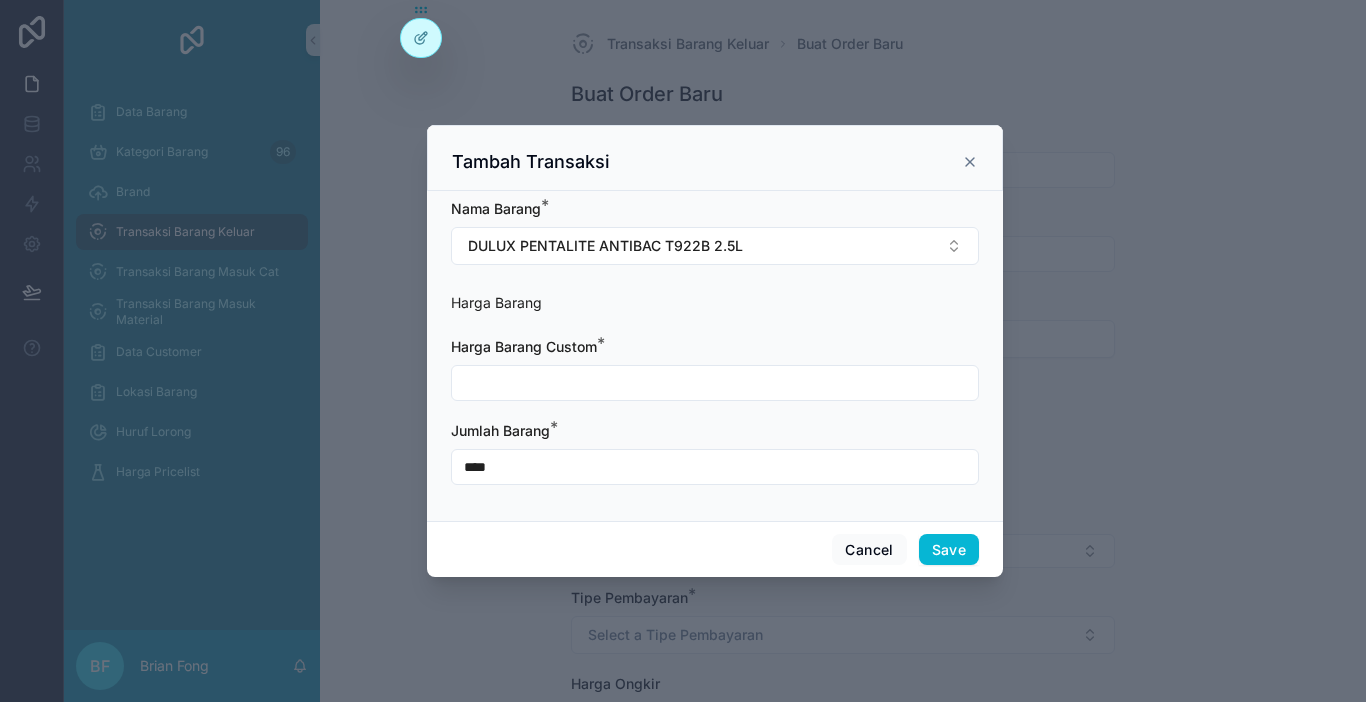click at bounding box center [715, 383] 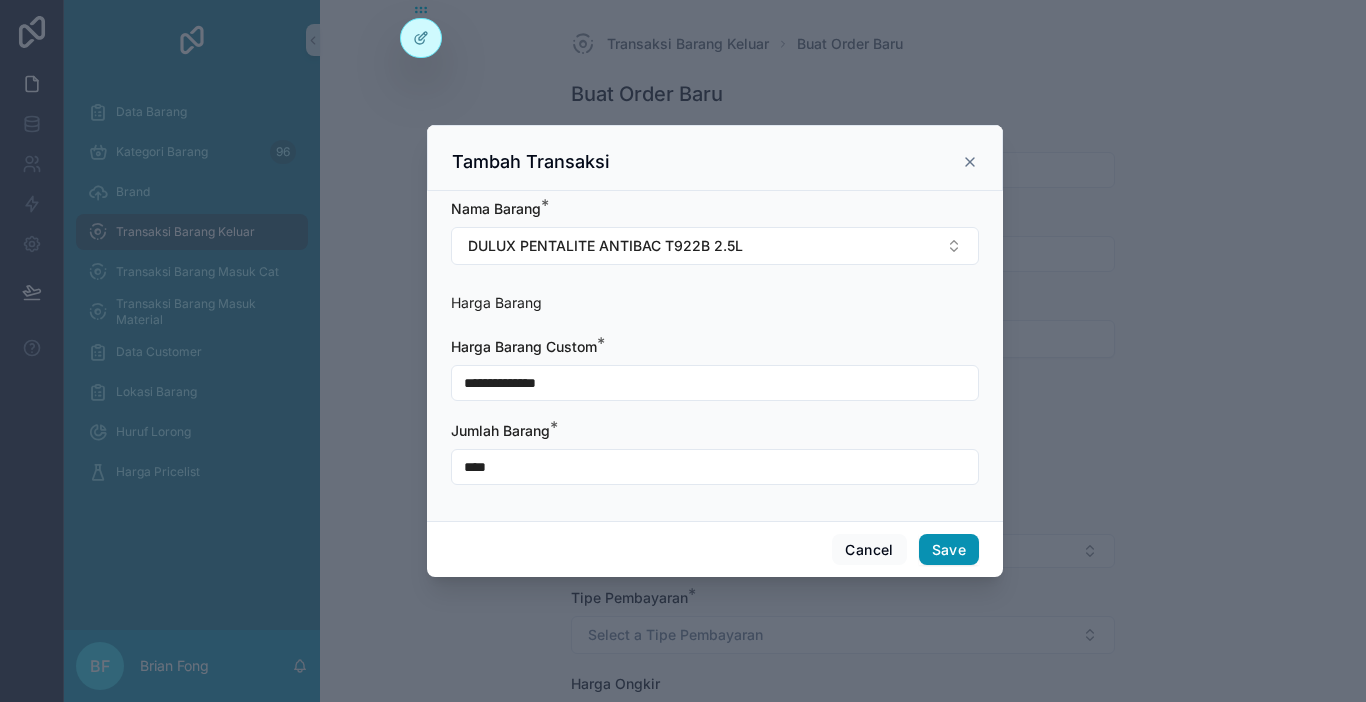 type on "**********" 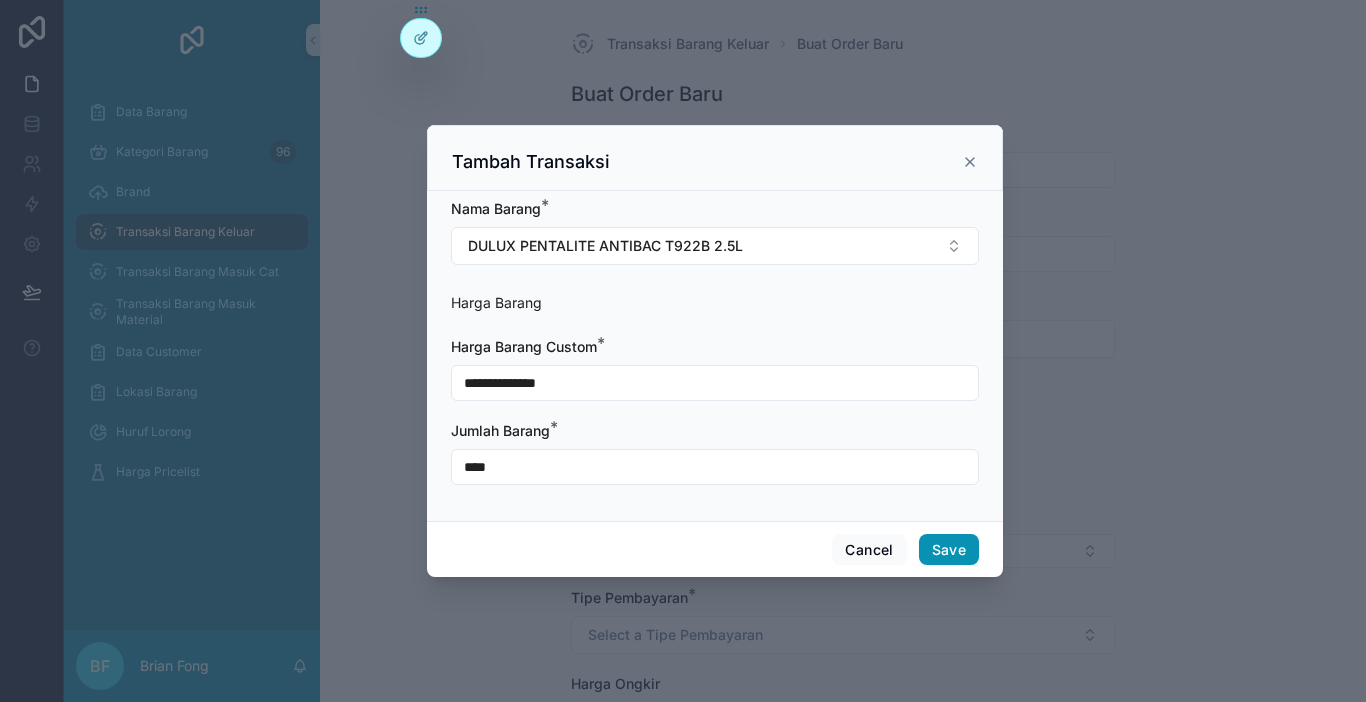 click on "Save" at bounding box center (949, 550) 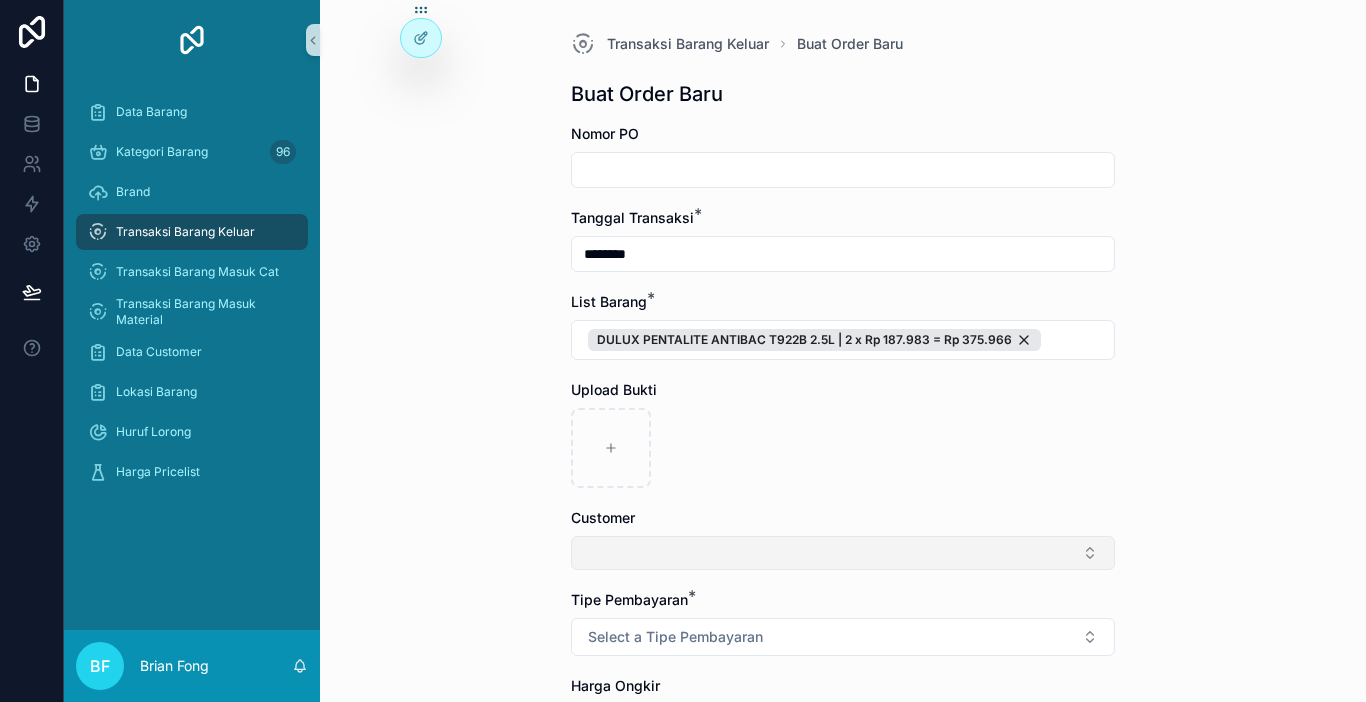 click at bounding box center (843, 553) 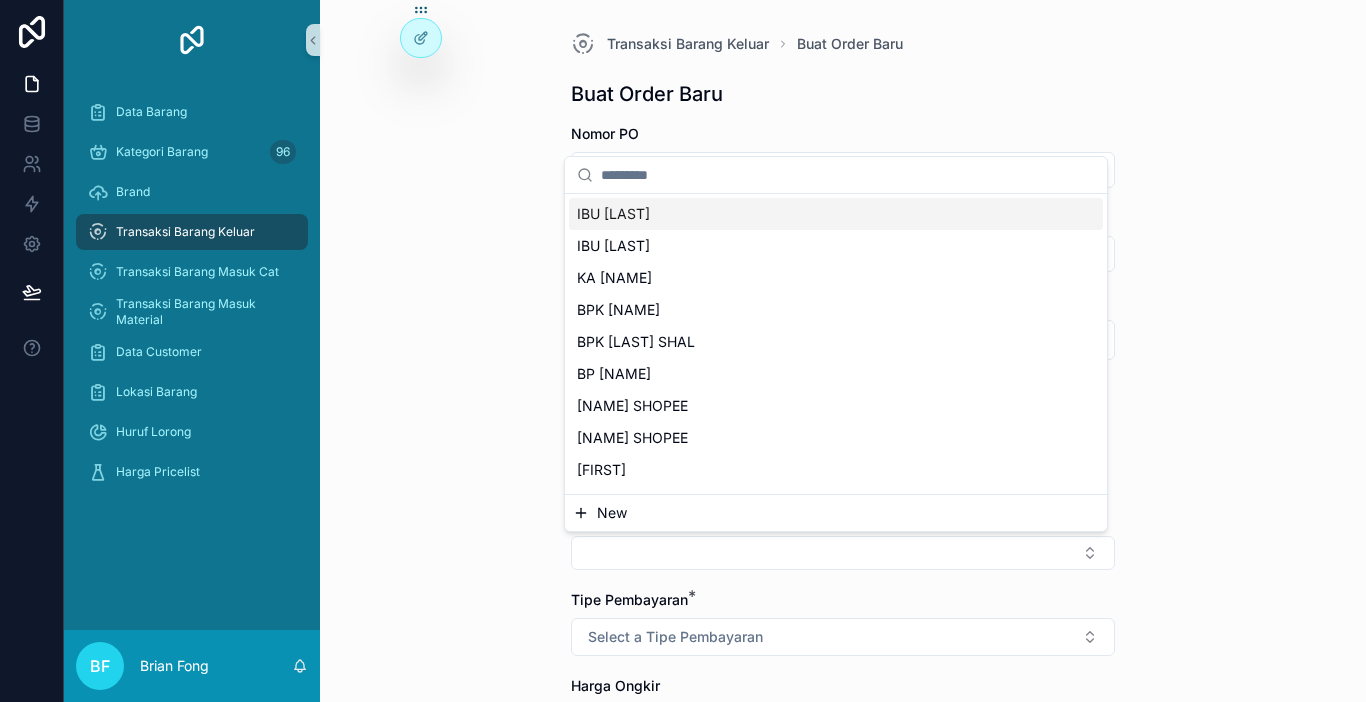 click on "New" at bounding box center [612, 513] 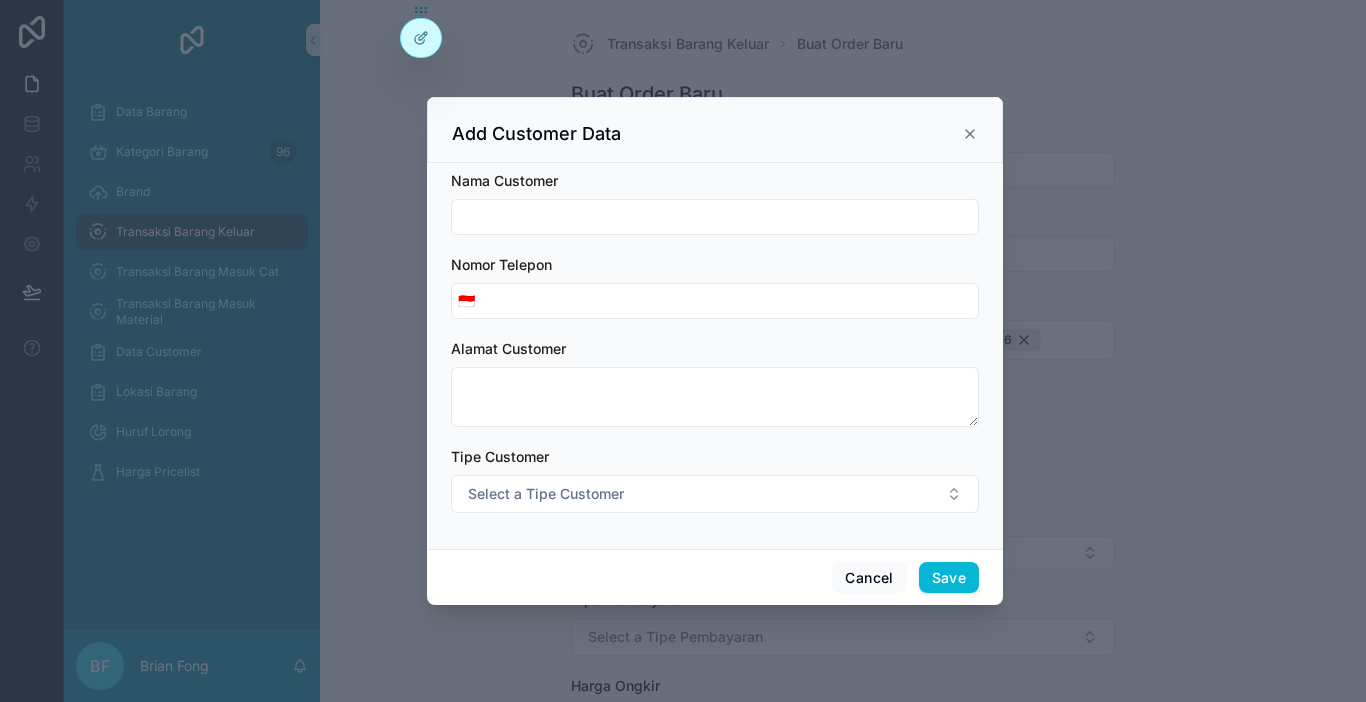 click at bounding box center [715, 217] 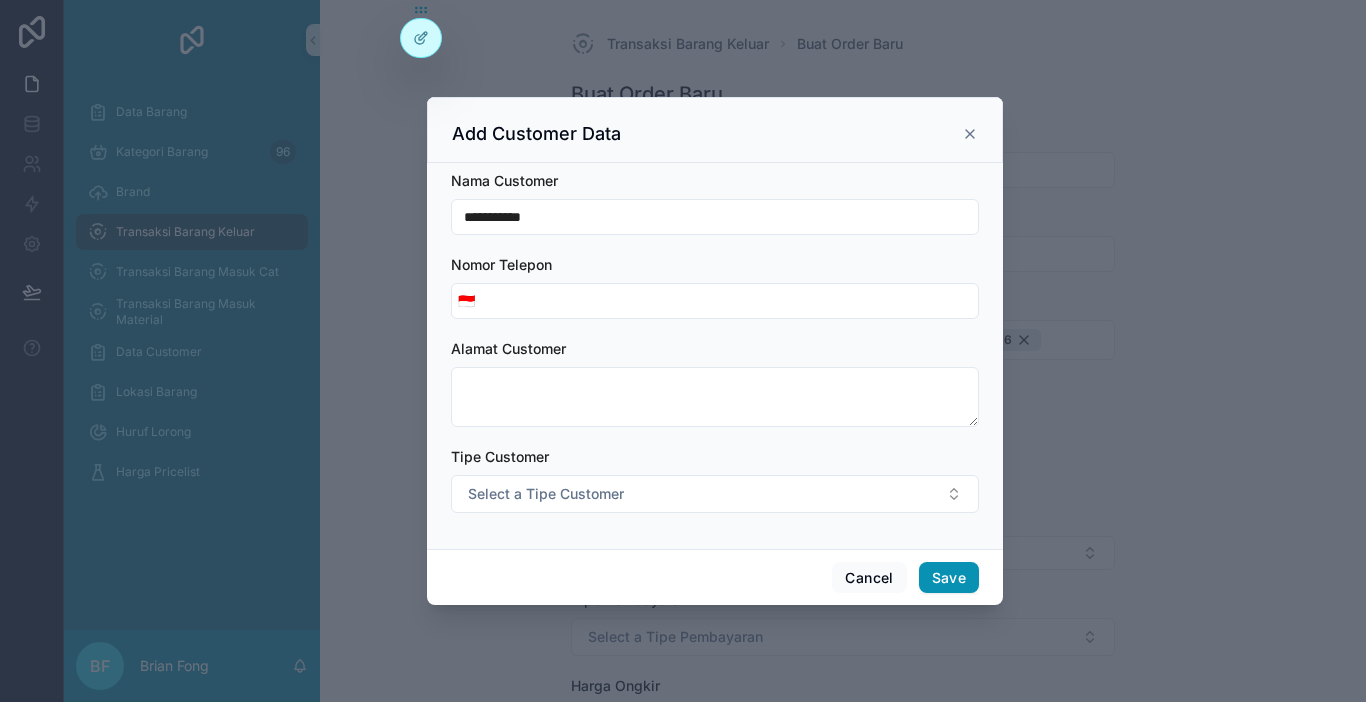 type on "**********" 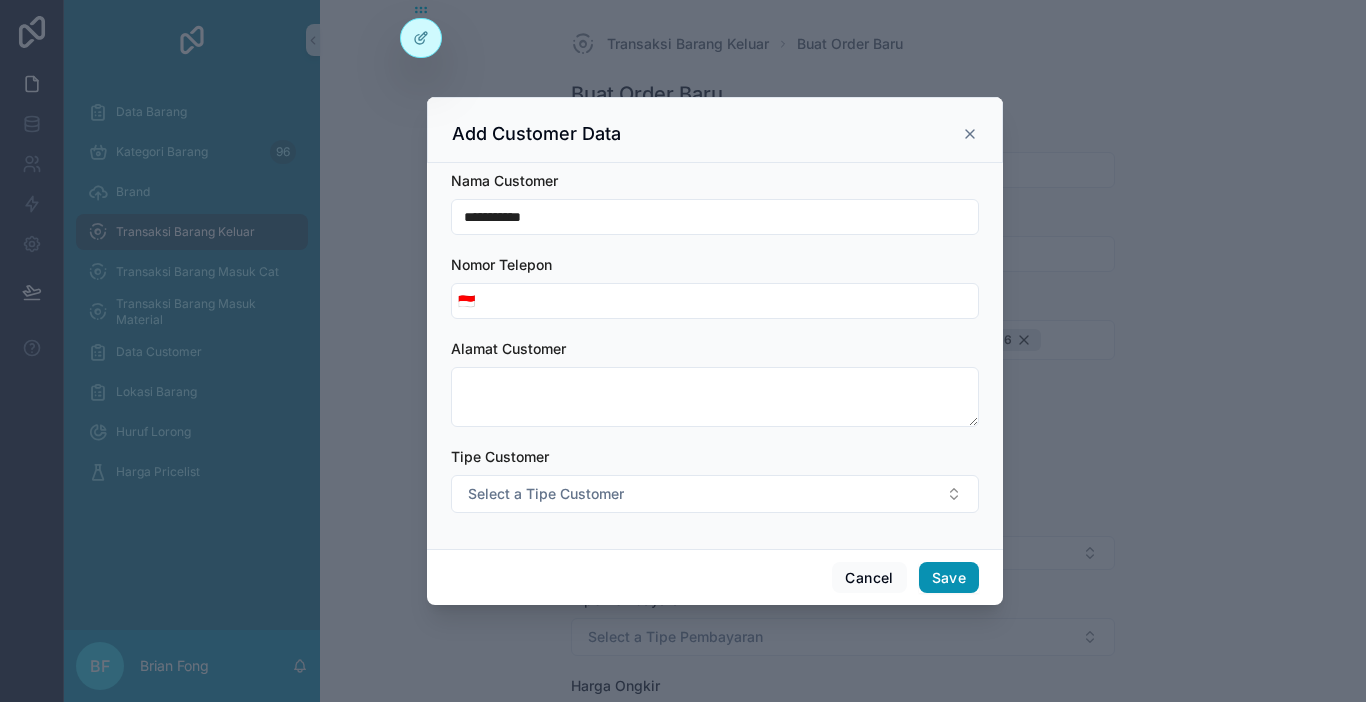 click on "Save" at bounding box center (949, 578) 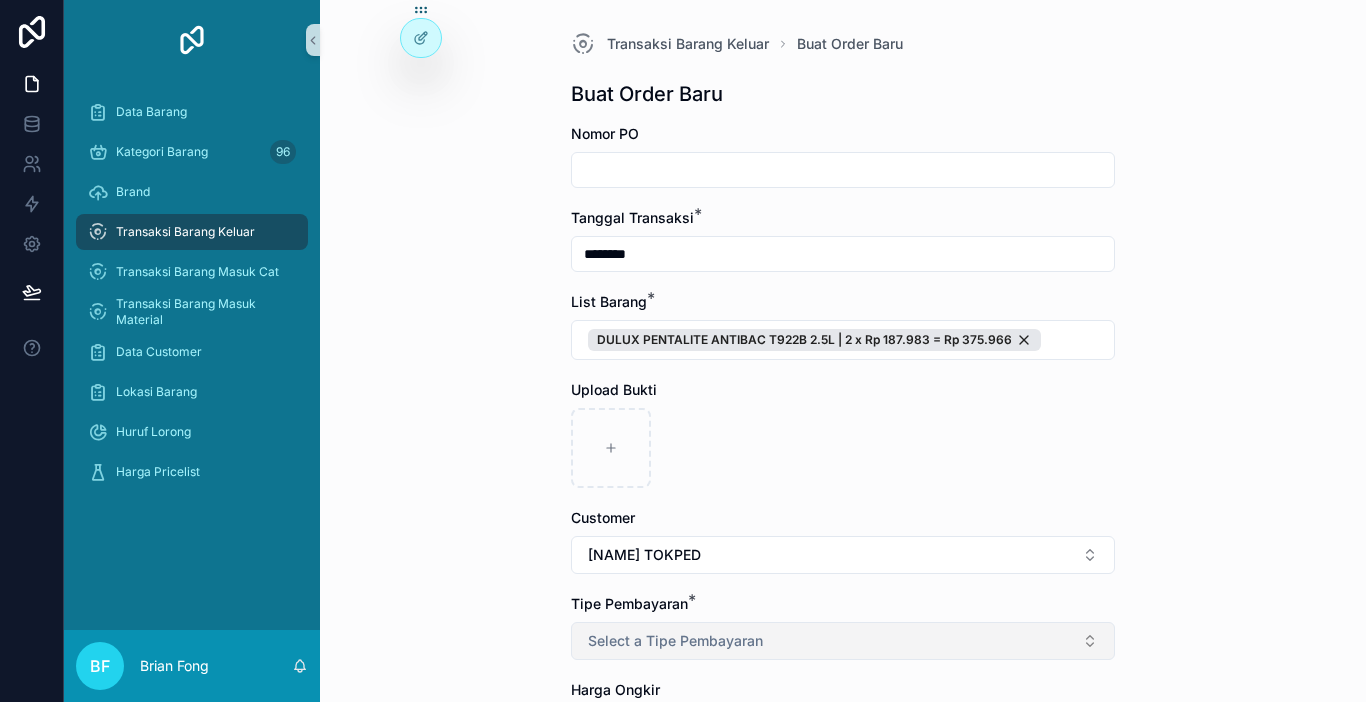 click on "Select a Tipe Pembayaran" at bounding box center [843, 641] 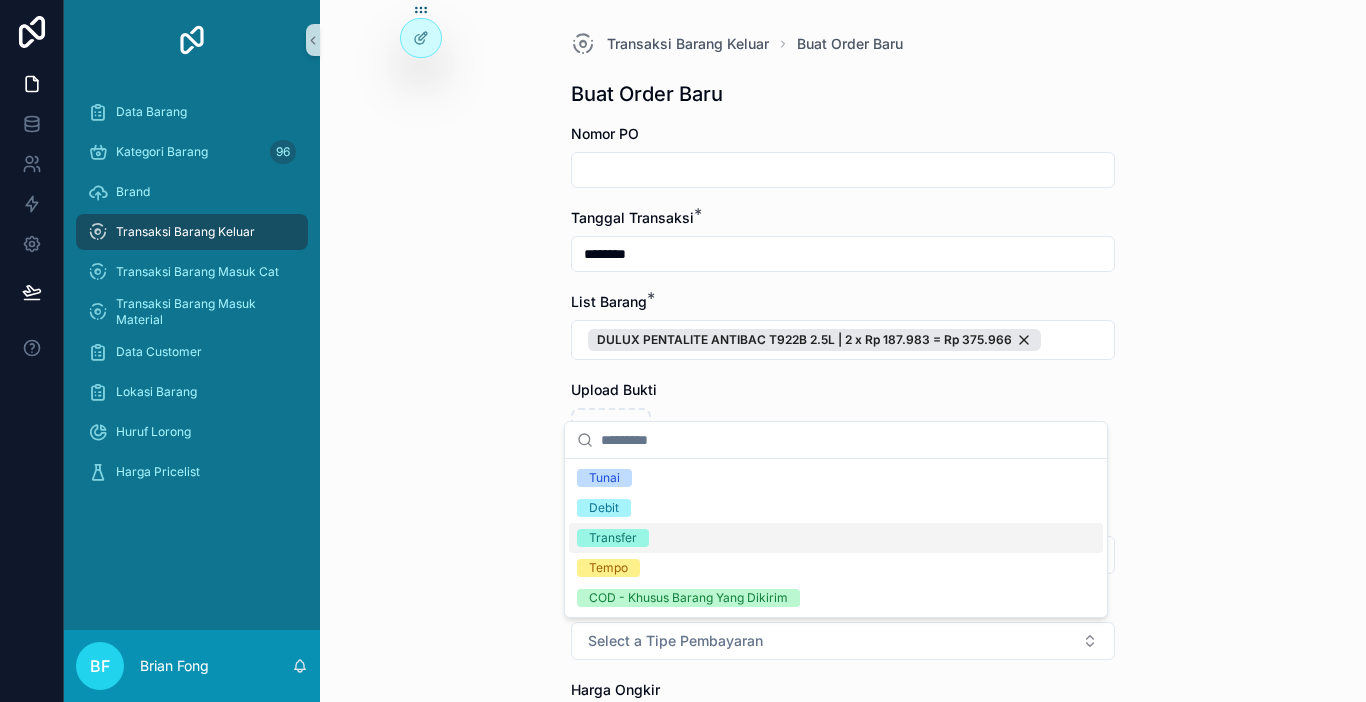 click on "Transfer" at bounding box center [613, 538] 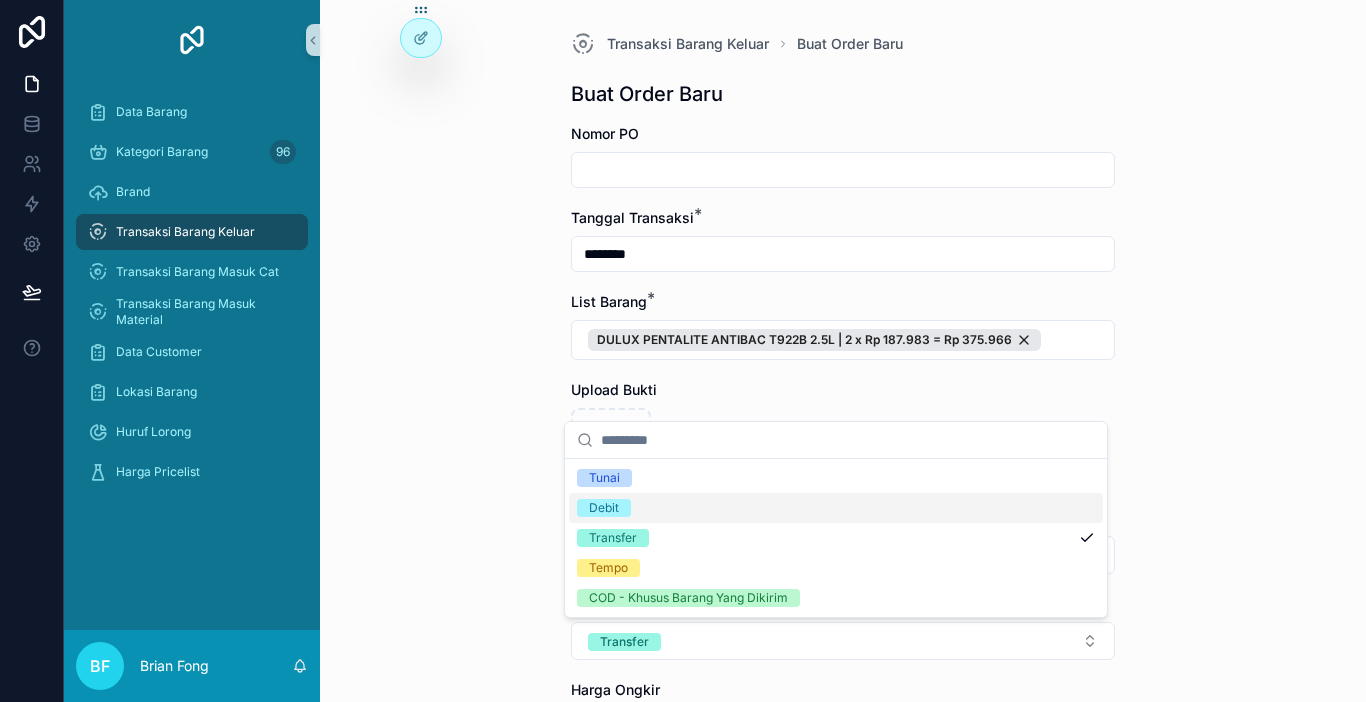 click on "Debit" at bounding box center [836, 508] 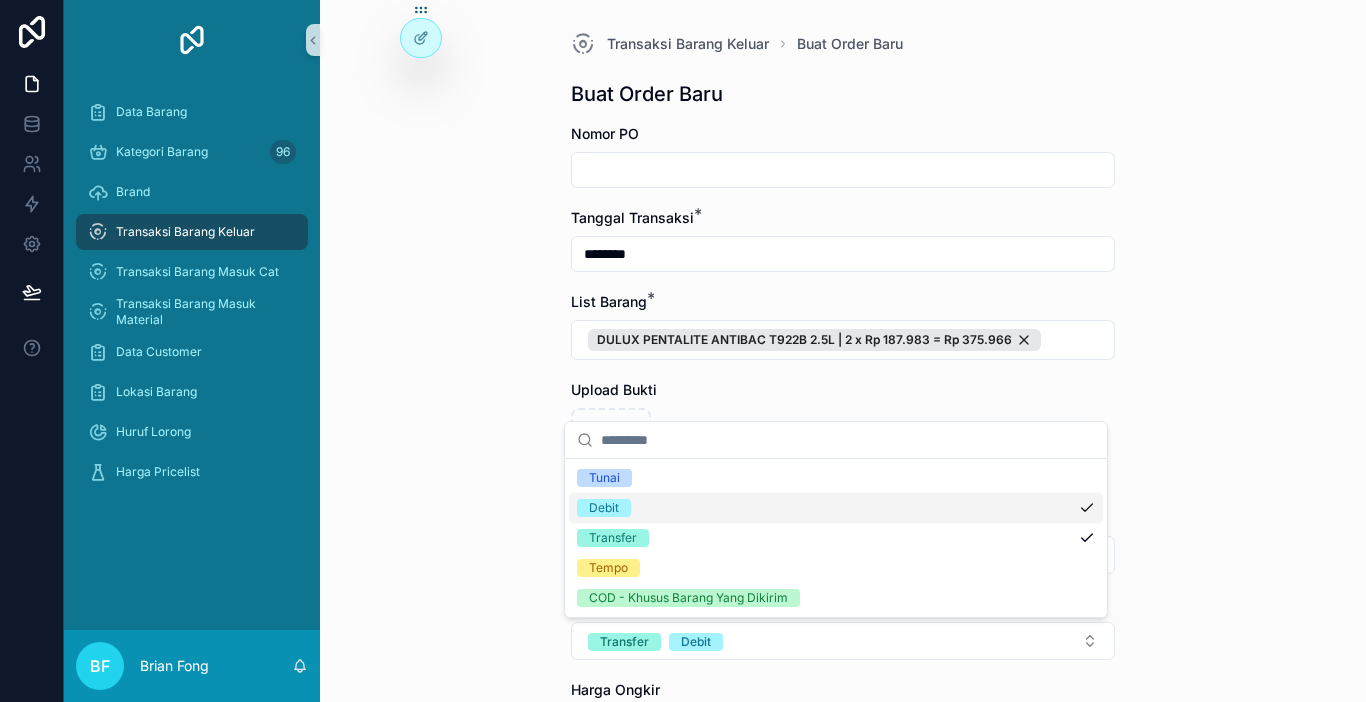 click on "Debit" at bounding box center [604, 508] 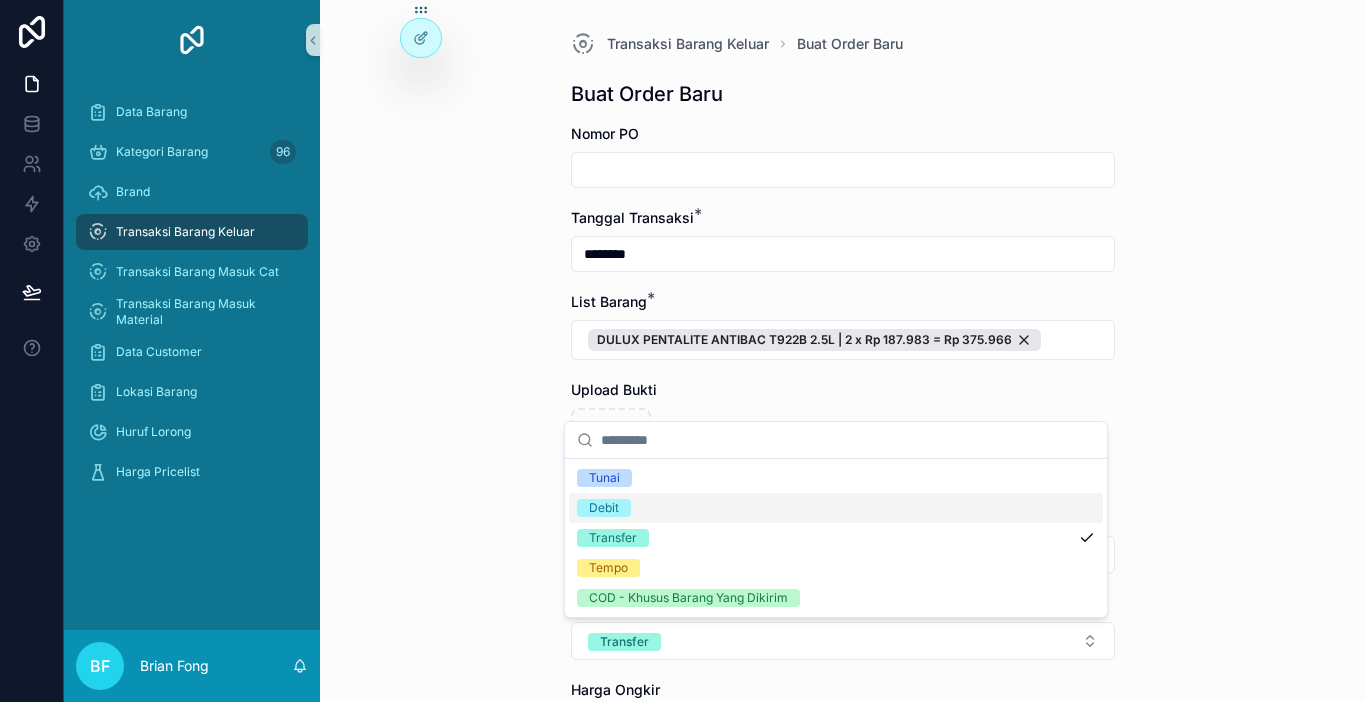 click on "Transaksi Barang Keluar Buat Order Baru Buat Order Baru Nomor PO Tanggal Transaksi * ******** List Barang * DULUX PENTALITE ANTIBAC T922B 2.5L | 2 x Rp 187.983 = Rp 375.966 Upload Bukti Customer DANA TOKPED Tipe Pembayaran * Transfer Harga Ongkir Totalkan Transaksi" at bounding box center (843, 470) 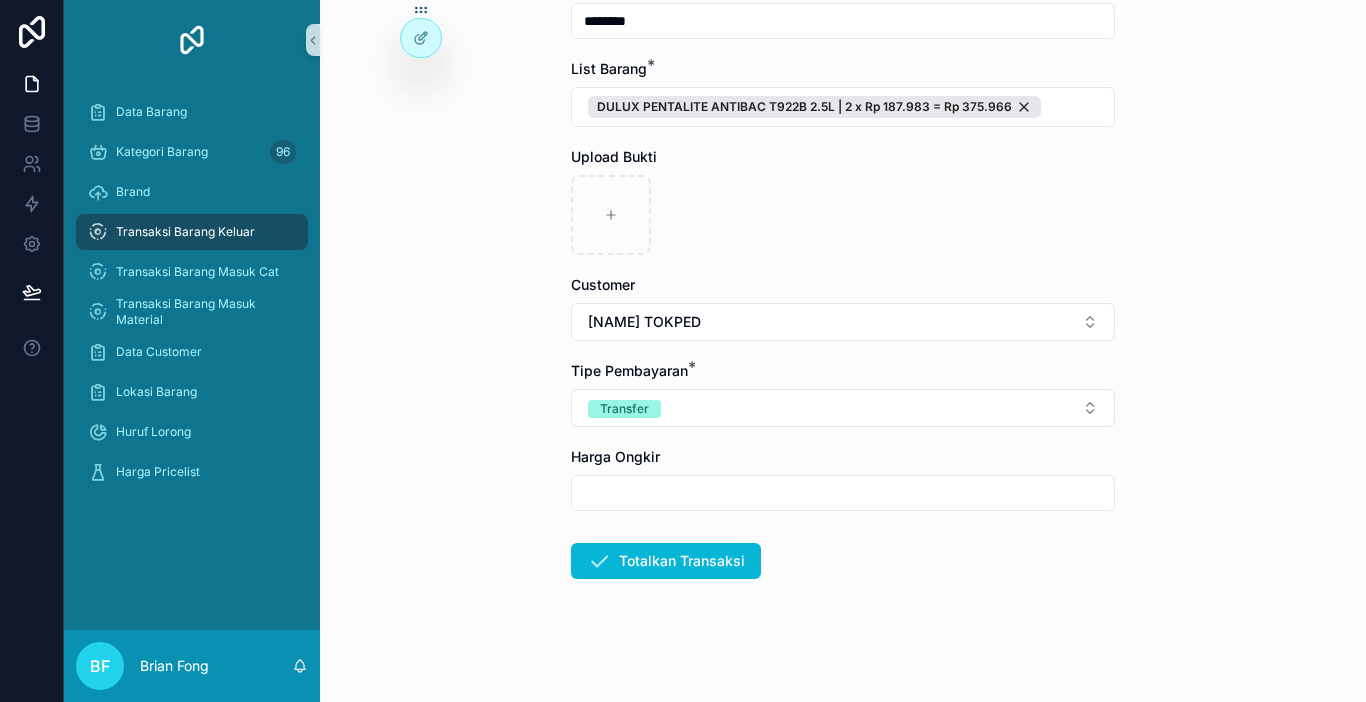scroll, scrollTop: 238, scrollLeft: 0, axis: vertical 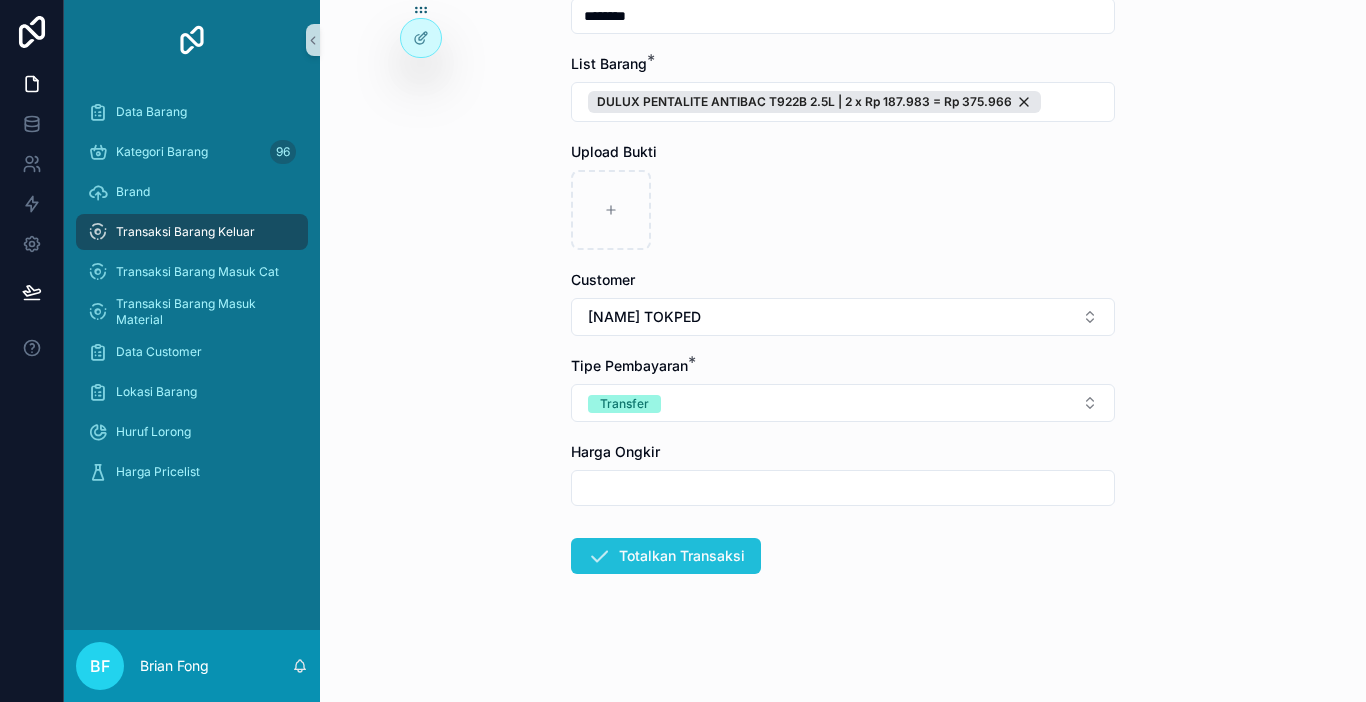 click on "Totalkan Transaksi" at bounding box center (666, 556) 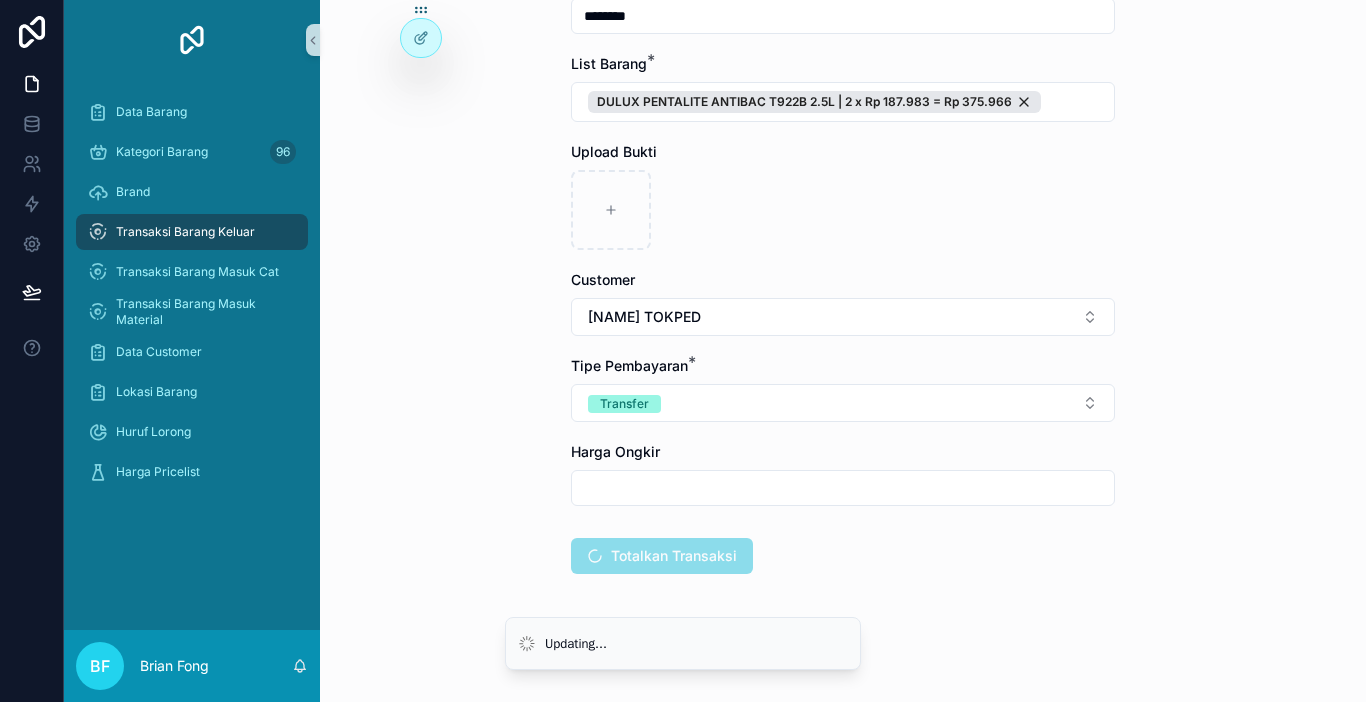 scroll, scrollTop: 0, scrollLeft: 0, axis: both 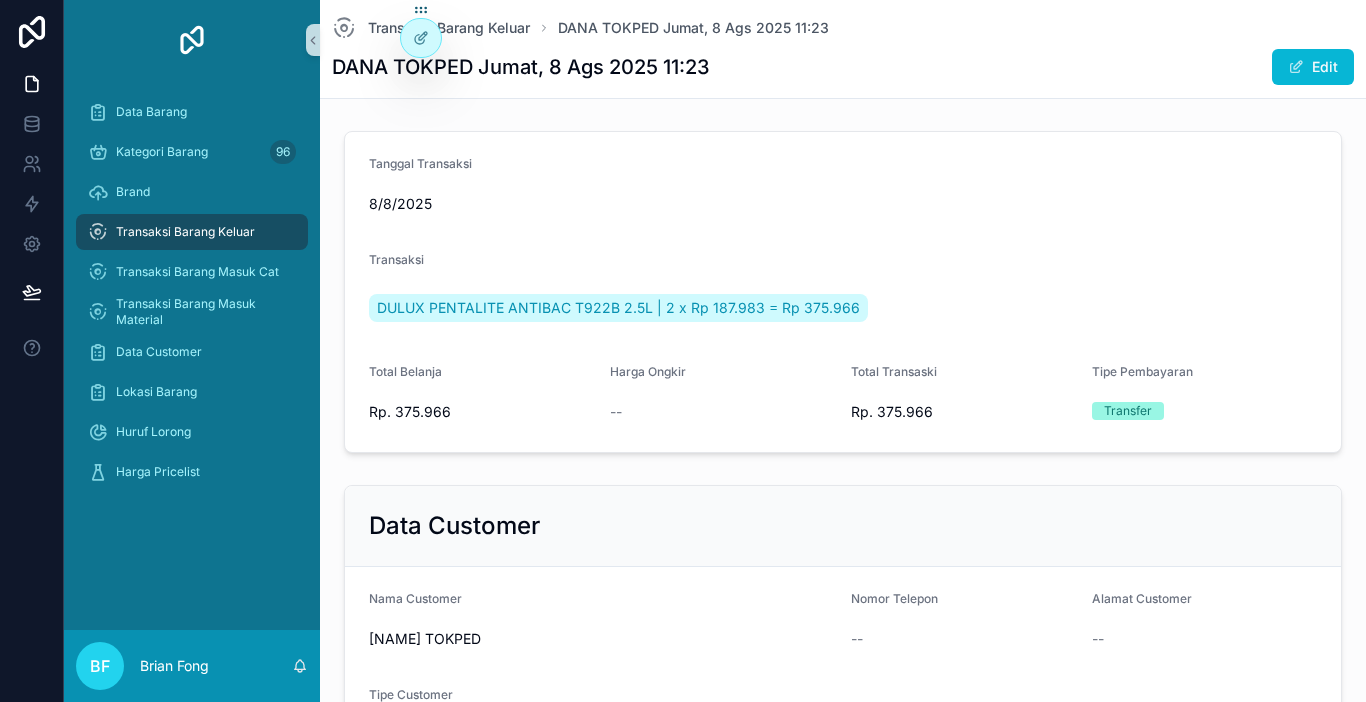 click on "Transaksi Barang Keluar" at bounding box center [185, 232] 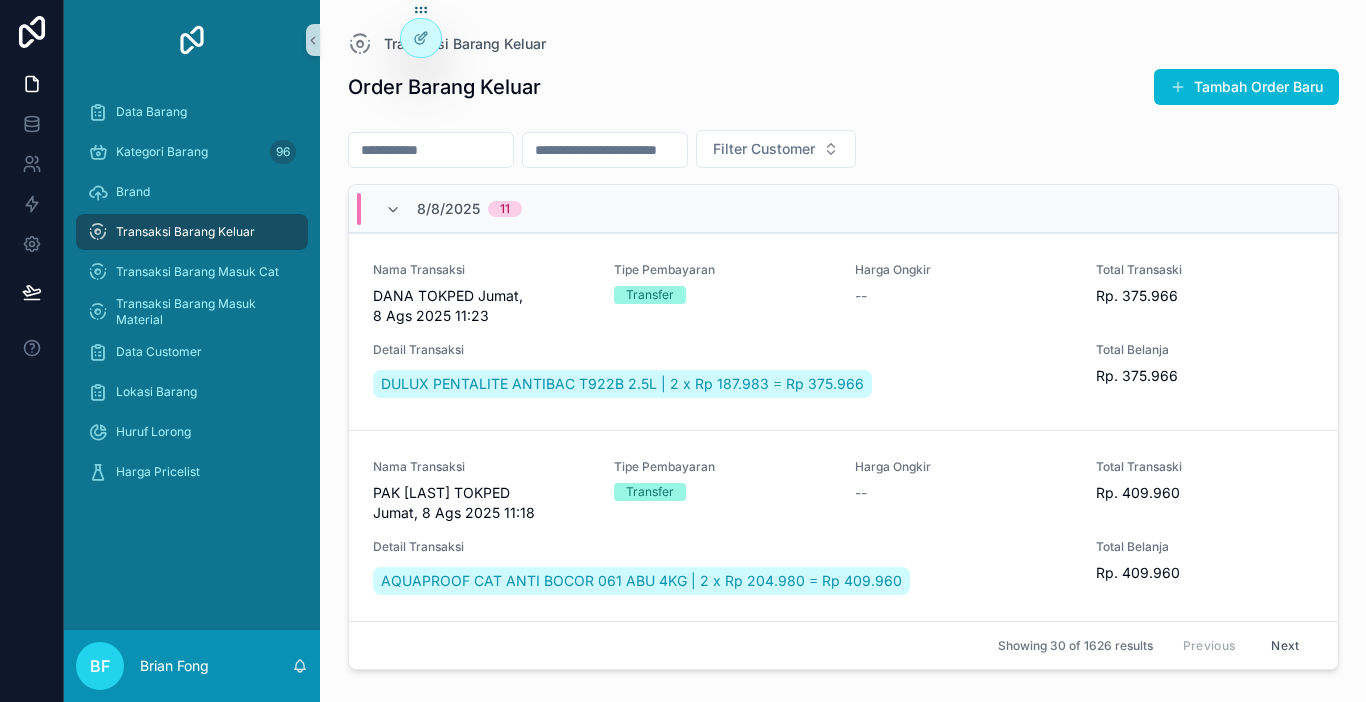 click on "Transaksi Barang Keluar" at bounding box center [192, 232] 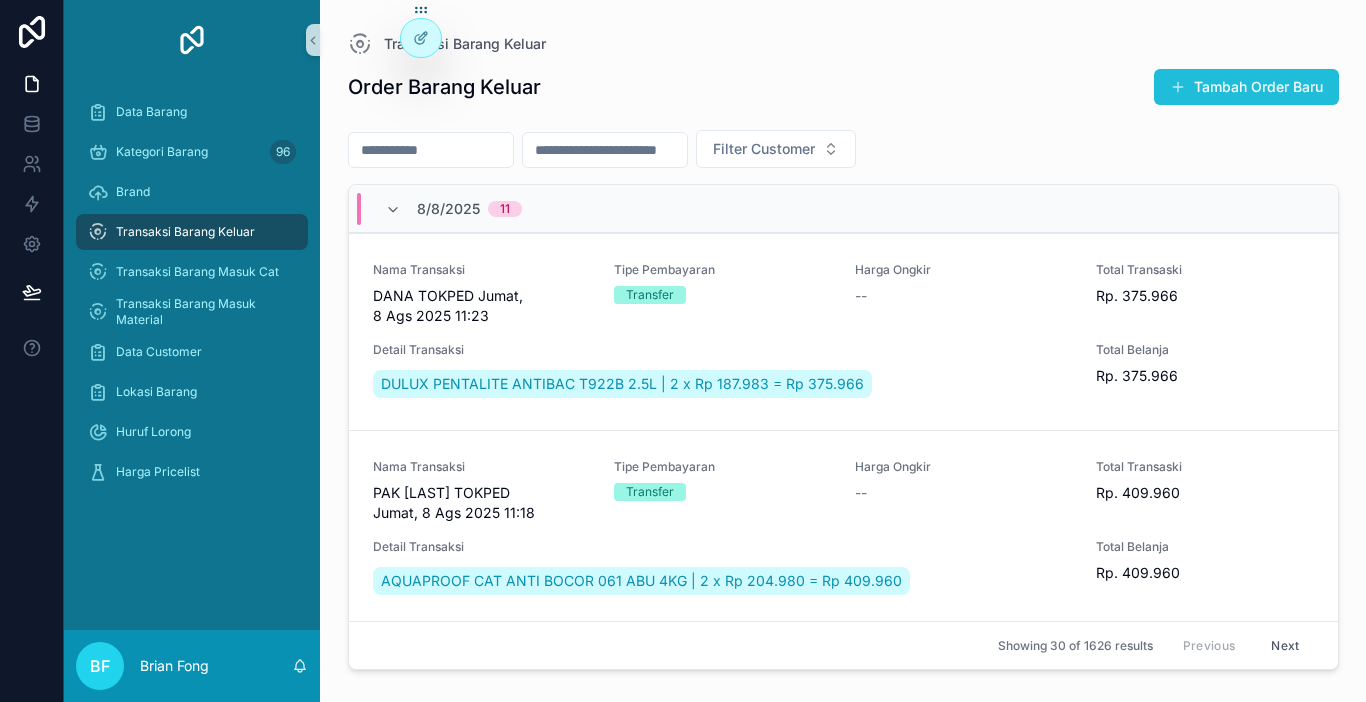 click at bounding box center [1178, 87] 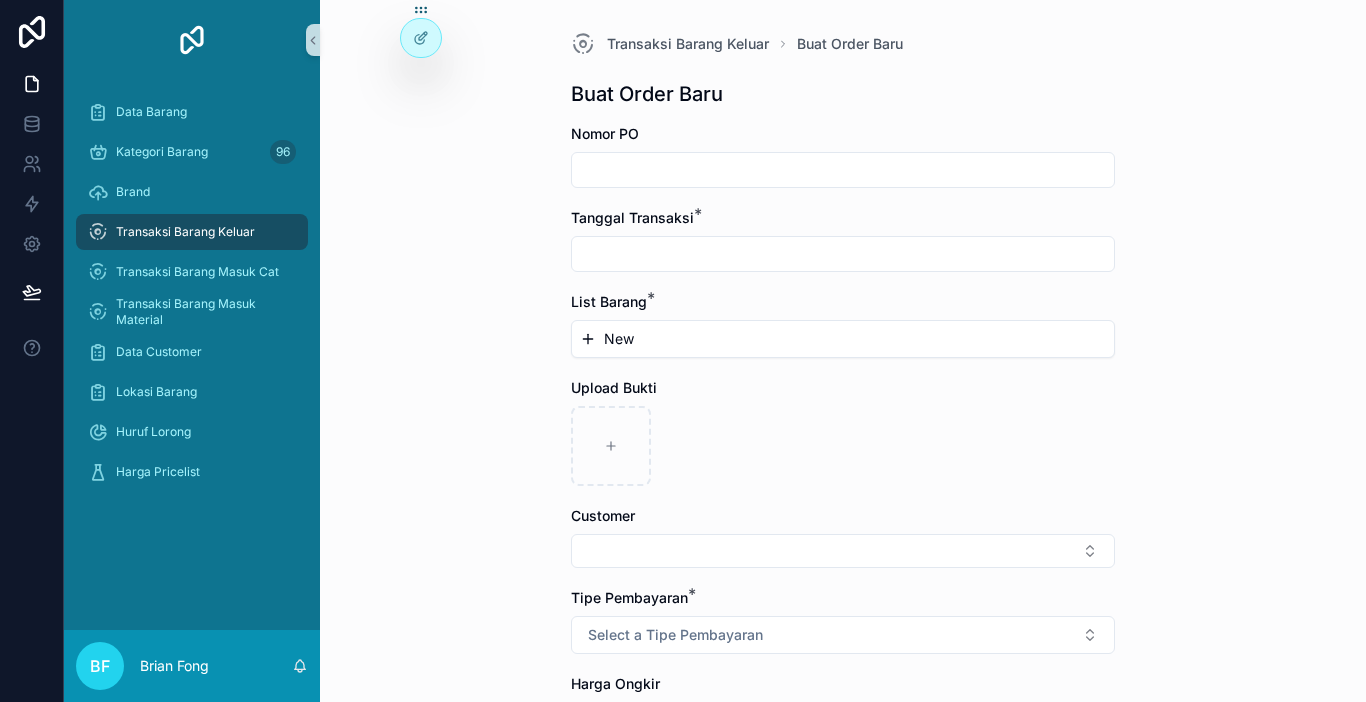 click at bounding box center [843, 254] 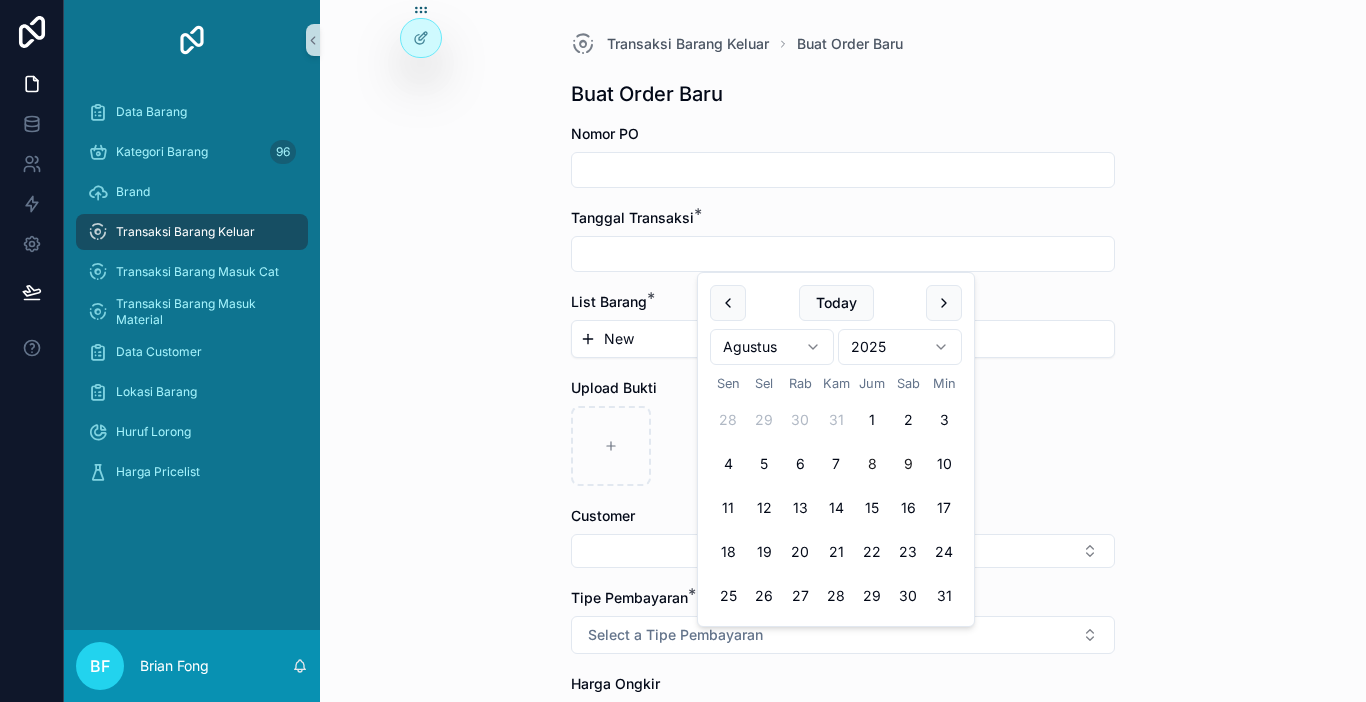 click on "8" at bounding box center (872, 464) 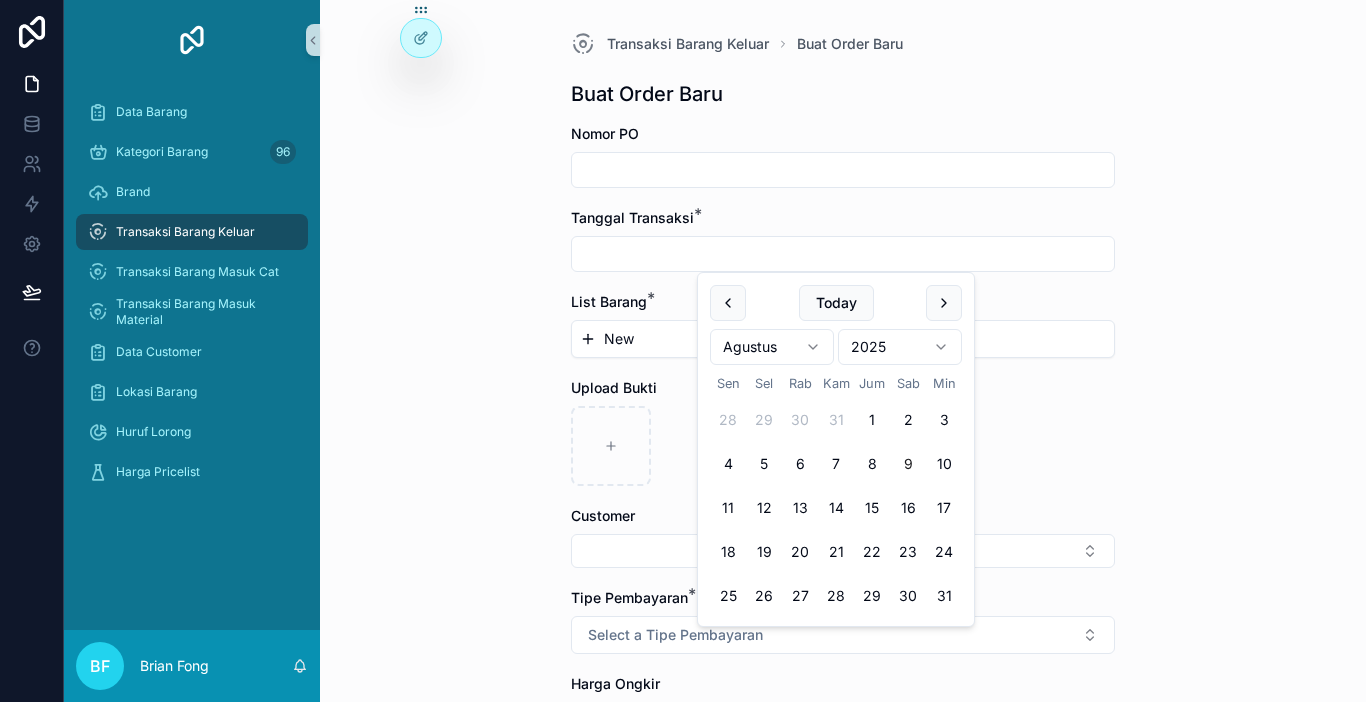 type on "********" 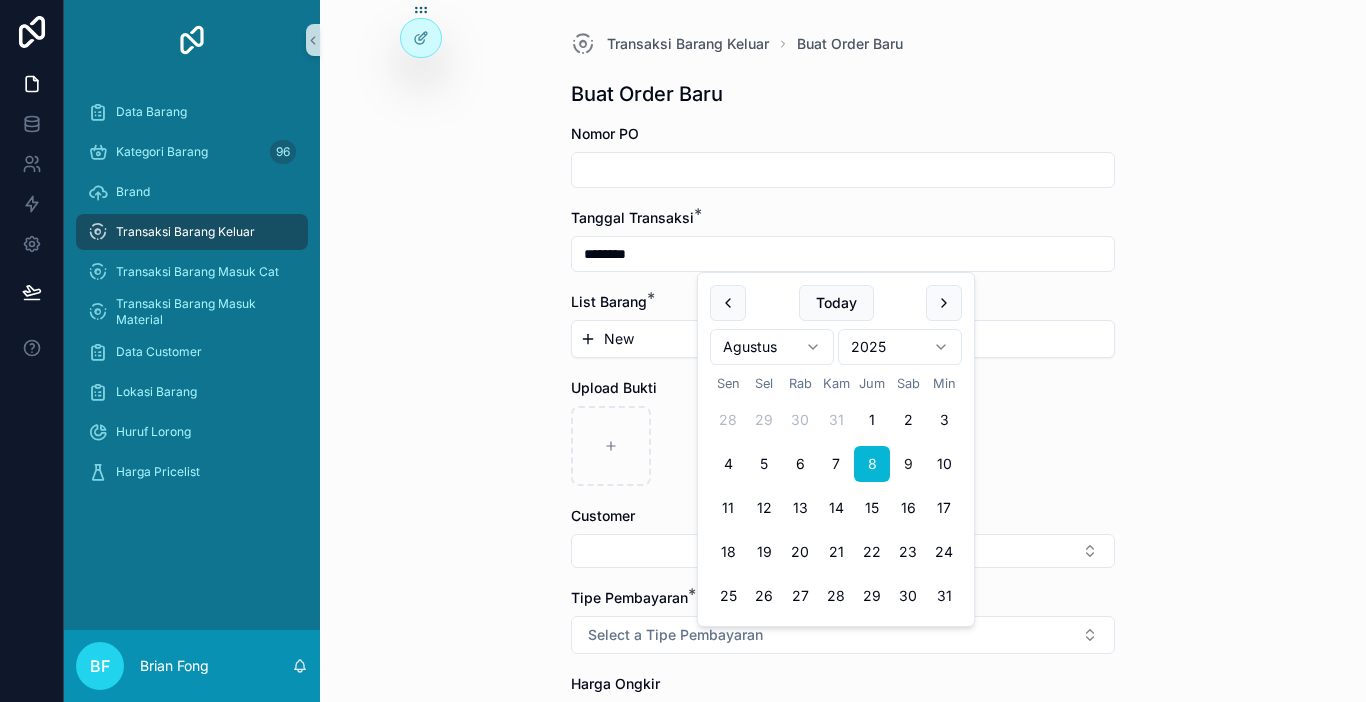 click on "New" at bounding box center [843, 339] 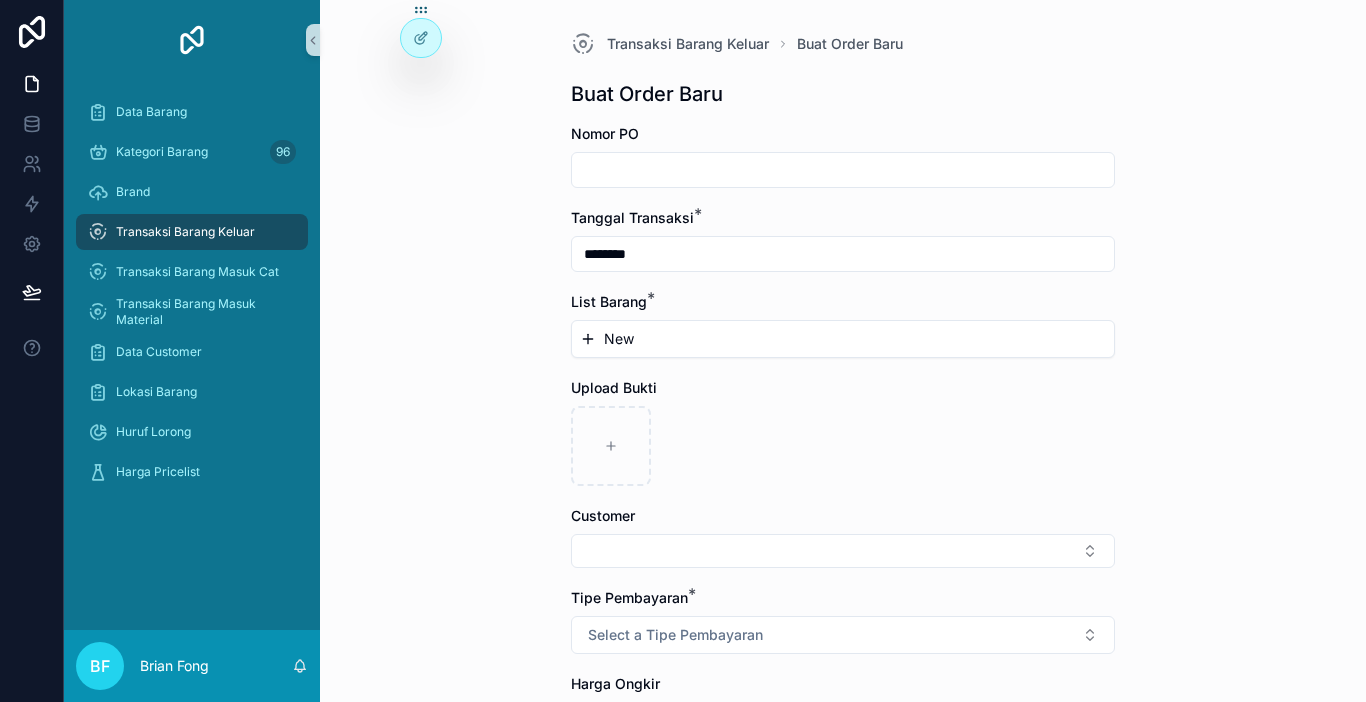 click on "New" at bounding box center (843, 339) 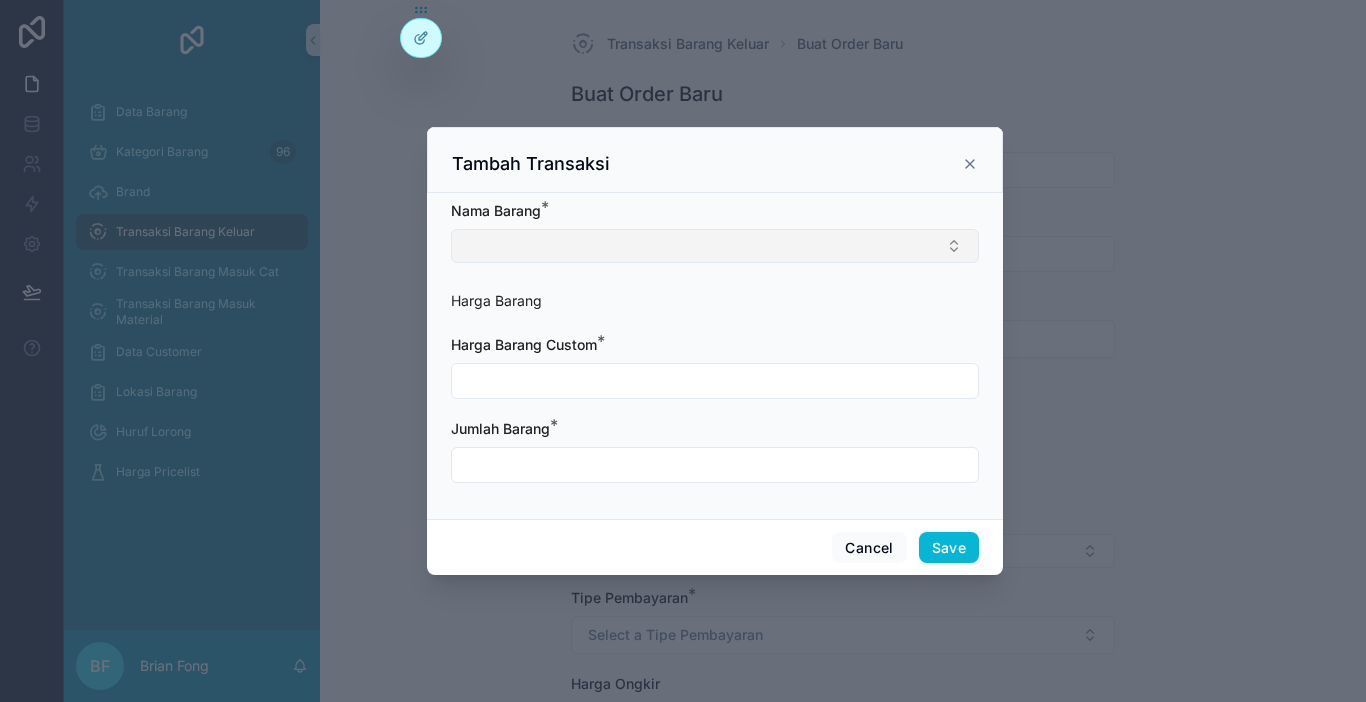 click at bounding box center (715, 246) 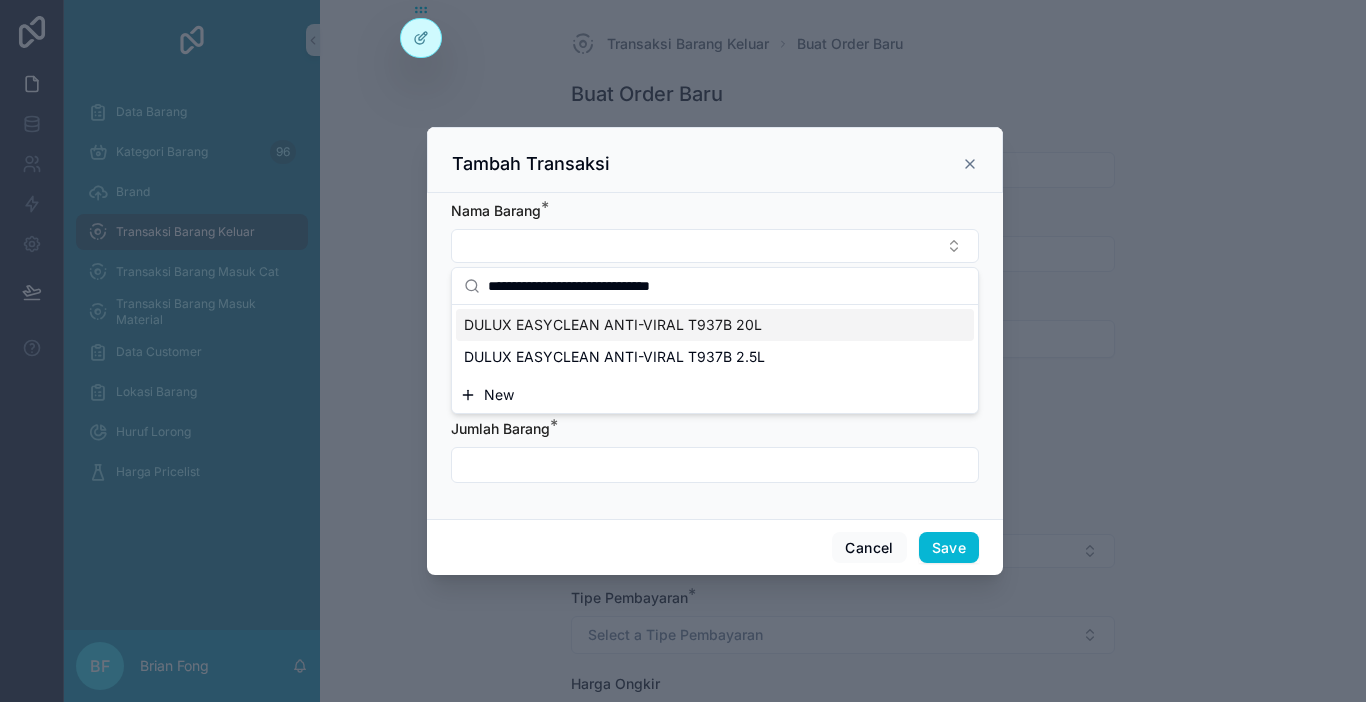 type on "**********" 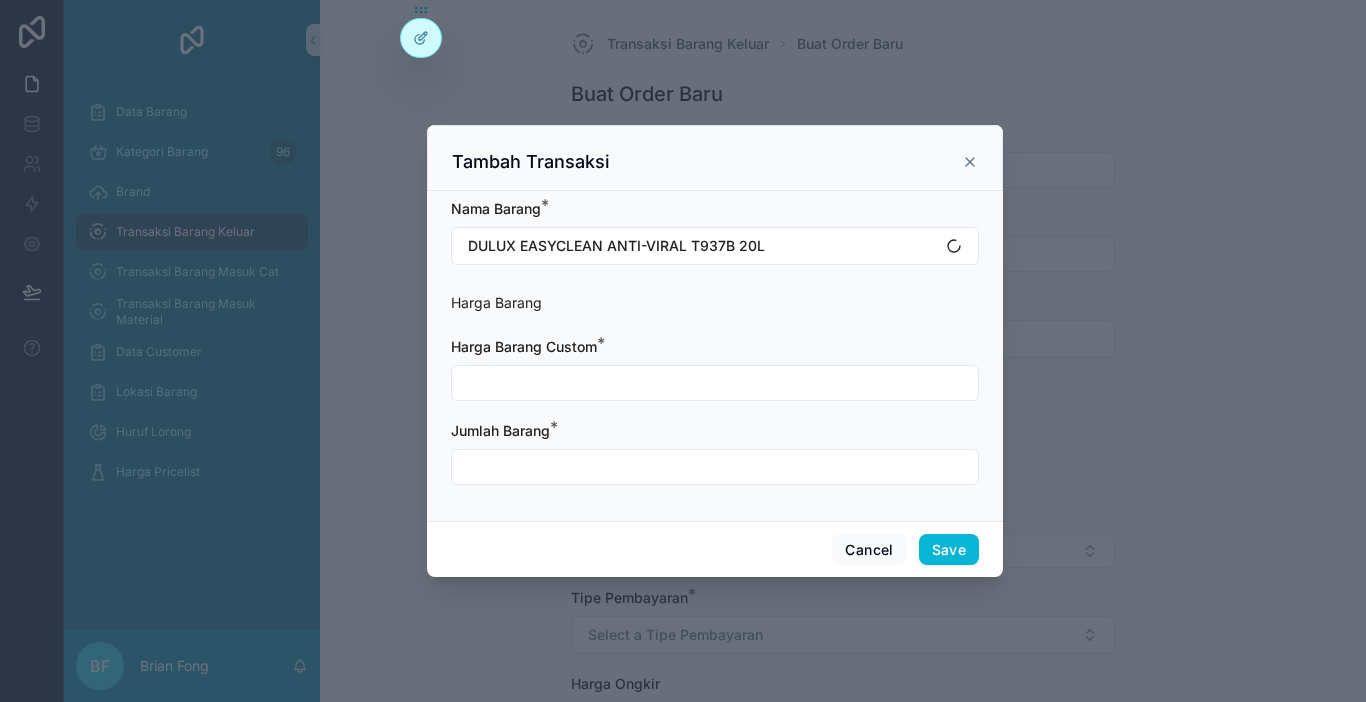 click at bounding box center (715, 383) 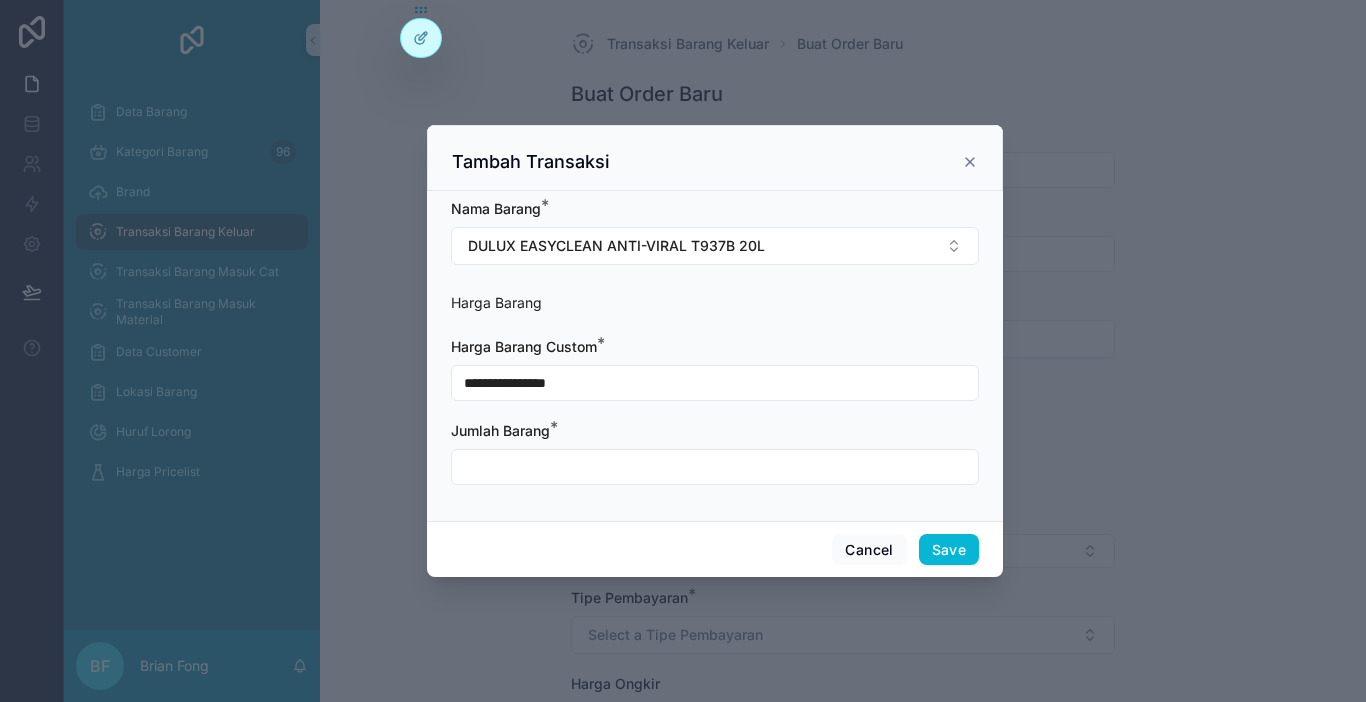 type on "**********" 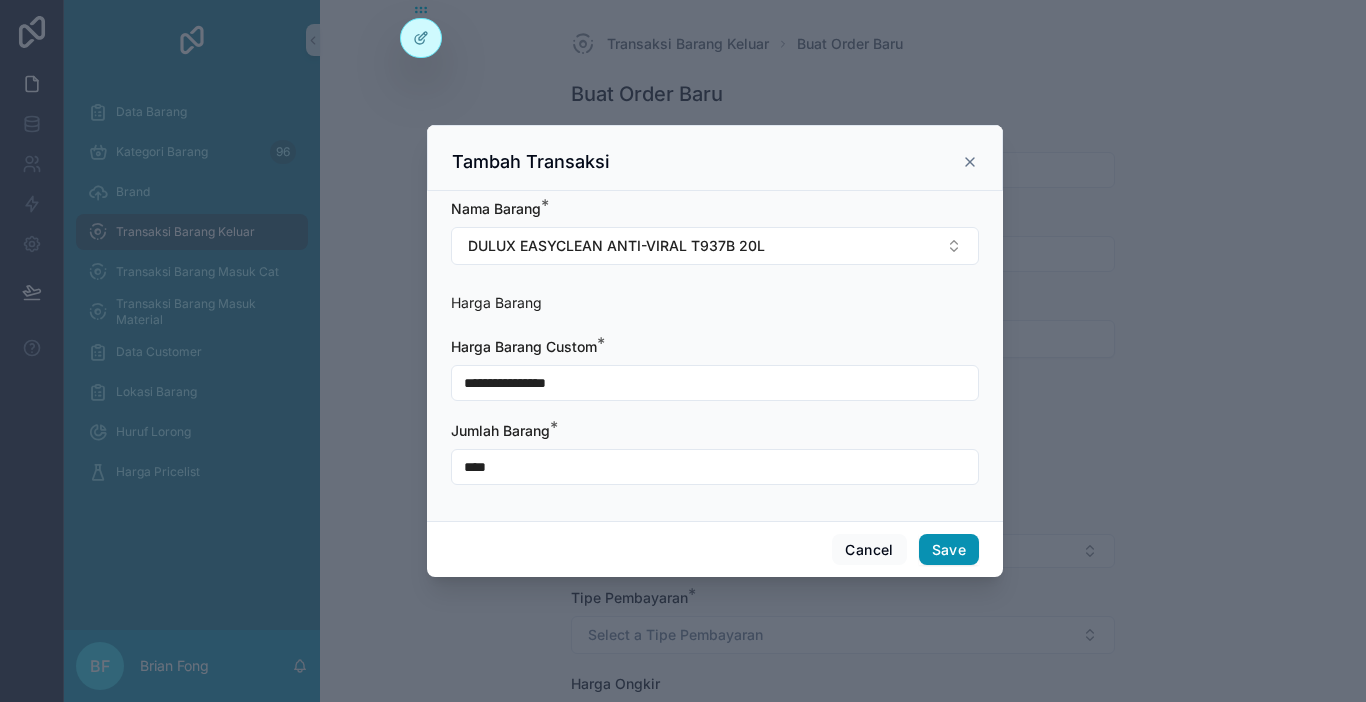type on "****" 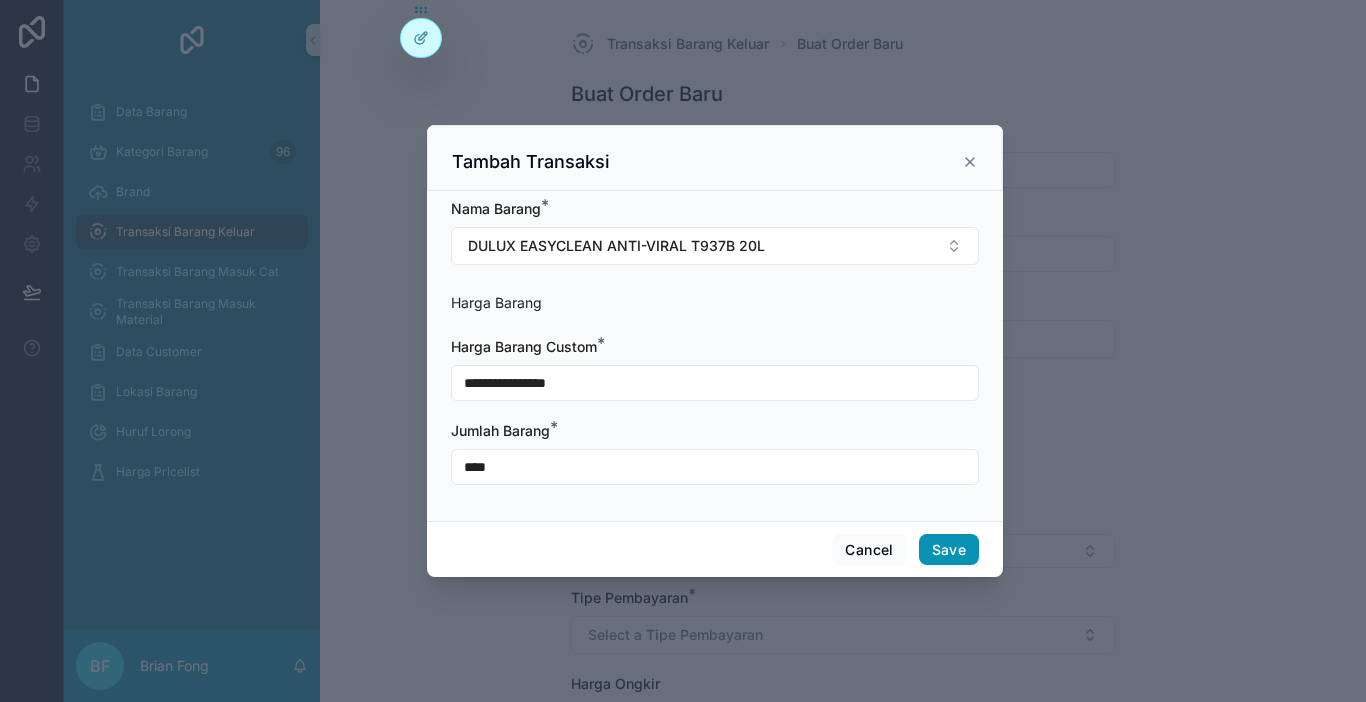 click on "Save" at bounding box center [949, 550] 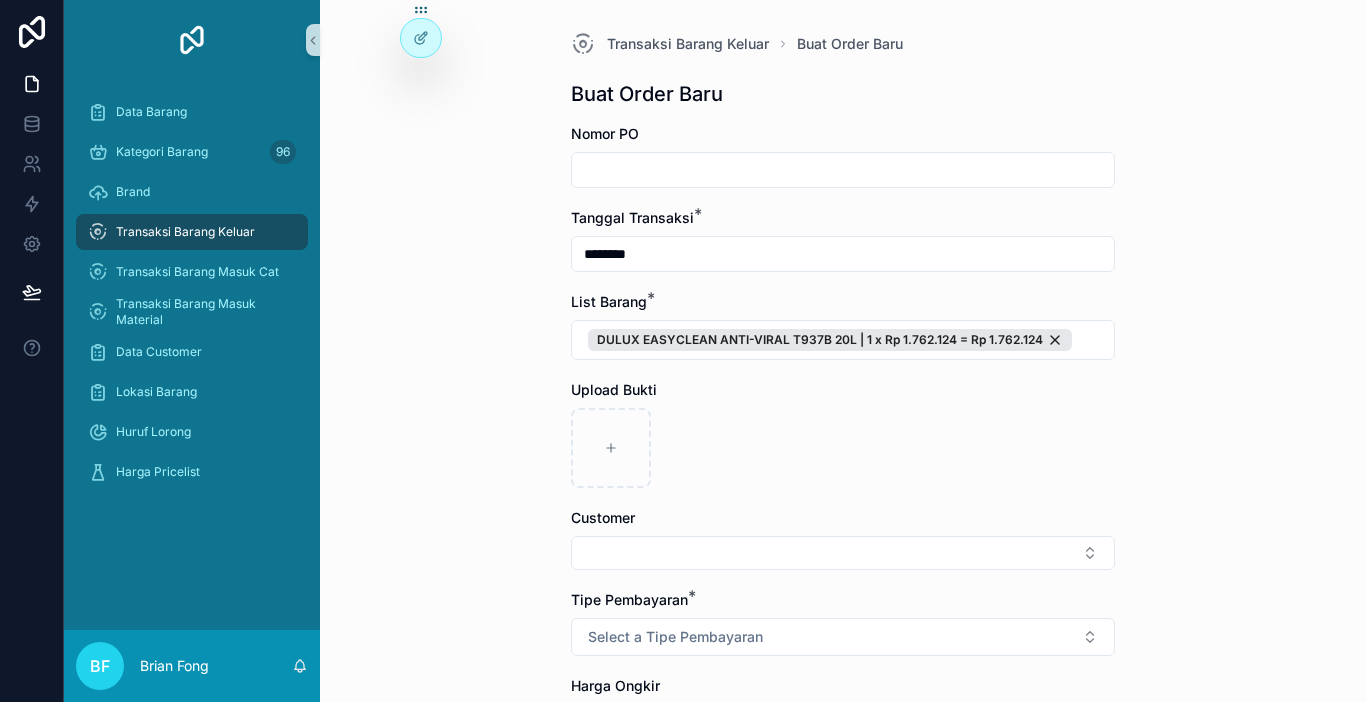 click at bounding box center (843, 553) 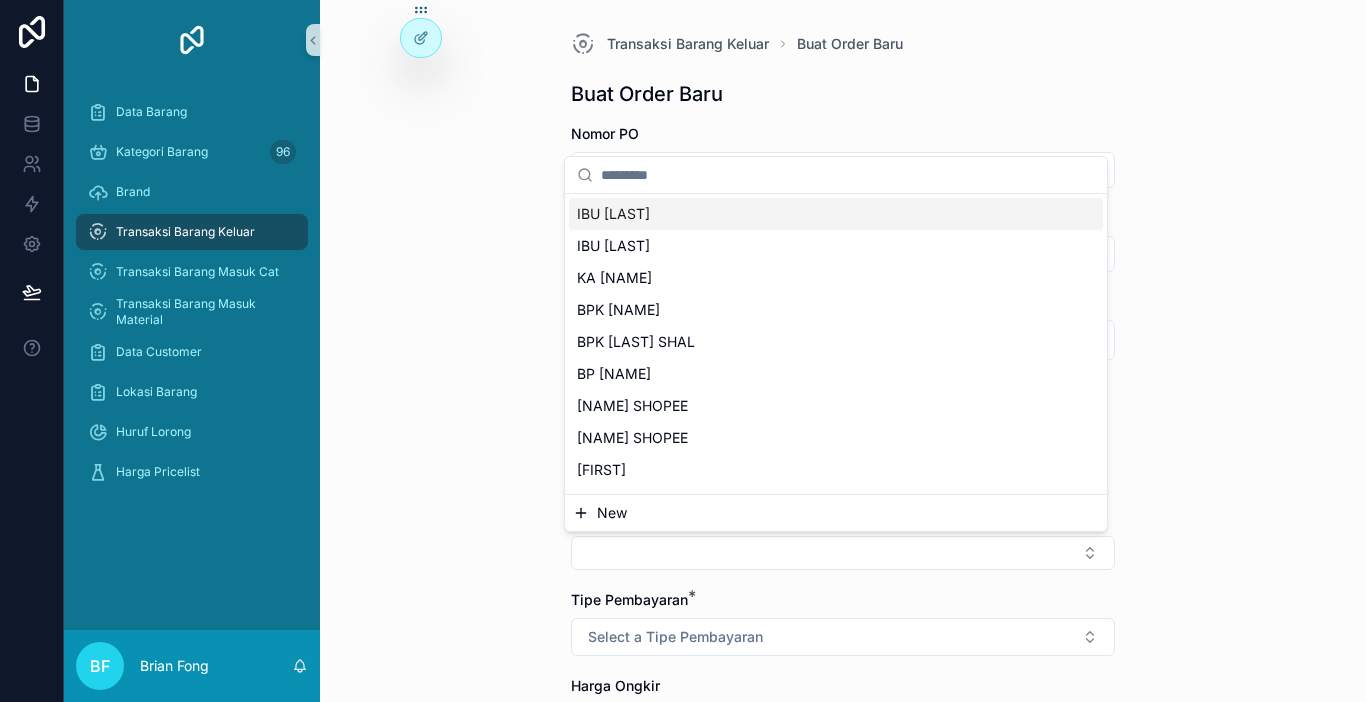 click on "New" at bounding box center (836, 513) 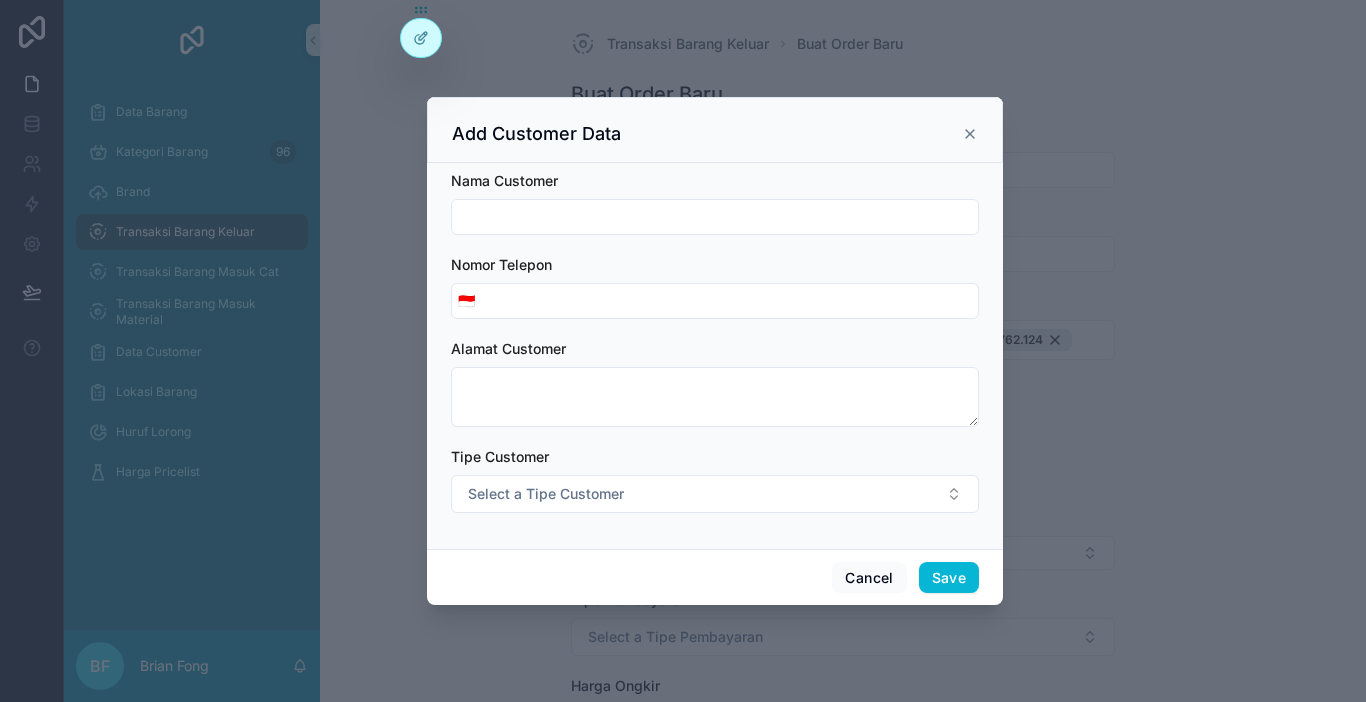 click at bounding box center (715, 217) 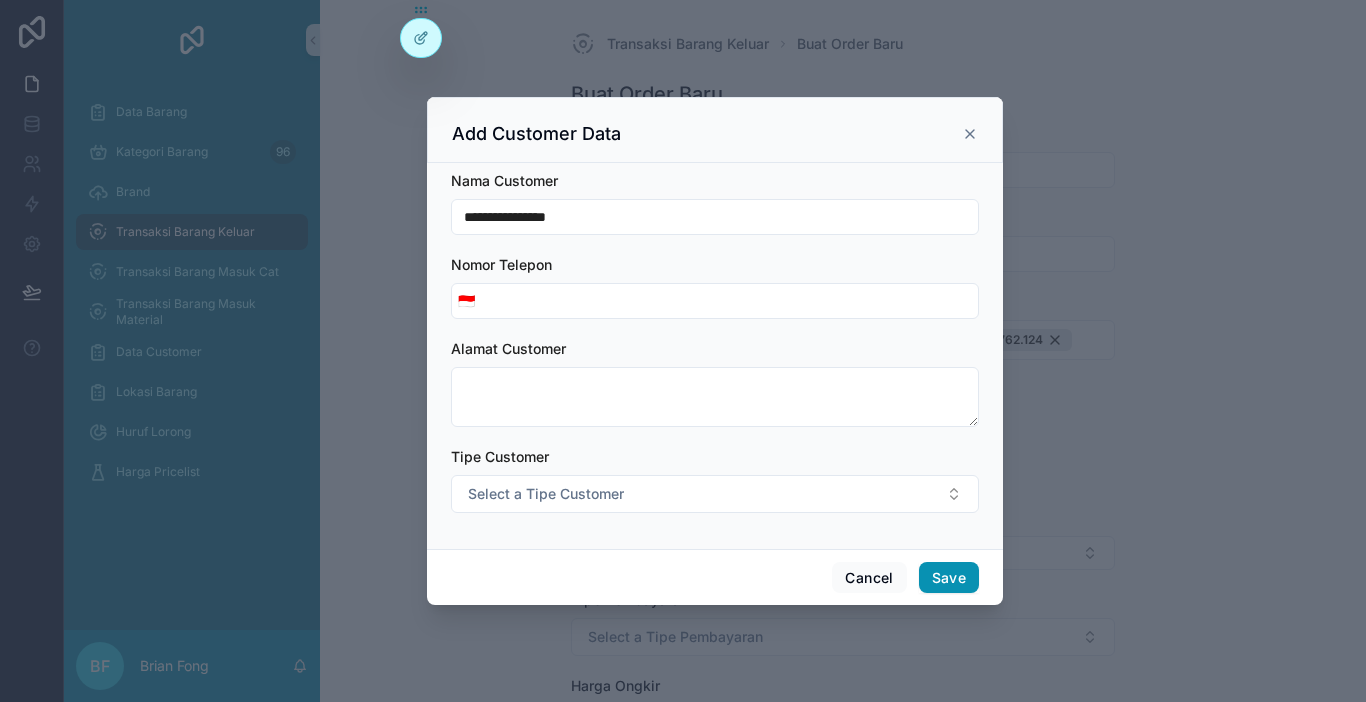 type on "**********" 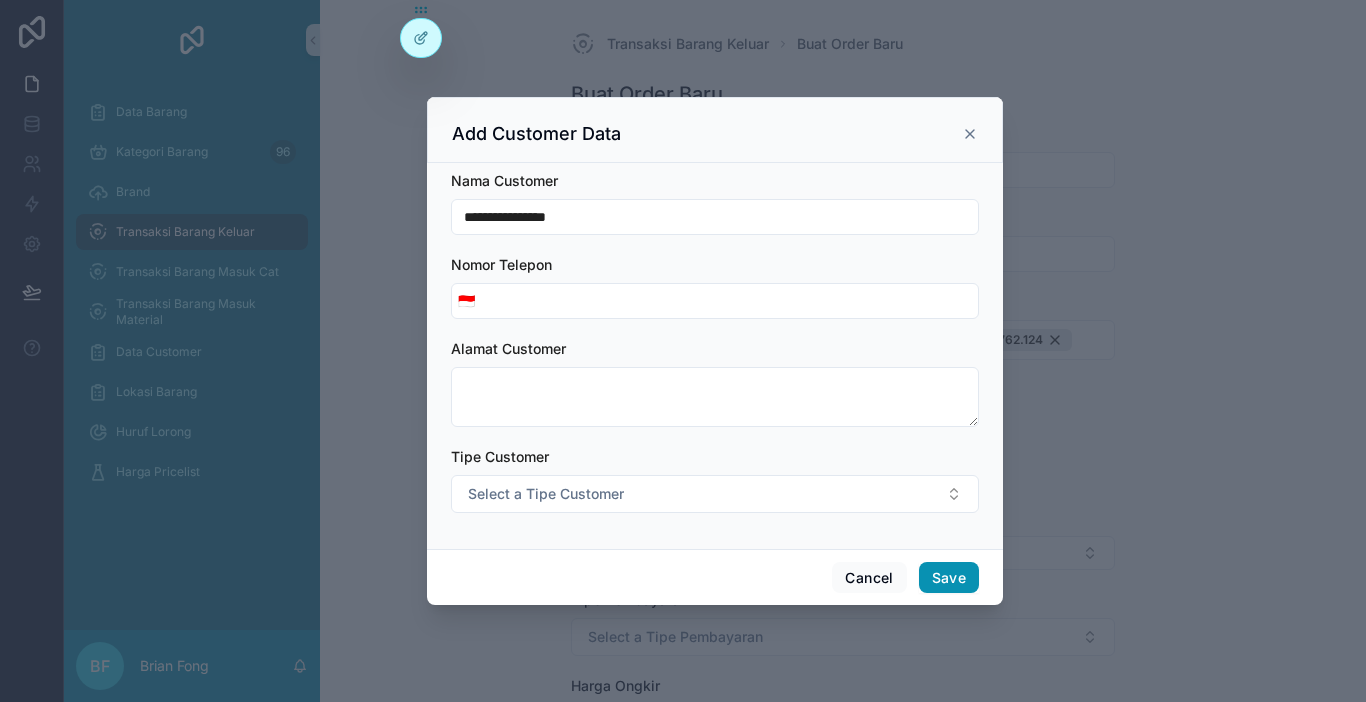 click on "Save" at bounding box center (949, 578) 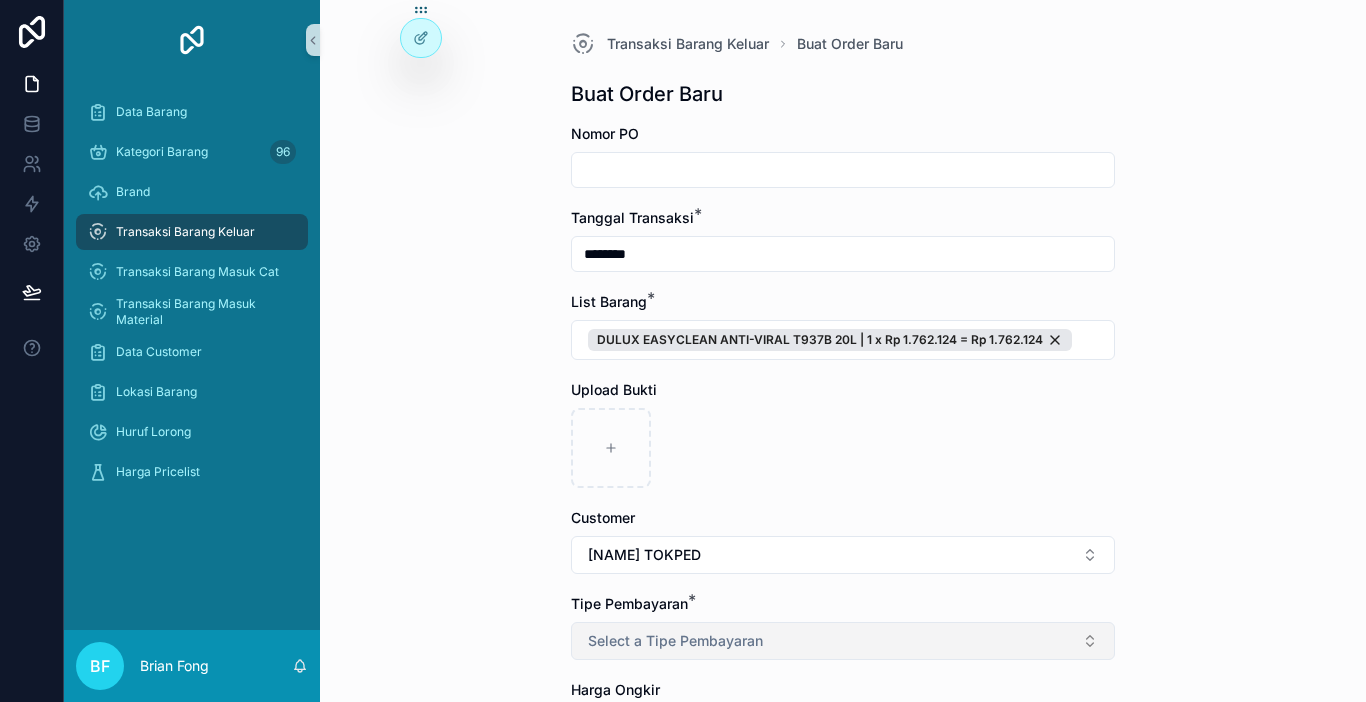 click on "Select a Tipe Pembayaran" at bounding box center [843, 641] 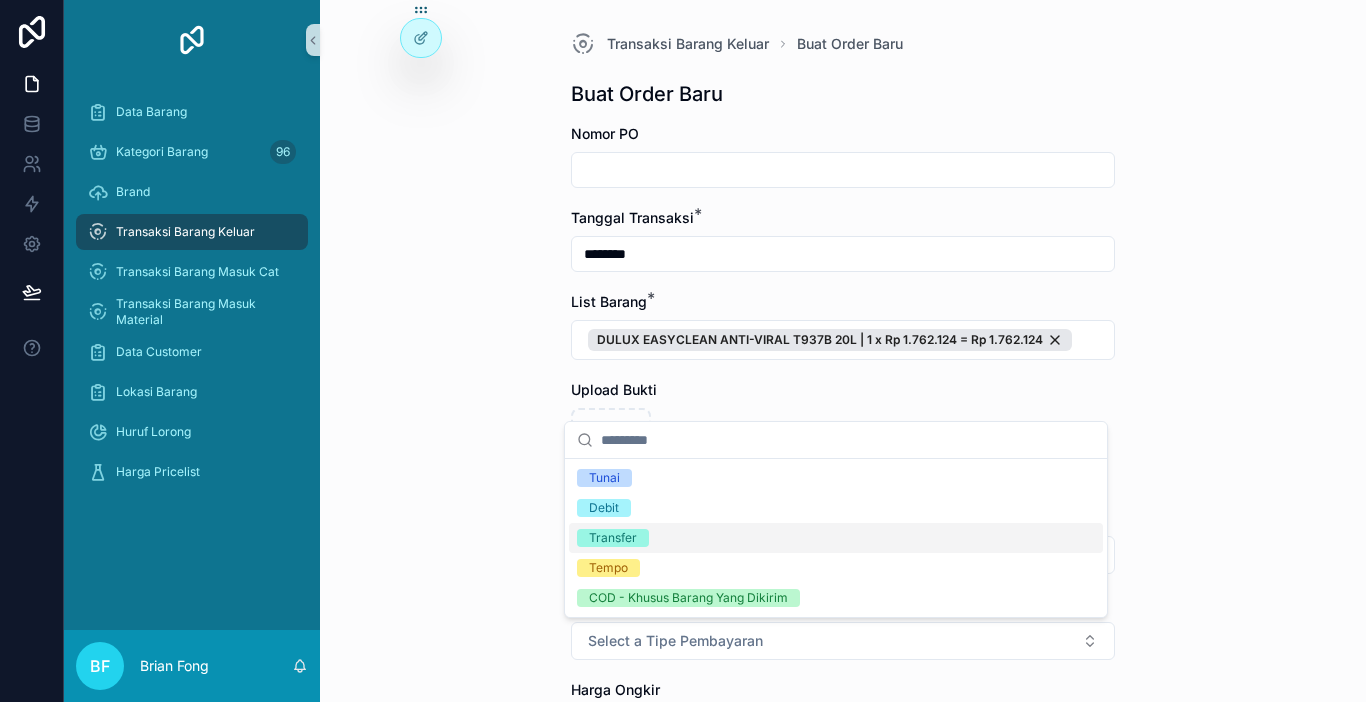 click on "Transfer" at bounding box center [613, 538] 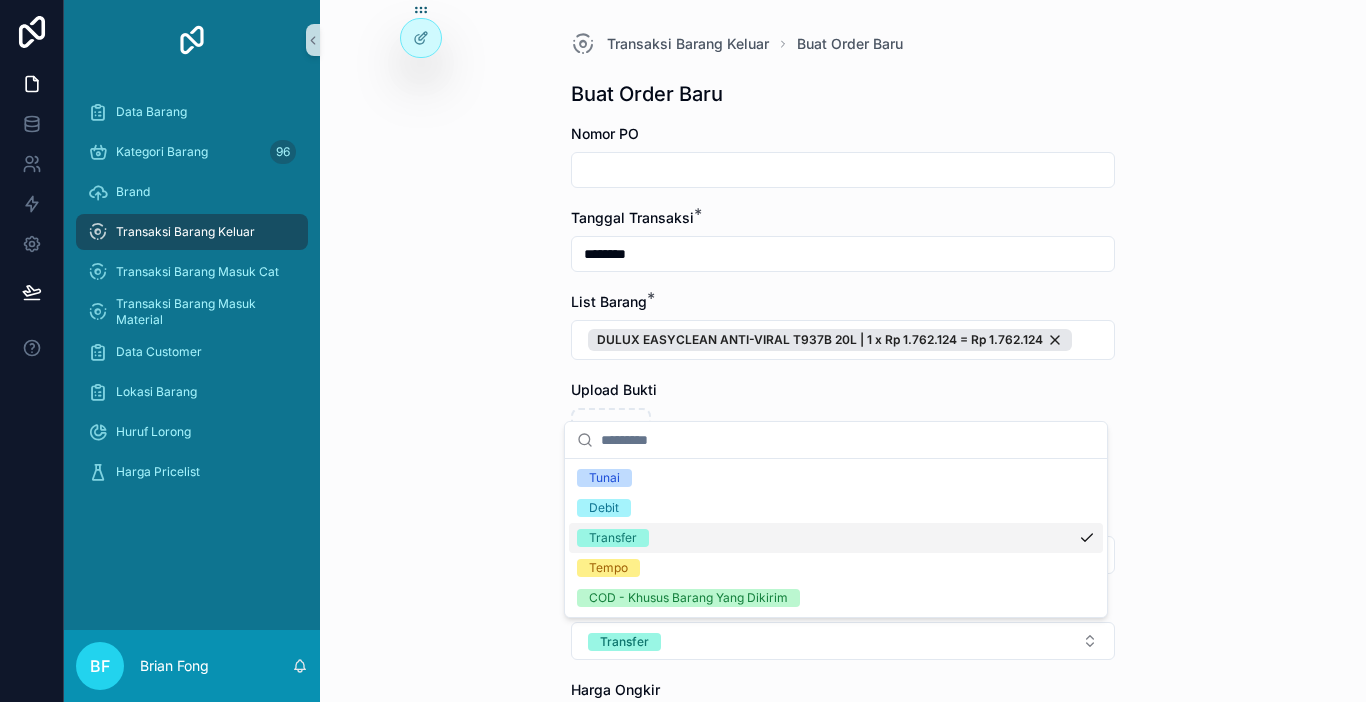 click on "Transaksi Barang Keluar Buat Order Baru Buat Order Baru Nomor PO Tanggal Transaksi * ******** List Barang * DULUX EASYCLEAN ANTI-VIRAL T937B 20L | 1 x Rp 1.762.124 = Rp 1.762.124 Upload Bukti Customer ALEXANDER TOKPED Tipe Pembayaran * Transfer Harga Ongkir Totalkan Transaksi" at bounding box center [843, 351] 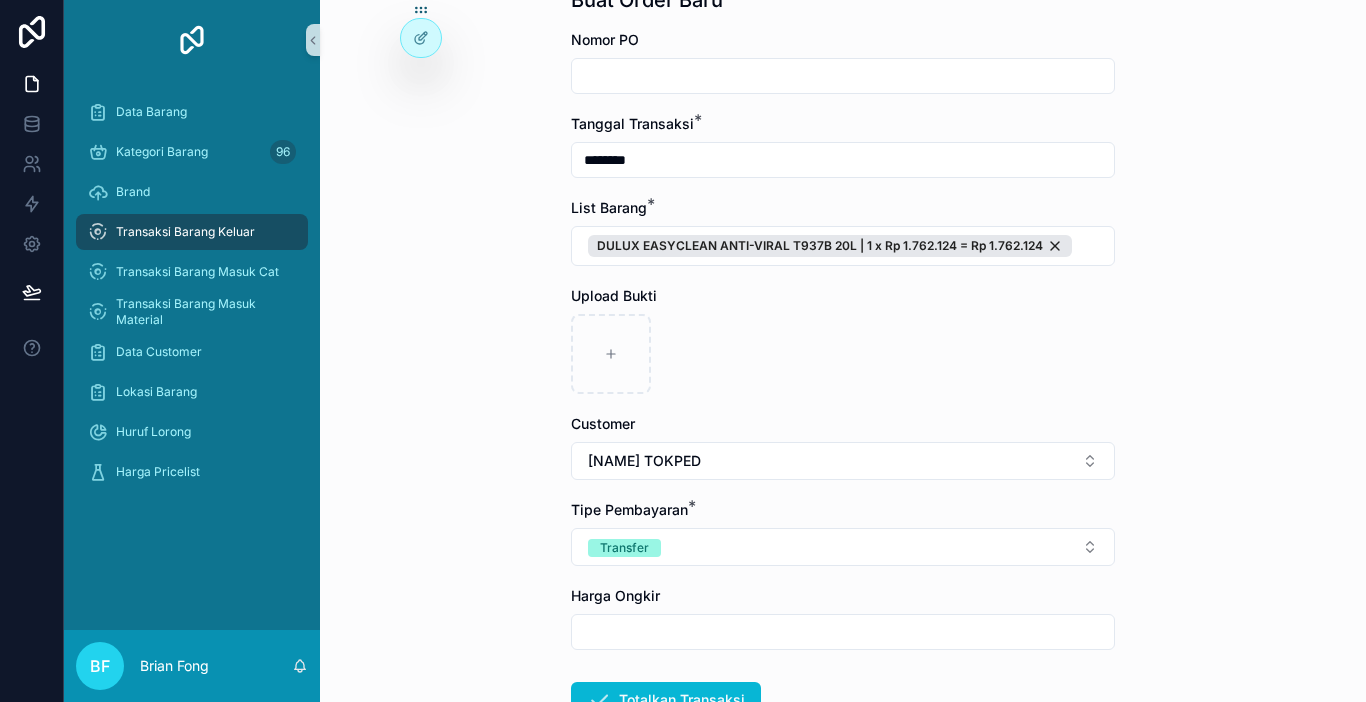 scroll, scrollTop: 200, scrollLeft: 0, axis: vertical 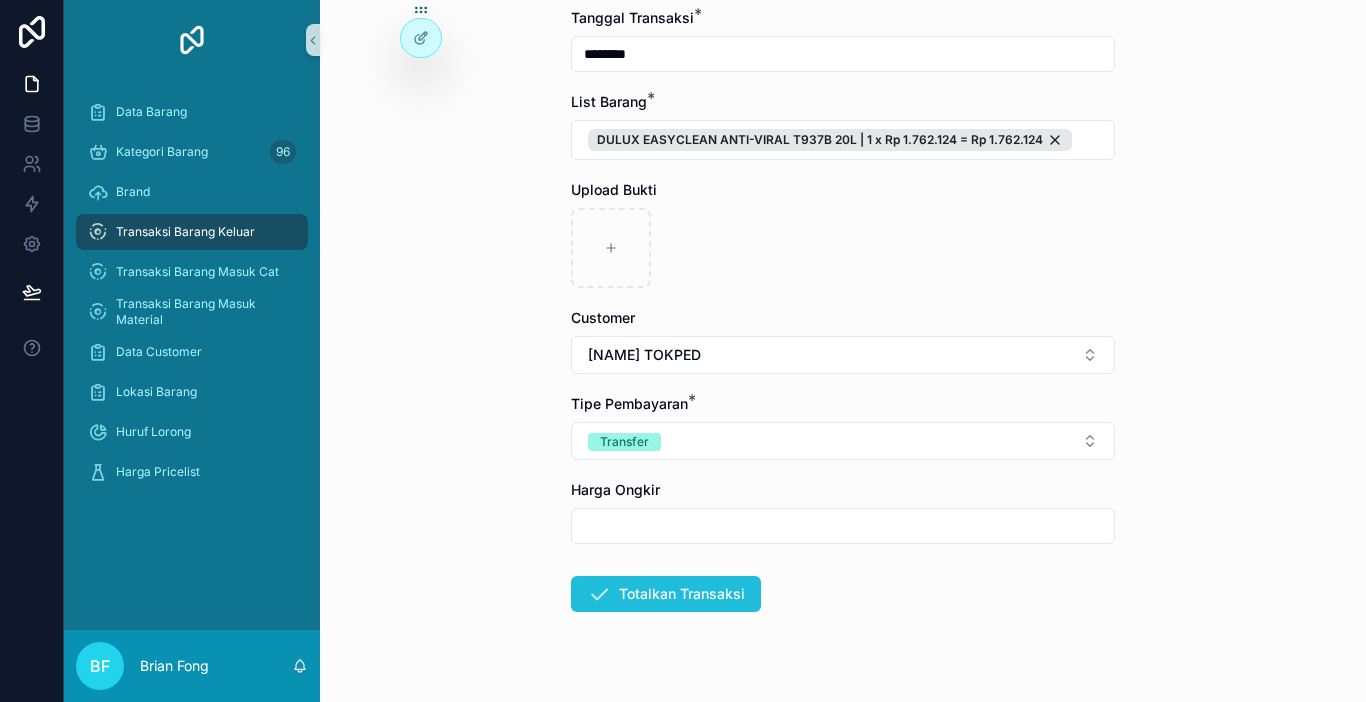 click on "Totalkan Transaksi" at bounding box center [666, 594] 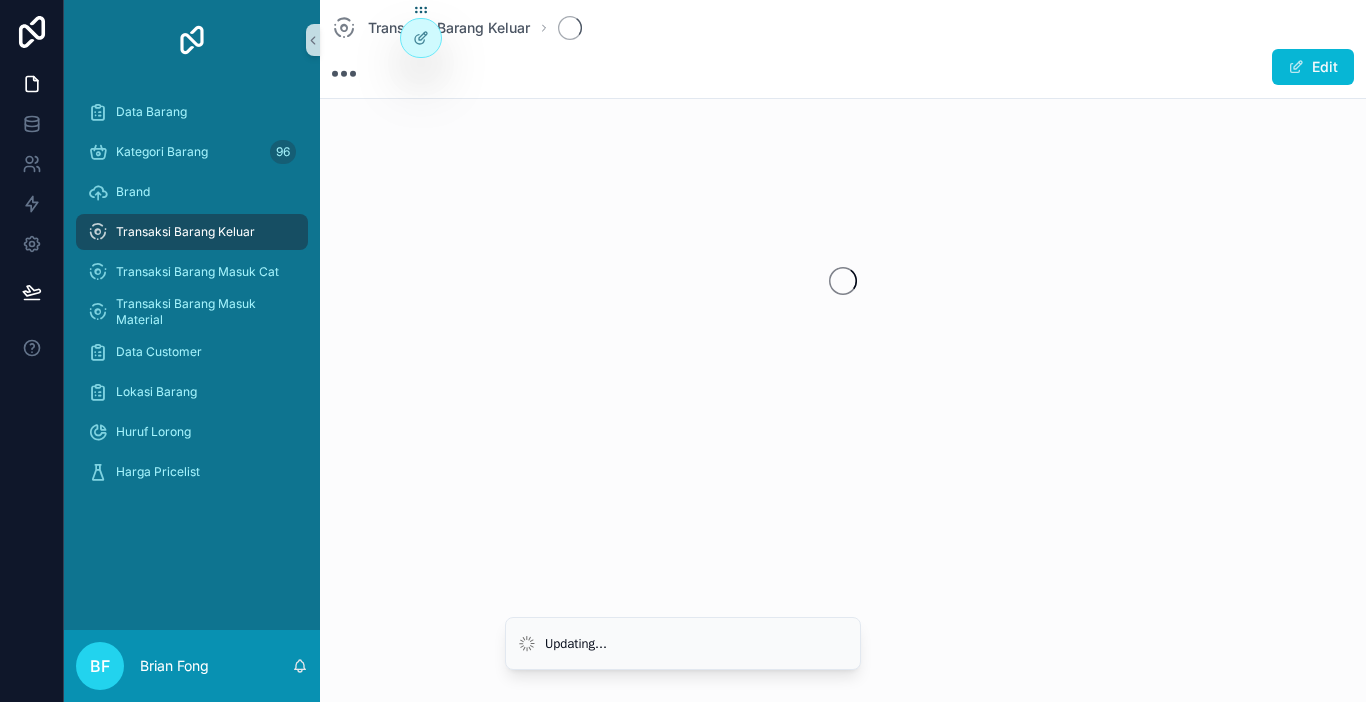 scroll, scrollTop: 0, scrollLeft: 0, axis: both 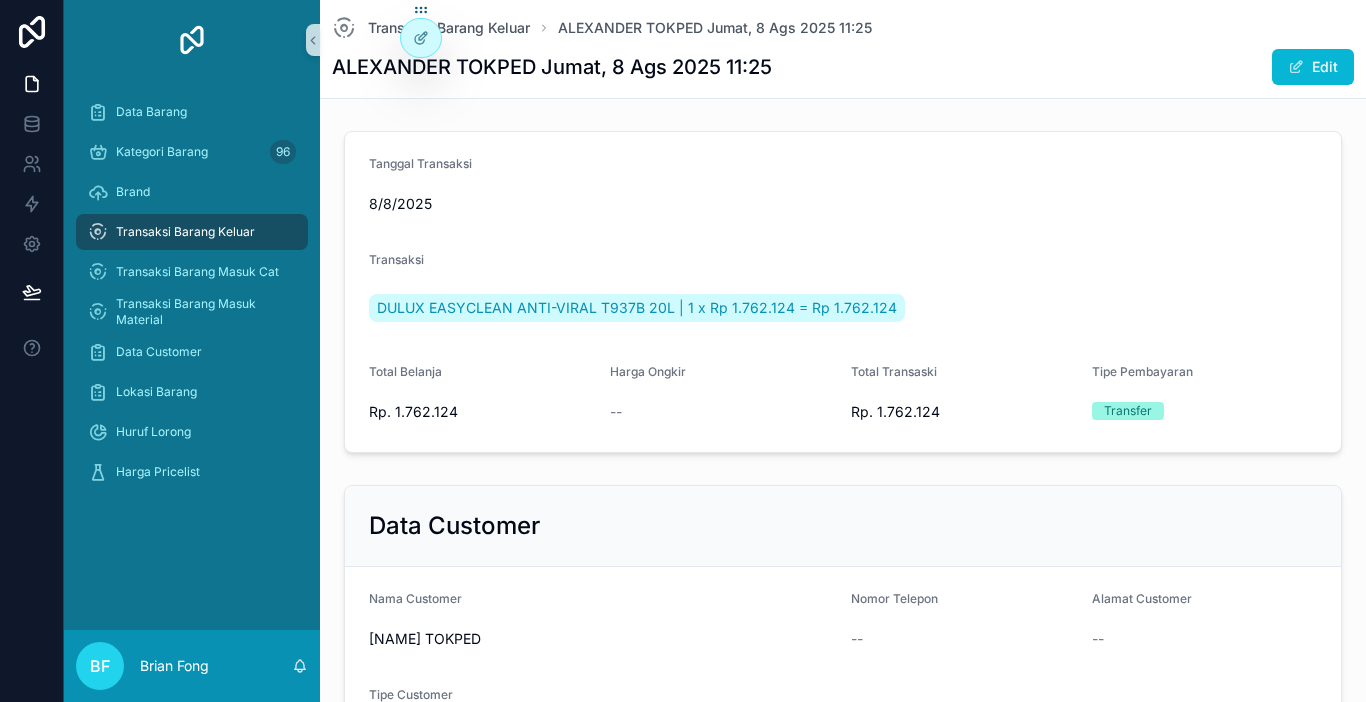 click on "Transaksi Barang Keluar" at bounding box center [185, 232] 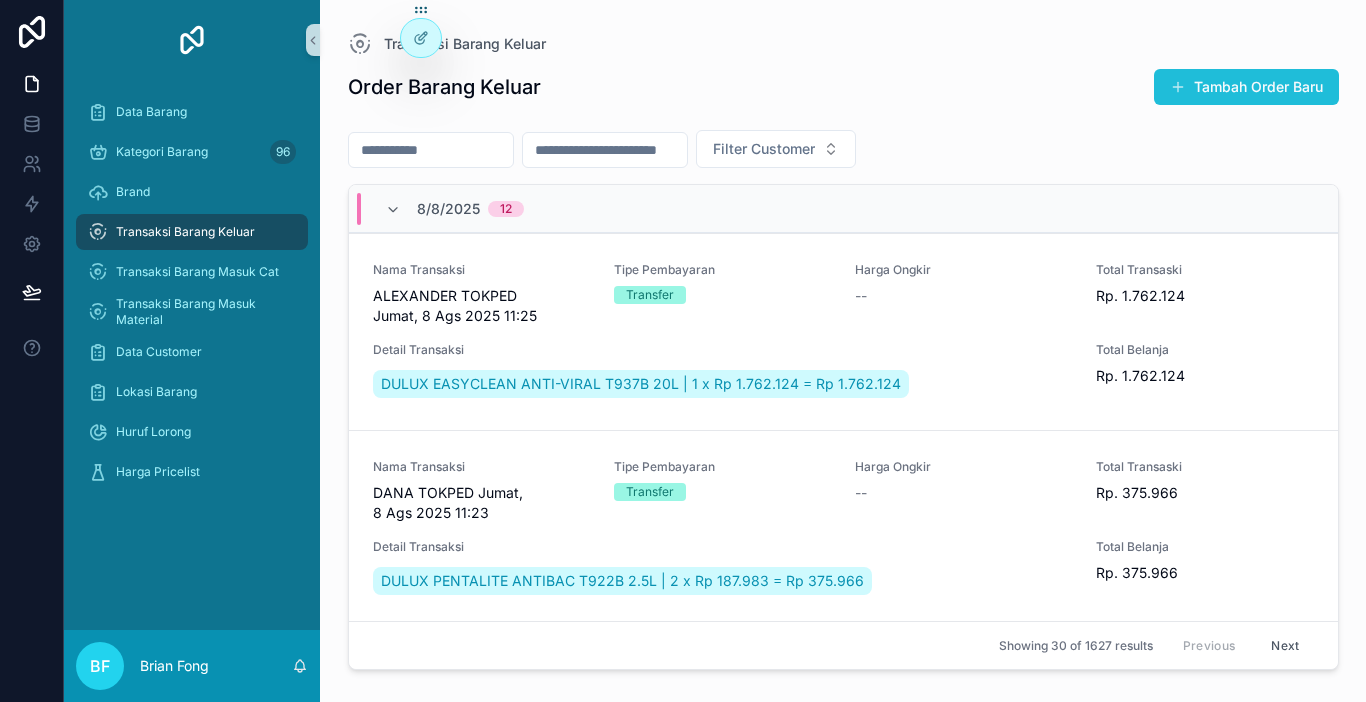 click on "Tambah Order Baru" at bounding box center (1246, 87) 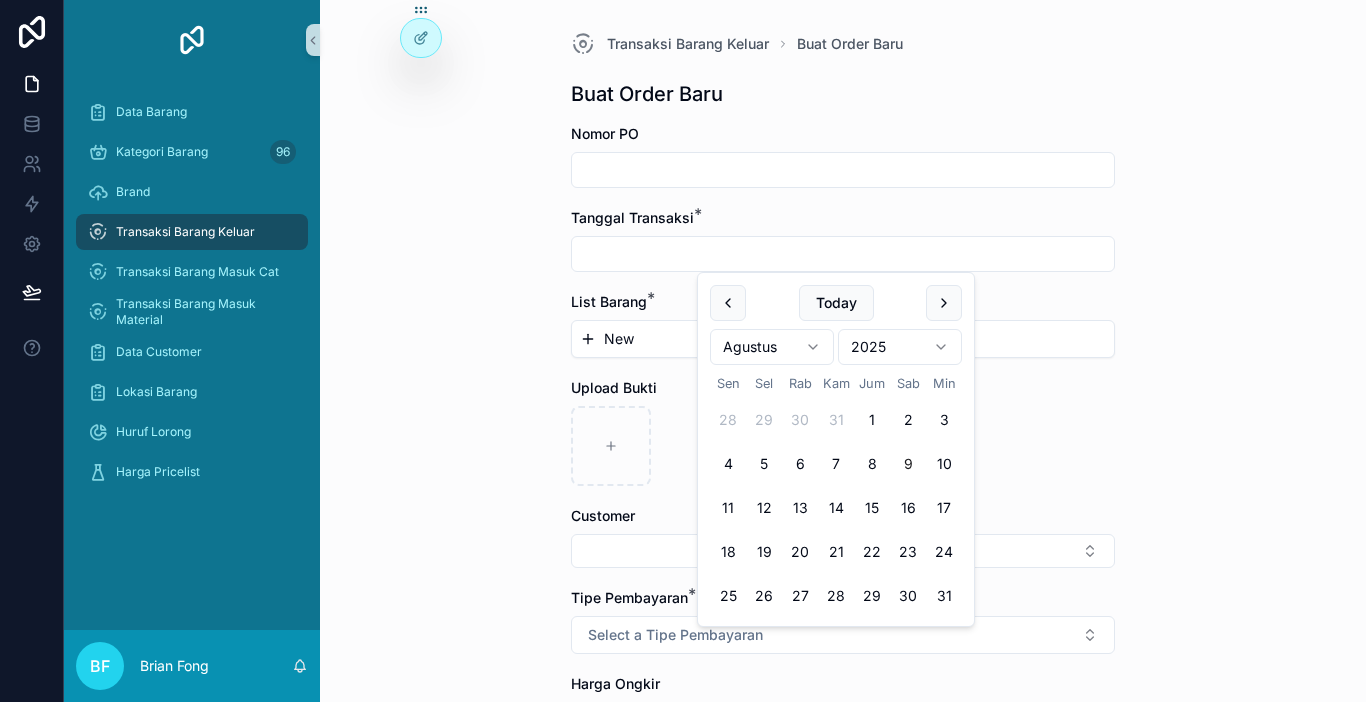 click at bounding box center (843, 254) 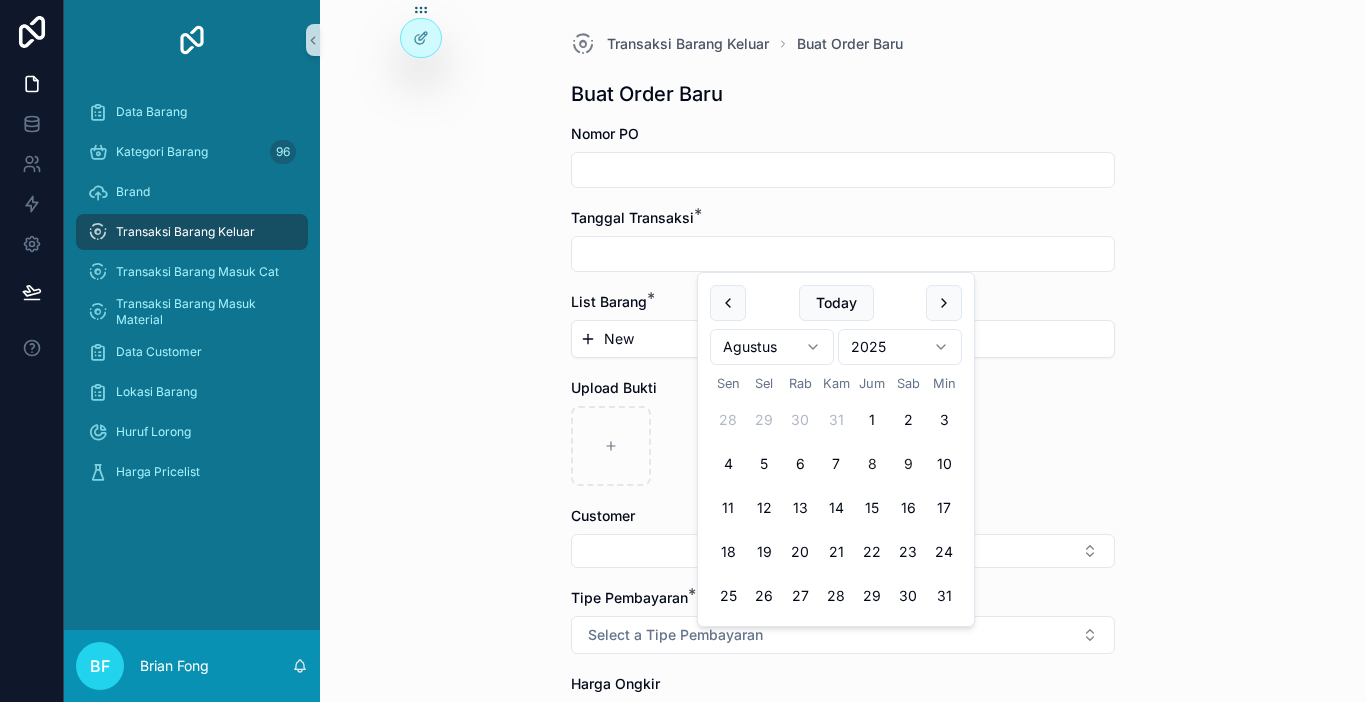 click on "8" at bounding box center [872, 464] 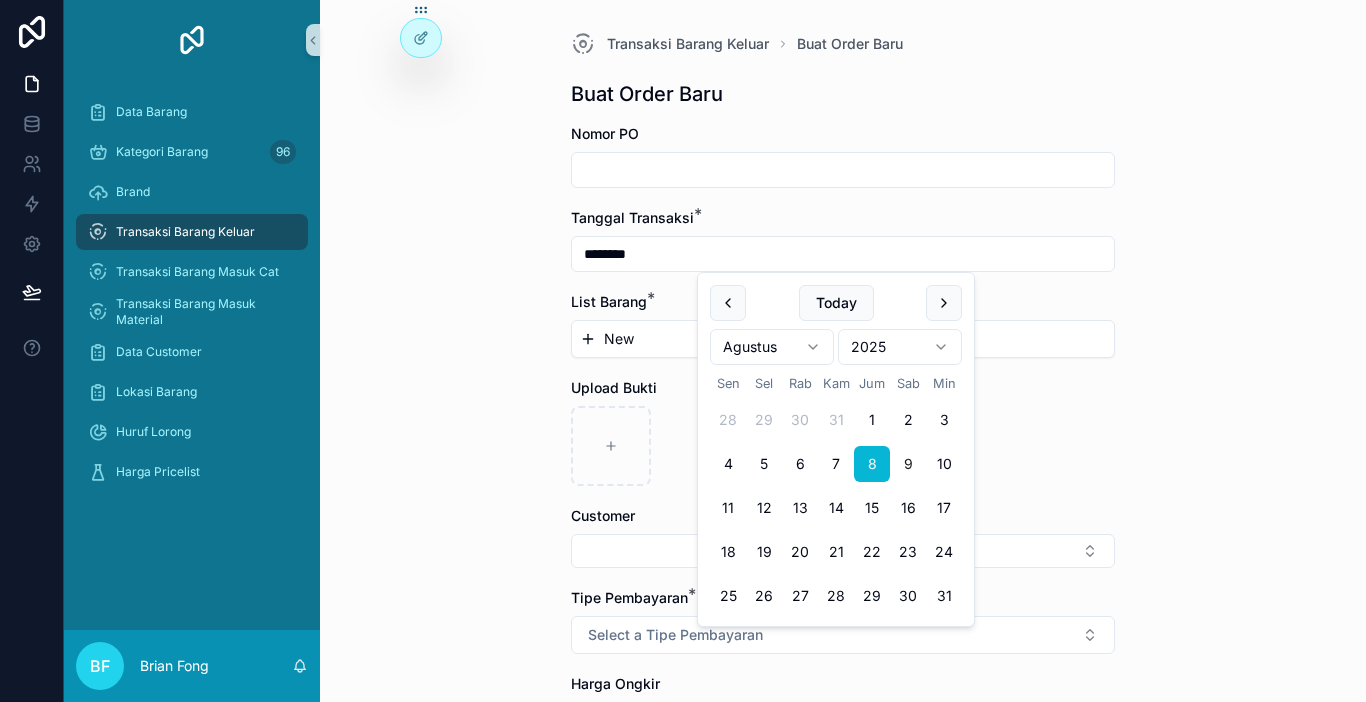 click on "New" at bounding box center (843, 339) 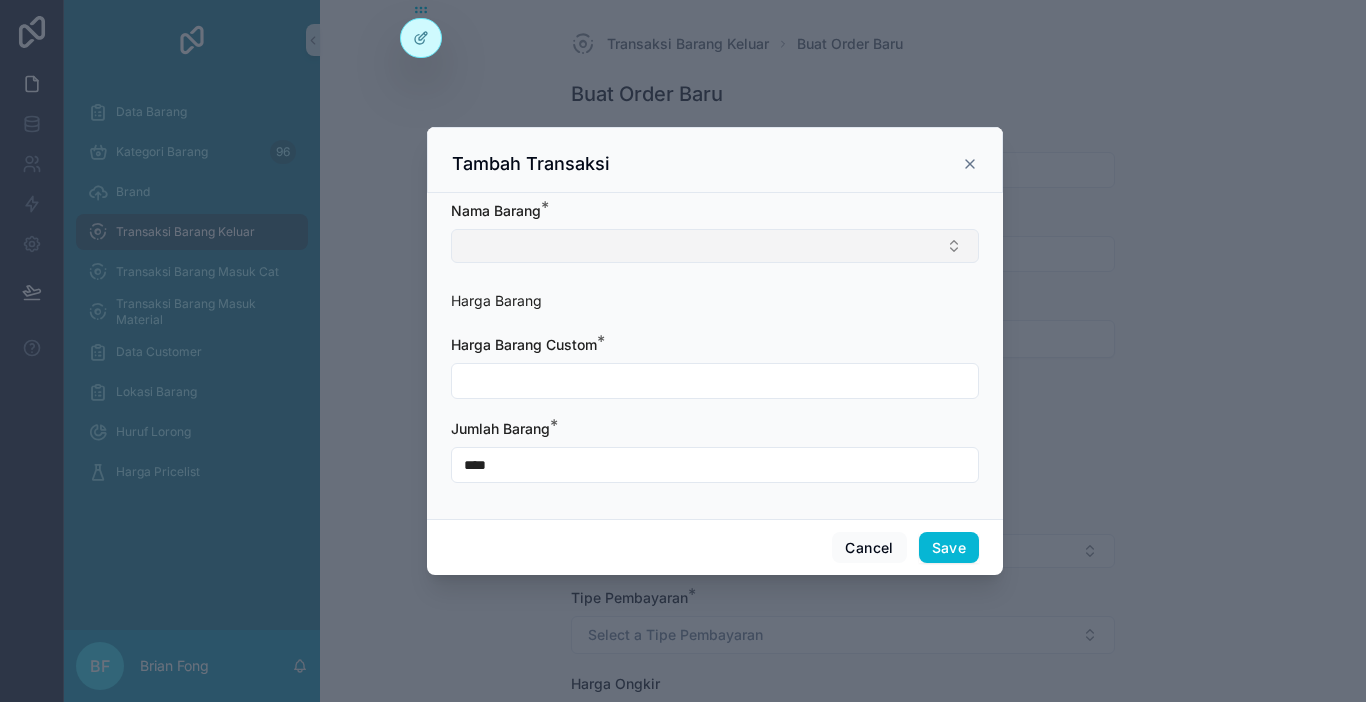click at bounding box center (715, 246) 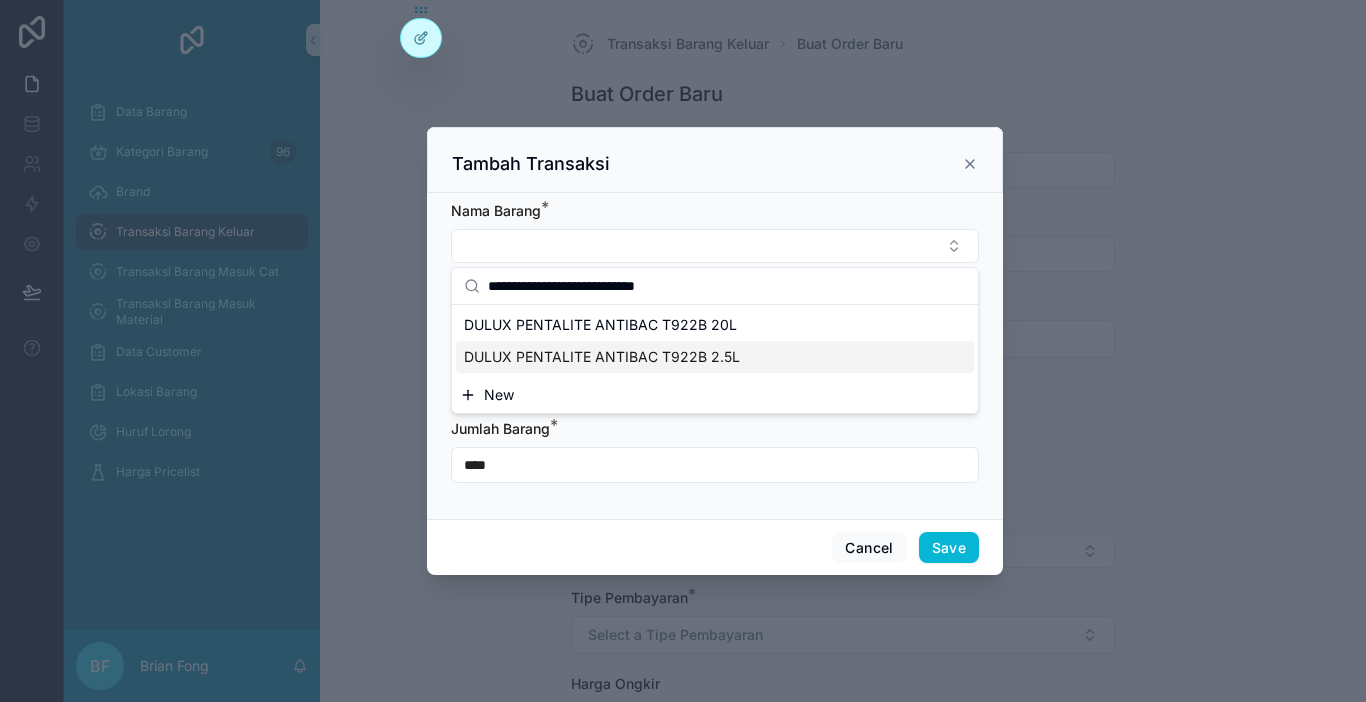 type on "**********" 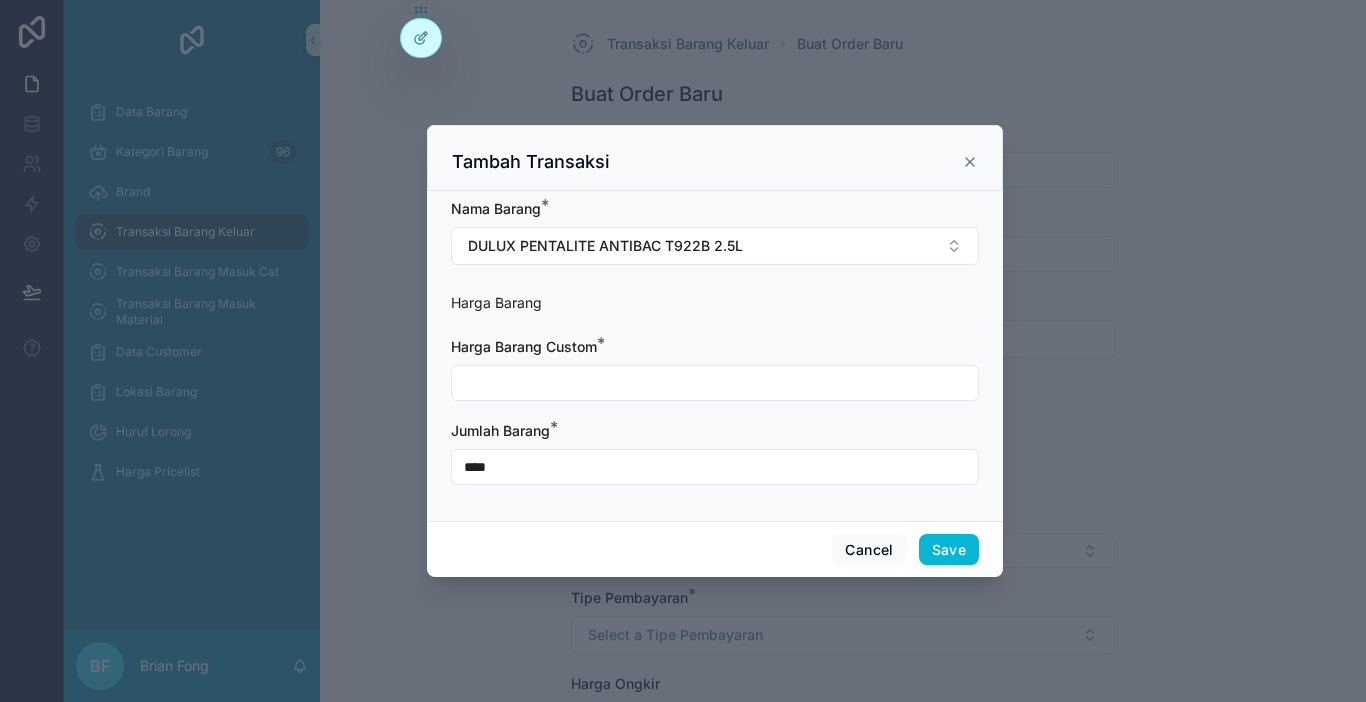 click at bounding box center (715, 383) 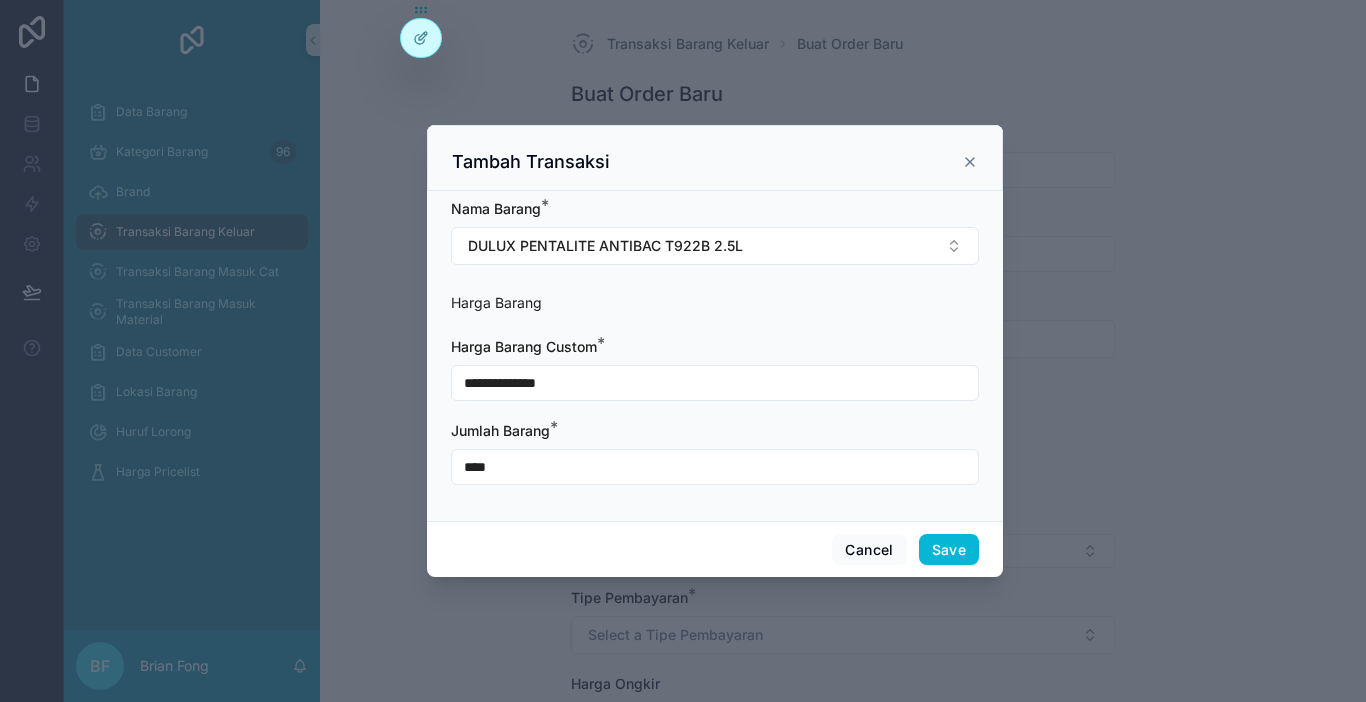 type on "**********" 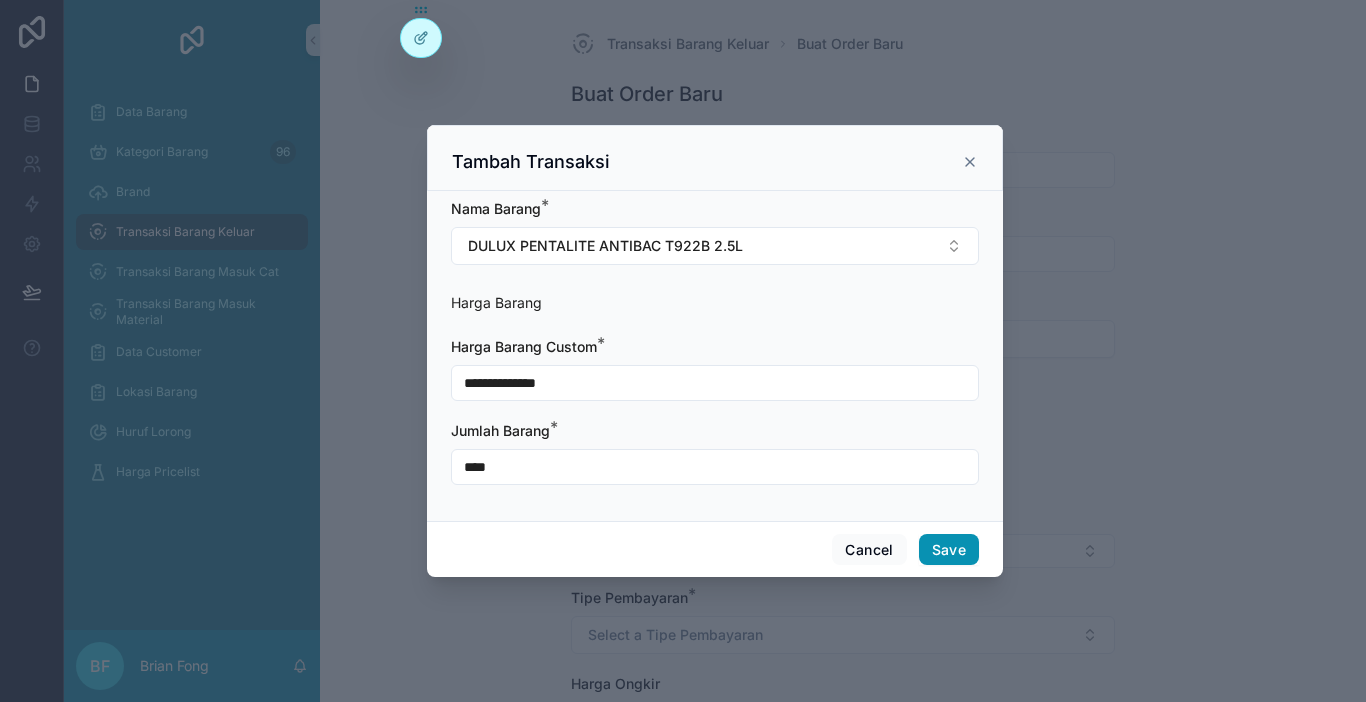 click on "Save" at bounding box center (949, 550) 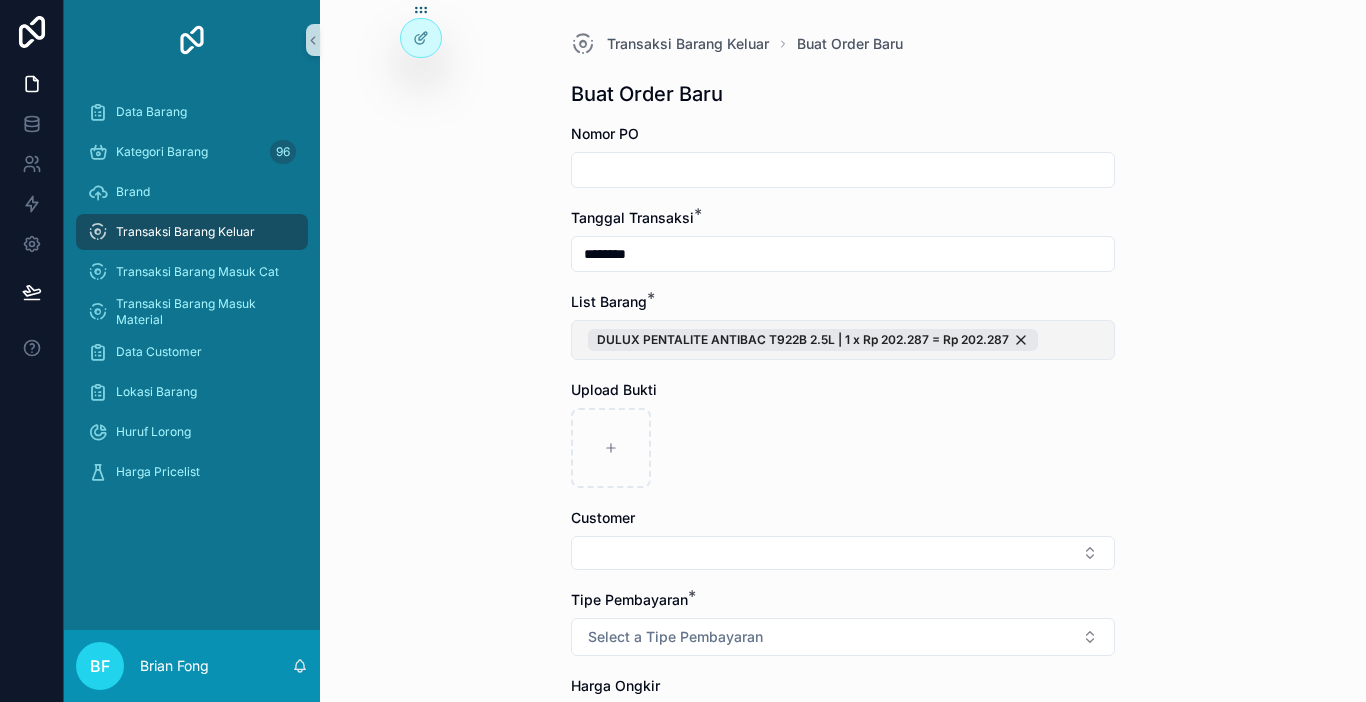 click on "DULUX PENTALITE ANTIBAC T922B 2.5L | 1 x Rp 202.287 = Rp 202.287" at bounding box center (843, 340) 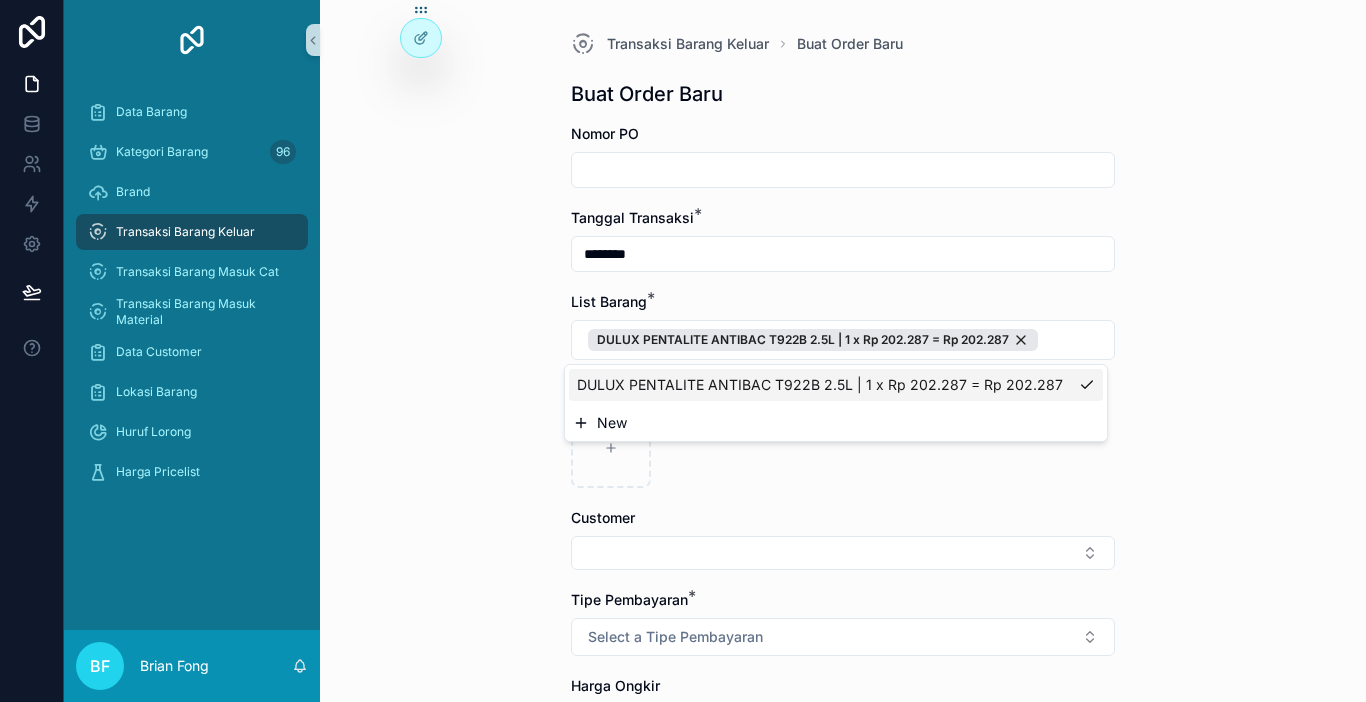 click on "New" at bounding box center [836, 423] 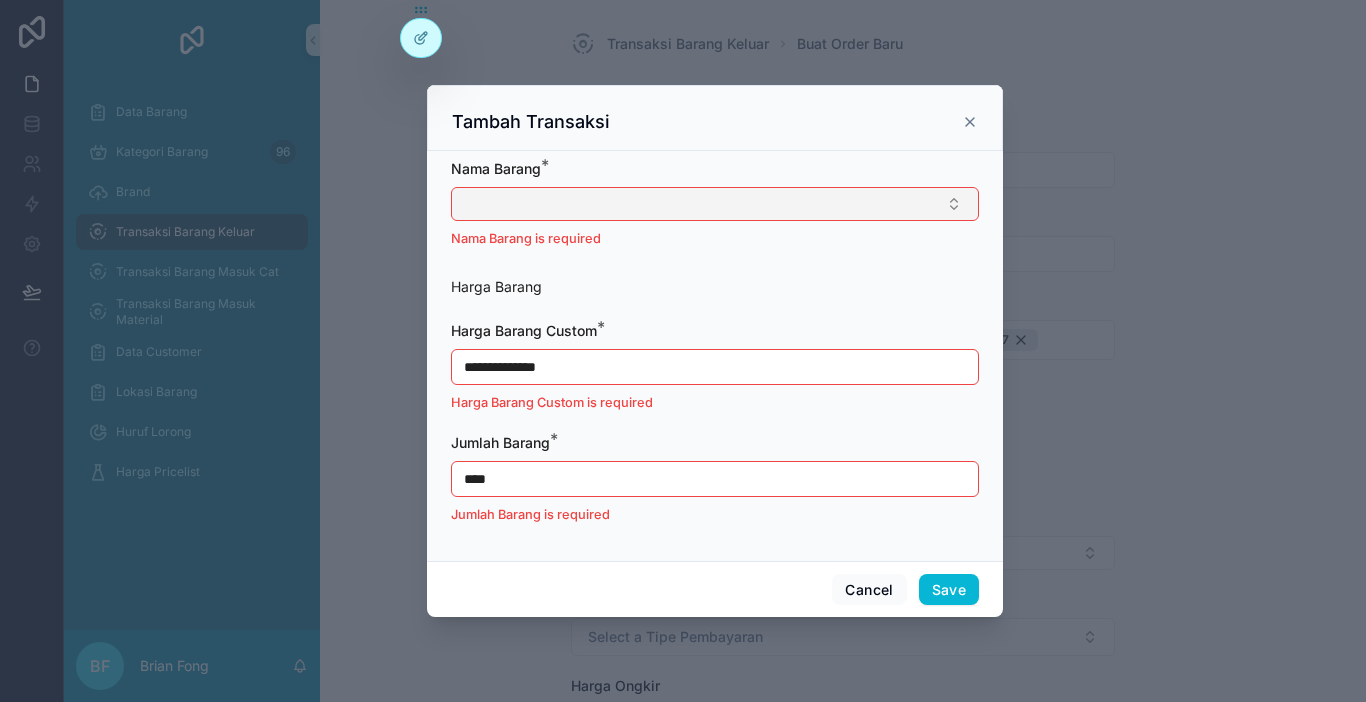 click at bounding box center (715, 204) 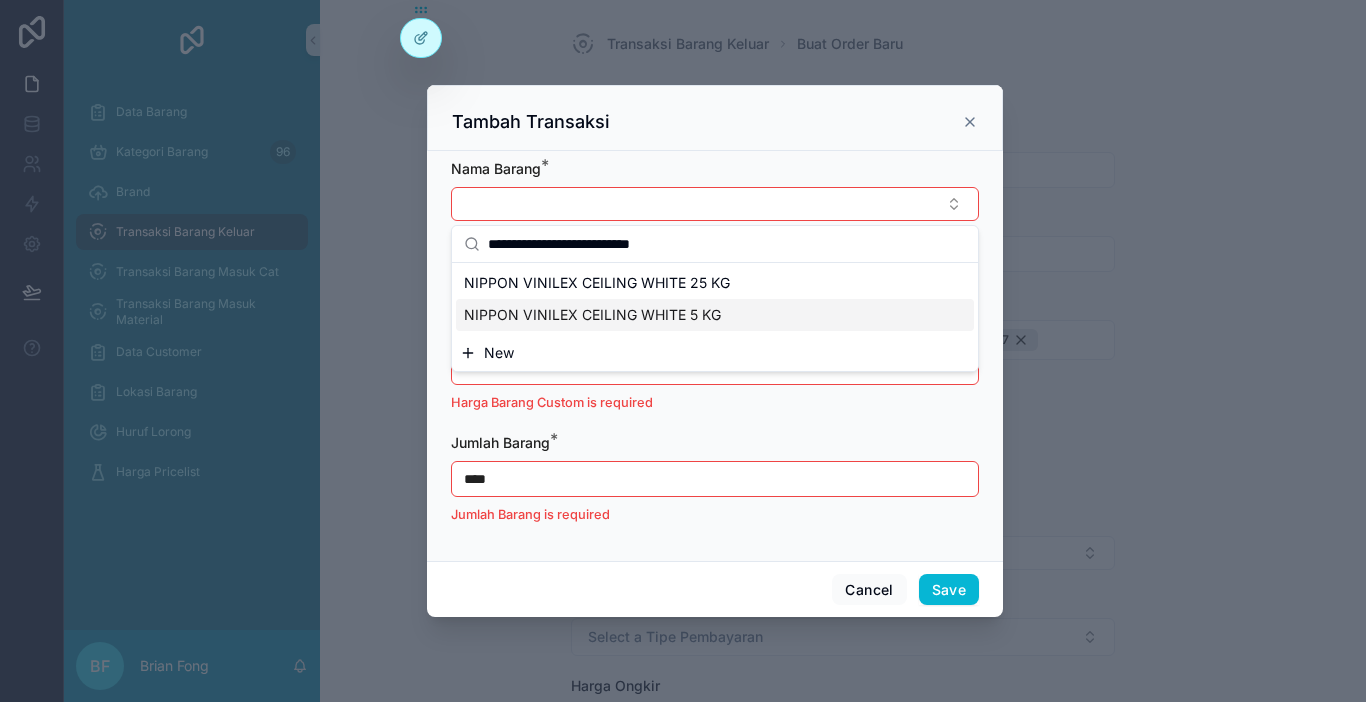 type on "**********" 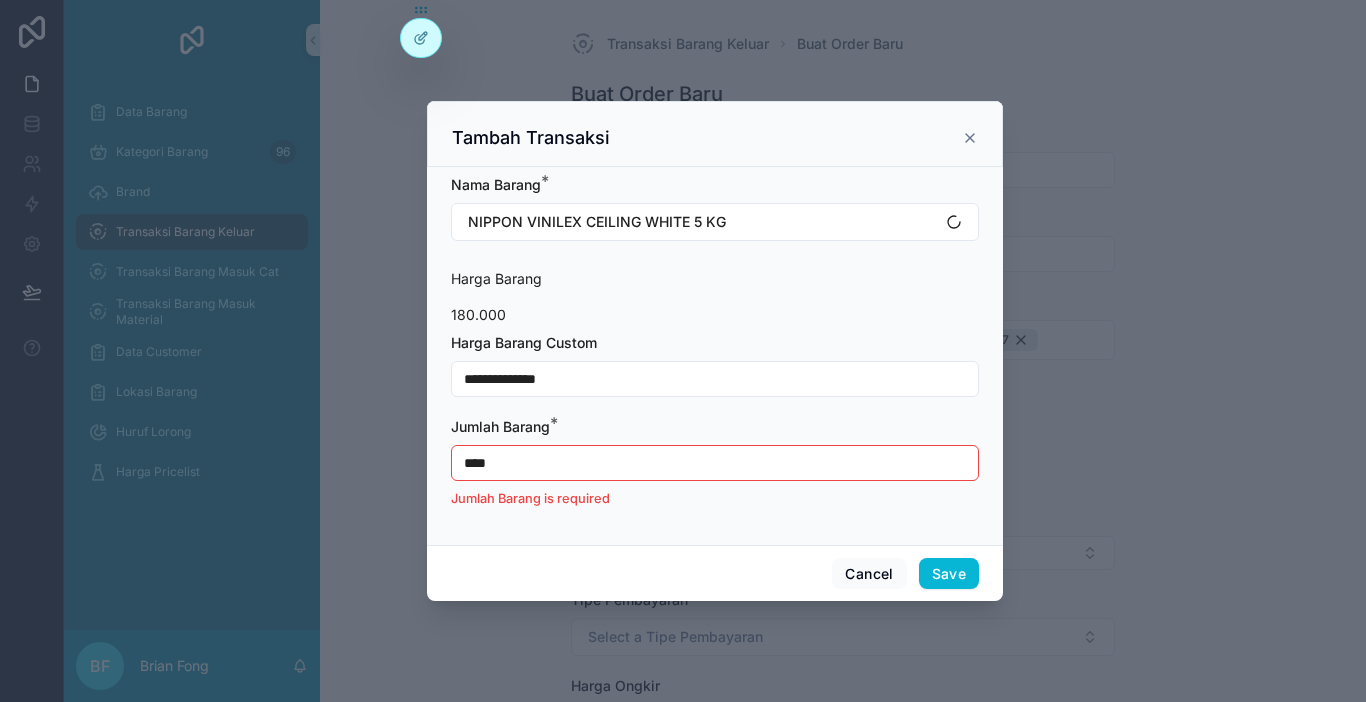 click on "**********" at bounding box center (715, 379) 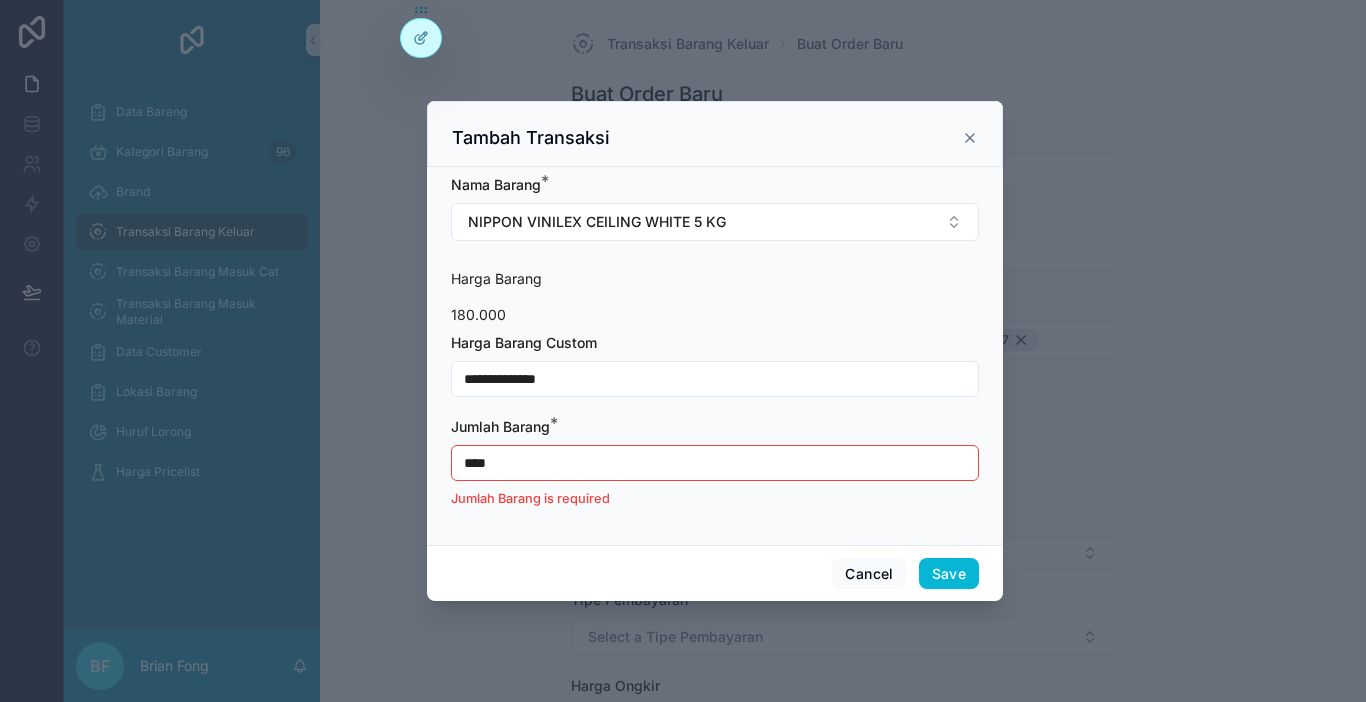 click on "**********" at bounding box center (715, 379) 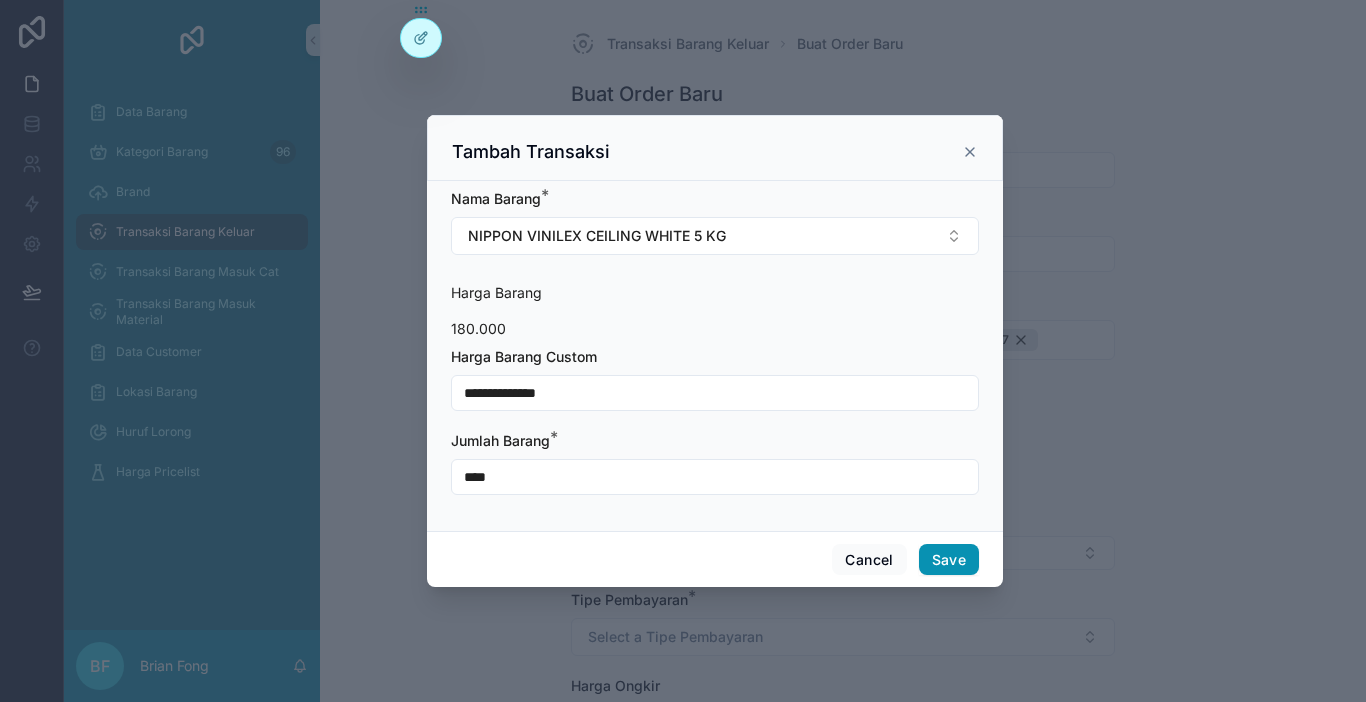 type on "****" 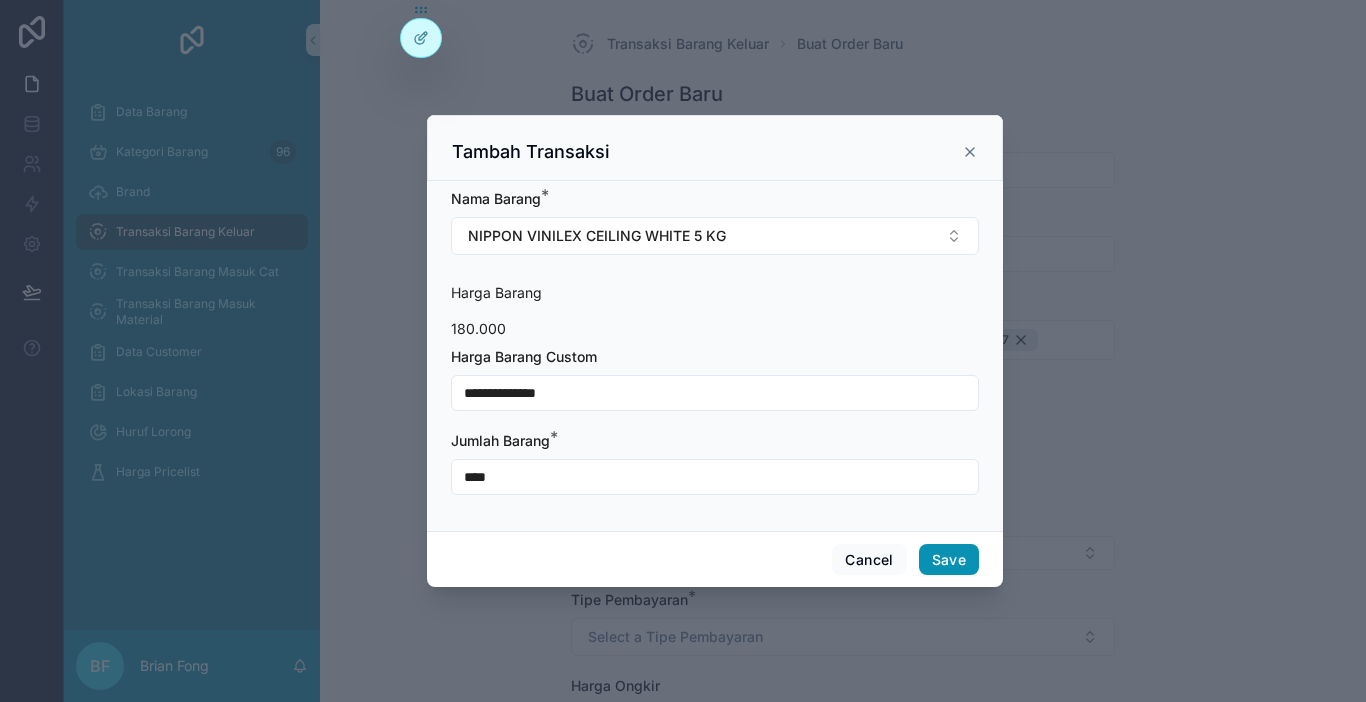 click on "Save" at bounding box center [949, 560] 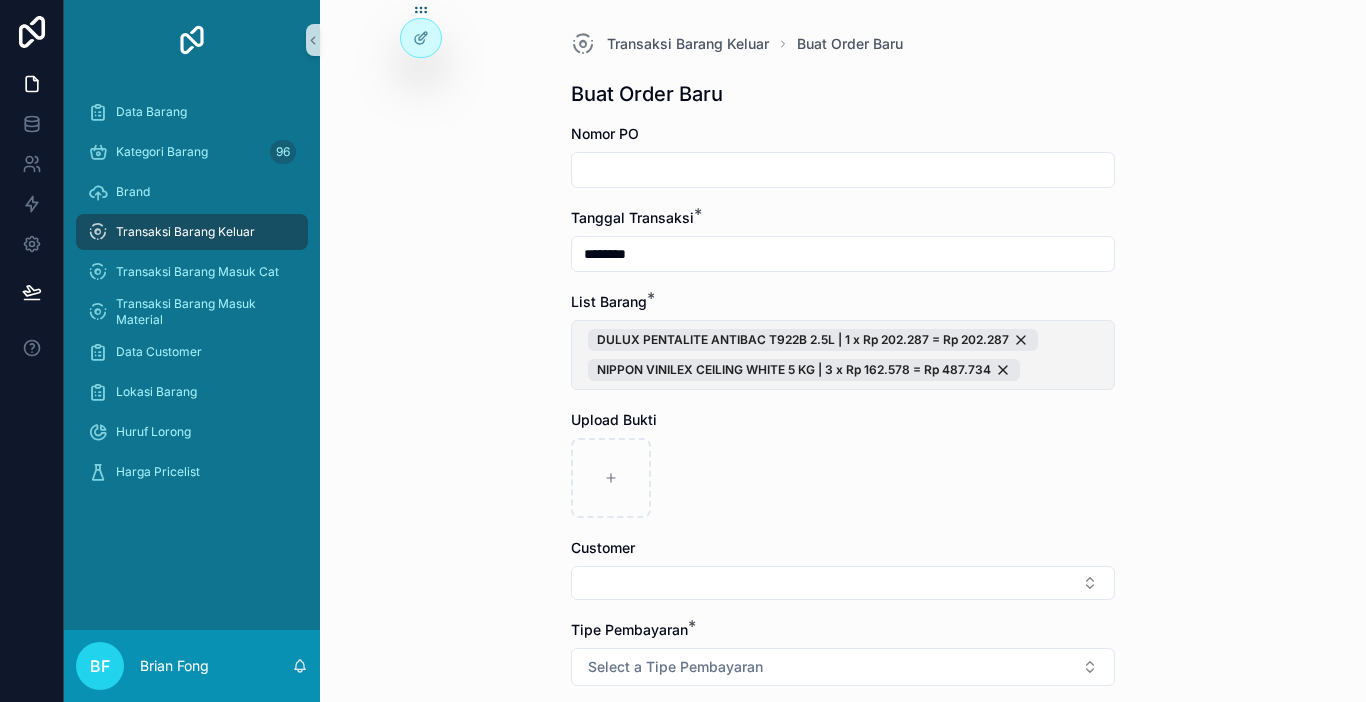 click on "DULUX PENTALITE ANTIBAC T922B 2.5L | 1 x Rp 202.287 = Rp 202.287 NIPPON VINILEX CEILING WHITE 5 KG | 3 x Rp 162.578 = Rp 487.734" at bounding box center (843, 355) 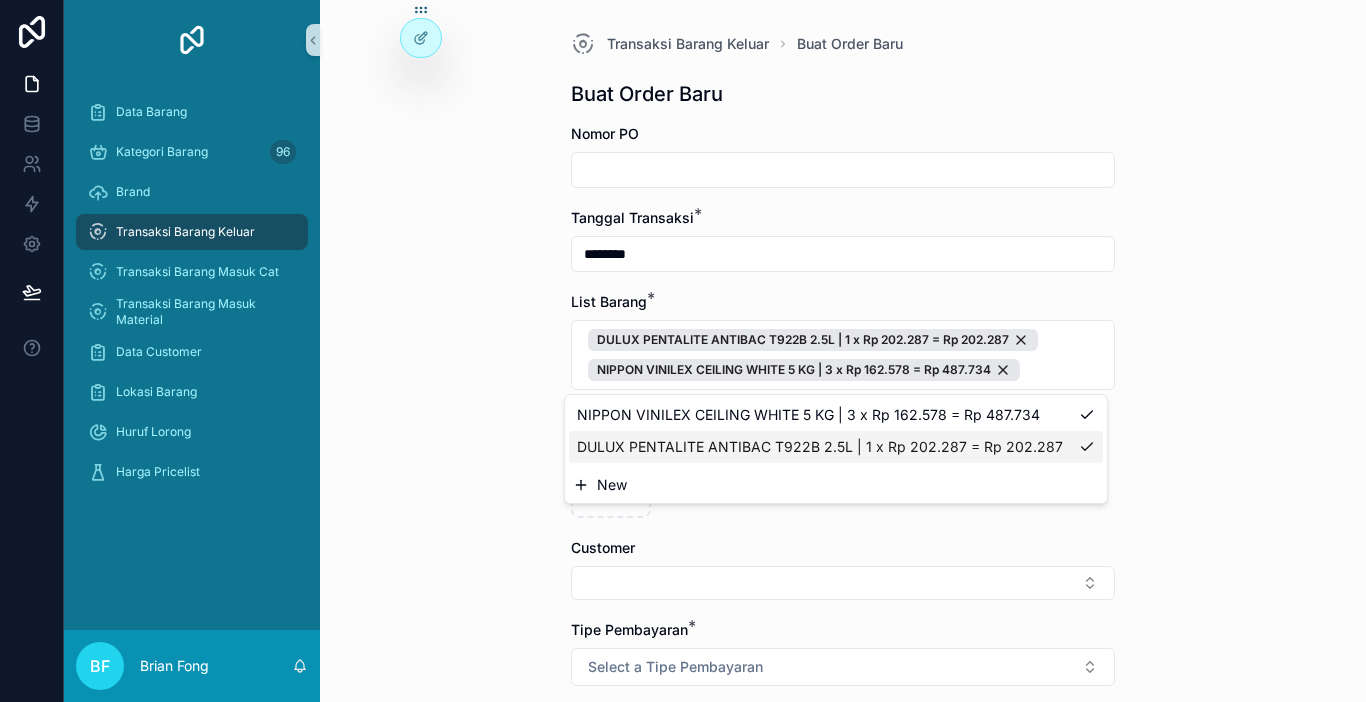 click on "New" at bounding box center (836, 485) 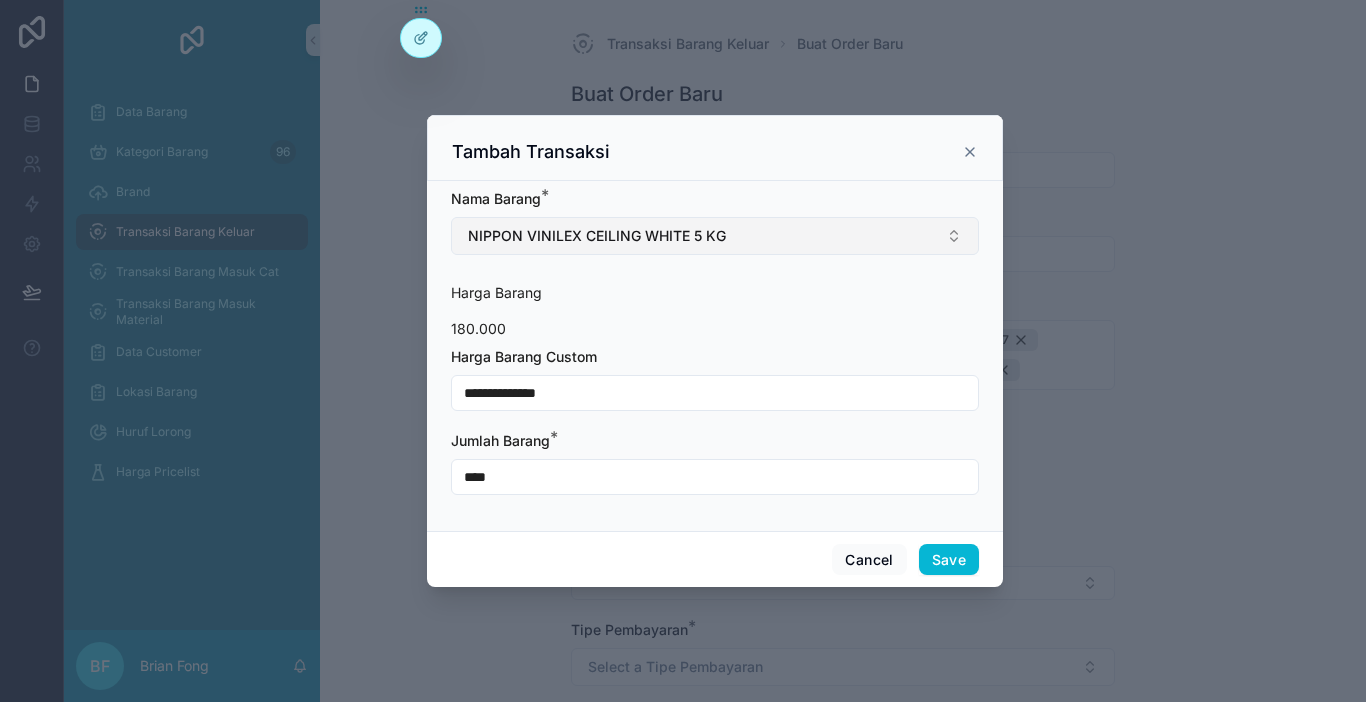 click on "NIPPON VINILEX CEILING WHITE 5 KG" at bounding box center [715, 236] 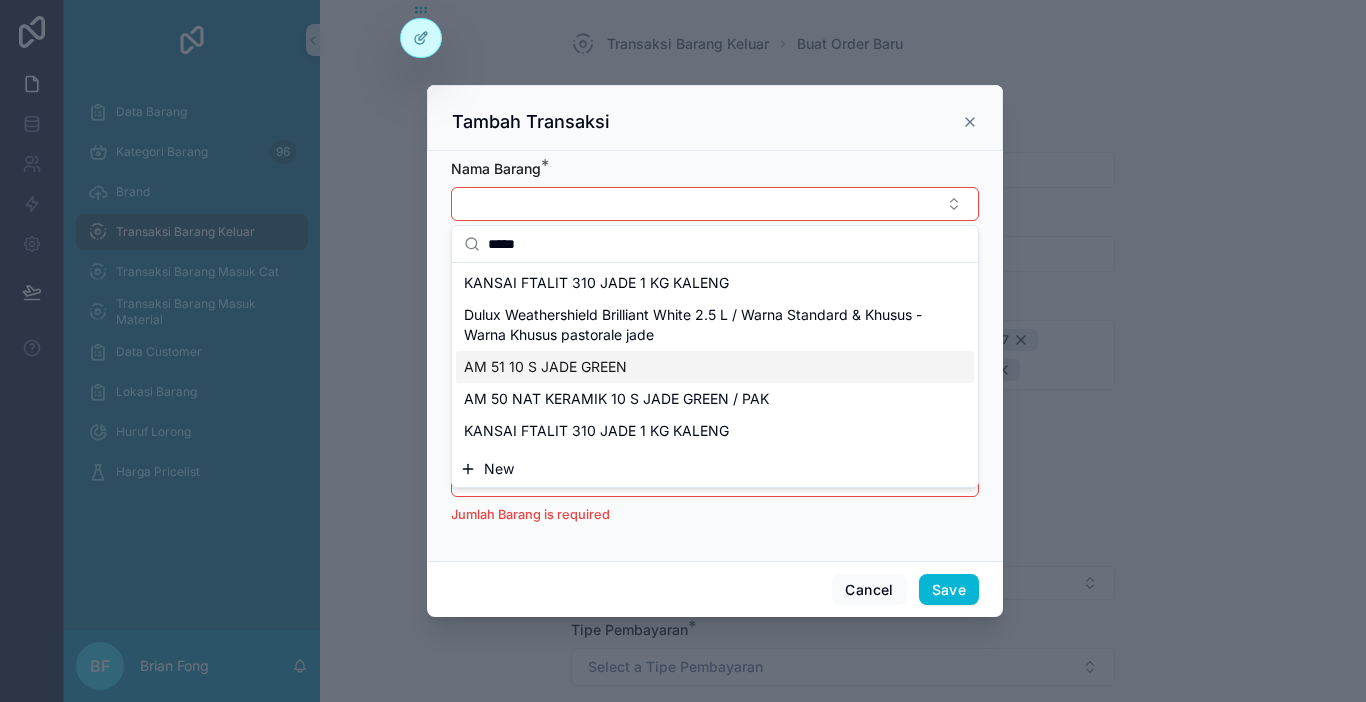type on "****" 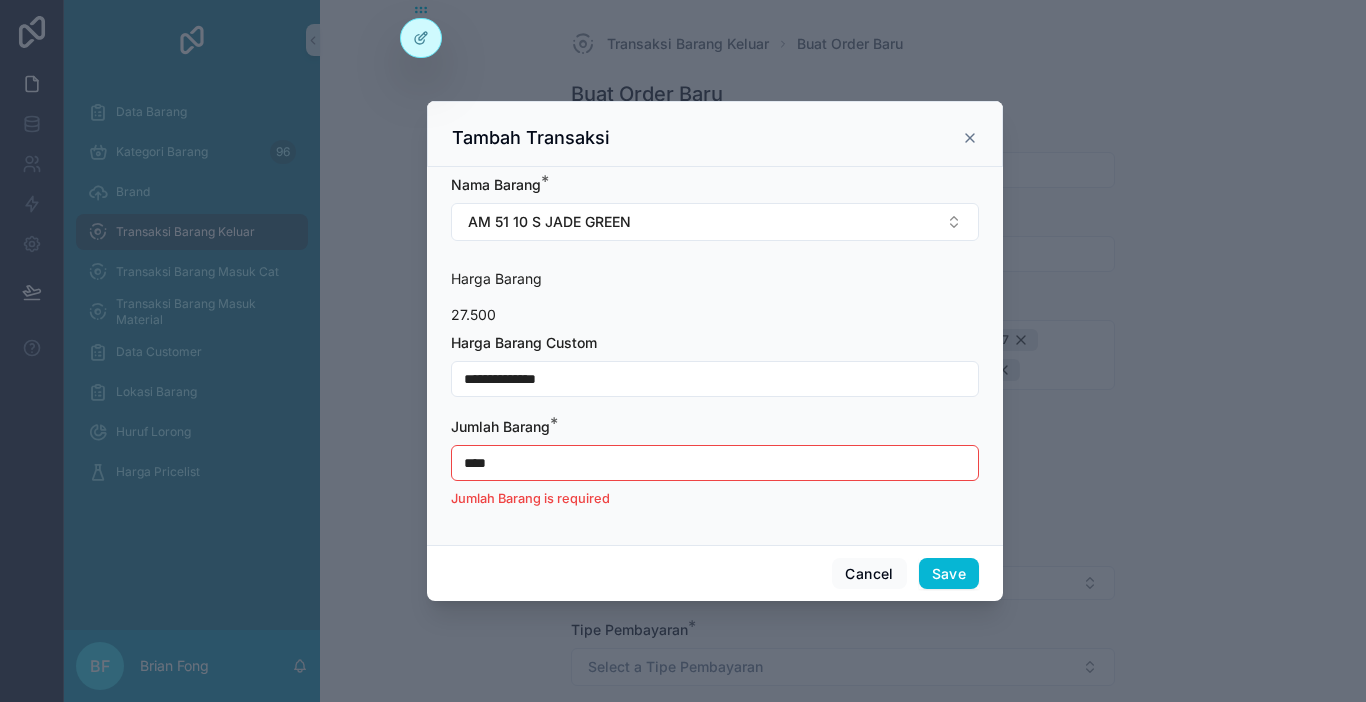 click on "**********" at bounding box center [715, 379] 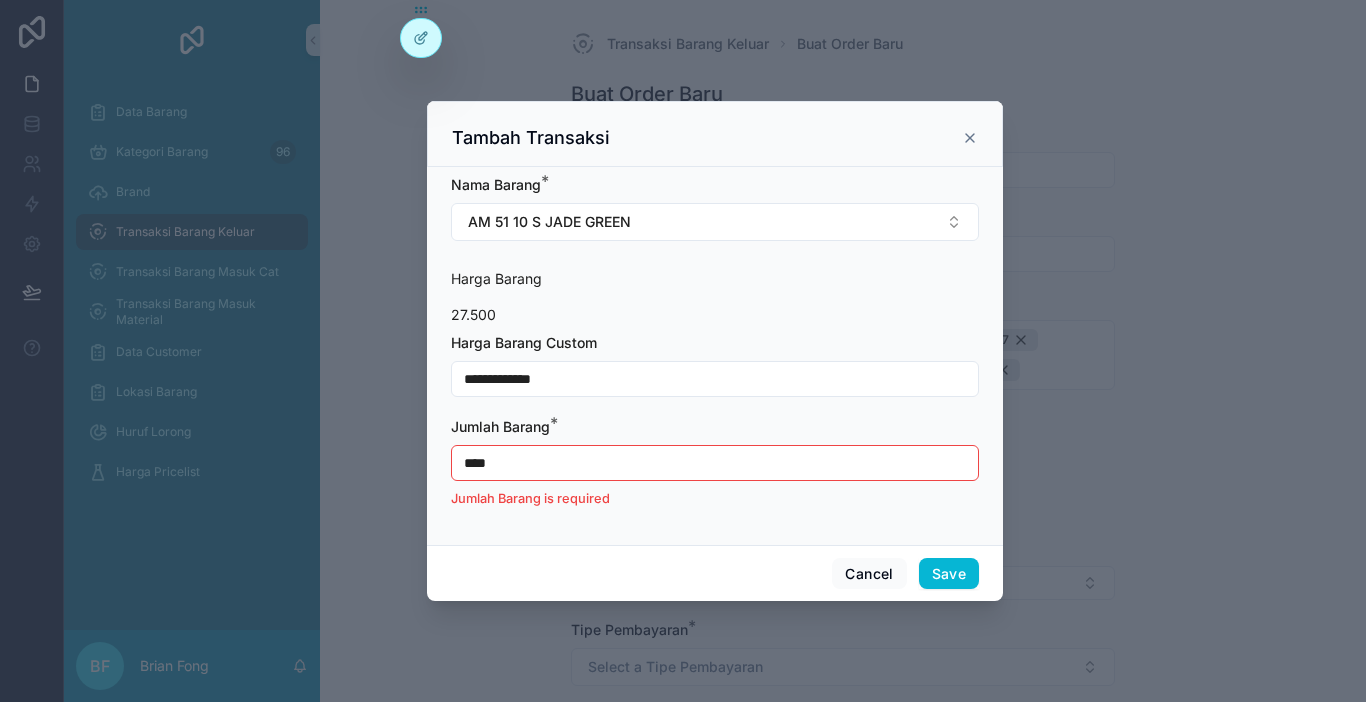 type on "**********" 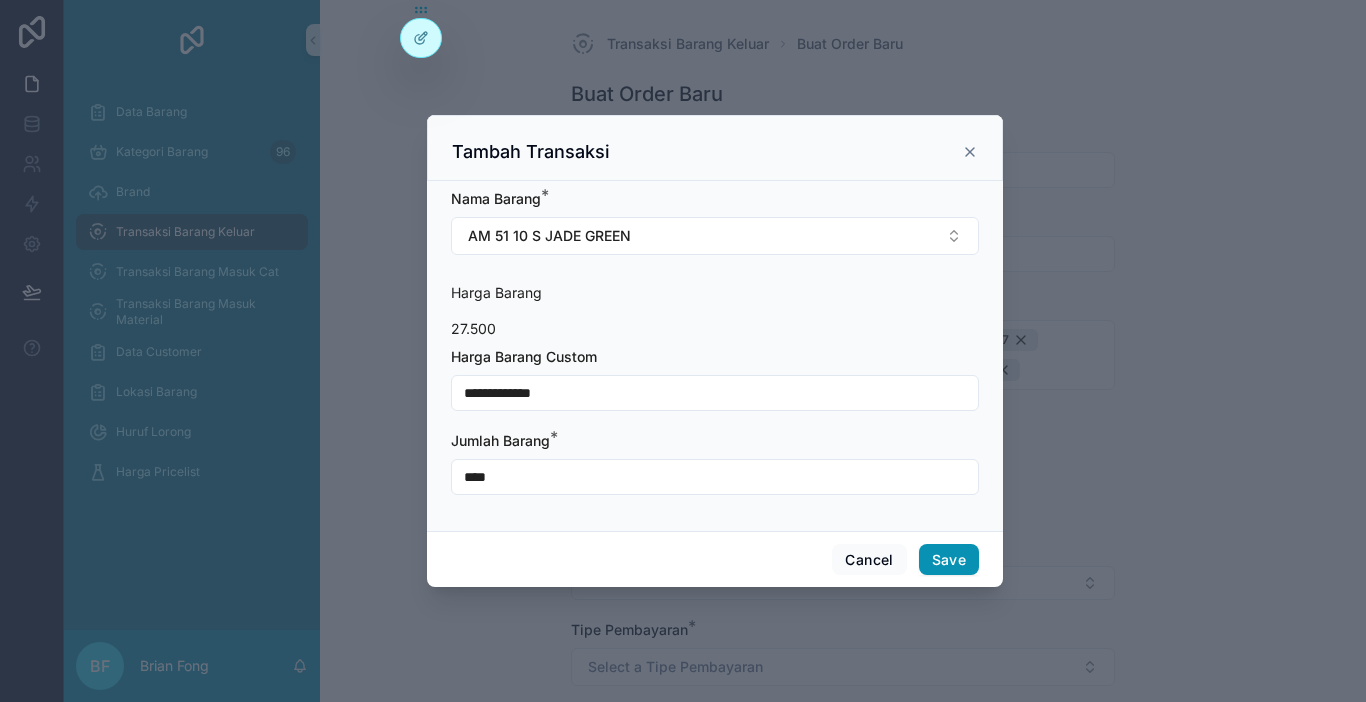 type on "****" 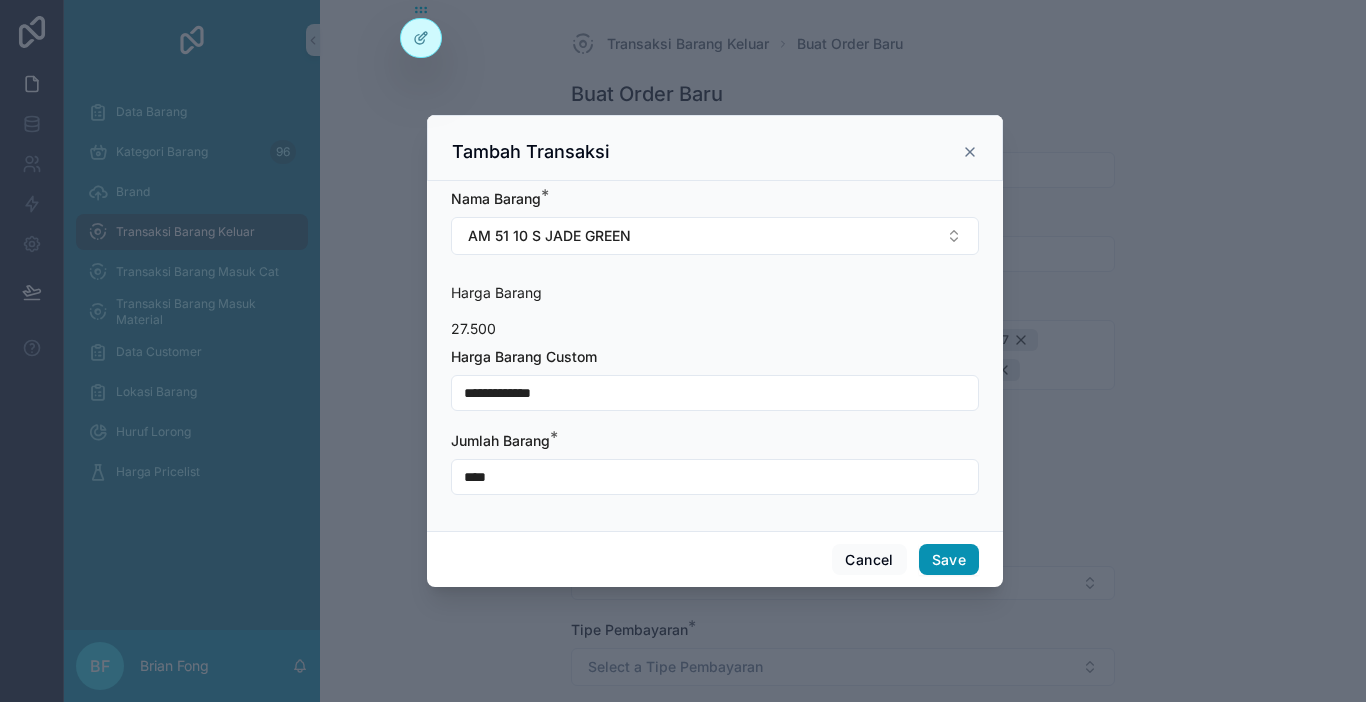 click on "Save" at bounding box center (949, 560) 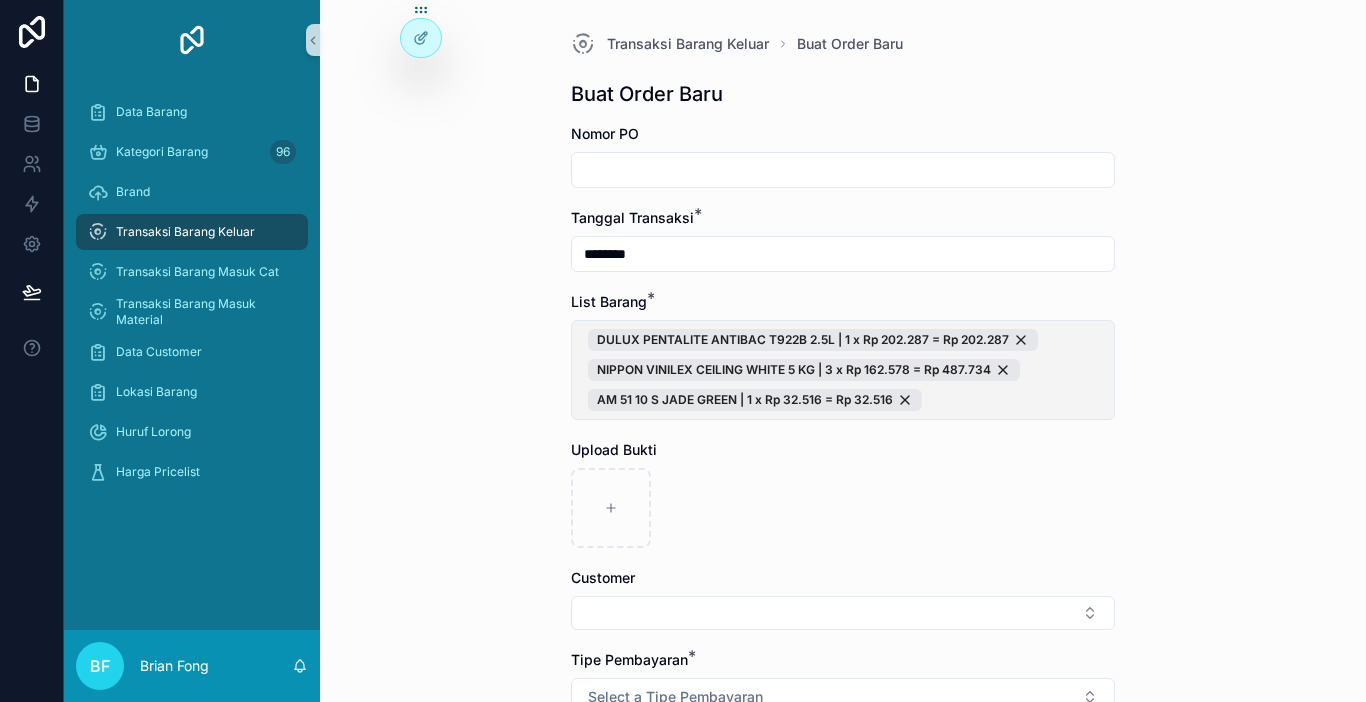 drag, startPoint x: 1081, startPoint y: 366, endPoint x: 993, endPoint y: 391, distance: 91.48224 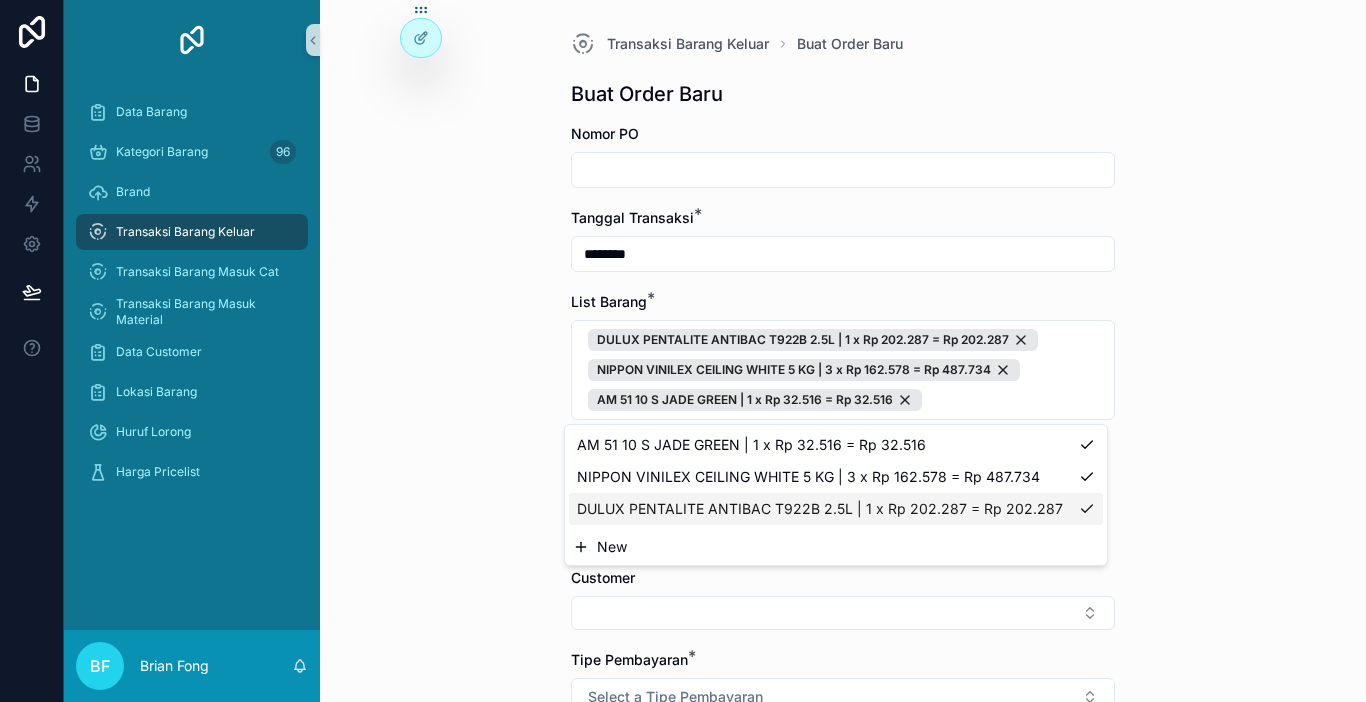 click on "New" at bounding box center (836, 547) 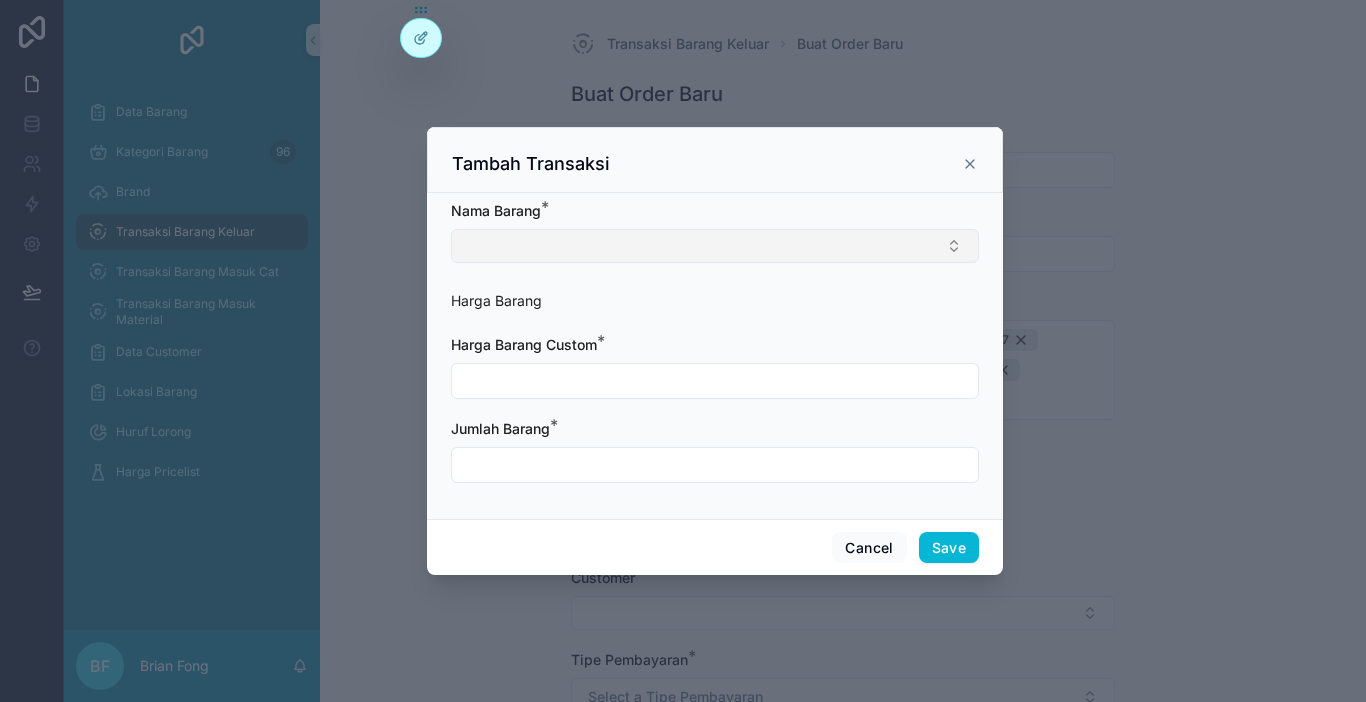 click at bounding box center (715, 246) 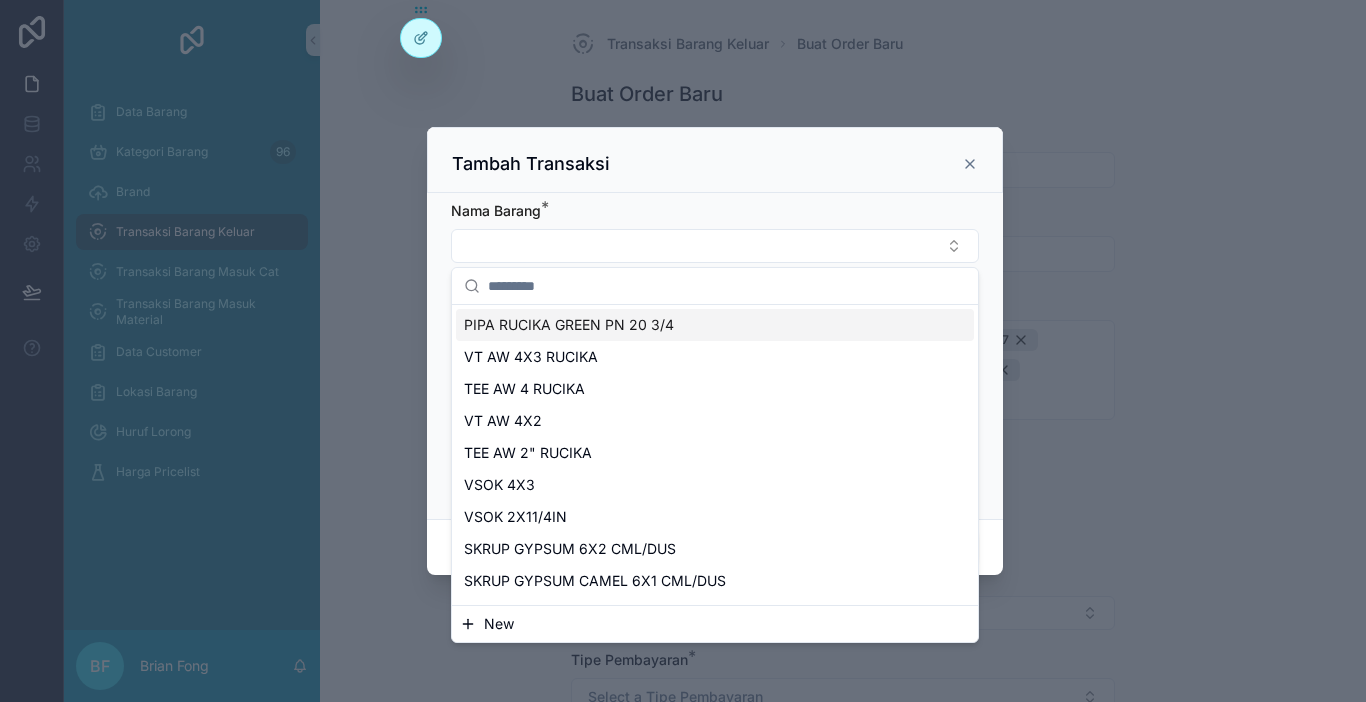 click 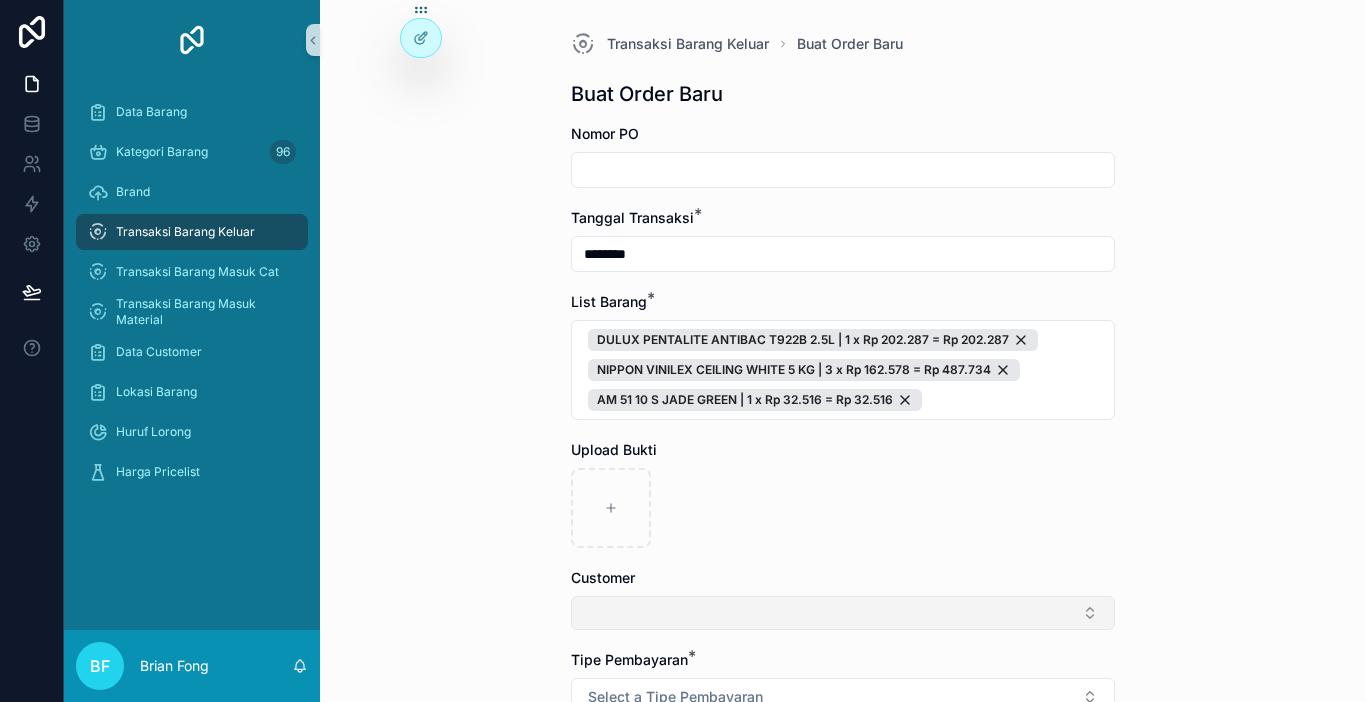click at bounding box center (843, 613) 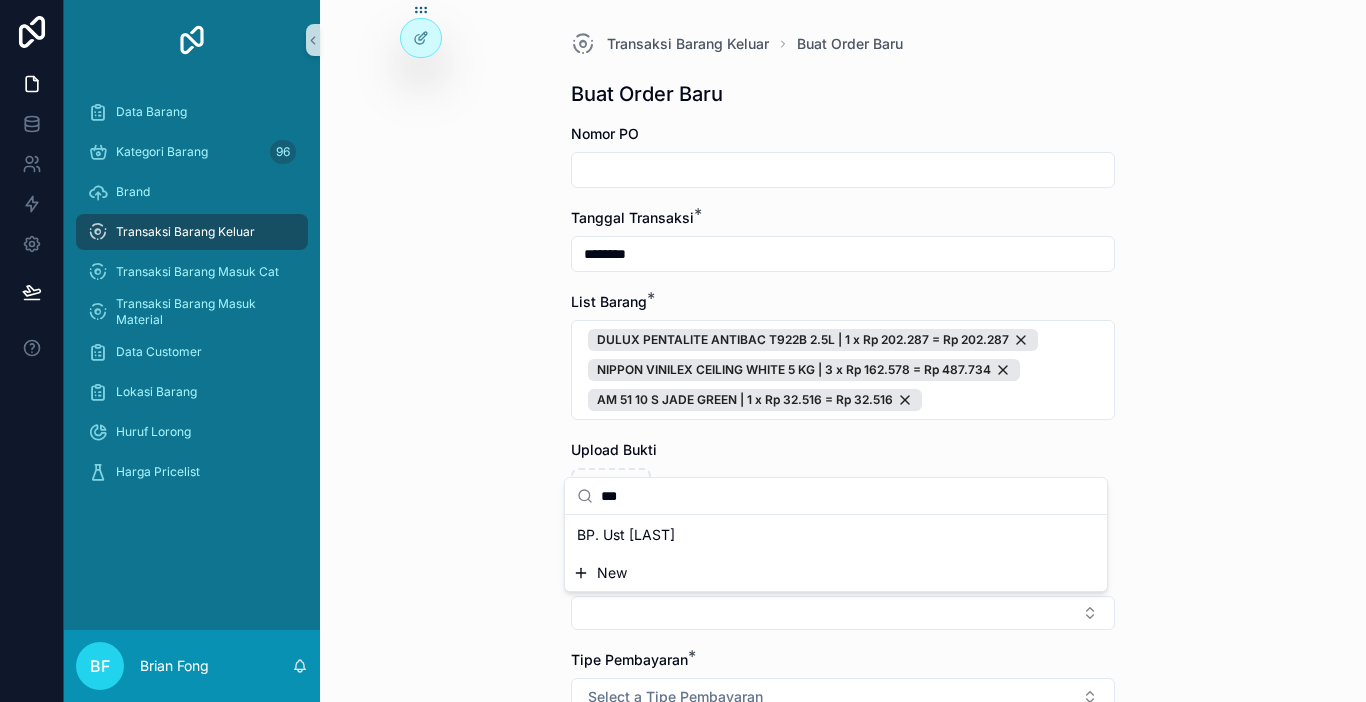 type on "***" 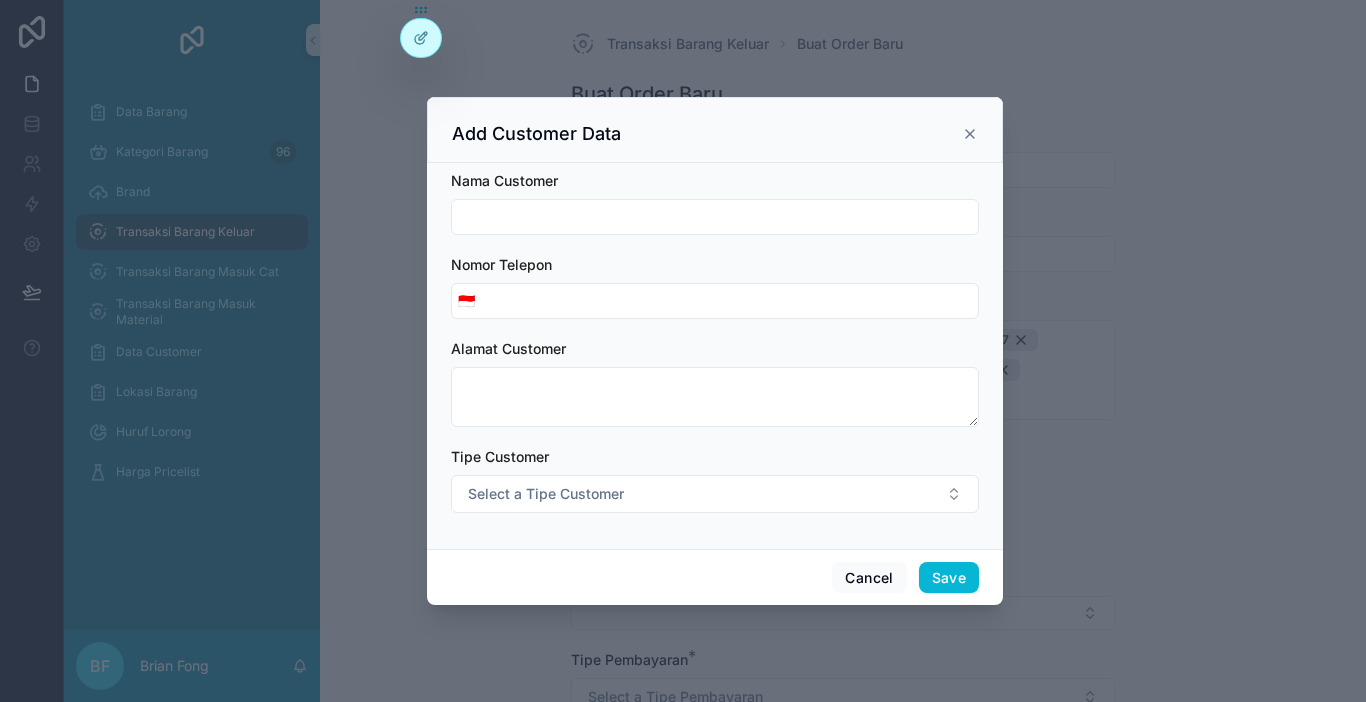 click at bounding box center [715, 217] 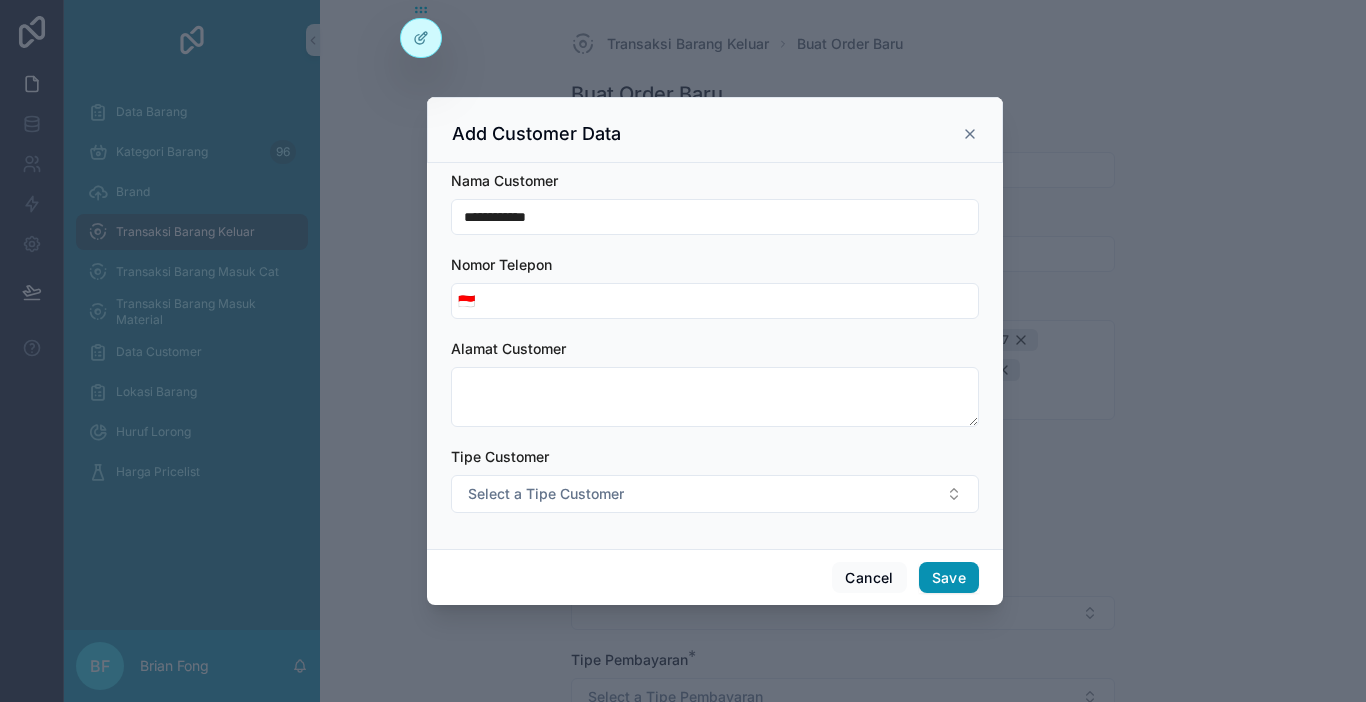 type on "**********" 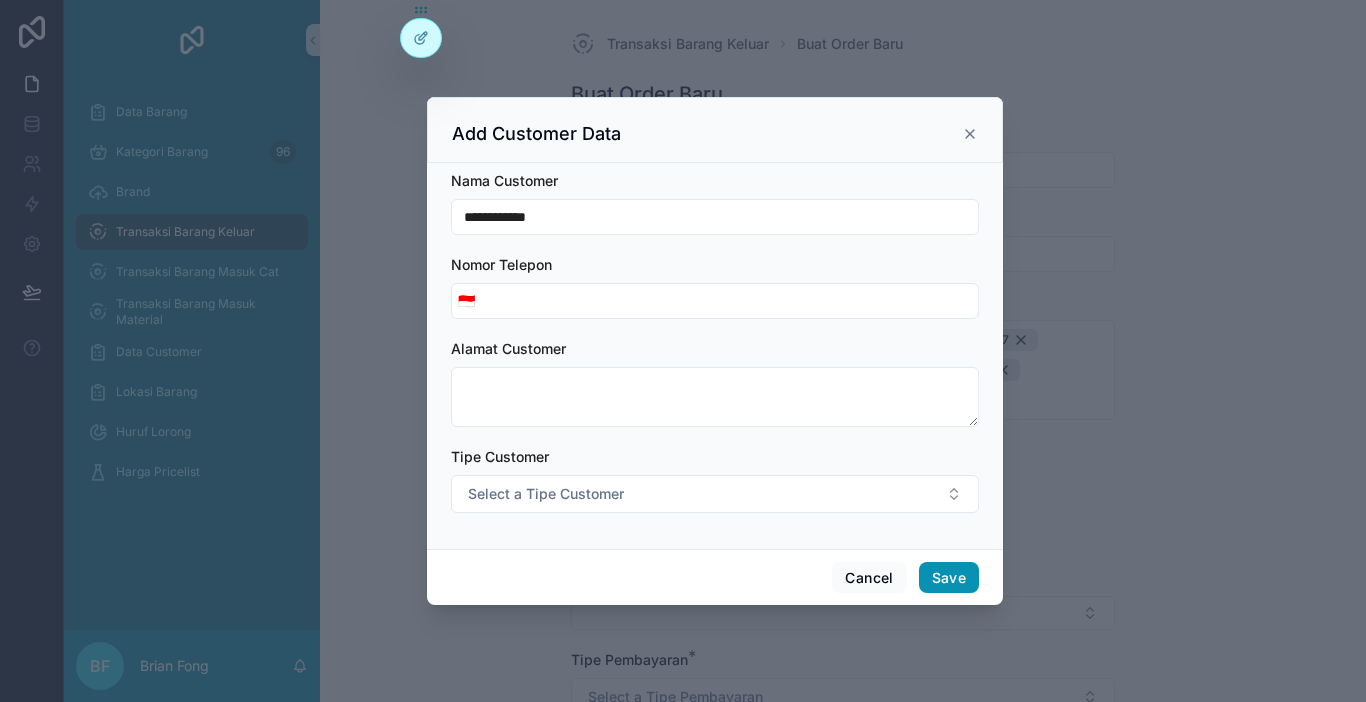 click on "Save" at bounding box center [949, 578] 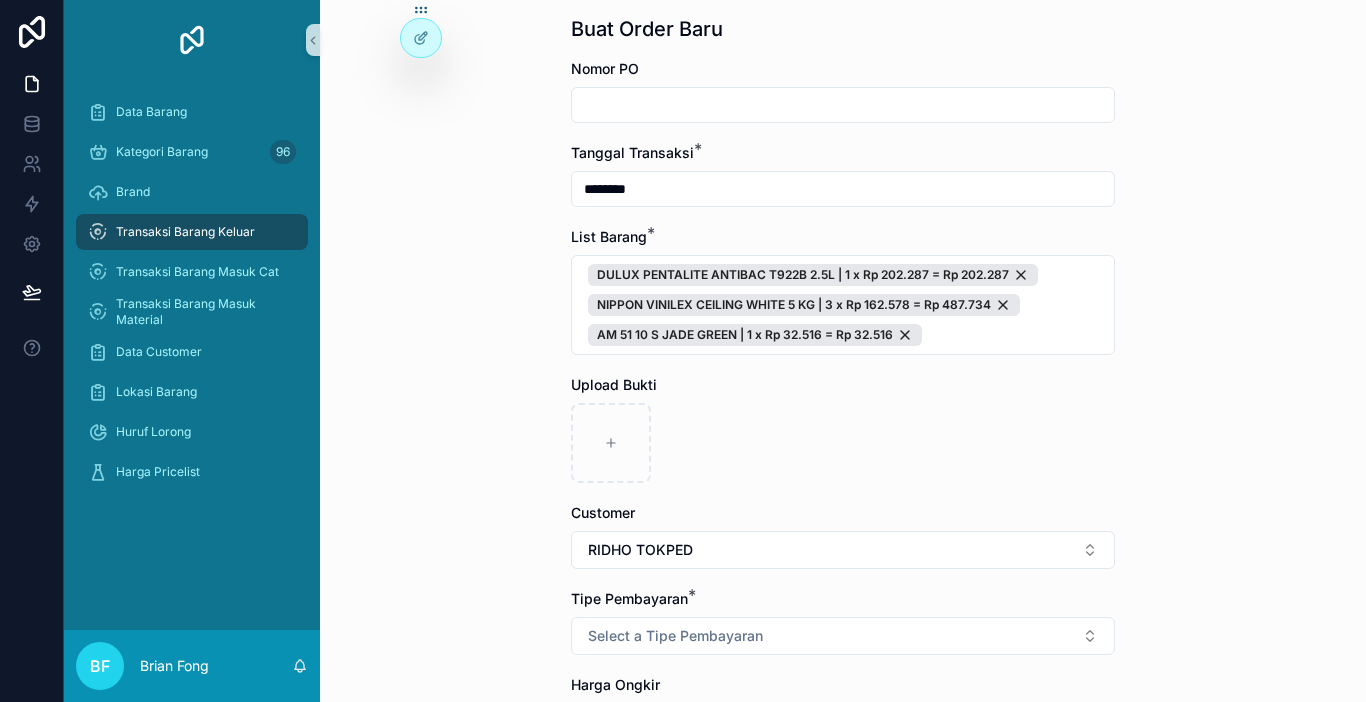 scroll, scrollTop: 100, scrollLeft: 0, axis: vertical 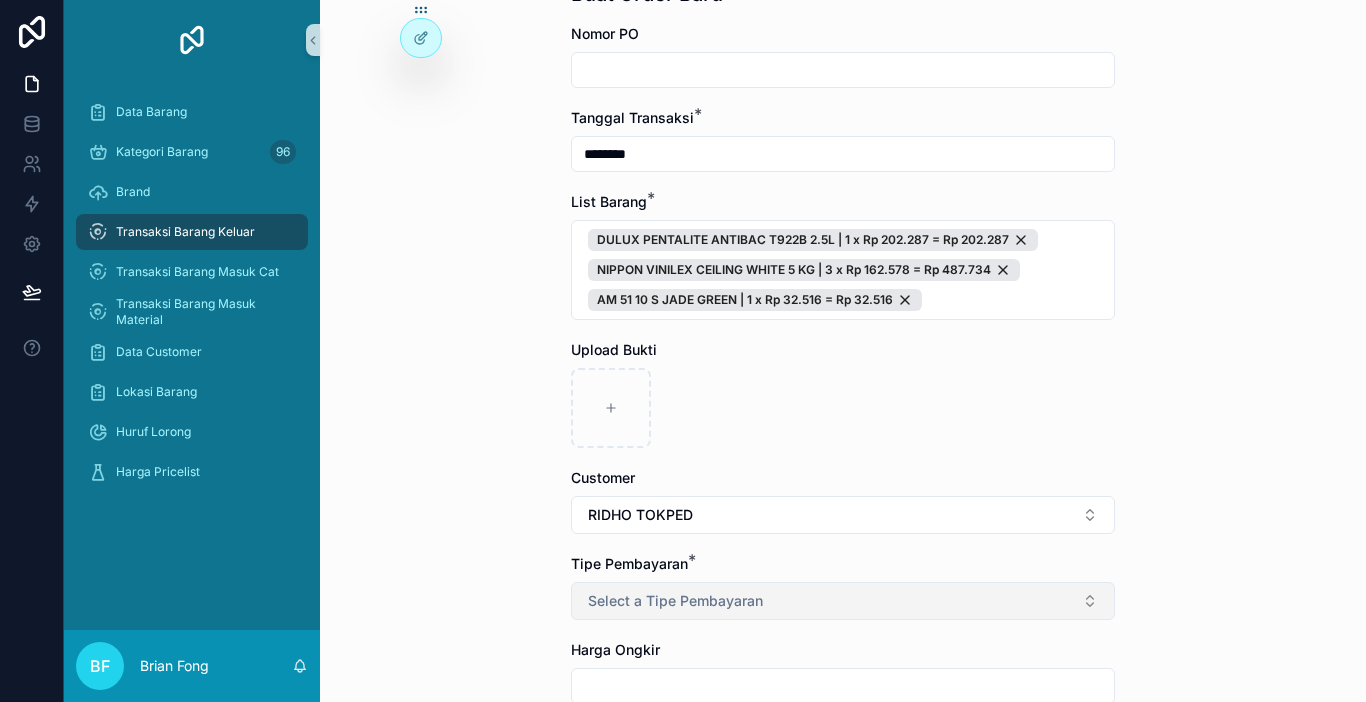 click on "Select a Tipe Pembayaran" at bounding box center (843, 601) 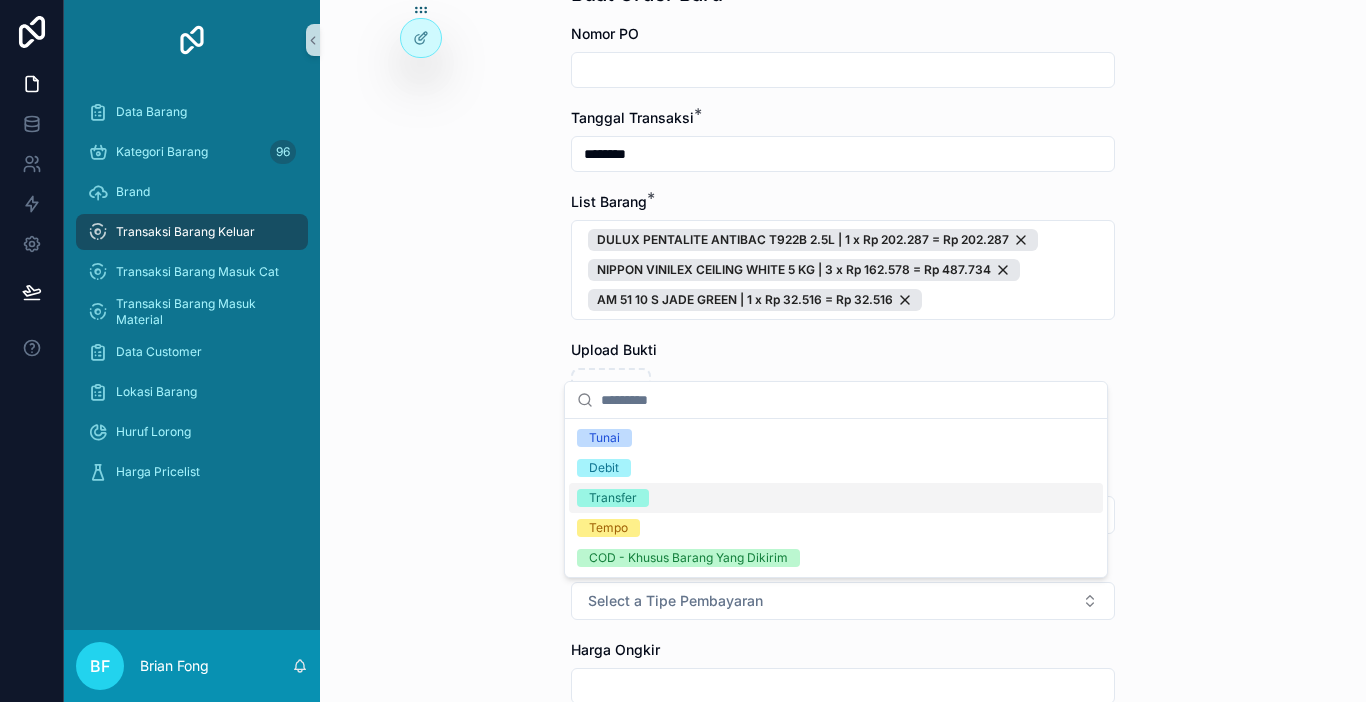 click on "Transfer" at bounding box center [613, 498] 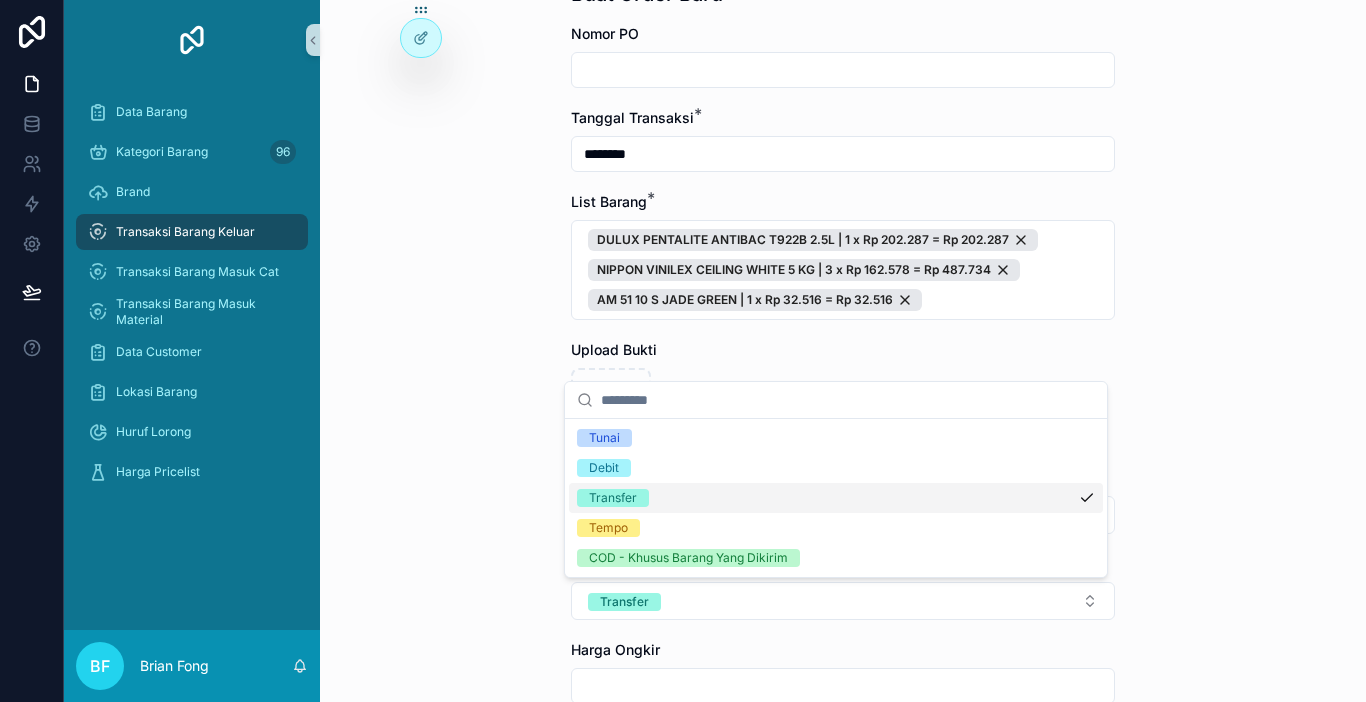 click on "Transaksi Barang Keluar Buat Order Baru Buat Order Baru Nomor PO Tanggal Transaksi * ******** List Barang * DULUX PENTALITE ANTIBAC T922B 2.5L | 1 x Rp 202.287 = Rp 202.287 NIPPON VINILEX CEILING WHITE 5 KG | 3 x Rp 162.578 = Rp 487.734 AM 51 10 S JADE GREEN | 1 x Rp 32.516 = Rp 32.516 Upload Bukti Customer RIDHO TOKPED Tipe Pembayaran * Transfer Harga Ongkir Totalkan Transaksi" at bounding box center [843, 251] 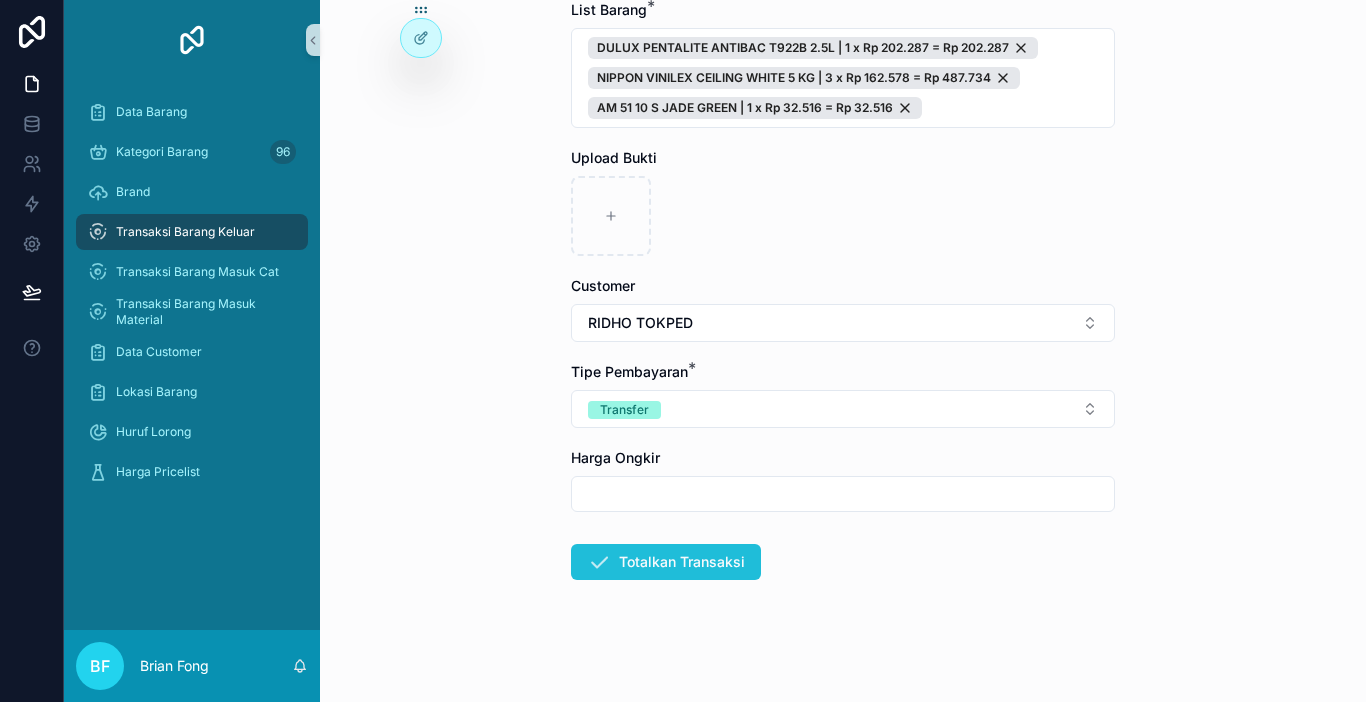 scroll, scrollTop: 298, scrollLeft: 0, axis: vertical 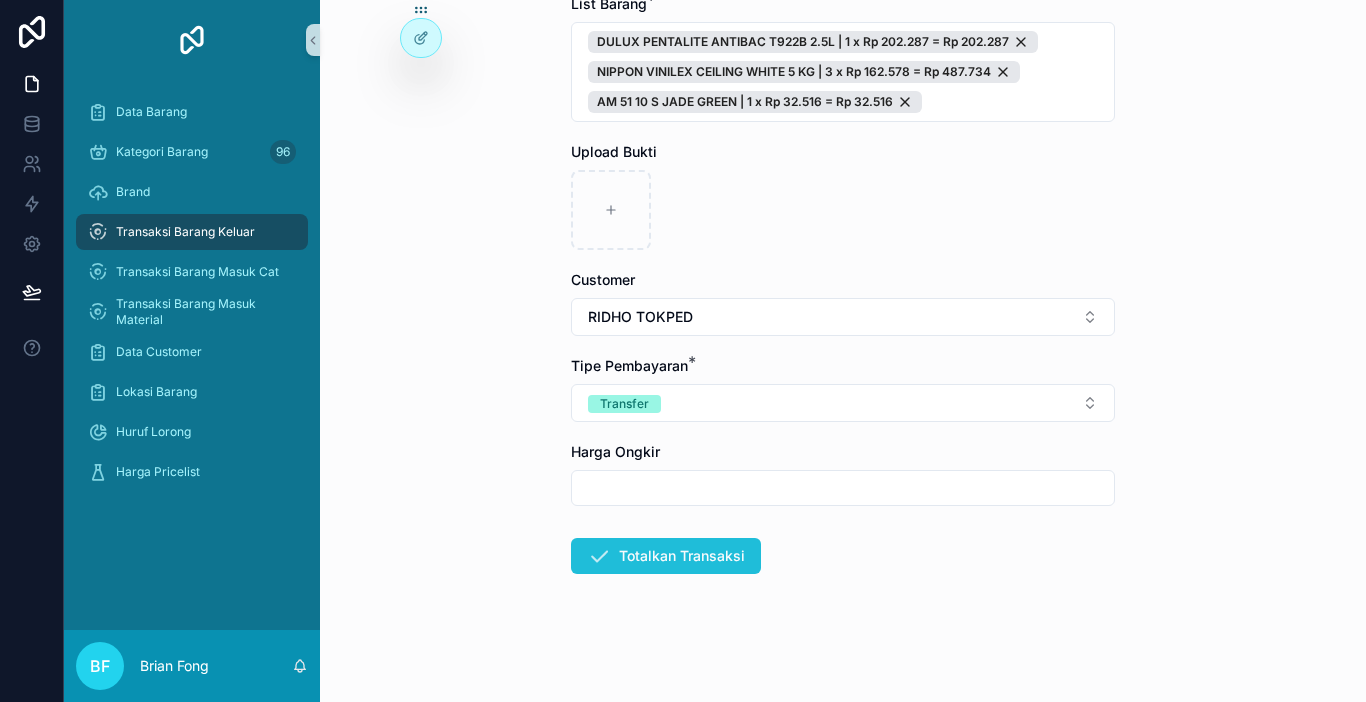 click on "Totalkan Transaksi" at bounding box center (666, 556) 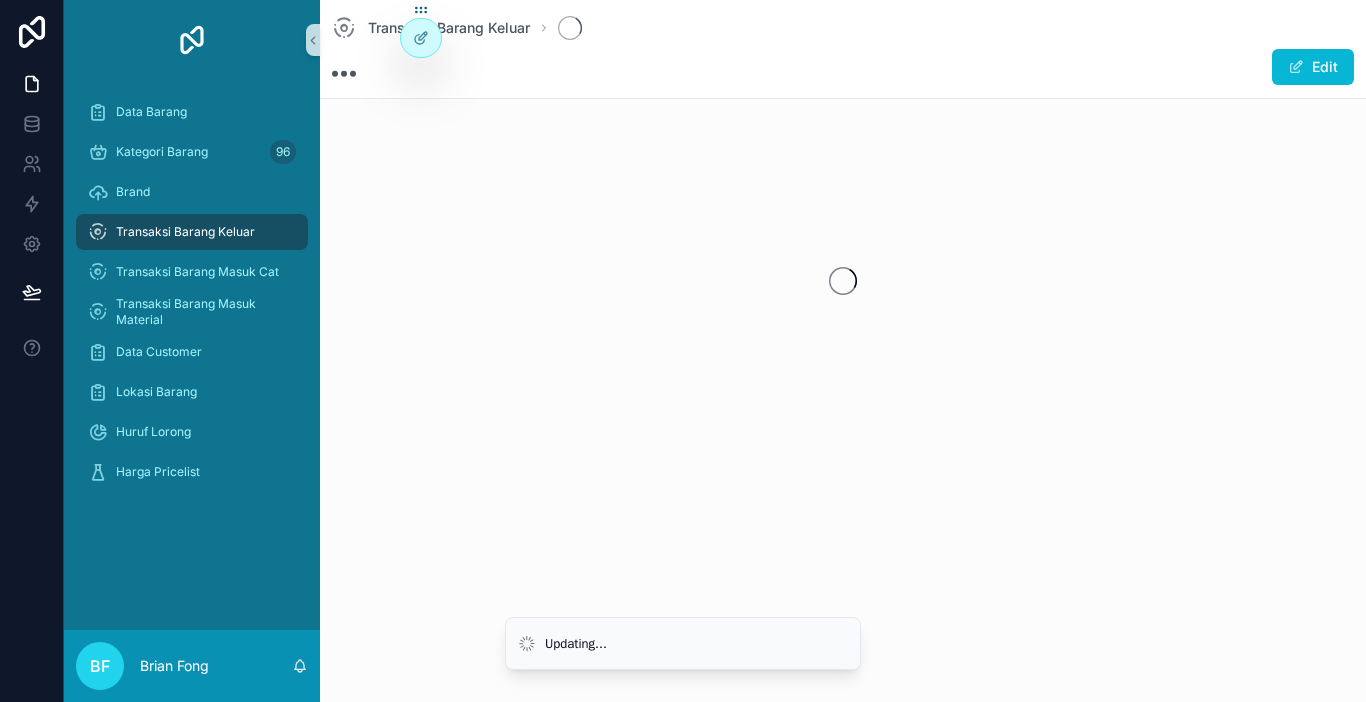 scroll, scrollTop: 0, scrollLeft: 0, axis: both 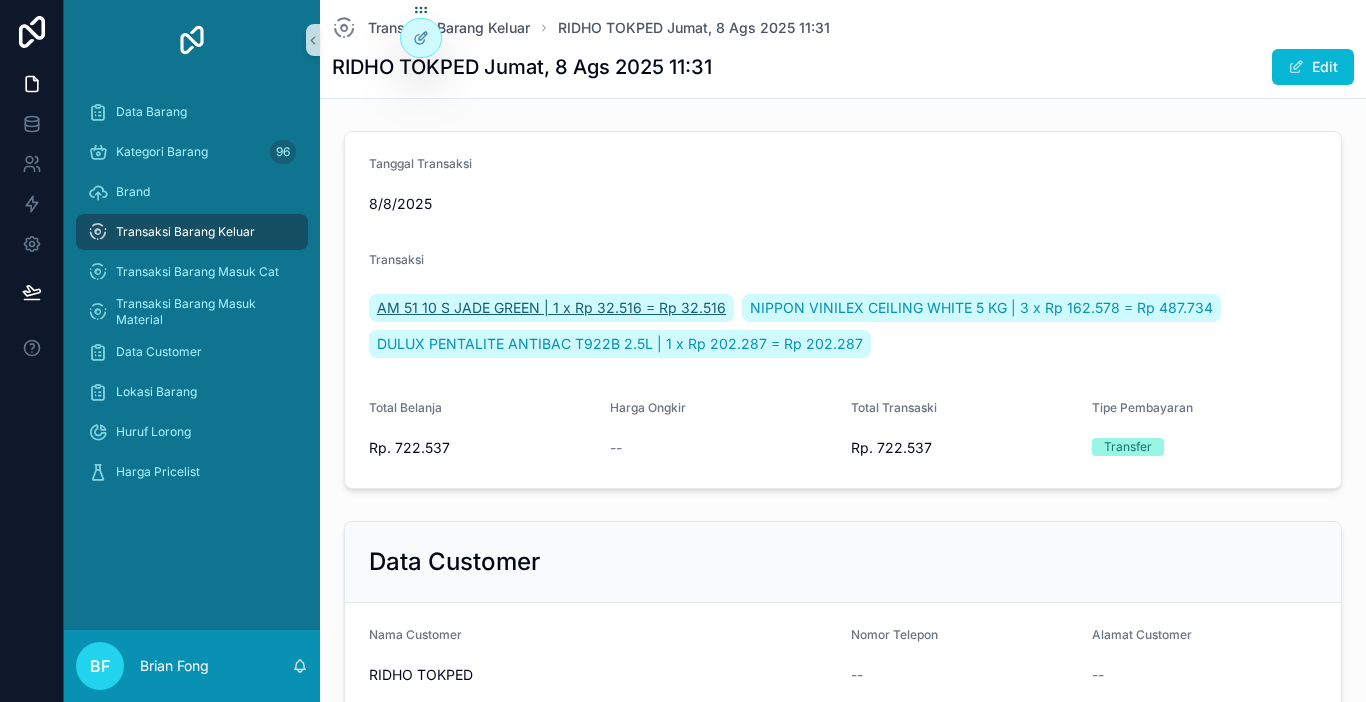 click on "AM 51 10 S JADE GREEN | 1 x Rp 32.516 = Rp 32.516" at bounding box center [551, 308] 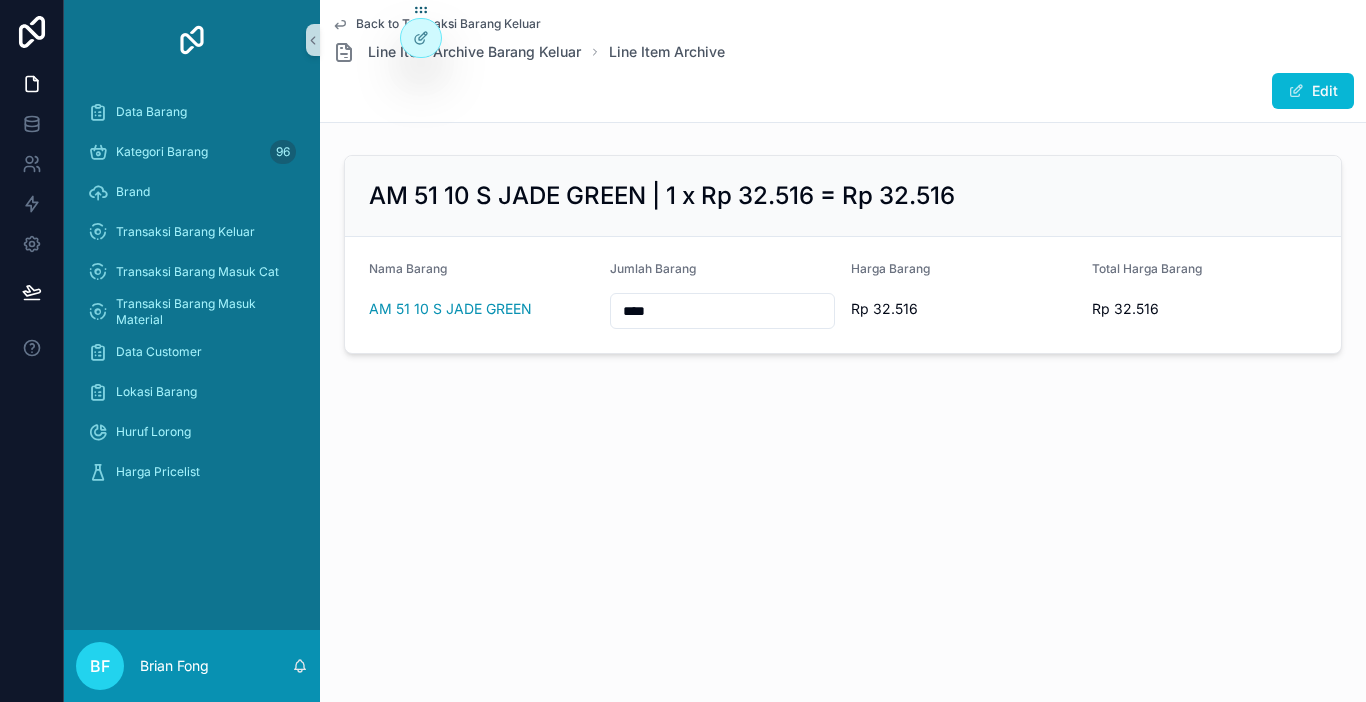 click on "****" at bounding box center [722, 311] 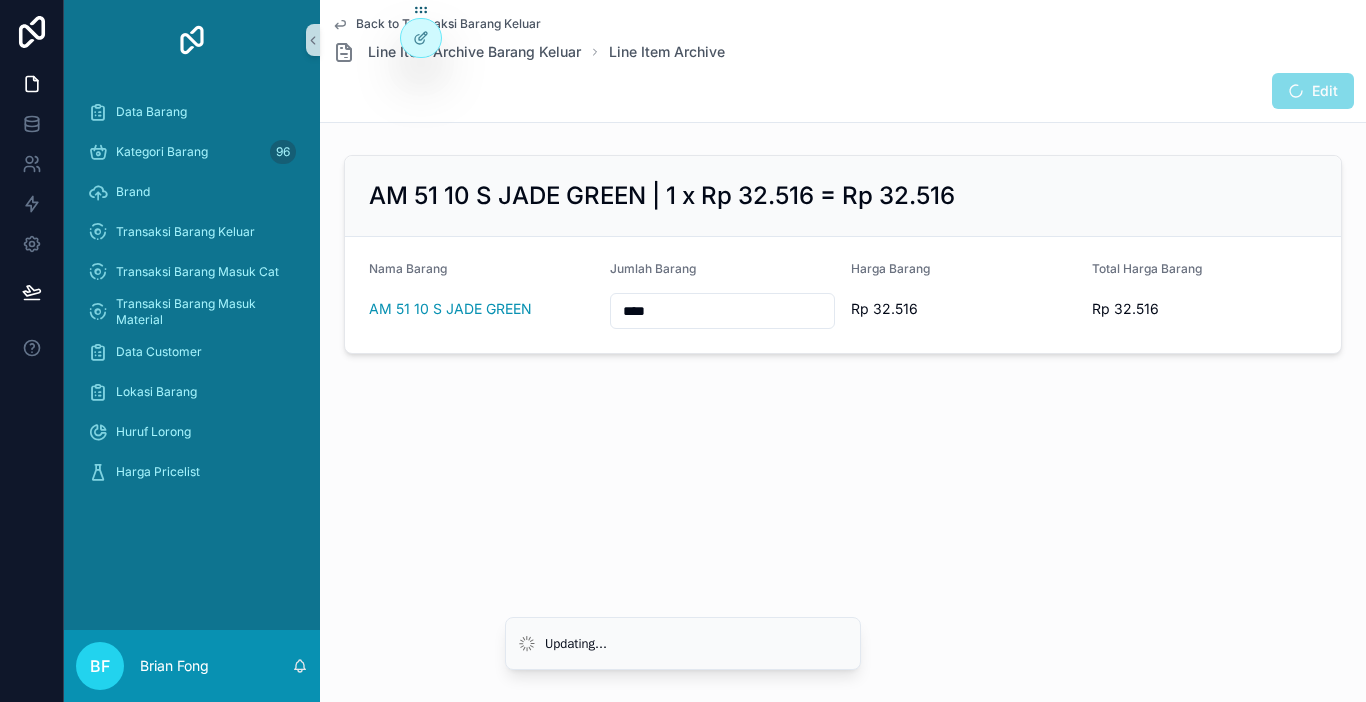 type on "****" 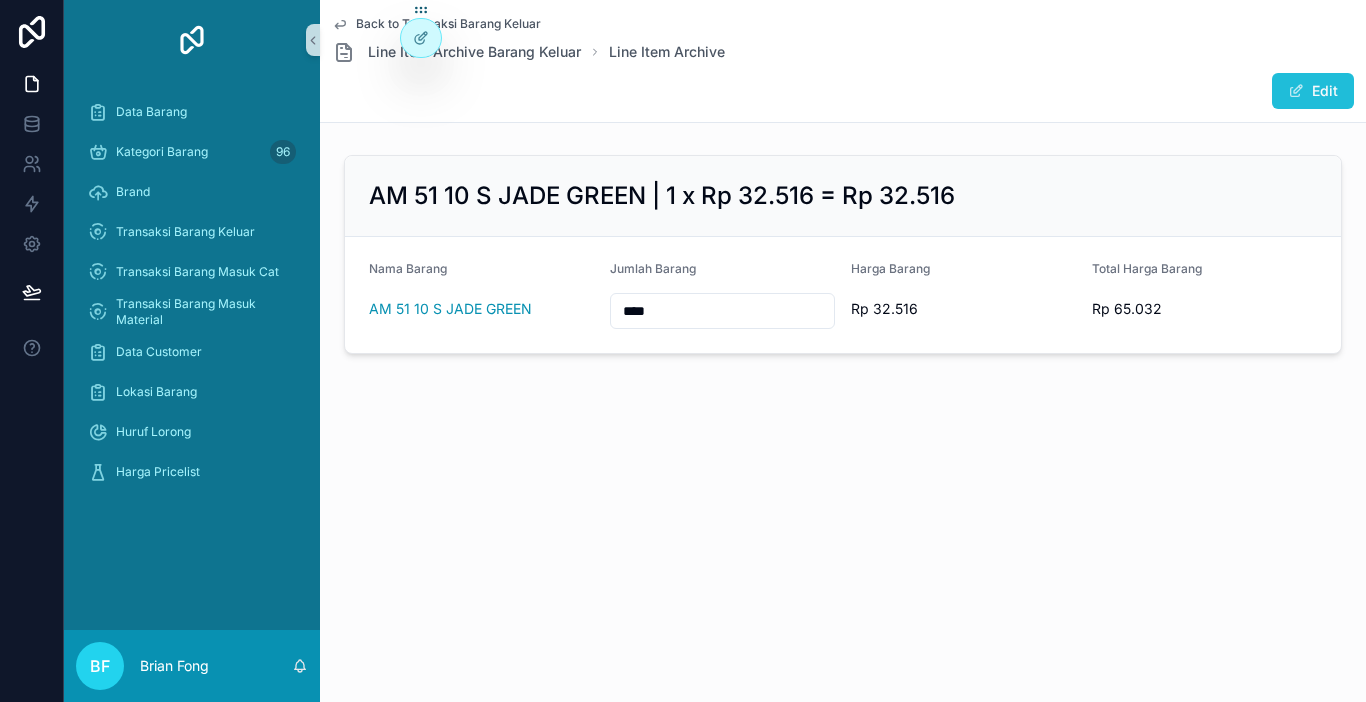 click on "Edit" at bounding box center (1313, 91) 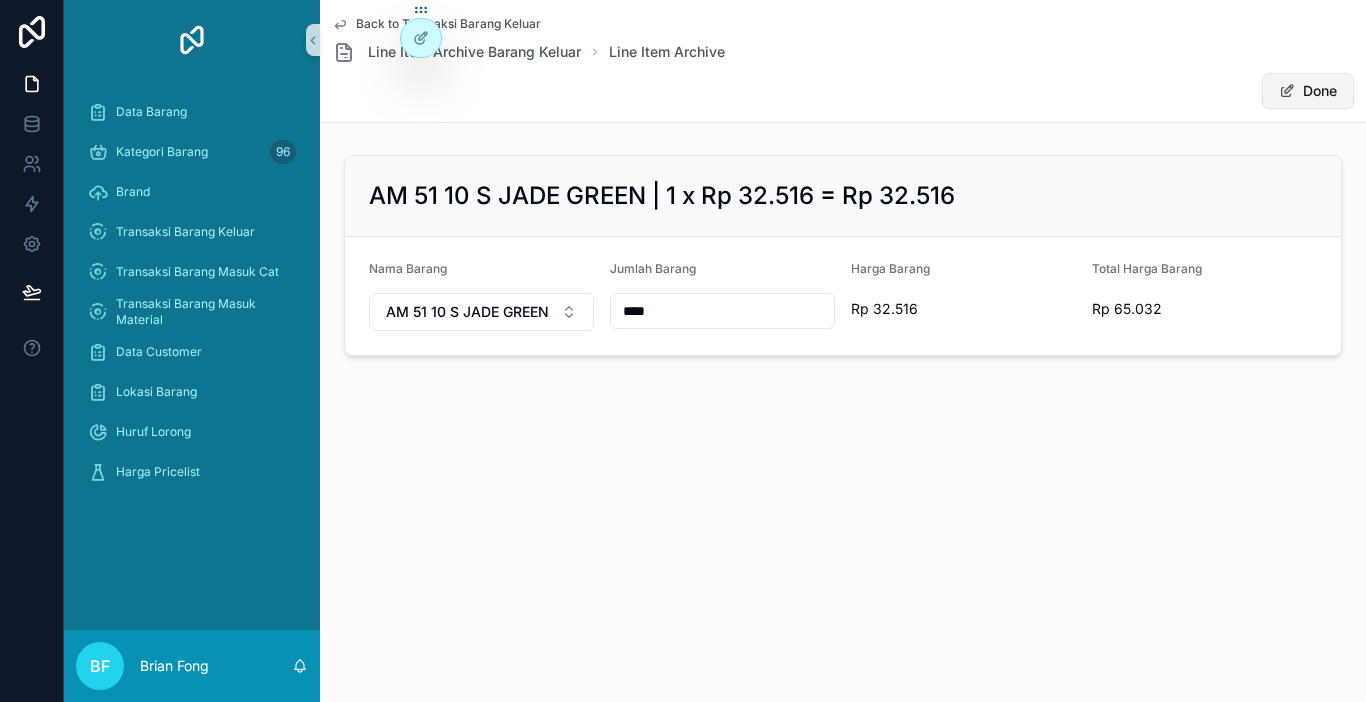 click on "Done" at bounding box center (1308, 91) 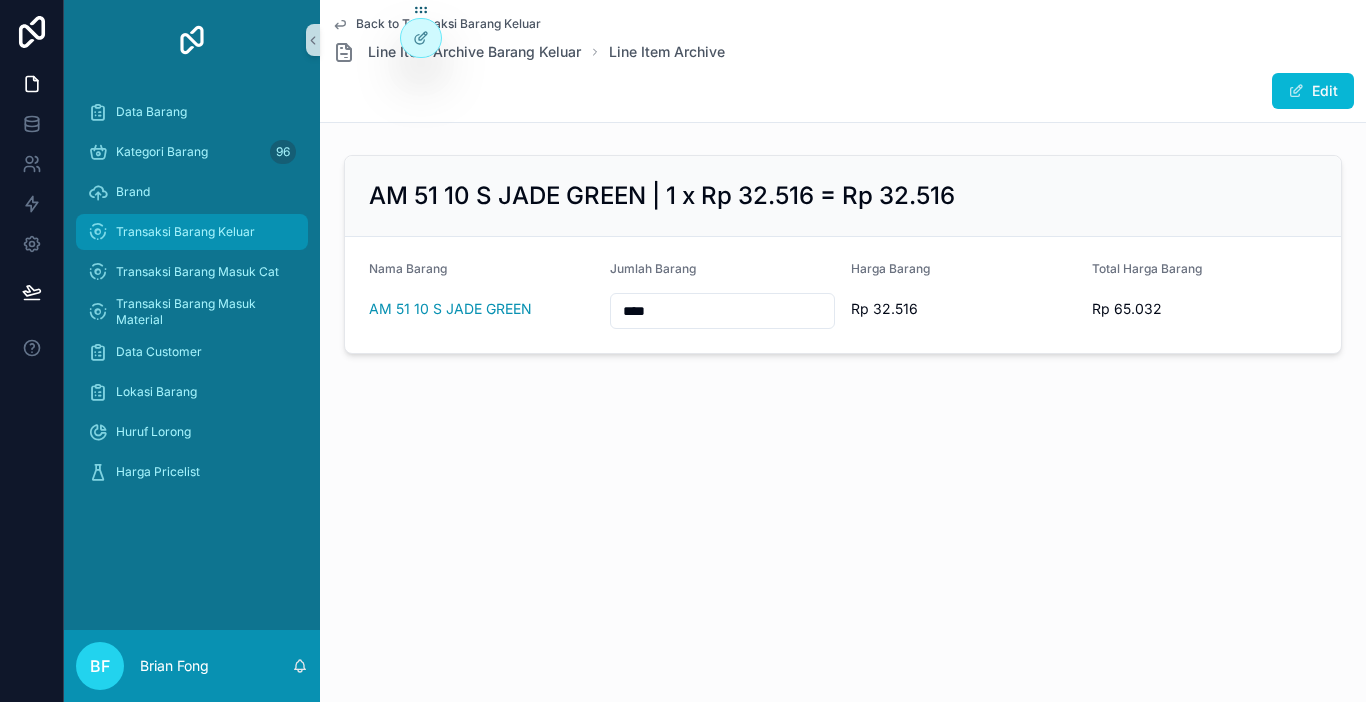 click on "Transaksi Barang Keluar" at bounding box center (192, 232) 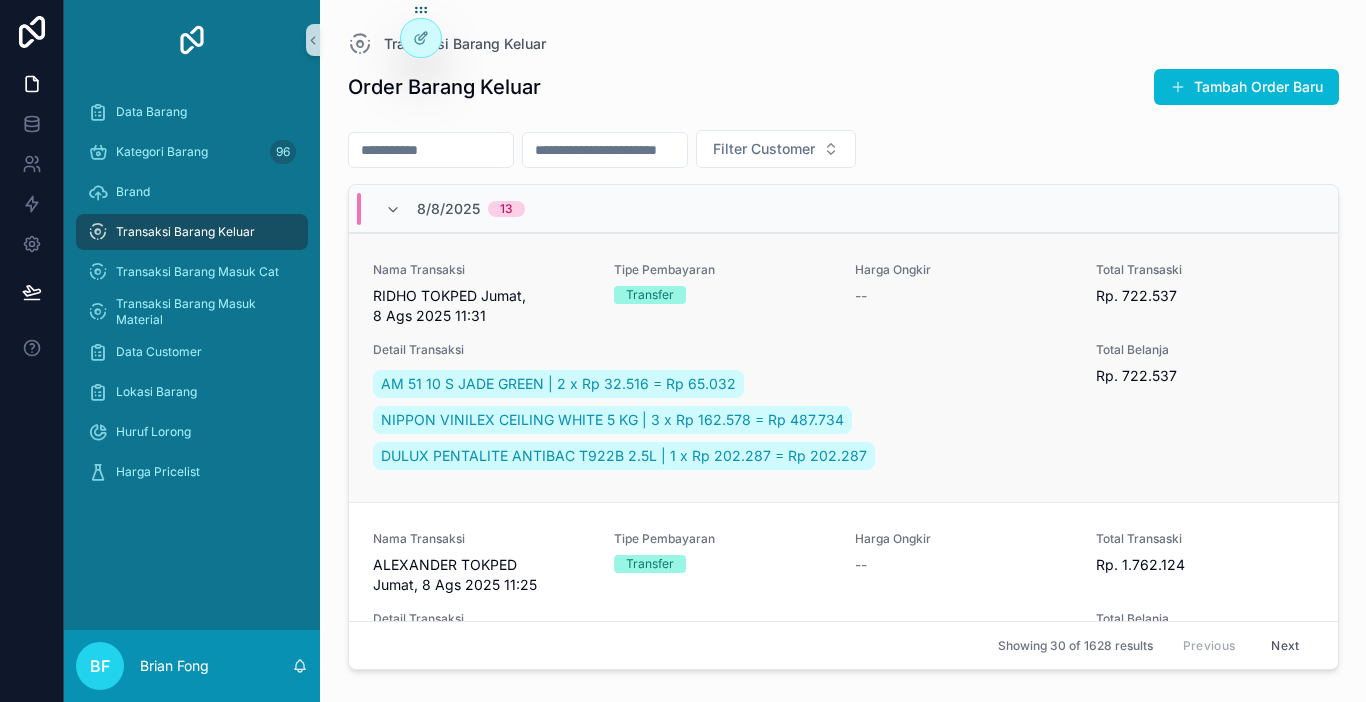 click on "RIDHO TOKPED Jumat, 8 Ags 2025 11:31" at bounding box center (481, 306) 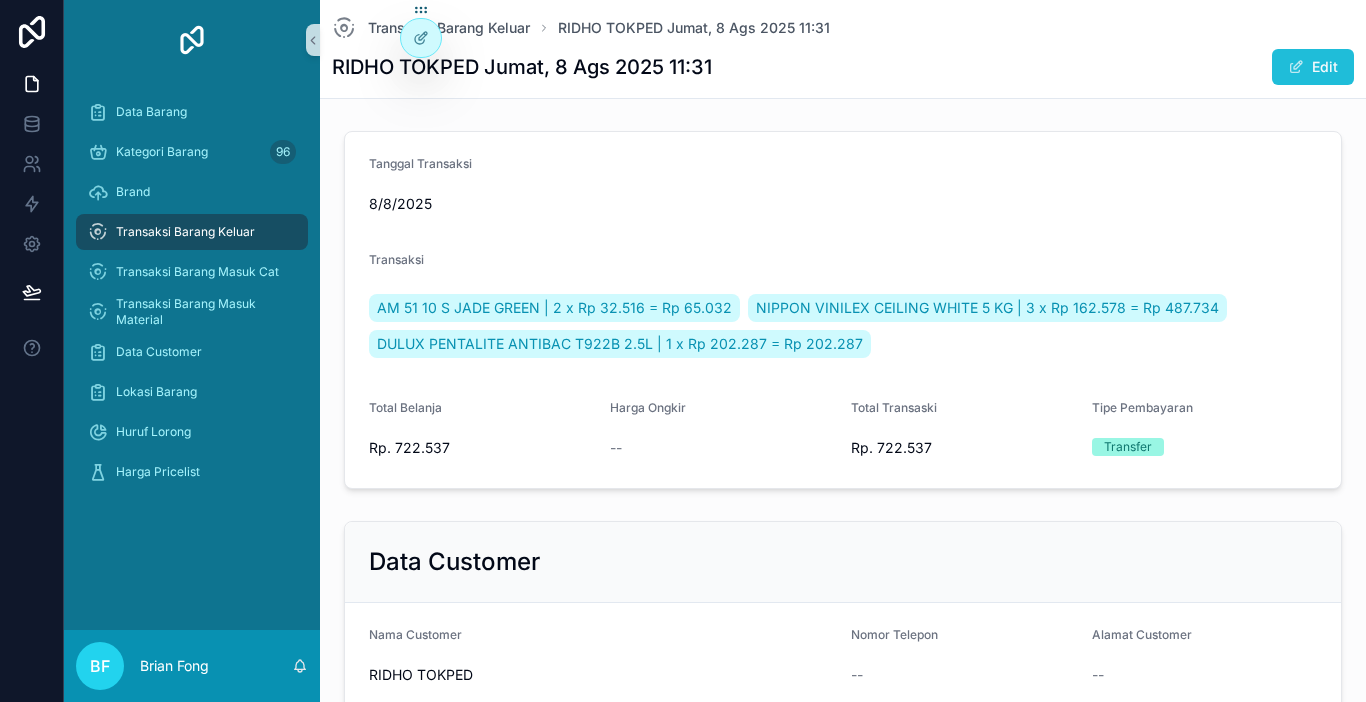 click on "Edit" at bounding box center (1313, 67) 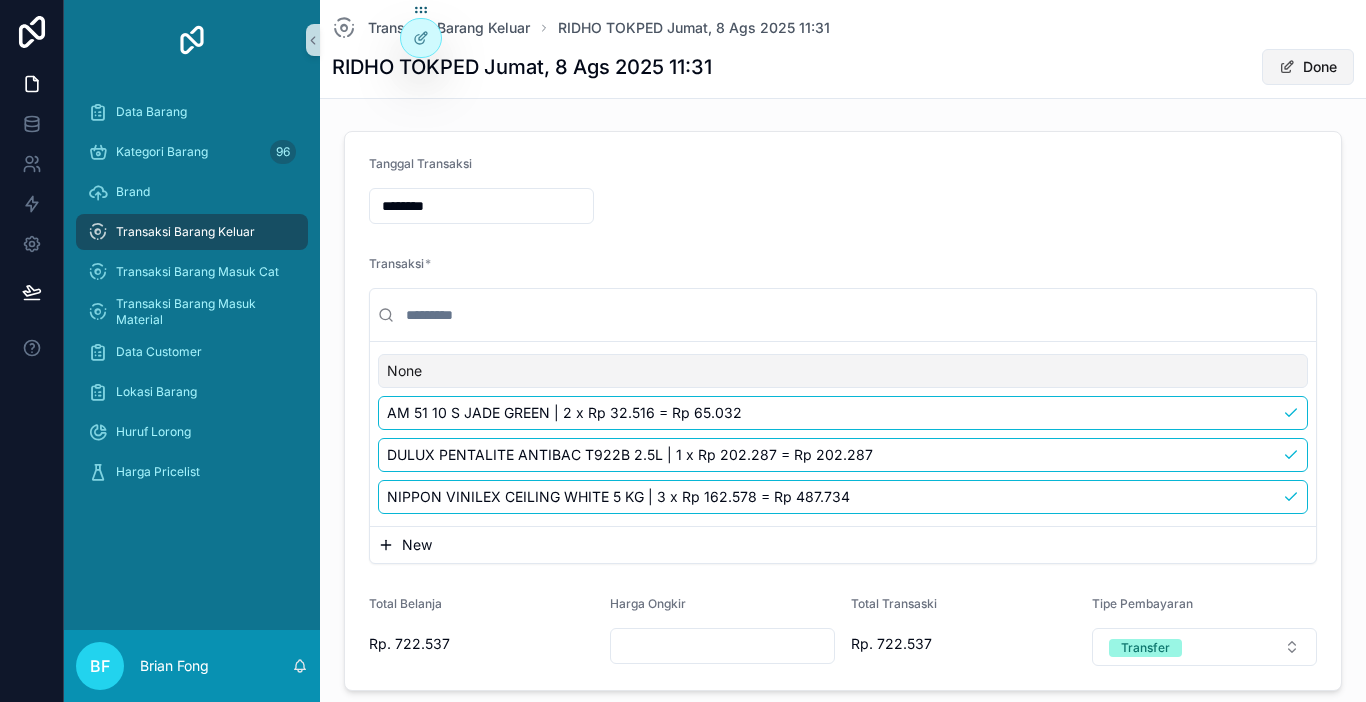 click on "Done" at bounding box center [1308, 67] 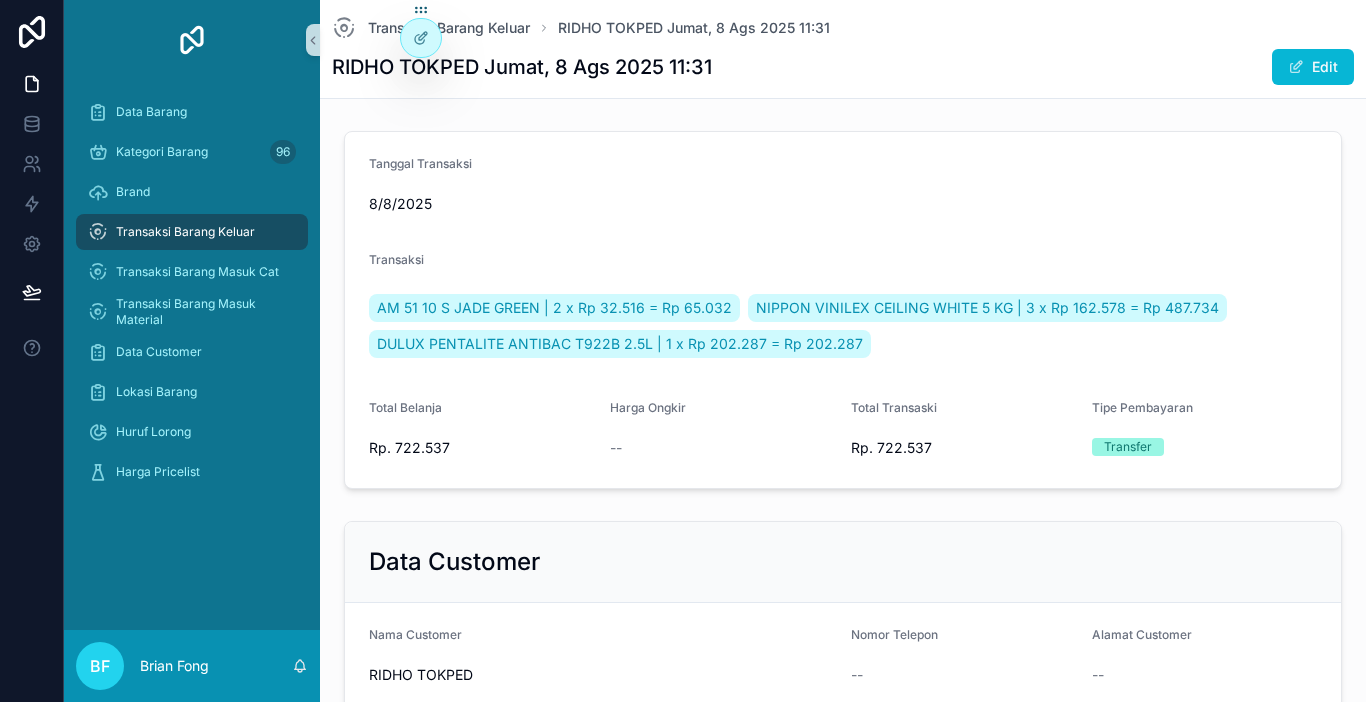 click on "Transaksi Barang Keluar" at bounding box center [192, 232] 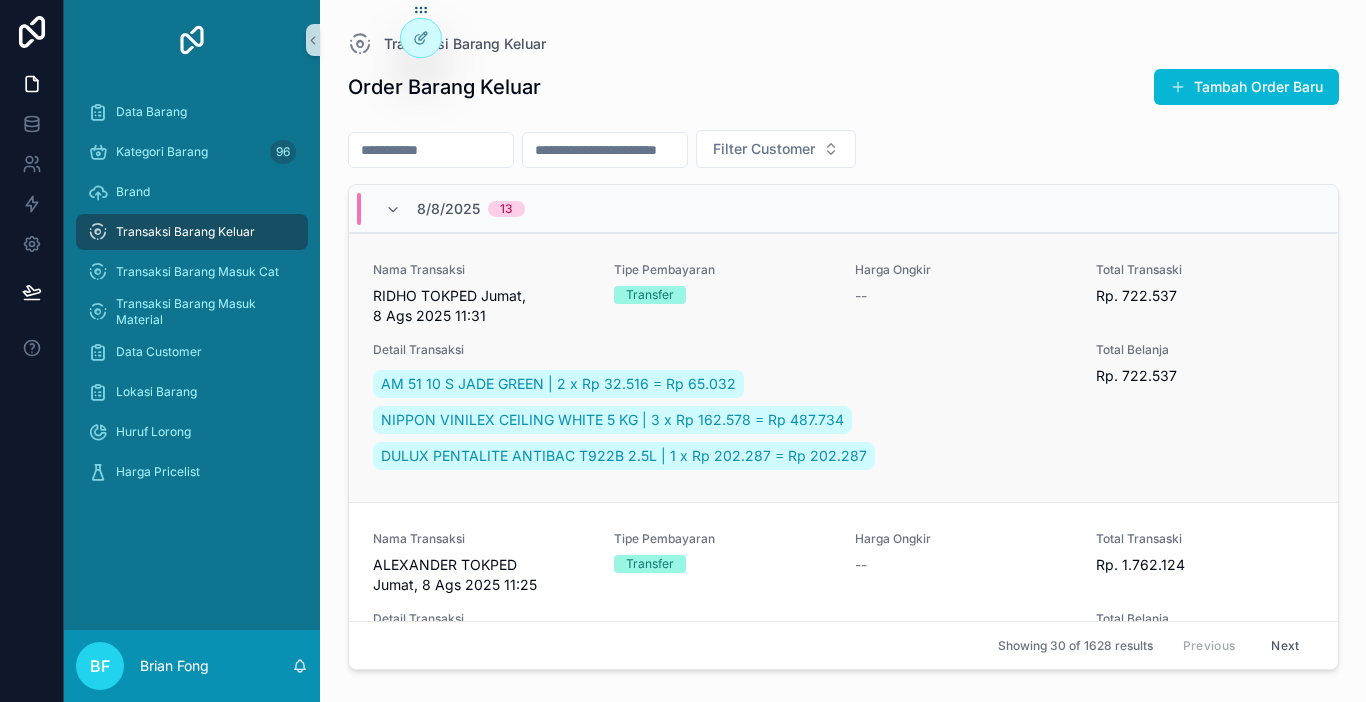 click on "RIDHO TOKPED Jumat, 8 Ags 2025 11:31" at bounding box center [481, 306] 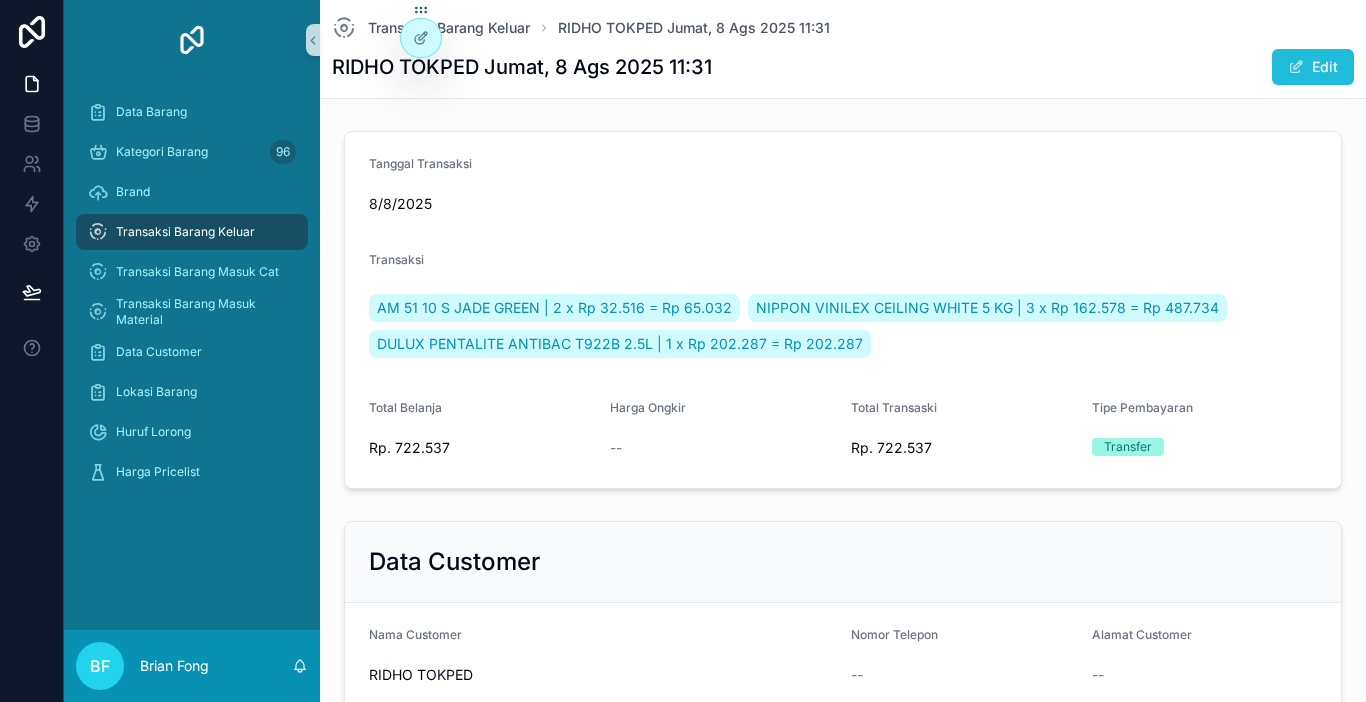 click at bounding box center (1296, 67) 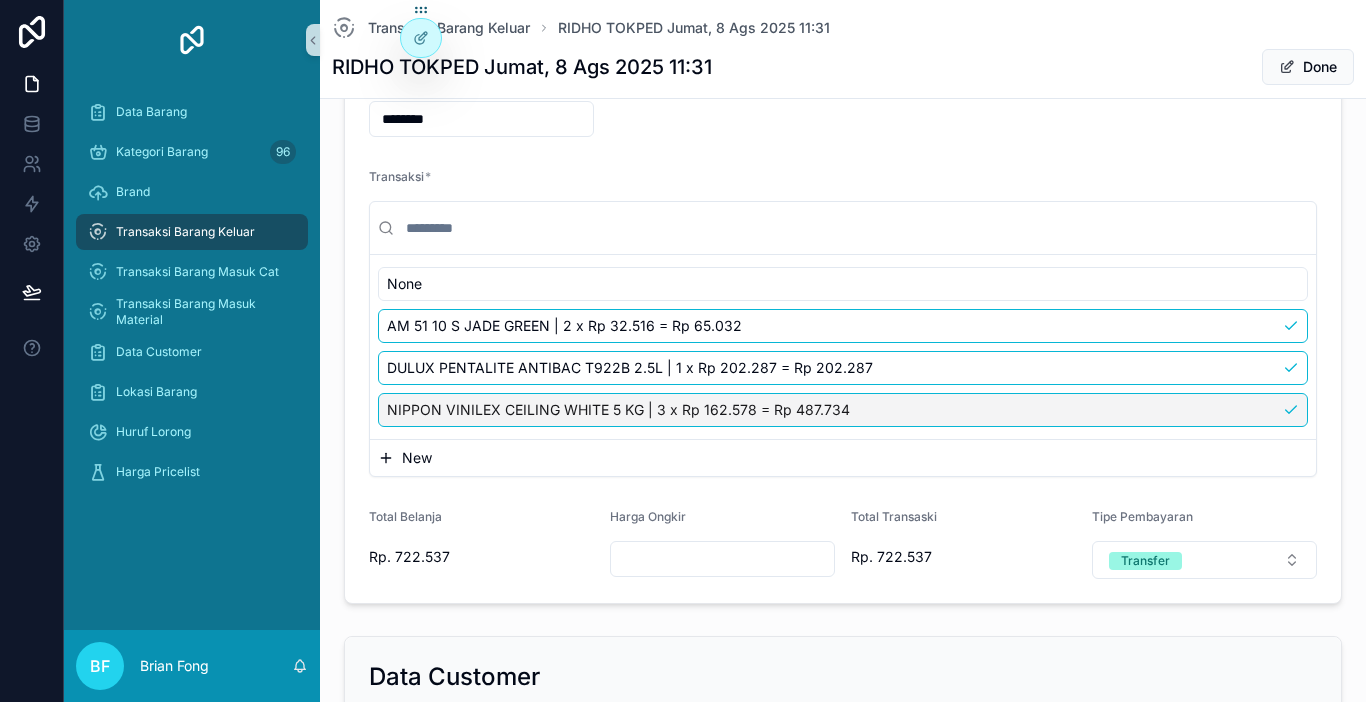 scroll, scrollTop: 200, scrollLeft: 0, axis: vertical 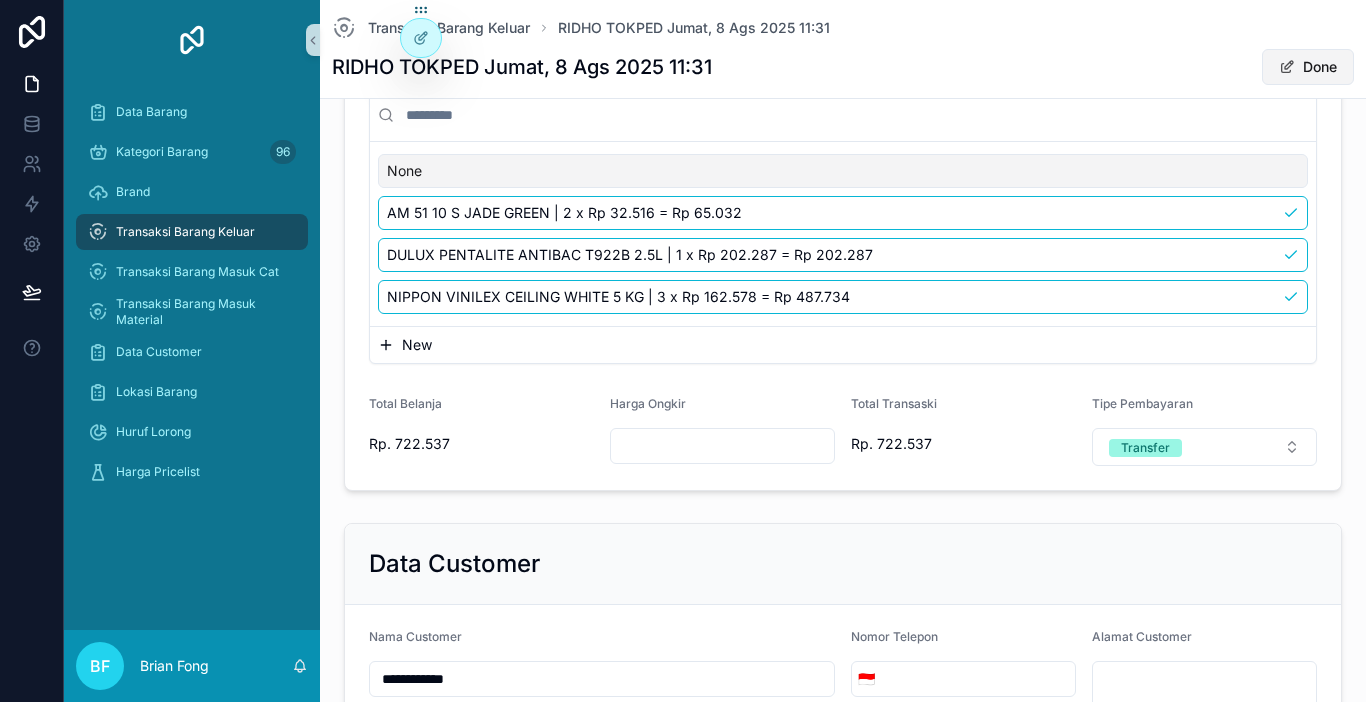 click on "Done" at bounding box center (1308, 67) 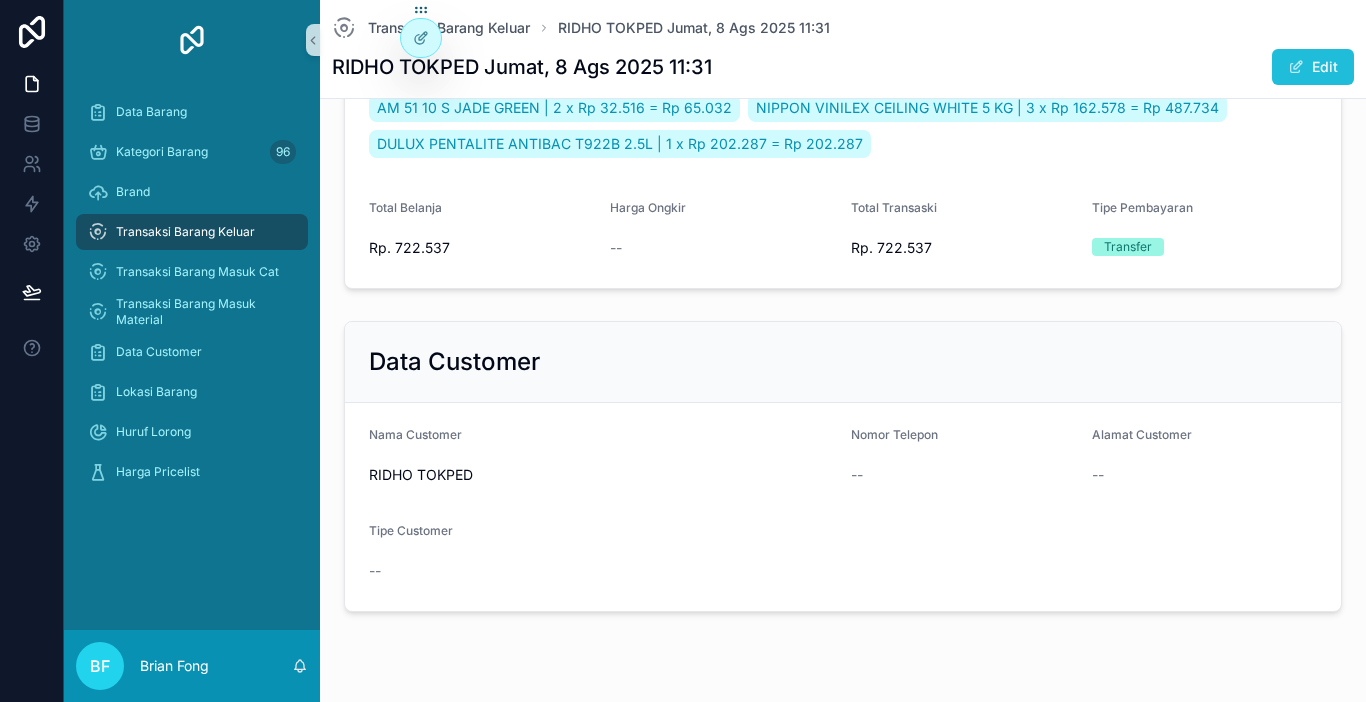 click on "Edit" at bounding box center [1313, 67] 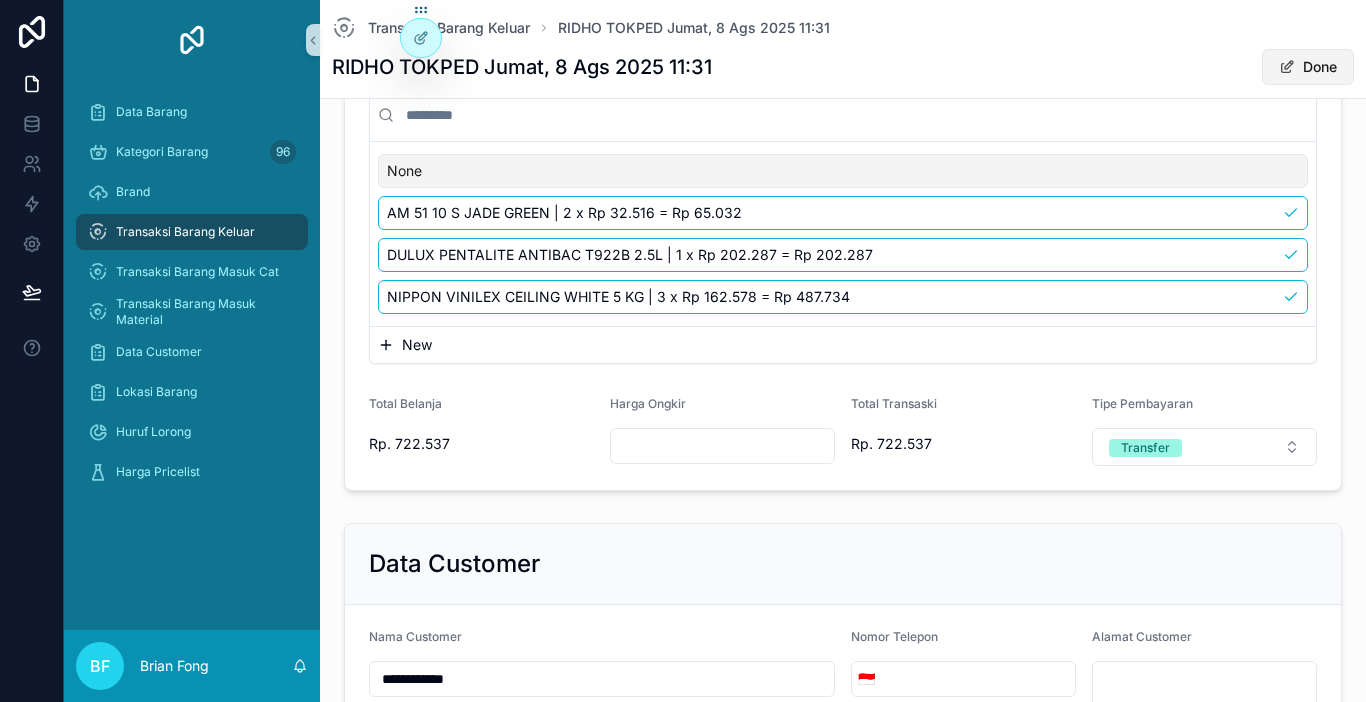 click on "Done" at bounding box center [1308, 67] 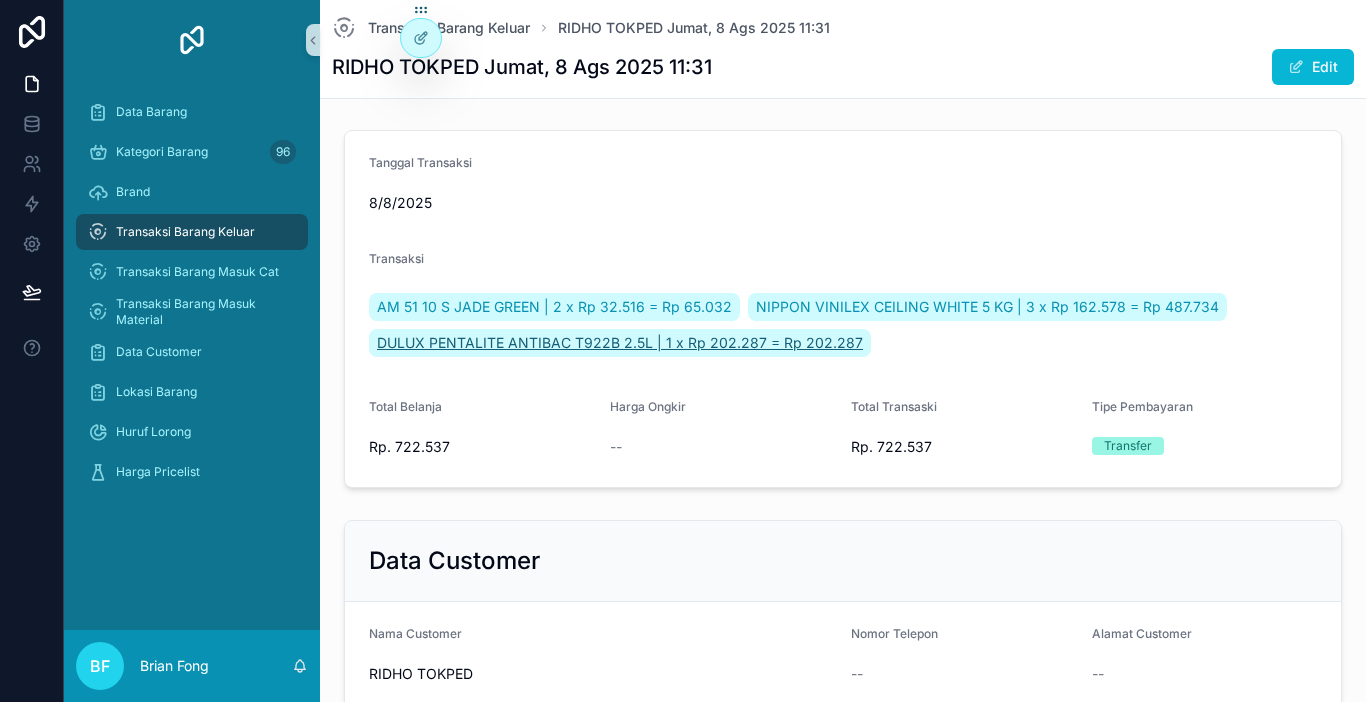 scroll, scrollTop: 0, scrollLeft: 0, axis: both 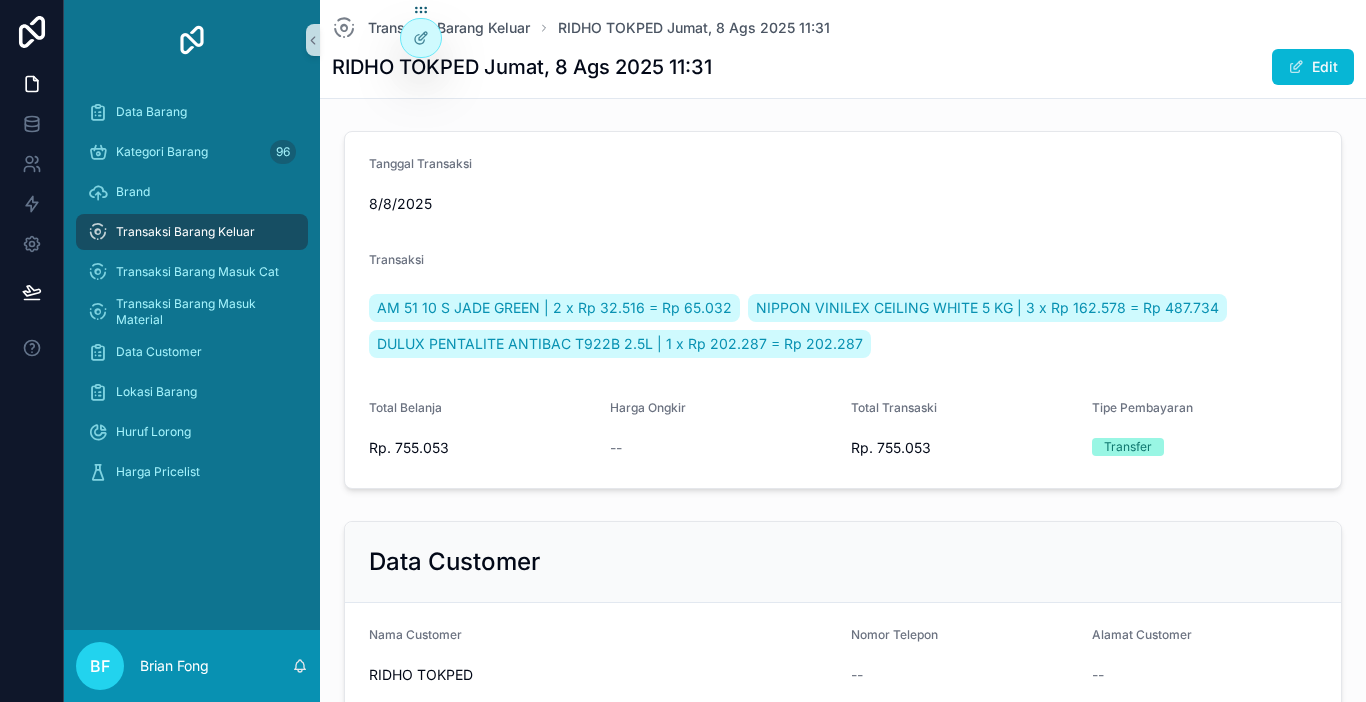 click on "Transaksi Barang Keluar" at bounding box center (192, 232) 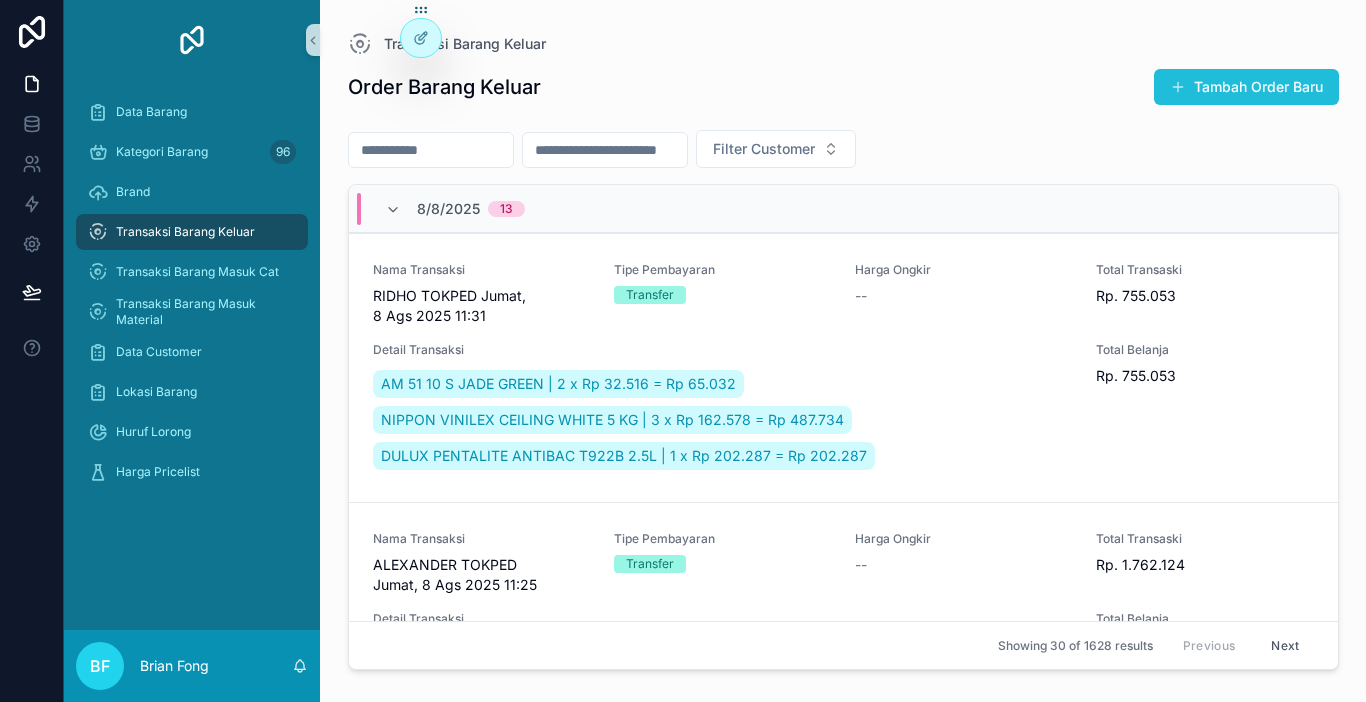 click on "Tambah Order Baru" at bounding box center [1246, 87] 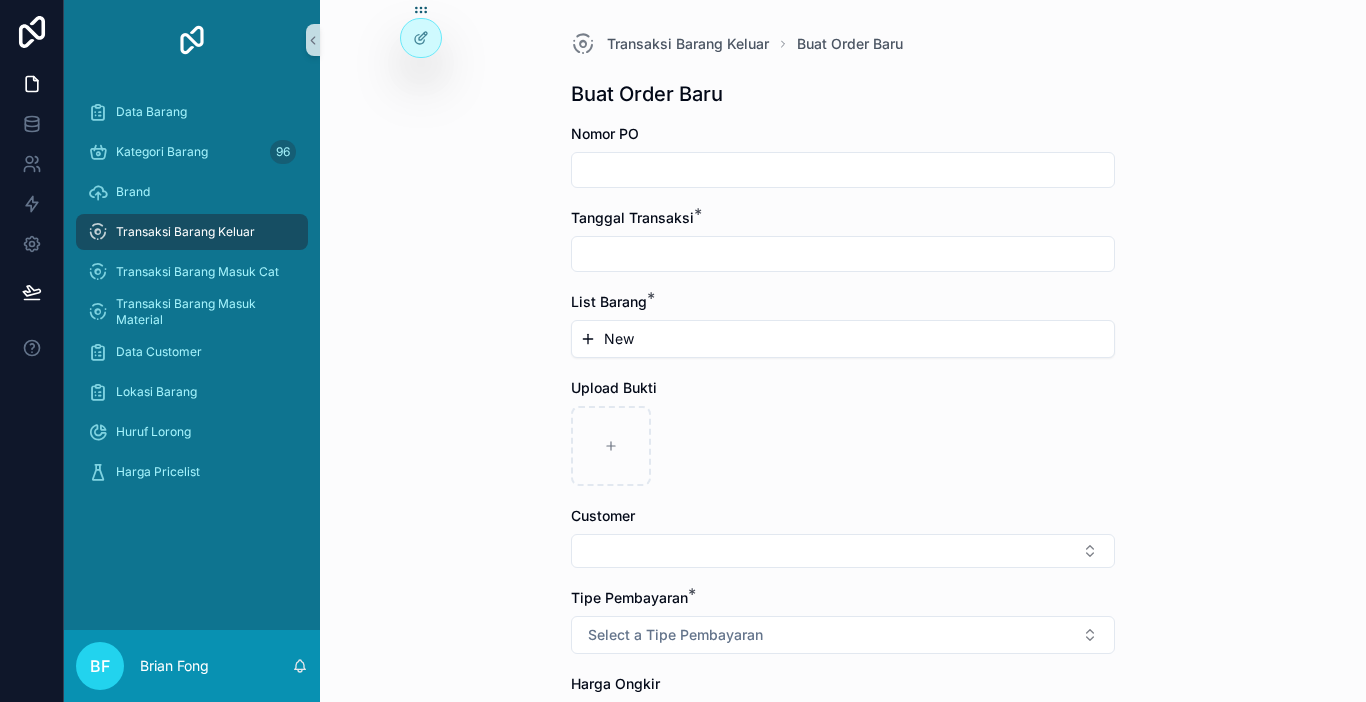 click at bounding box center [843, 254] 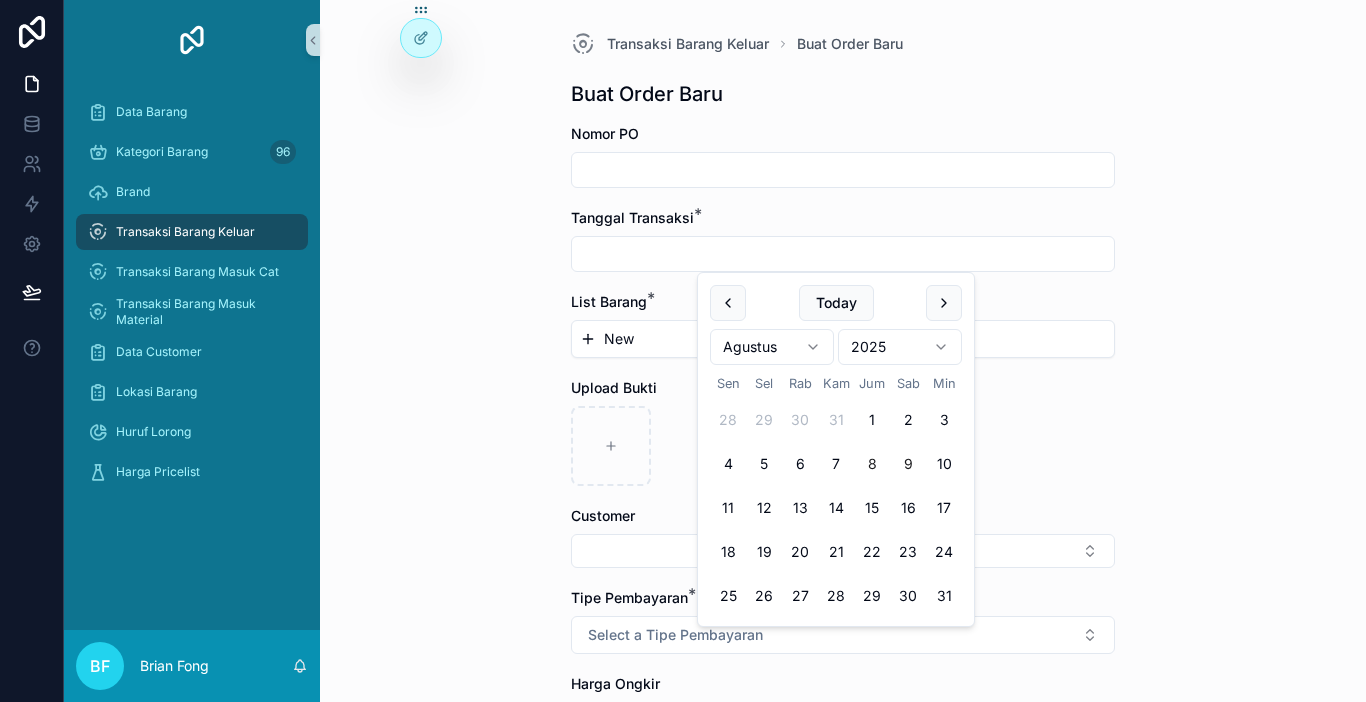 click on "8" at bounding box center [872, 464] 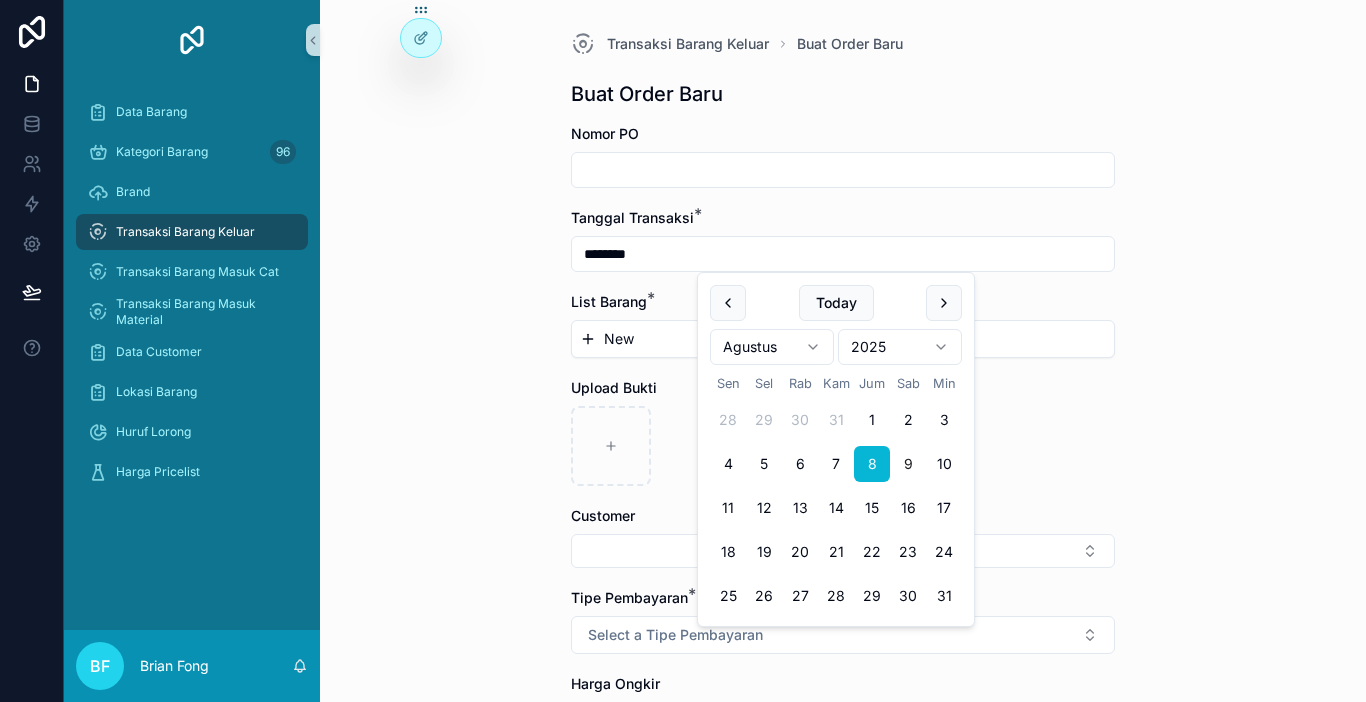 type on "********" 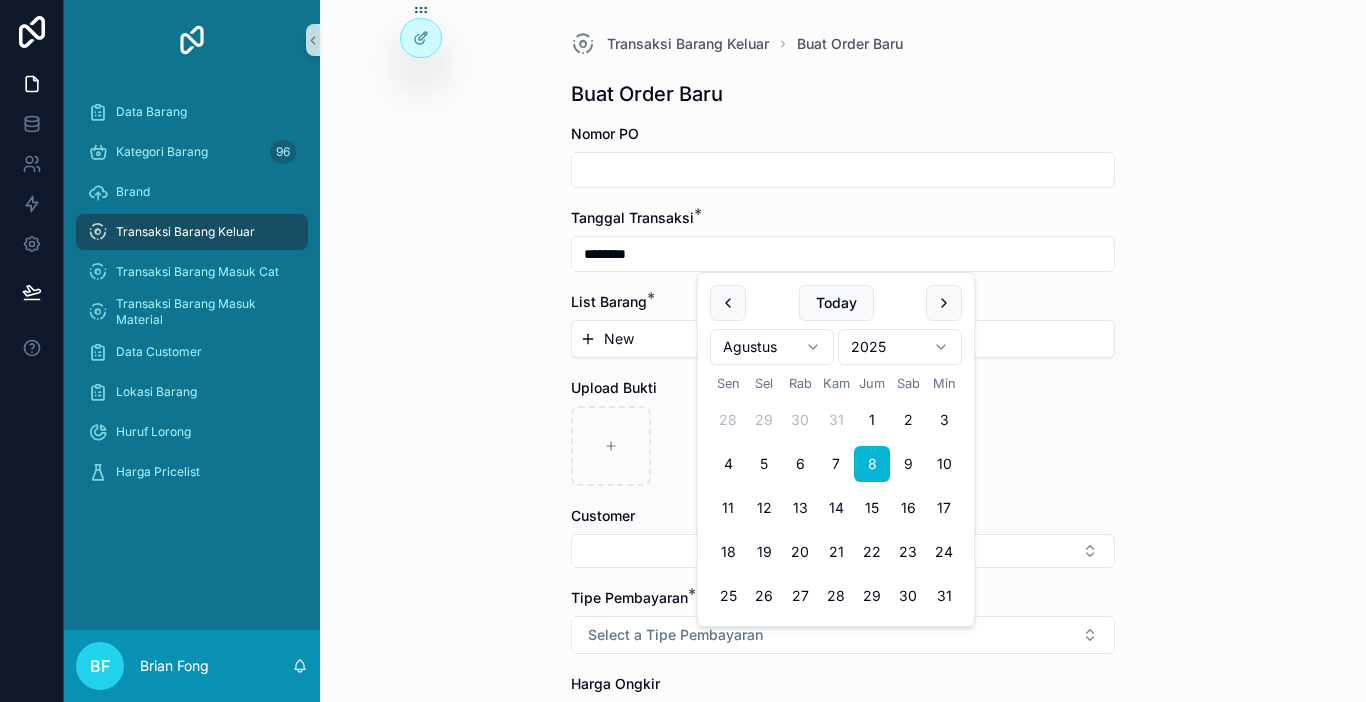click on "New" at bounding box center (843, 339) 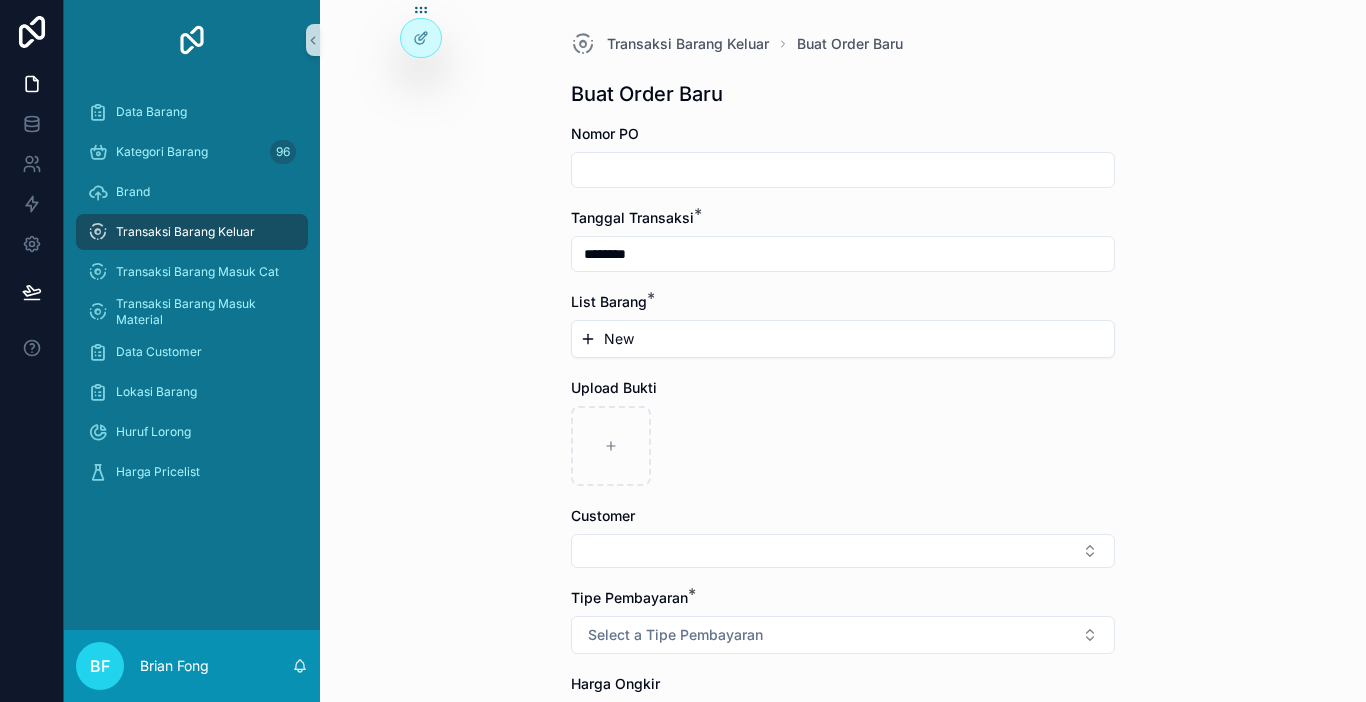 click on "New" at bounding box center [843, 339] 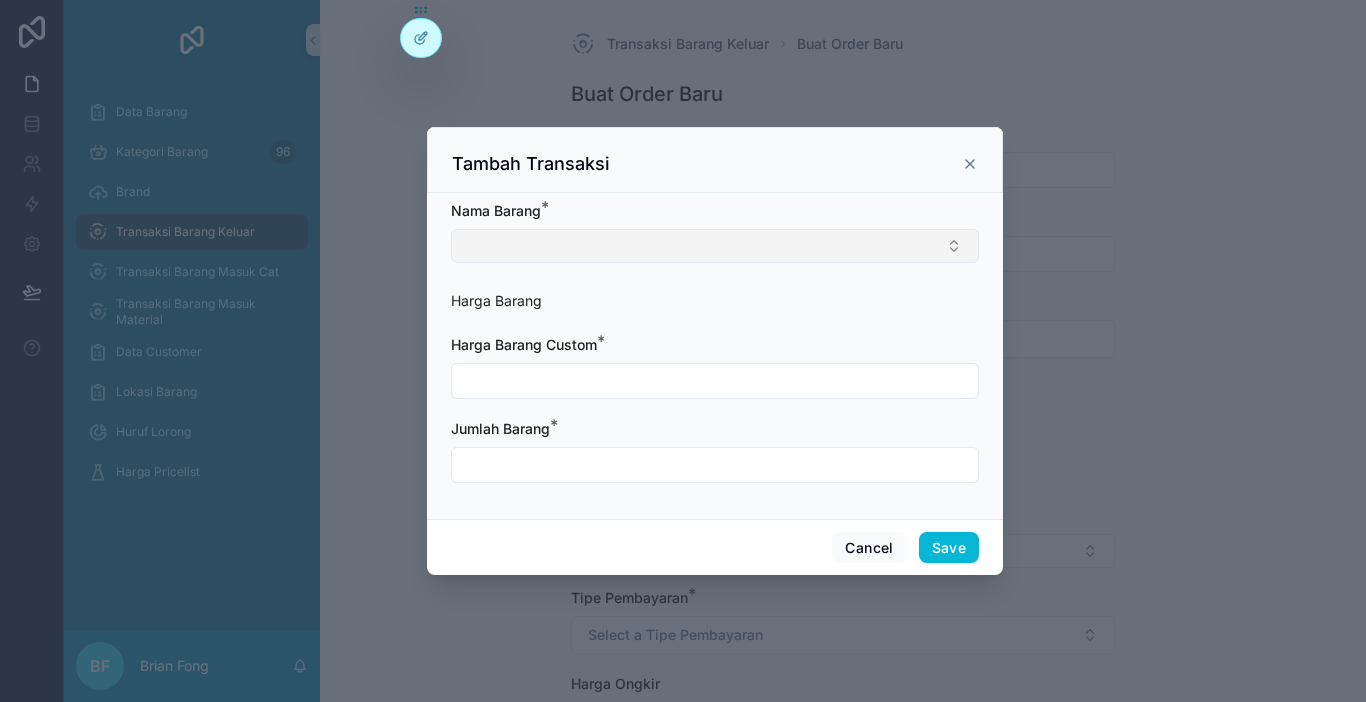 click at bounding box center [715, 246] 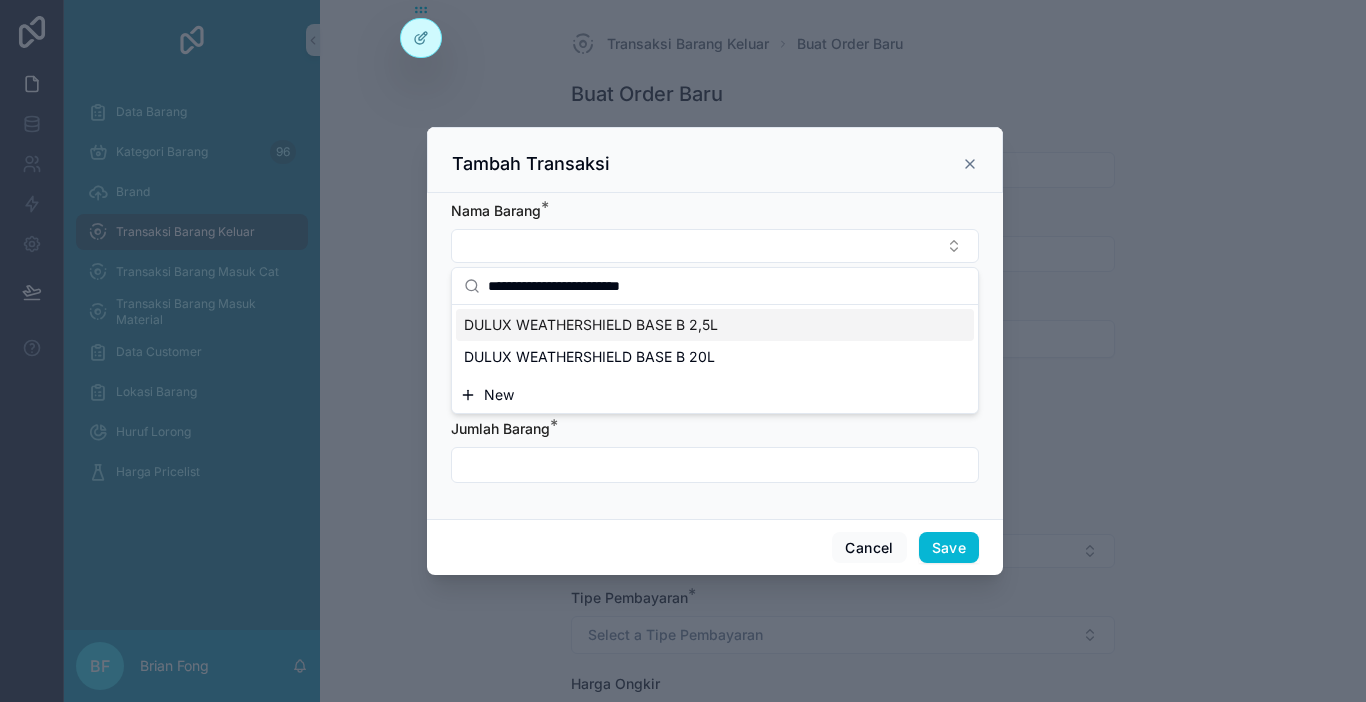 type on "**********" 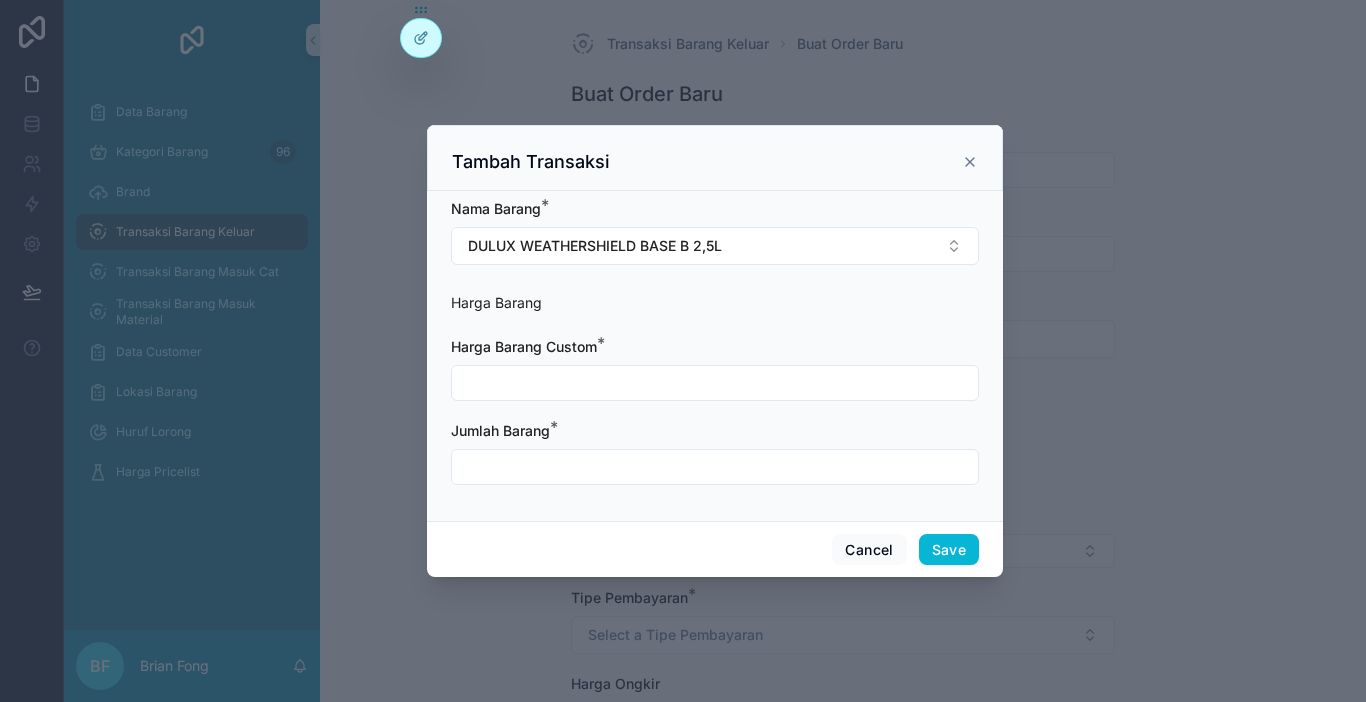 click at bounding box center (715, 383) 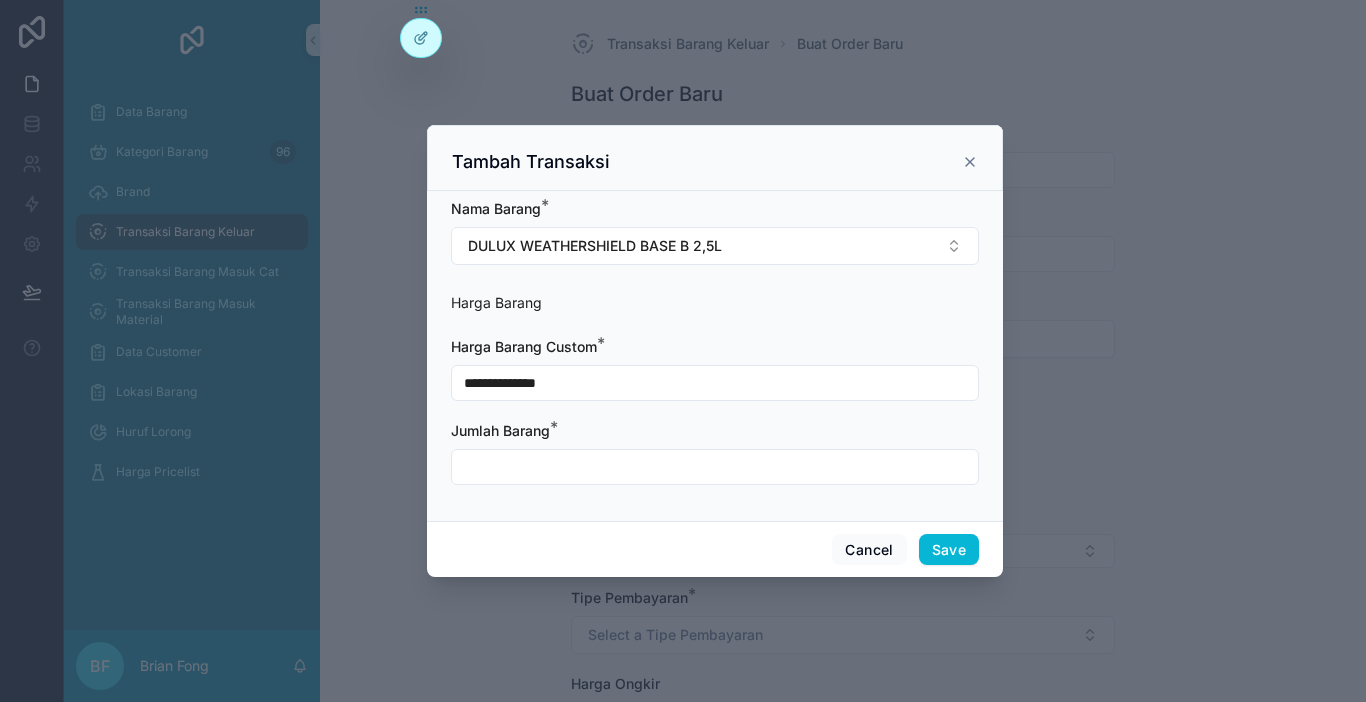 type on "**********" 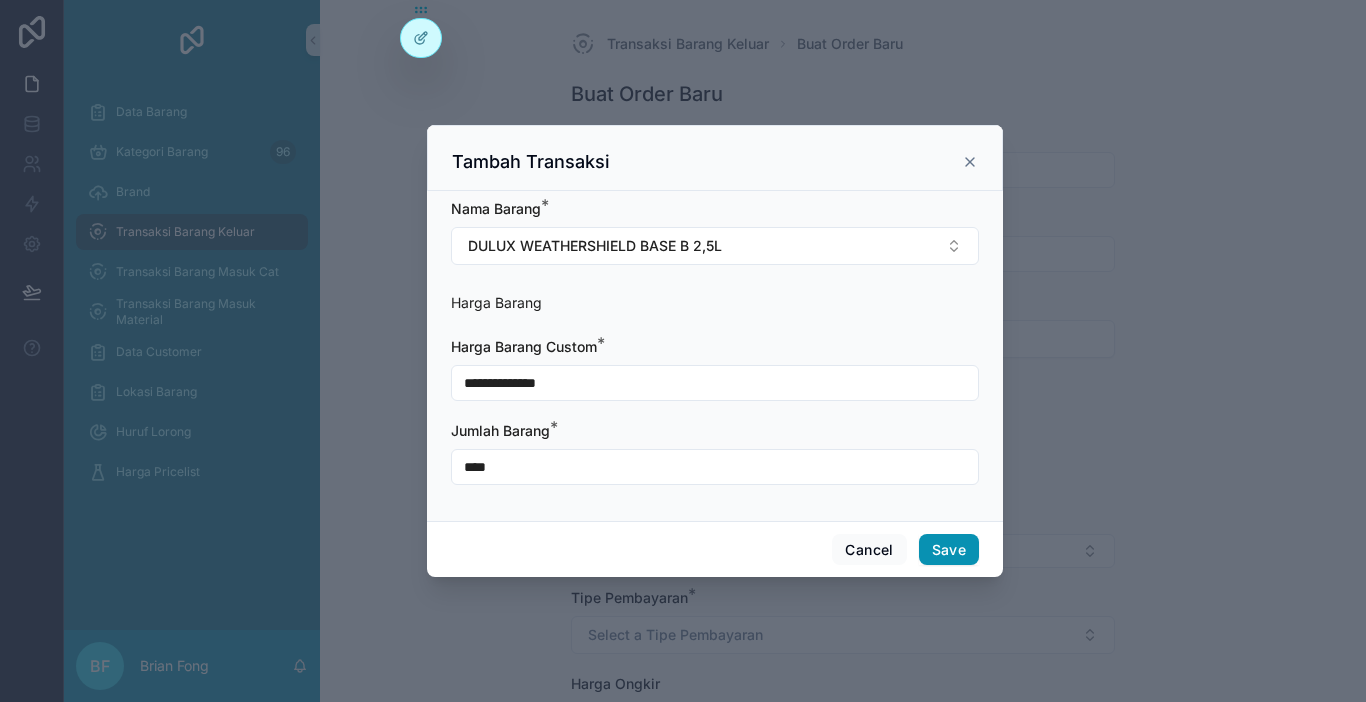type on "****" 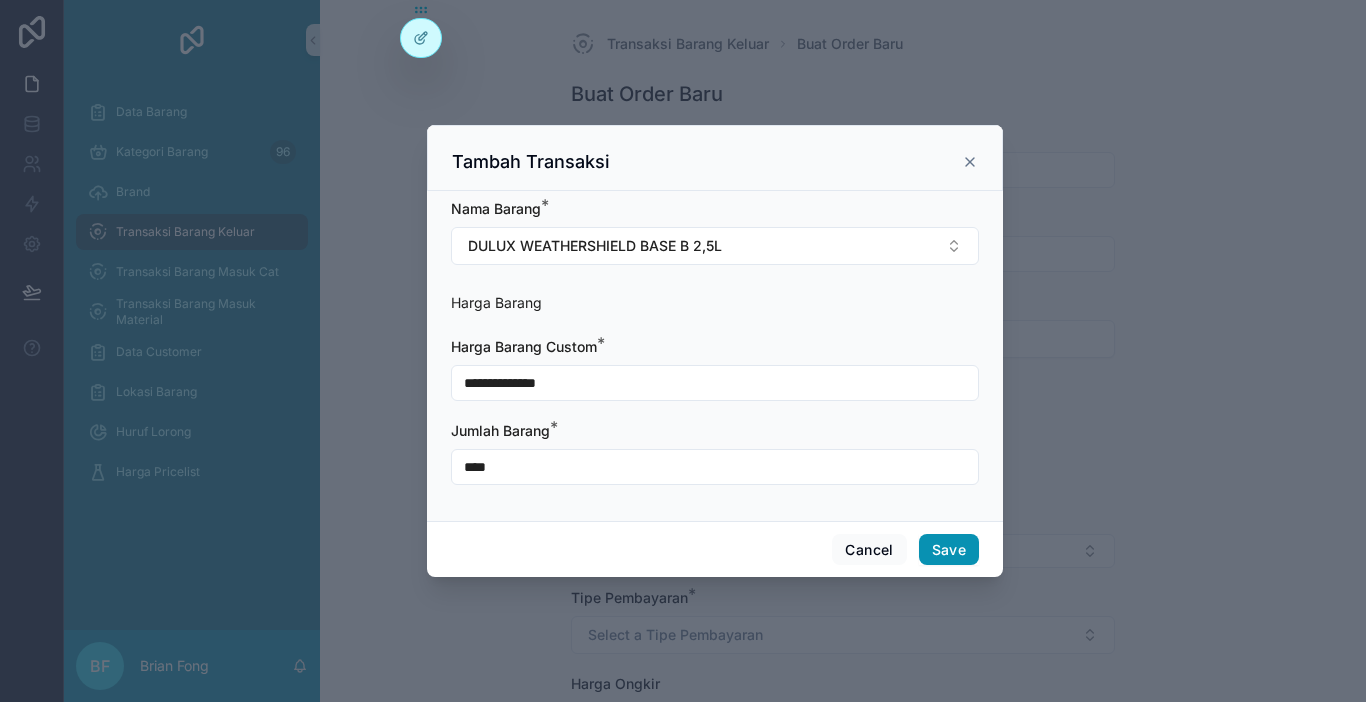 click on "Save" at bounding box center (949, 550) 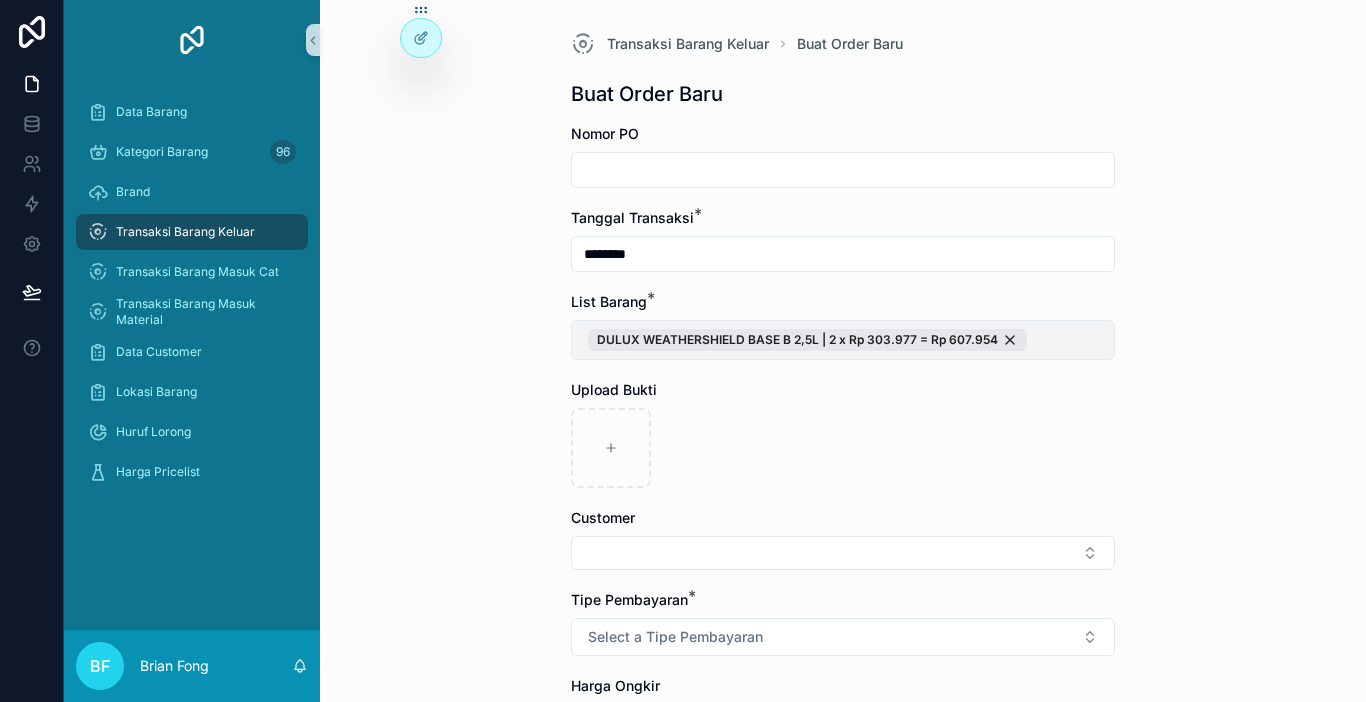 click on "DULUX WEATHERSHIELD BASE B 2,5L | 2 x Rp 303.977 = Rp 607.954" at bounding box center [843, 340] 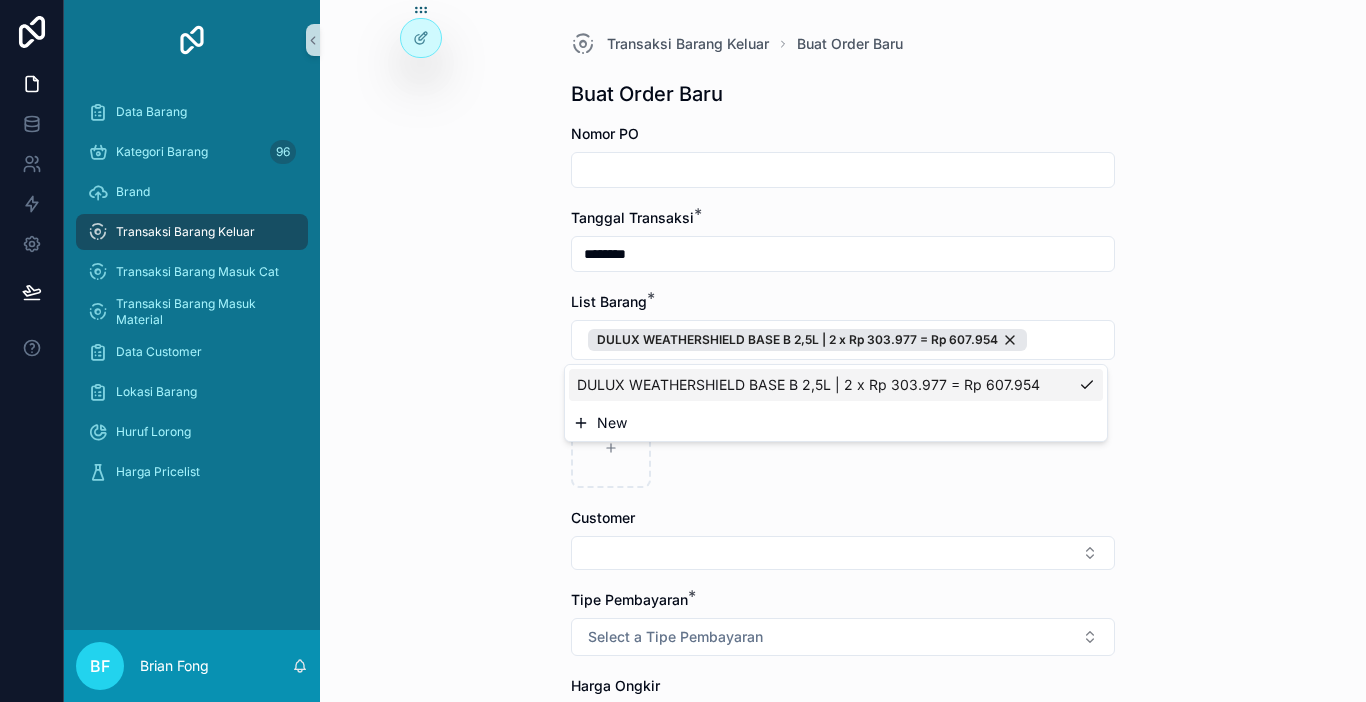 click on "New" at bounding box center (836, 423) 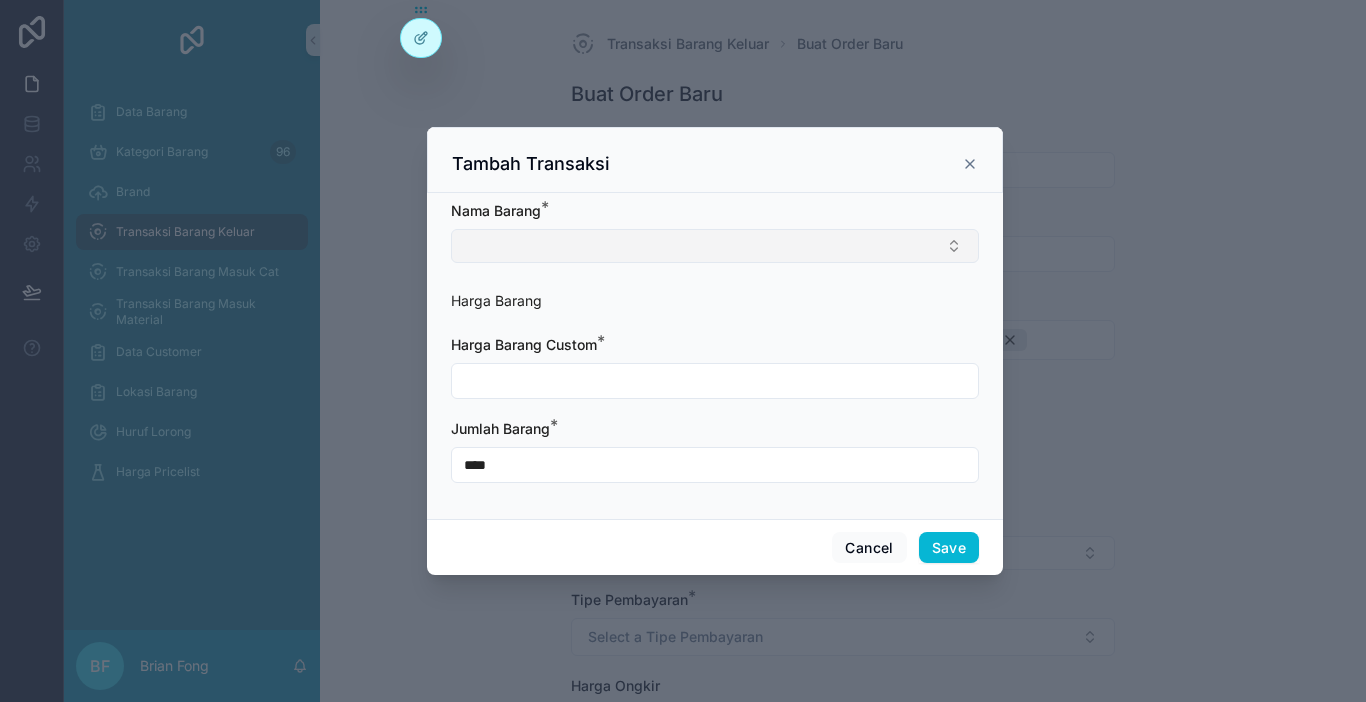 click at bounding box center (715, 246) 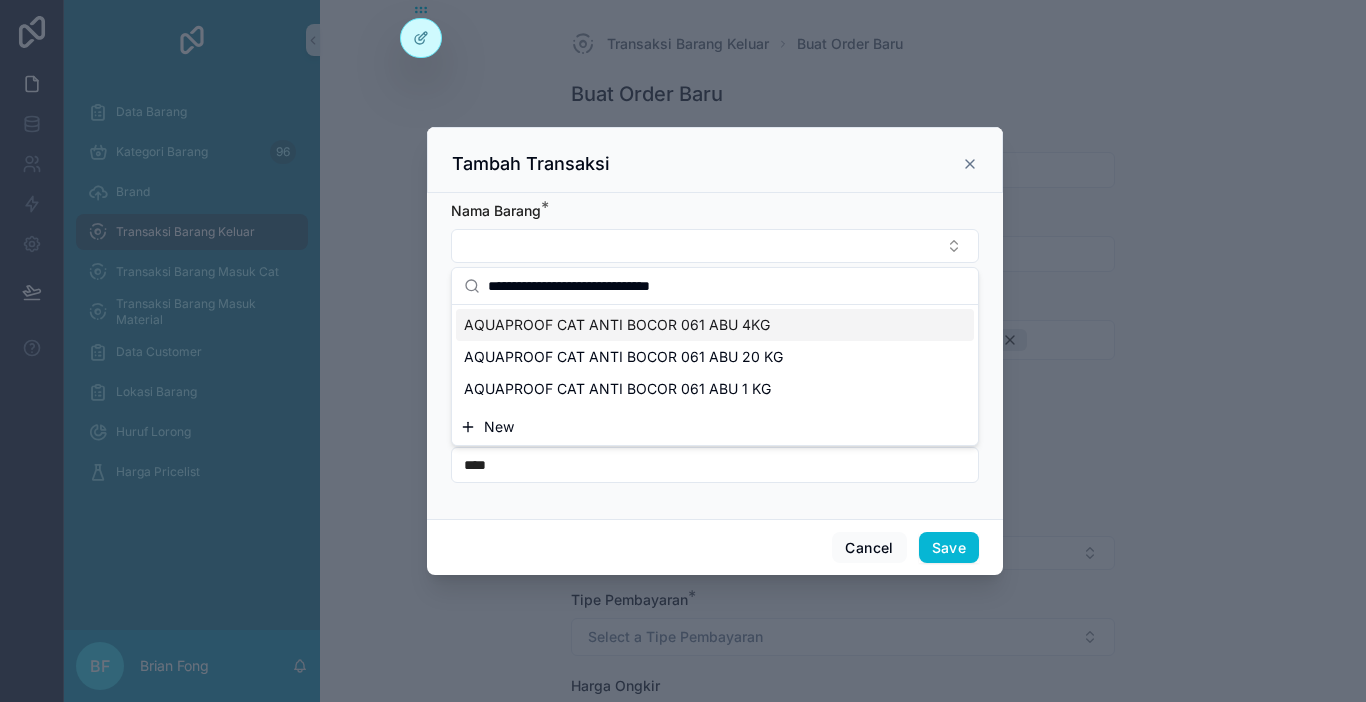type on "**********" 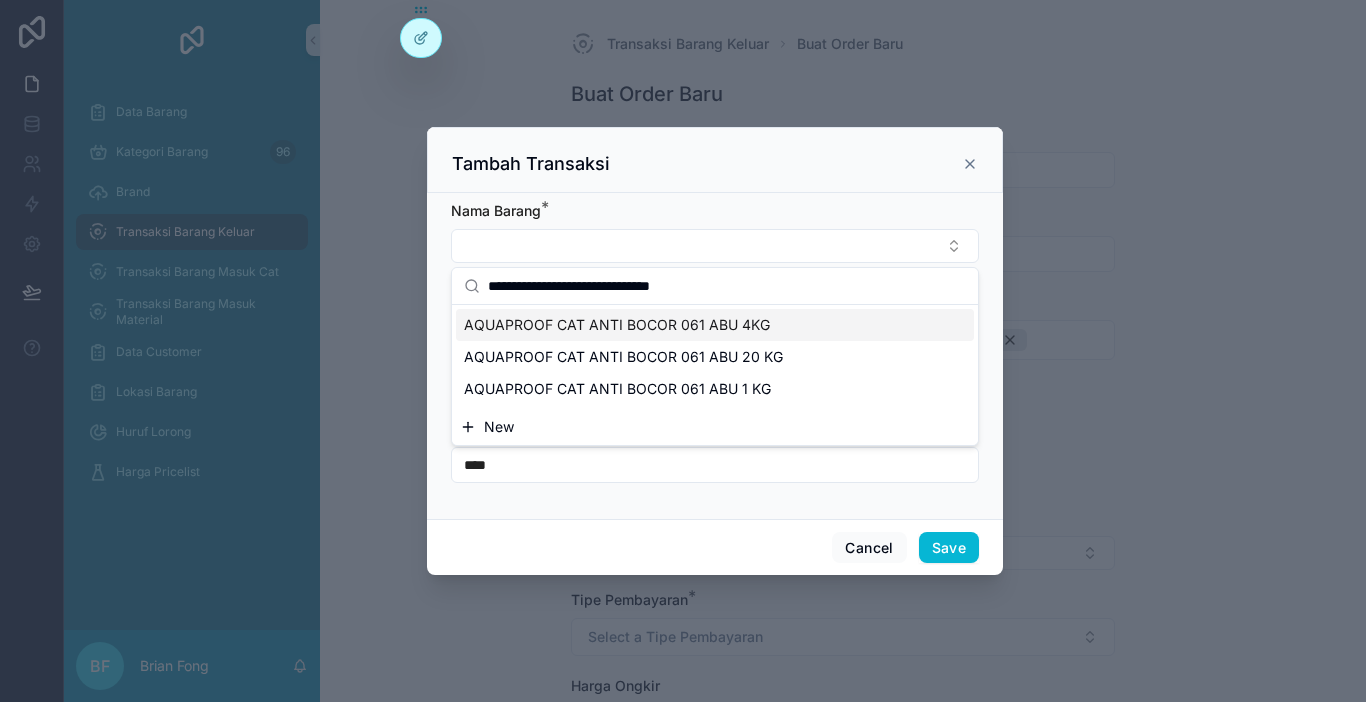 click on "AQUAPROOF CAT ANTI BOCOR 061 ABU  4KG" at bounding box center (617, 325) 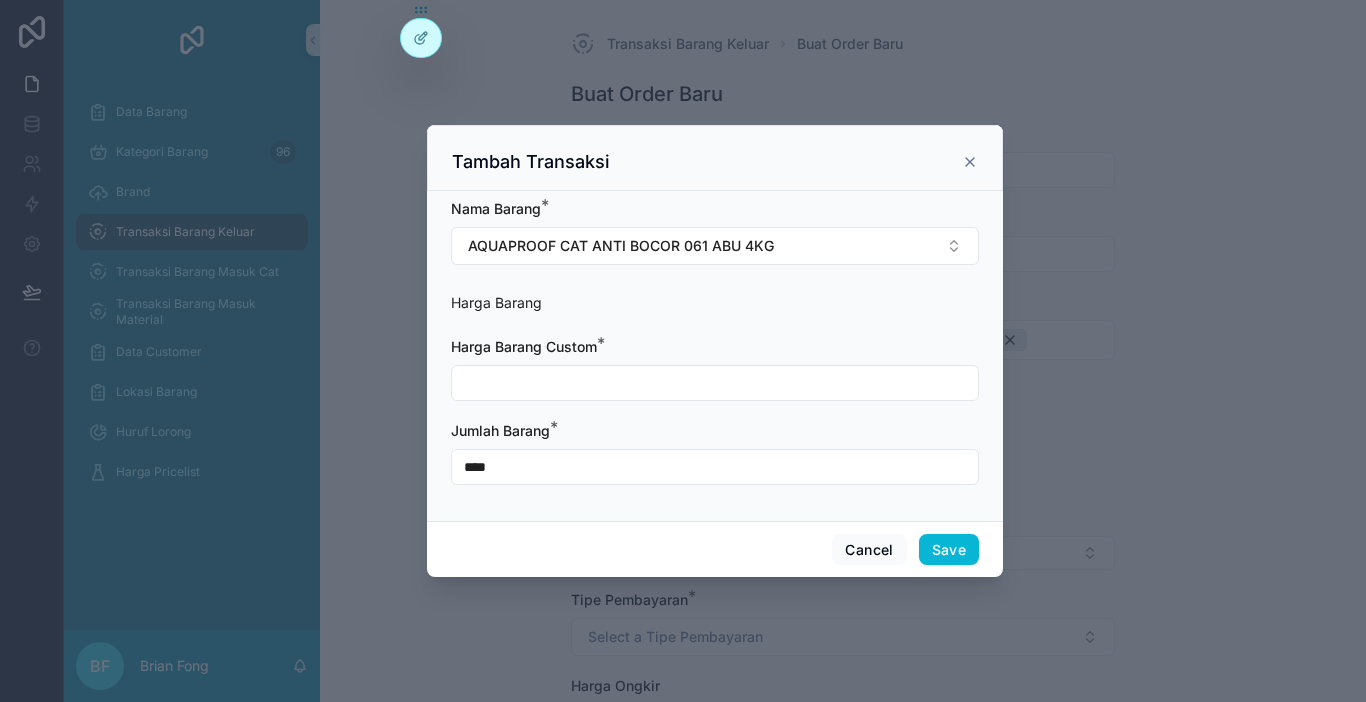 click at bounding box center (715, 383) 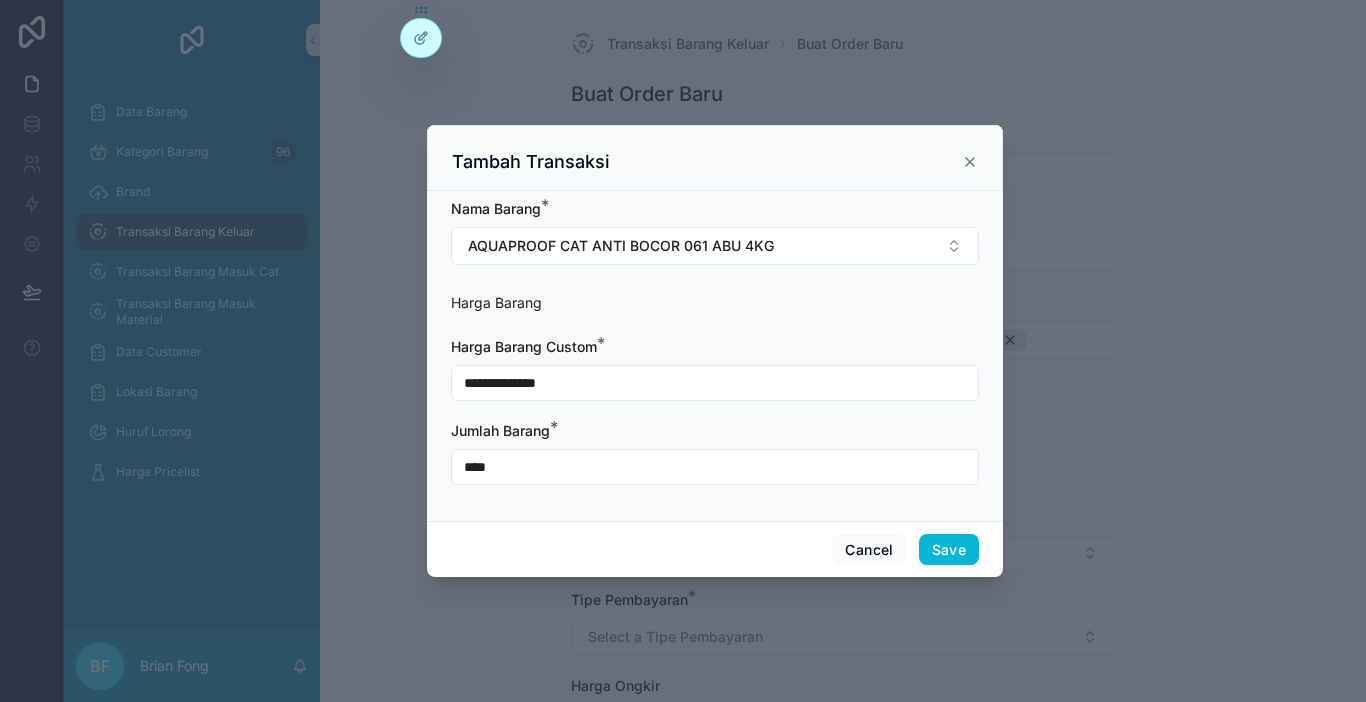 type on "**********" 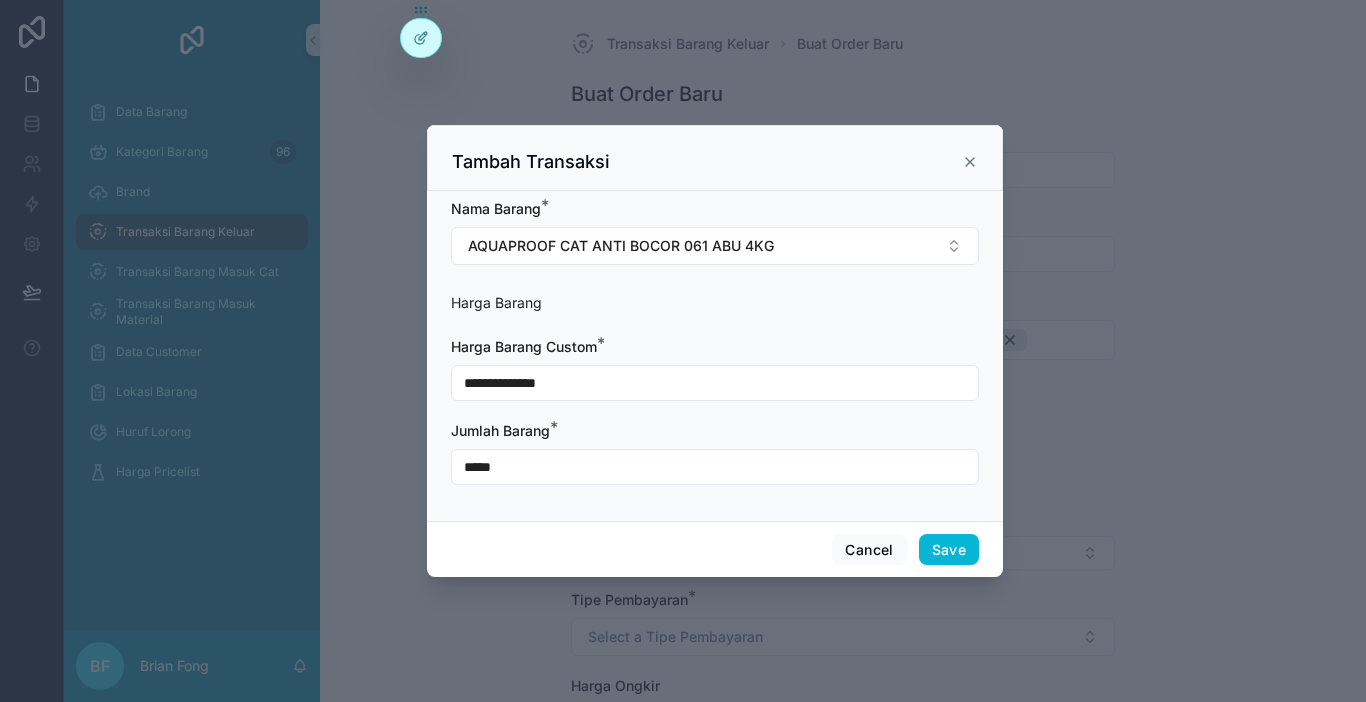 click on "*****" at bounding box center (715, 467) 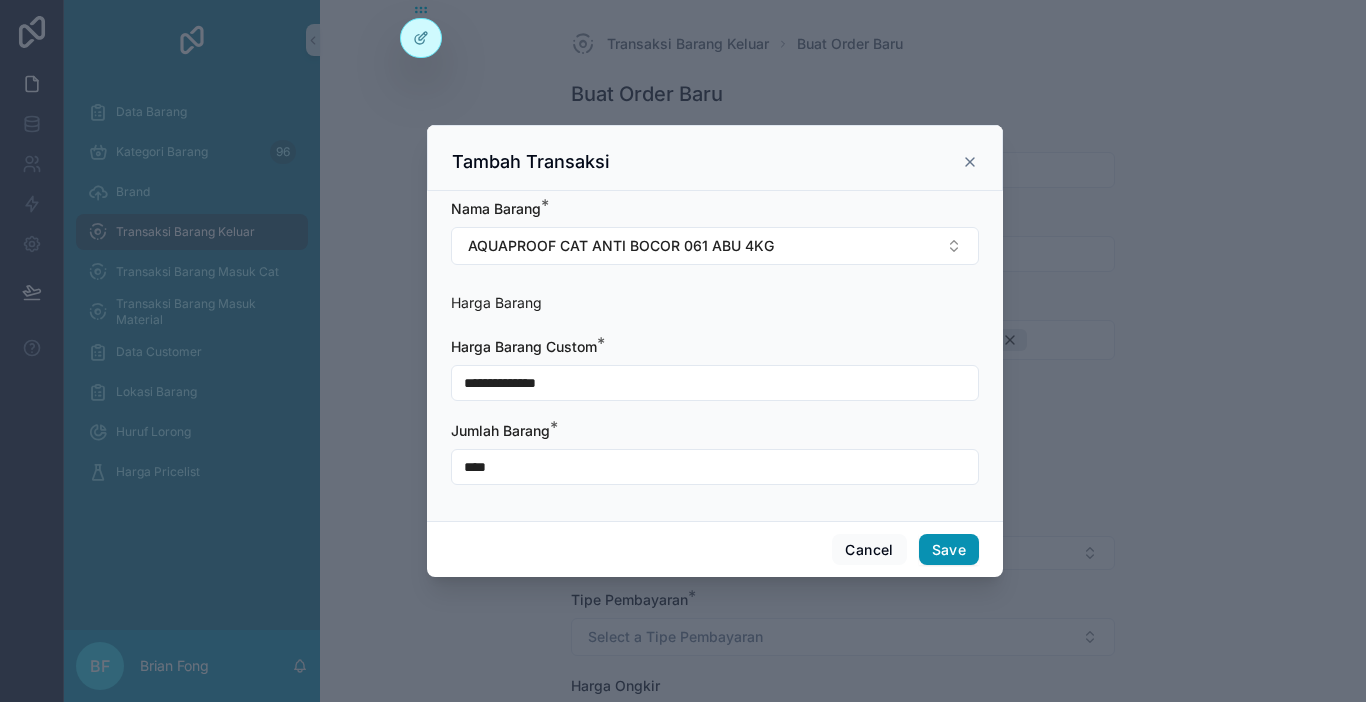type on "****" 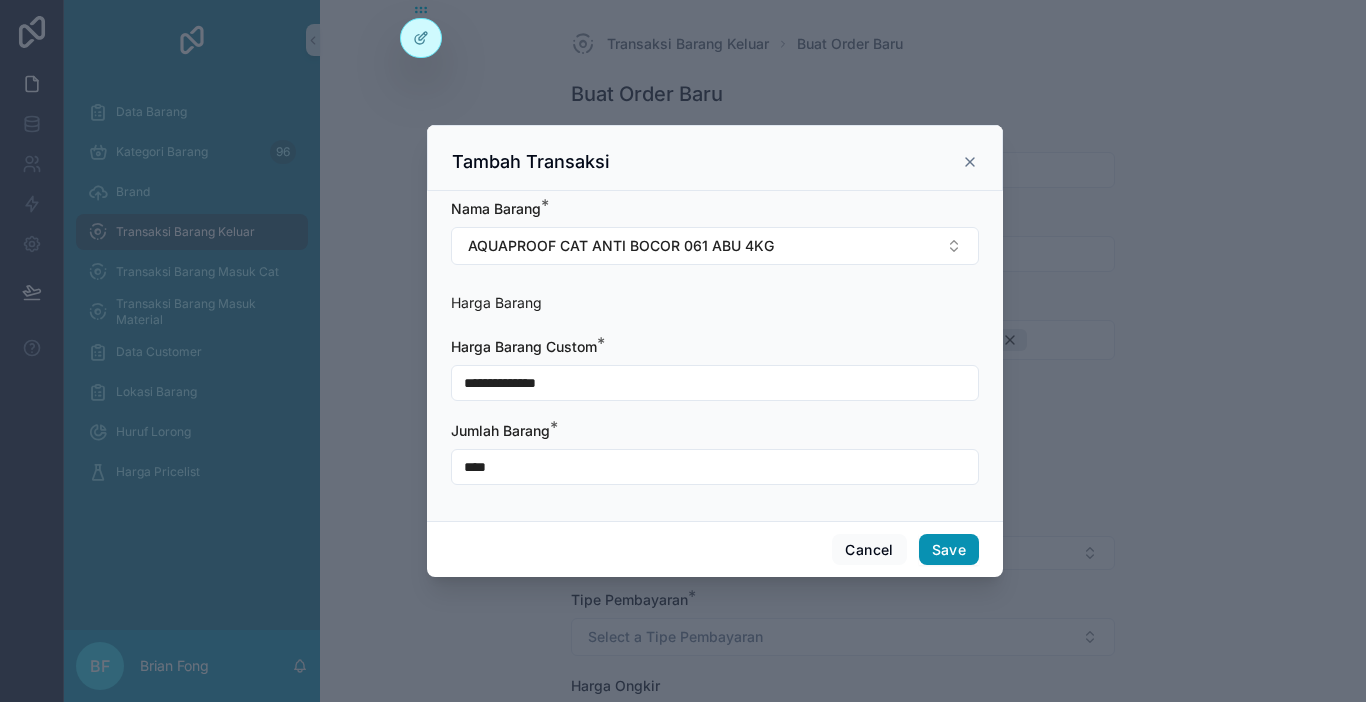 click on "Save" at bounding box center (949, 550) 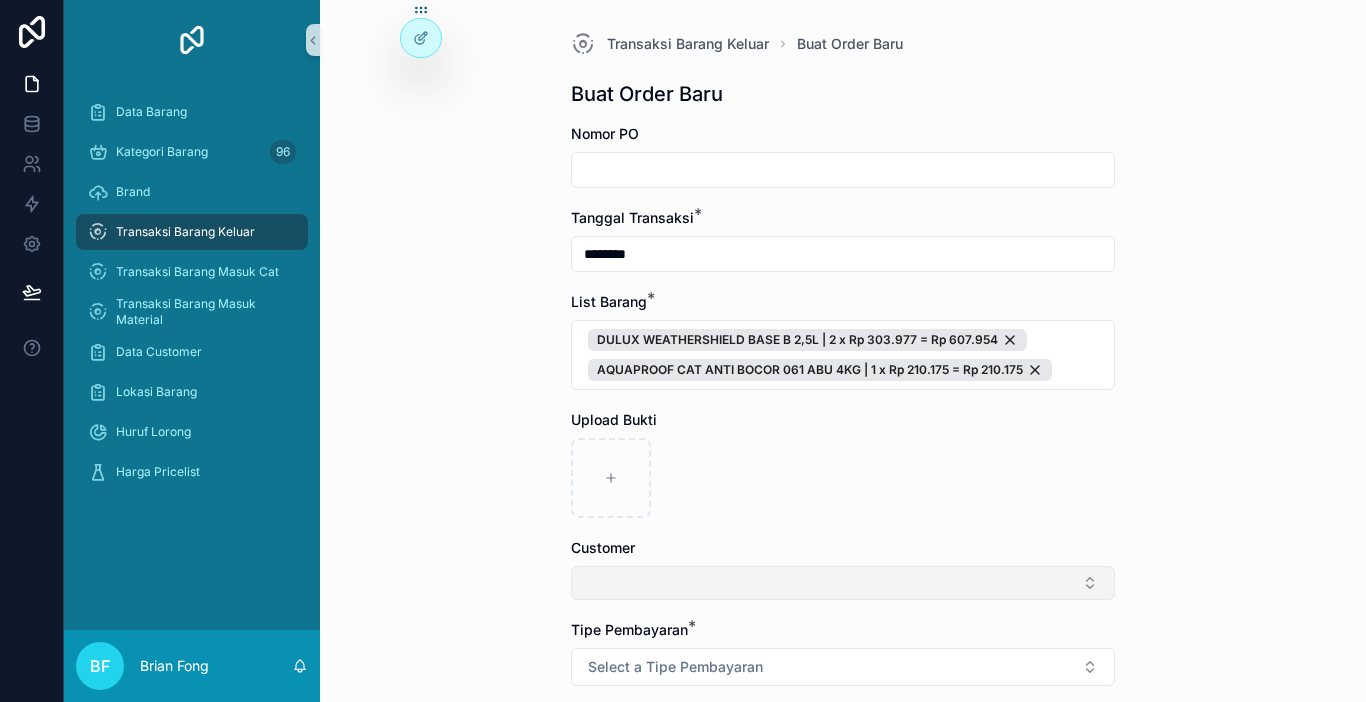 click at bounding box center [843, 583] 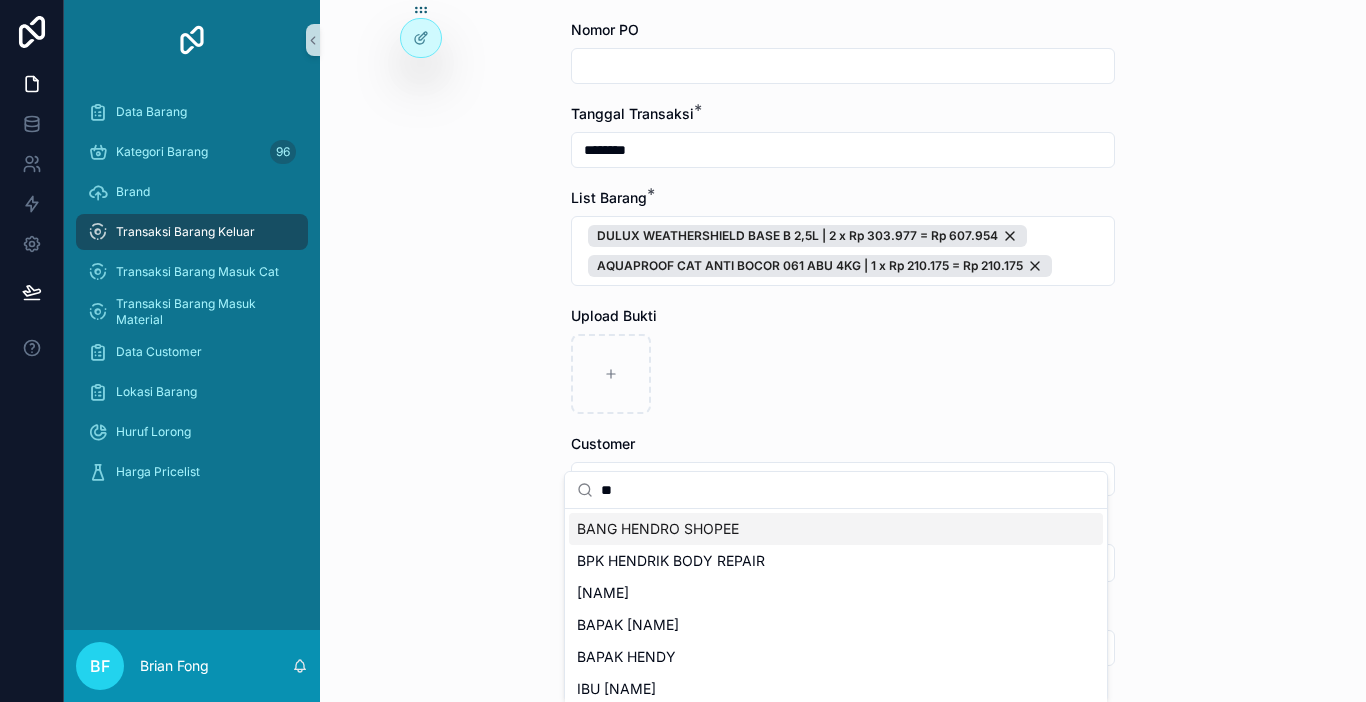 scroll, scrollTop: 200, scrollLeft: 0, axis: vertical 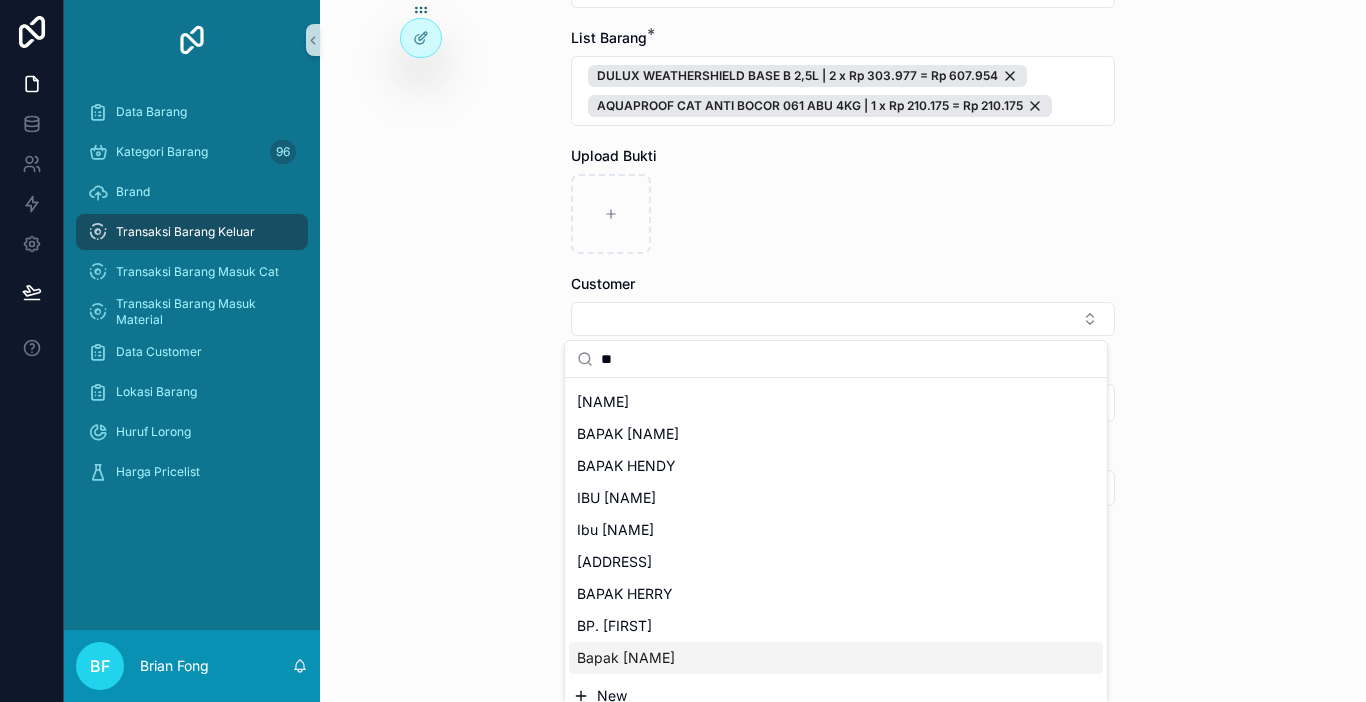 type on "**" 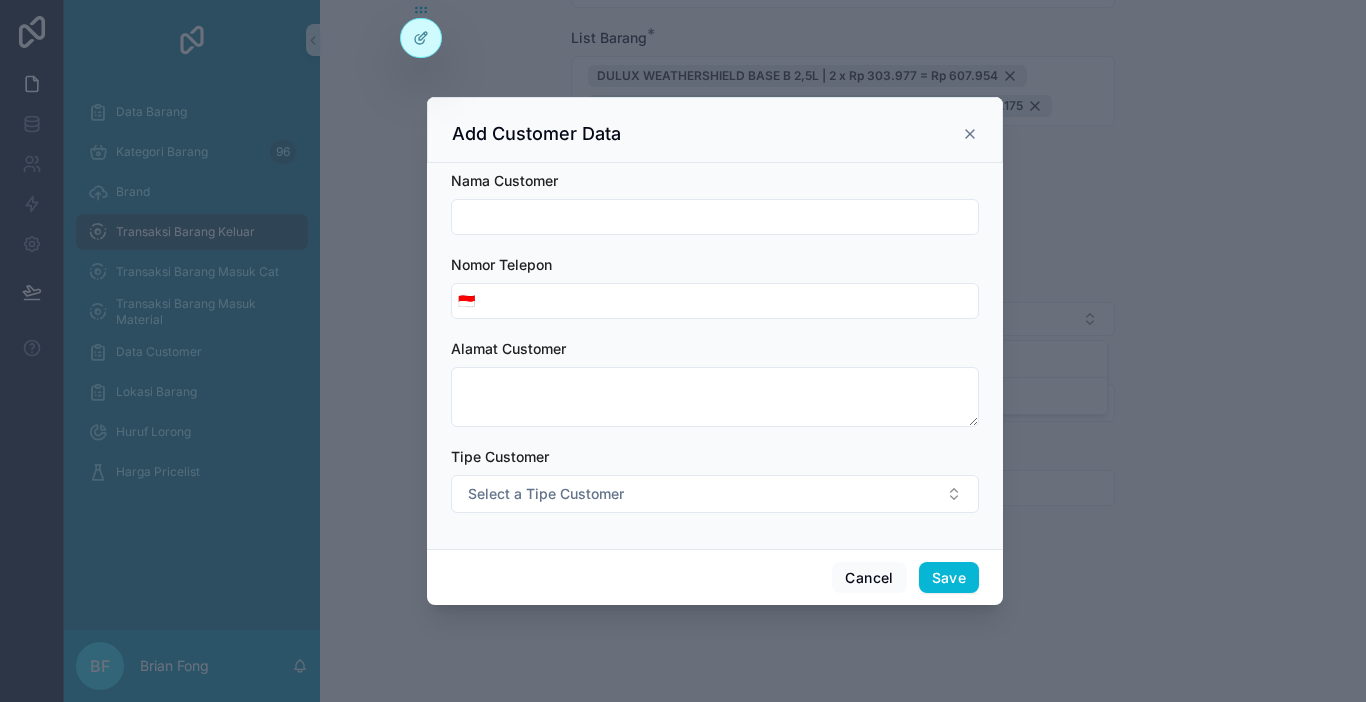 scroll, scrollTop: 0, scrollLeft: 0, axis: both 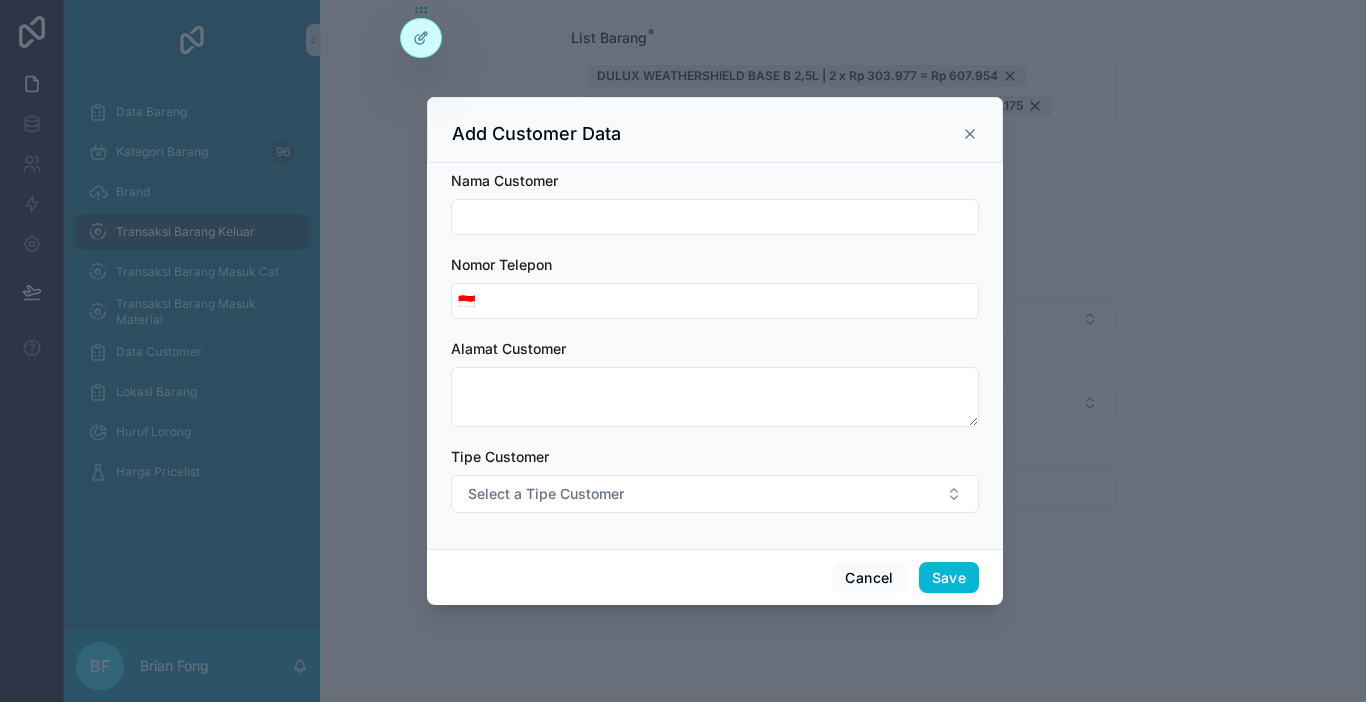 click at bounding box center (715, 217) 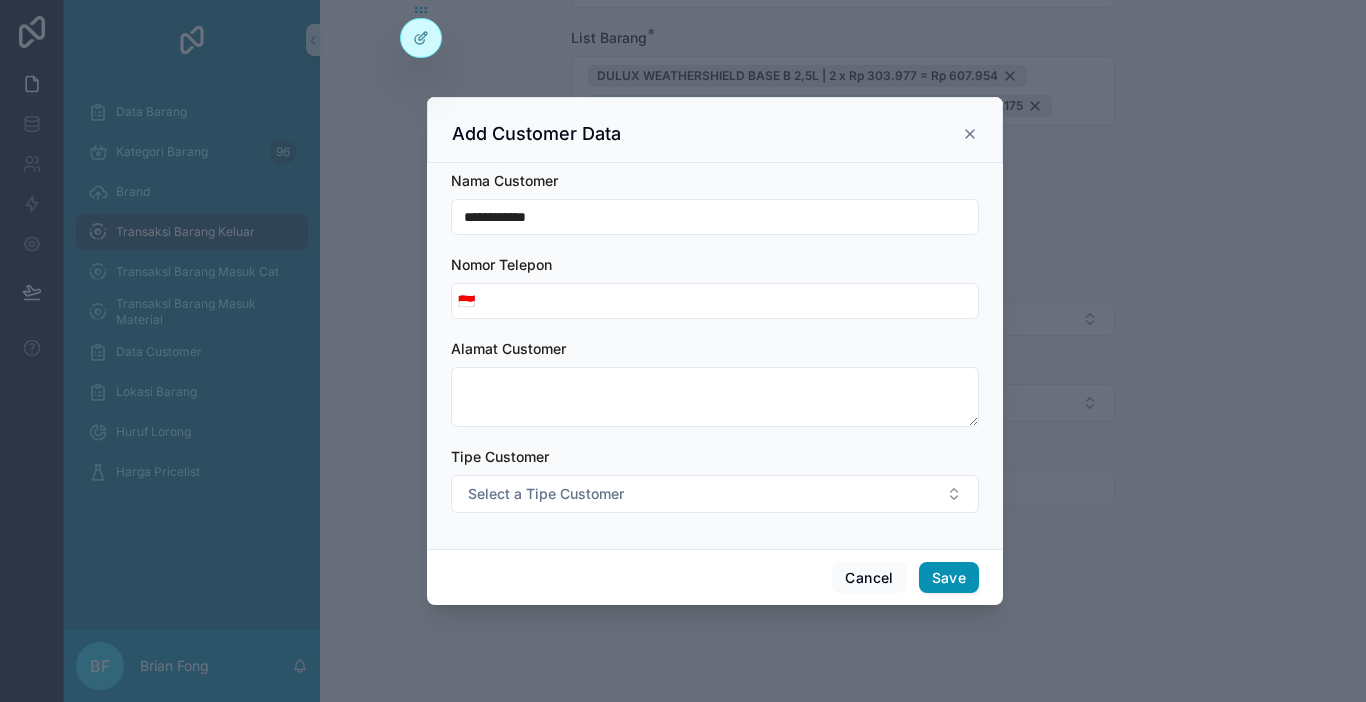 type on "**********" 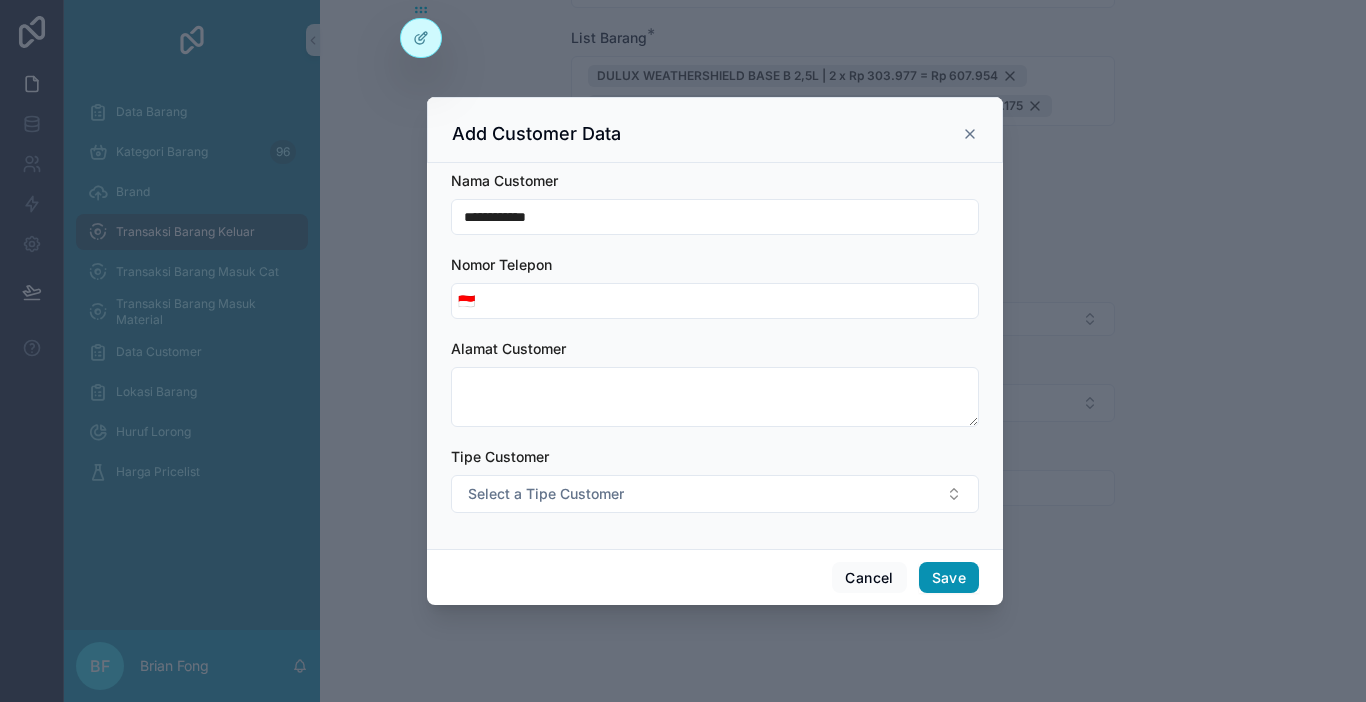 click on "Save" at bounding box center [949, 578] 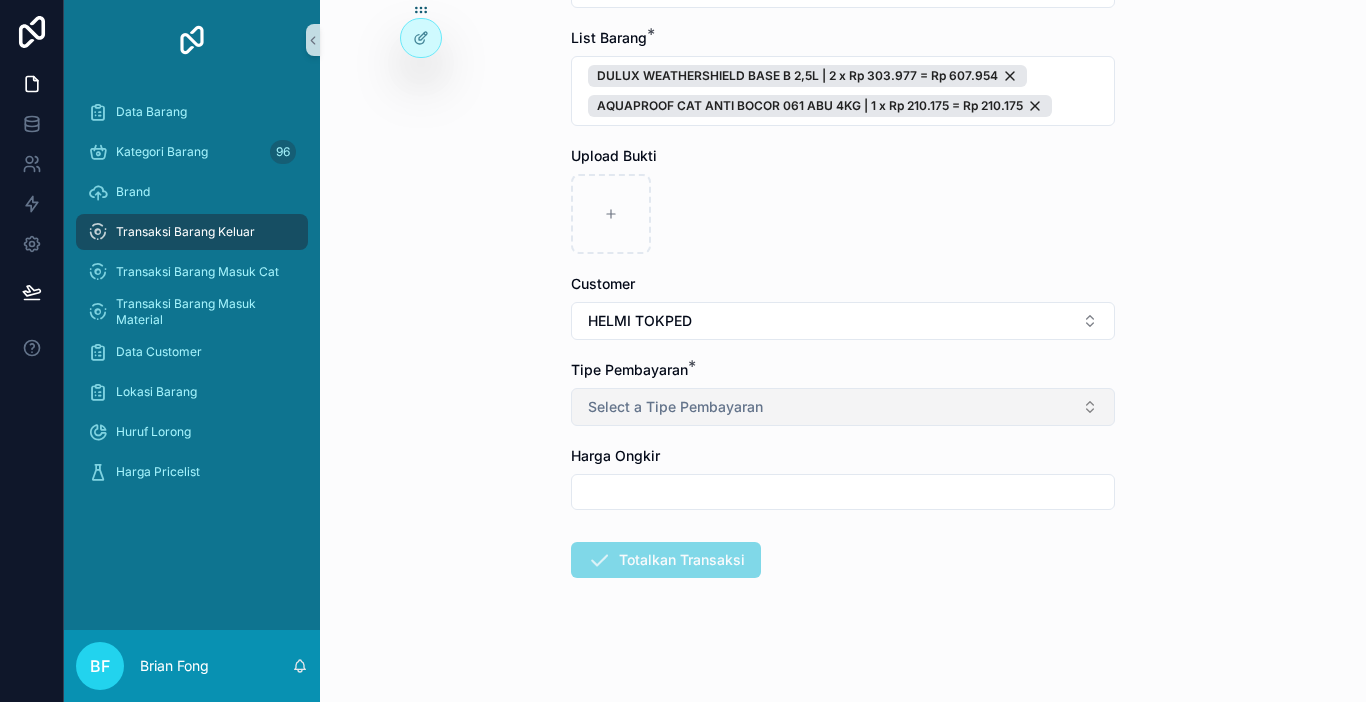 click on "Select a Tipe Pembayaran" at bounding box center (843, 407) 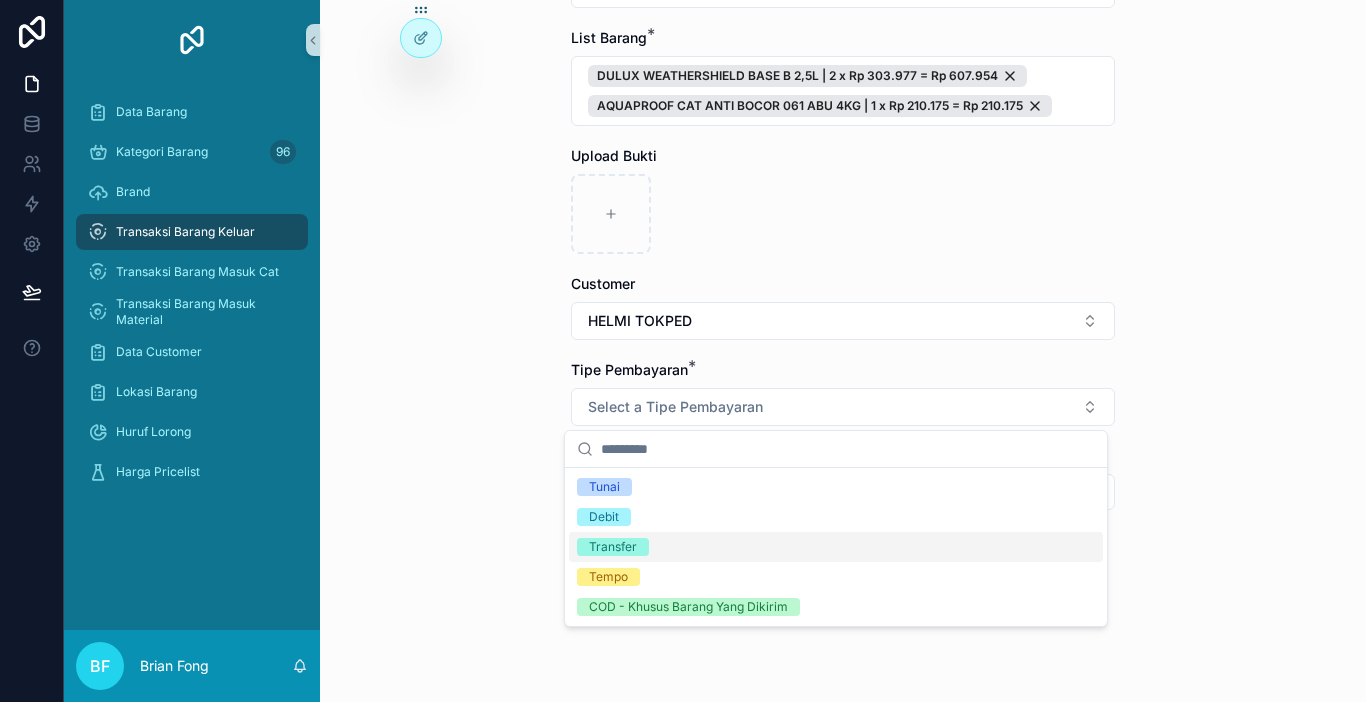 click on "Transfer" at bounding box center (613, 547) 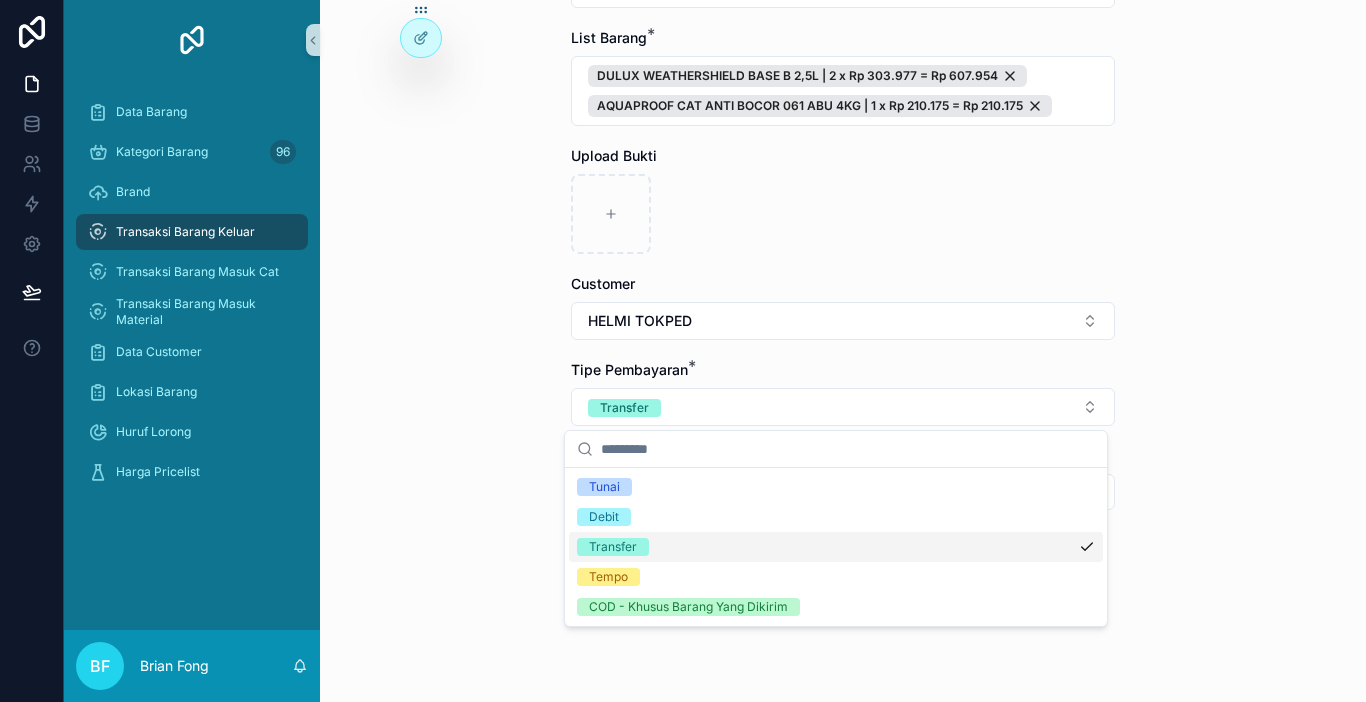 drag, startPoint x: 494, startPoint y: 515, endPoint x: 541, endPoint y: 512, distance: 47.095646 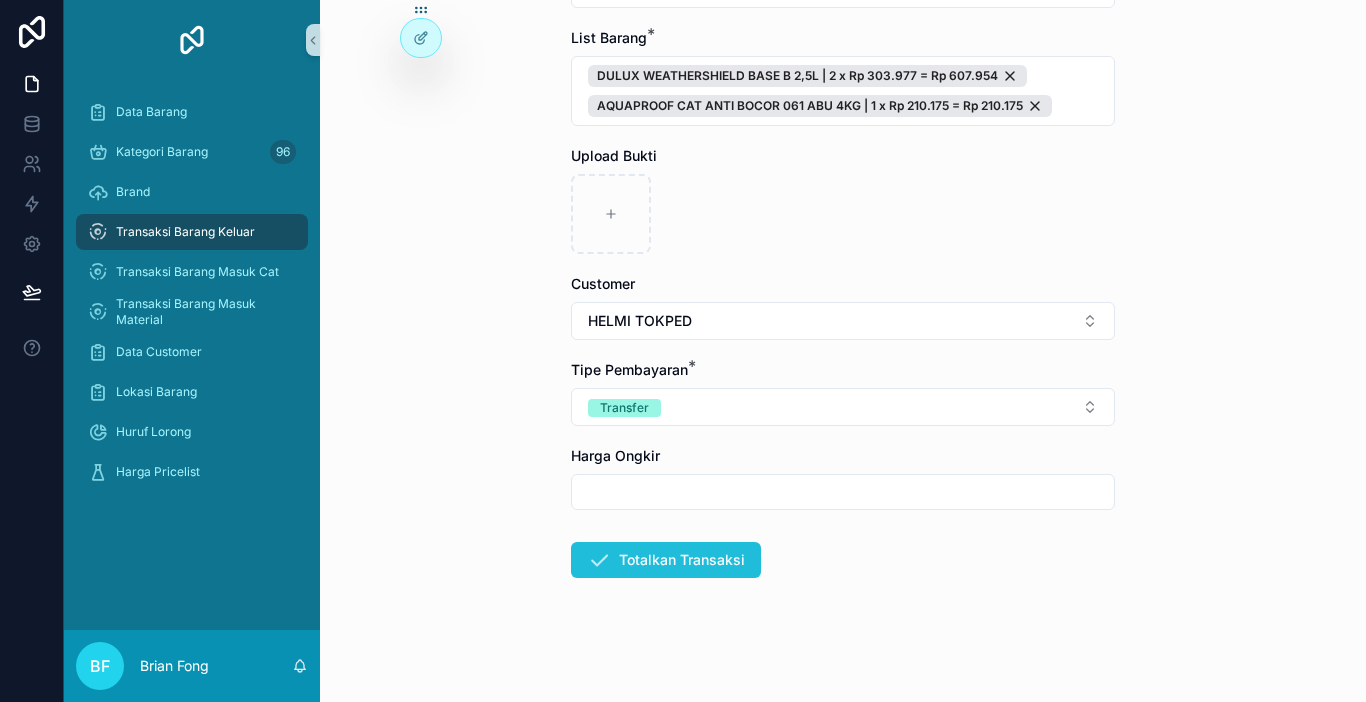 click on "Totalkan Transaksi" at bounding box center (666, 560) 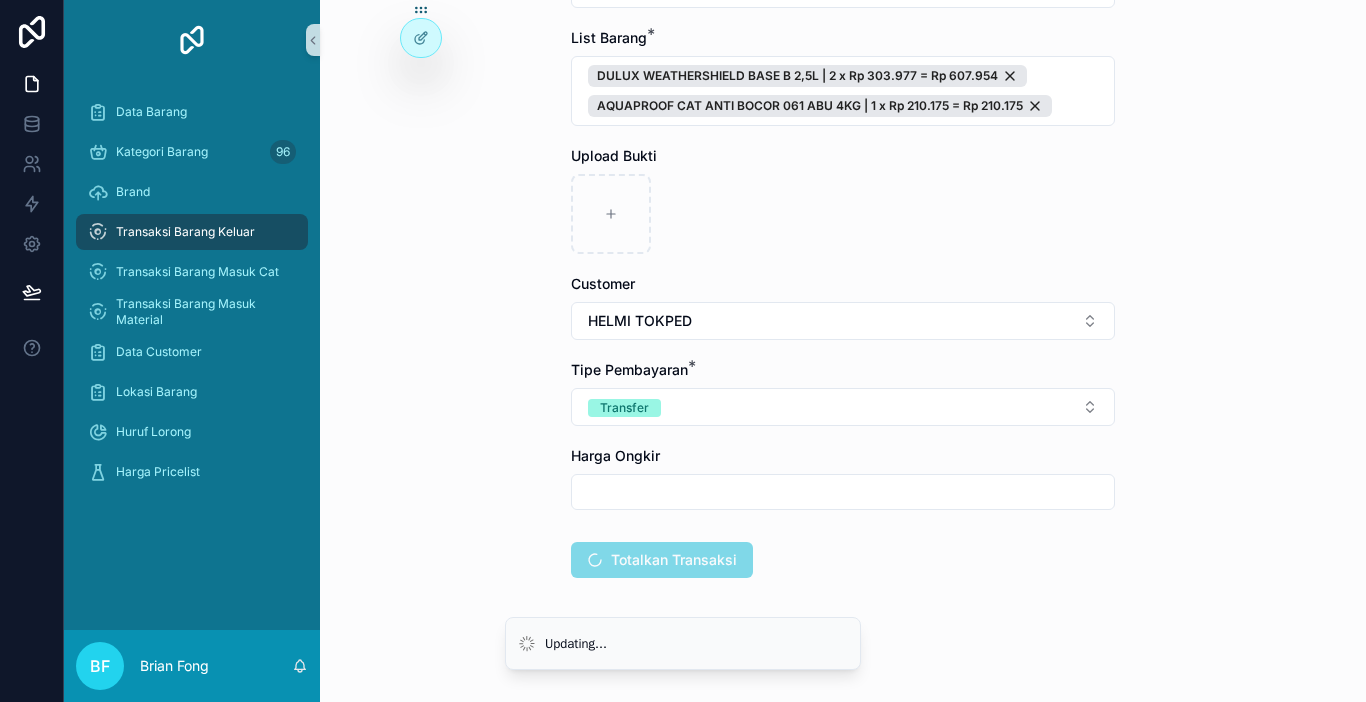 scroll, scrollTop: 0, scrollLeft: 0, axis: both 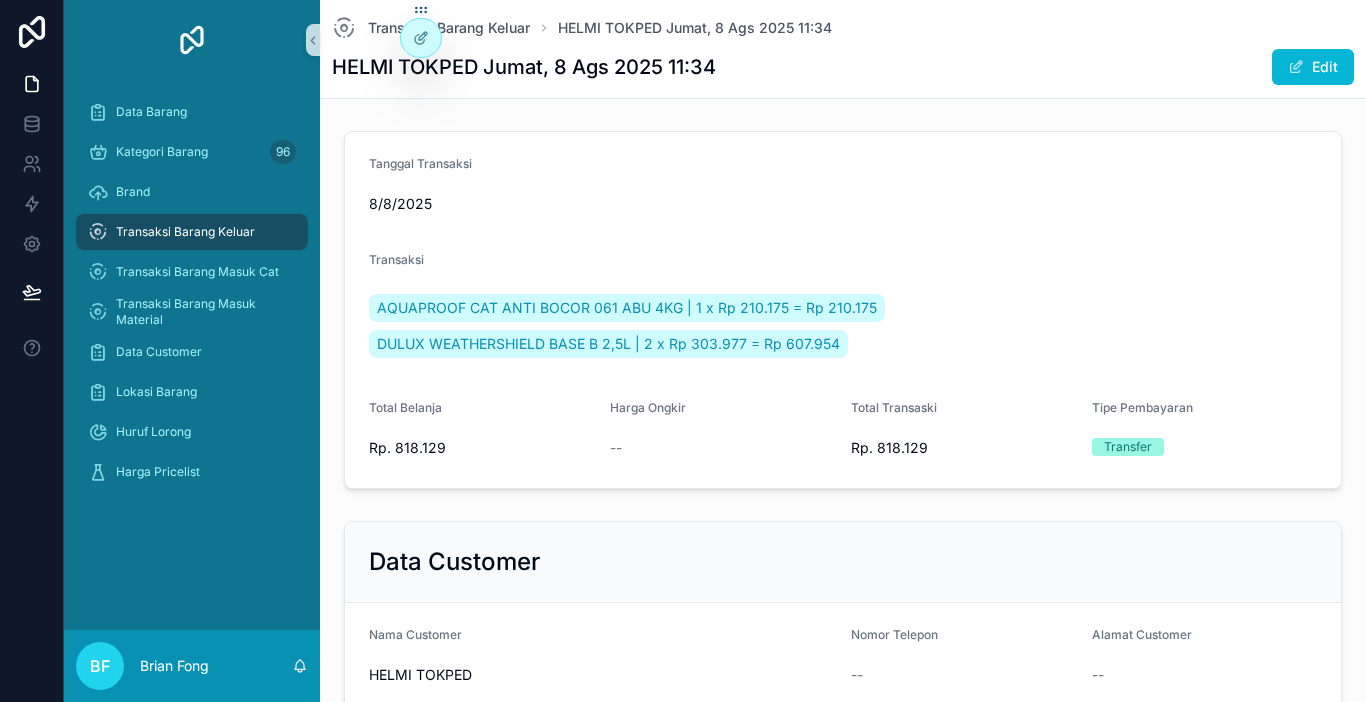click on "Transaksi Barang Keluar" at bounding box center [185, 232] 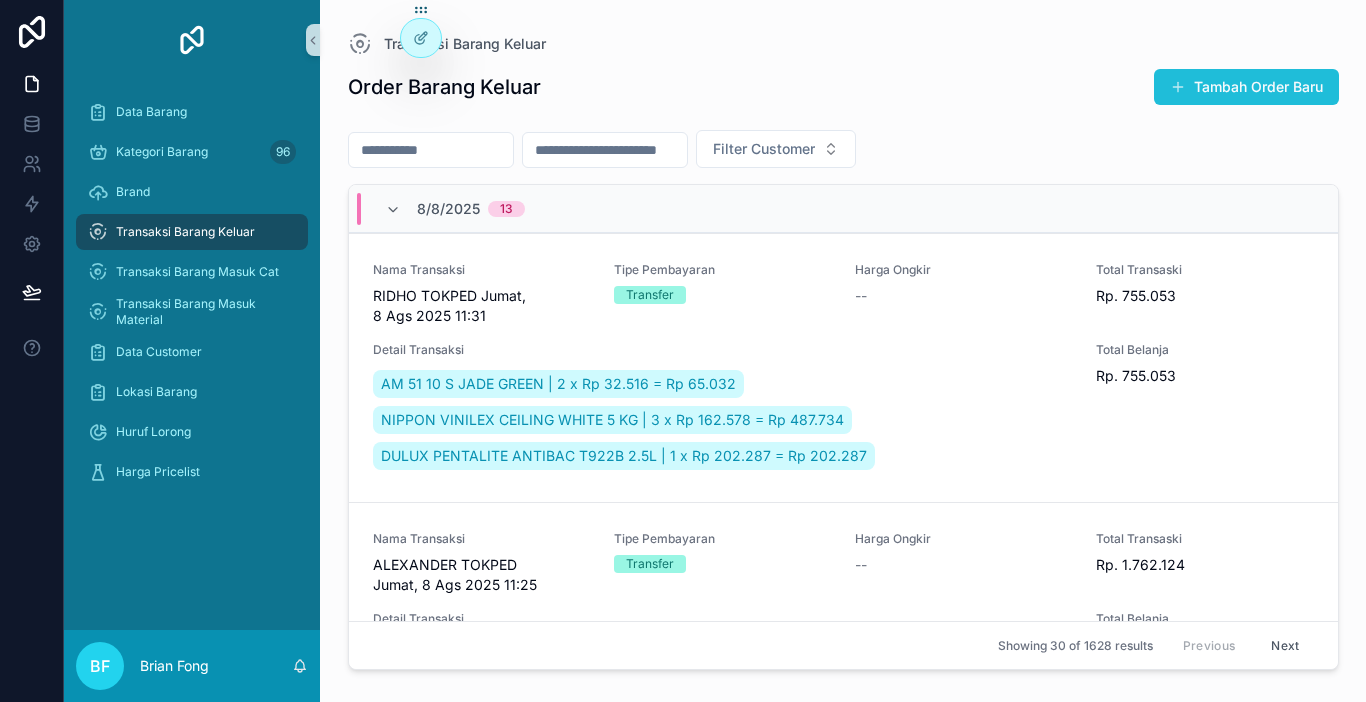 click on "Tambah Order Baru" at bounding box center (1246, 87) 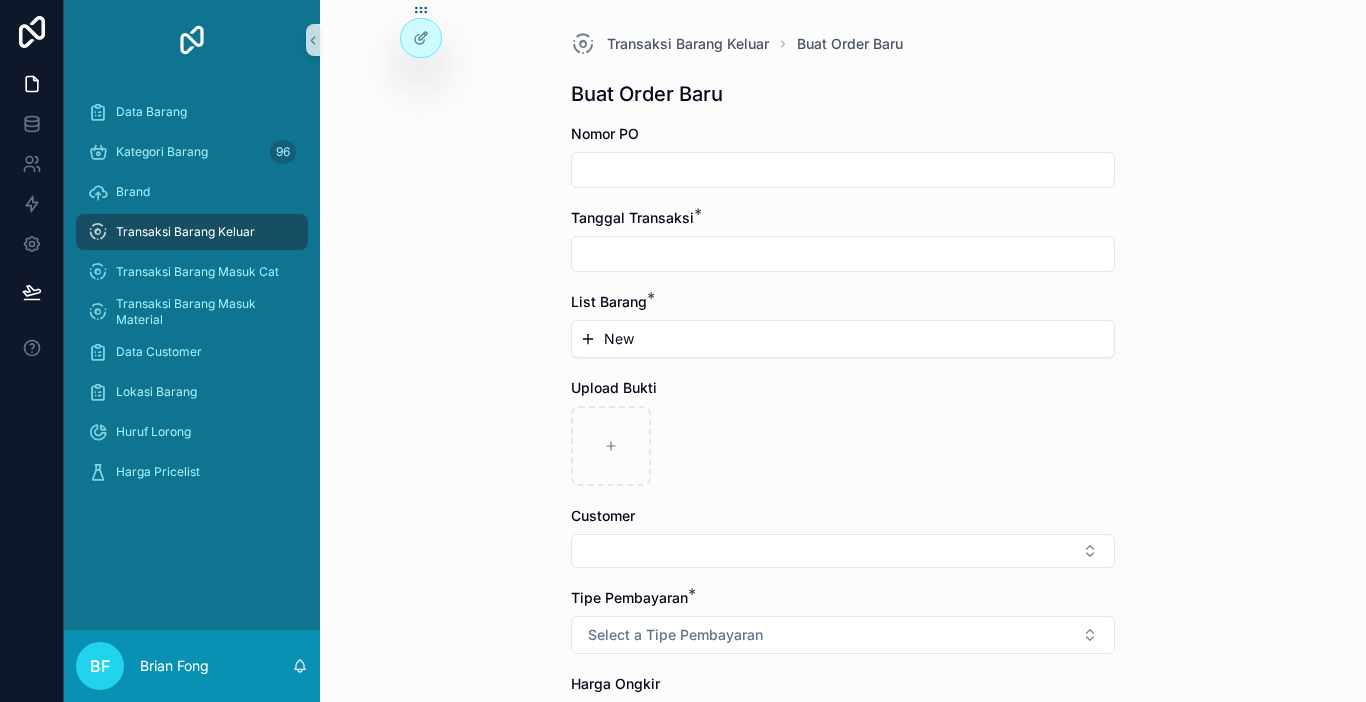 click at bounding box center (843, 254) 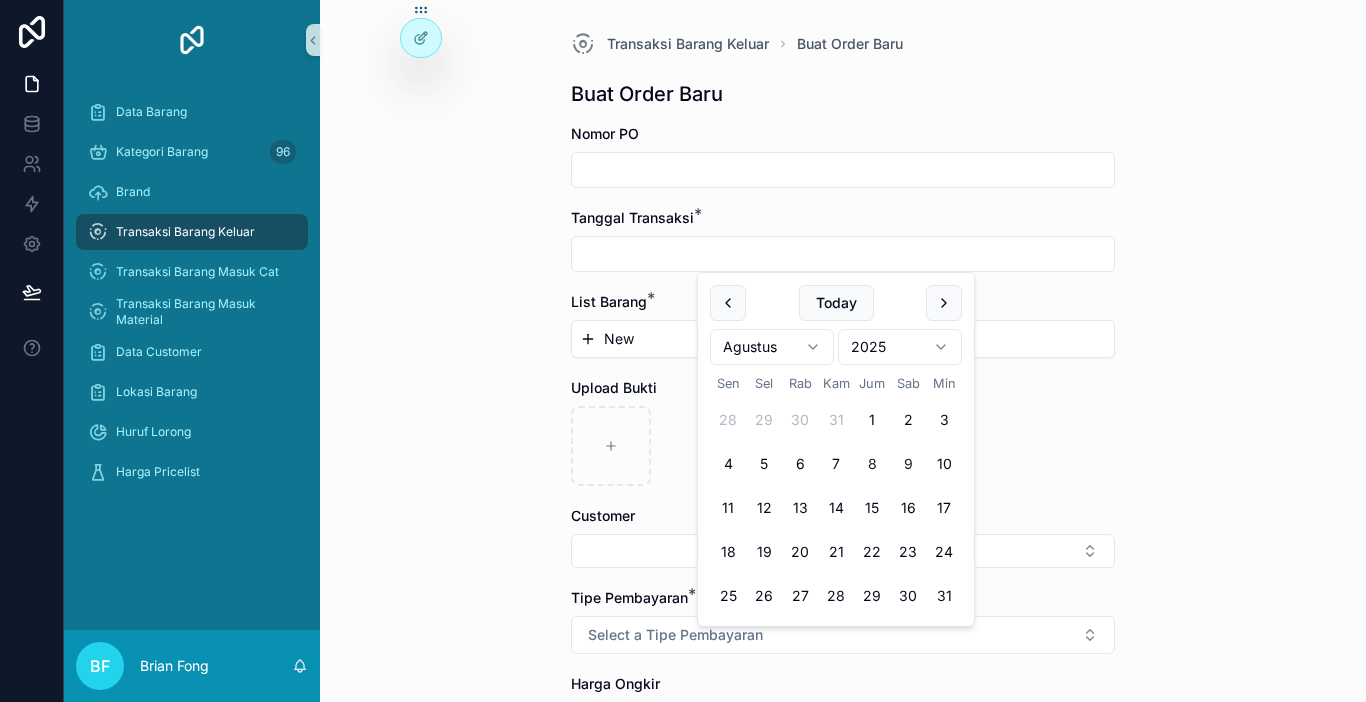 click on "8" at bounding box center (872, 464) 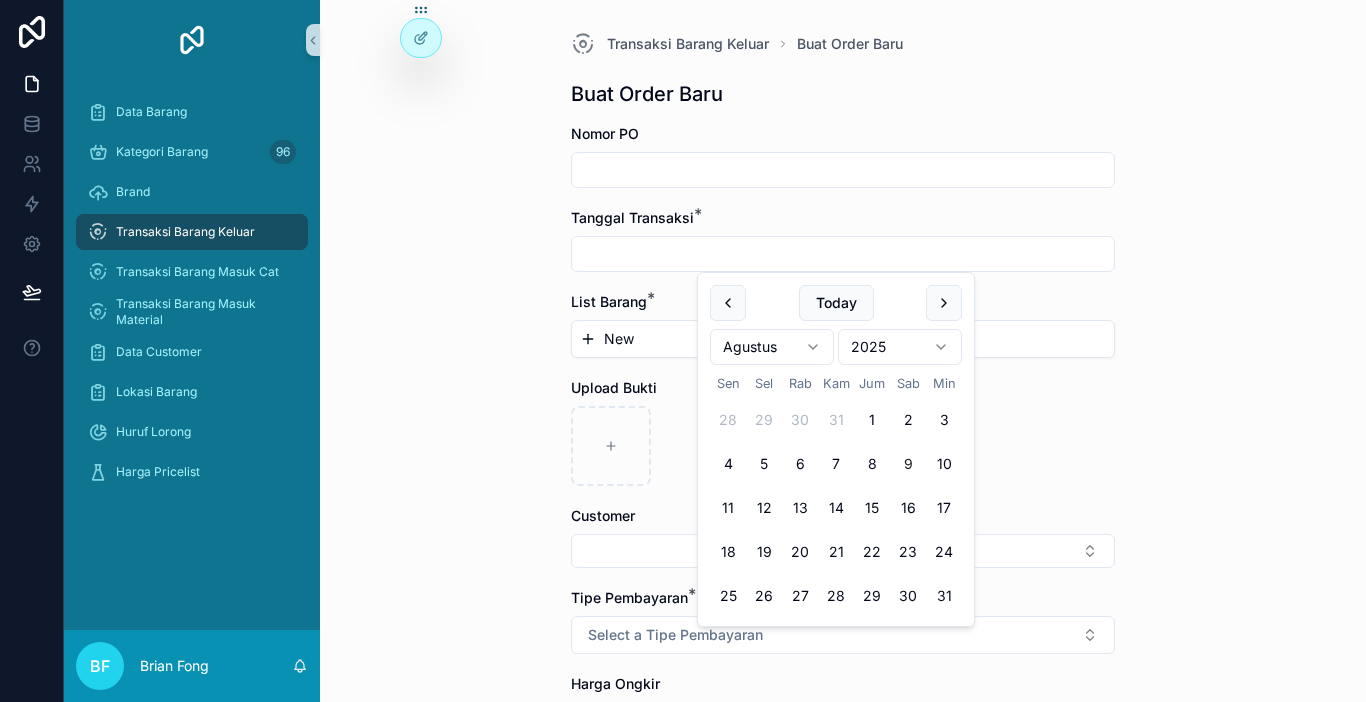 type on "********" 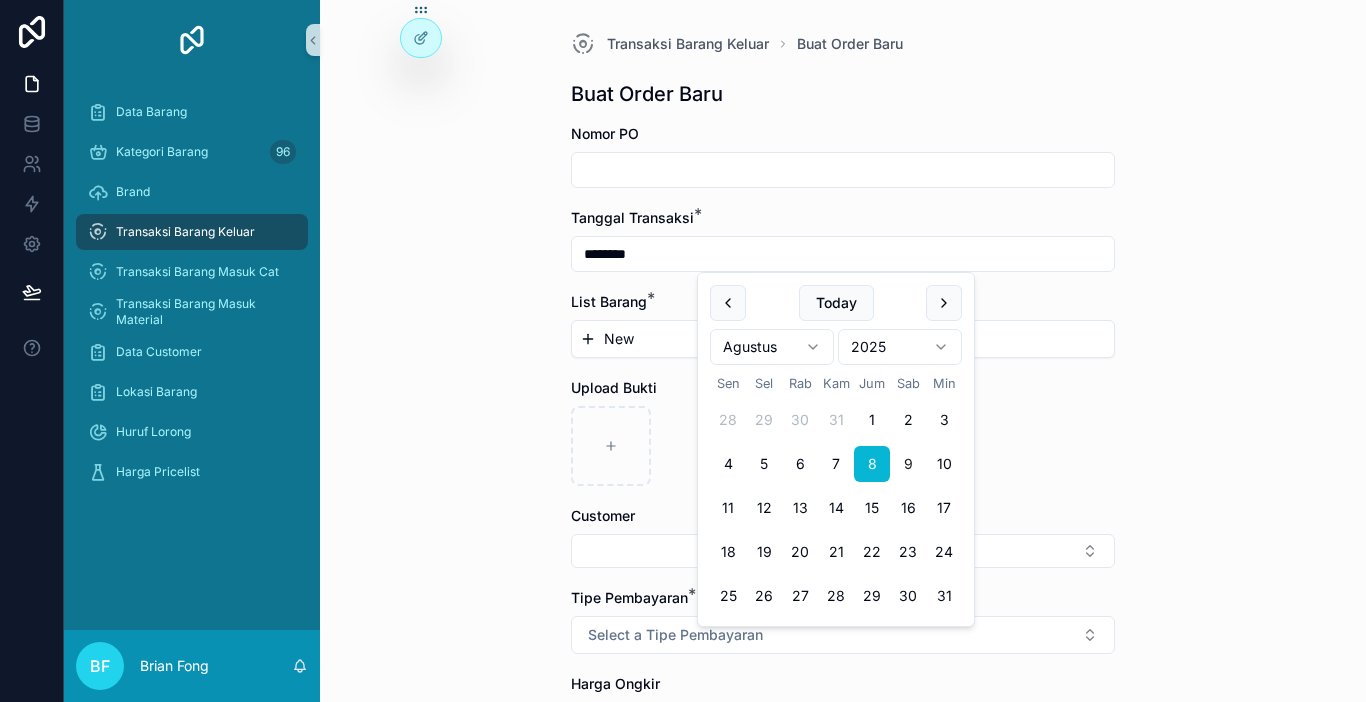 click on "New" at bounding box center [843, 339] 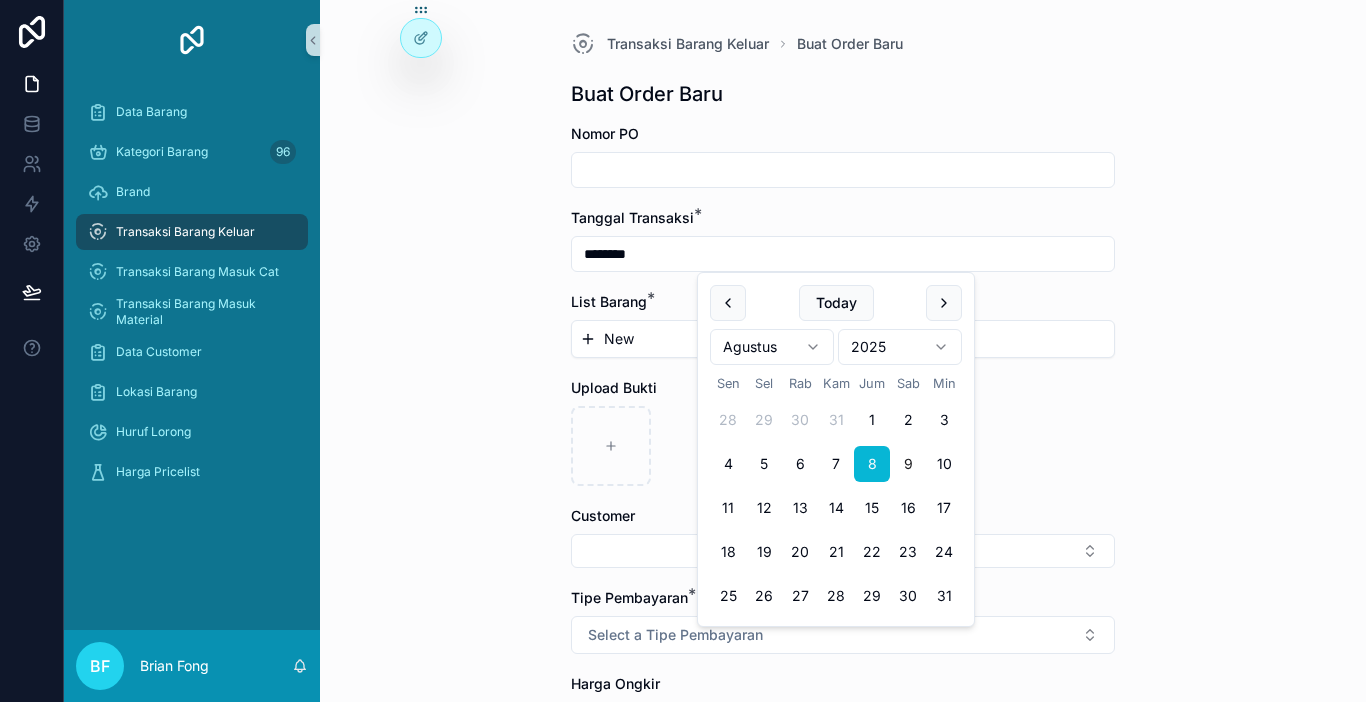 click on "New" at bounding box center [619, 339] 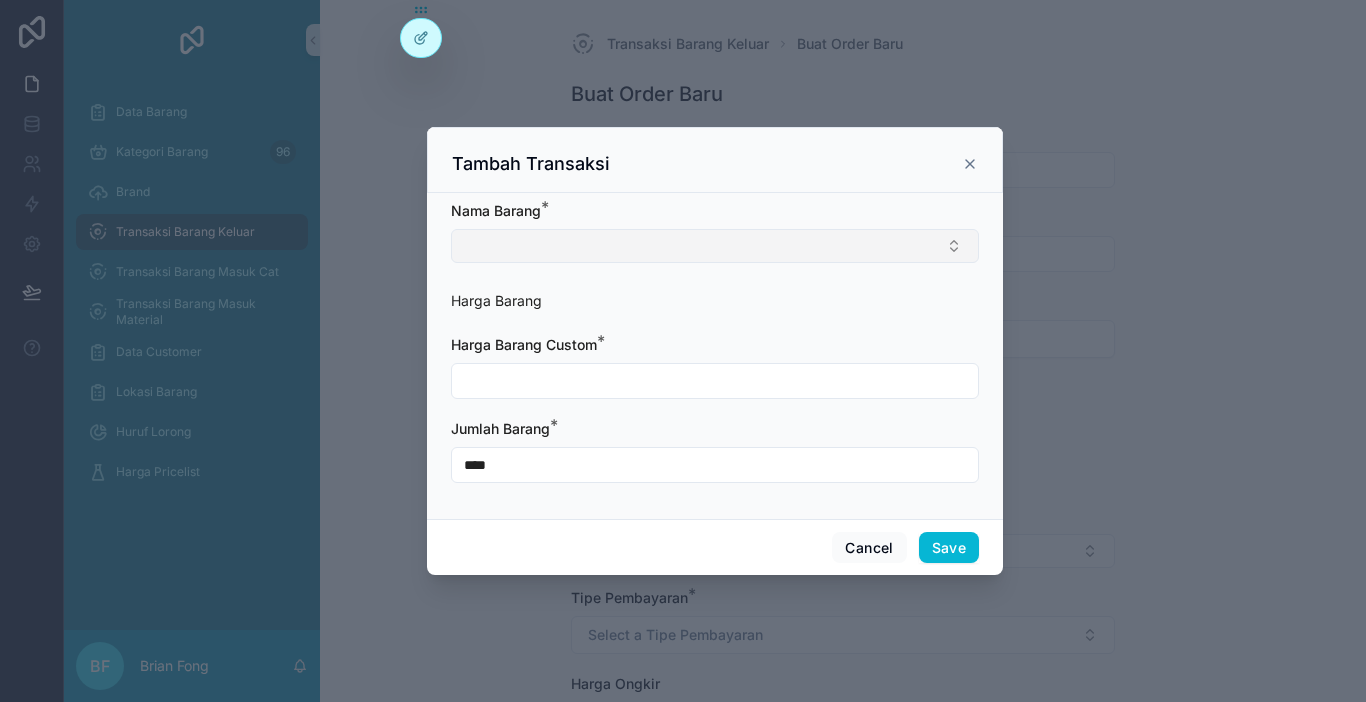 click at bounding box center (715, 246) 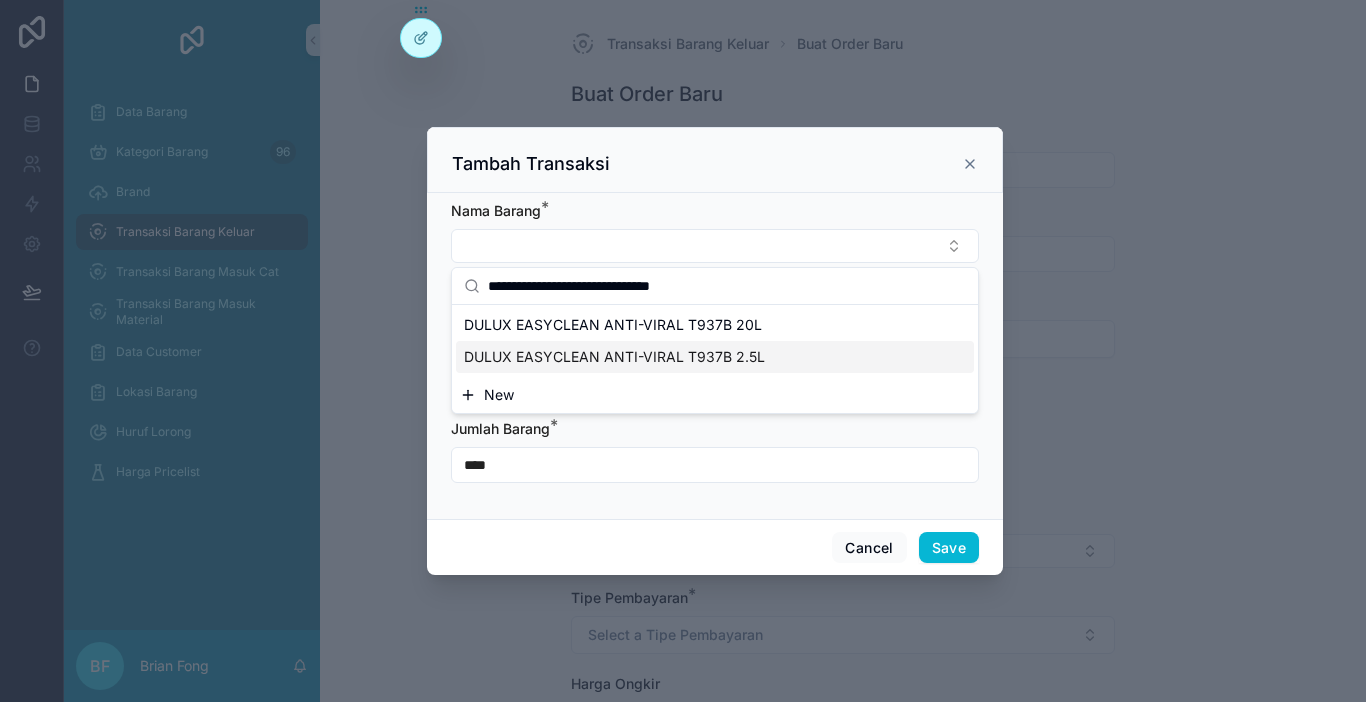type on "**********" 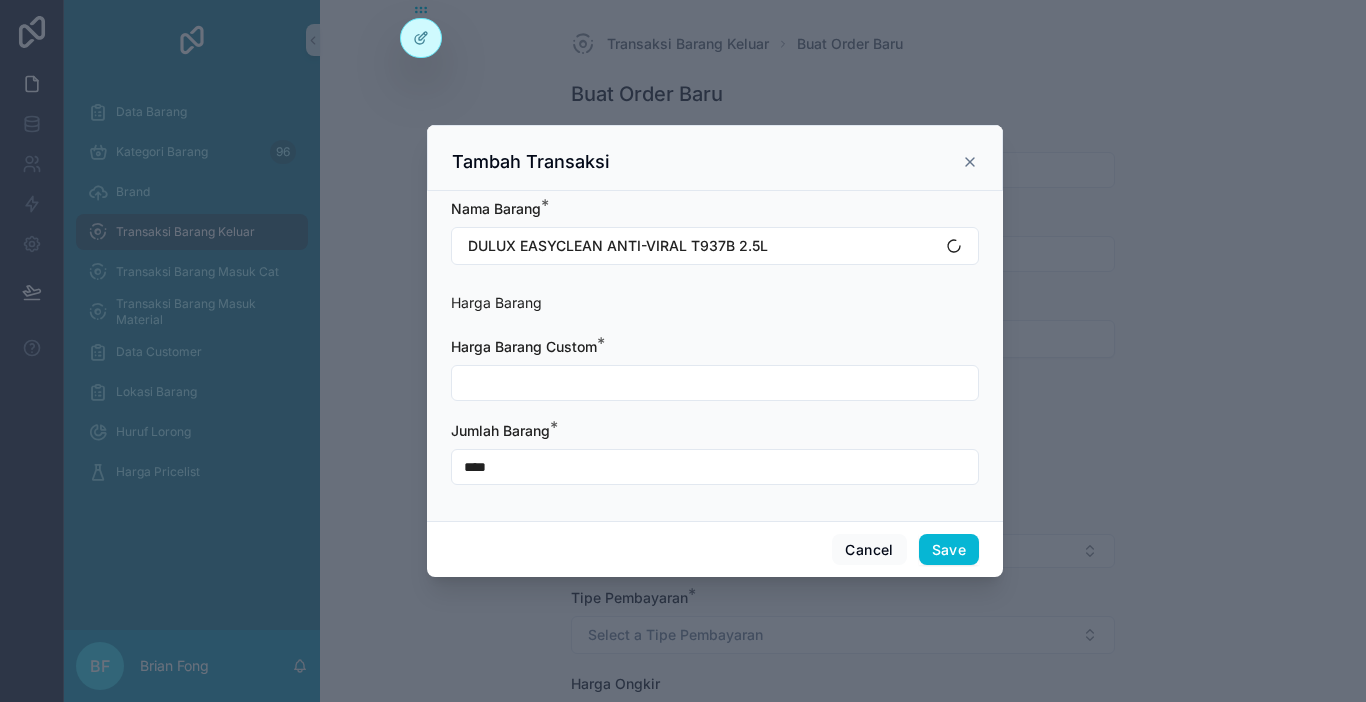 click at bounding box center [715, 383] 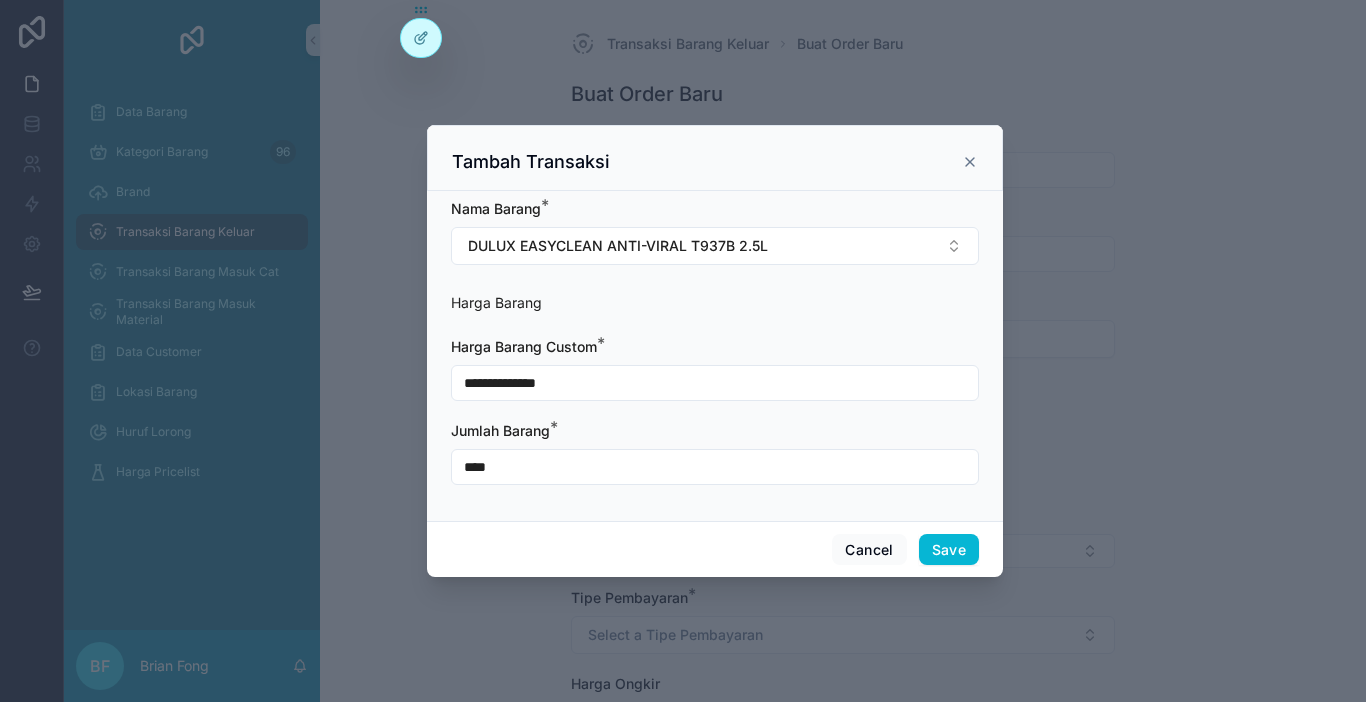 type on "**********" 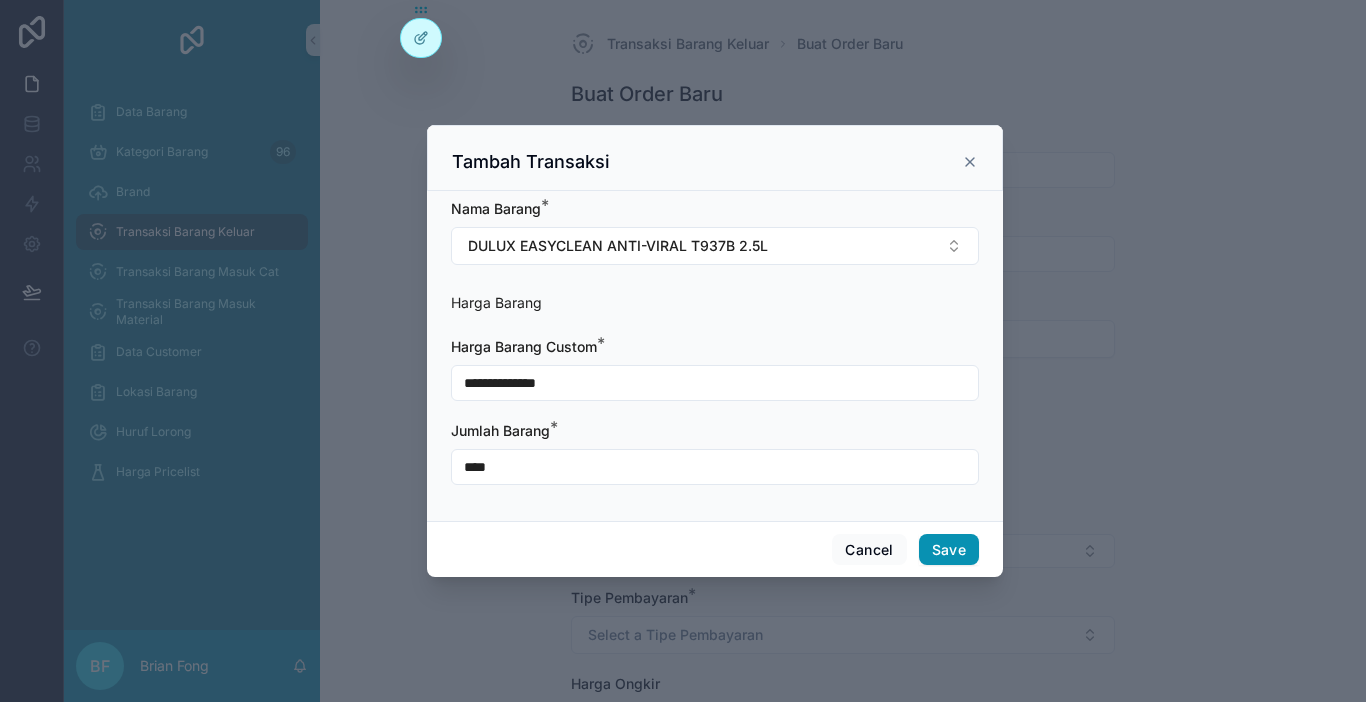 type on "****" 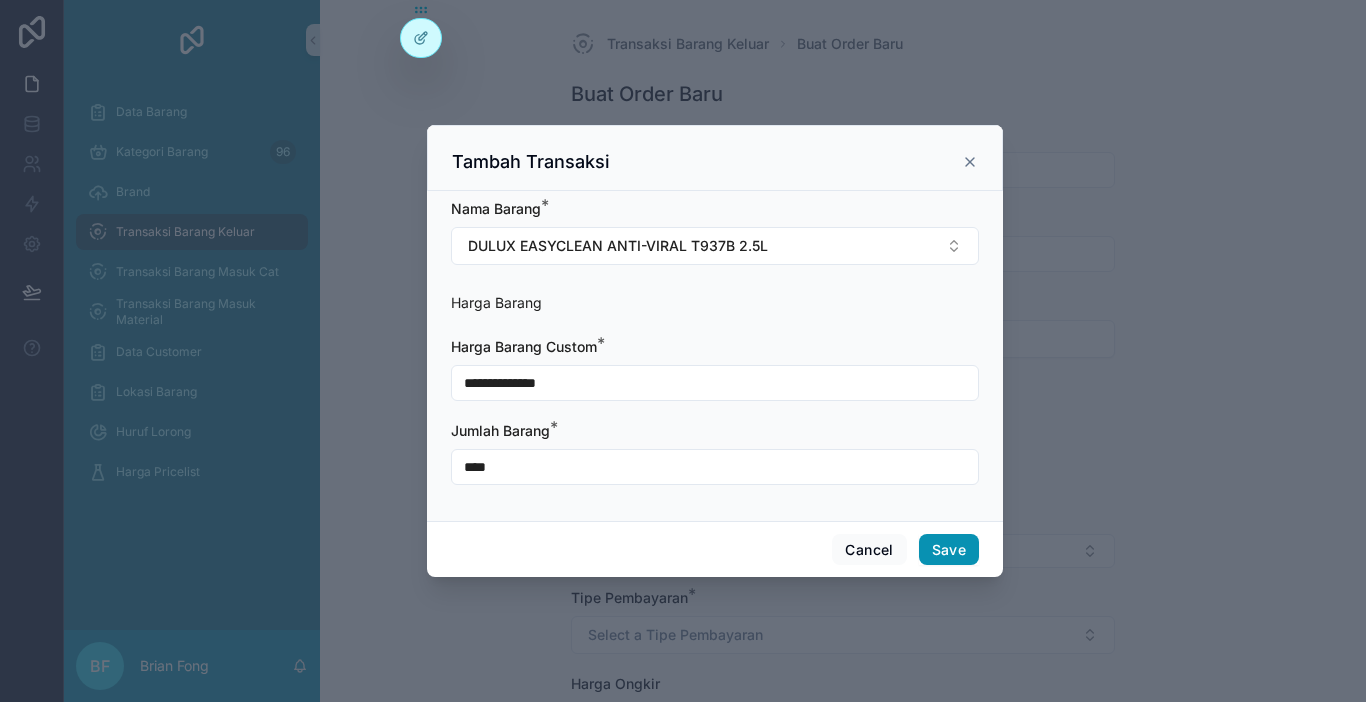 click on "Save" at bounding box center (949, 550) 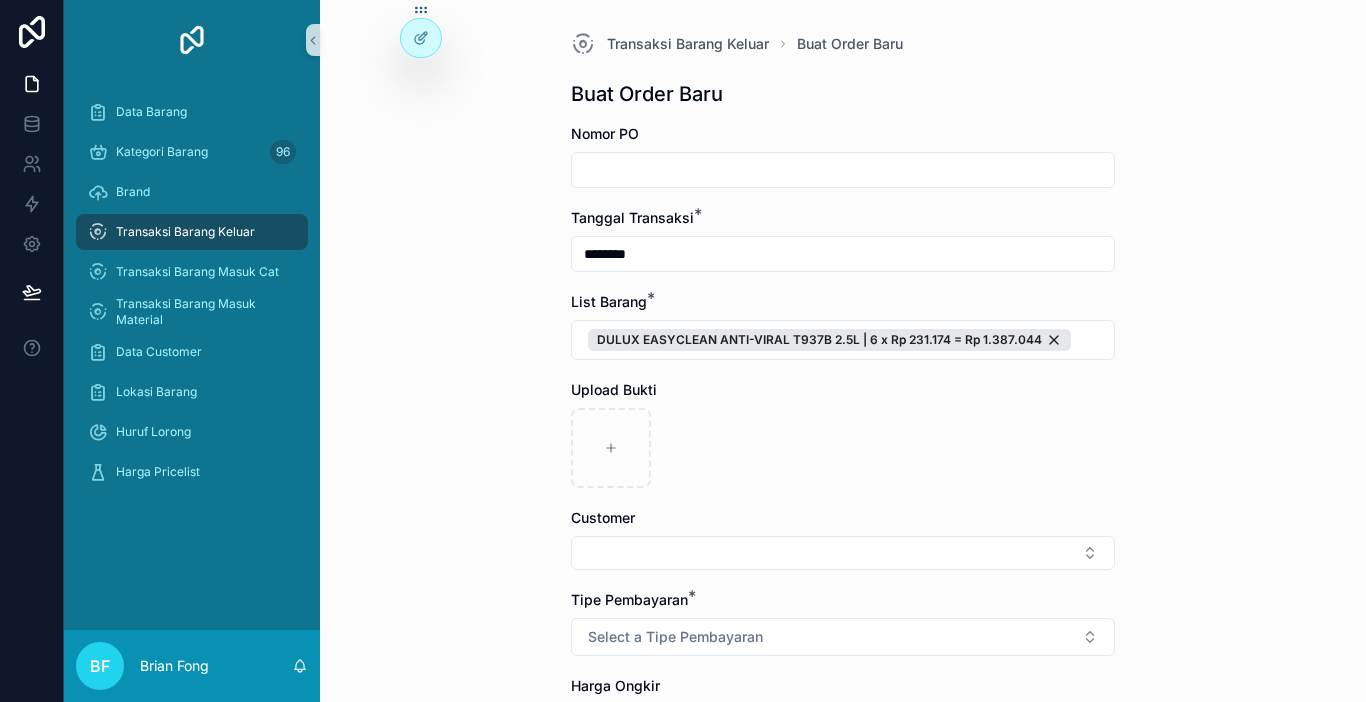 click at bounding box center [843, 553] 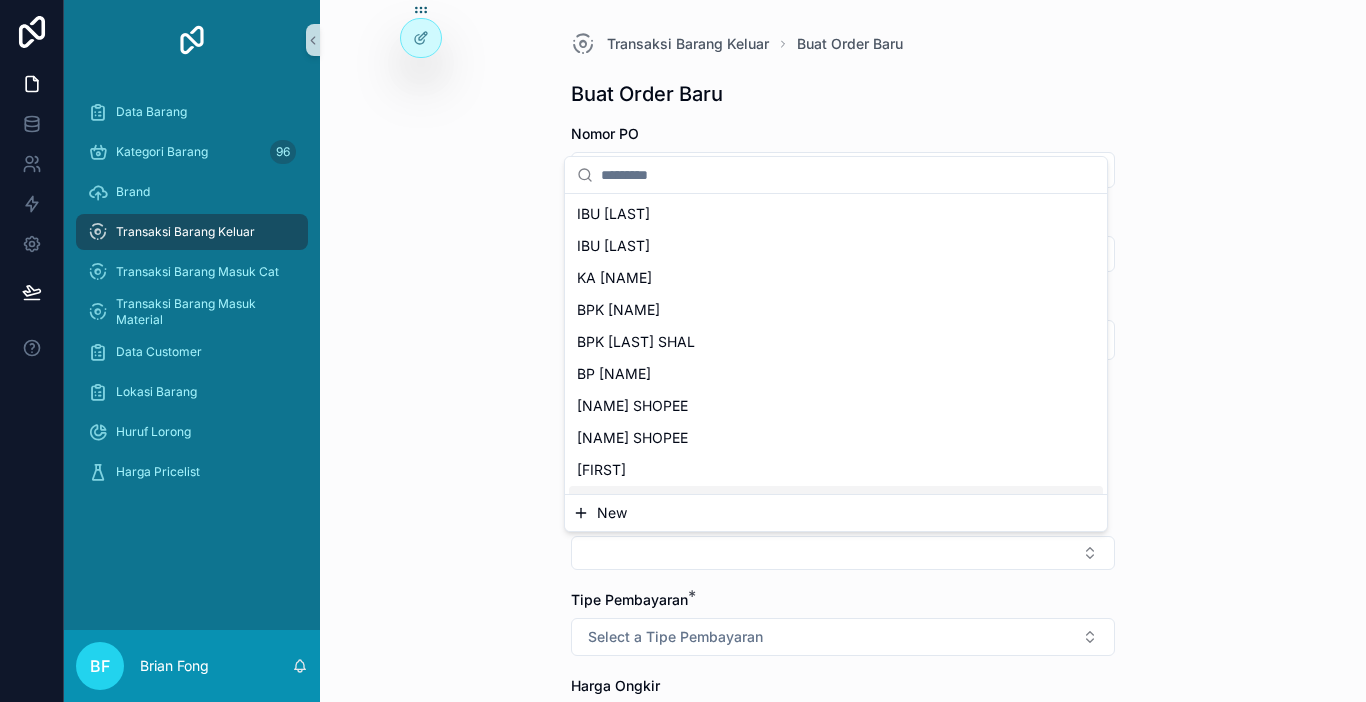 click on "New" at bounding box center [836, 513] 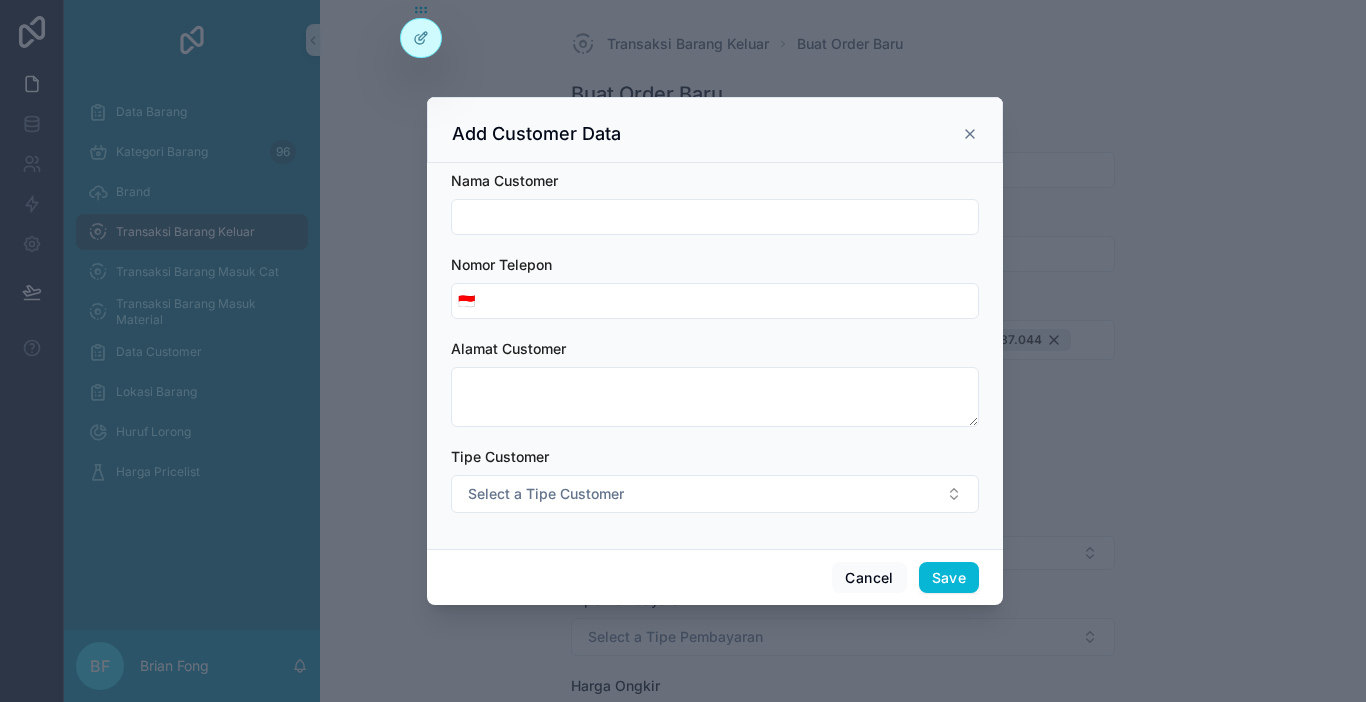 click on "Nama Customer Nomor Telepon 🇮🇩 Alamat Customer Tipe Customer Select a Tipe Customer" at bounding box center (715, 352) 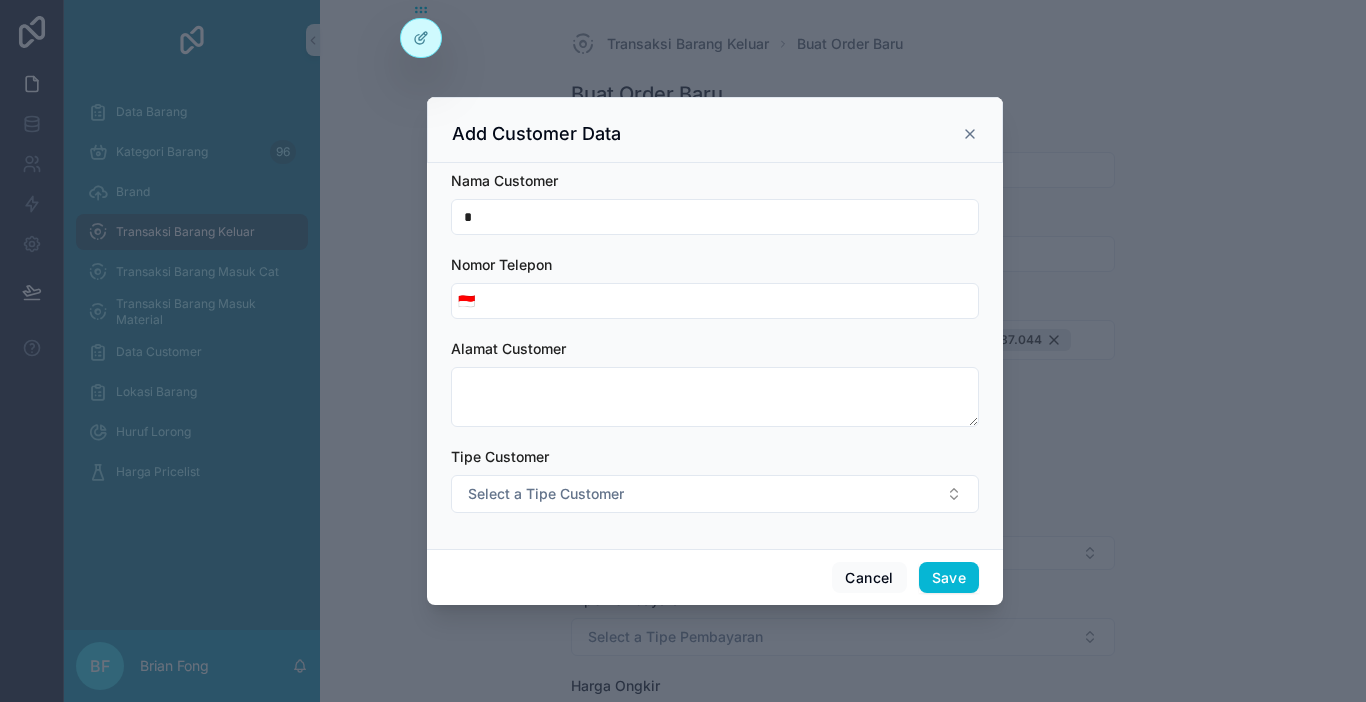 type on "**********" 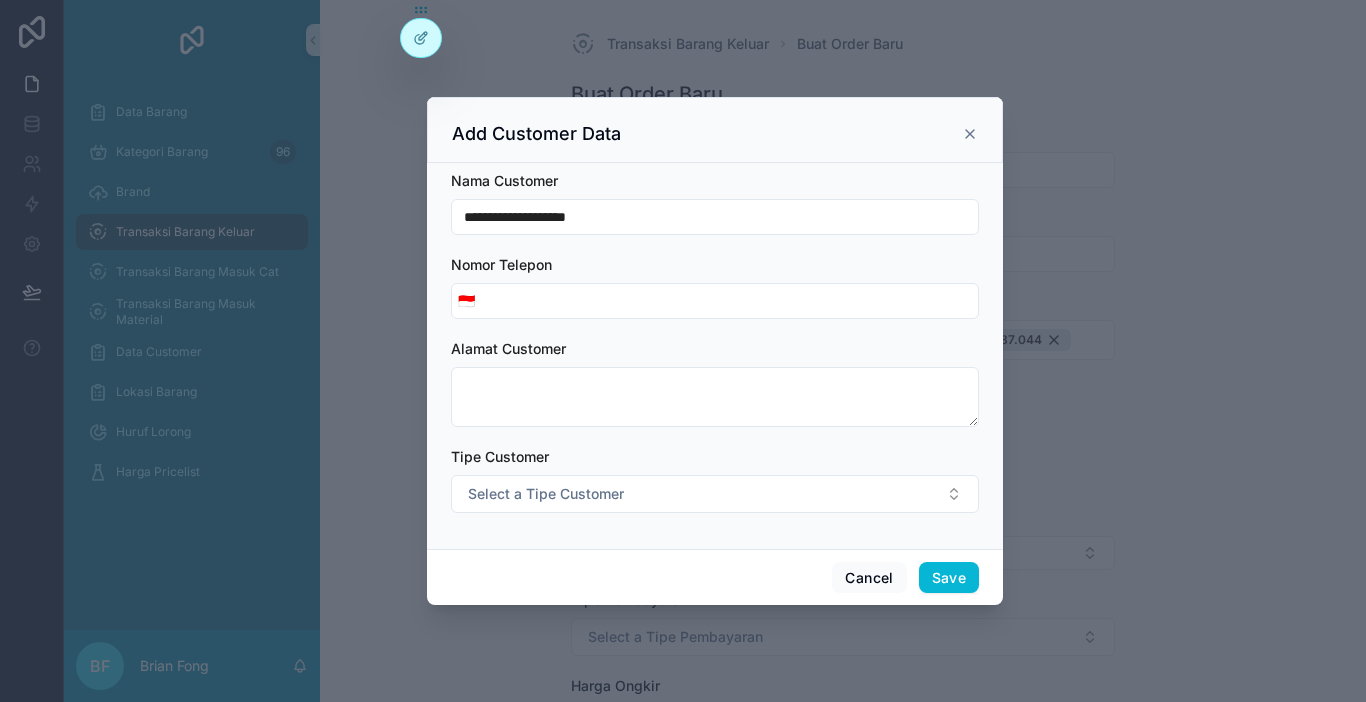 click on "Cancel Save" at bounding box center [715, 577] 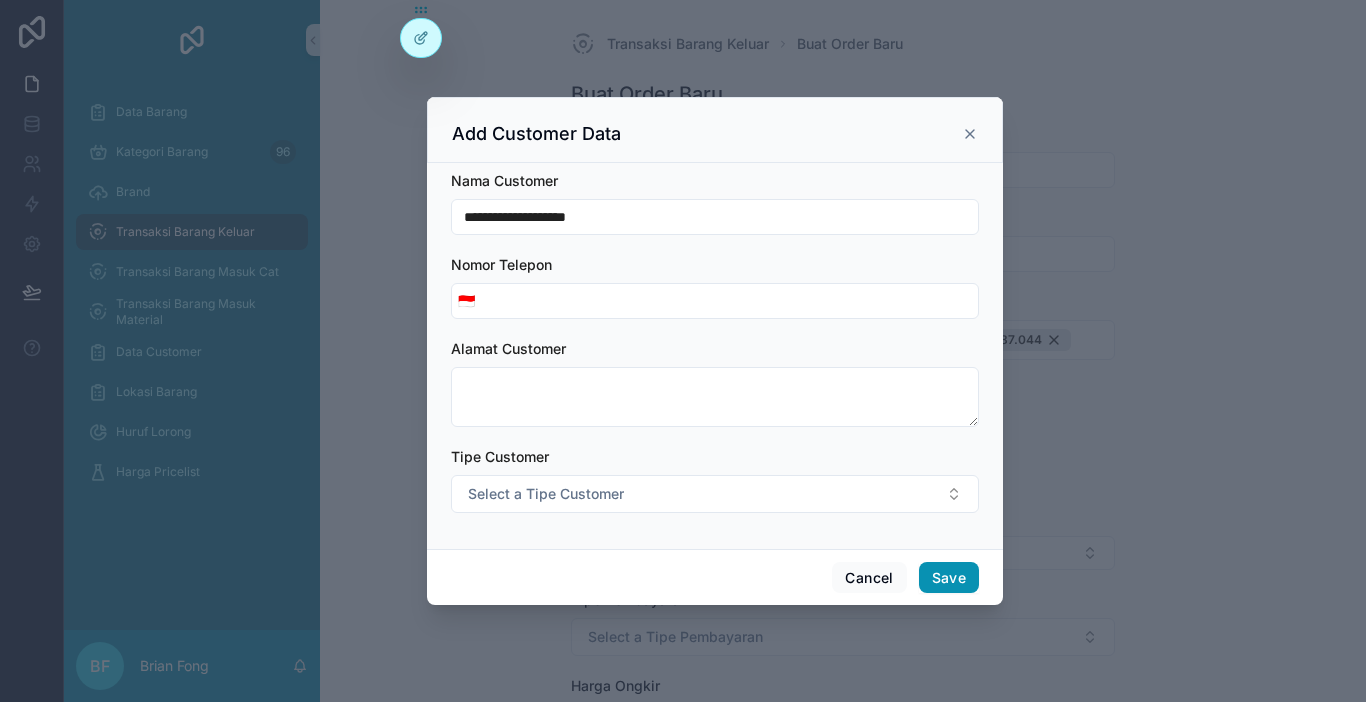 click on "Save" at bounding box center [949, 578] 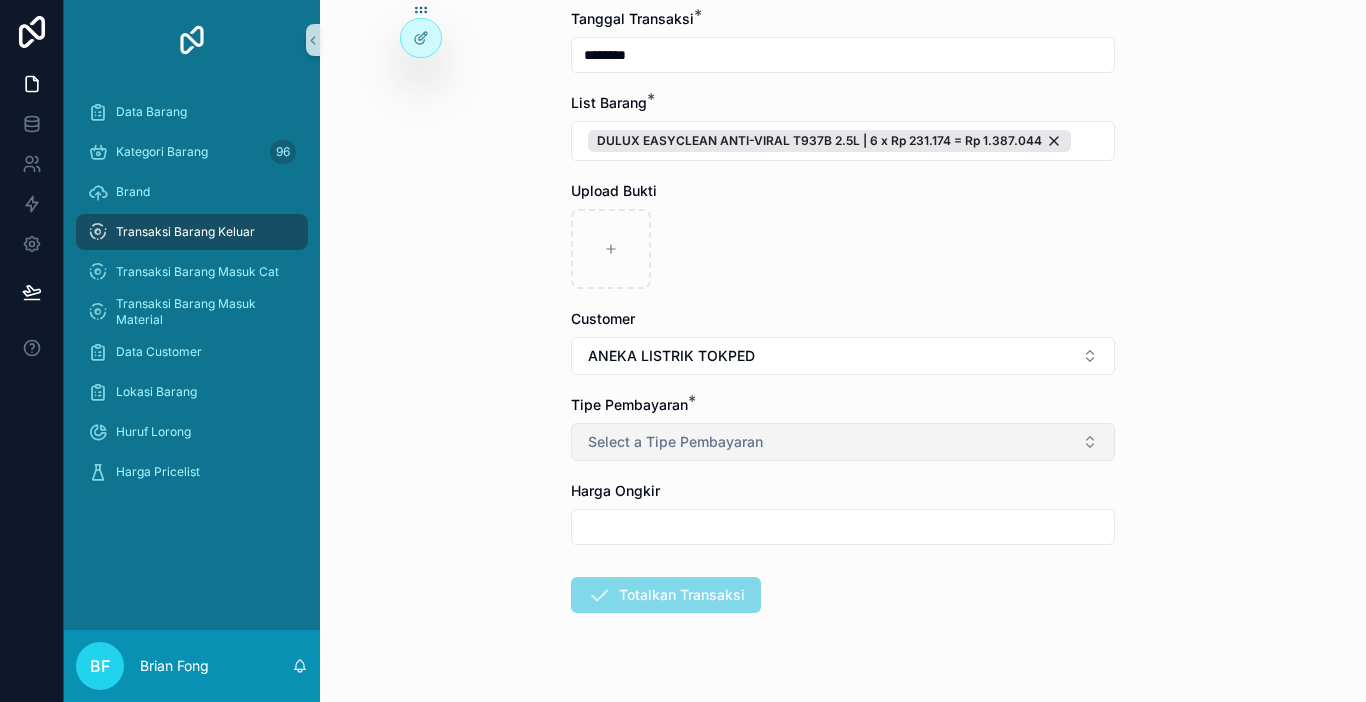 scroll, scrollTop: 200, scrollLeft: 0, axis: vertical 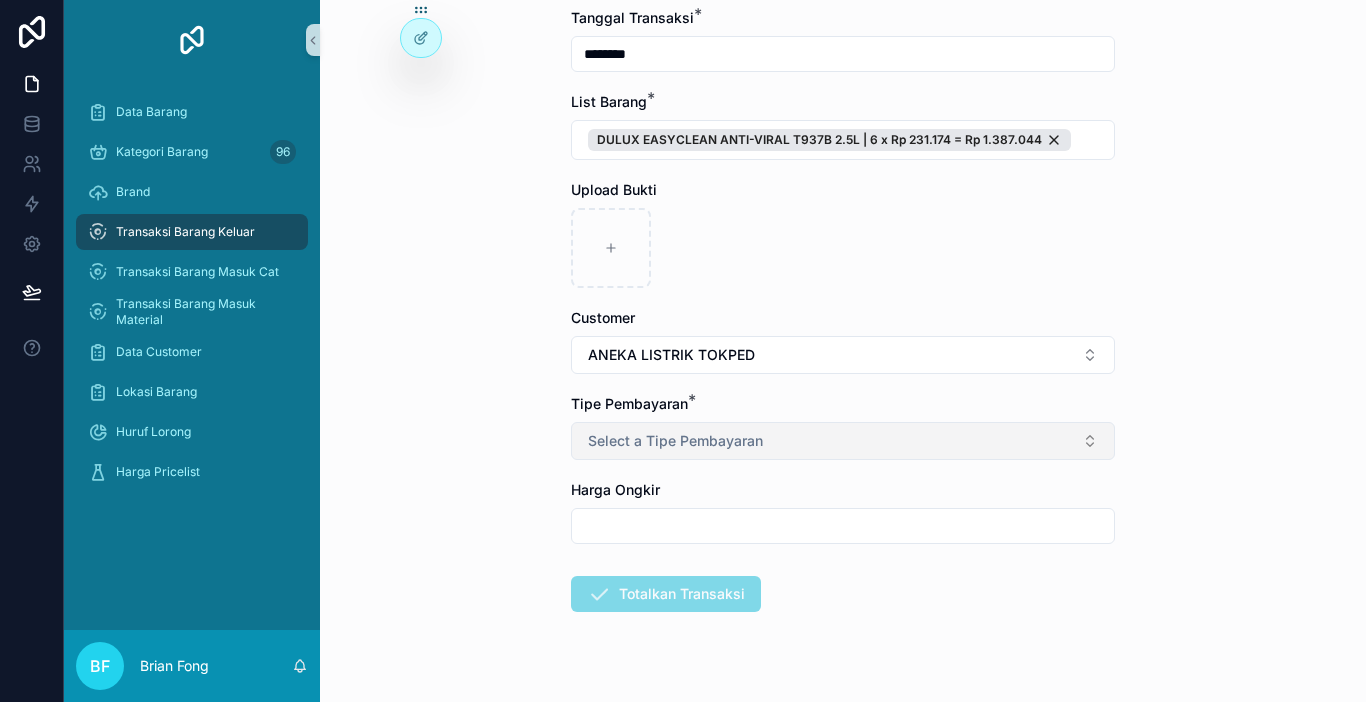 click on "Select a Tipe Pembayaran" at bounding box center (675, 441) 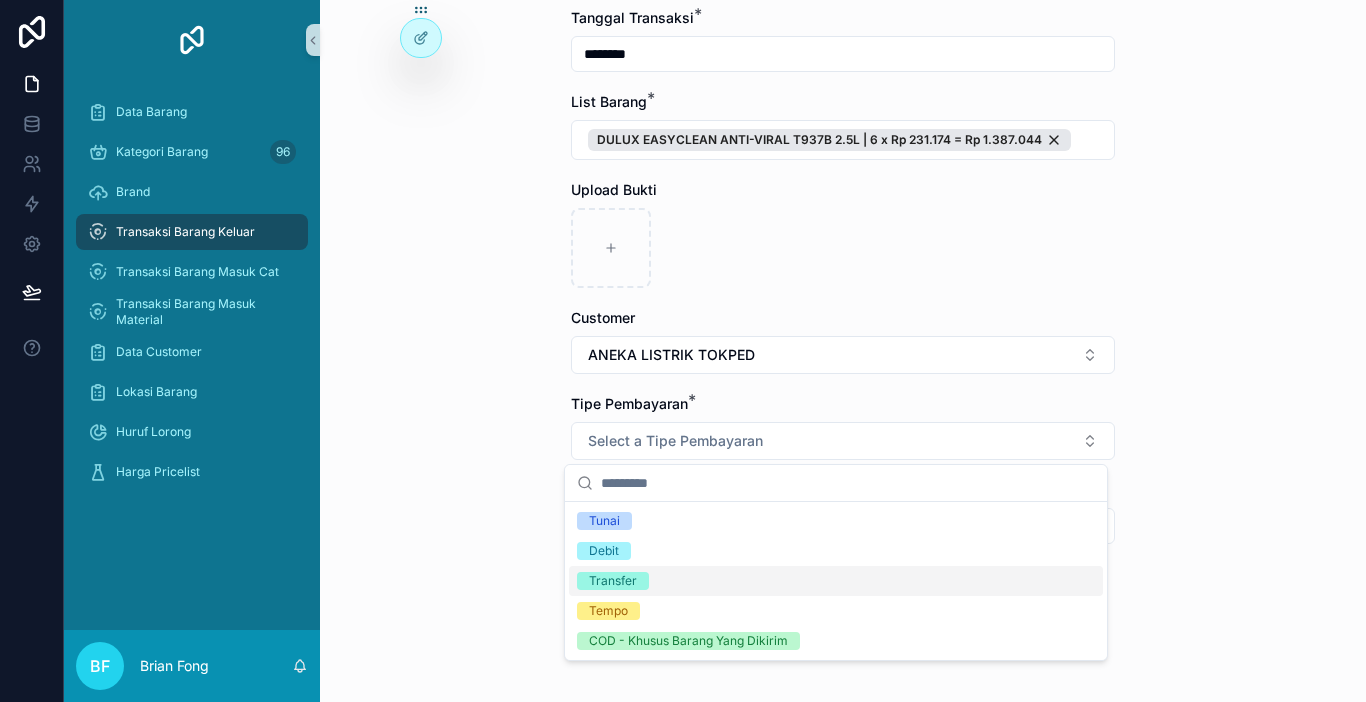 click on "Transfer" at bounding box center (613, 581) 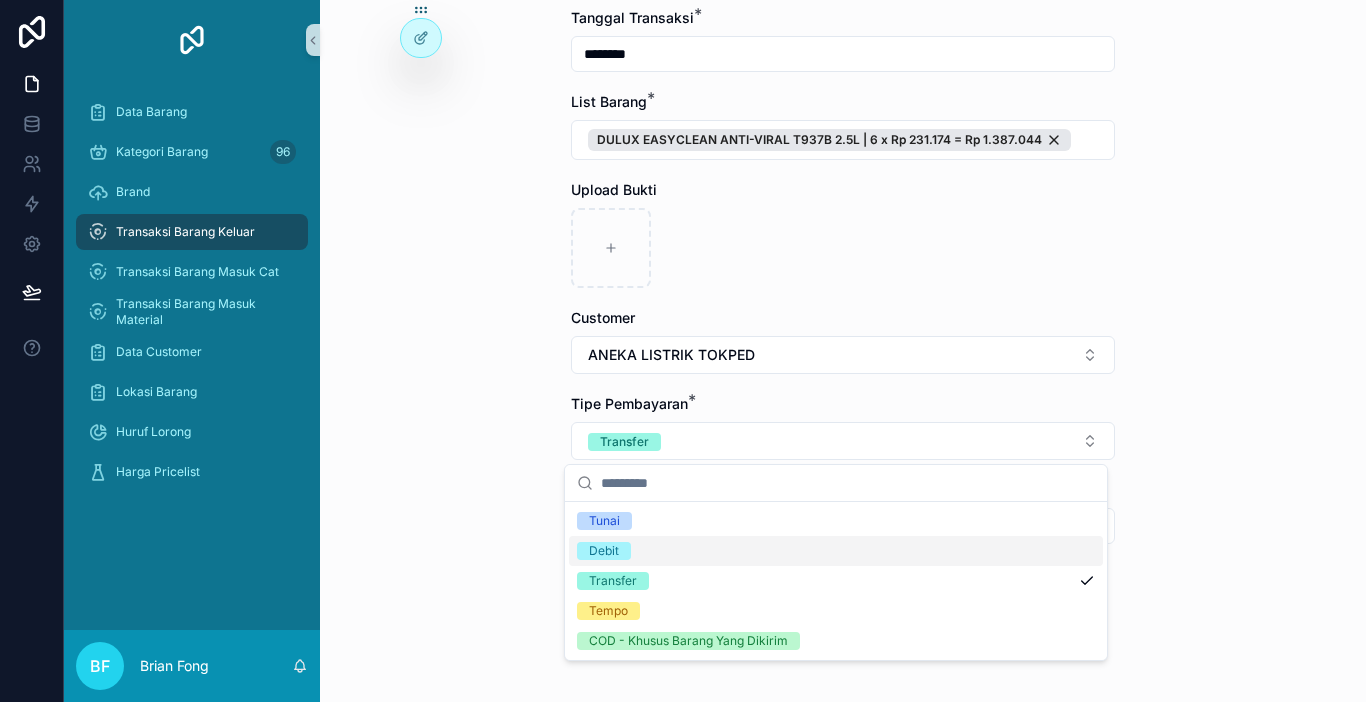 click on "Transaksi Barang Keluar Buat Order Baru Buat Order Baru Nomor PO Tanggal Transaksi * ******** List Barang * DULUX EASYCLEAN ANTI-VIRAL T937B 2.5L | 6 x Rp 231.174 = Rp 1.387.044 Upload Bukti Customer ANEKA LISTRIK TOKPED Tipe Pembayaran * Transfer Harga Ongkir Totalkan Transaksi" at bounding box center [843, 351] 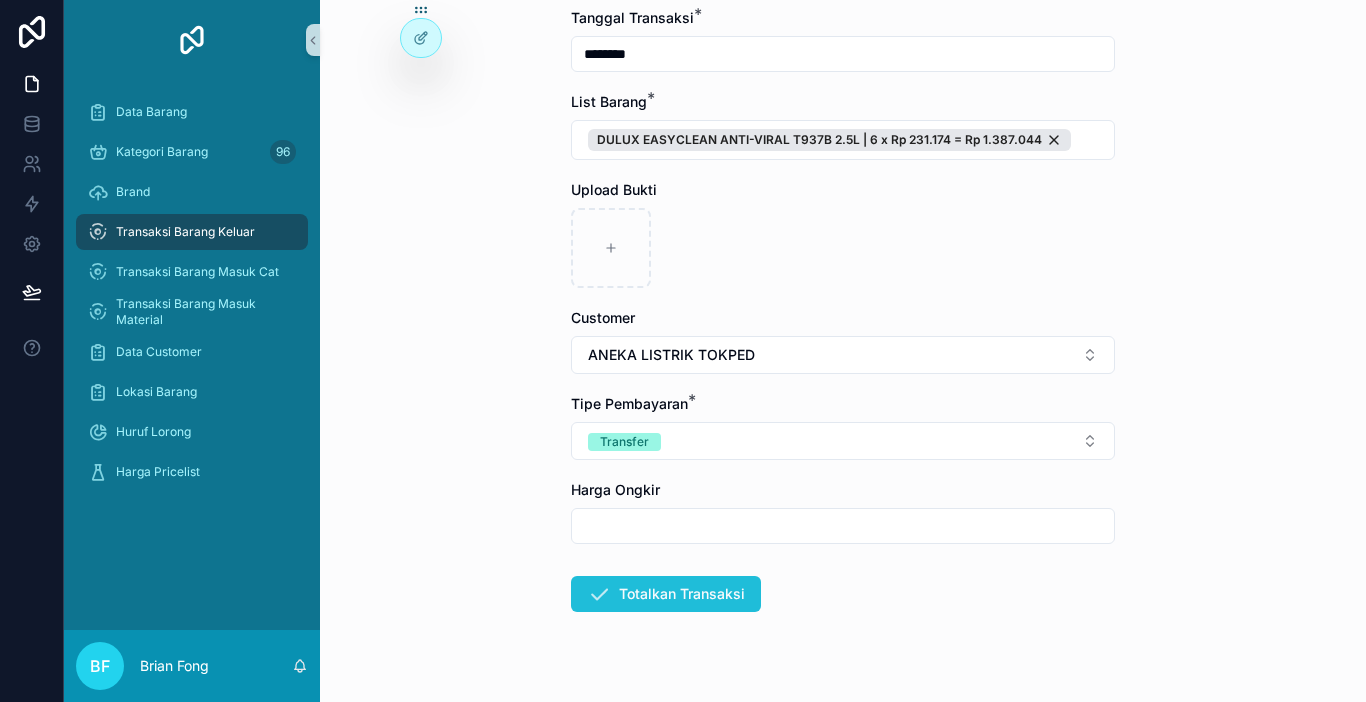 click on "Totalkan Transaksi" at bounding box center (666, 594) 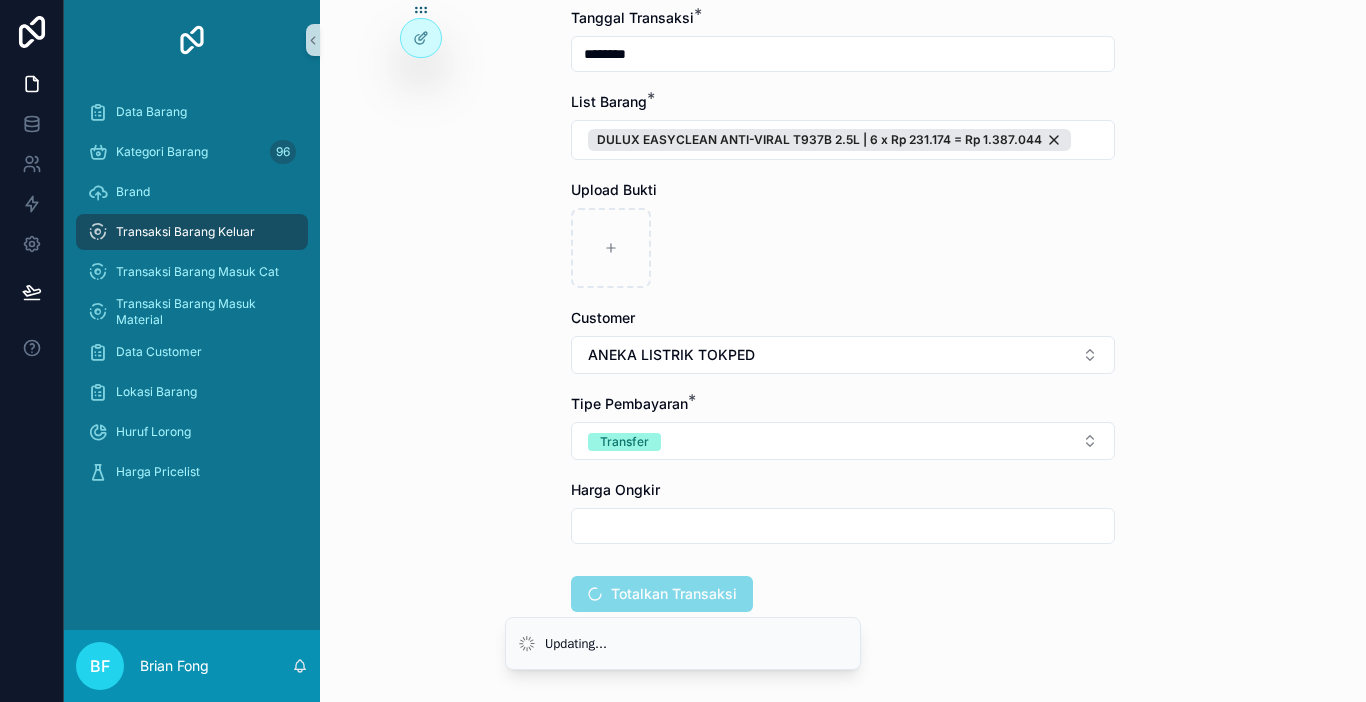 scroll, scrollTop: 0, scrollLeft: 0, axis: both 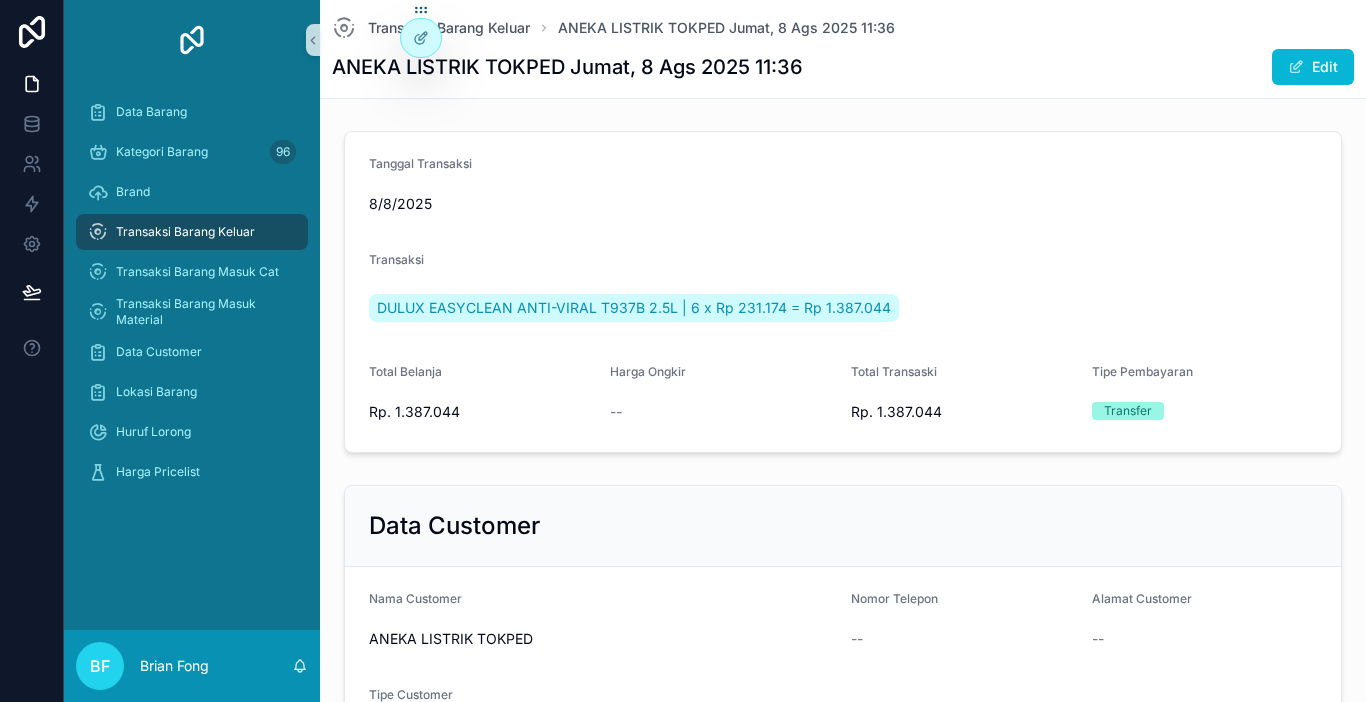 click on "Transaksi Barang Keluar" at bounding box center [192, 232] 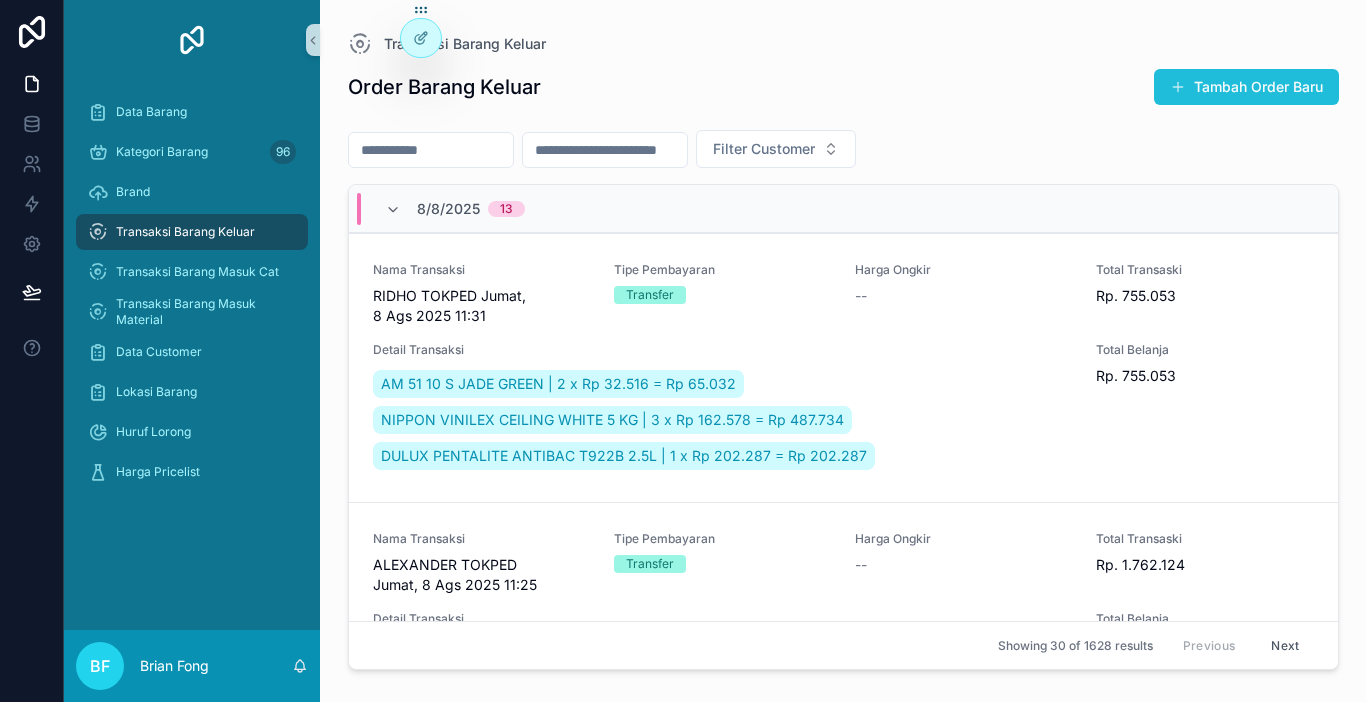 click on "Tambah Order Baru" at bounding box center [1246, 87] 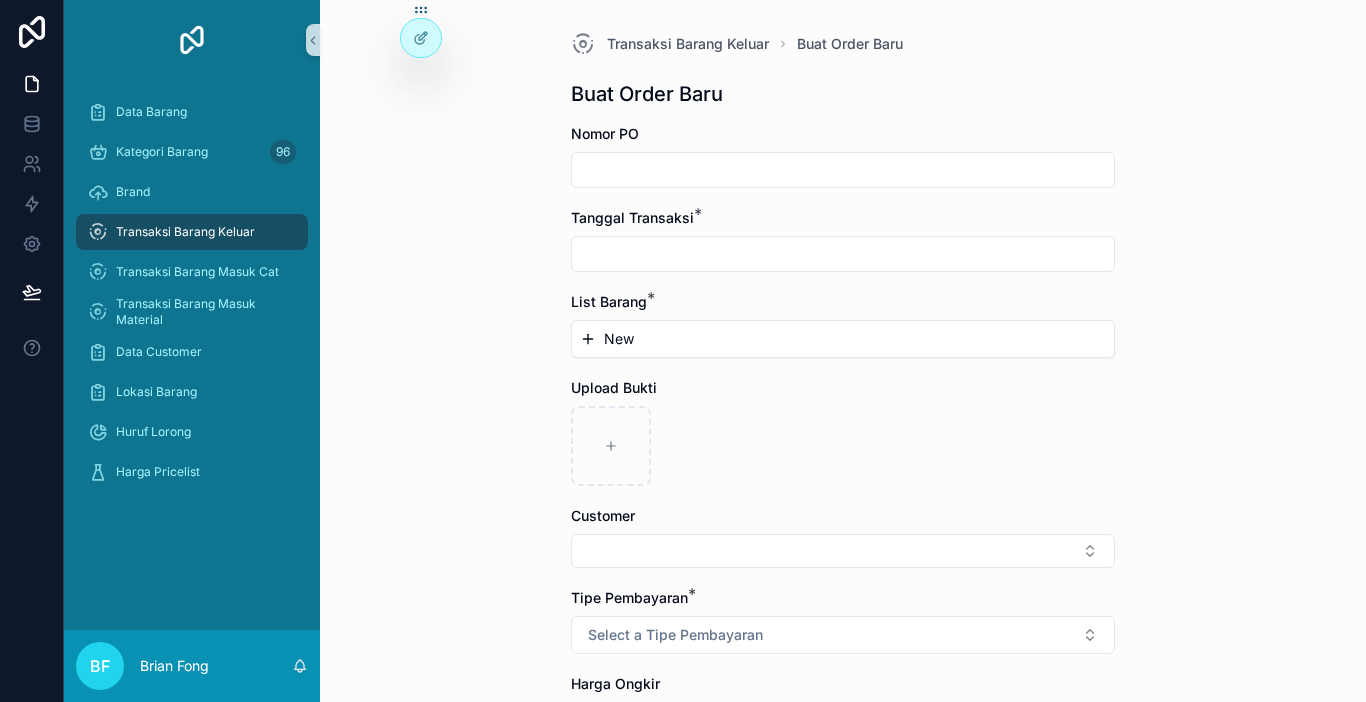 click at bounding box center [843, 254] 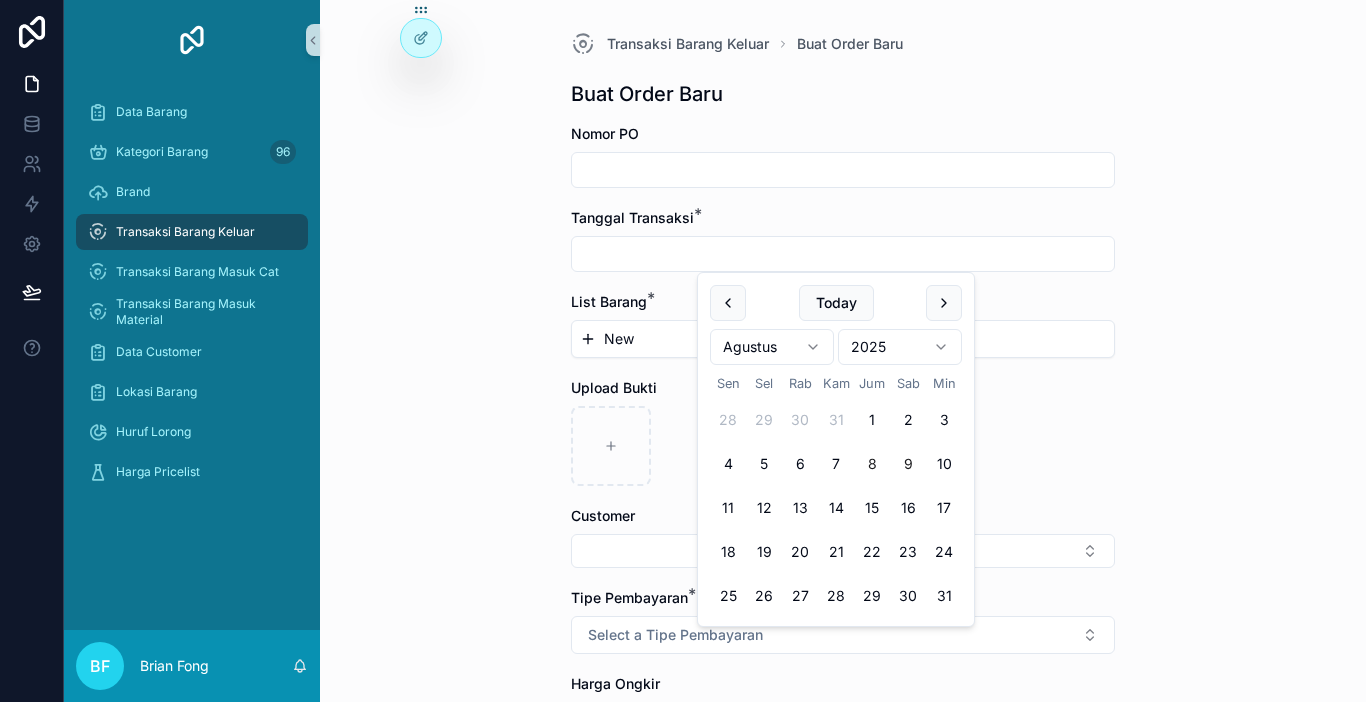 click on "8" at bounding box center [872, 464] 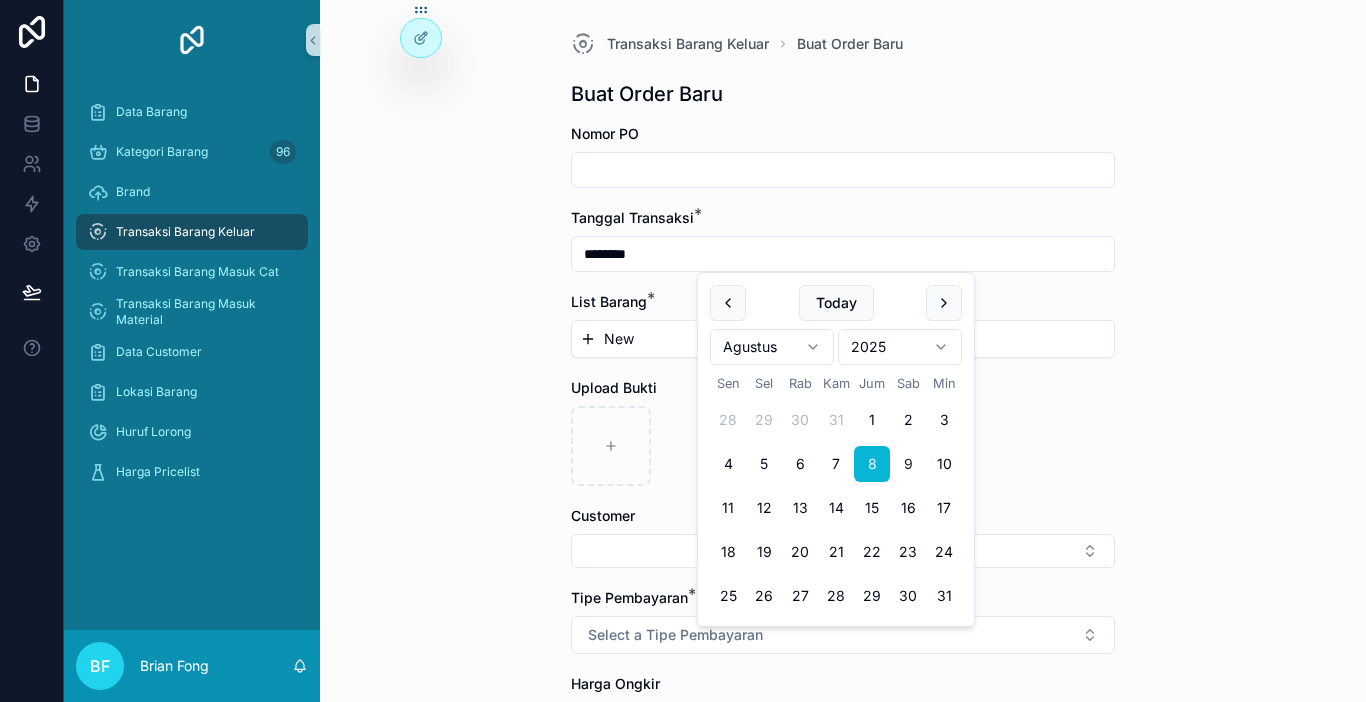 type on "********" 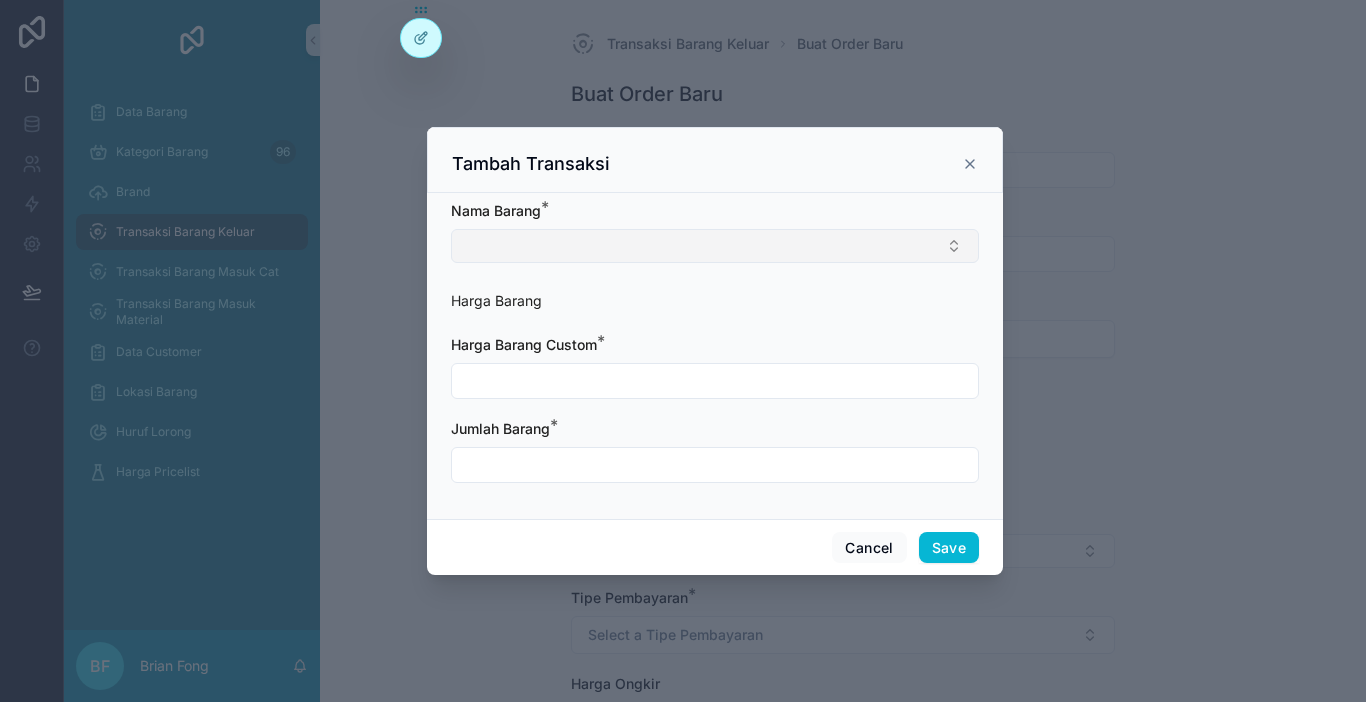 click at bounding box center (715, 246) 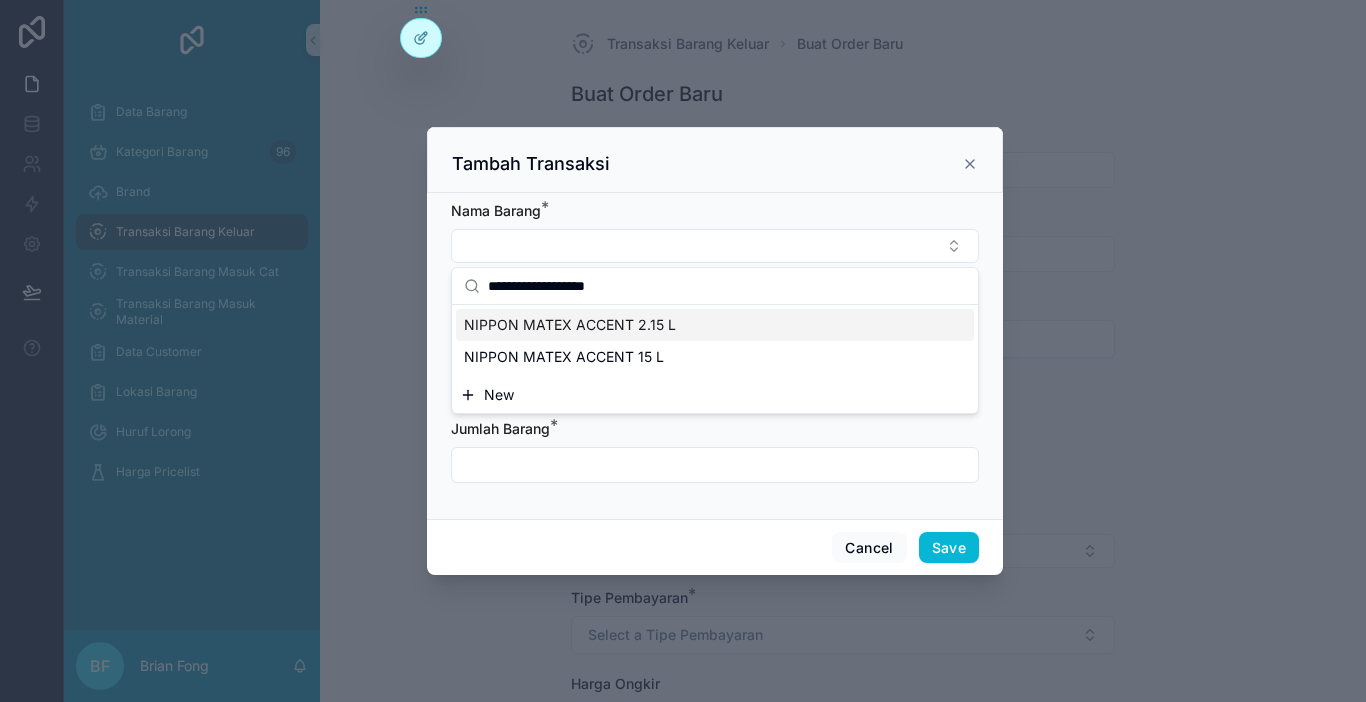 type on "**********" 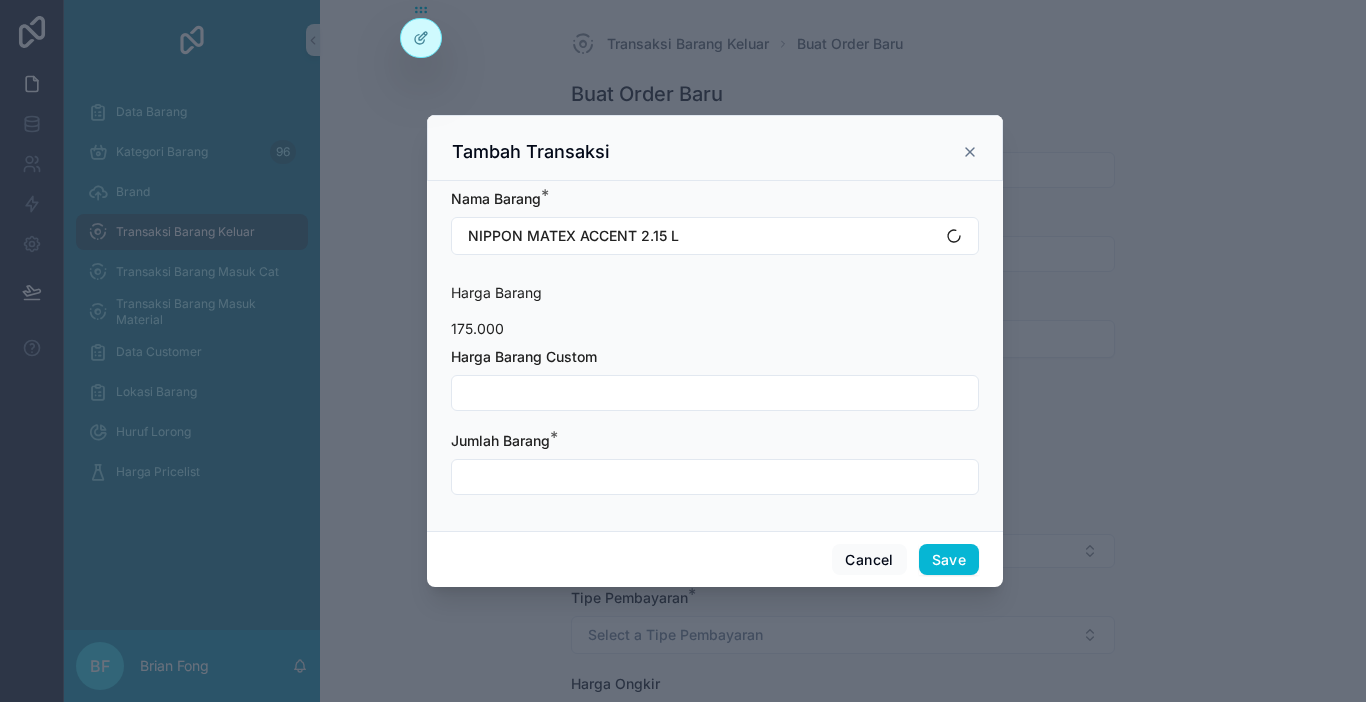 click at bounding box center [715, 393] 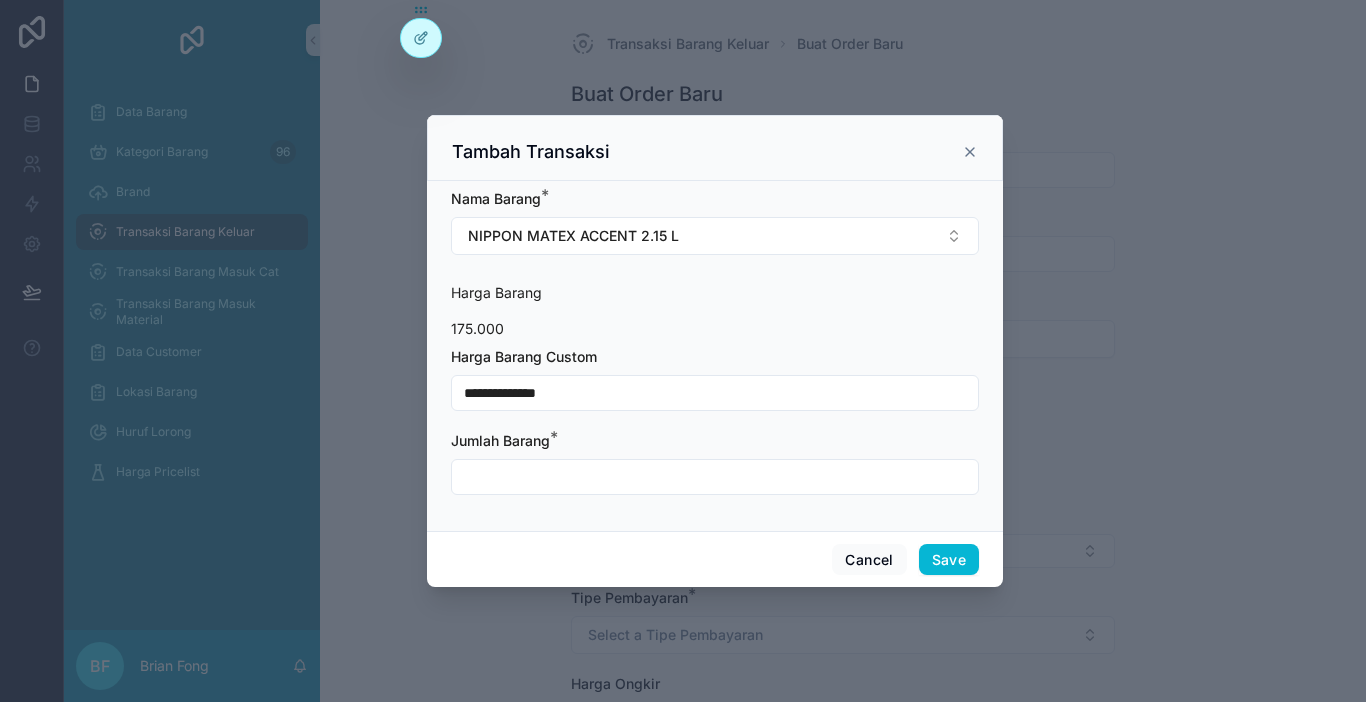 type on "**********" 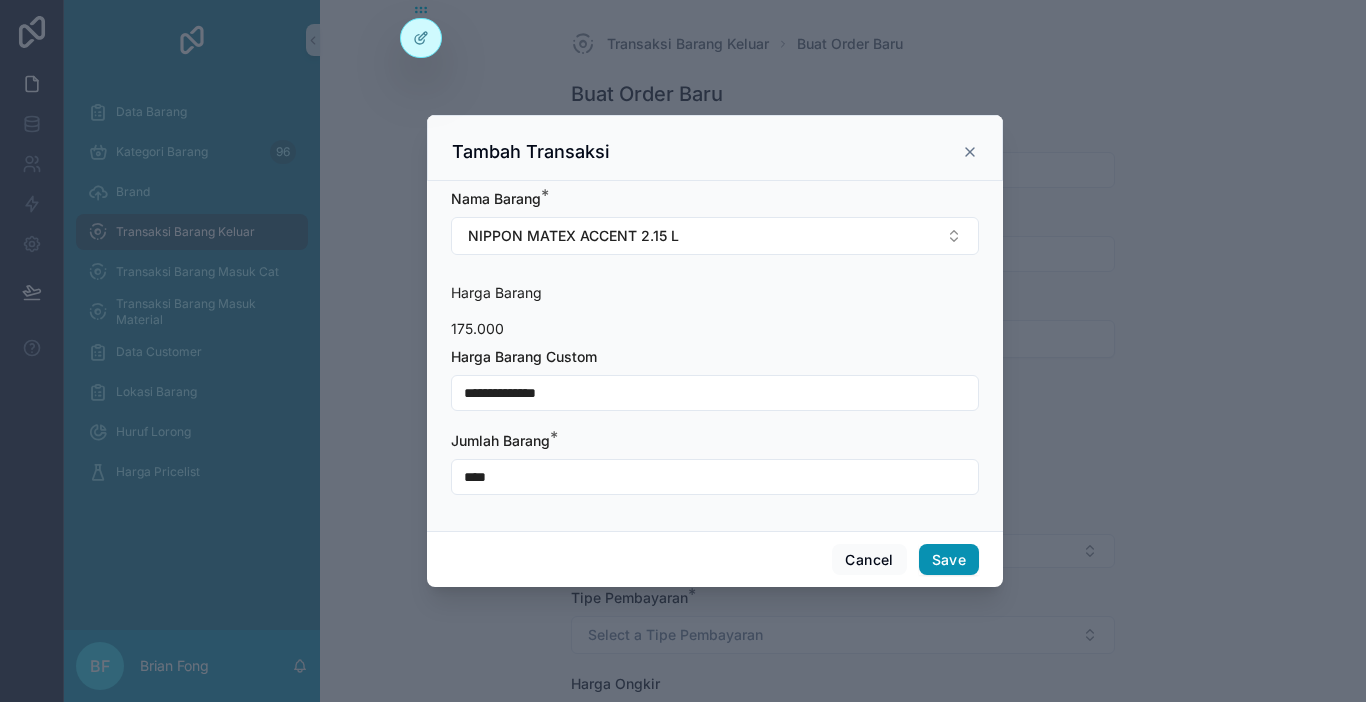 type on "****" 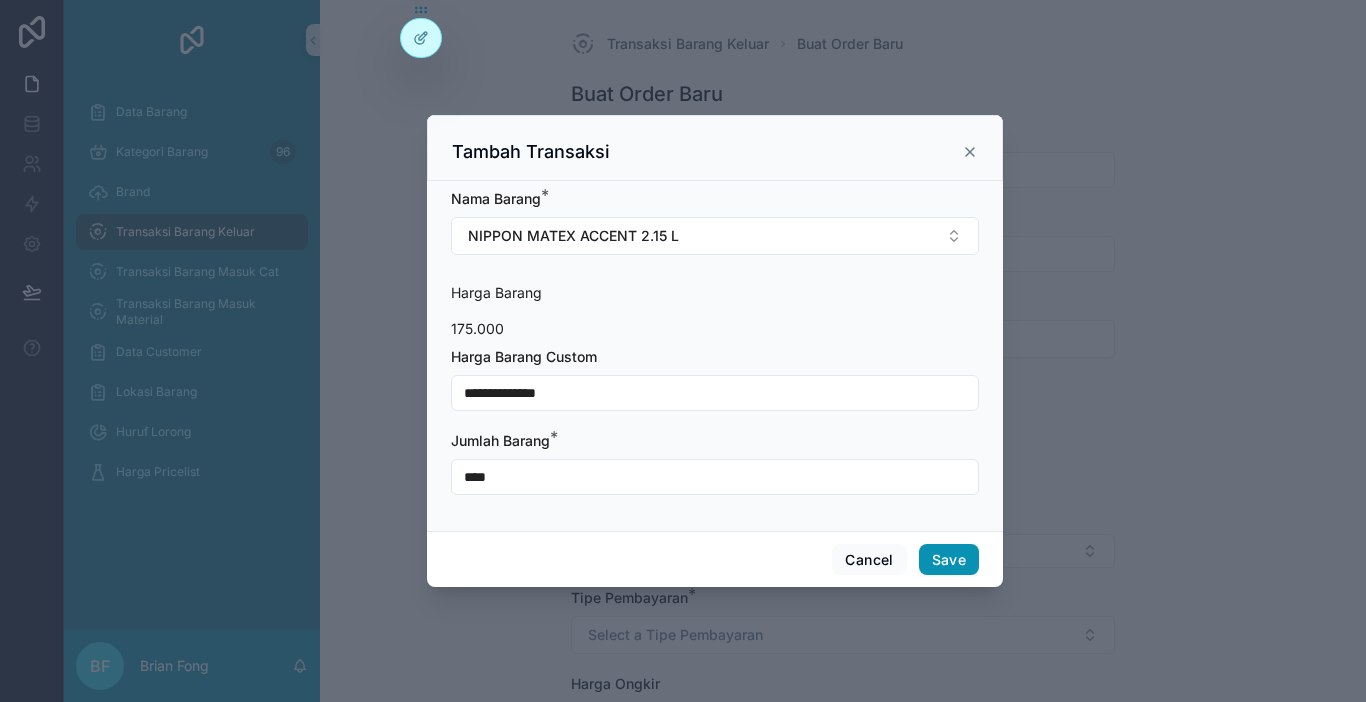 click on "Save" at bounding box center (949, 560) 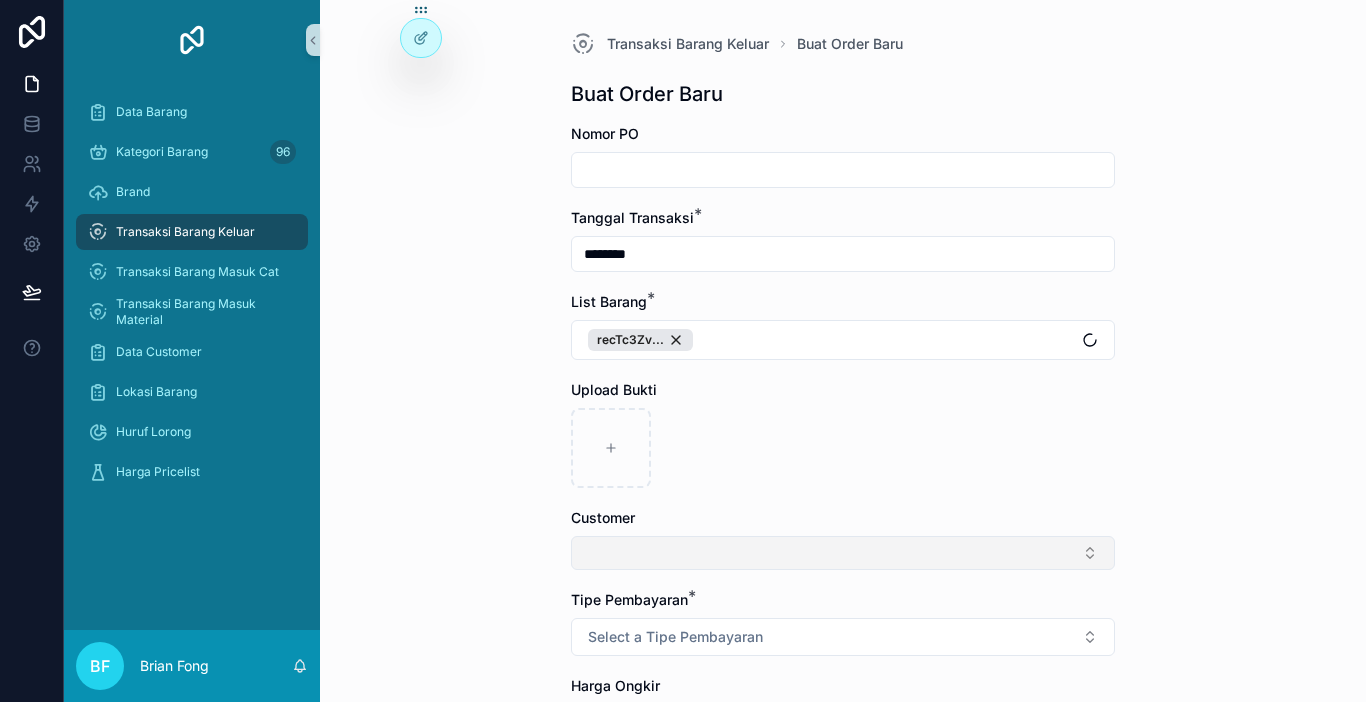 click at bounding box center [843, 553] 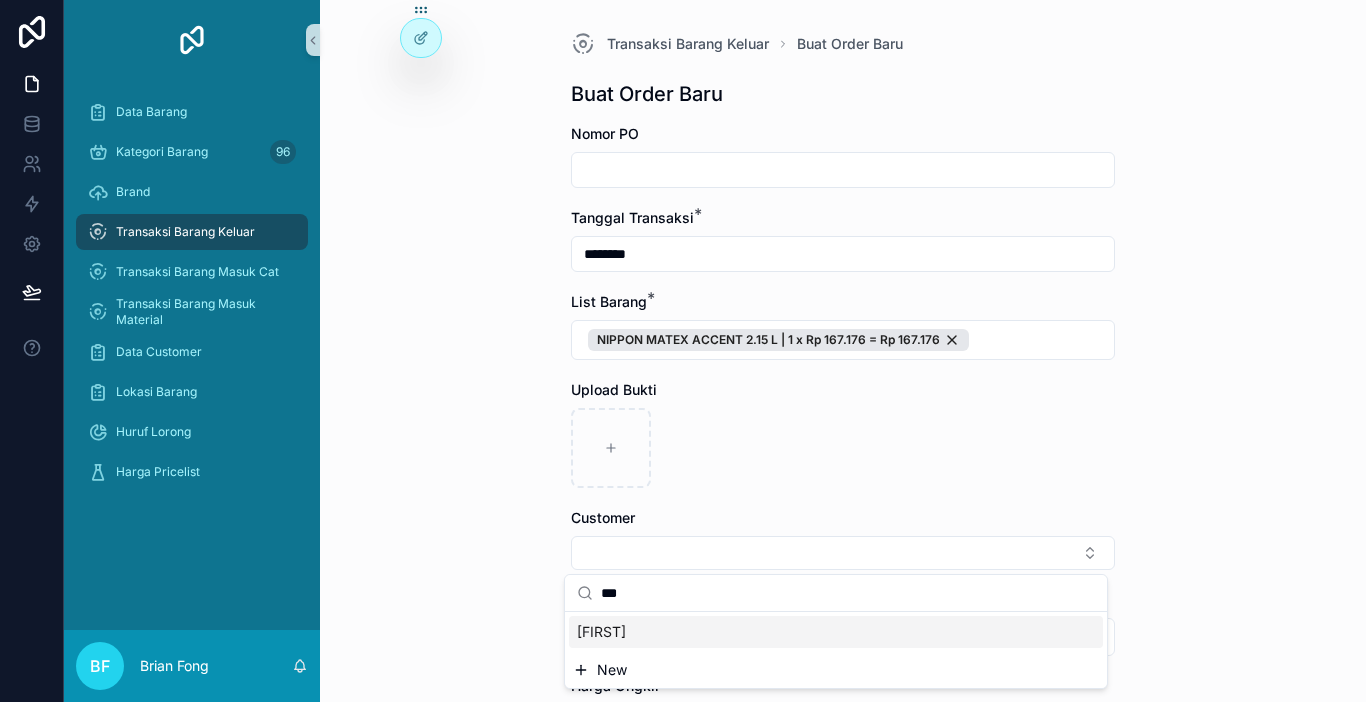 type on "***" 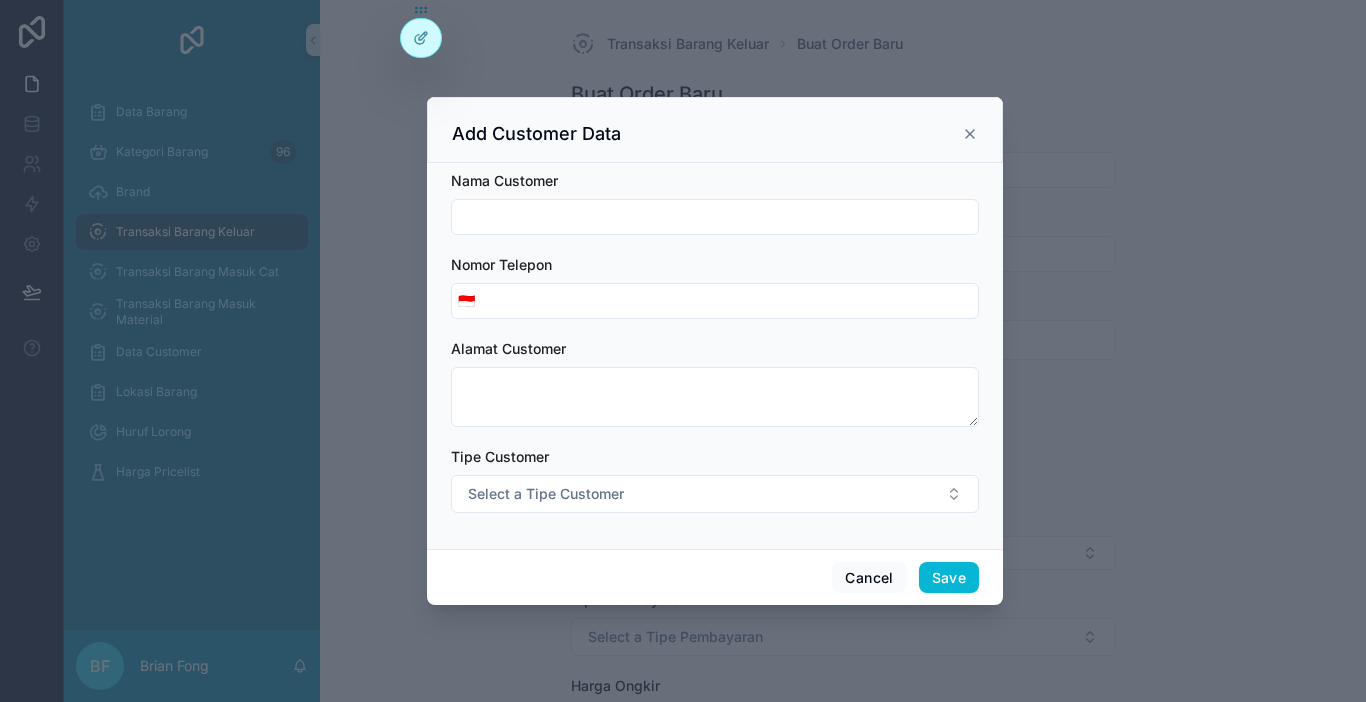 click at bounding box center [715, 217] 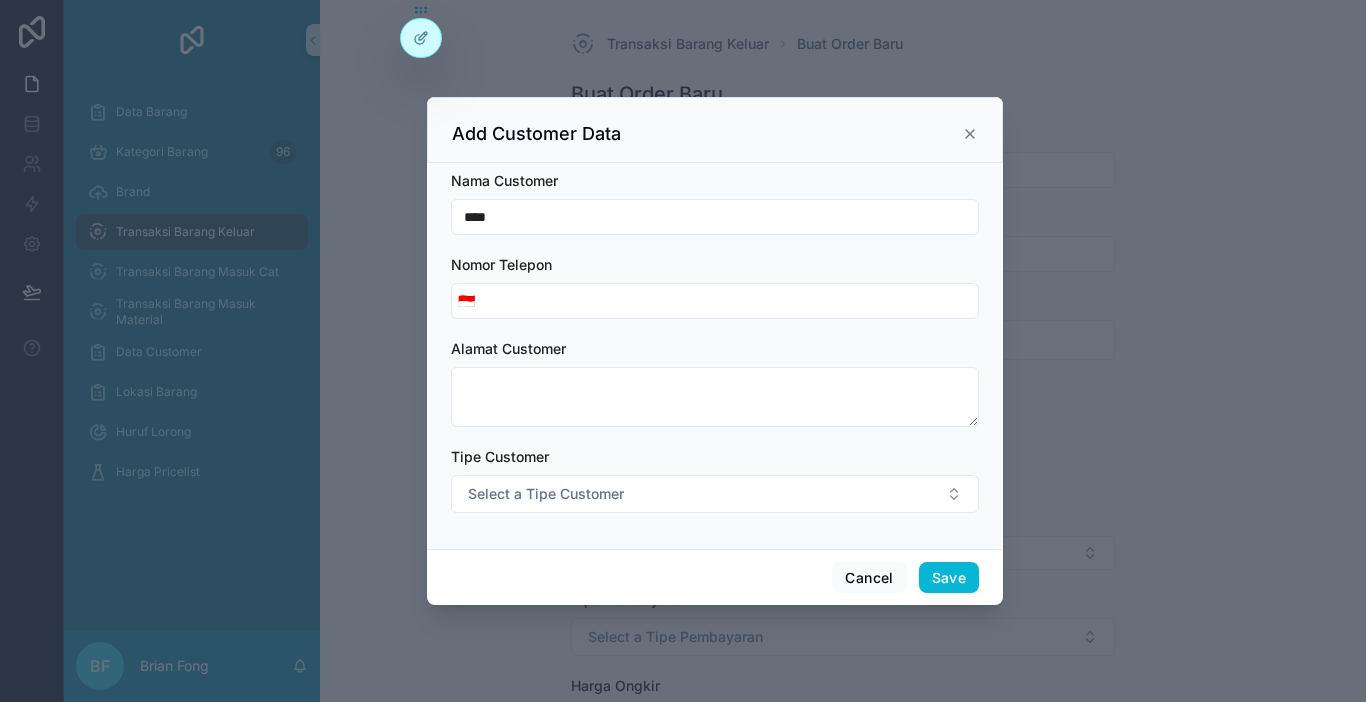 type on "**********" 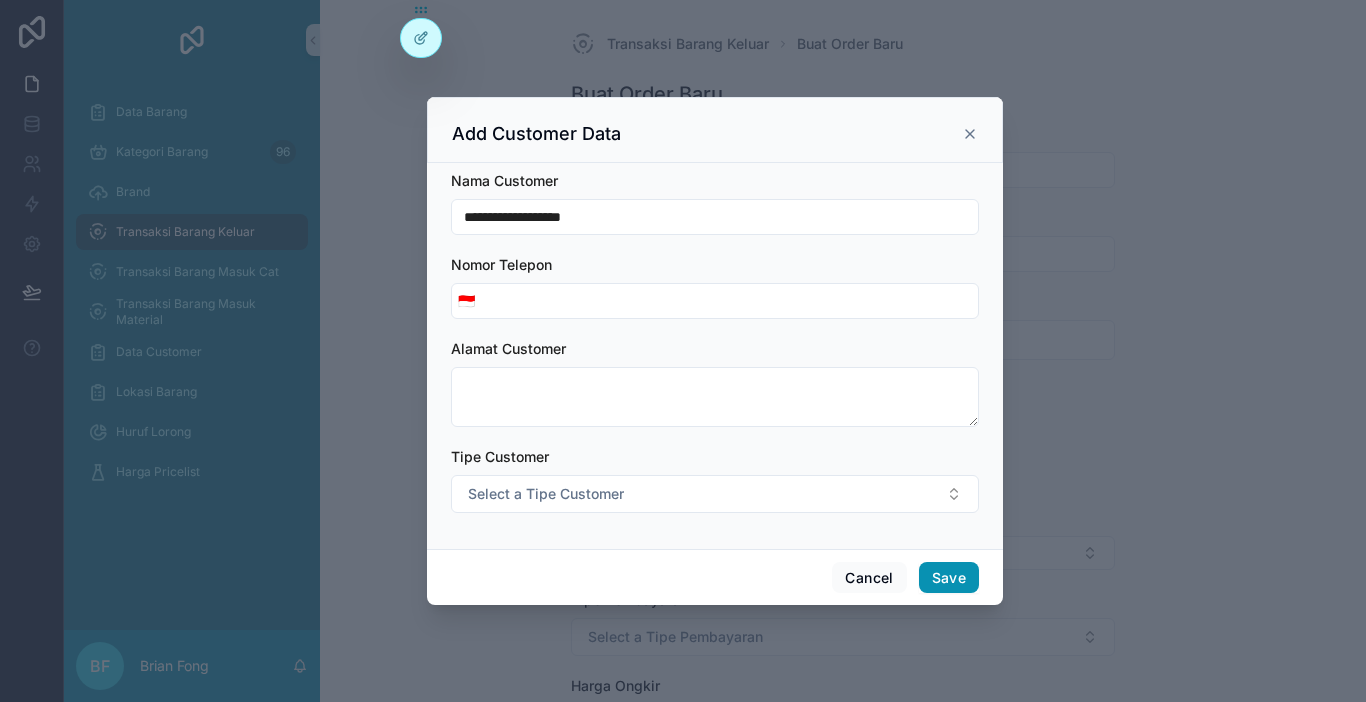click on "Save" at bounding box center [949, 578] 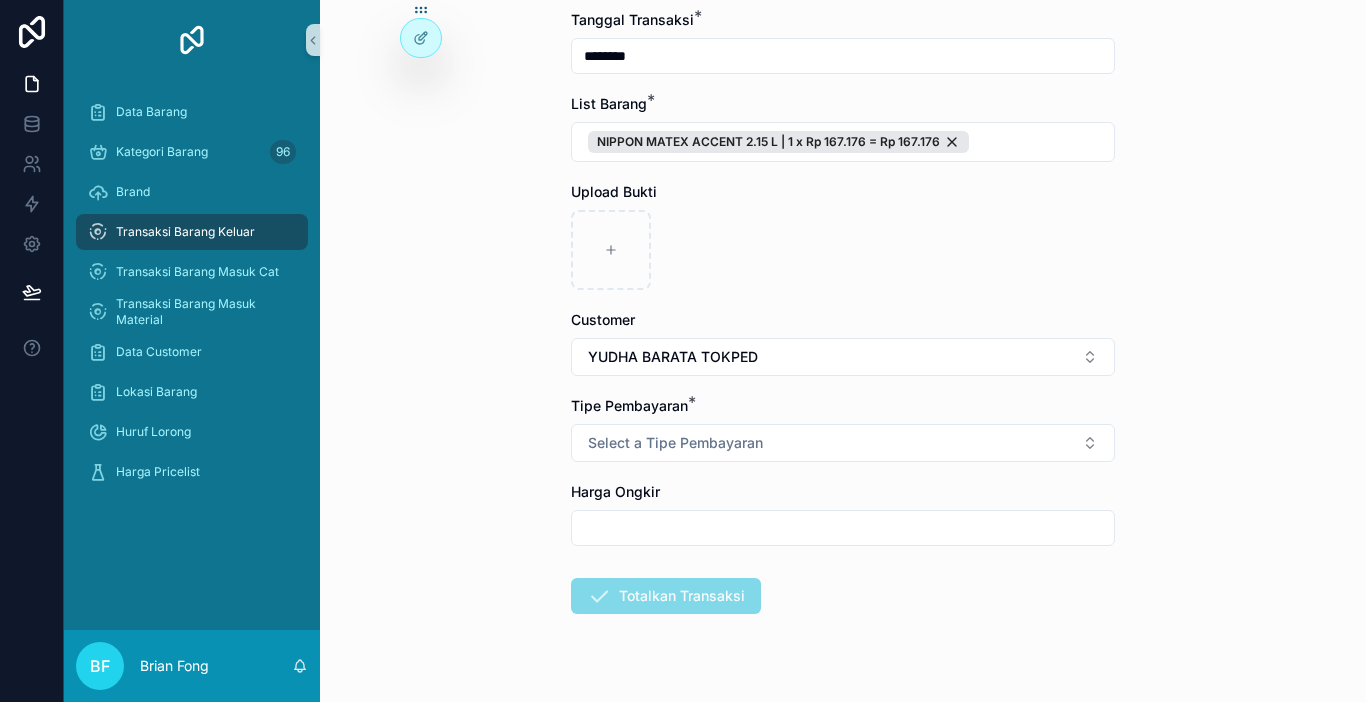 scroll, scrollTop: 200, scrollLeft: 0, axis: vertical 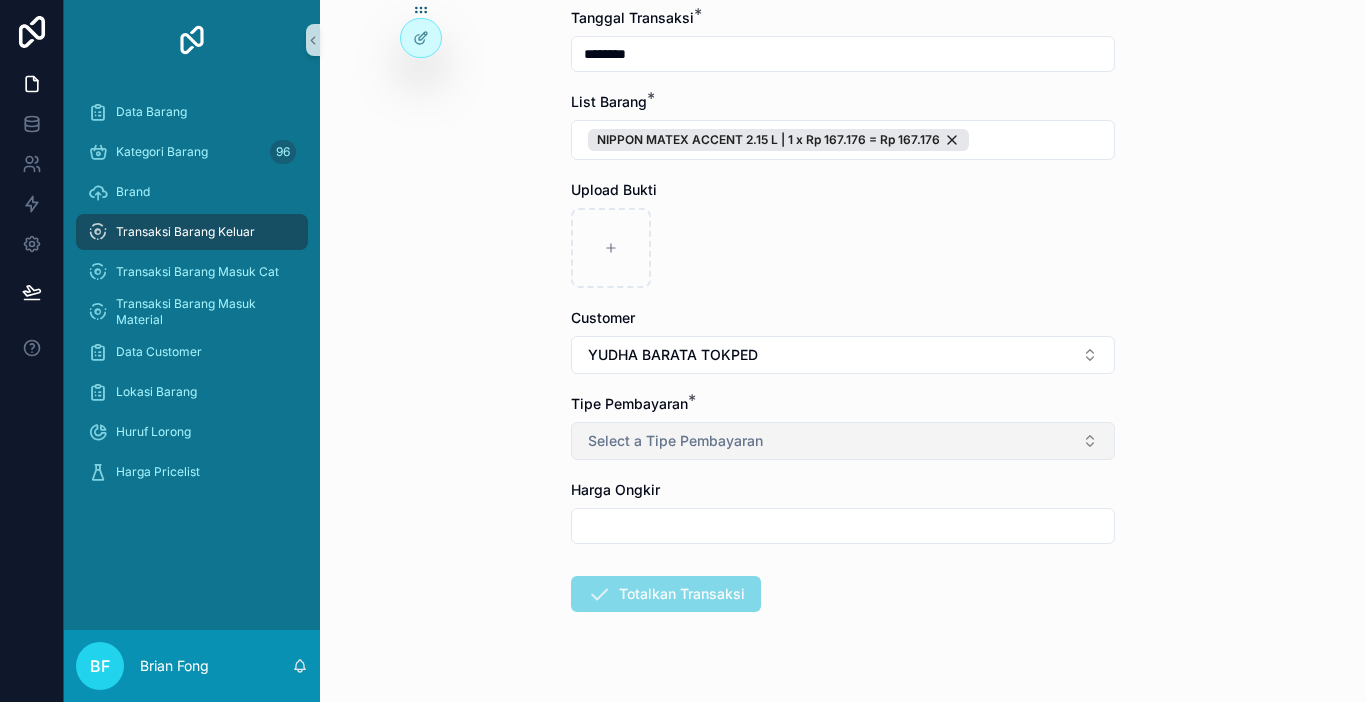 click on "Select a Tipe Pembayaran" at bounding box center [843, 441] 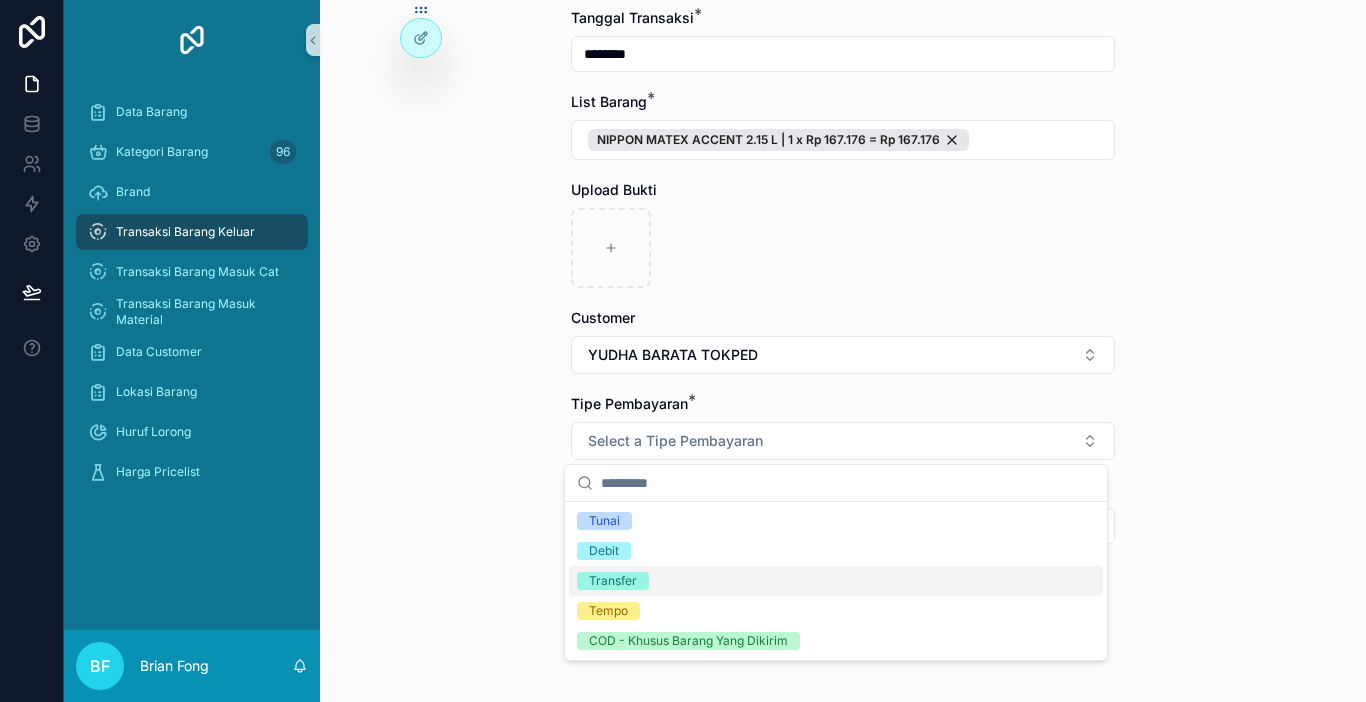 click on "Transfer" at bounding box center [613, 581] 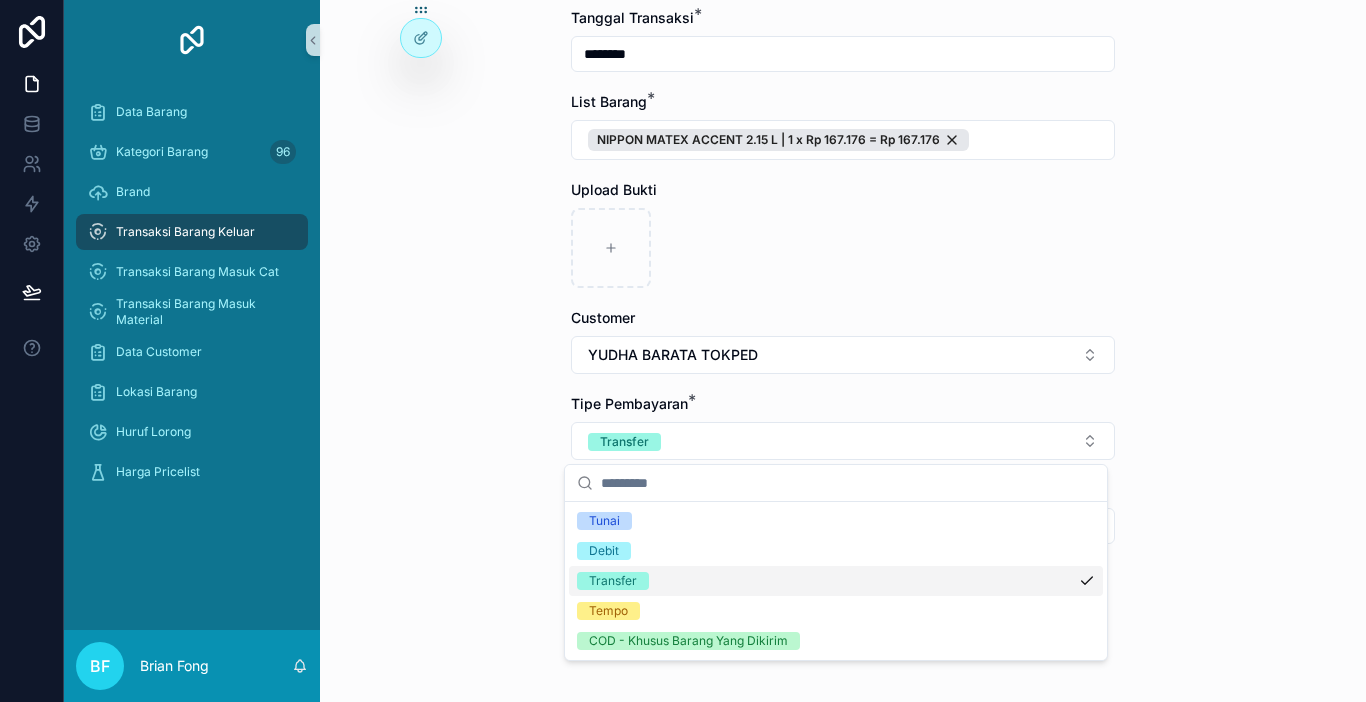 click on "Transaksi Barang Keluar Buat Order Baru Buat Order Baru Nomor PO Tanggal Transaksi * ******** List Barang * NIPPON MATEX ACCENT 2.15 L | 1 x Rp 167.176 = Rp 167.176 Upload Bukti Customer YUDHA BARATA TOKPED Tipe Pembayaran * Transfer Harga Ongkir Totalkan Transaksi" at bounding box center [843, 351] 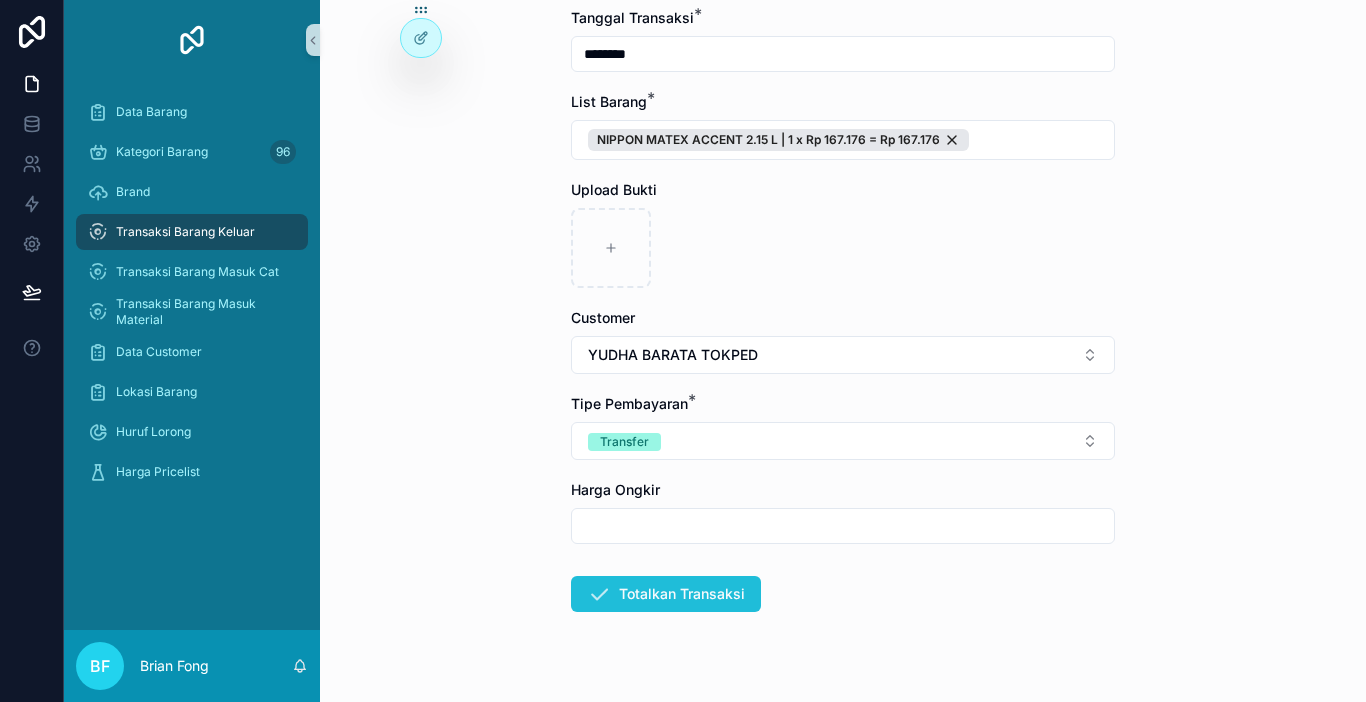 drag, startPoint x: 600, startPoint y: 584, endPoint x: 613, endPoint y: 582, distance: 13.152946 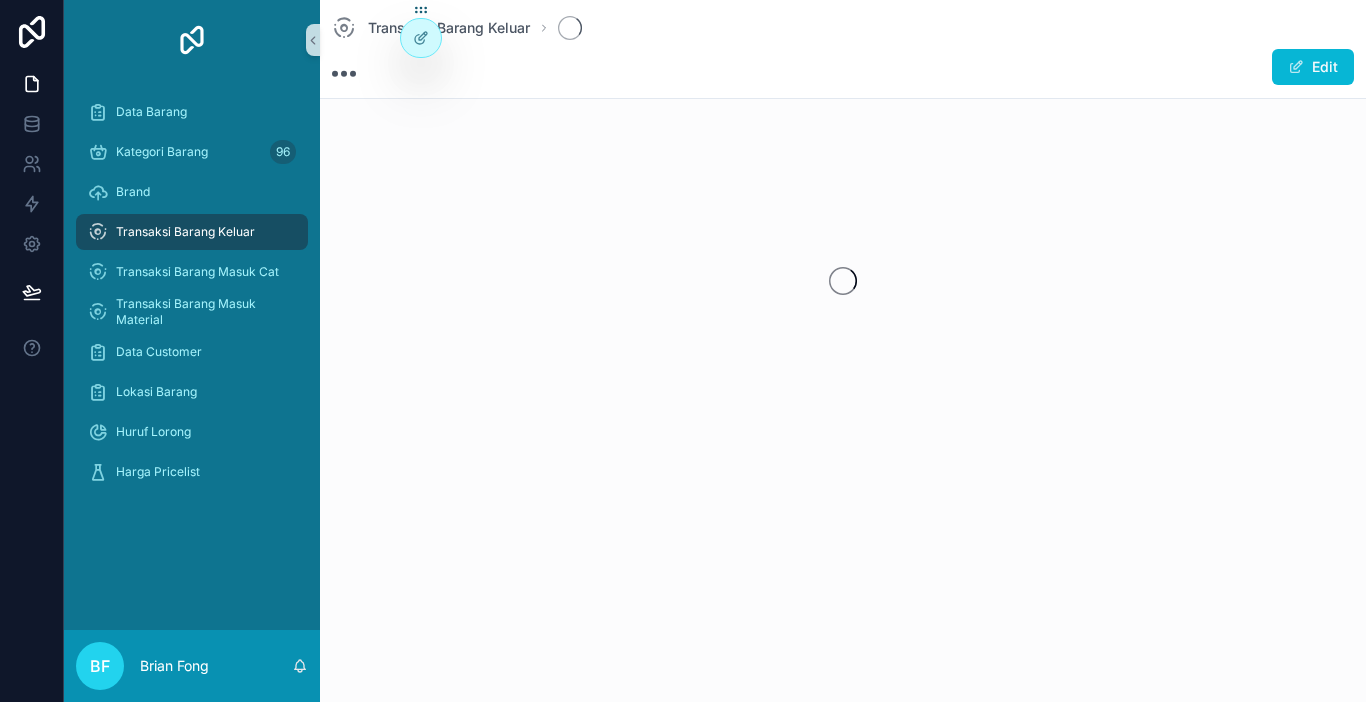 scroll, scrollTop: 0, scrollLeft: 0, axis: both 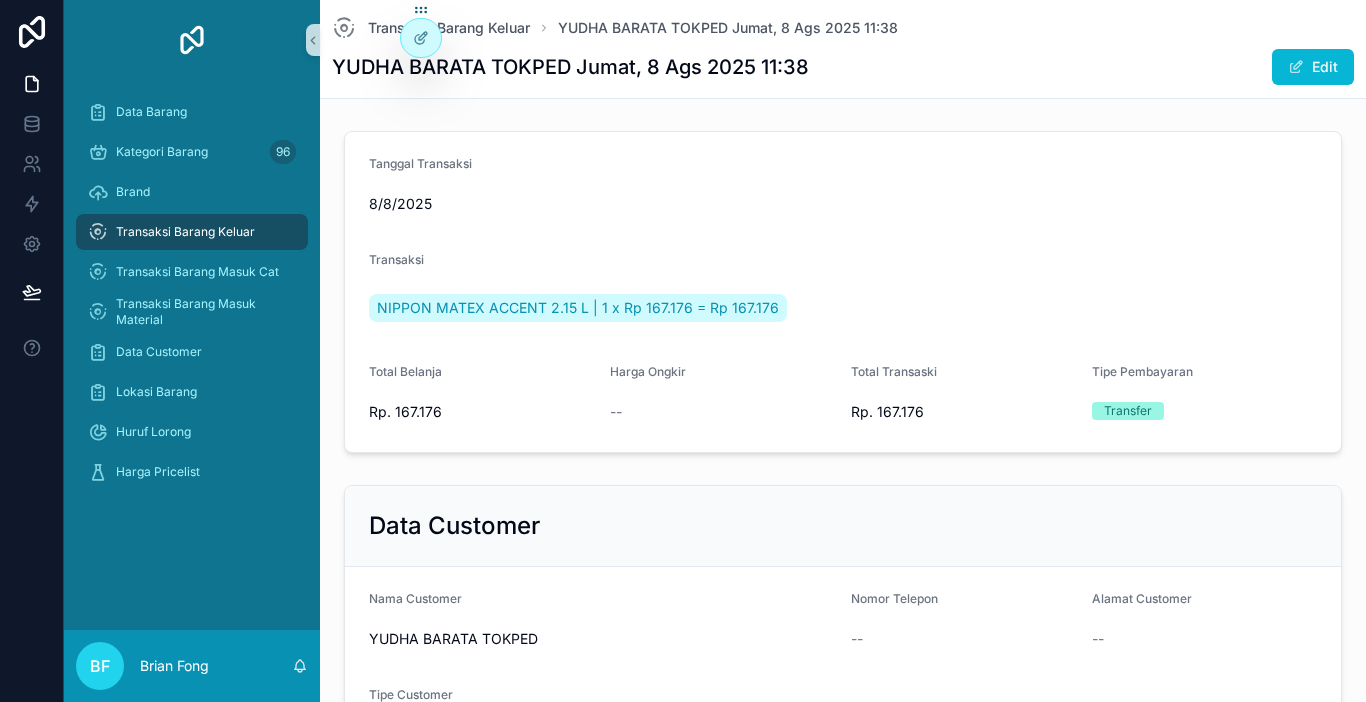 click on "Transaksi Barang Keluar" at bounding box center [185, 232] 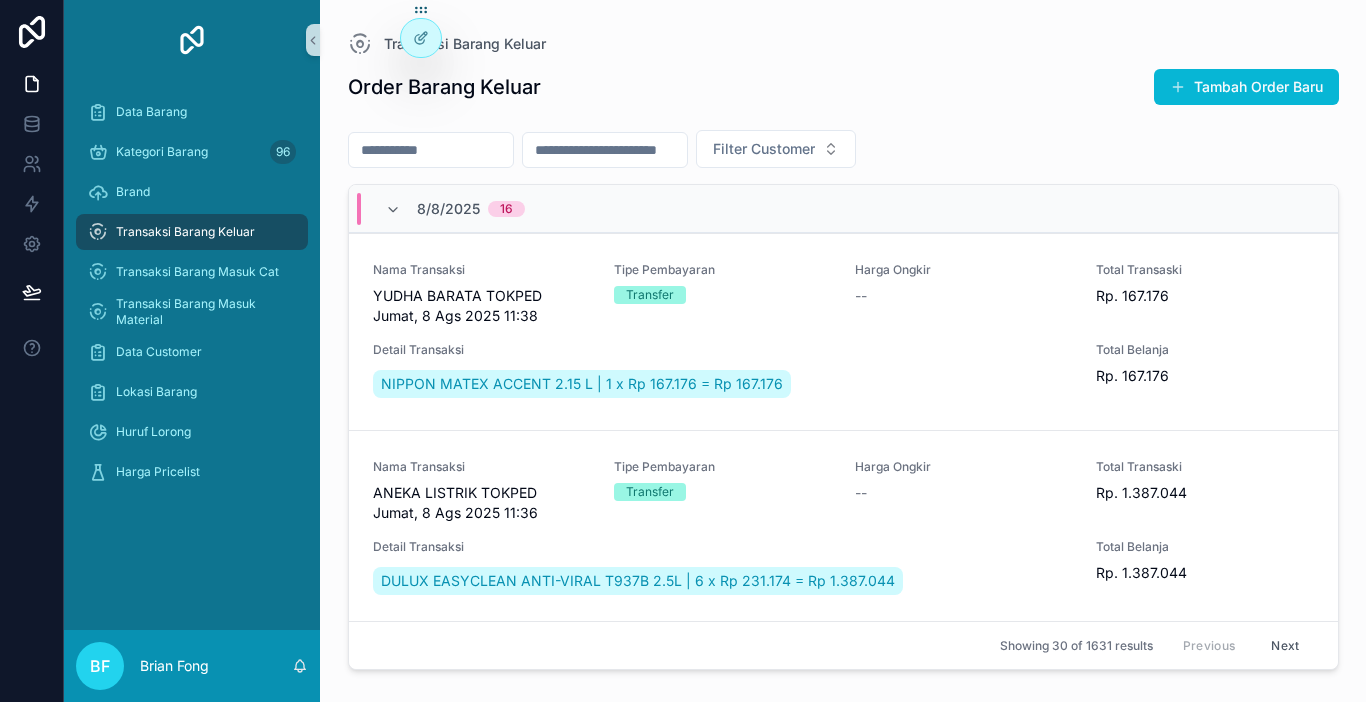 click on "Transaksi Barang Keluar" at bounding box center (185, 232) 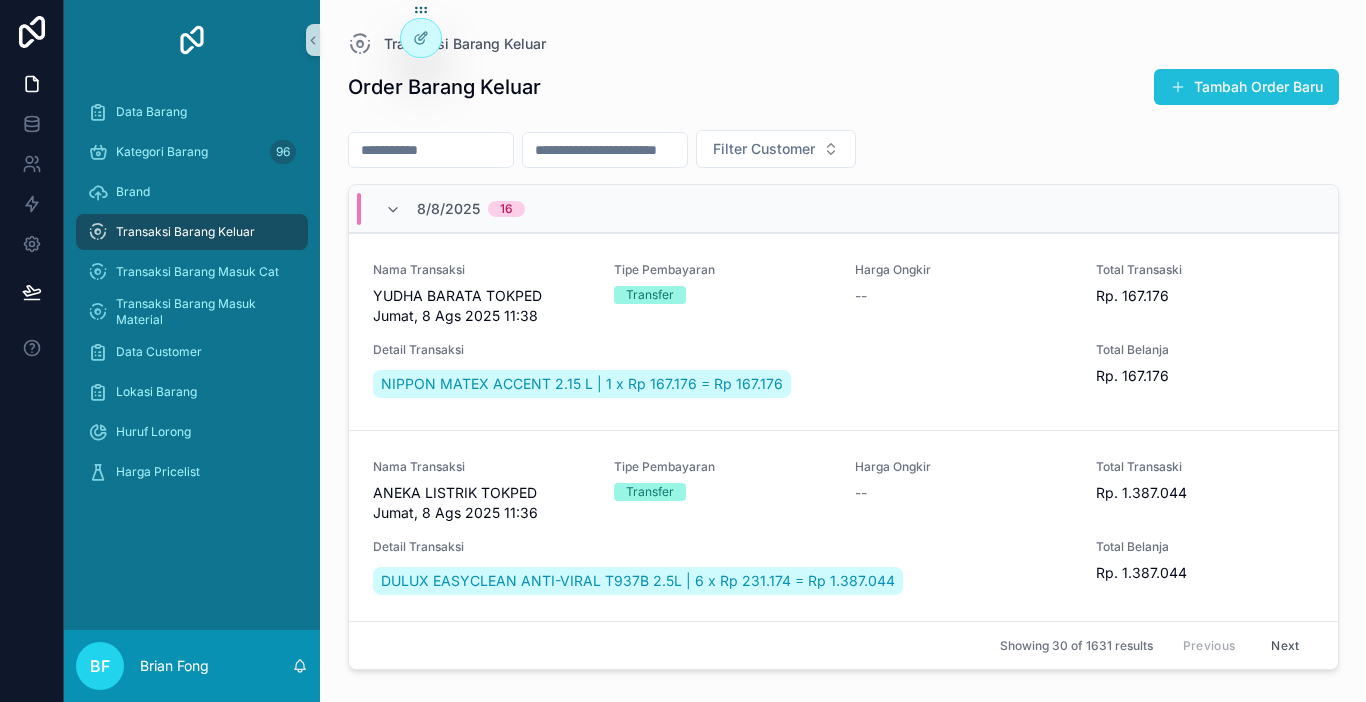 click on "Tambah Order Baru" at bounding box center (1246, 87) 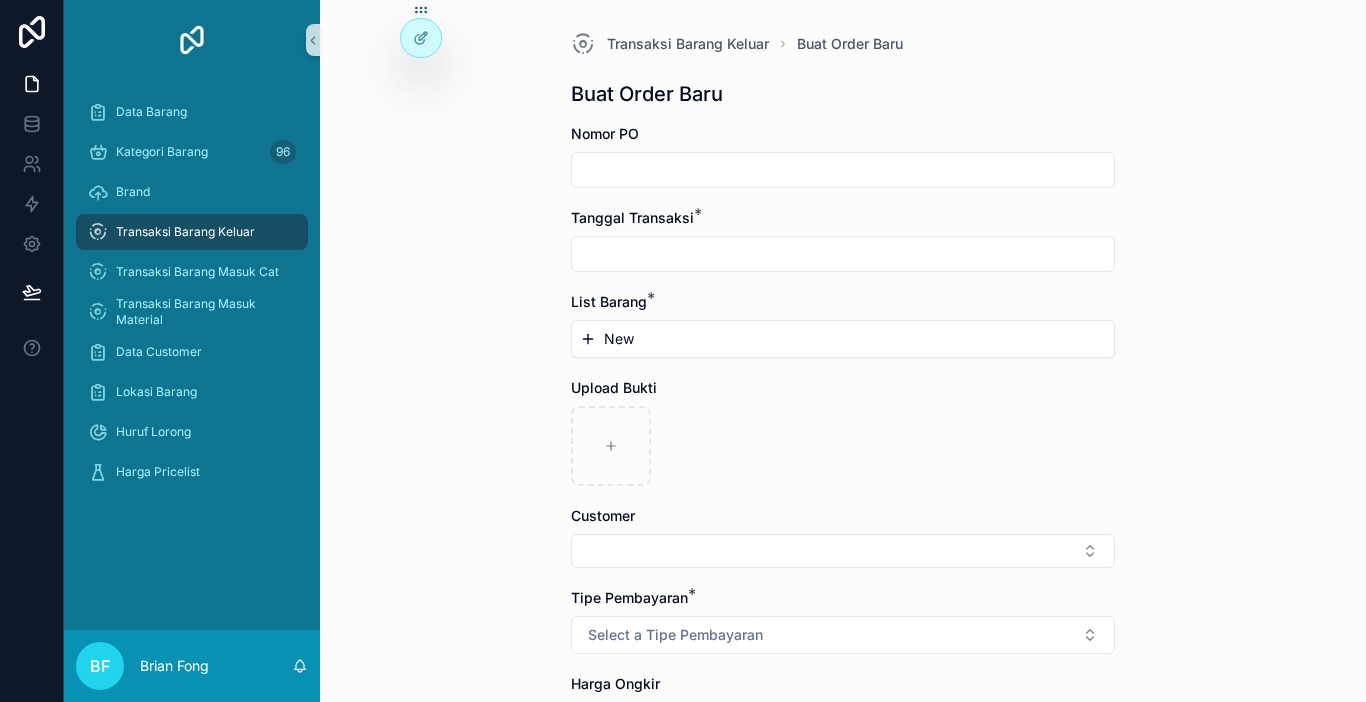 click at bounding box center (843, 254) 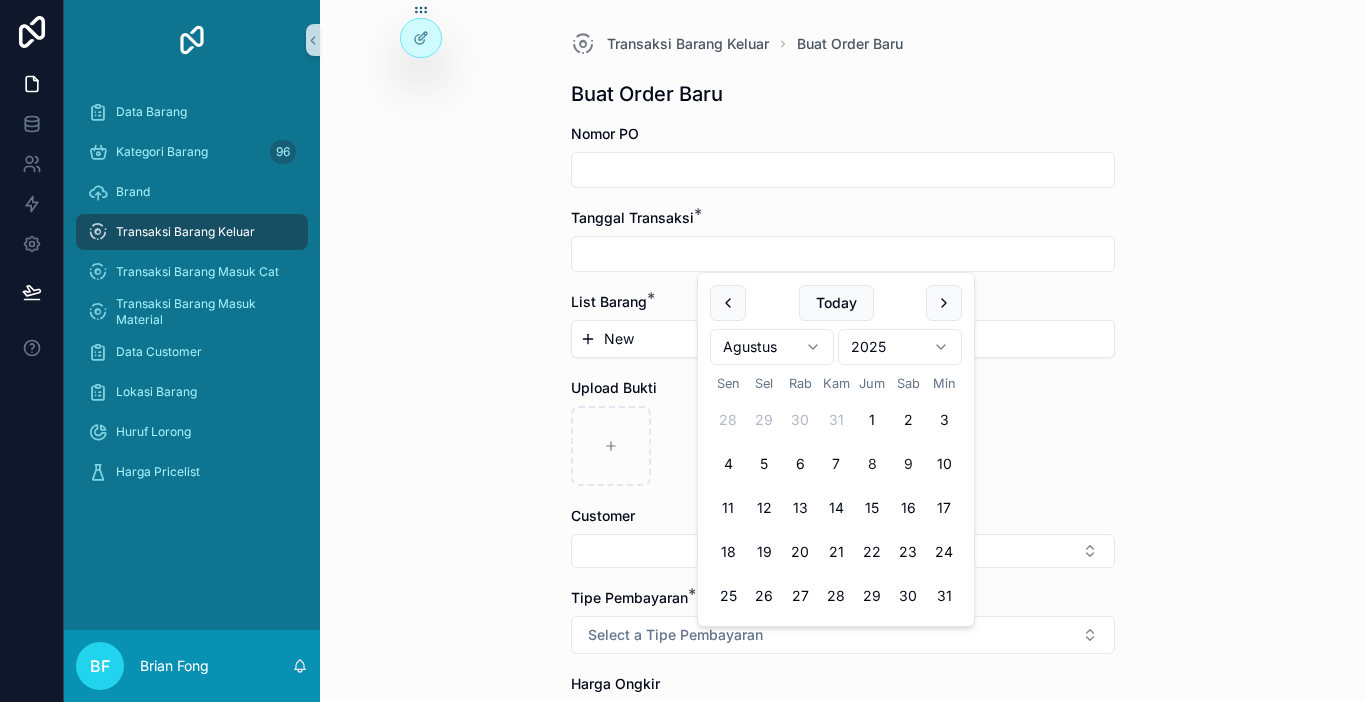 click on "8" at bounding box center (872, 464) 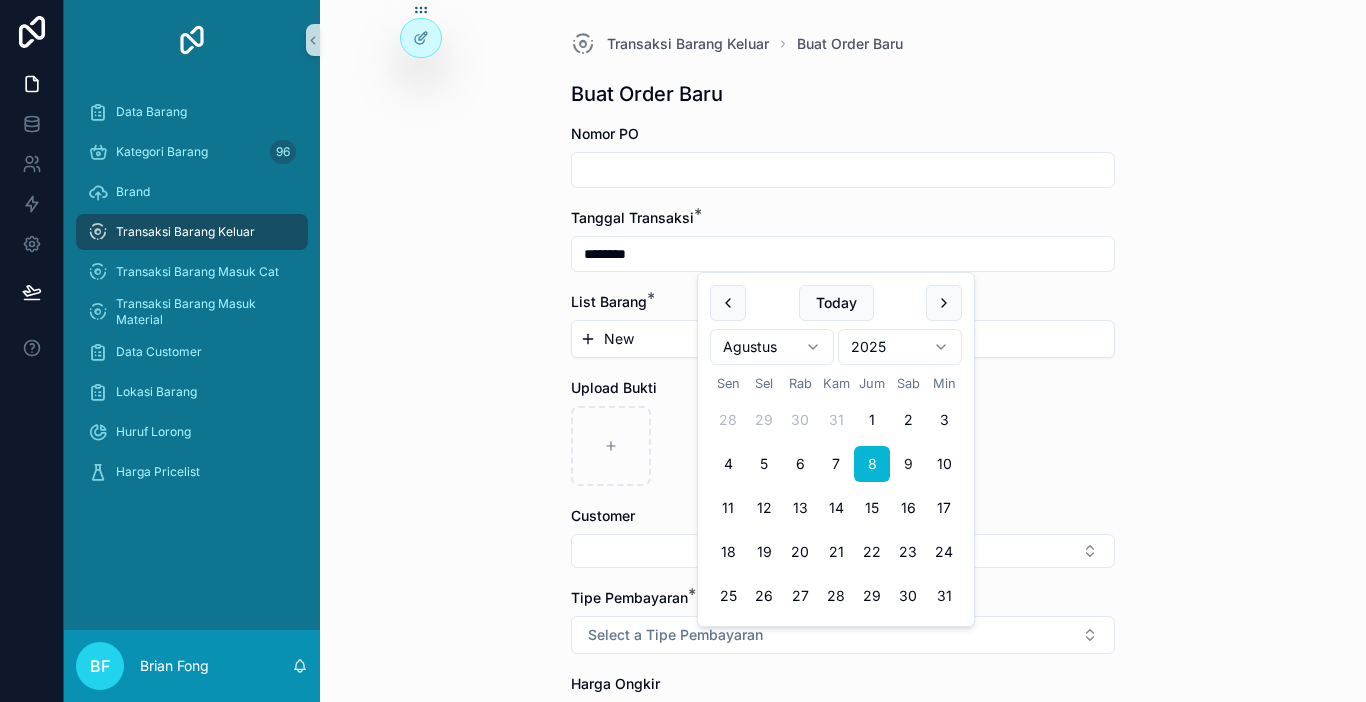 type on "********" 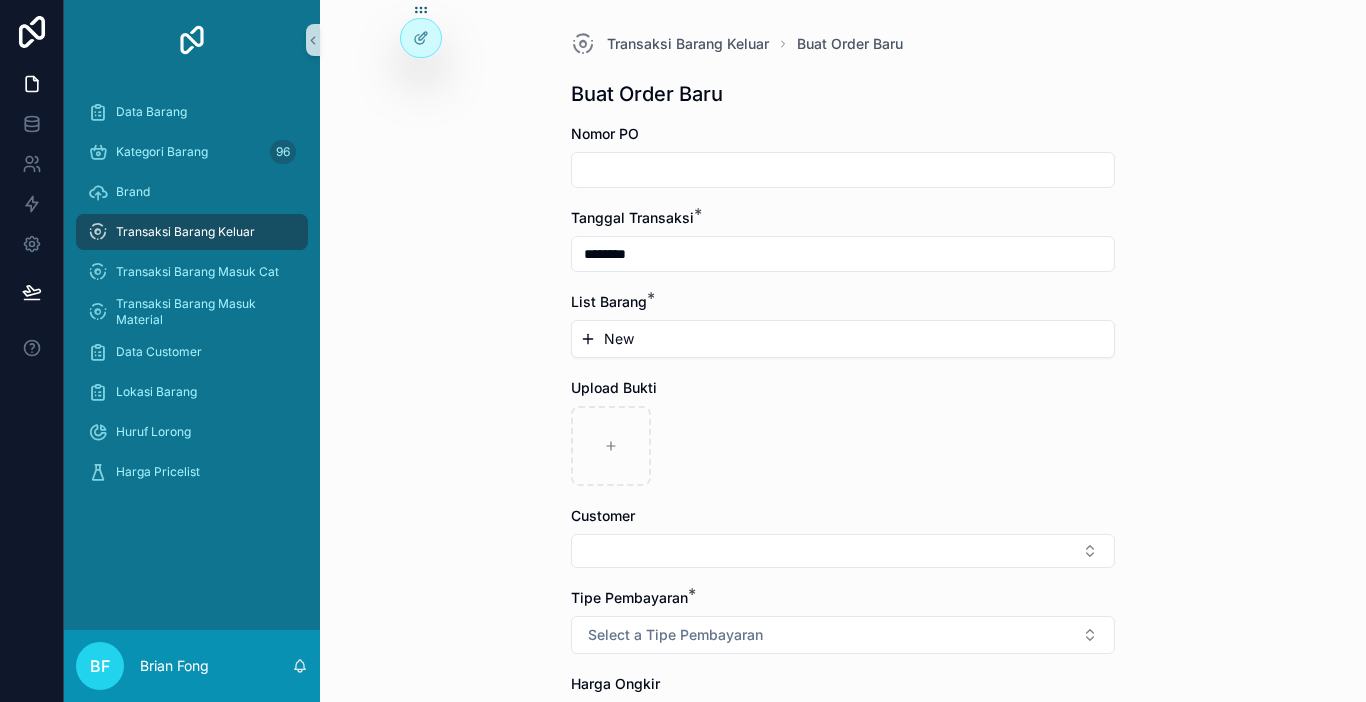 click on "New" at bounding box center (619, 339) 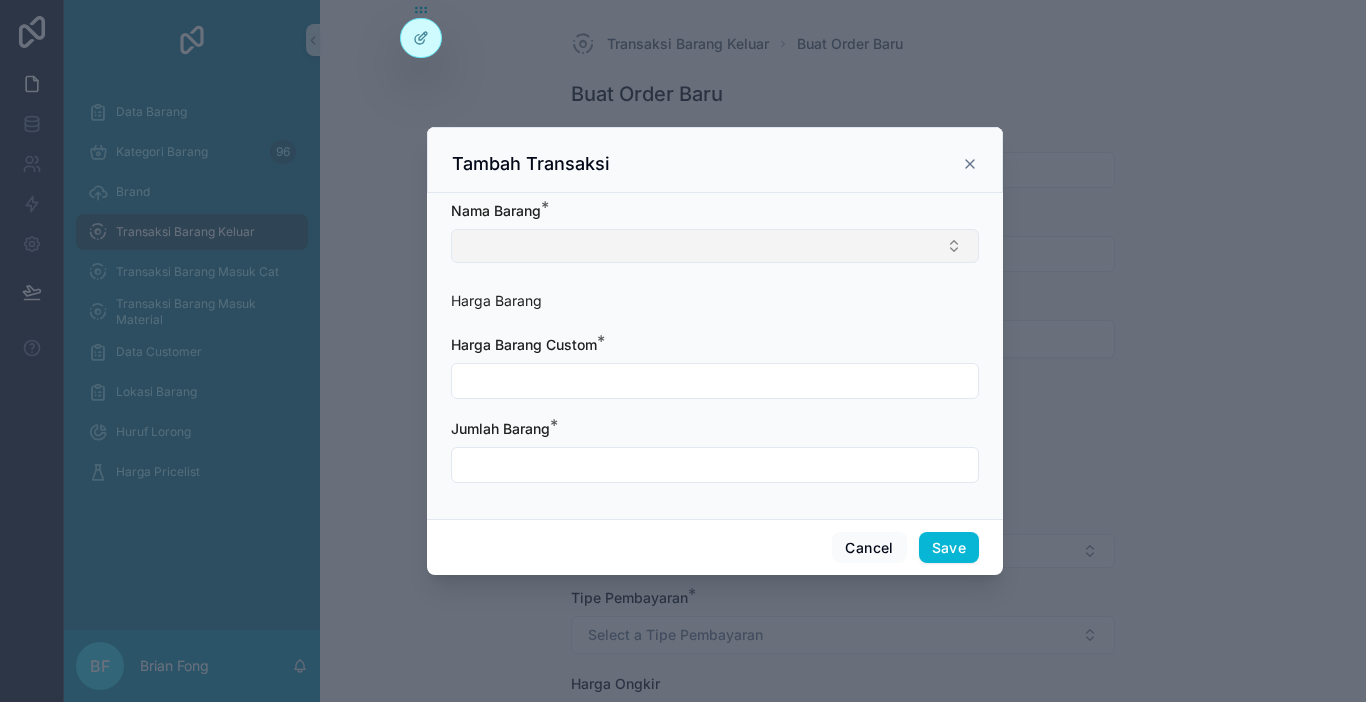 click at bounding box center (715, 246) 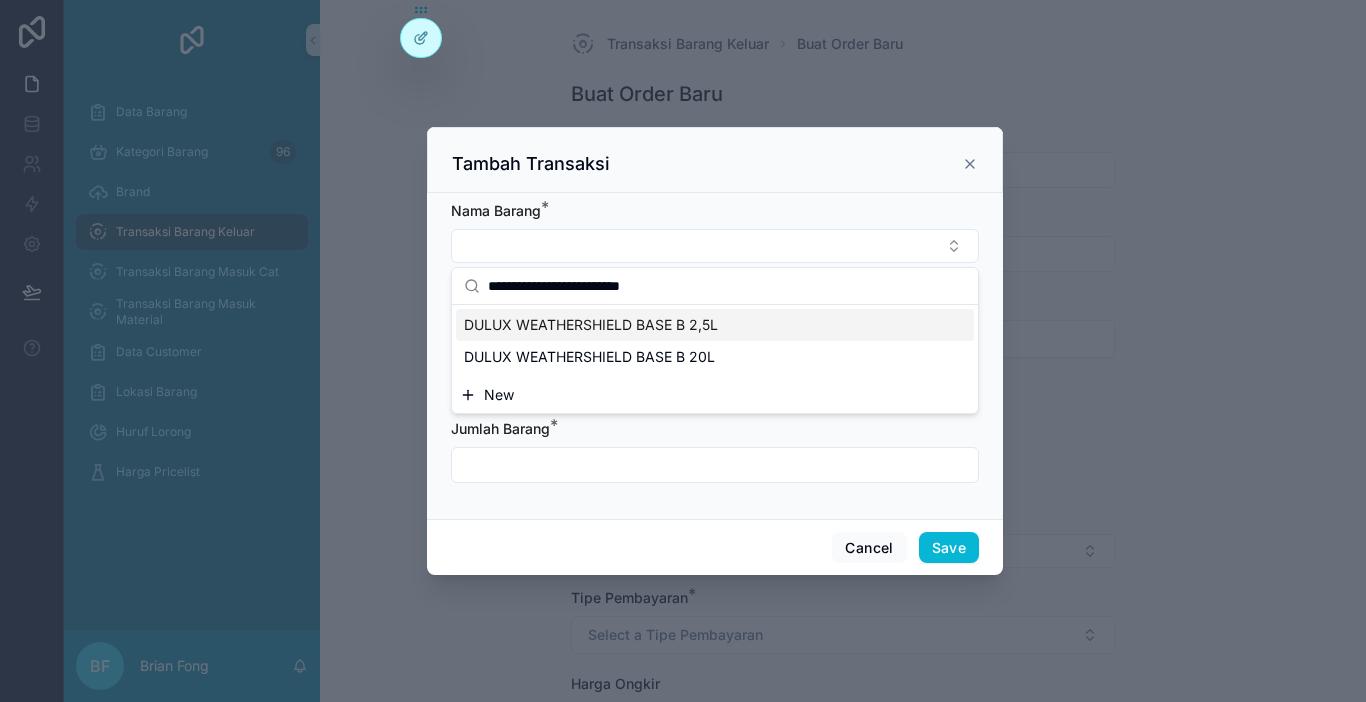 type on "**********" 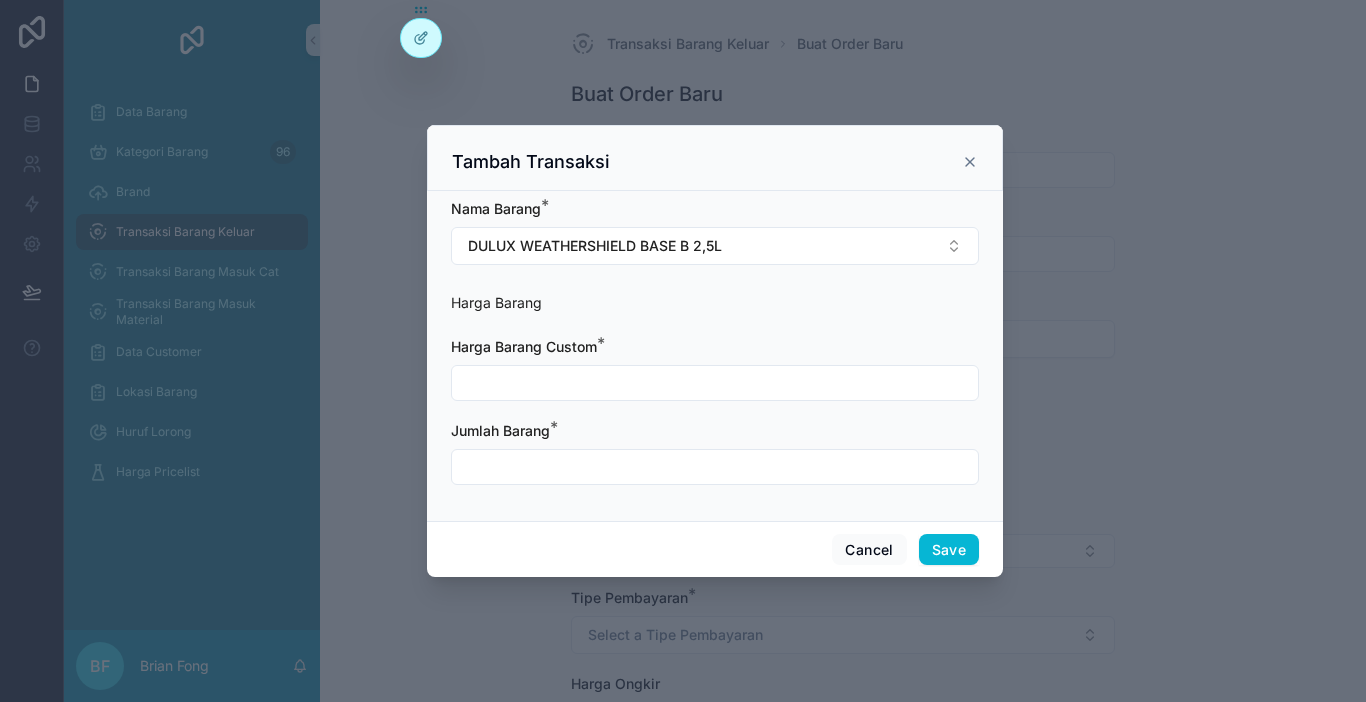 click at bounding box center [715, 383] 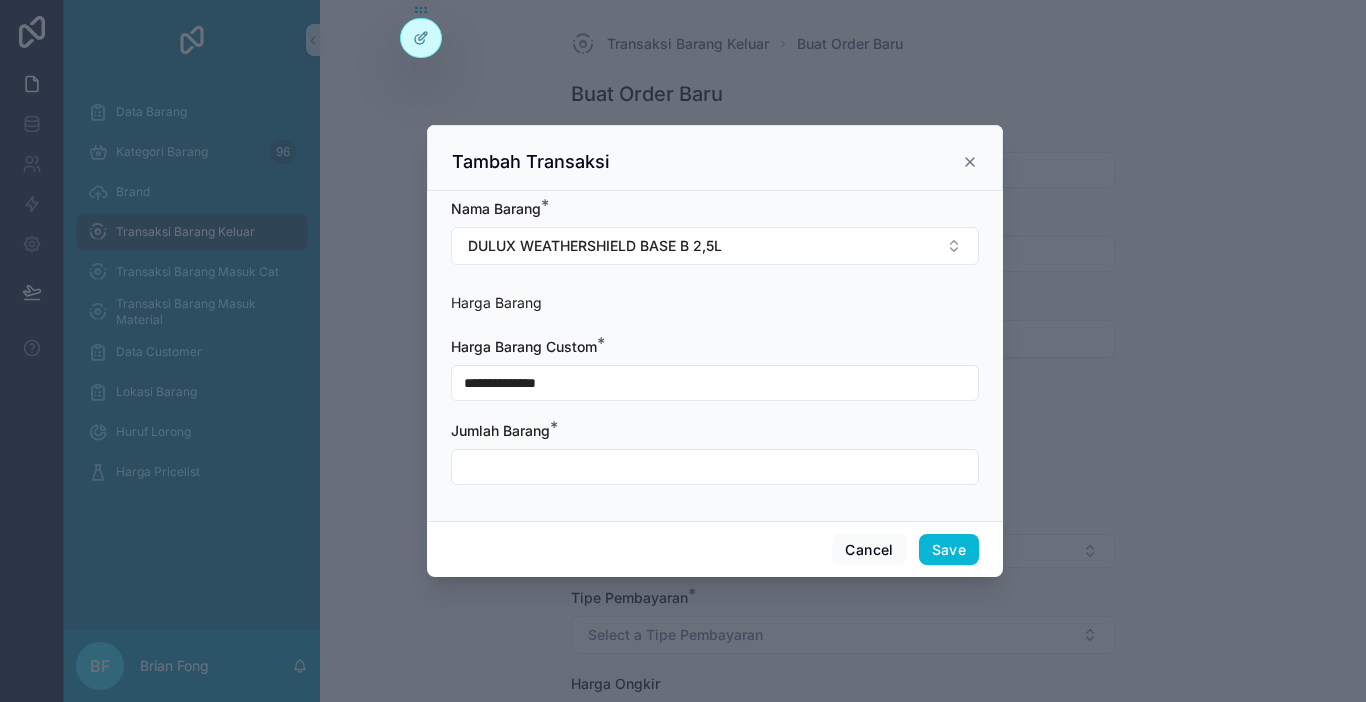 type on "**********" 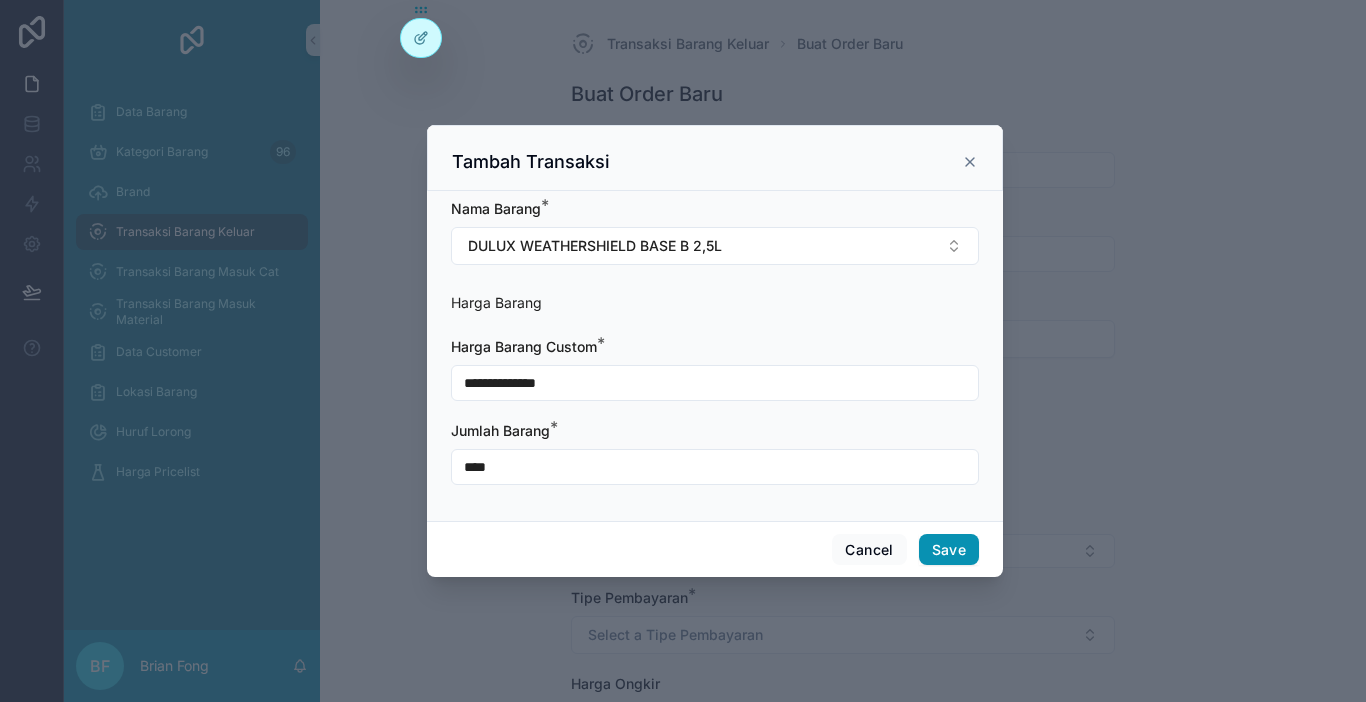 type on "****" 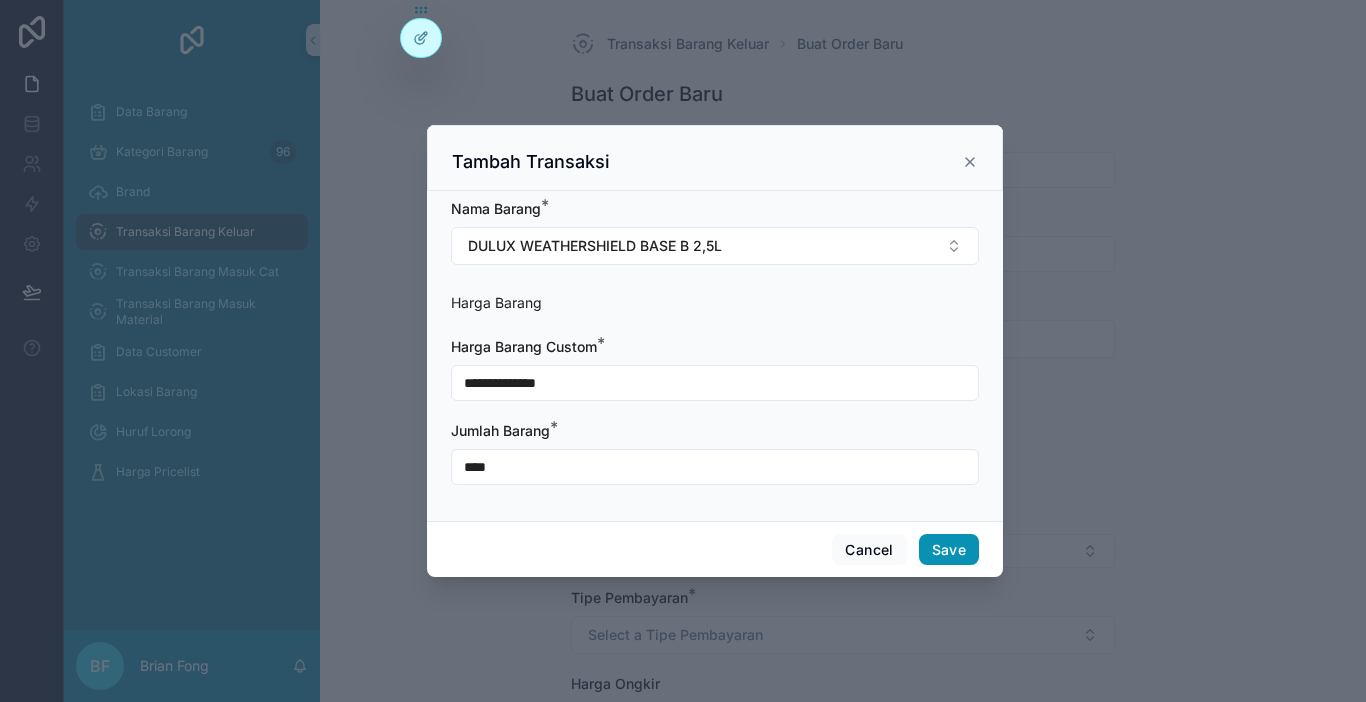 click on "Save" at bounding box center (949, 550) 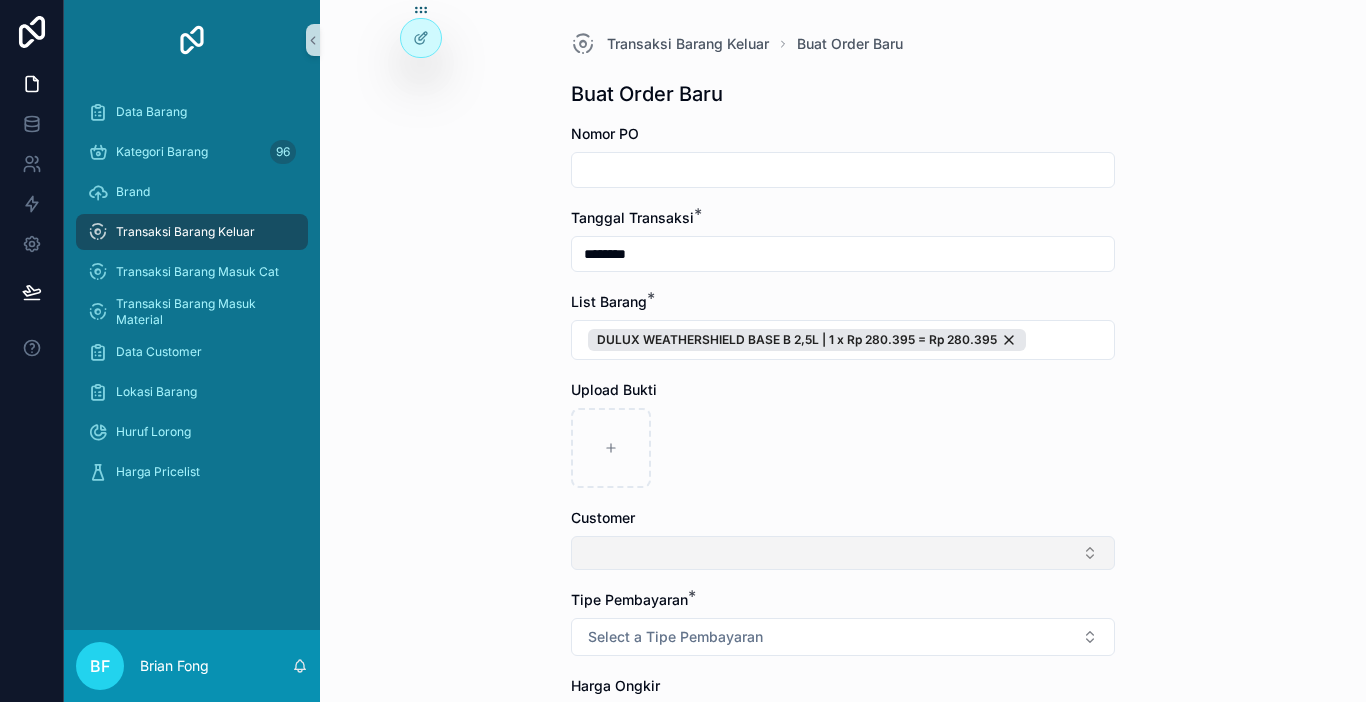 click at bounding box center [843, 553] 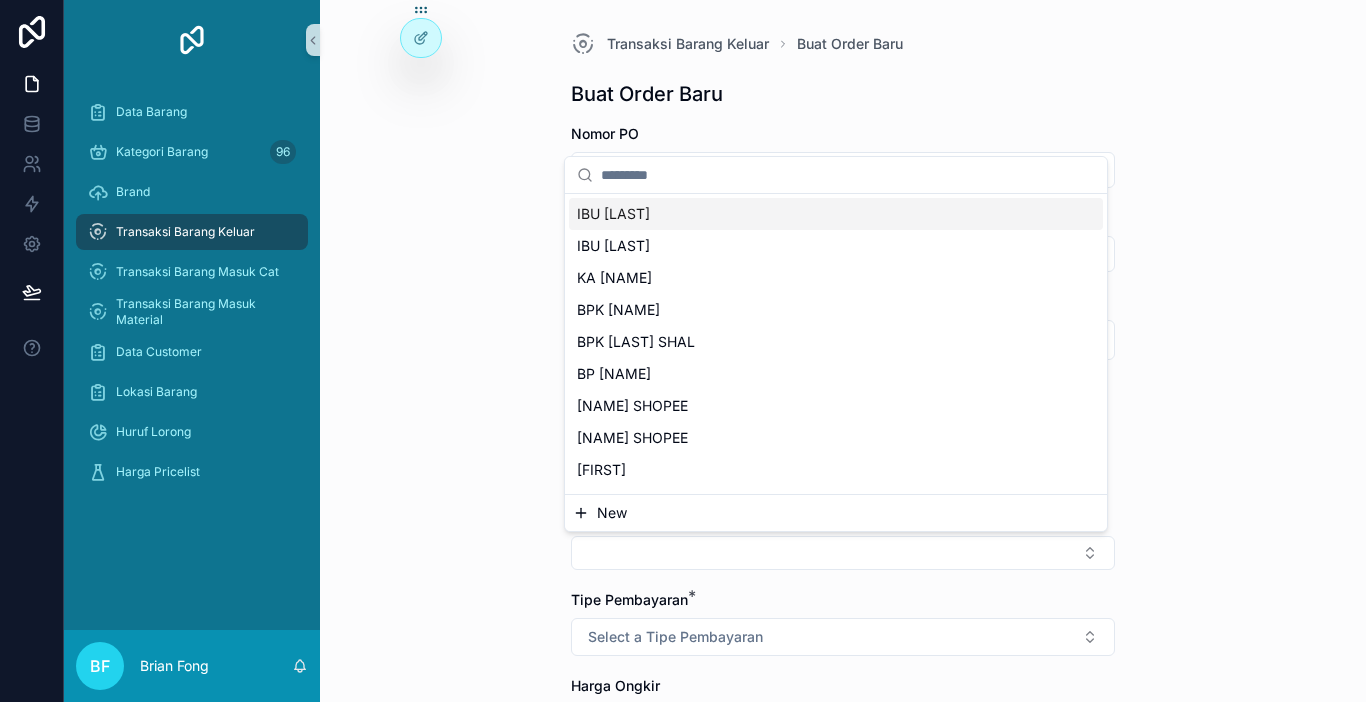 click on "New" at bounding box center (836, 513) 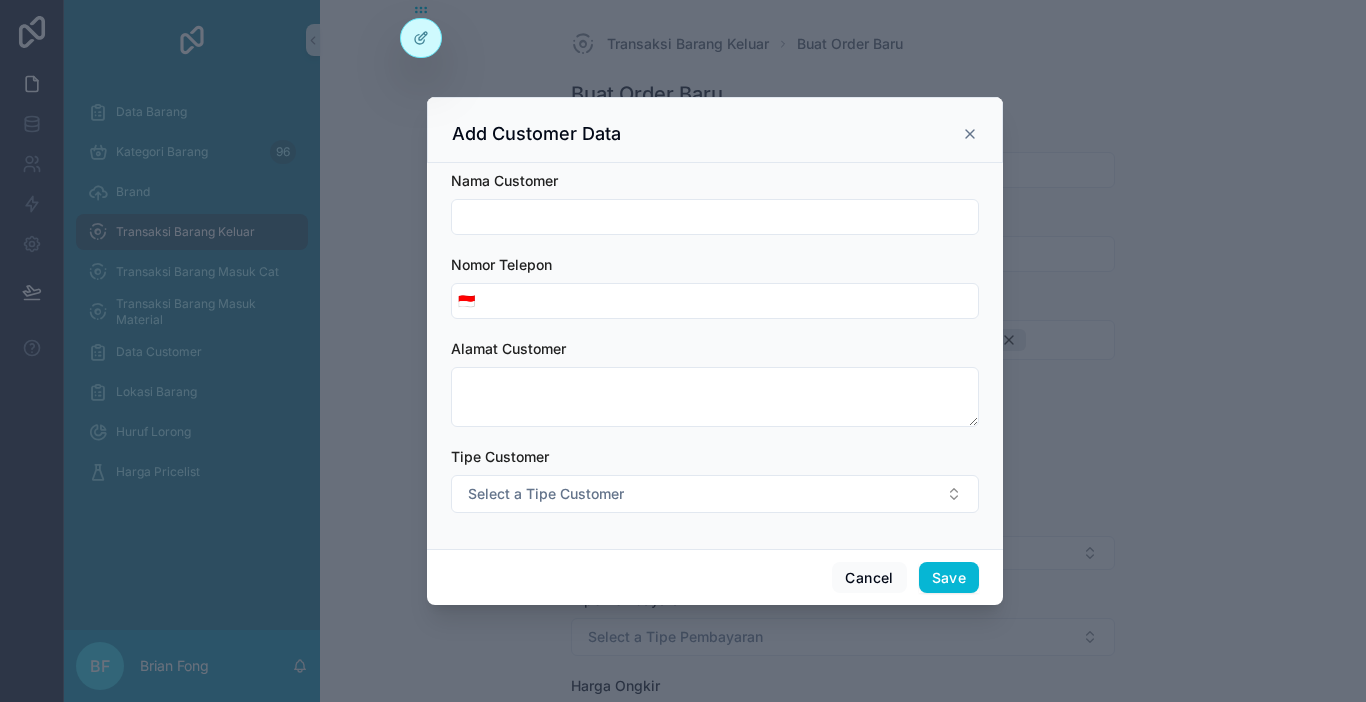 click at bounding box center (715, 217) 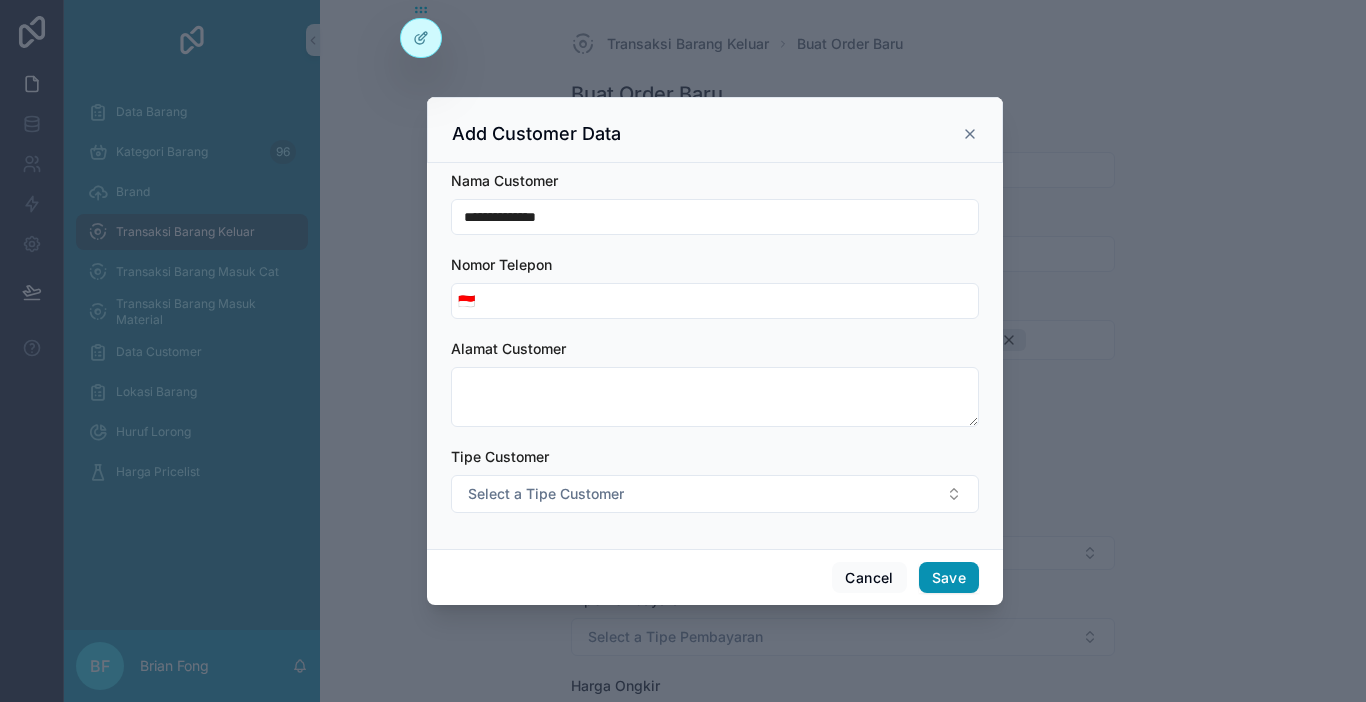 type on "**********" 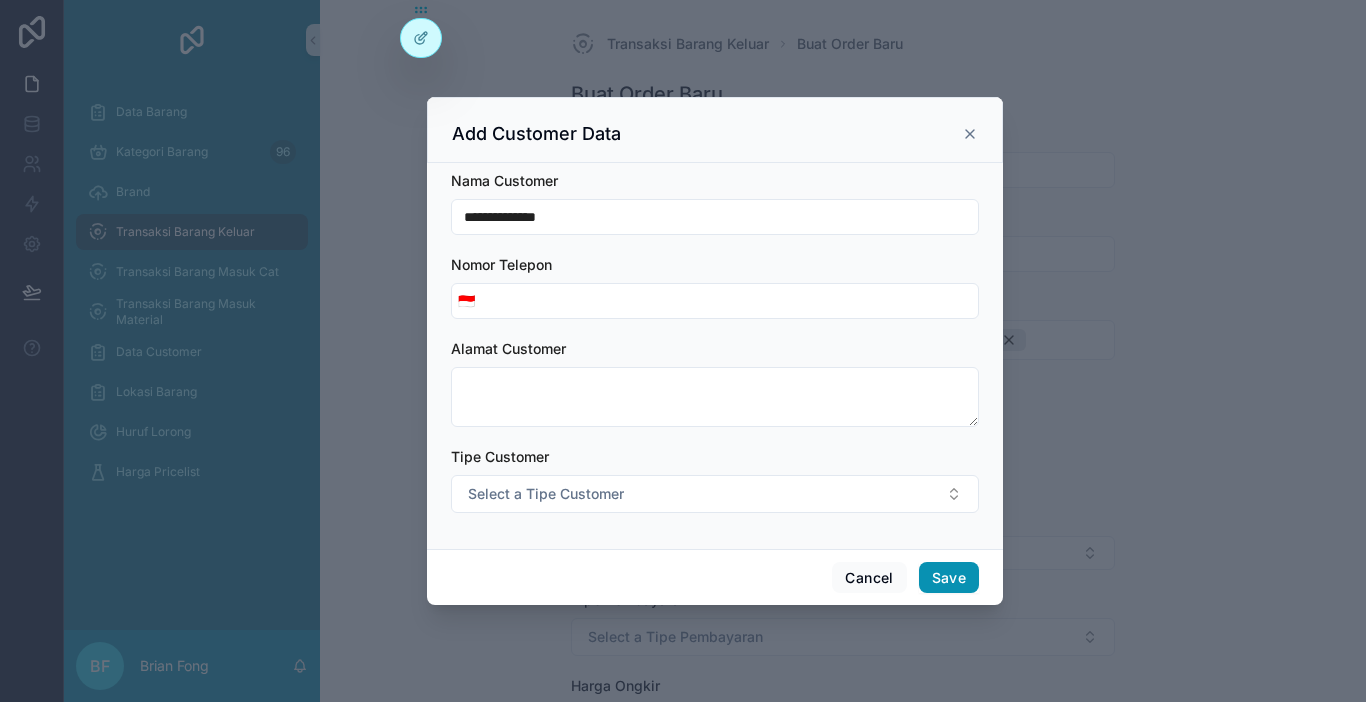 click on "Save" at bounding box center (949, 578) 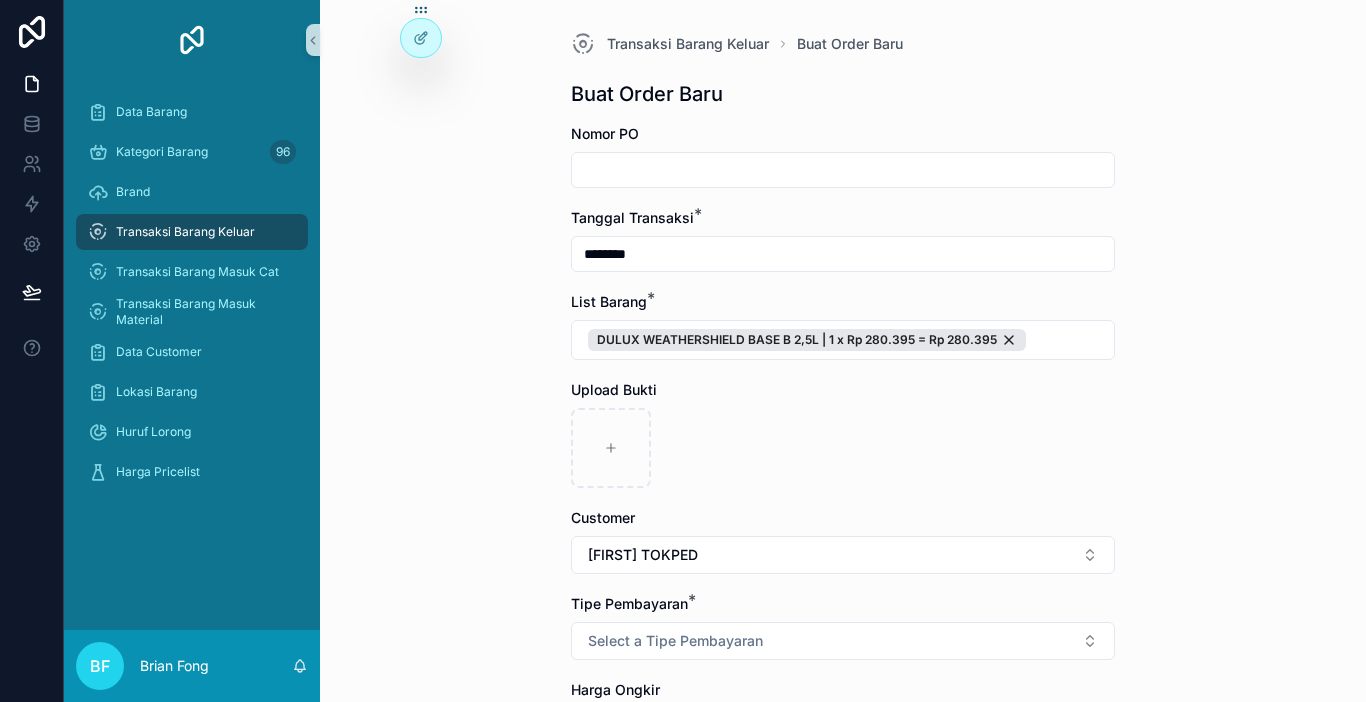 scroll, scrollTop: 100, scrollLeft: 0, axis: vertical 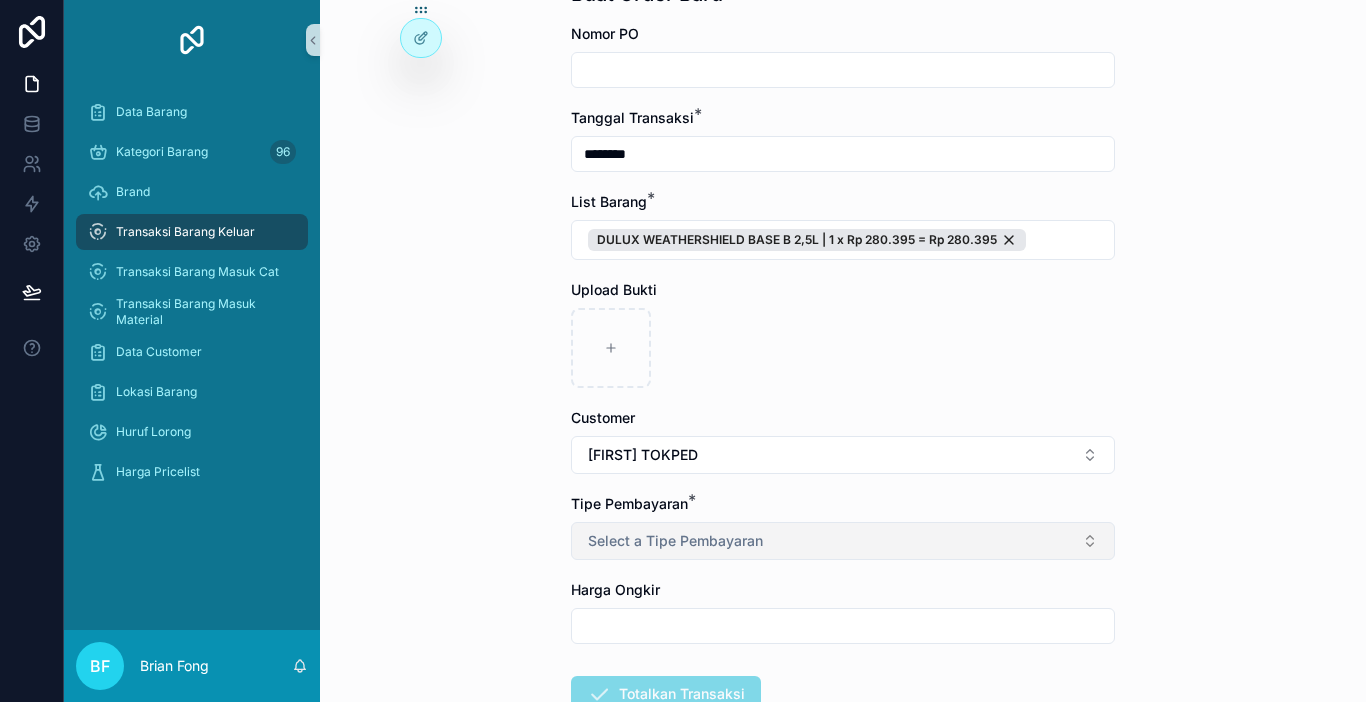 click on "Select a Tipe Pembayaran" at bounding box center (843, 541) 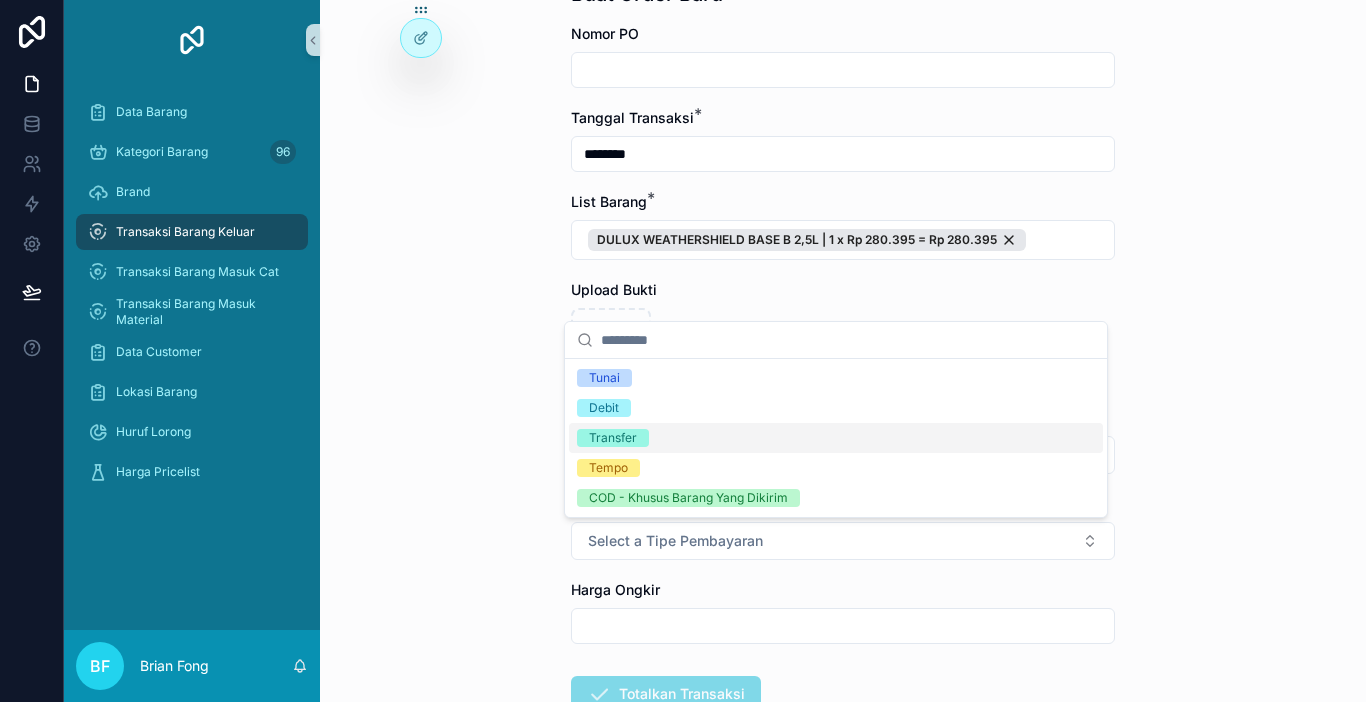 click on "Transfer" at bounding box center (613, 438) 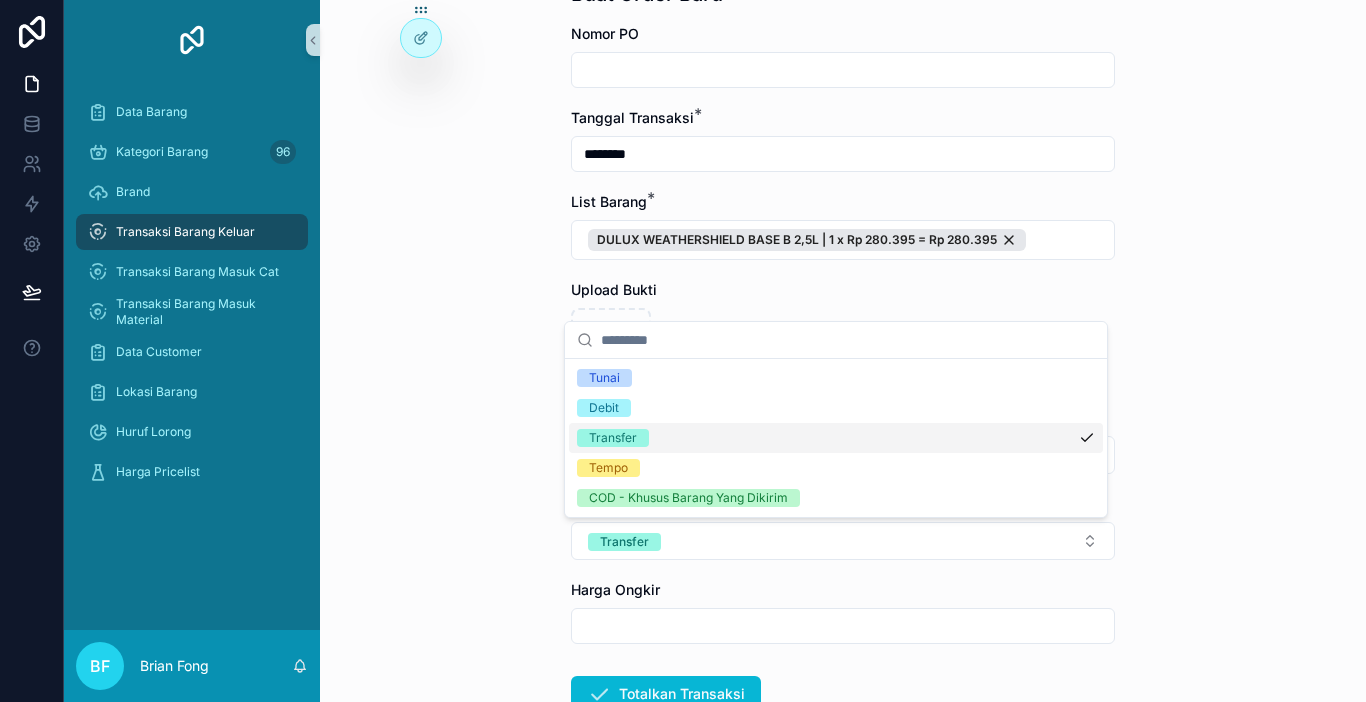 click on "Transaksi Barang Keluar Buat Order Baru Buat Order Baru Nomor PO Tanggal Transaksi * ******** List Barang * DULUX WEATHERSHIELD BASE B 2,5L | 1 x Rp 280.395 = Rp 280.395 Upload Bukti Customer YOHANES TOKPED Tipe Pembayaran * Transfer Harga Ongkir Totalkan Transaksi" at bounding box center [843, 251] 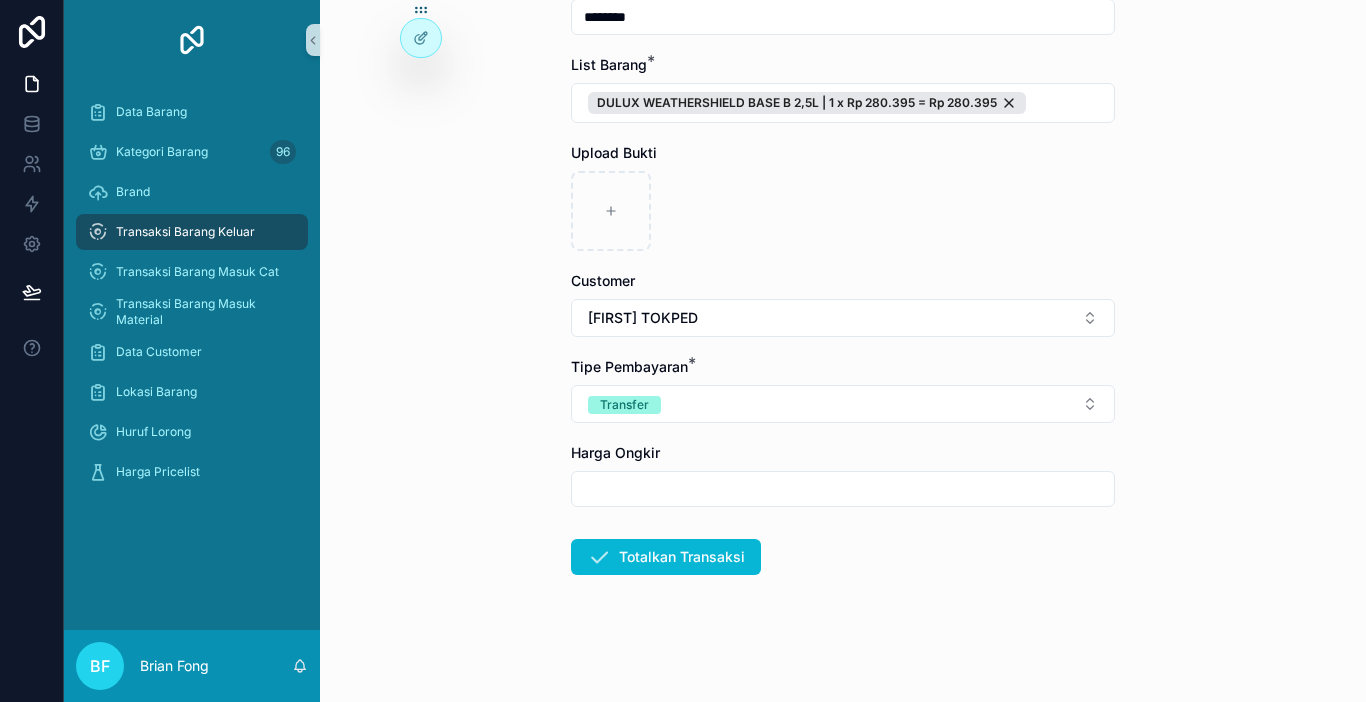 scroll, scrollTop: 238, scrollLeft: 0, axis: vertical 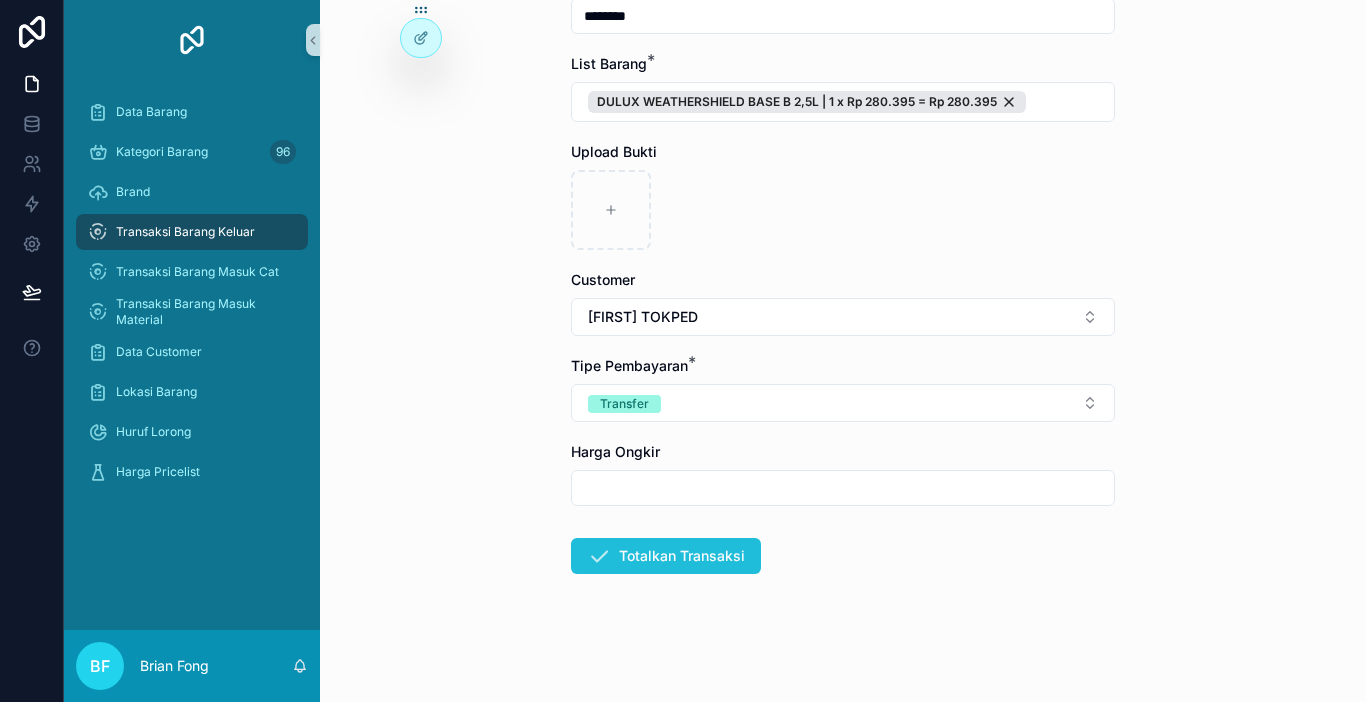 click on "Totalkan Transaksi" at bounding box center [666, 556] 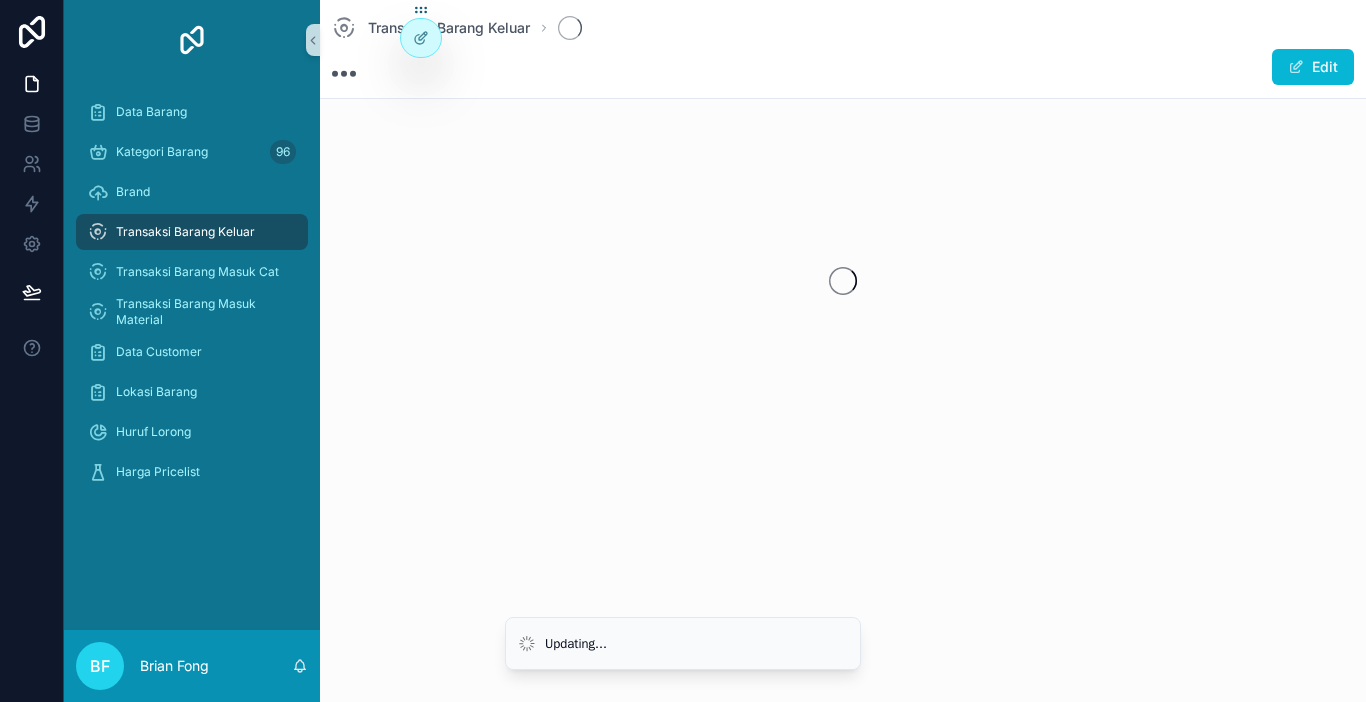 scroll, scrollTop: 0, scrollLeft: 0, axis: both 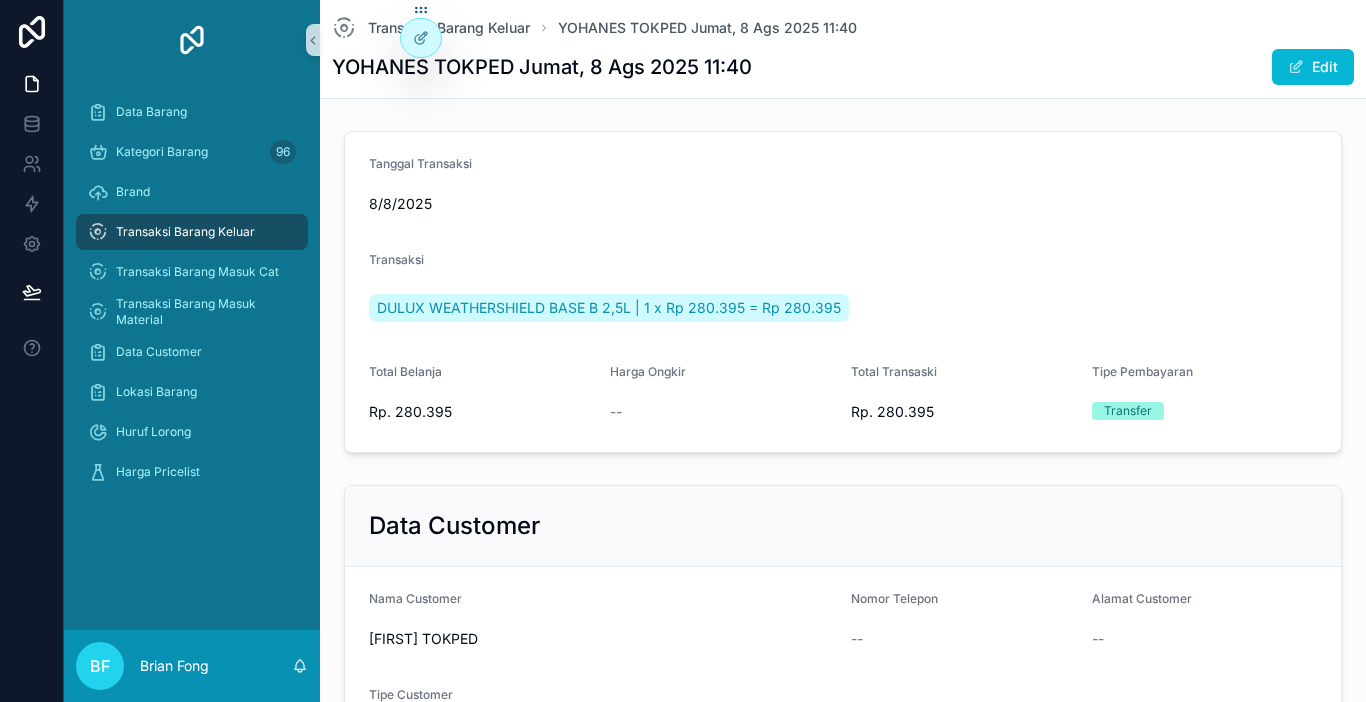 click on "Transaksi Barang Keluar" at bounding box center [192, 232] 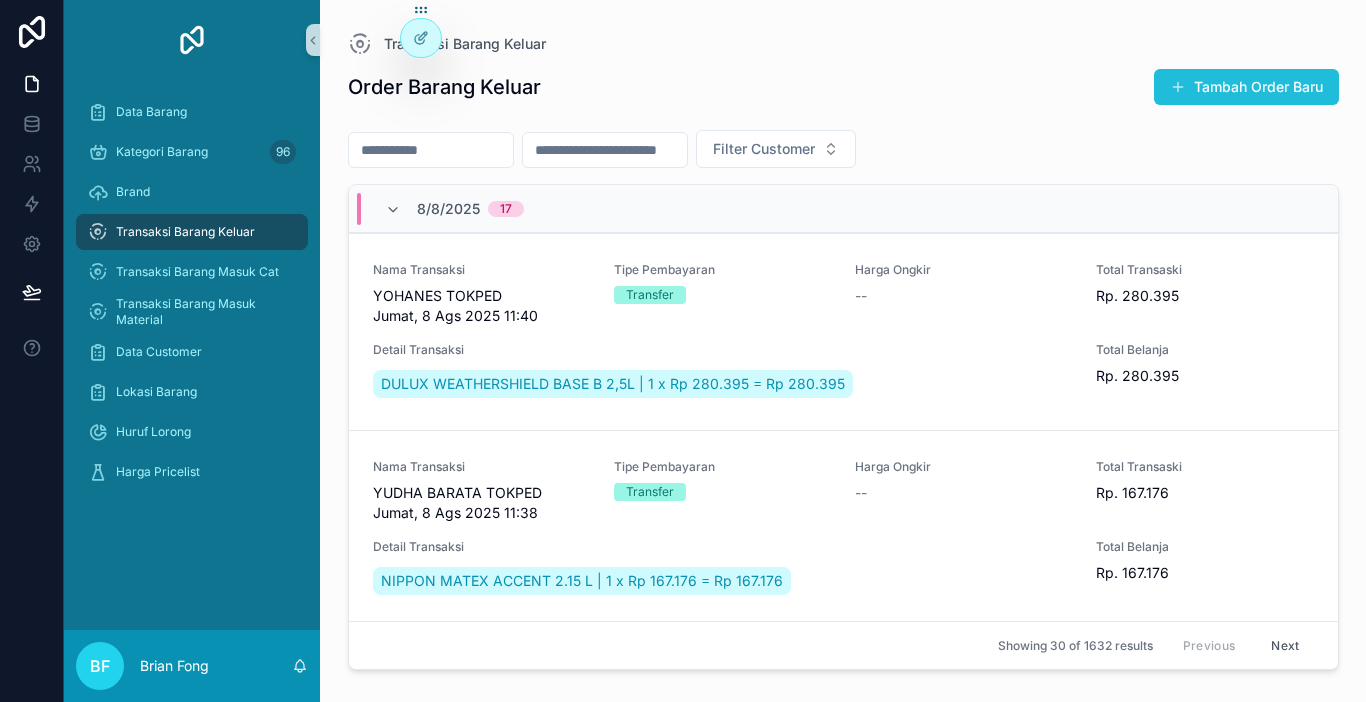 click on "Tambah Order Baru" at bounding box center (1246, 87) 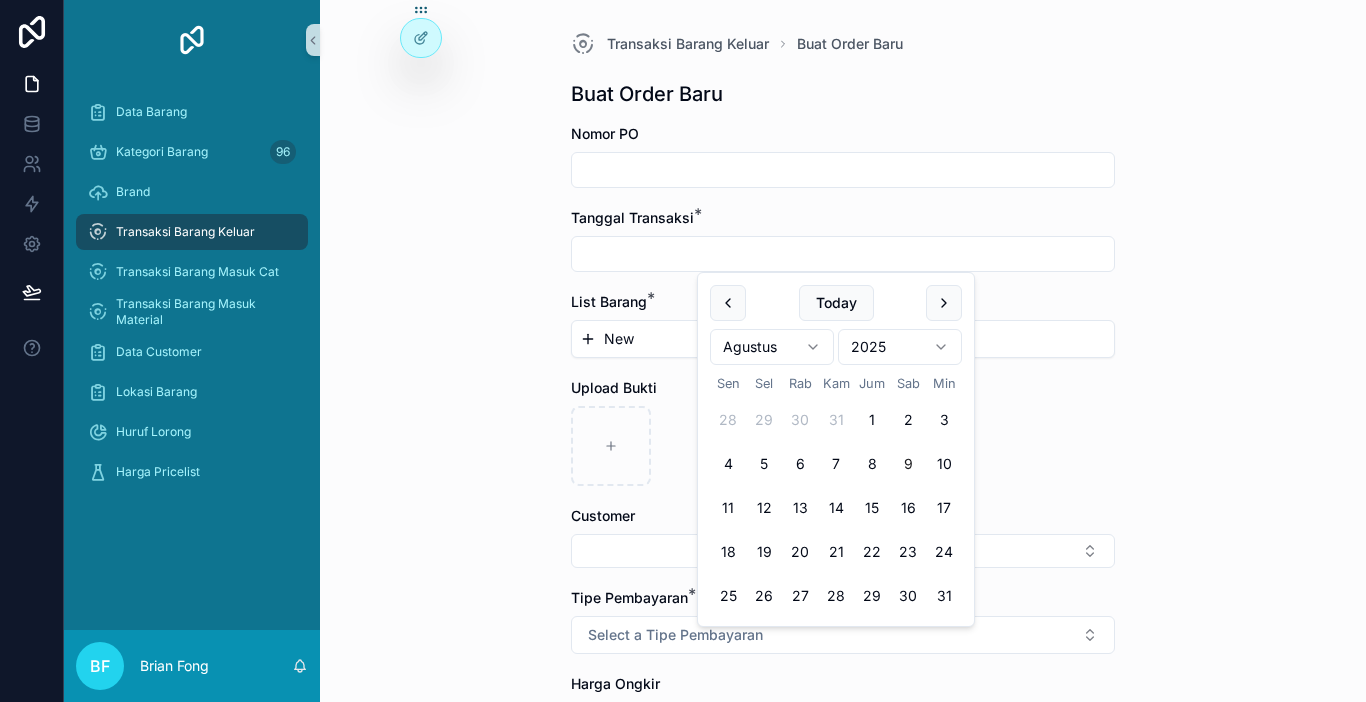 click at bounding box center [843, 254] 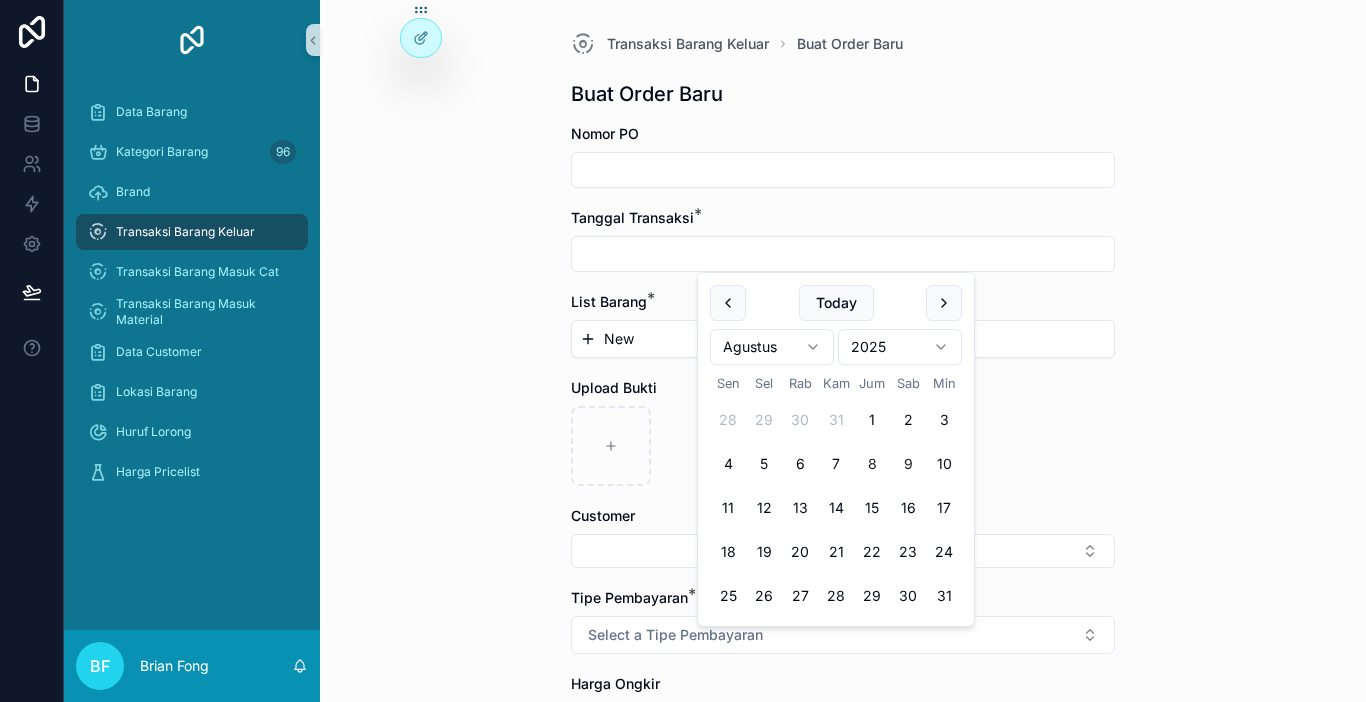 click on "8" at bounding box center (872, 464) 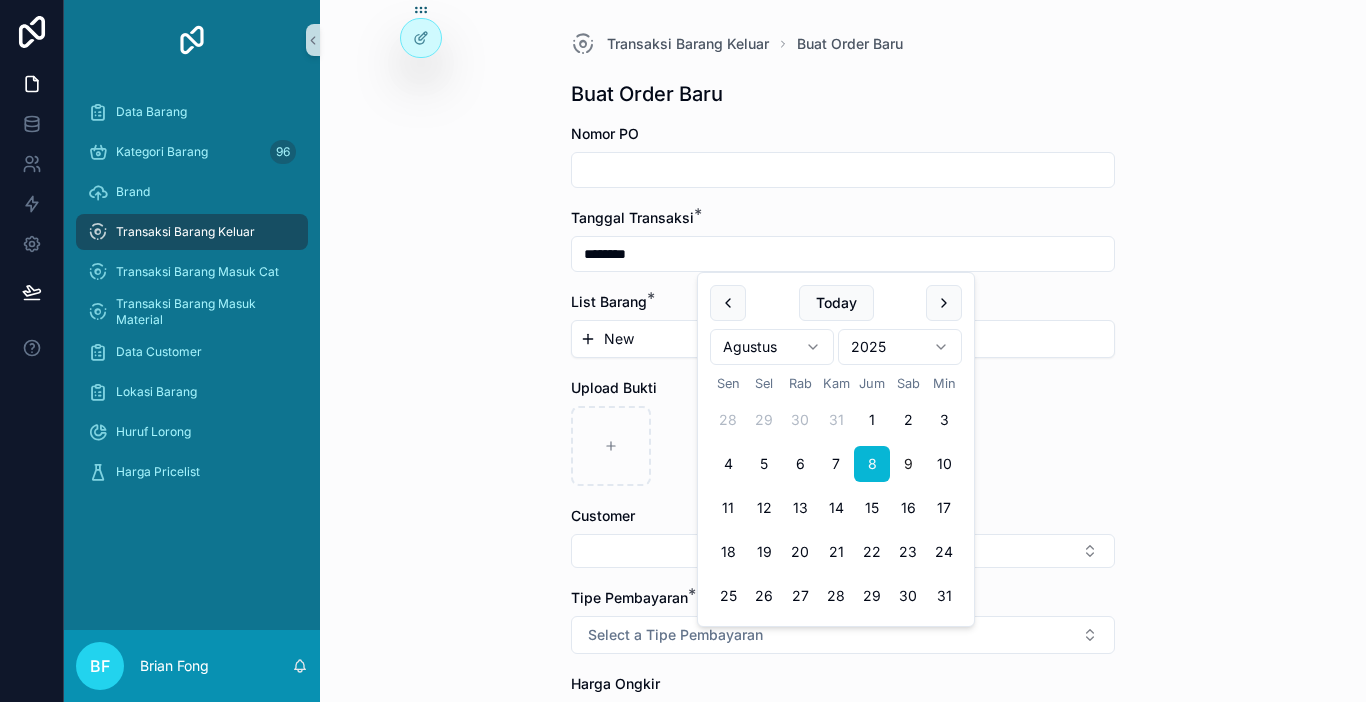 click on "New" at bounding box center [843, 339] 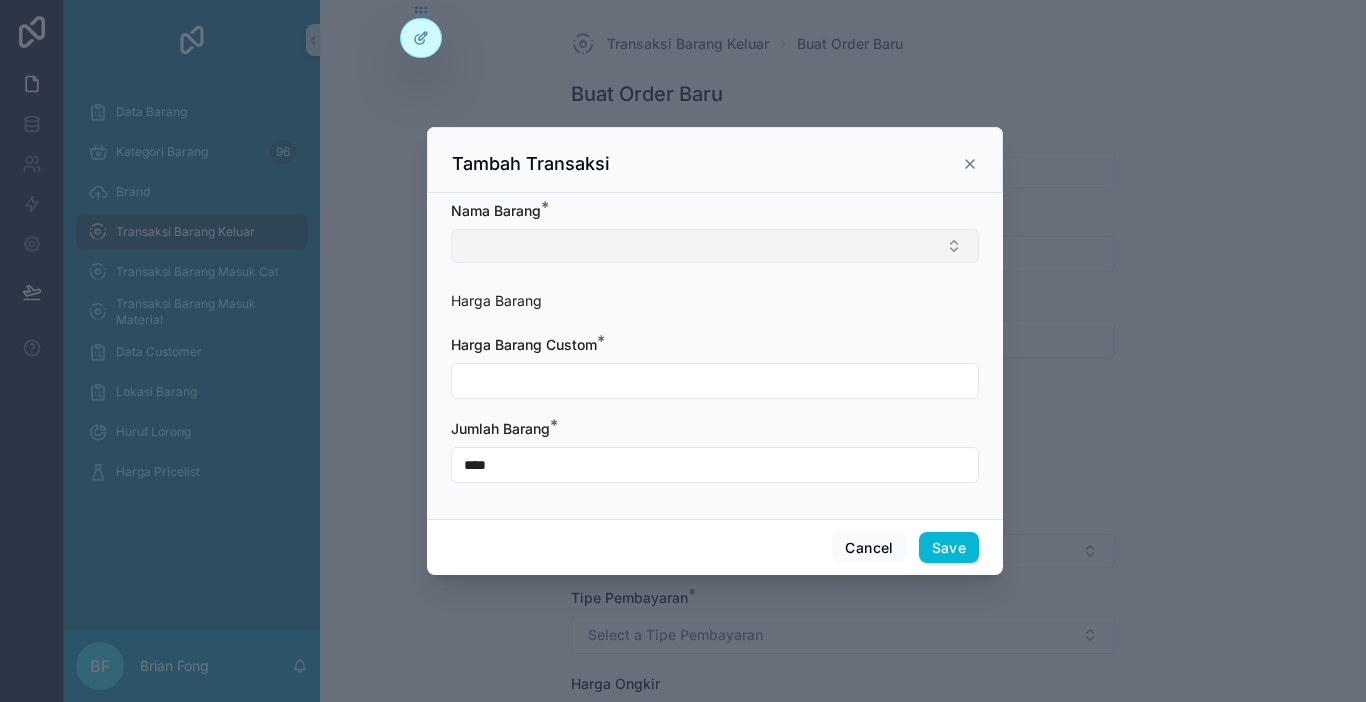 click at bounding box center (715, 246) 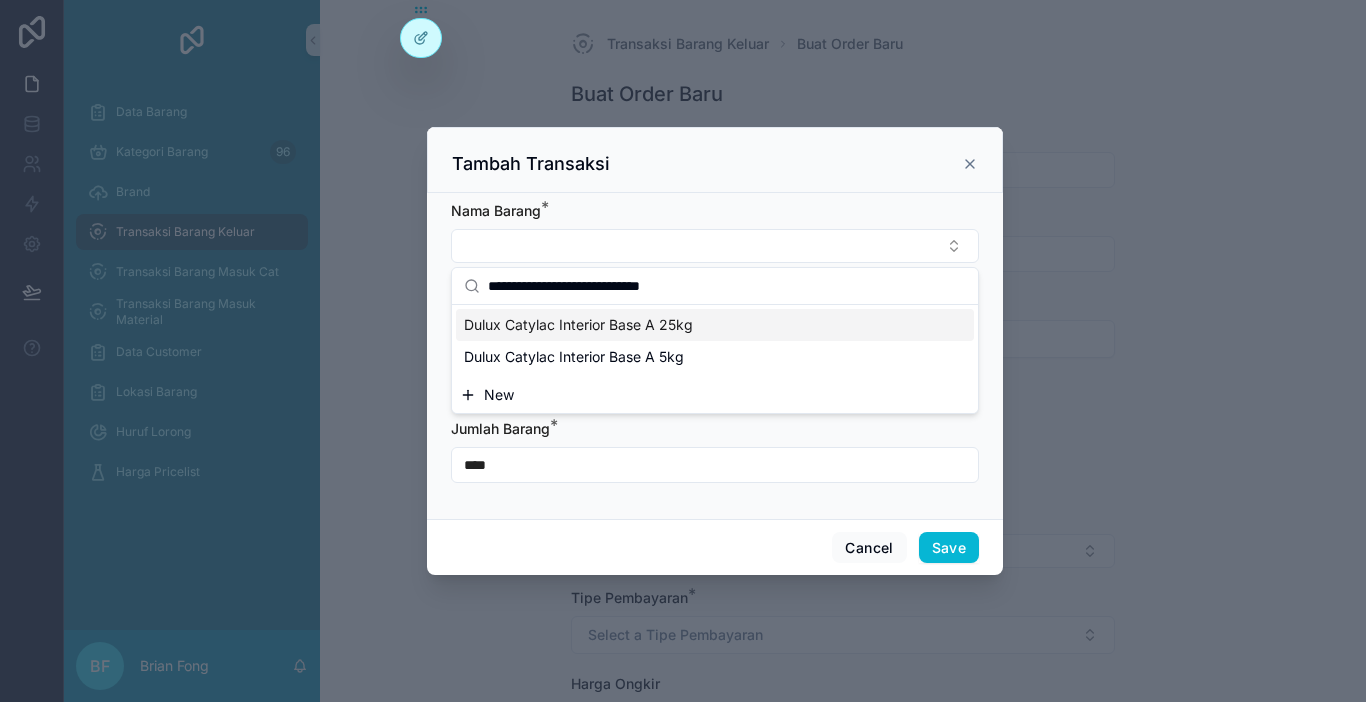 type on "**********" 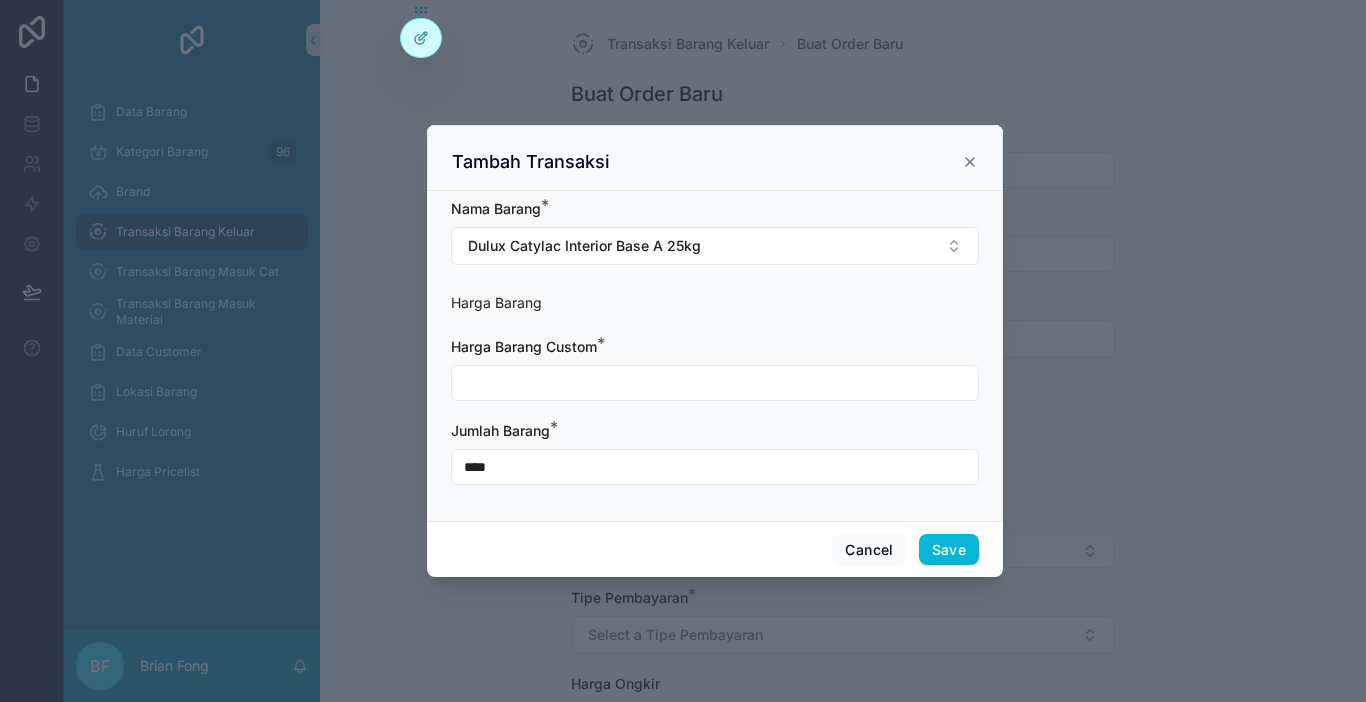 click at bounding box center (715, 383) 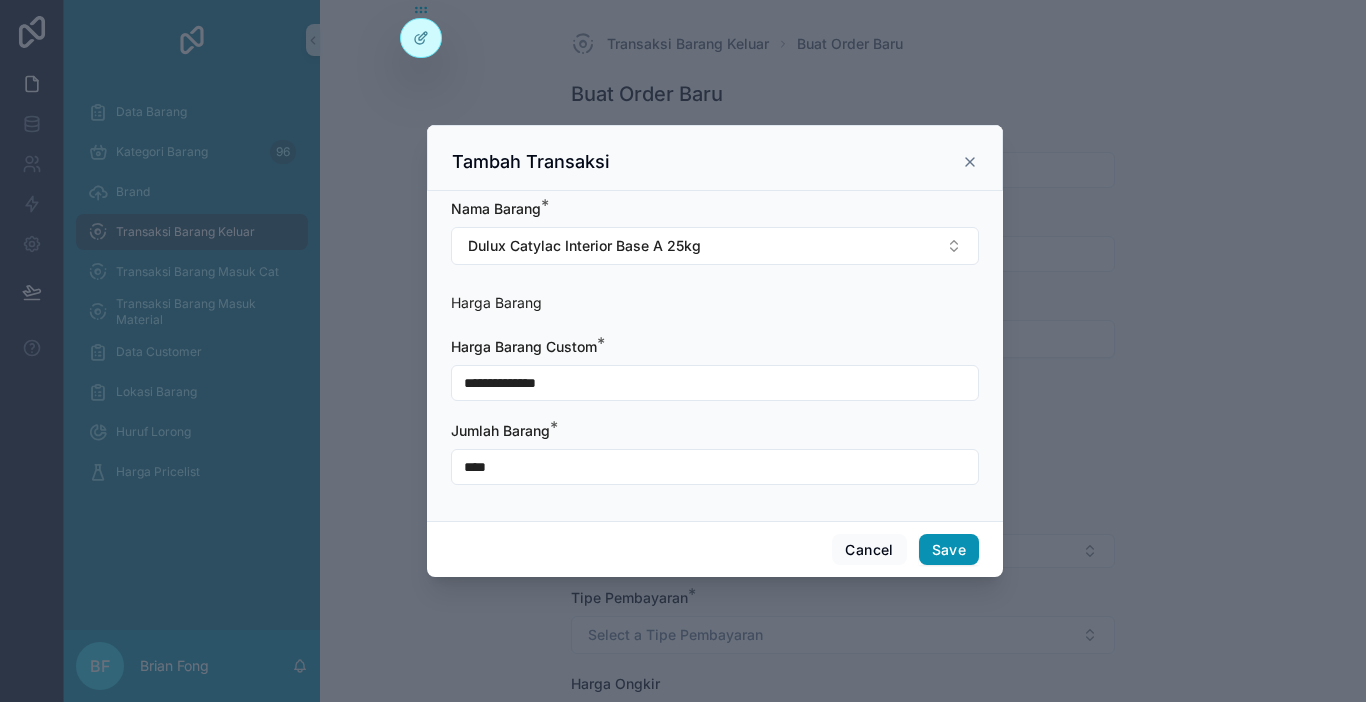 type on "**********" 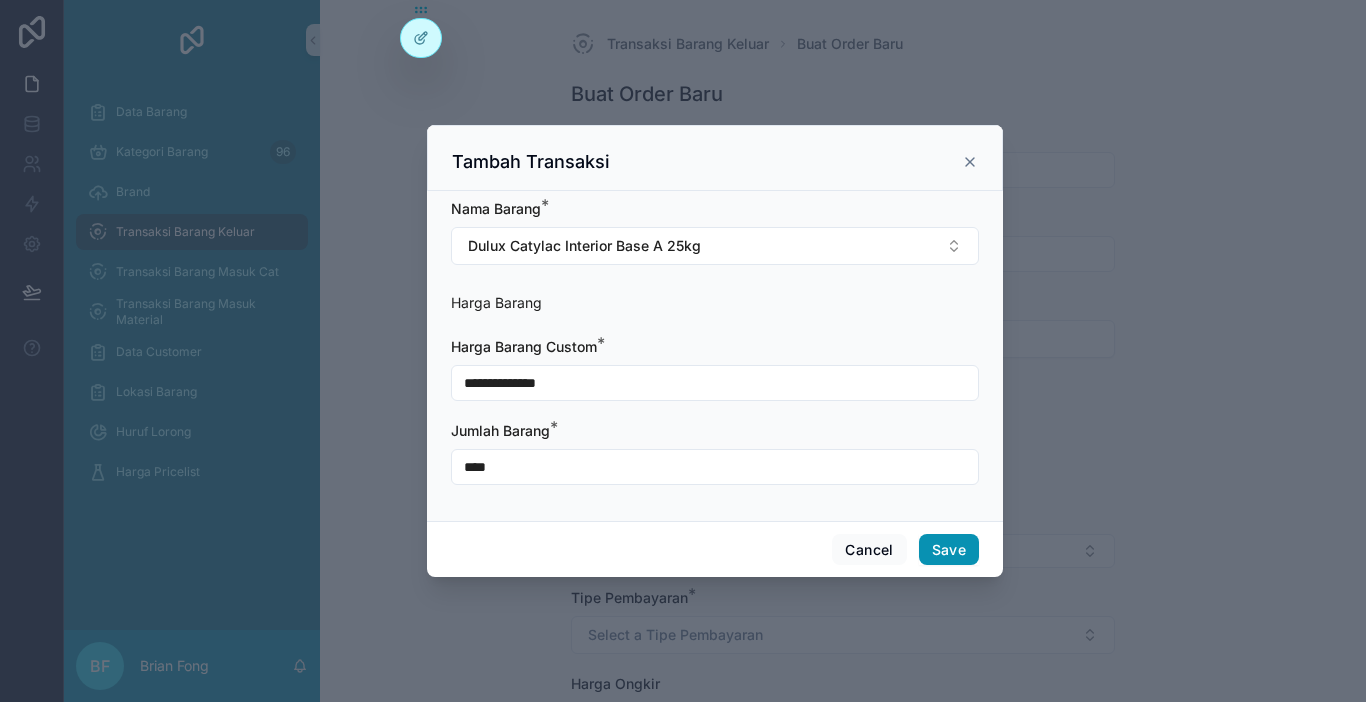 click on "Save" at bounding box center [949, 550] 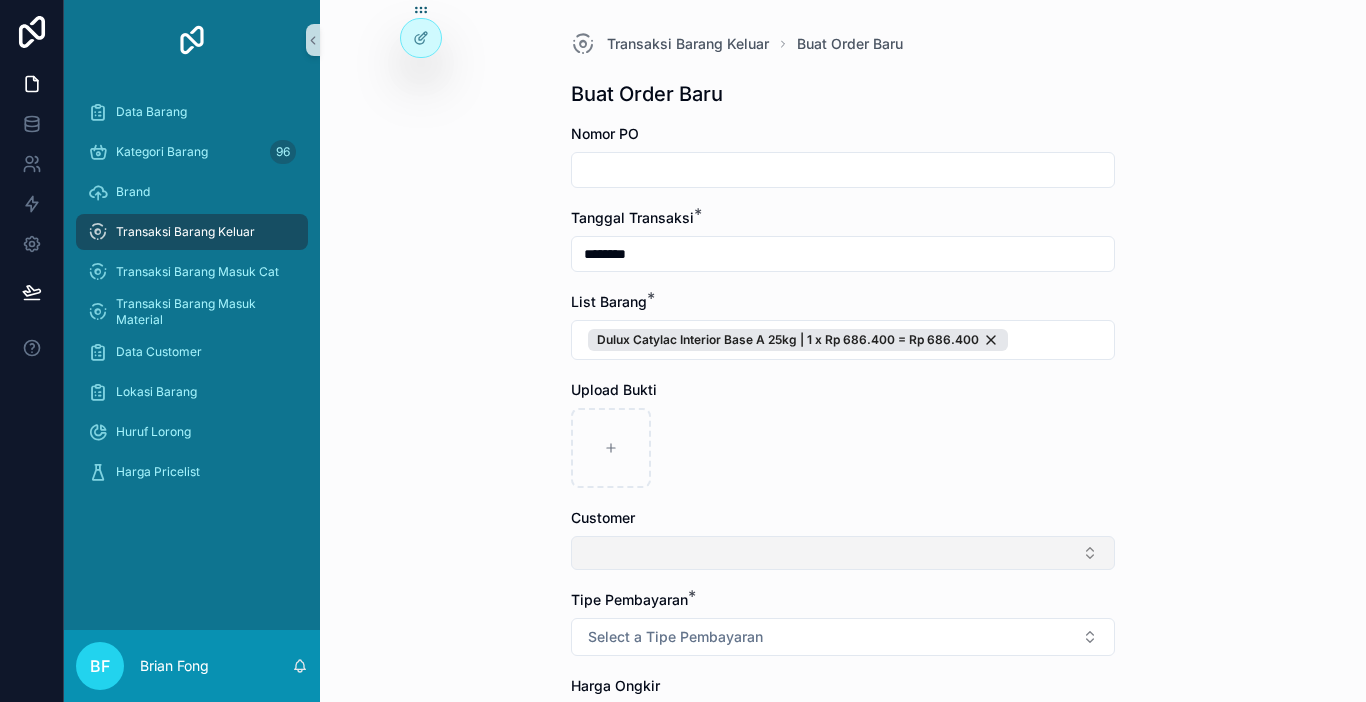 click at bounding box center (843, 553) 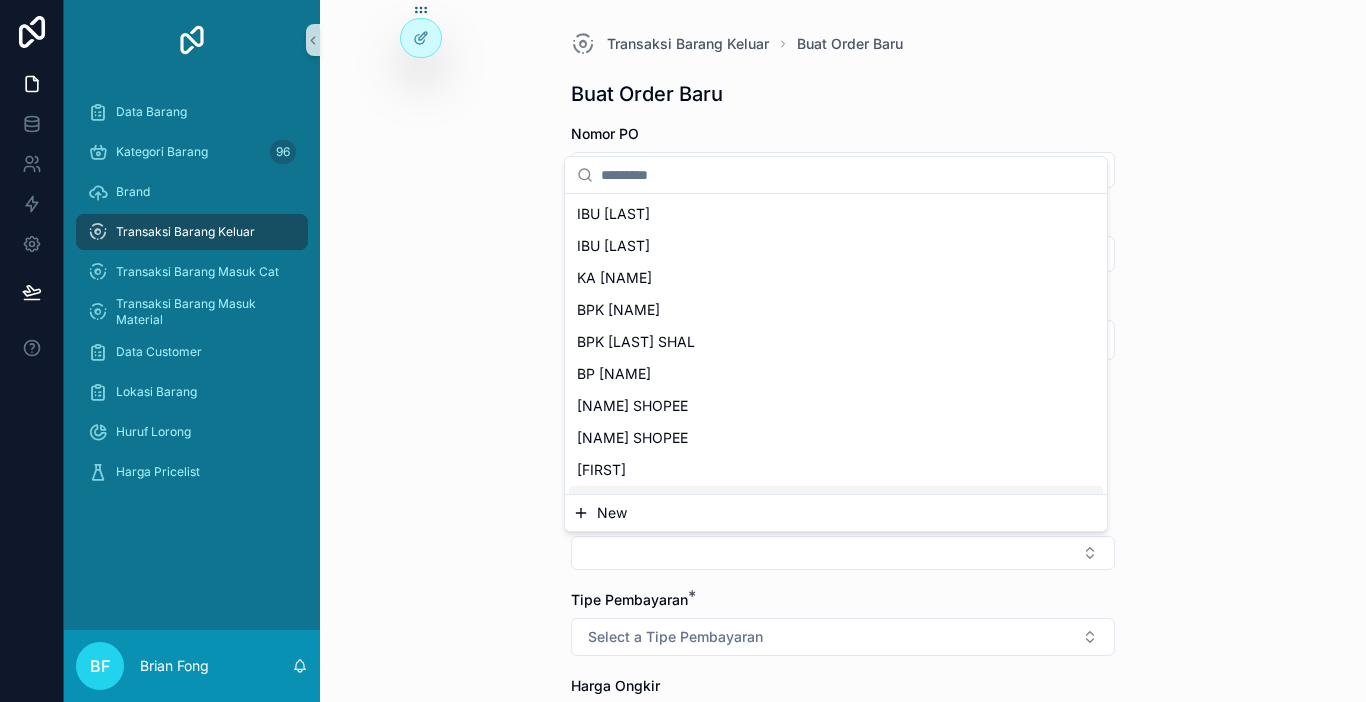 click on "New" at bounding box center [836, 513] 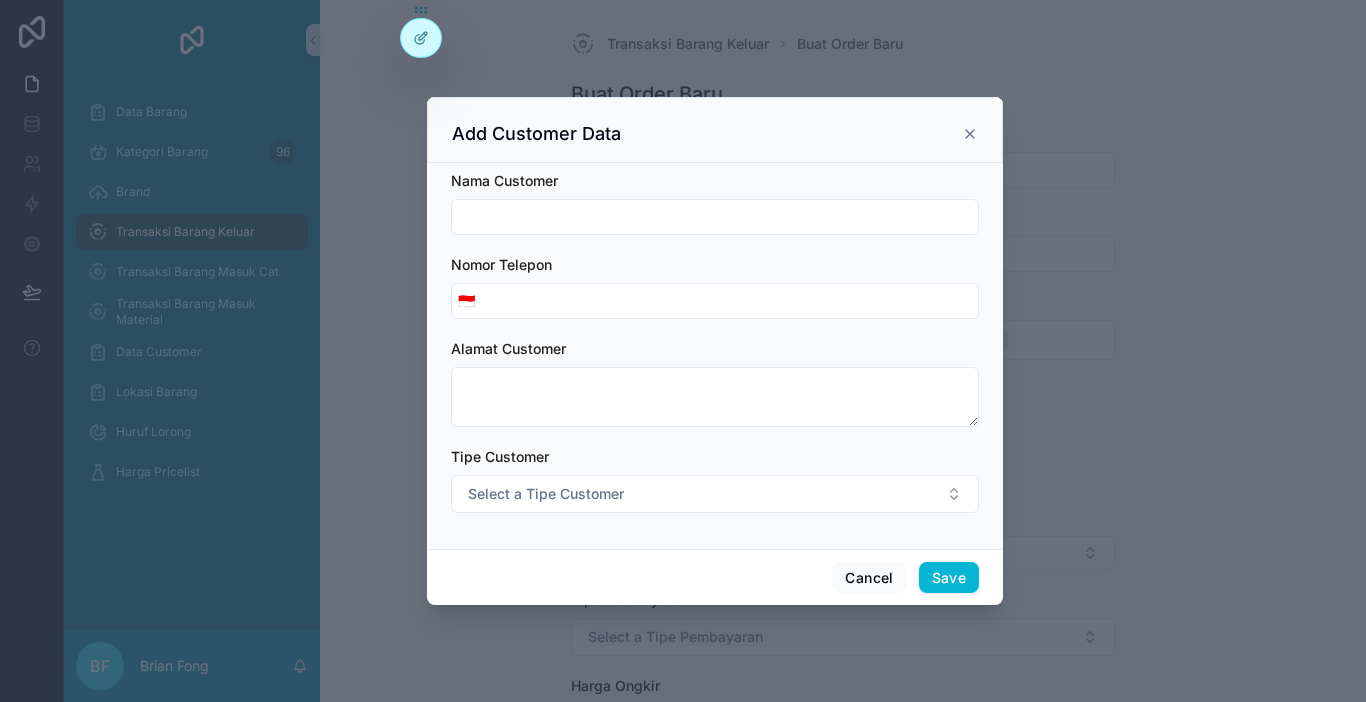 drag, startPoint x: 565, startPoint y: 211, endPoint x: 603, endPoint y: 195, distance: 41.231056 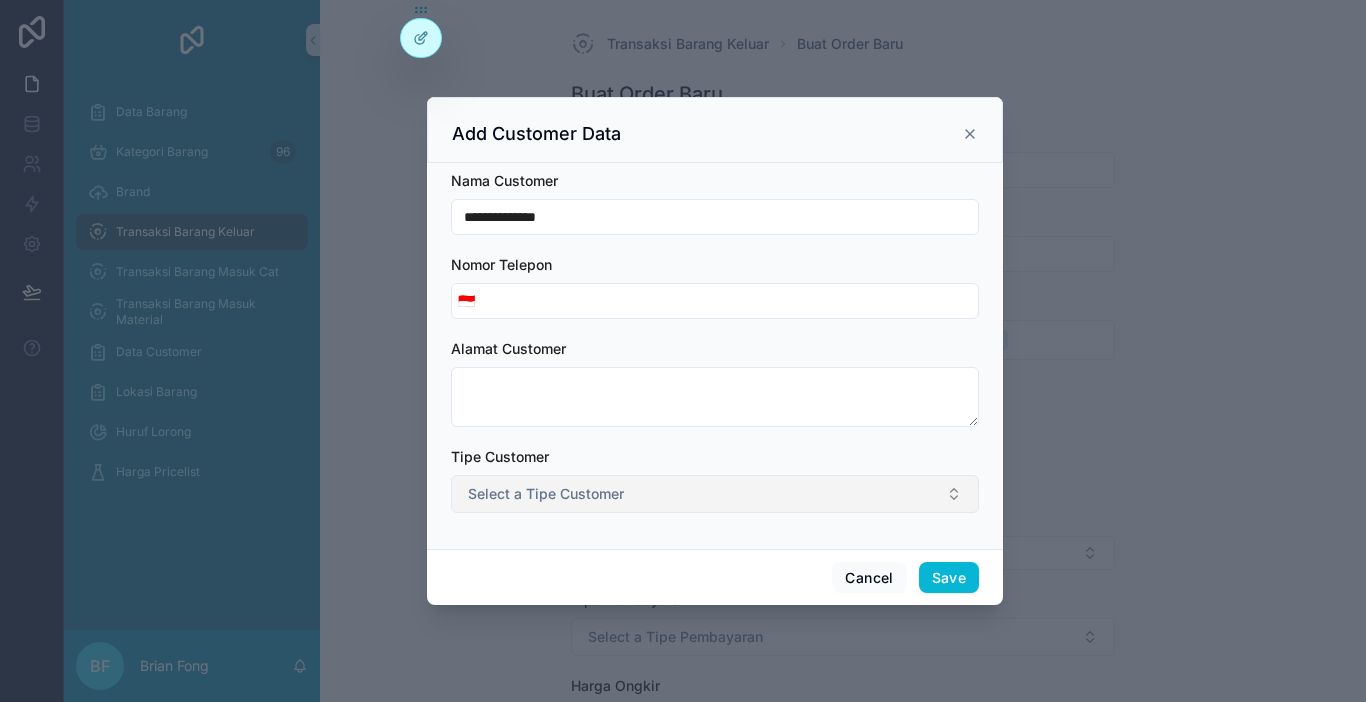 type on "**********" 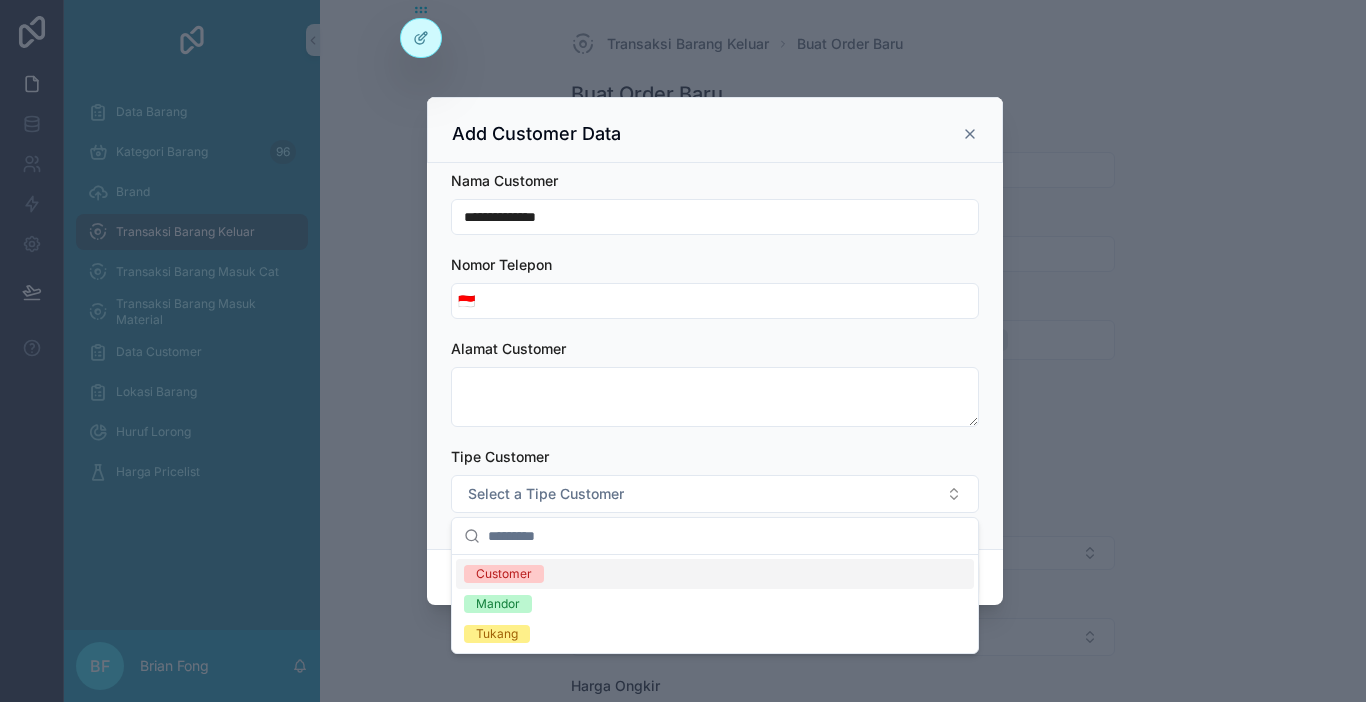 click at bounding box center [683, 351] 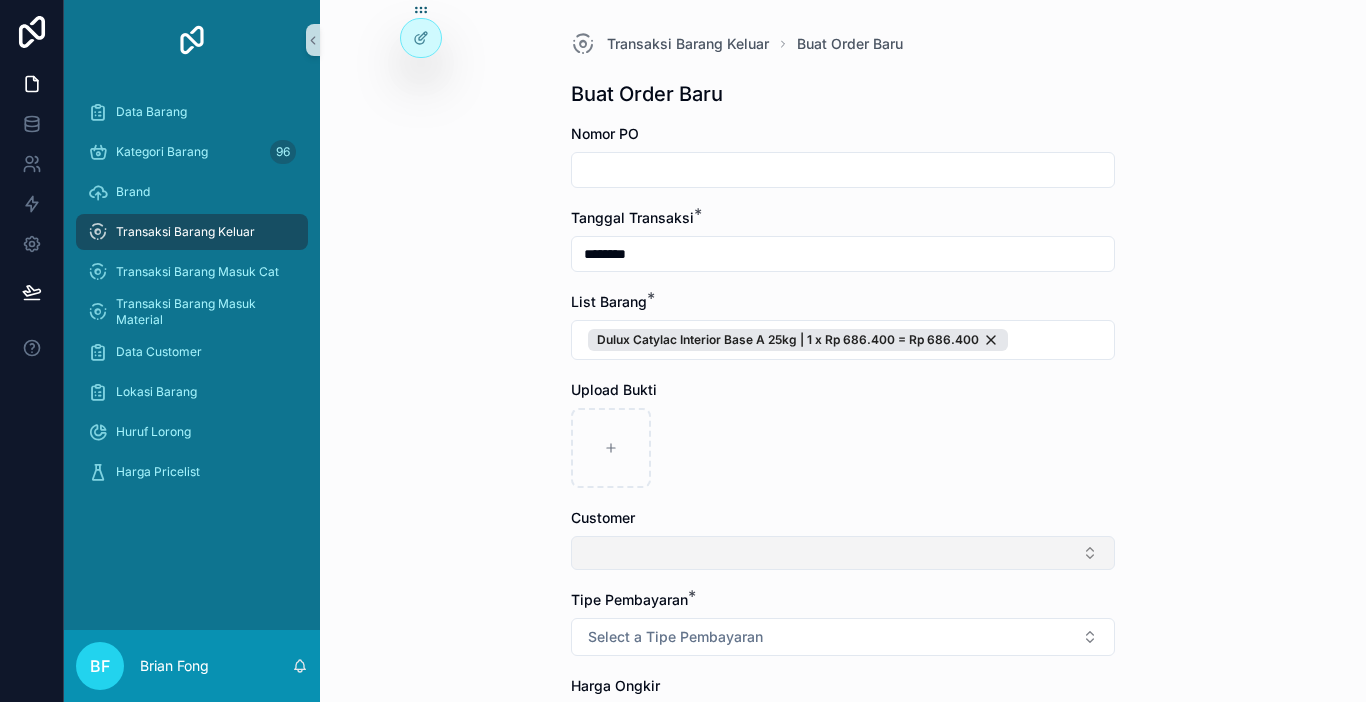 click at bounding box center [843, 553] 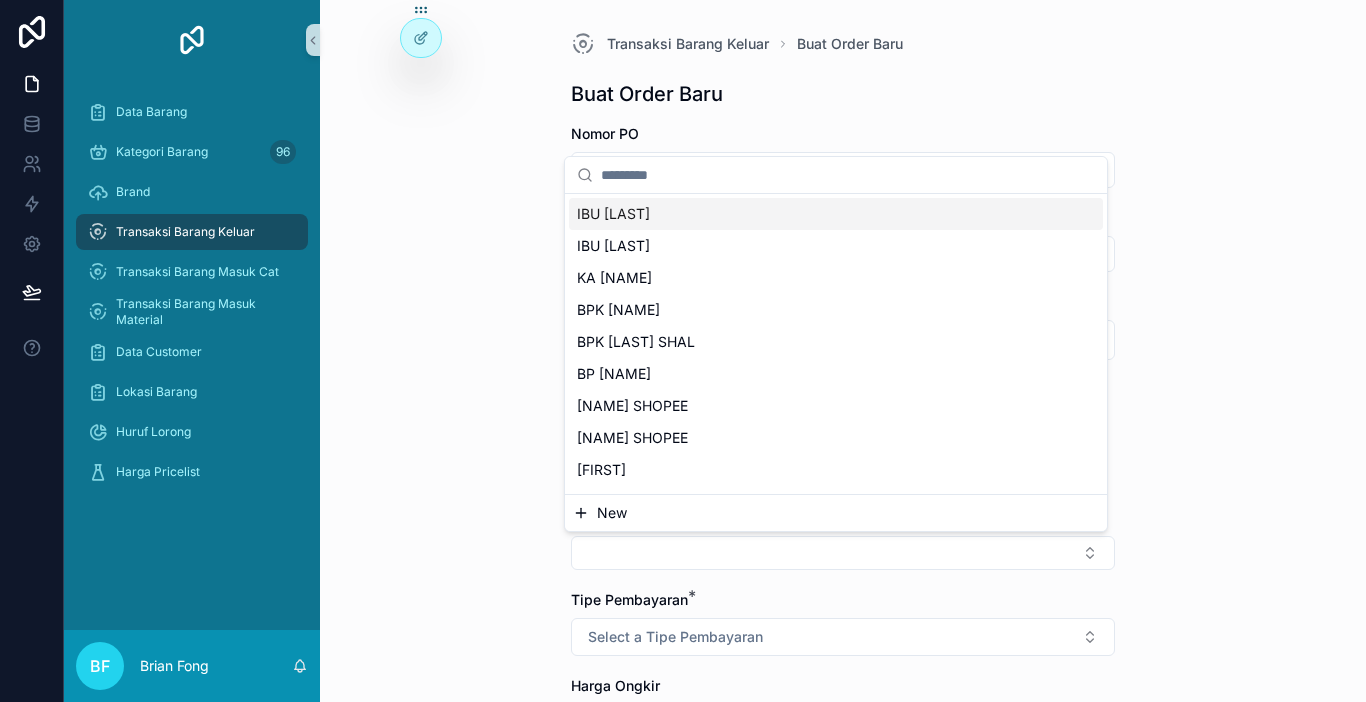 click on "New" at bounding box center (836, 513) 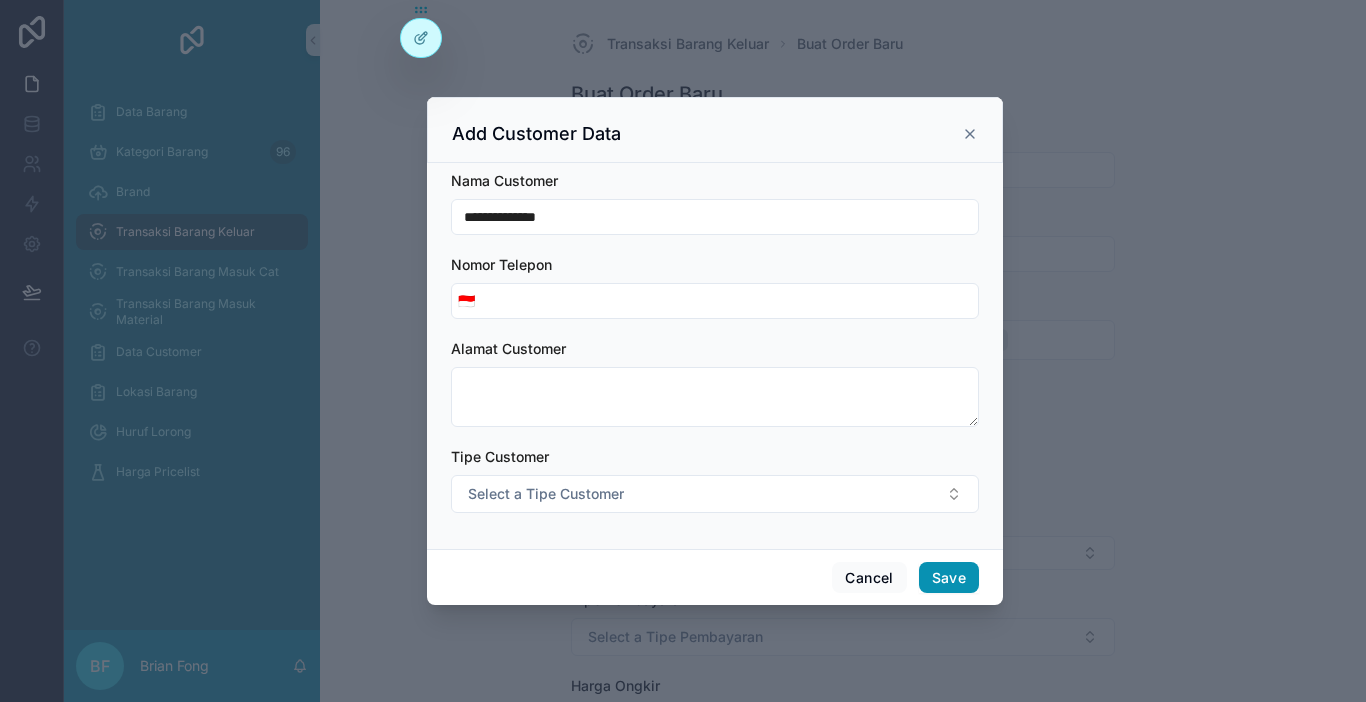 click on "Save" at bounding box center [949, 578] 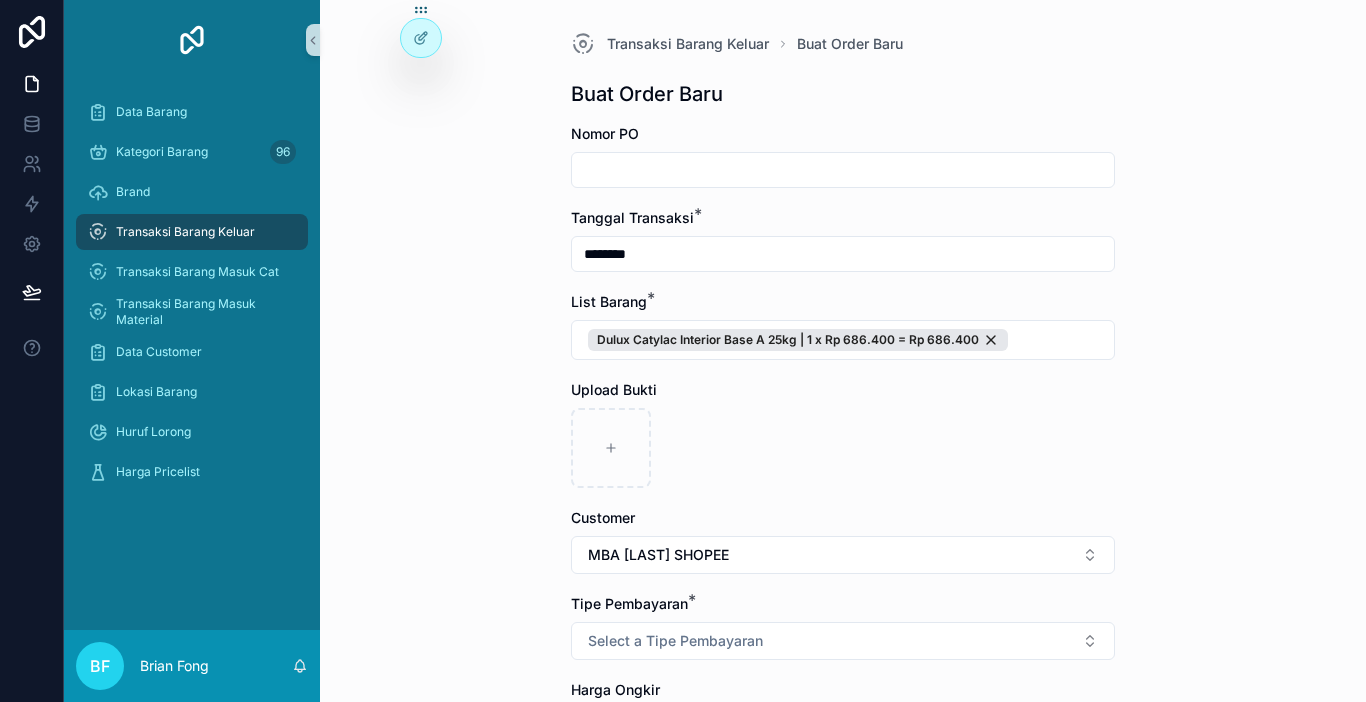 scroll, scrollTop: 100, scrollLeft: 0, axis: vertical 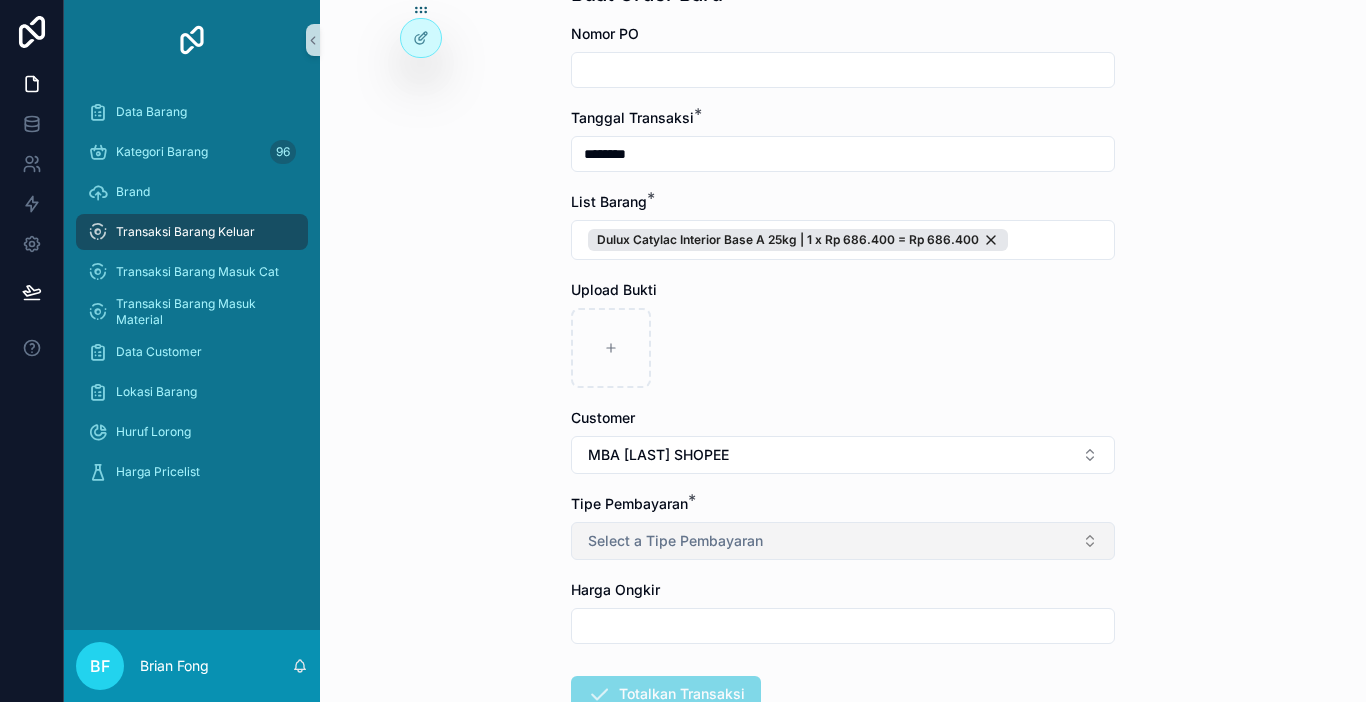 click on "Select a Tipe Pembayaran" at bounding box center (675, 541) 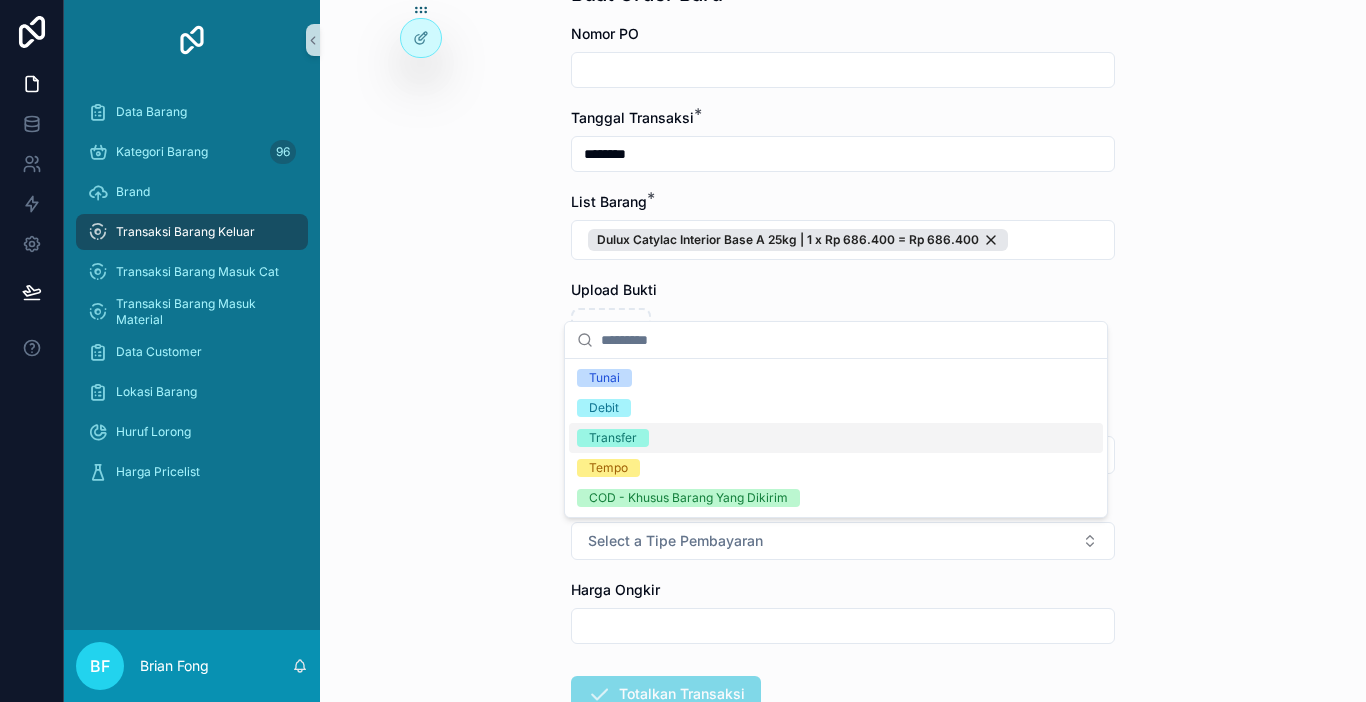 click on "Transfer" at bounding box center [613, 438] 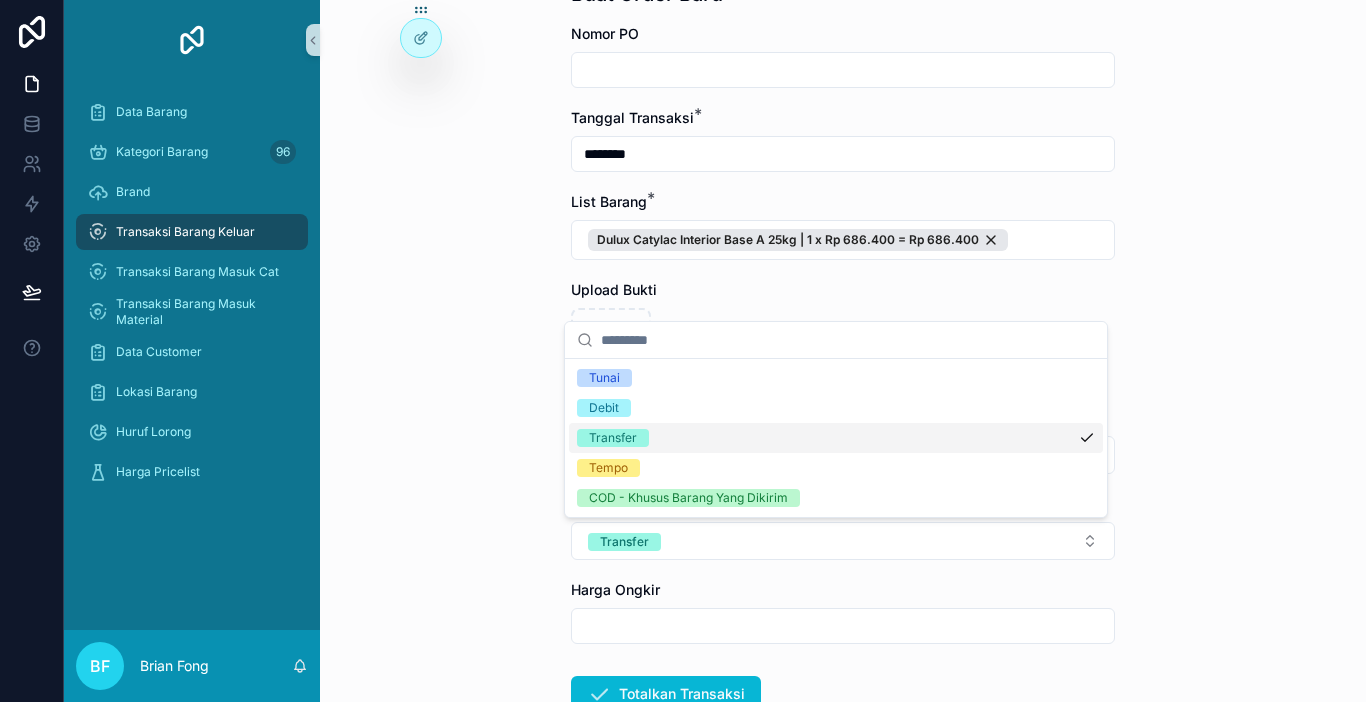 click on "Transaksi Barang Keluar Buat Order Baru Buat Order Baru Nomor PO Tanggal Transaksi * ******** List Barang * Dulux Catylac Interior Base A 25kg | 1 x Rp 686.400 = Rp 686.400 Upload Bukti Customer MBA AYU SHOPEE Tipe Pembayaran * Transfer Harga Ongkir Totalkan Transaksi" at bounding box center [843, 251] 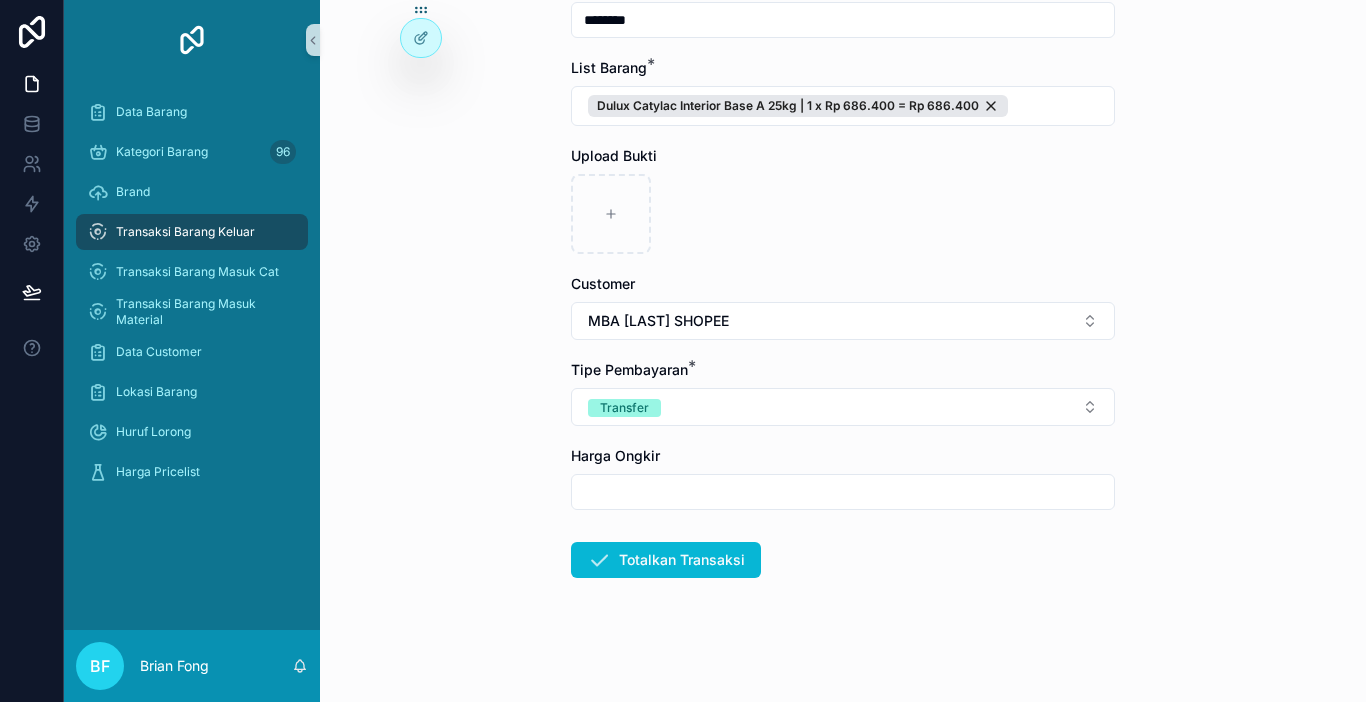 scroll, scrollTop: 238, scrollLeft: 0, axis: vertical 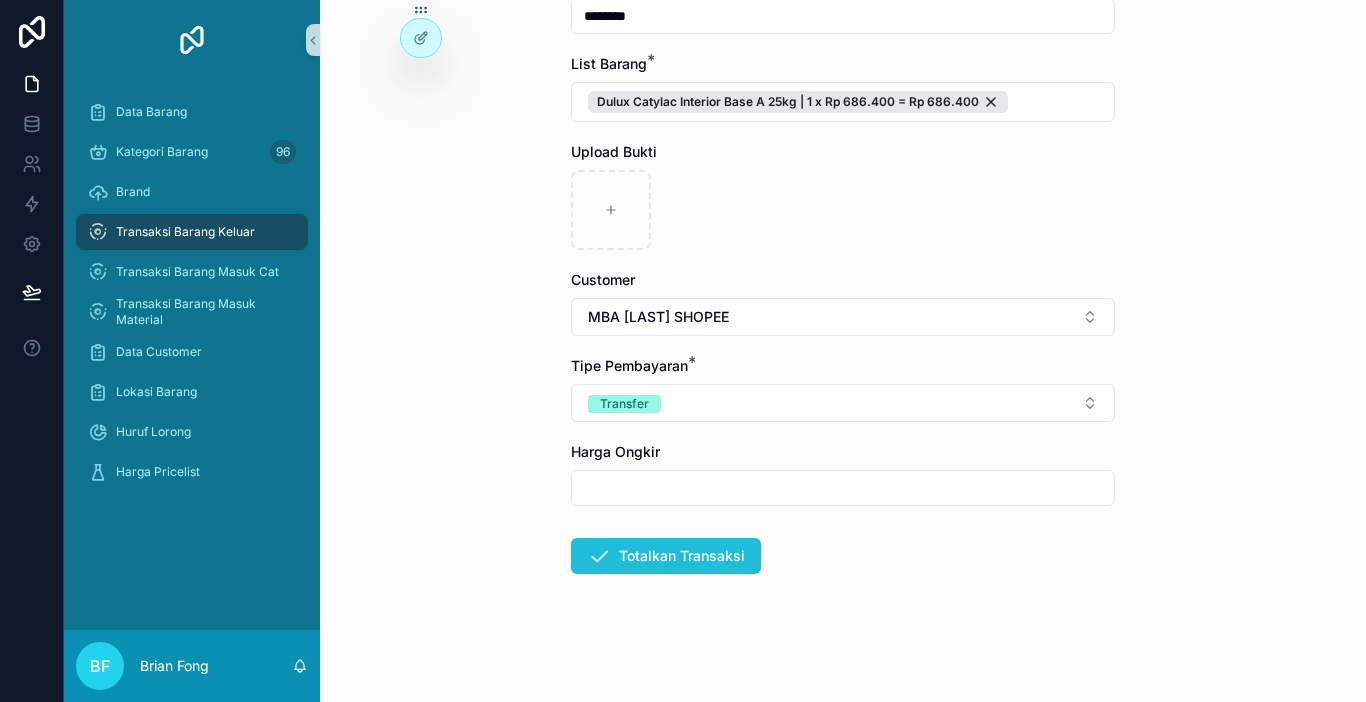 click on "Totalkan Transaksi" at bounding box center (666, 556) 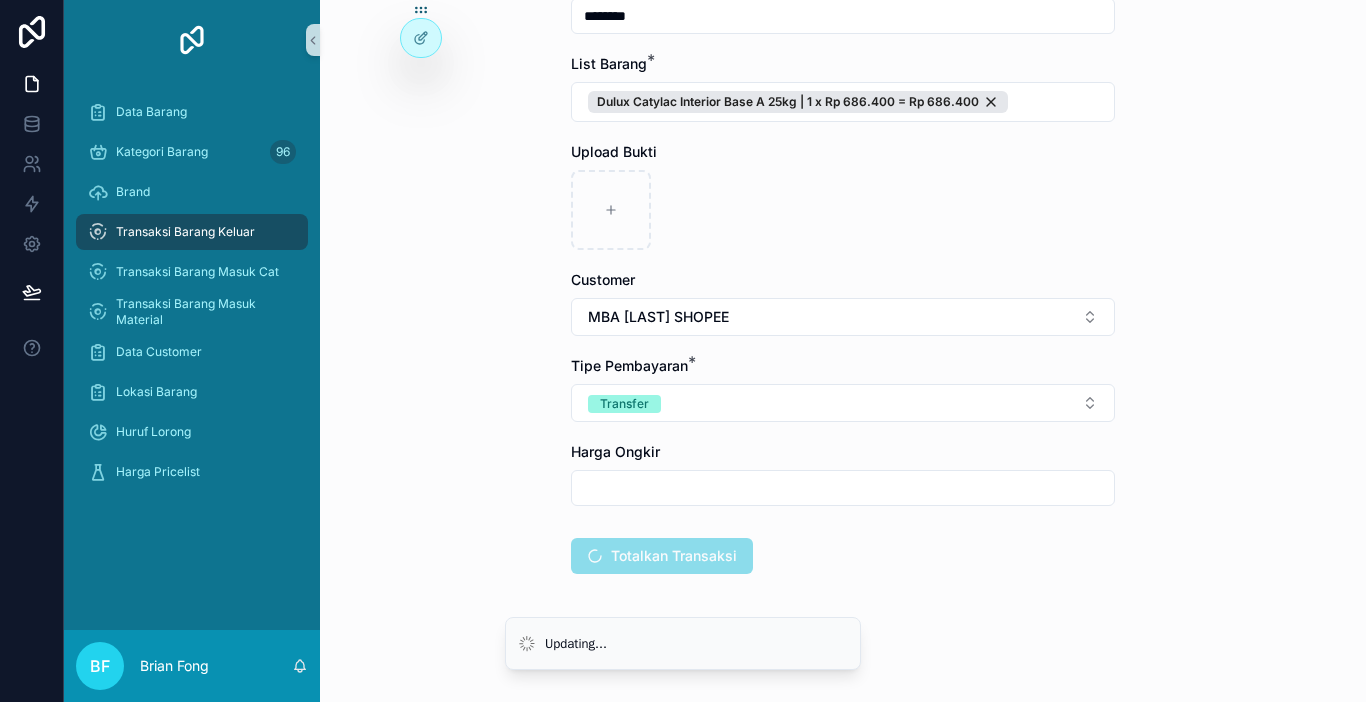 scroll, scrollTop: 0, scrollLeft: 0, axis: both 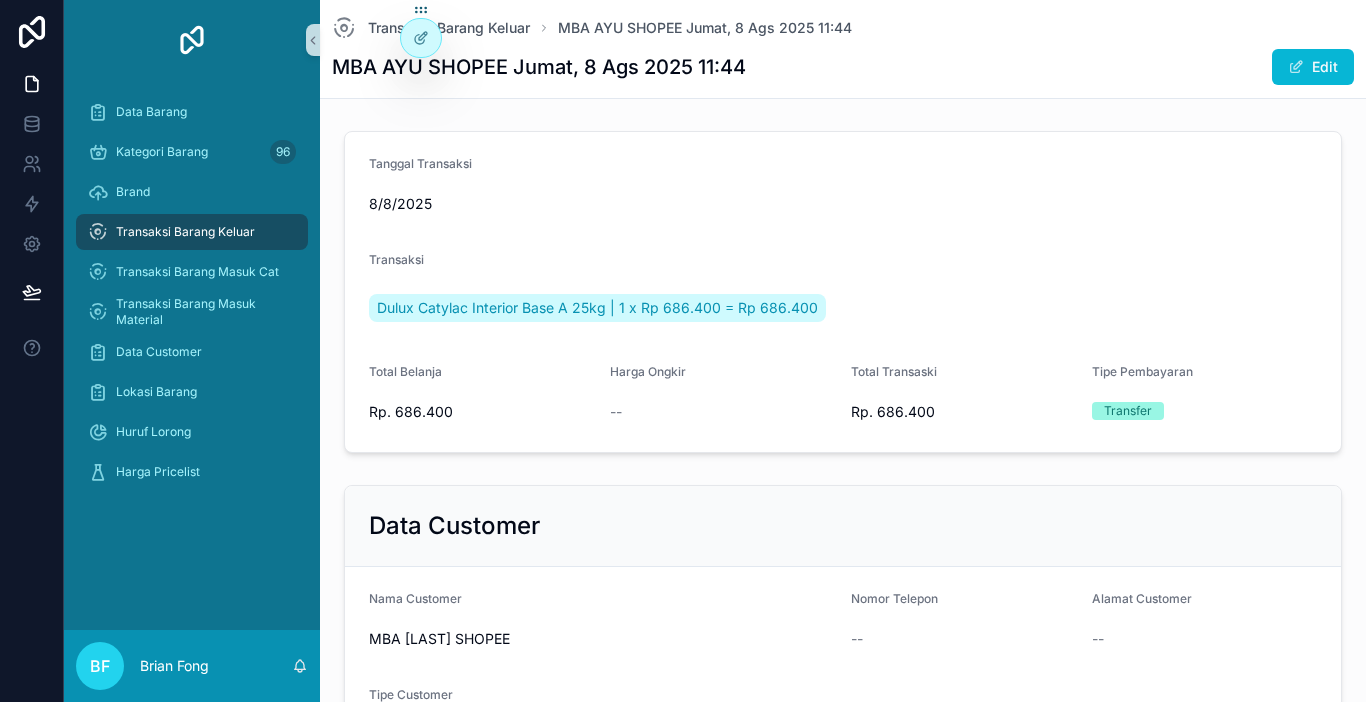 click on "Transaksi Barang Keluar" at bounding box center (185, 232) 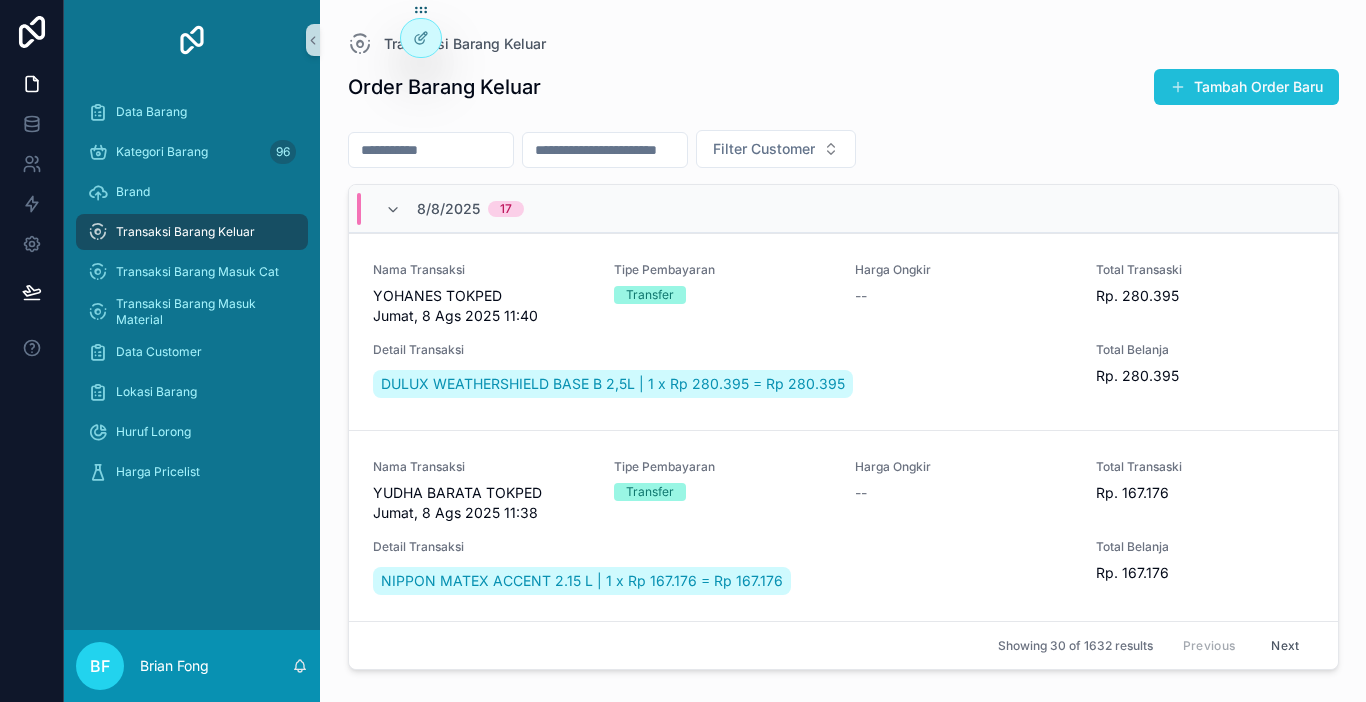 click on "Tambah Order Baru" at bounding box center [1246, 87] 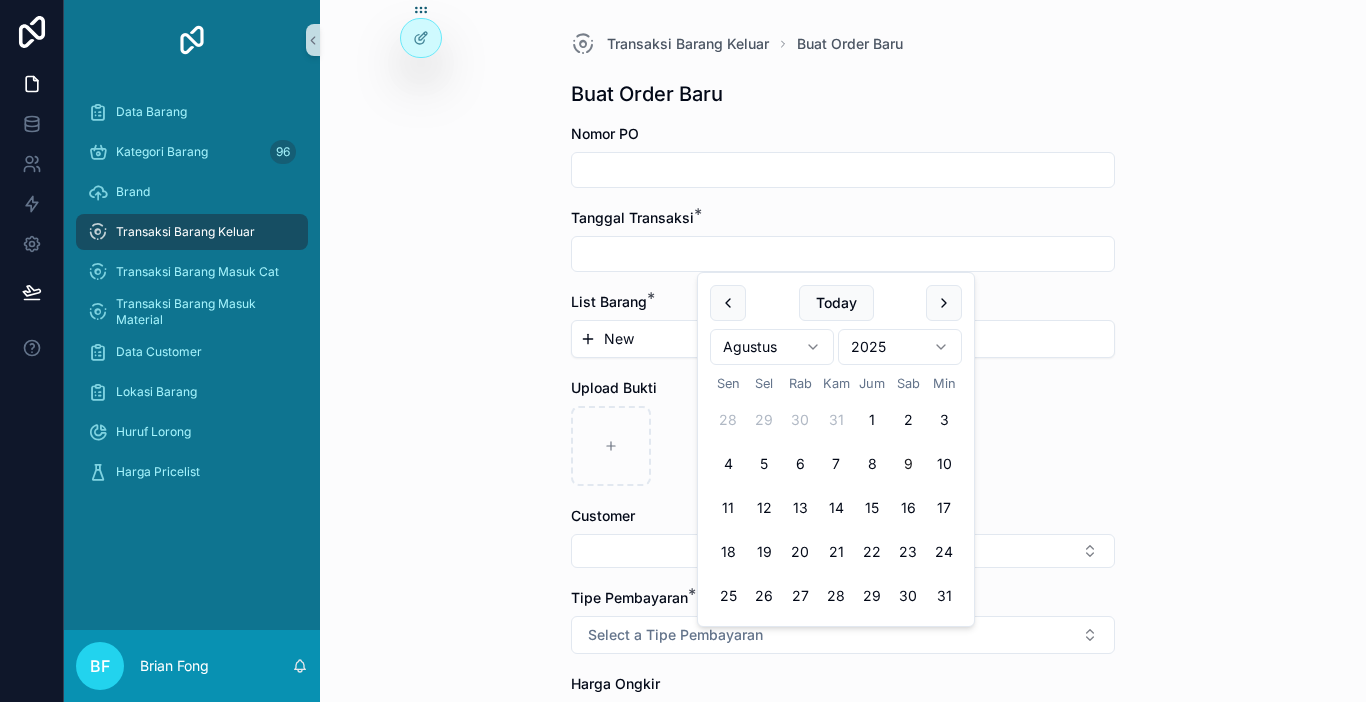 click at bounding box center (843, 254) 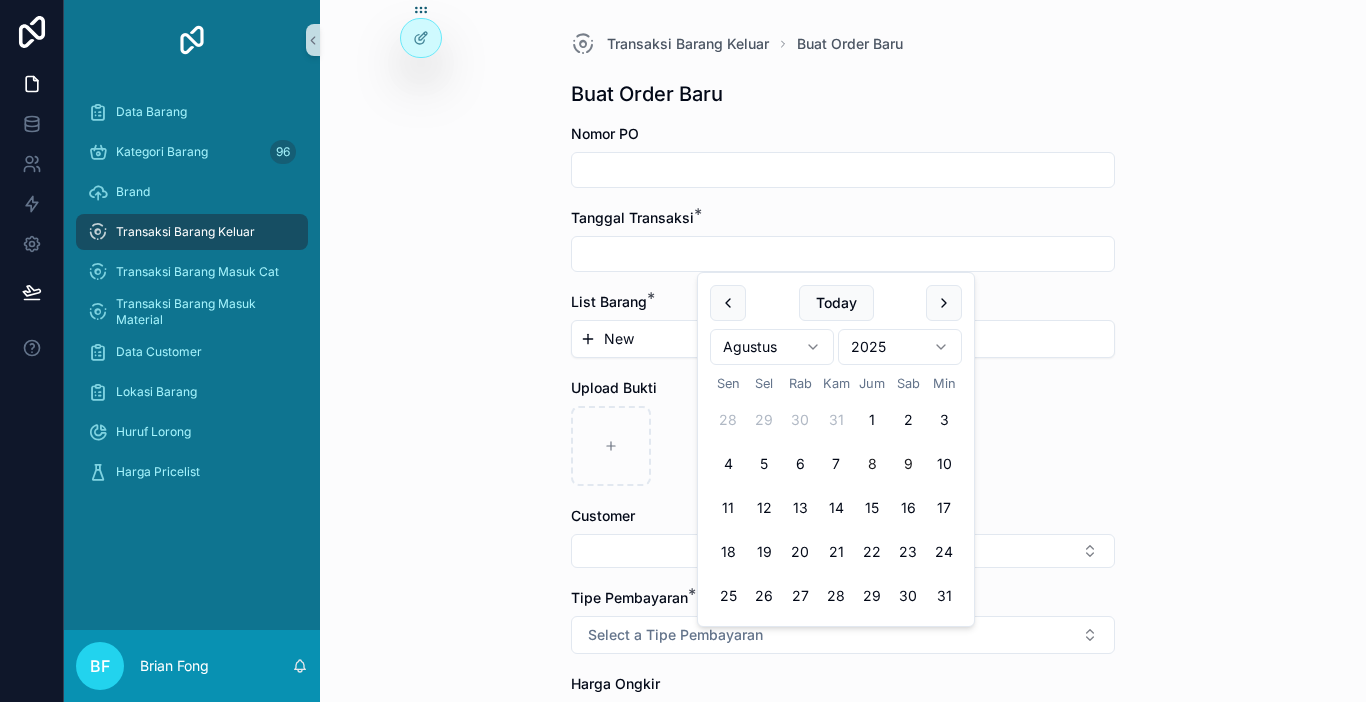 click on "8" at bounding box center [872, 464] 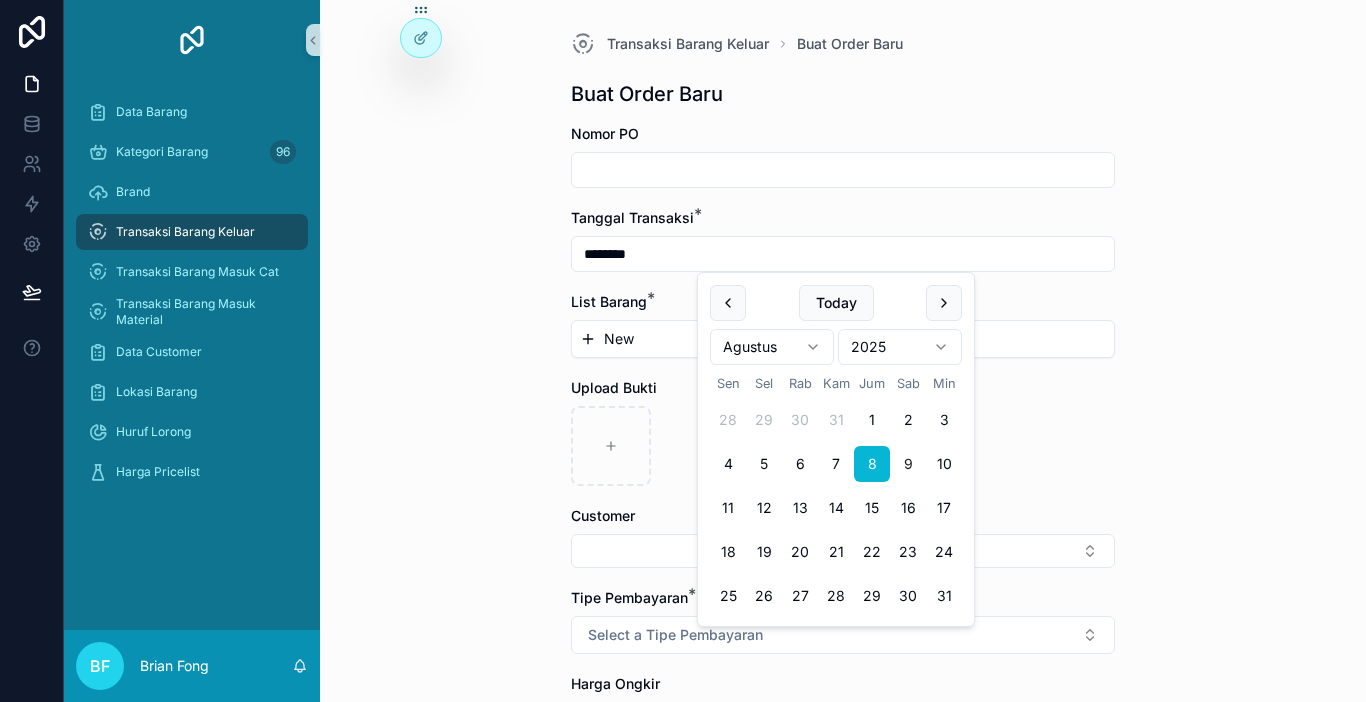 click on "New" at bounding box center (843, 339) 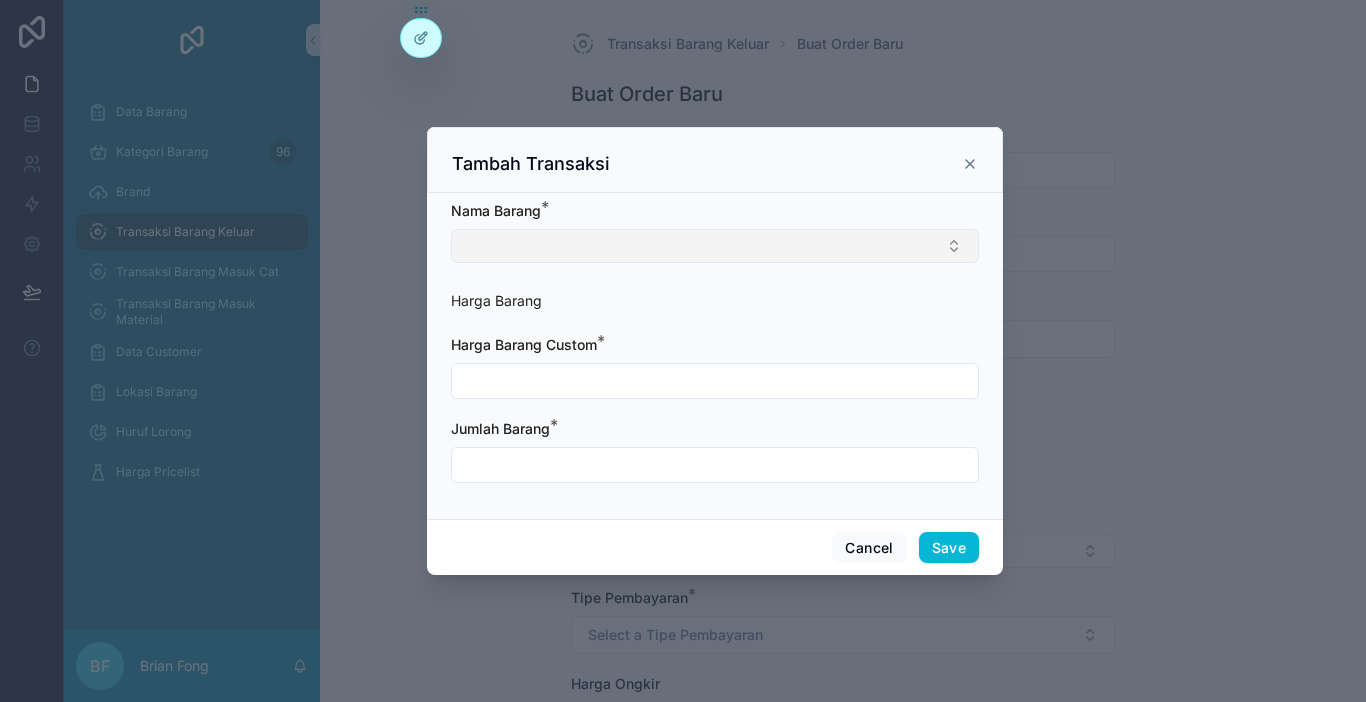 click at bounding box center [715, 246] 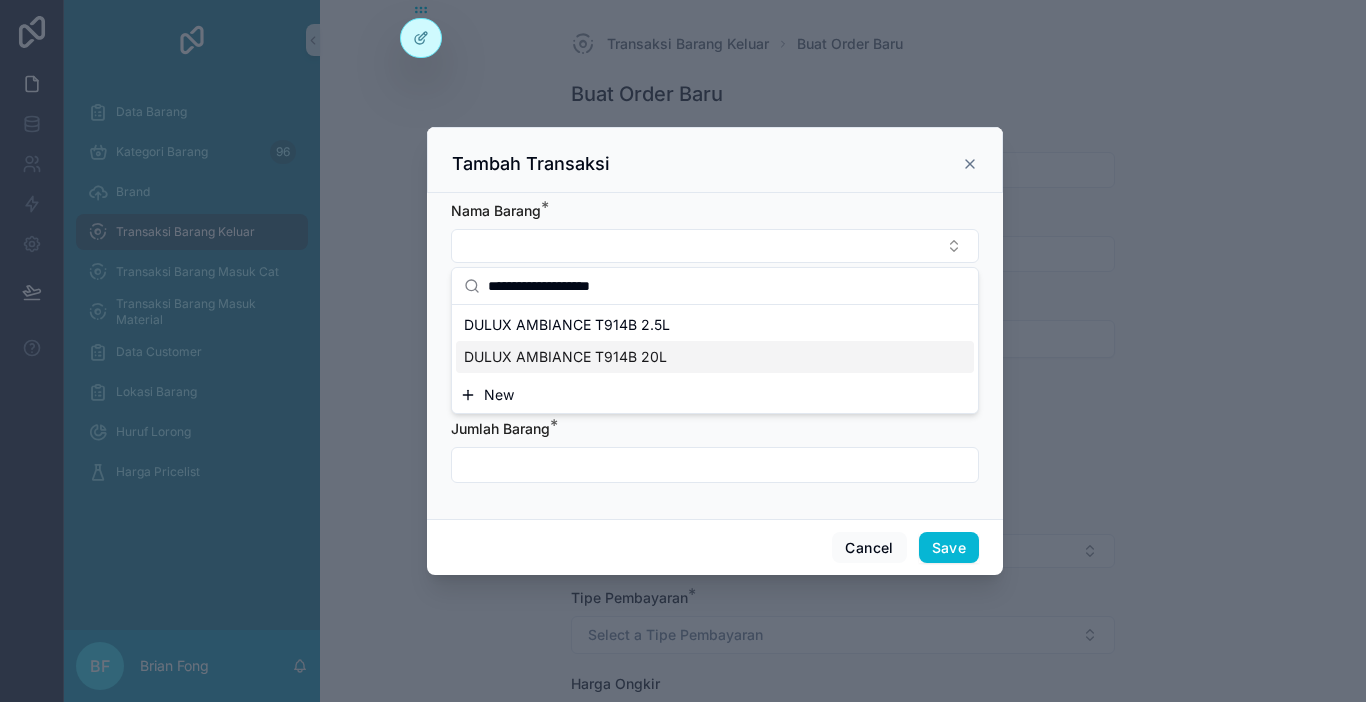 type on "**********" 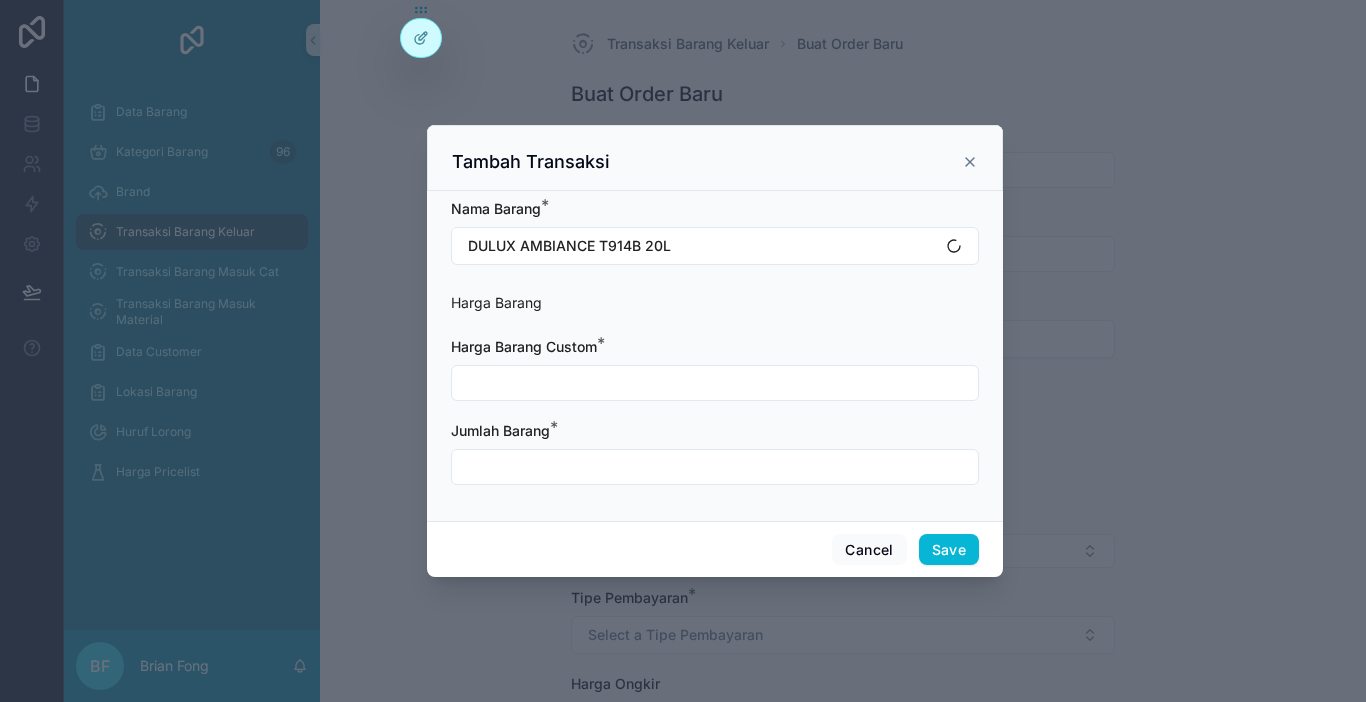 click at bounding box center [715, 383] 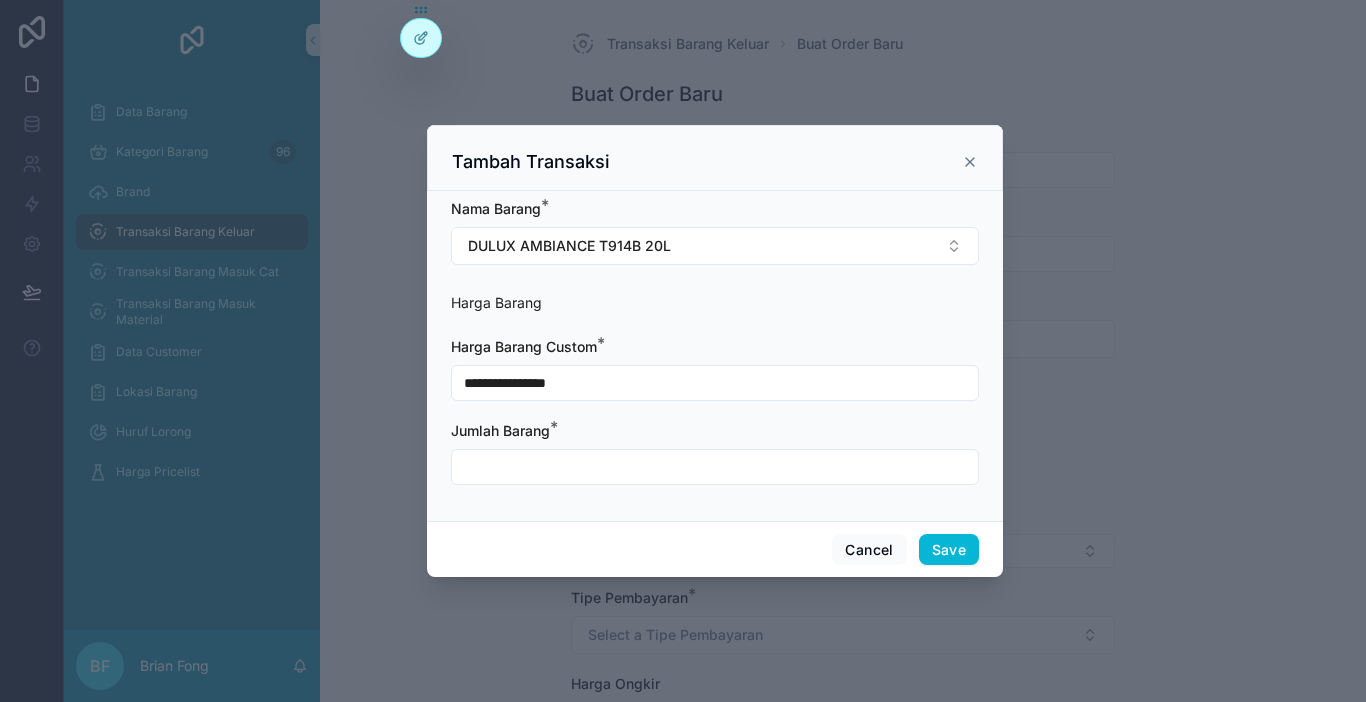 type on "**********" 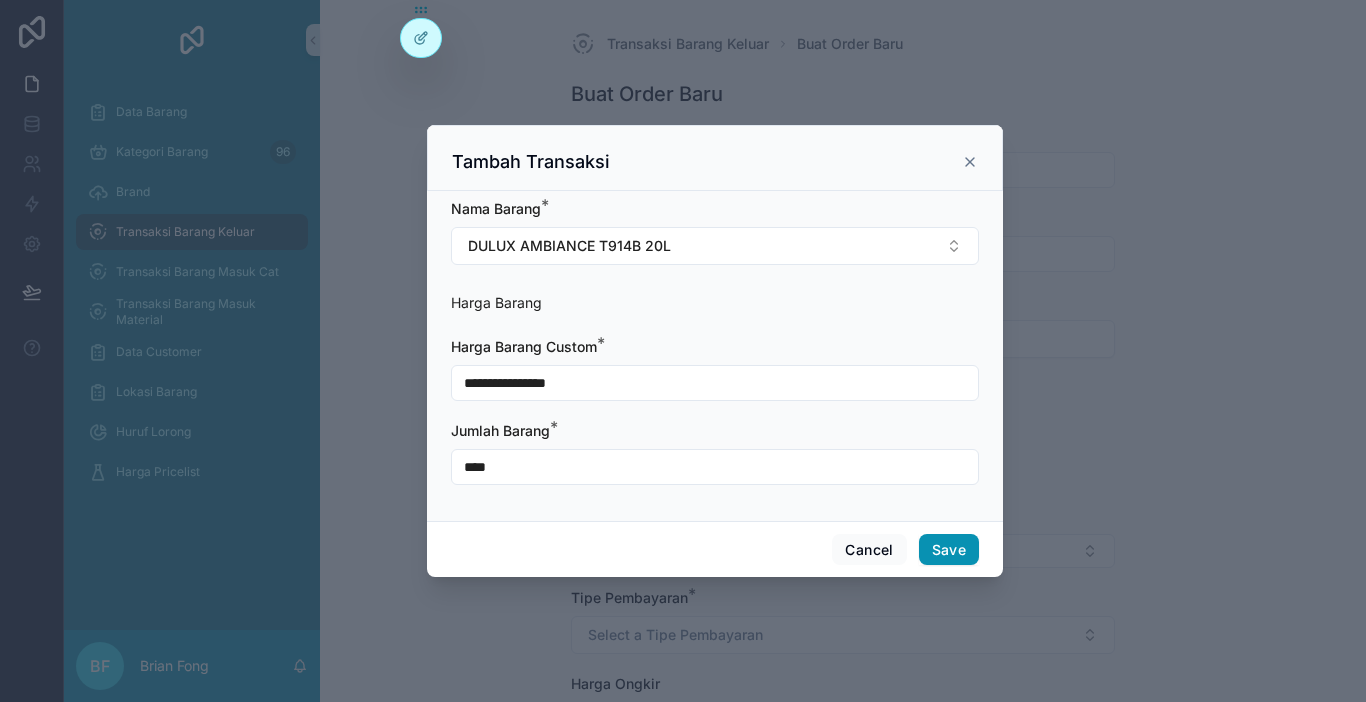 type on "****" 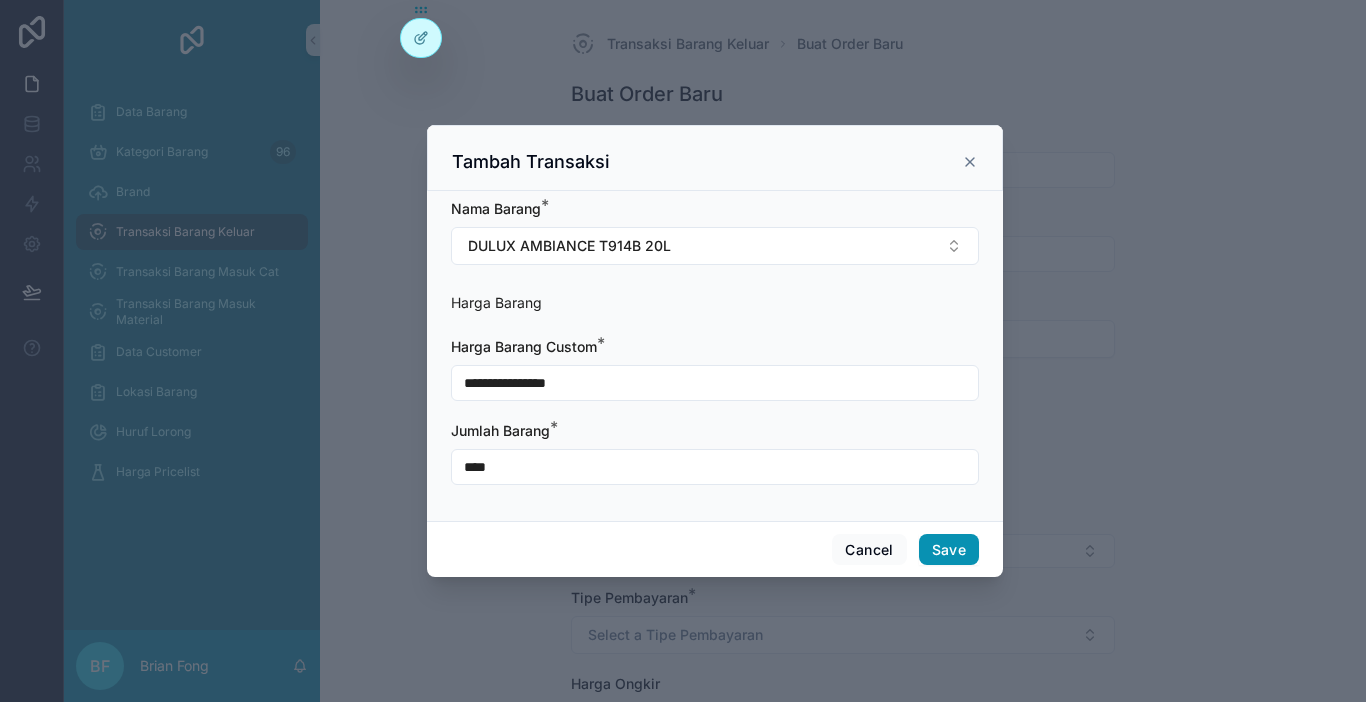 click on "Save" at bounding box center [949, 550] 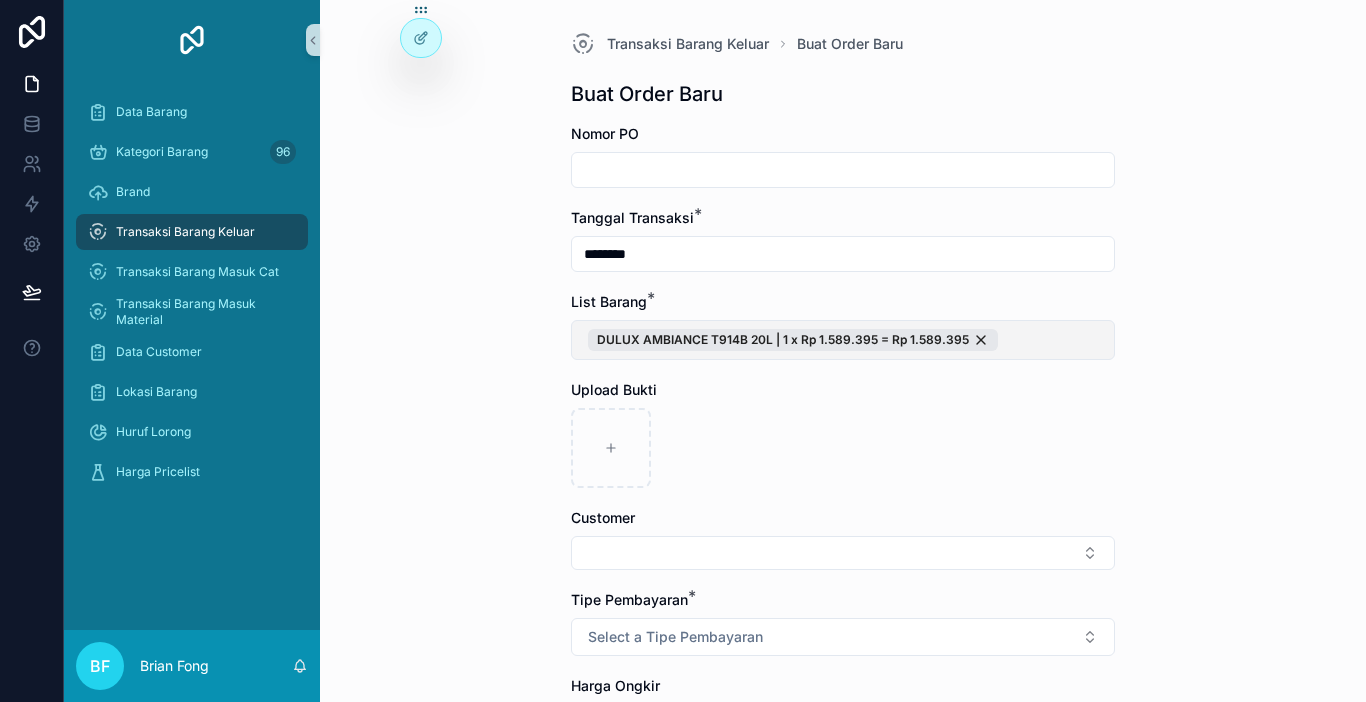 drag, startPoint x: 1012, startPoint y: 331, endPoint x: 1000, endPoint y: 336, distance: 13 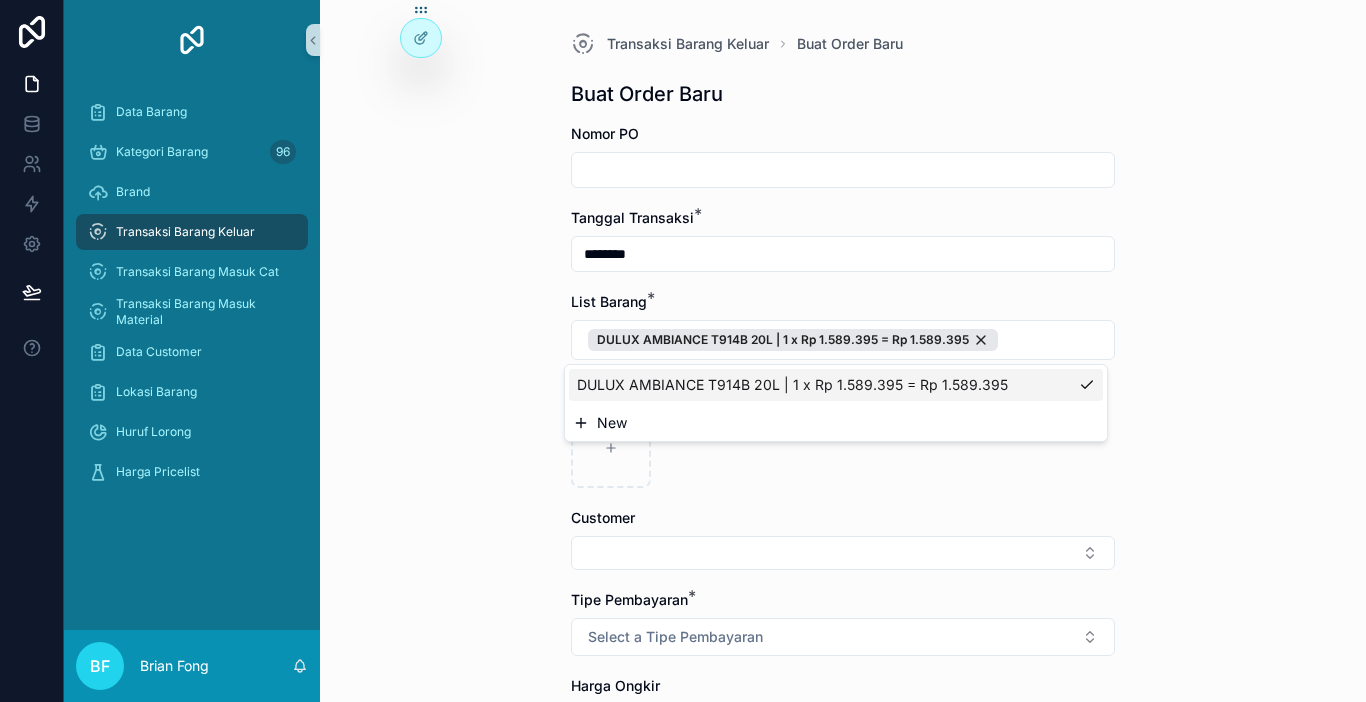 click on "New" at bounding box center (836, 423) 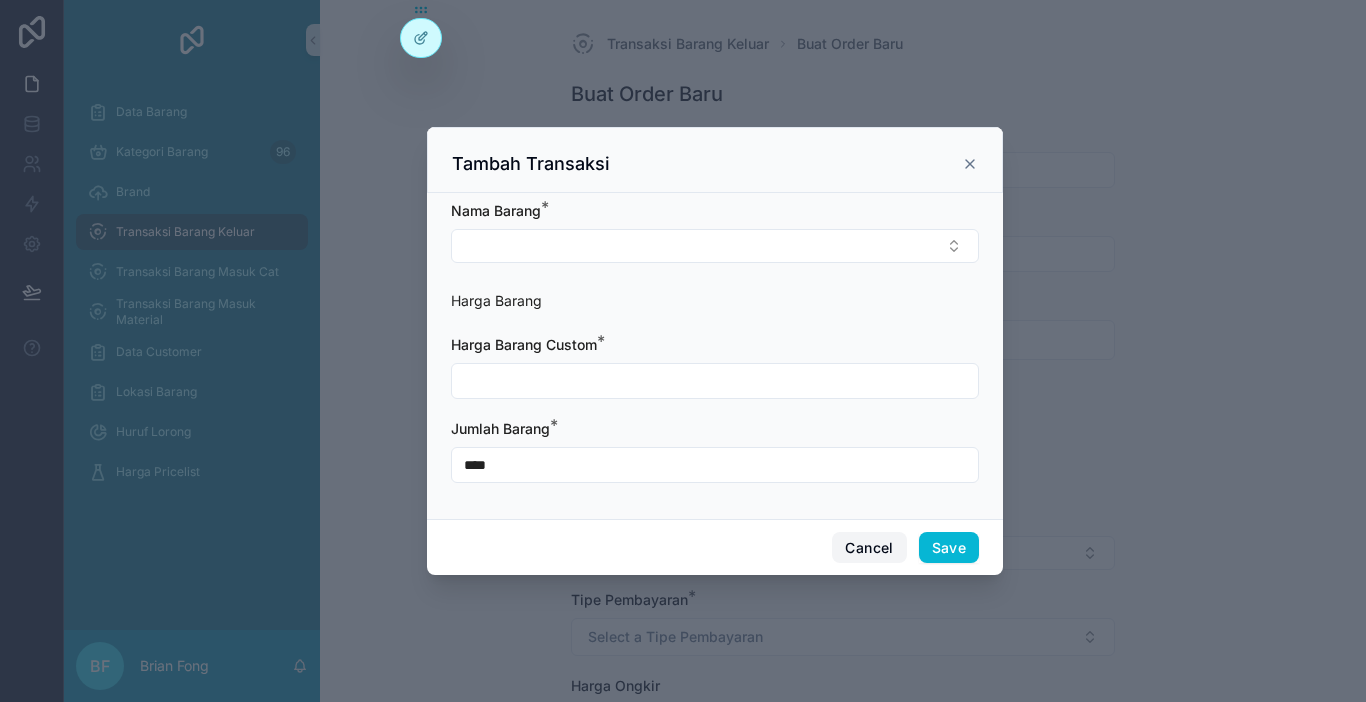 click on "Cancel" at bounding box center (869, 548) 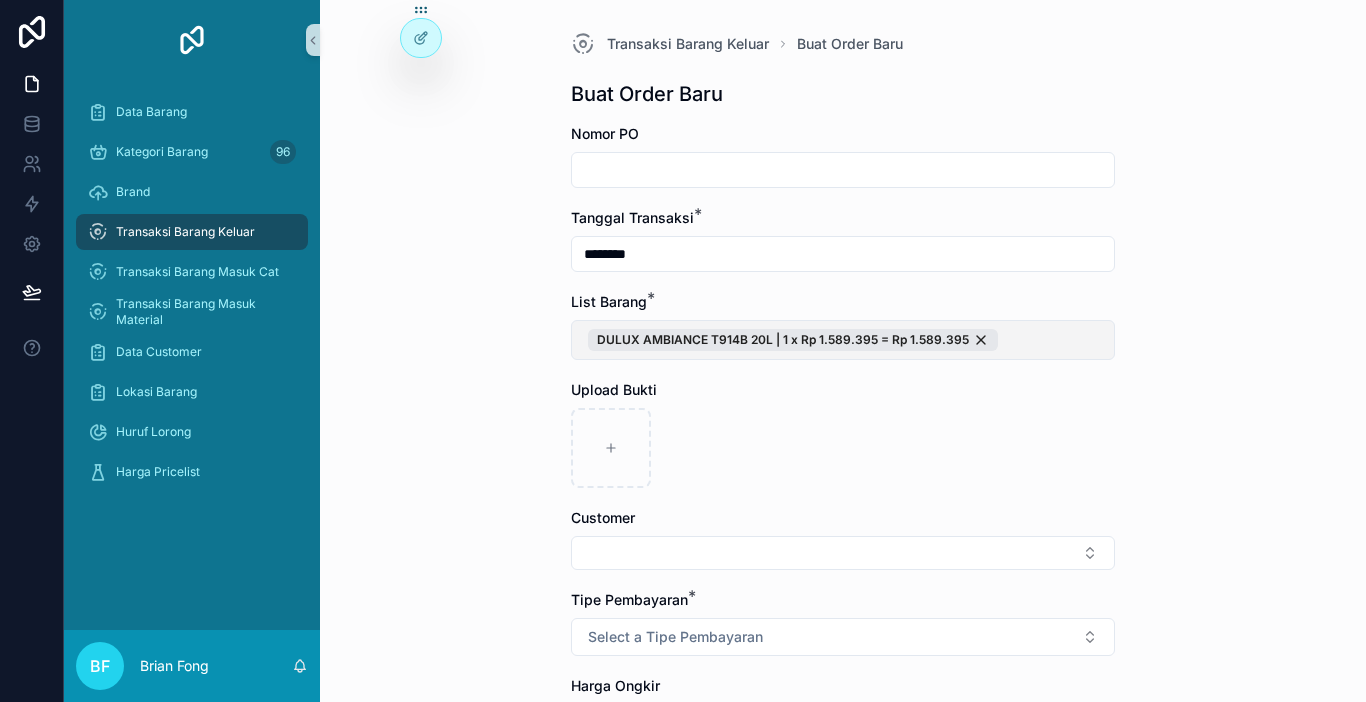 click on "DULUX AMBIANCE T914B 20L | 1 x Rp 1.589.395 = Rp 1.589.395" at bounding box center [843, 340] 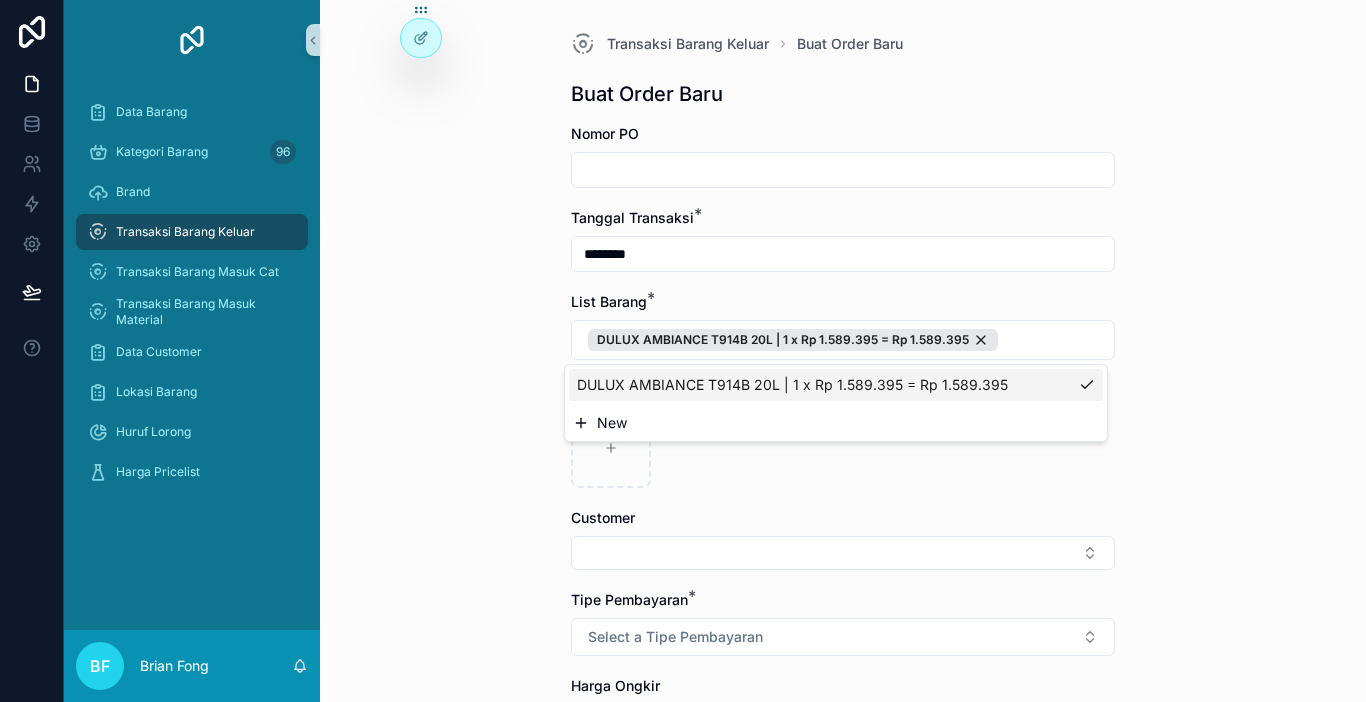 click on "New" at bounding box center [836, 423] 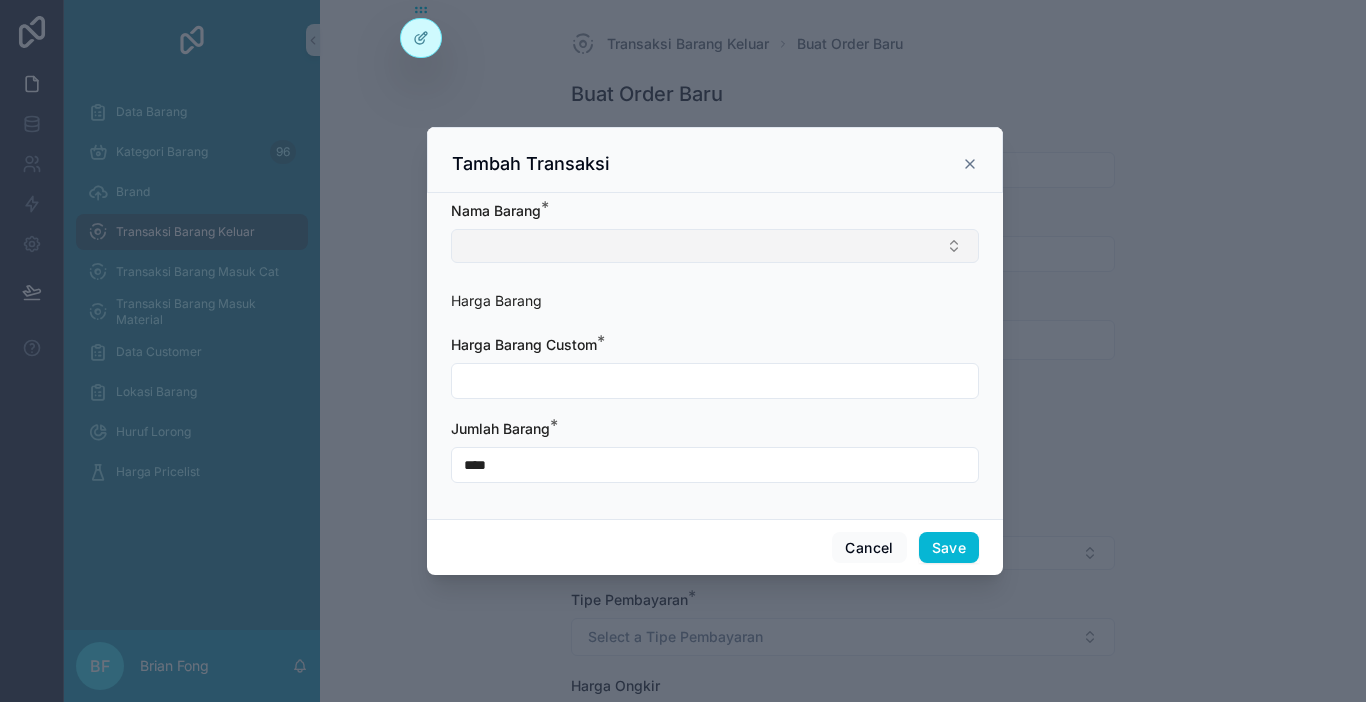 click at bounding box center [715, 246] 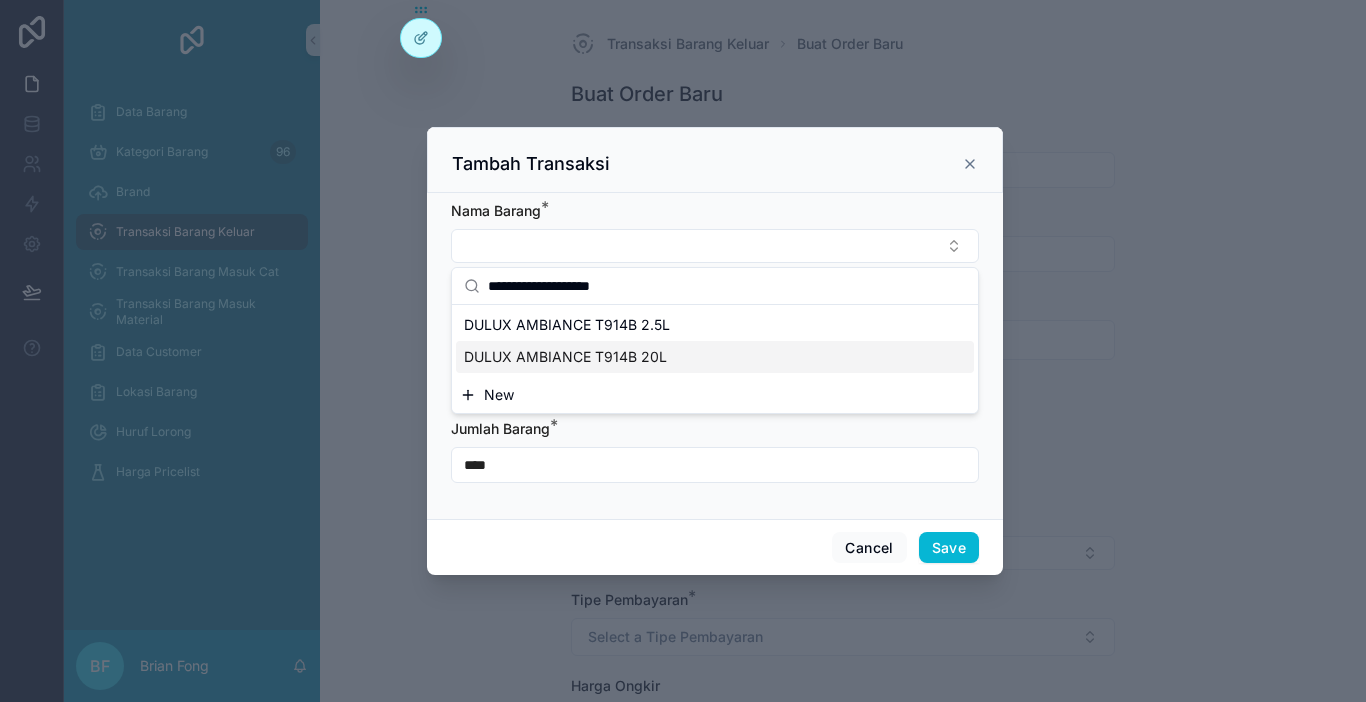 type on "**********" 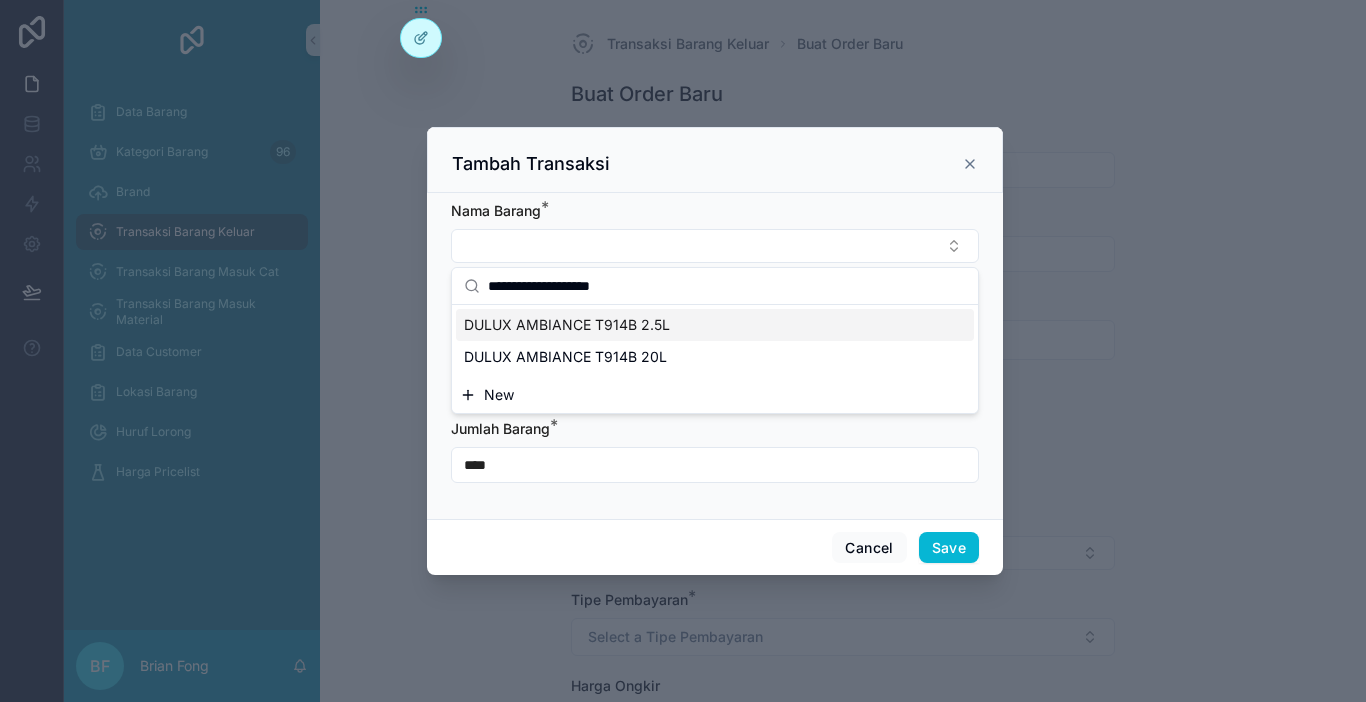 click on "**********" at bounding box center (727, 286) 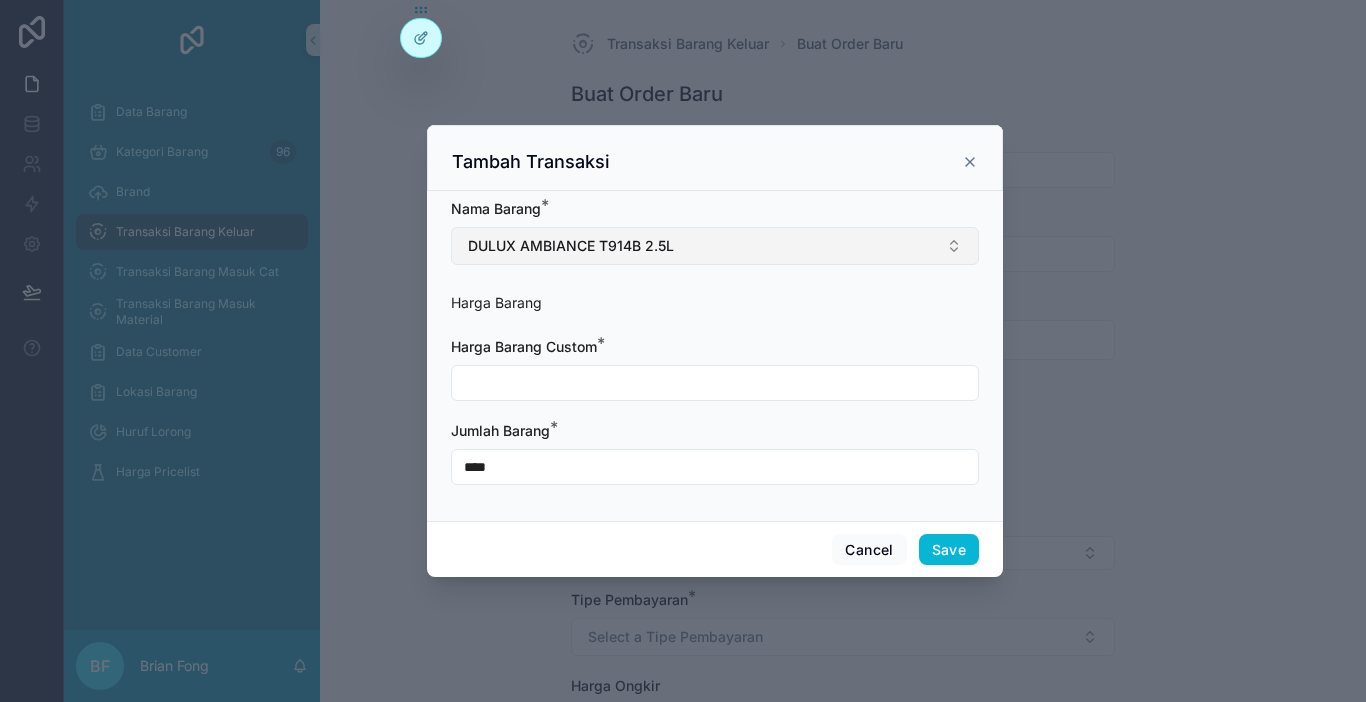 click on "DULUX AMBIANCE T914B 2.5L" at bounding box center [571, 246] 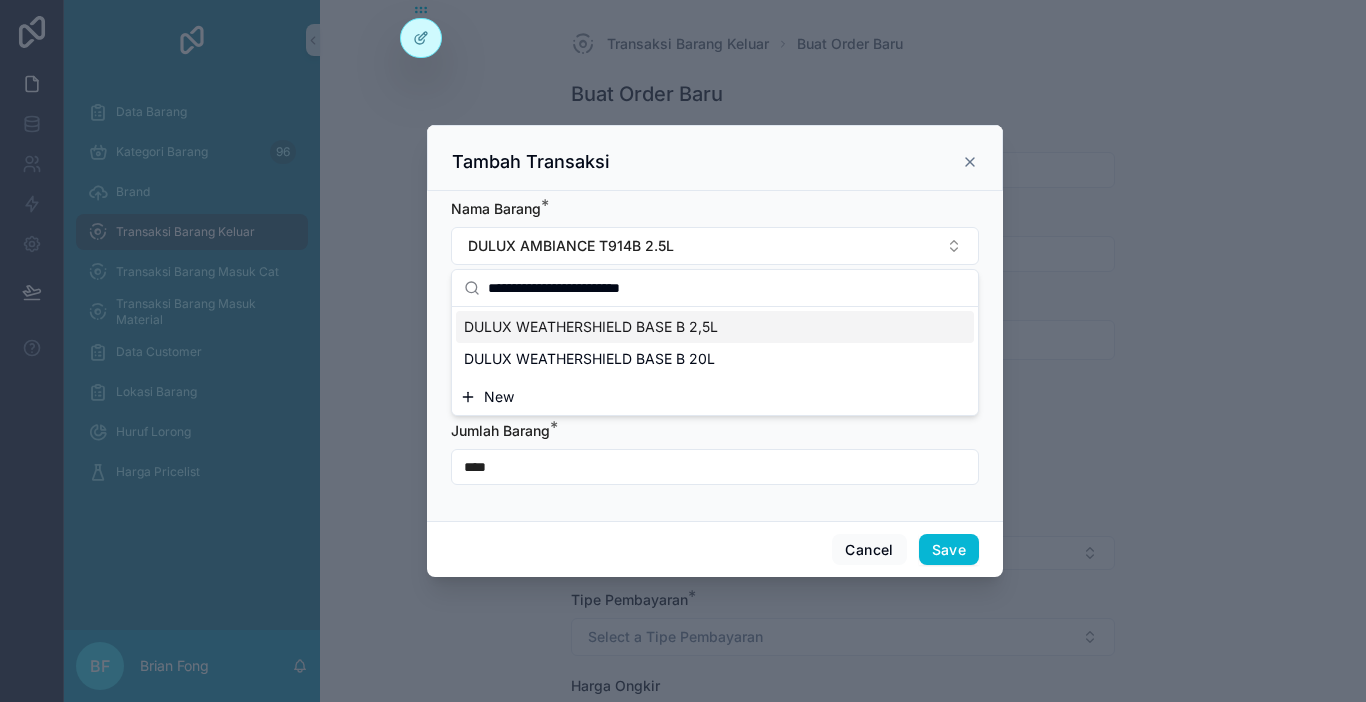 type on "**********" 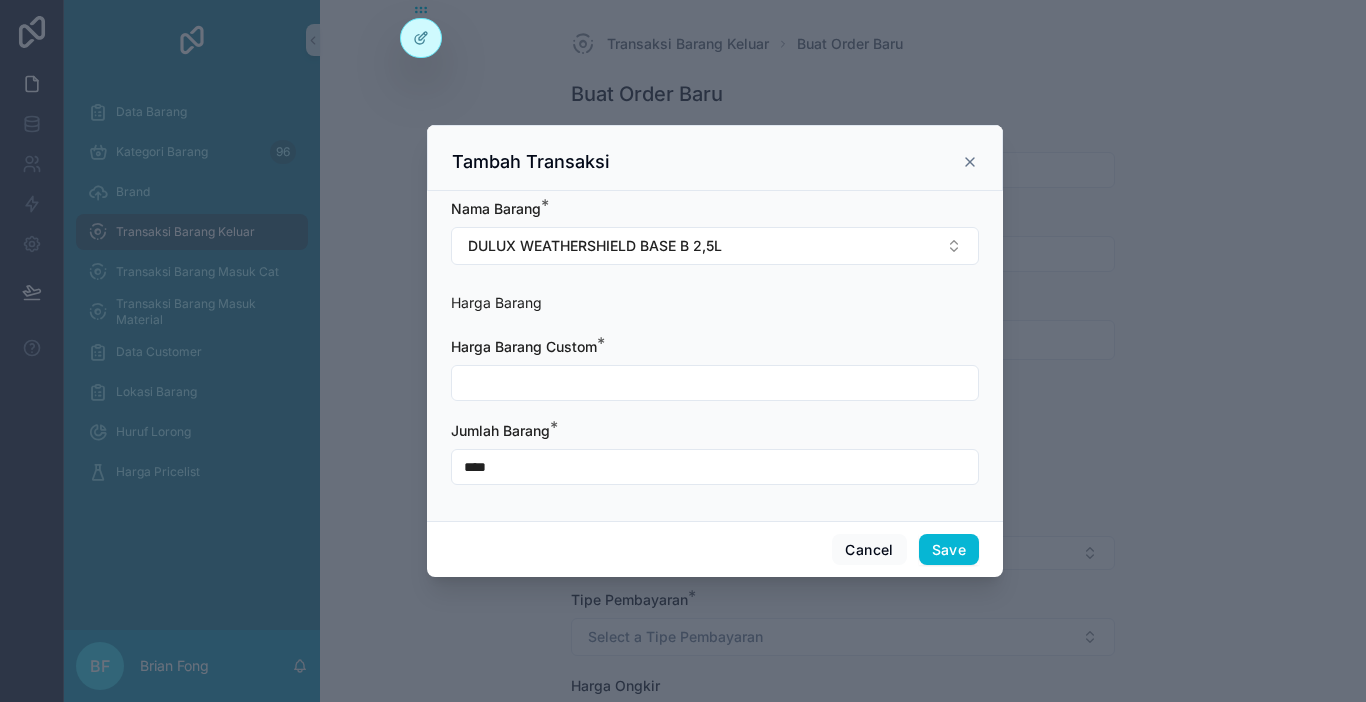 click at bounding box center [715, 383] 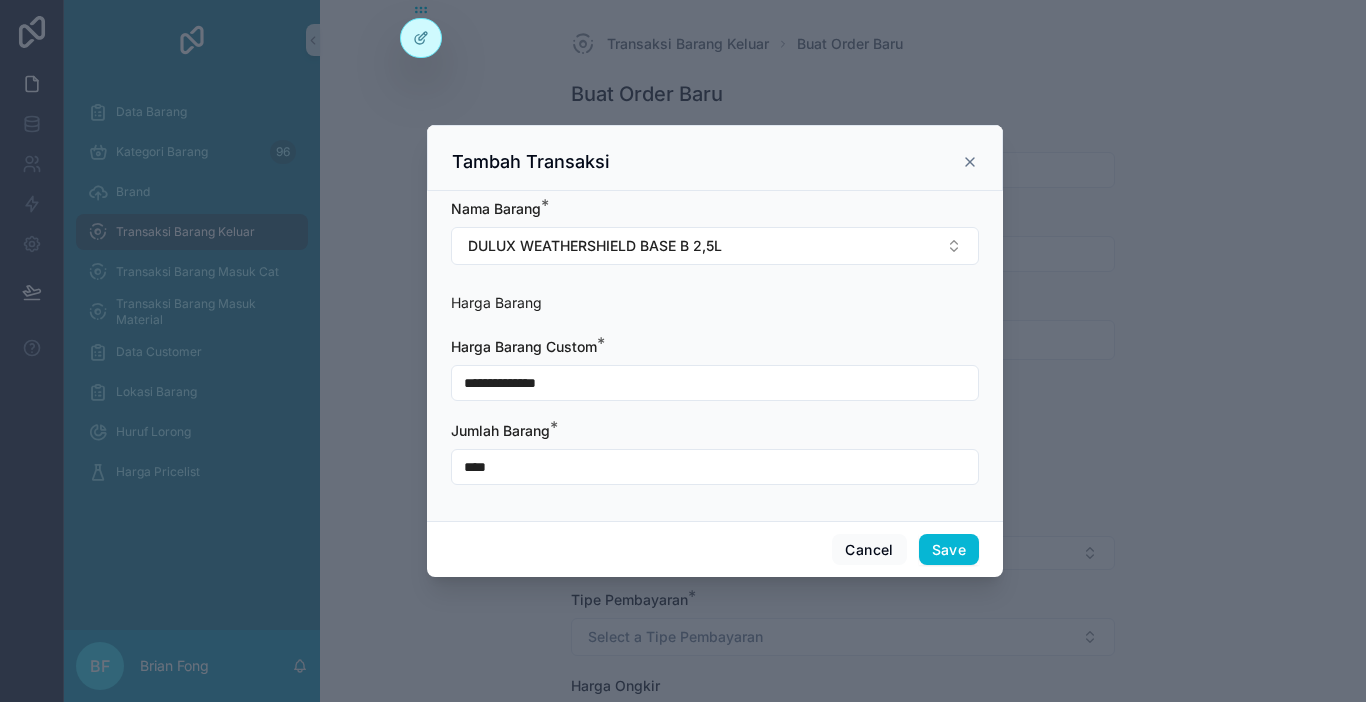 type on "**********" 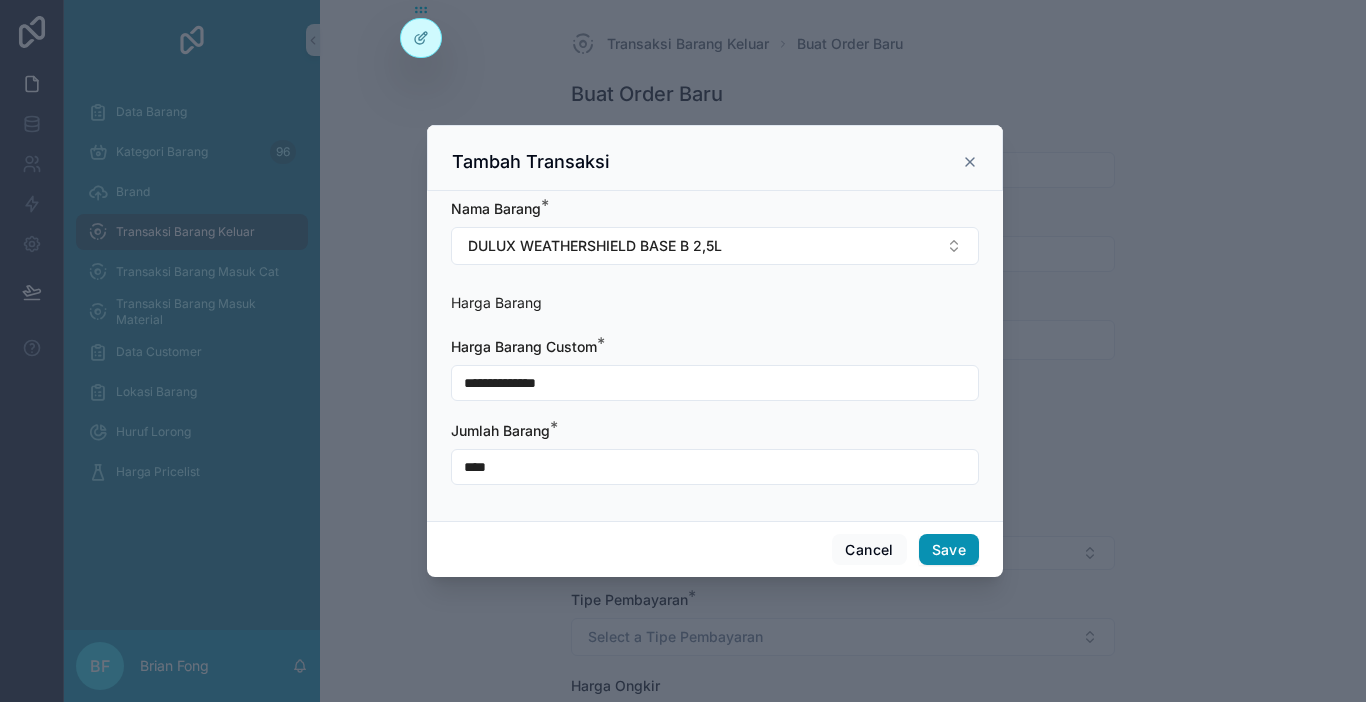 type on "****" 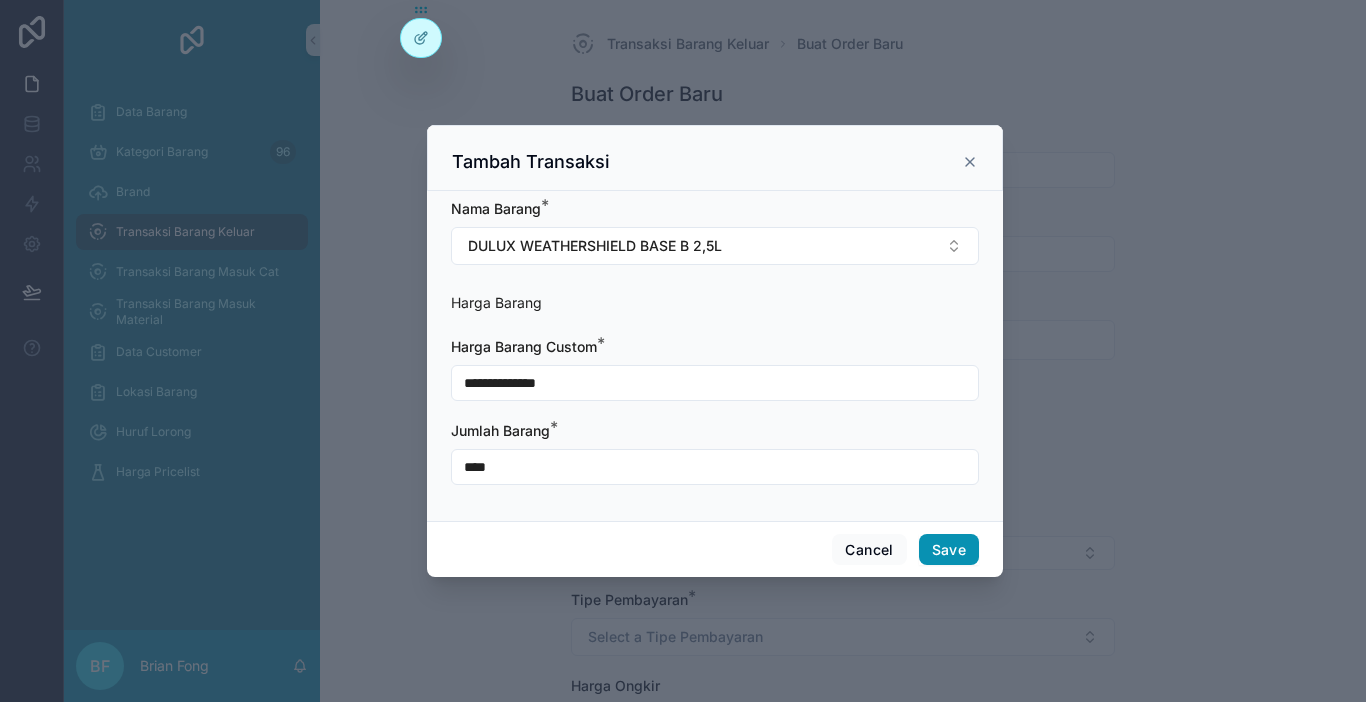 click on "Save" at bounding box center [949, 550] 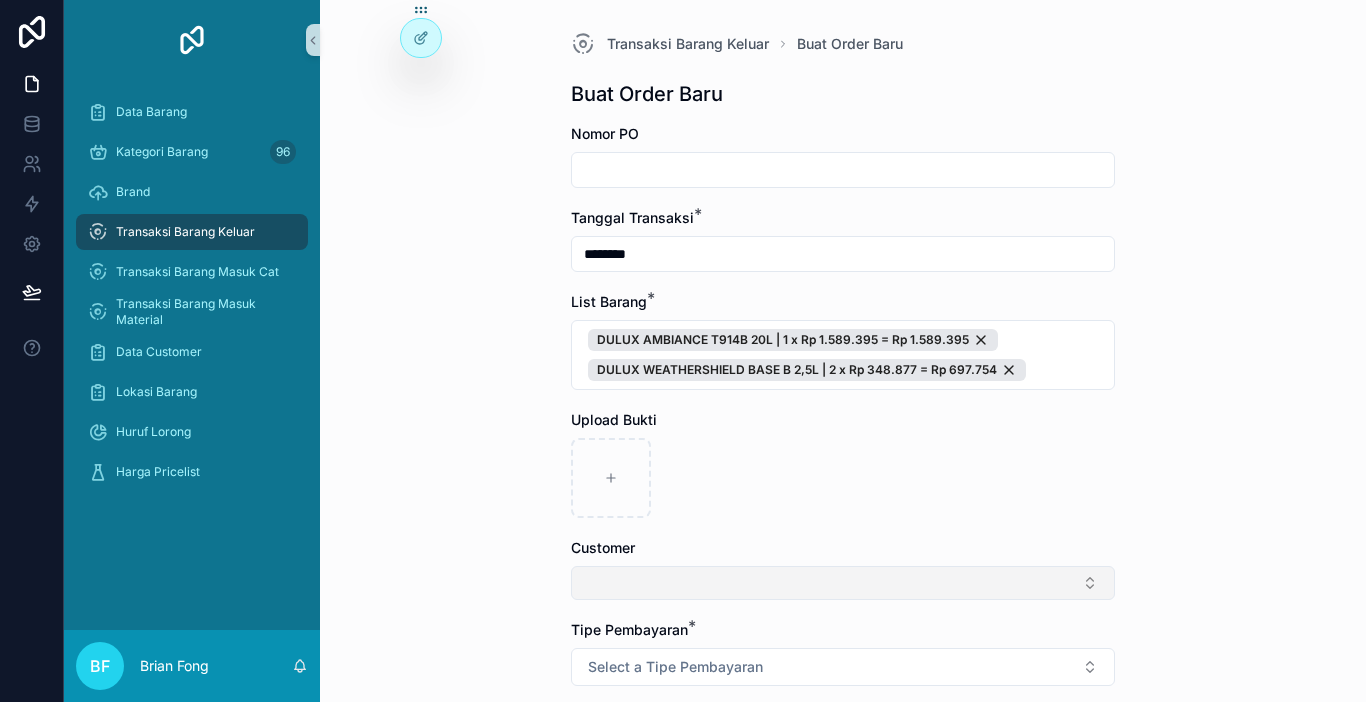 click at bounding box center [843, 583] 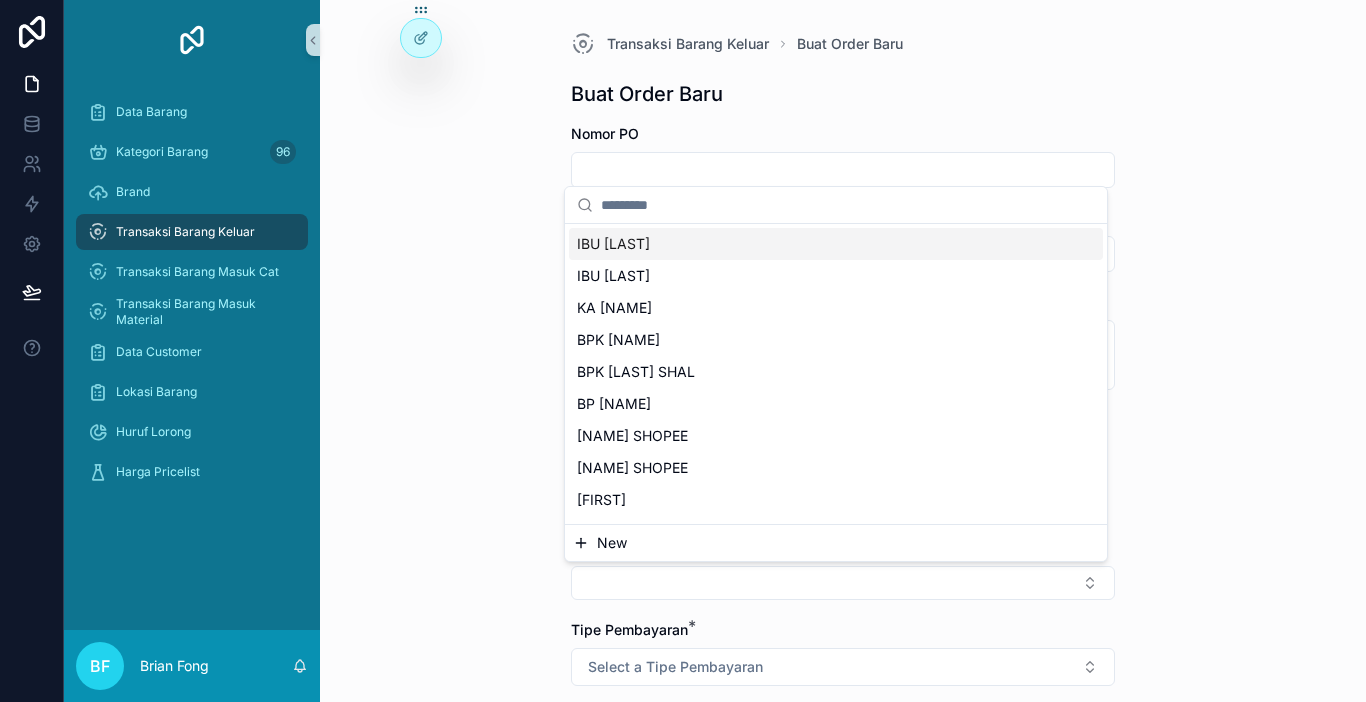 click on "New" at bounding box center (836, 543) 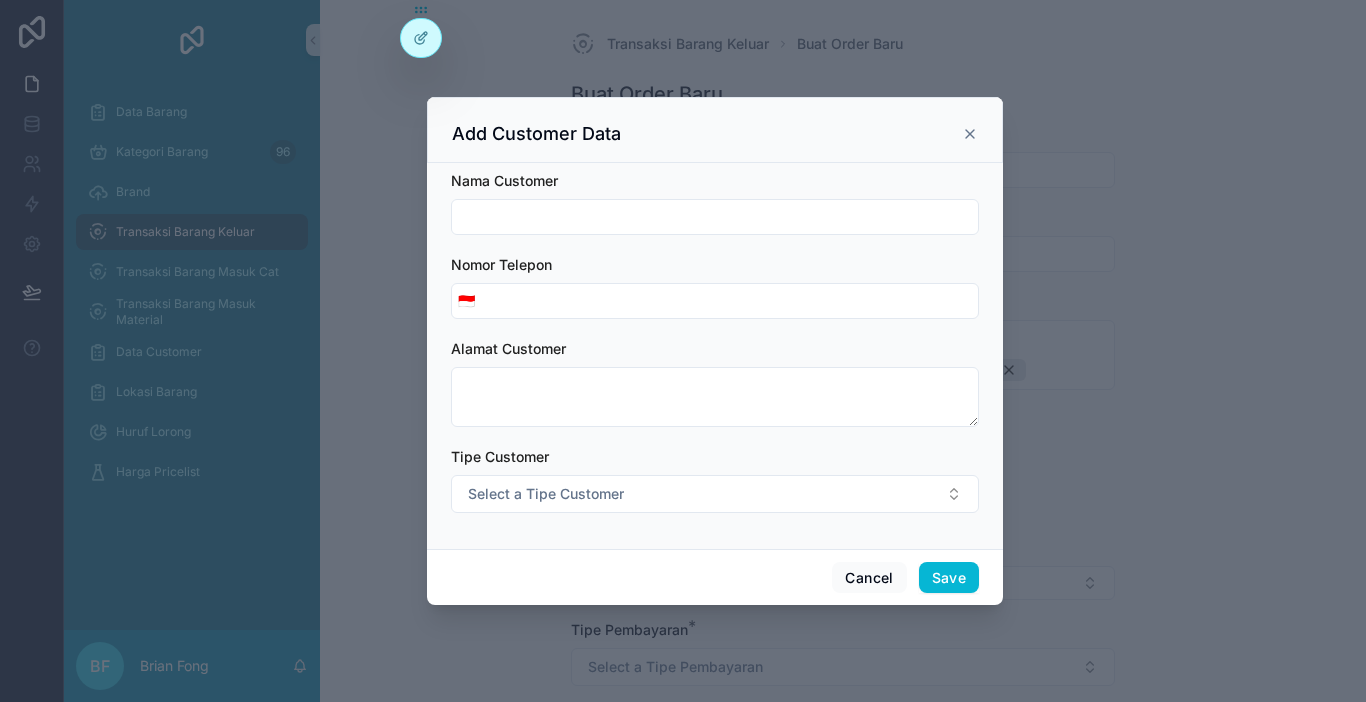 click at bounding box center (715, 217) 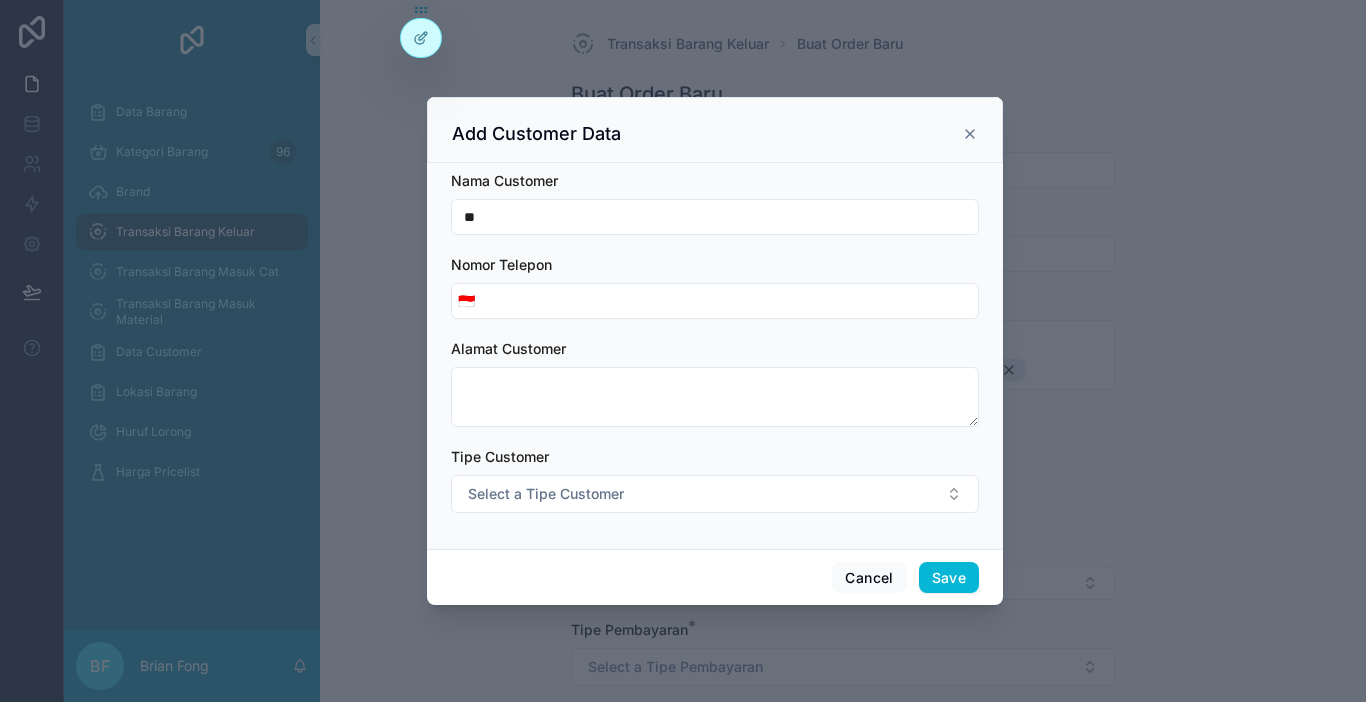 type on "**********" 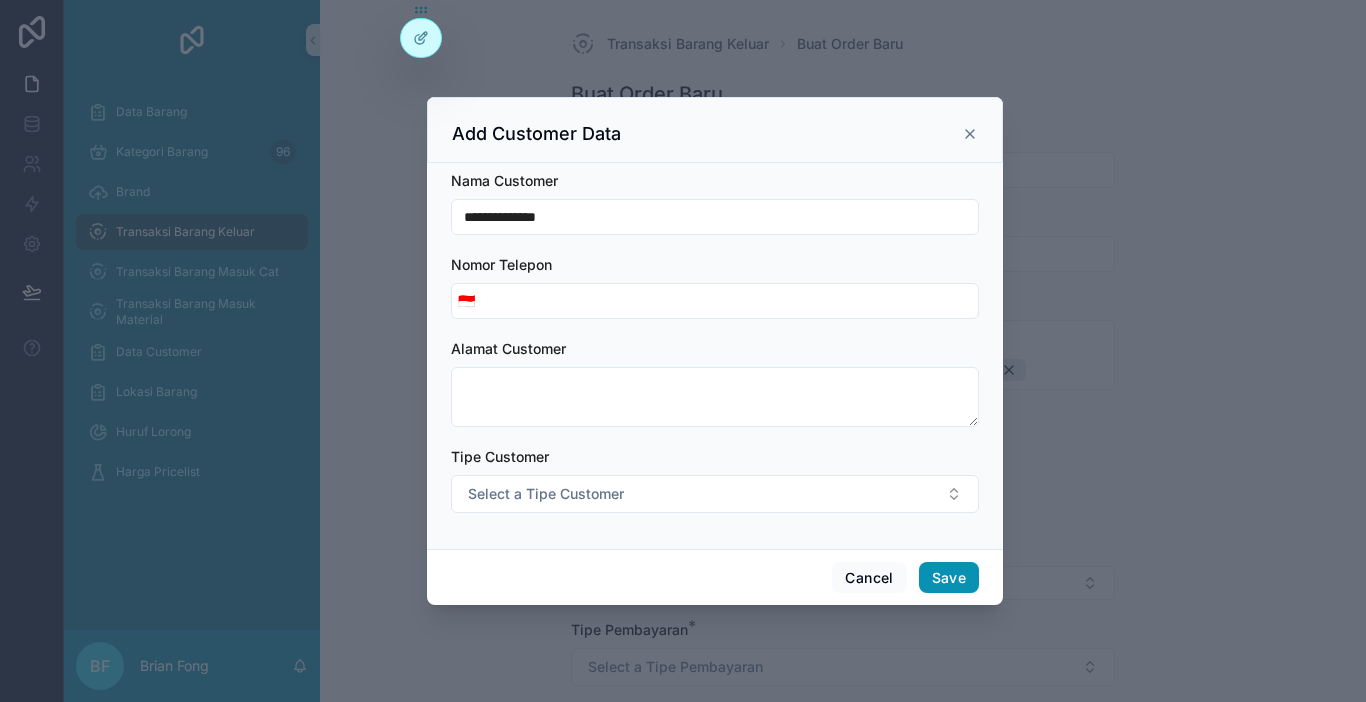 click on "Save" at bounding box center (949, 578) 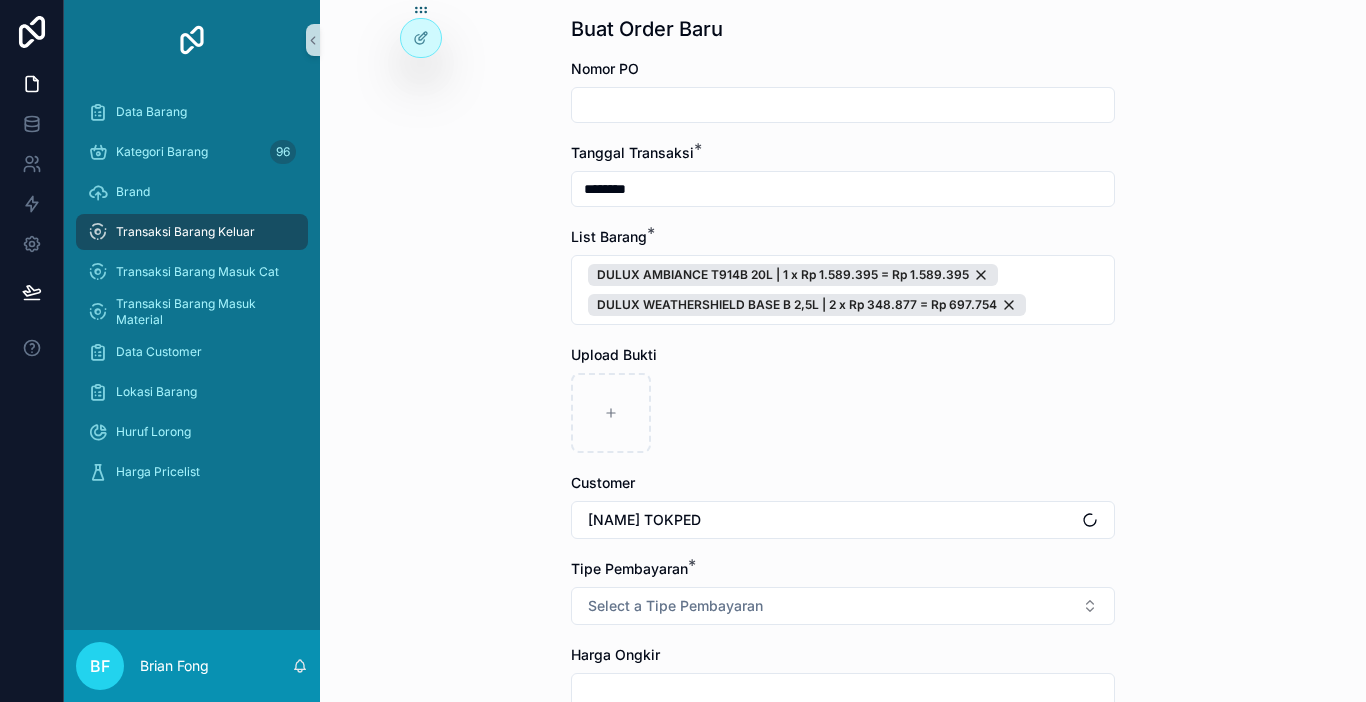 scroll, scrollTop: 100, scrollLeft: 0, axis: vertical 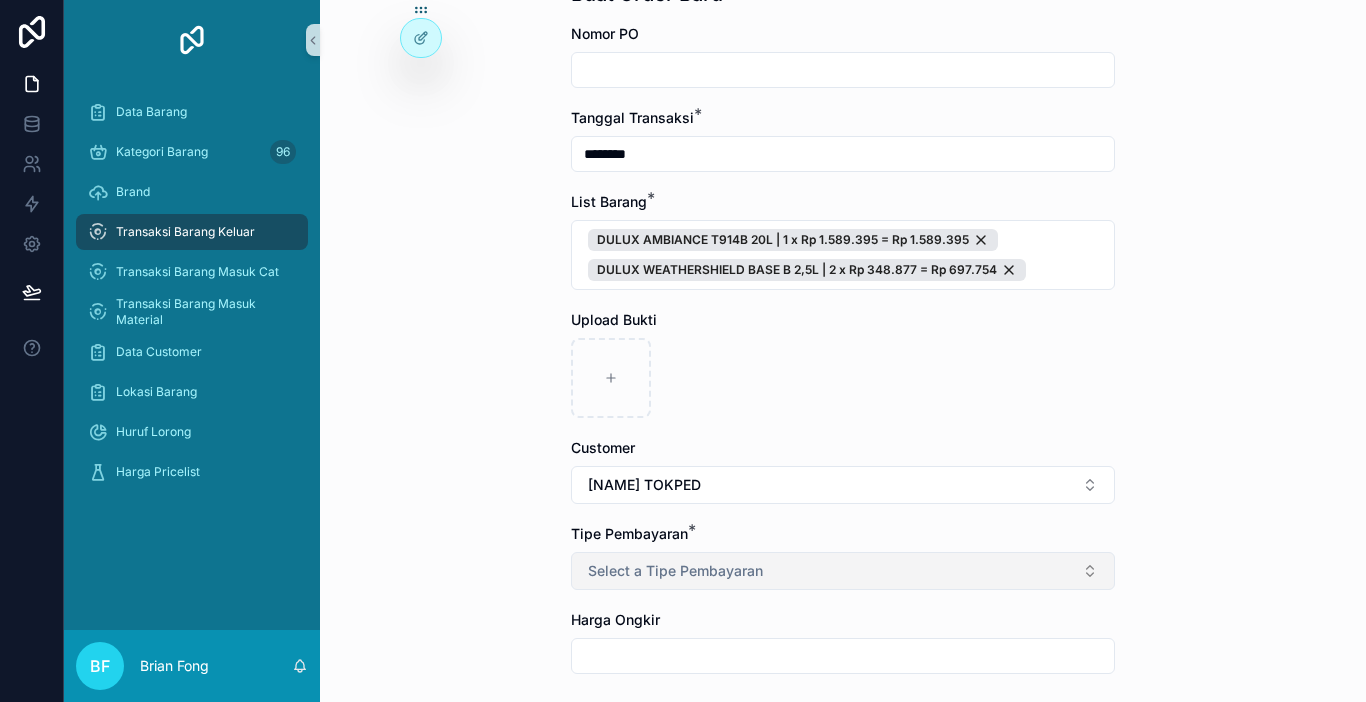 click on "Select a Tipe Pembayaran" at bounding box center [843, 571] 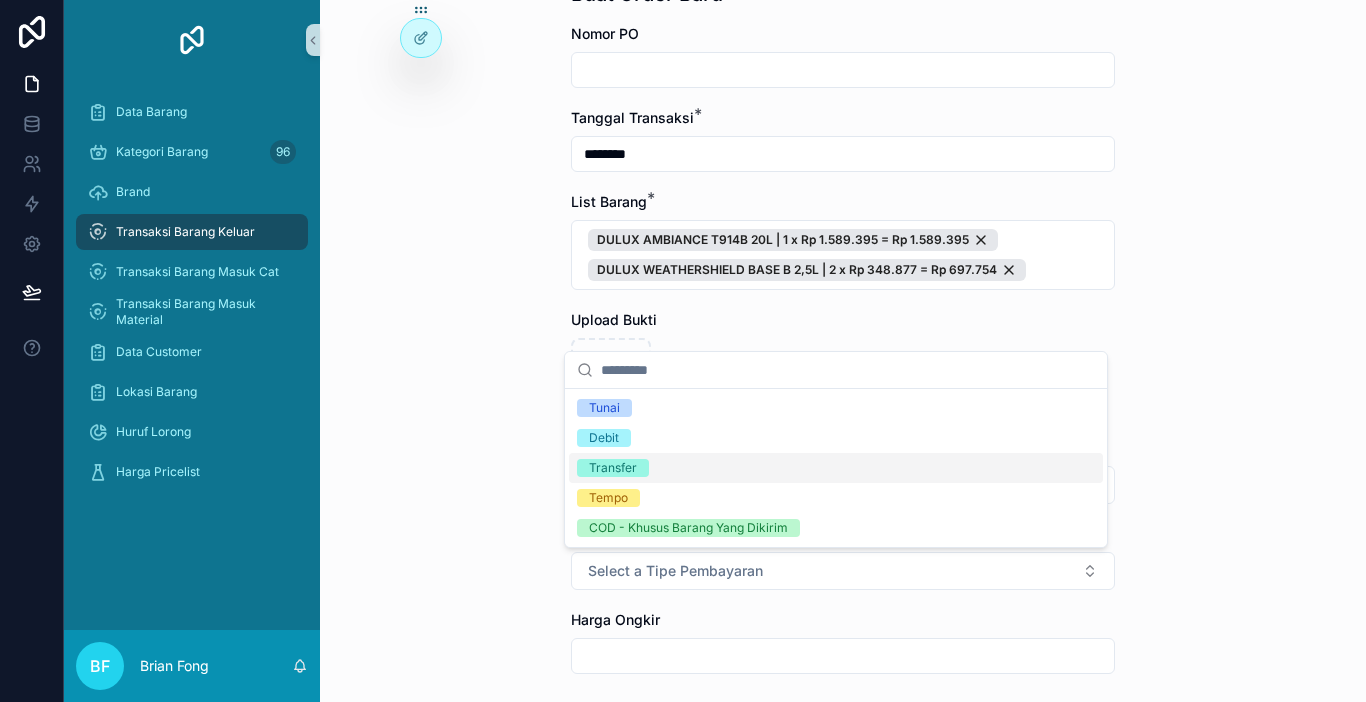 click on "Transfer" at bounding box center [836, 468] 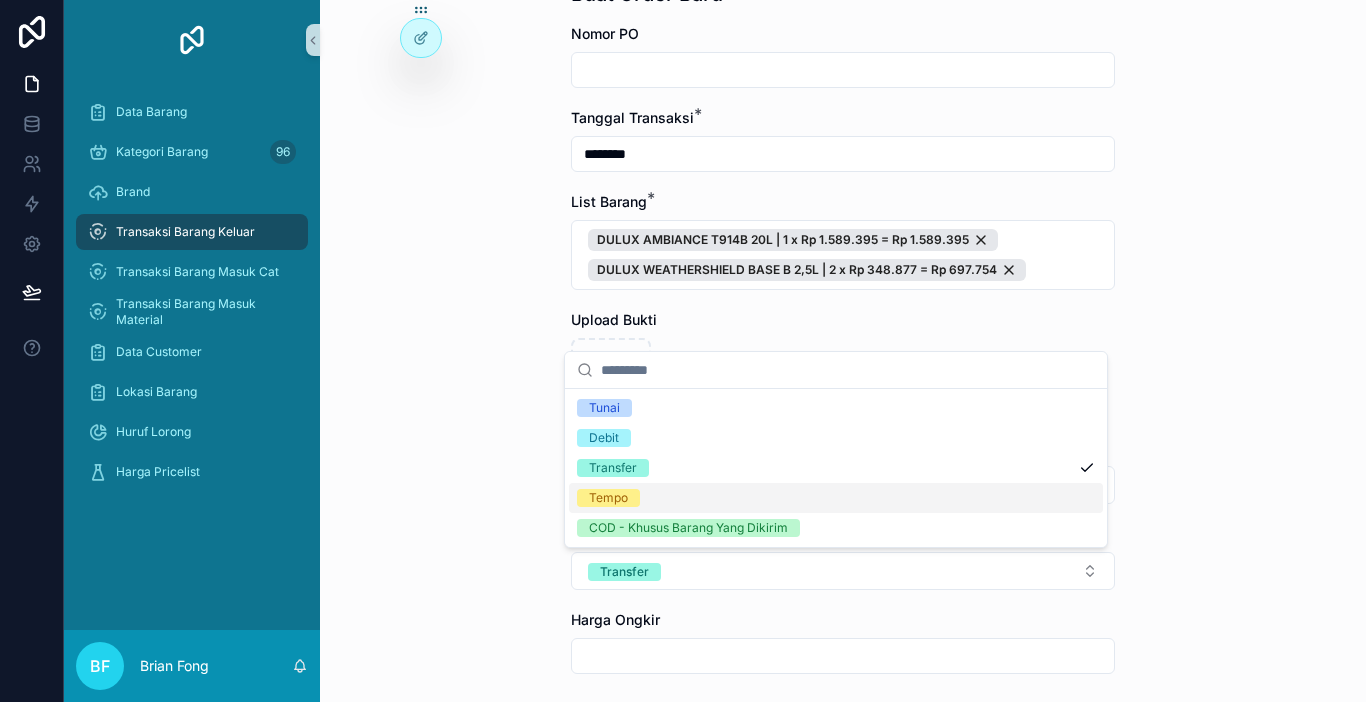 click on "Transaksi Barang Keluar Buat Order Baru Buat Order Baru Nomor PO Tanggal Transaksi * ******** List Barang * DULUX AMBIANCE T914B 20L | 1 x Rp 1.589.395 = Rp 1.589.395 DULUX WEATHERSHIELD BASE B 2,5L | 2 x Rp 348.877 = Rp 697.754 Upload Bukti Customer CLAUDIA TOKPED Tipe Pembayaran * Transfer Harga Ongkir Totalkan Transaksi" at bounding box center [843, 251] 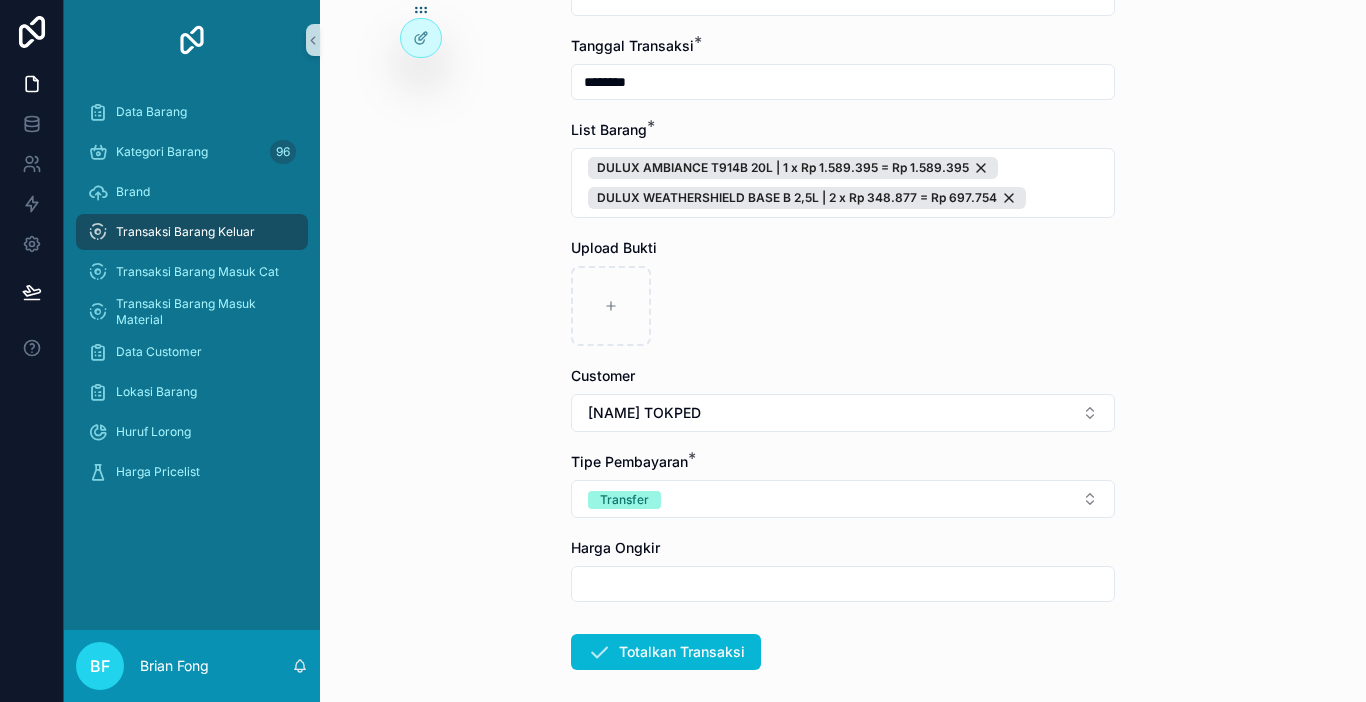 scroll, scrollTop: 268, scrollLeft: 0, axis: vertical 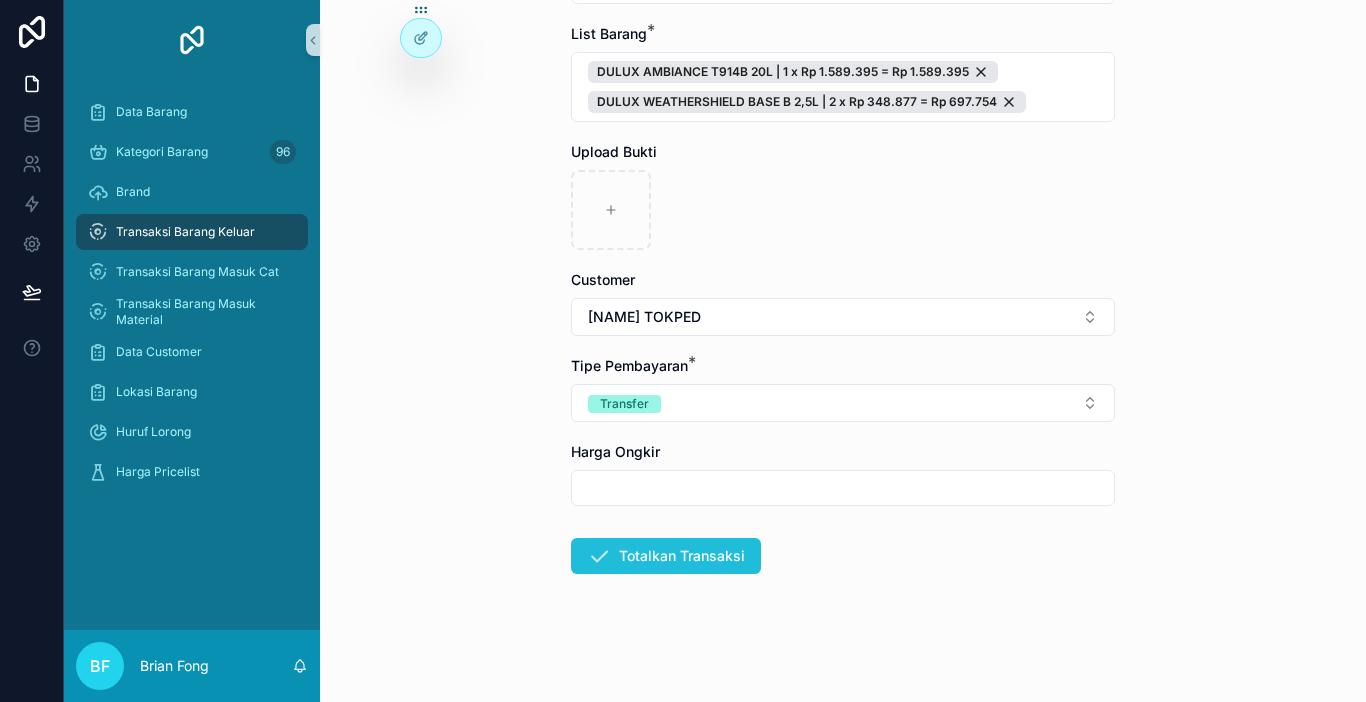 click on "Totalkan Transaksi" at bounding box center [666, 556] 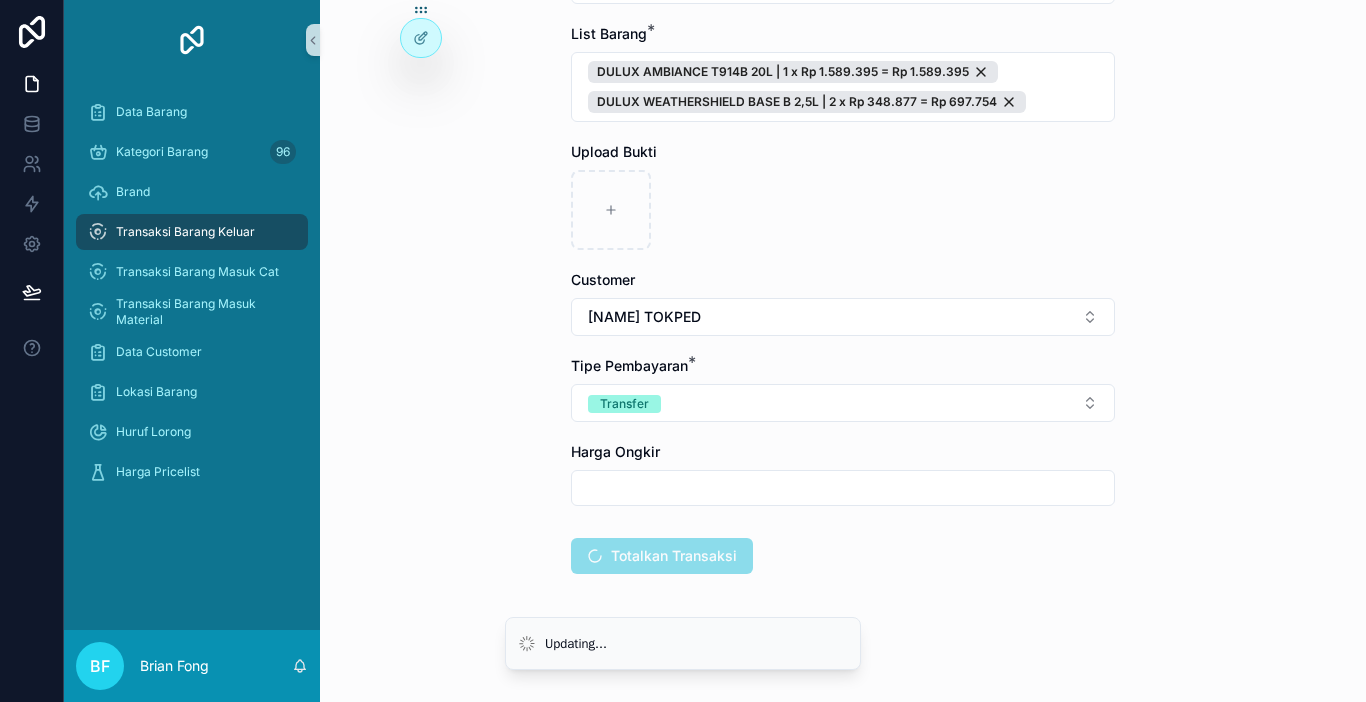 scroll, scrollTop: 0, scrollLeft: 0, axis: both 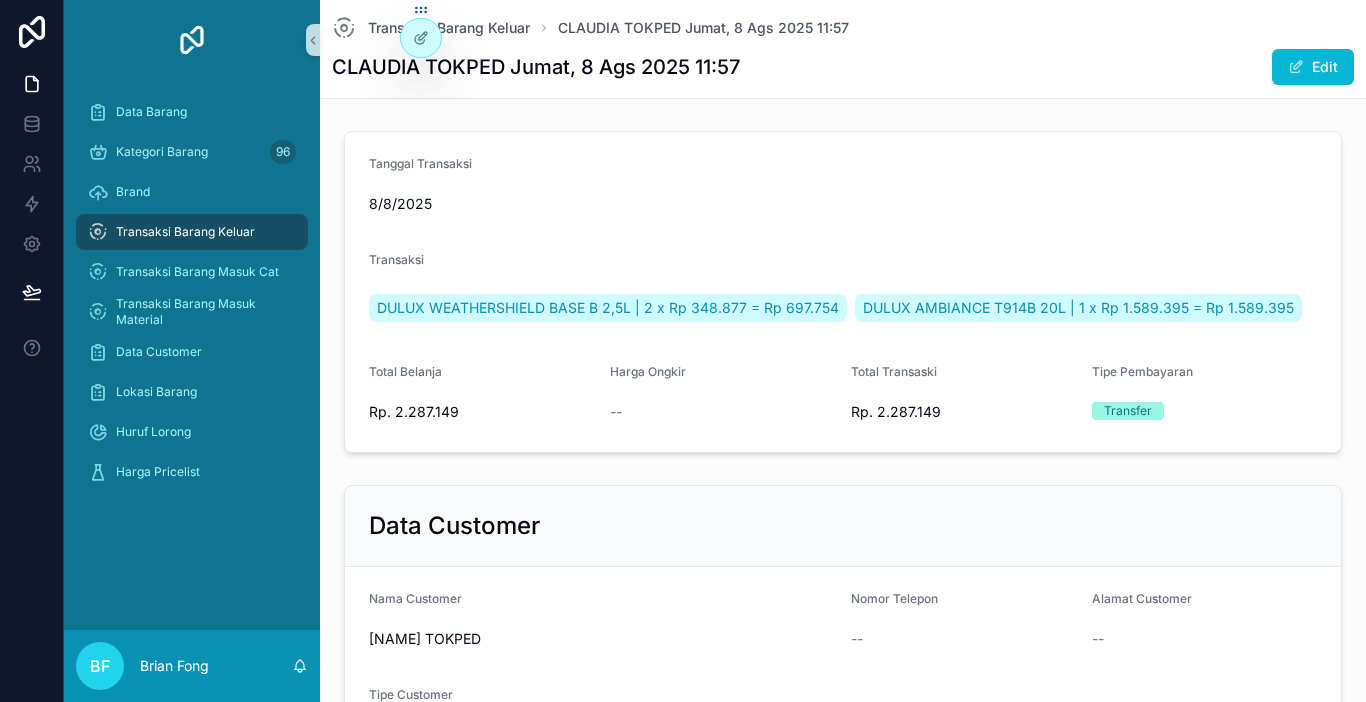 click on "Transaksi Barang Keluar" at bounding box center [185, 232] 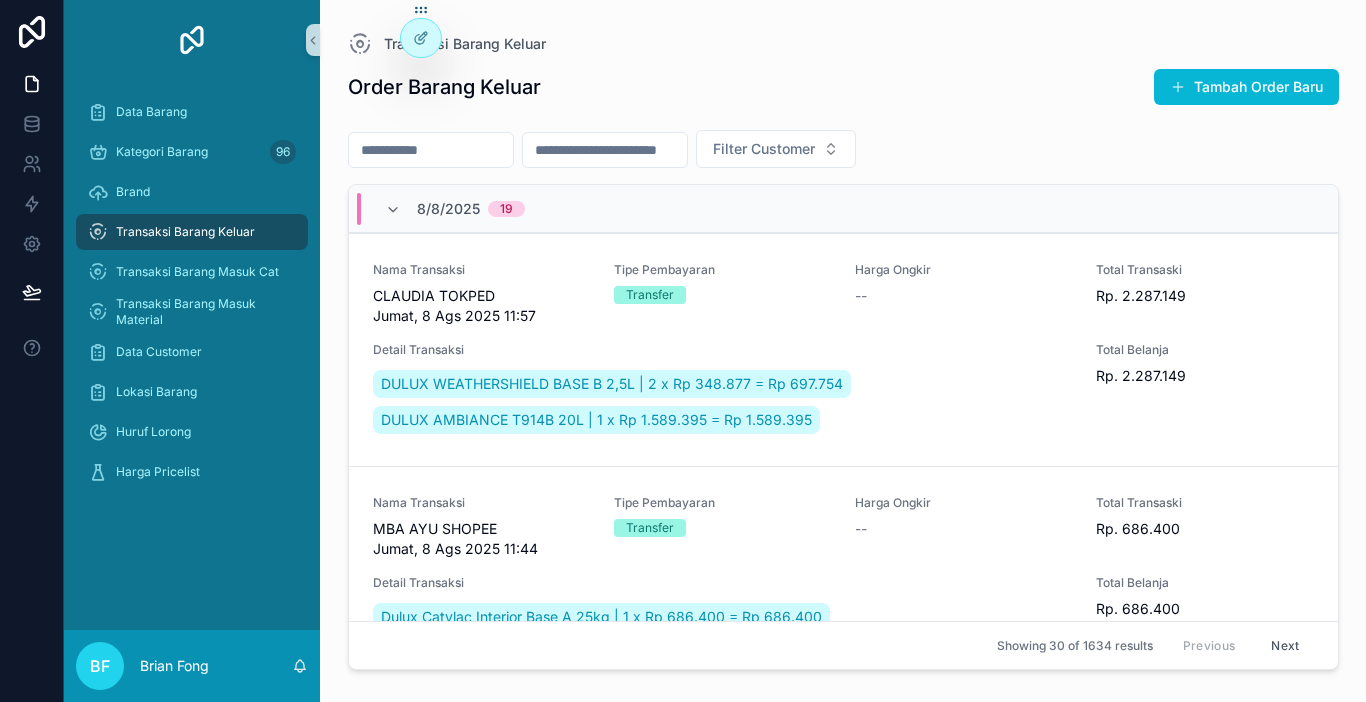 scroll, scrollTop: 100, scrollLeft: 0, axis: vertical 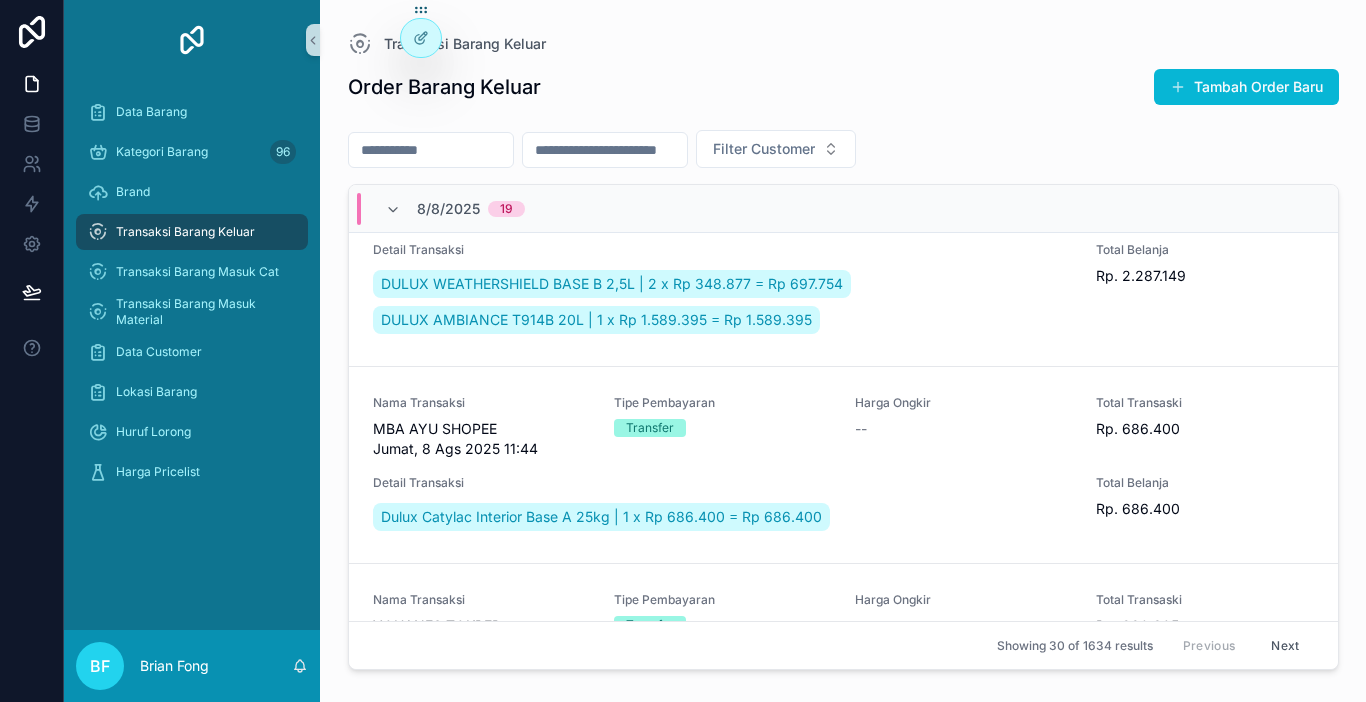 click on "Transaksi Barang Keluar" at bounding box center [192, 232] 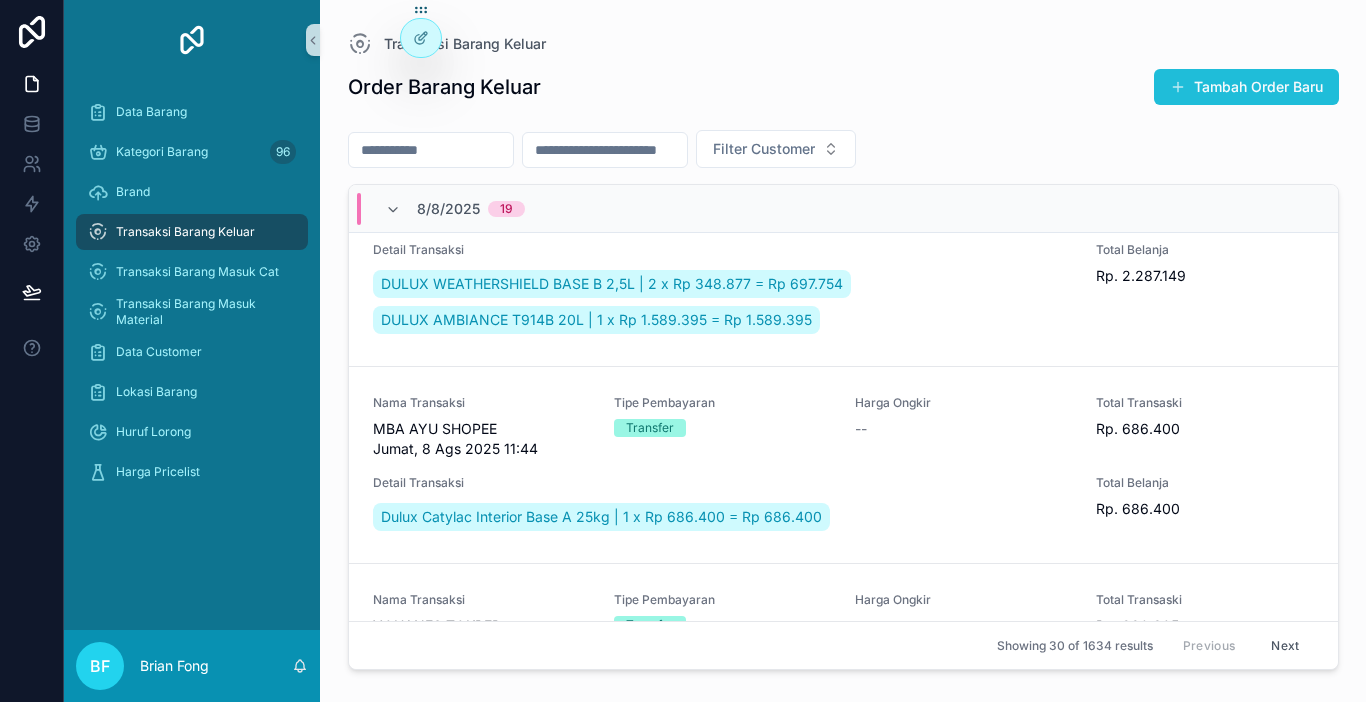 click at bounding box center [1178, 87] 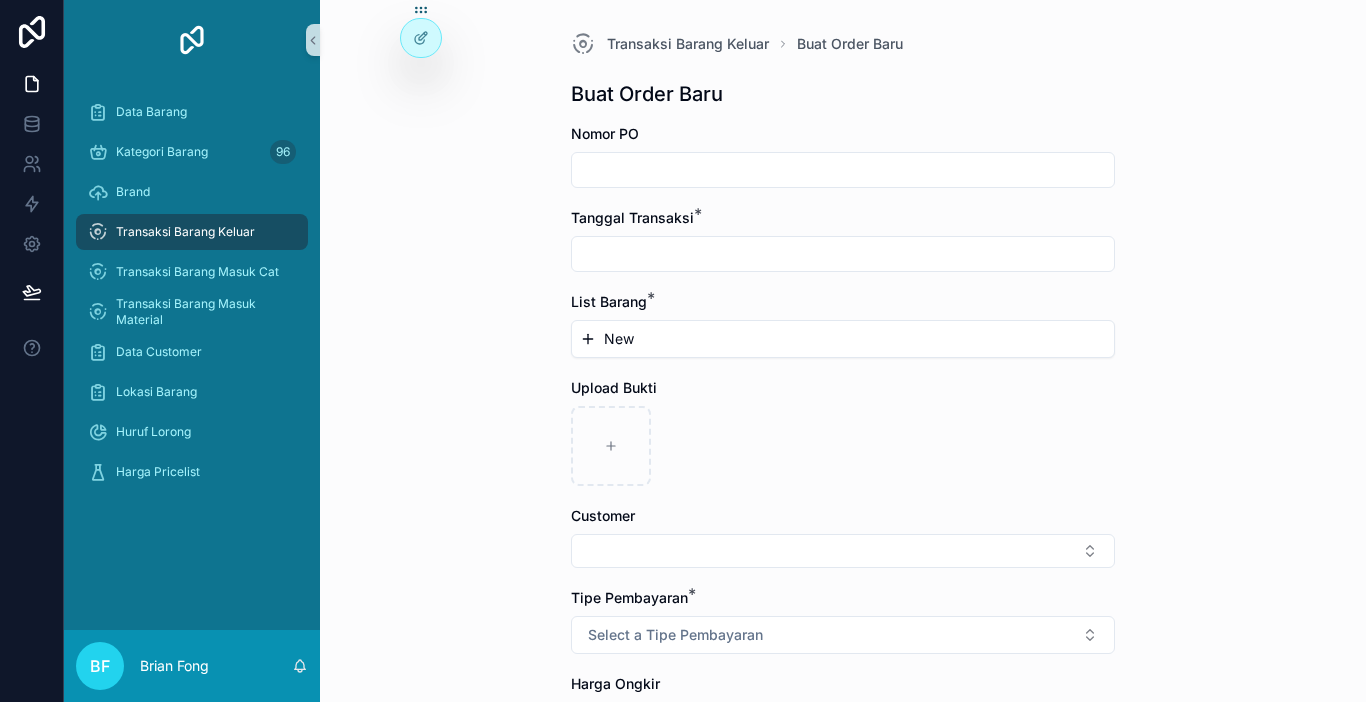 click at bounding box center [843, 170] 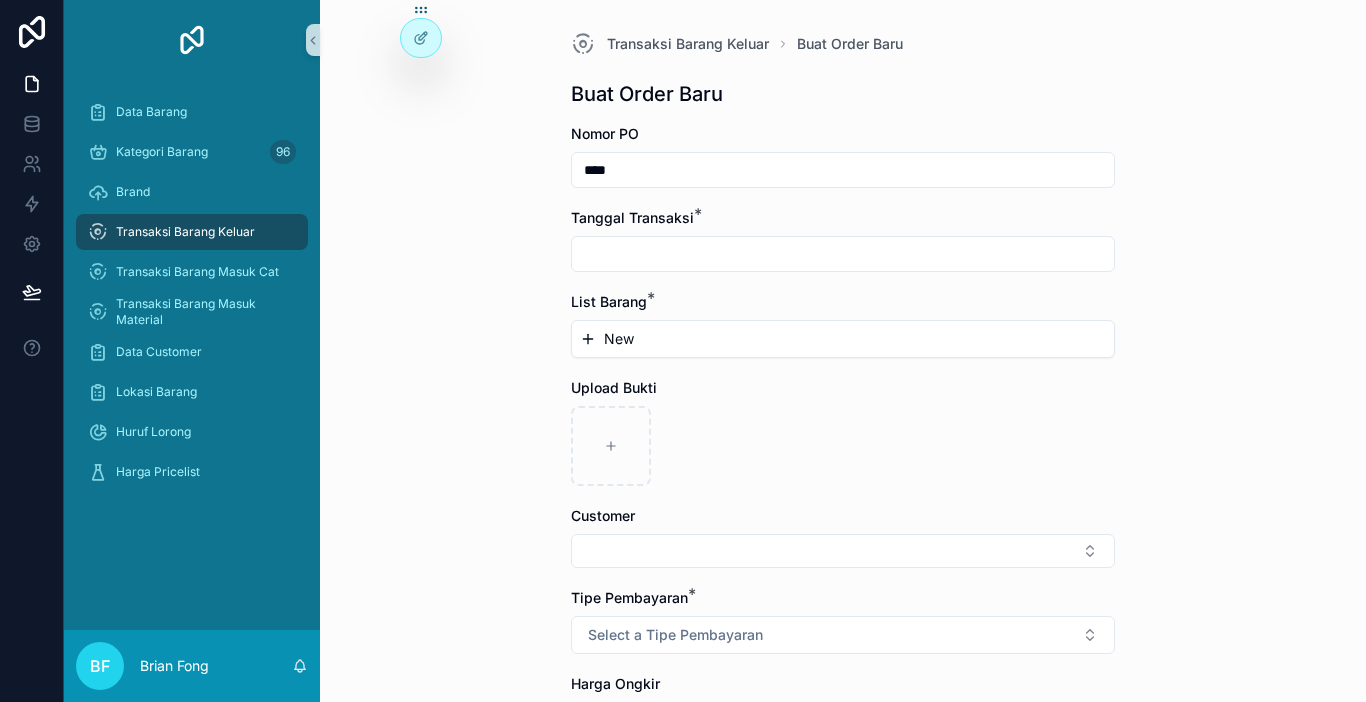 type on "****" 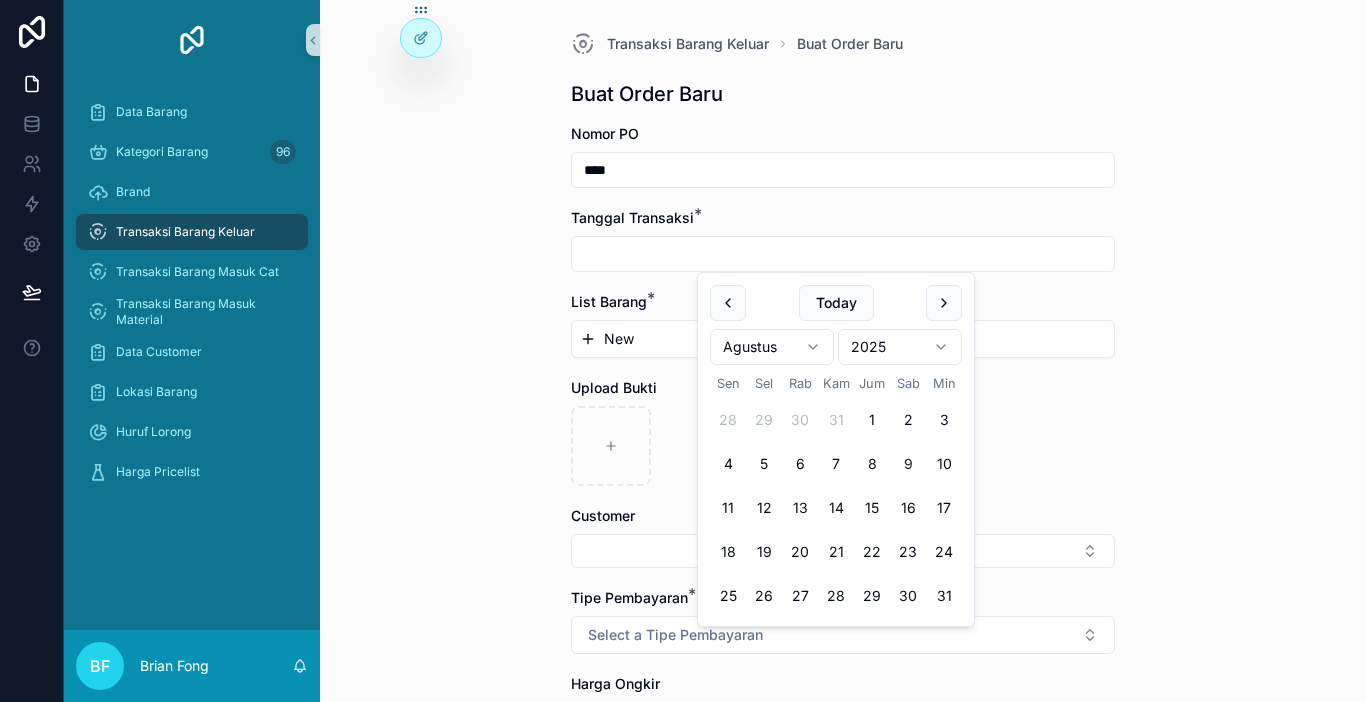 click at bounding box center (843, 254) 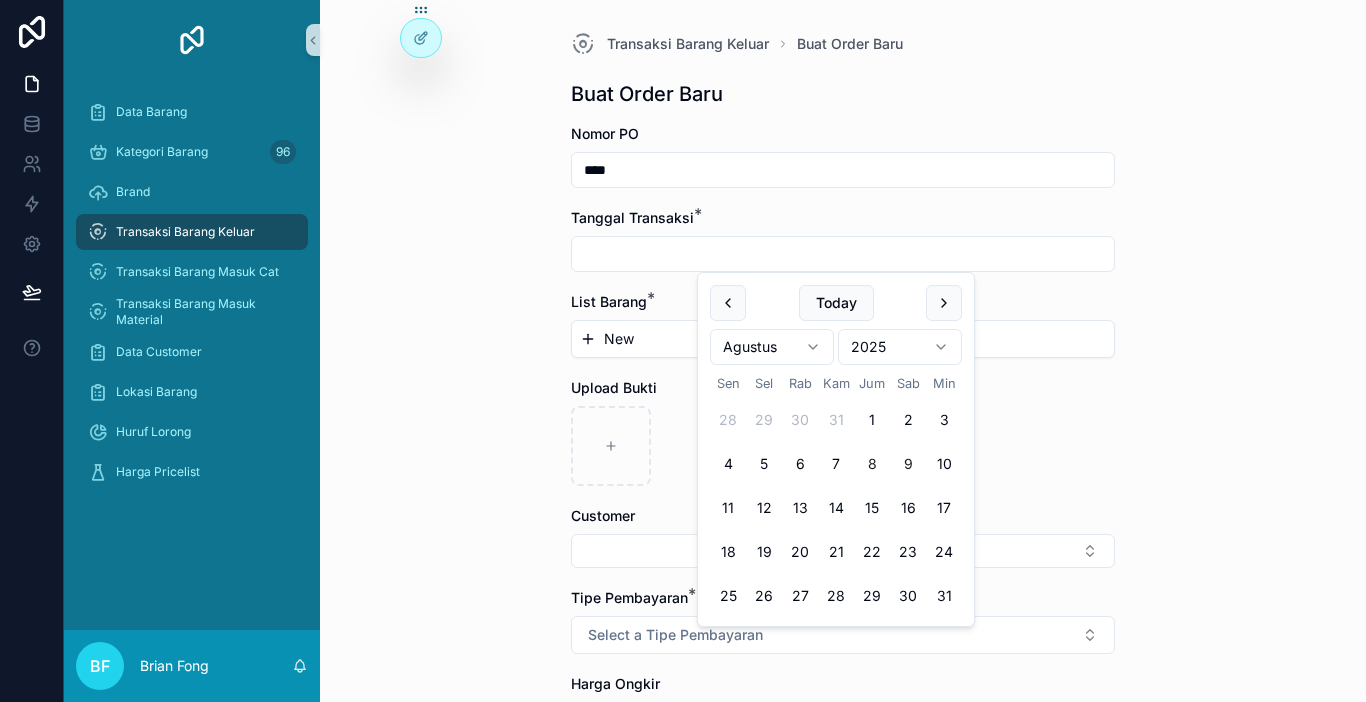 click on "8" at bounding box center [872, 464] 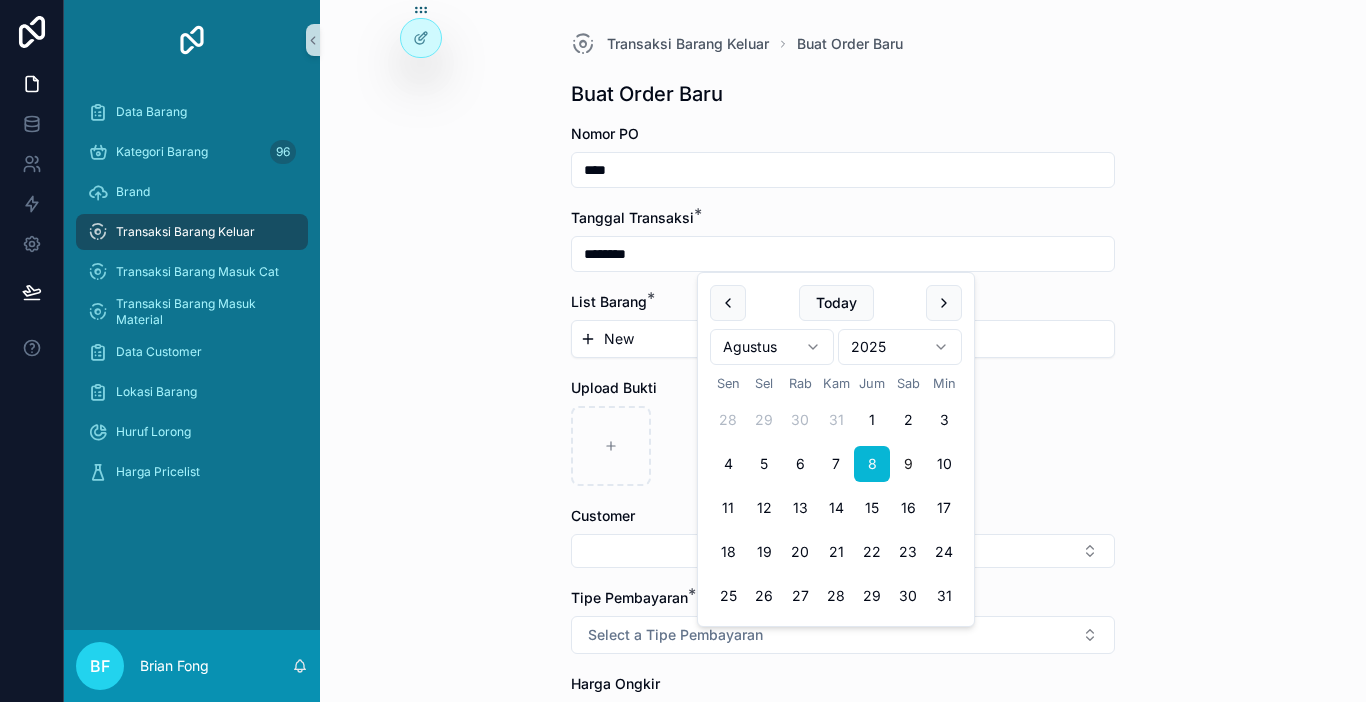 click on "New" at bounding box center (843, 339) 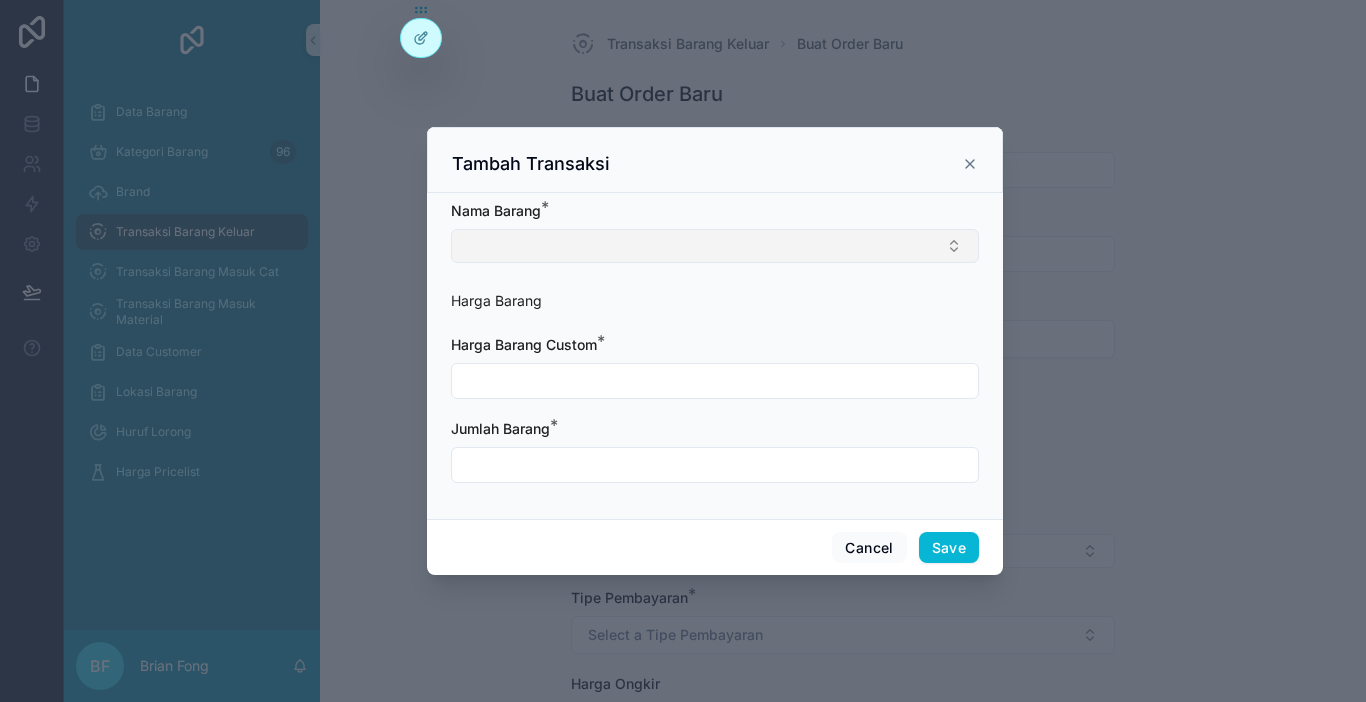 click at bounding box center [715, 246] 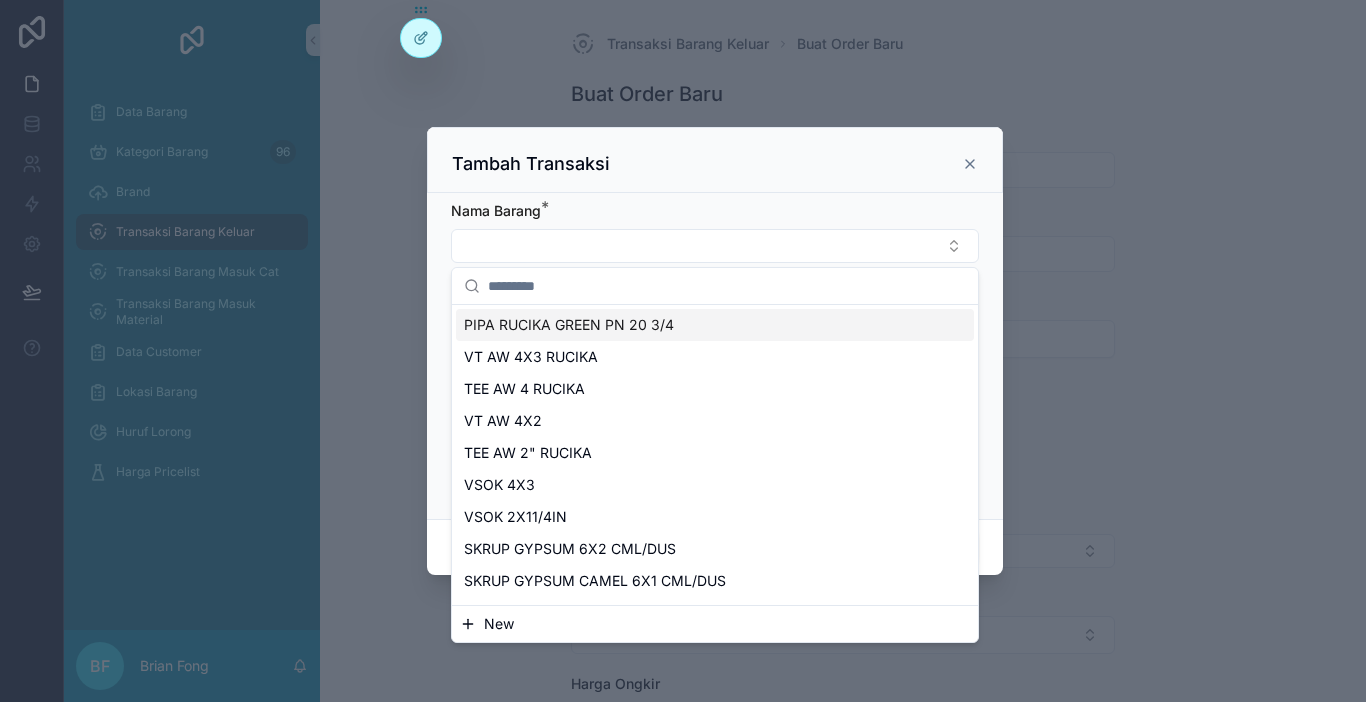 paste on "**********" 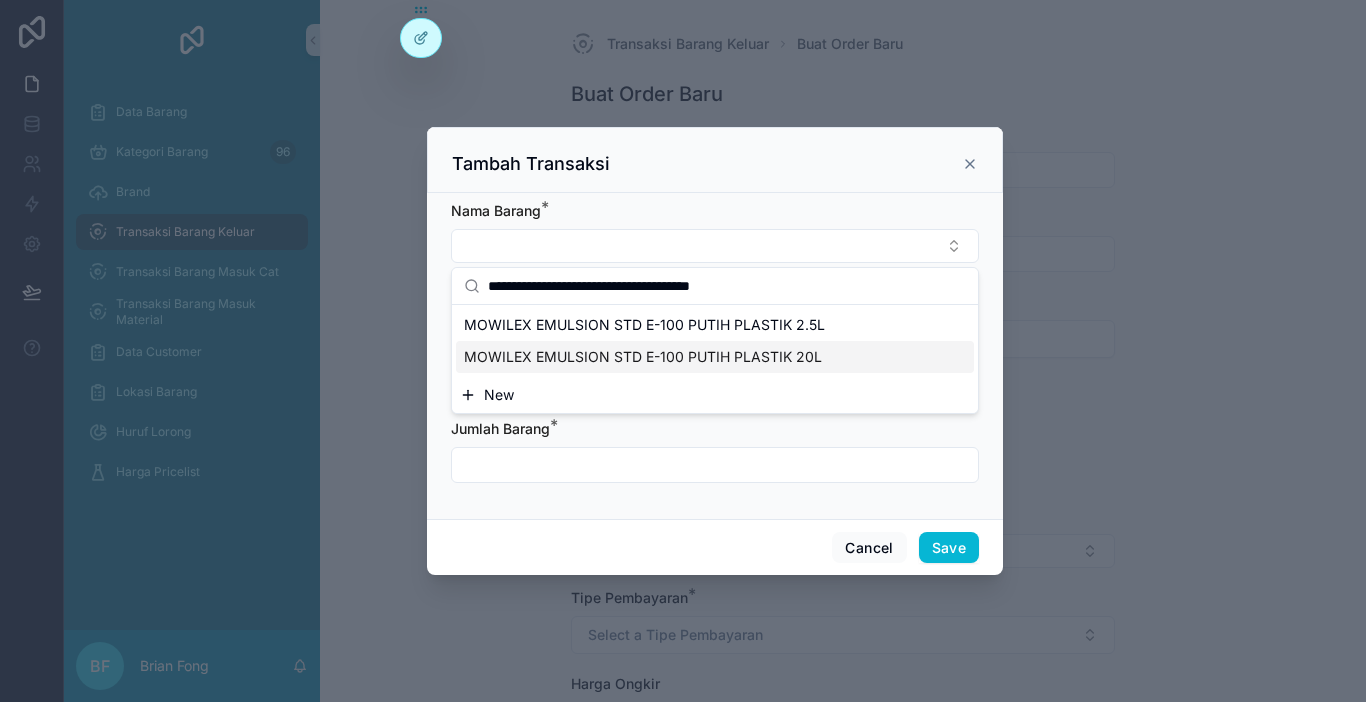 type on "**********" 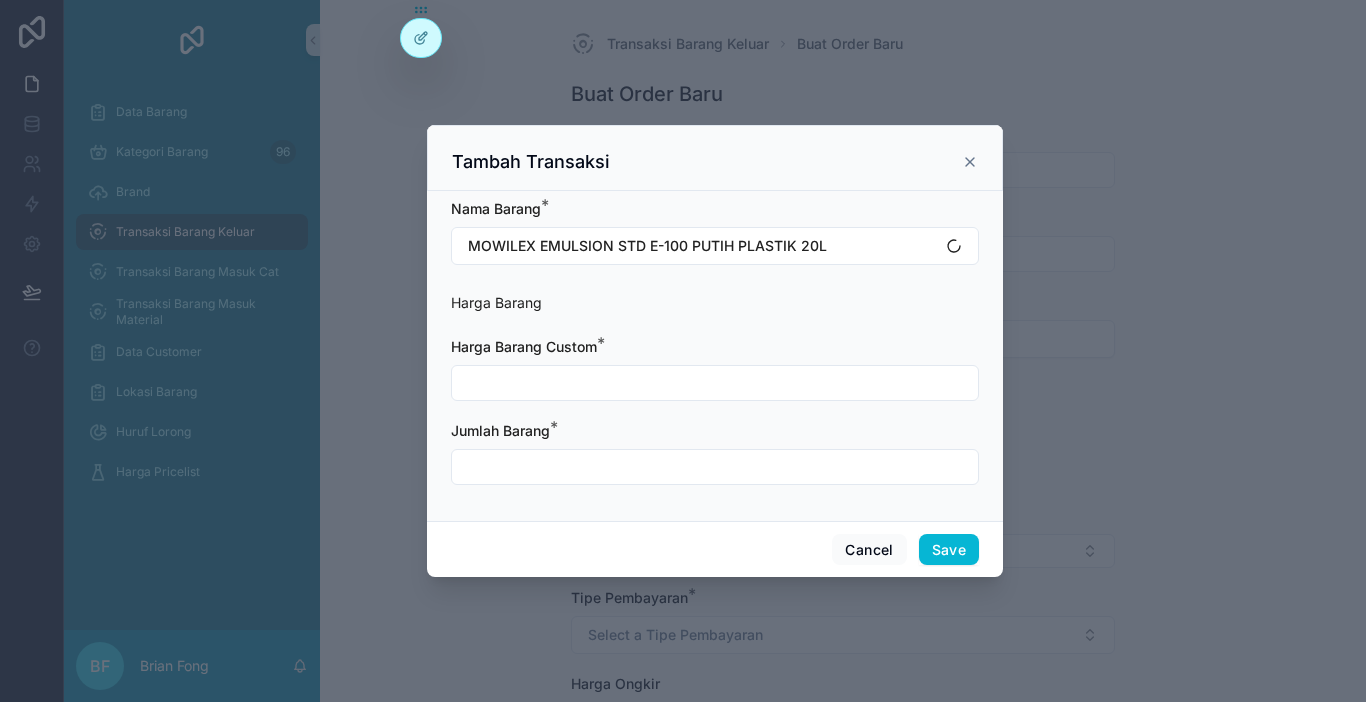 click at bounding box center [715, 383] 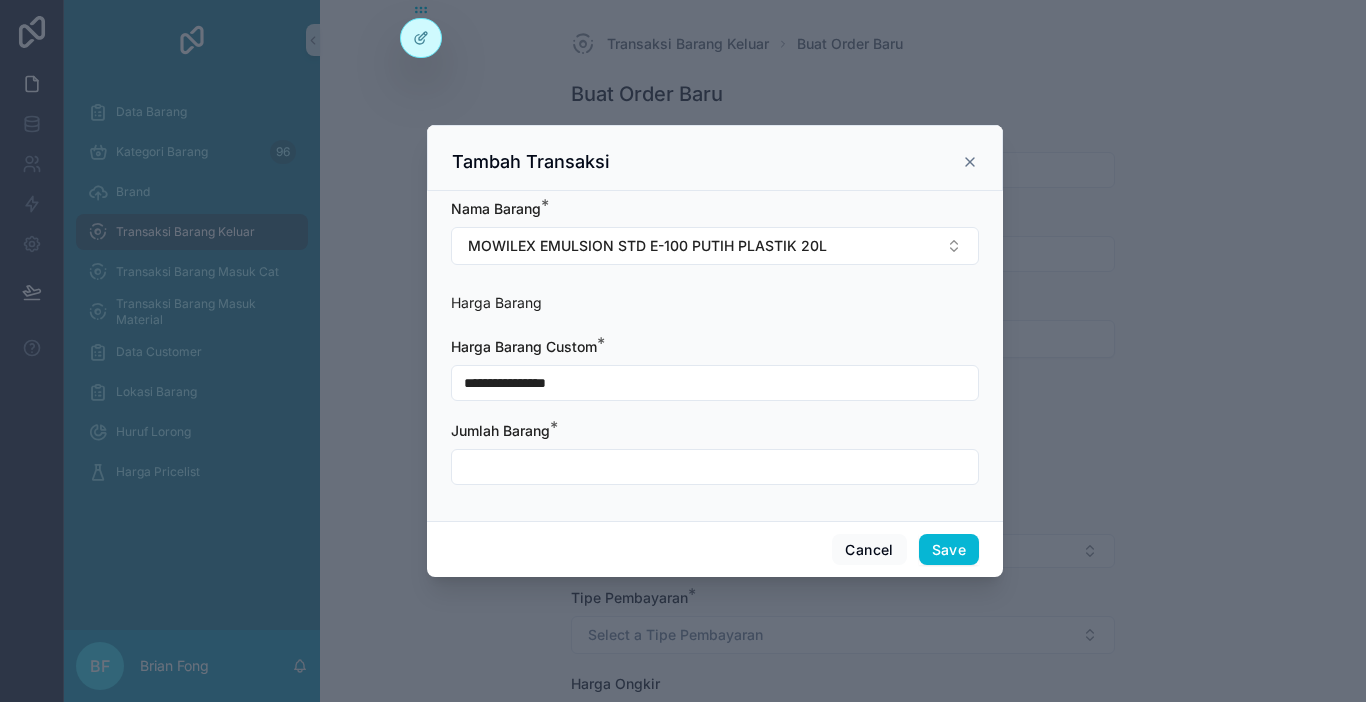type on "**********" 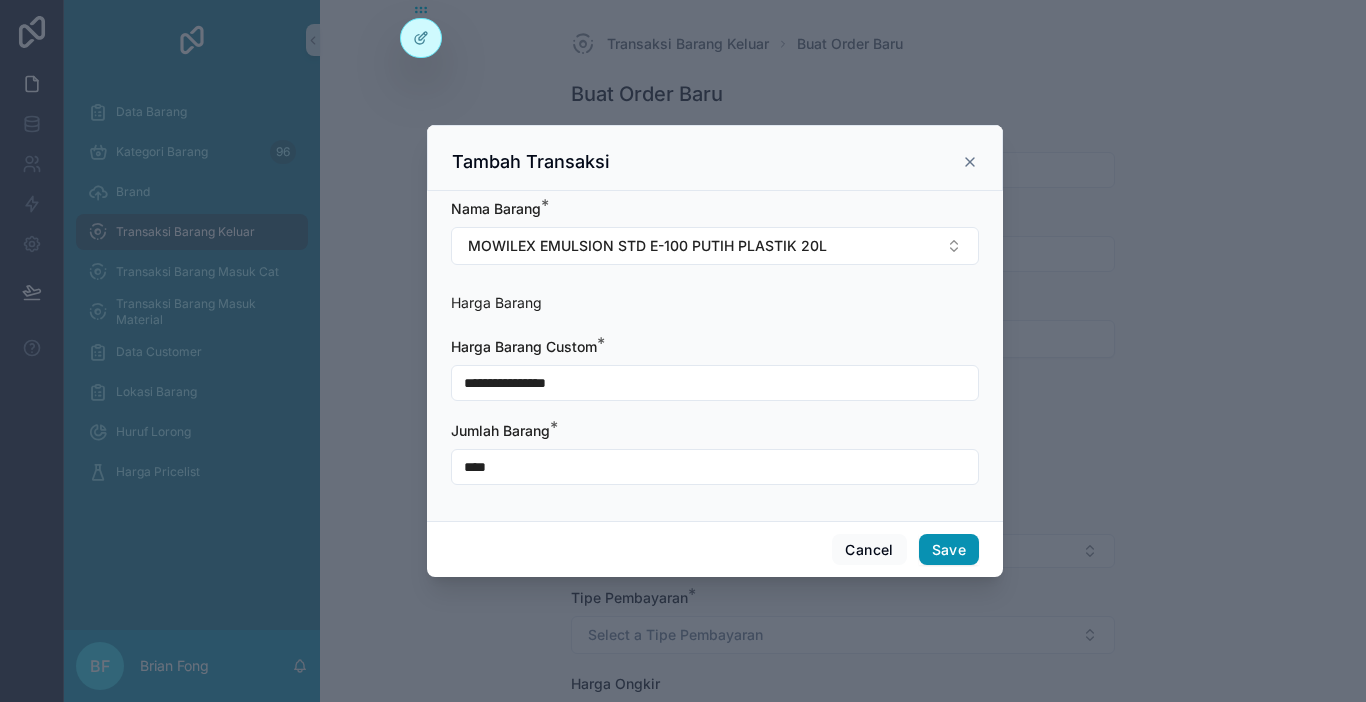 type on "****" 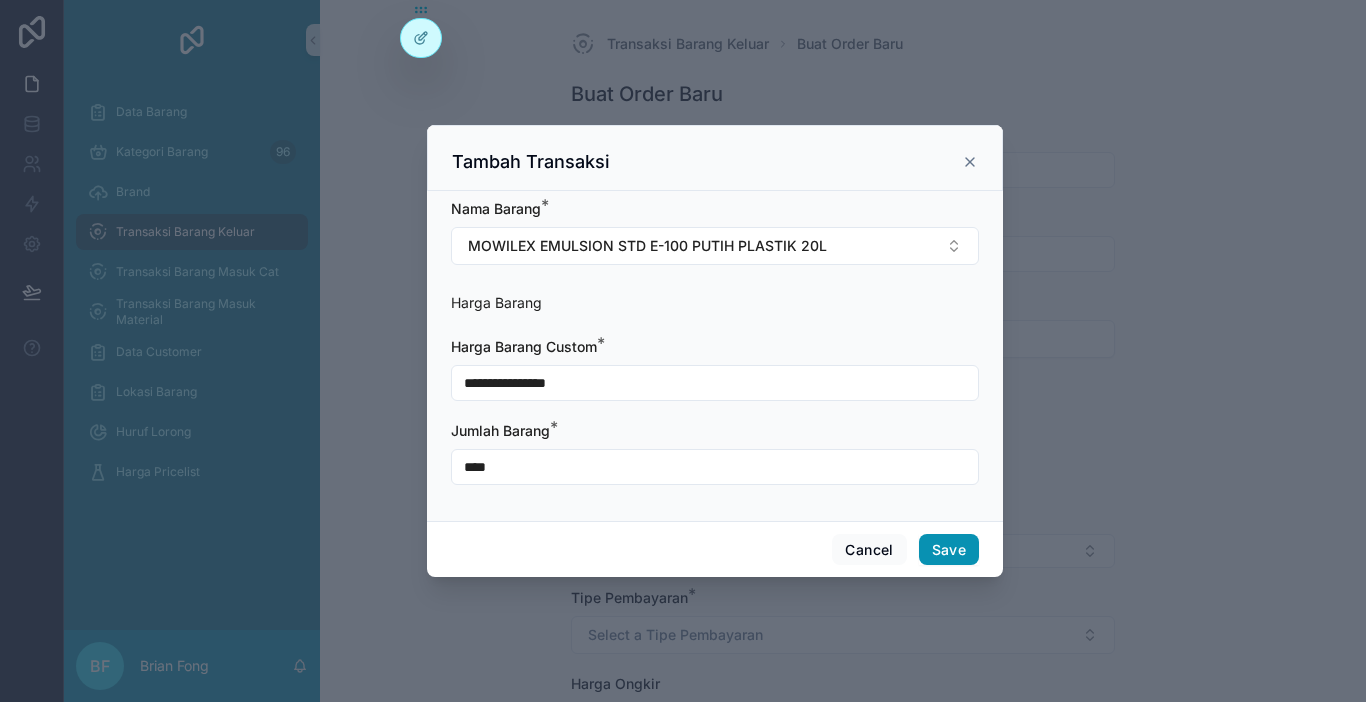 click on "Save" at bounding box center [949, 550] 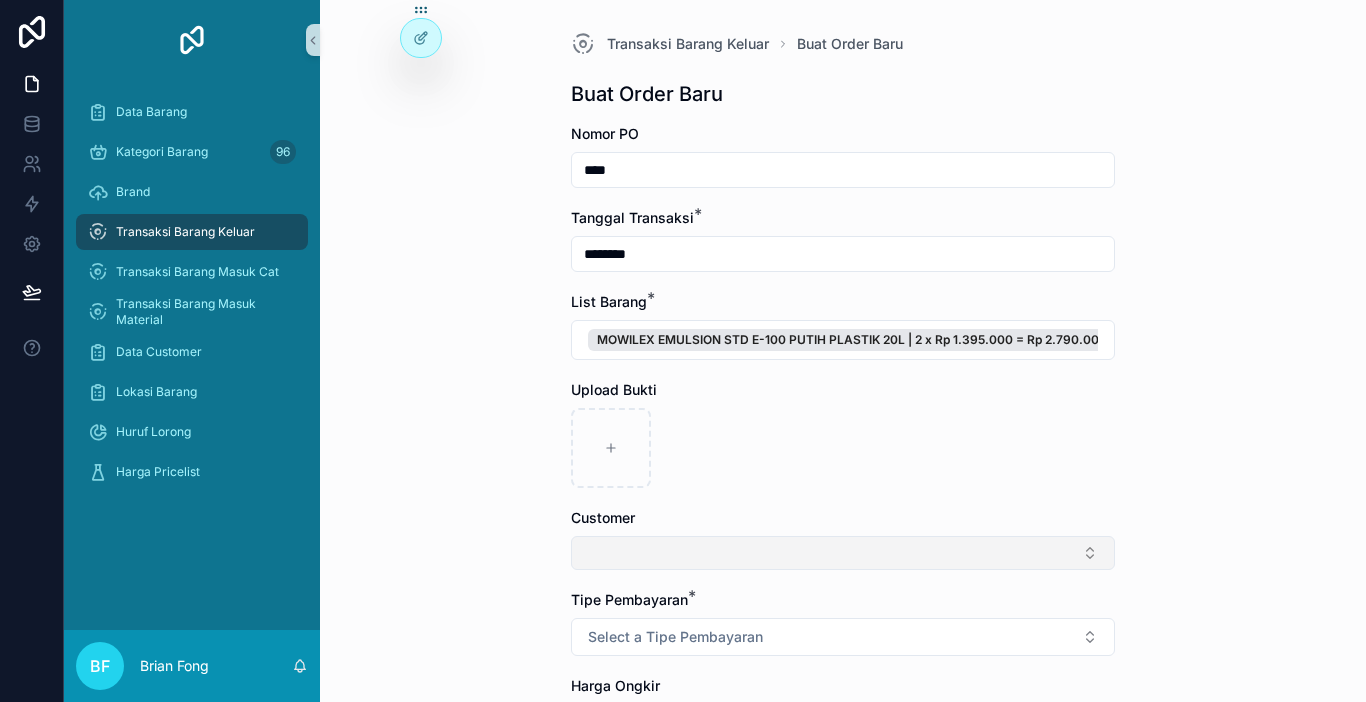 click at bounding box center [843, 553] 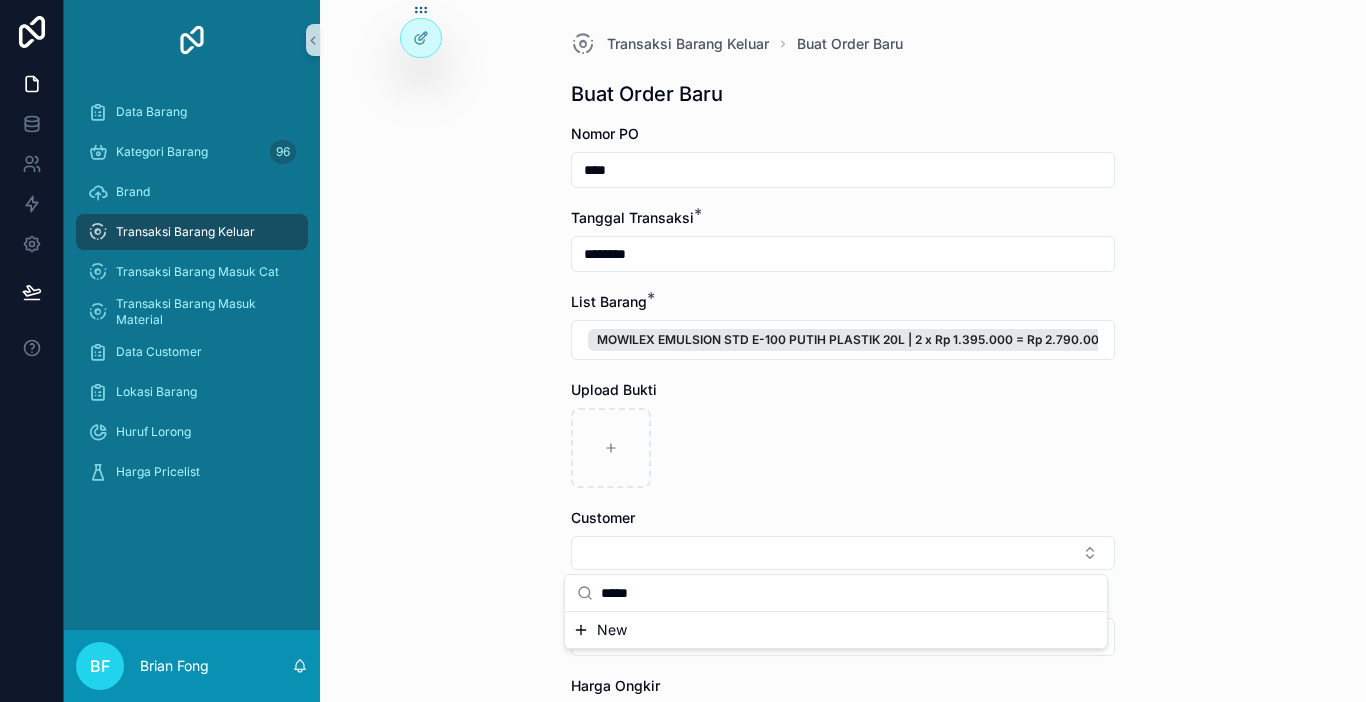 type on "*****" 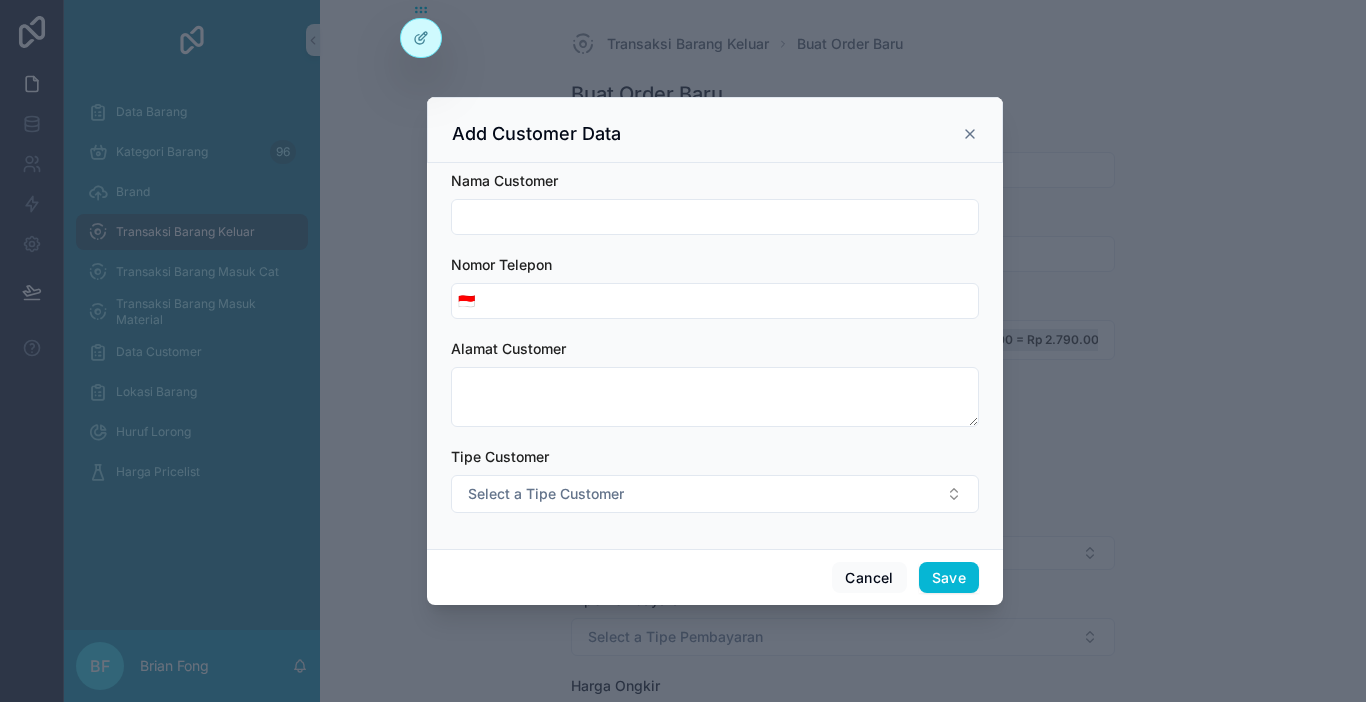 click at bounding box center (715, 217) 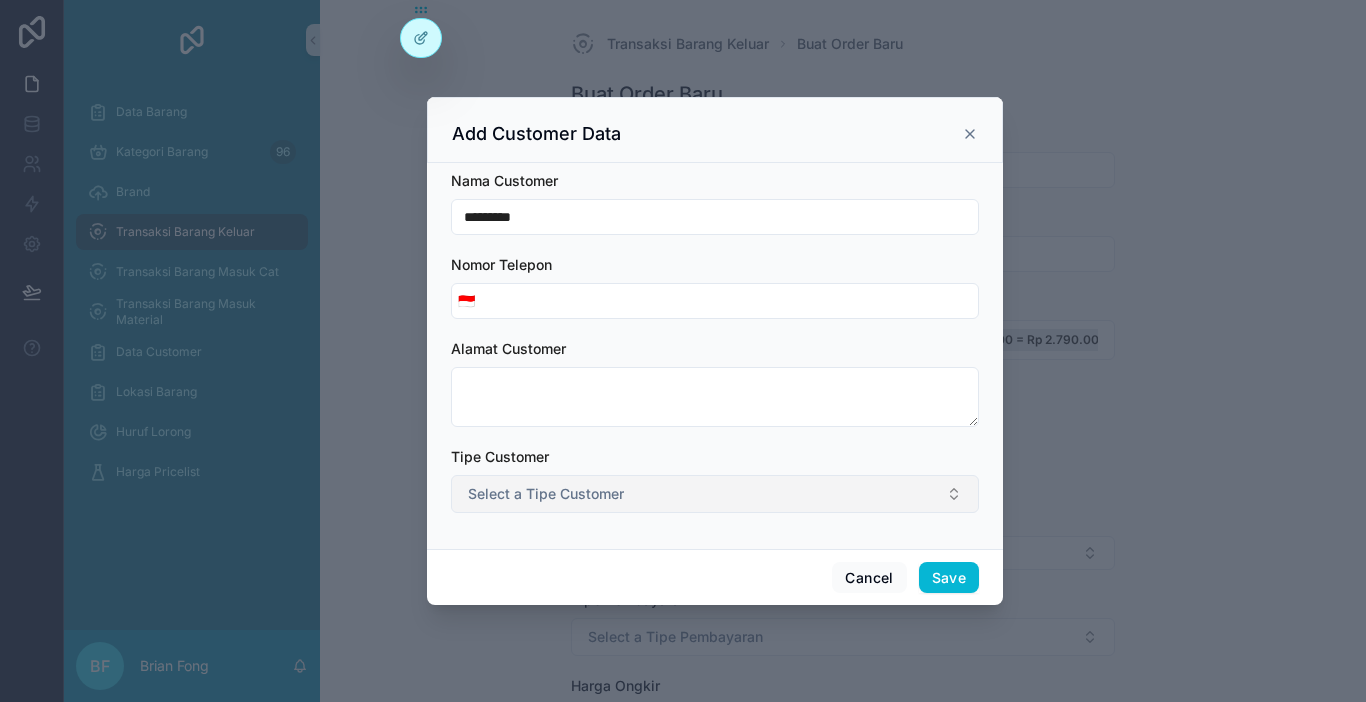 type on "*********" 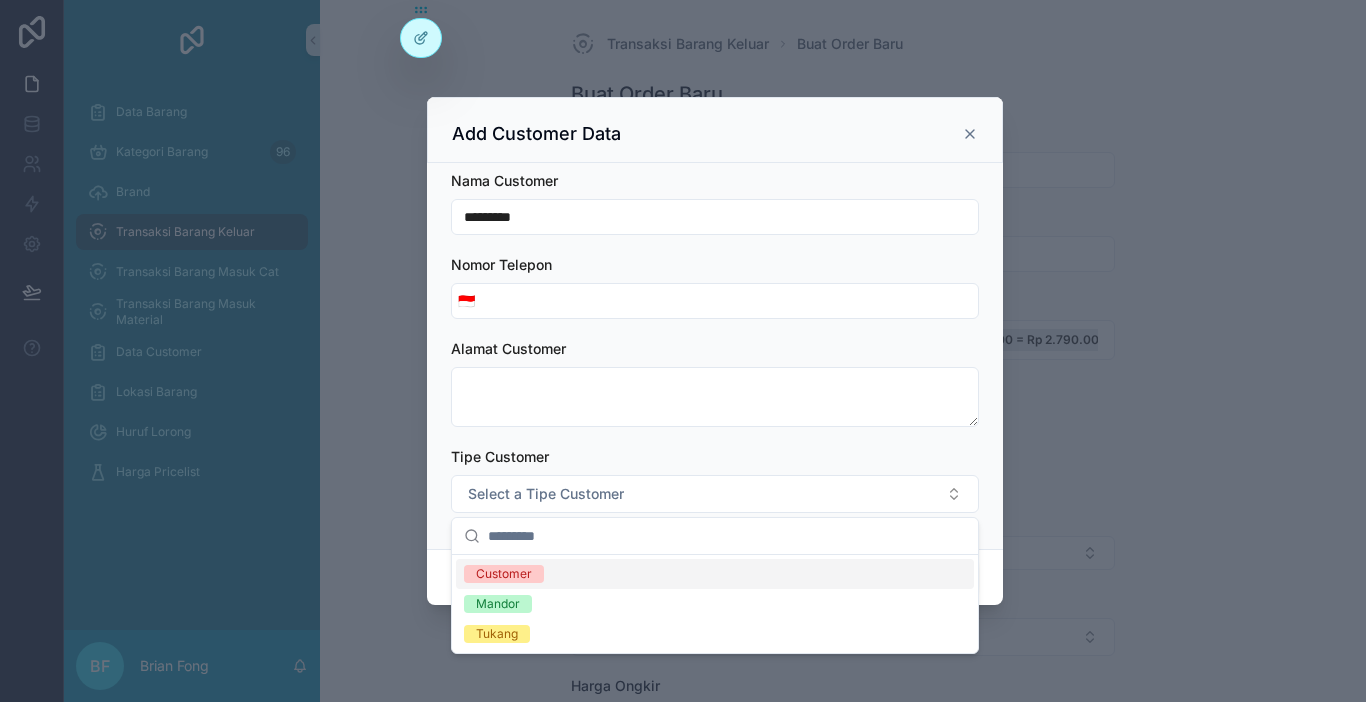 click on "Customer" at bounding box center [715, 574] 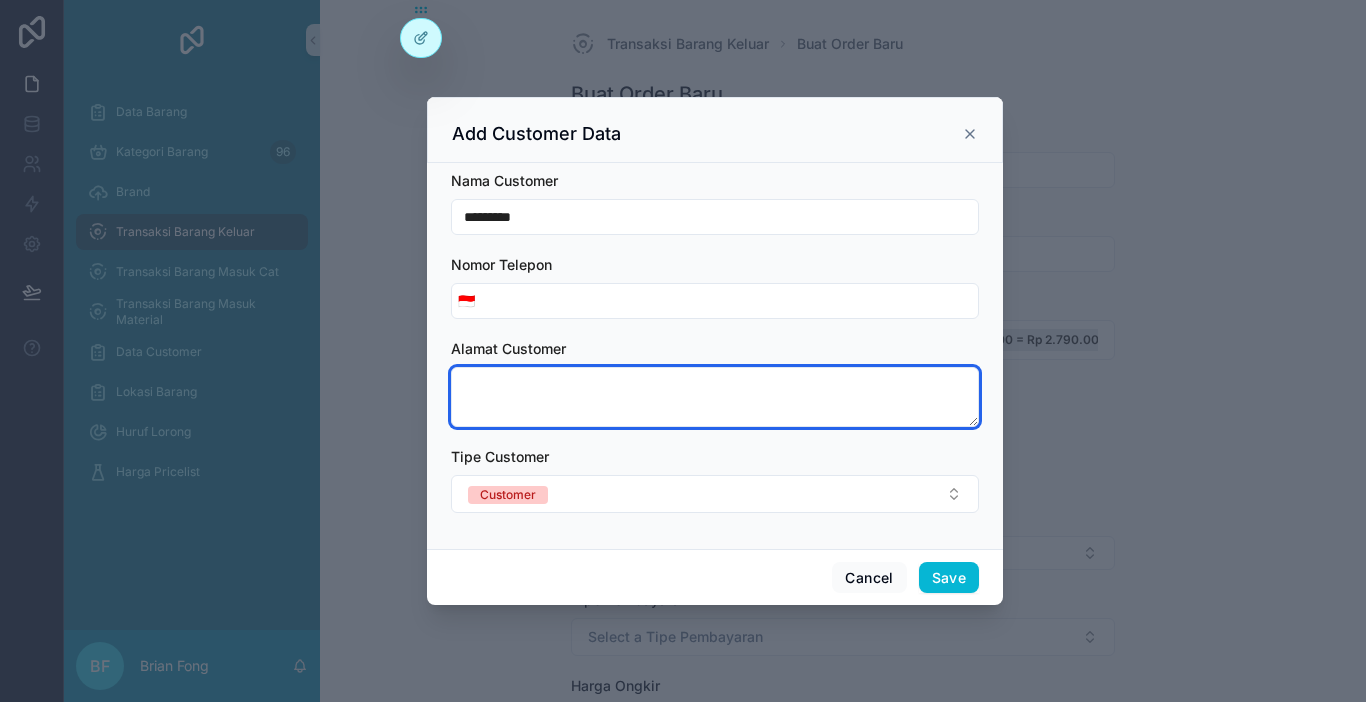 click at bounding box center (715, 397) 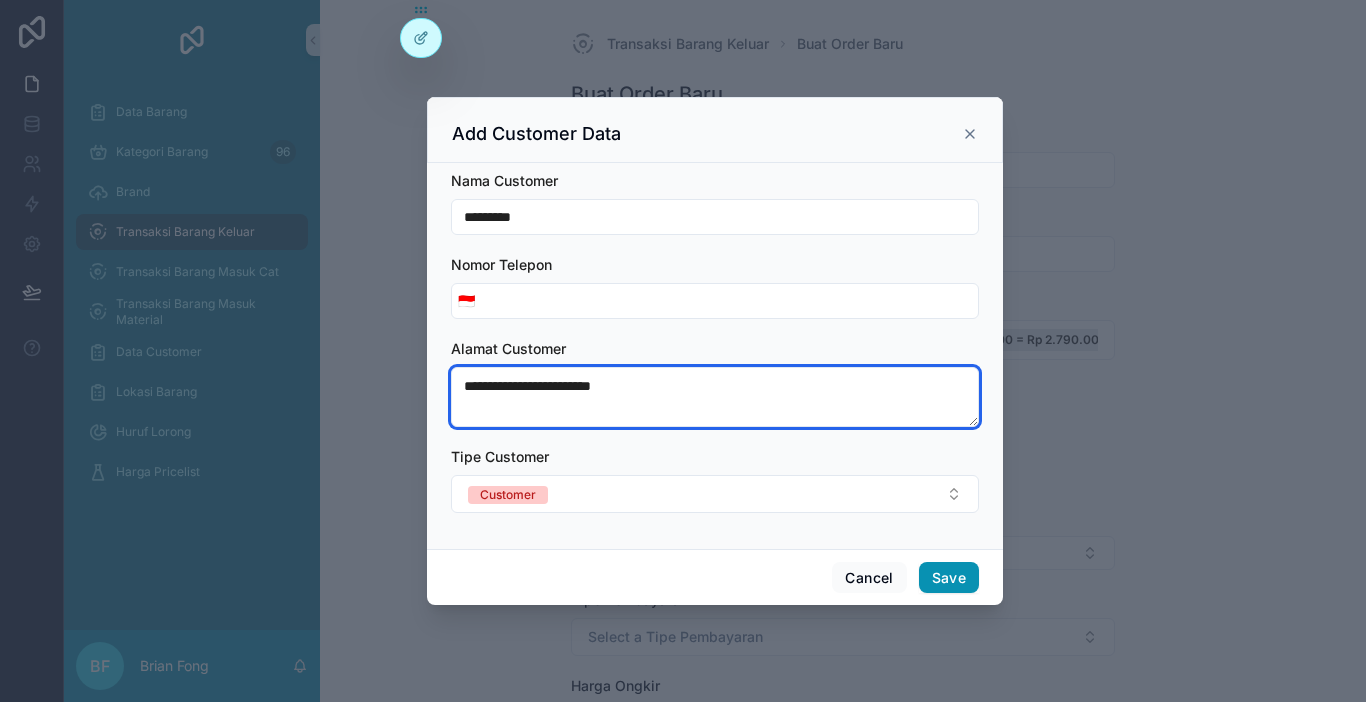 type on "**********" 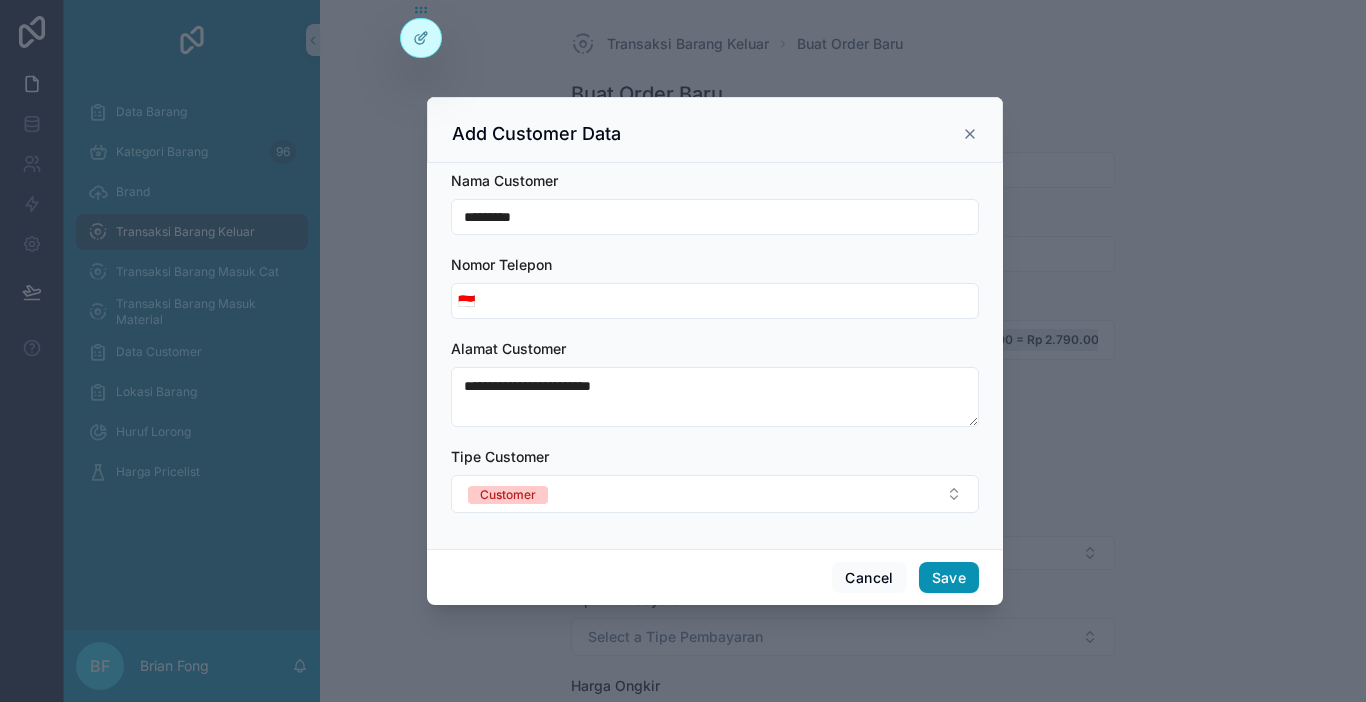 click on "Save" at bounding box center [949, 578] 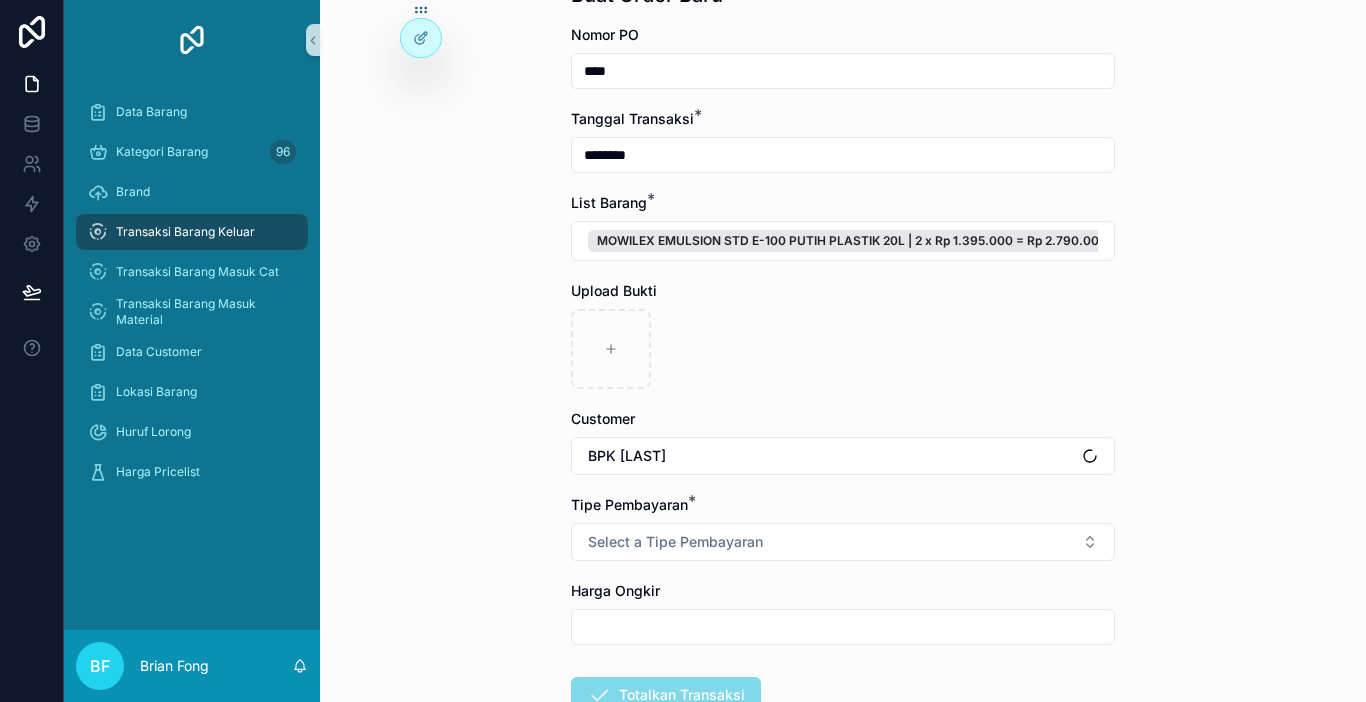 scroll, scrollTop: 100, scrollLeft: 0, axis: vertical 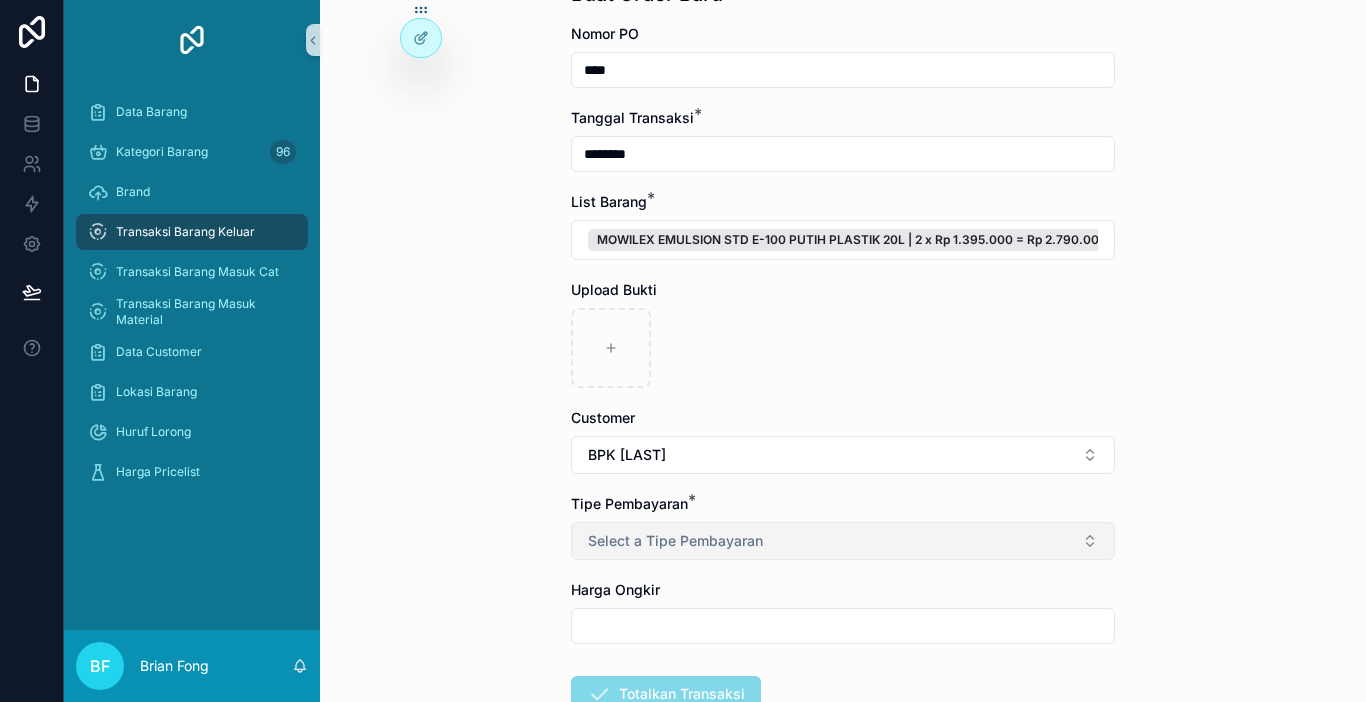 click on "Select a Tipe Pembayaran" at bounding box center [843, 541] 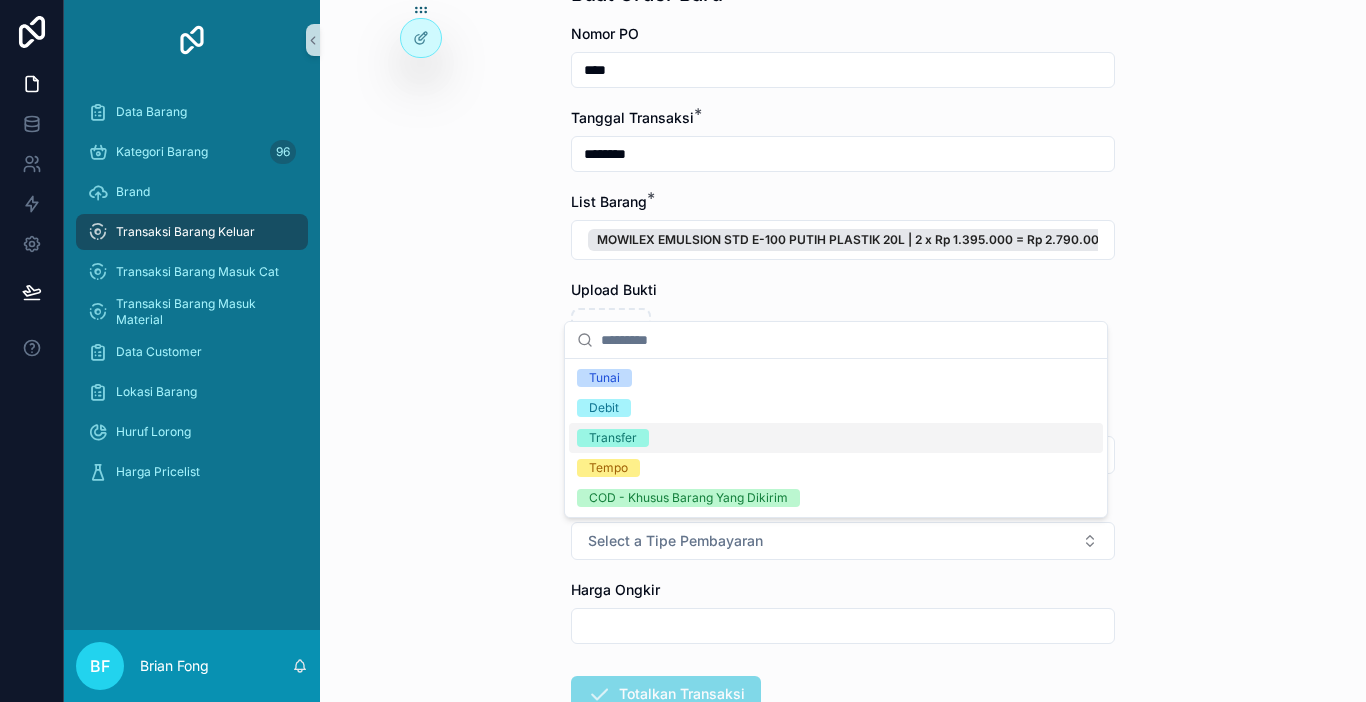 click on "Transfer" at bounding box center (613, 438) 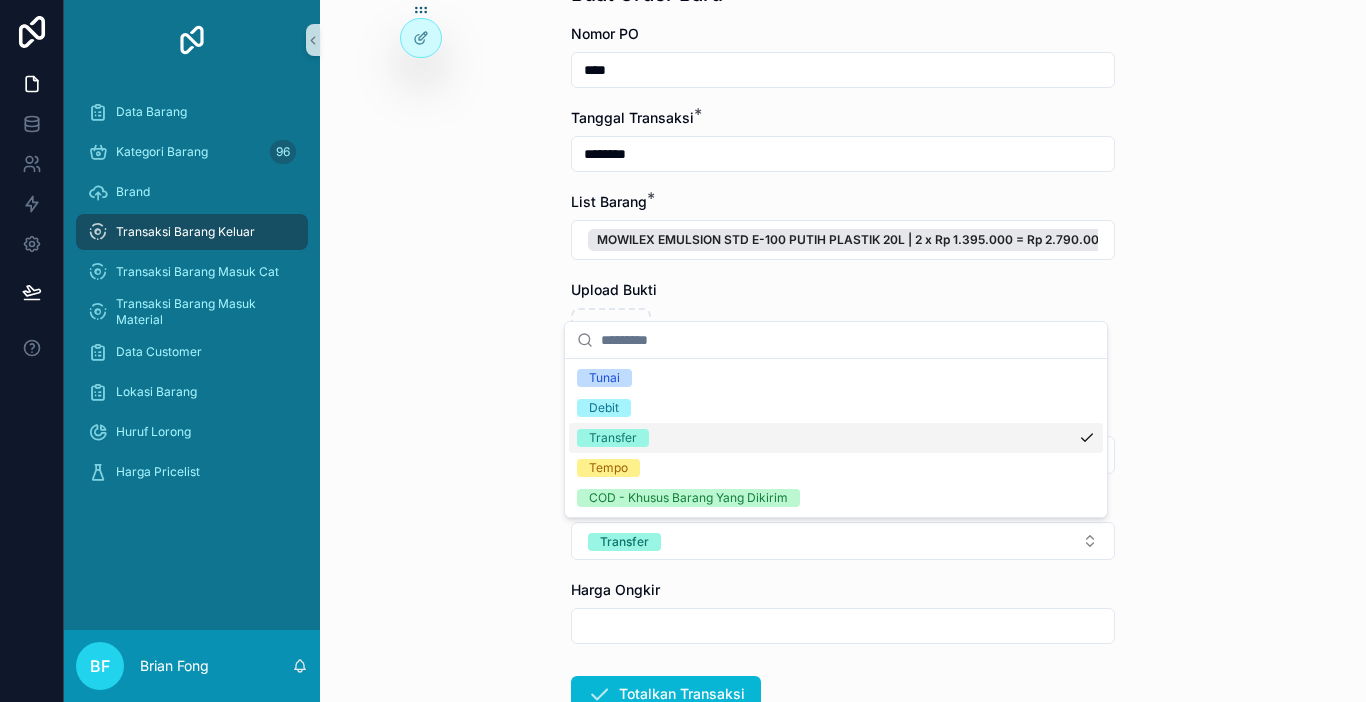 click on "Transaksi Barang Keluar Buat Order Baru Buat Order Baru Nomor PO **** Tanggal Transaksi * ******** List Barang * MOWILEX EMULSION STD E-100 PUTIH PLASTIK 20L | 2 x Rp 1.395.000 = Rp 2.790.000 Upload Bukti Customer BPK JAMES Tipe Pembayaran * Transfer Harga Ongkir Totalkan Transaksi" at bounding box center [843, 251] 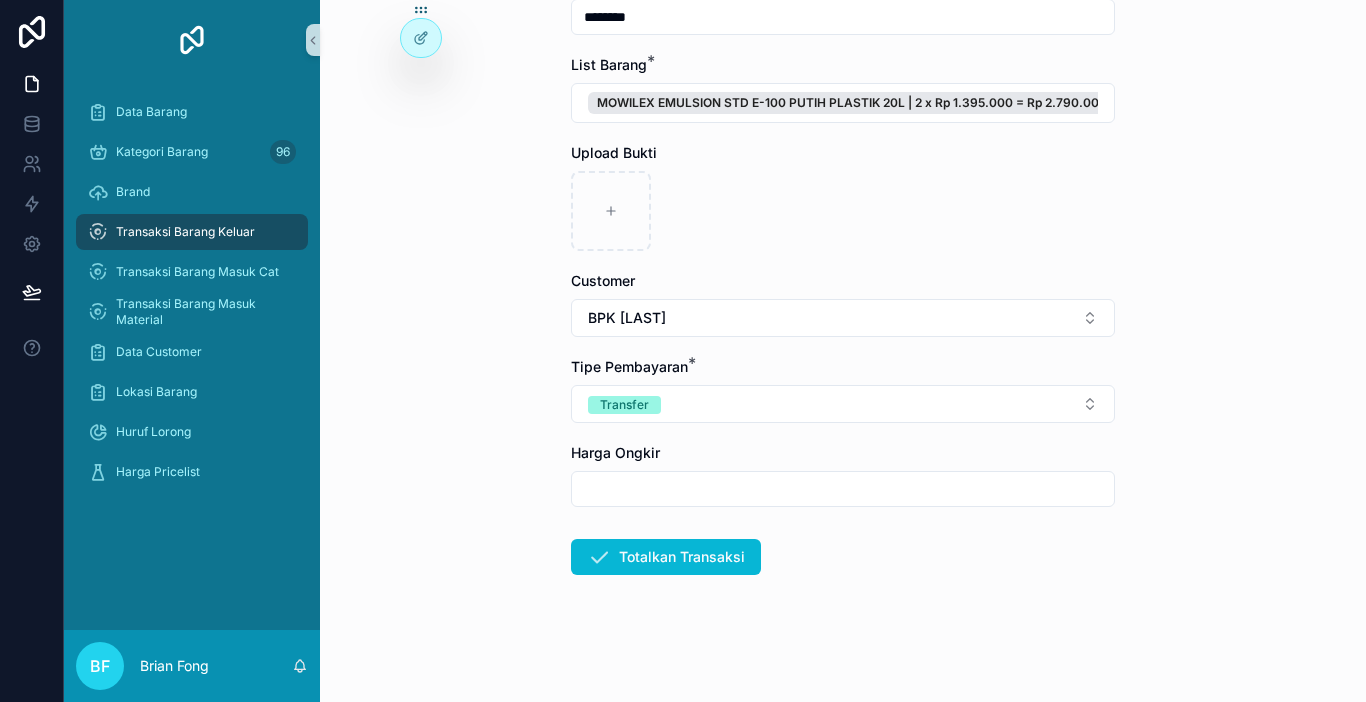 scroll, scrollTop: 238, scrollLeft: 0, axis: vertical 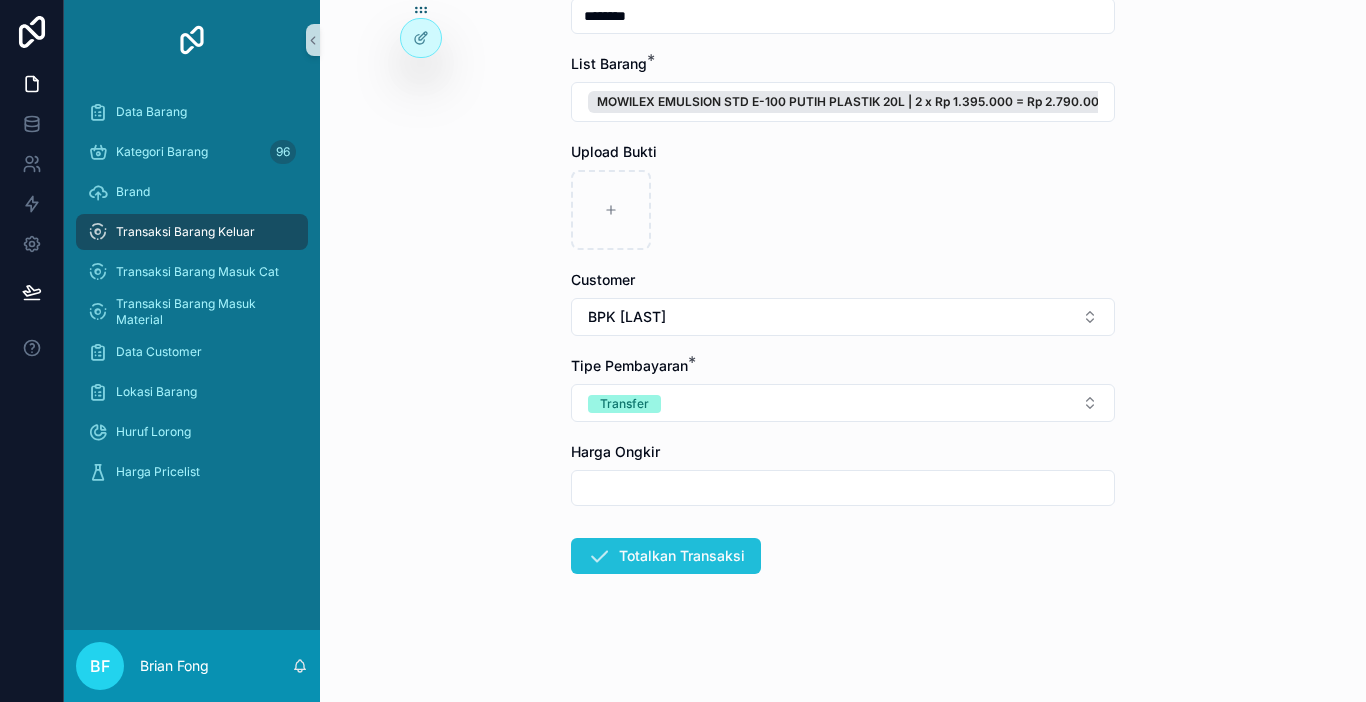 click on "Totalkan Transaksi" at bounding box center [666, 556] 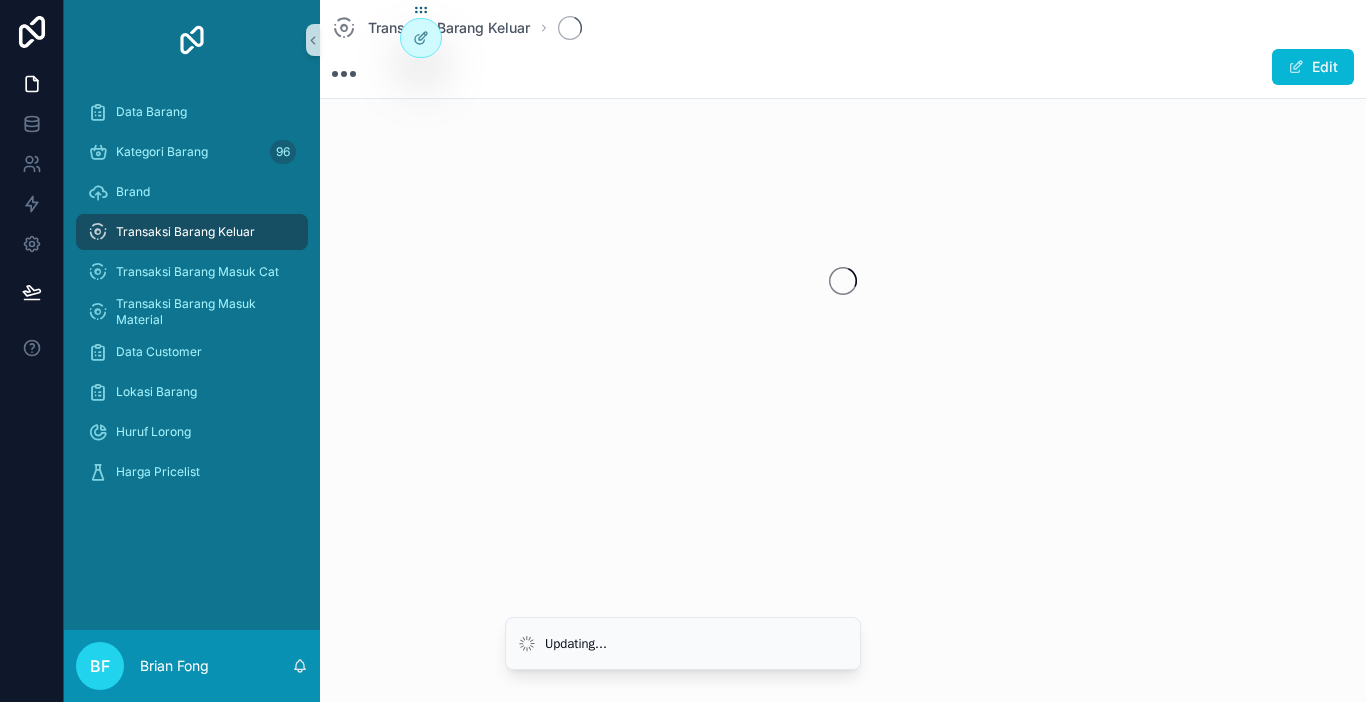 scroll, scrollTop: 0, scrollLeft: 0, axis: both 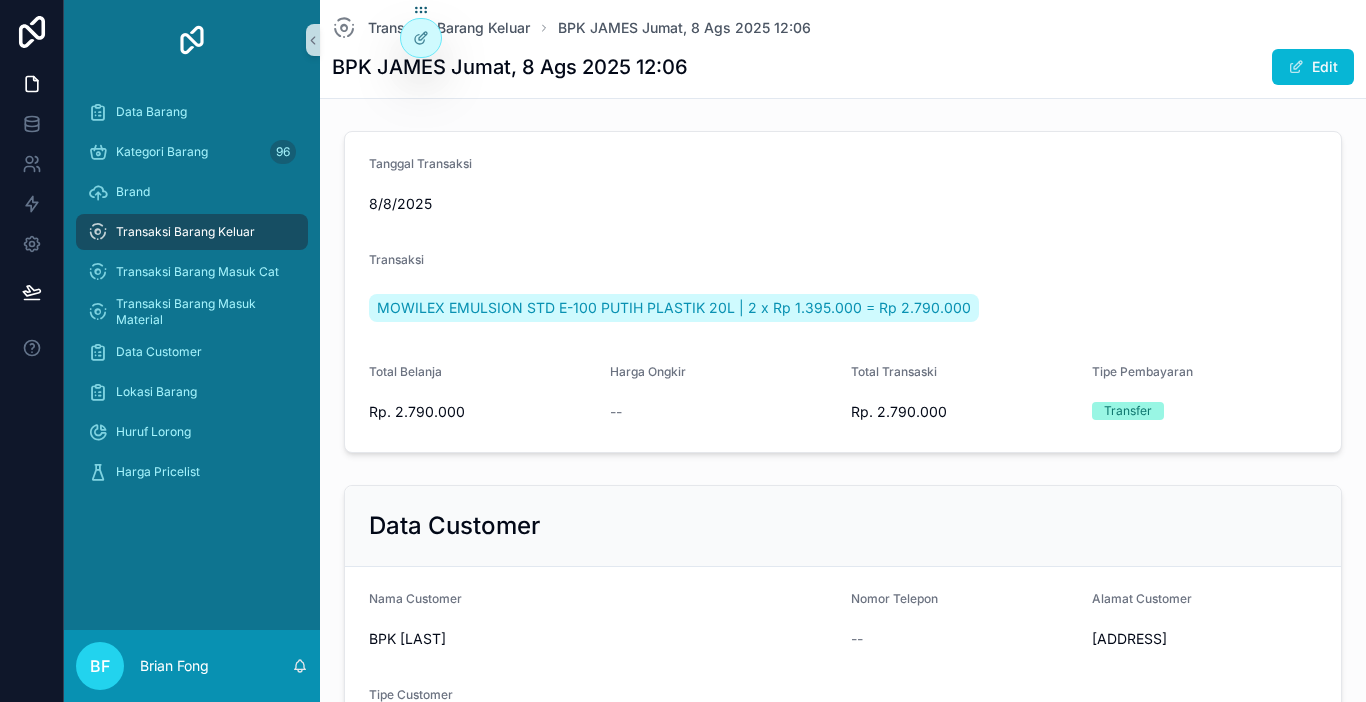 click on "Transaksi Barang Keluar" at bounding box center [185, 232] 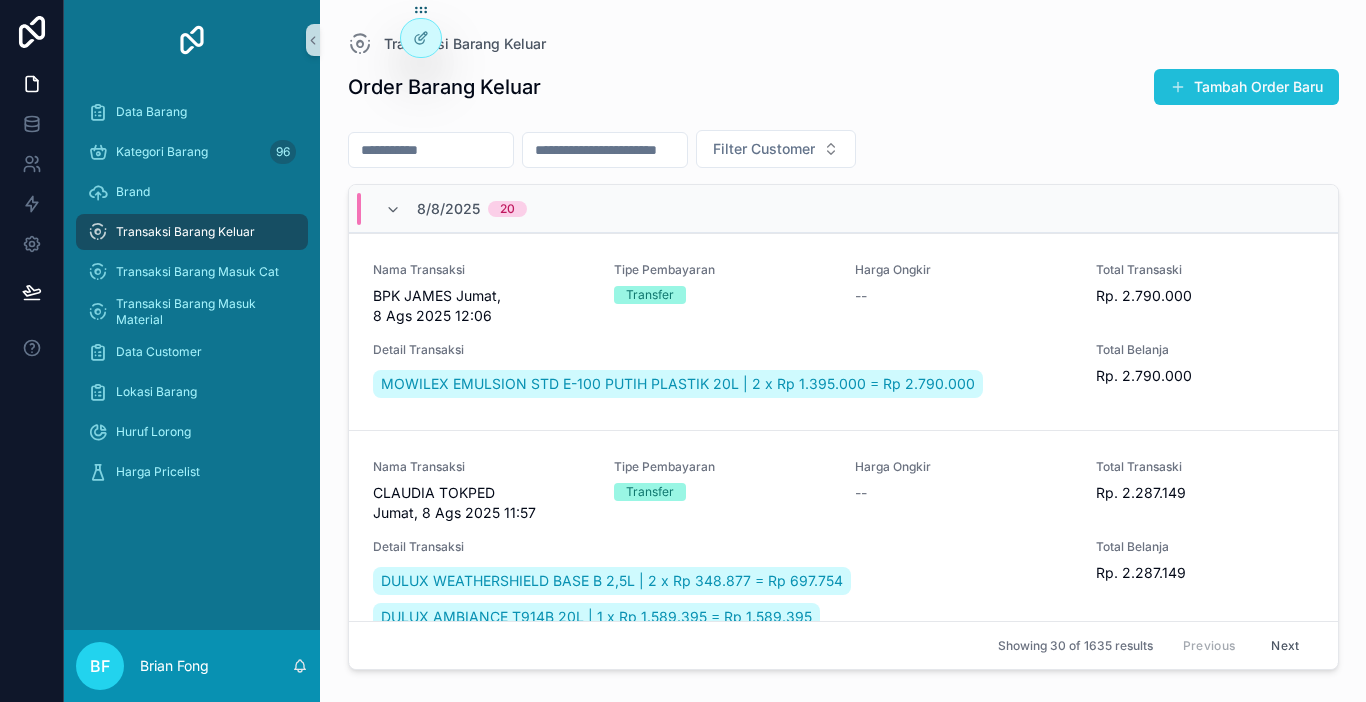 click on "Tambah Order Baru" at bounding box center [1246, 87] 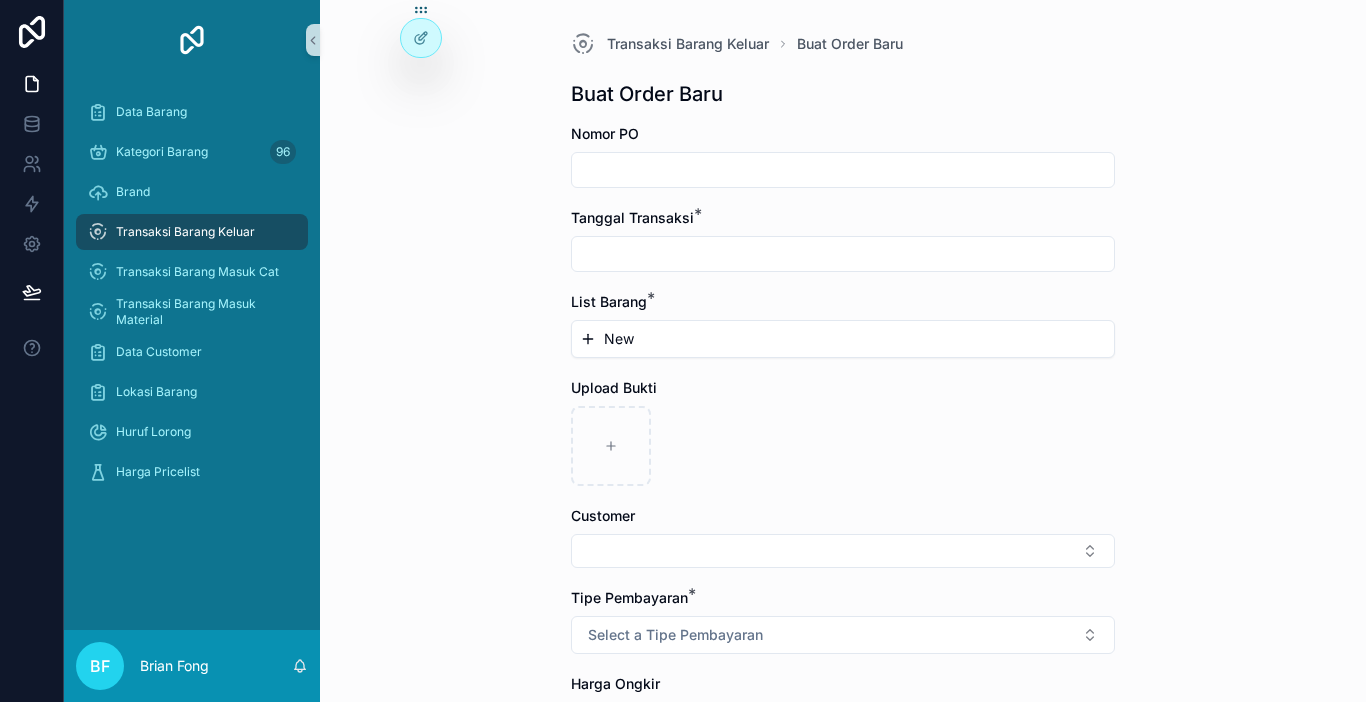 click on "Transaksi Barang Keluar" at bounding box center (185, 232) 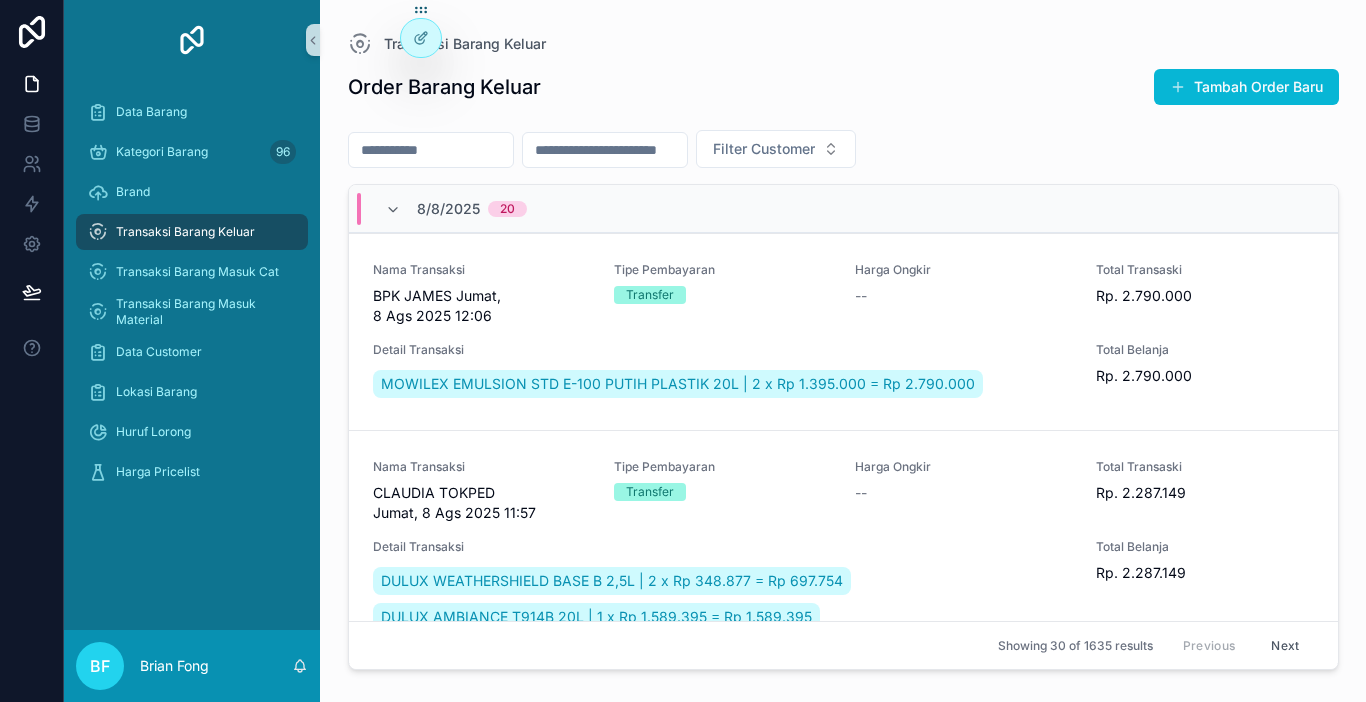click at bounding box center [431, 150] 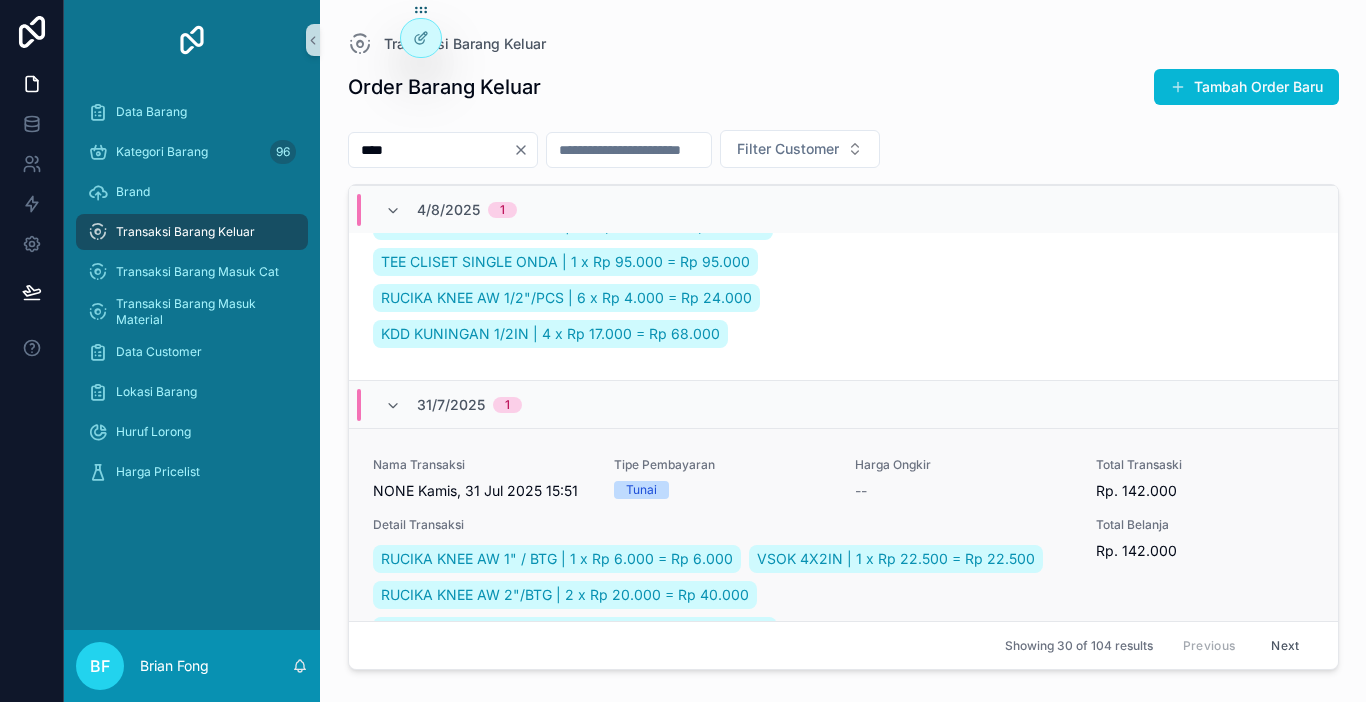scroll, scrollTop: 1400, scrollLeft: 0, axis: vertical 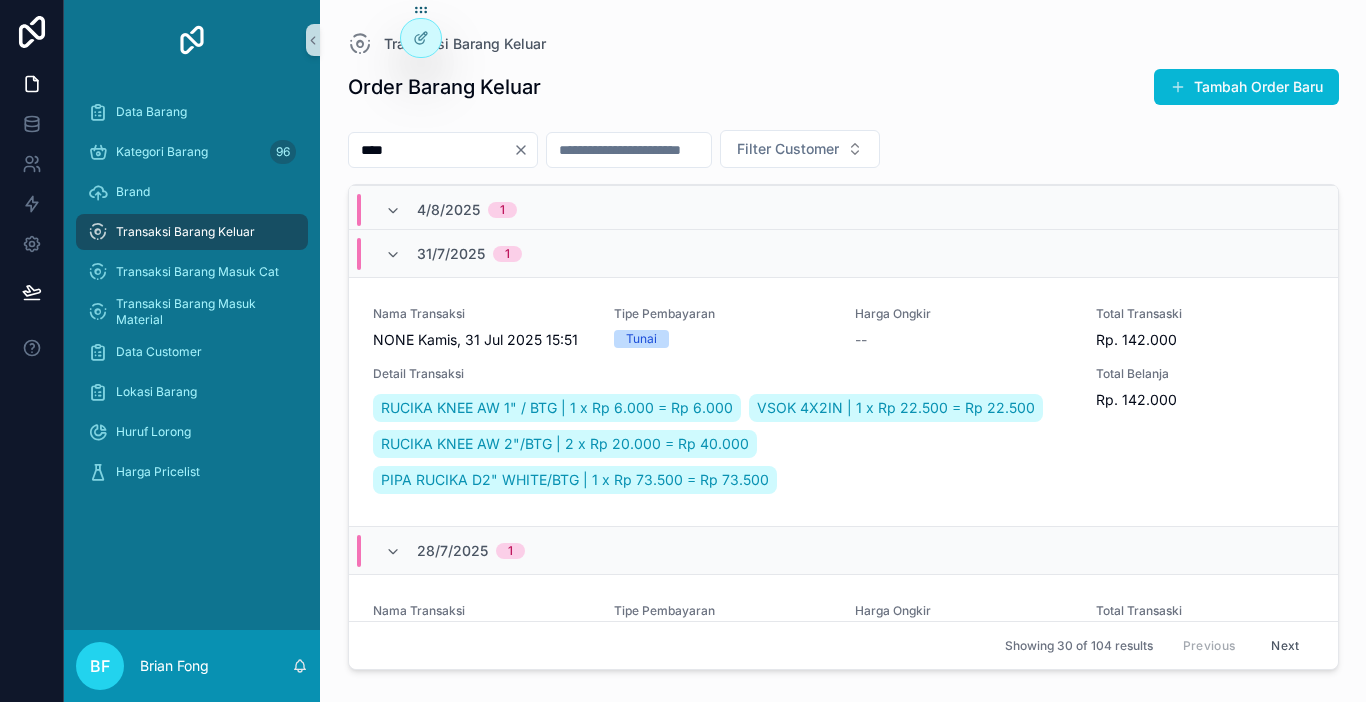 type on "****" 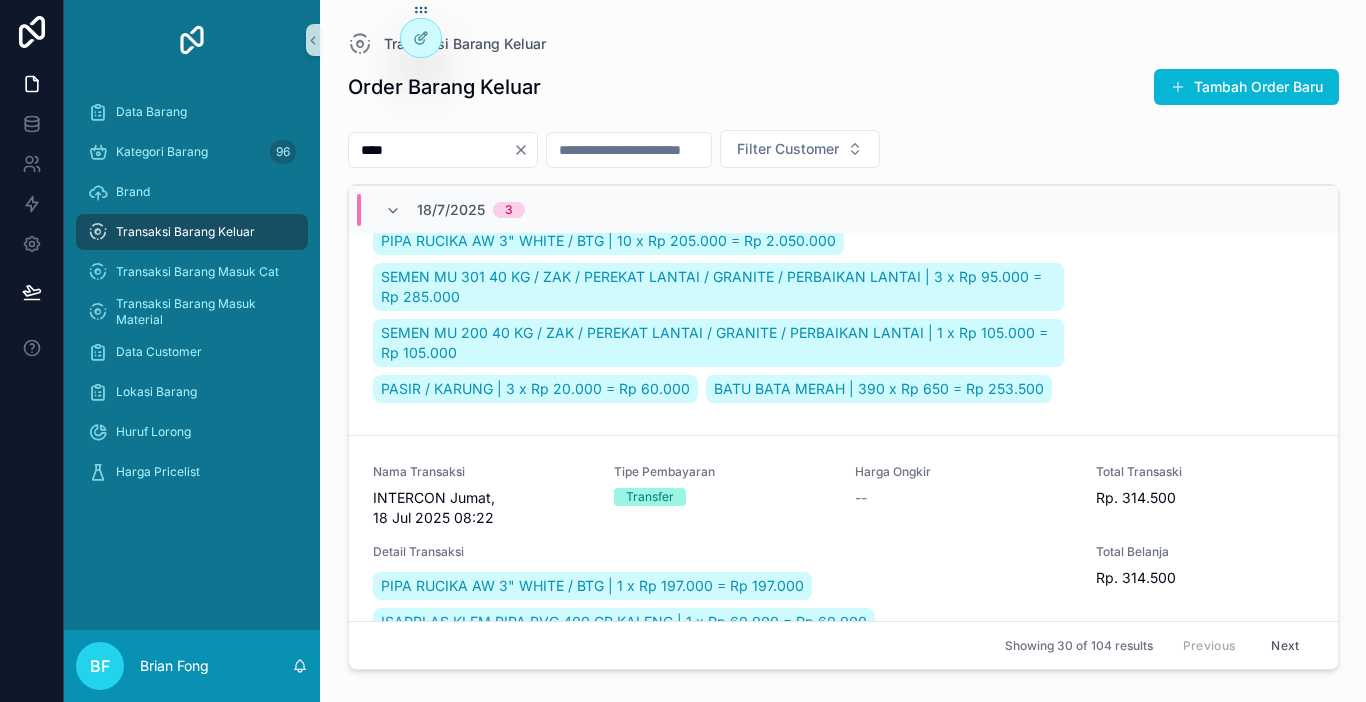 scroll, scrollTop: 3700, scrollLeft: 0, axis: vertical 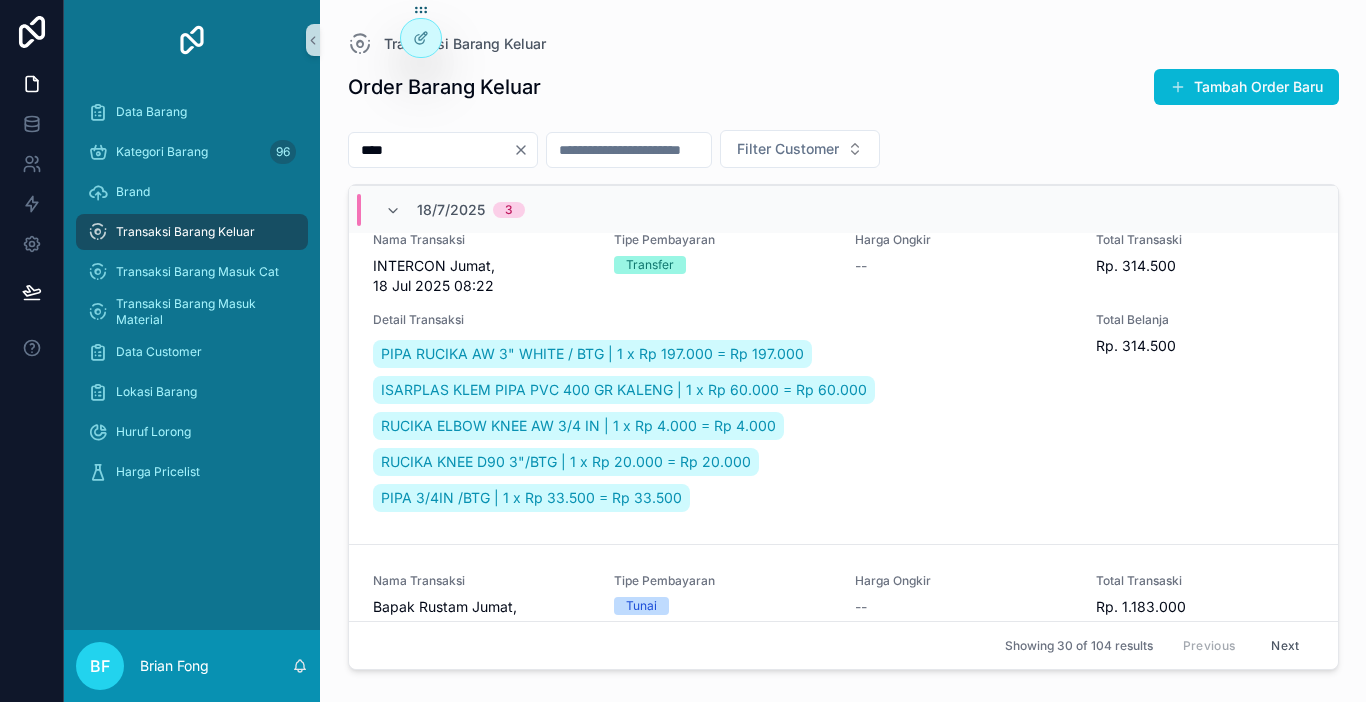 click 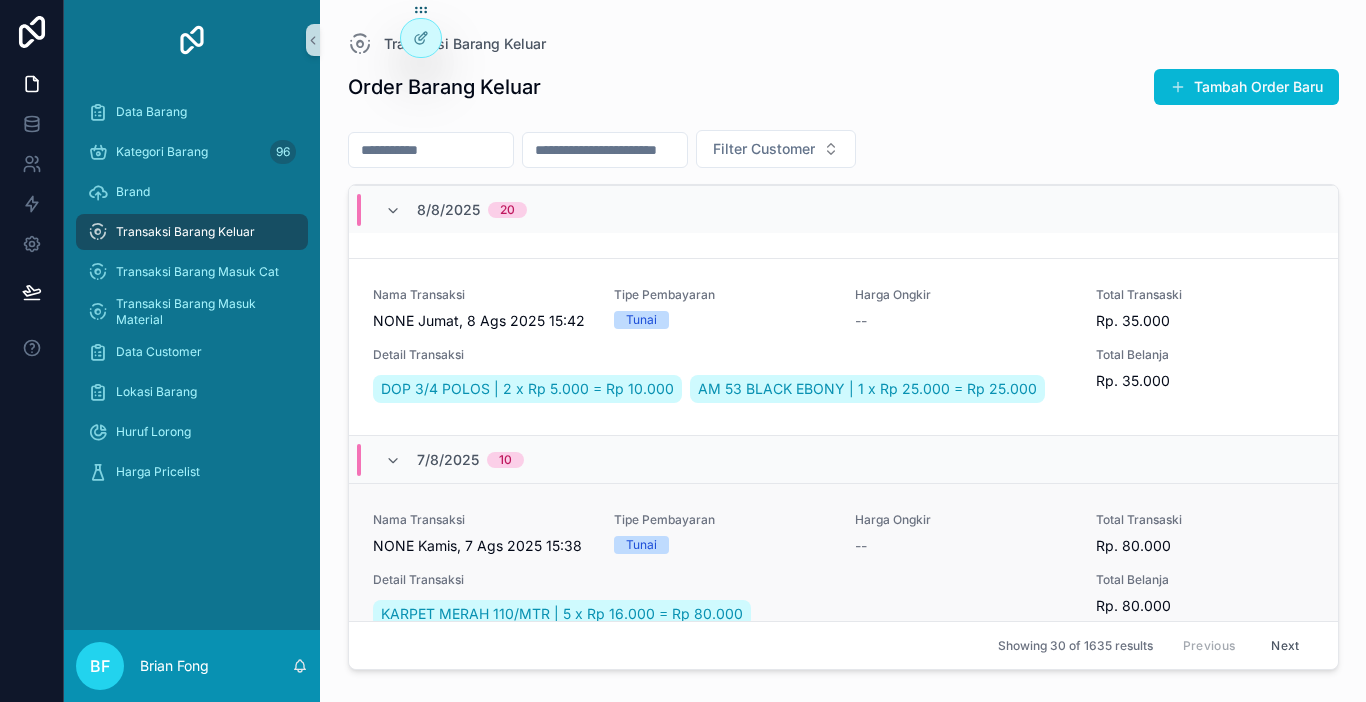 scroll, scrollTop: 4268, scrollLeft: 0, axis: vertical 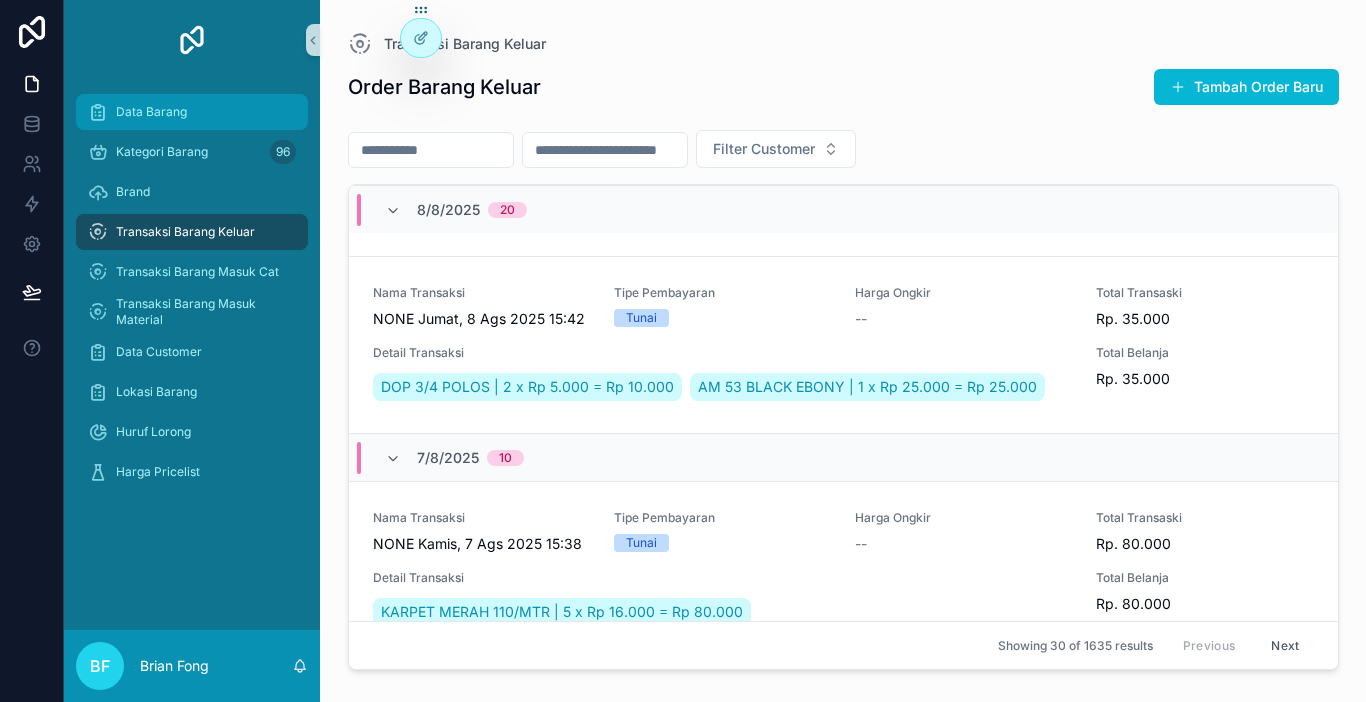 click on "Data Barang" at bounding box center [192, 112] 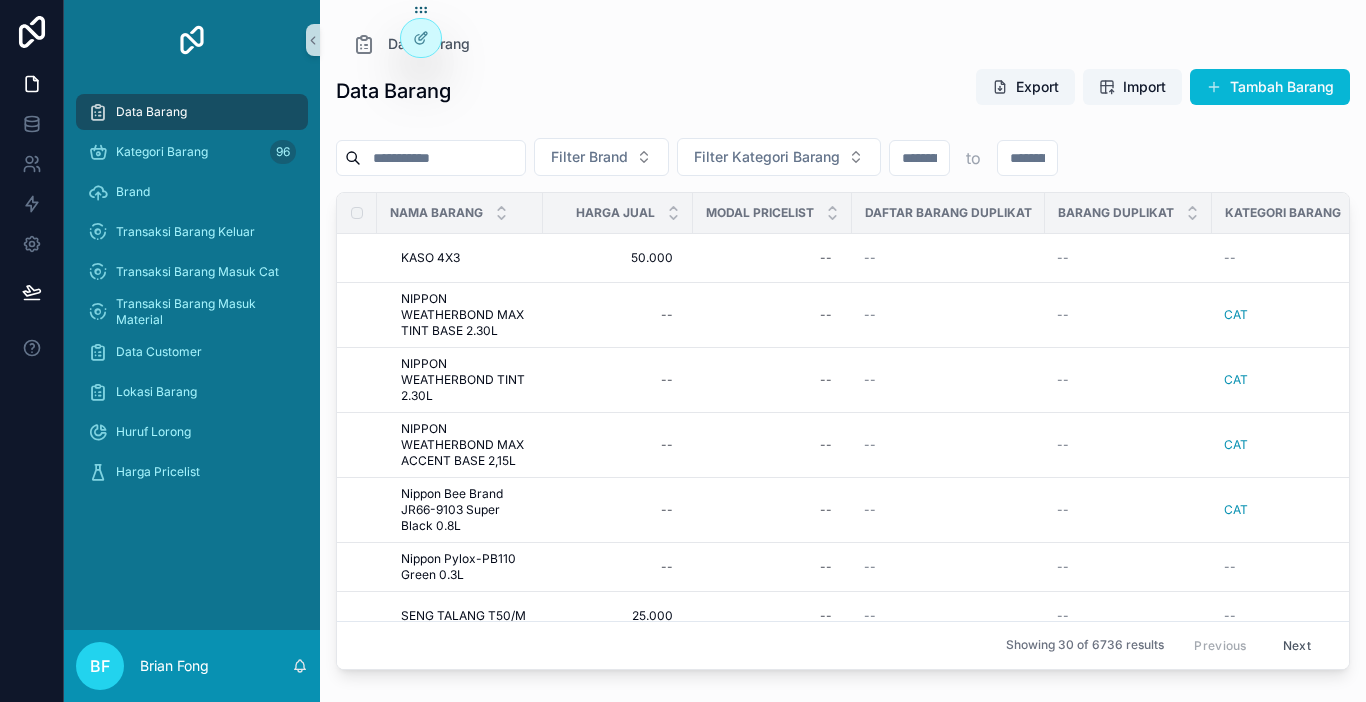 click at bounding box center [443, 158] 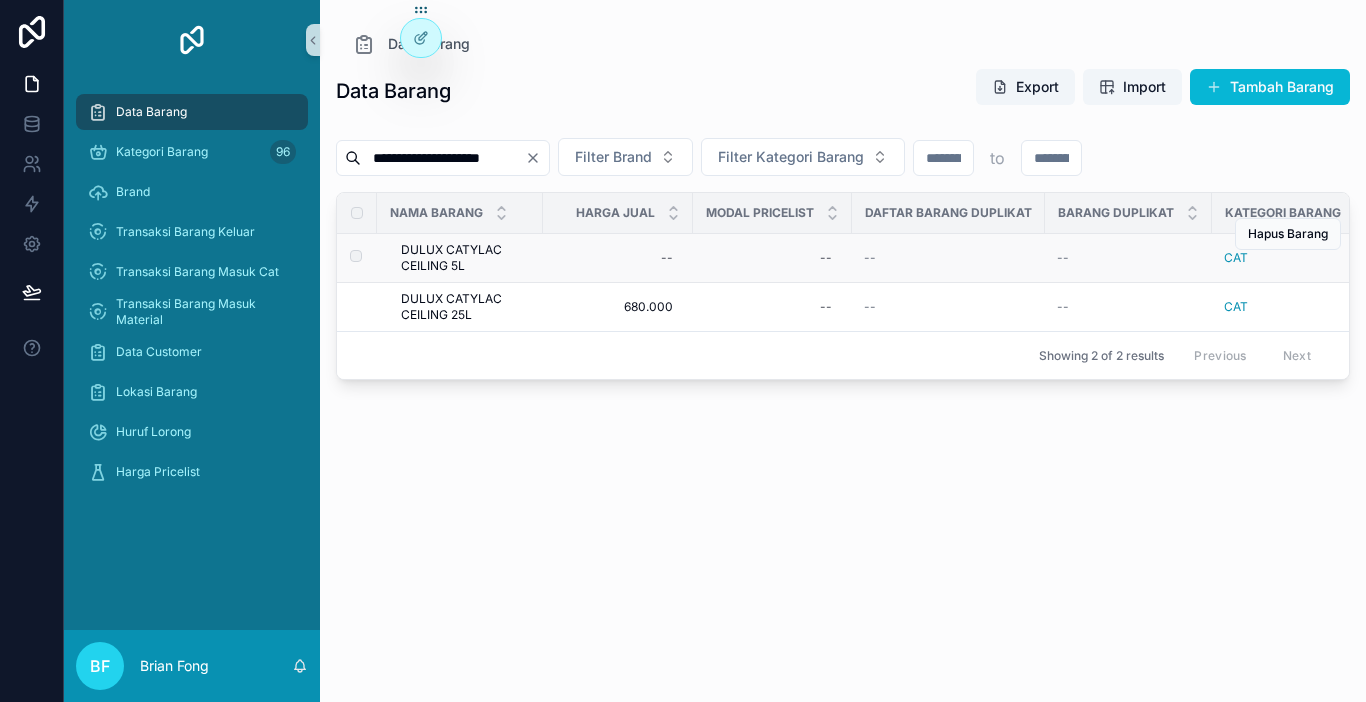 type on "**********" 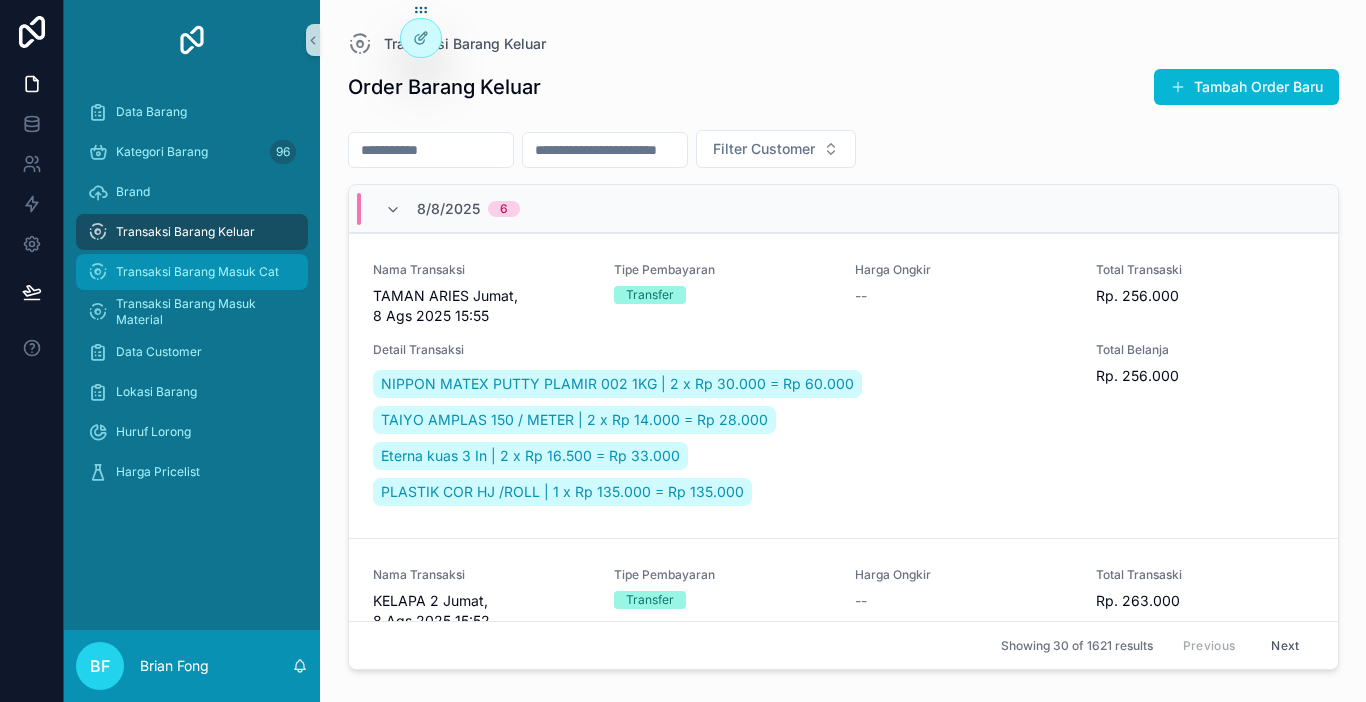 scroll, scrollTop: 0, scrollLeft: 0, axis: both 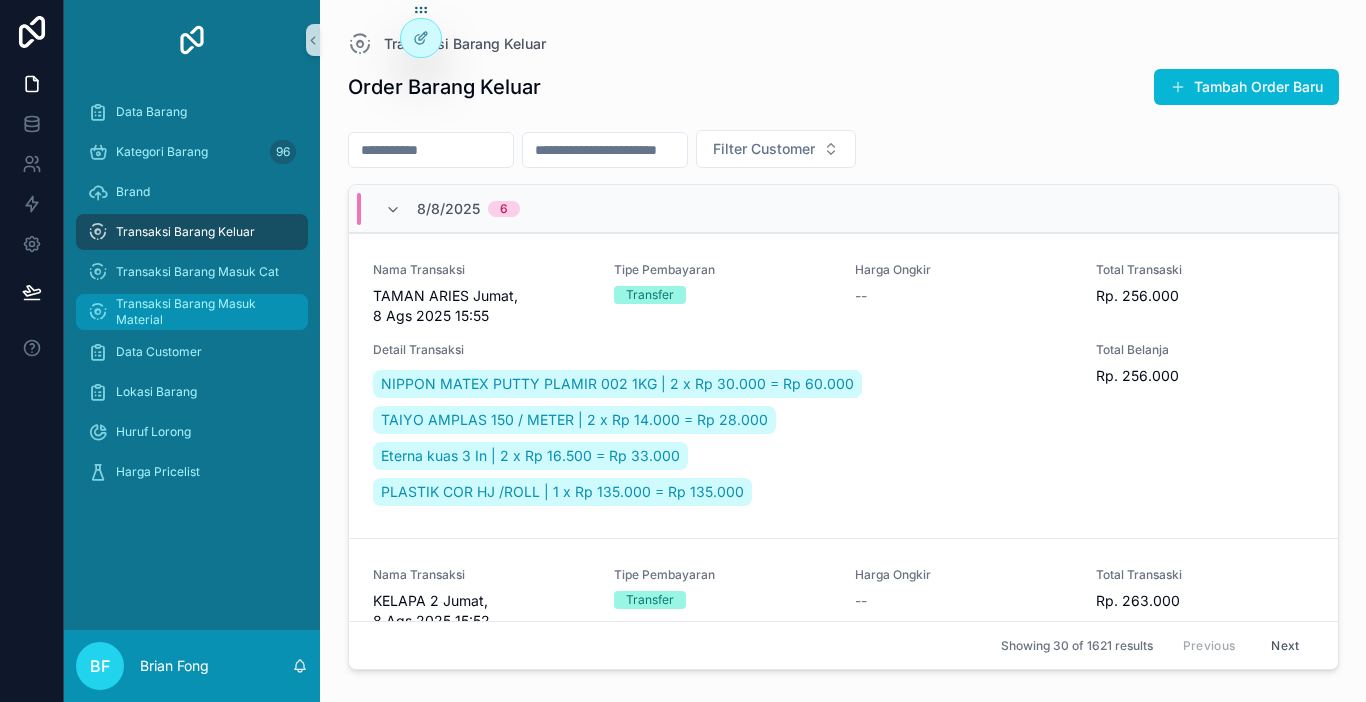 click on "Transaksi Barang Masuk Material" at bounding box center (192, 312) 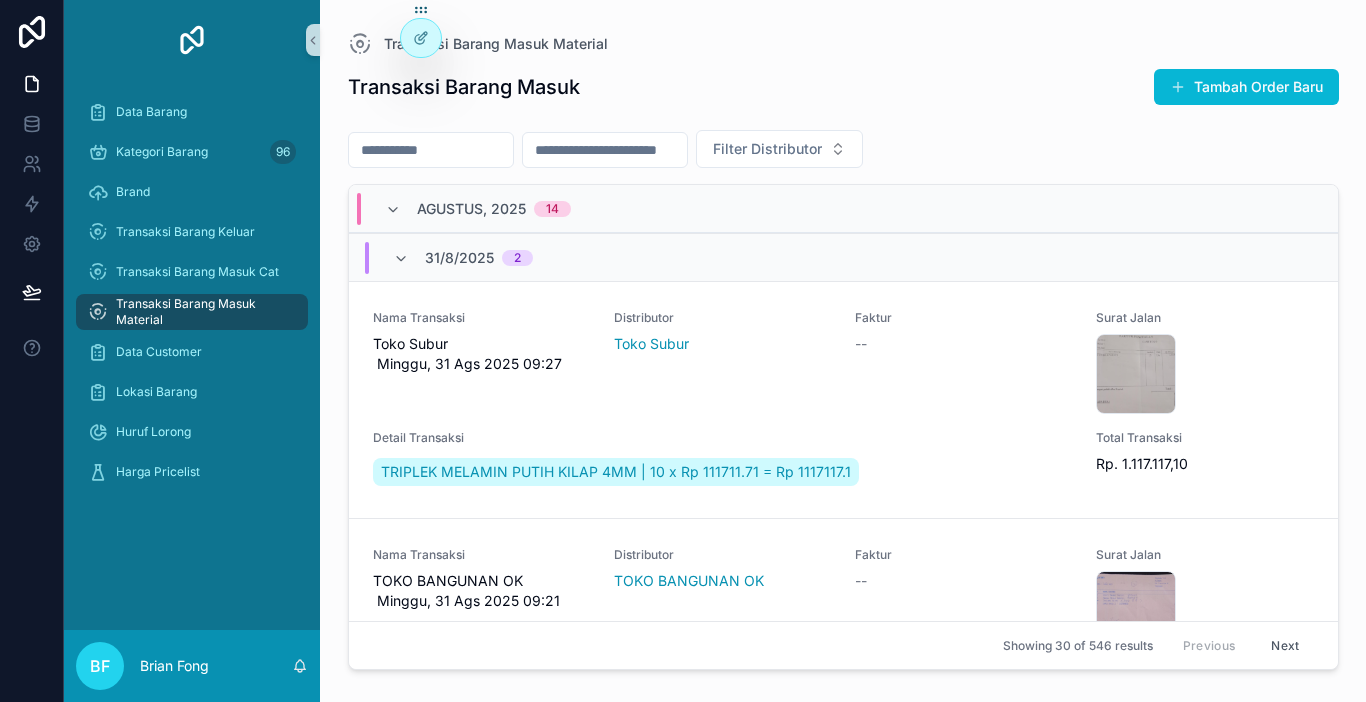 click at bounding box center [431, 150] 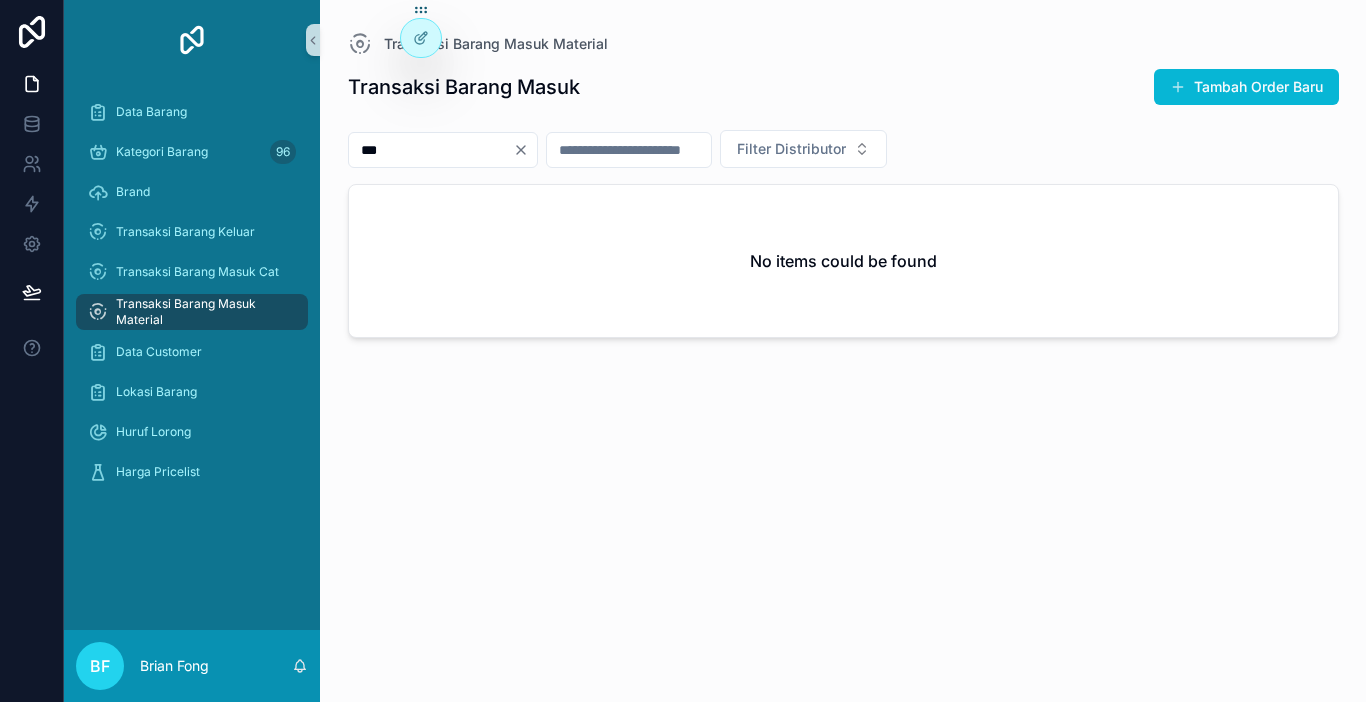 click on "***" at bounding box center (431, 150) 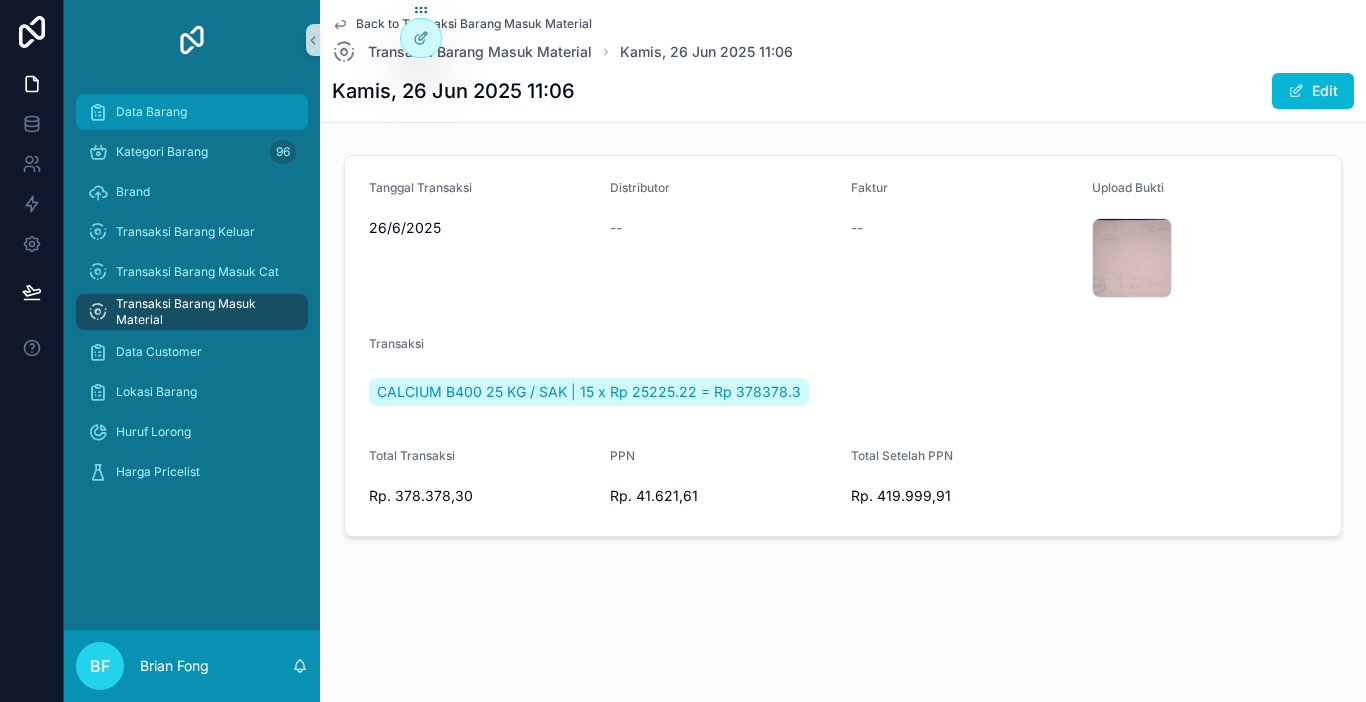 scroll, scrollTop: 0, scrollLeft: 0, axis: both 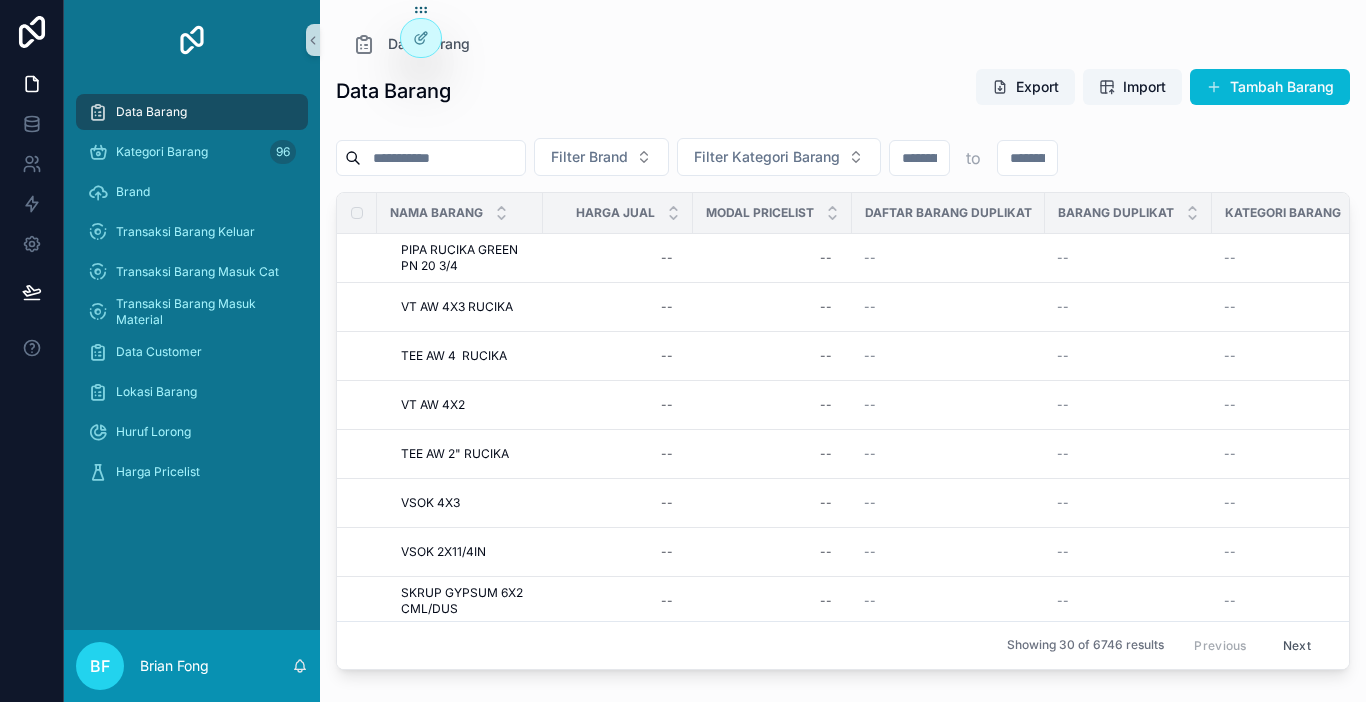 click at bounding box center (443, 158) 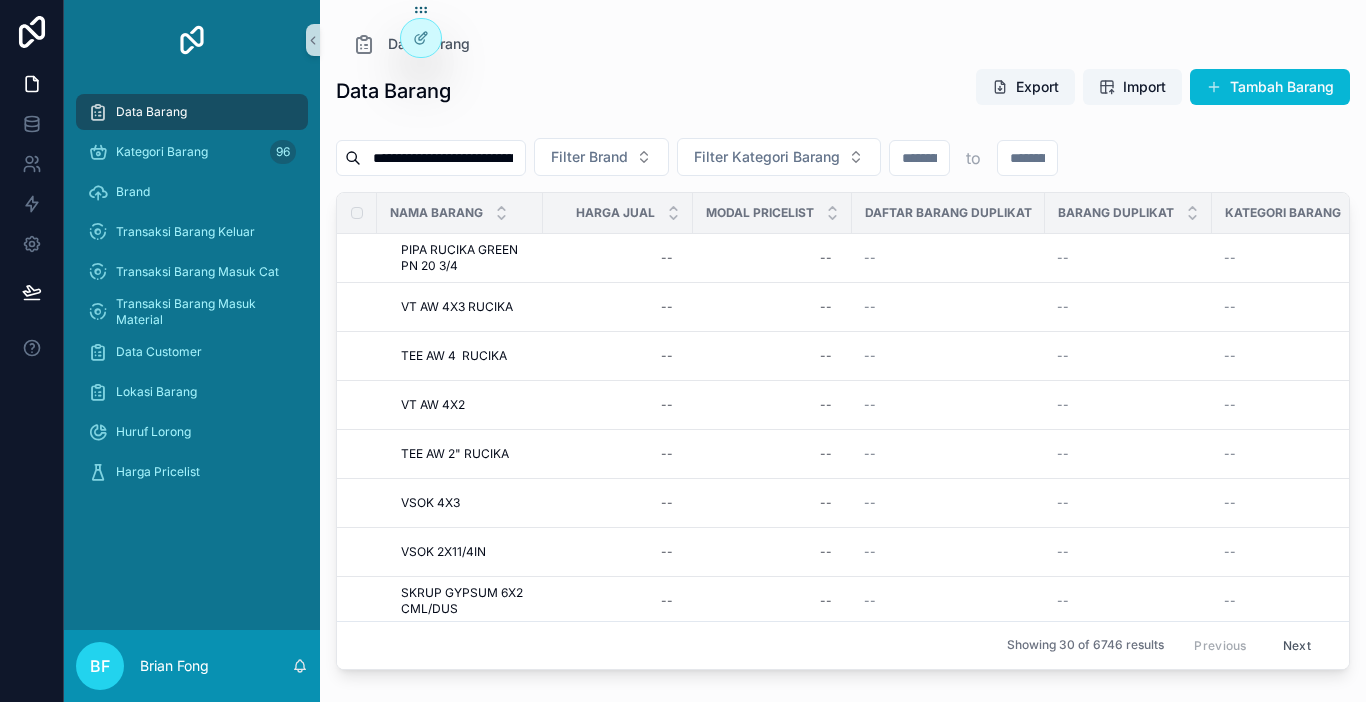 scroll, scrollTop: 0, scrollLeft: 78, axis: horizontal 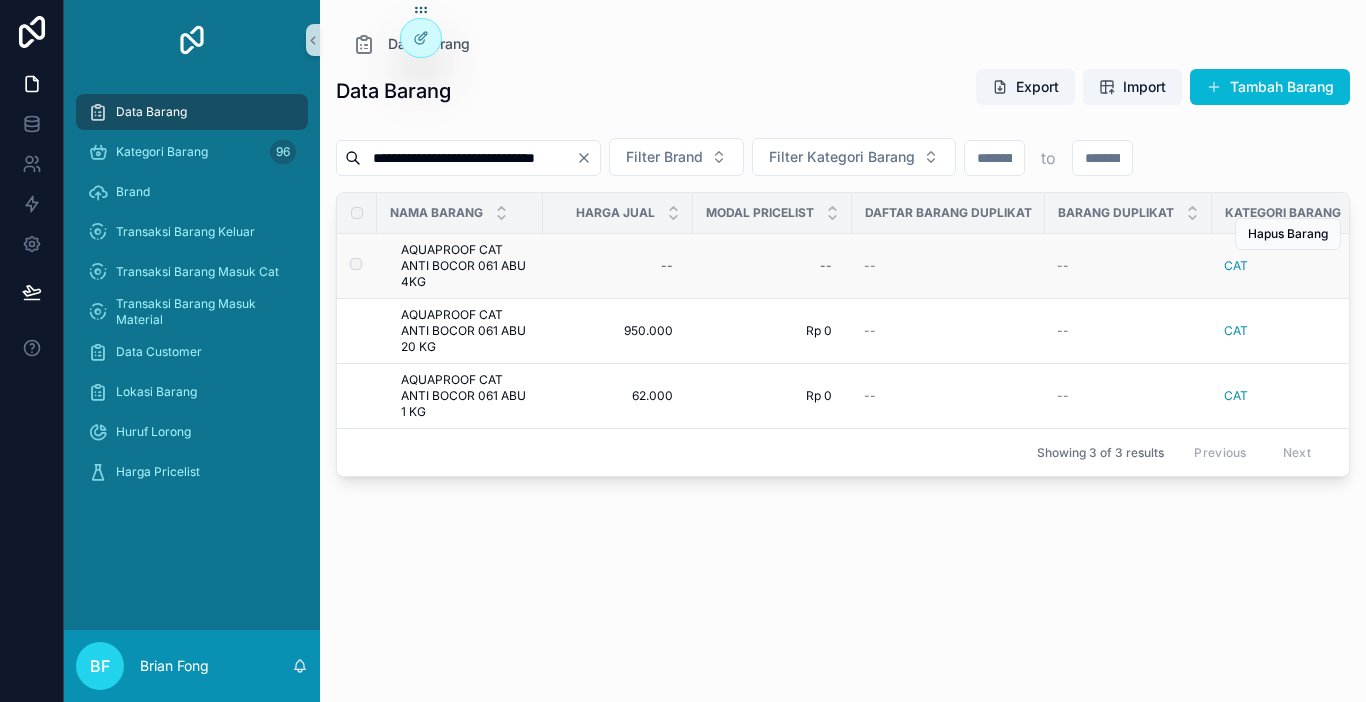 type on "**********" 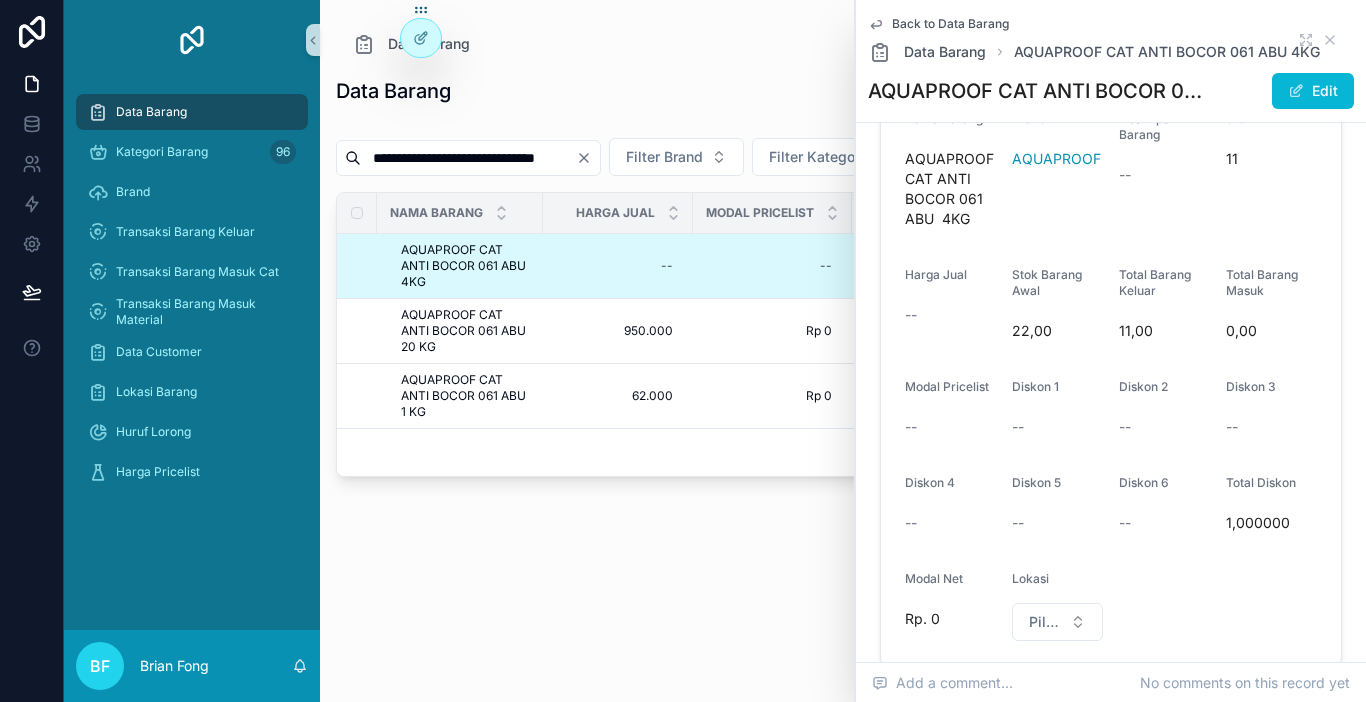 scroll, scrollTop: 100, scrollLeft: 0, axis: vertical 